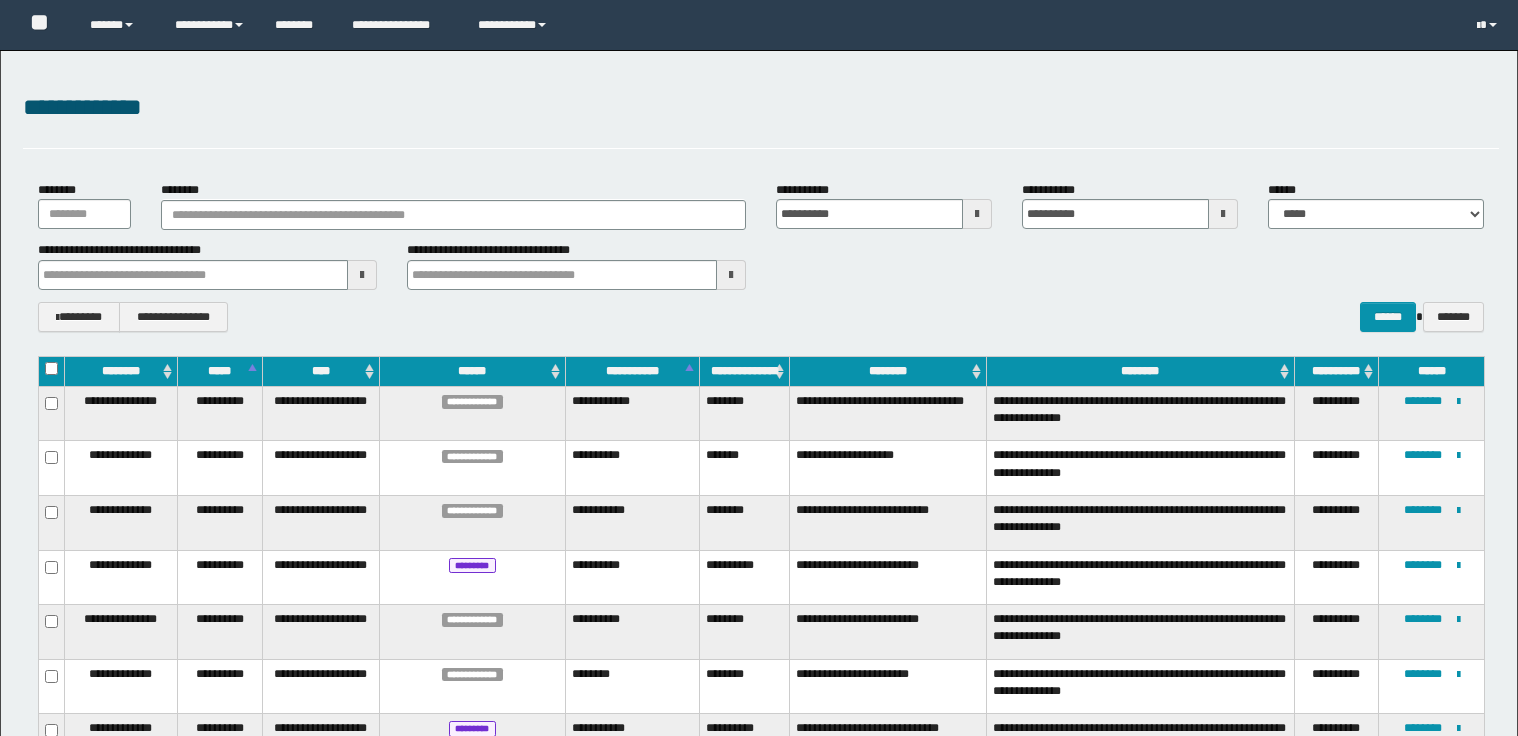 scroll, scrollTop: 1248, scrollLeft: 0, axis: vertical 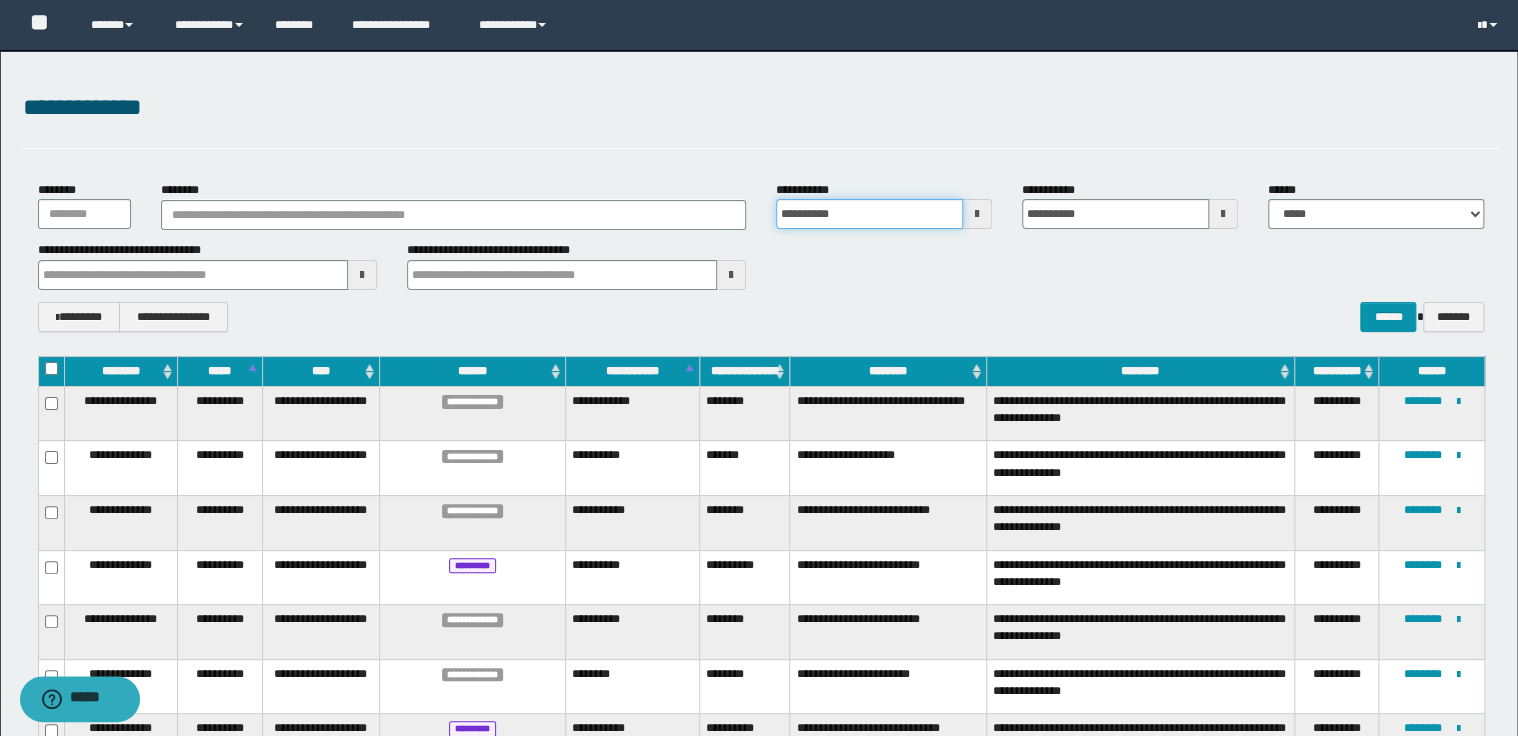 click on "**********" at bounding box center [869, 214] 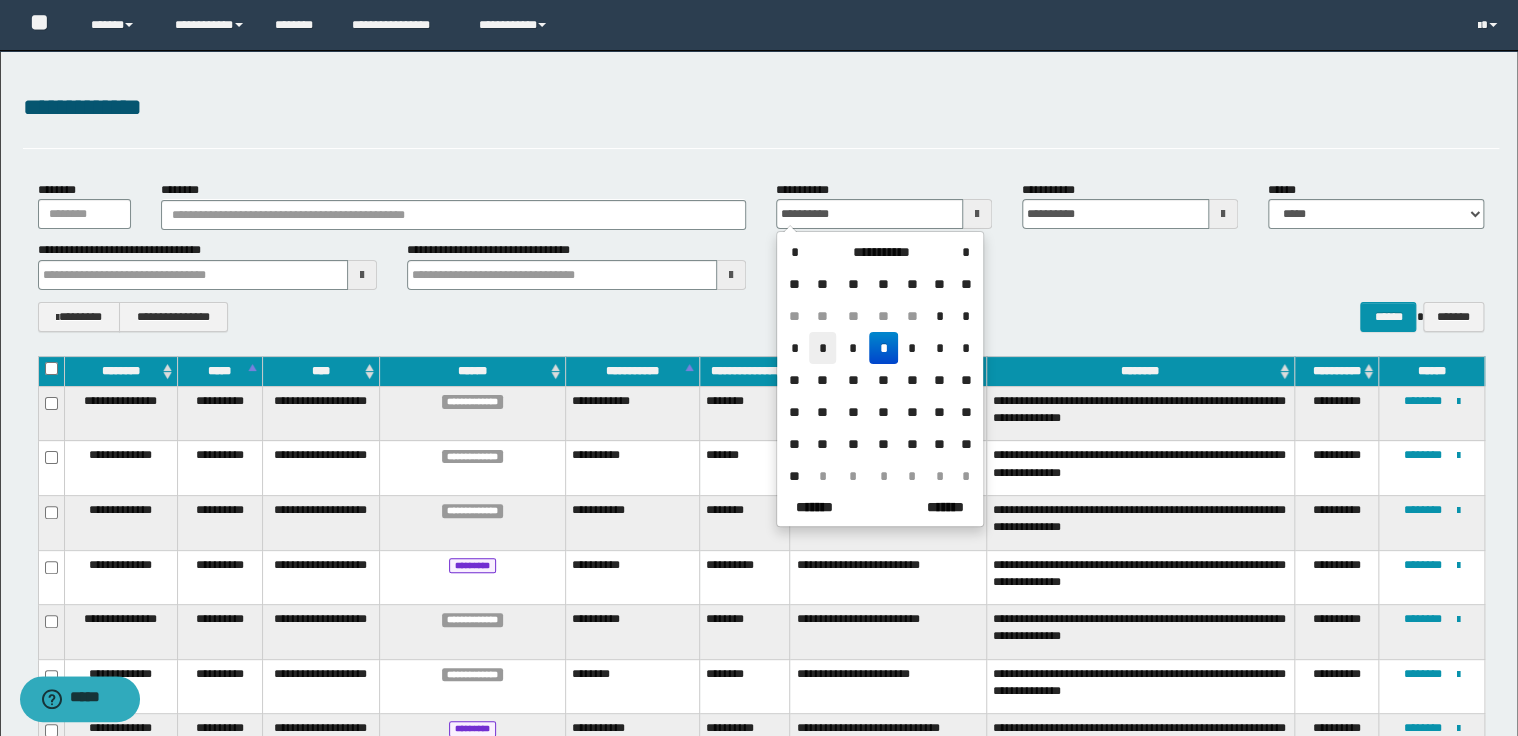 click on "*" at bounding box center (823, 348) 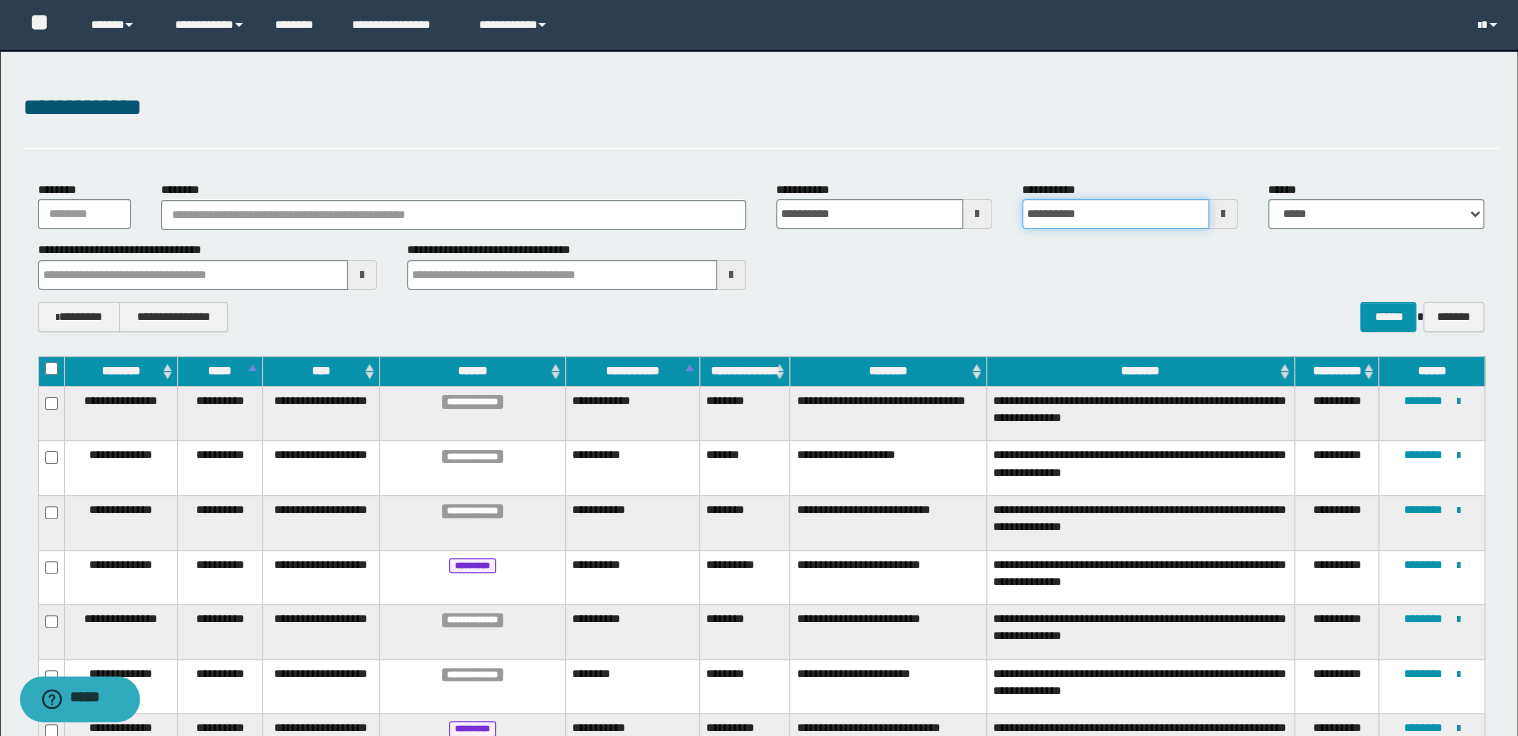 click on "**********" at bounding box center (1115, 214) 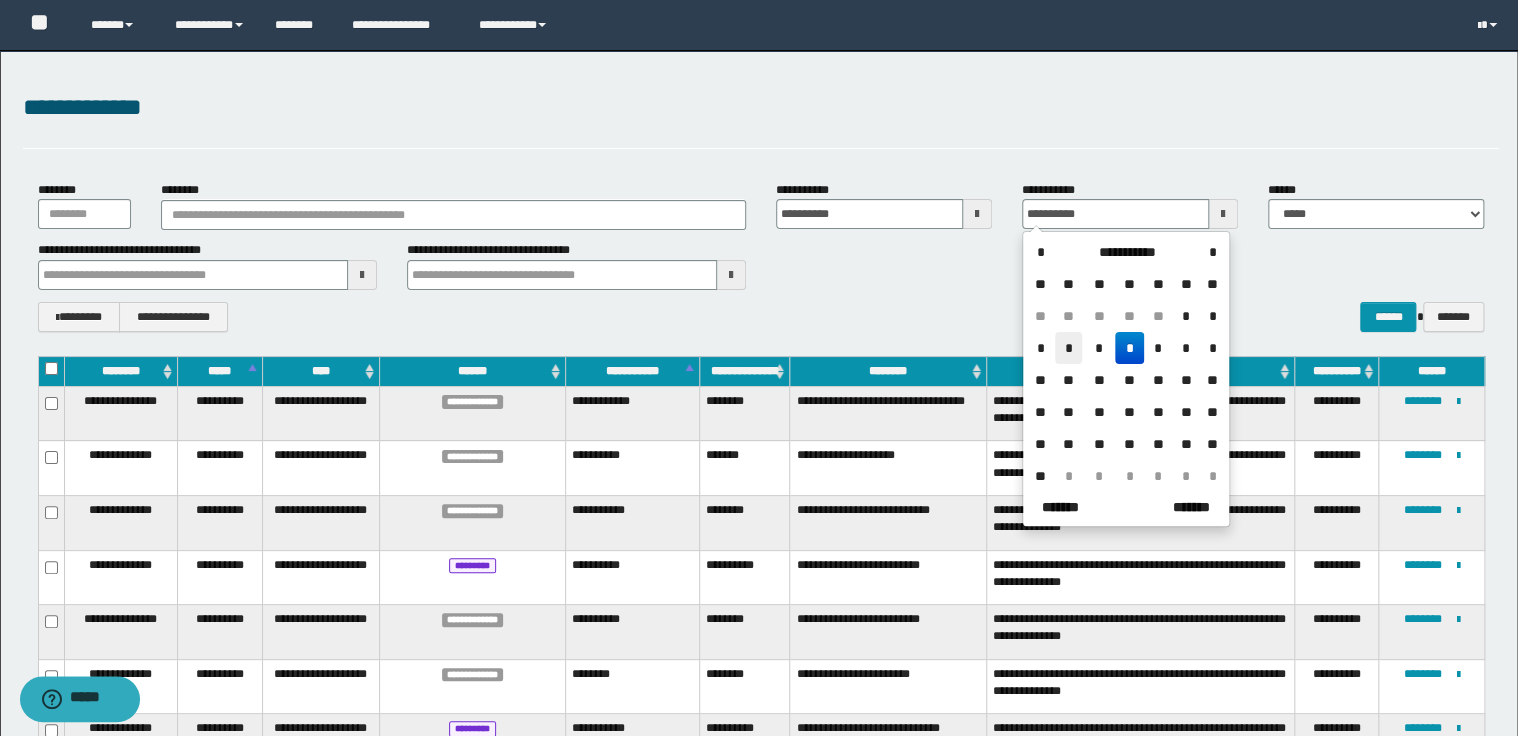 click on "*" at bounding box center [1069, 348] 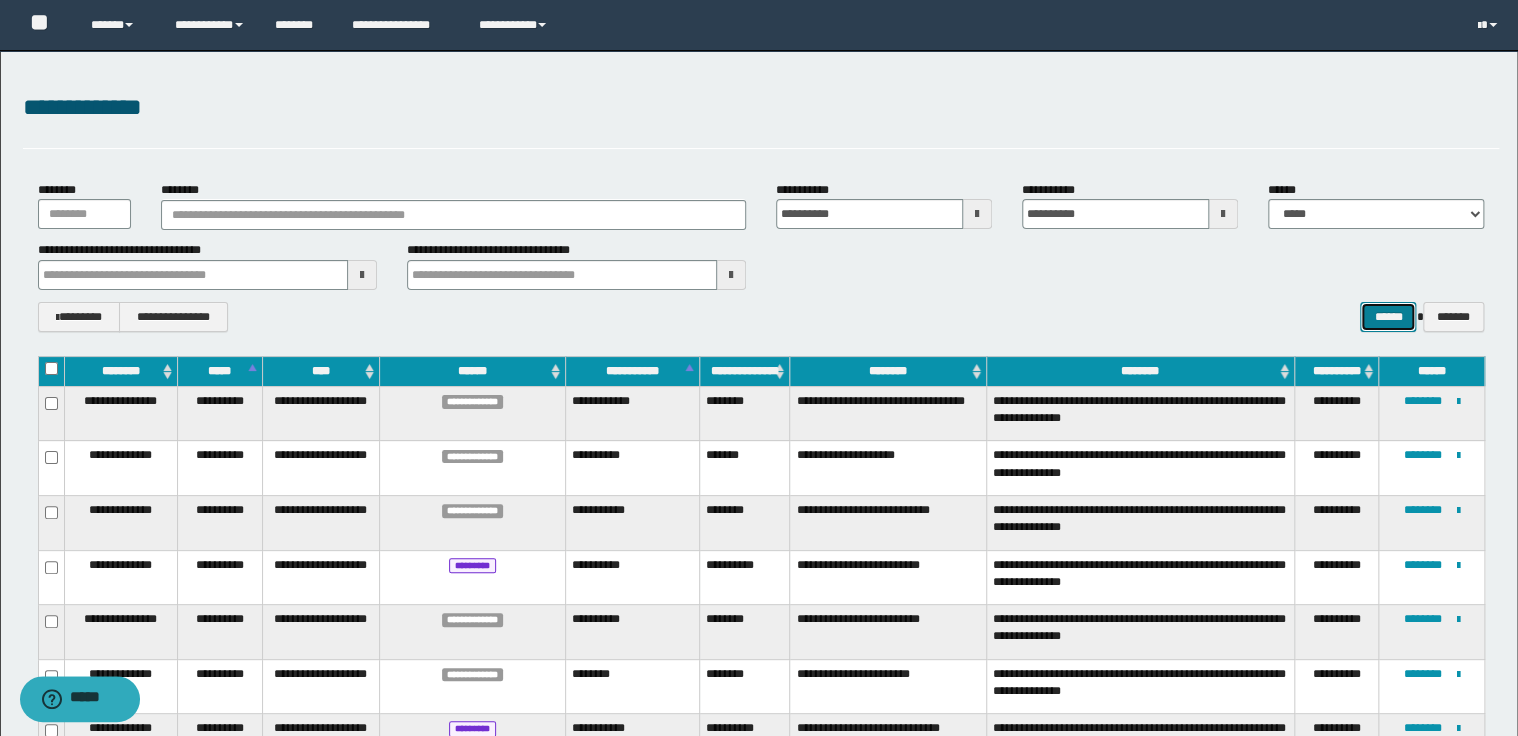 click on "******" at bounding box center (1388, 317) 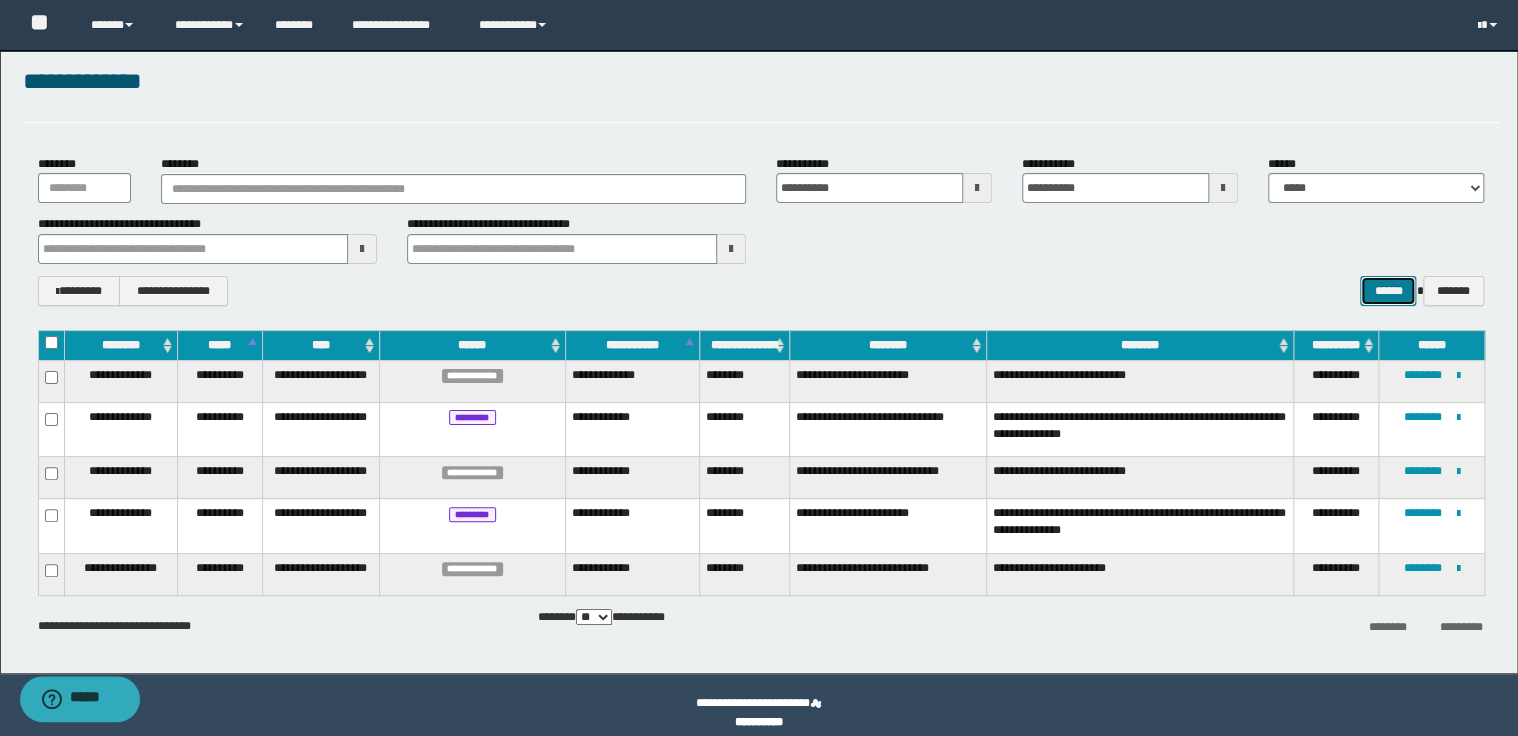 scroll, scrollTop: 41, scrollLeft: 0, axis: vertical 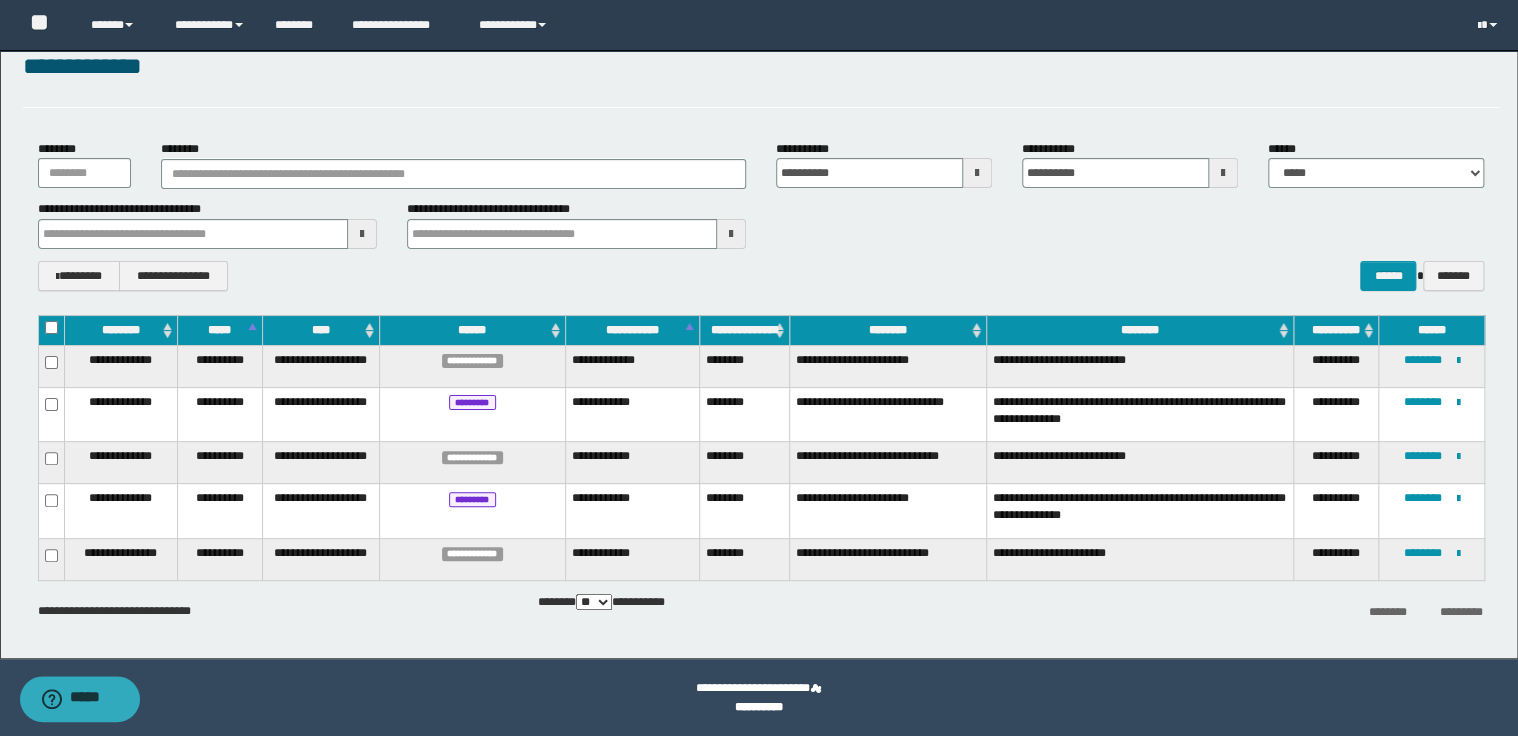 click on "**********" at bounding box center [761, 224] 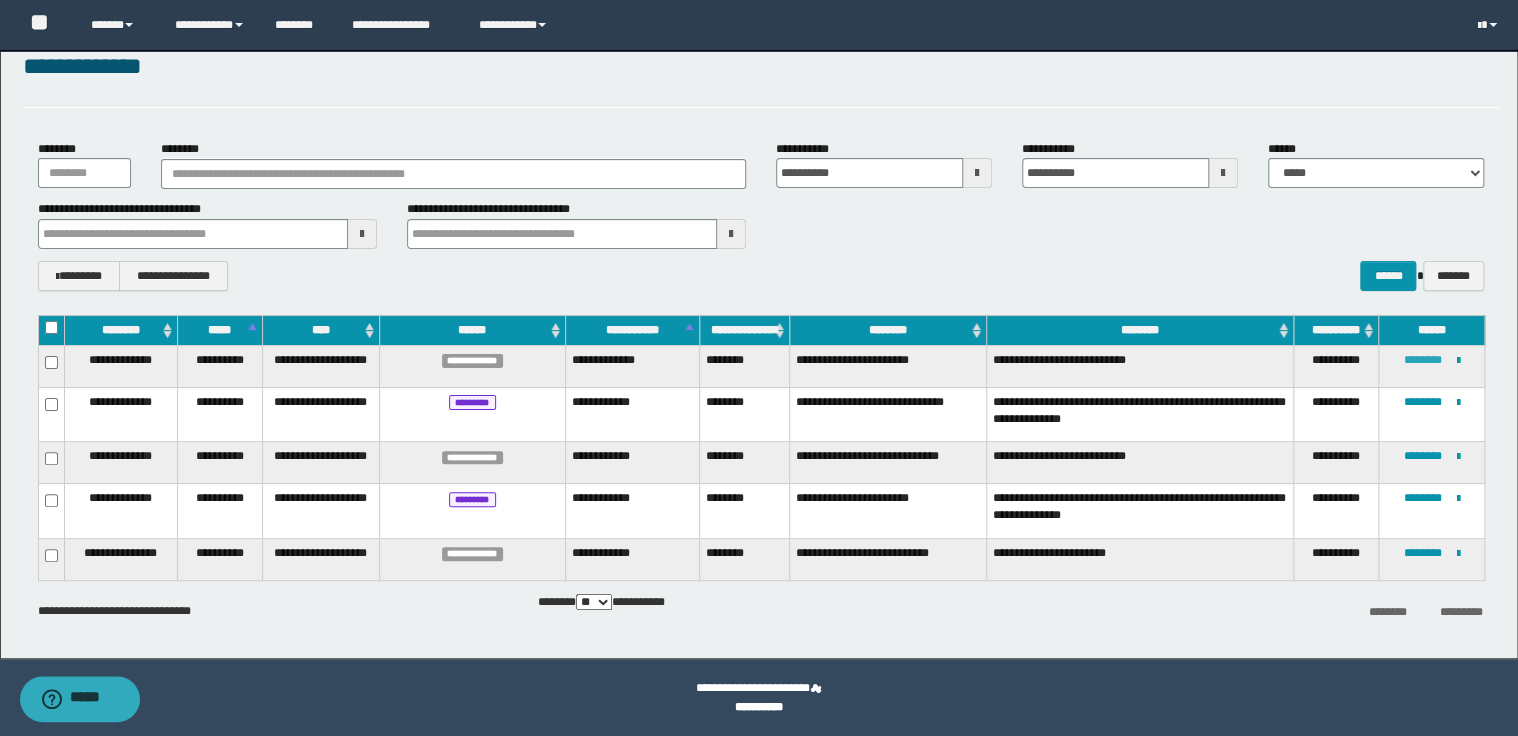 click on "********" at bounding box center (1423, 360) 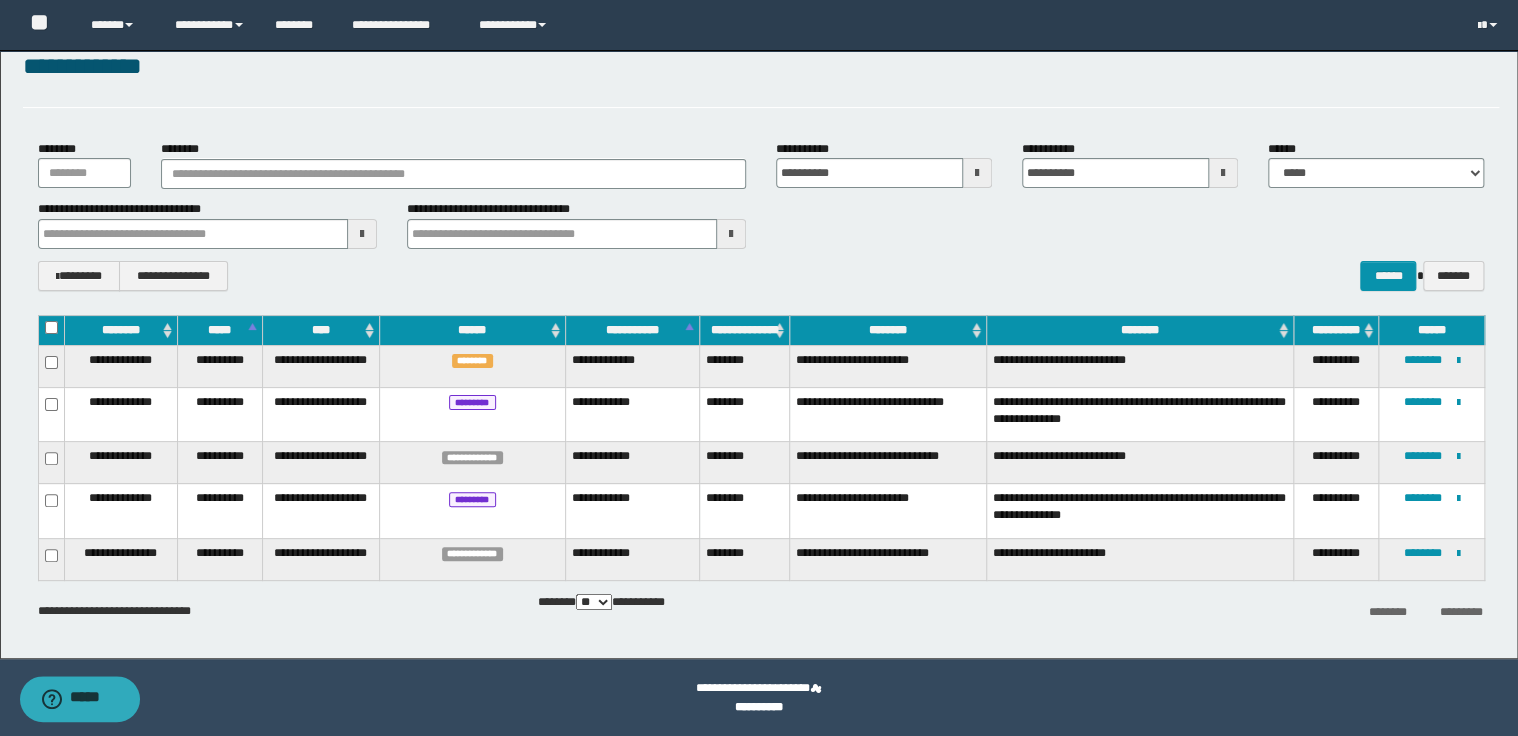 click on "**********" at bounding box center [888, 463] 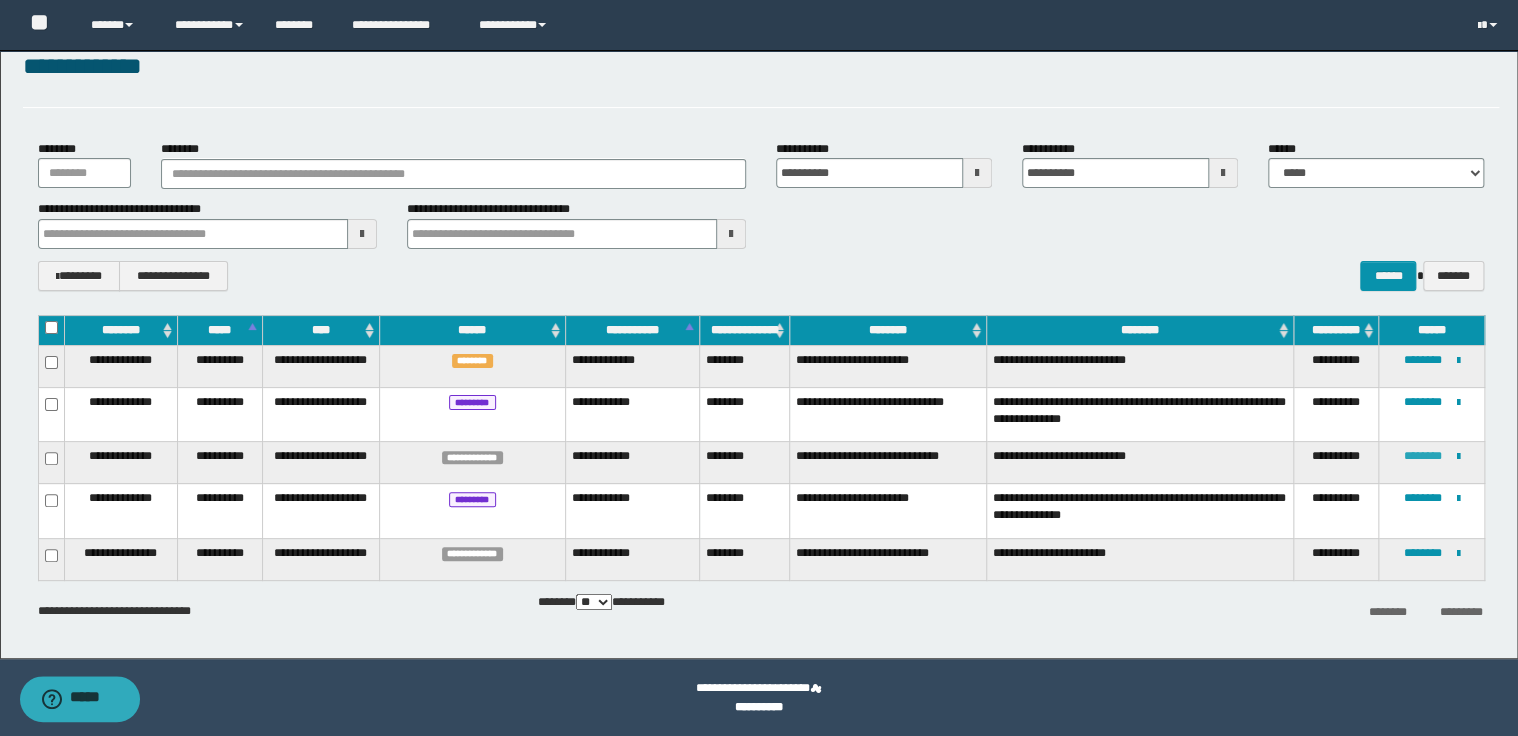 click on "********" at bounding box center [1423, 456] 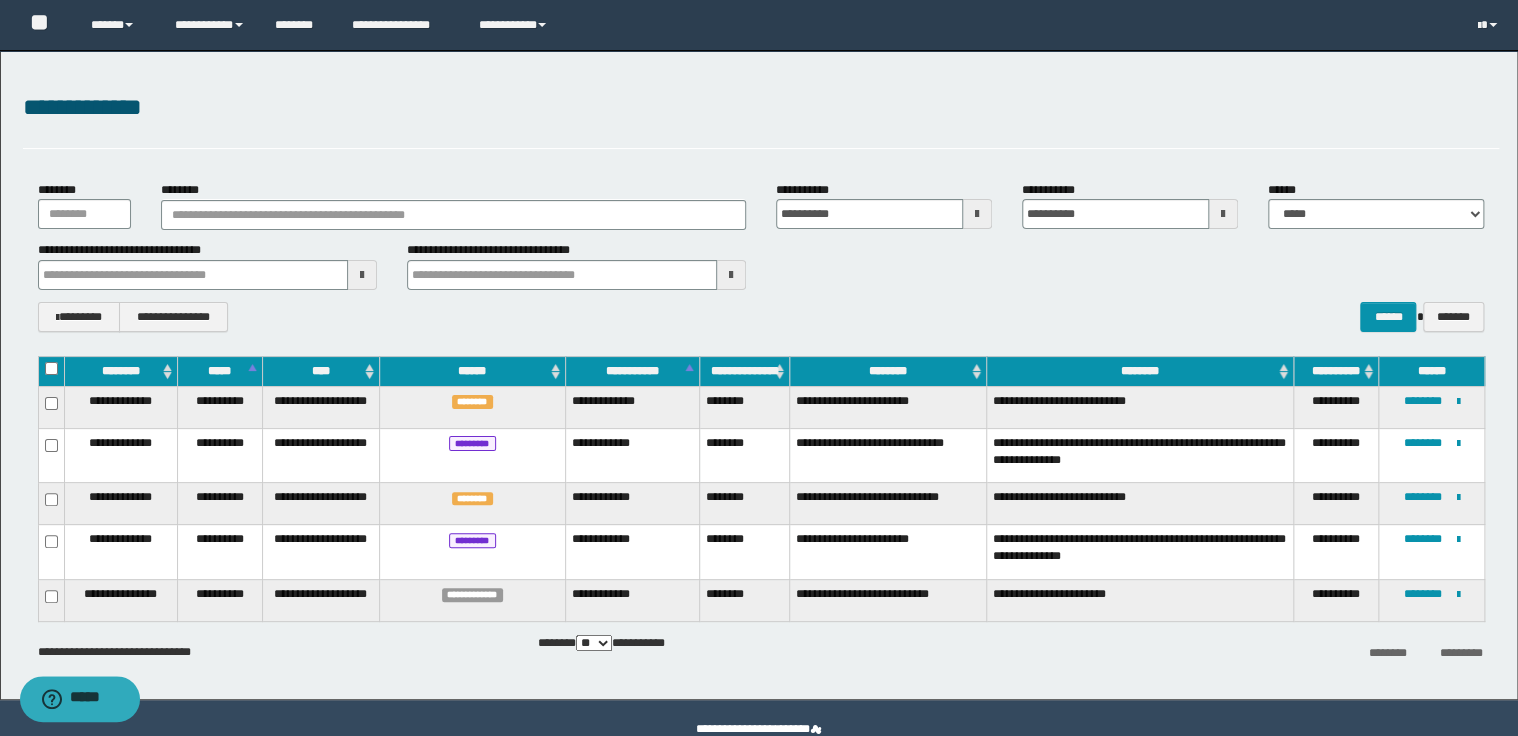 scroll, scrollTop: 41, scrollLeft: 0, axis: vertical 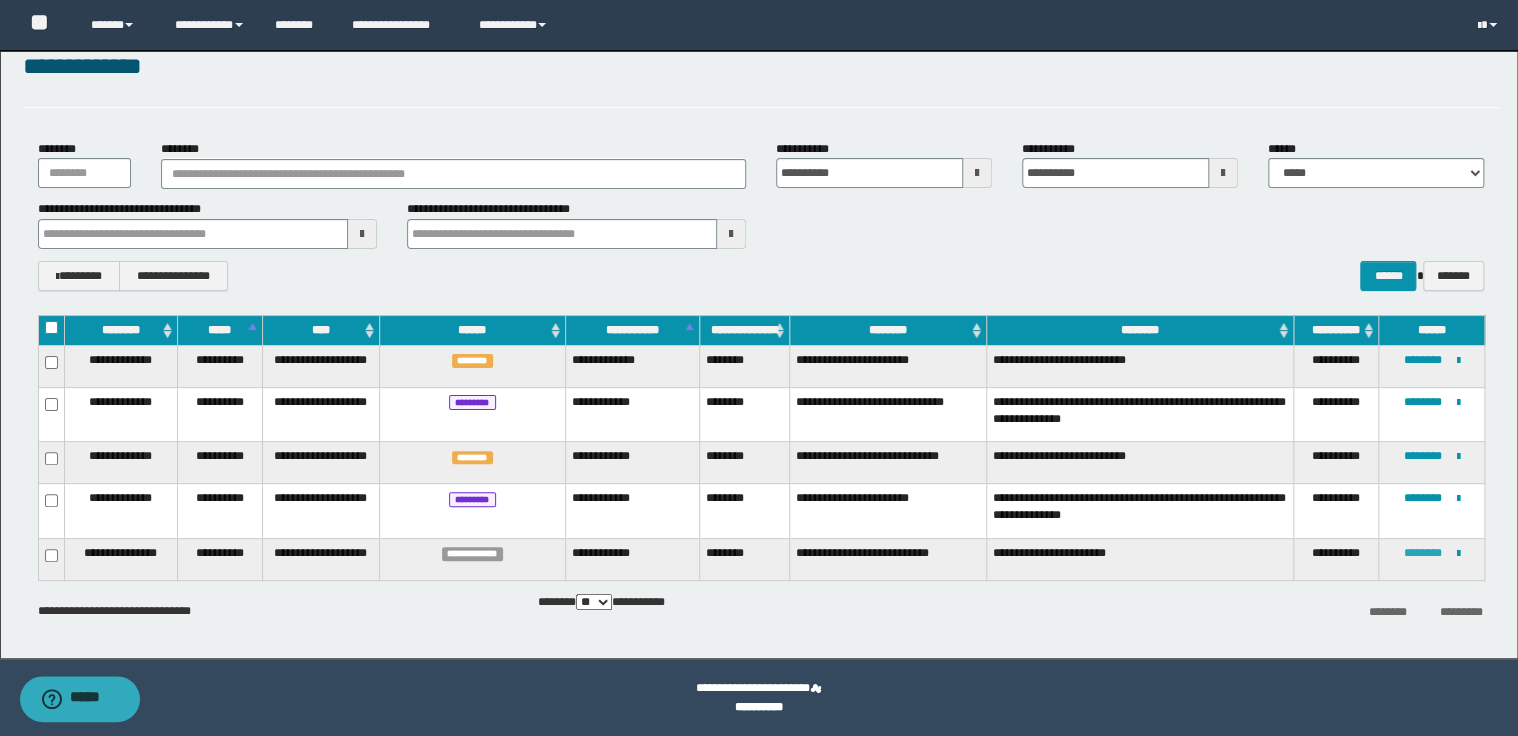 click on "********" at bounding box center [1423, 553] 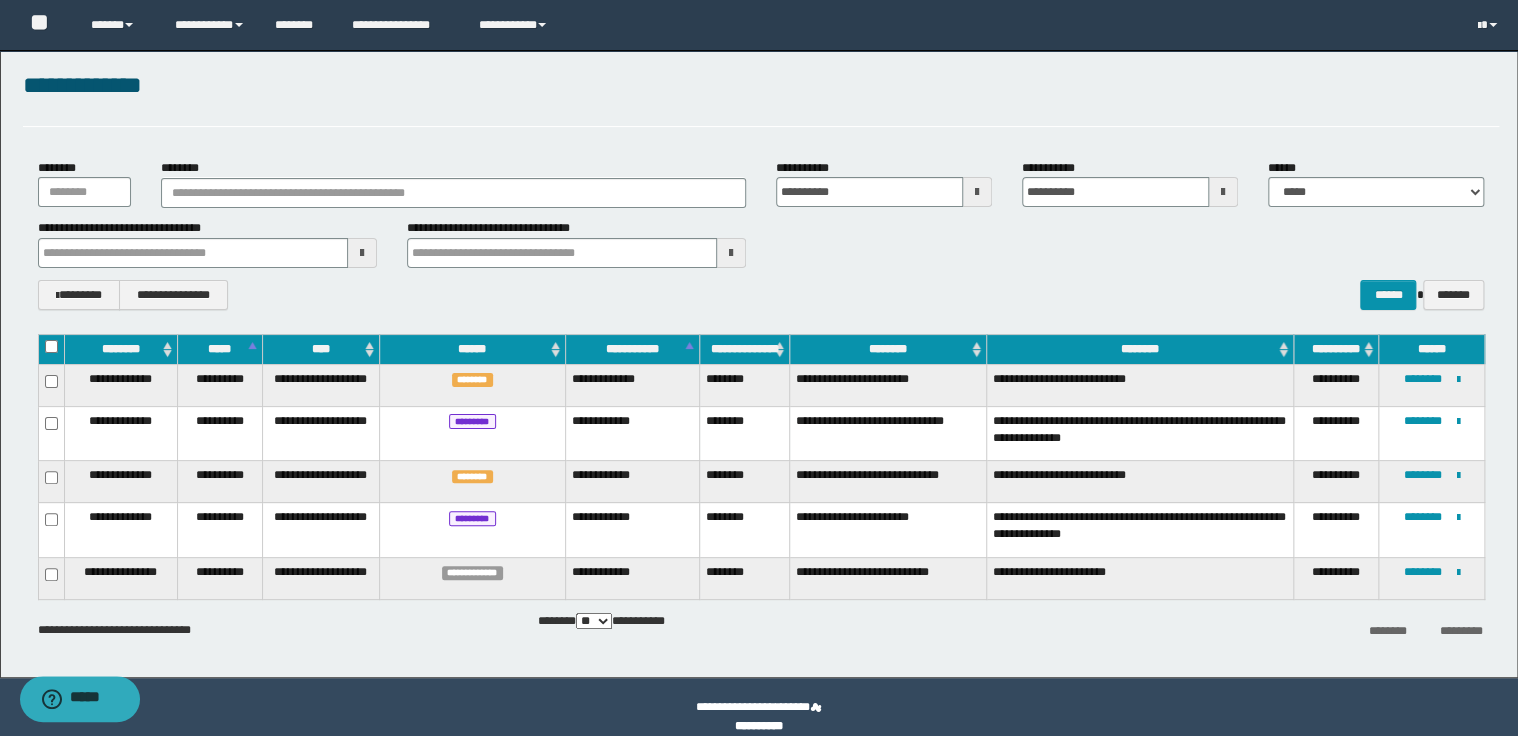 scroll, scrollTop: 41, scrollLeft: 0, axis: vertical 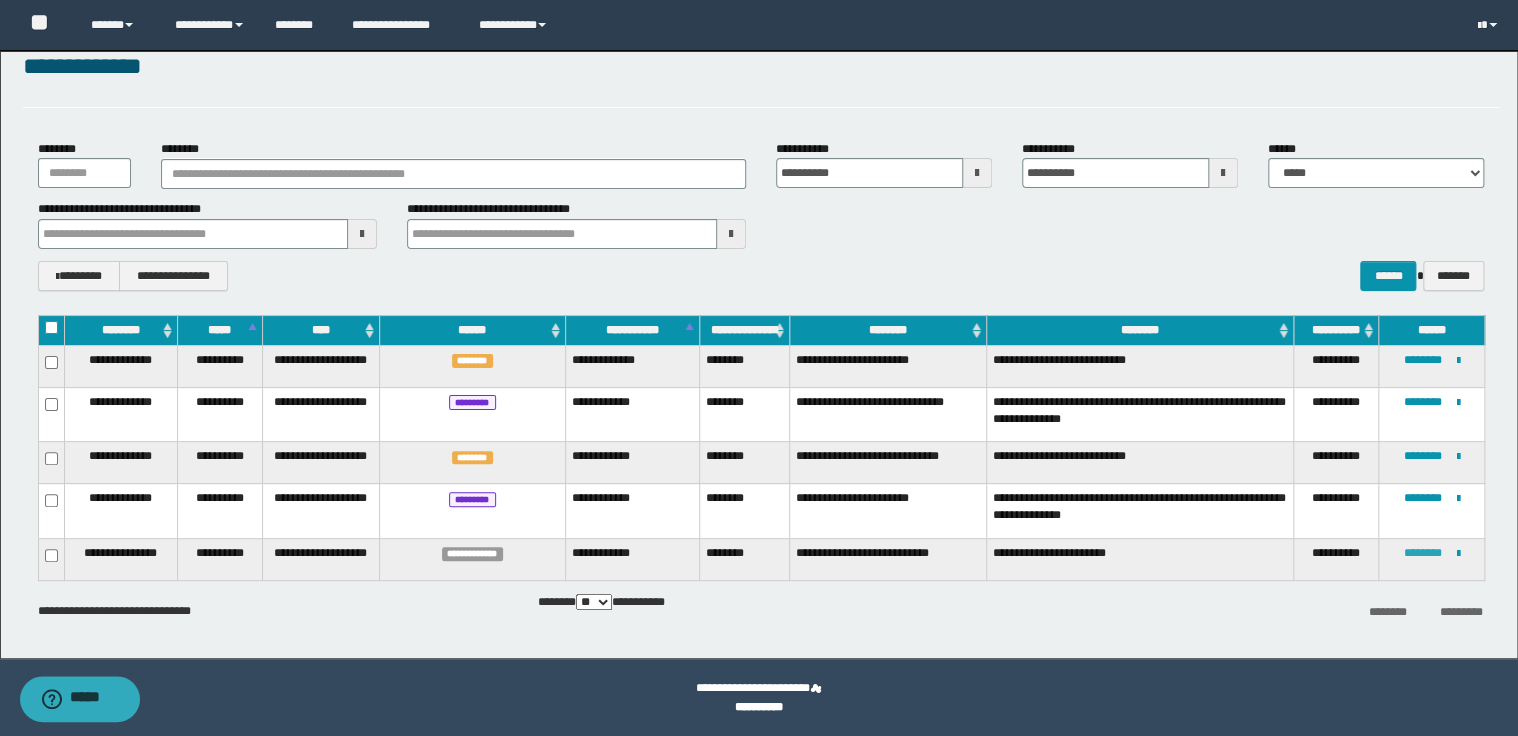 click on "********" at bounding box center [1423, 553] 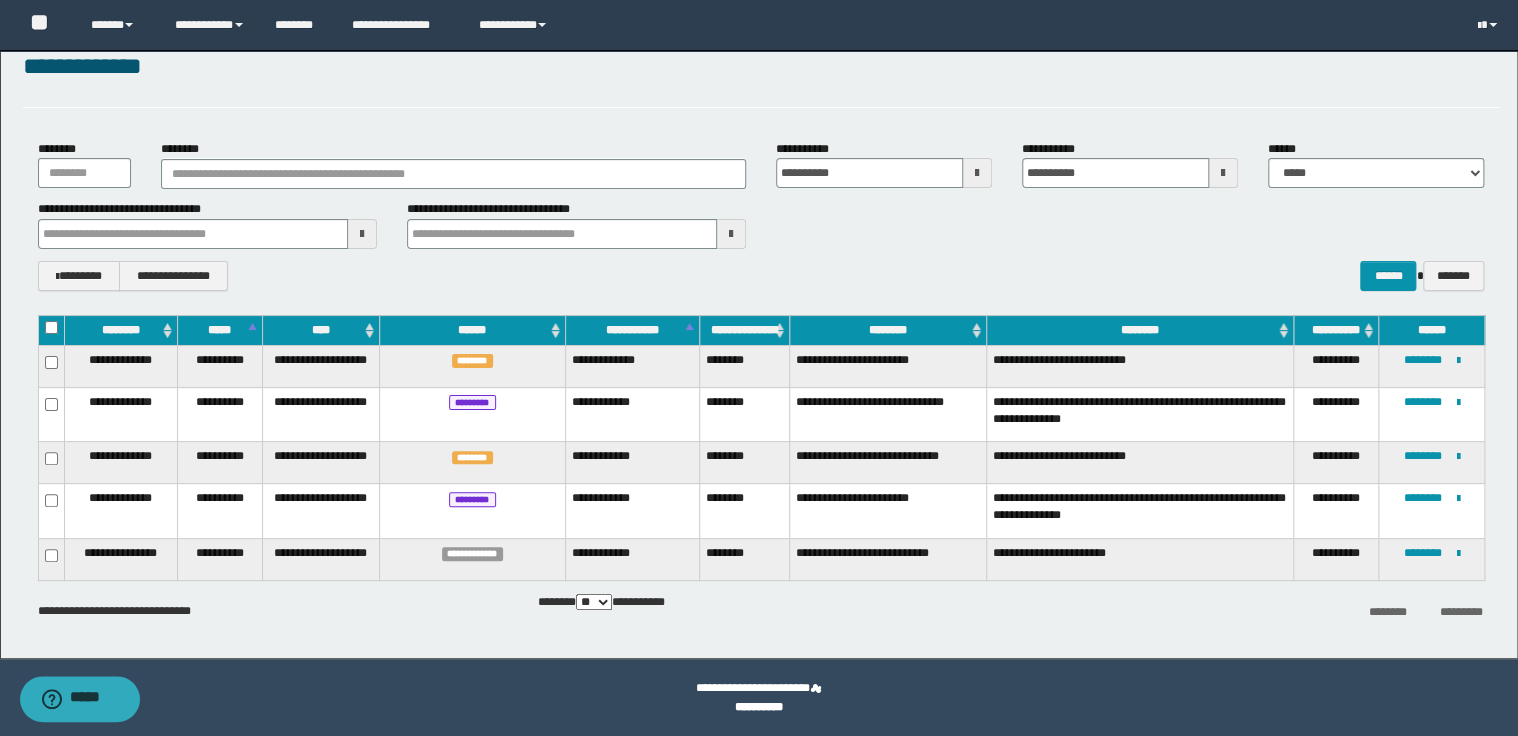 scroll, scrollTop: 0, scrollLeft: 0, axis: both 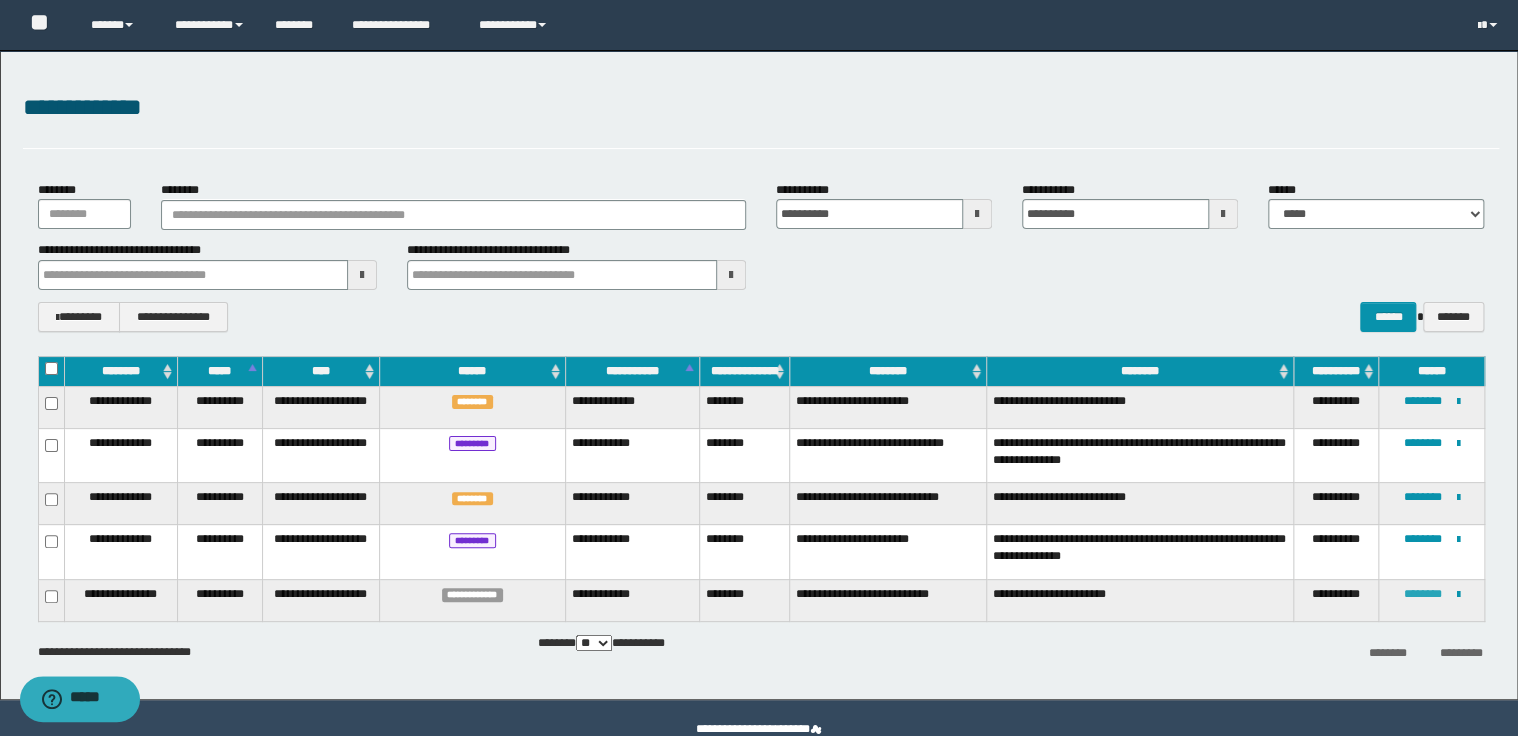 click on "********" at bounding box center [1423, 594] 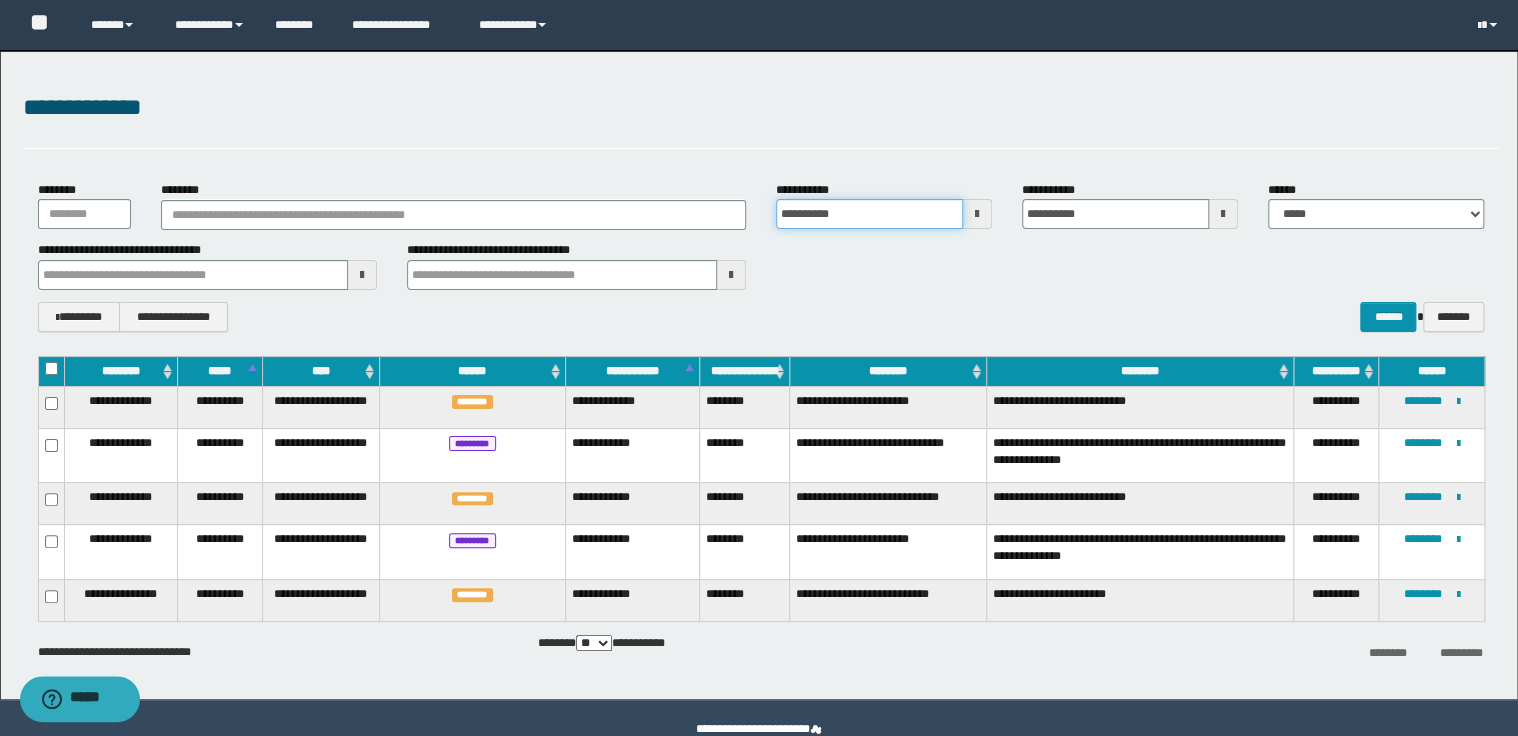 click on "**********" at bounding box center (869, 214) 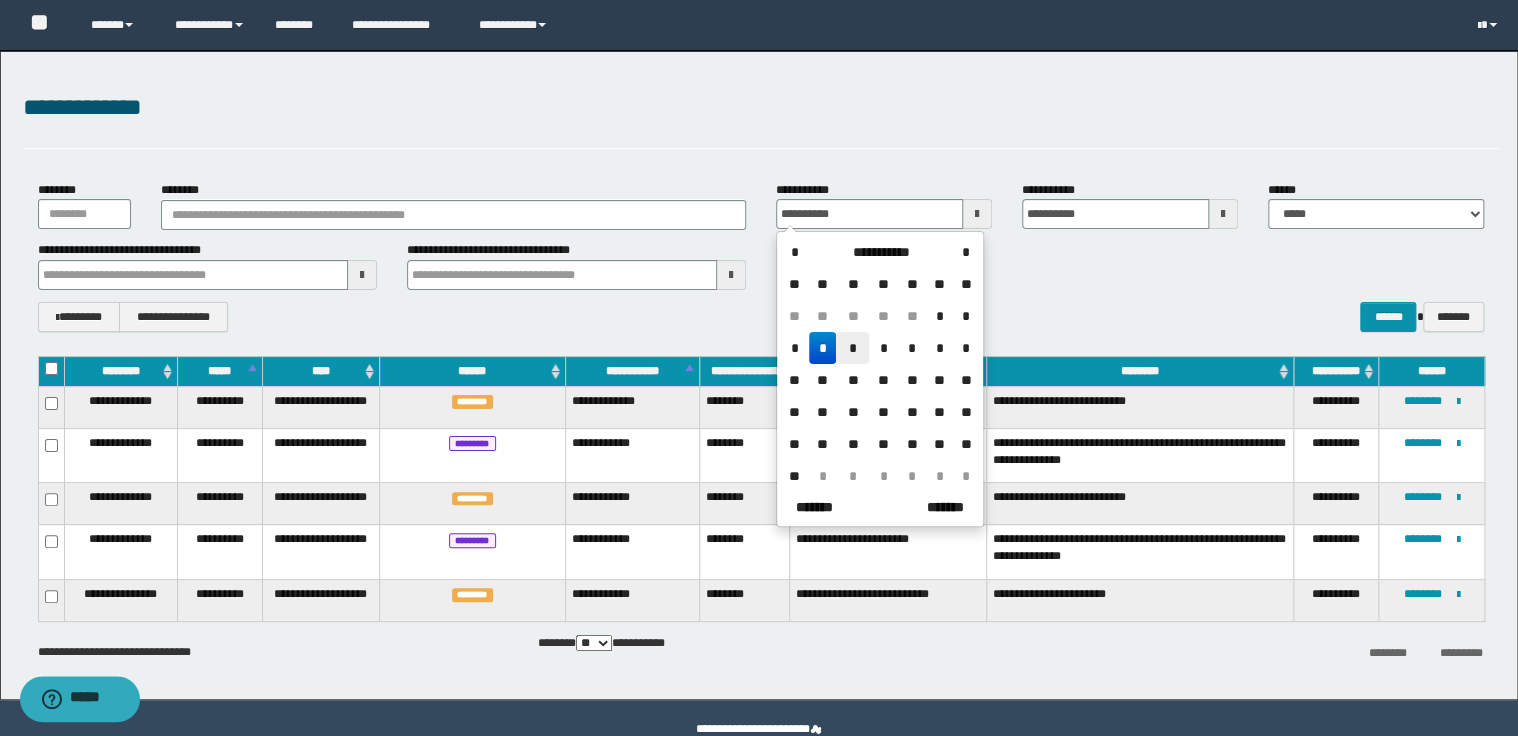 click on "*" at bounding box center [852, 348] 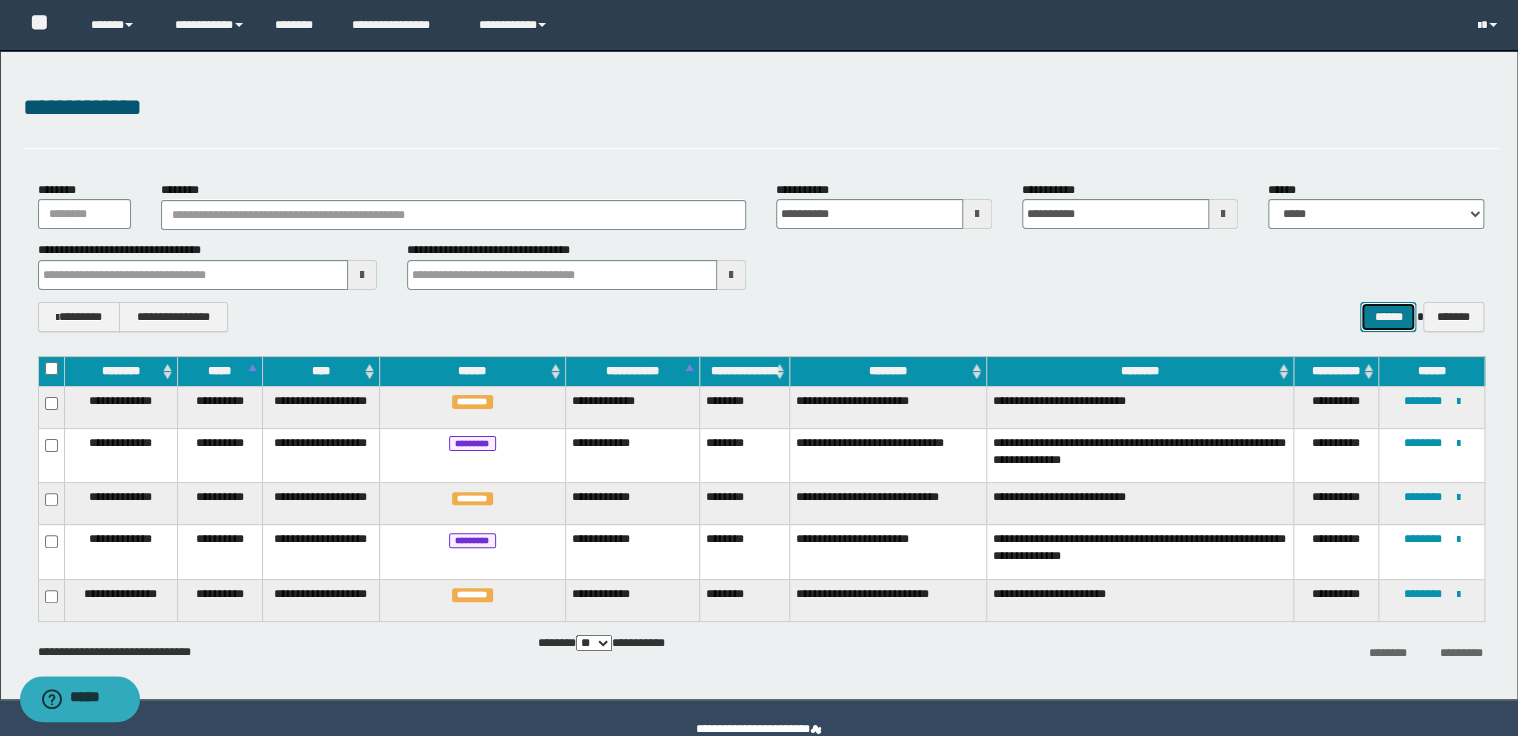 click on "******" at bounding box center [1388, 317] 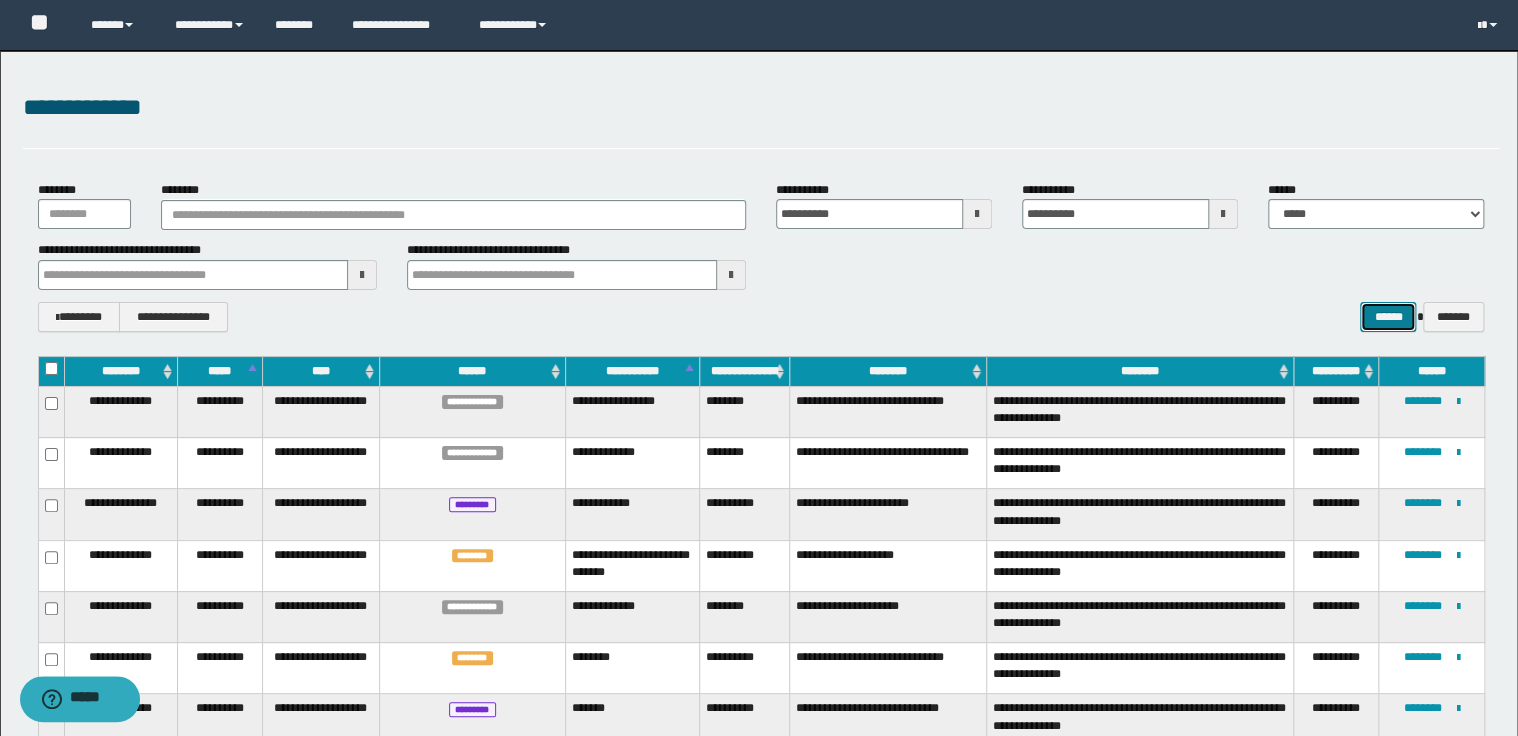 scroll, scrollTop: 80, scrollLeft: 0, axis: vertical 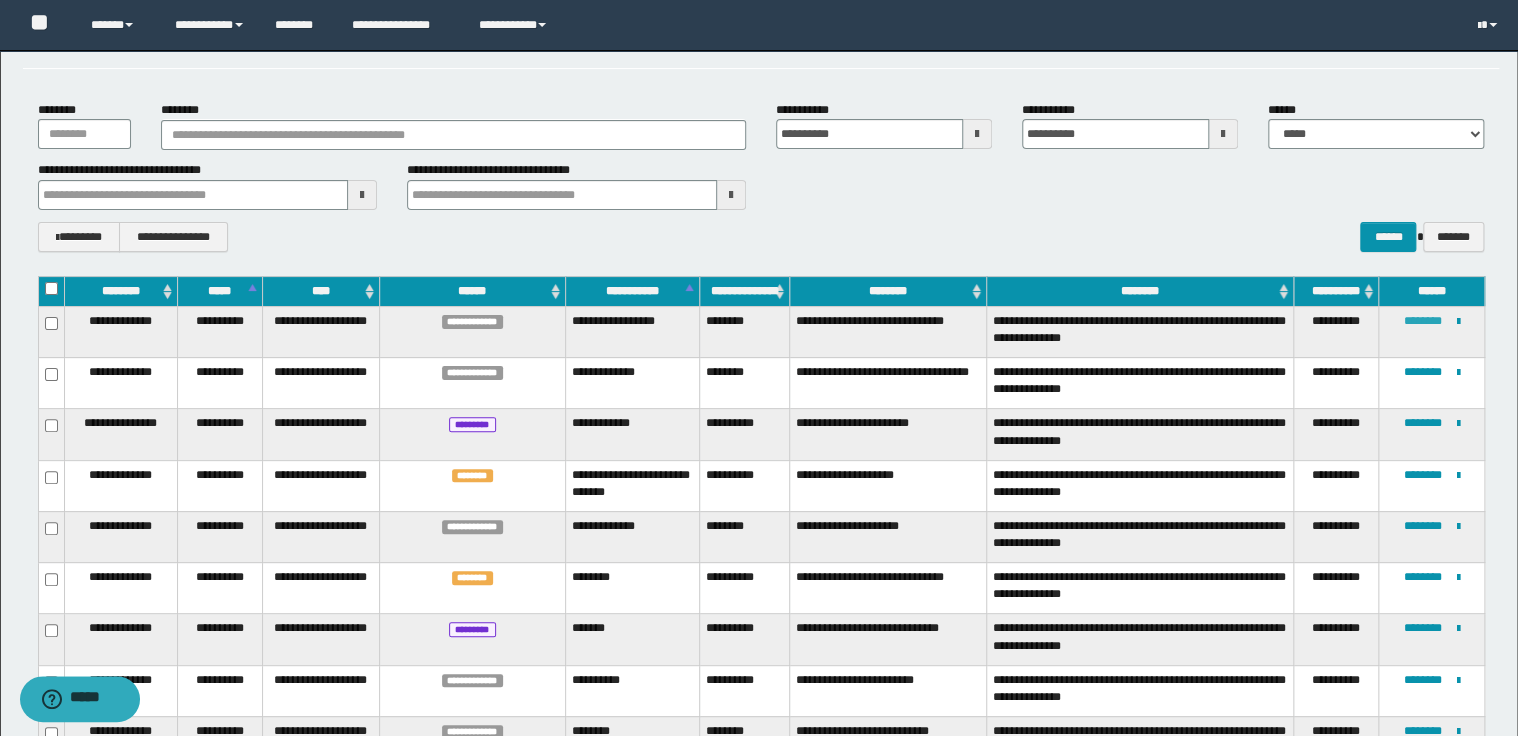 click on "********" at bounding box center [1423, 321] 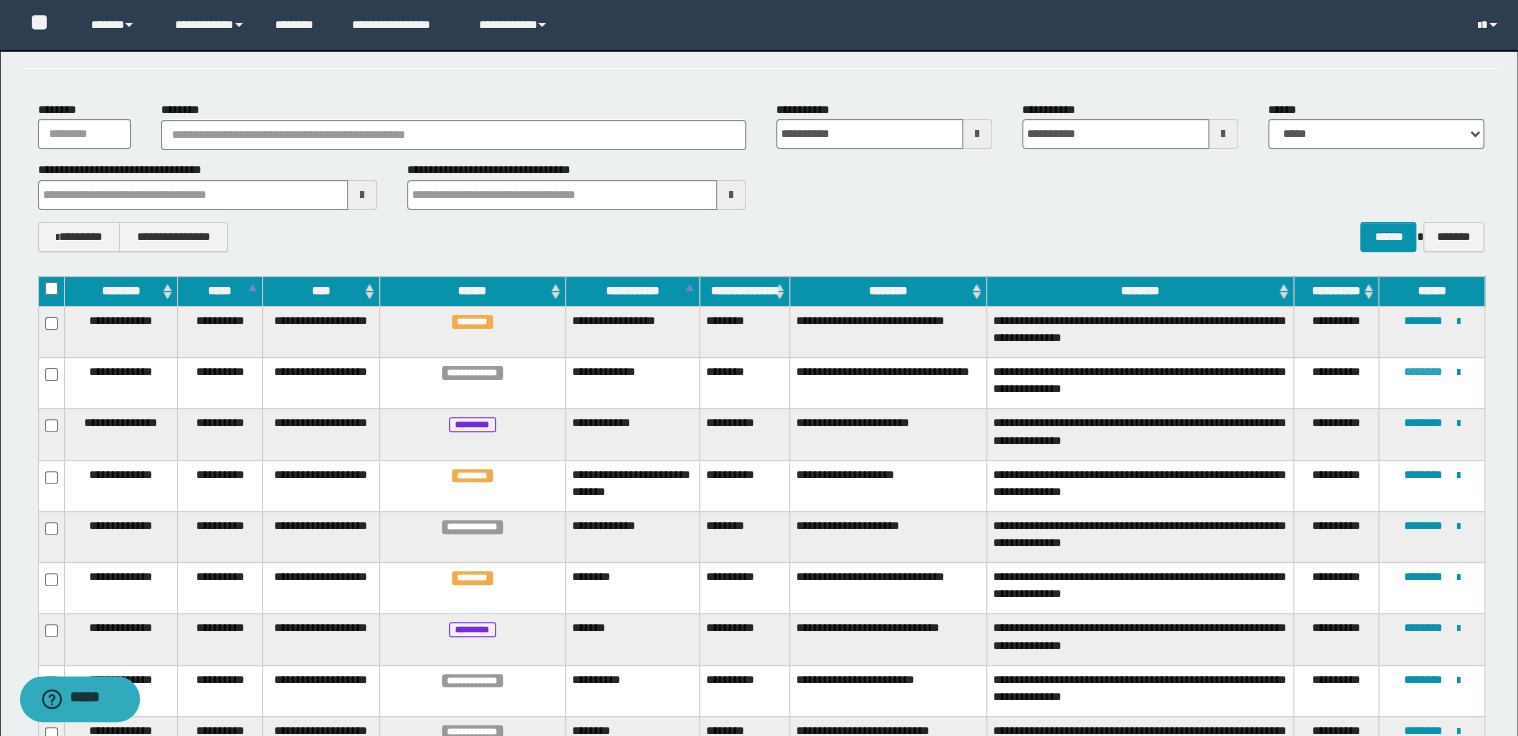 click on "********" at bounding box center (1423, 372) 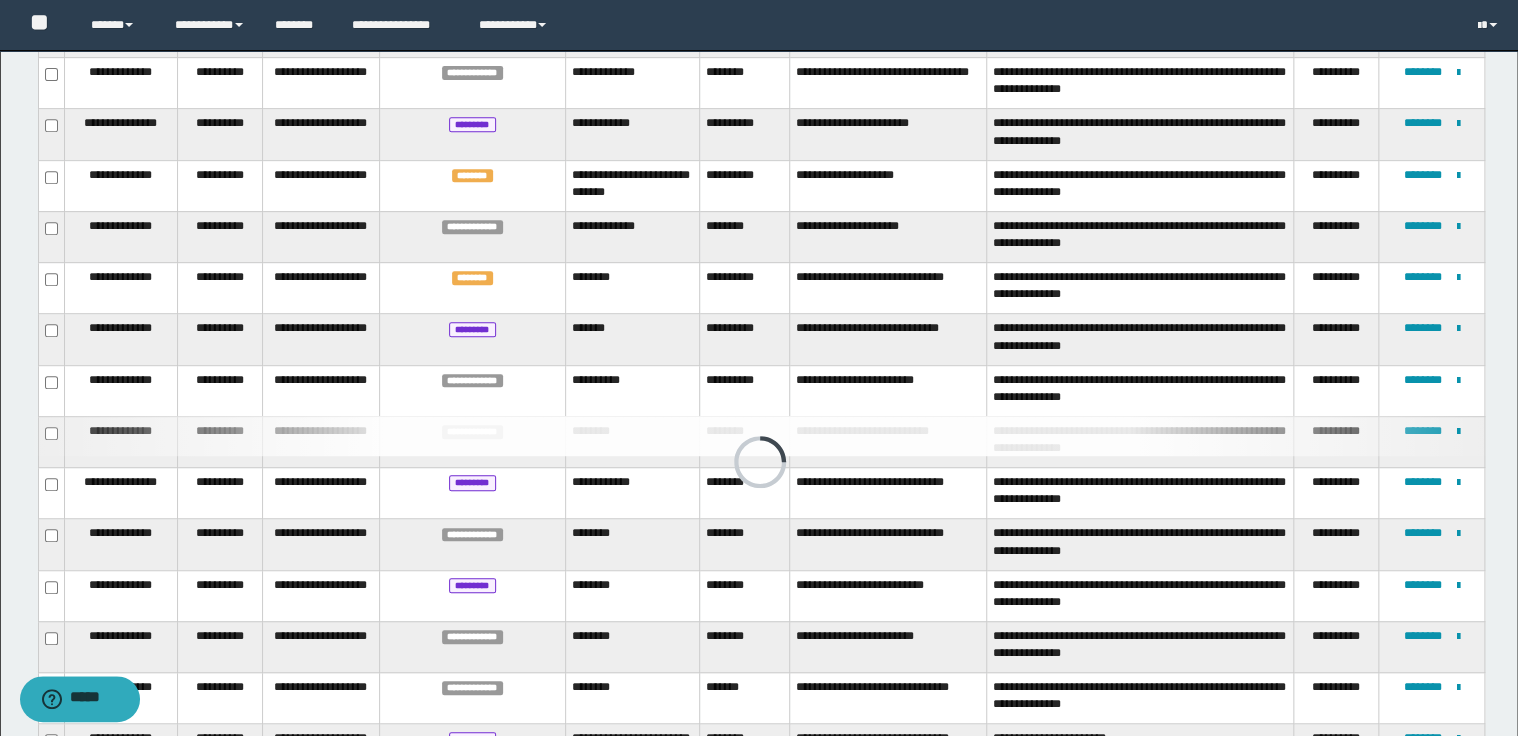 scroll, scrollTop: 400, scrollLeft: 0, axis: vertical 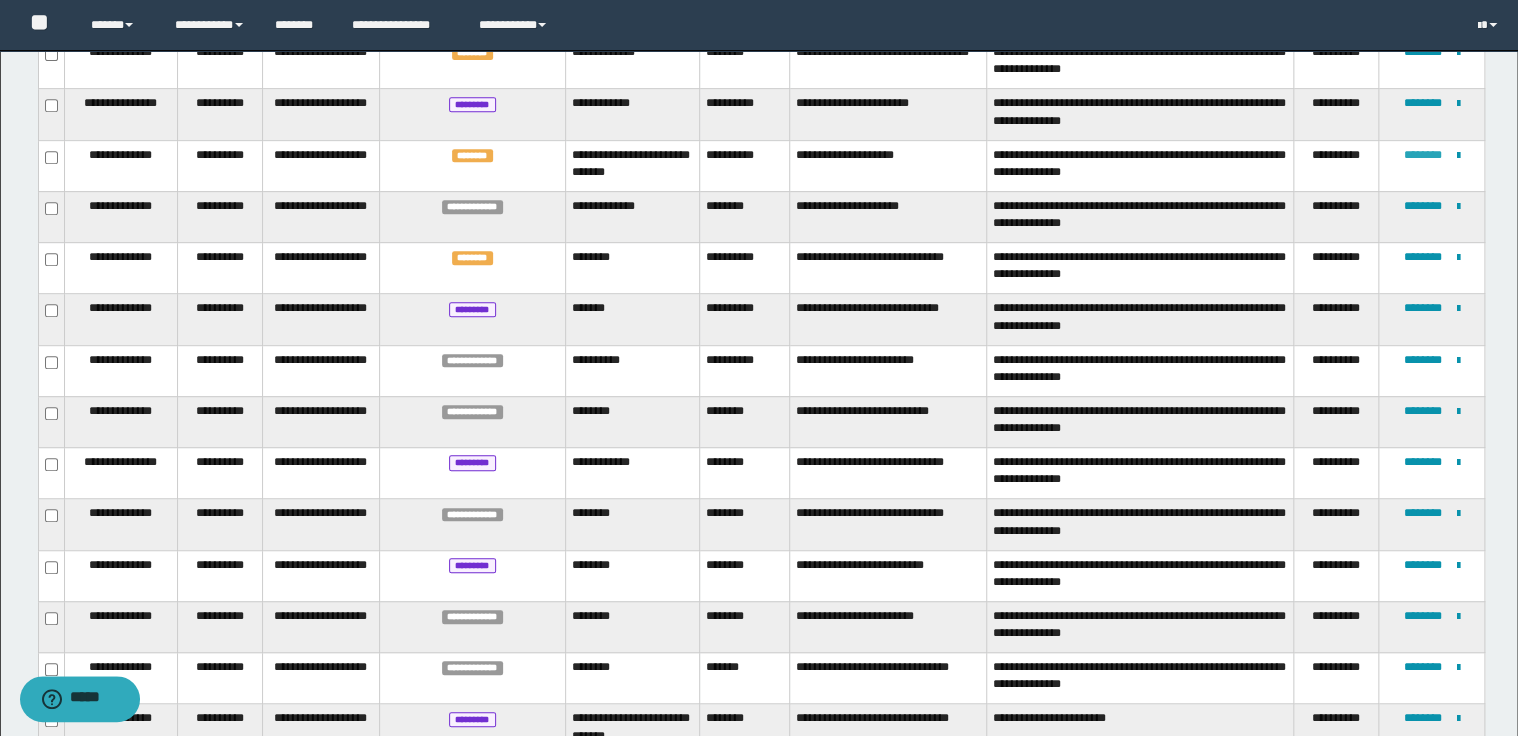 click on "********" at bounding box center (1423, 155) 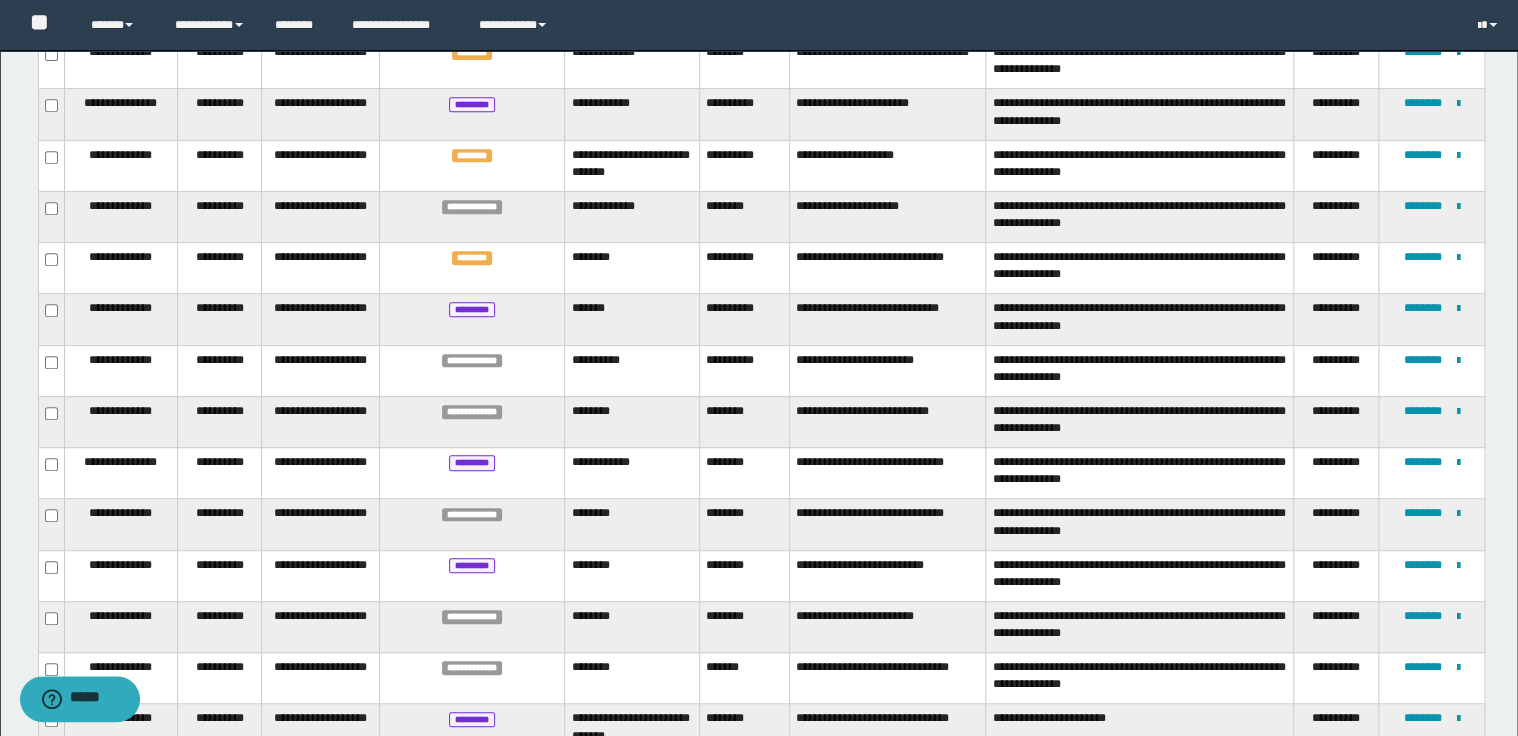 scroll, scrollTop: 329, scrollLeft: 0, axis: vertical 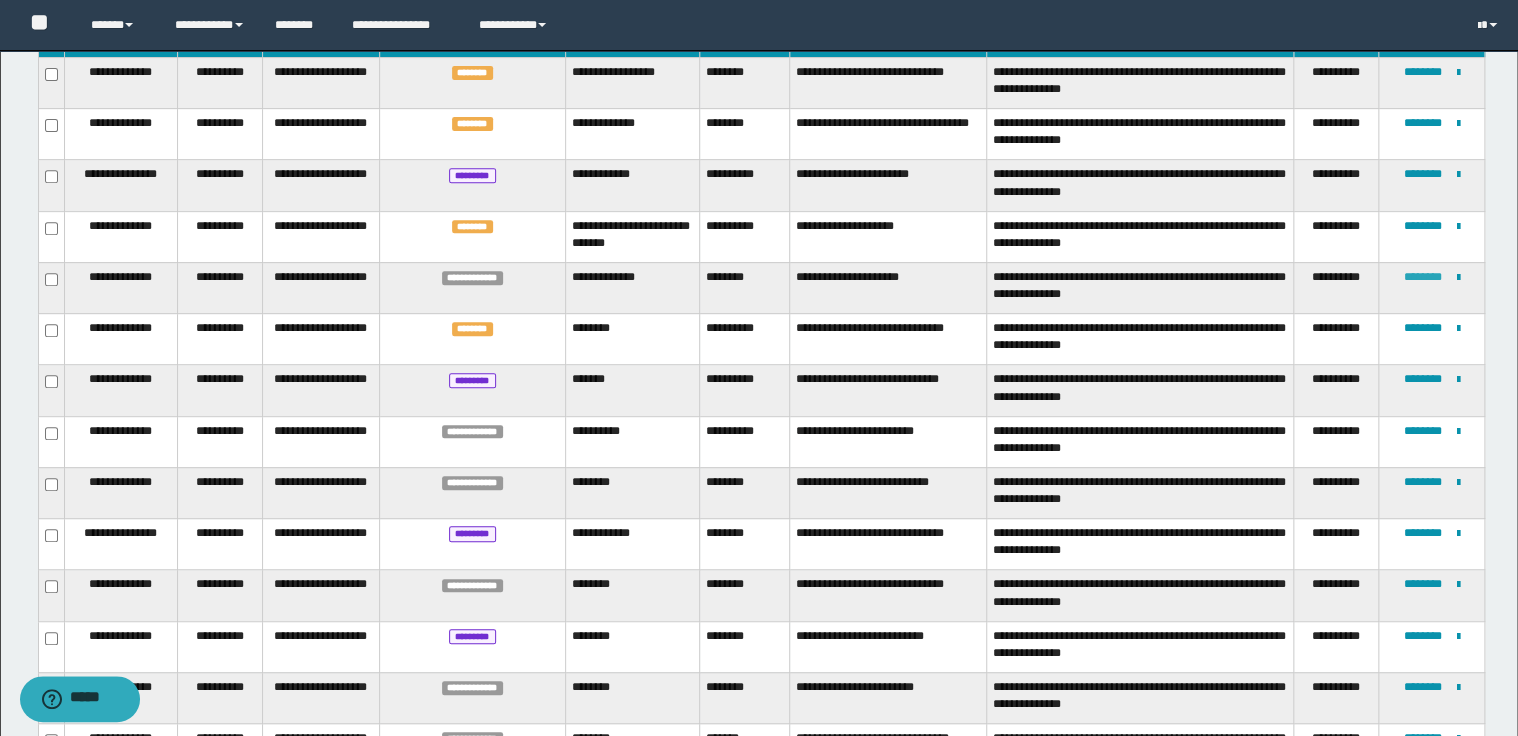 click on "********" at bounding box center (1423, 277) 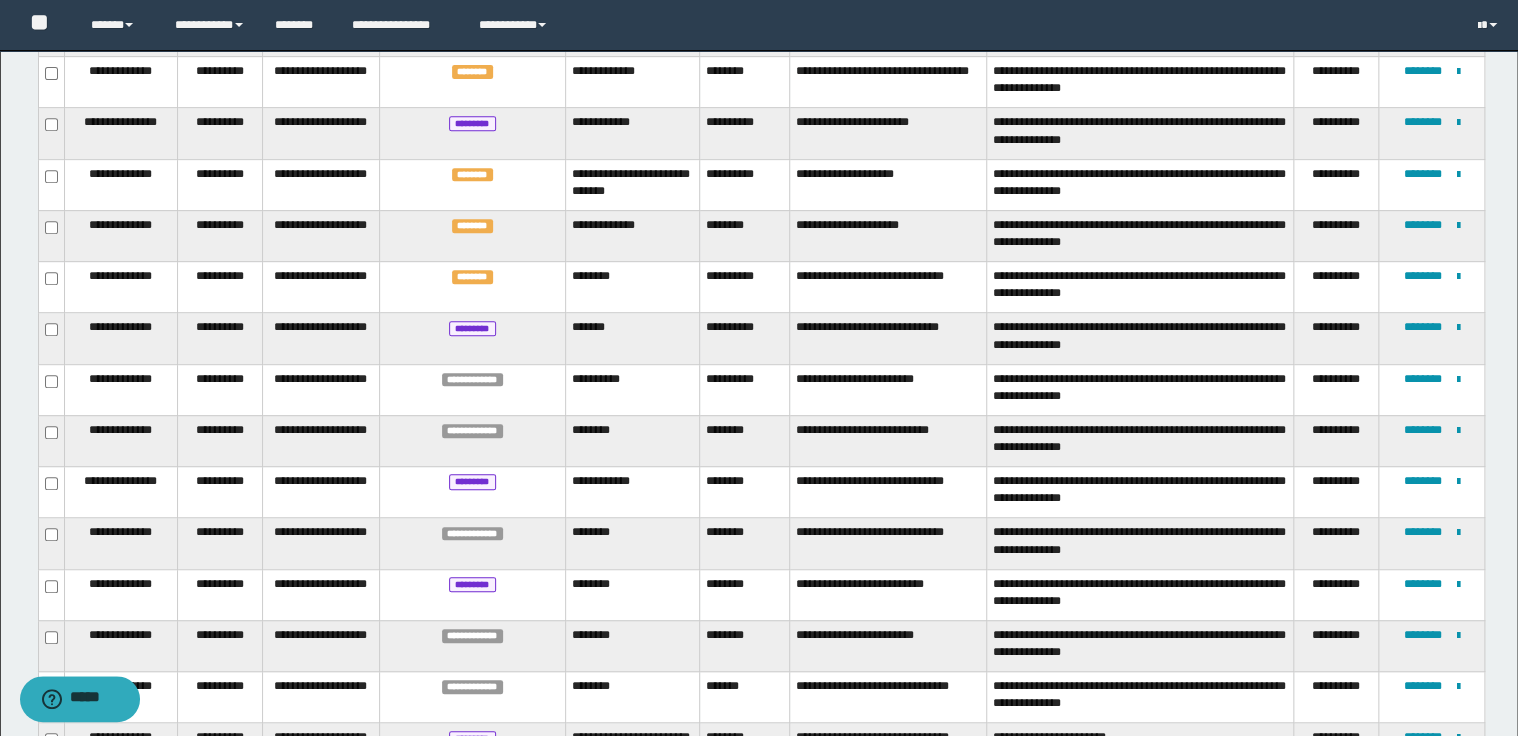 scroll, scrollTop: 409, scrollLeft: 0, axis: vertical 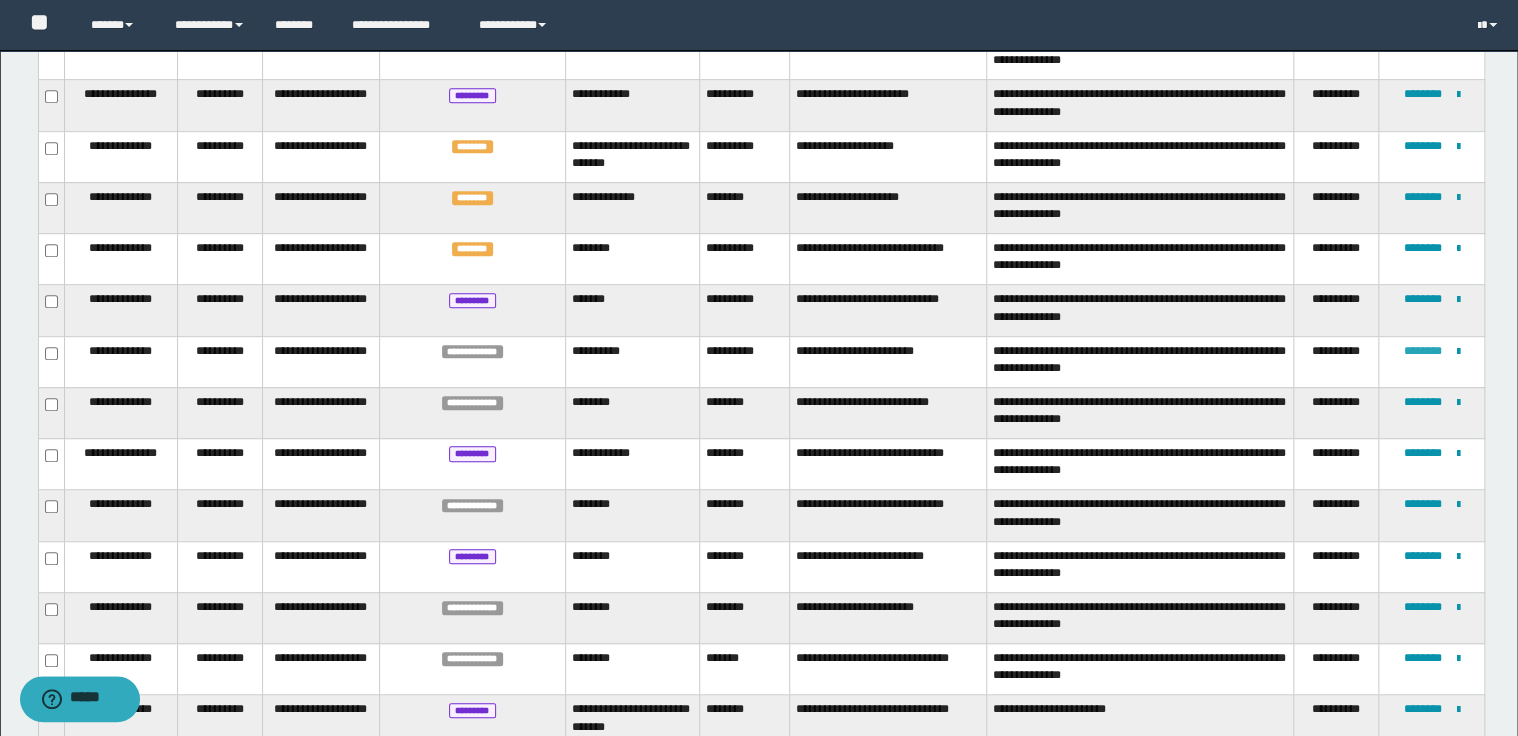 click on "********" at bounding box center (1423, 351) 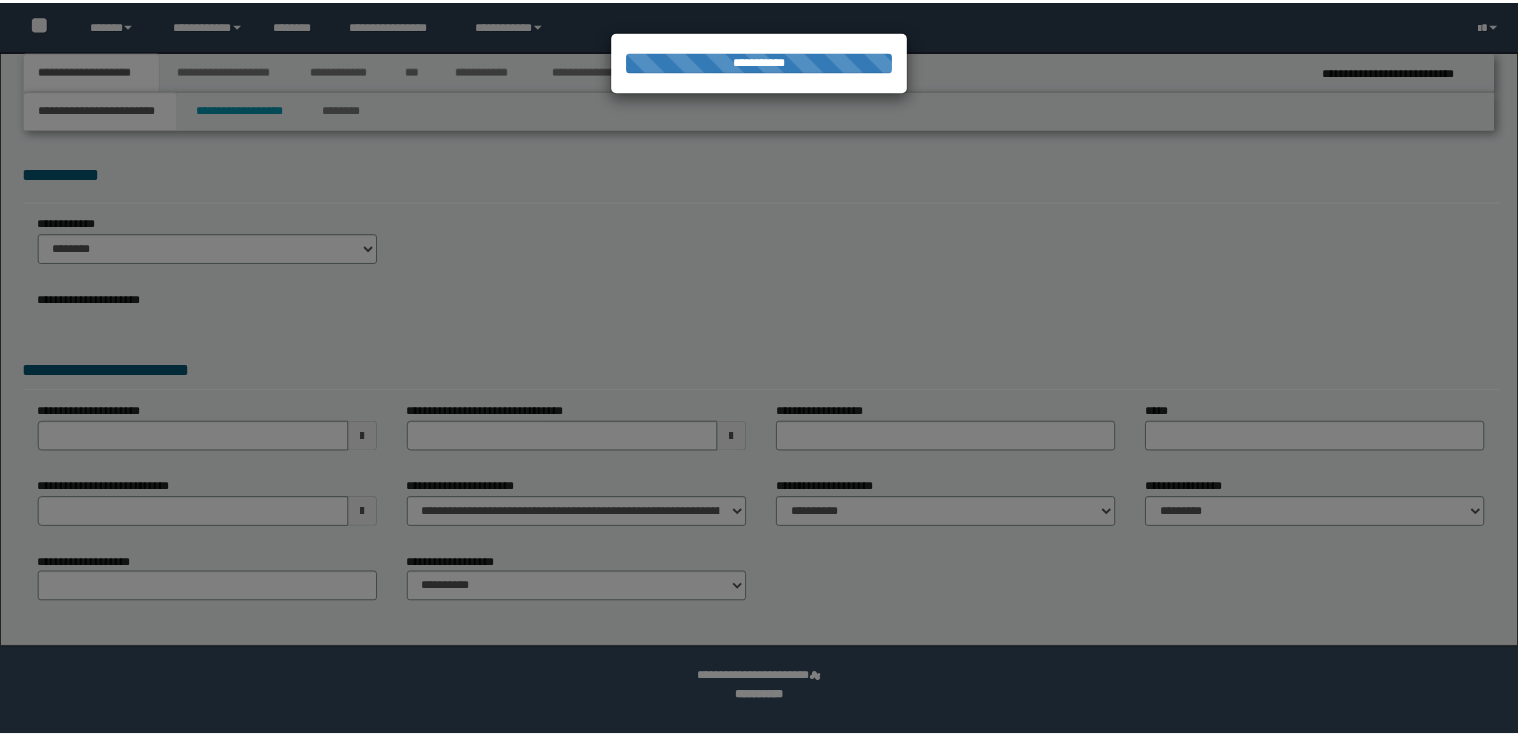 scroll, scrollTop: 0, scrollLeft: 0, axis: both 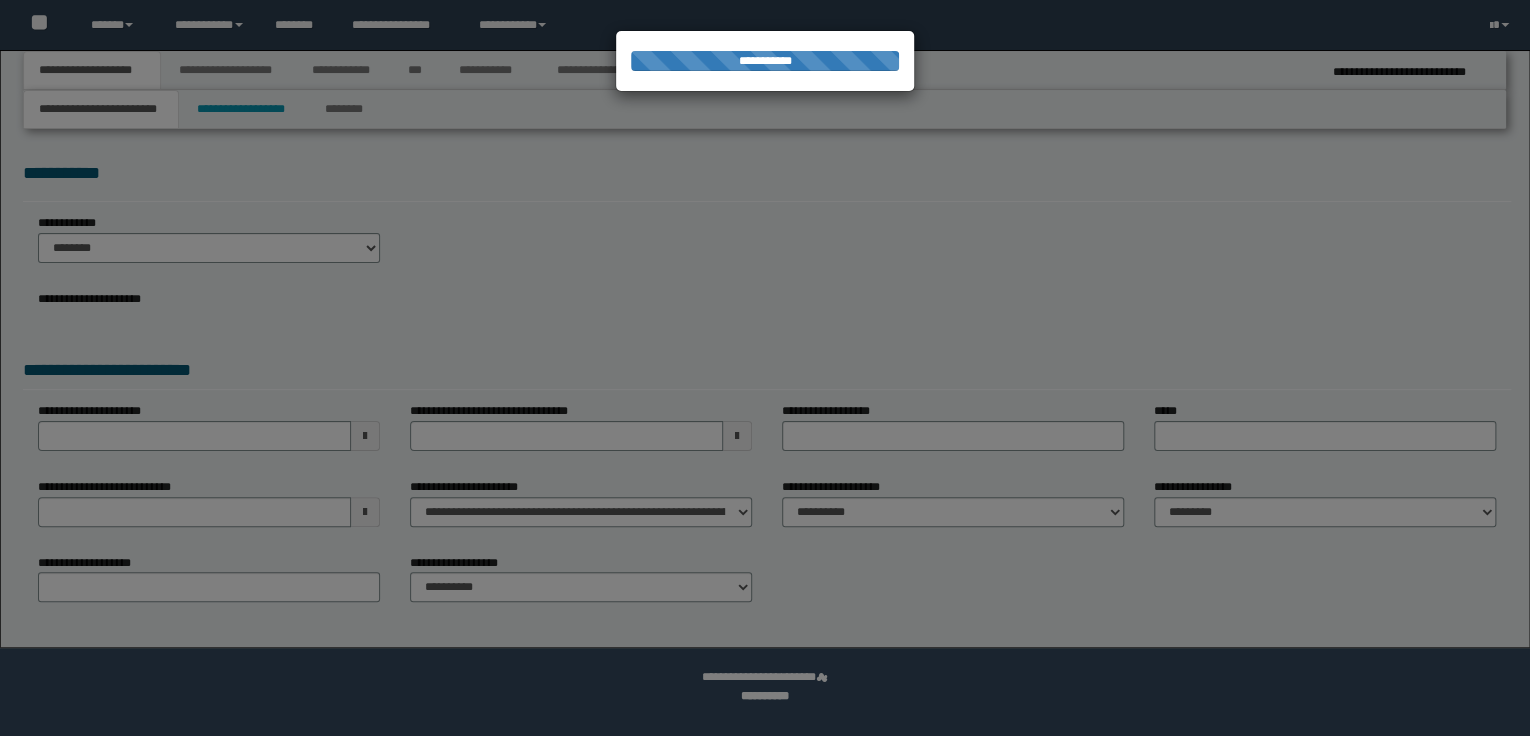 select on "*" 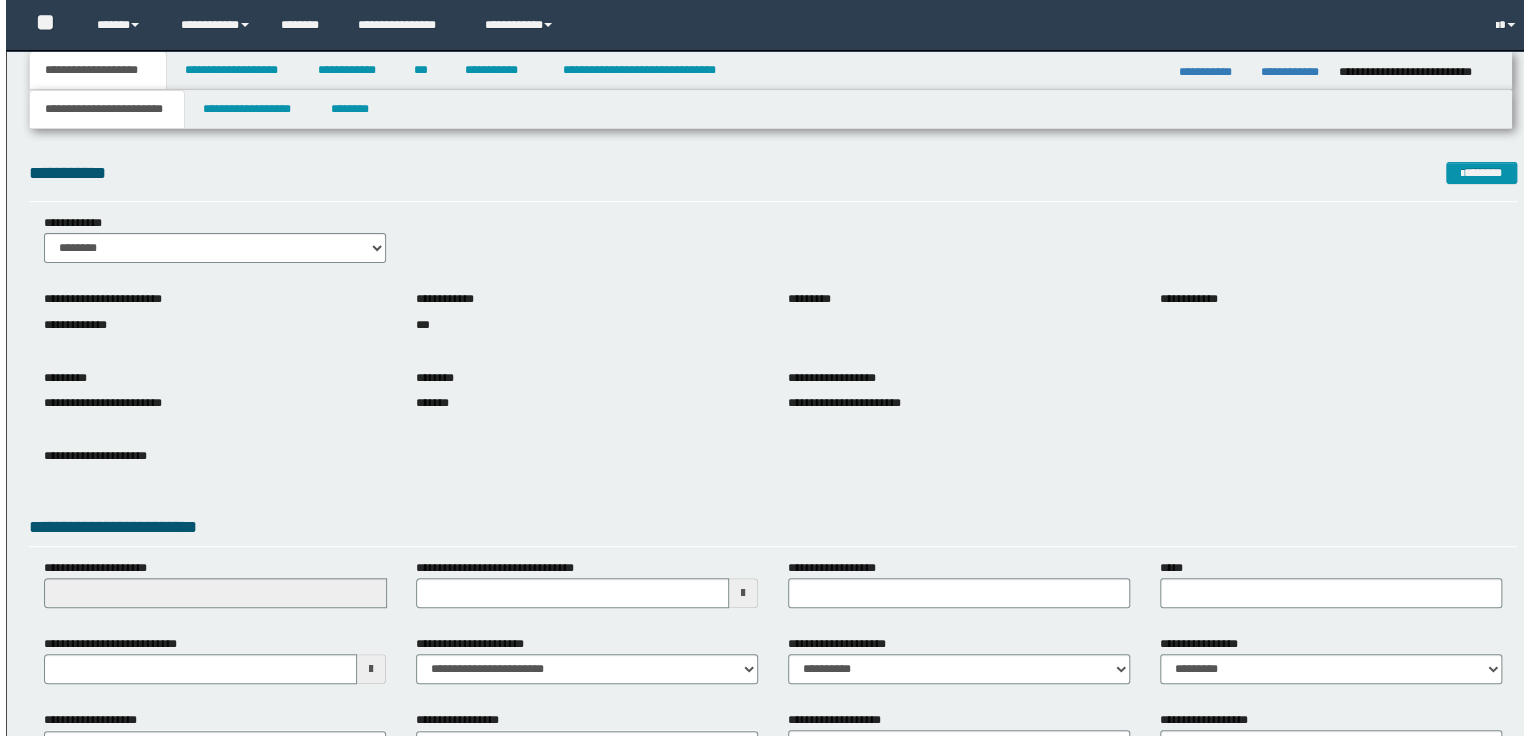 scroll, scrollTop: 0, scrollLeft: 0, axis: both 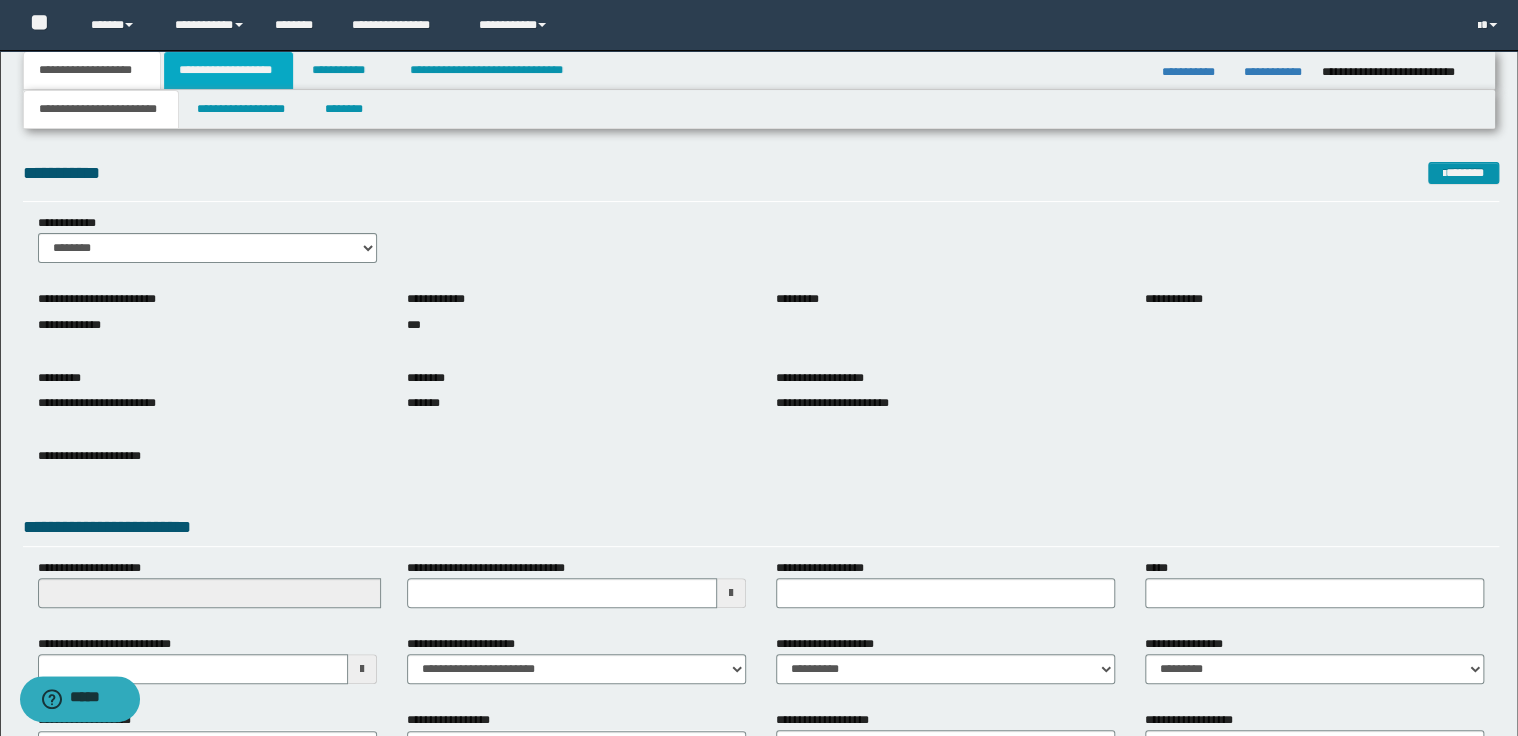 click on "**********" at bounding box center [228, 70] 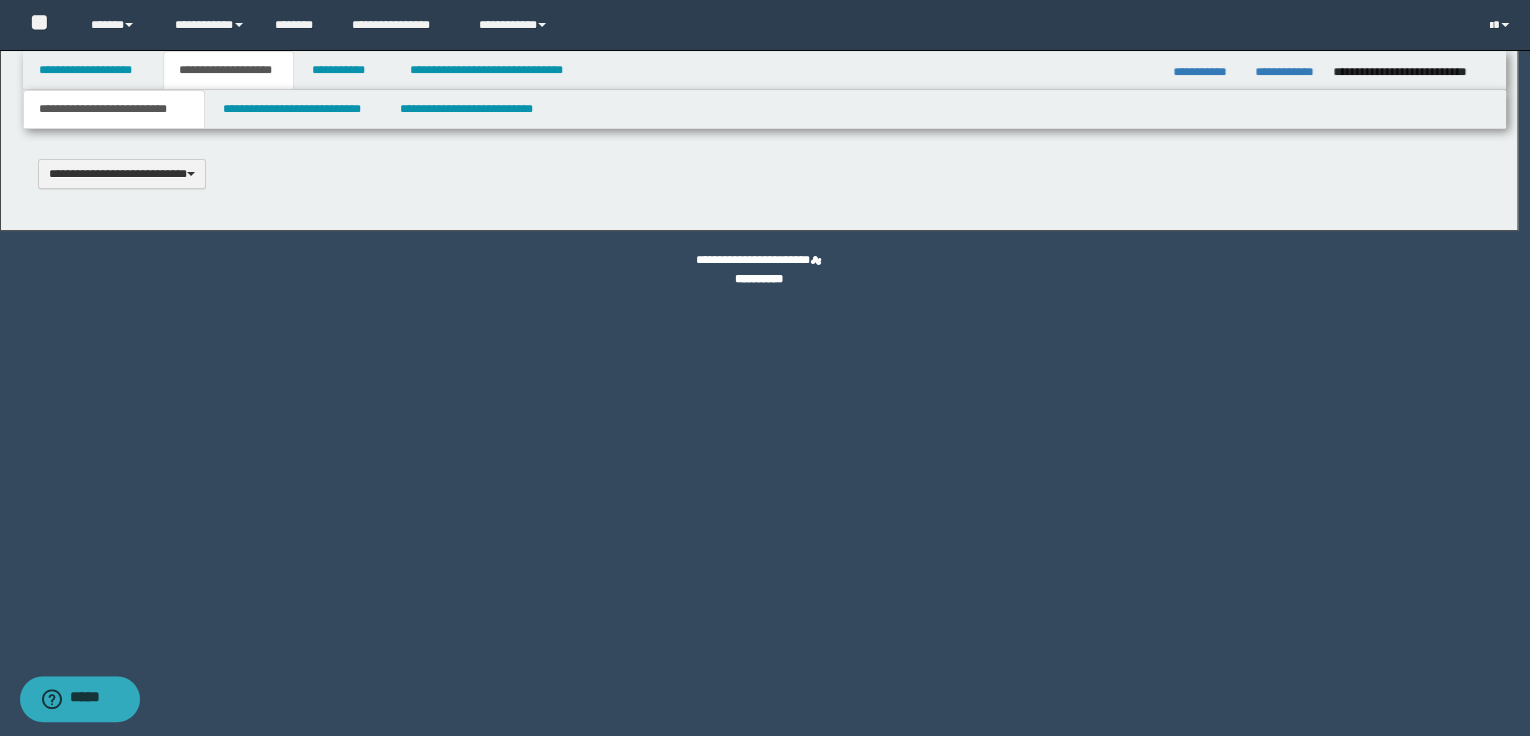 type 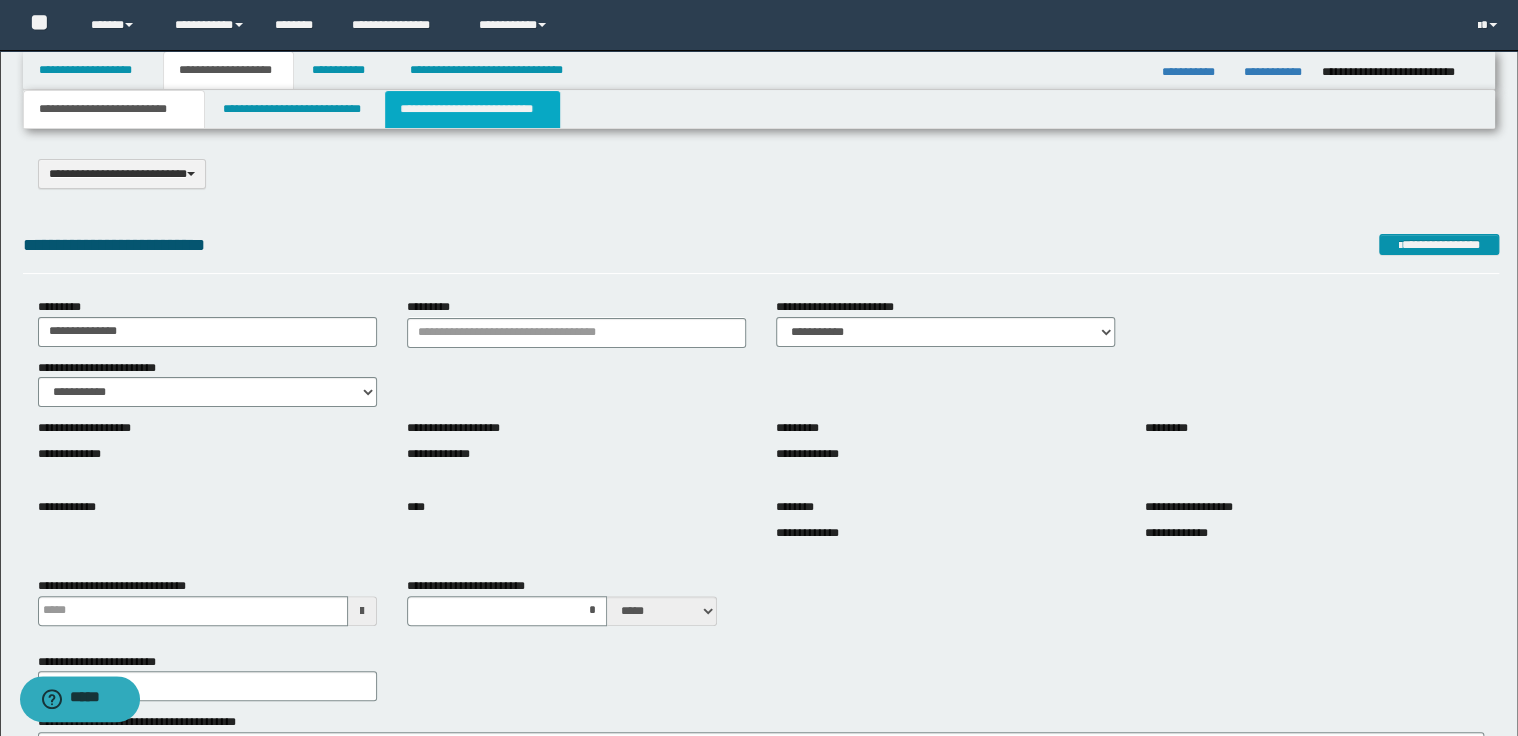 click on "**********" at bounding box center (472, 109) 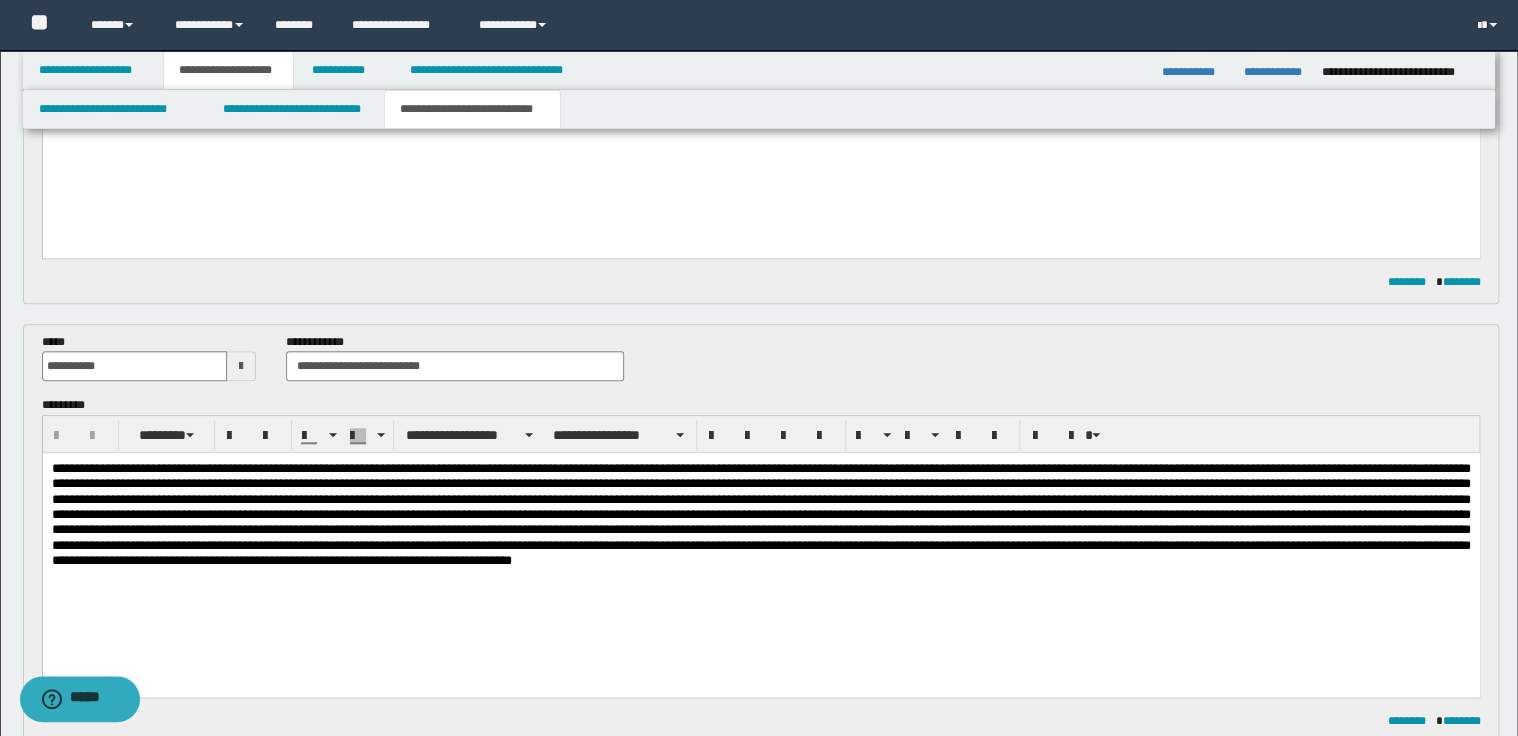 scroll, scrollTop: 640, scrollLeft: 0, axis: vertical 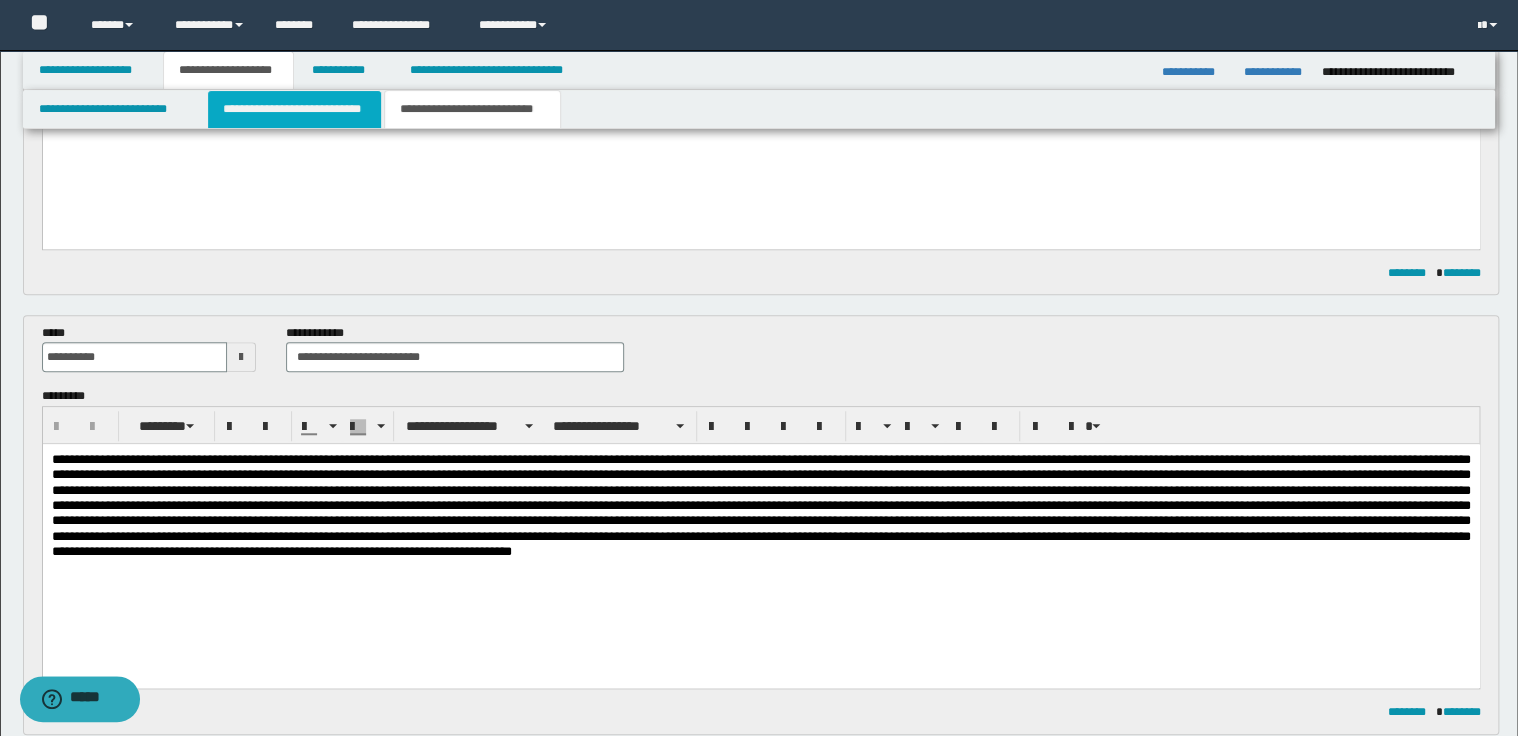 click on "**********" at bounding box center (294, 109) 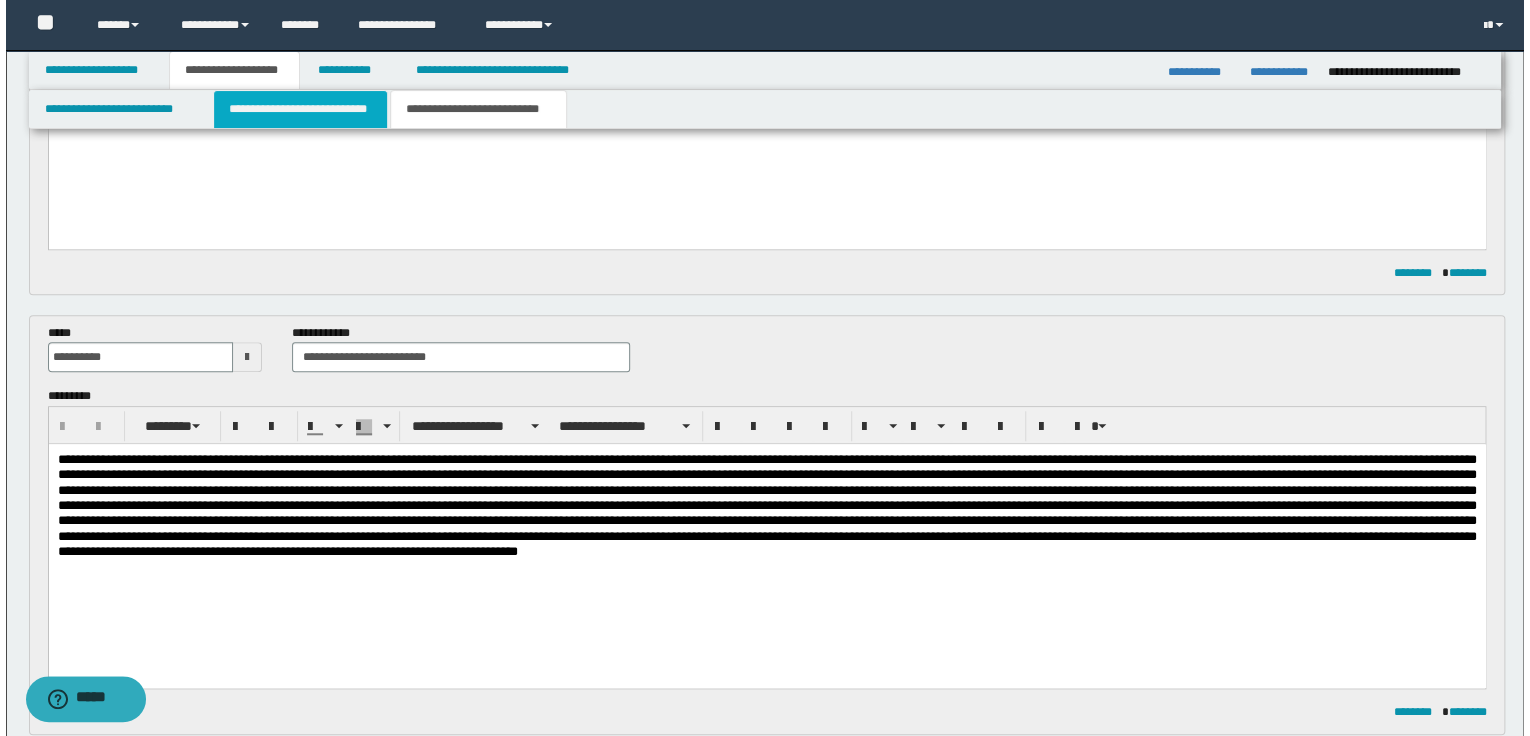 scroll, scrollTop: 0, scrollLeft: 0, axis: both 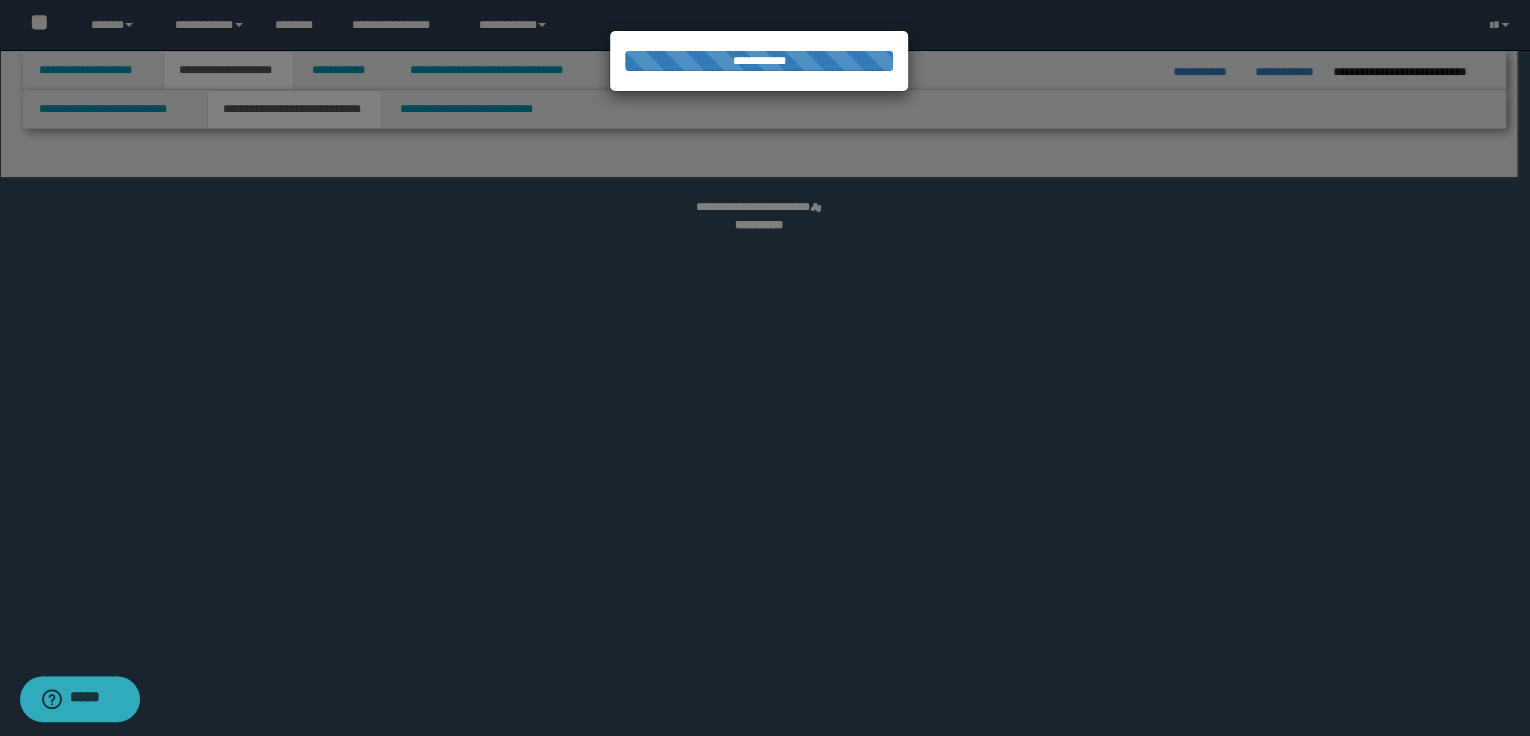 select on "*" 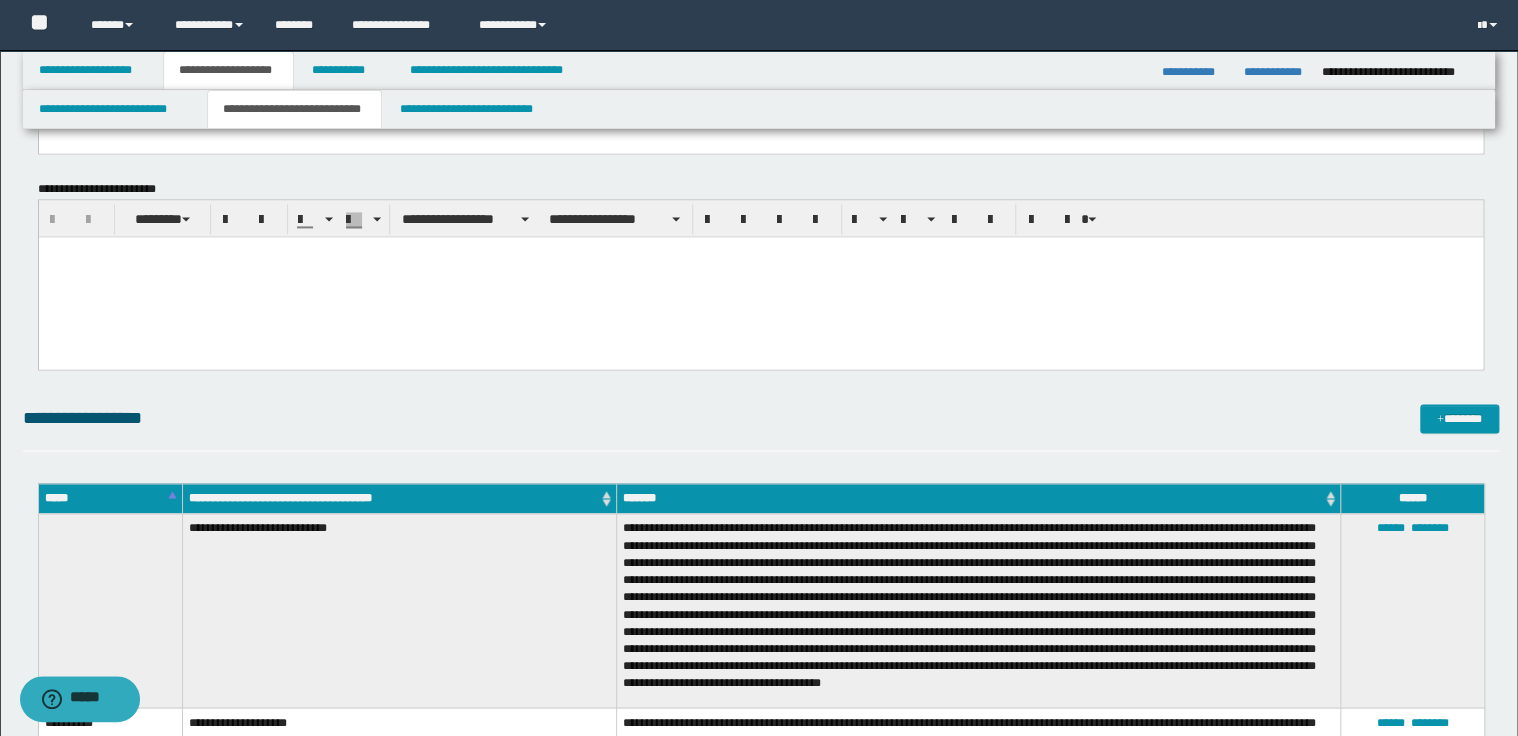 scroll, scrollTop: 1600, scrollLeft: 0, axis: vertical 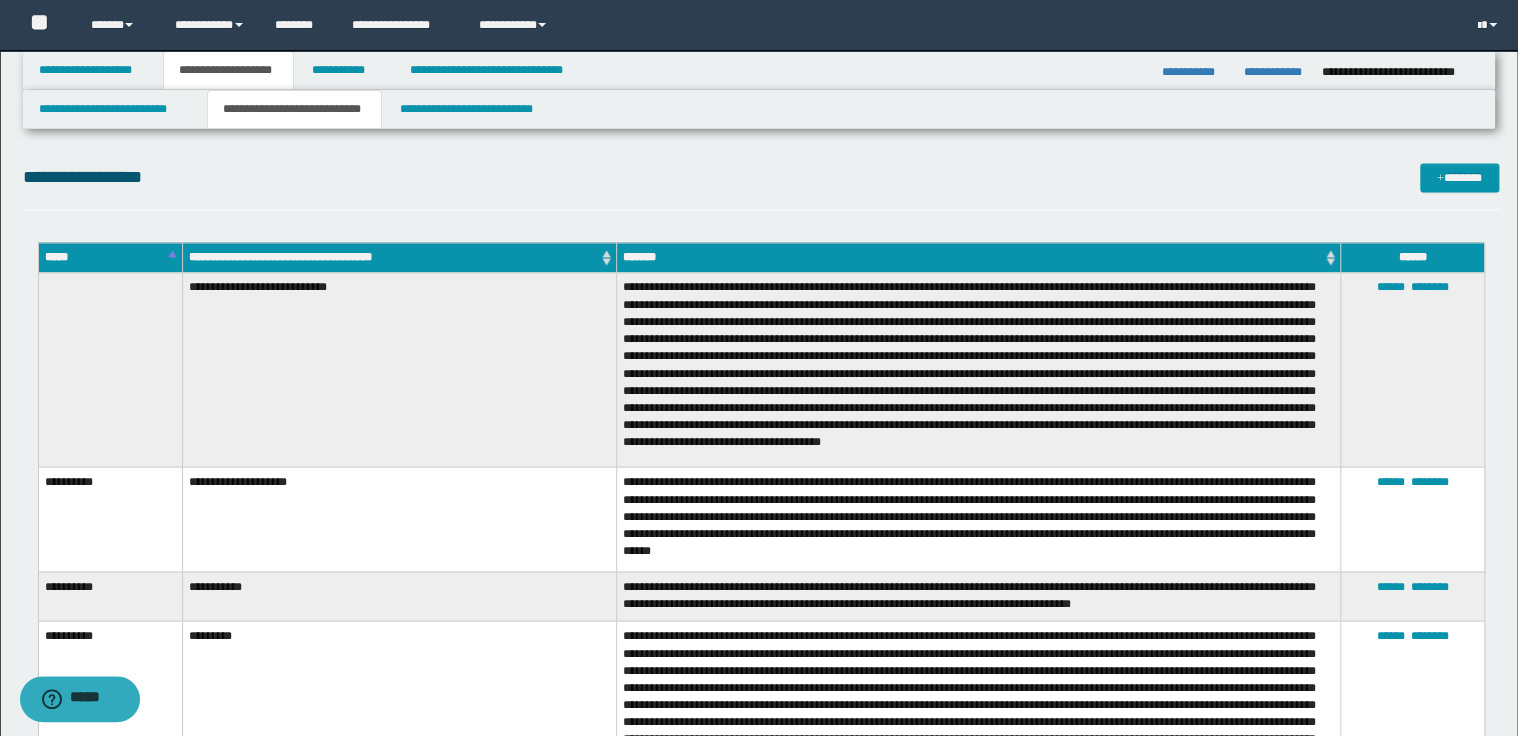 click on "*****" at bounding box center (110, 257) 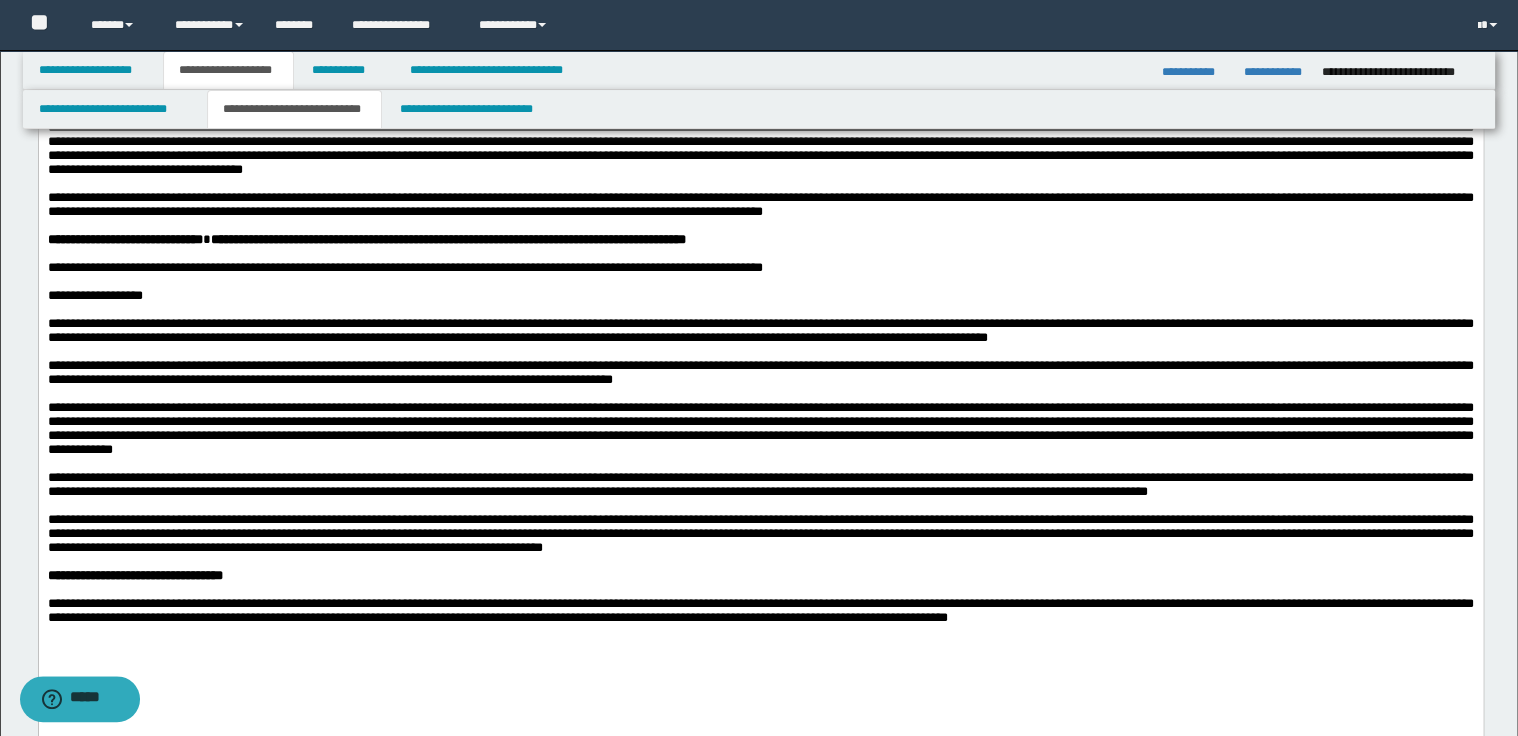 scroll, scrollTop: 320, scrollLeft: 0, axis: vertical 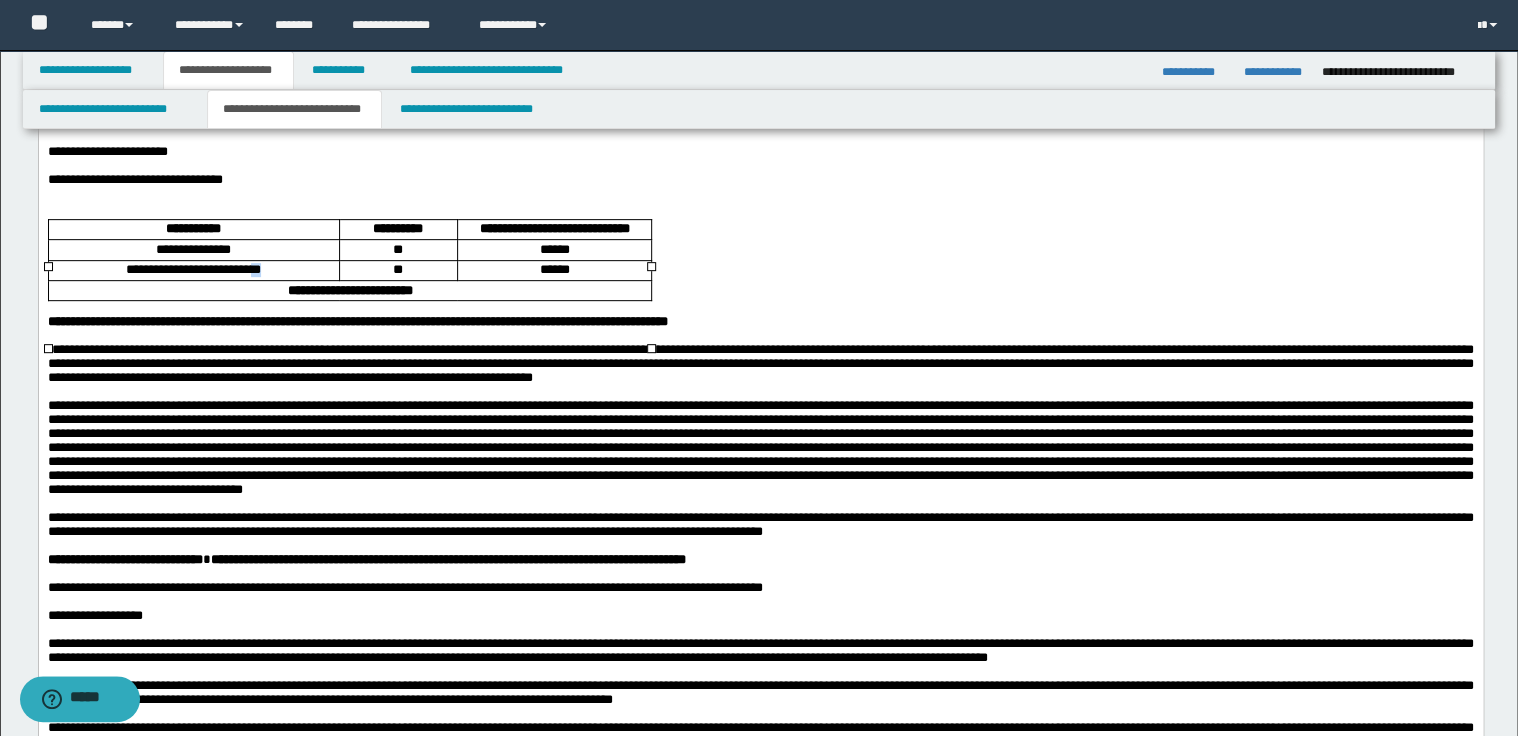drag, startPoint x: 271, startPoint y: 315, endPoint x: 256, endPoint y: 315, distance: 15 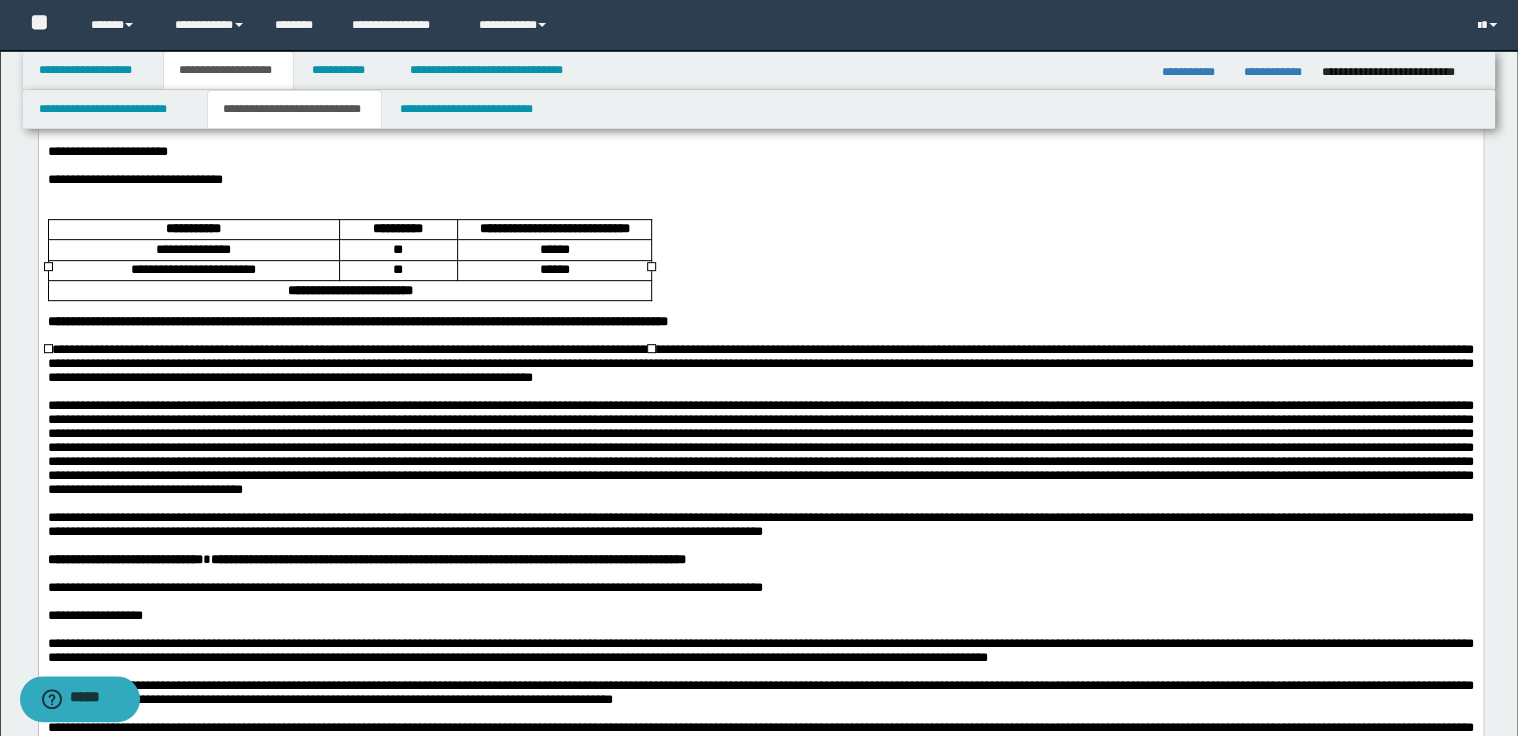 drag, startPoint x: 241, startPoint y: 316, endPoint x: 850, endPoint y: 248, distance: 612.7846 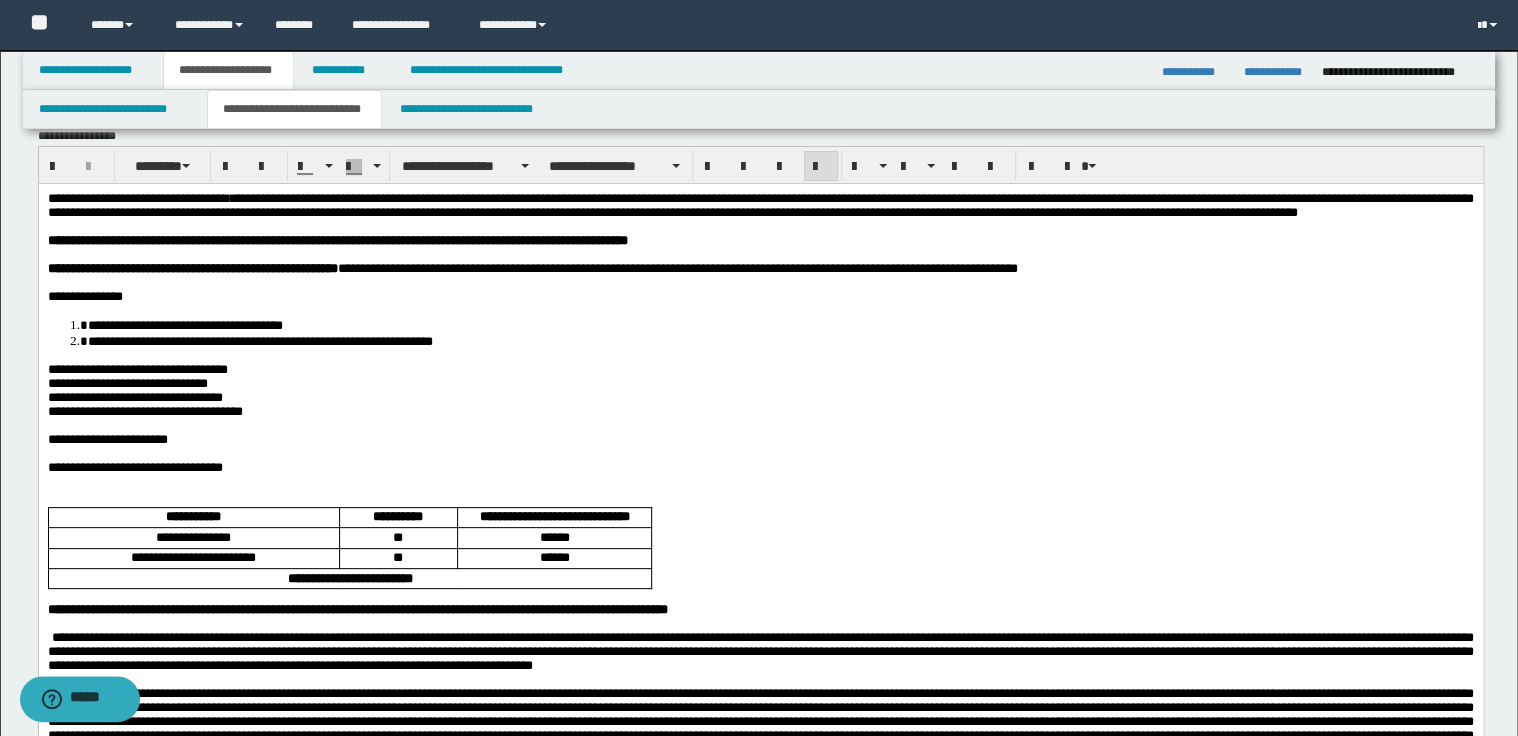 scroll, scrollTop: 0, scrollLeft: 0, axis: both 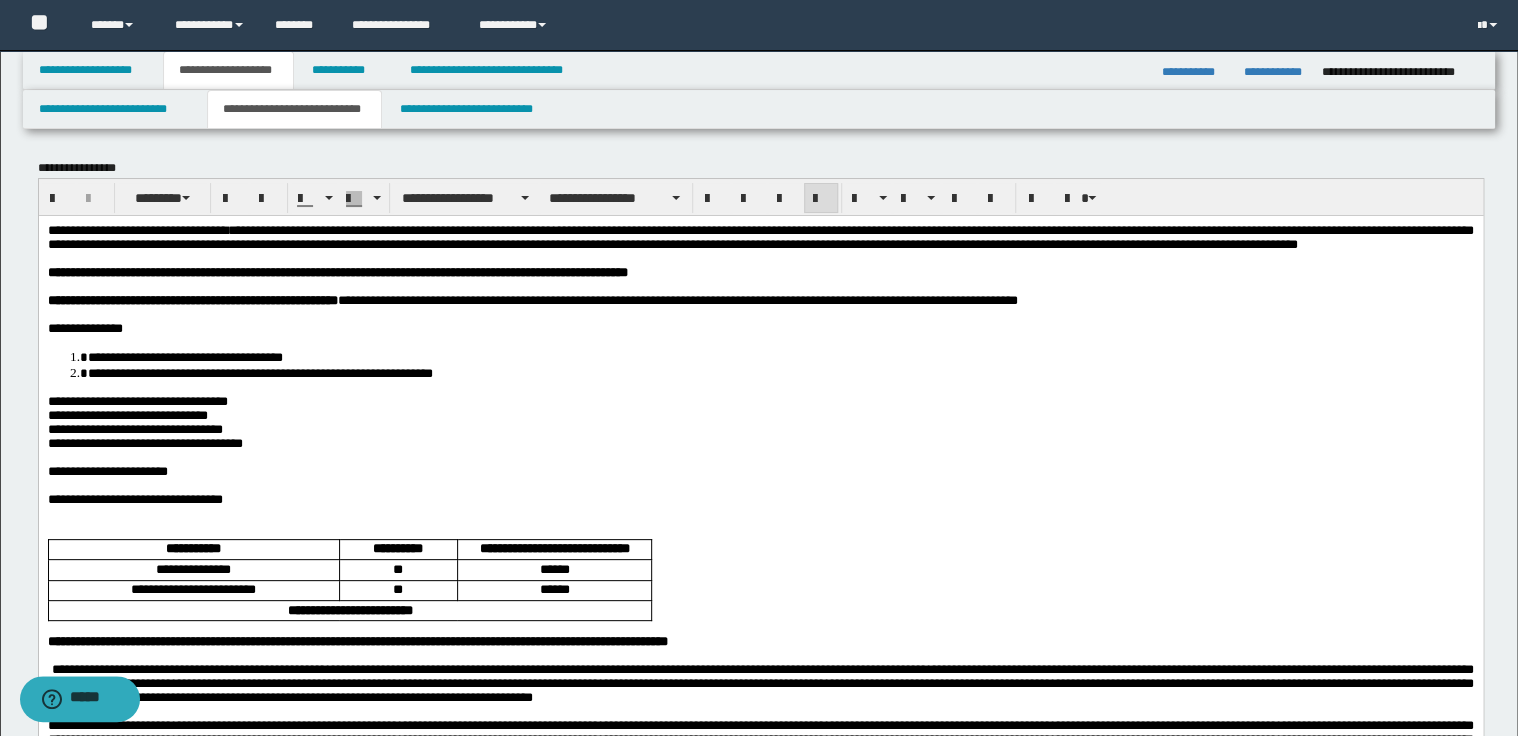 click at bounding box center [760, 530] 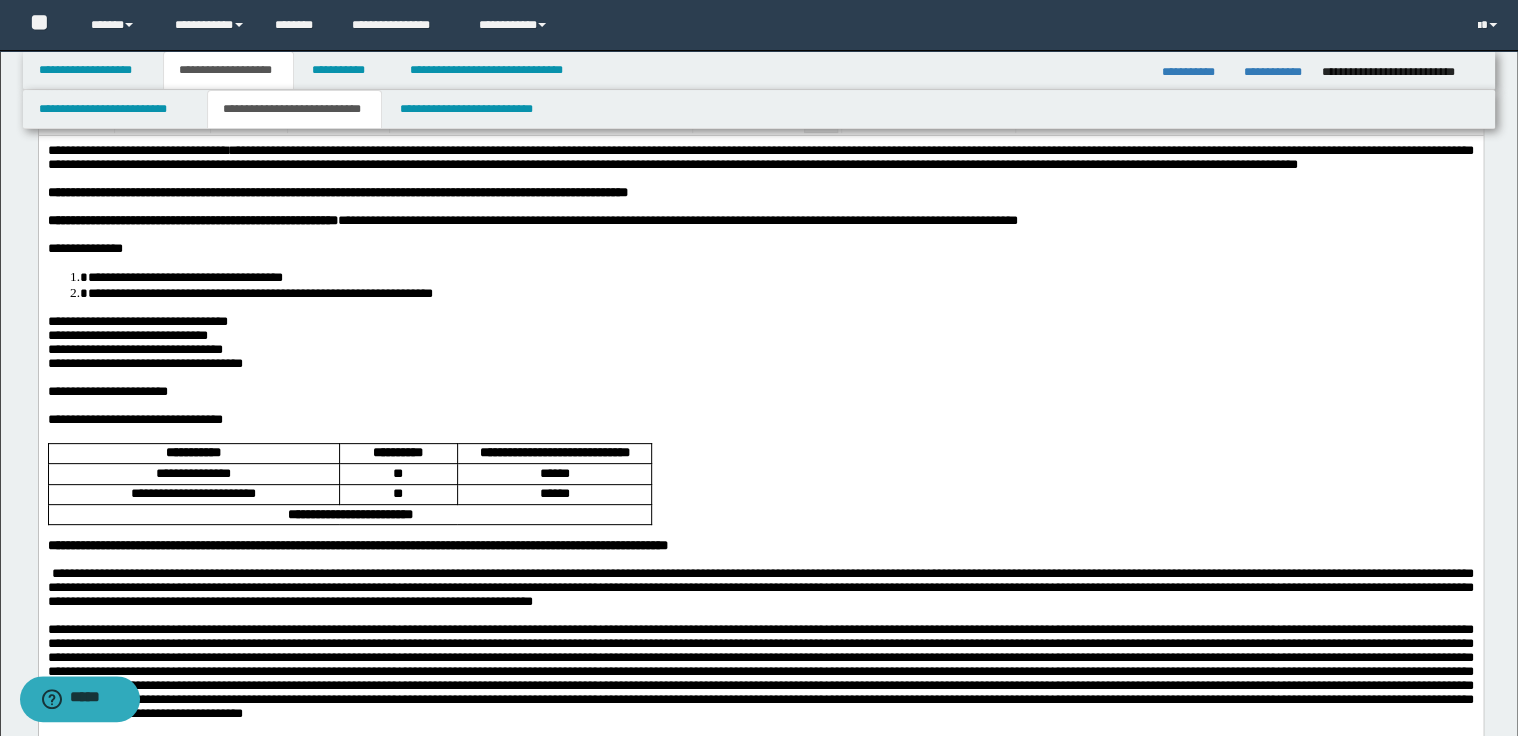 scroll, scrollTop: 0, scrollLeft: 0, axis: both 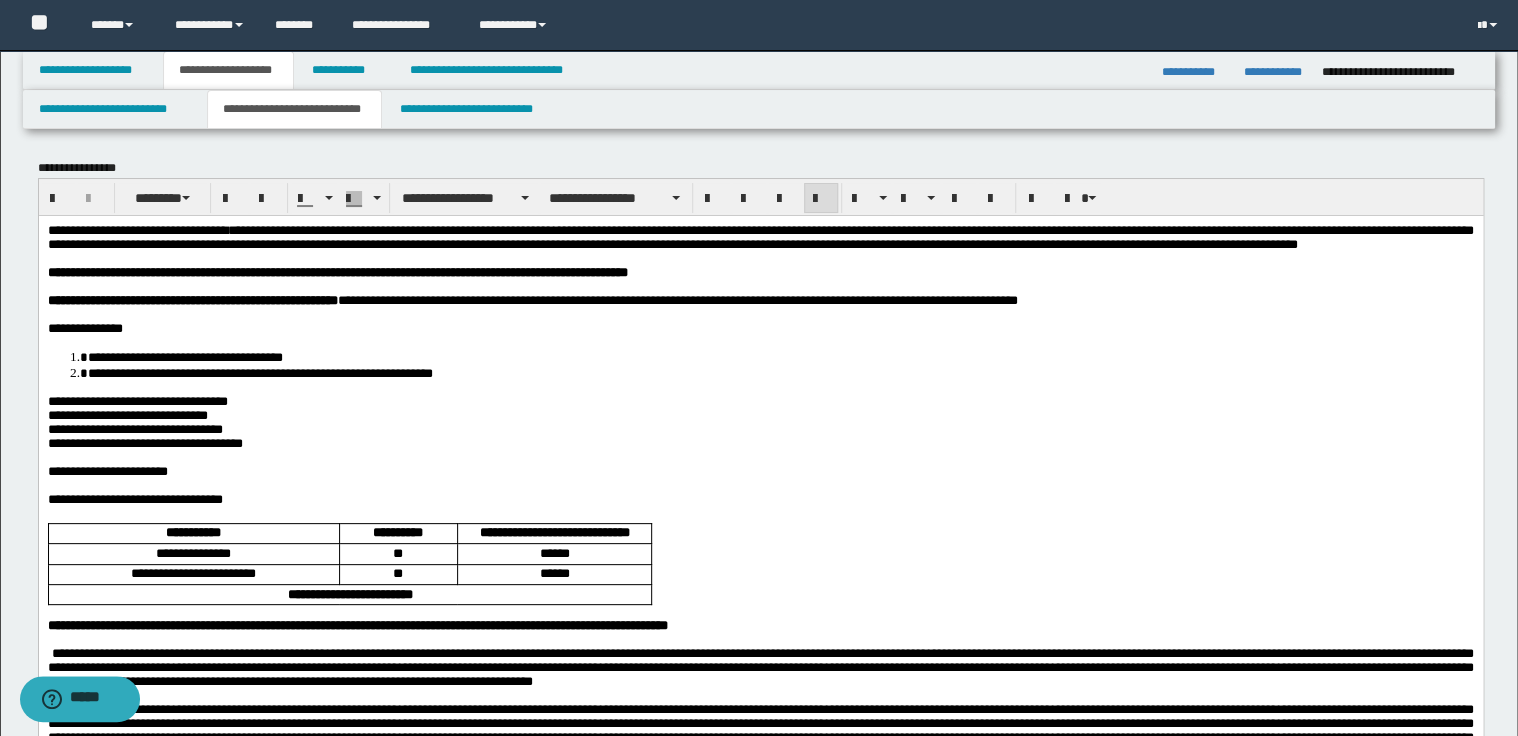 click on "**********" at bounding box center (137, 229) 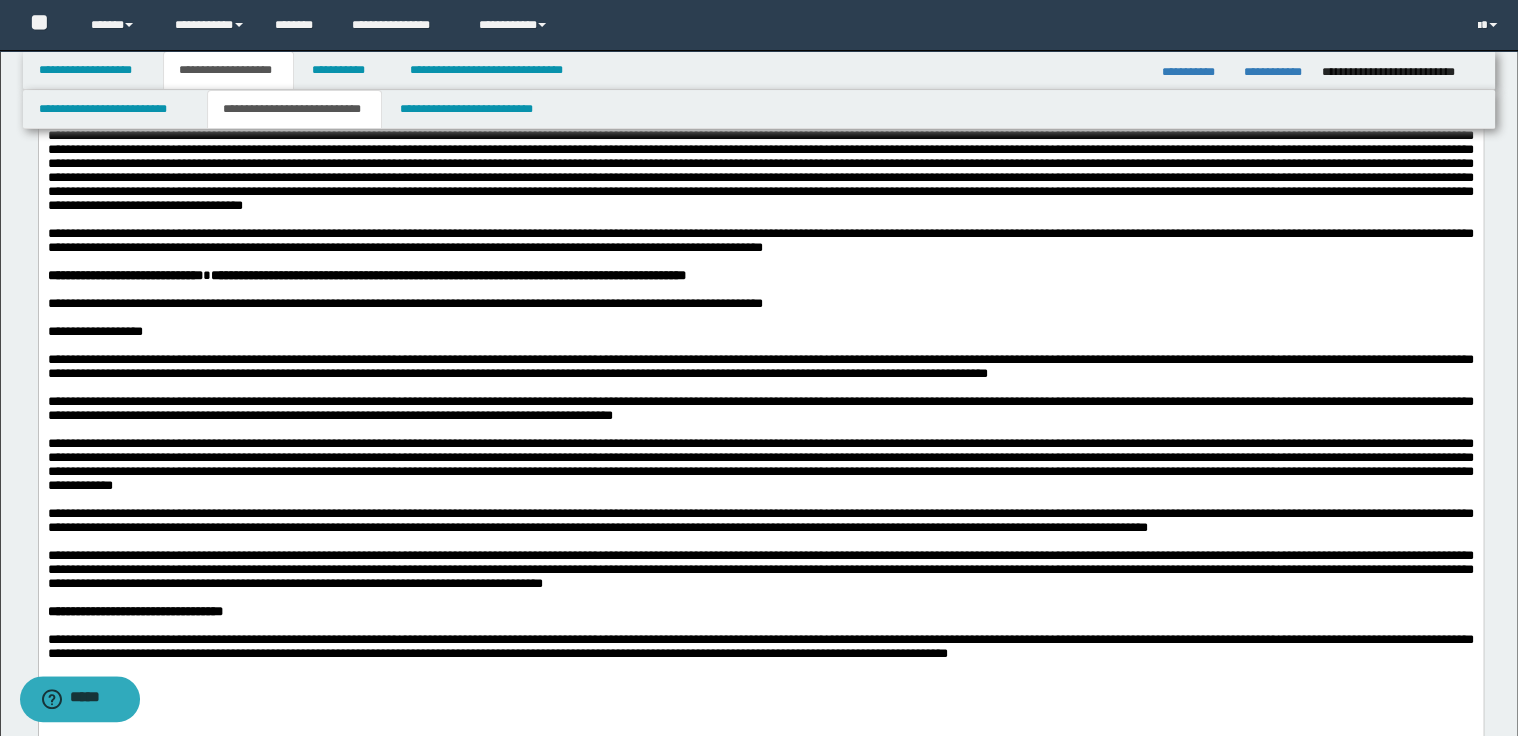scroll, scrollTop: 640, scrollLeft: 0, axis: vertical 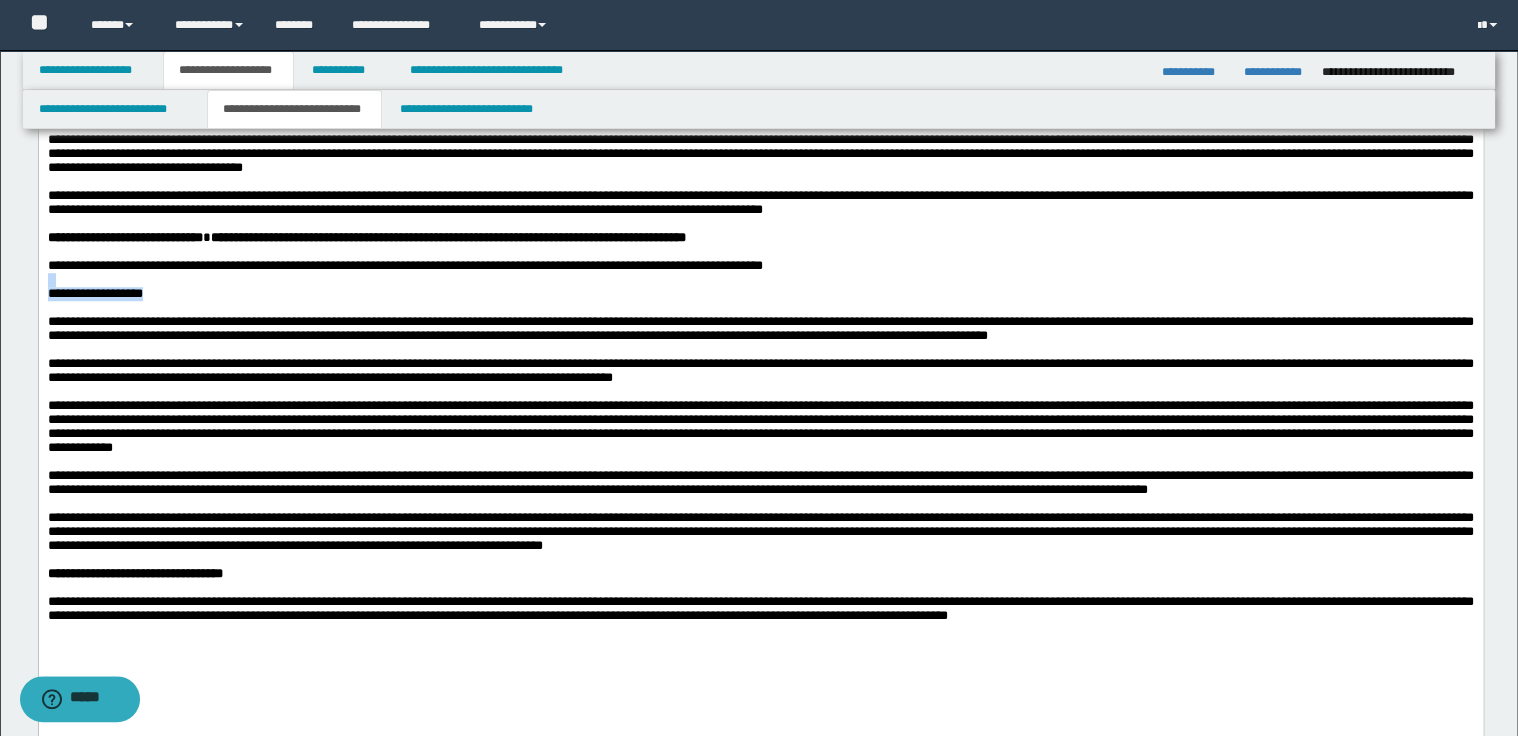 drag, startPoint x: 177, startPoint y: 391, endPoint x: 73, endPoint y: -52, distance: 455.04395 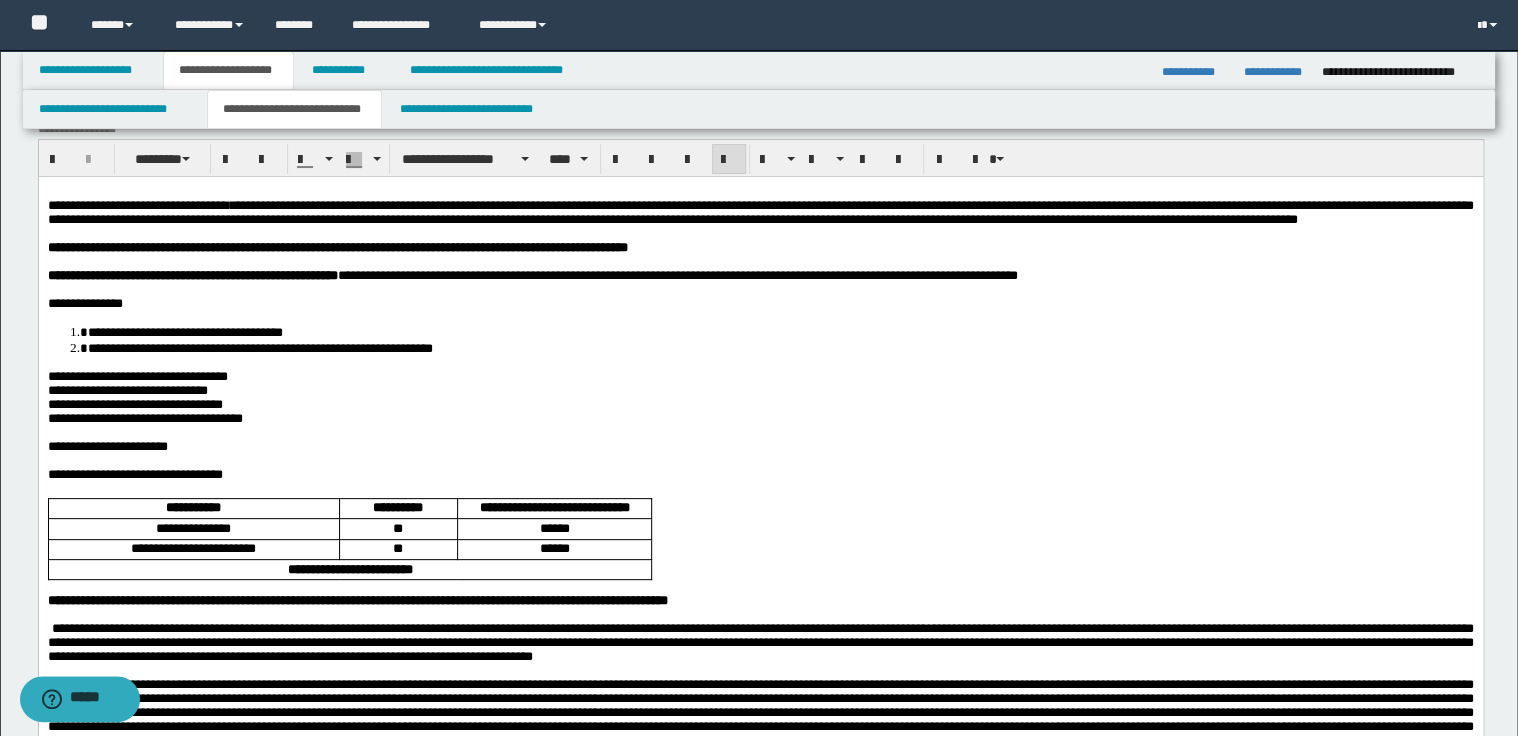 scroll, scrollTop: 0, scrollLeft: 0, axis: both 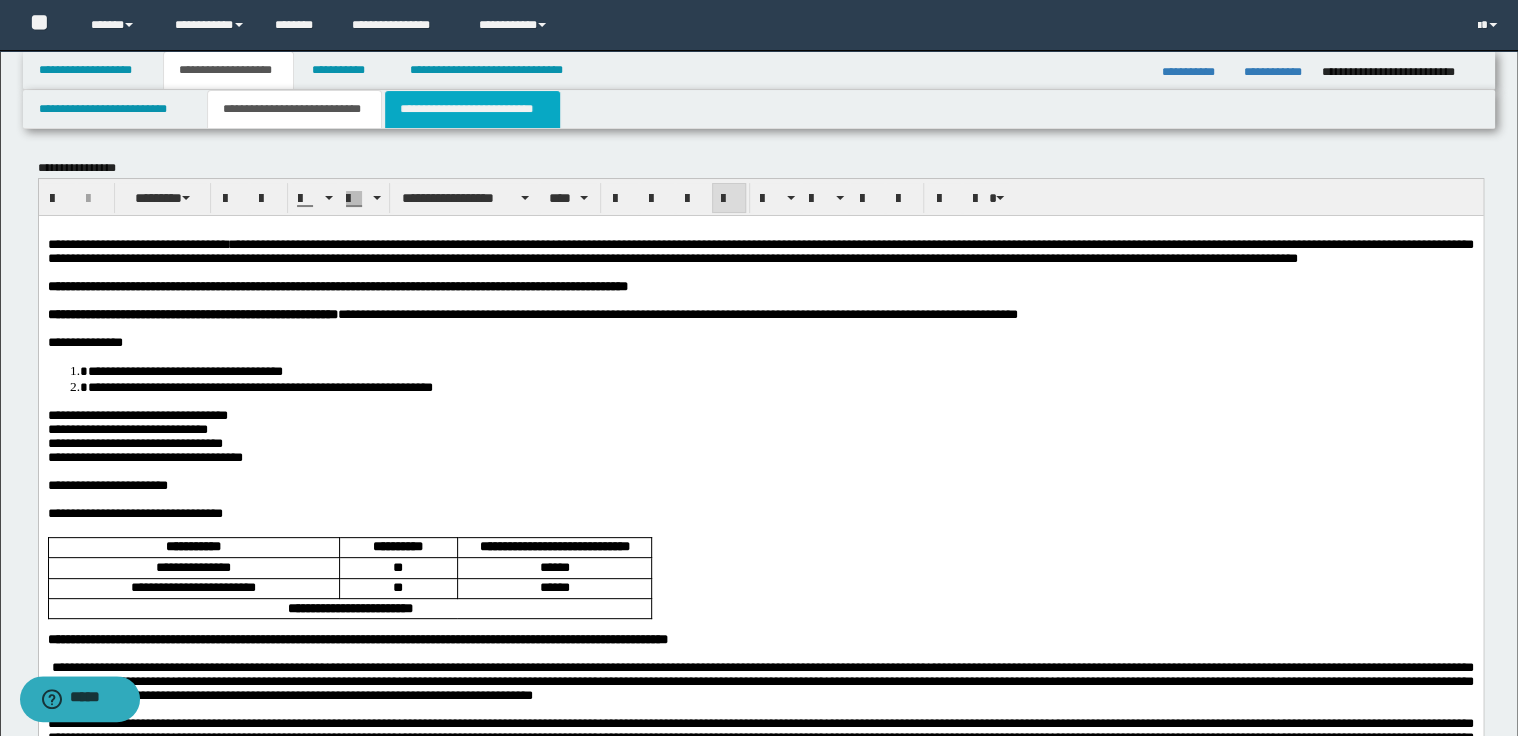 click on "**********" at bounding box center [472, 109] 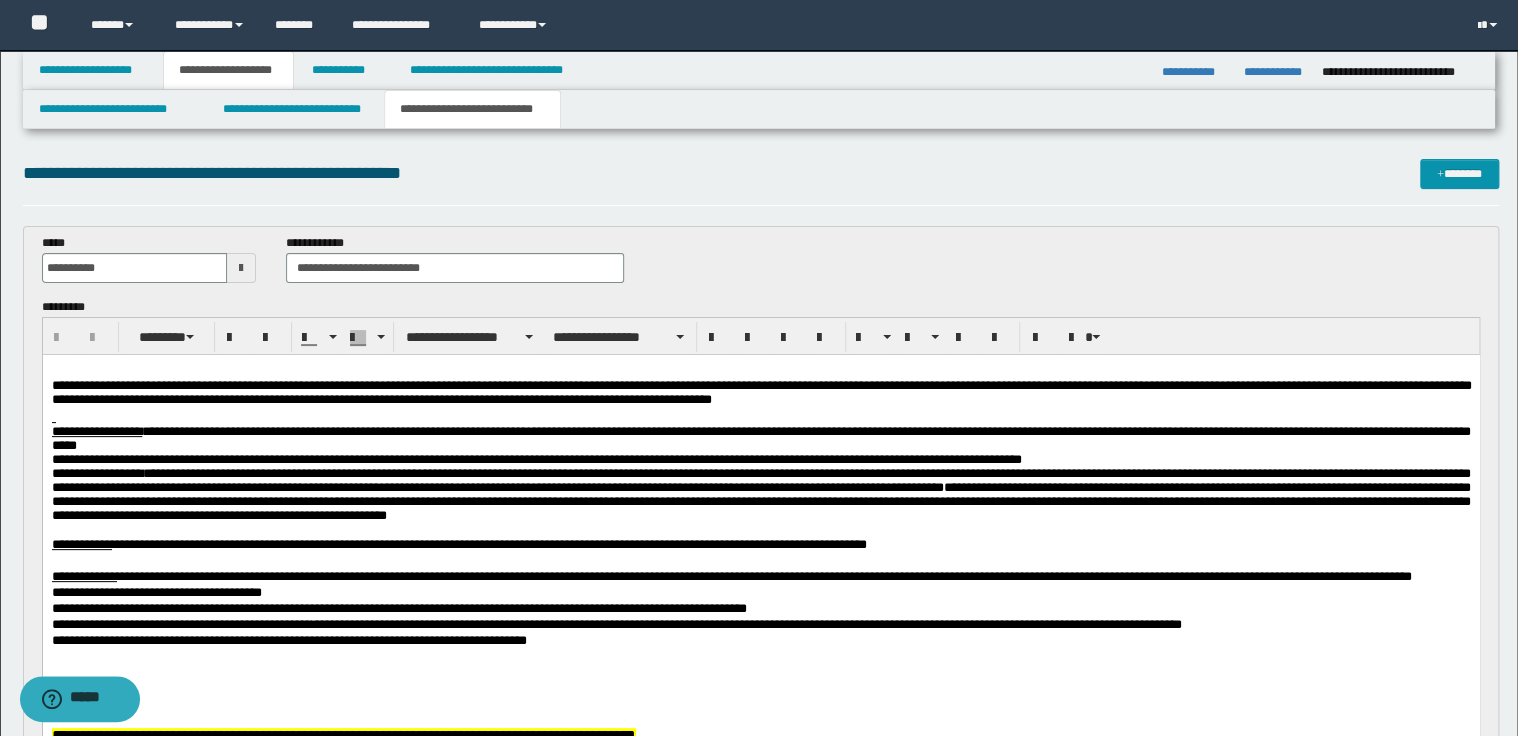 click on "**********" at bounding box center (760, 439) 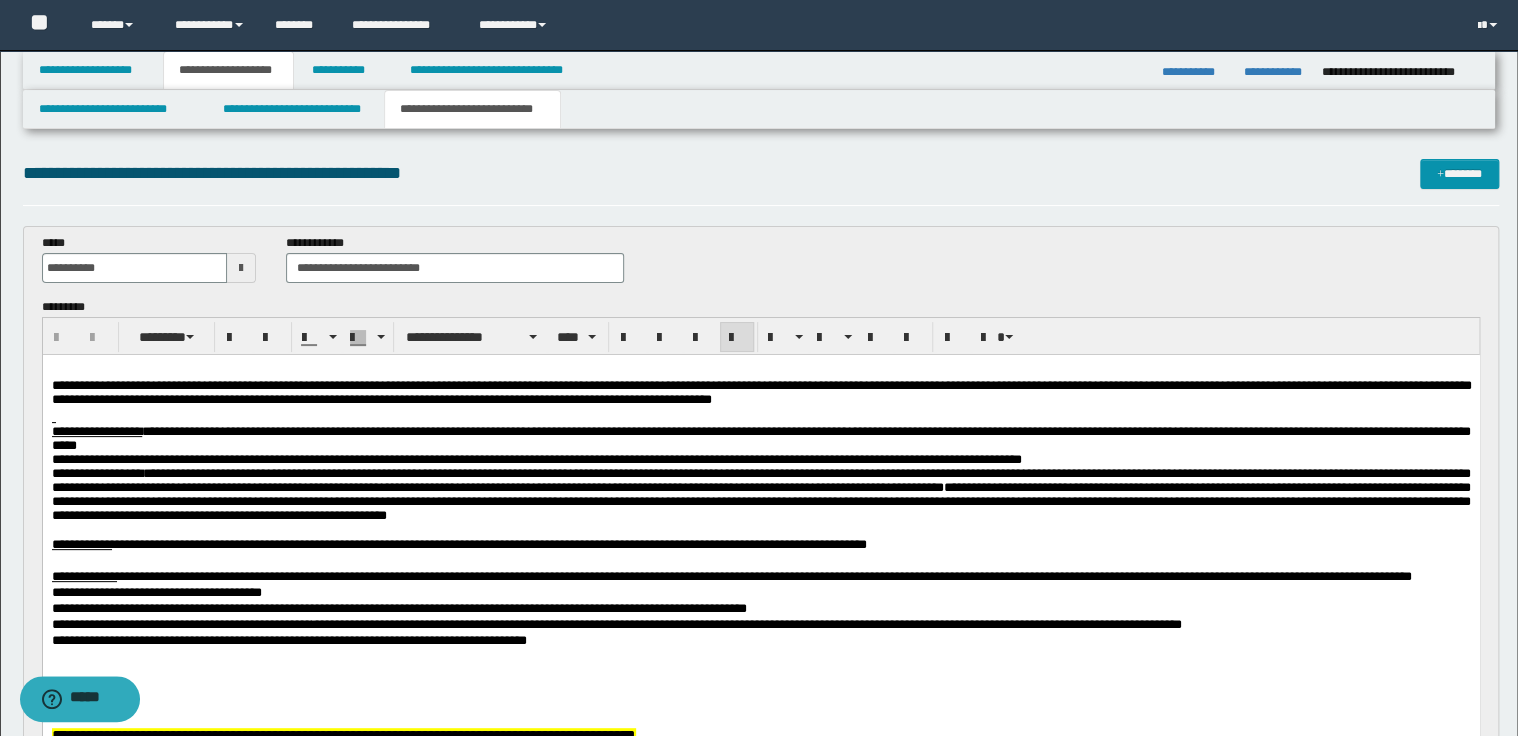 type 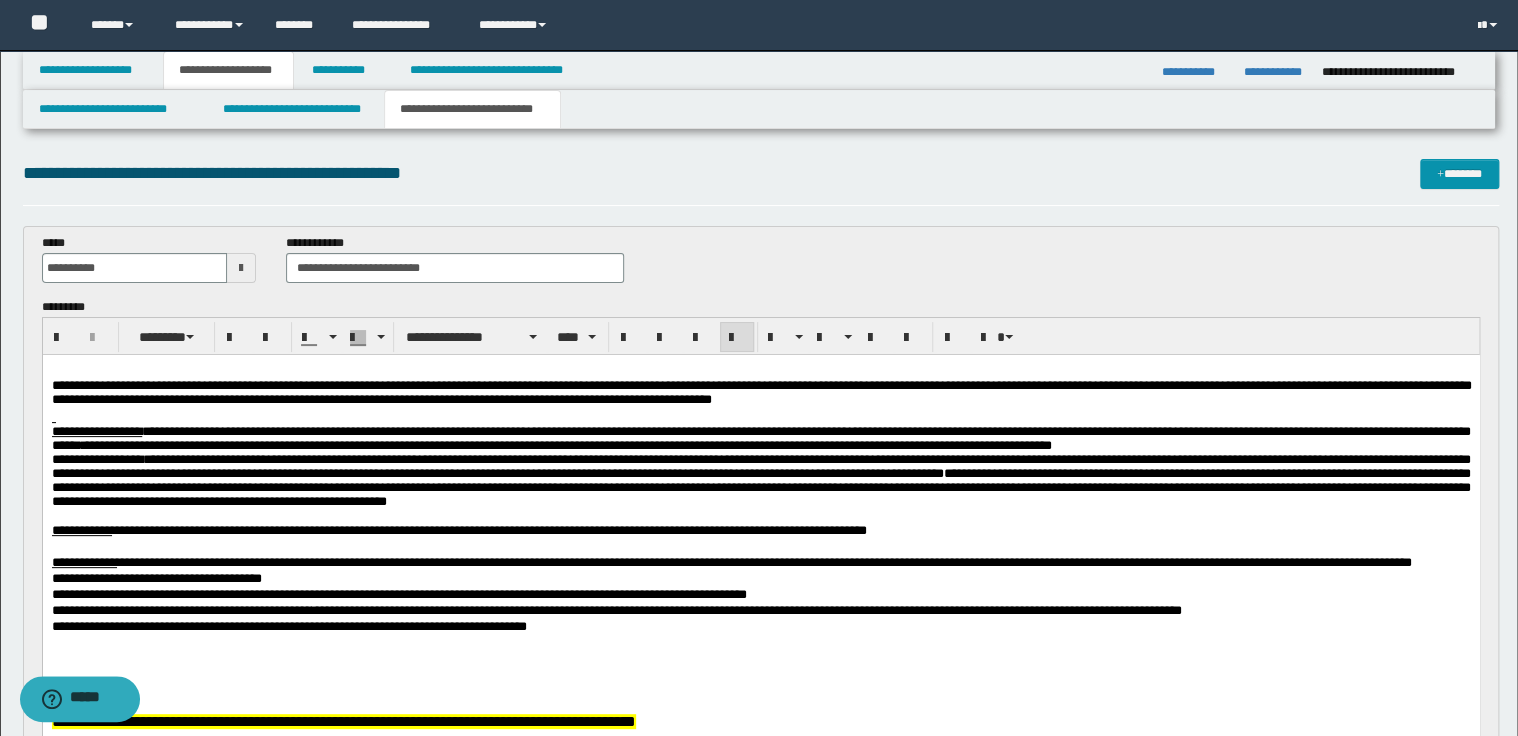 click on "**********" at bounding box center (760, 439) 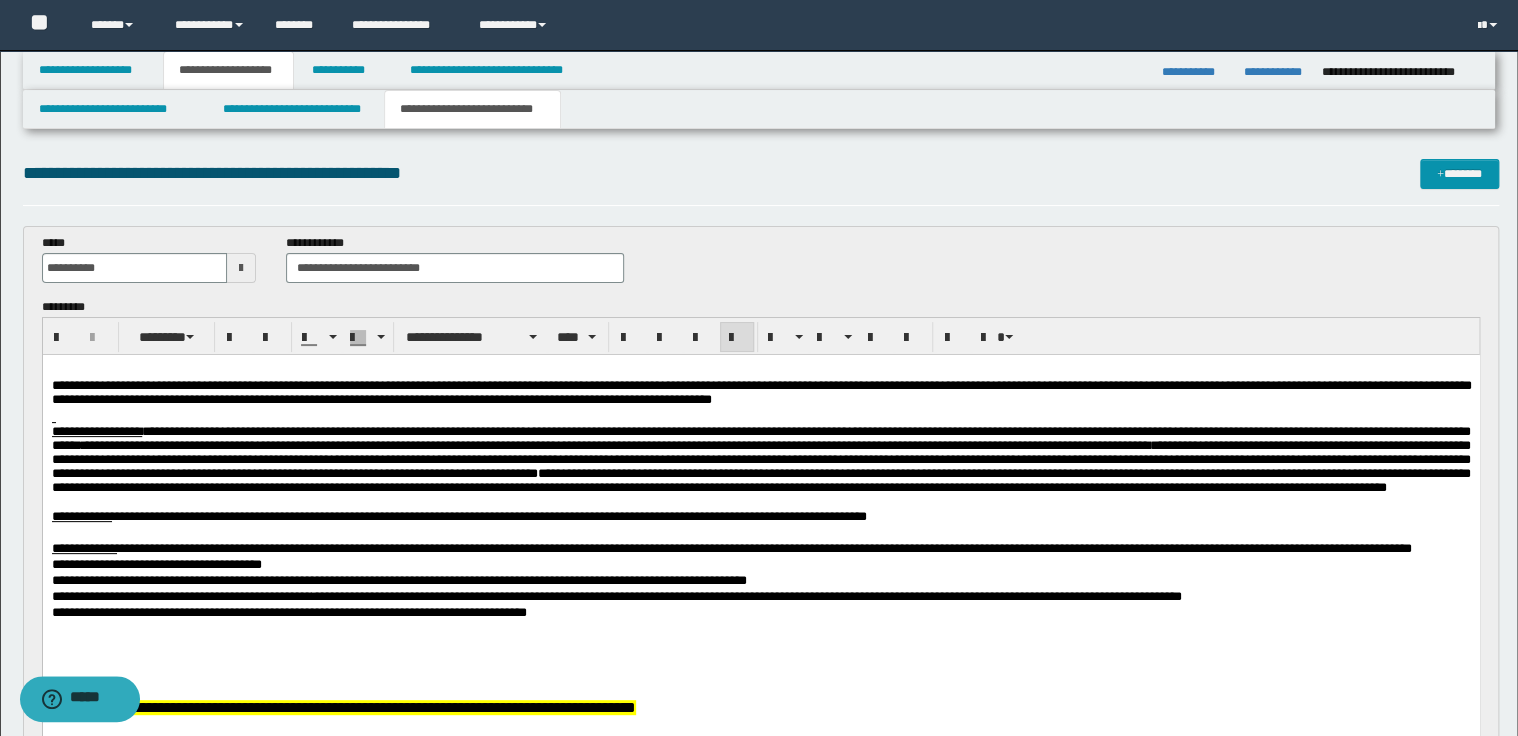 click on "**********" at bounding box center [760, 549] 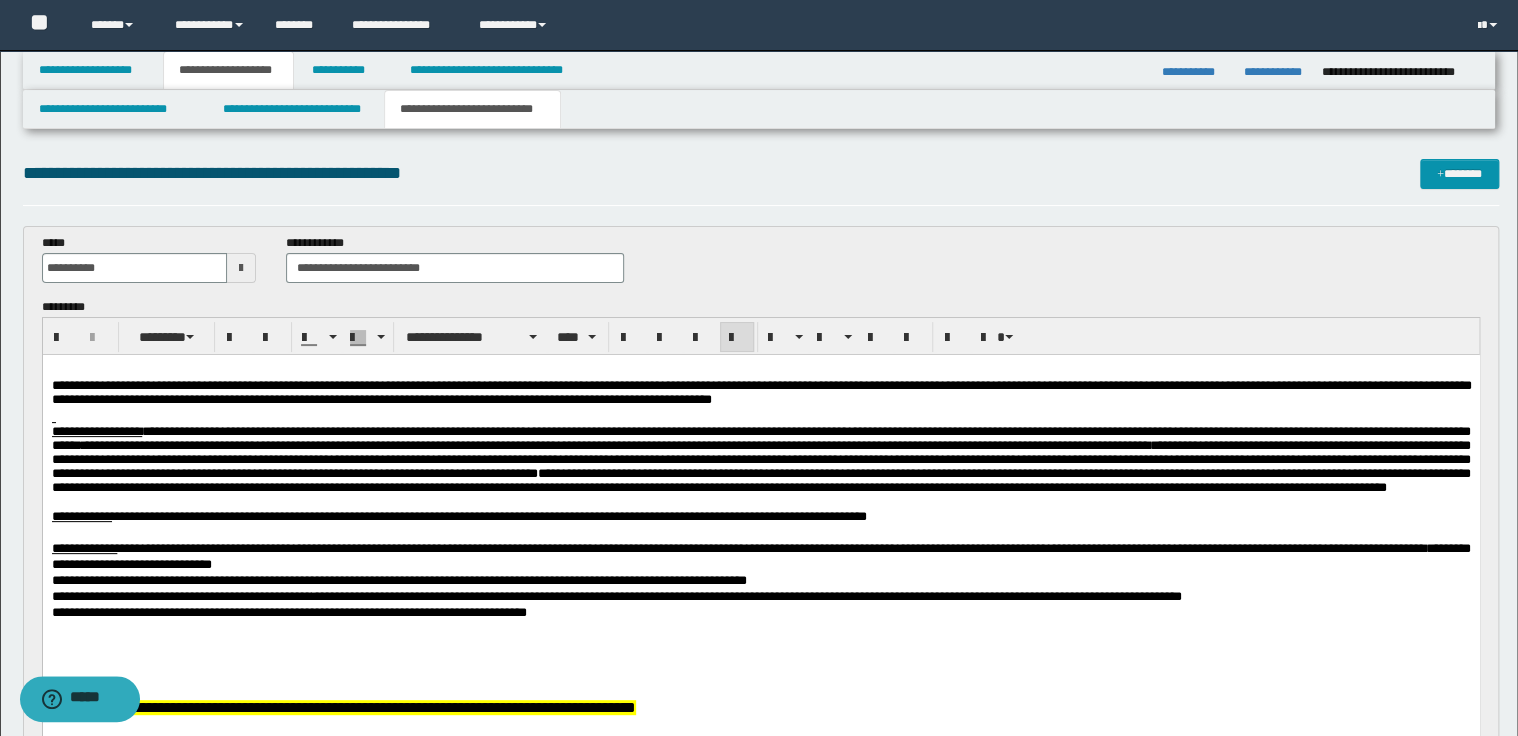 click on "**********" at bounding box center (760, 557) 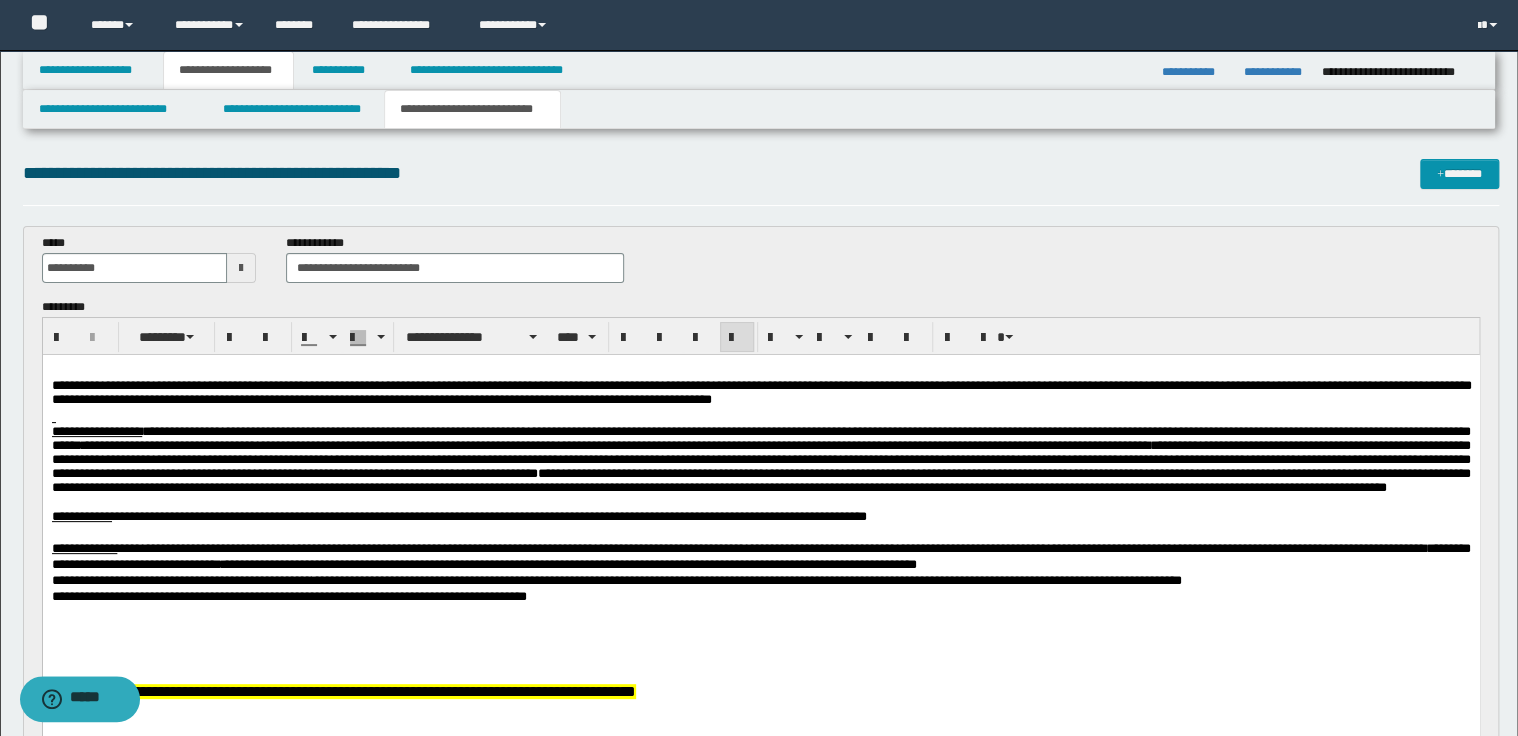 click on "**********" at bounding box center (760, 557) 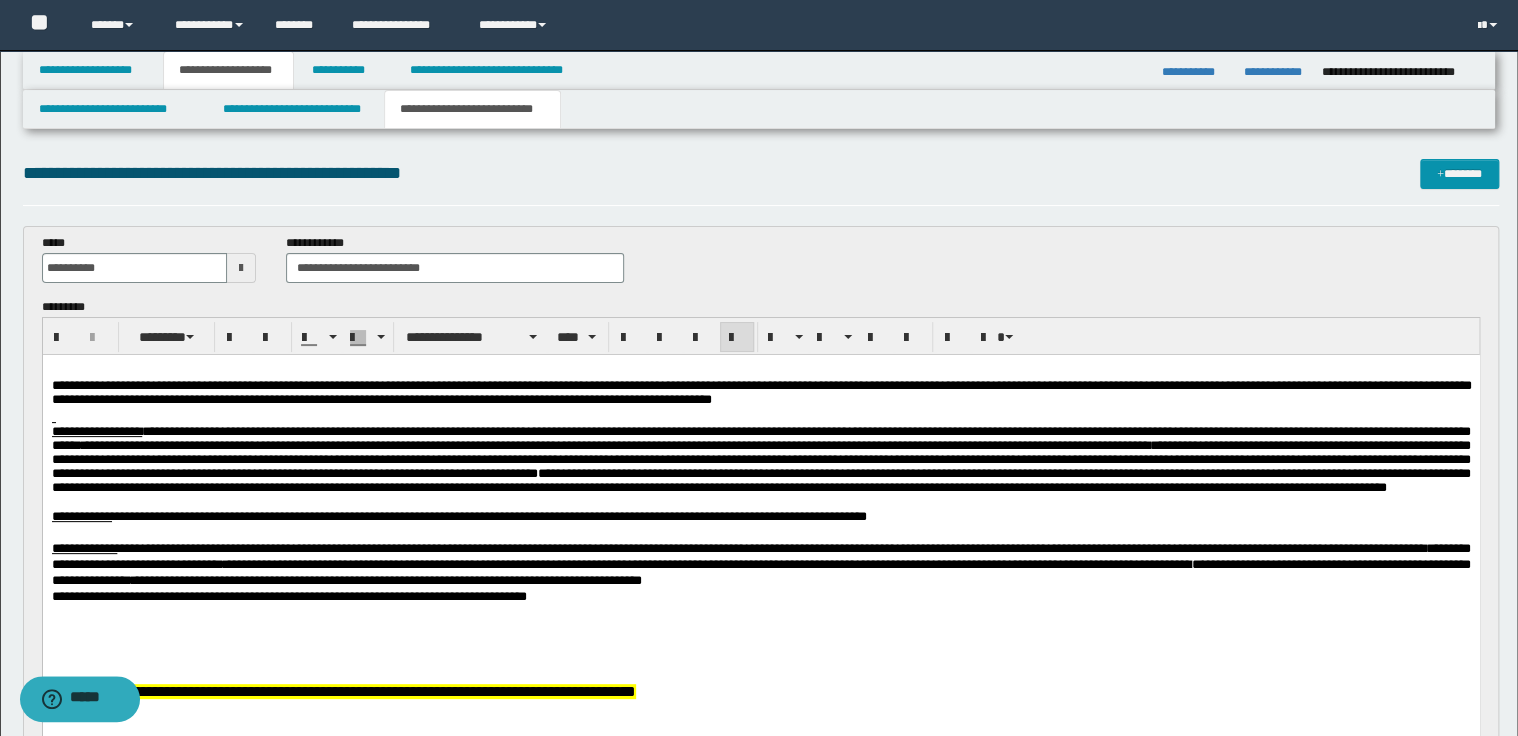 click on "**********" at bounding box center [578, 564] 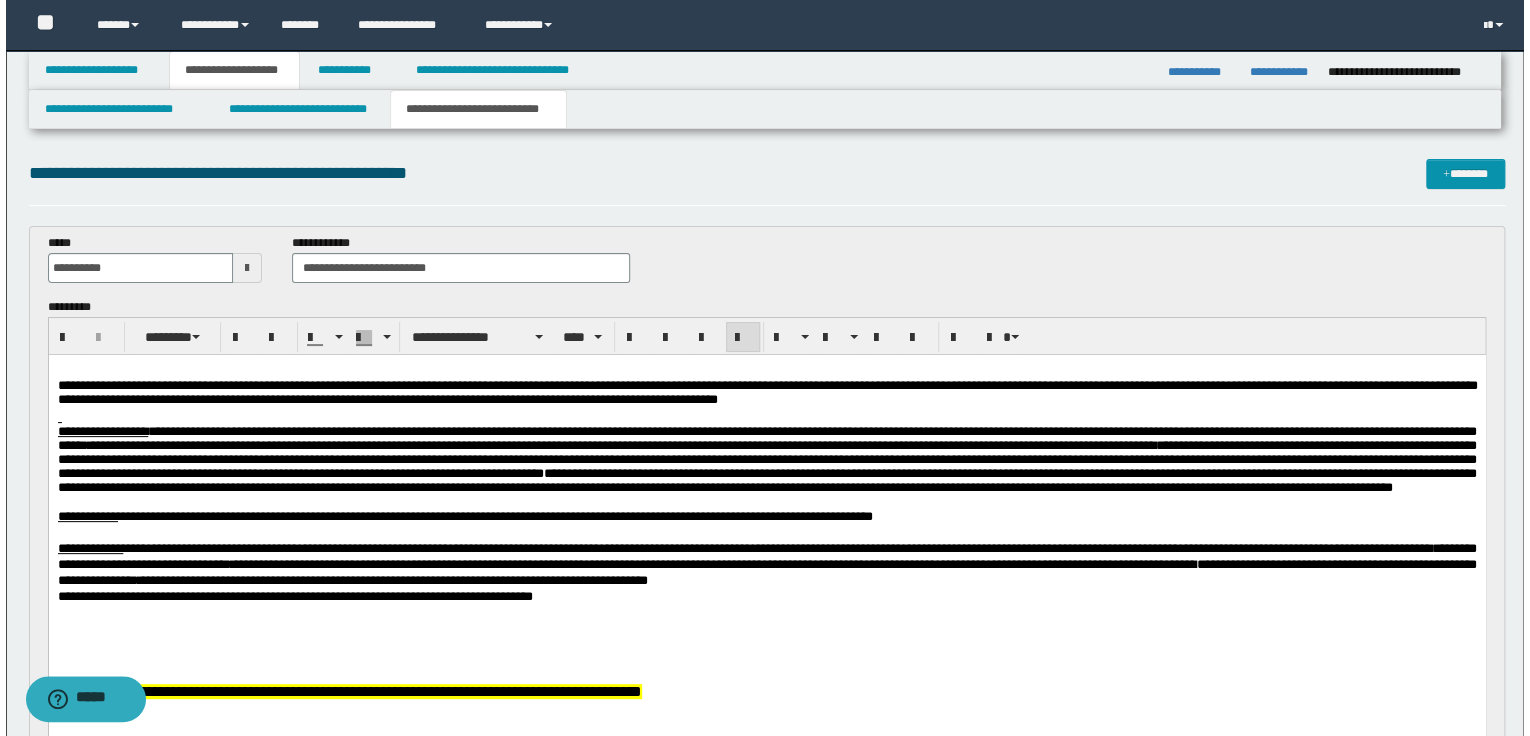 scroll, scrollTop: 80, scrollLeft: 0, axis: vertical 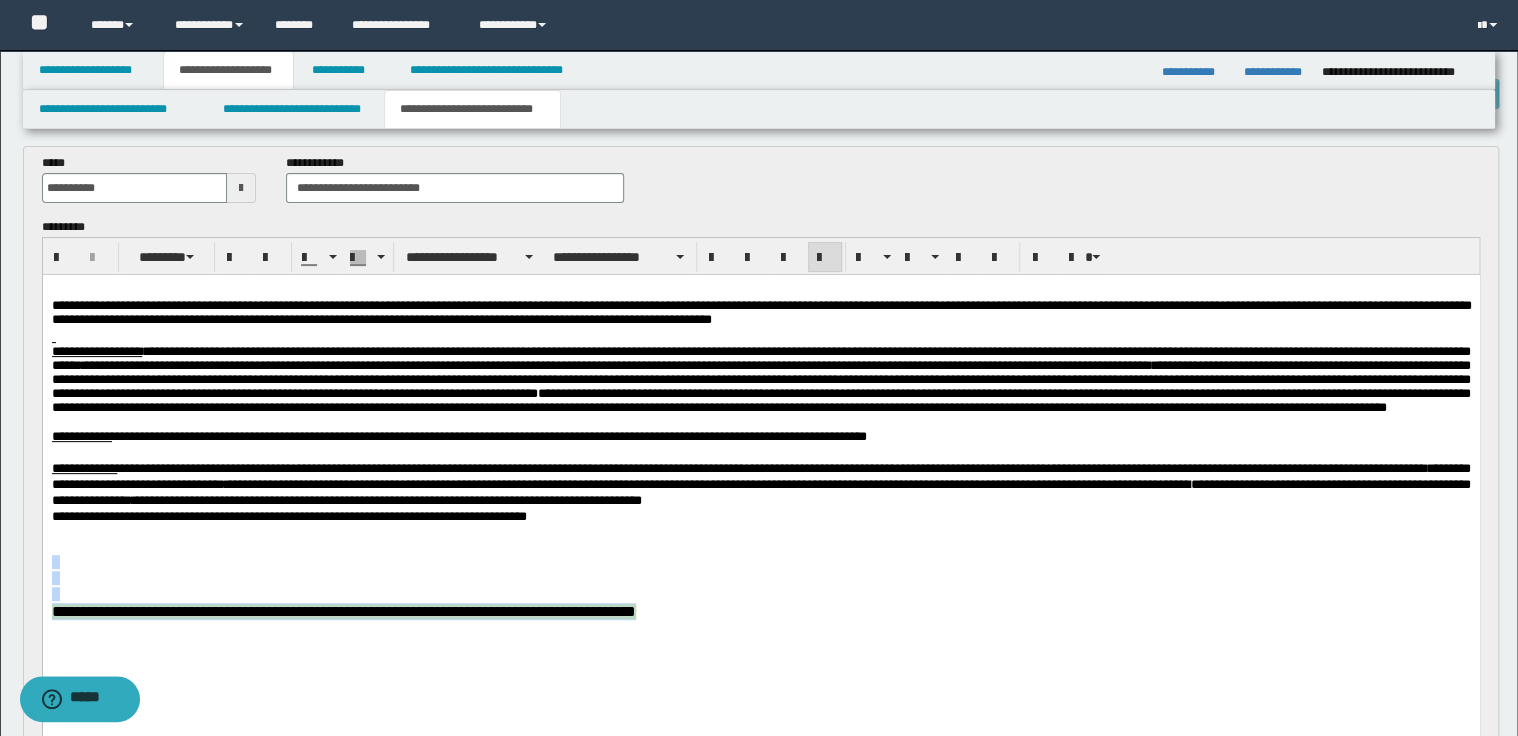 drag, startPoint x: 913, startPoint y: 646, endPoint x: 53, endPoint y: 570, distance: 863.3516 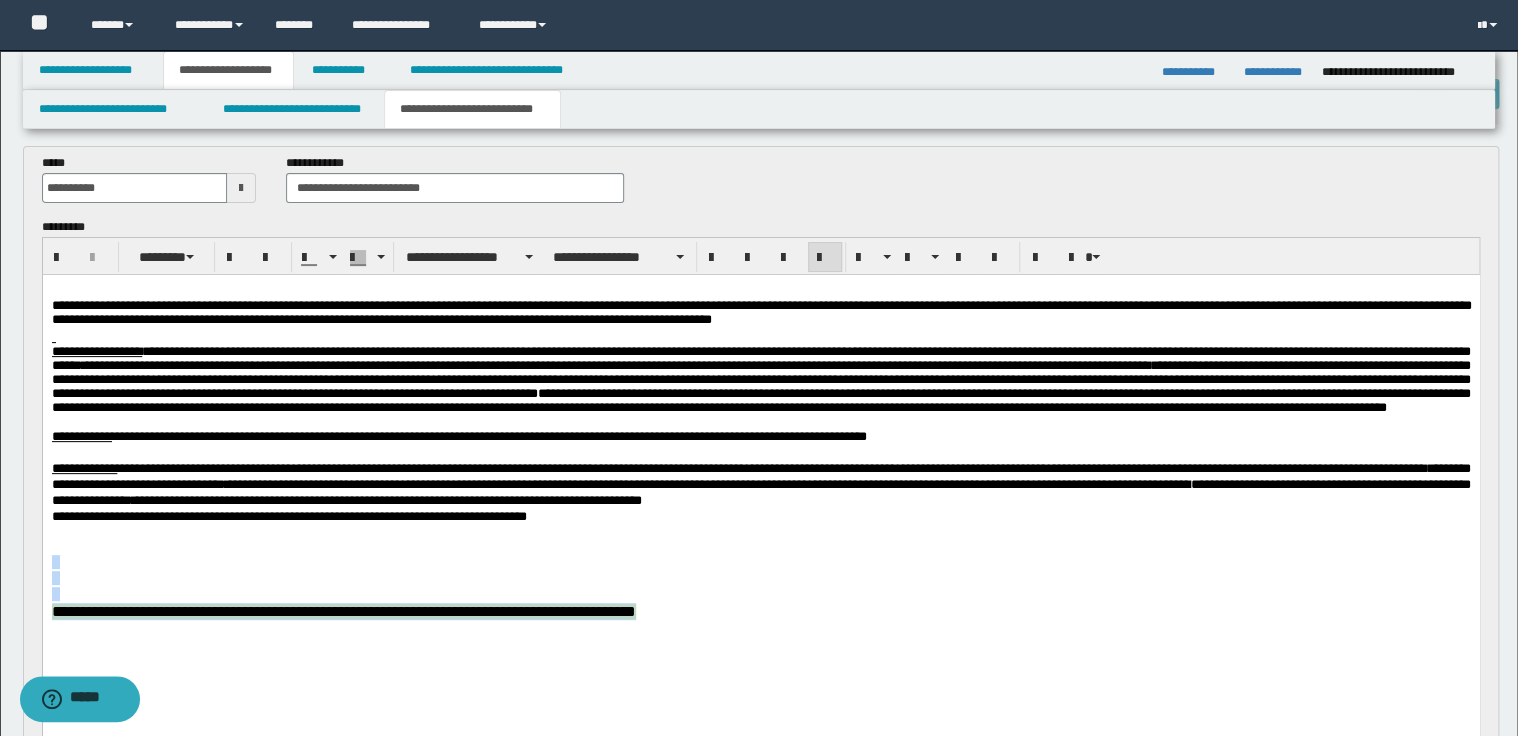 click on "**********" at bounding box center [760, 476] 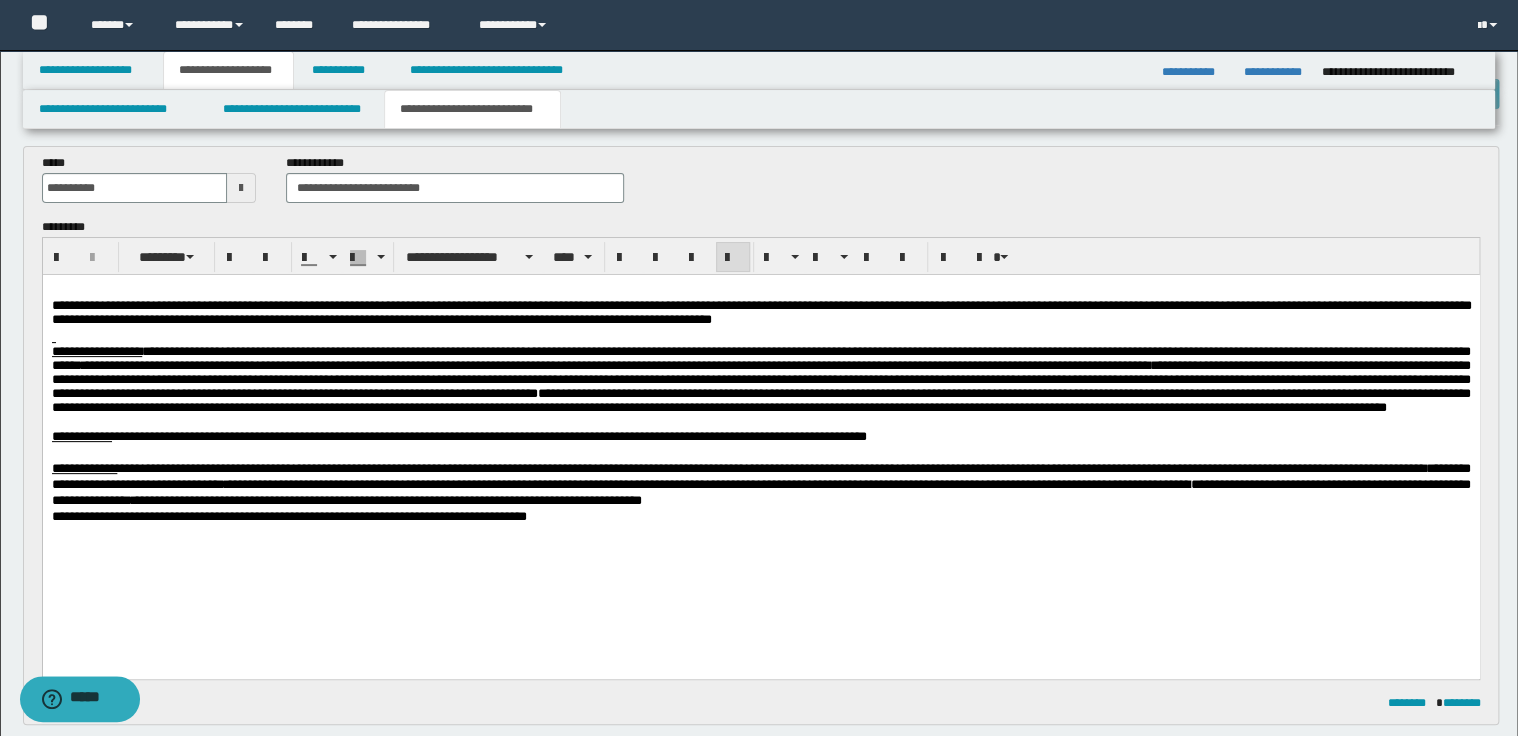 click on "**********" at bounding box center (760, 485) 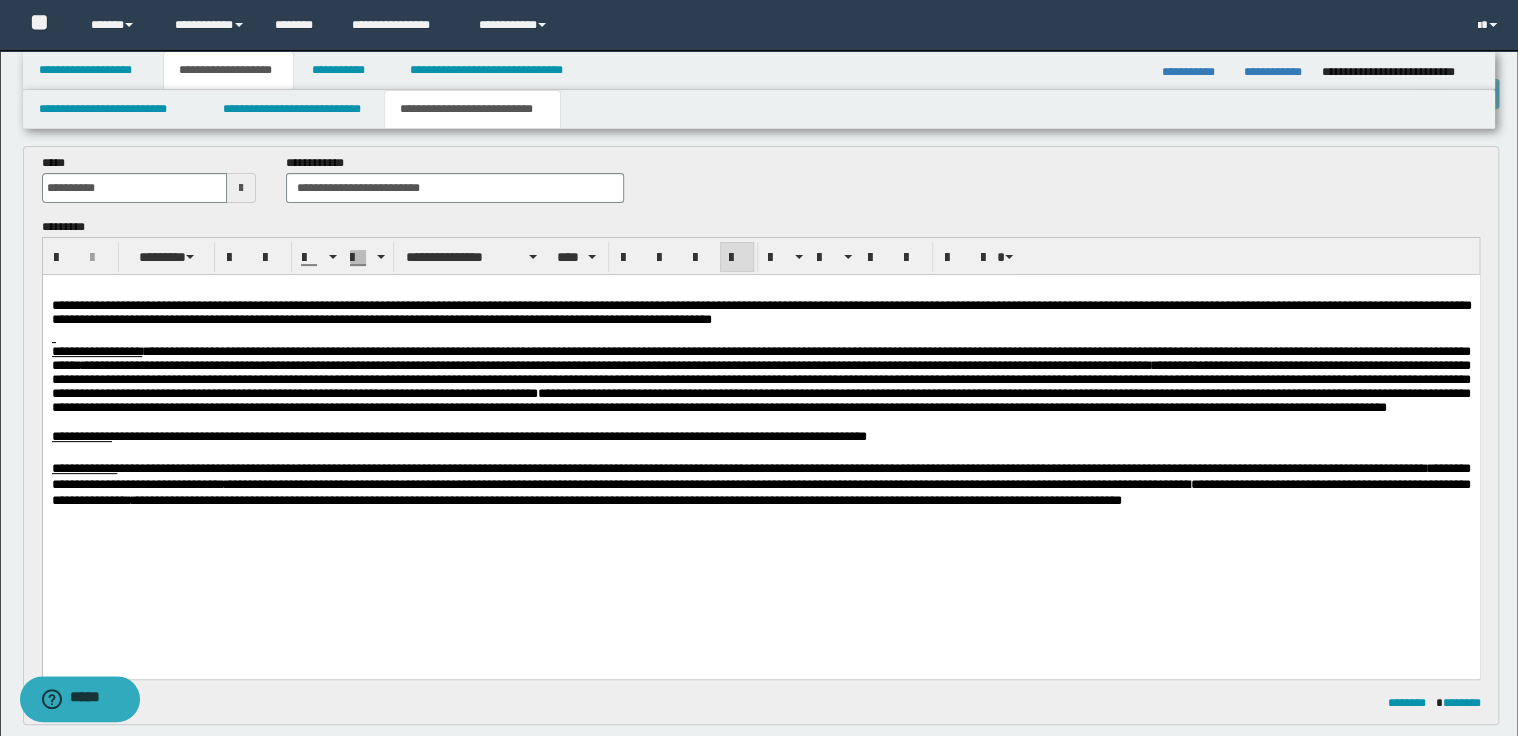 click on "**********" at bounding box center [760, 485] 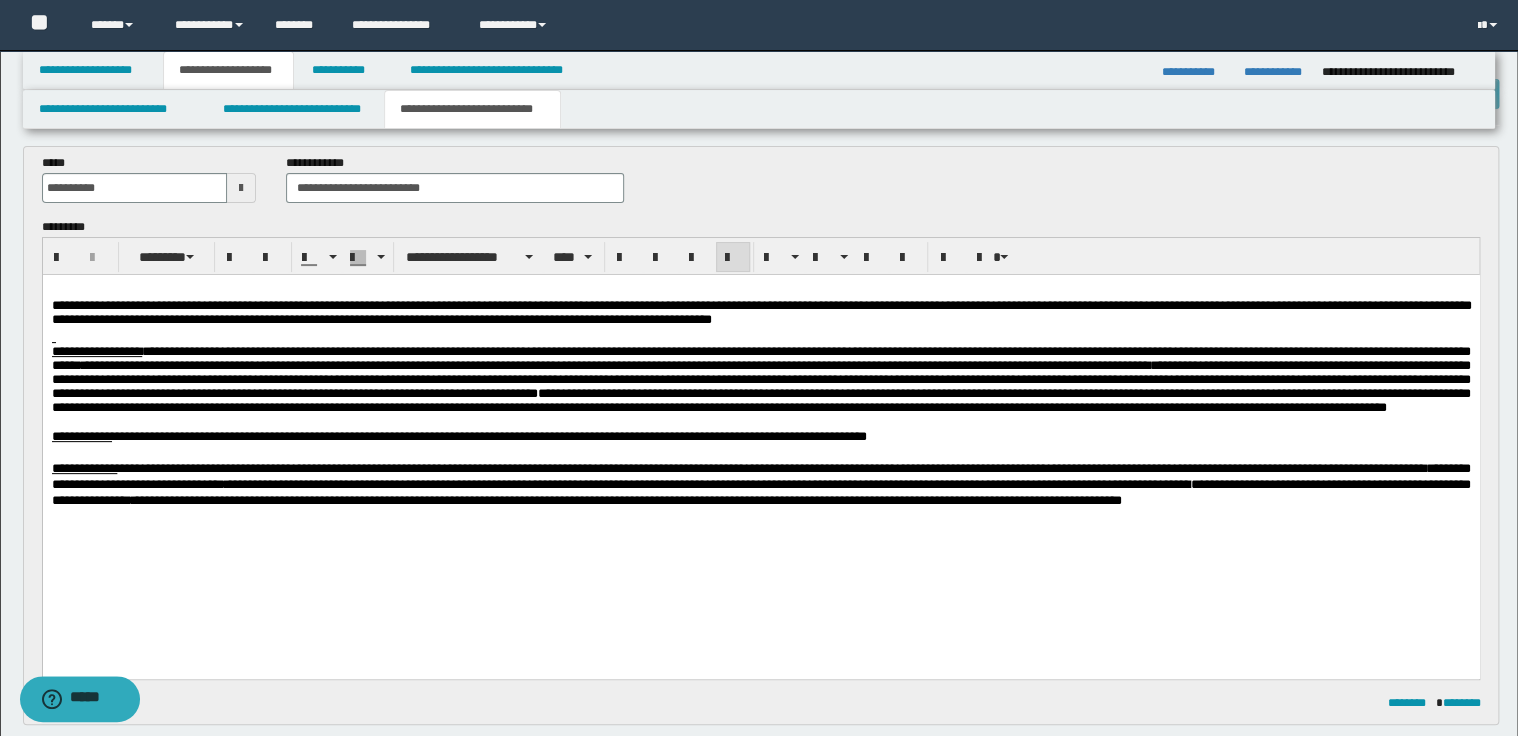 click on "**********" at bounding box center [770, 468] 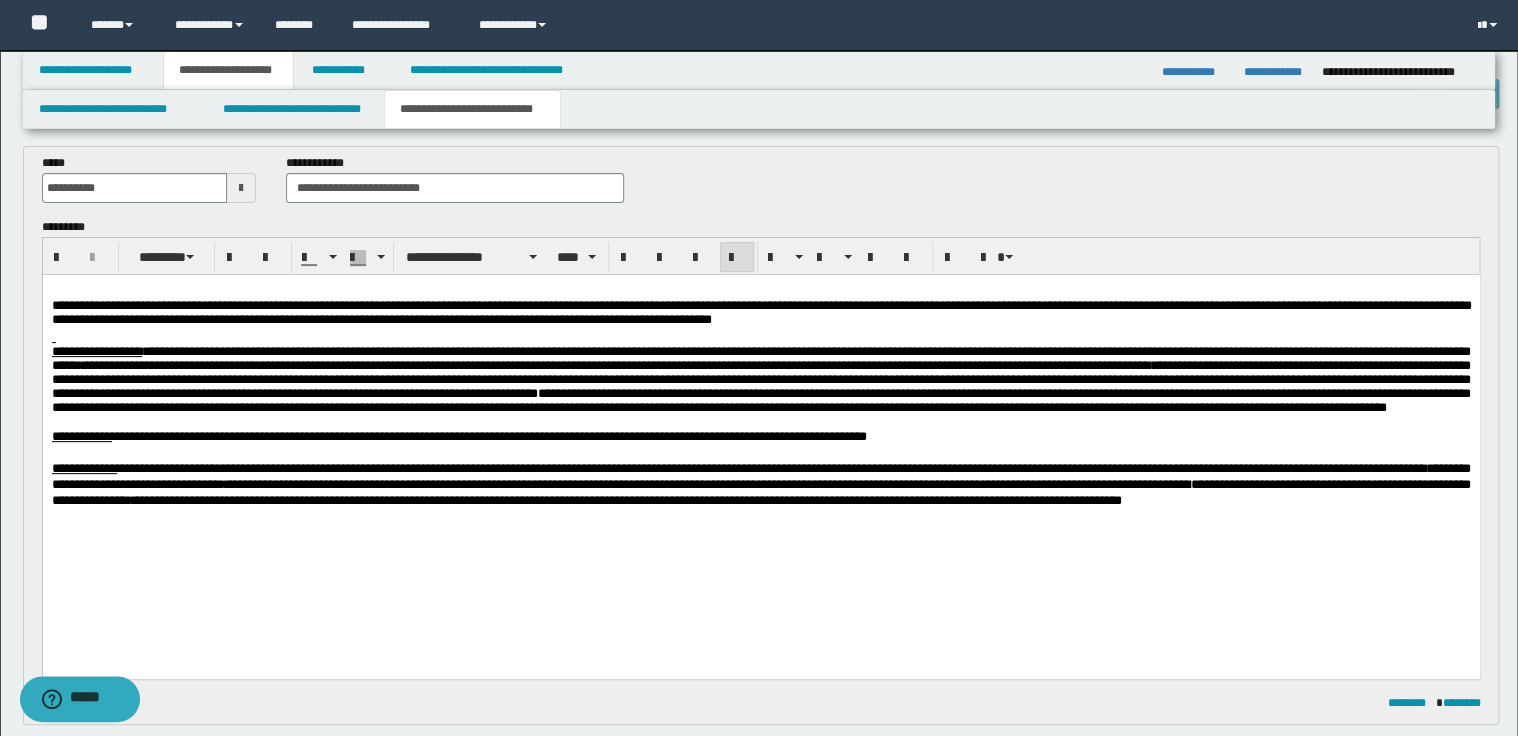 click on "**********" at bounding box center [570, 365] 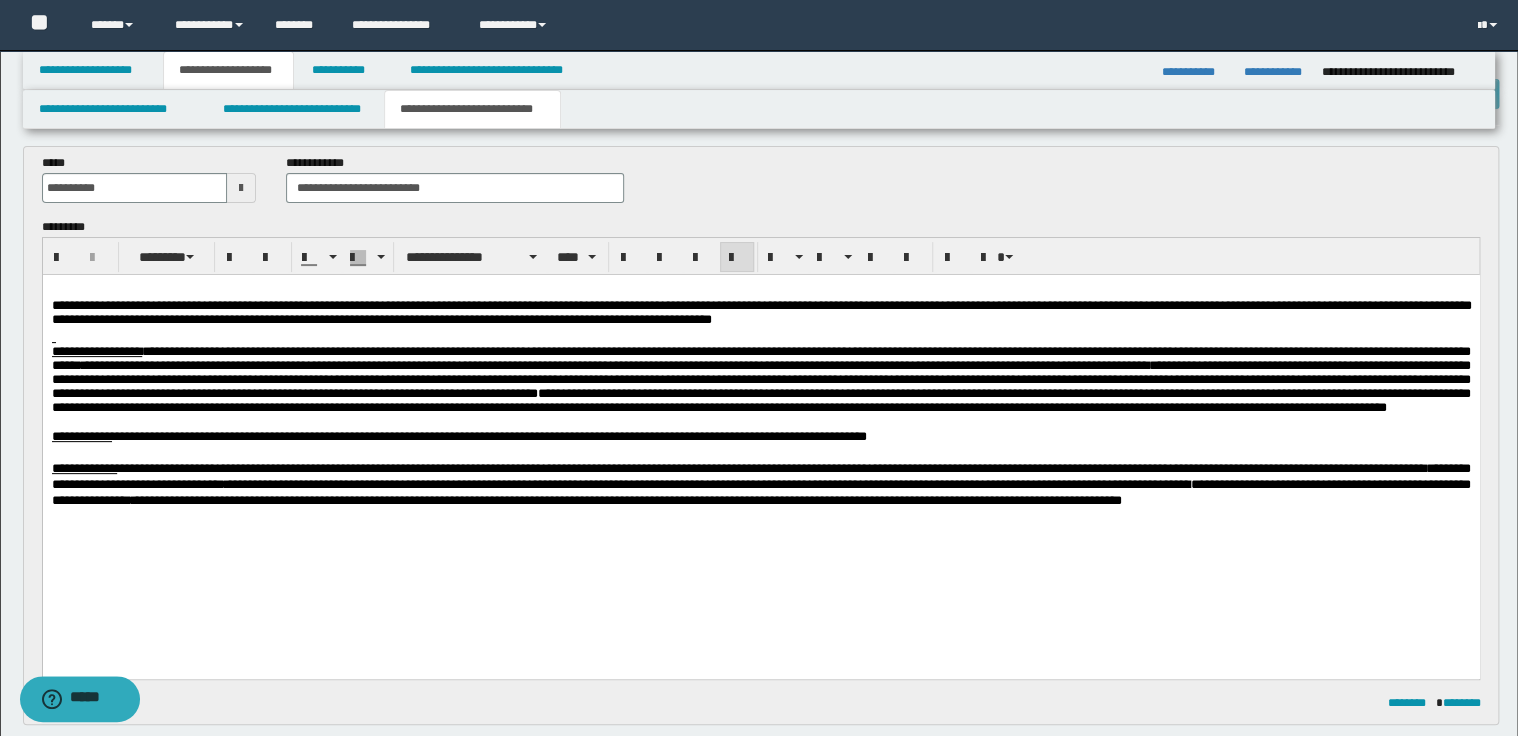 click on "**********" at bounding box center (760, 358) 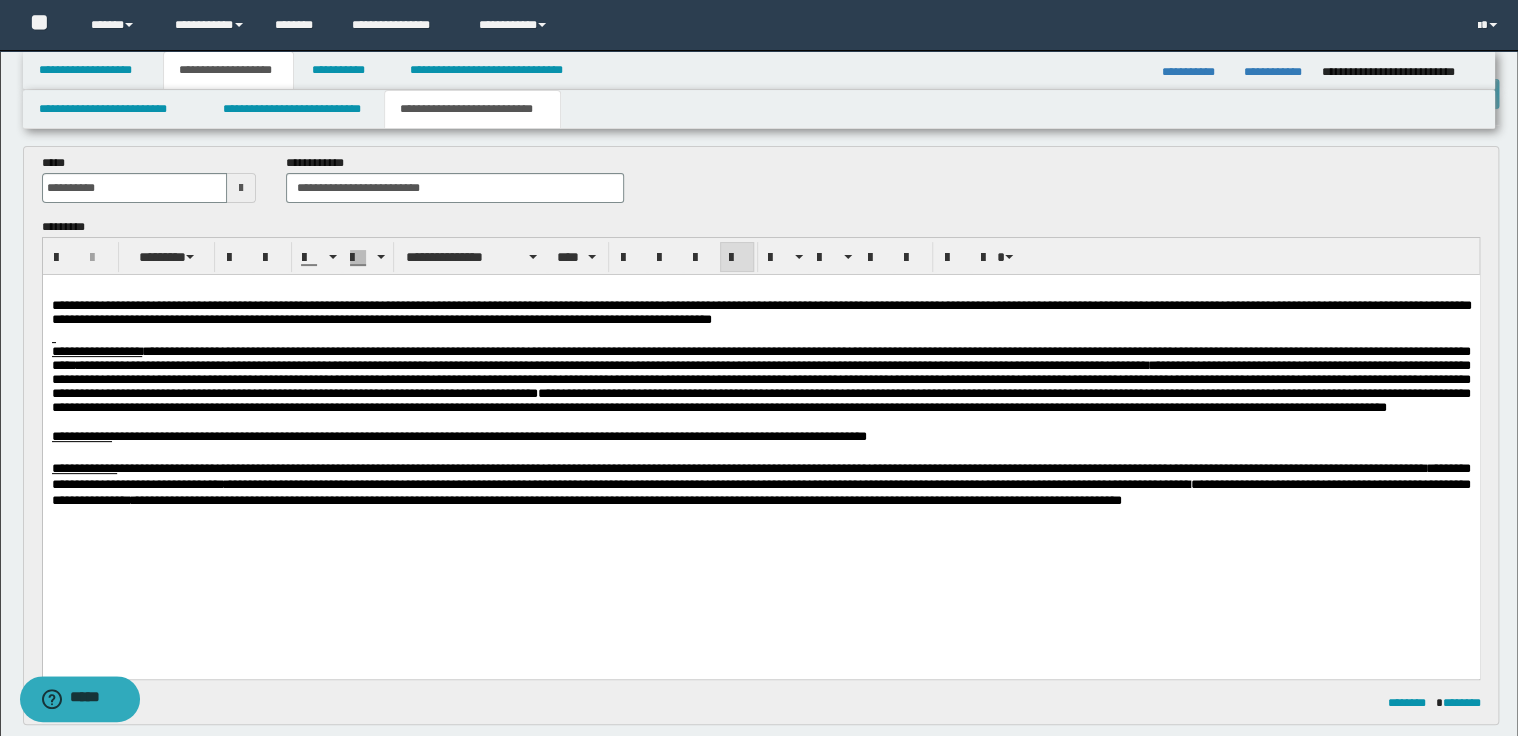 click on "**********" at bounding box center (760, 358) 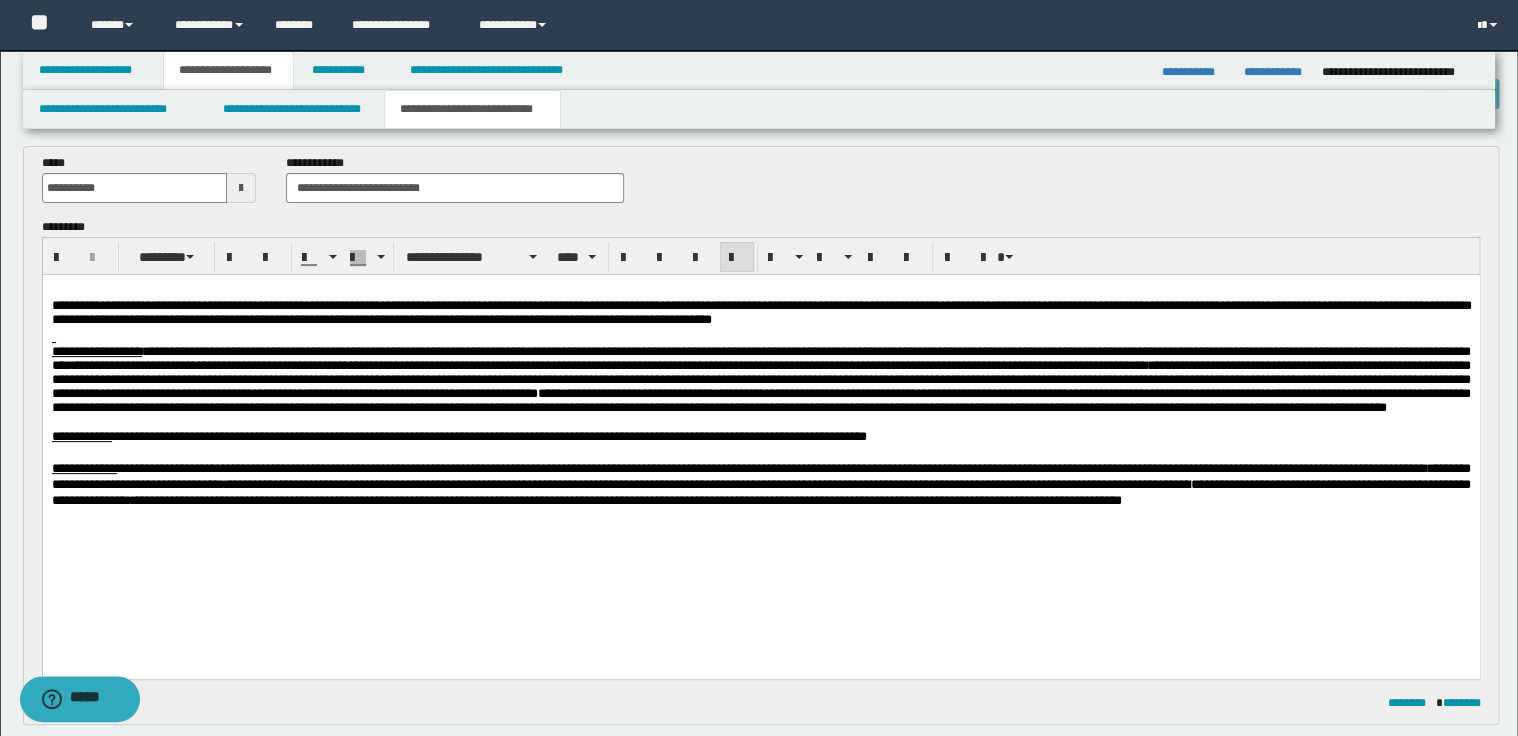 click on "**********" at bounding box center [760, 358] 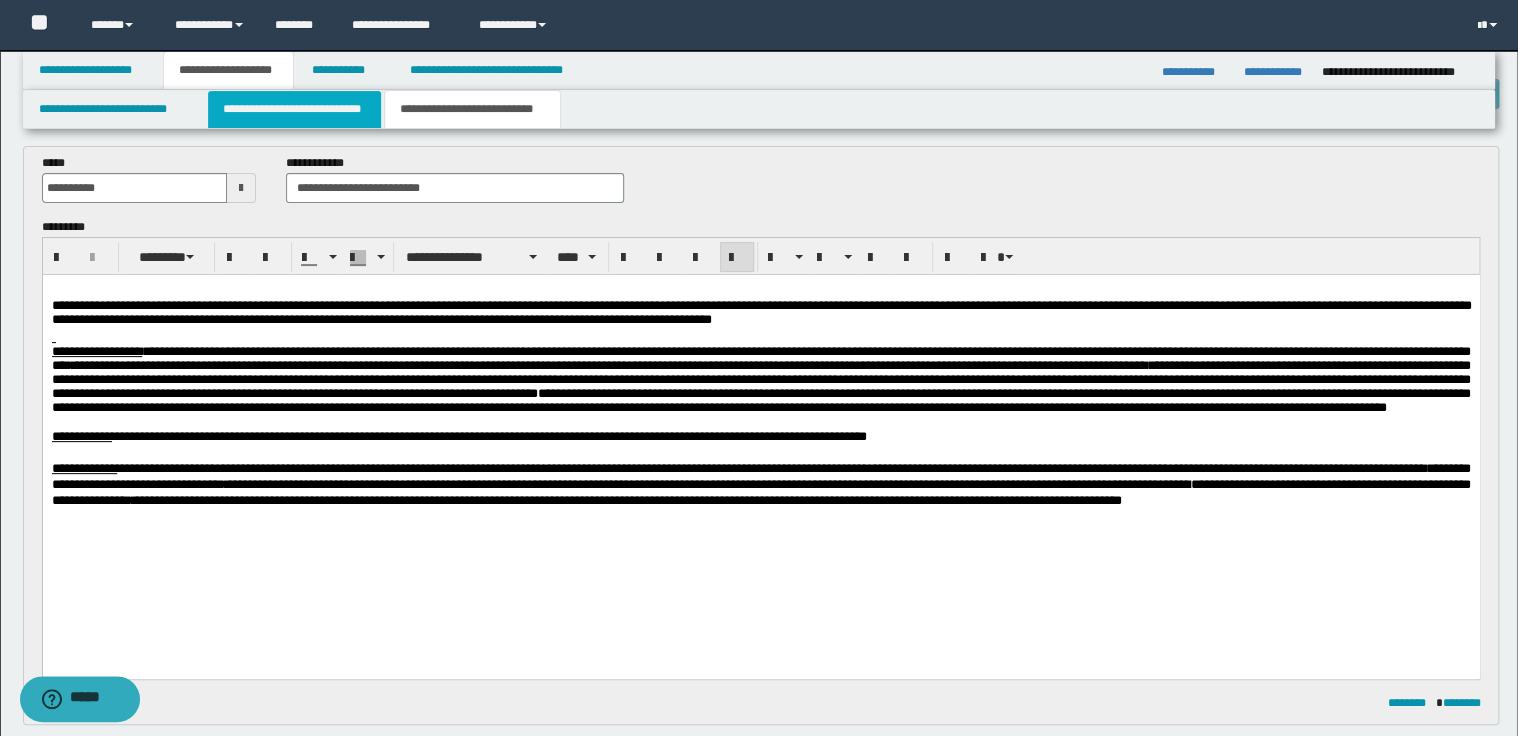 click on "**********" at bounding box center (294, 109) 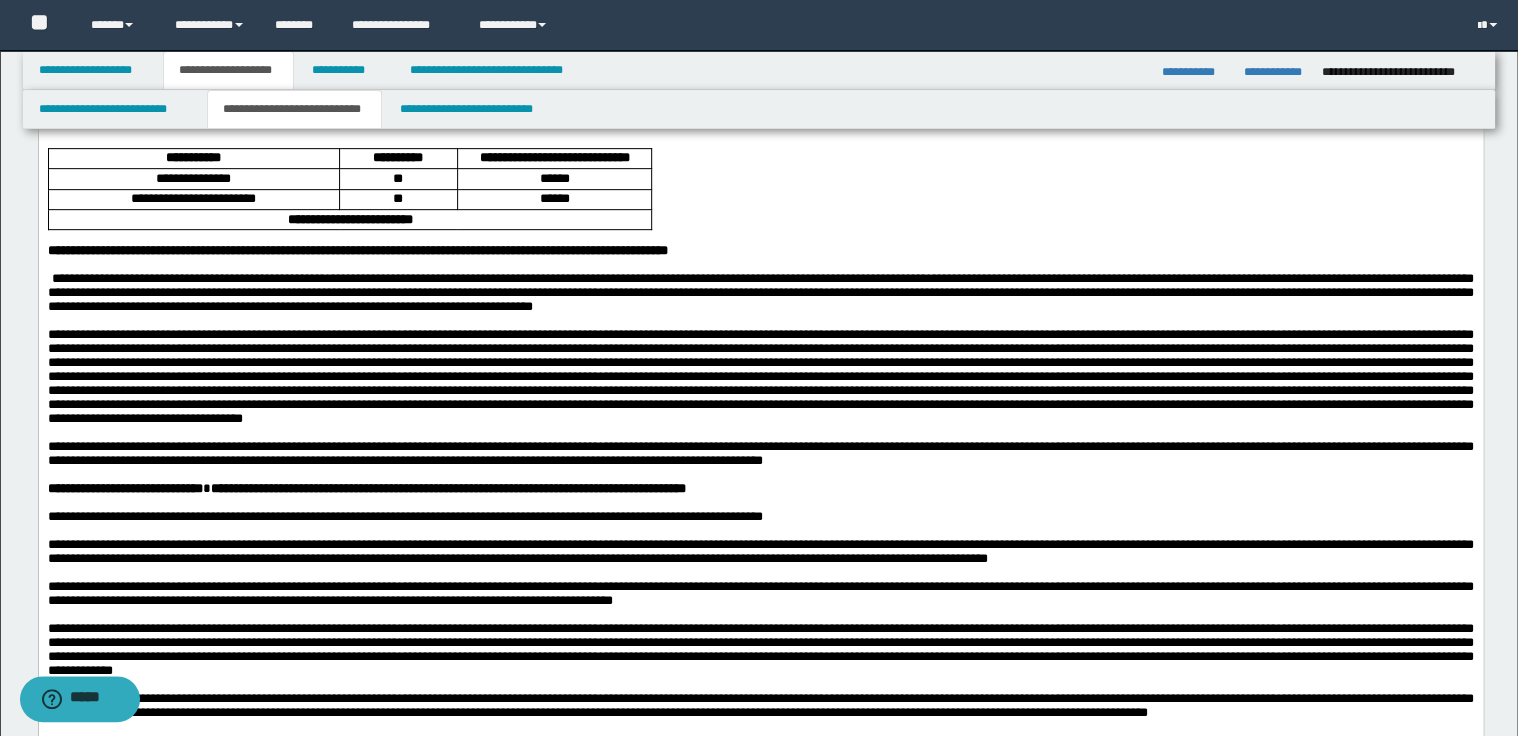 scroll, scrollTop: 400, scrollLeft: 0, axis: vertical 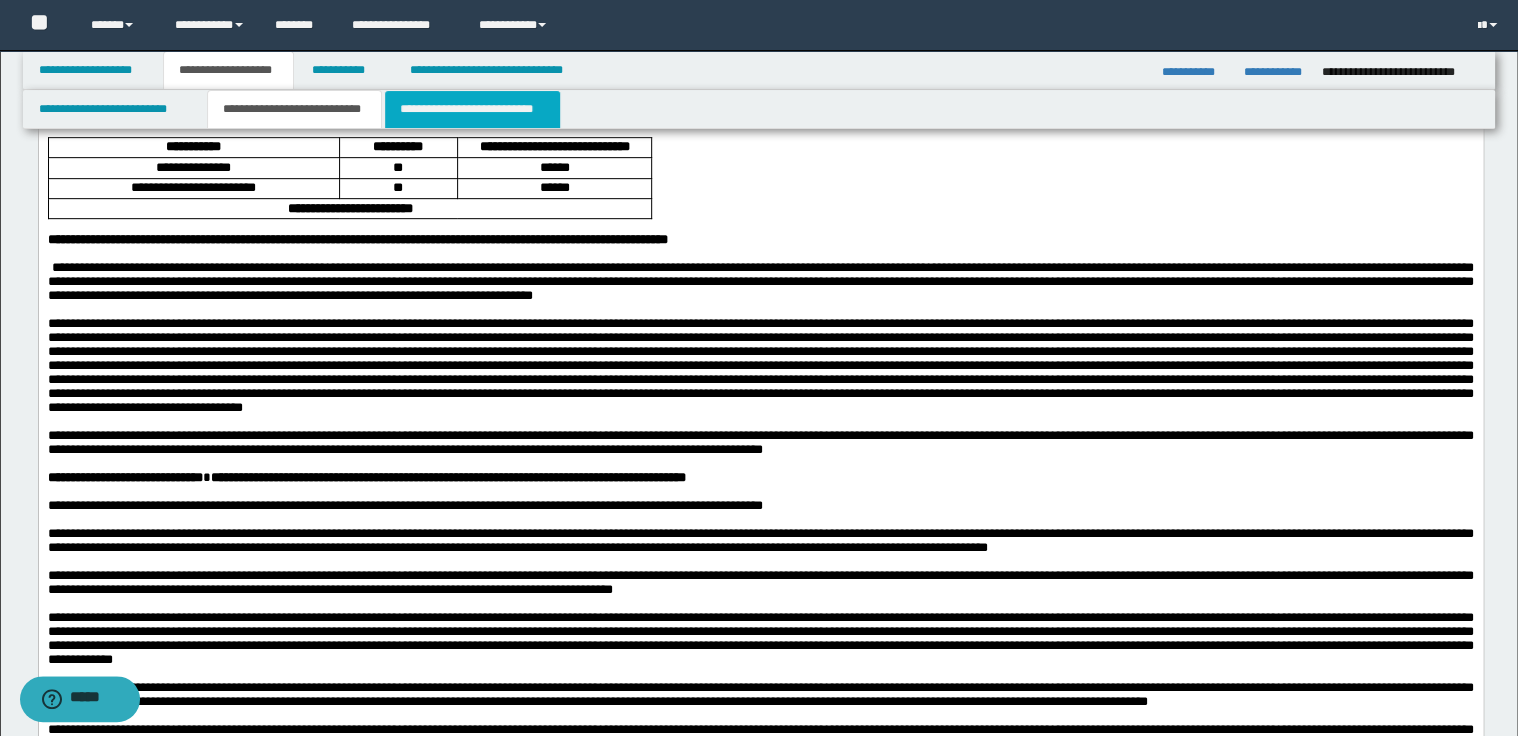 click on "**********" at bounding box center [472, 109] 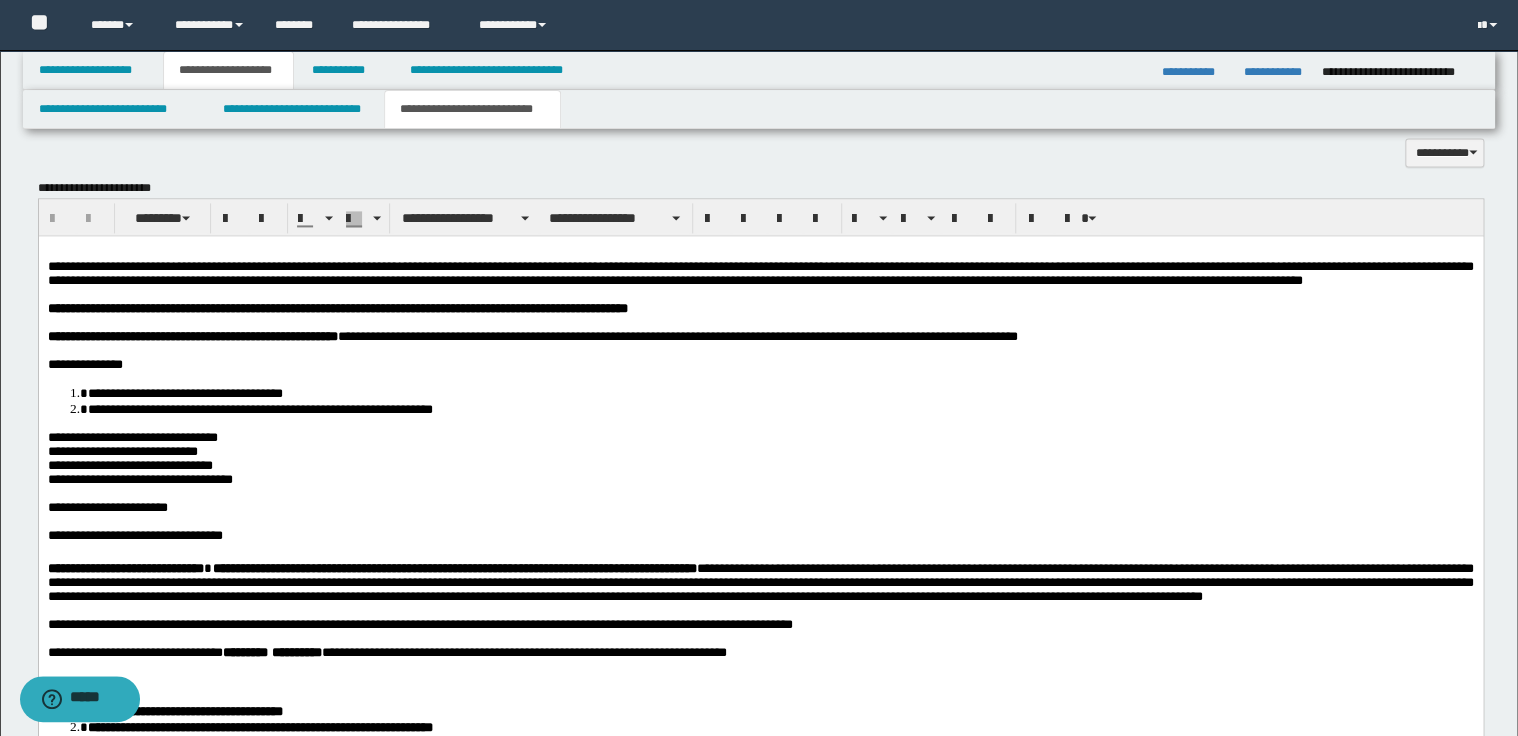 scroll, scrollTop: 1280, scrollLeft: 0, axis: vertical 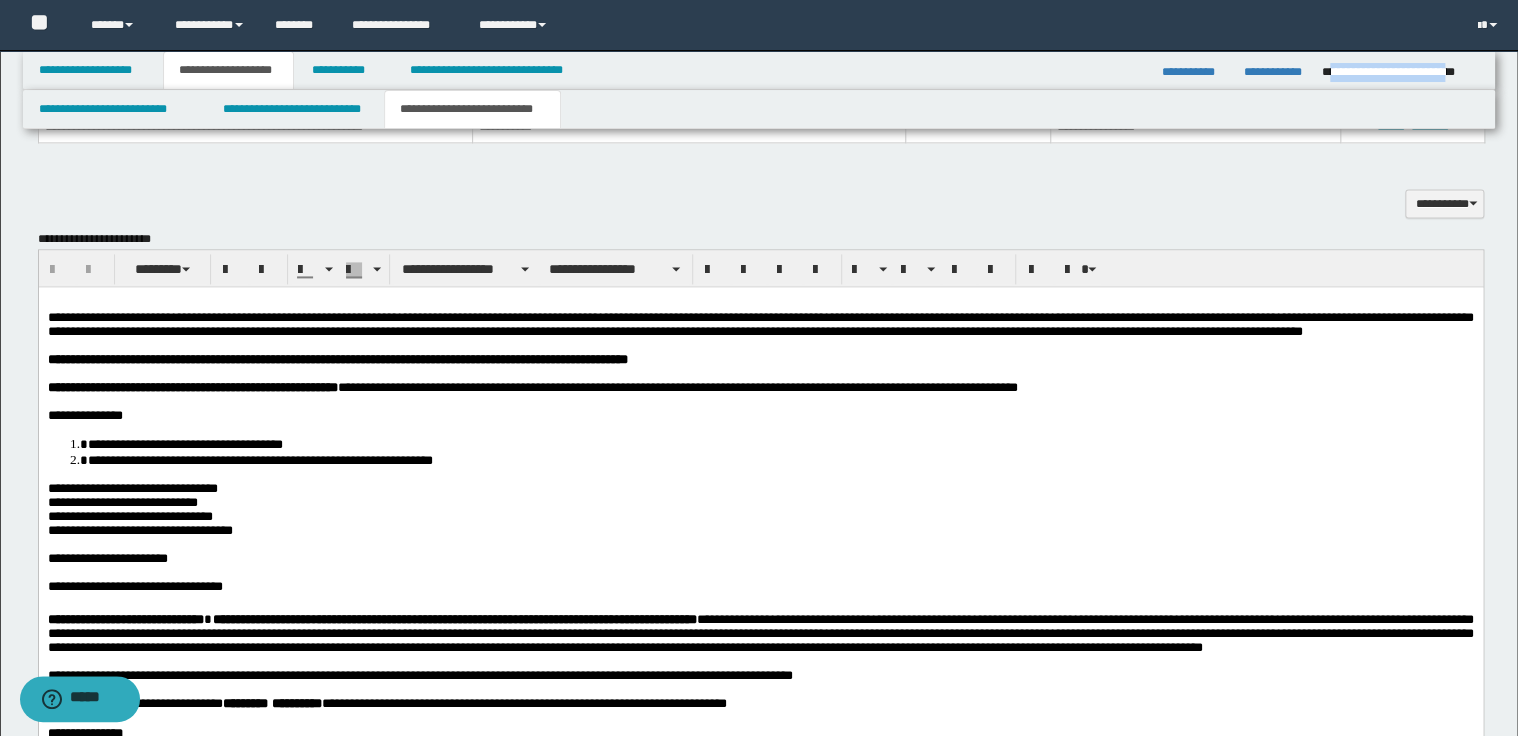 drag, startPoint x: 1328, startPoint y: 72, endPoint x: 1473, endPoint y: 70, distance: 145.0138 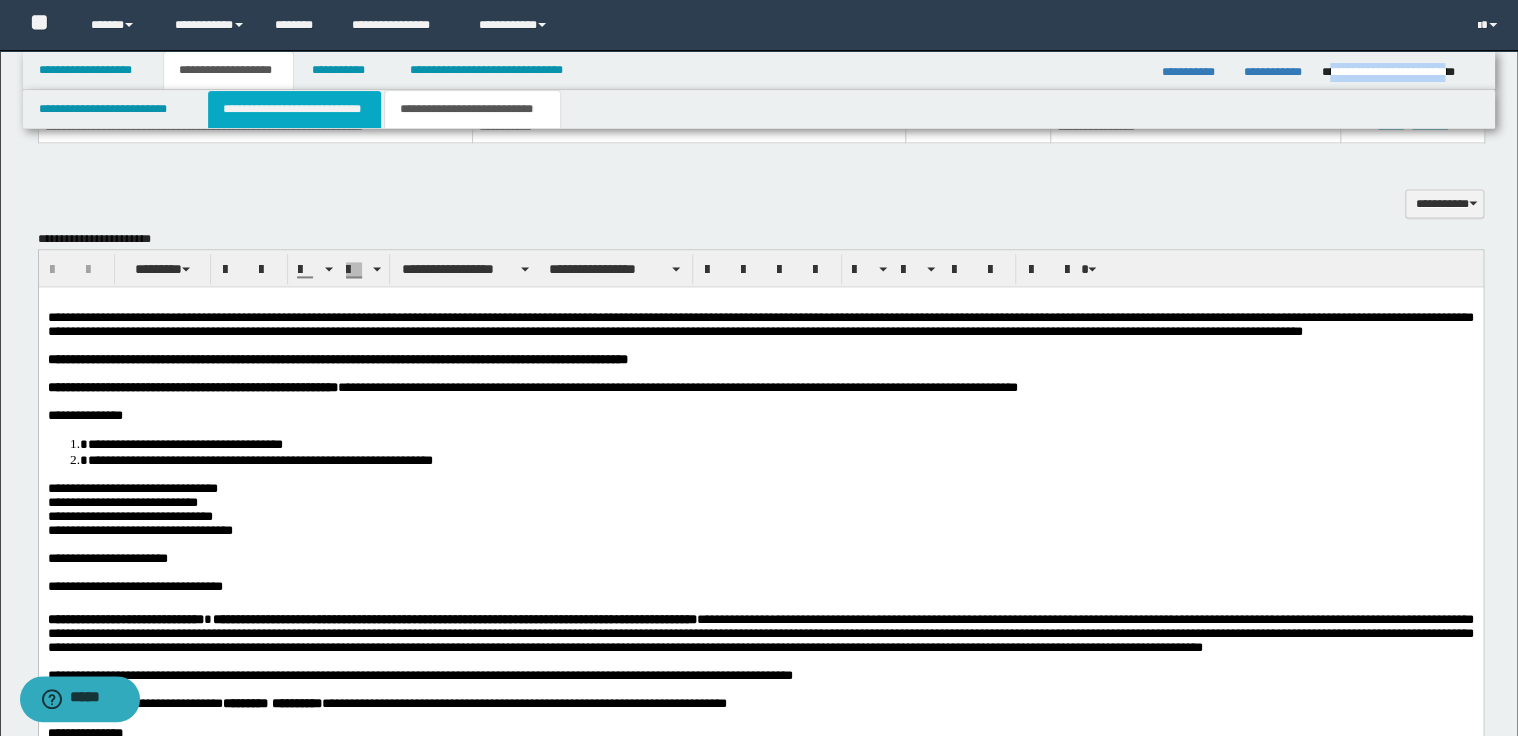 click on "**********" at bounding box center [294, 109] 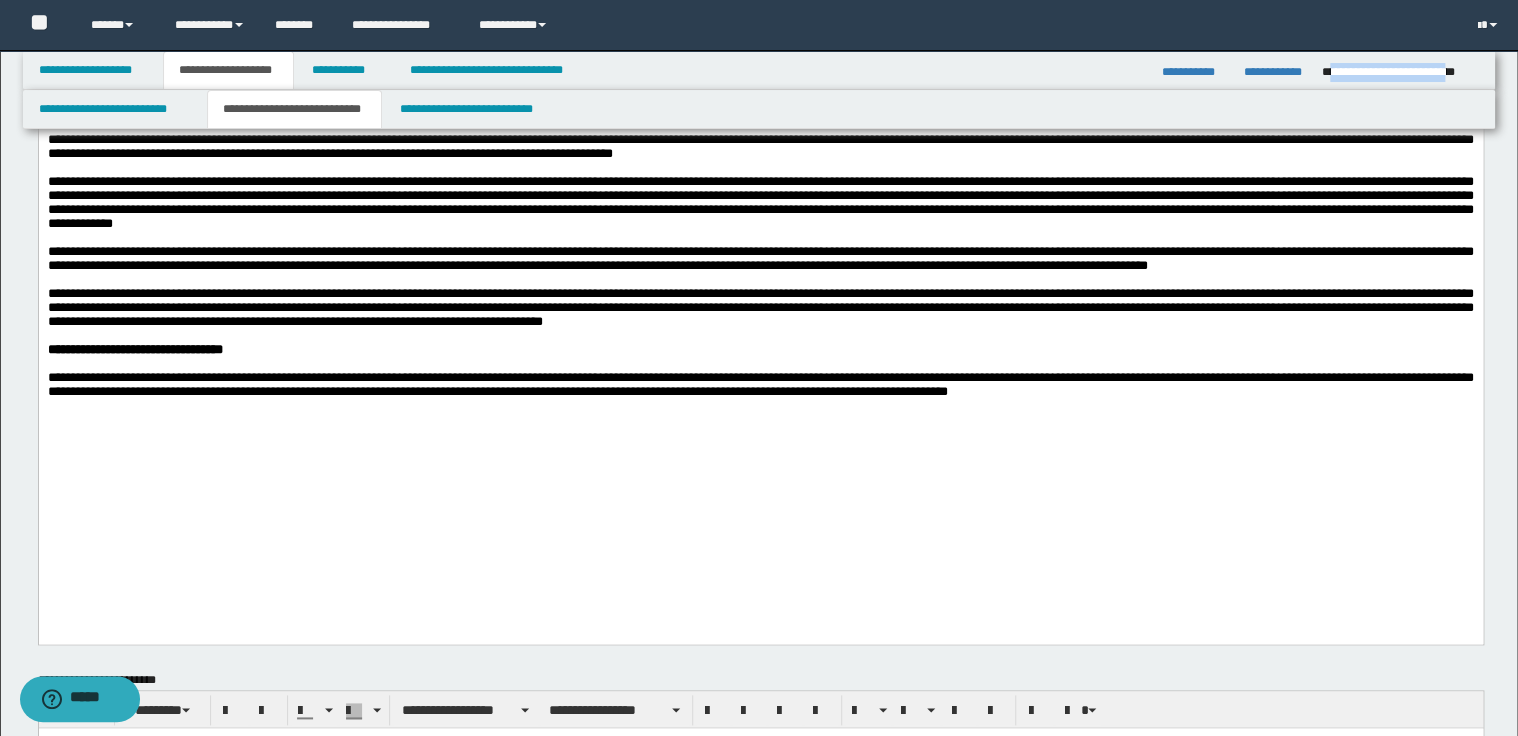 scroll, scrollTop: 800, scrollLeft: 0, axis: vertical 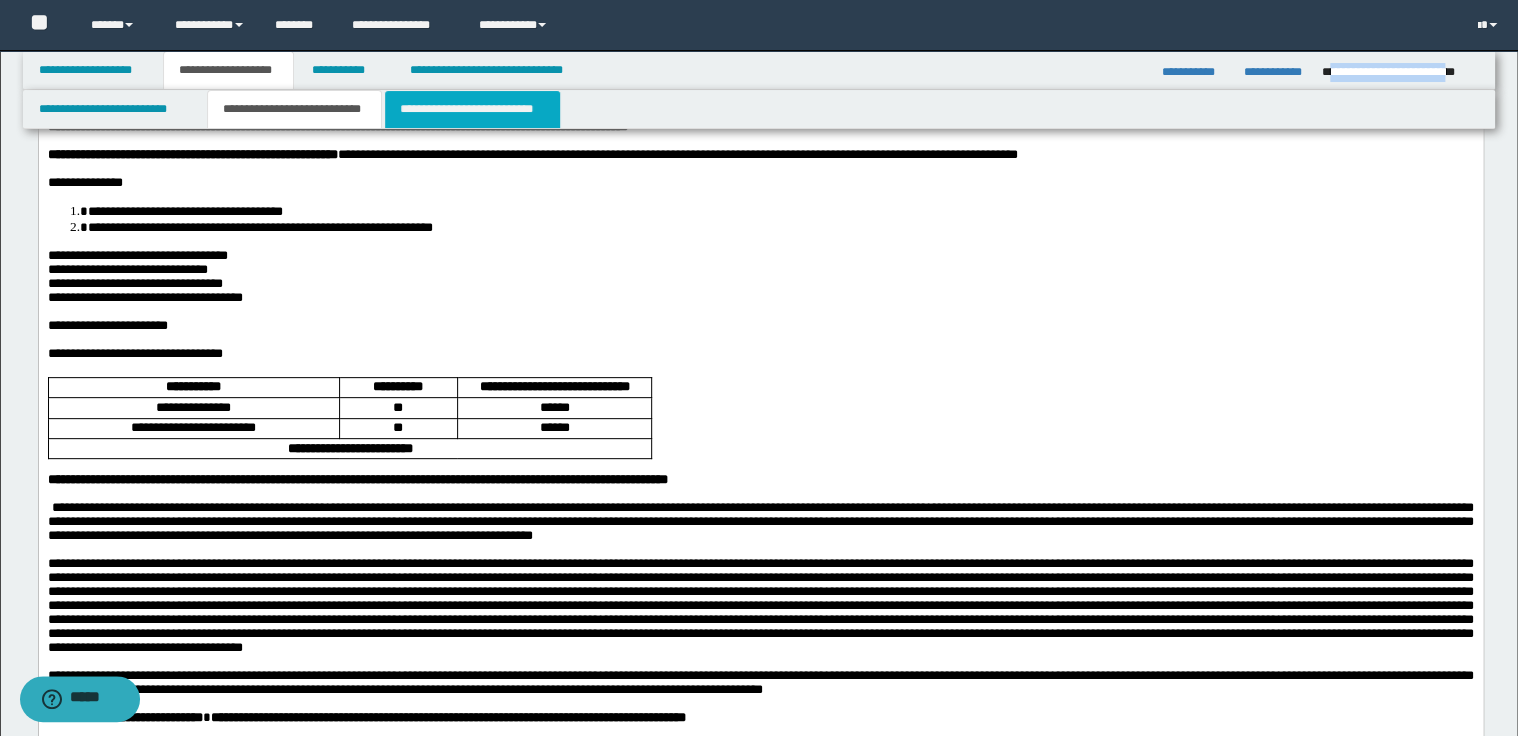 click on "**********" at bounding box center (472, 109) 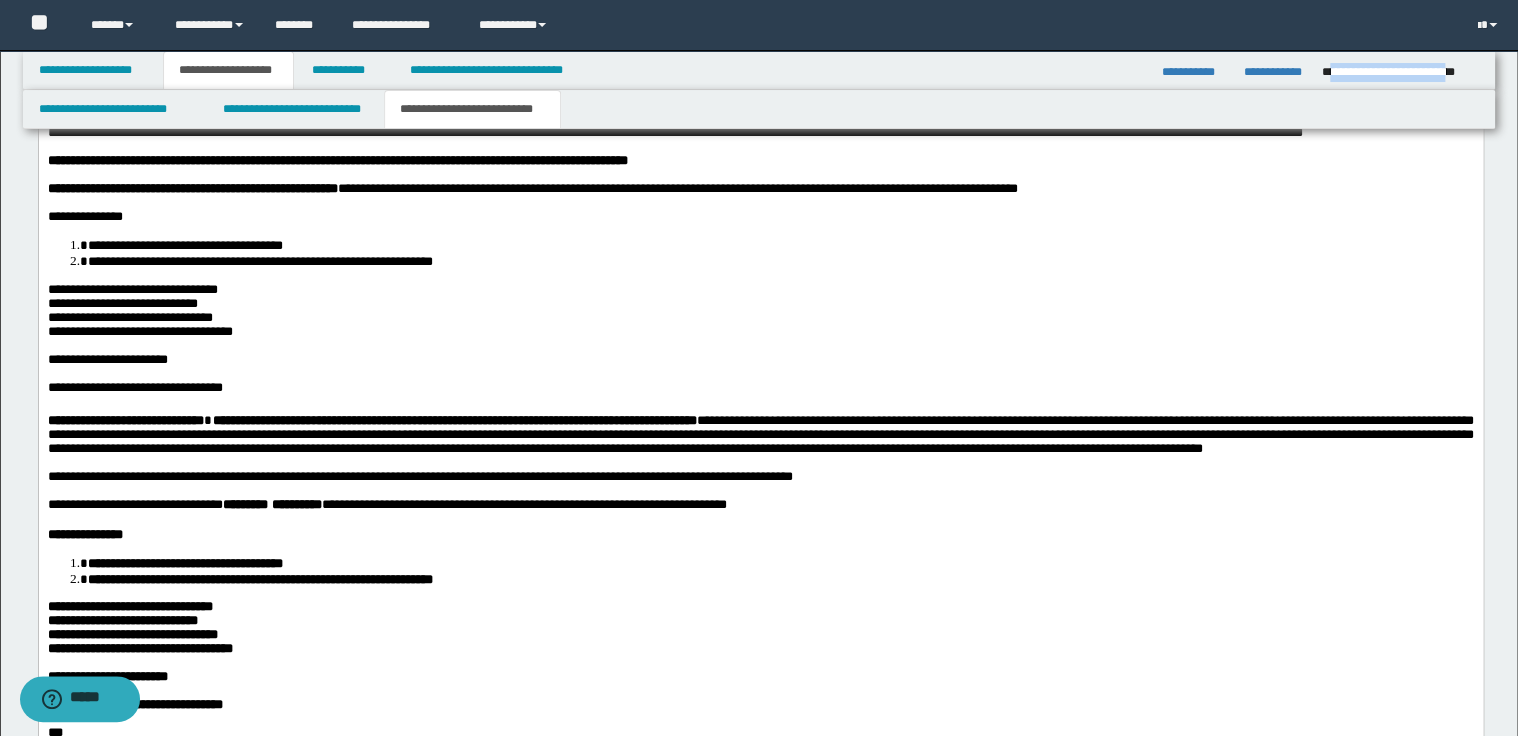 scroll, scrollTop: 1520, scrollLeft: 0, axis: vertical 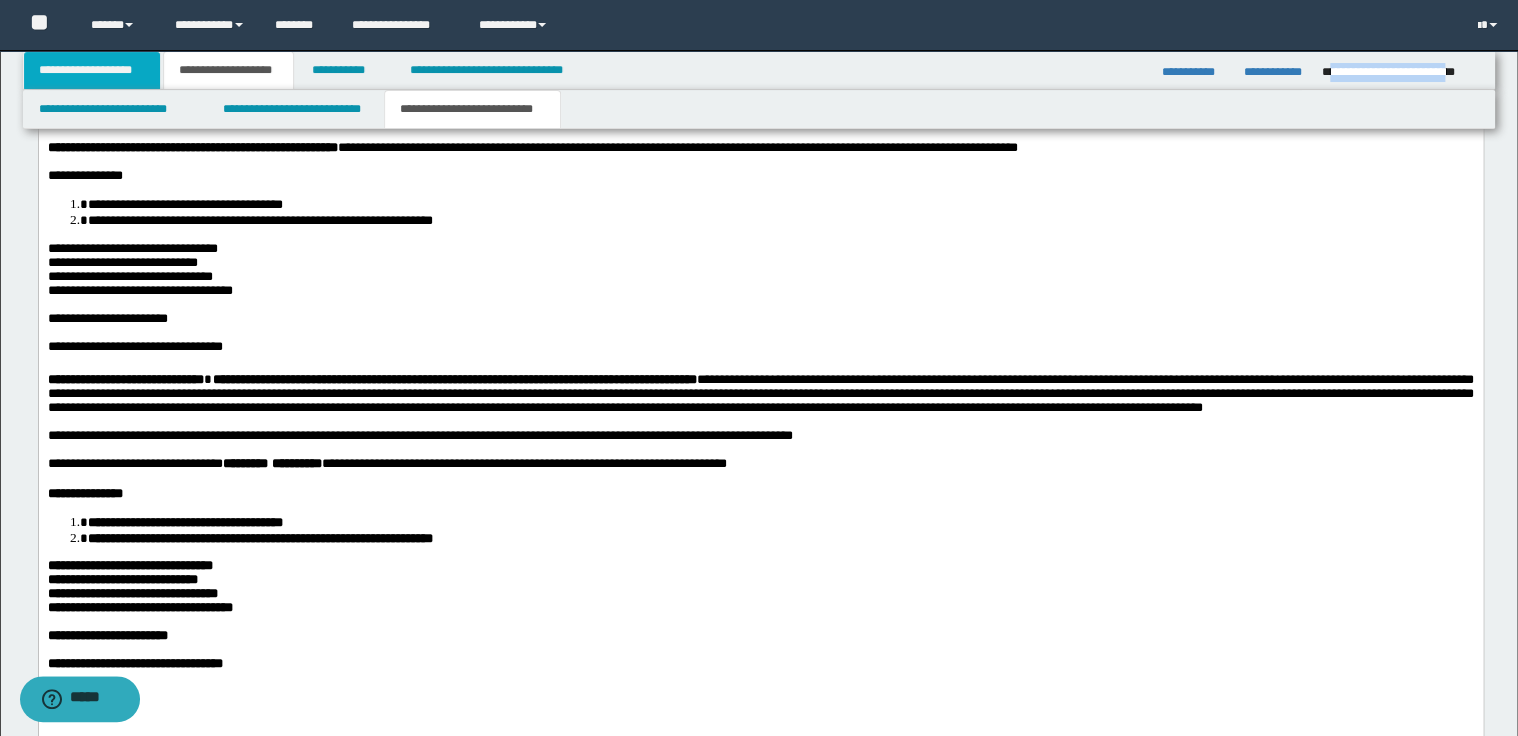 drag, startPoint x: 58, startPoint y: 71, endPoint x: 72, endPoint y: 78, distance: 15.652476 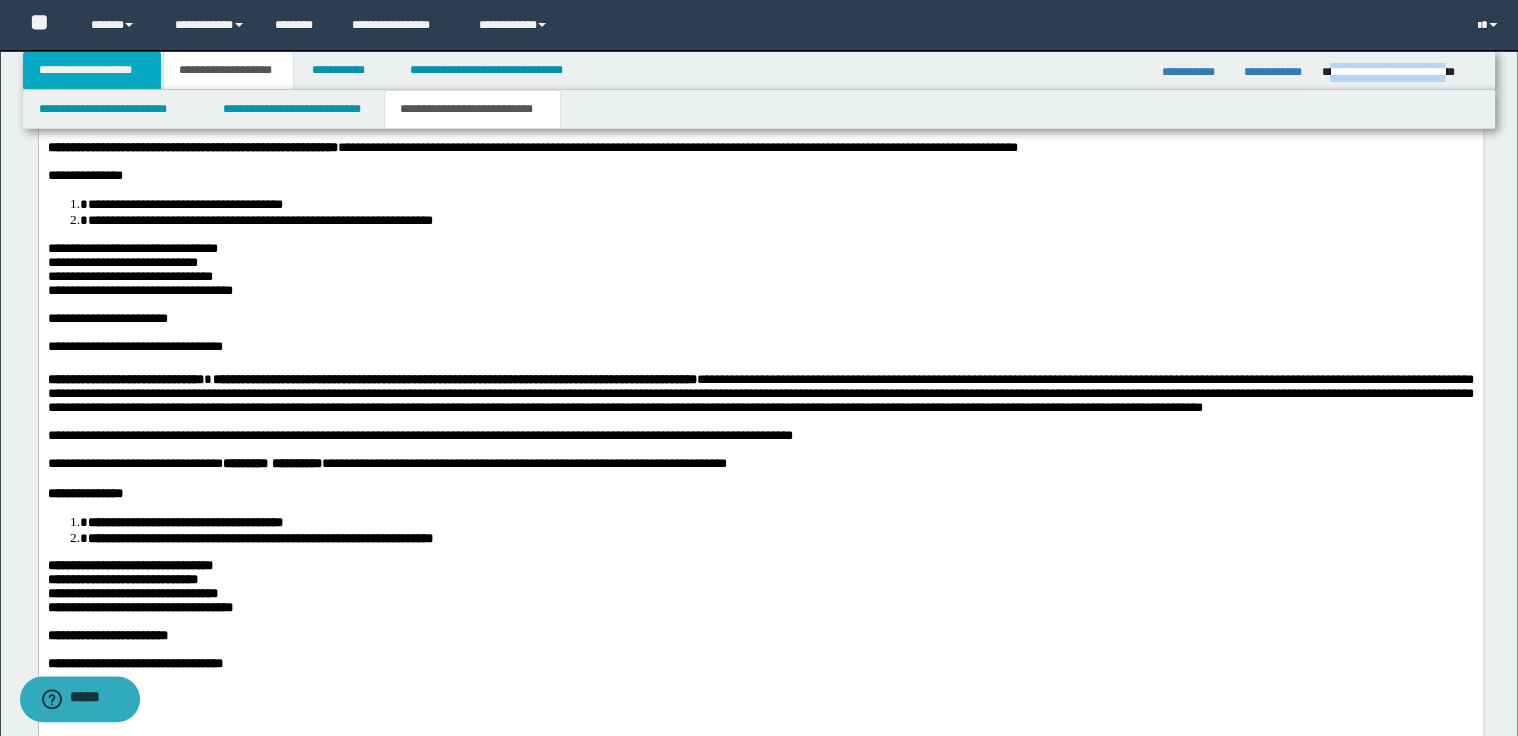 scroll, scrollTop: 147, scrollLeft: 0, axis: vertical 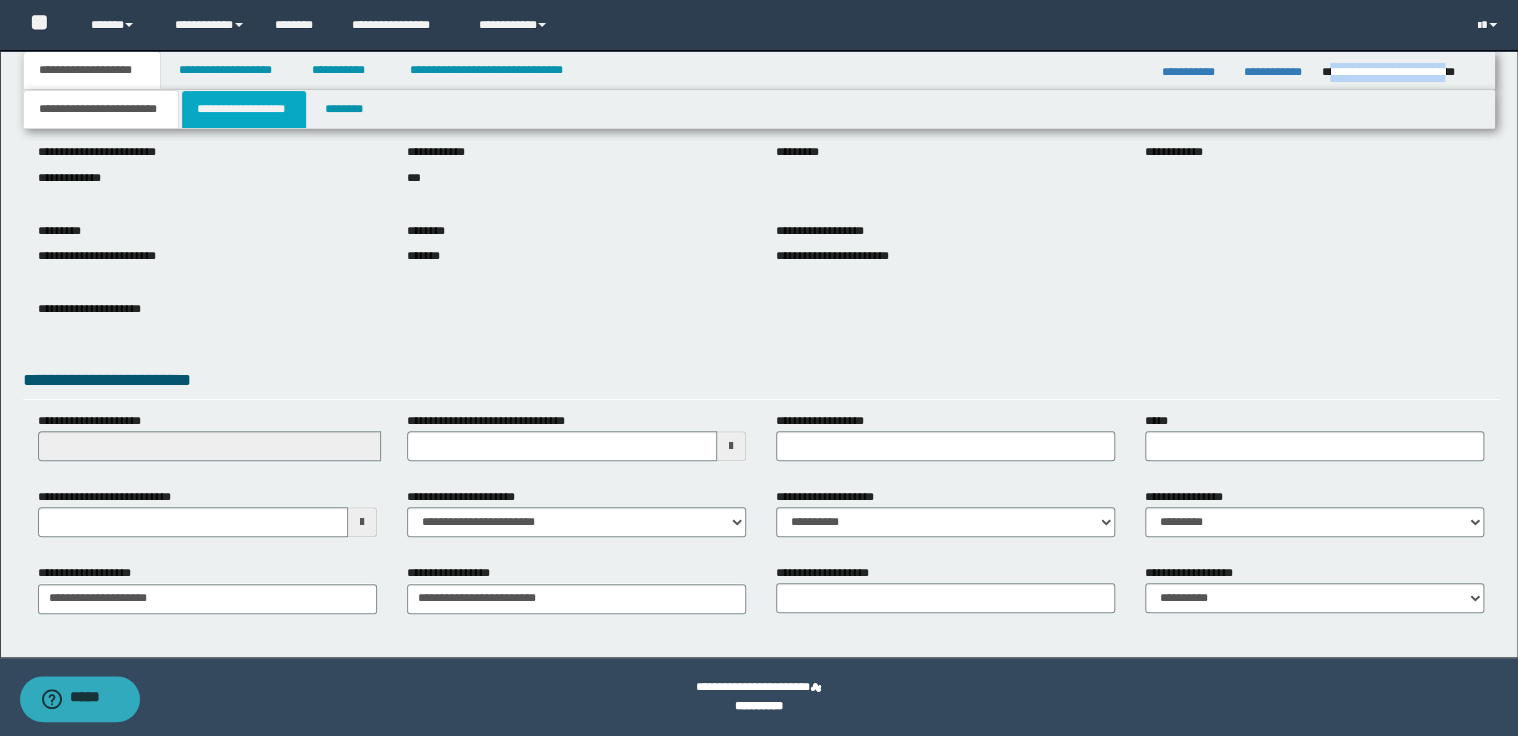 click on "**********" at bounding box center (244, 109) 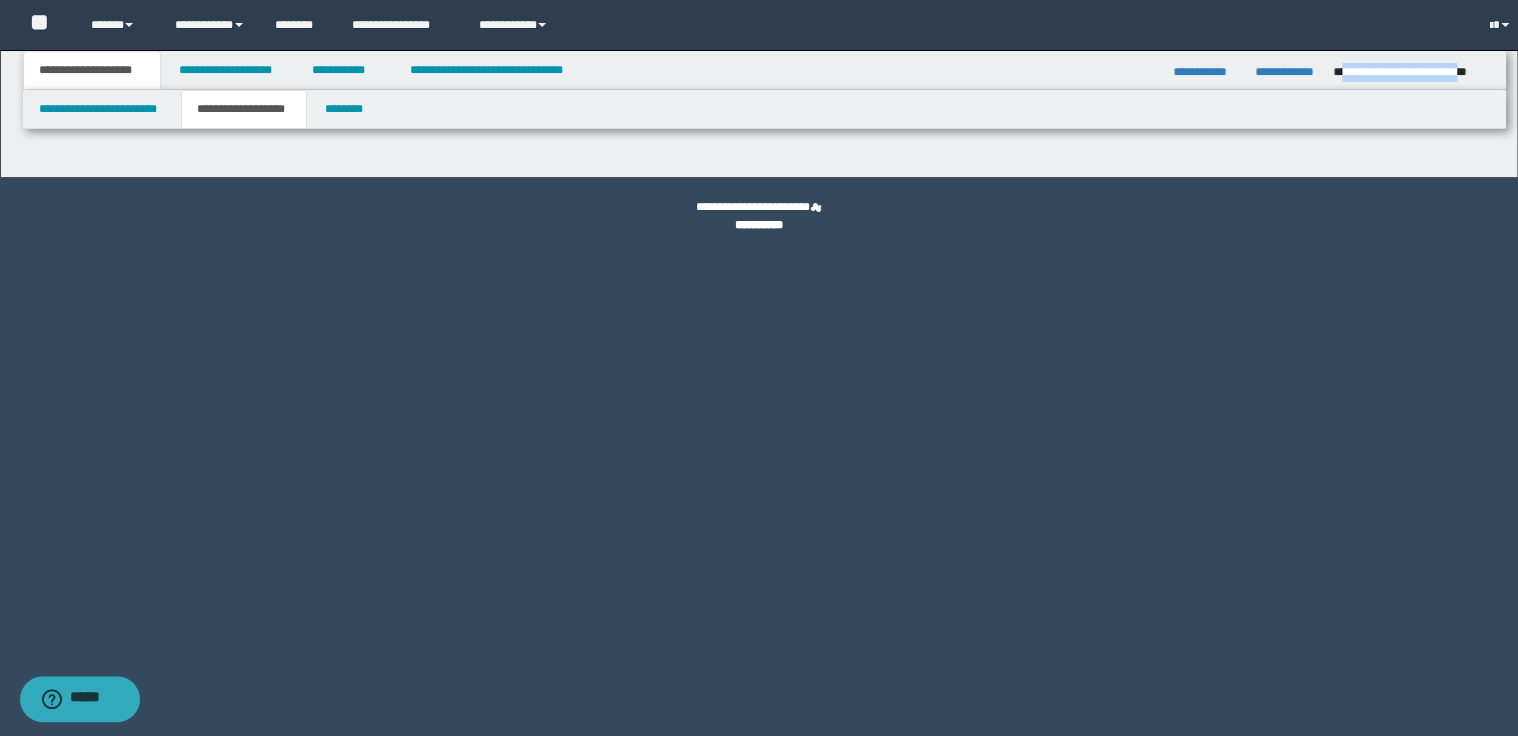 scroll, scrollTop: 0, scrollLeft: 0, axis: both 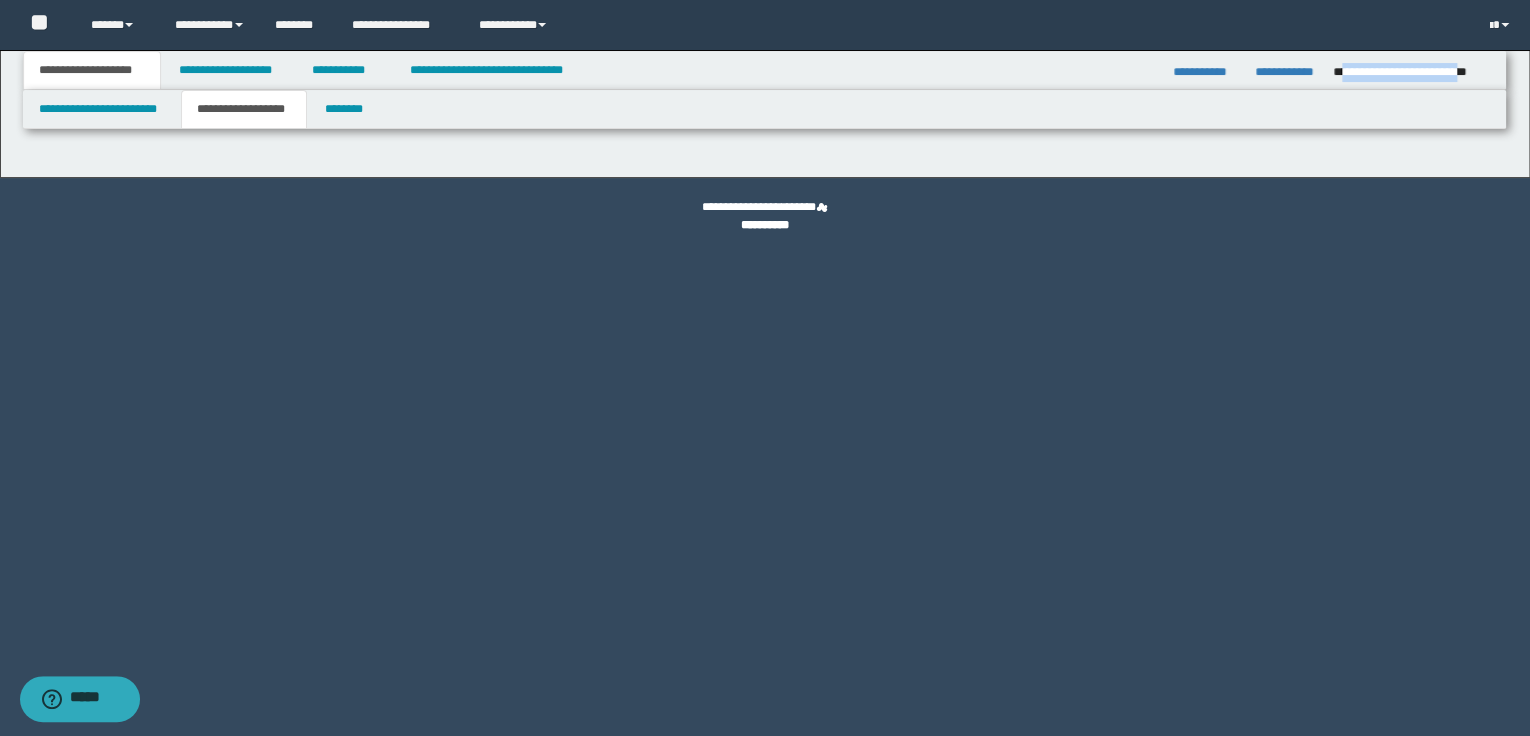 type on "********" 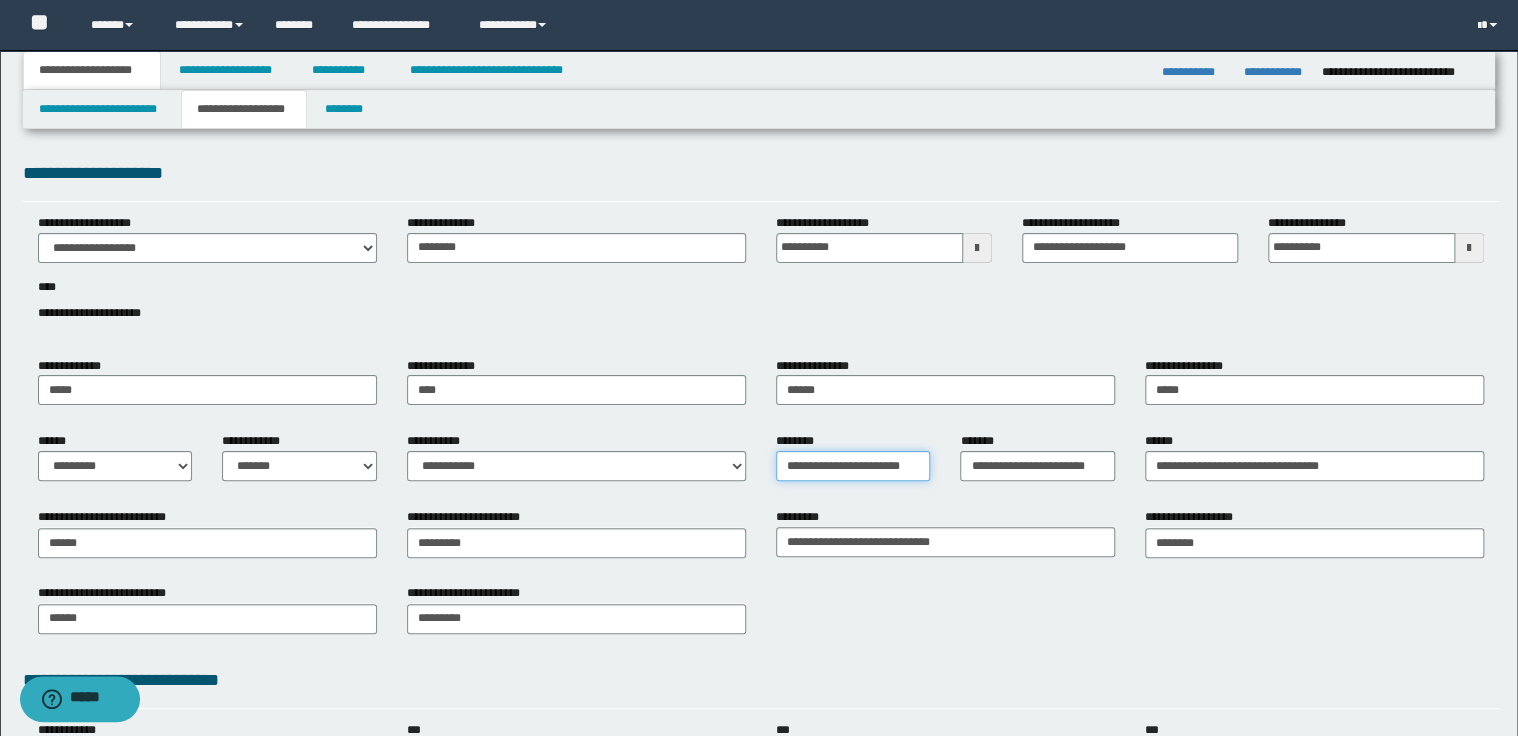 drag, startPoint x: 784, startPoint y: 465, endPoint x: 849, endPoint y: 465, distance: 65 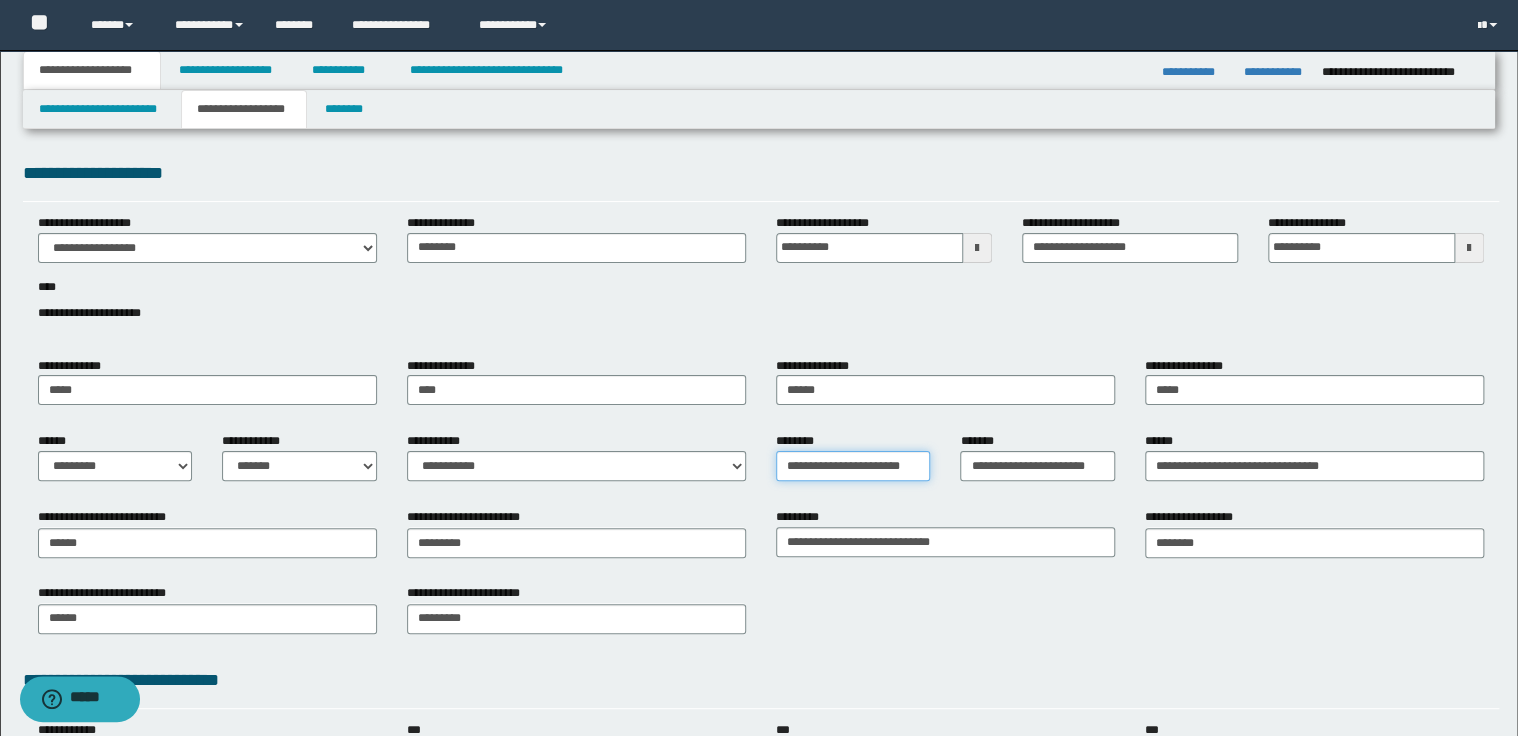click on "**********" at bounding box center (853, 466) 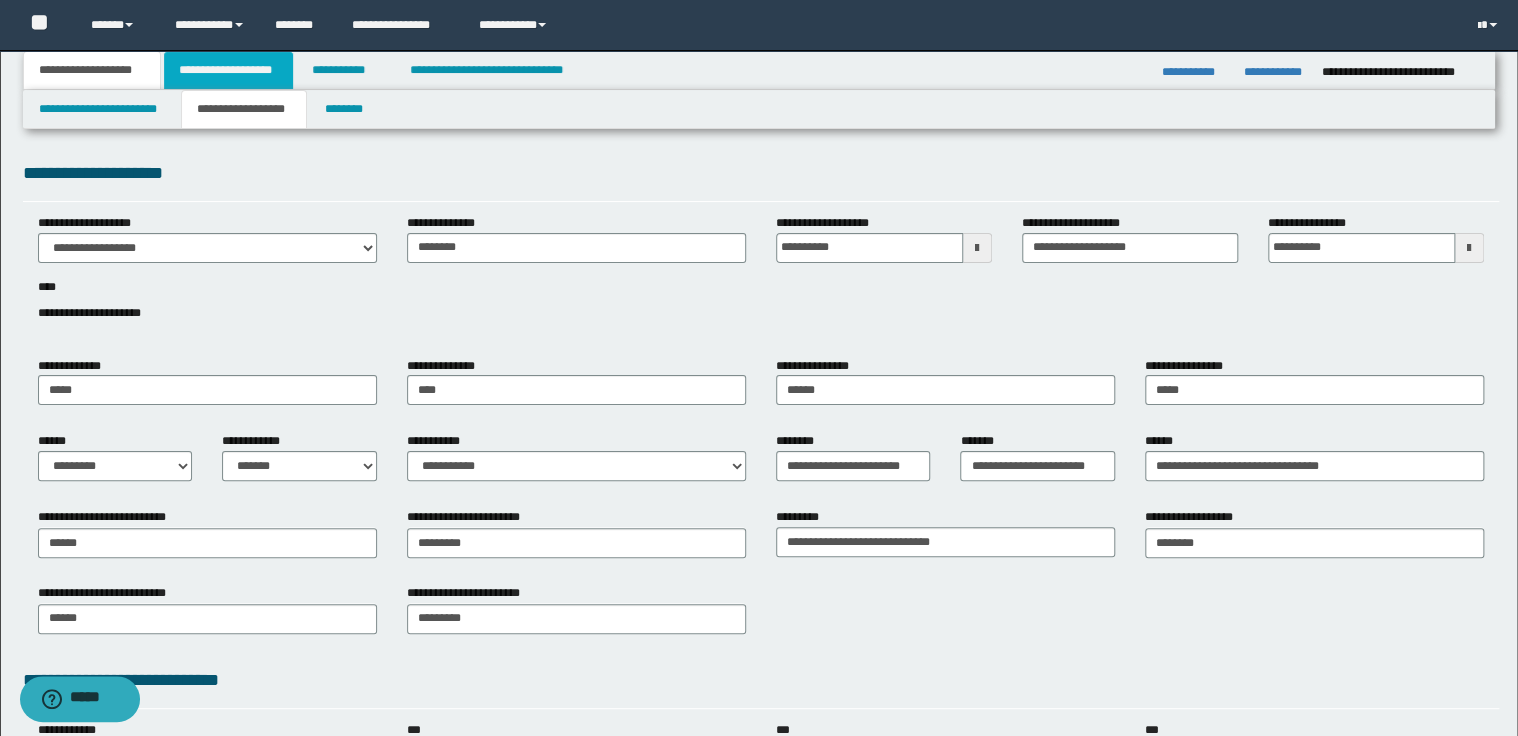 click on "**********" at bounding box center [228, 70] 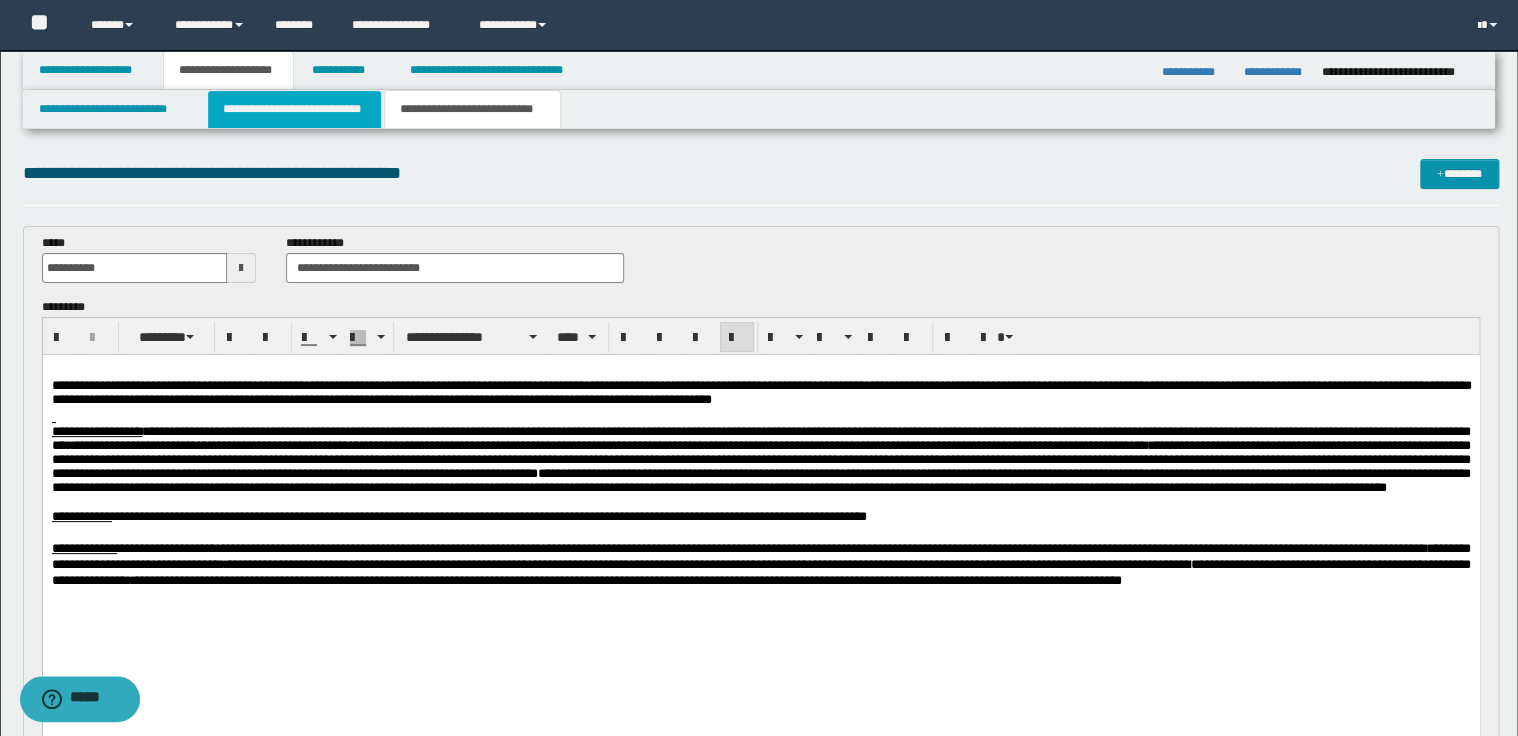 click on "**********" at bounding box center (294, 109) 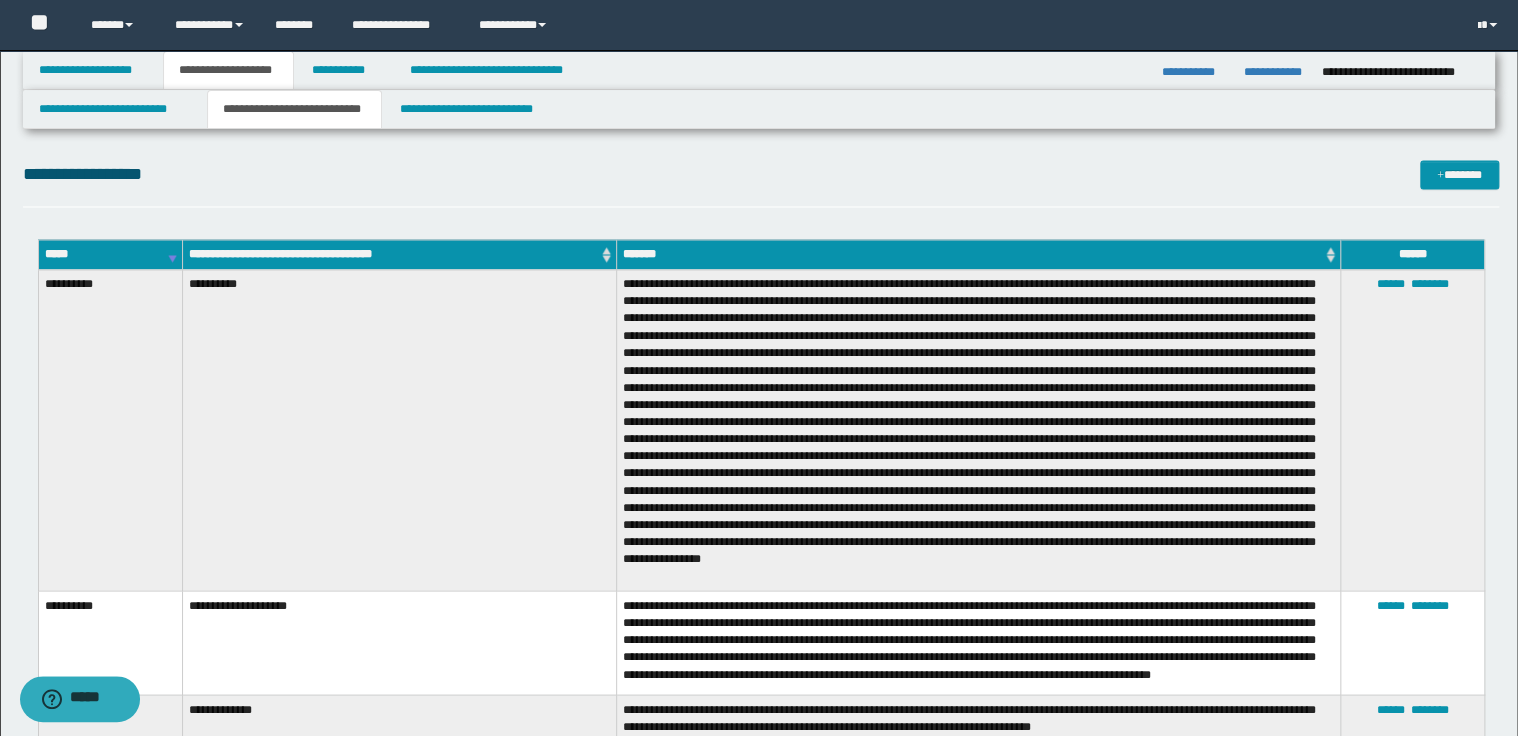 scroll, scrollTop: 1600, scrollLeft: 0, axis: vertical 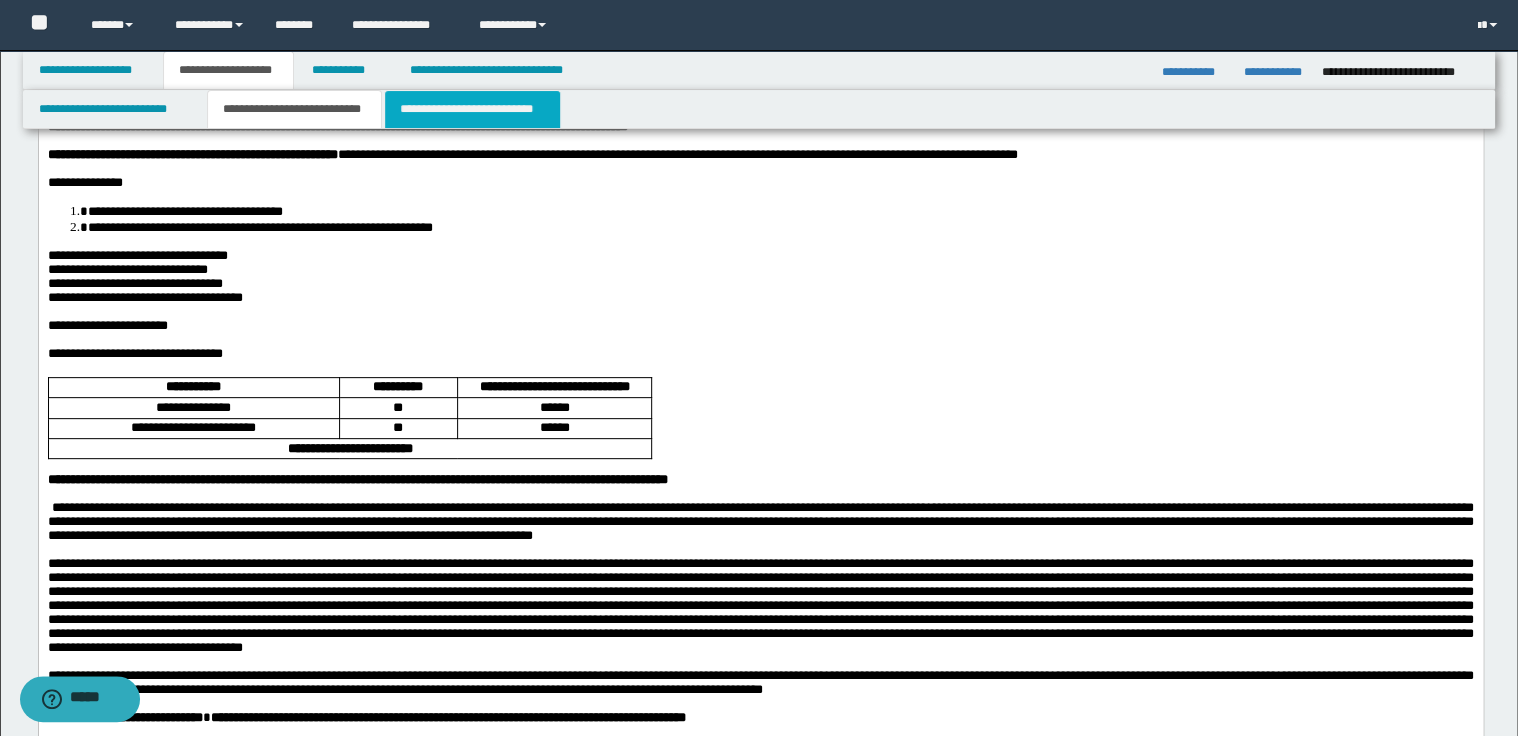 click on "**********" at bounding box center (472, 109) 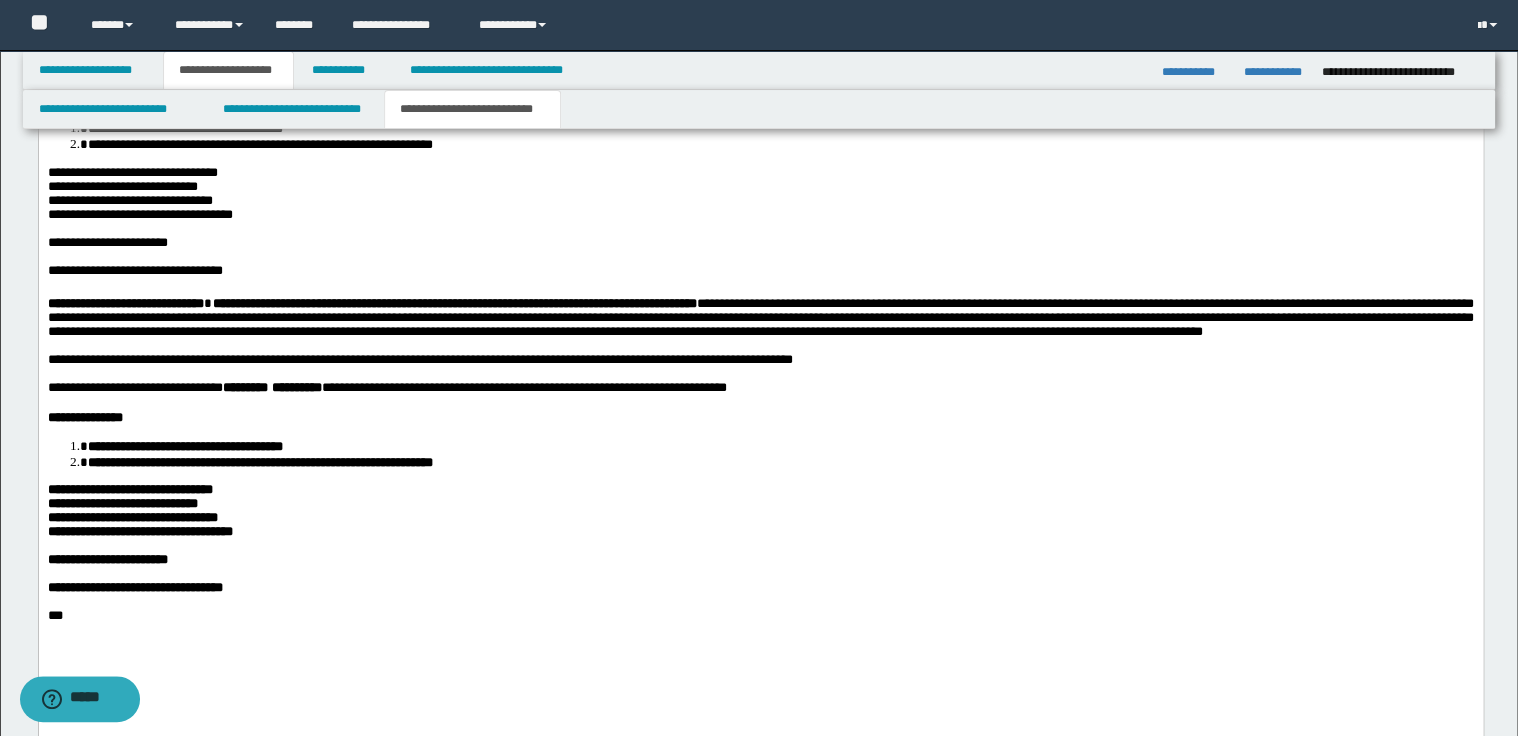 scroll, scrollTop: 1600, scrollLeft: 0, axis: vertical 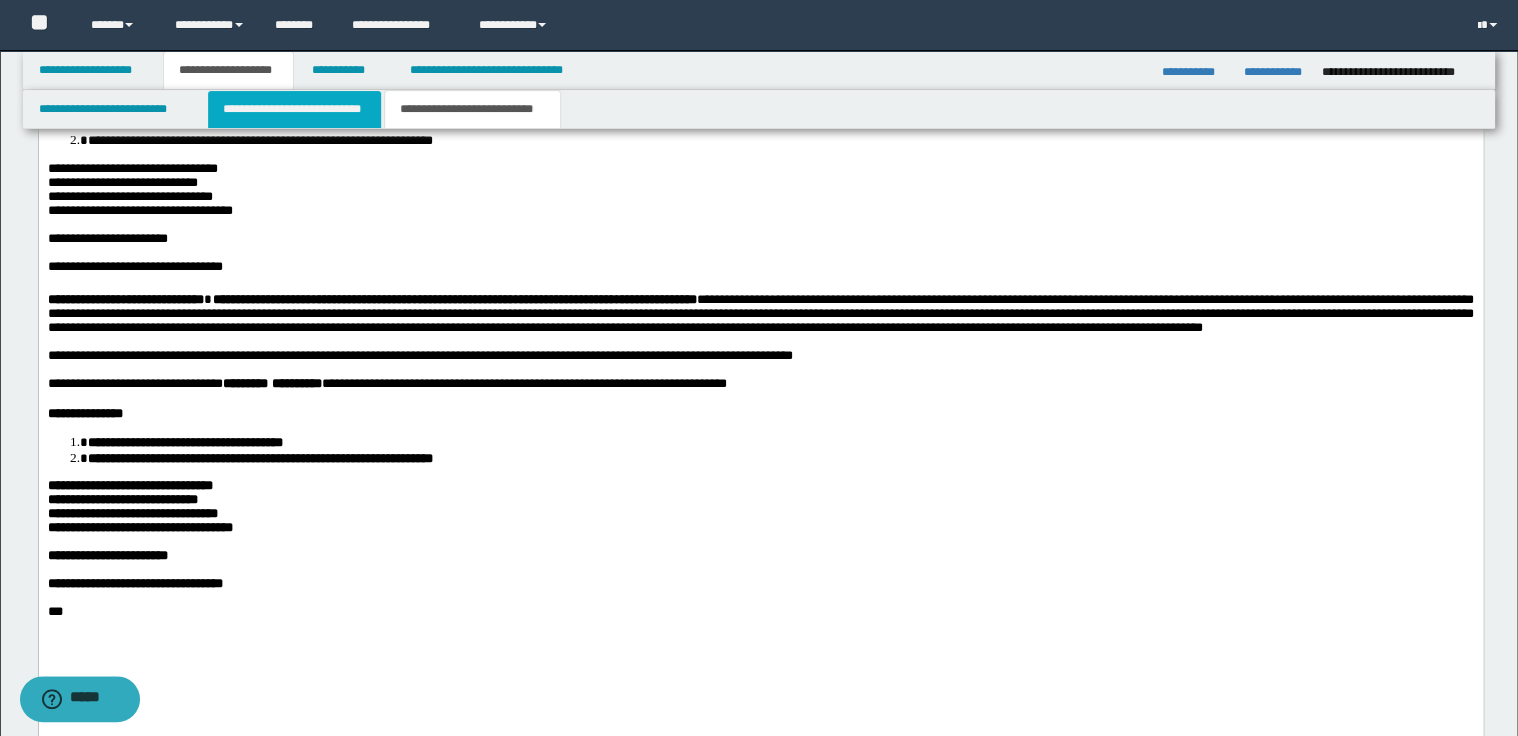 click on "**********" at bounding box center (294, 109) 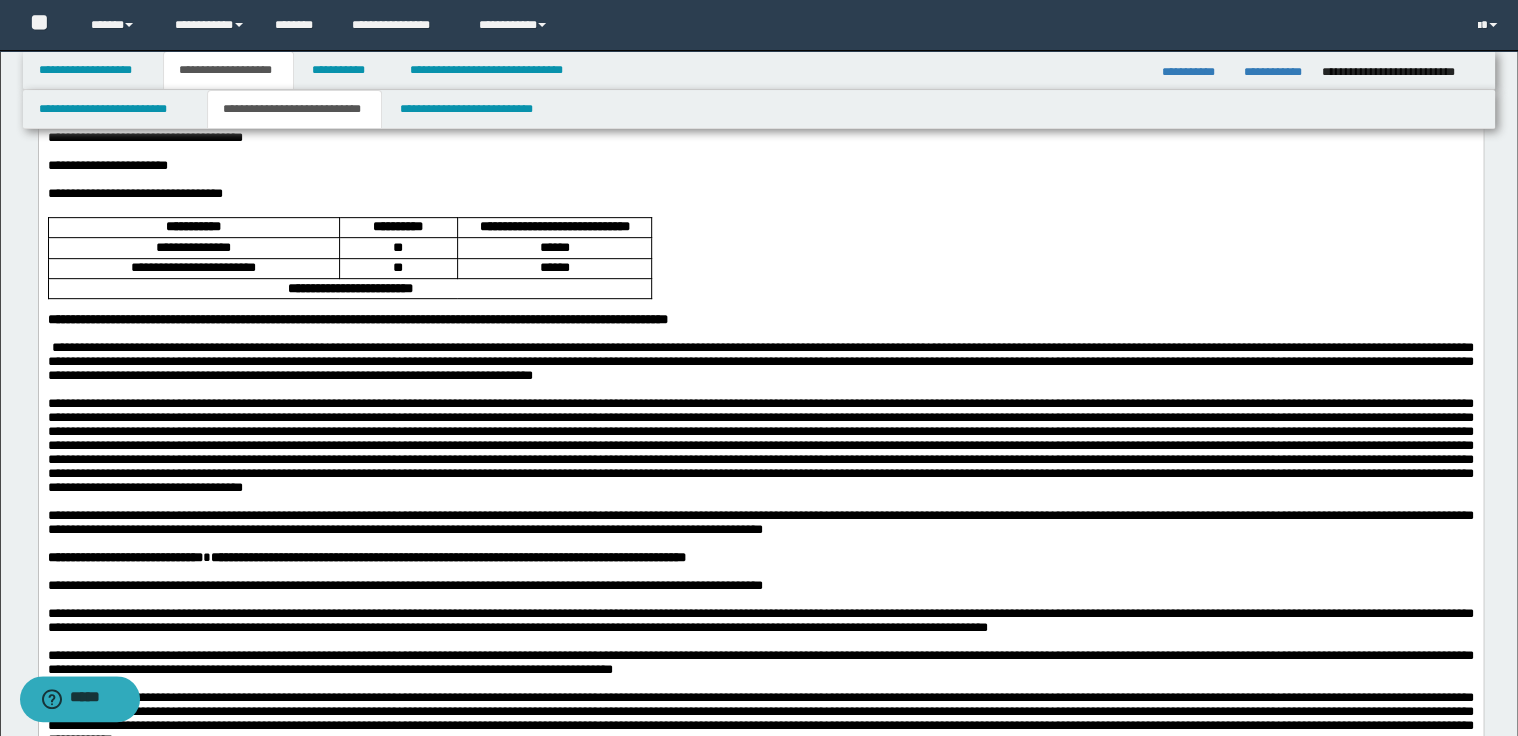 scroll, scrollTop: 320, scrollLeft: 0, axis: vertical 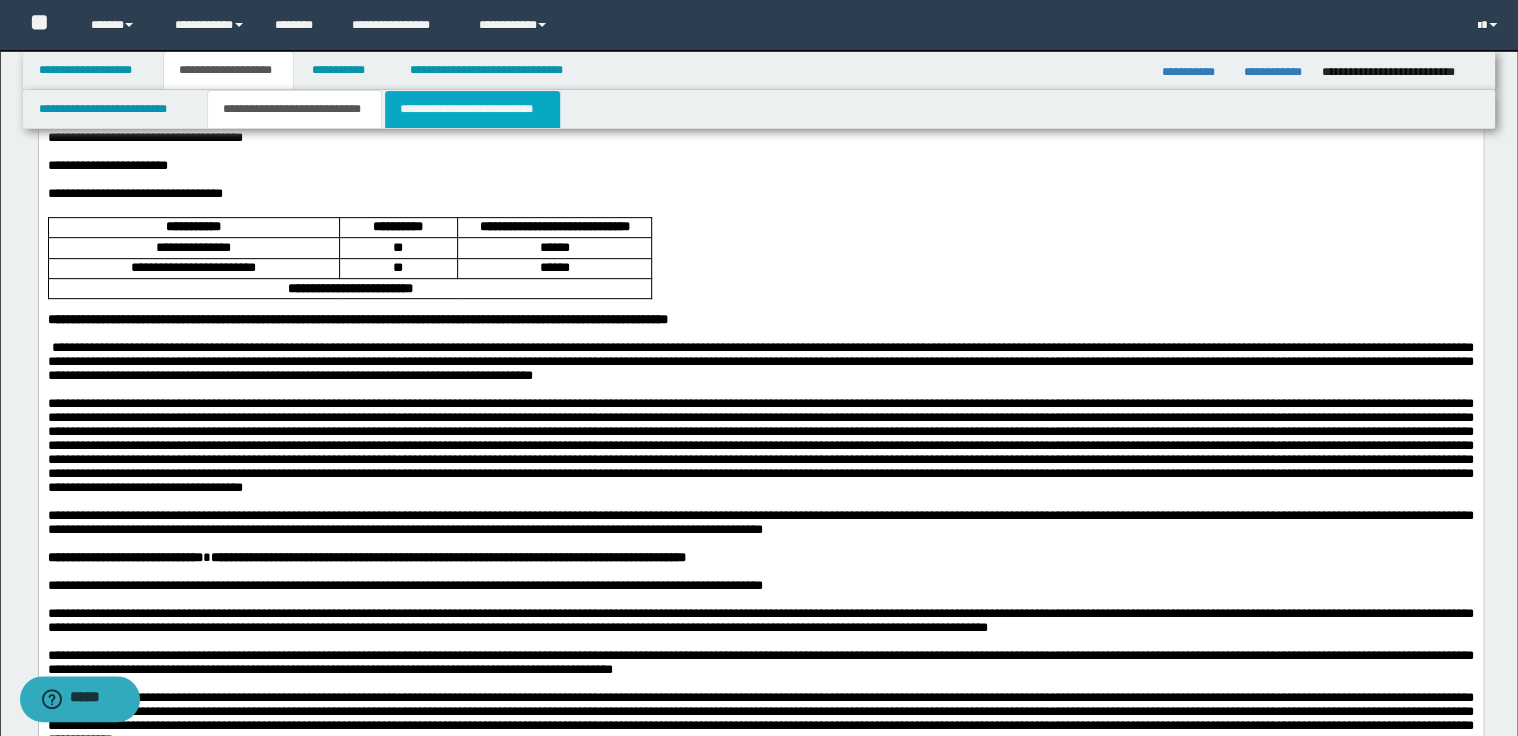 click on "**********" at bounding box center (472, 109) 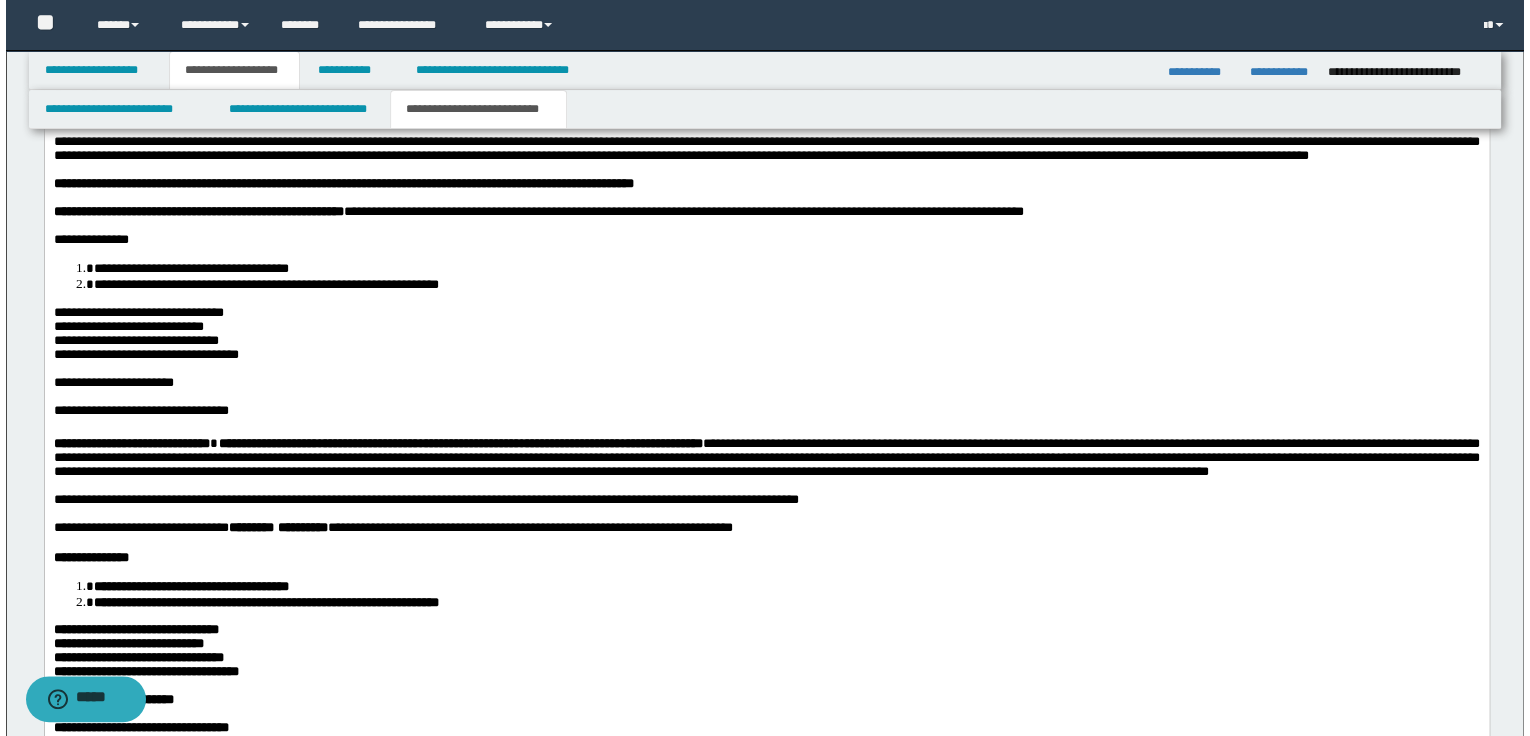 scroll, scrollTop: 1680, scrollLeft: 0, axis: vertical 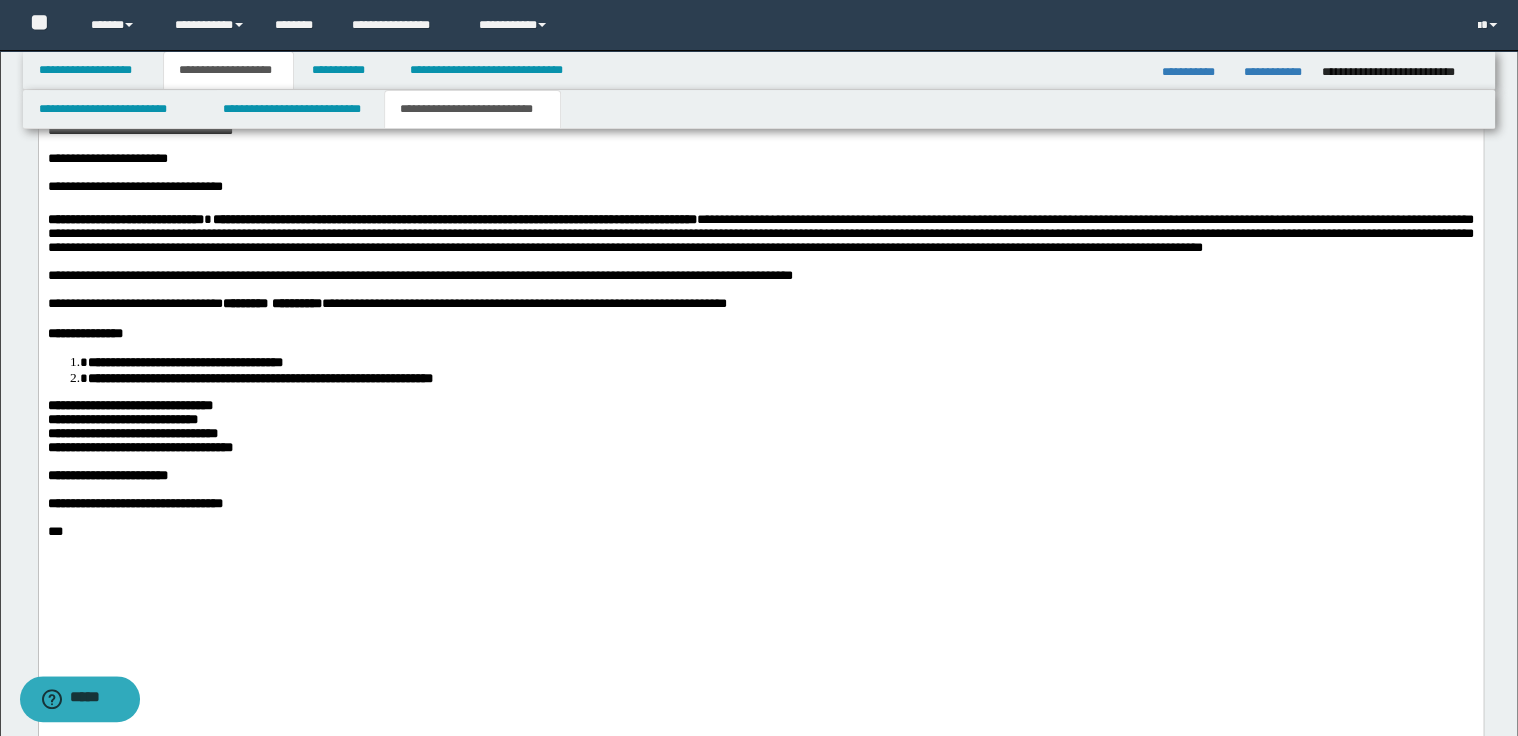 click at bounding box center [760, 262] 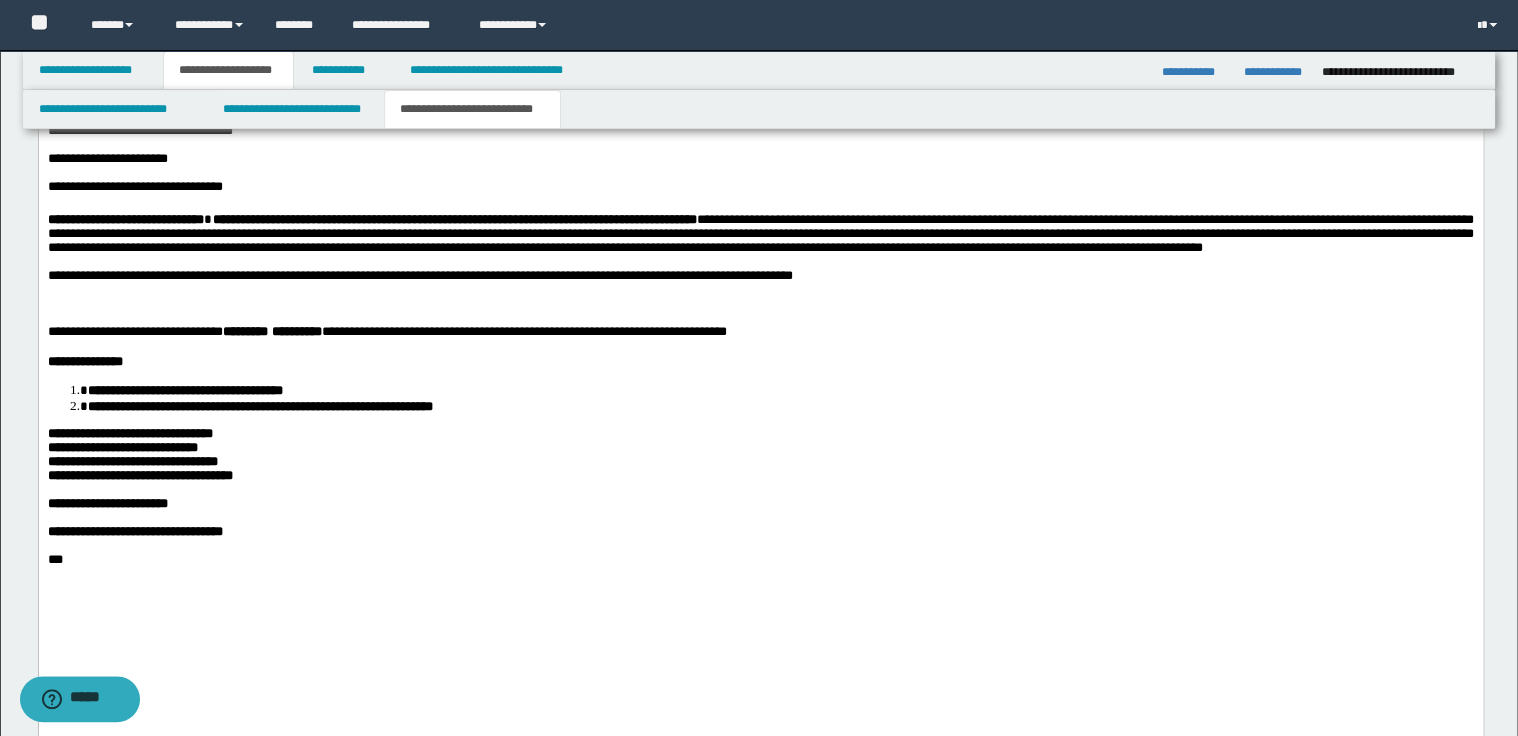 type 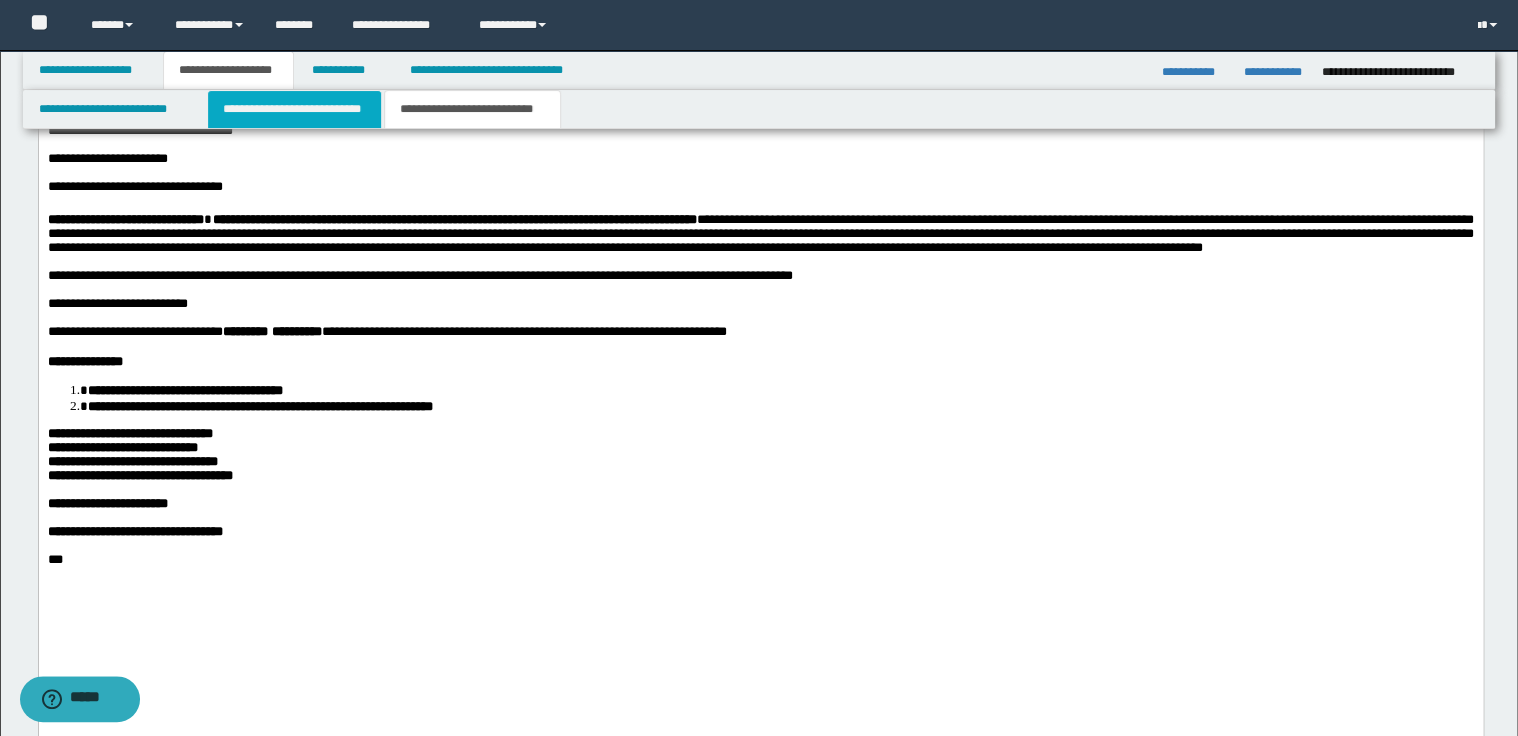 click on "**********" at bounding box center [294, 109] 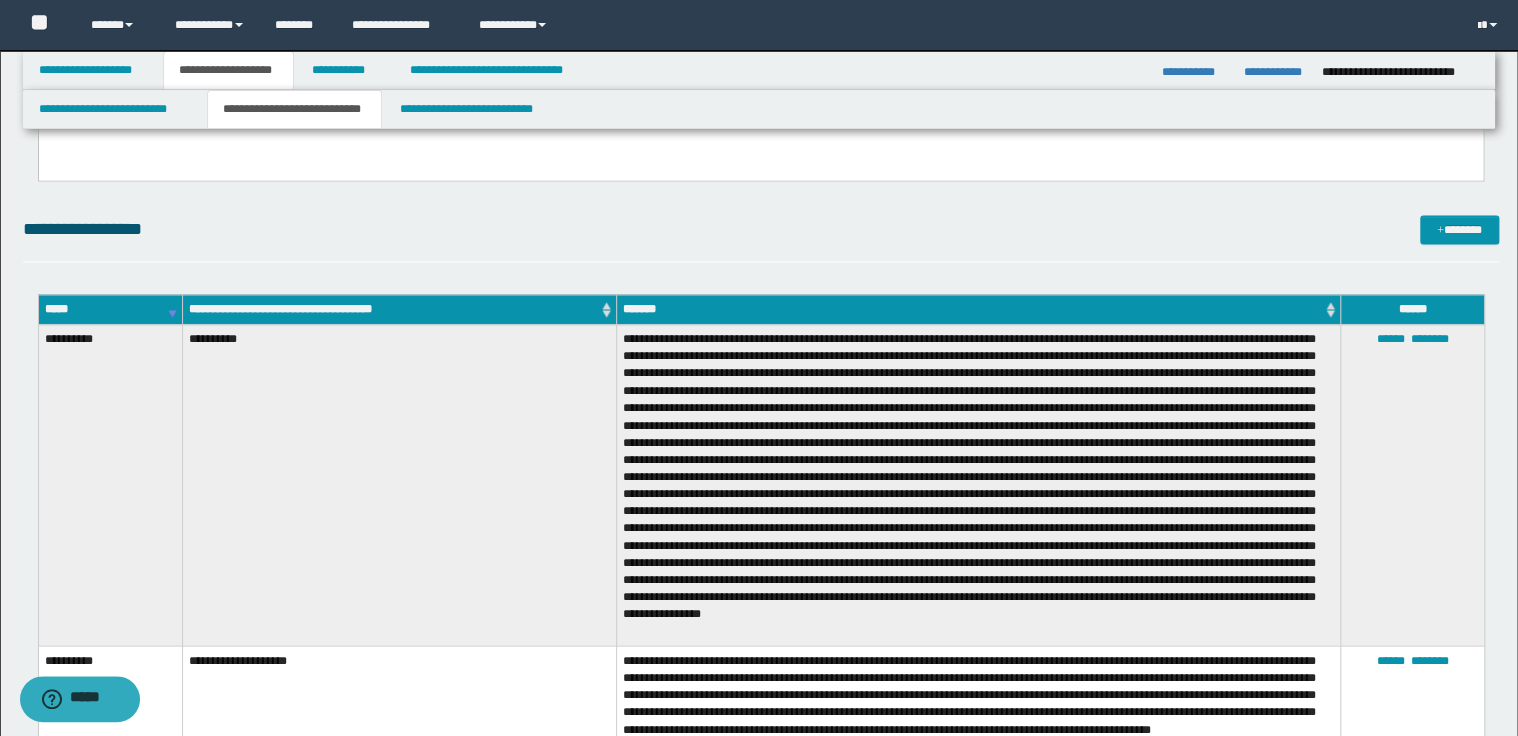 scroll, scrollTop: 1520, scrollLeft: 0, axis: vertical 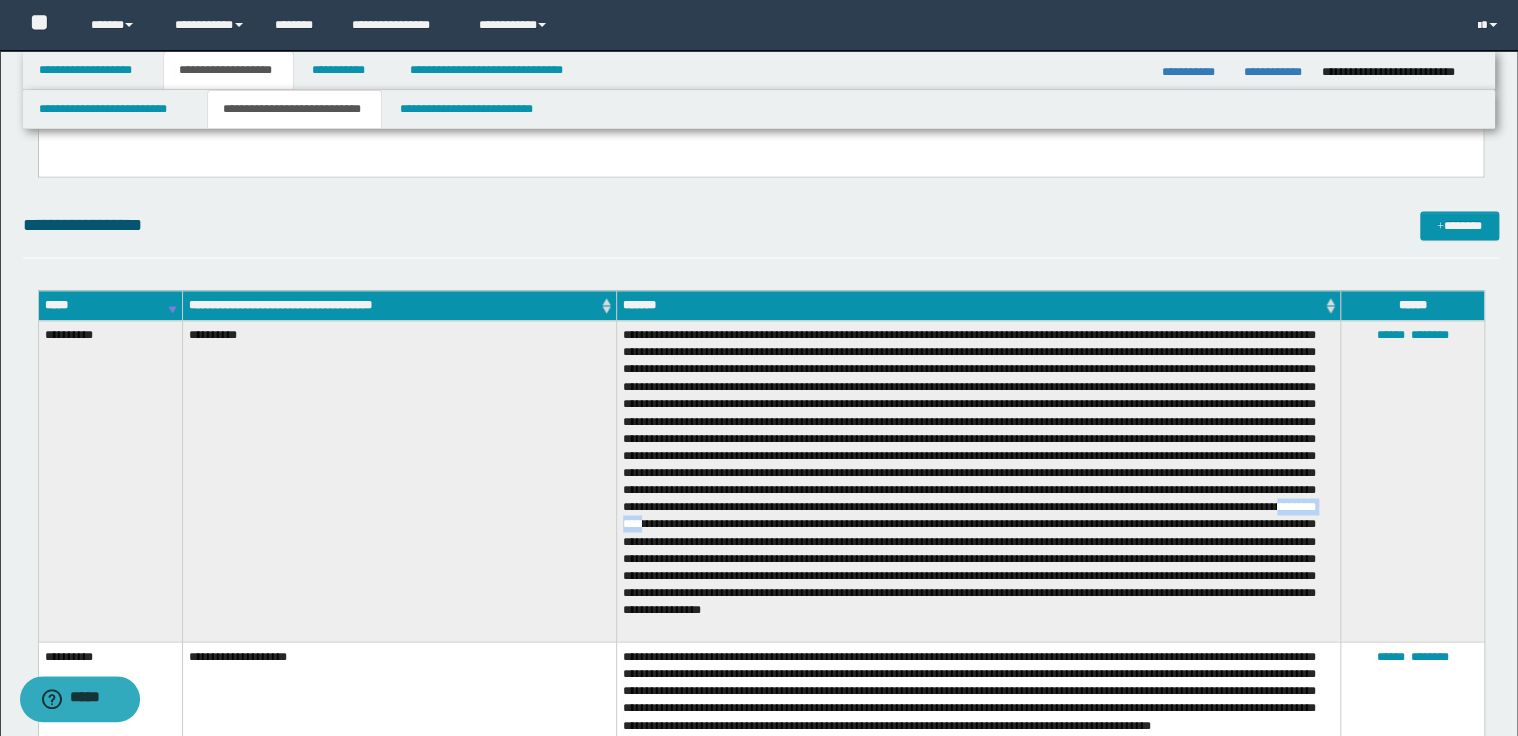 drag, startPoint x: 1203, startPoint y: 524, endPoint x: 1265, endPoint y: 528, distance: 62.1289 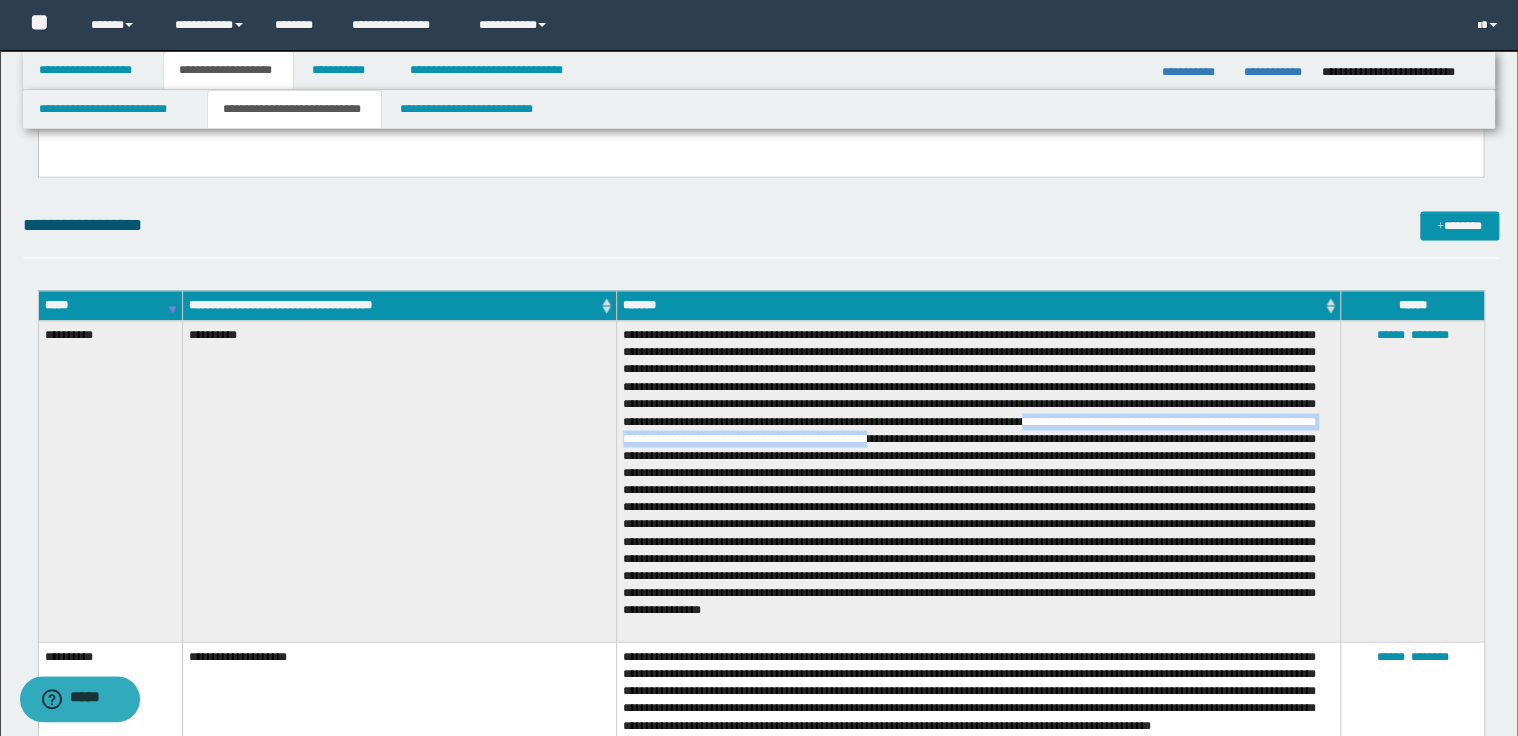 drag, startPoint x: 645, startPoint y: 437, endPoint x: 1219, endPoint y: 440, distance: 574.0078 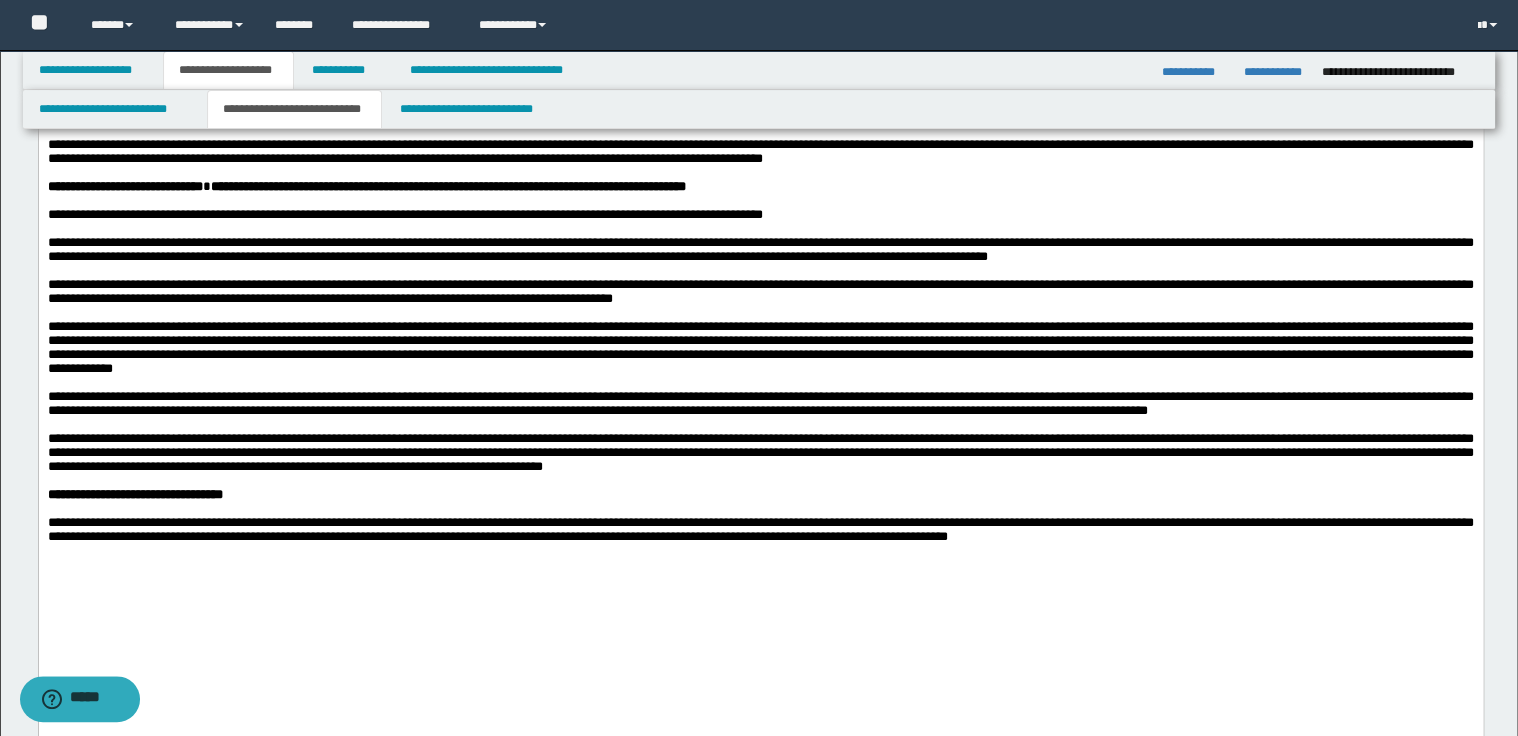 scroll, scrollTop: 720, scrollLeft: 0, axis: vertical 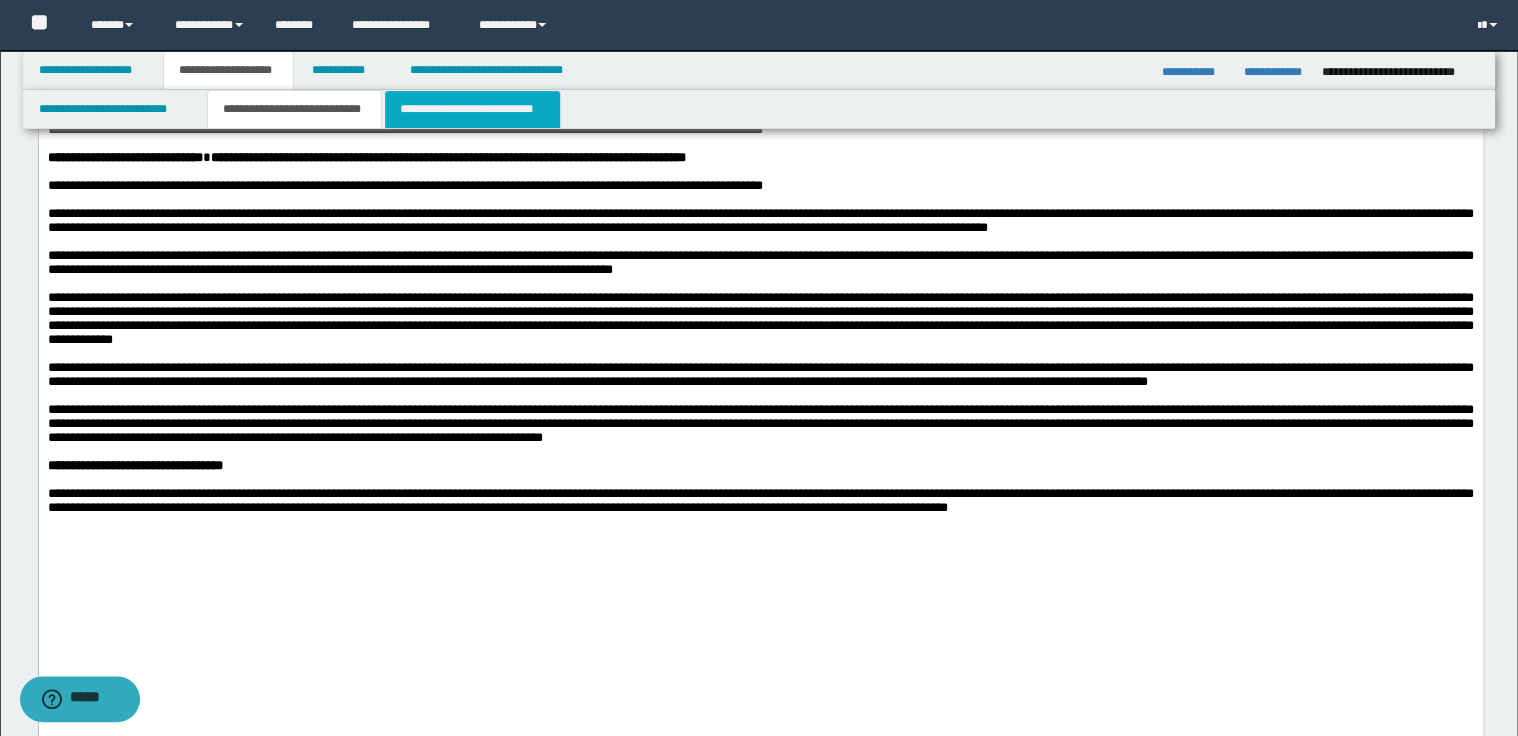 click on "**********" at bounding box center [472, 109] 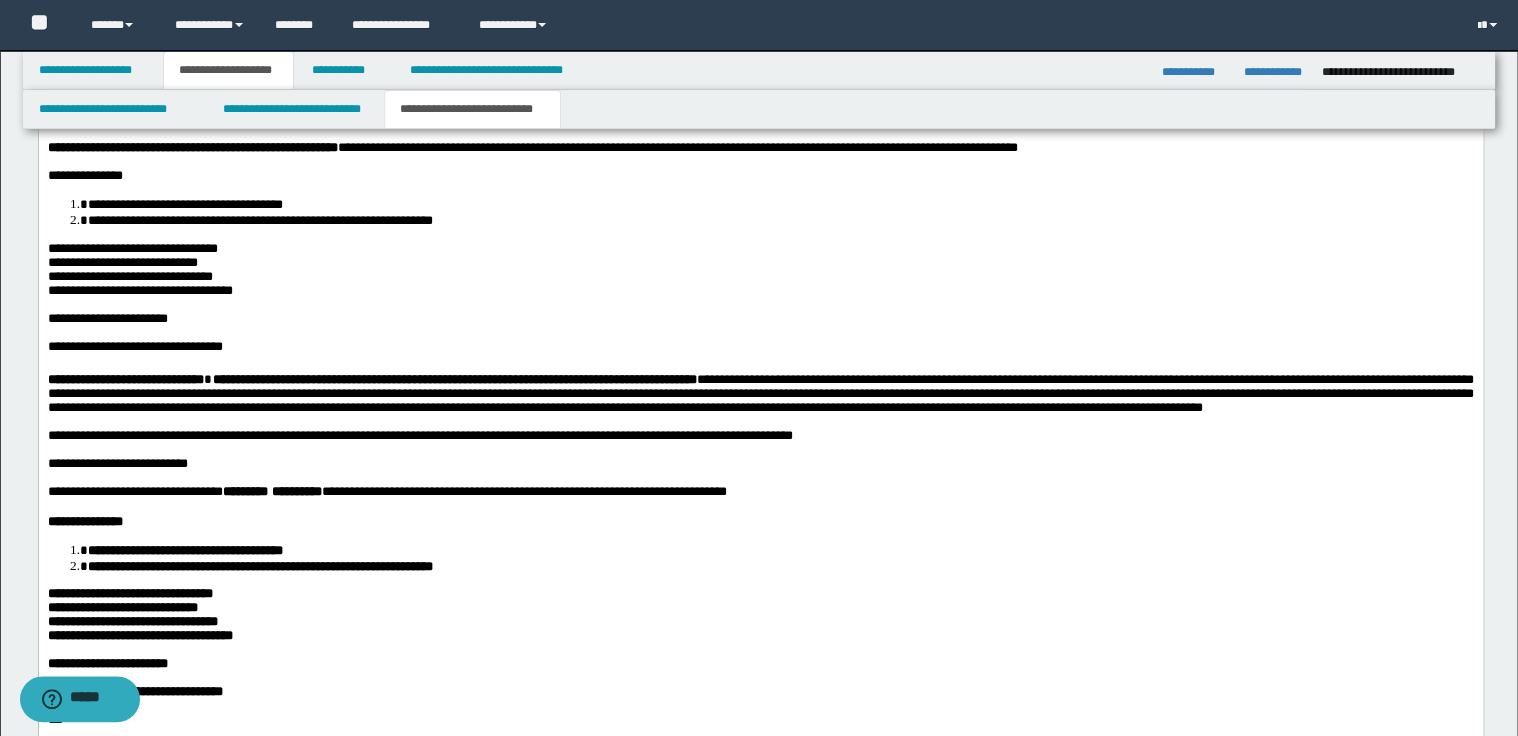 scroll, scrollTop: 1600, scrollLeft: 0, axis: vertical 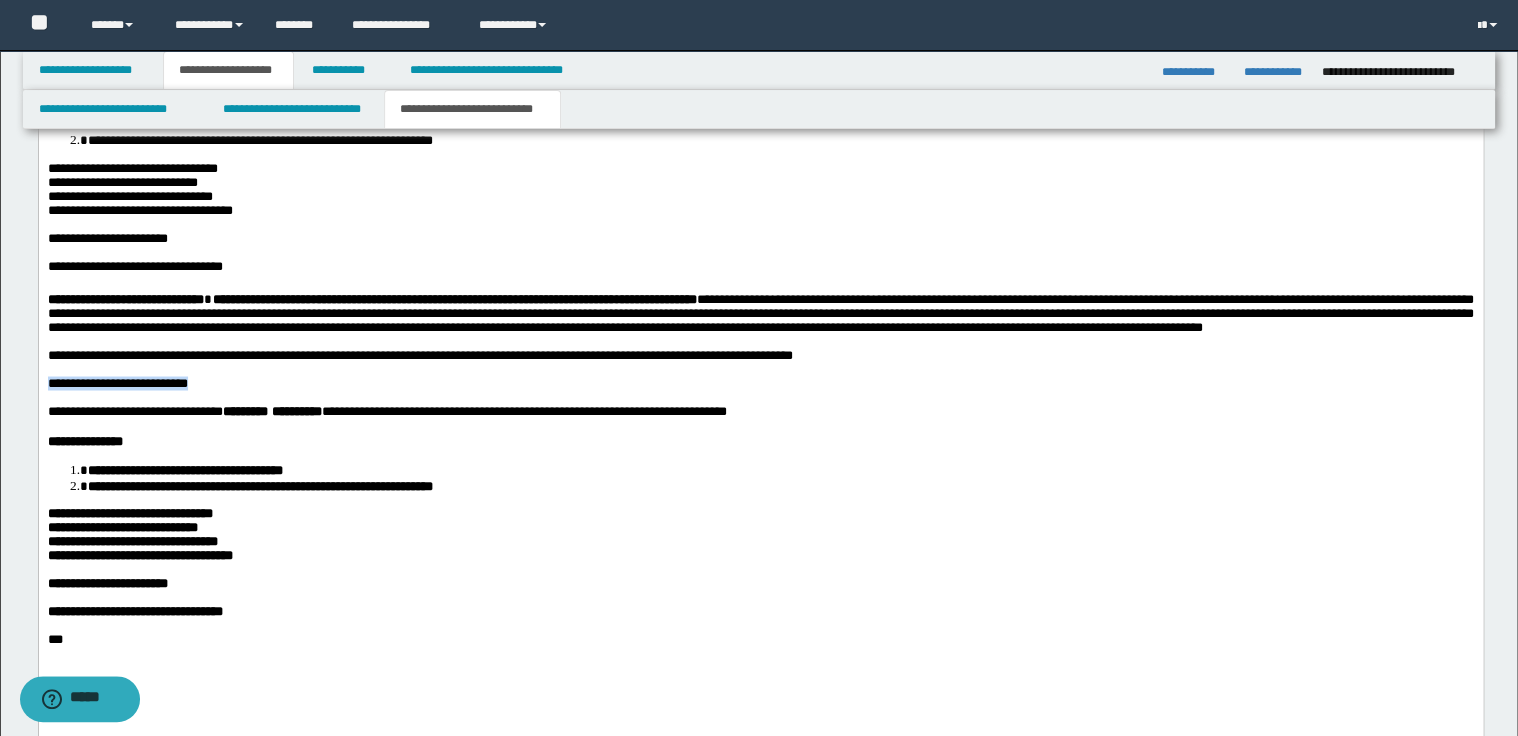 drag, startPoint x: 218, startPoint y: 458, endPoint x: 42, endPoint y: 463, distance: 176.07101 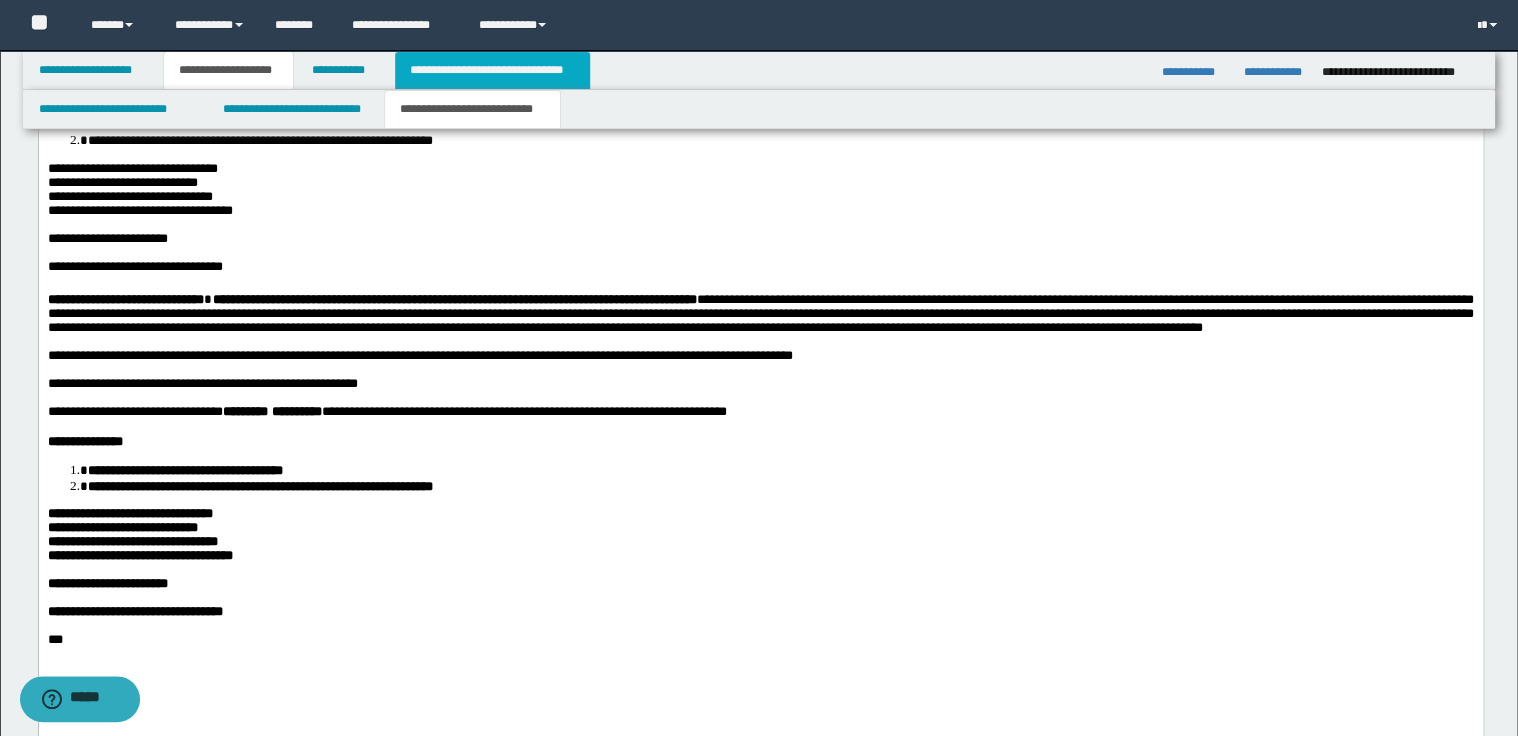 click on "**********" at bounding box center [492, 70] 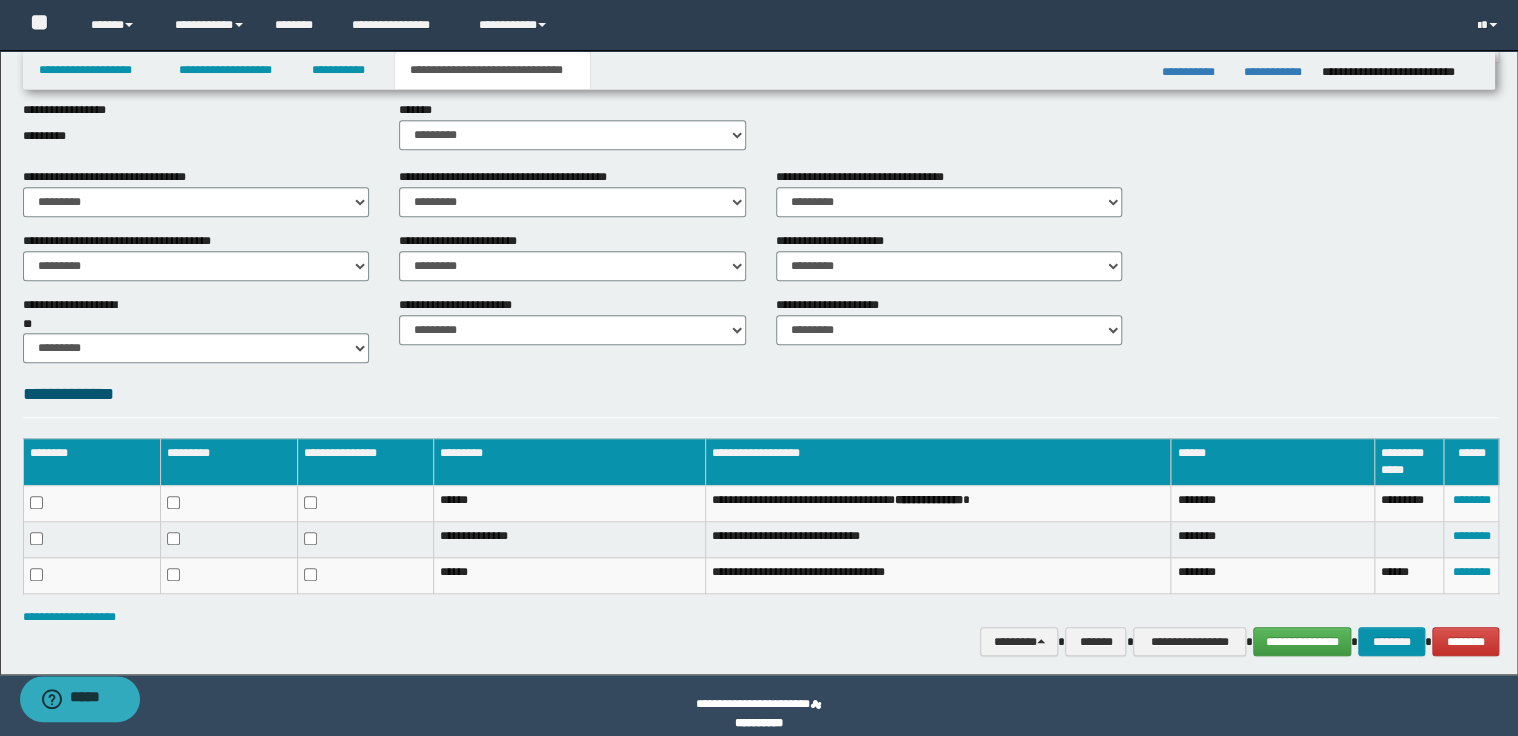 scroll, scrollTop: 533, scrollLeft: 0, axis: vertical 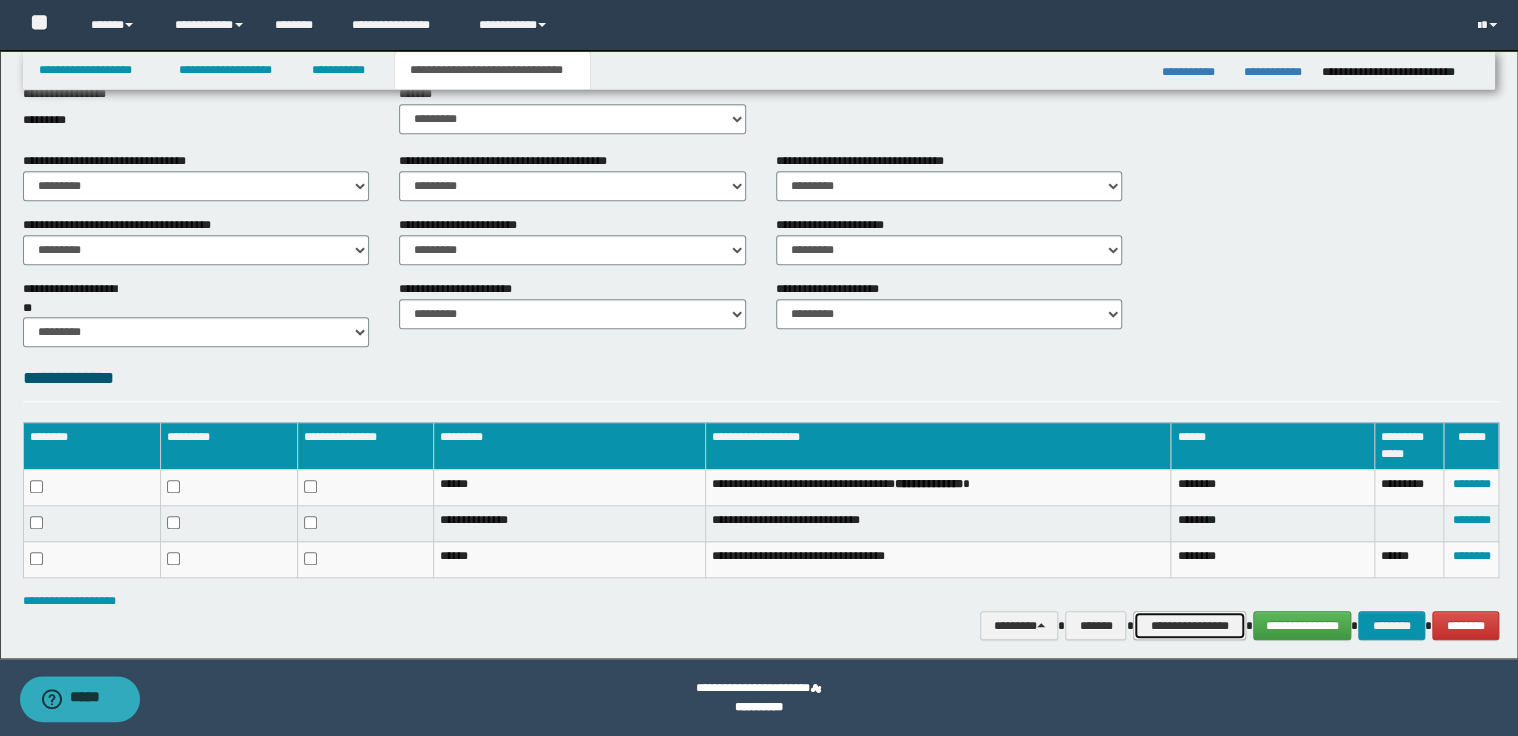 click on "**********" at bounding box center [1189, 626] 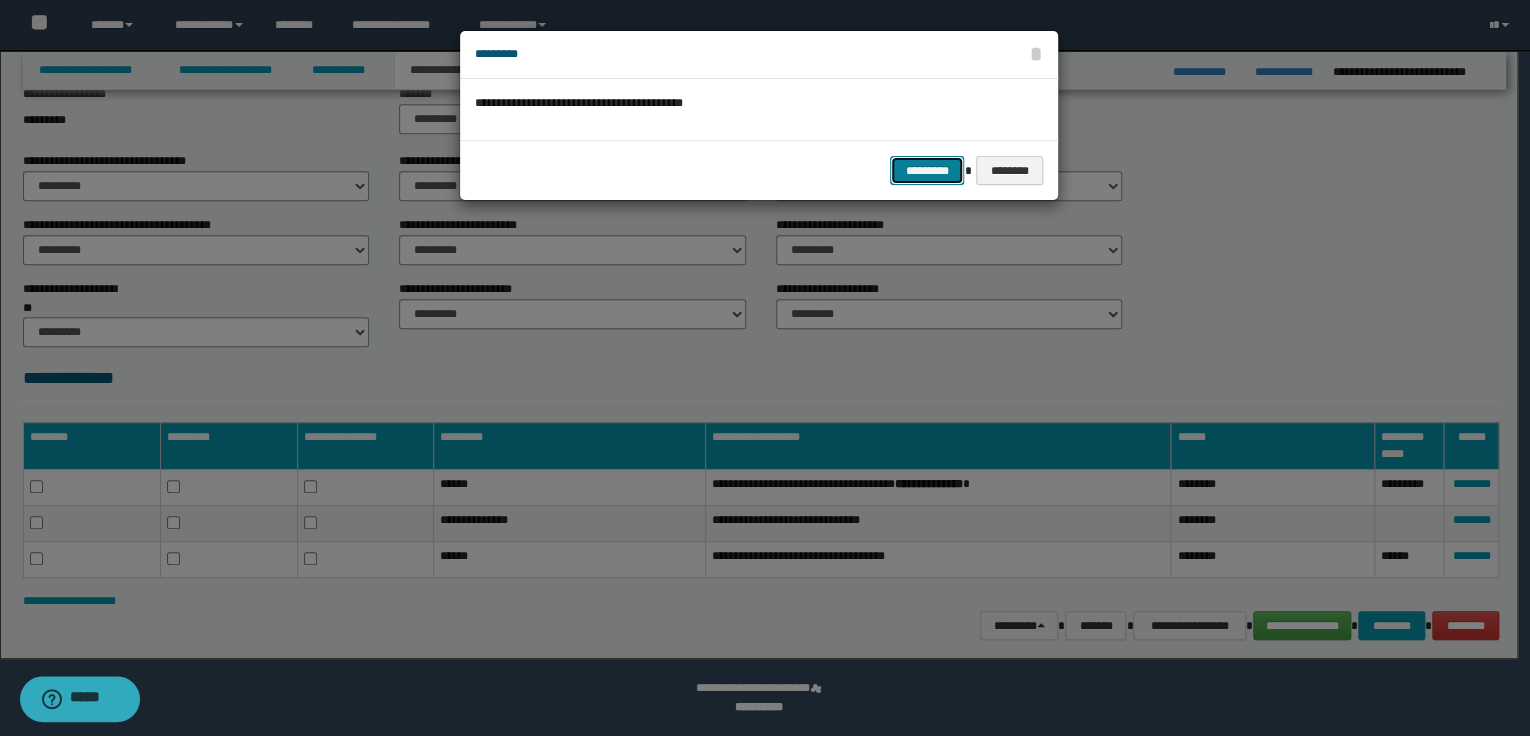 click on "*********" at bounding box center [927, 171] 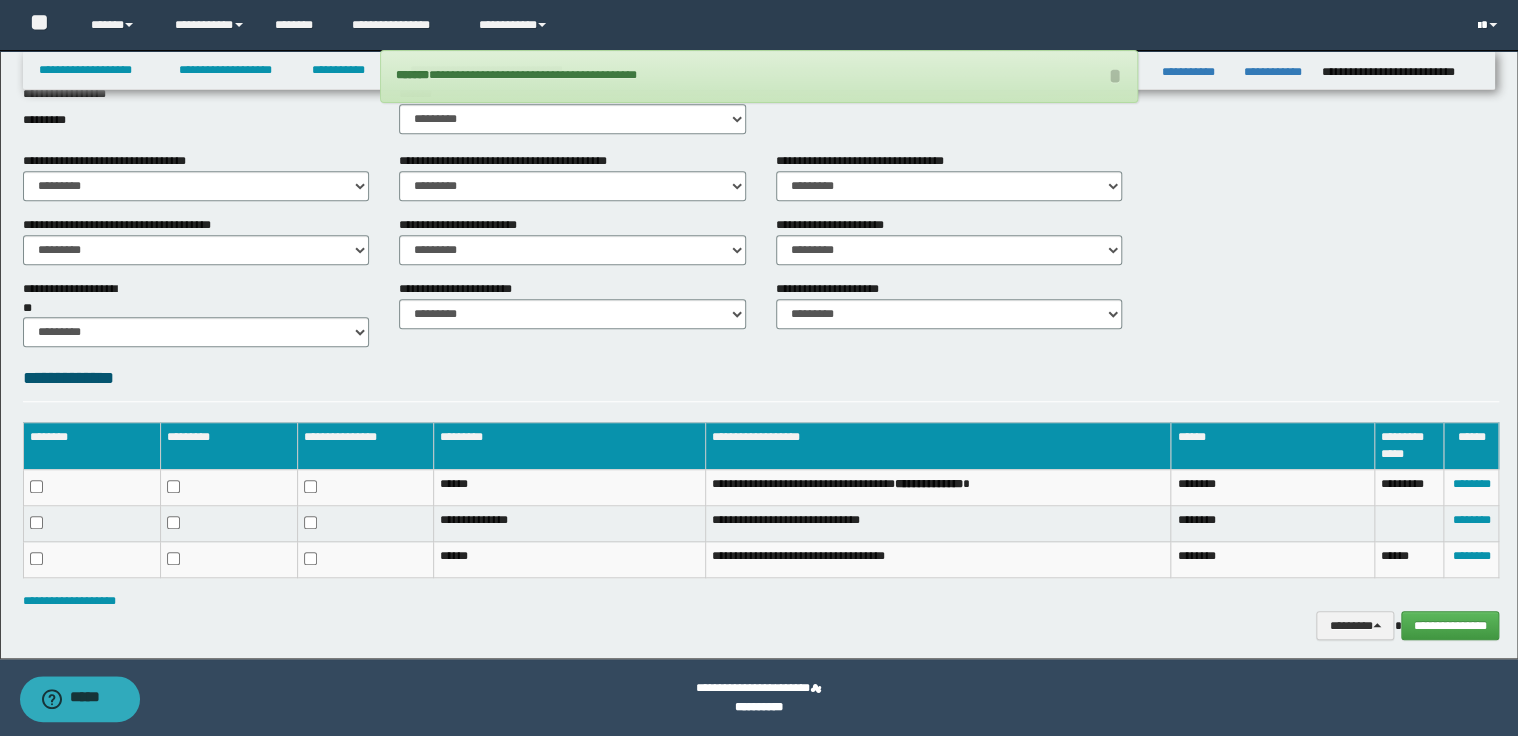 click at bounding box center [1489, 25] 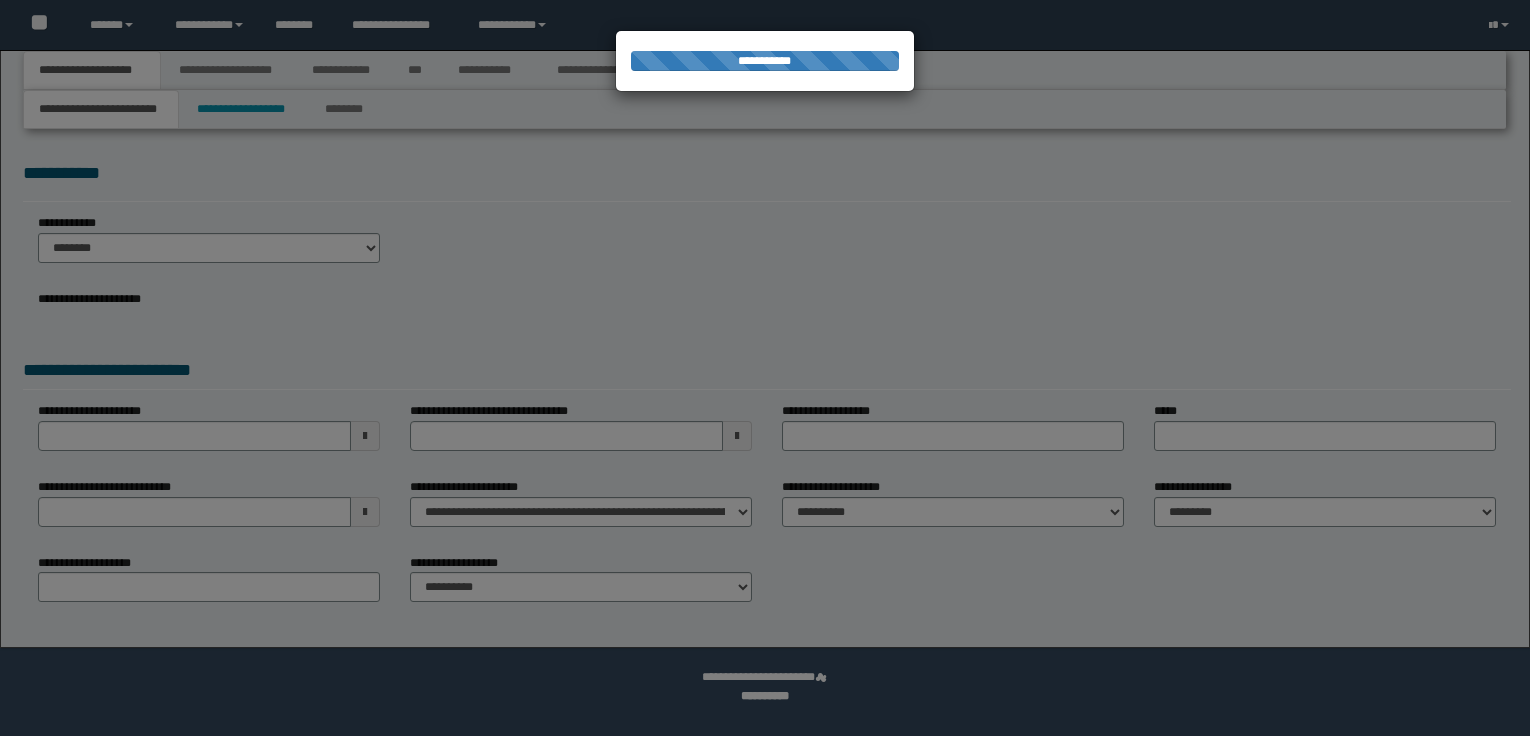 scroll, scrollTop: 0, scrollLeft: 0, axis: both 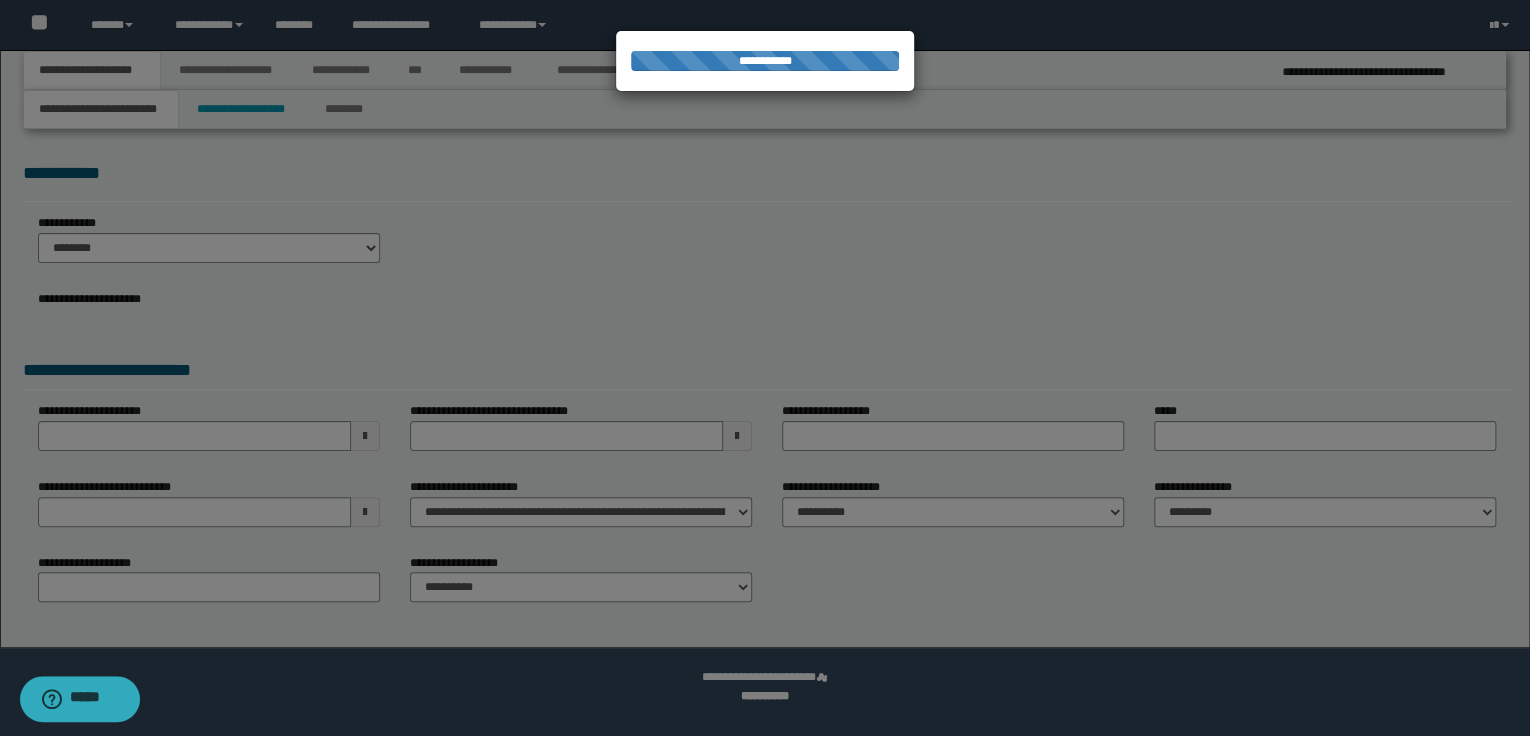 select on "*" 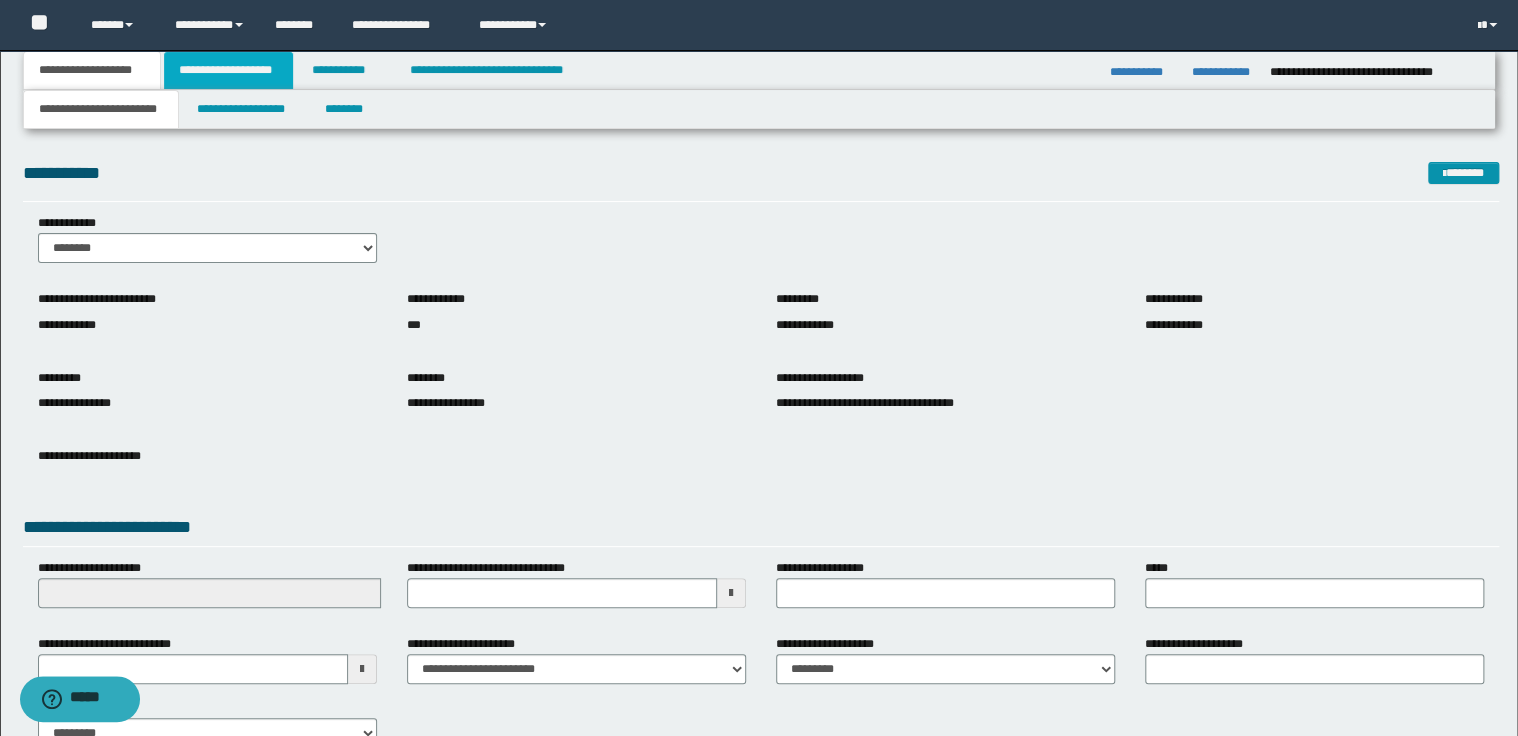 click on "**********" at bounding box center (228, 70) 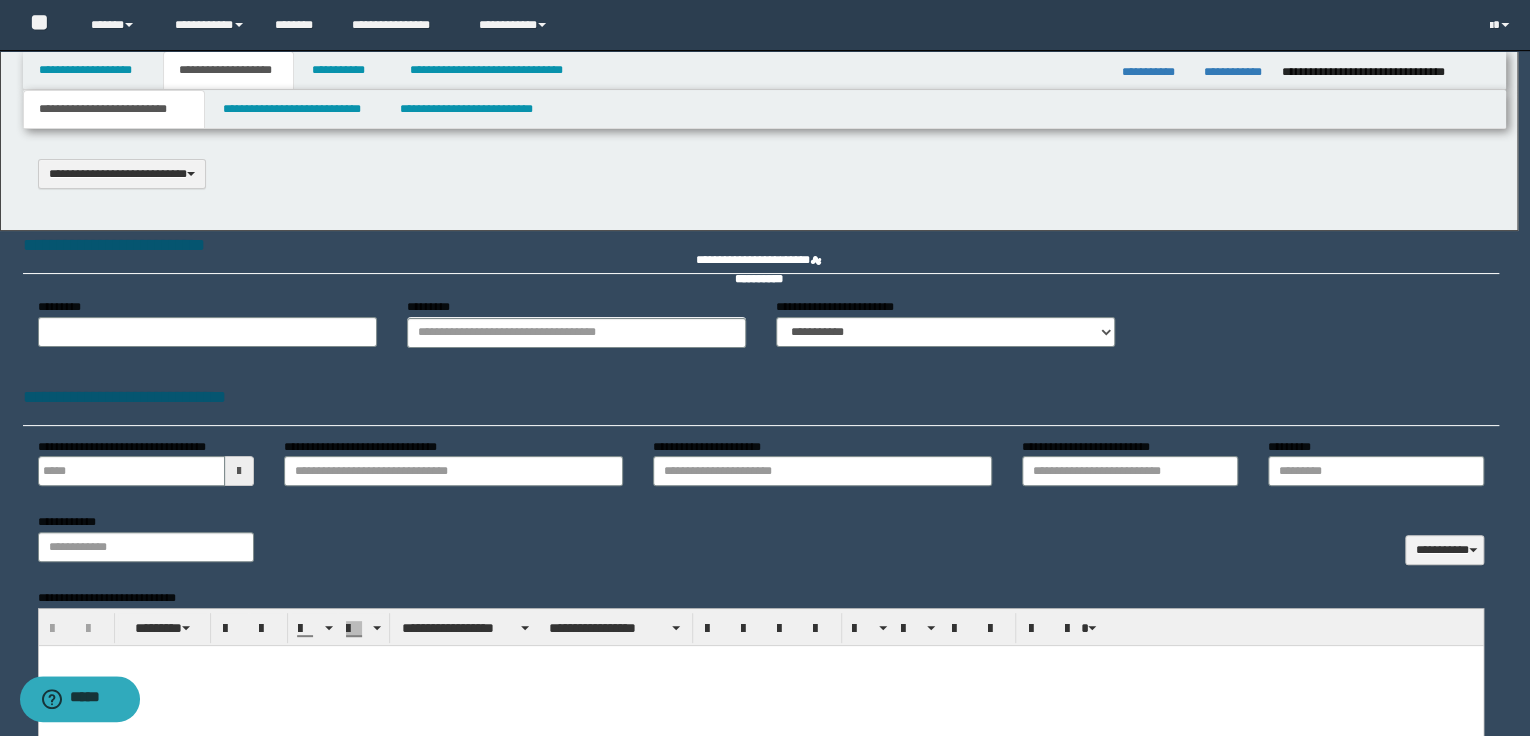 scroll, scrollTop: 0, scrollLeft: 0, axis: both 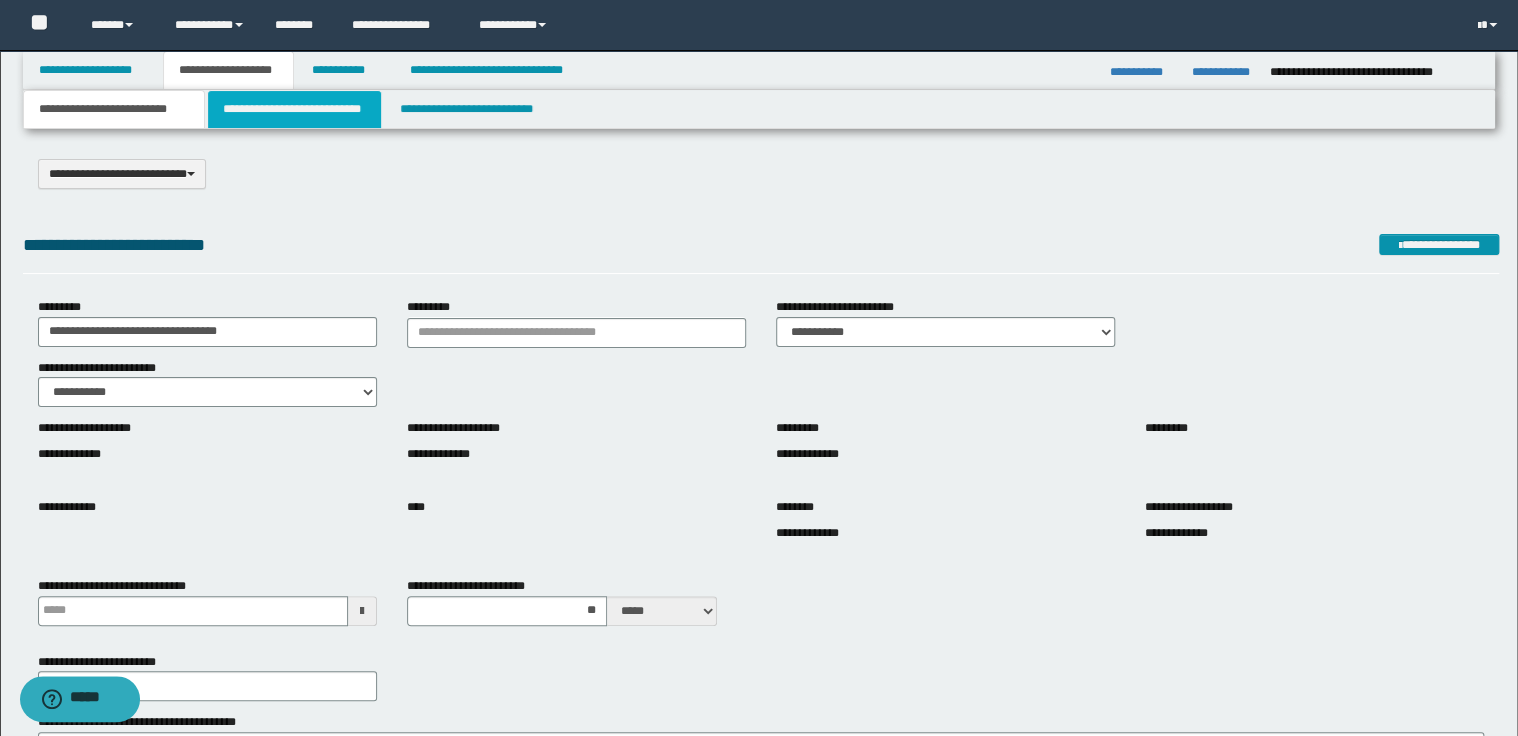 click on "**********" at bounding box center [294, 109] 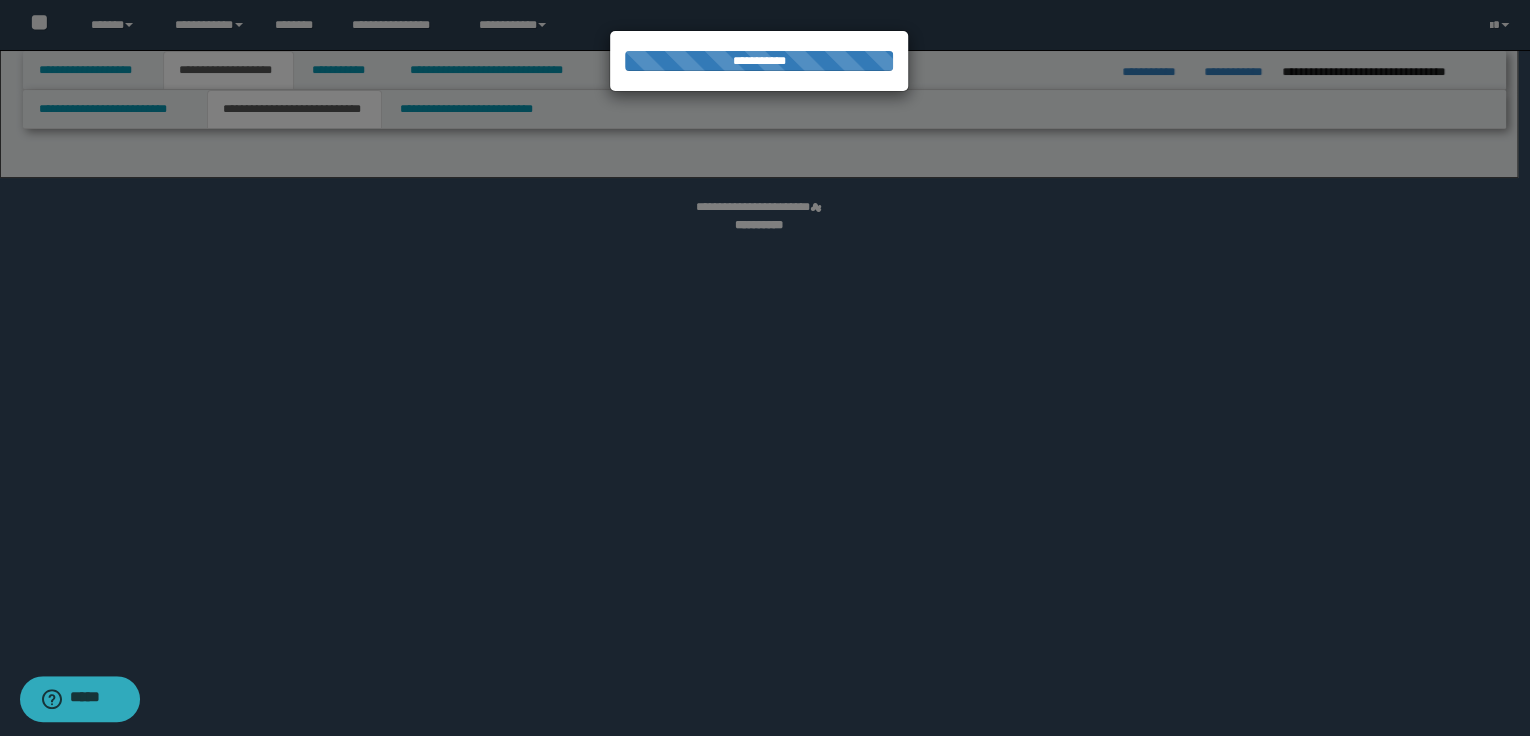 select on "*" 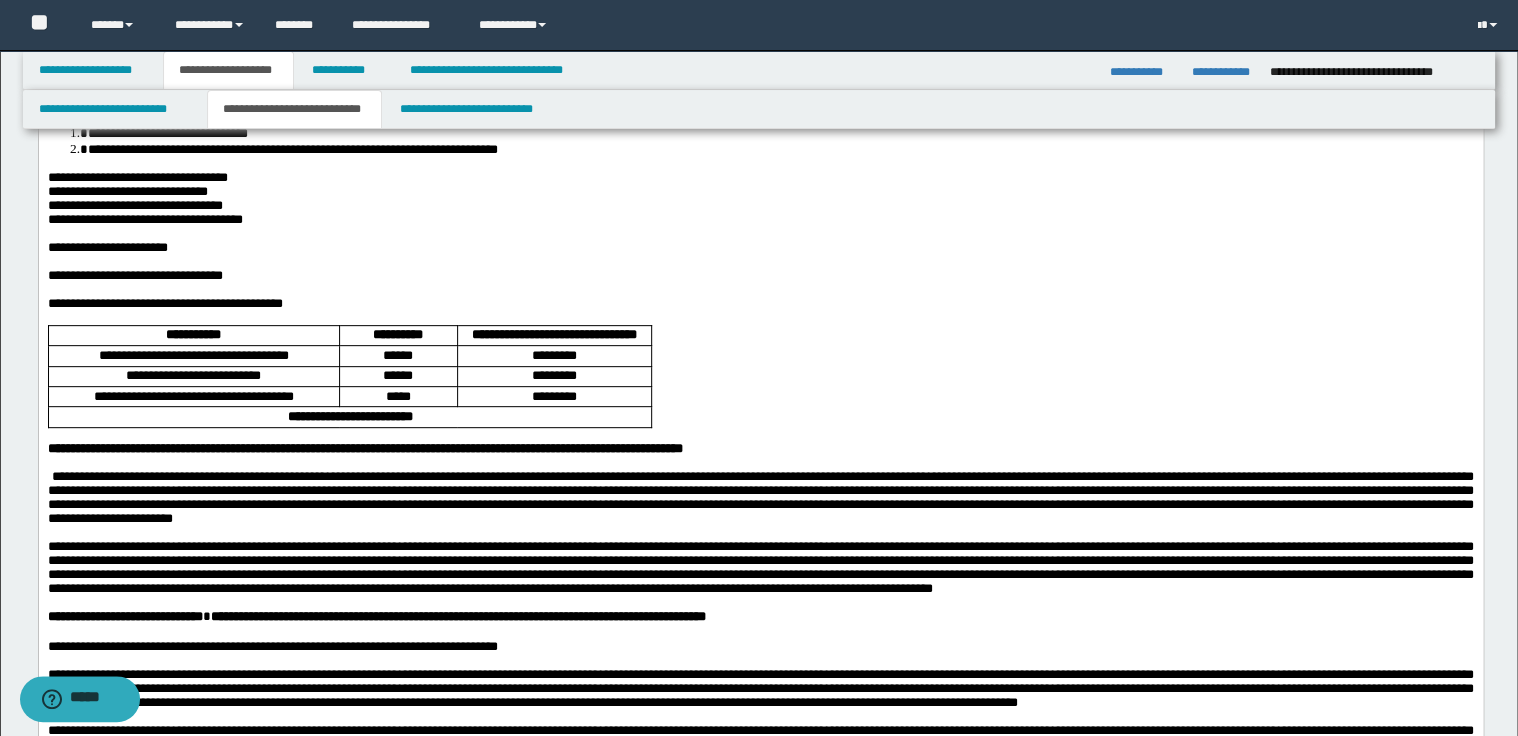scroll, scrollTop: 320, scrollLeft: 0, axis: vertical 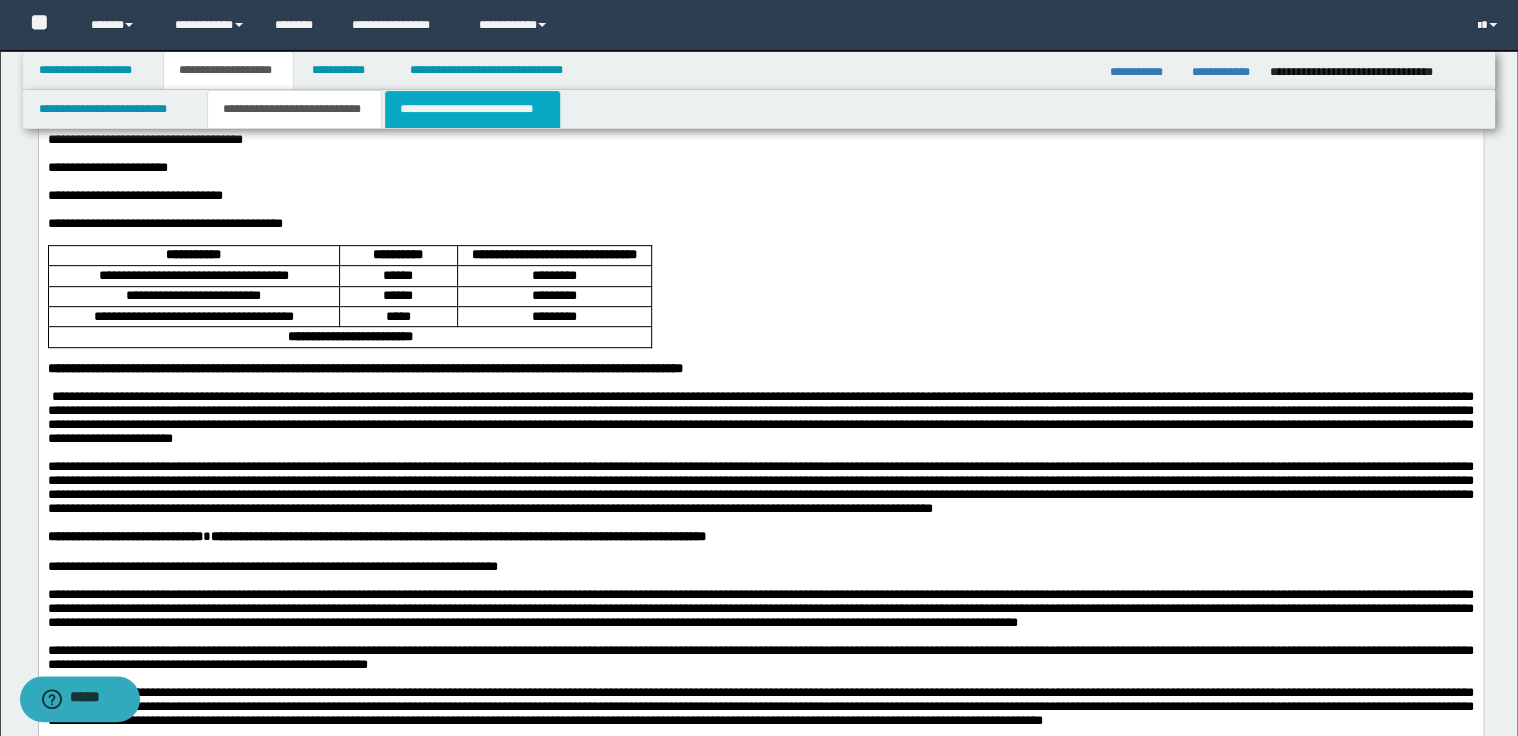 click on "**********" at bounding box center (472, 109) 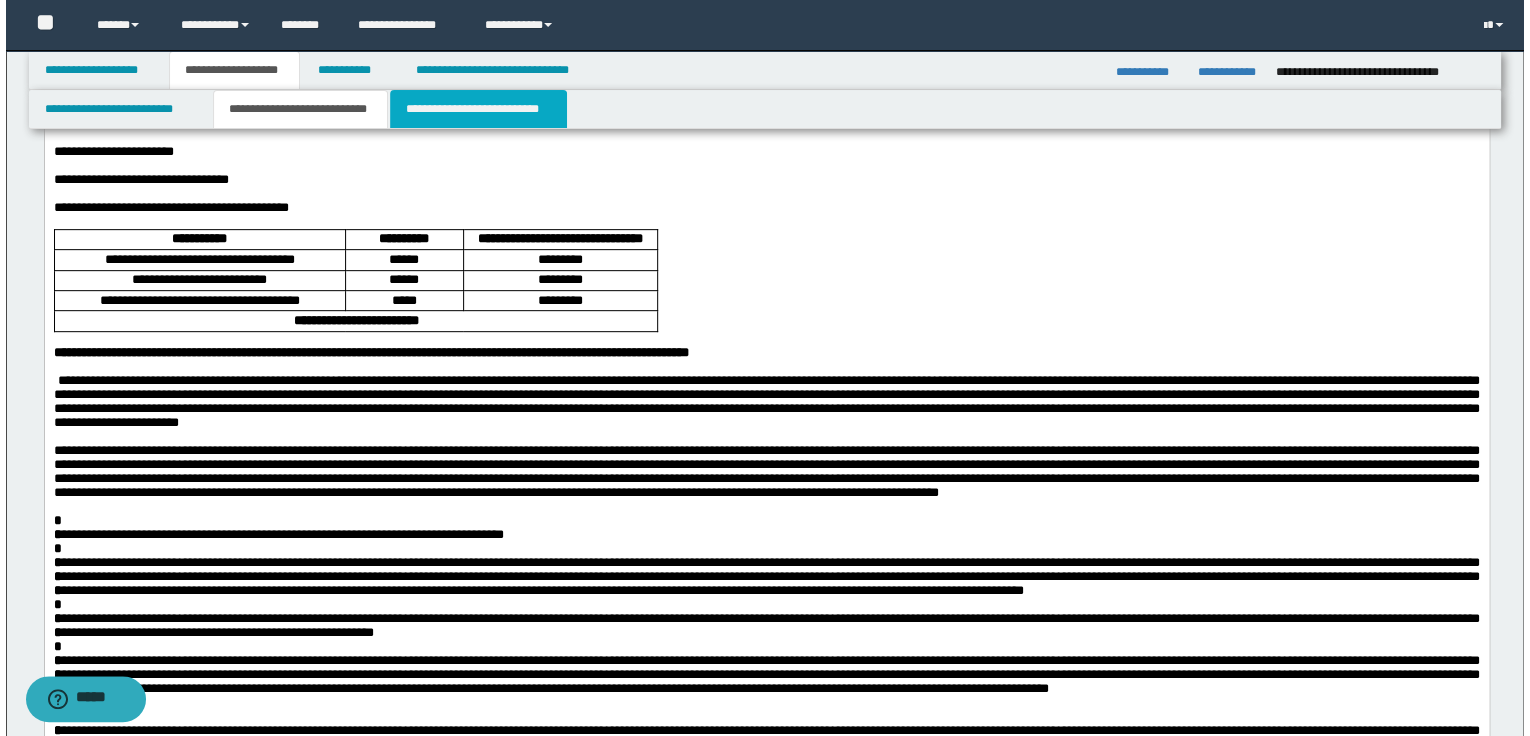 scroll, scrollTop: 0, scrollLeft: 0, axis: both 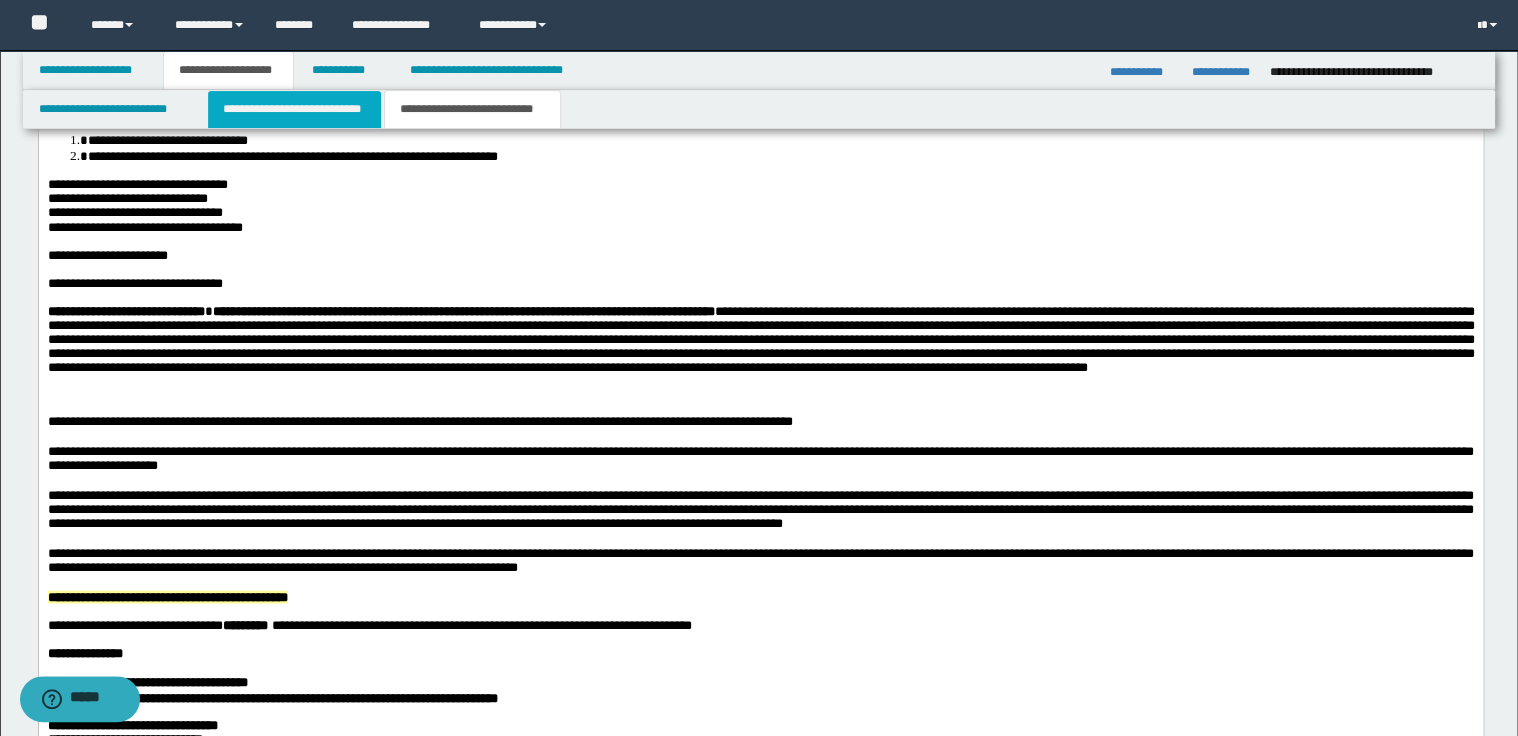 click on "**********" at bounding box center [294, 109] 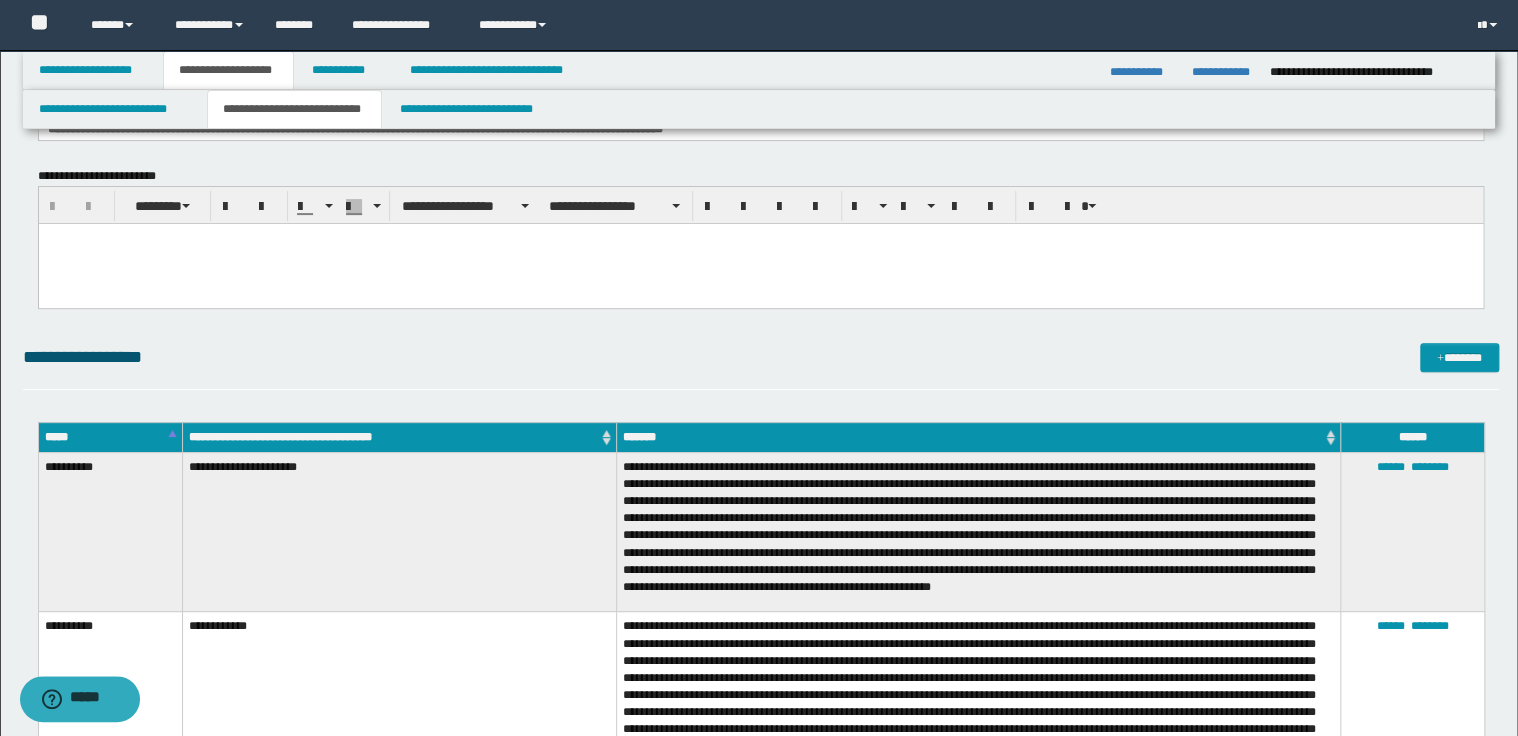 scroll, scrollTop: 0, scrollLeft: 0, axis: both 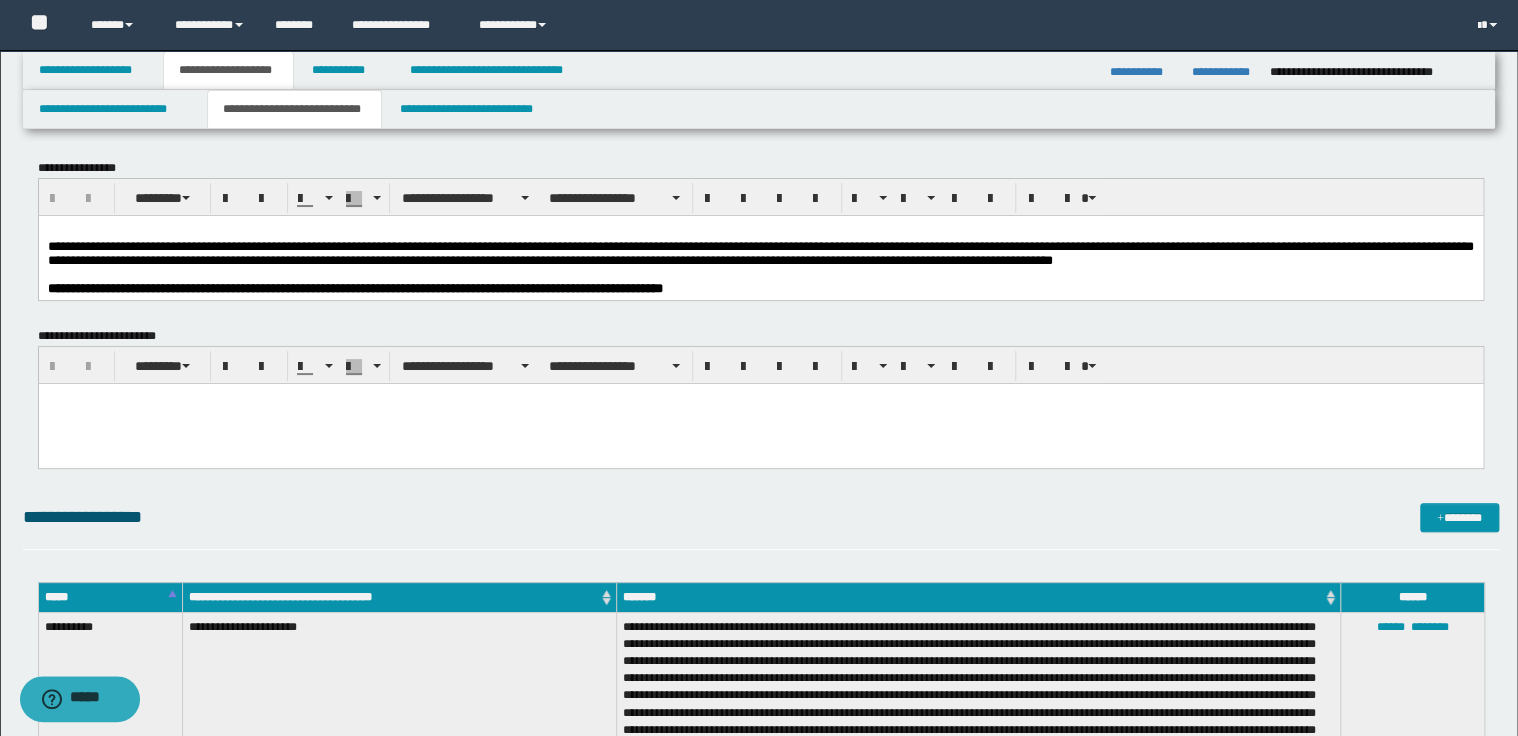 click on "**********" at bounding box center [760, 252] 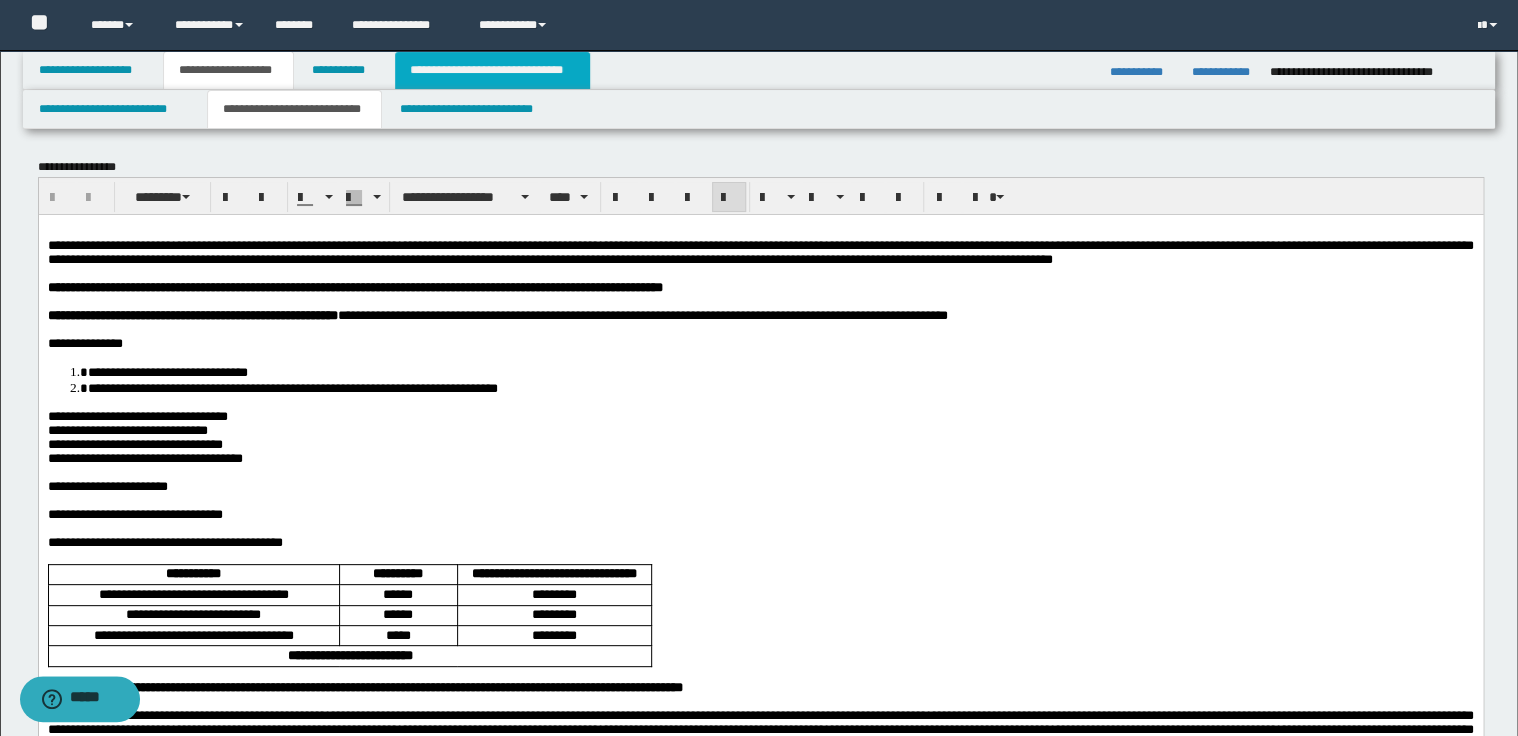 scroll, scrollTop: 0, scrollLeft: 0, axis: both 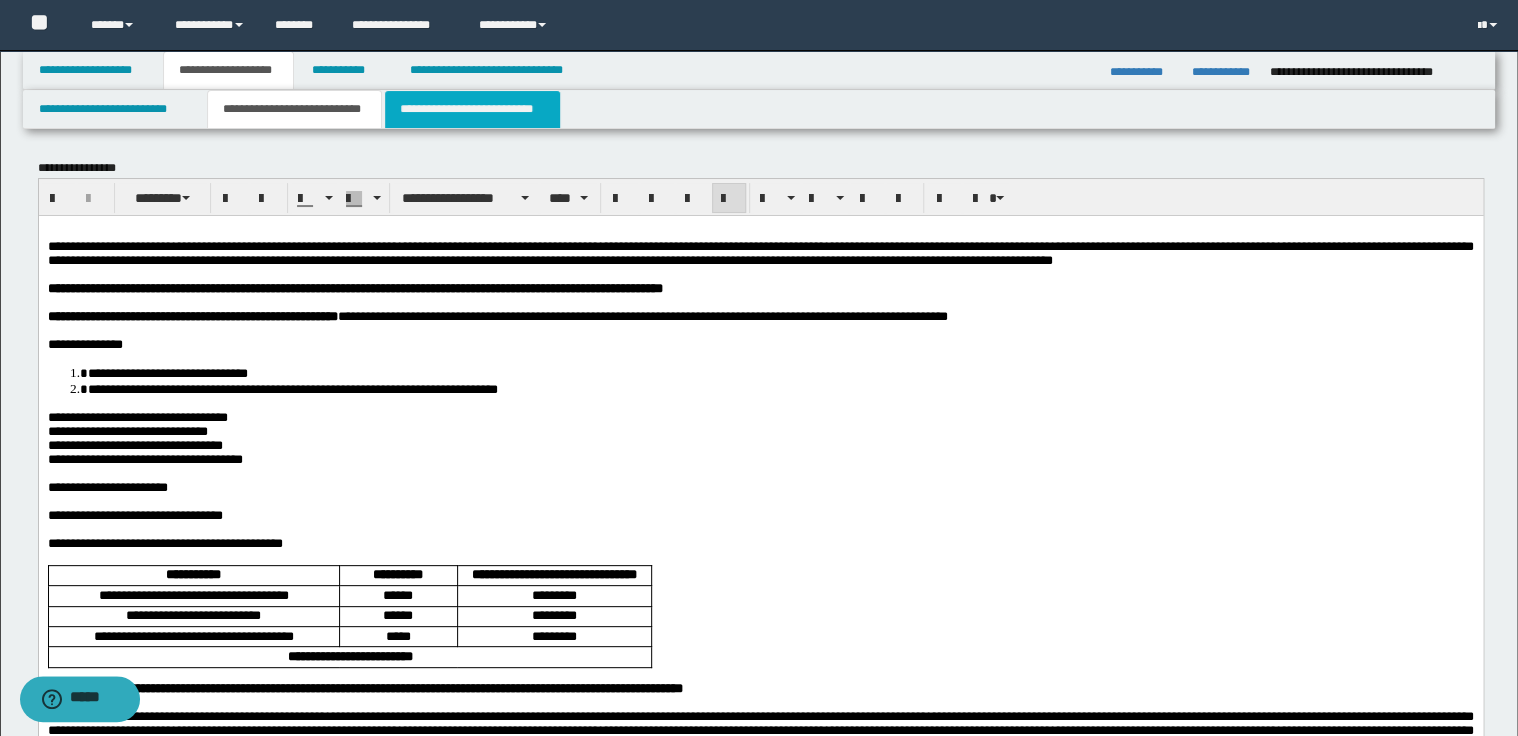 click on "**********" at bounding box center [472, 109] 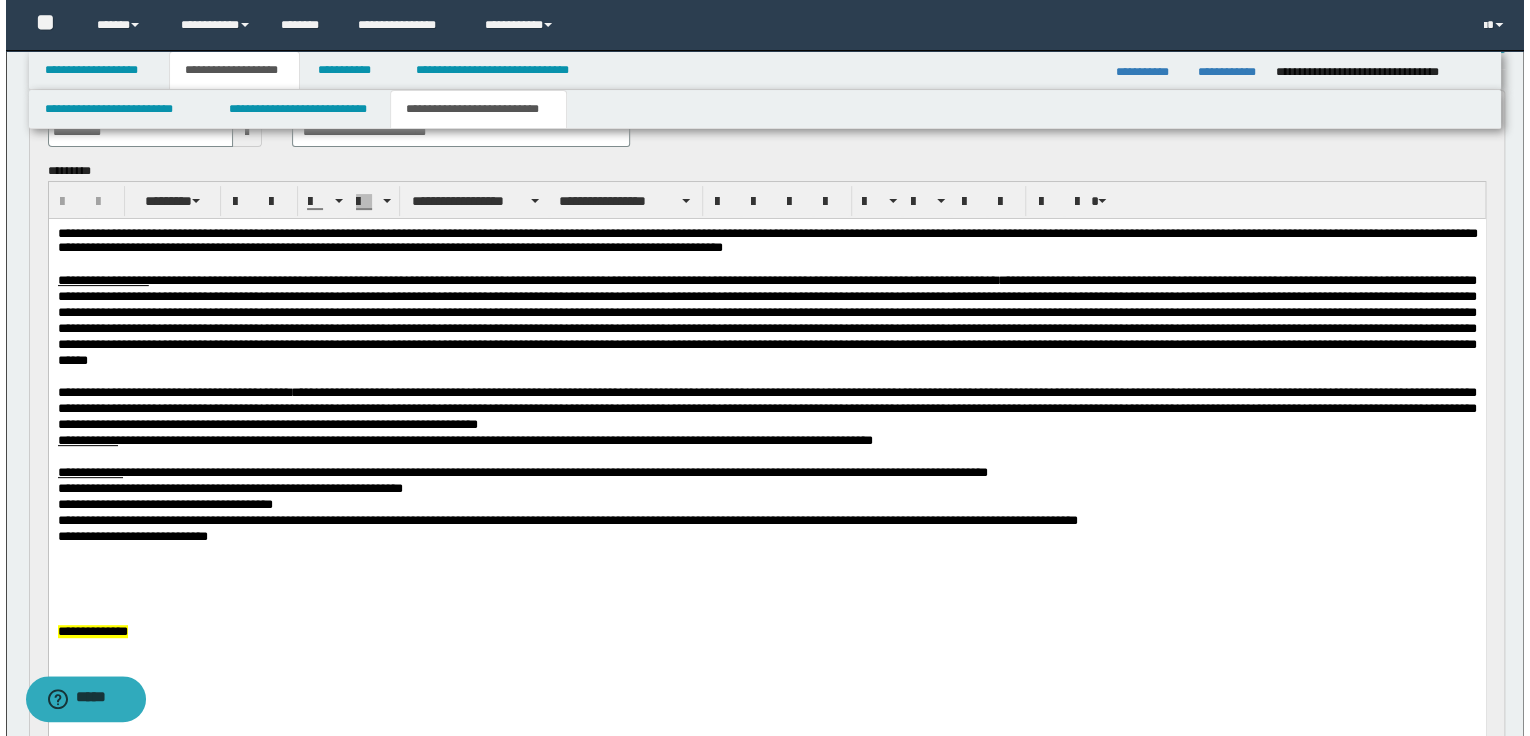scroll, scrollTop: 240, scrollLeft: 0, axis: vertical 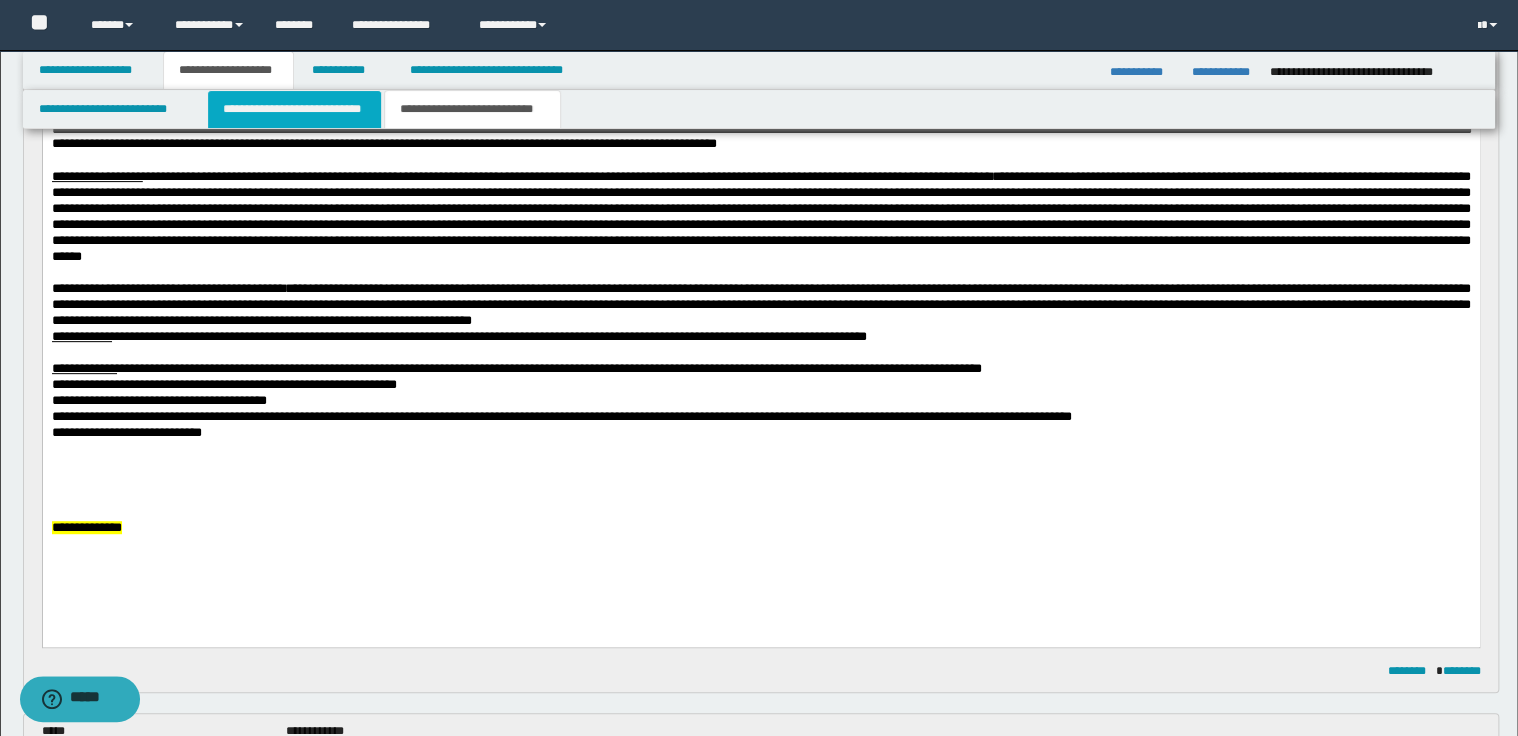 click on "**********" at bounding box center [294, 109] 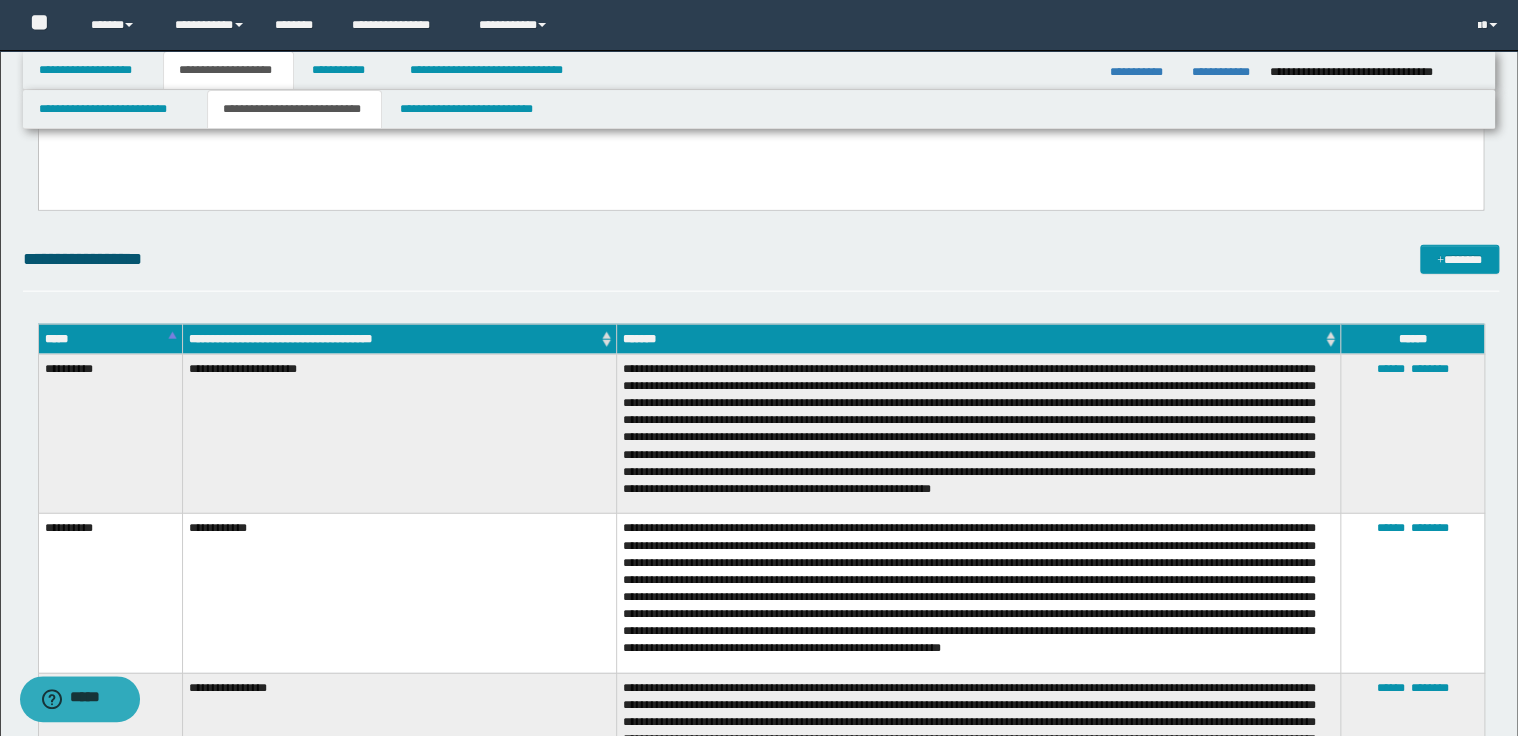 scroll, scrollTop: 2240, scrollLeft: 0, axis: vertical 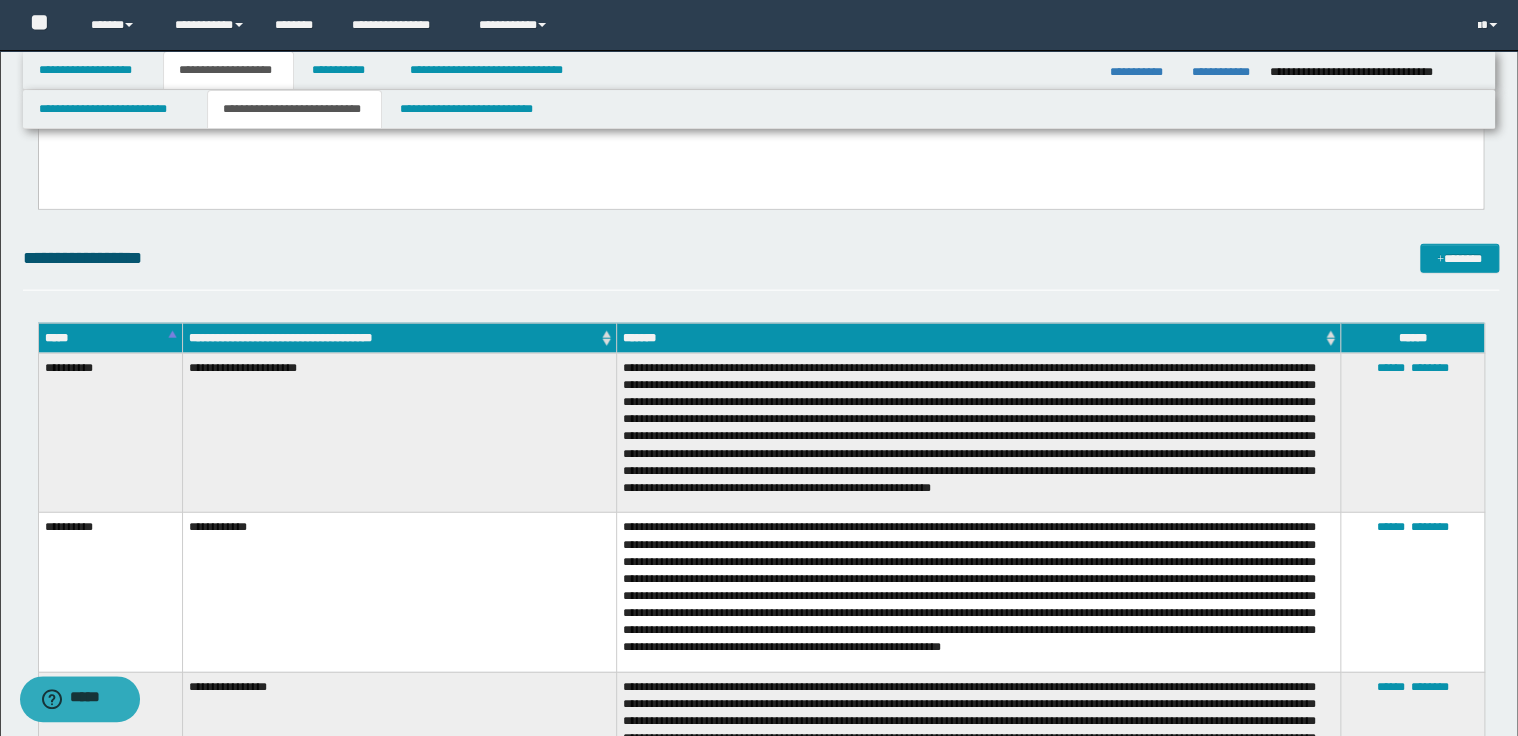 click on "*****" at bounding box center [110, 338] 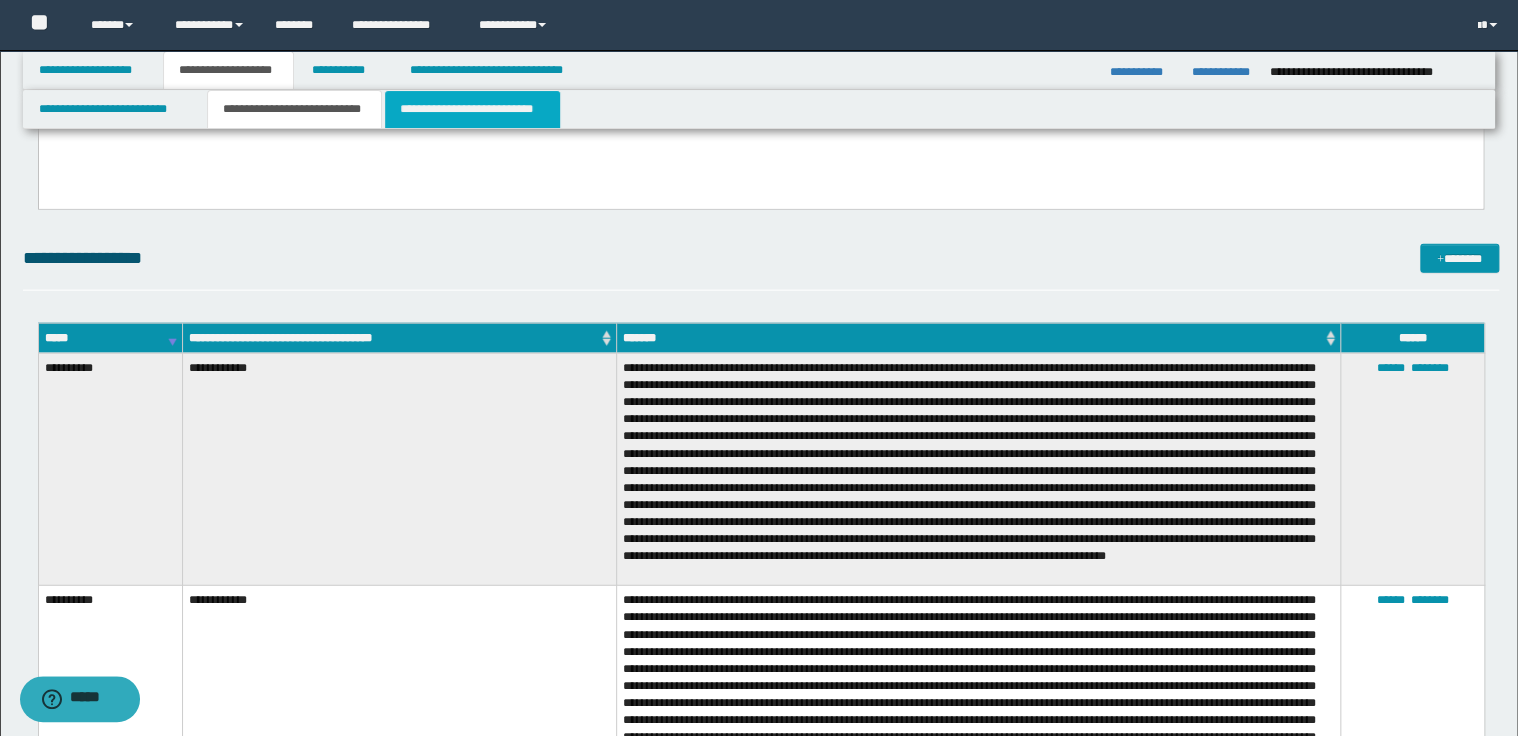 click on "**********" at bounding box center (472, 109) 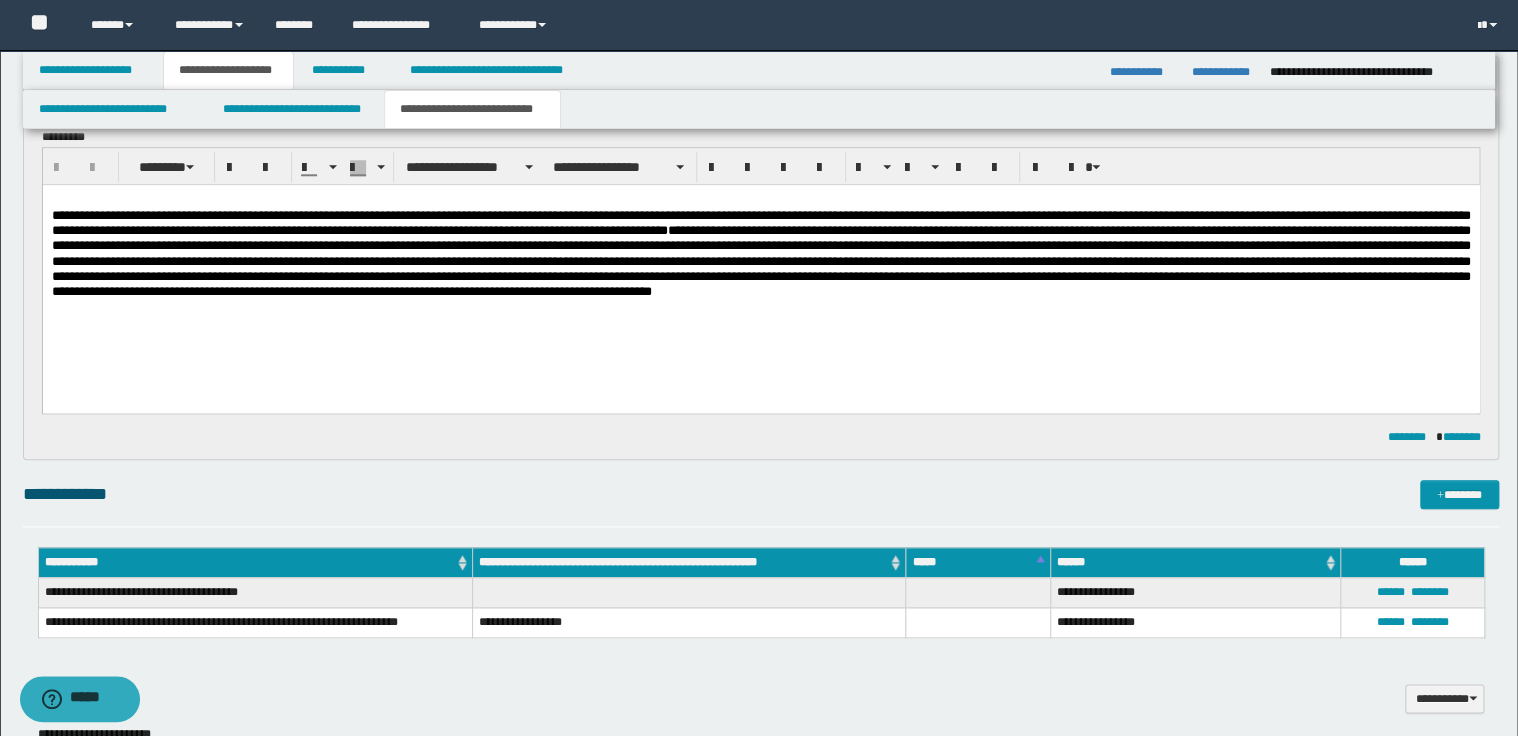 scroll, scrollTop: 720, scrollLeft: 0, axis: vertical 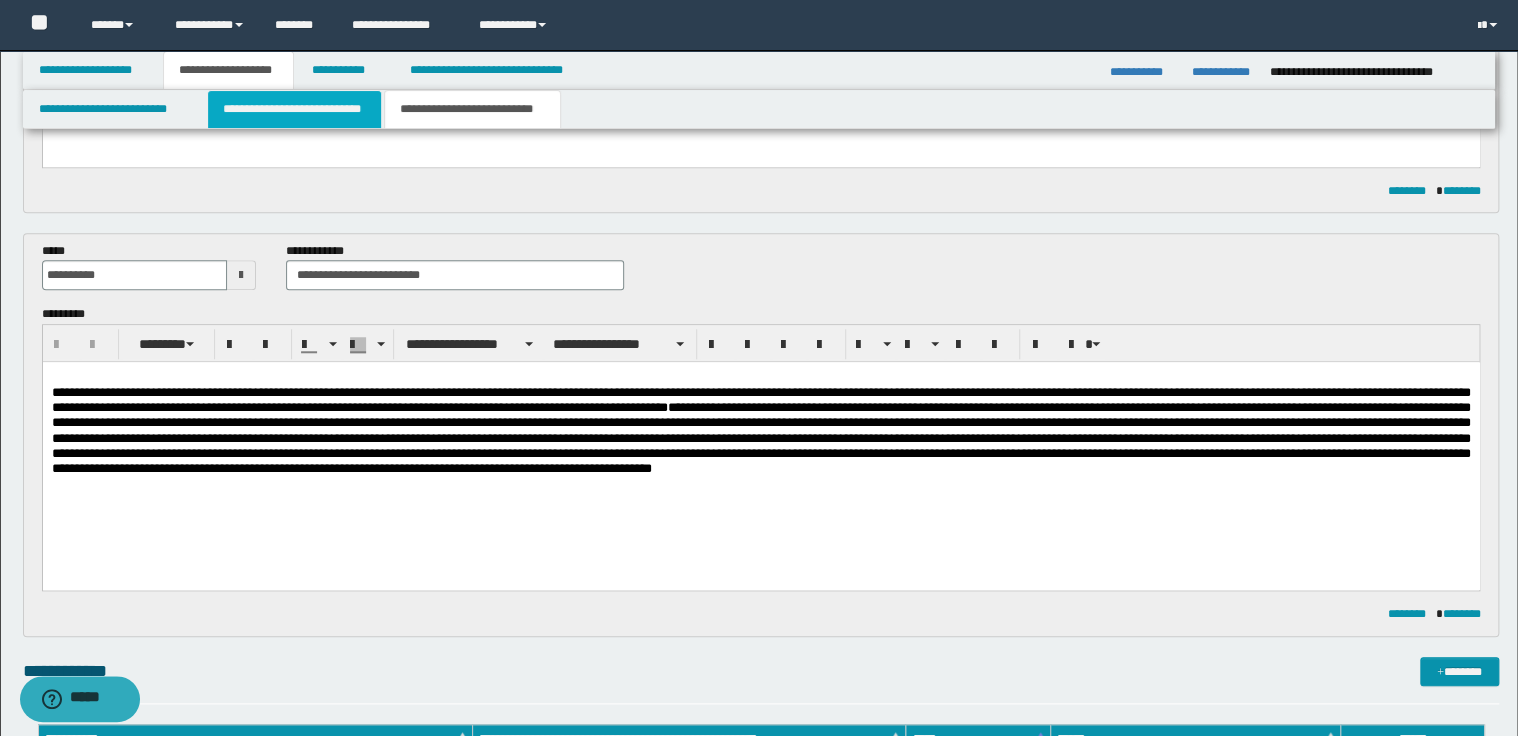 click on "**********" at bounding box center (294, 109) 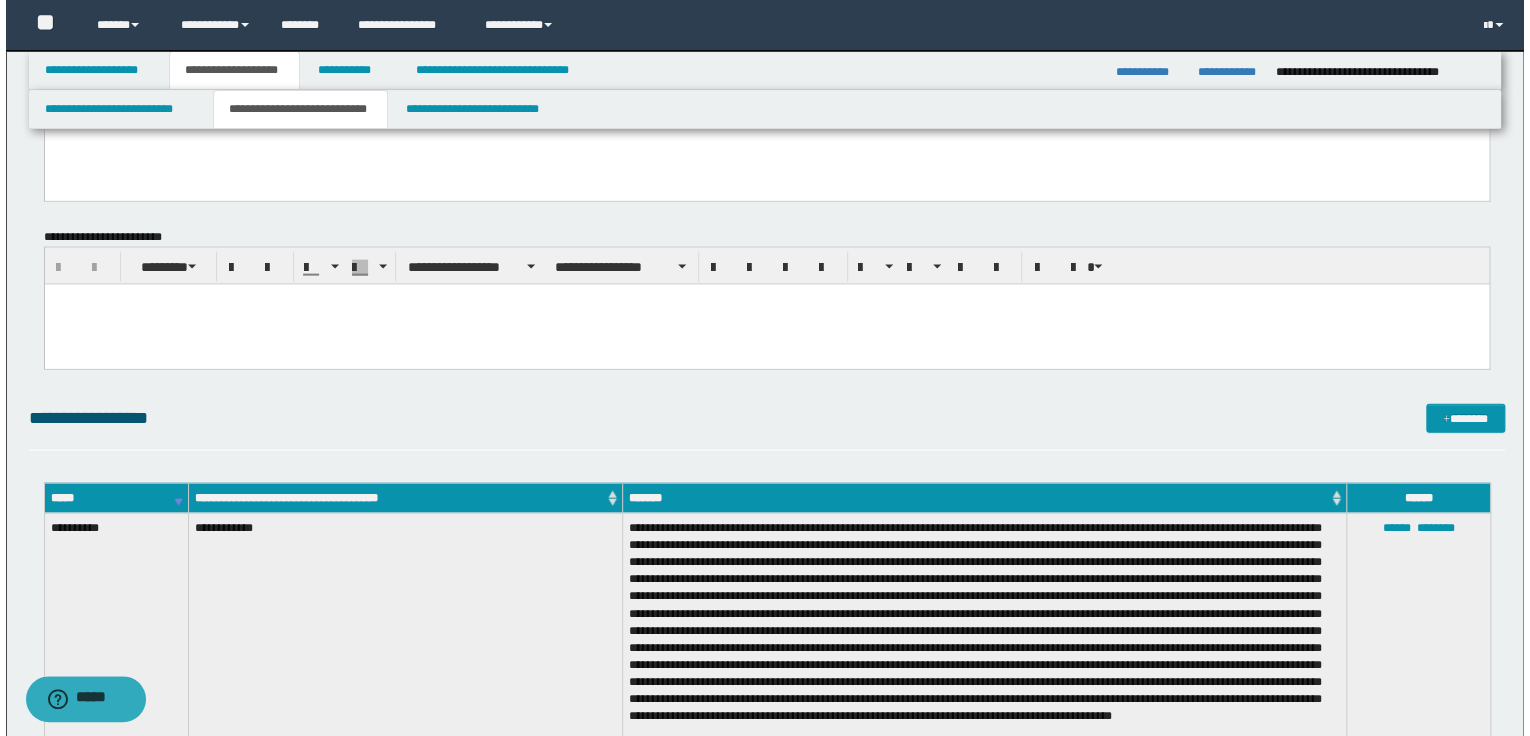 scroll, scrollTop: 2400, scrollLeft: 0, axis: vertical 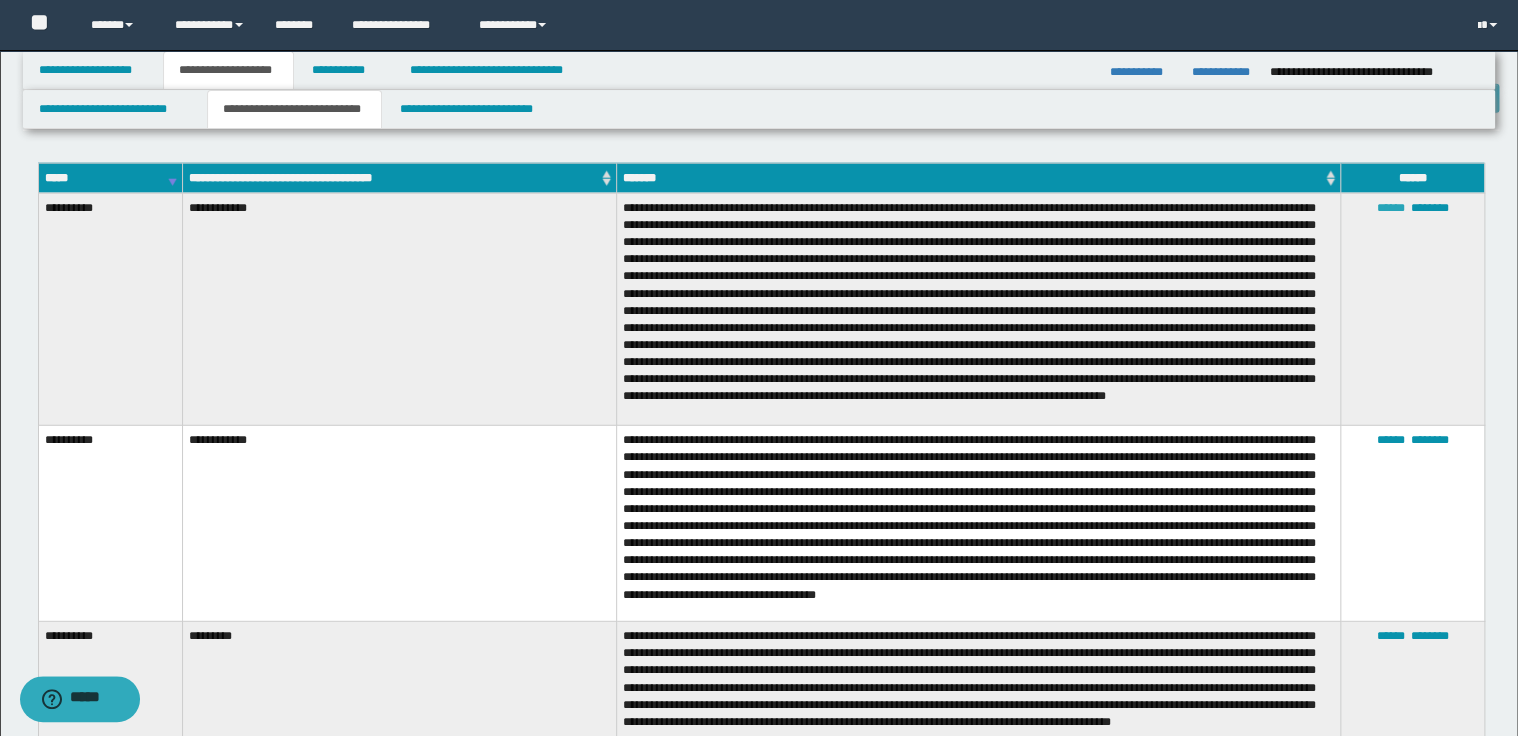 click on "******" at bounding box center [1390, 208] 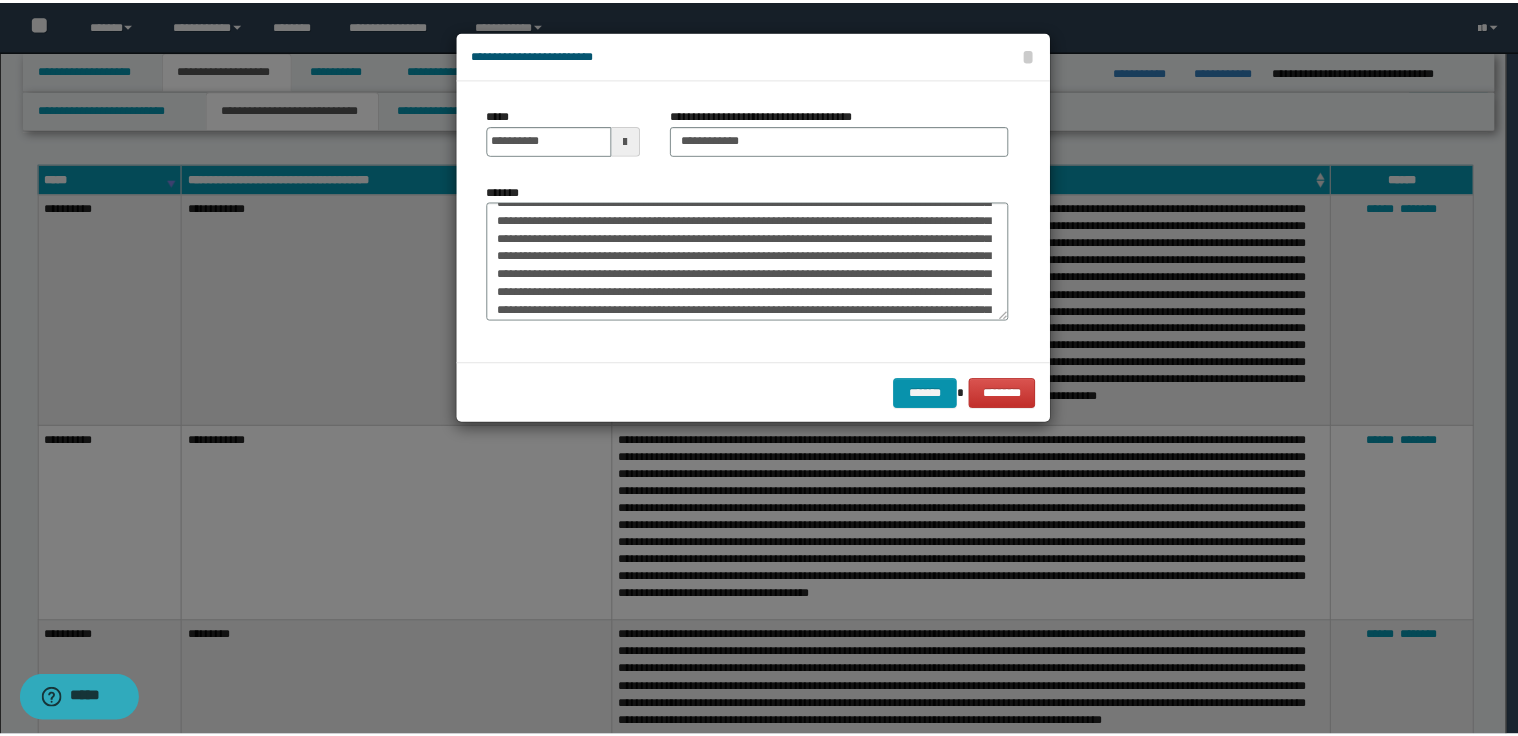 scroll, scrollTop: 233, scrollLeft: 0, axis: vertical 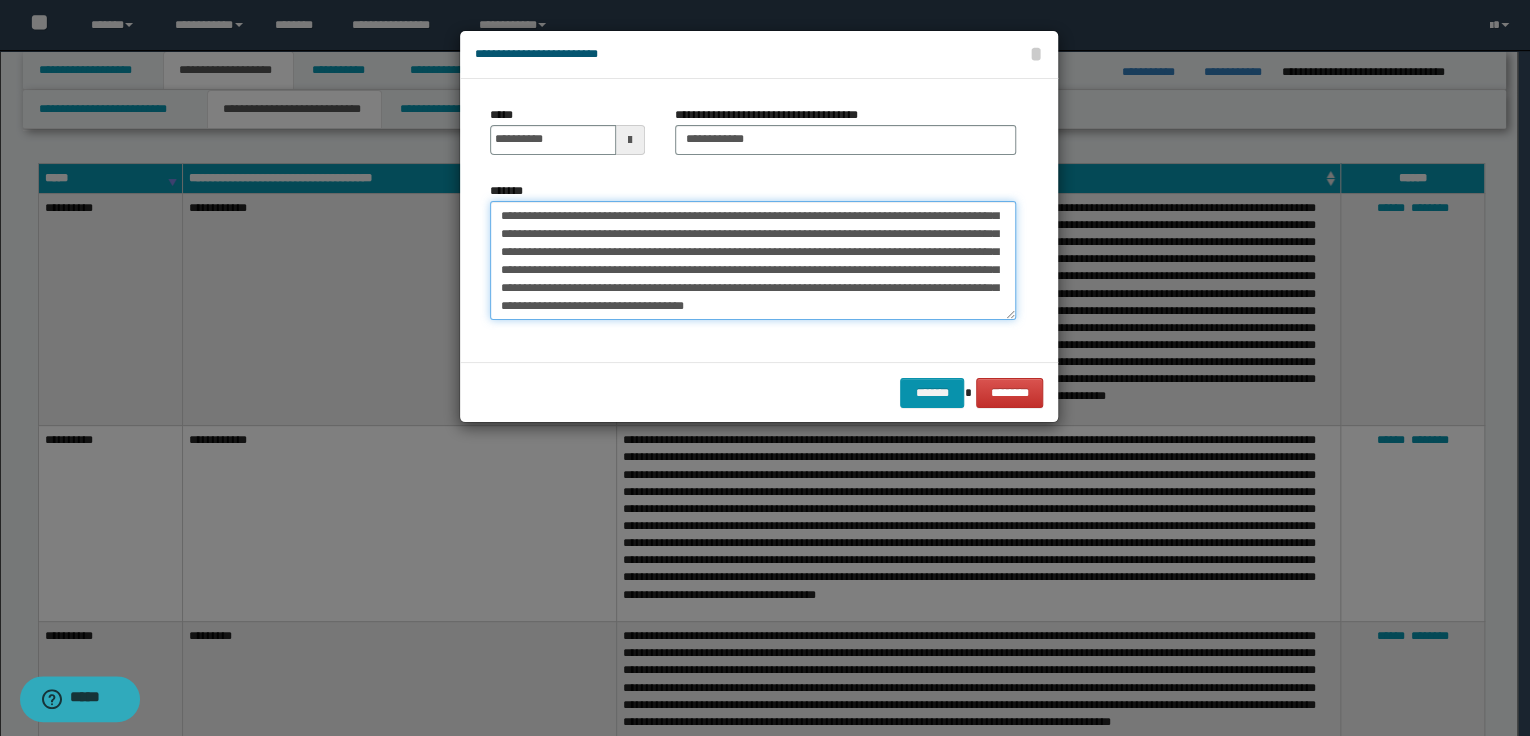 click on "*******" at bounding box center (753, 261) 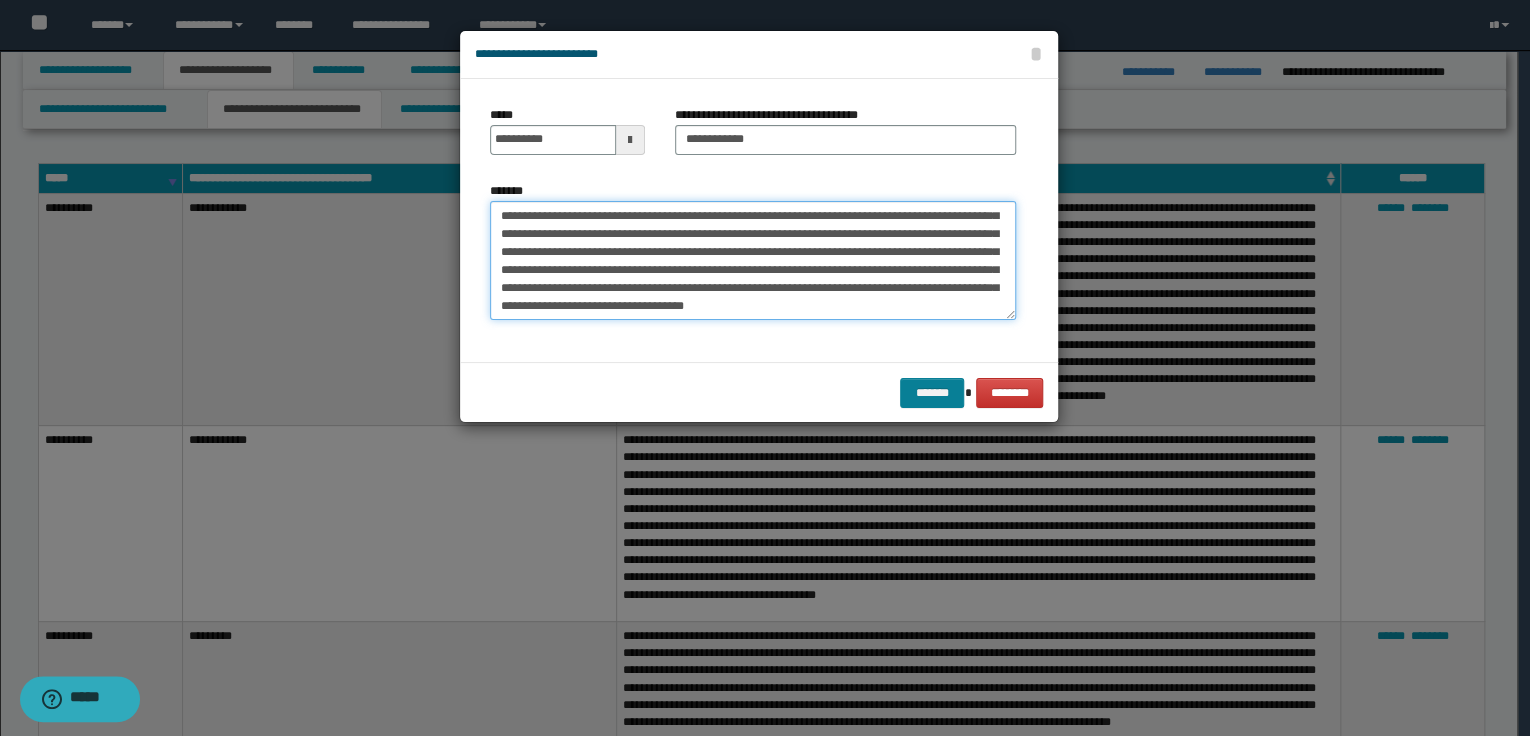 type on "**********" 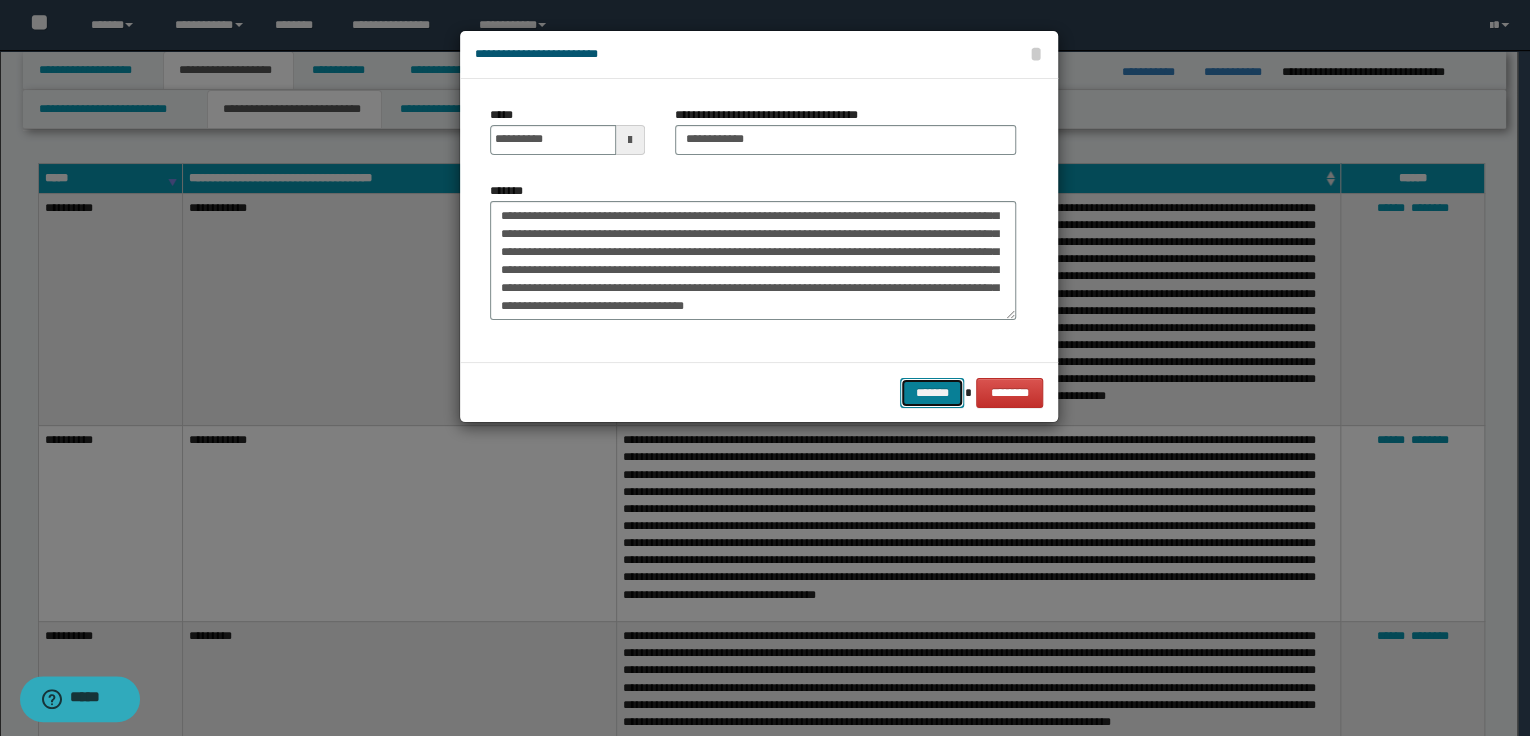 click on "*******" at bounding box center (932, 393) 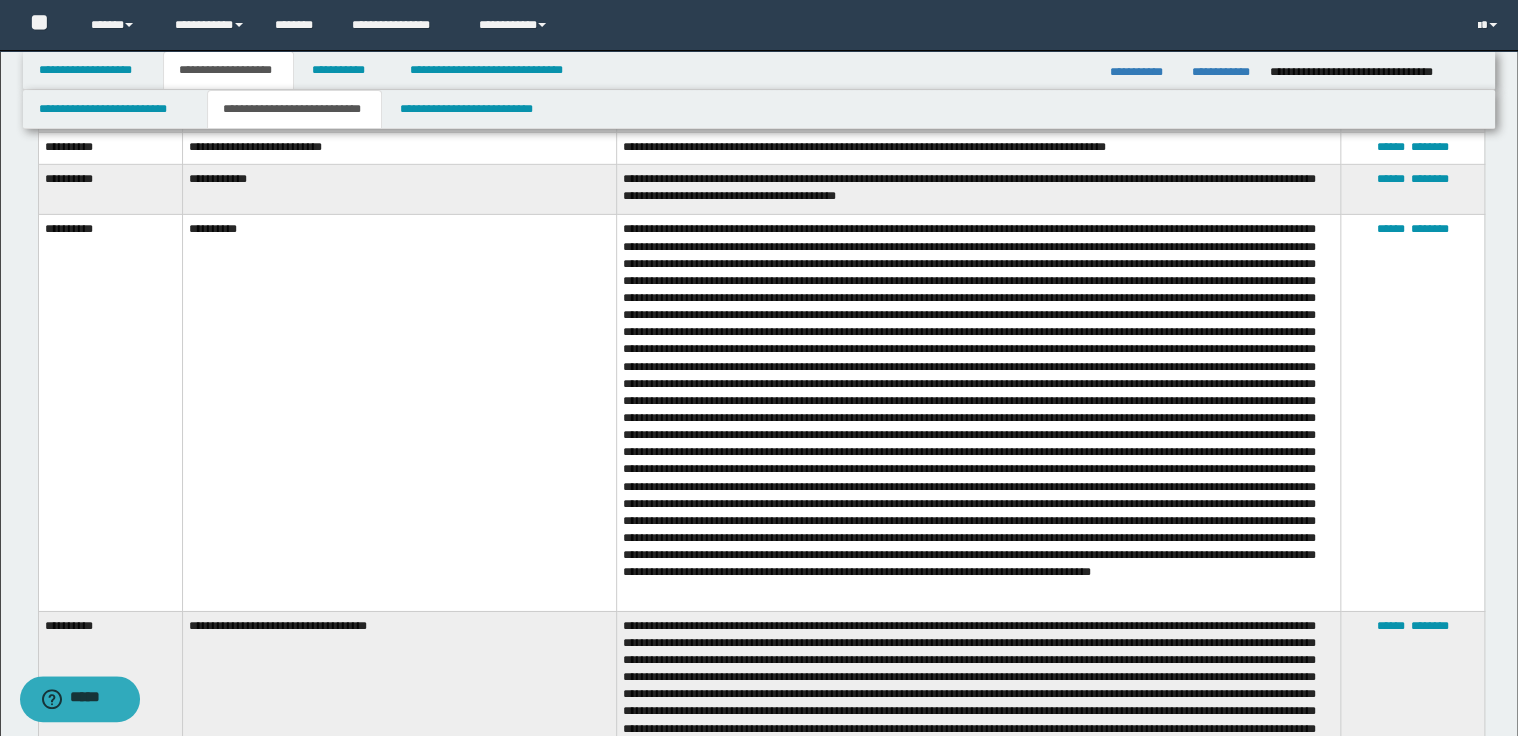 scroll, scrollTop: 3040, scrollLeft: 0, axis: vertical 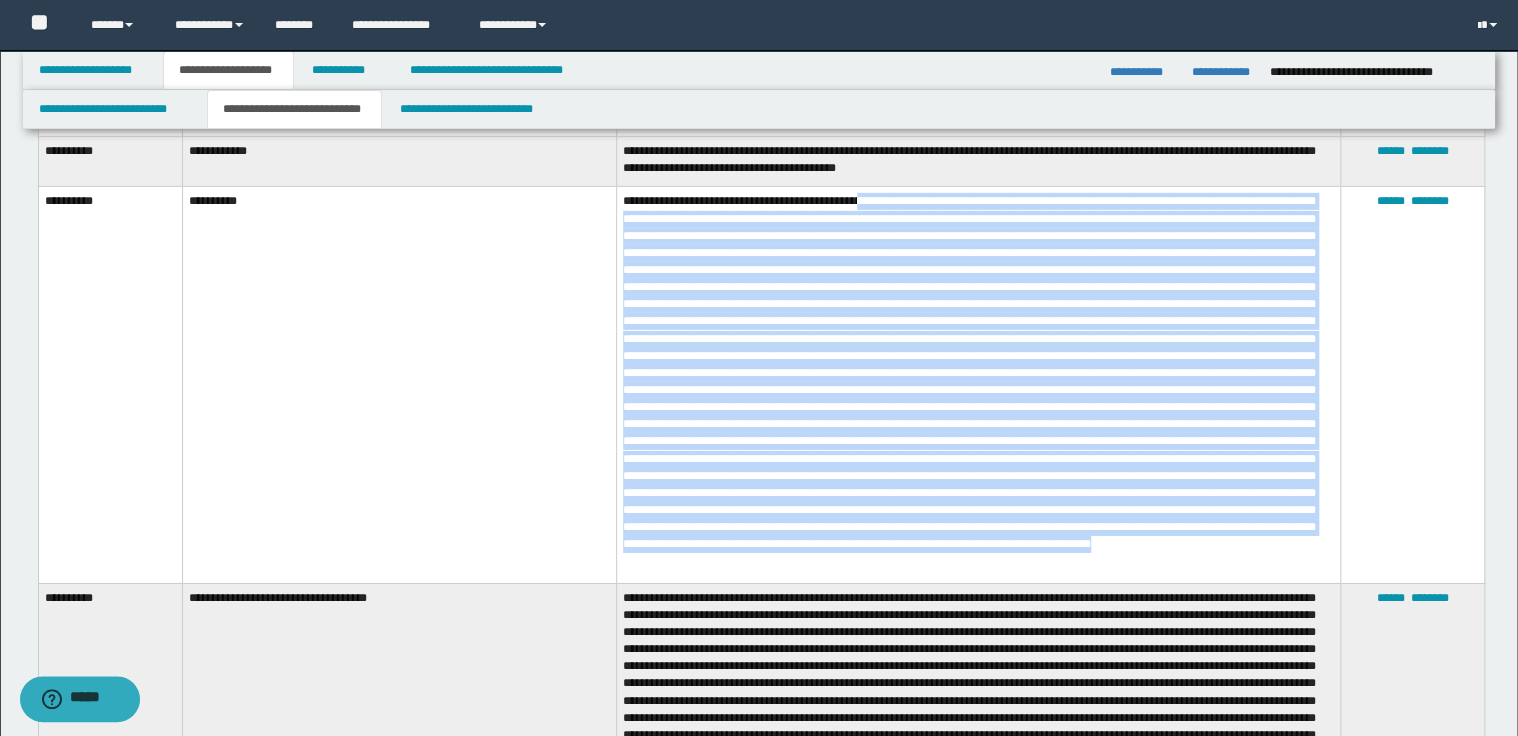 drag, startPoint x: 865, startPoint y: 197, endPoint x: 1181, endPoint y: 572, distance: 490.3886 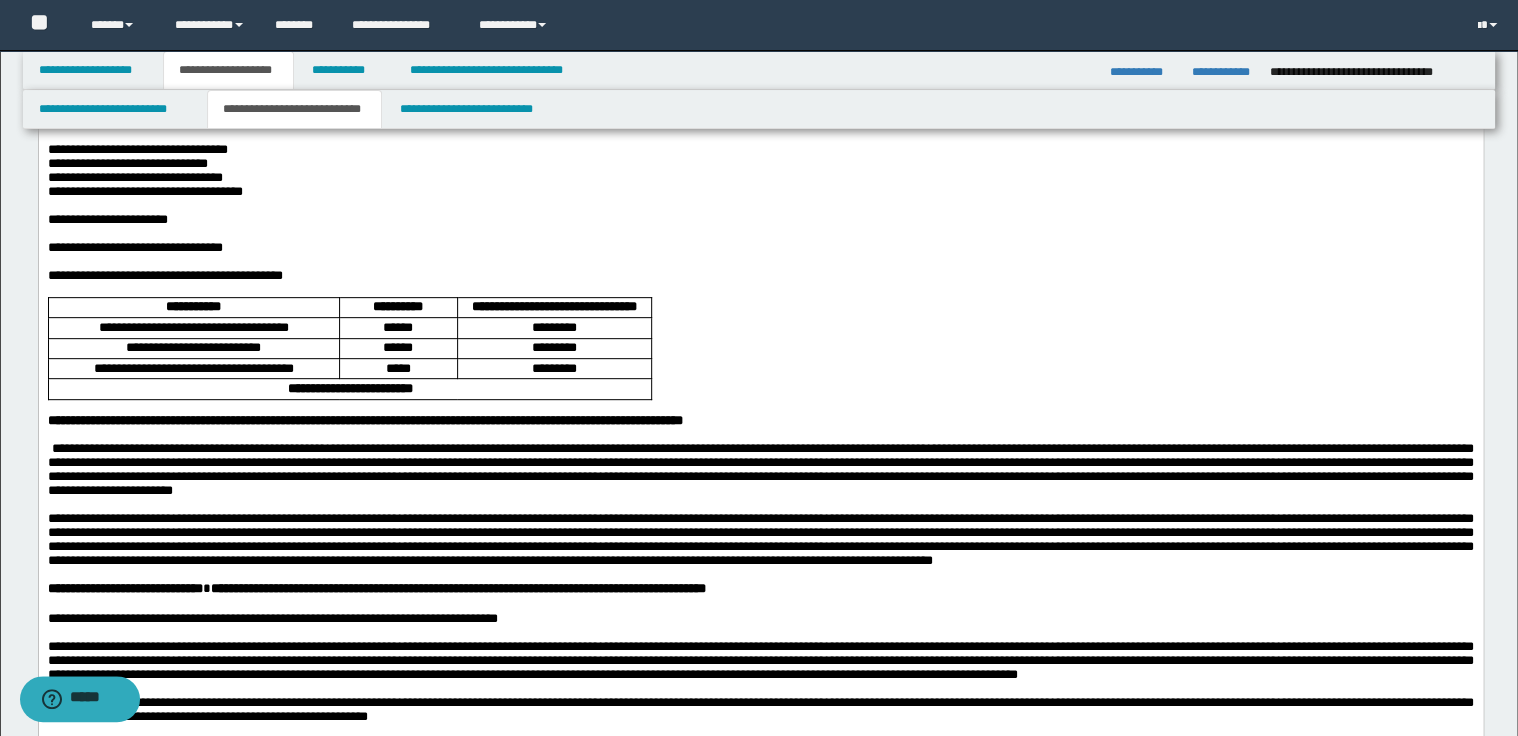 scroll, scrollTop: 240, scrollLeft: 0, axis: vertical 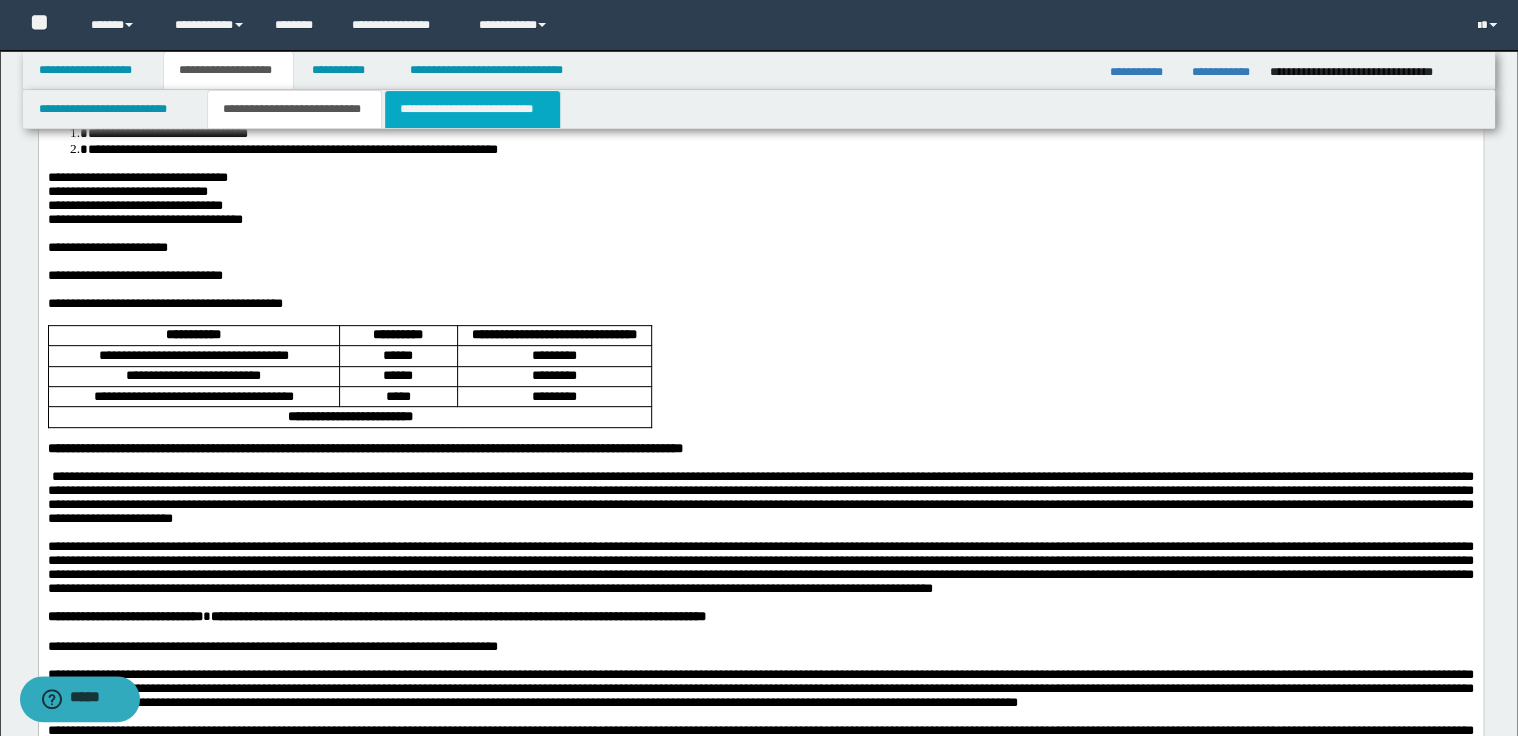 click on "**********" at bounding box center [472, 109] 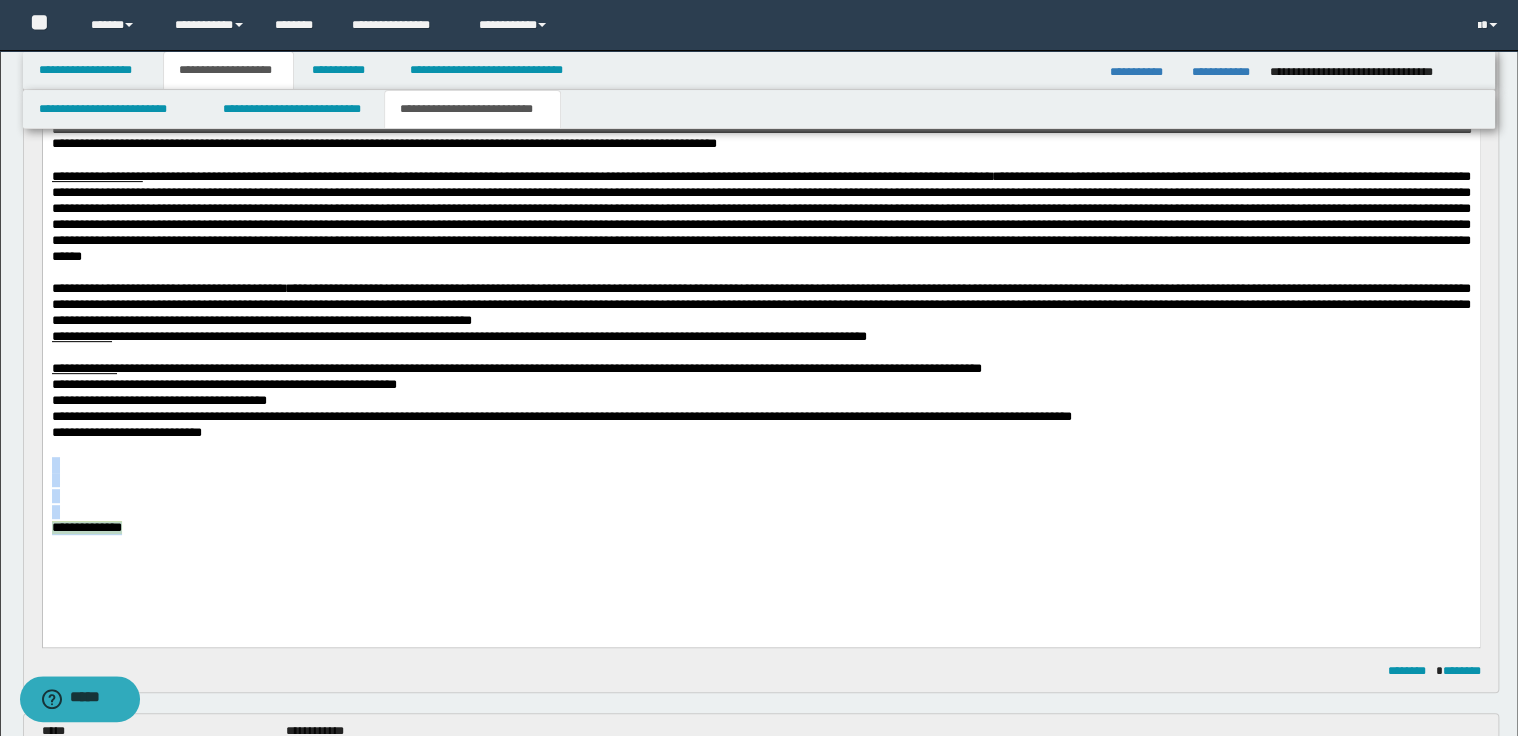 drag, startPoint x: 208, startPoint y: 537, endPoint x: 62, endPoint y: 572, distance: 150.13661 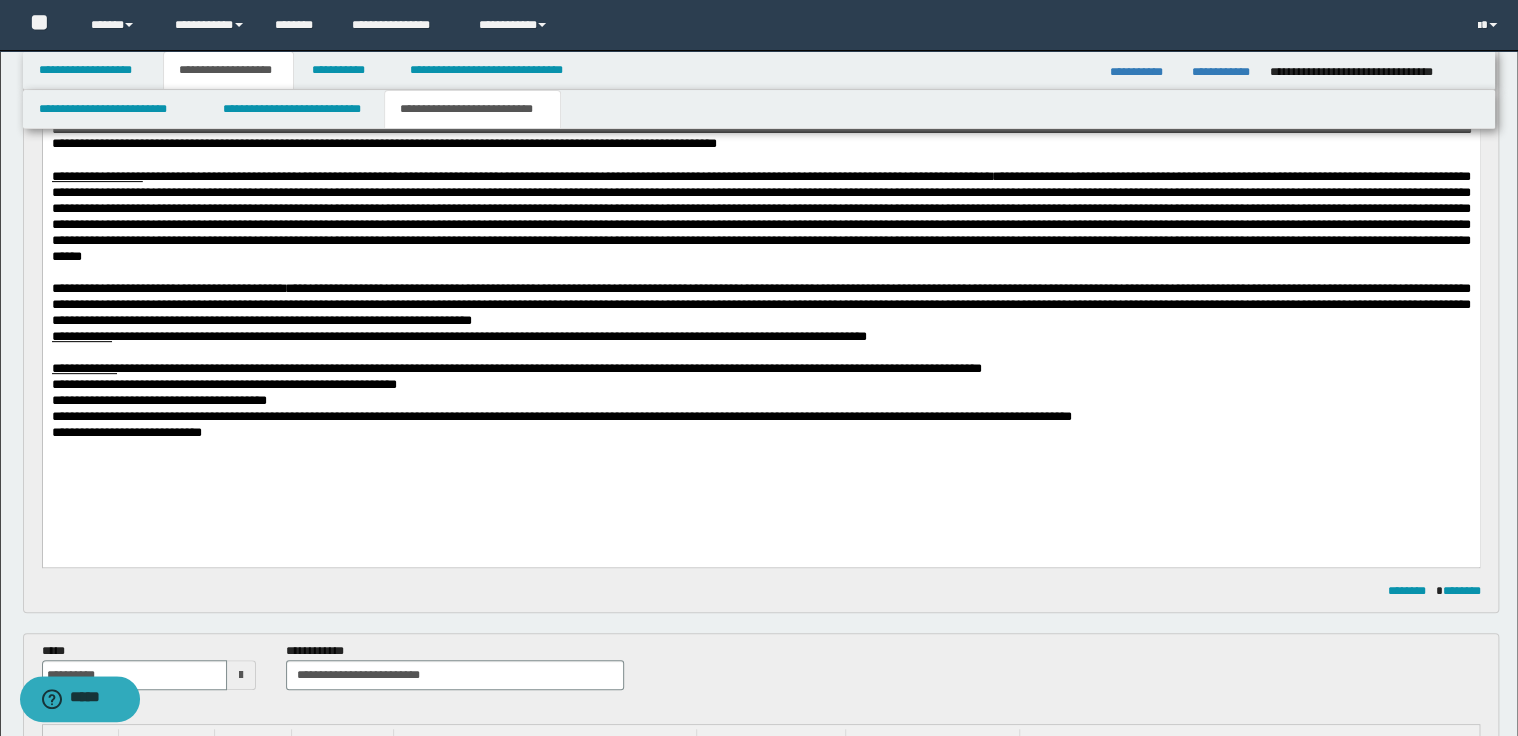 click on "**********" at bounding box center (760, 400) 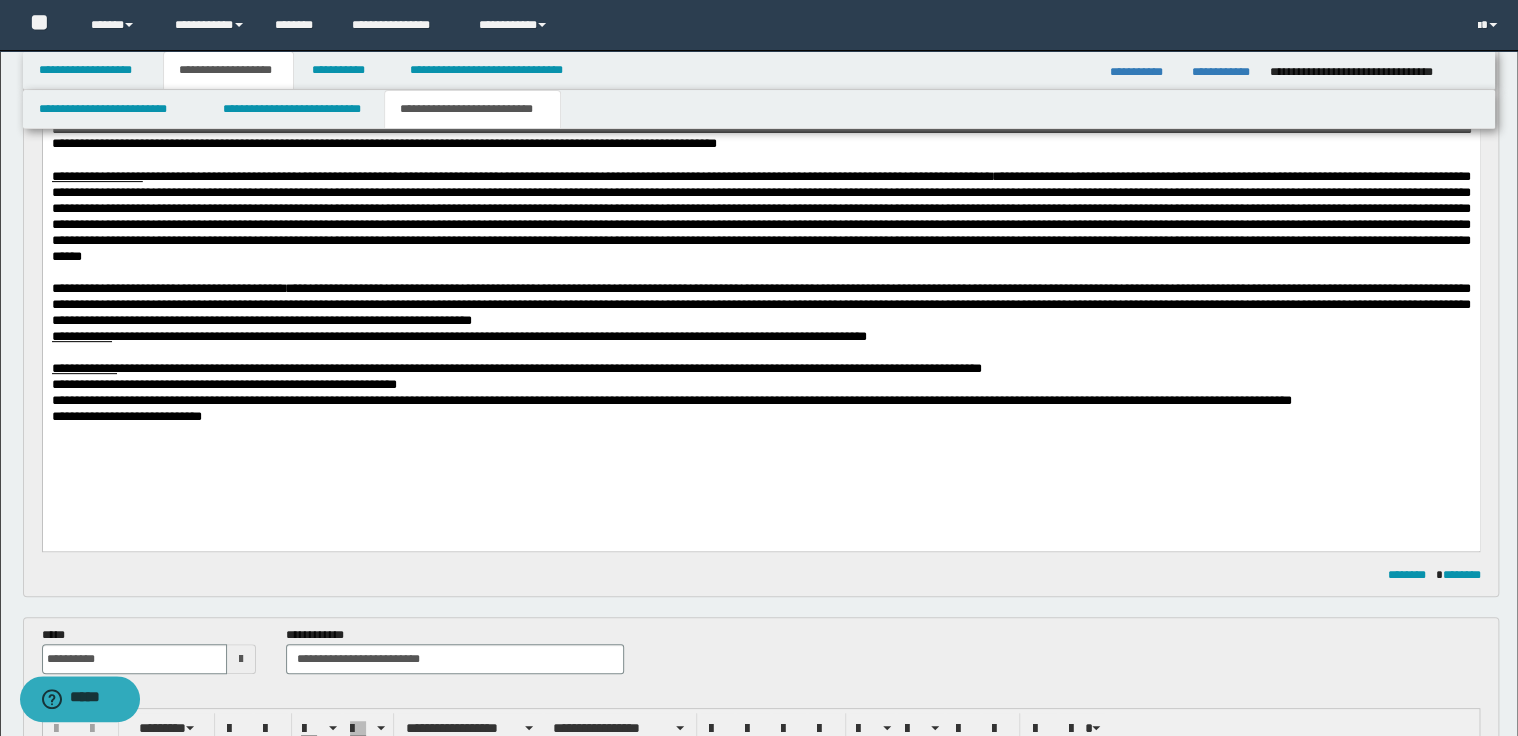 click on "**********" at bounding box center (760, 384) 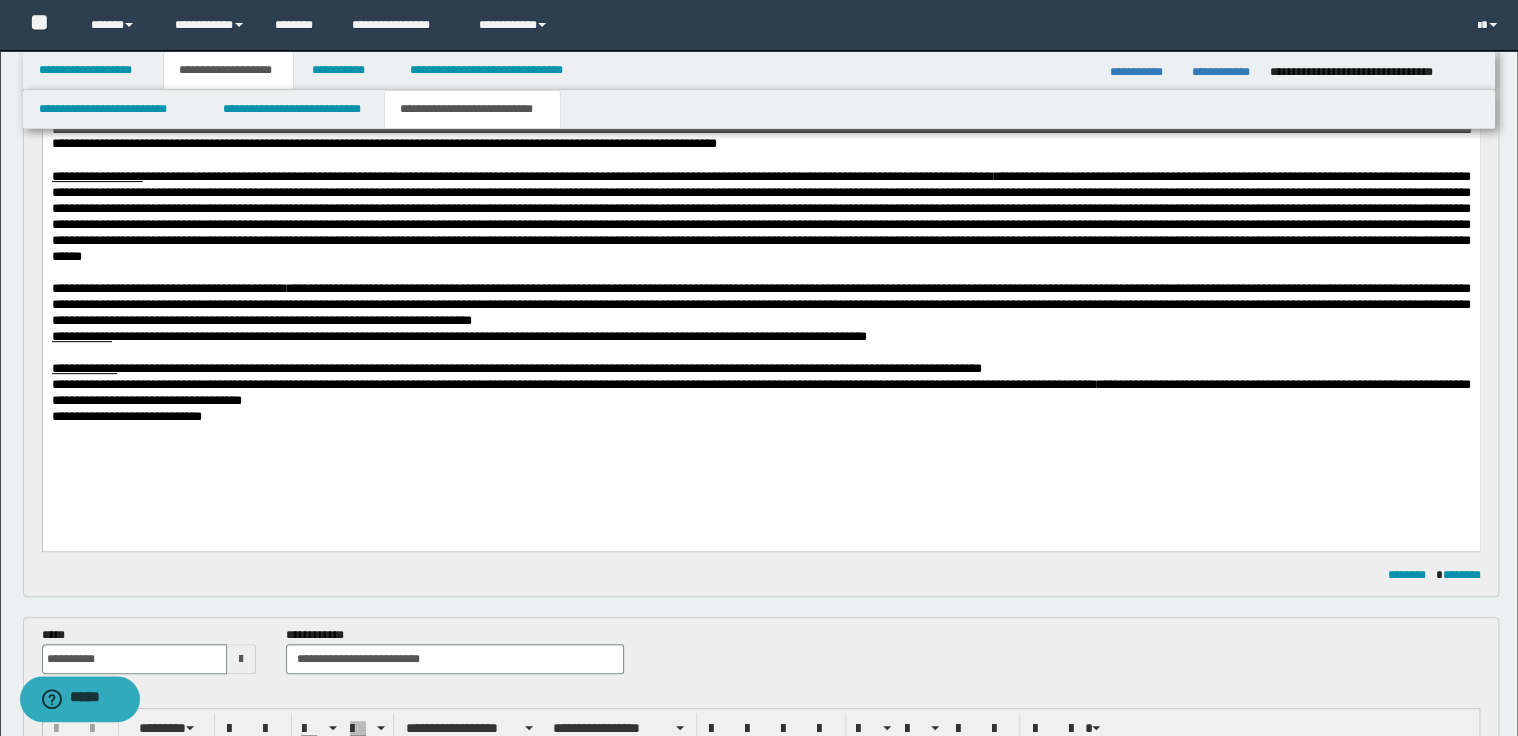 click on "**********" at bounding box center [760, 368] 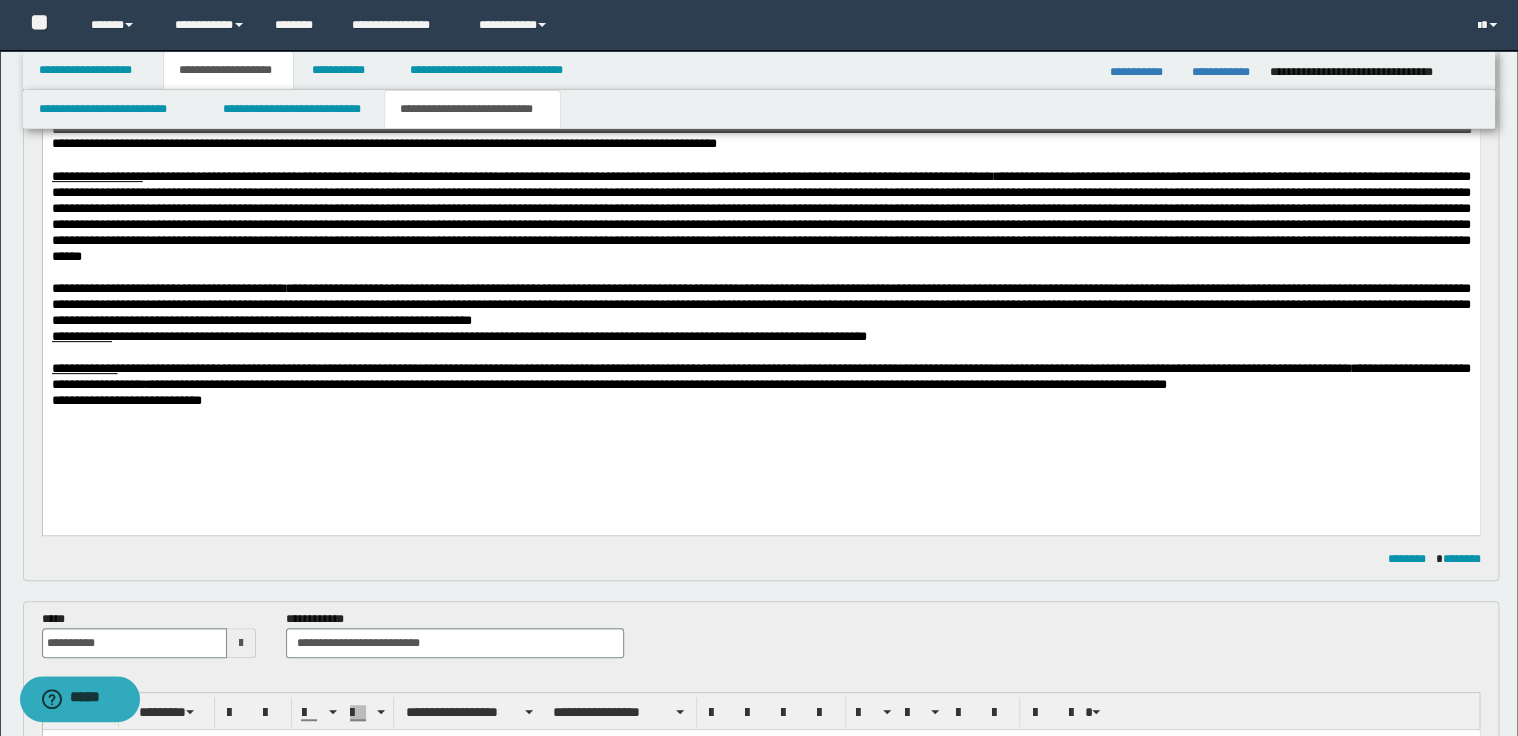click on "**********" at bounding box center [556, 367] 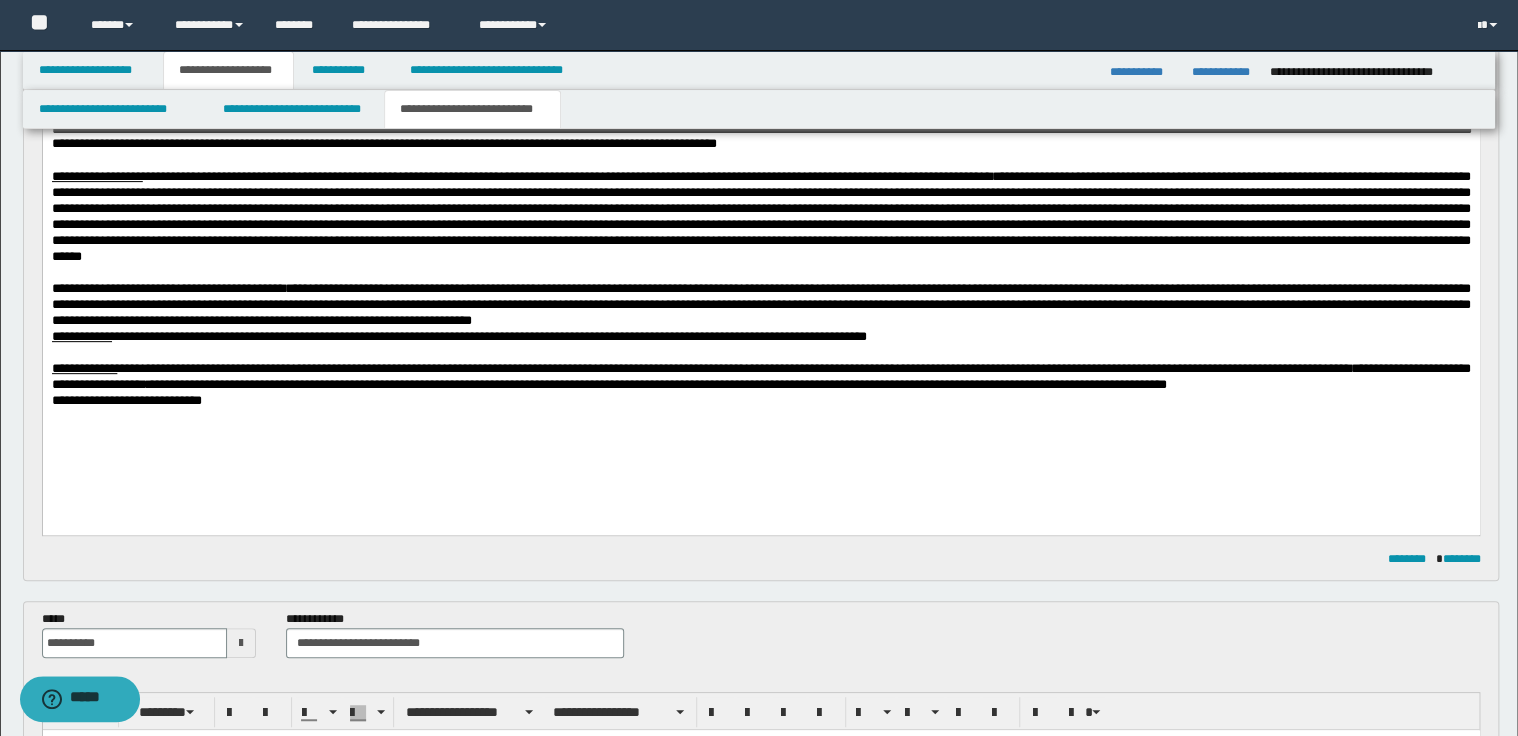click on "**********" at bounding box center [760, 304] 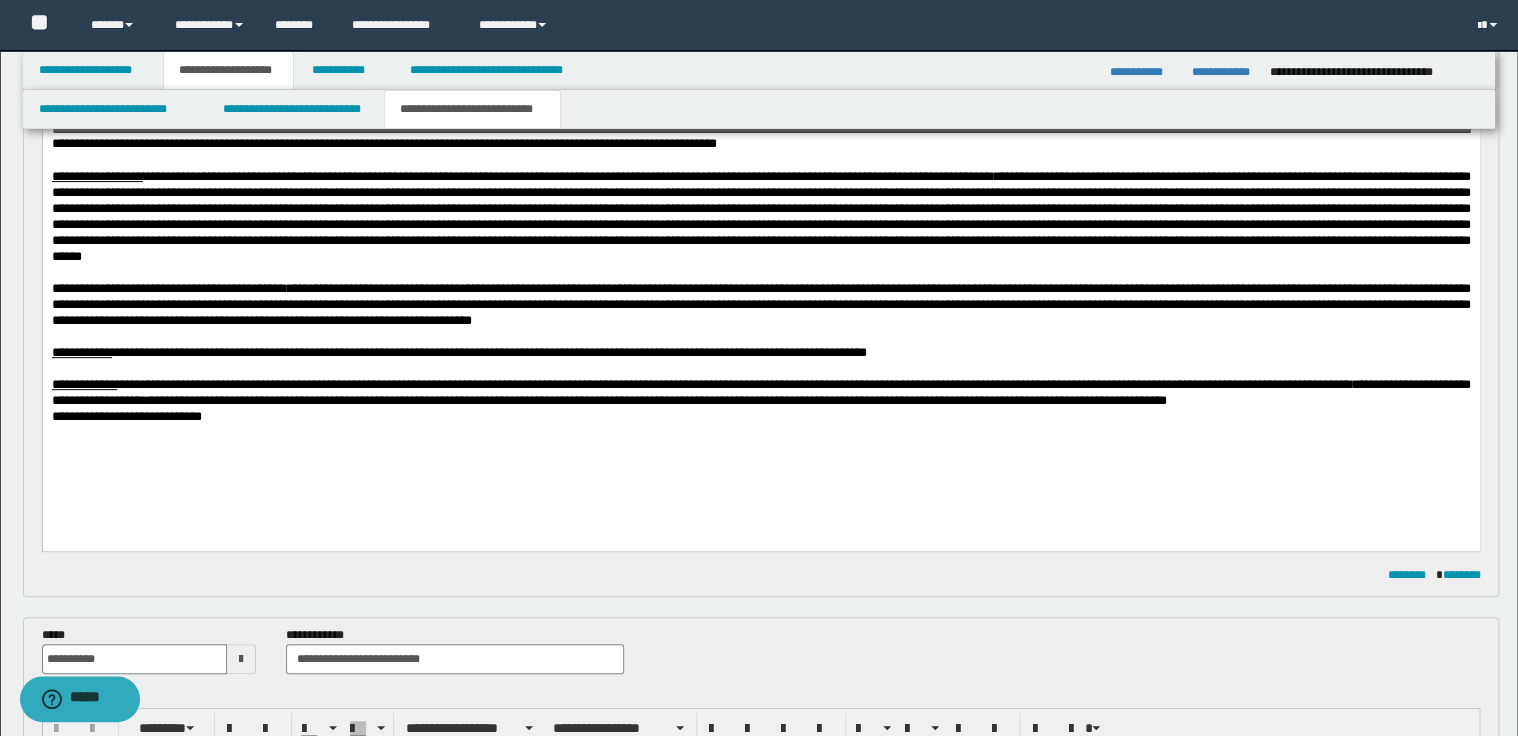 click on "**********" at bounding box center (760, 216) 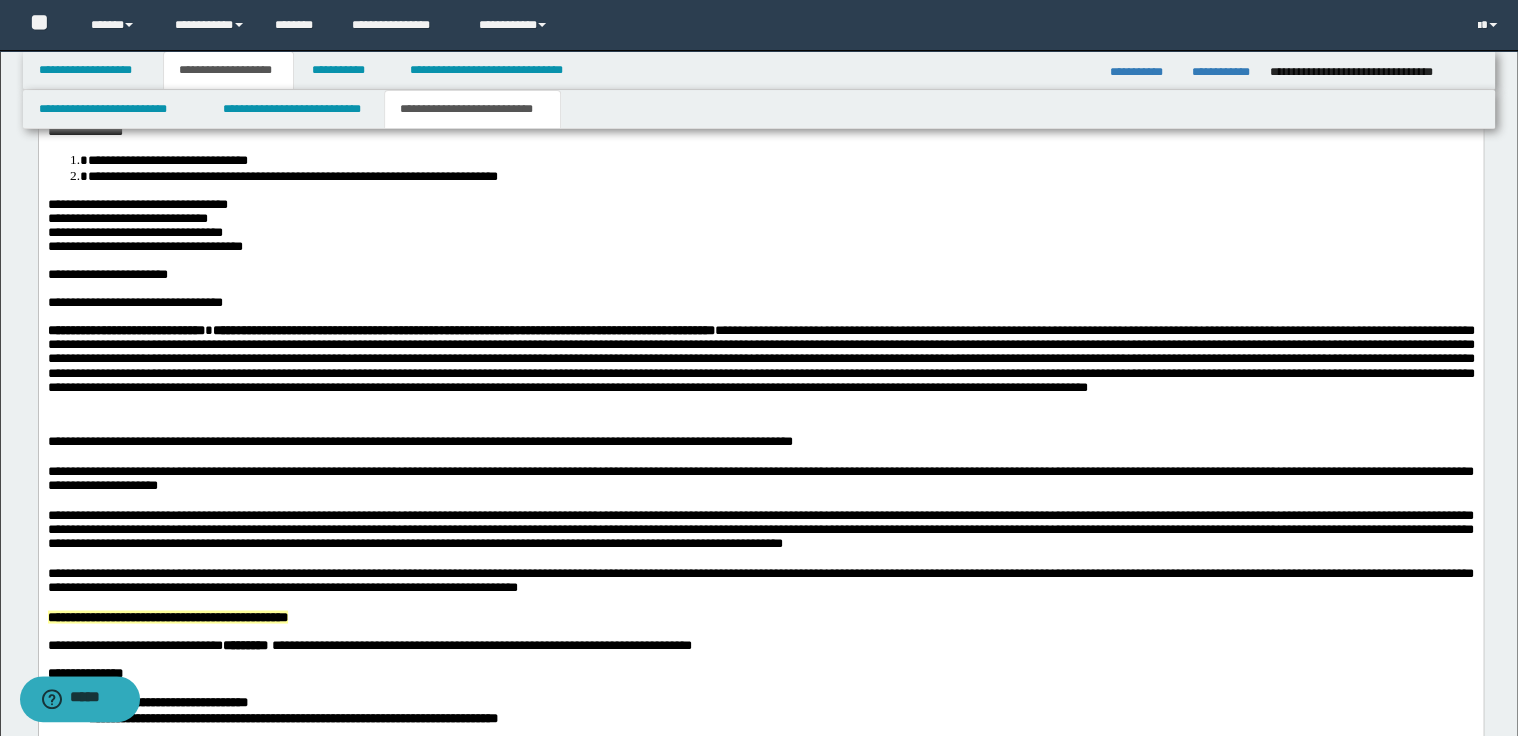 scroll, scrollTop: 1680, scrollLeft: 0, axis: vertical 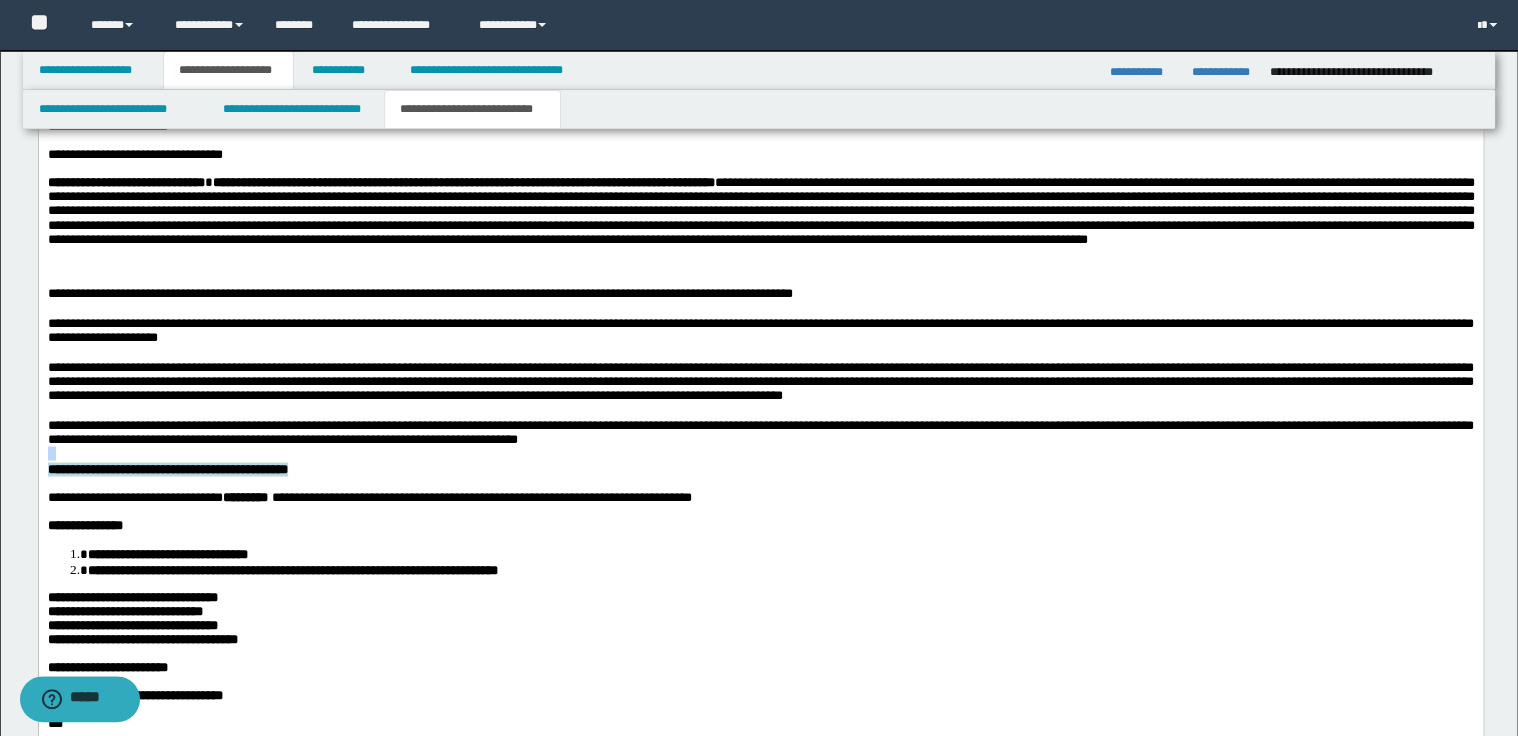 drag, startPoint x: 438, startPoint y: 524, endPoint x: 68, endPoint y: 376, distance: 398.5022 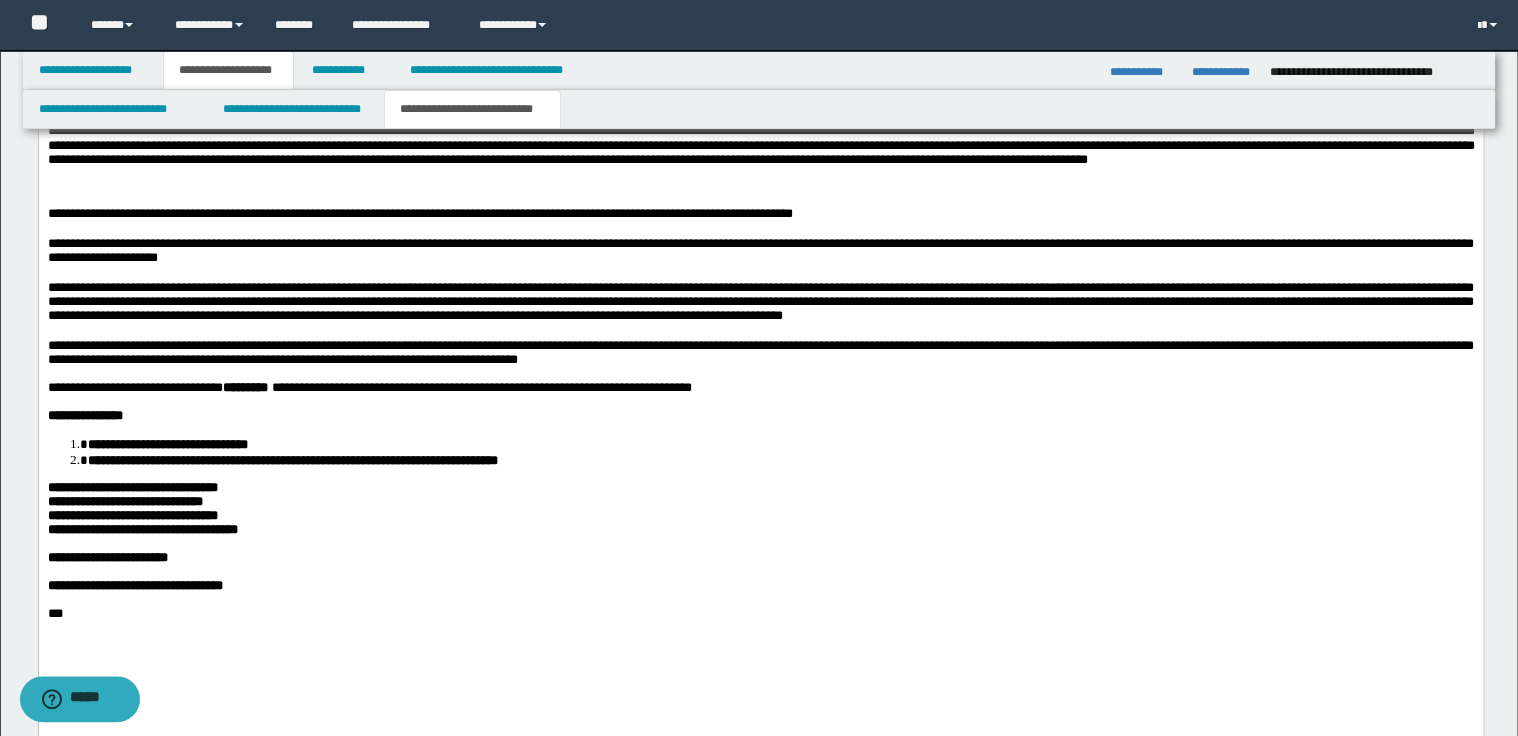 scroll, scrollTop: 1600, scrollLeft: 0, axis: vertical 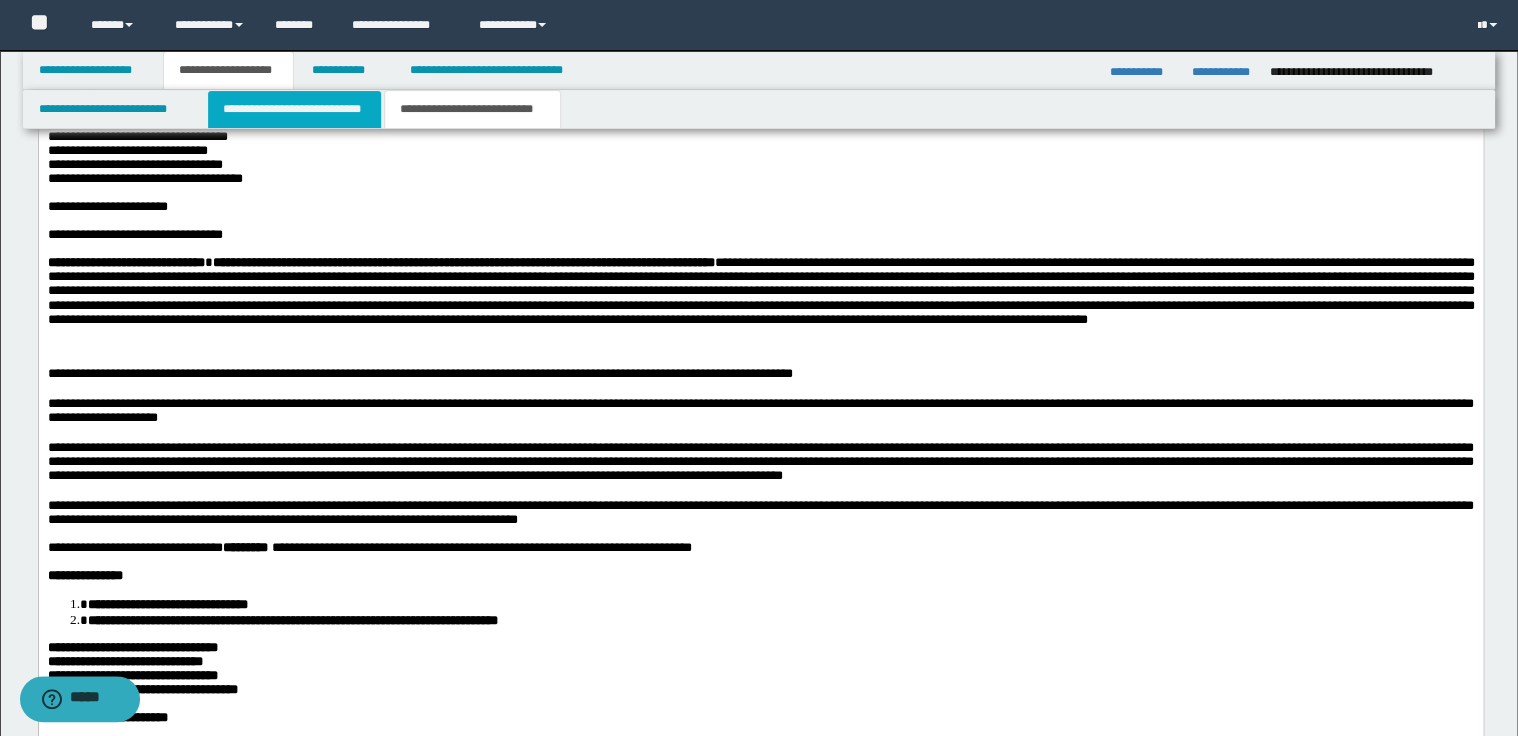 click on "**********" at bounding box center (294, 109) 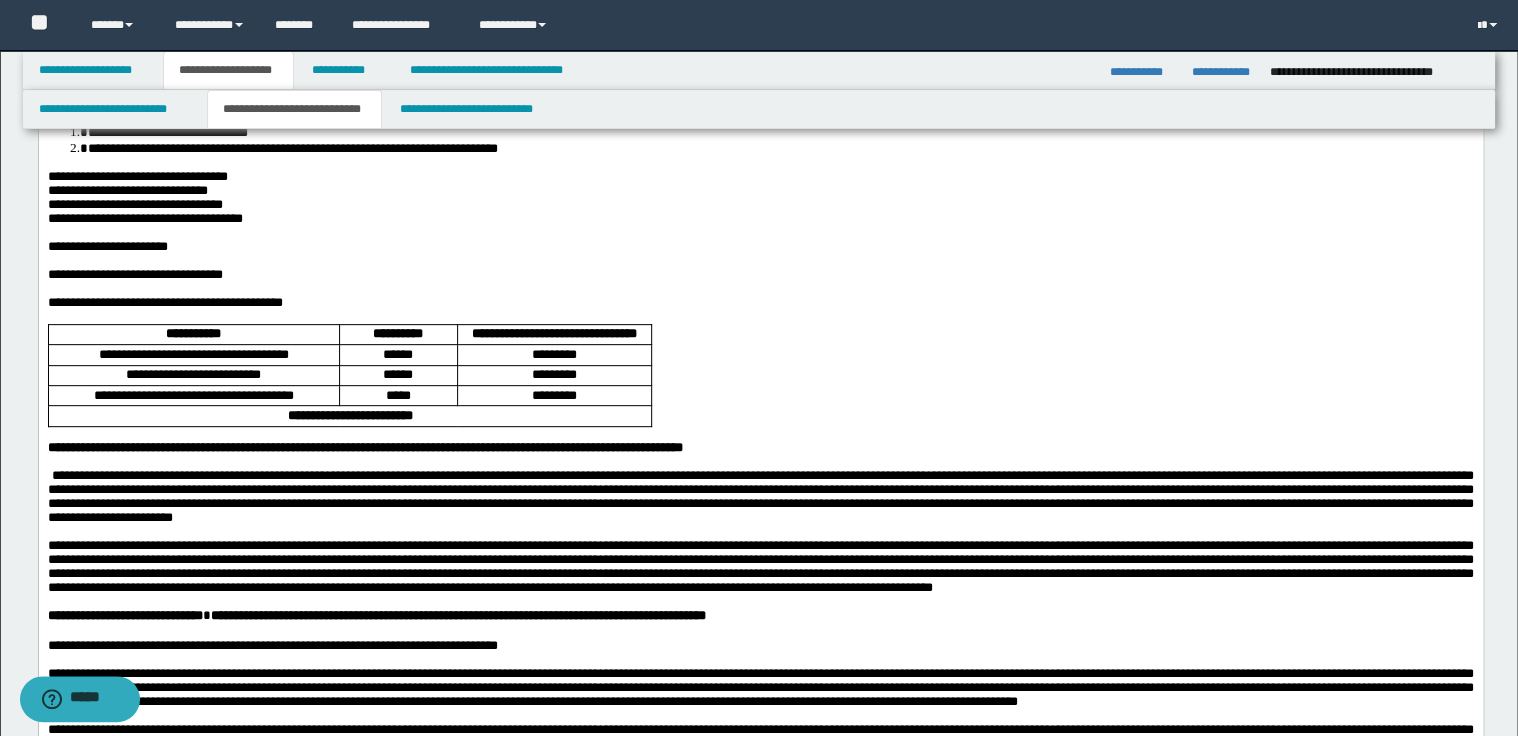 scroll, scrollTop: 240, scrollLeft: 0, axis: vertical 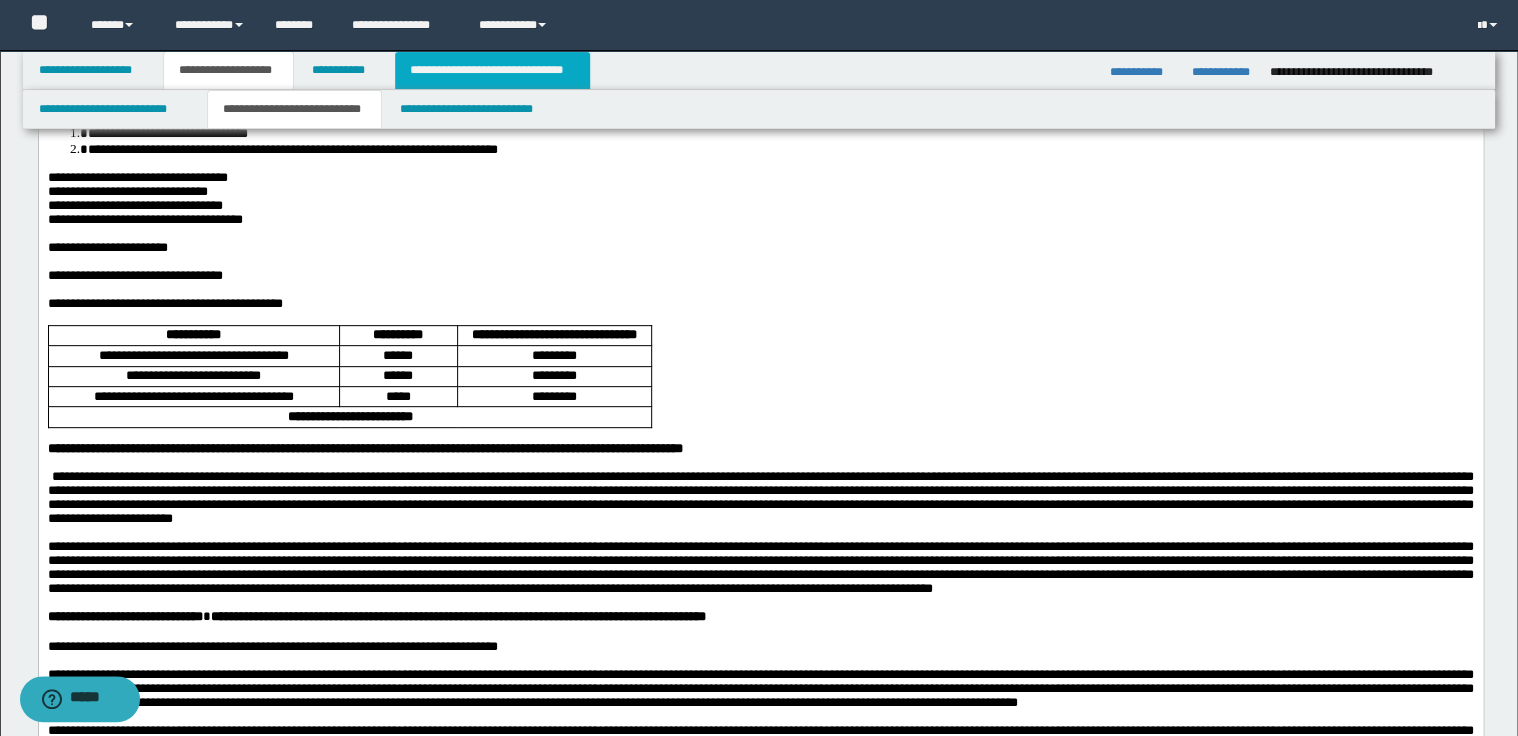 click on "**********" at bounding box center [492, 70] 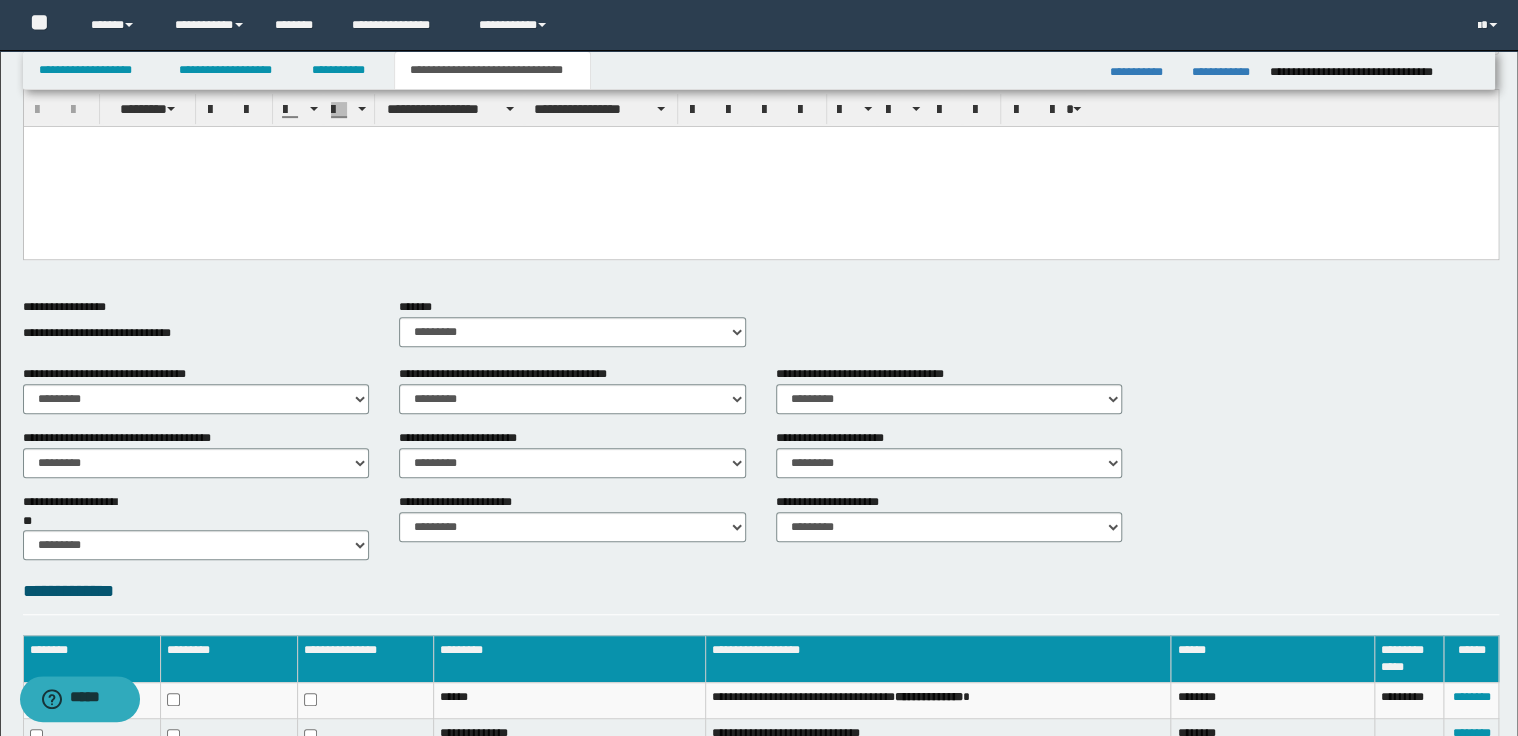 scroll, scrollTop: 533, scrollLeft: 0, axis: vertical 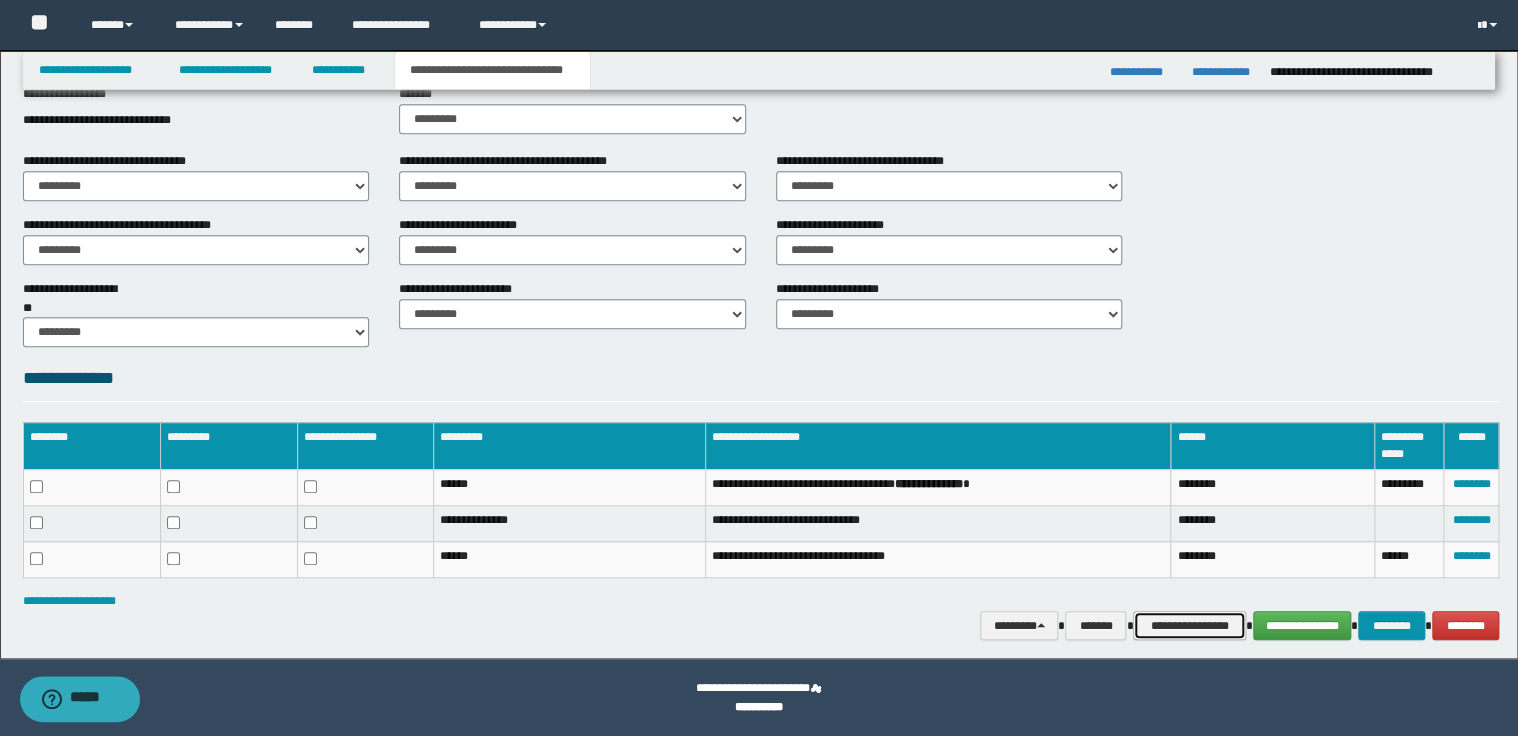 click on "**********" at bounding box center (1189, 626) 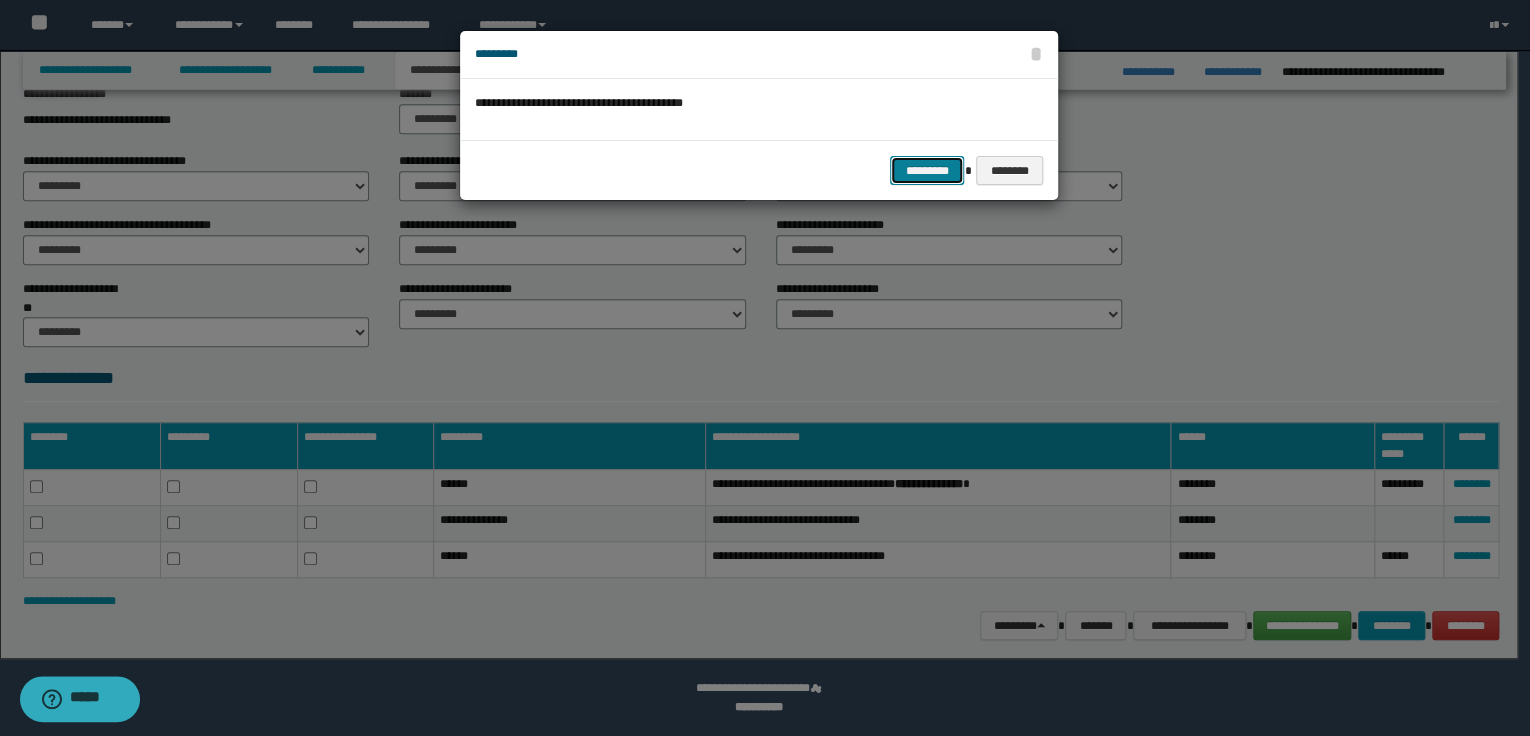 click on "*********" at bounding box center (927, 171) 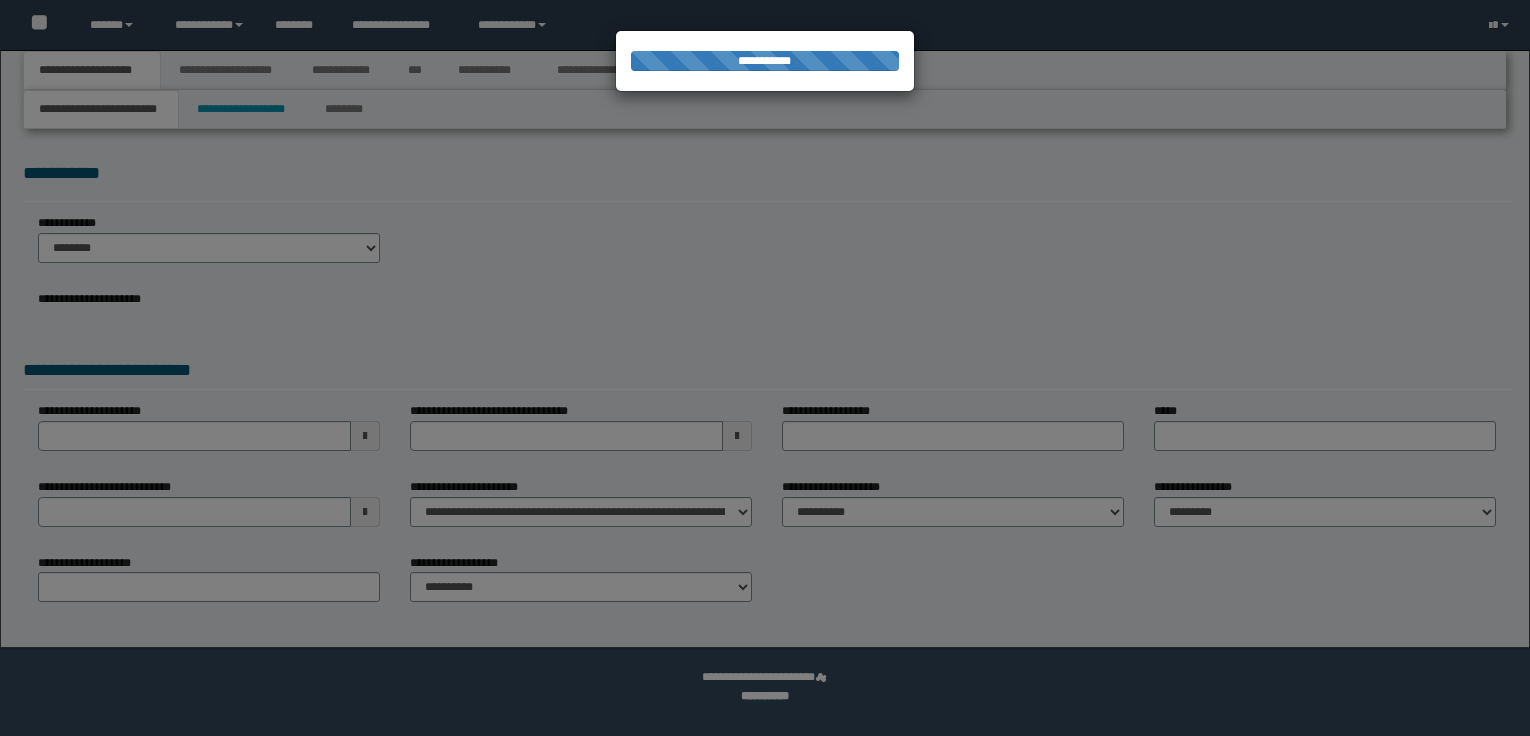 scroll, scrollTop: 0, scrollLeft: 0, axis: both 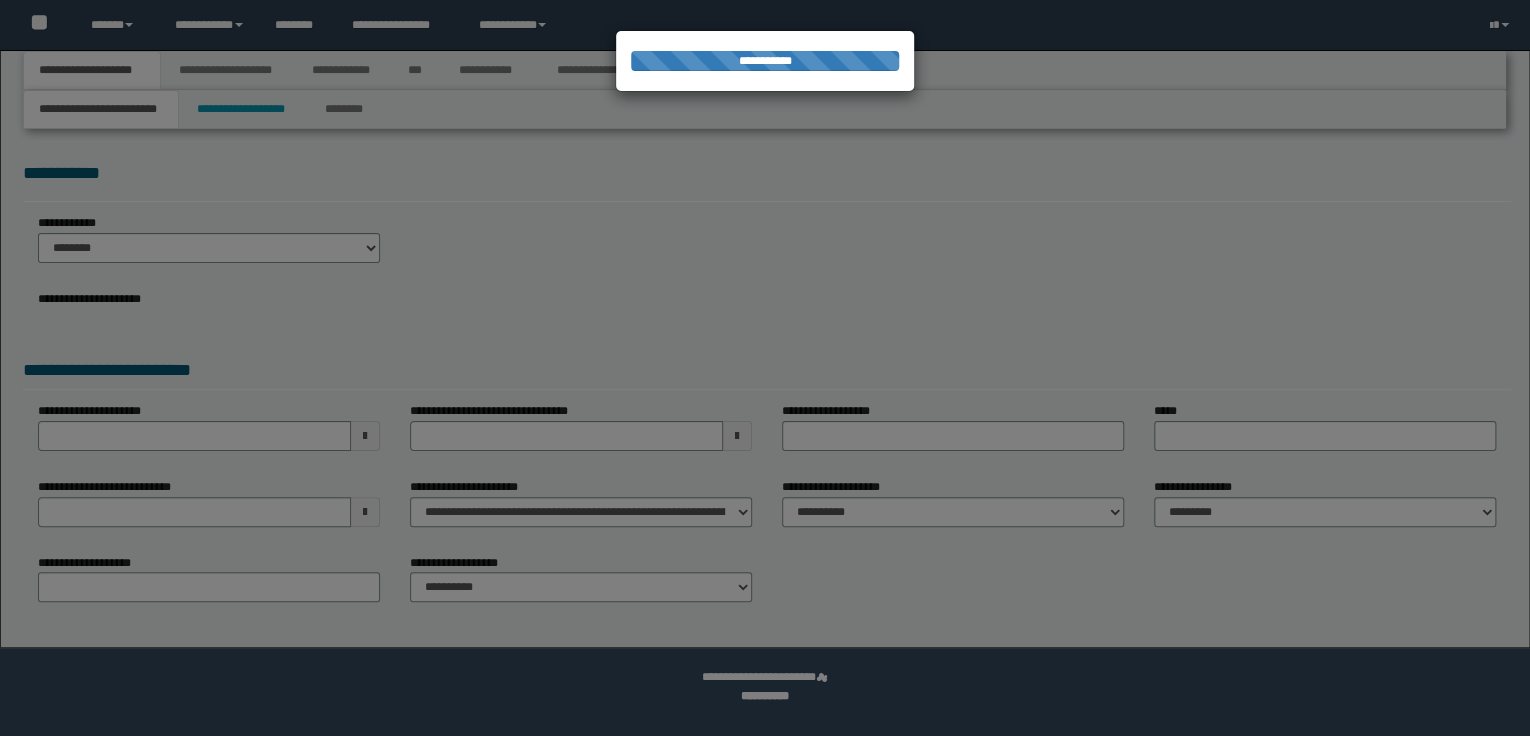 select on "*" 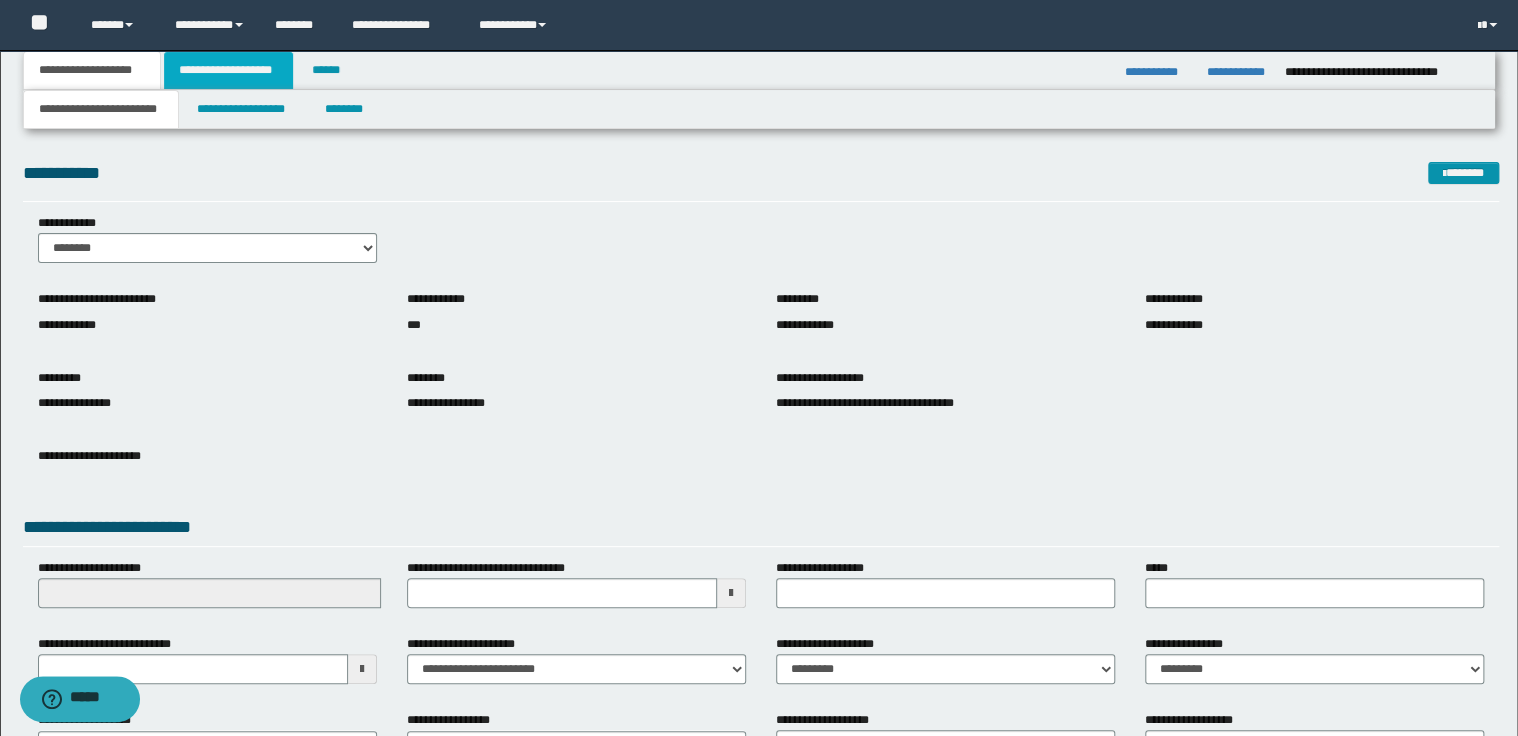 click on "**********" at bounding box center (228, 70) 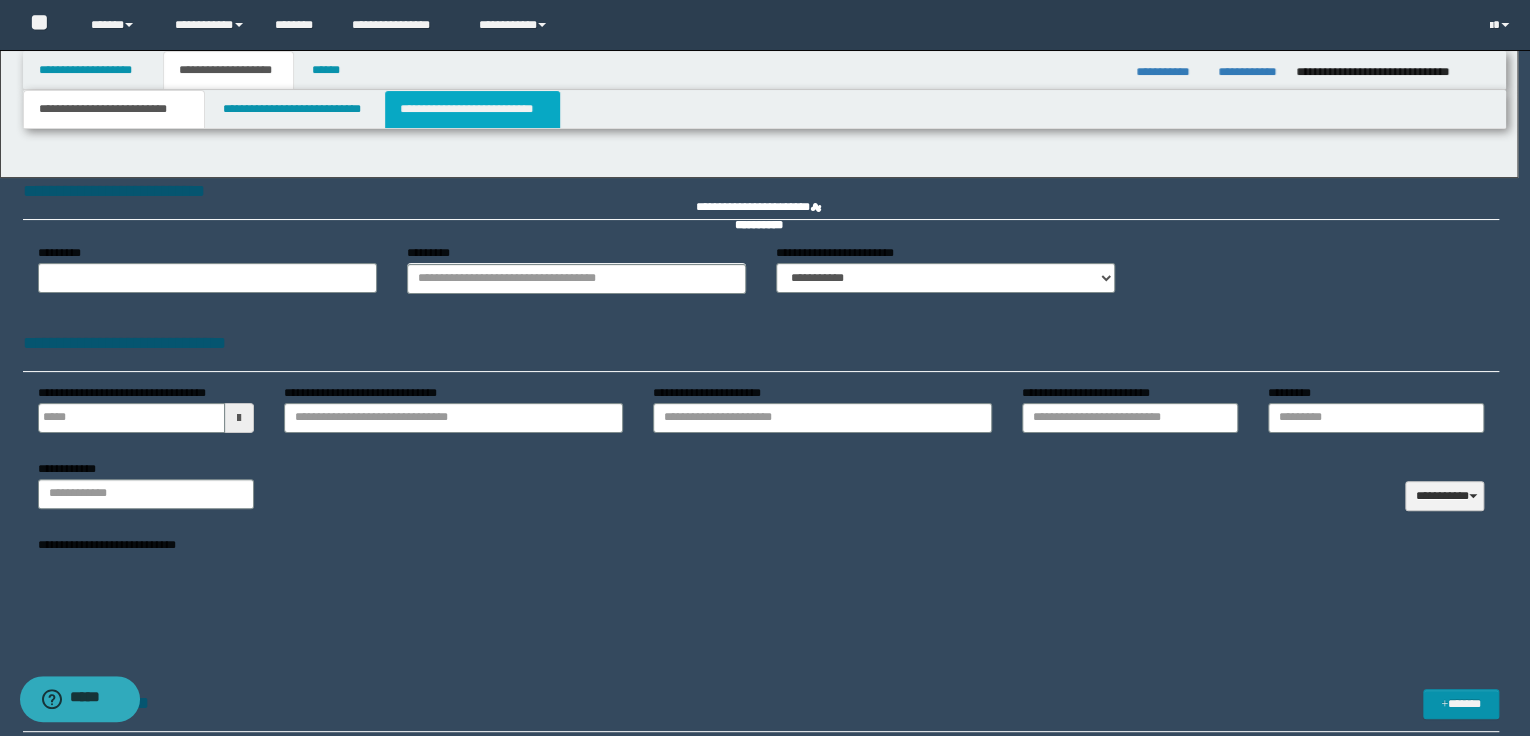 type 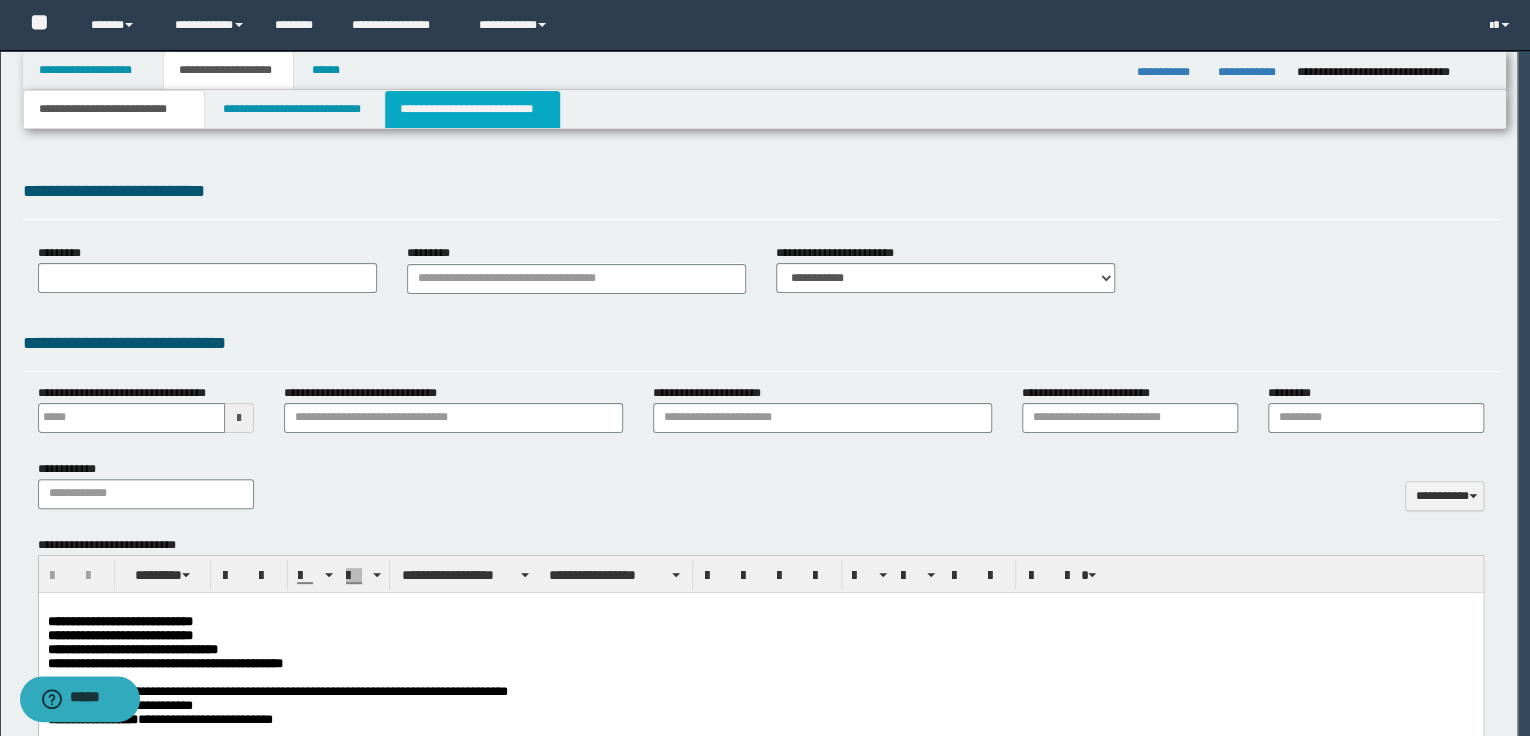 scroll, scrollTop: 0, scrollLeft: 0, axis: both 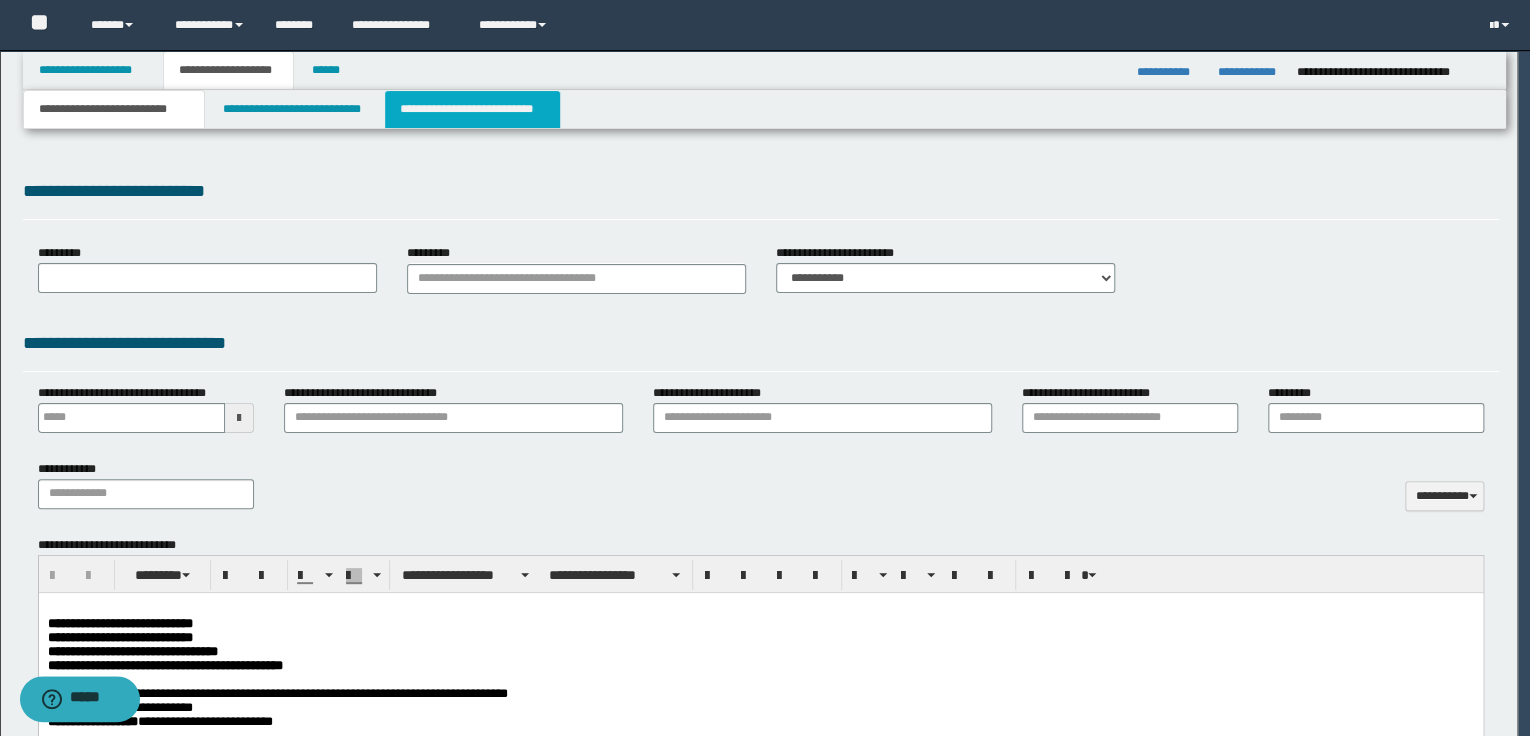 type on "**********" 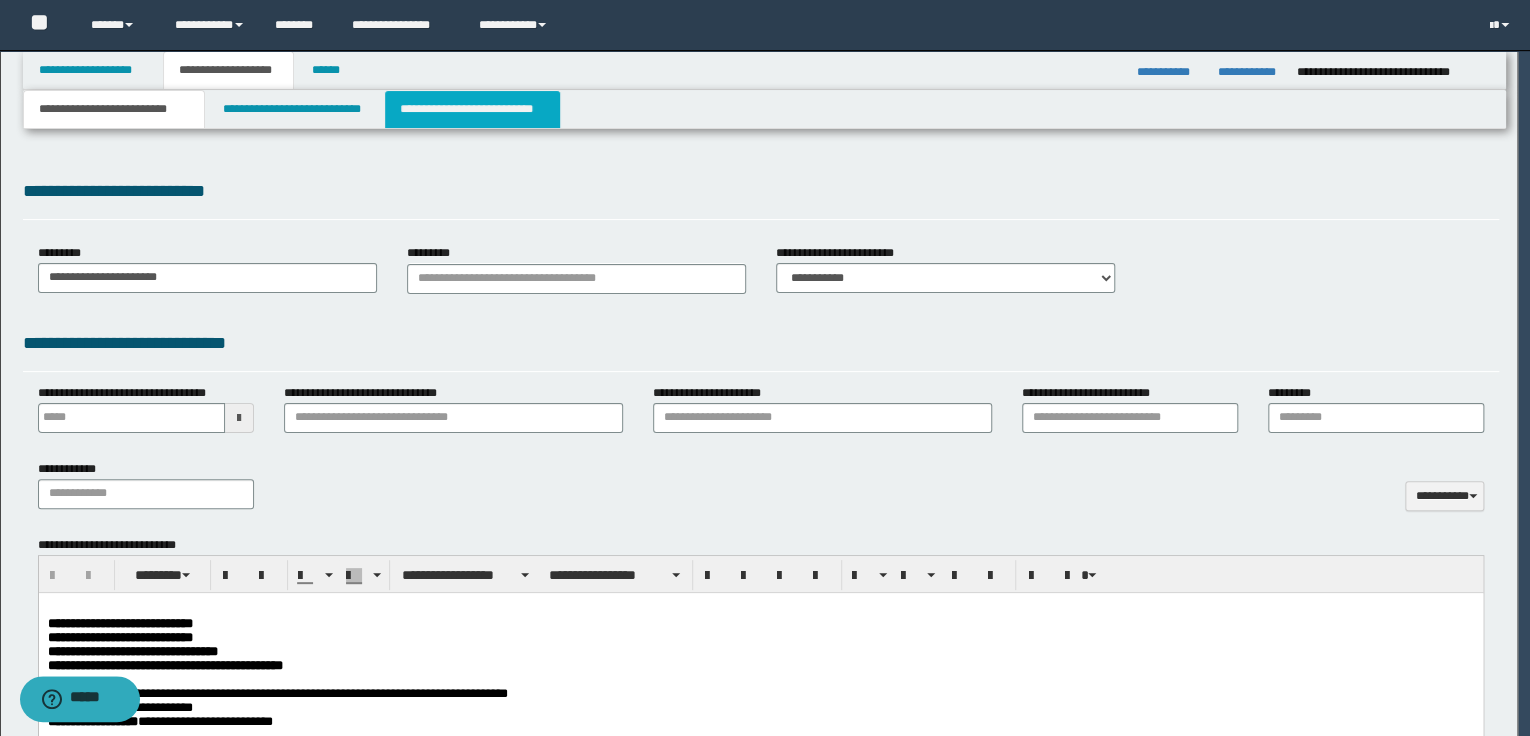 click on "**********" at bounding box center [472, 109] 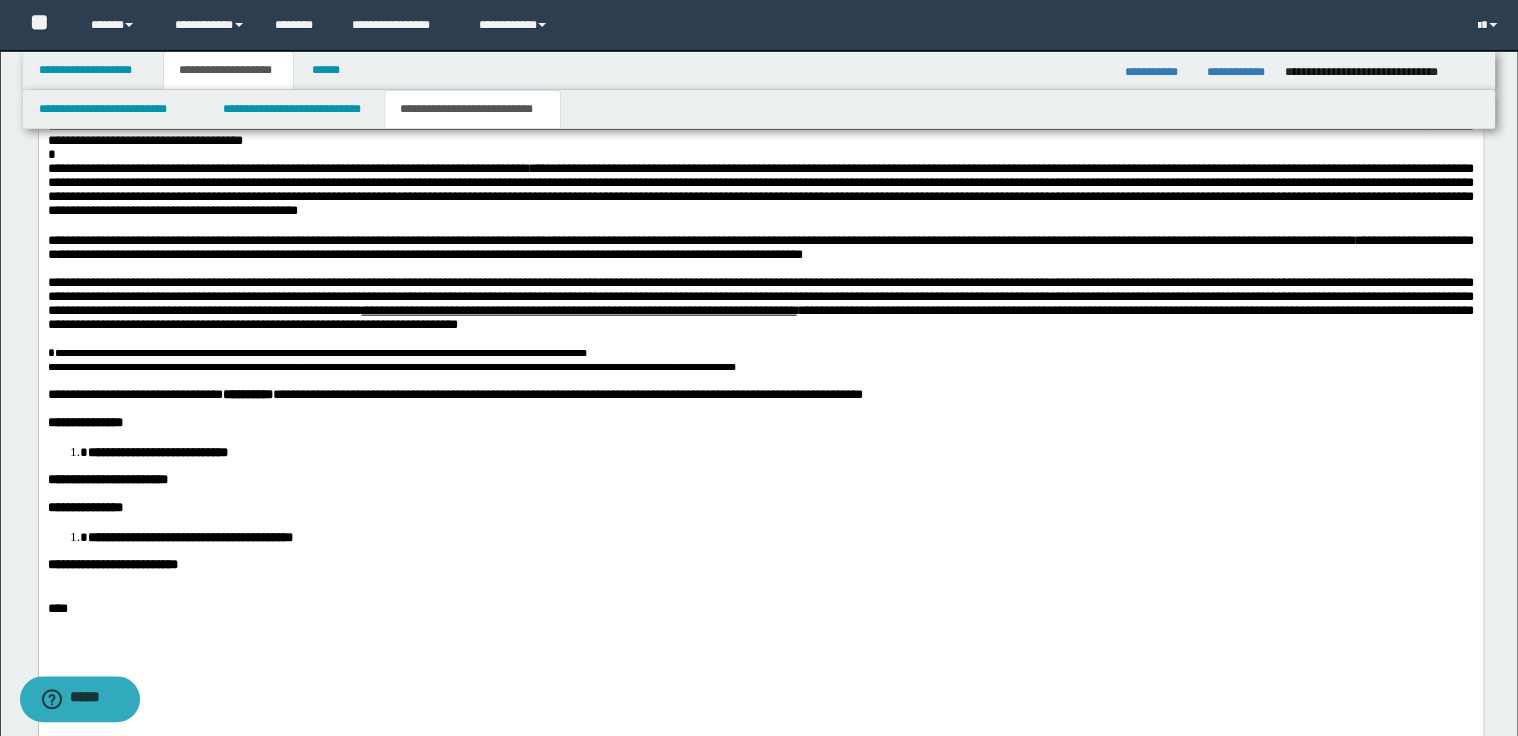 scroll, scrollTop: 2240, scrollLeft: 0, axis: vertical 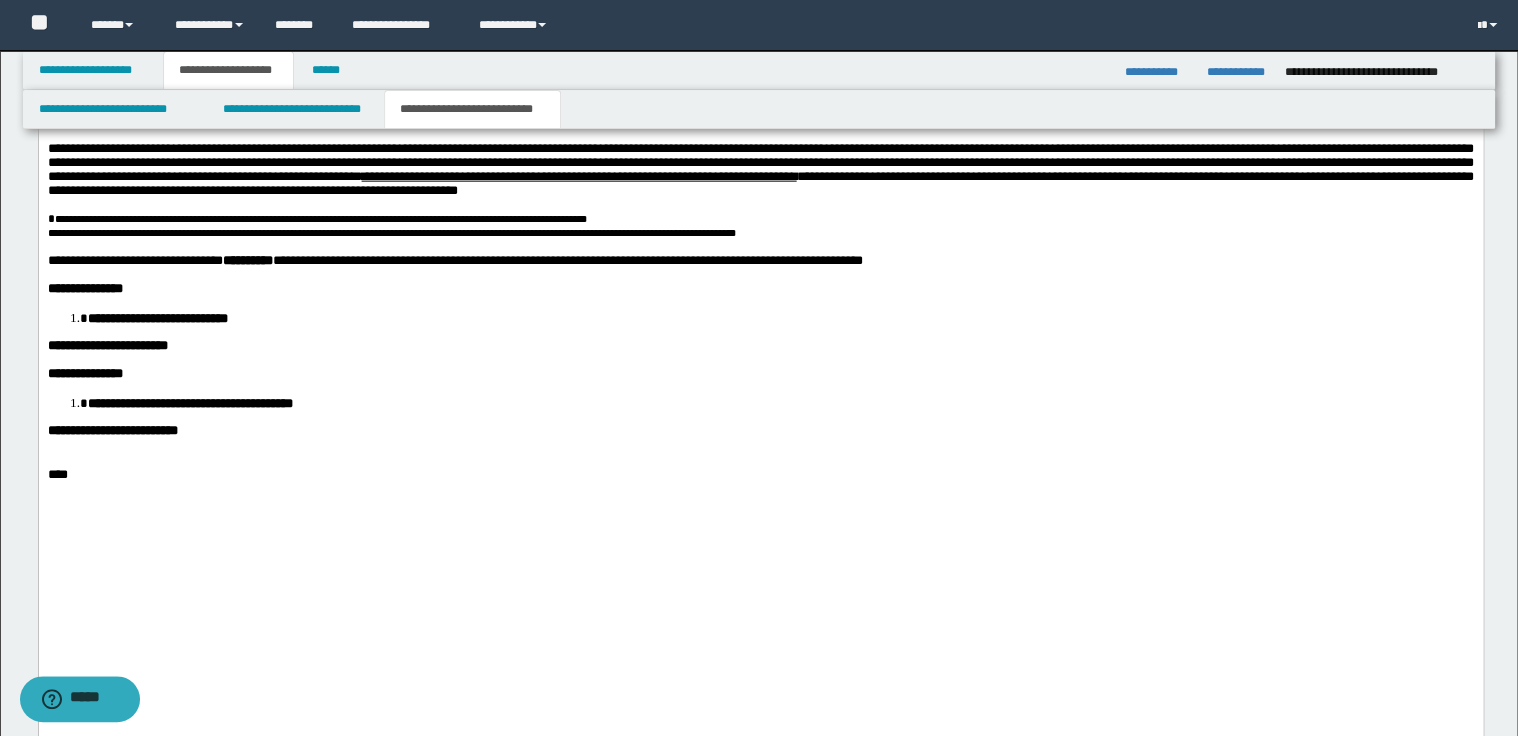 click at bounding box center (760, 460) 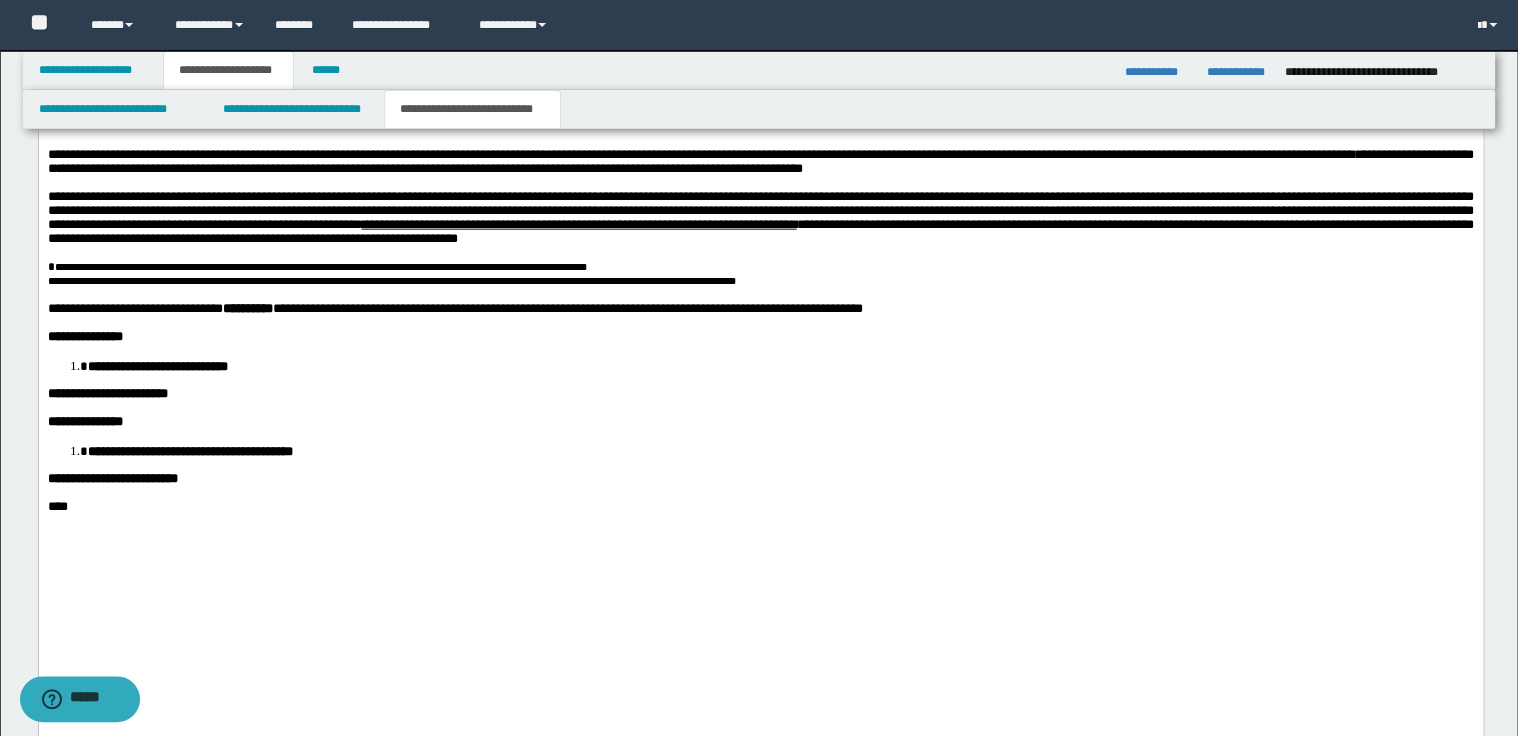 scroll, scrollTop: 2240, scrollLeft: 0, axis: vertical 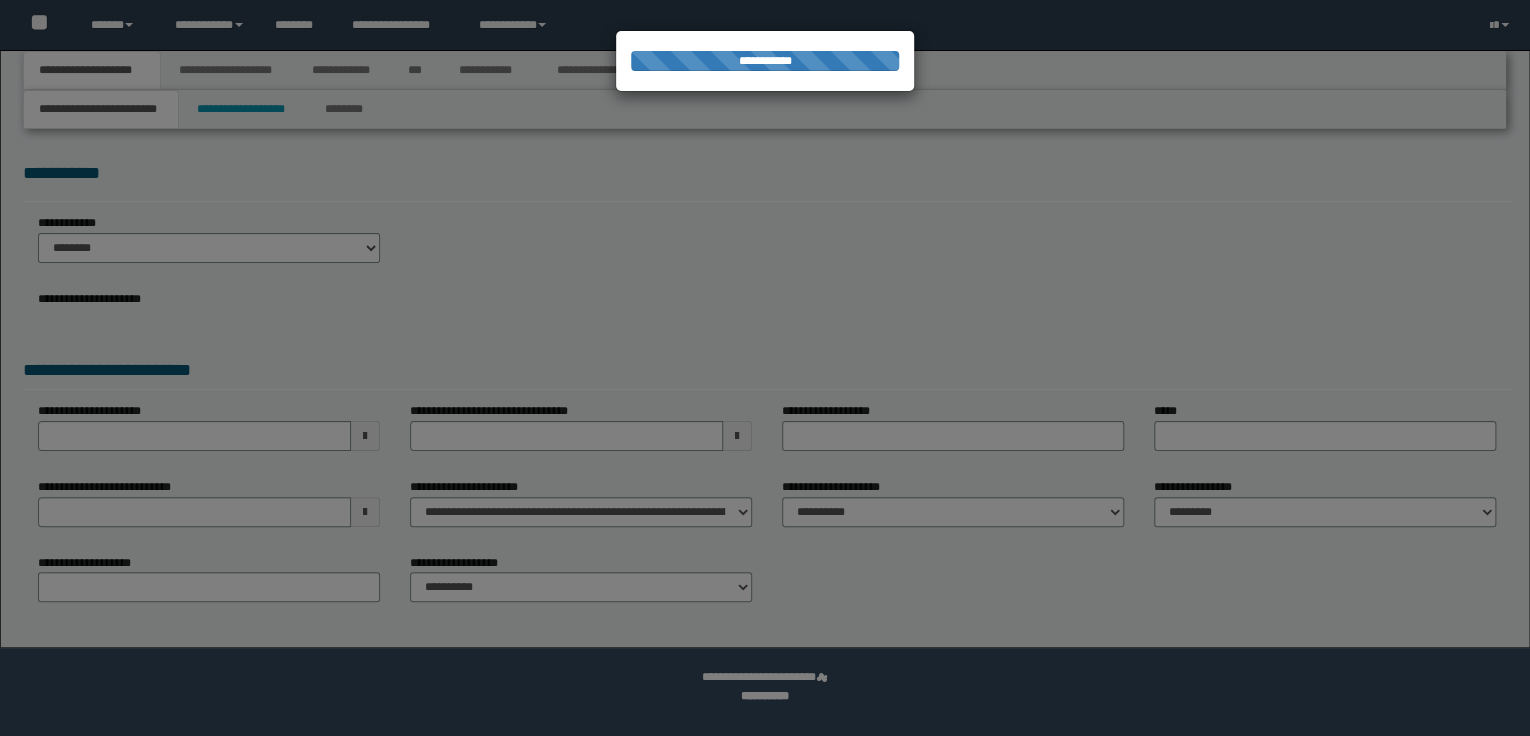 select on "*" 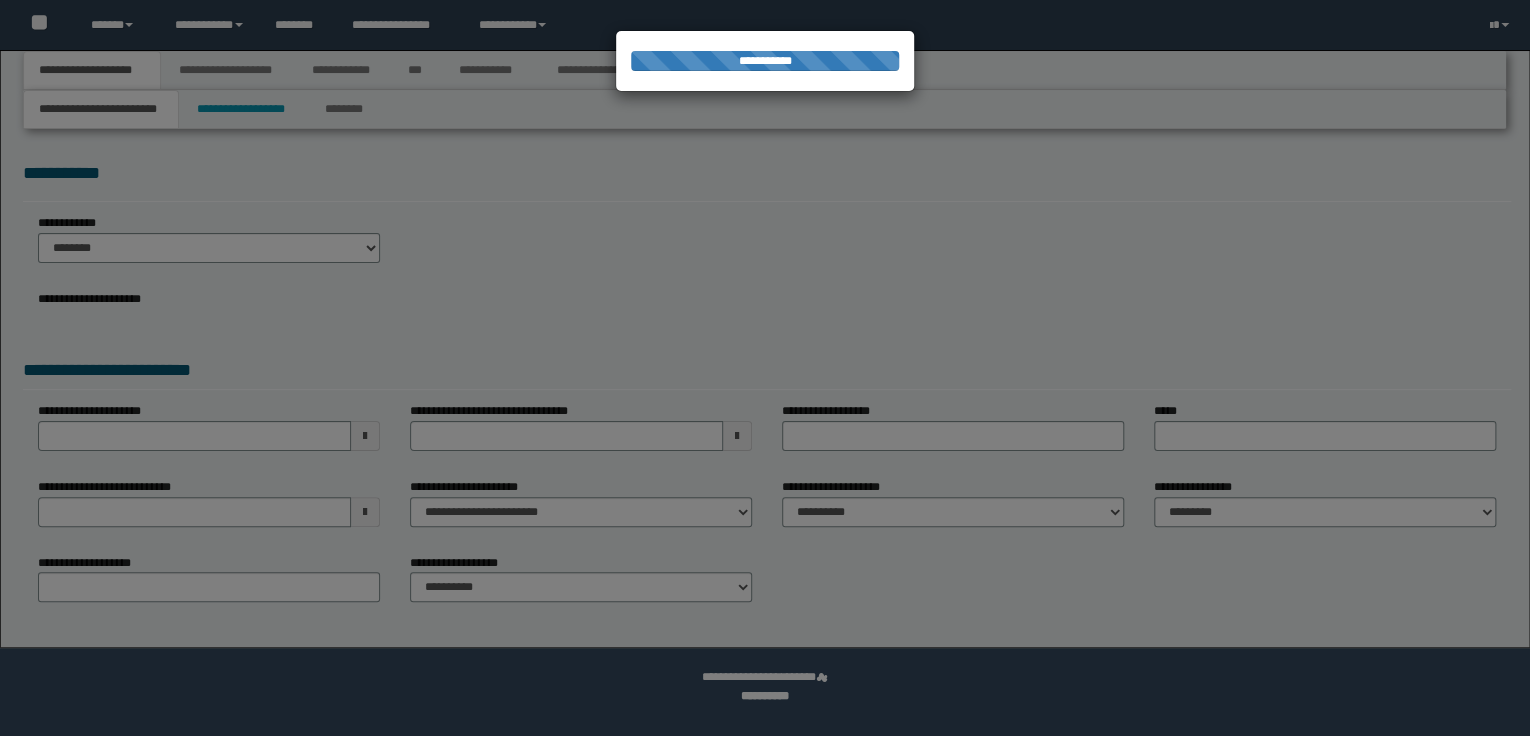select on "*" 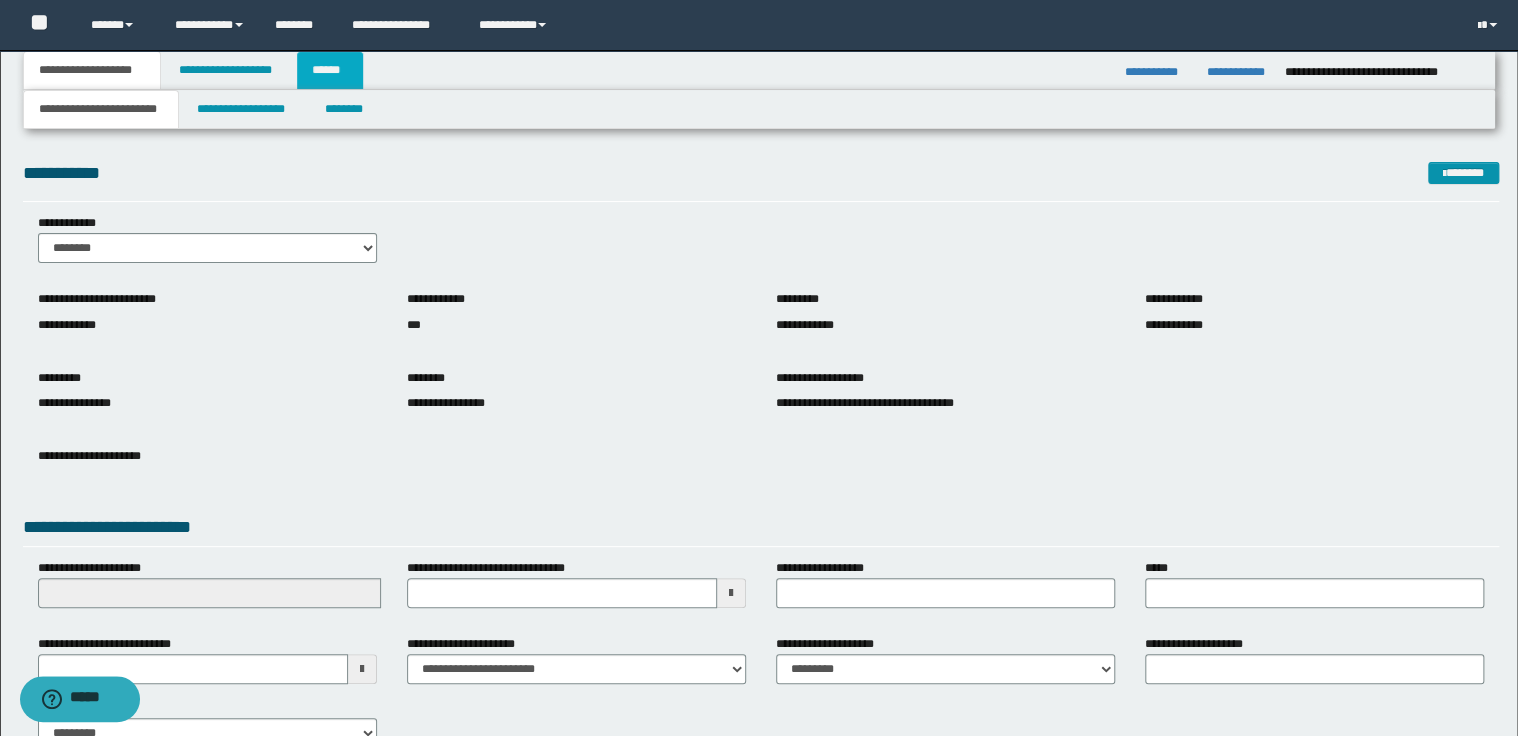 drag, startPoint x: 328, startPoint y: 68, endPoint x: 348, endPoint y: 69, distance: 20.024984 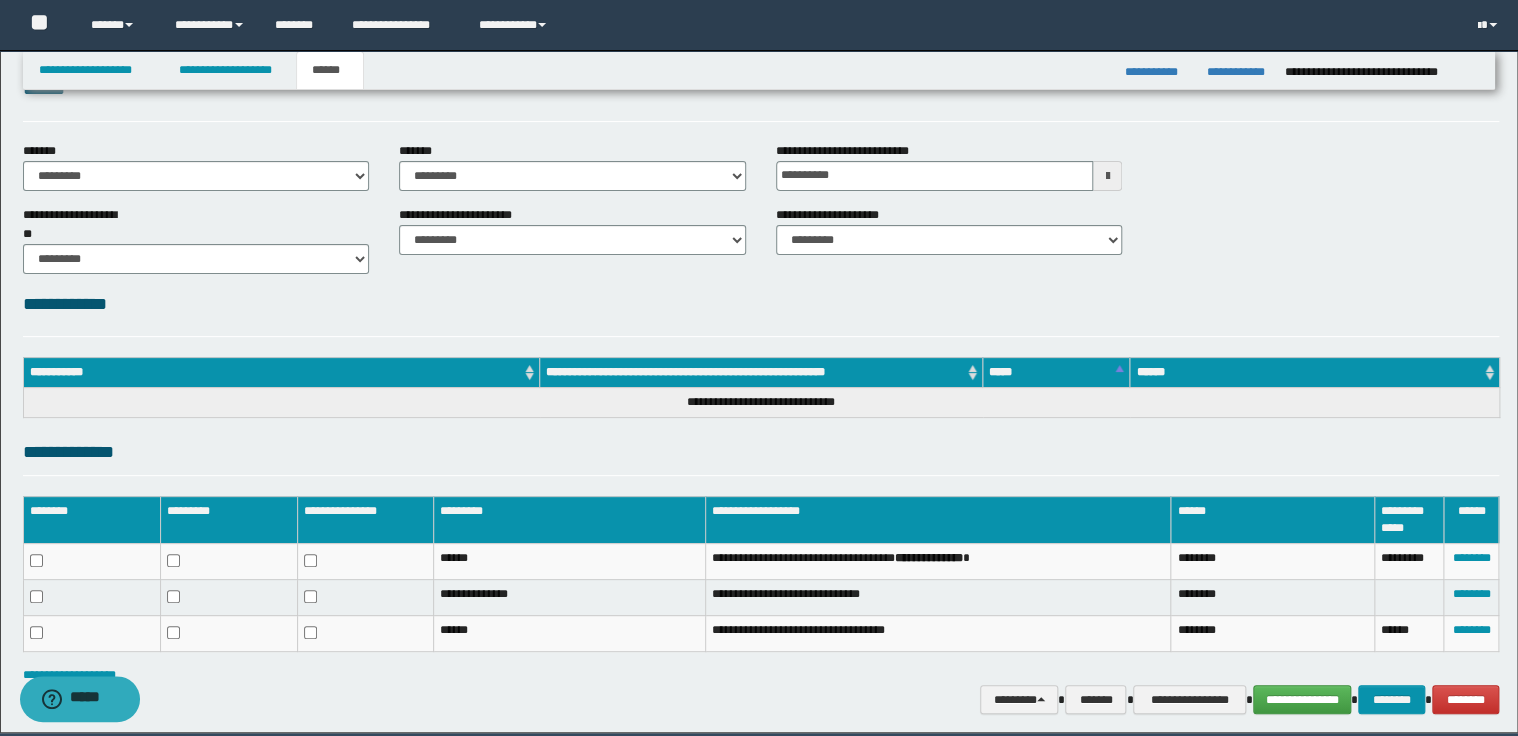 scroll, scrollTop: 128, scrollLeft: 0, axis: vertical 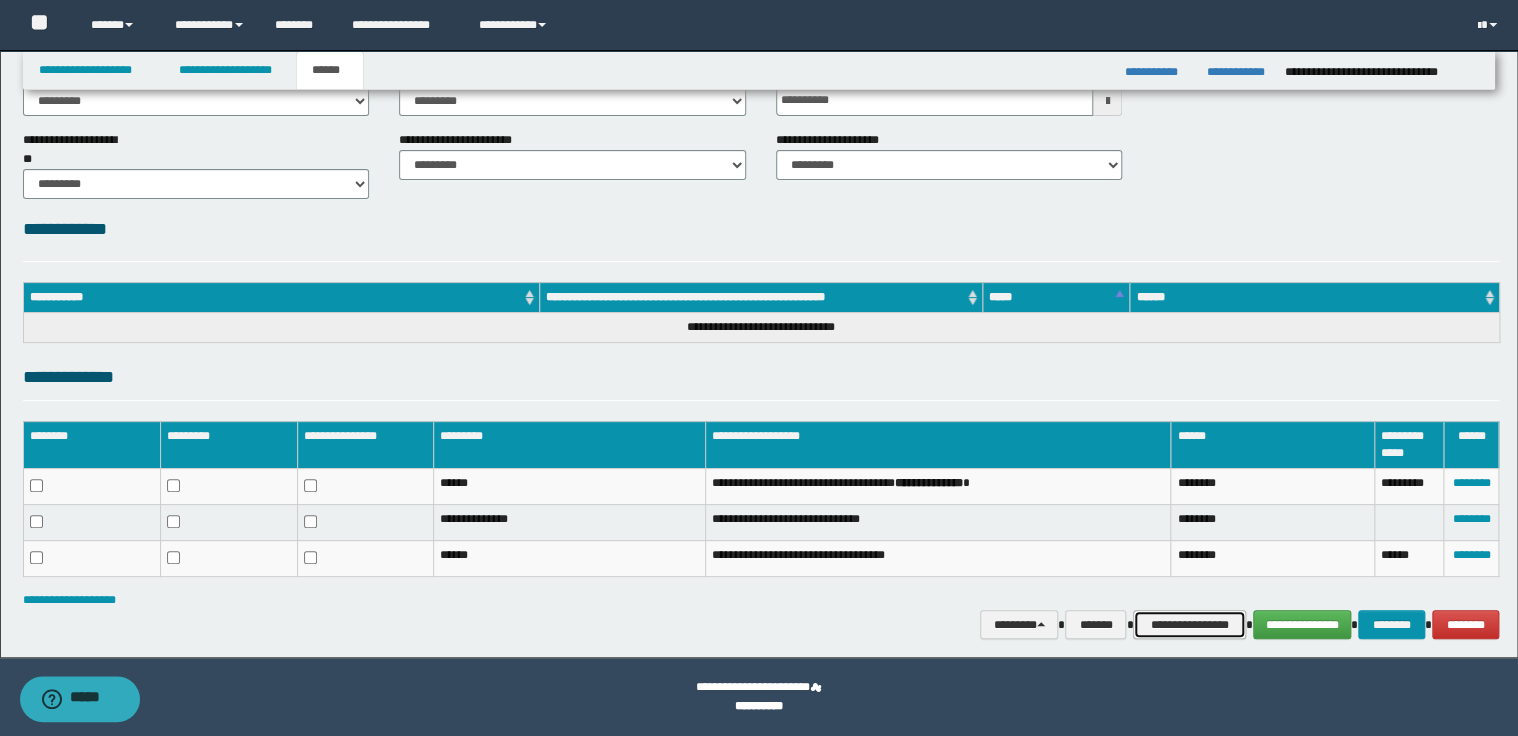 click on "**********" at bounding box center [1189, 625] 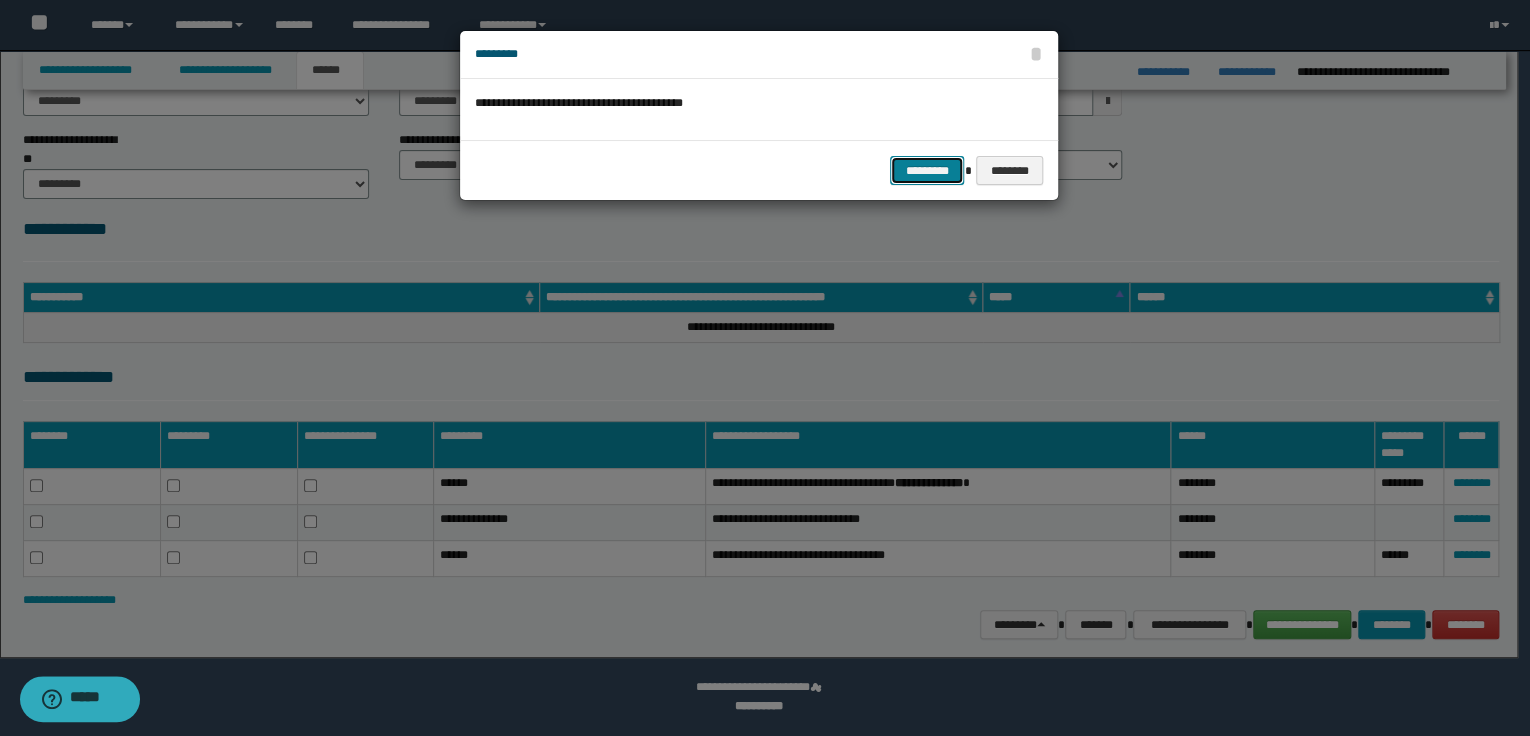 click on "*********" at bounding box center (927, 171) 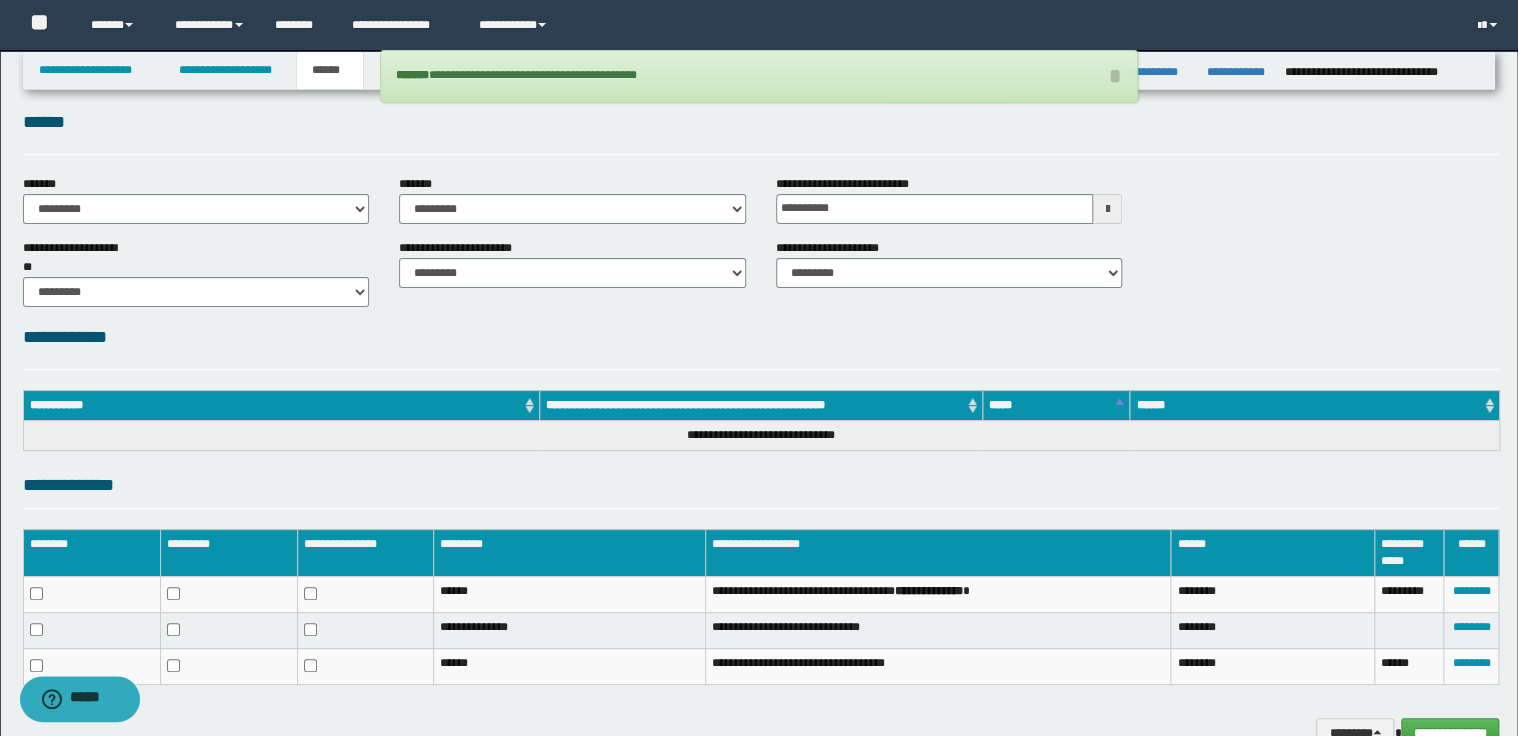 scroll, scrollTop: 0, scrollLeft: 0, axis: both 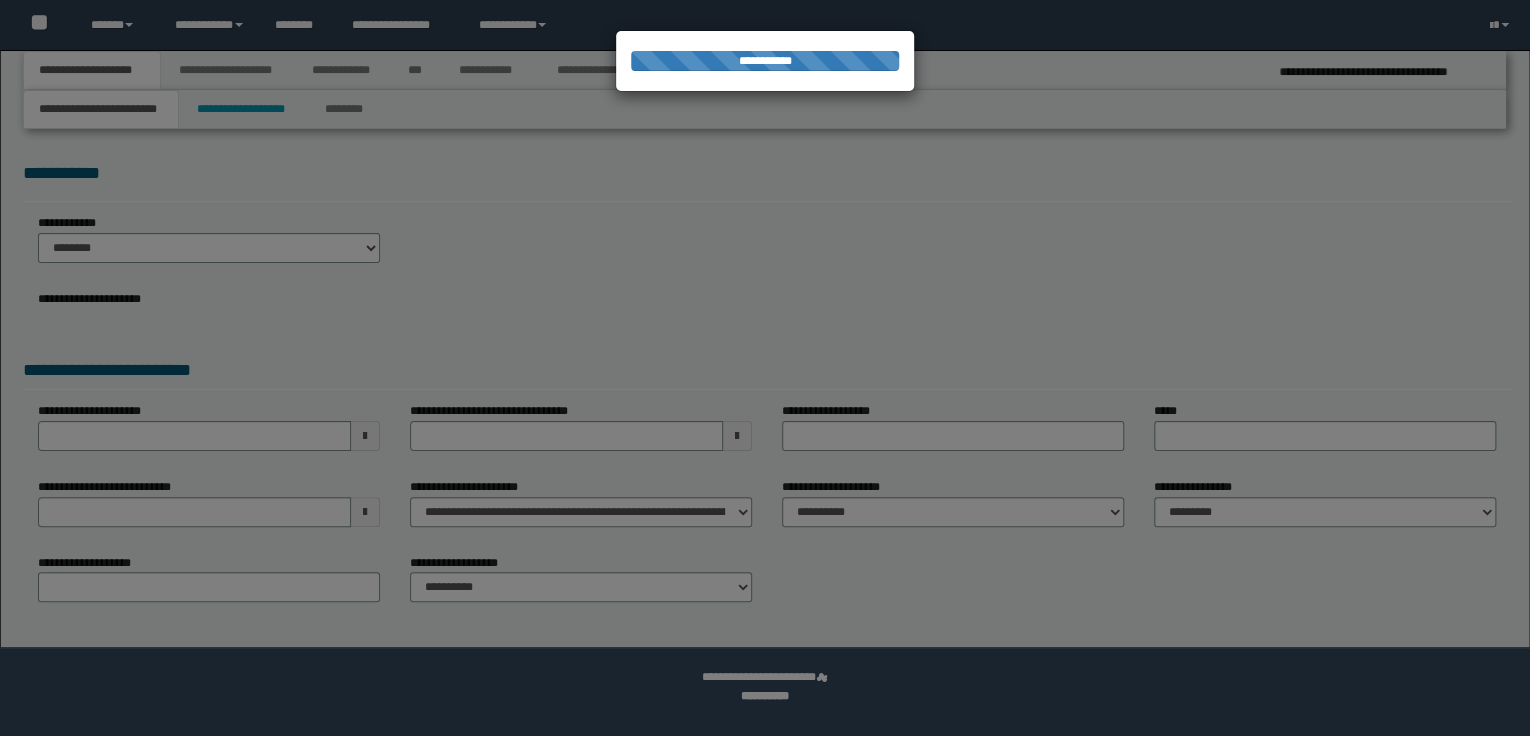 select on "*" 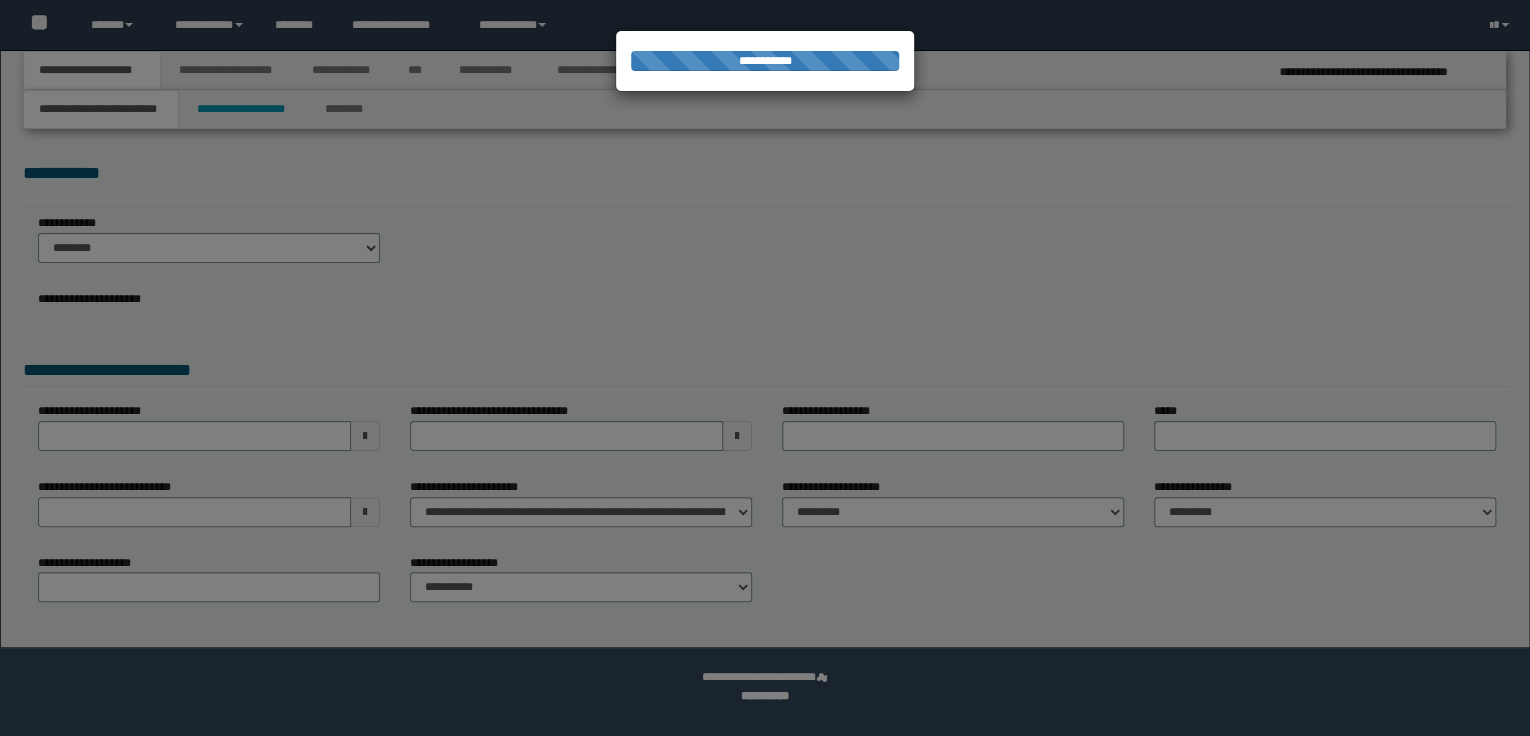 scroll, scrollTop: 0, scrollLeft: 0, axis: both 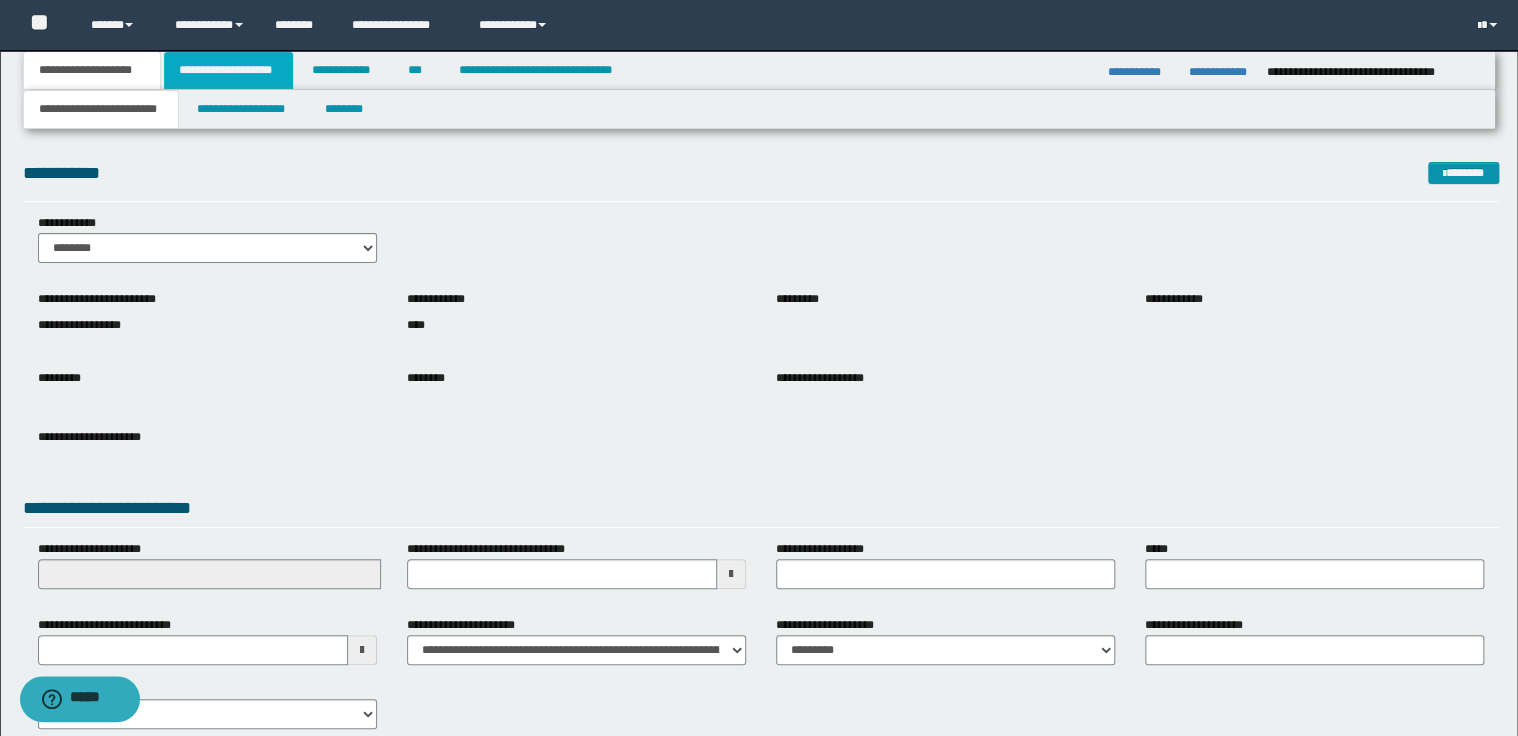 drag, startPoint x: 240, startPoint y: 71, endPoint x: 256, endPoint y: 72, distance: 16.03122 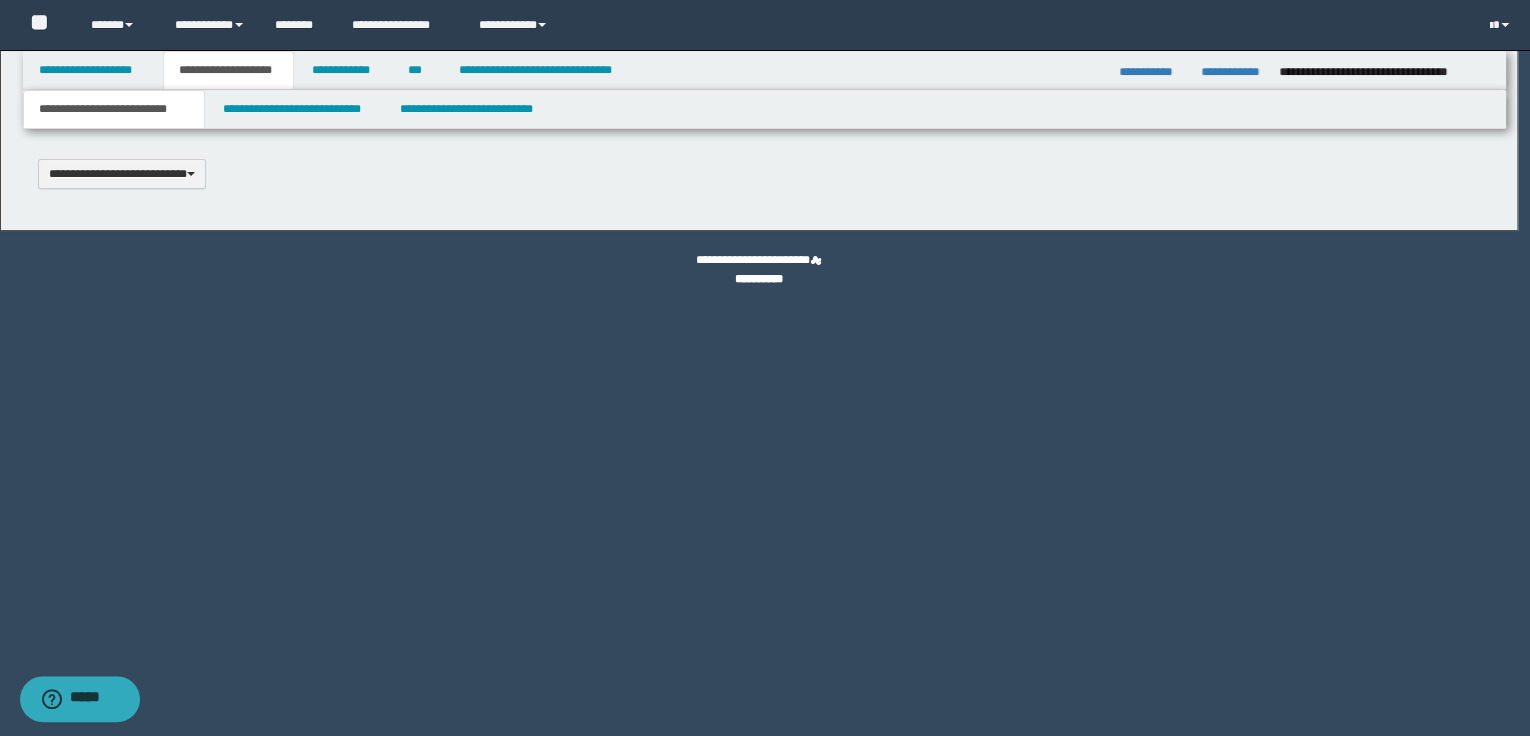 type 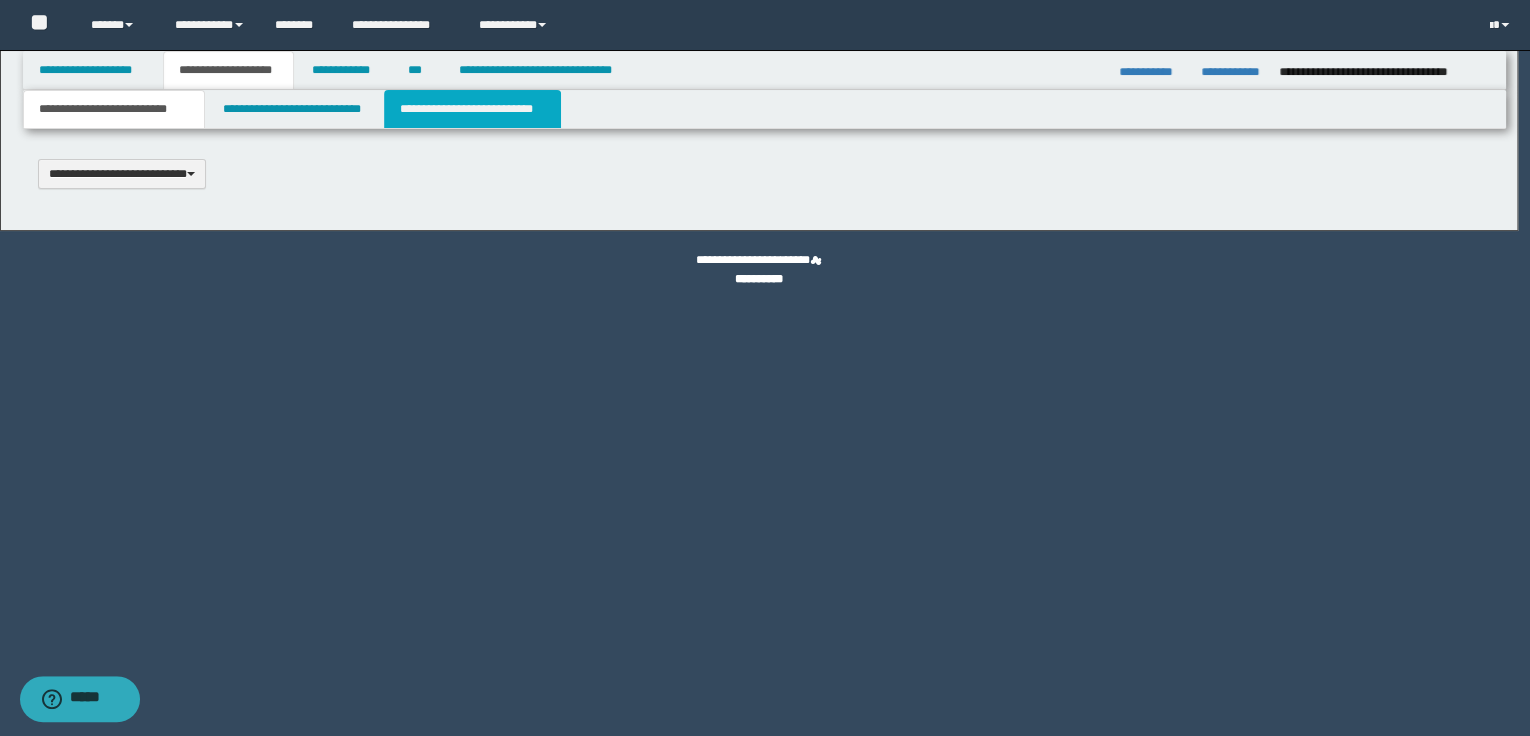 type on "**********" 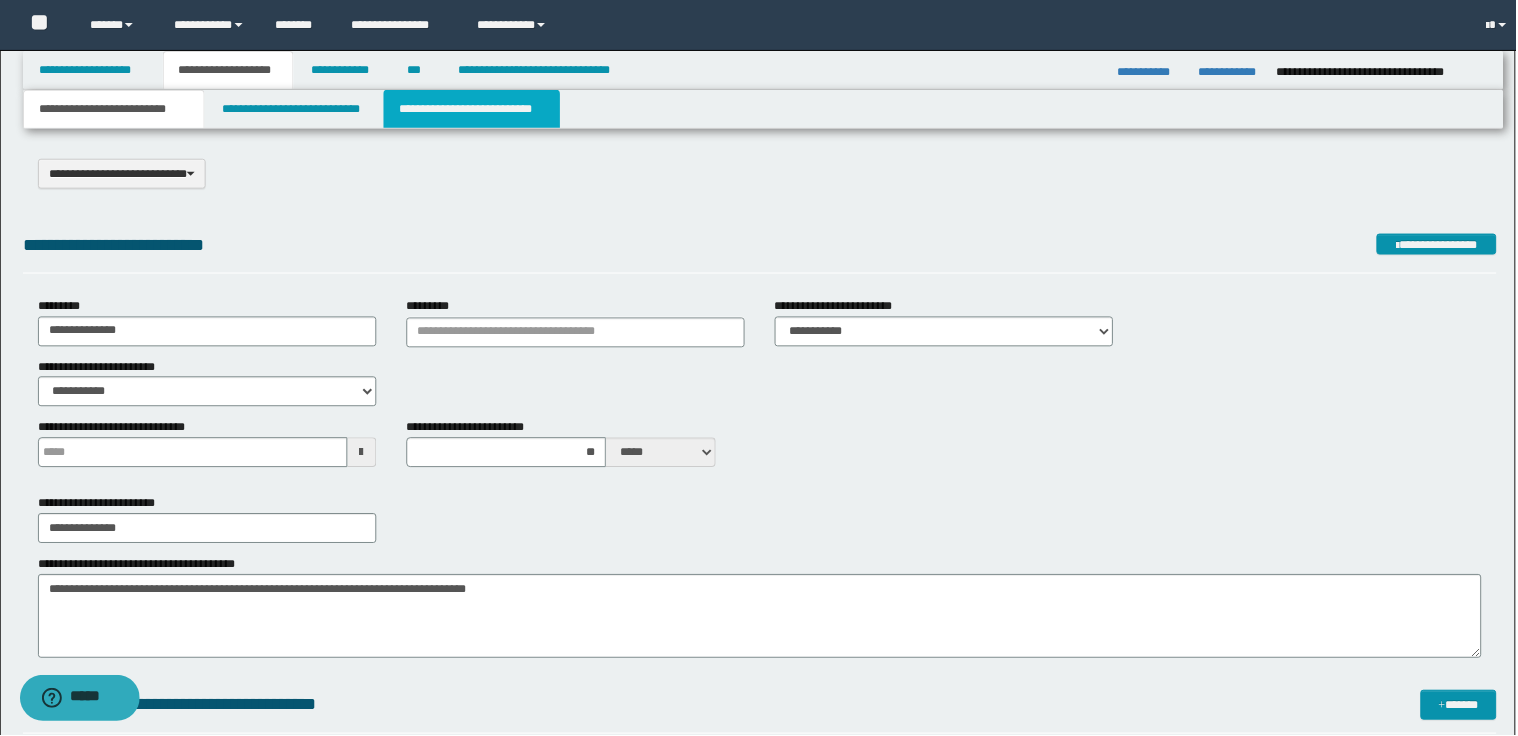 click on "**********" at bounding box center (472, 109) 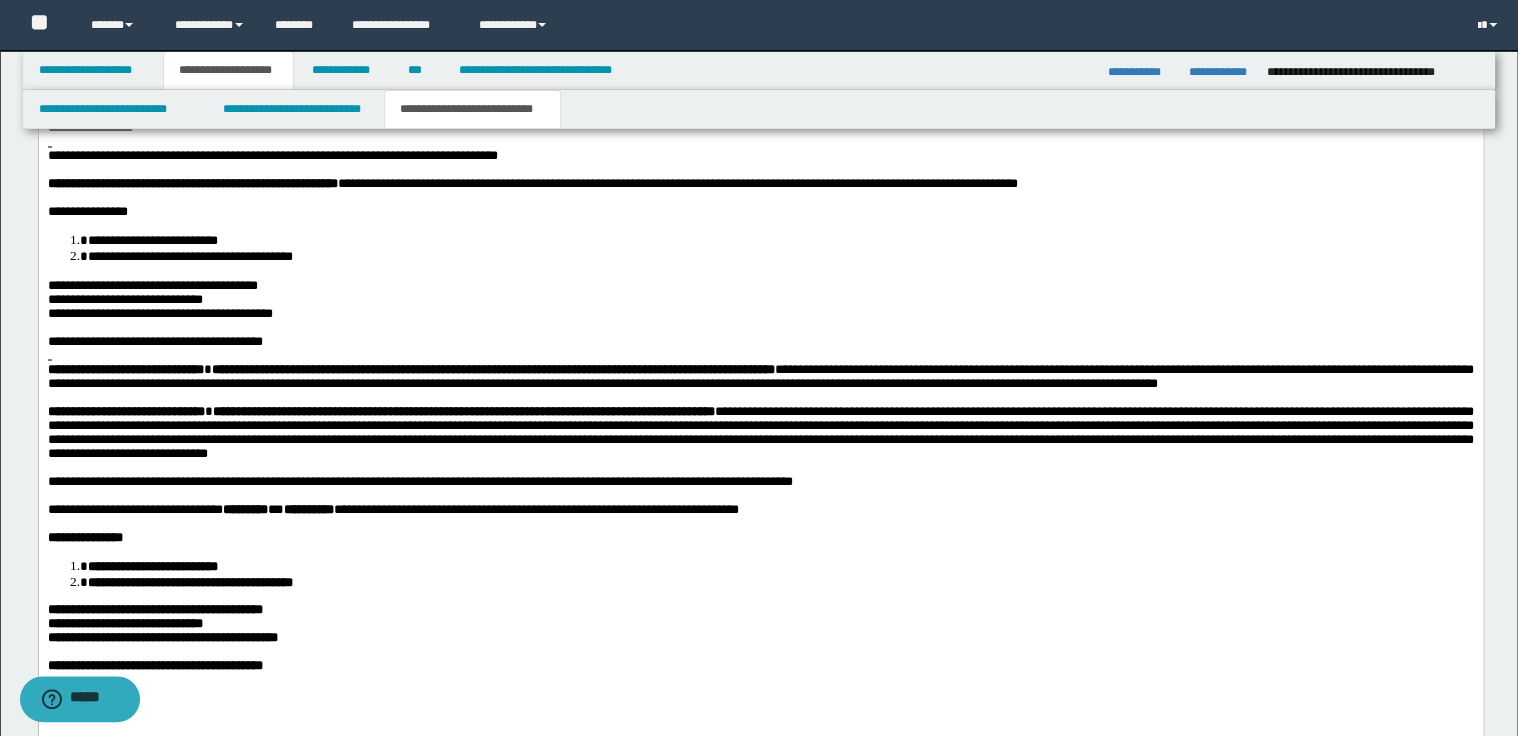 scroll, scrollTop: 1600, scrollLeft: 0, axis: vertical 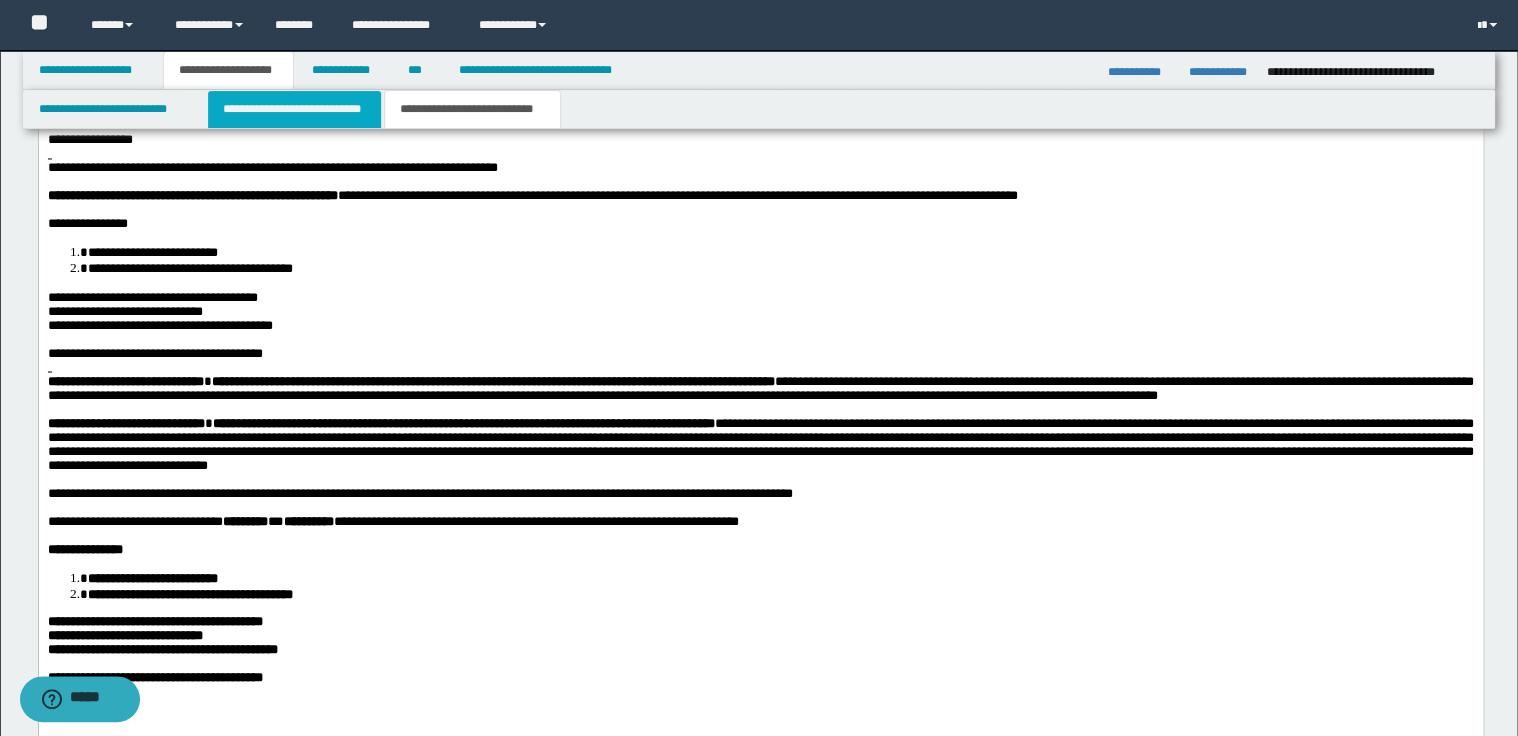 click on "**********" at bounding box center [294, 109] 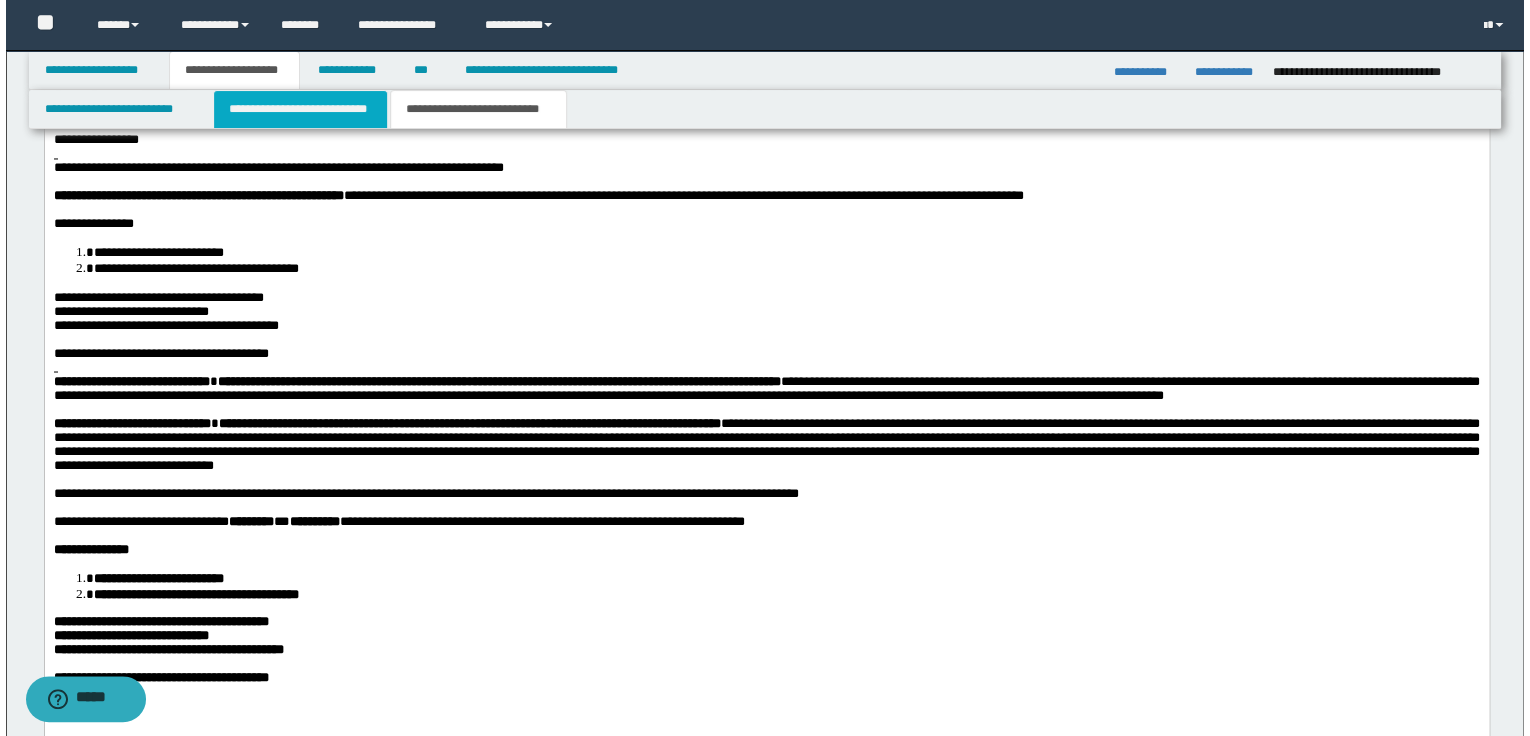 scroll, scrollTop: 0, scrollLeft: 0, axis: both 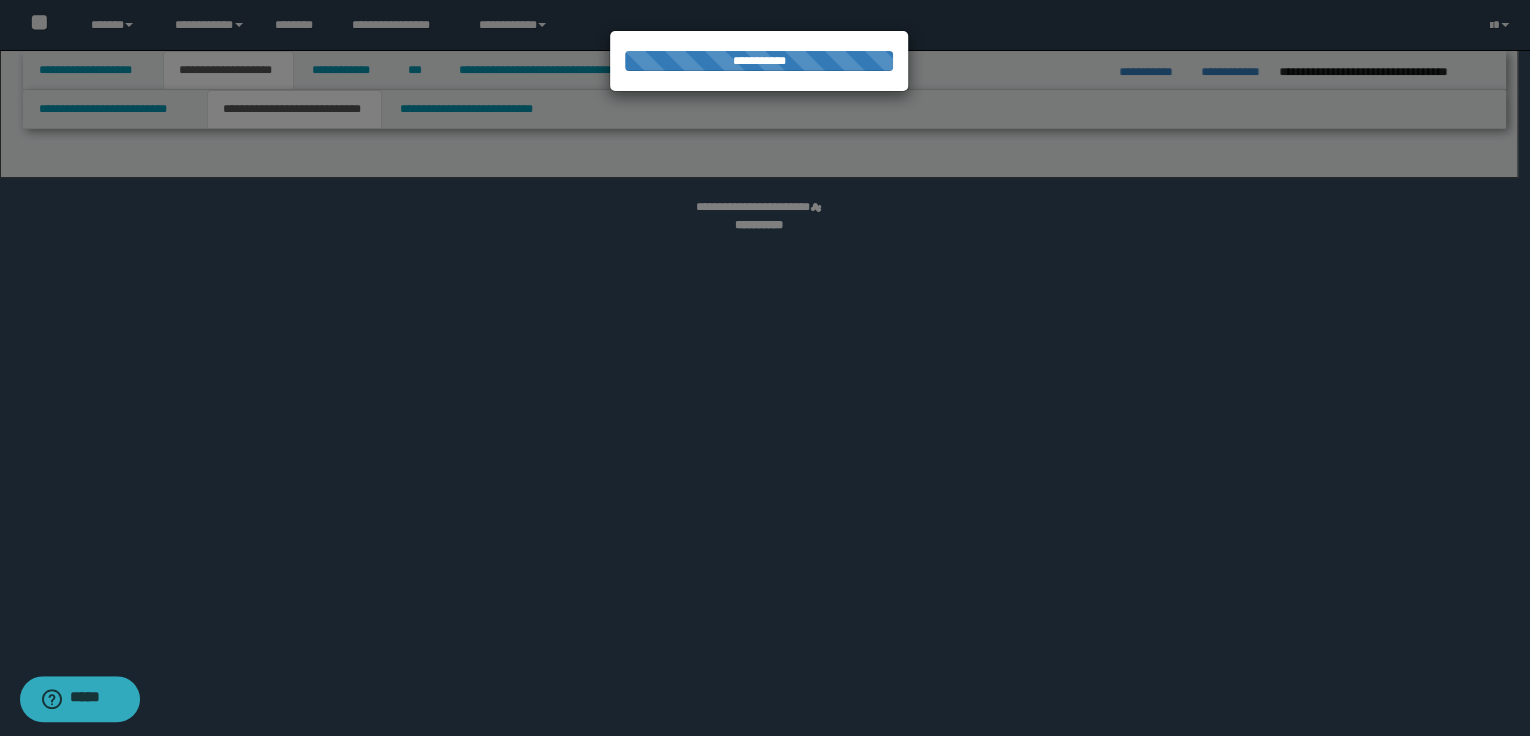 select on "*" 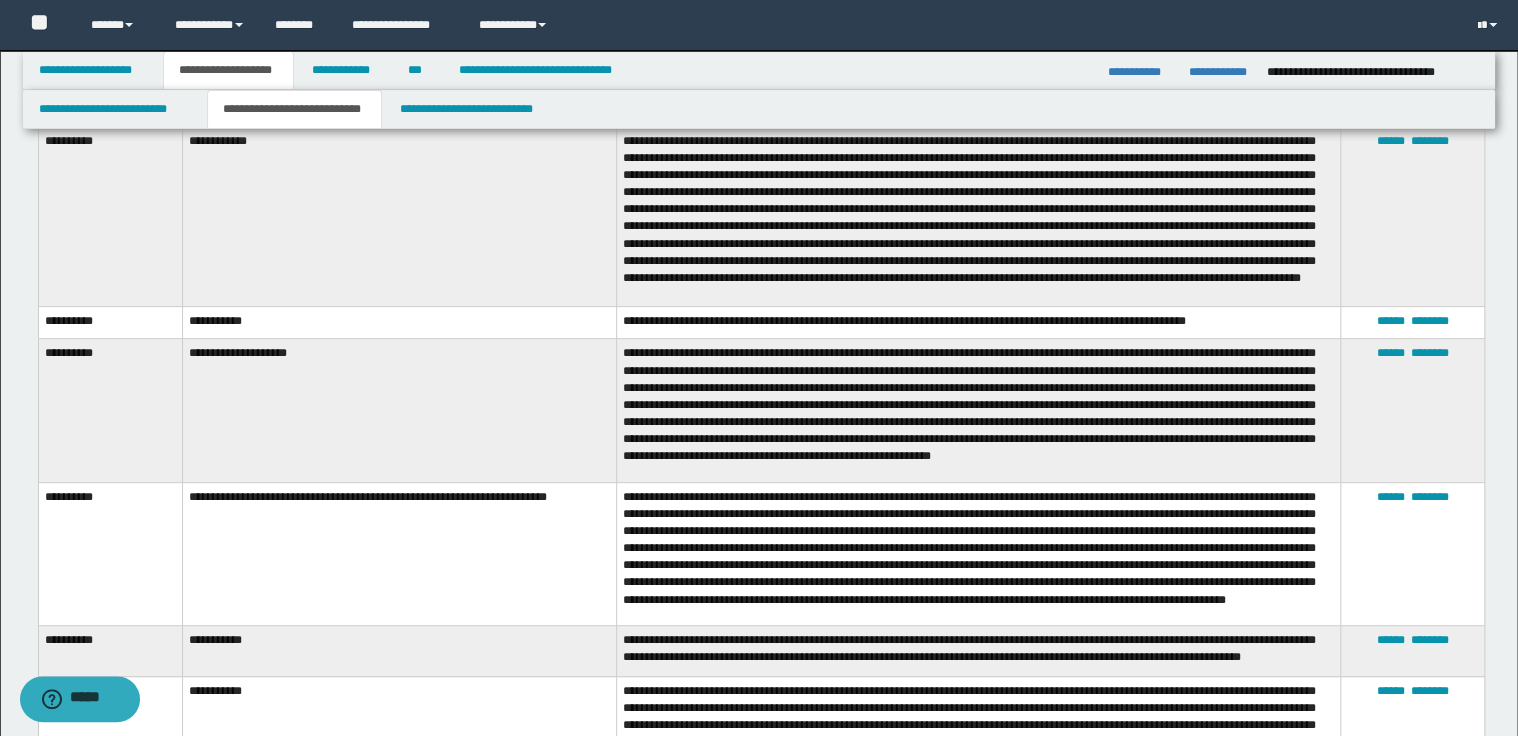 scroll, scrollTop: 4000, scrollLeft: 0, axis: vertical 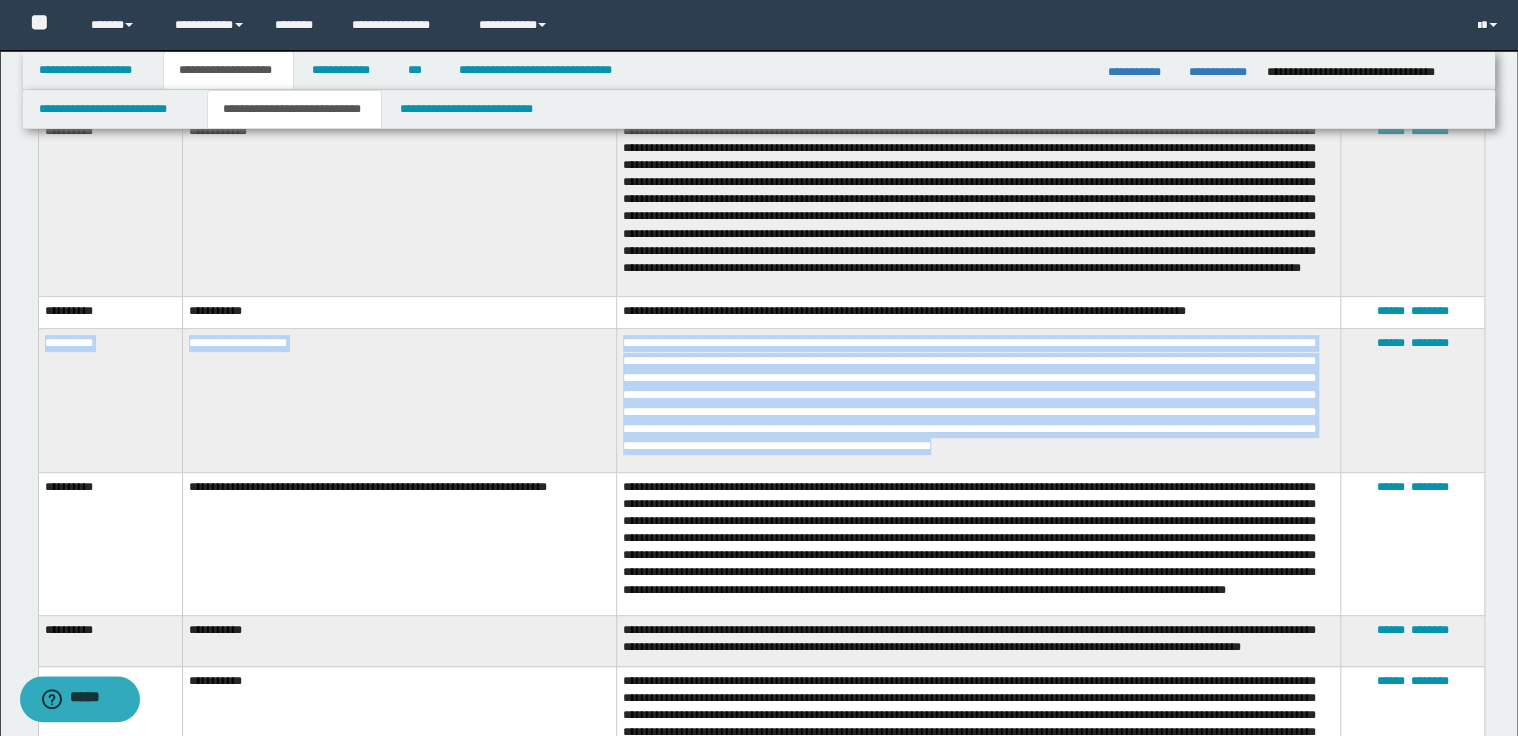 drag, startPoint x: 46, startPoint y: 343, endPoint x: 1308, endPoint y: 446, distance: 1266.1963 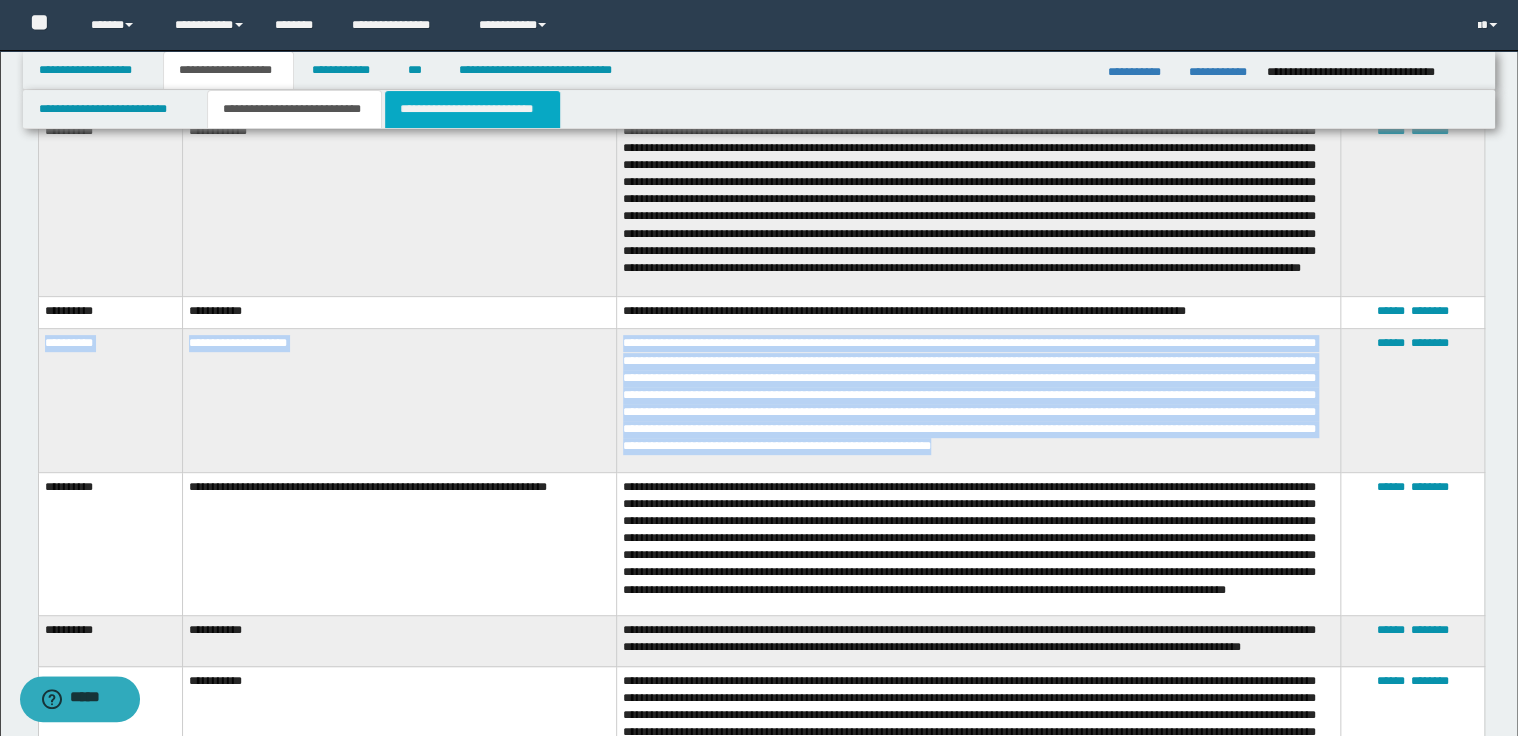 click on "**********" at bounding box center [472, 109] 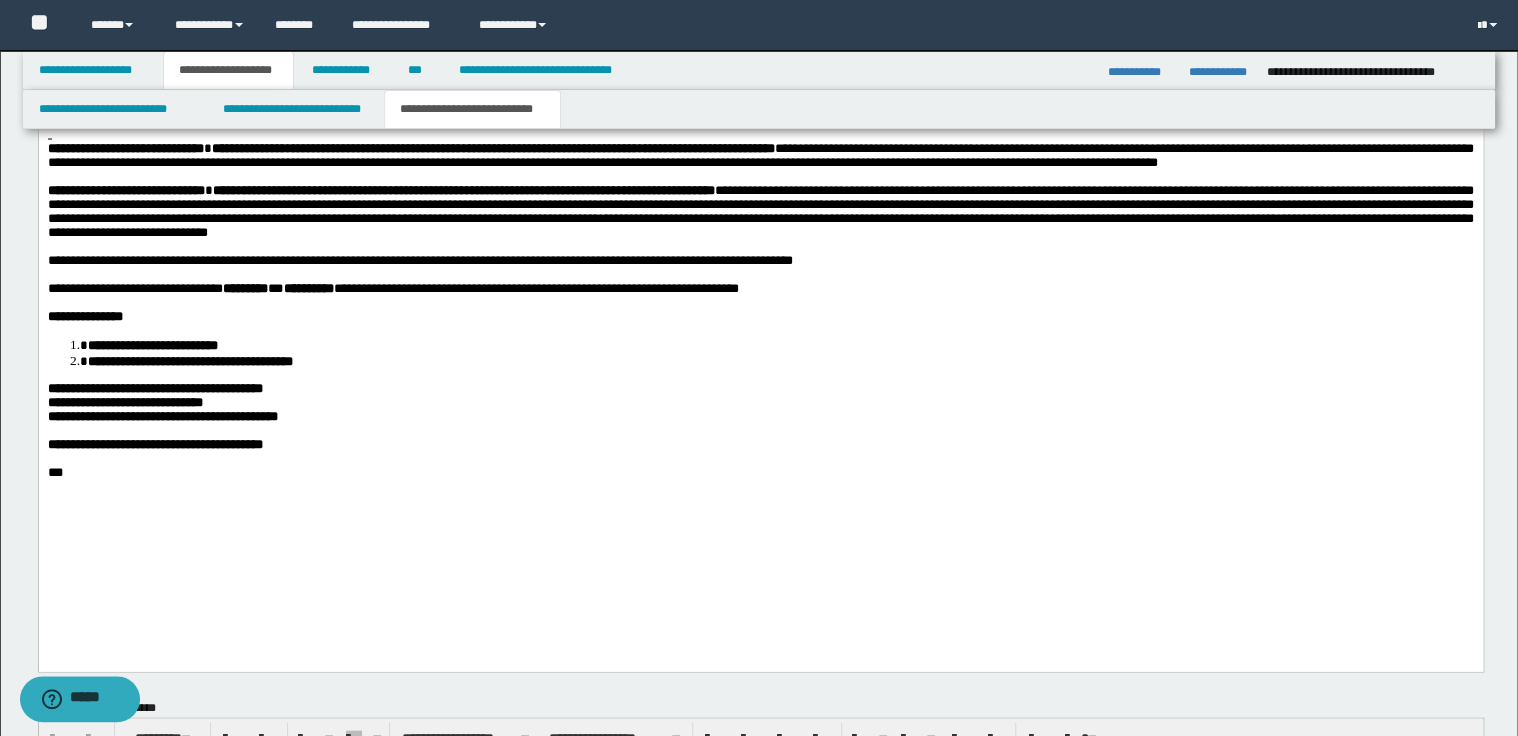 scroll, scrollTop: 1634, scrollLeft: 0, axis: vertical 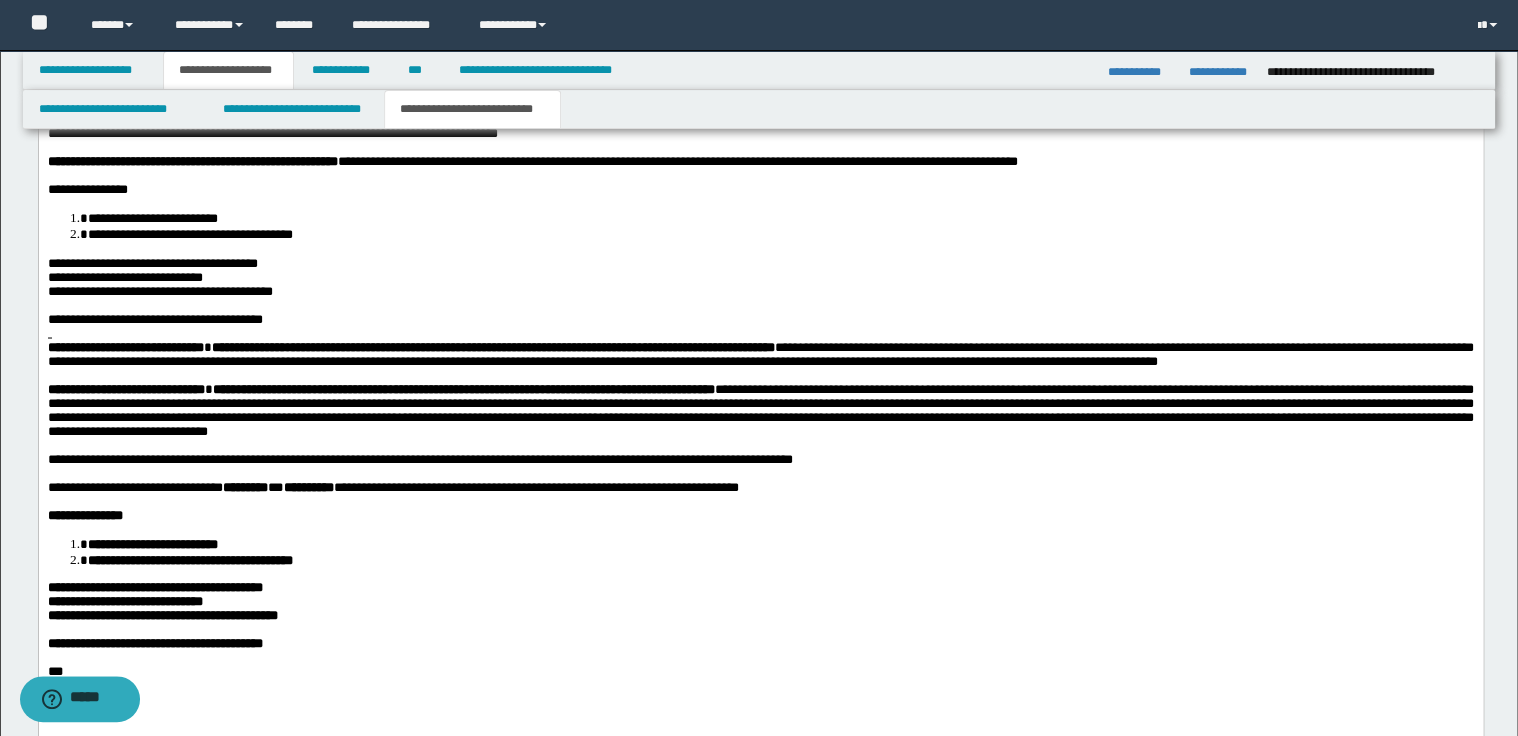 click on "**********" at bounding box center (760, 459) 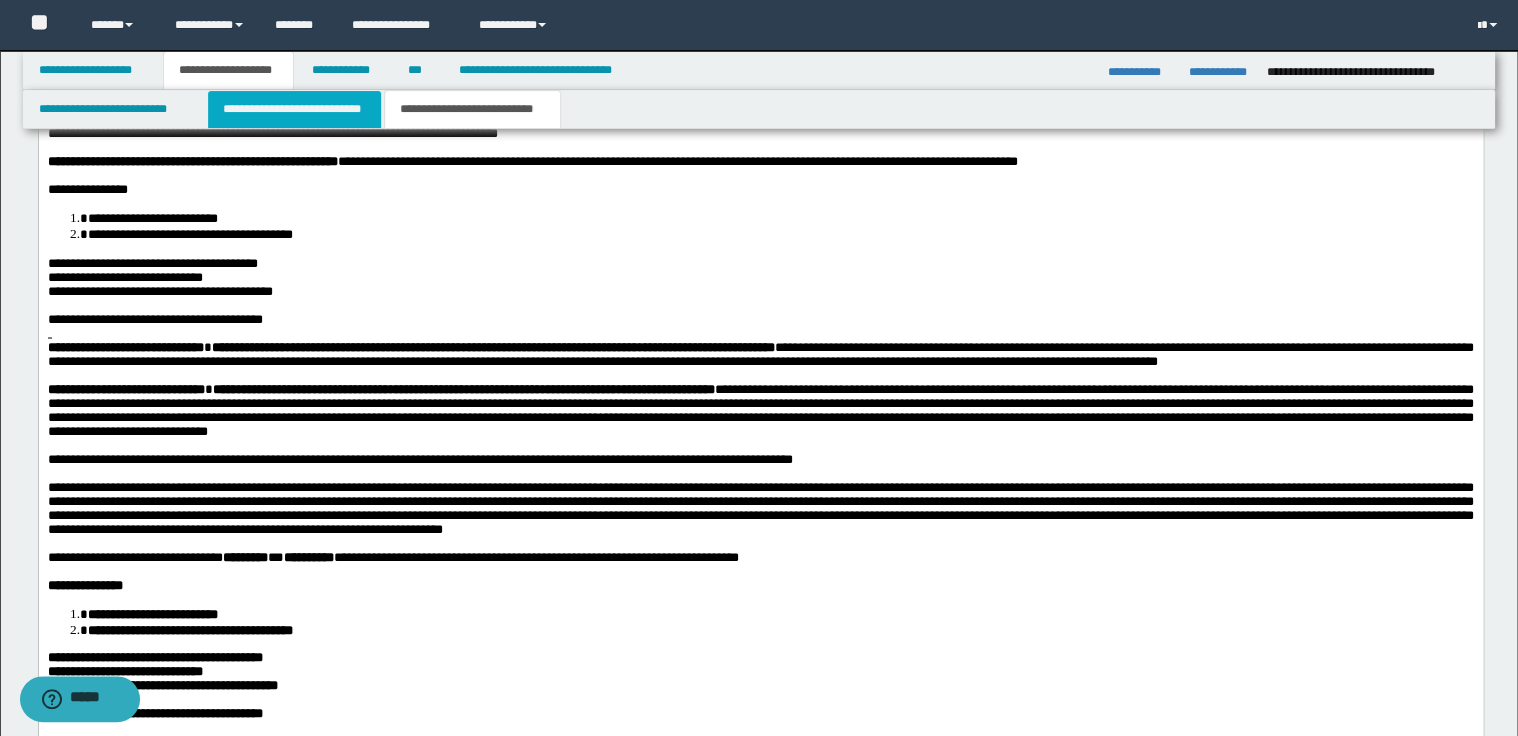 click on "**********" at bounding box center (294, 109) 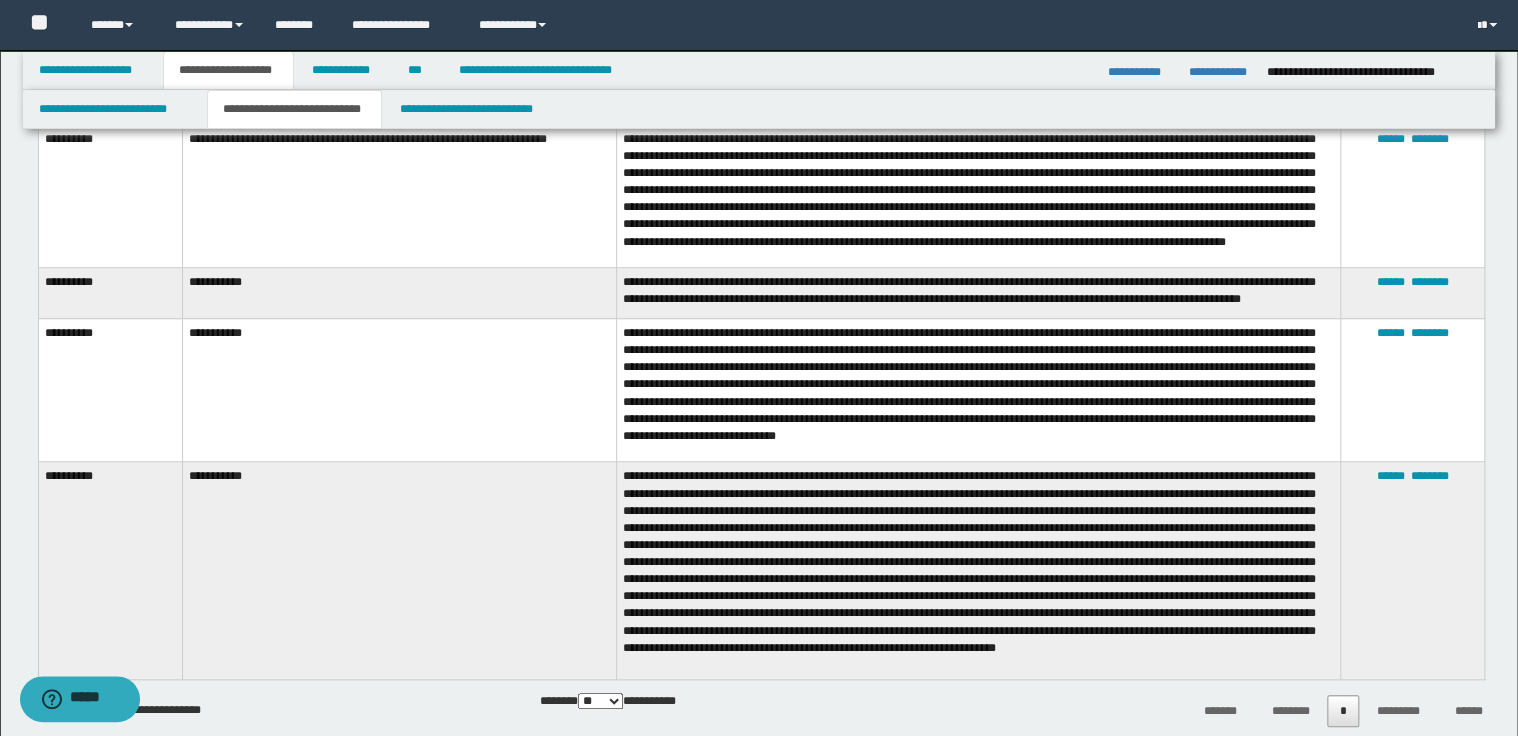 scroll, scrollTop: 4434, scrollLeft: 0, axis: vertical 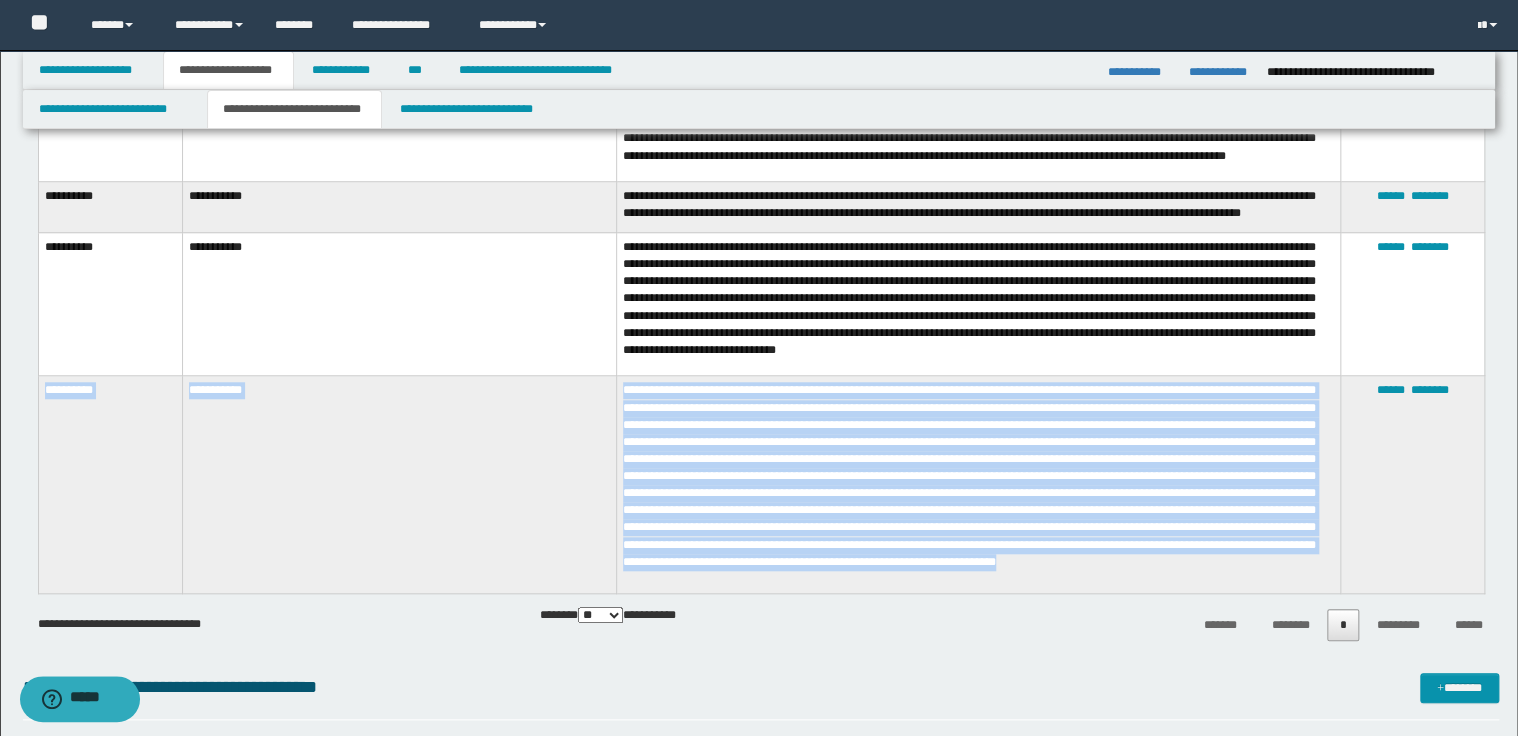 drag, startPoint x: 44, startPoint y: 388, endPoint x: 1095, endPoint y: 584, distance: 1069.1198 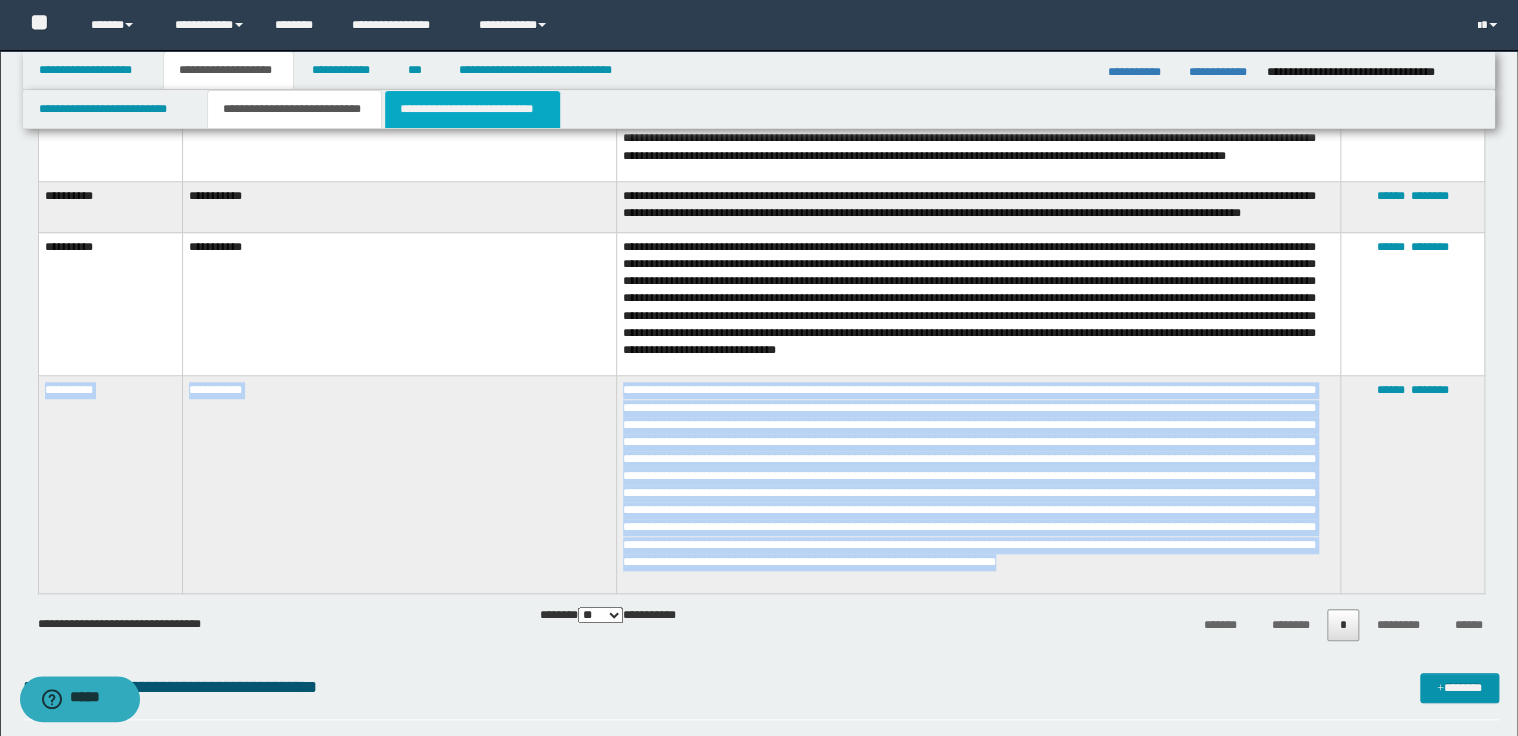 click on "**********" at bounding box center [472, 109] 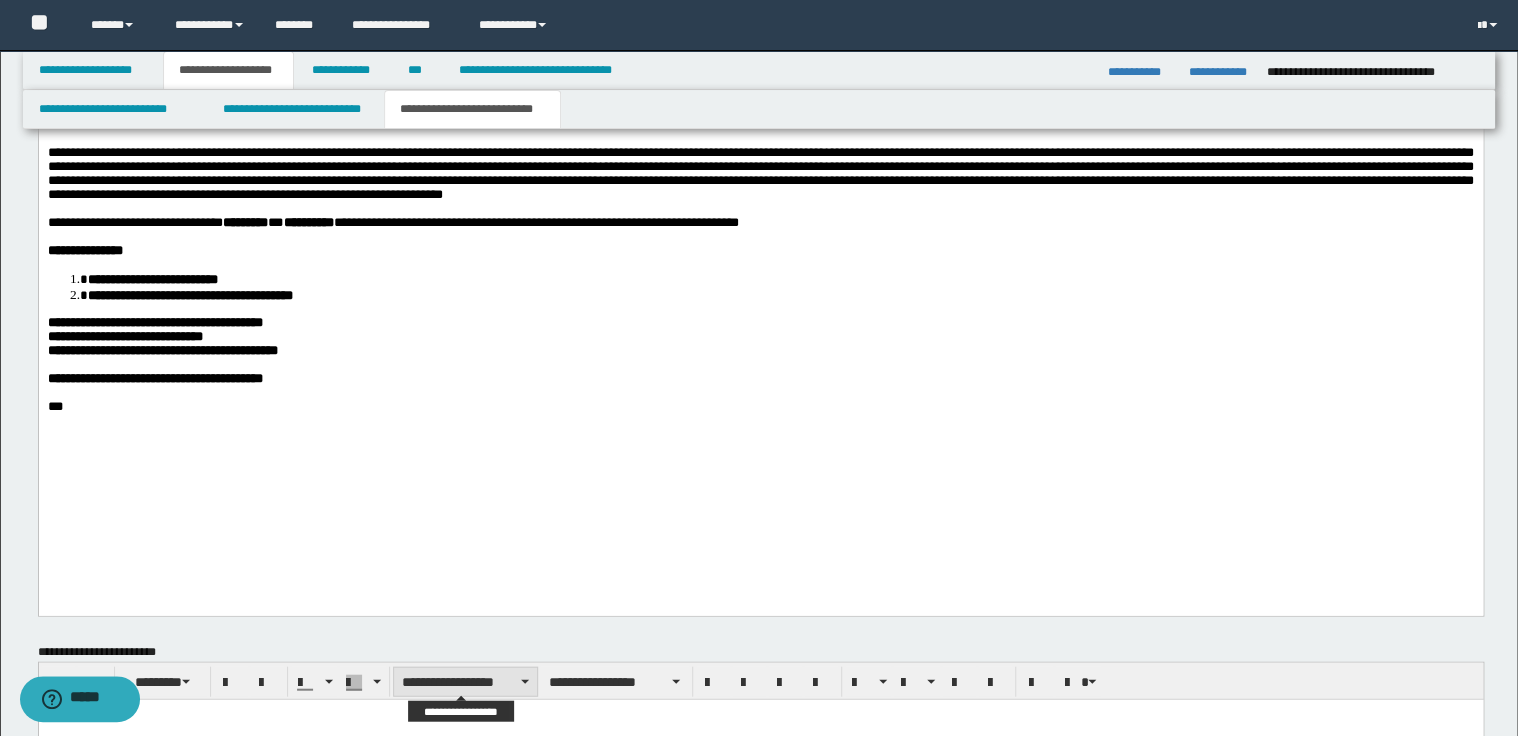 scroll, scrollTop: 1954, scrollLeft: 0, axis: vertical 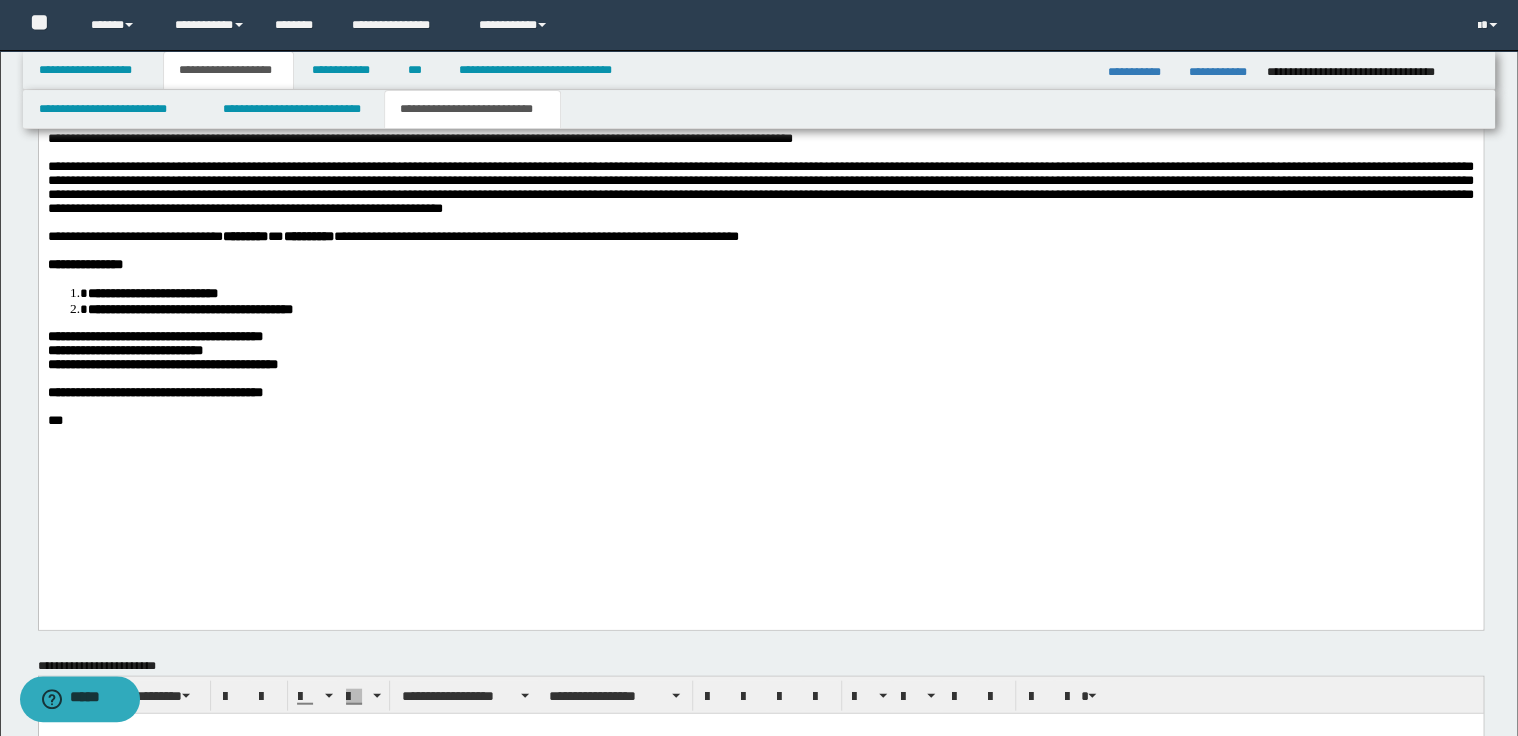 click on "**********" at bounding box center (760, 189) 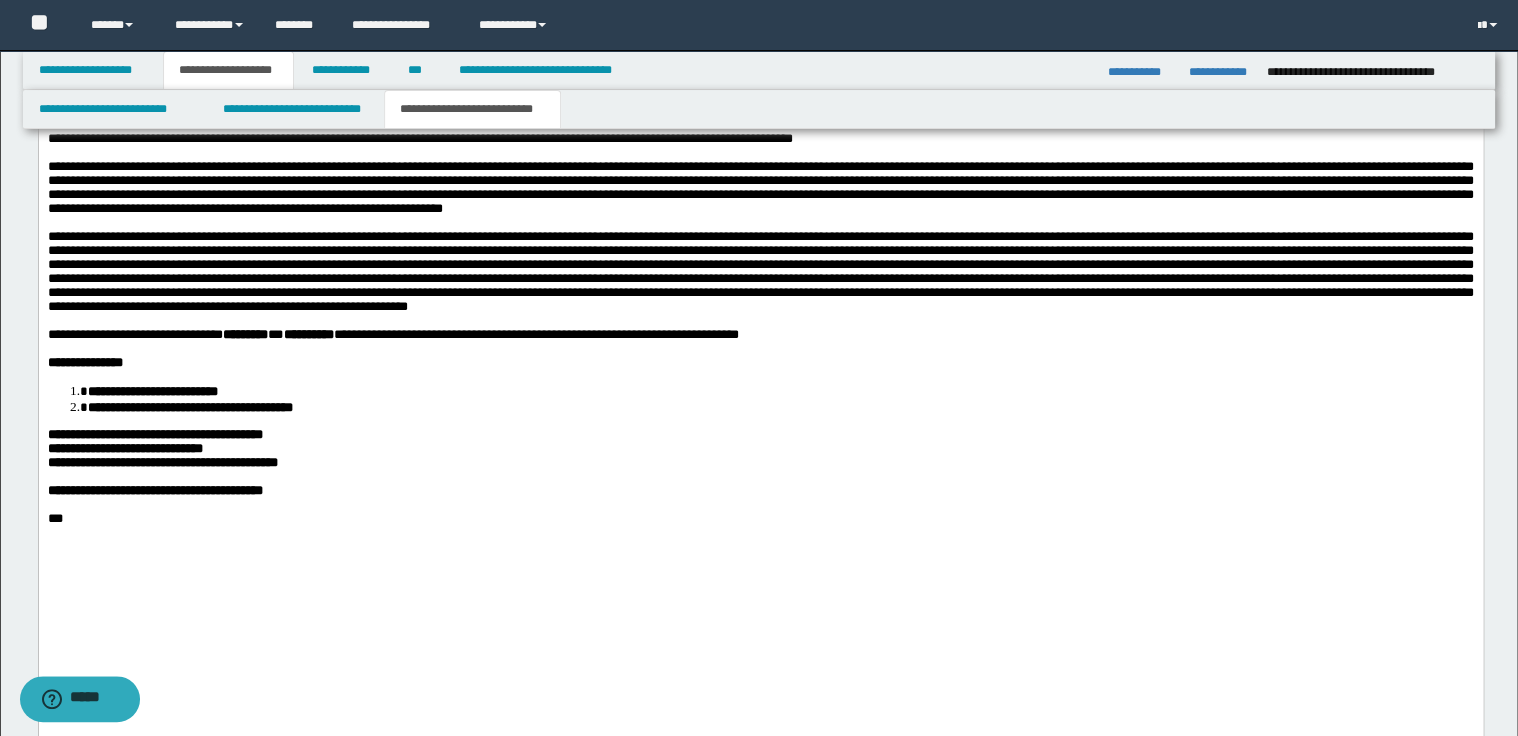 type 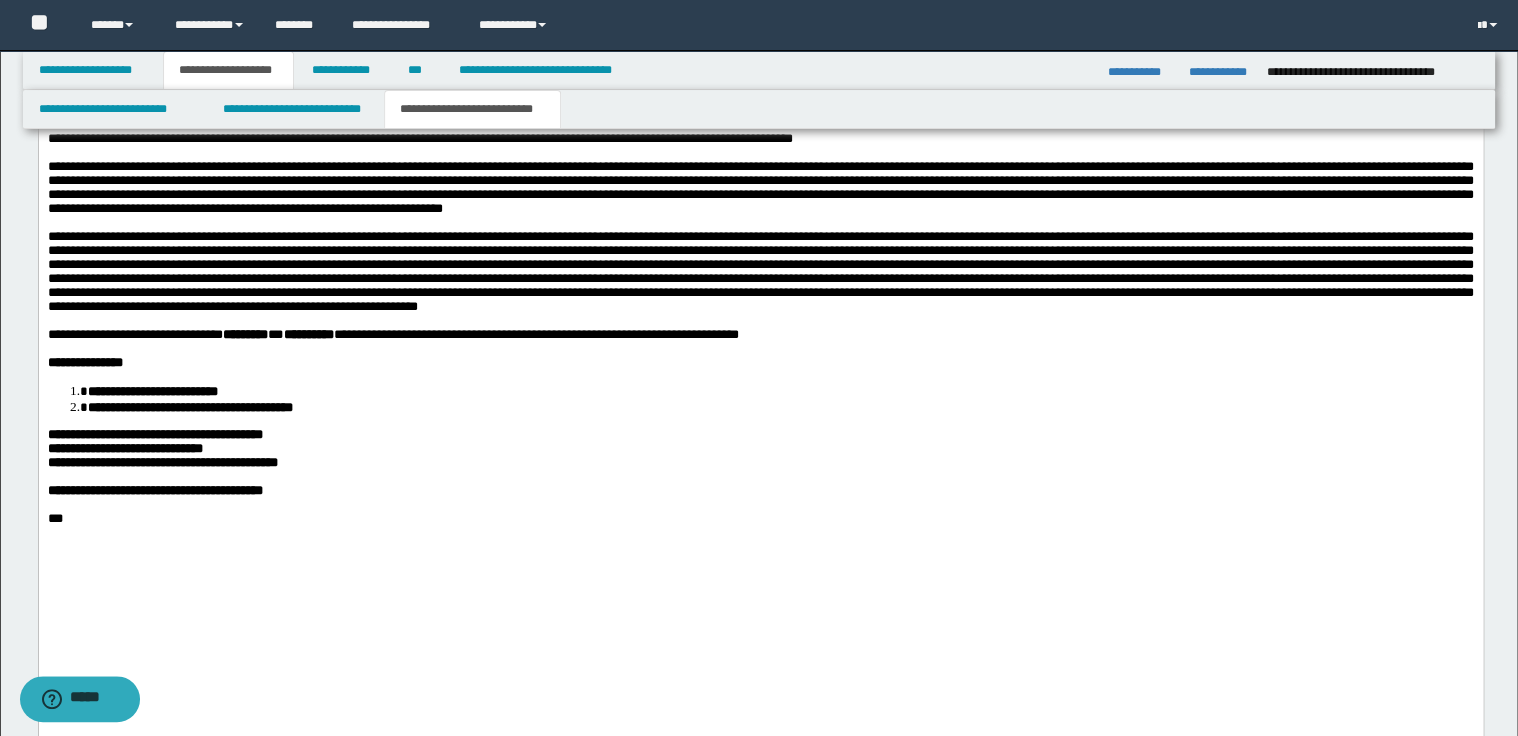 click at bounding box center (760, 273) 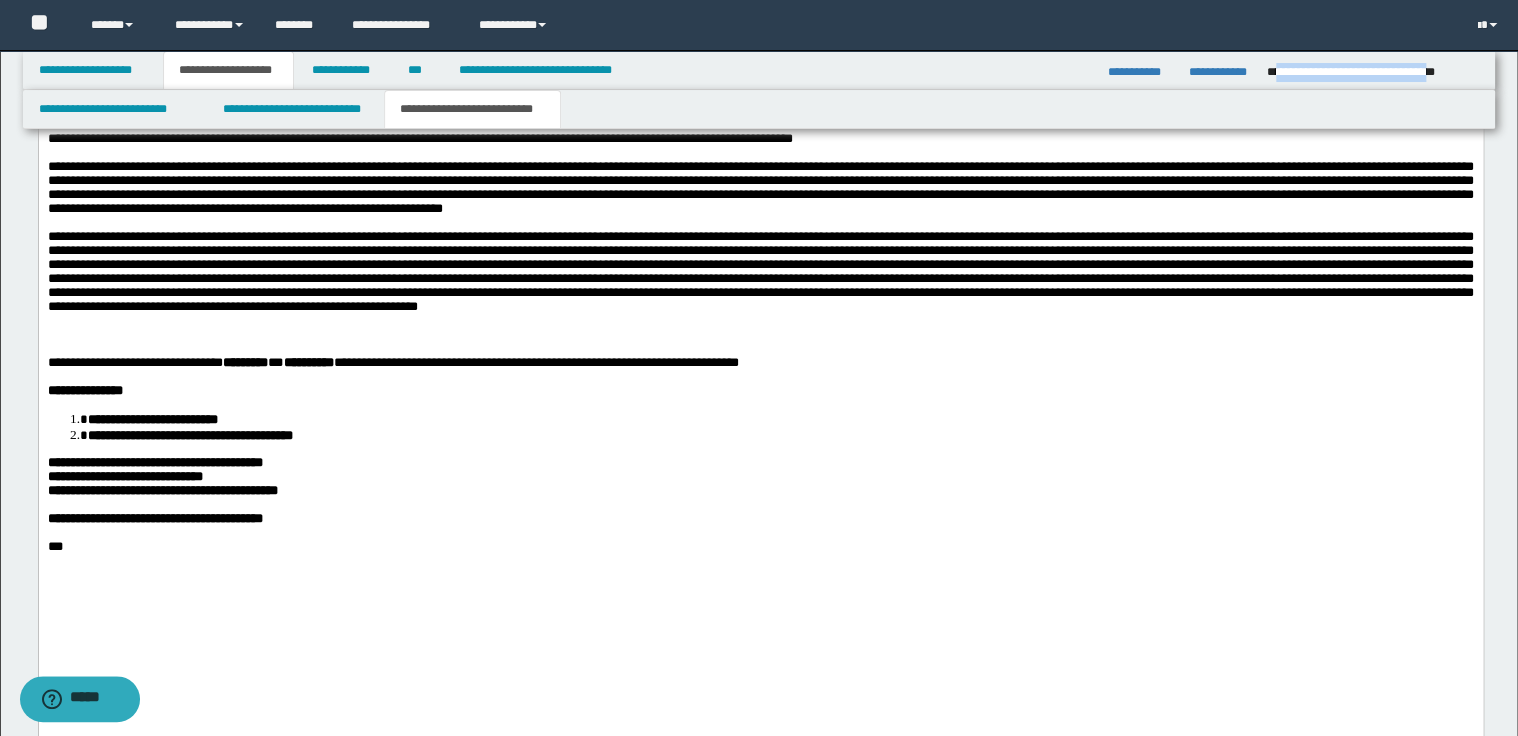drag, startPoint x: 1273, startPoint y: 71, endPoint x: 1476, endPoint y: 70, distance: 203.00246 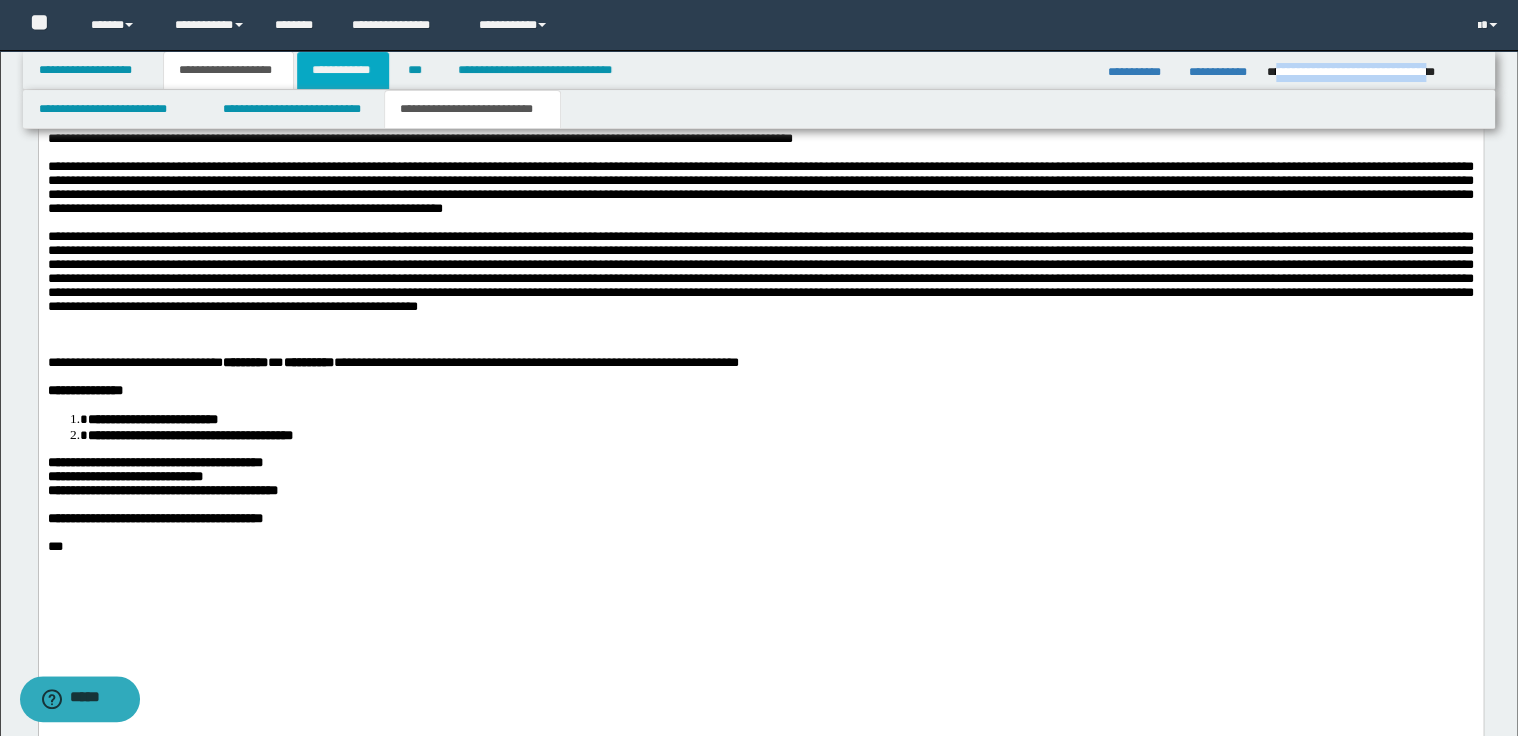 click on "**********" at bounding box center (343, 70) 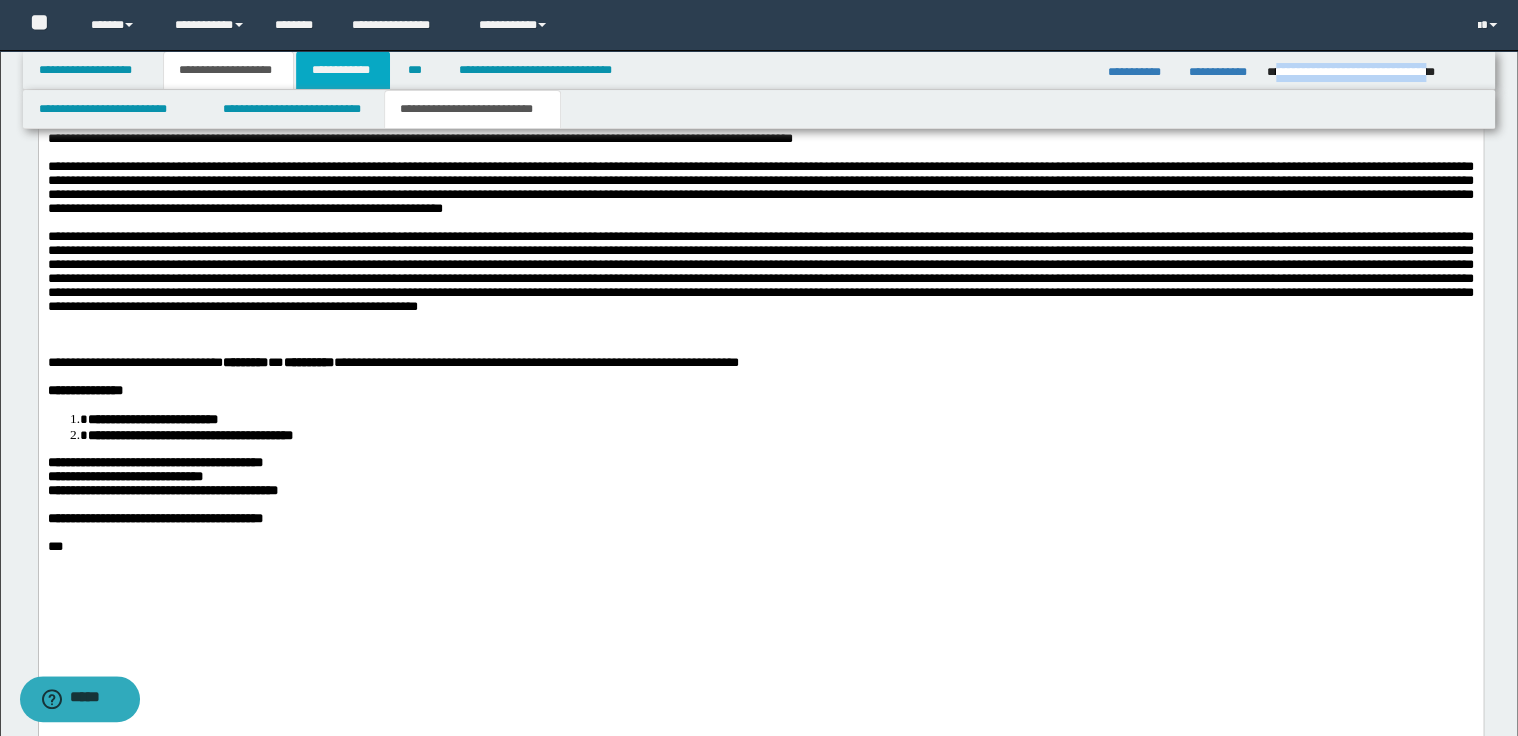 scroll, scrollTop: 375, scrollLeft: 0, axis: vertical 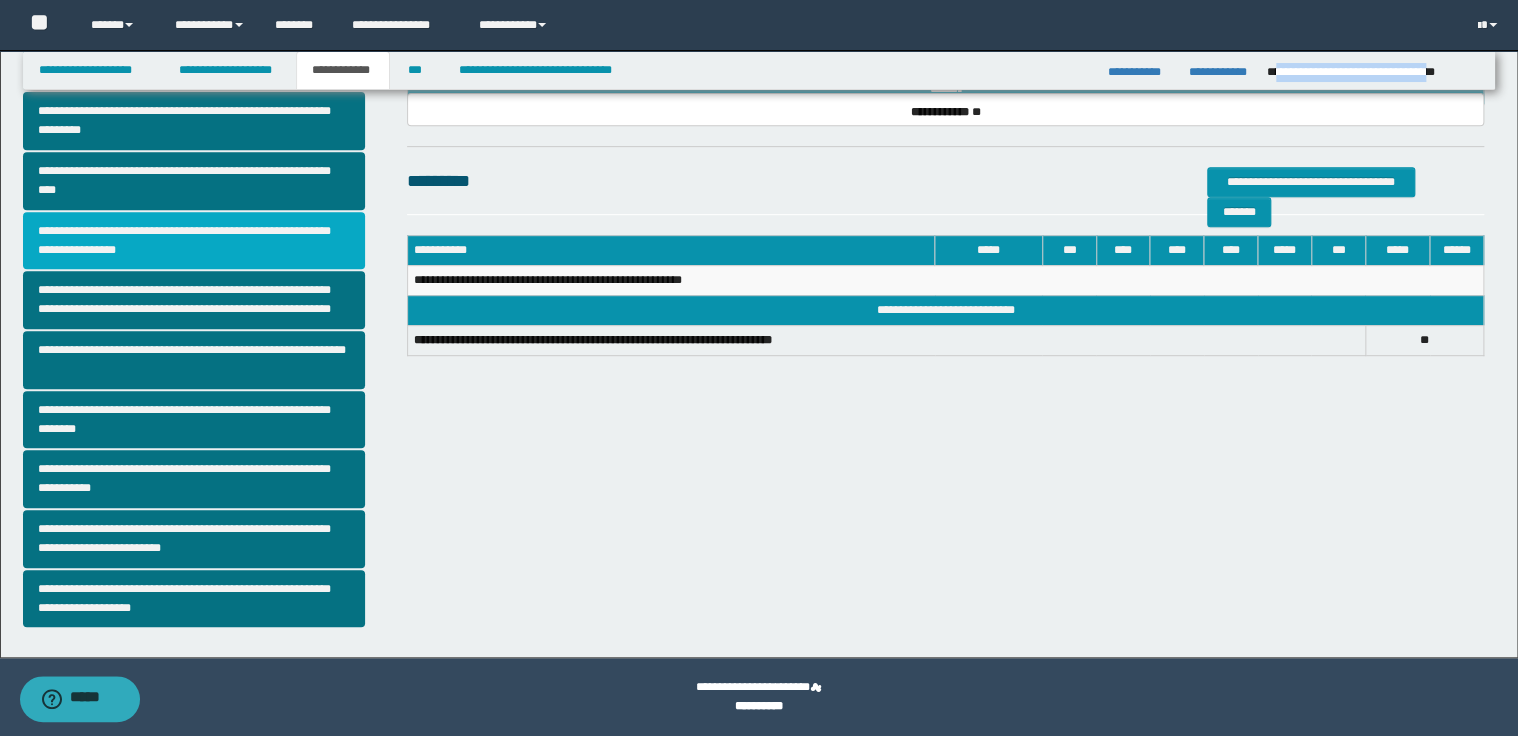 click on "**********" at bounding box center [194, 241] 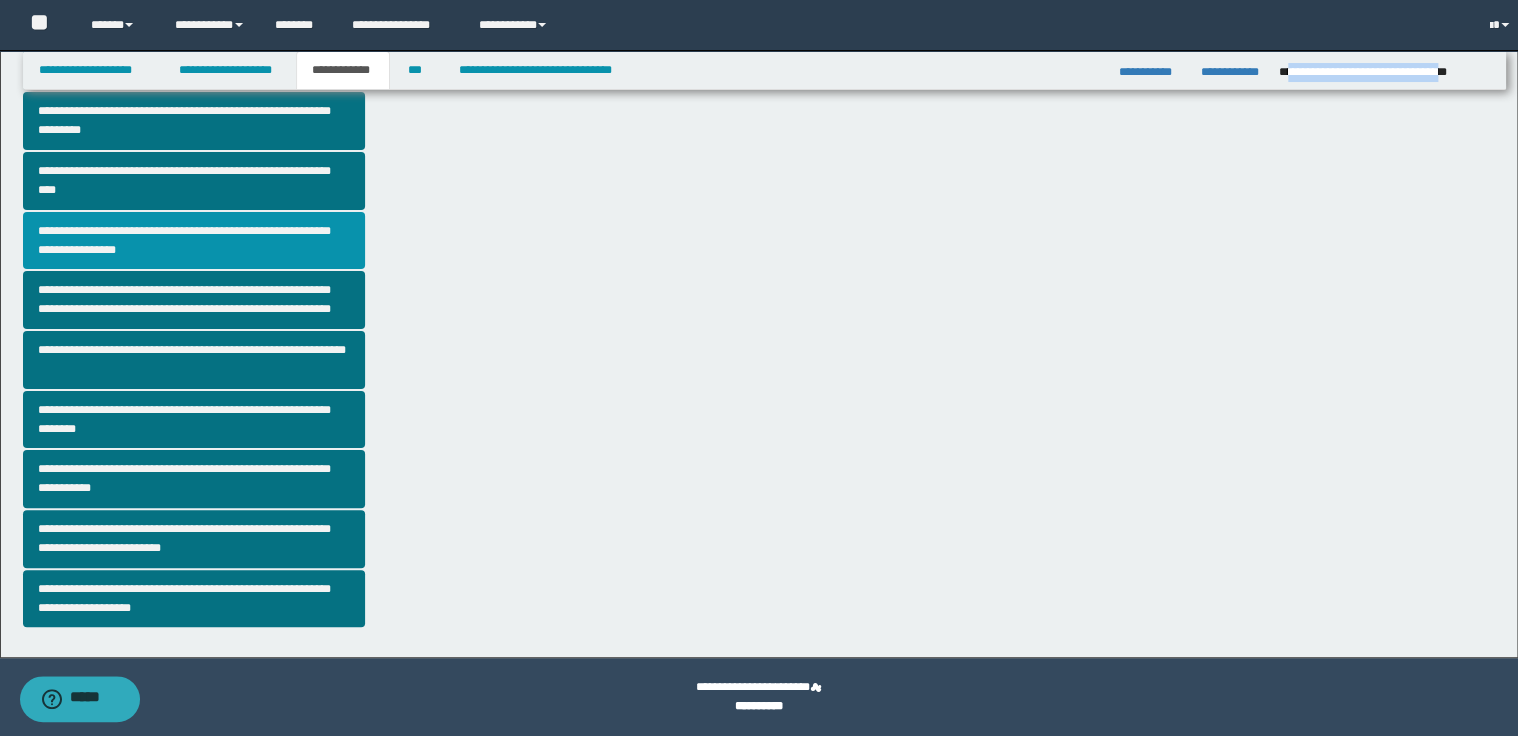 scroll, scrollTop: 0, scrollLeft: 0, axis: both 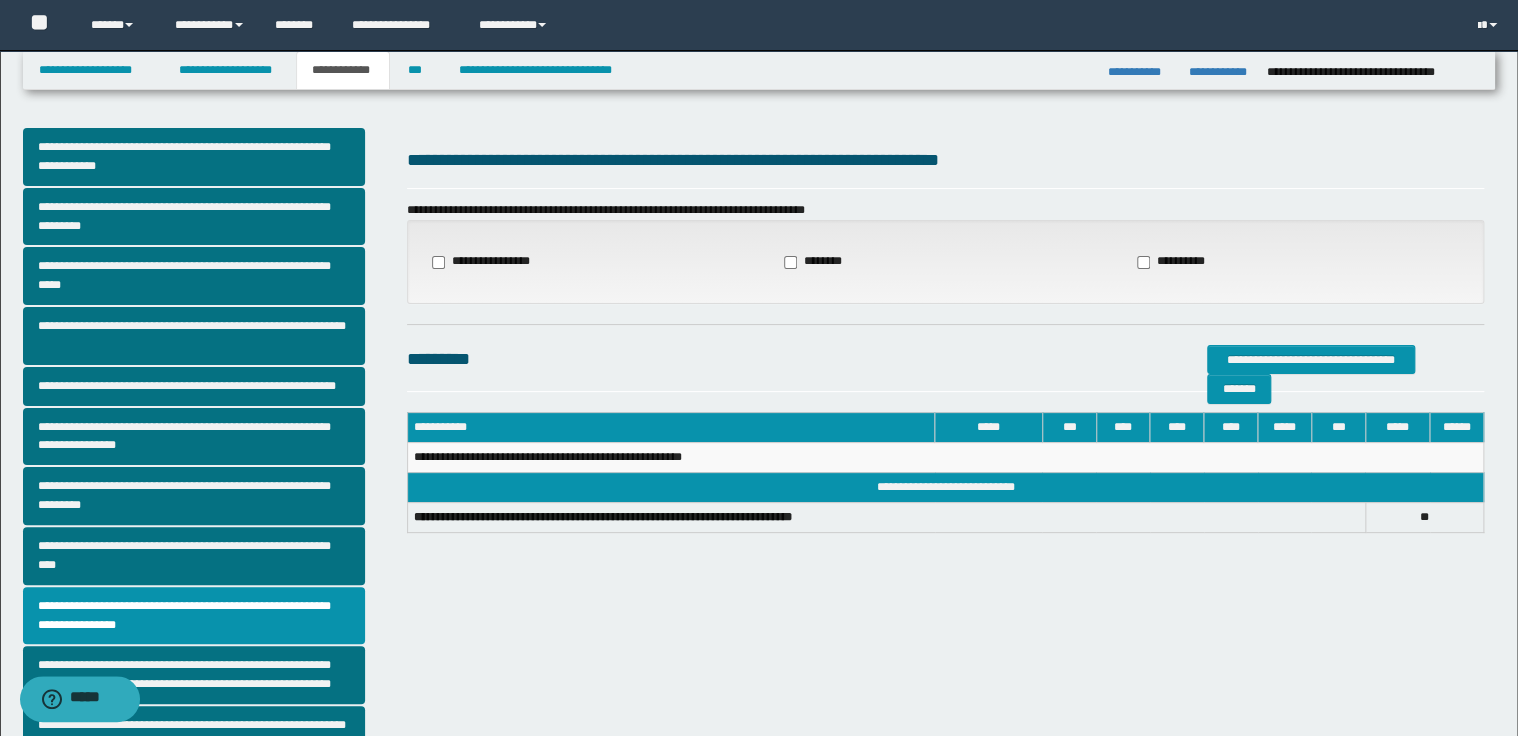 click on "**********" at bounding box center (487, 262) 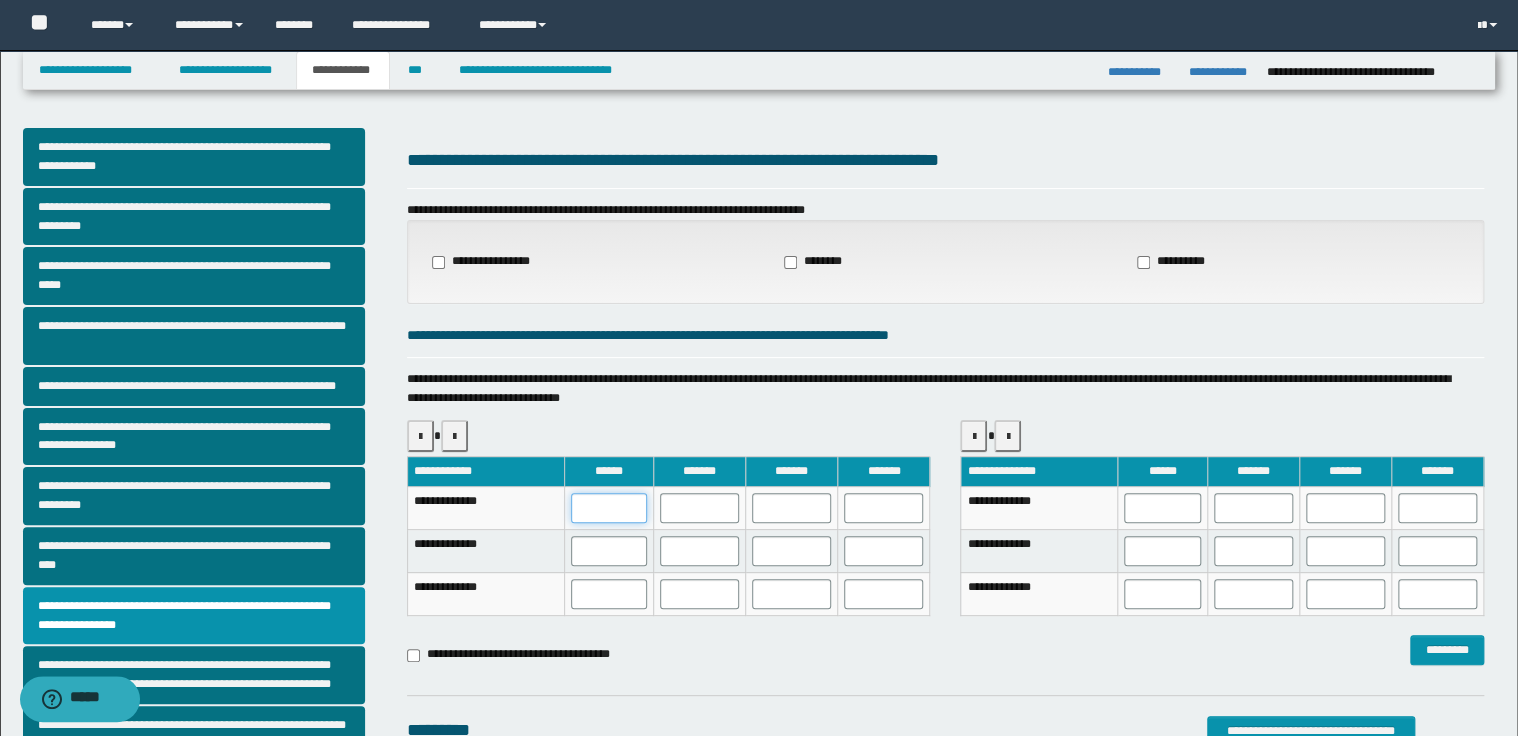 click at bounding box center [609, 508] 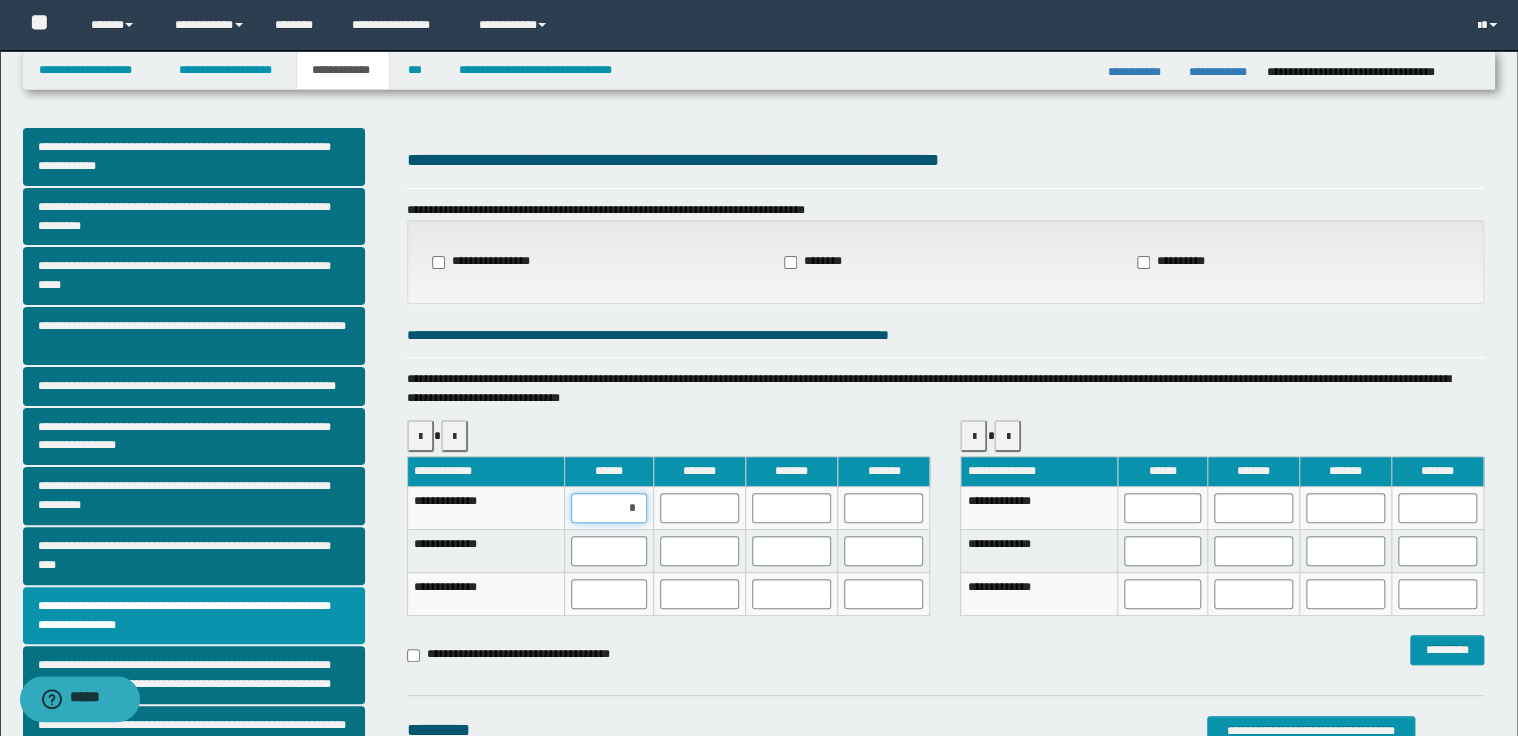 type on "**" 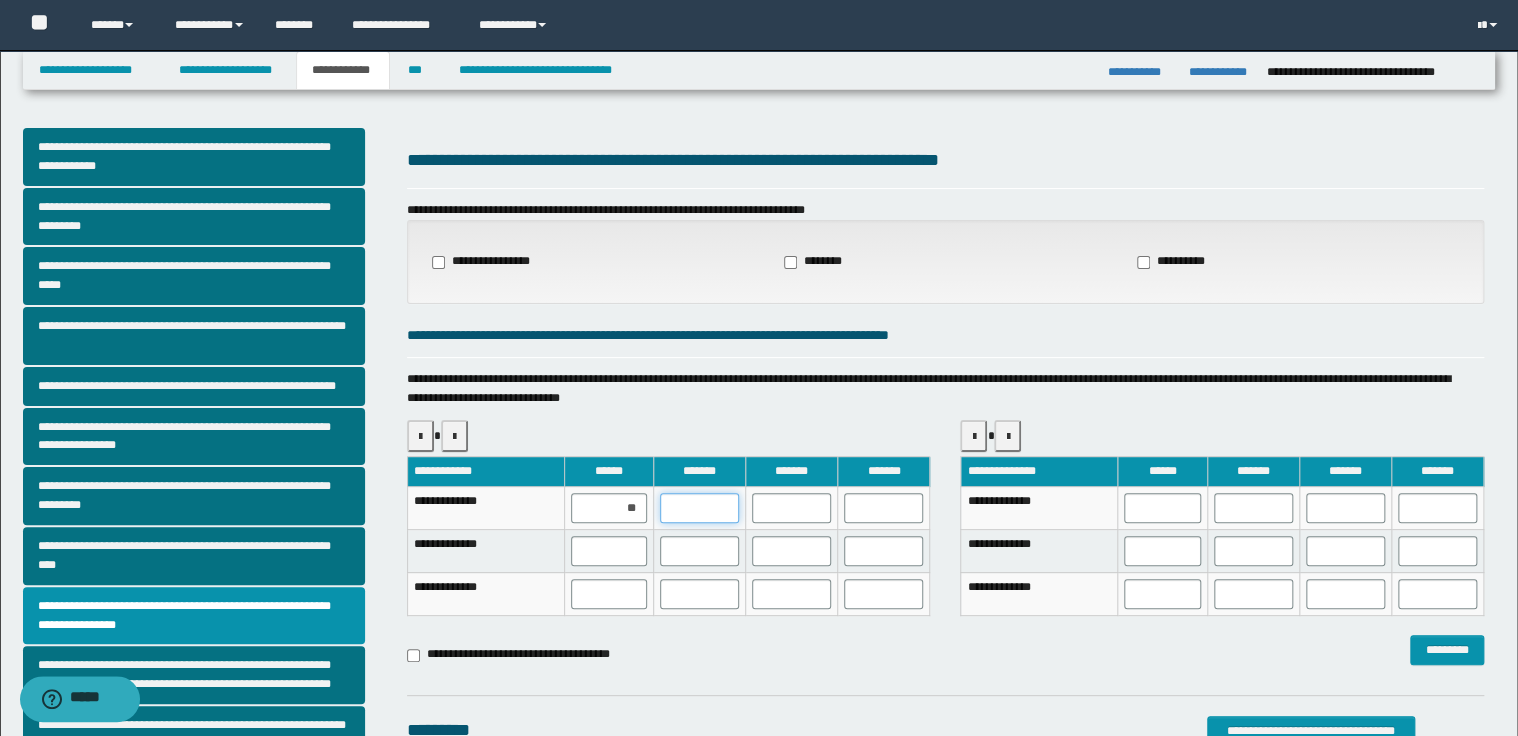 click at bounding box center [699, 508] 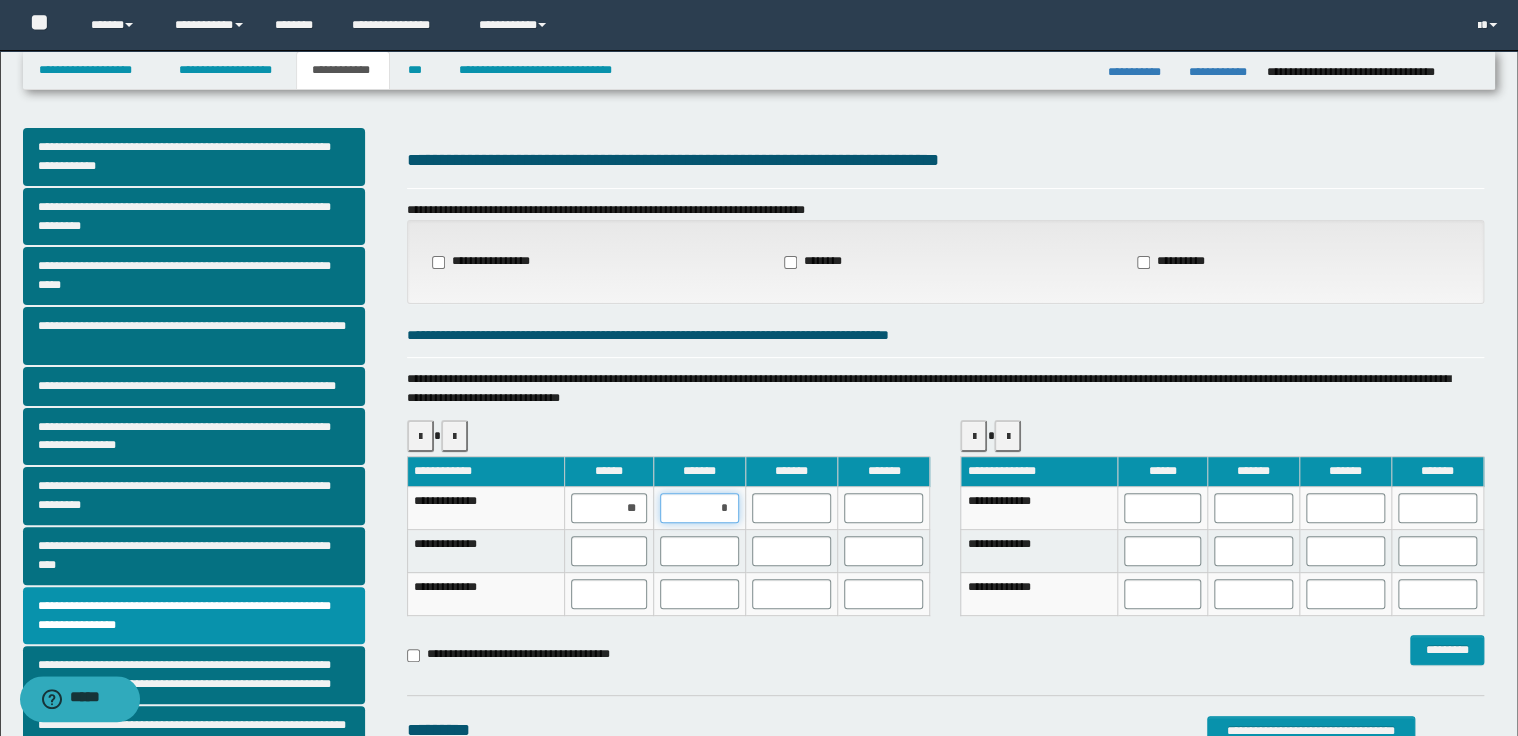 type on "**" 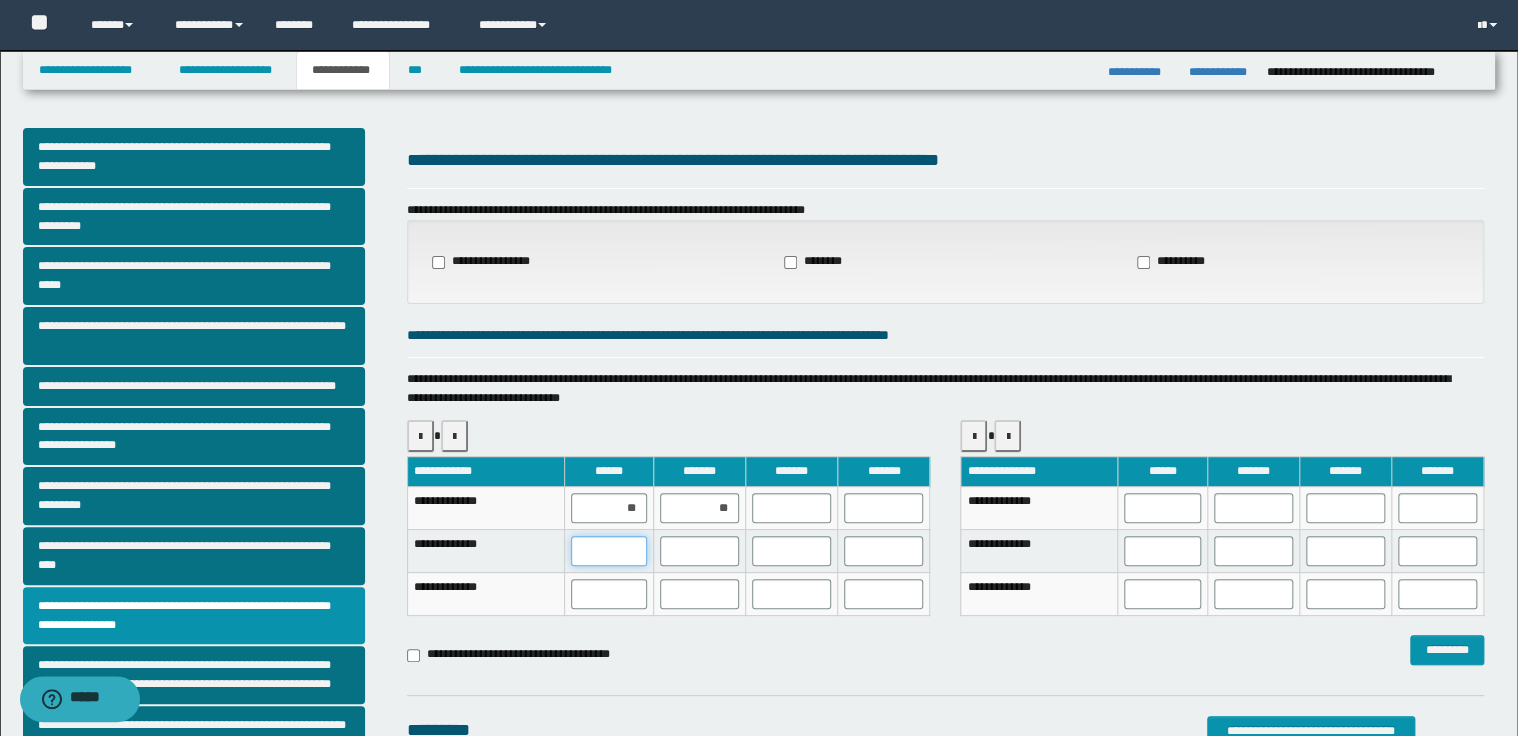 click at bounding box center [609, 551] 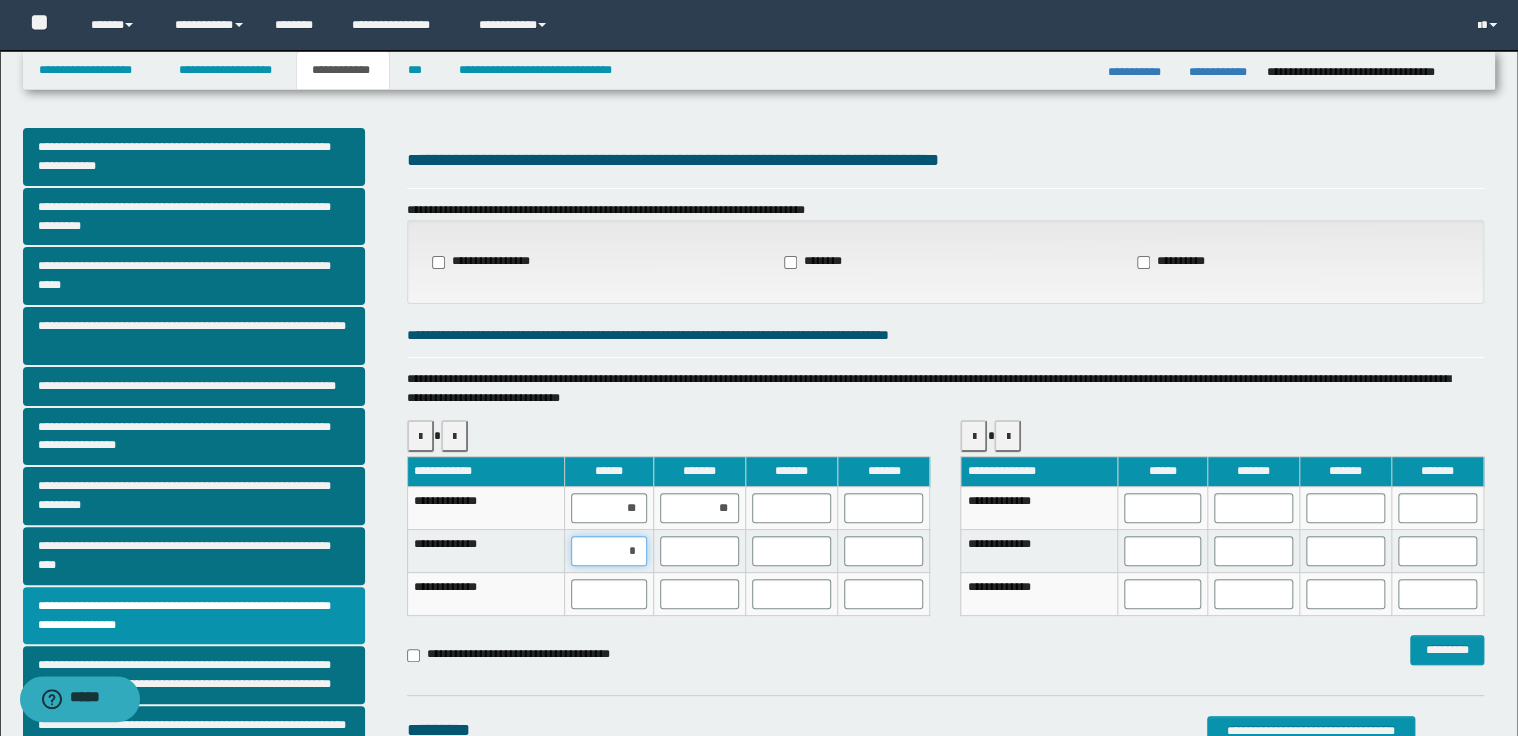 type on "**" 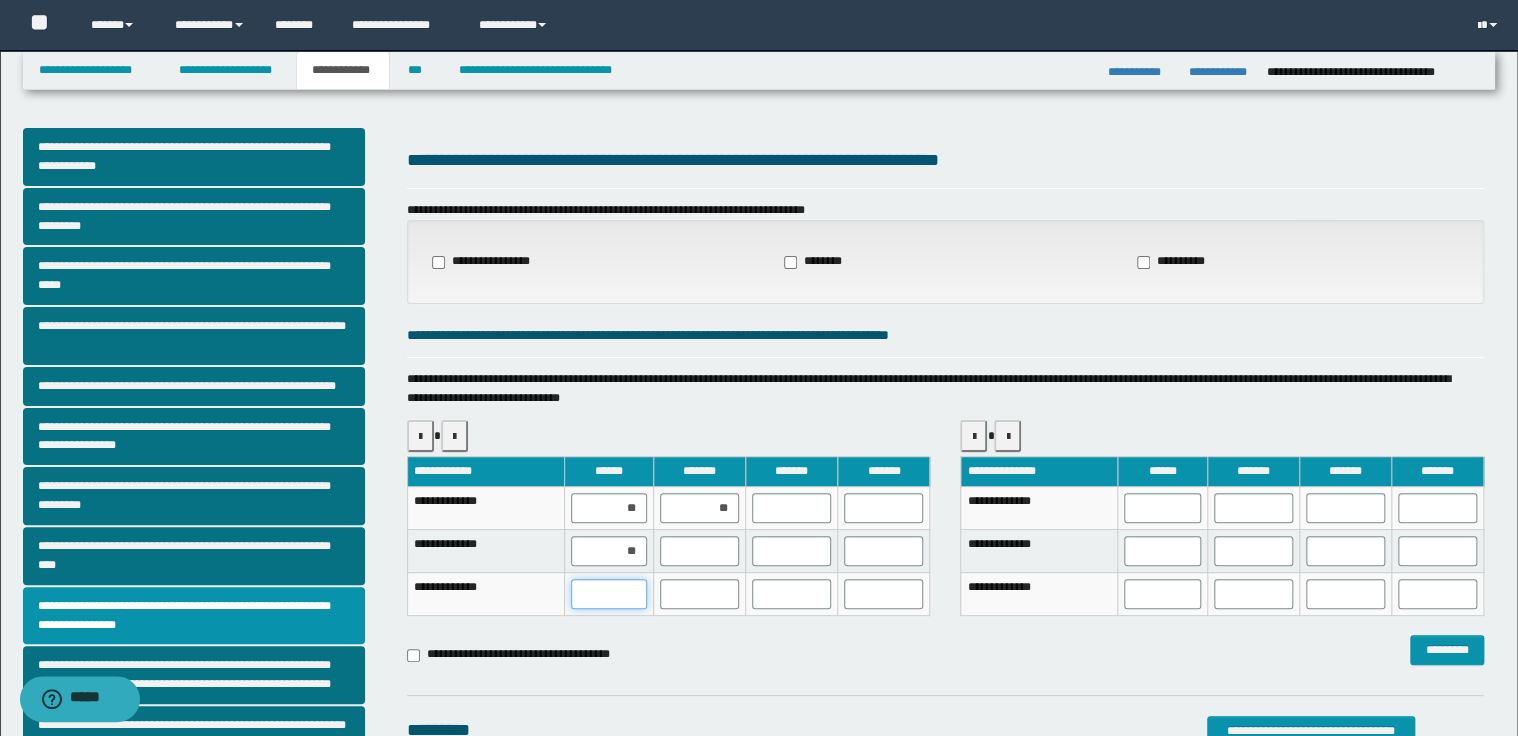 click at bounding box center [609, 594] 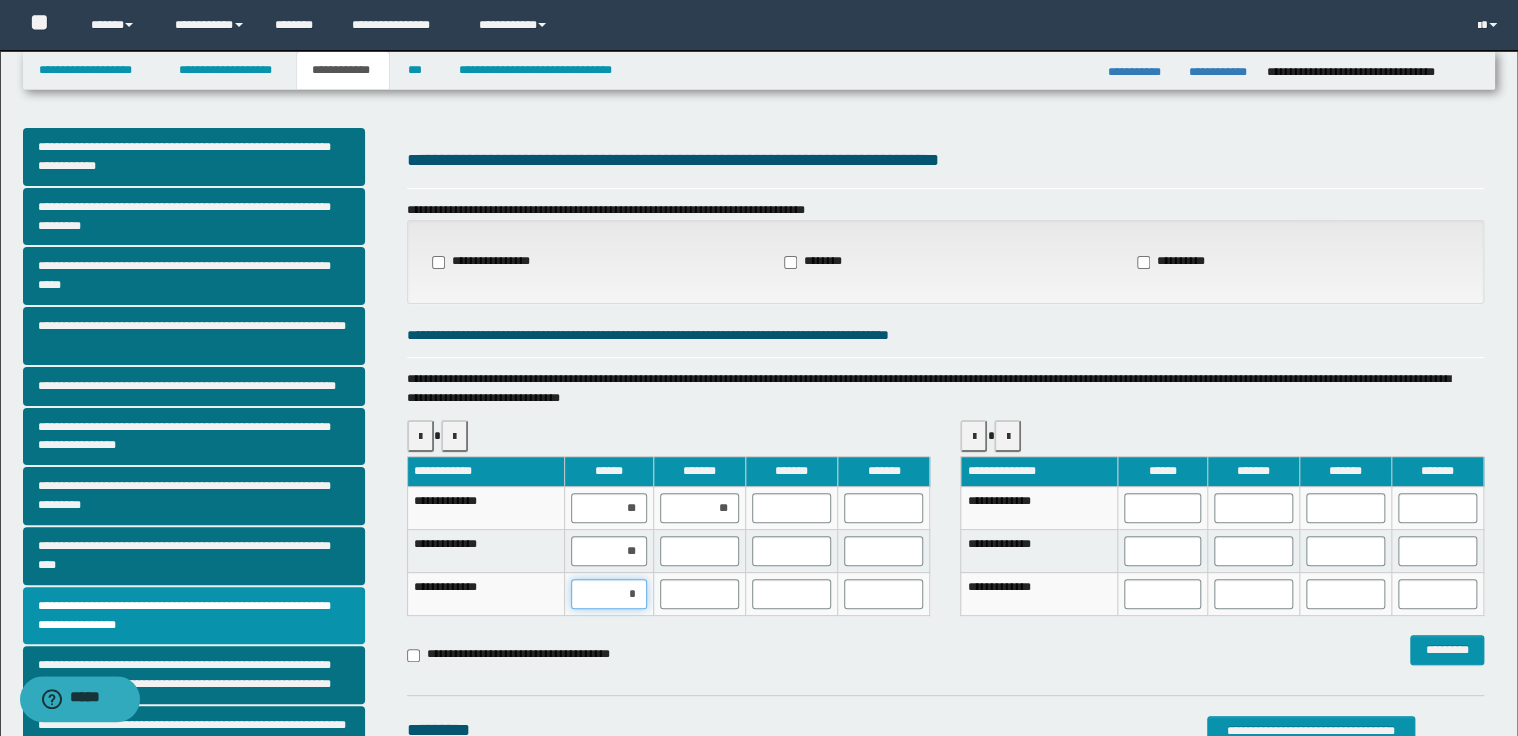 type on "**" 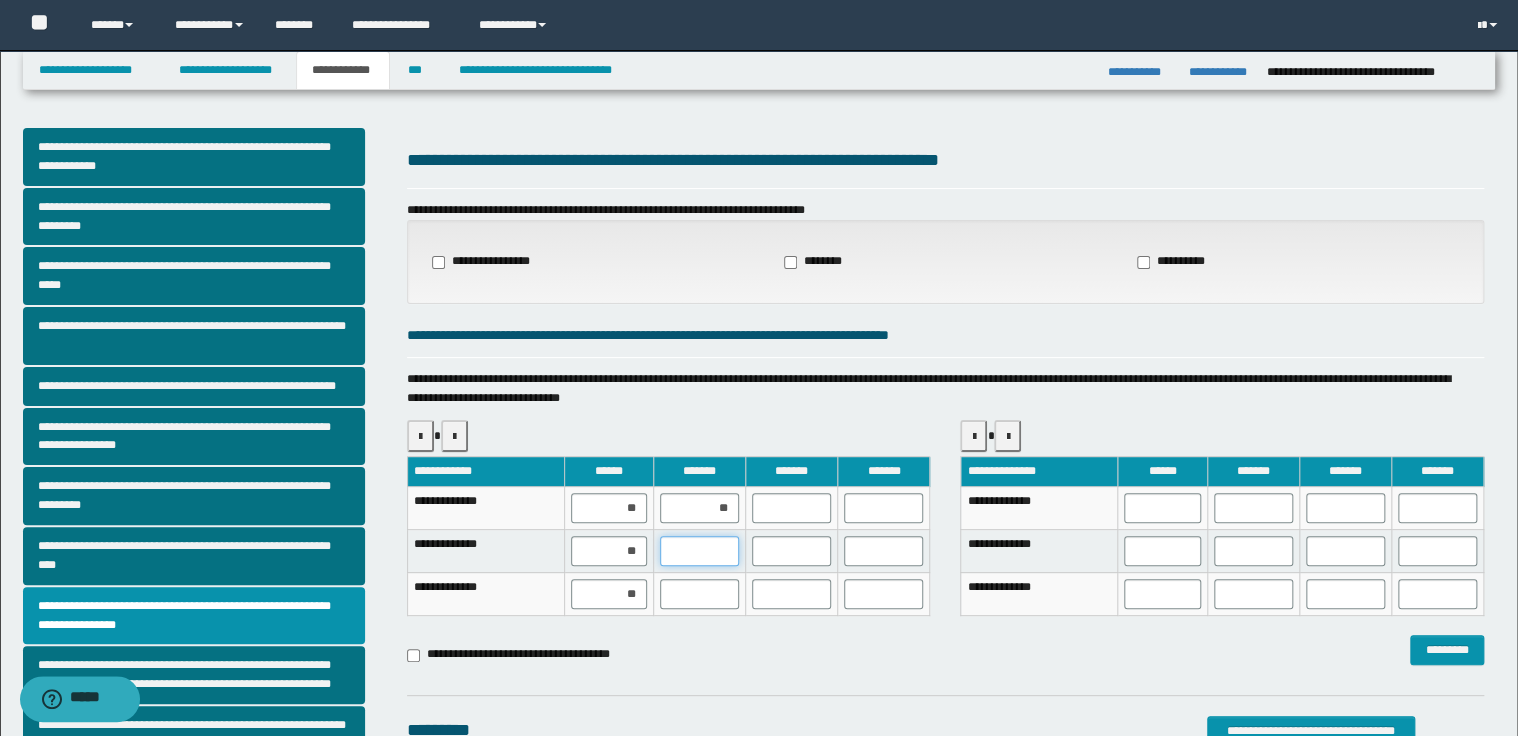 click at bounding box center [699, 551] 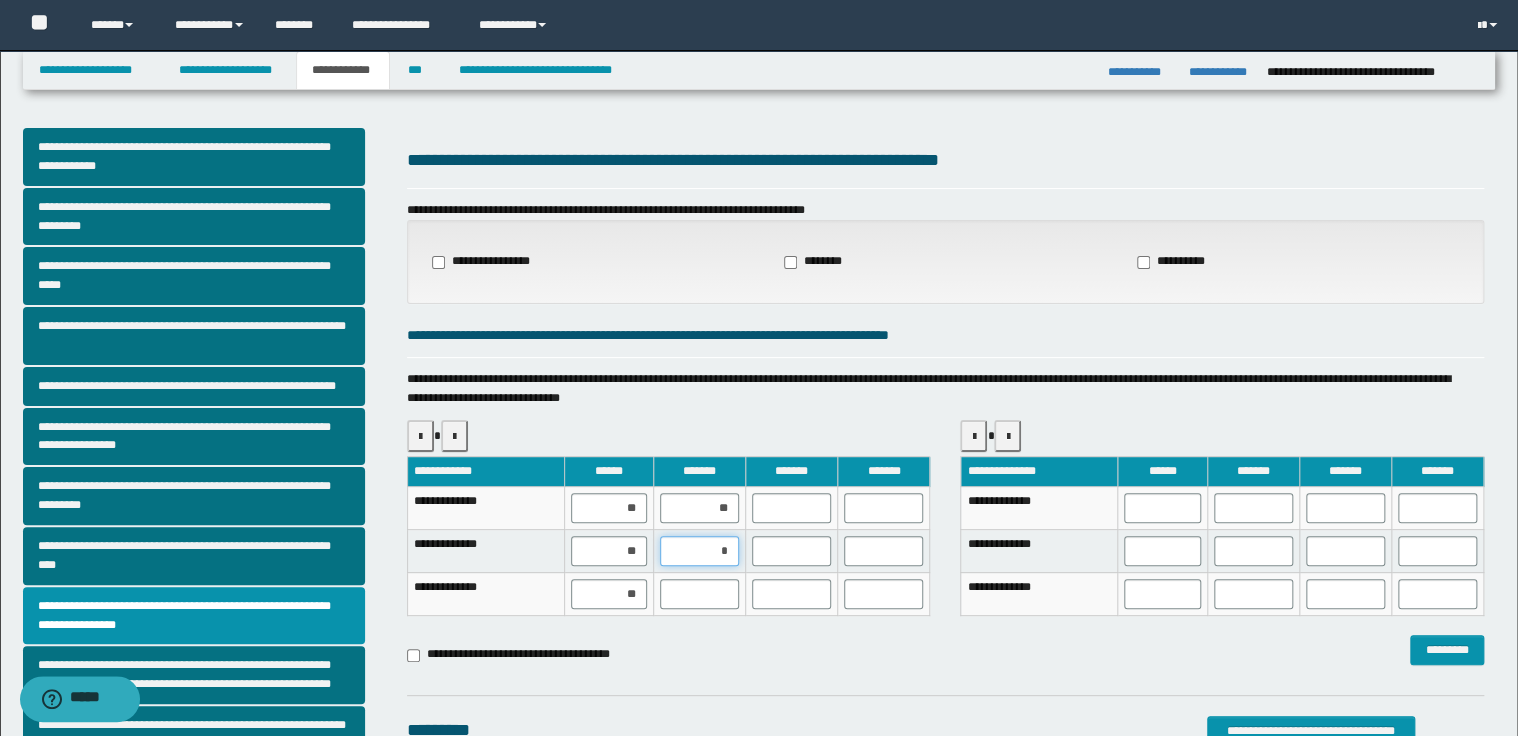 type on "**" 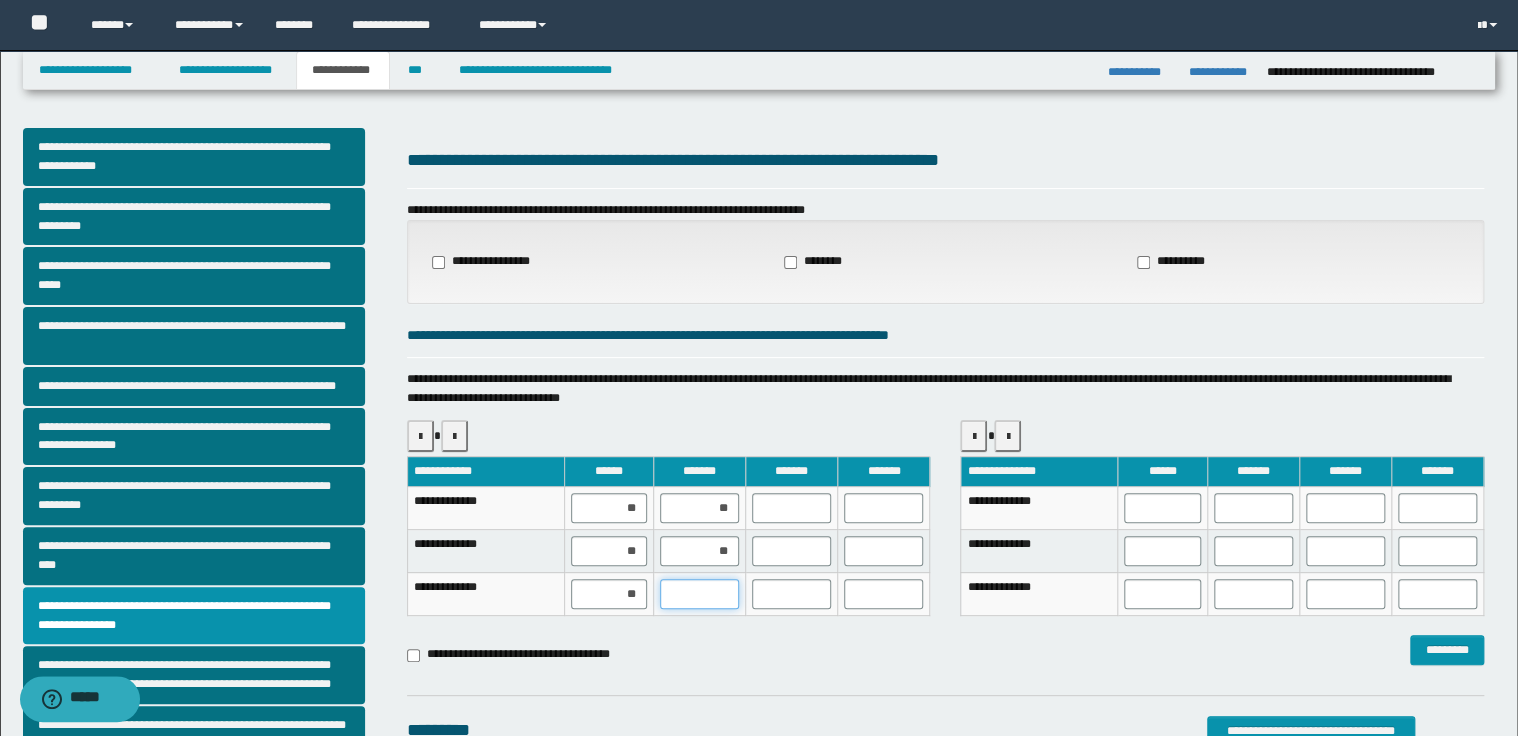 click at bounding box center (699, 594) 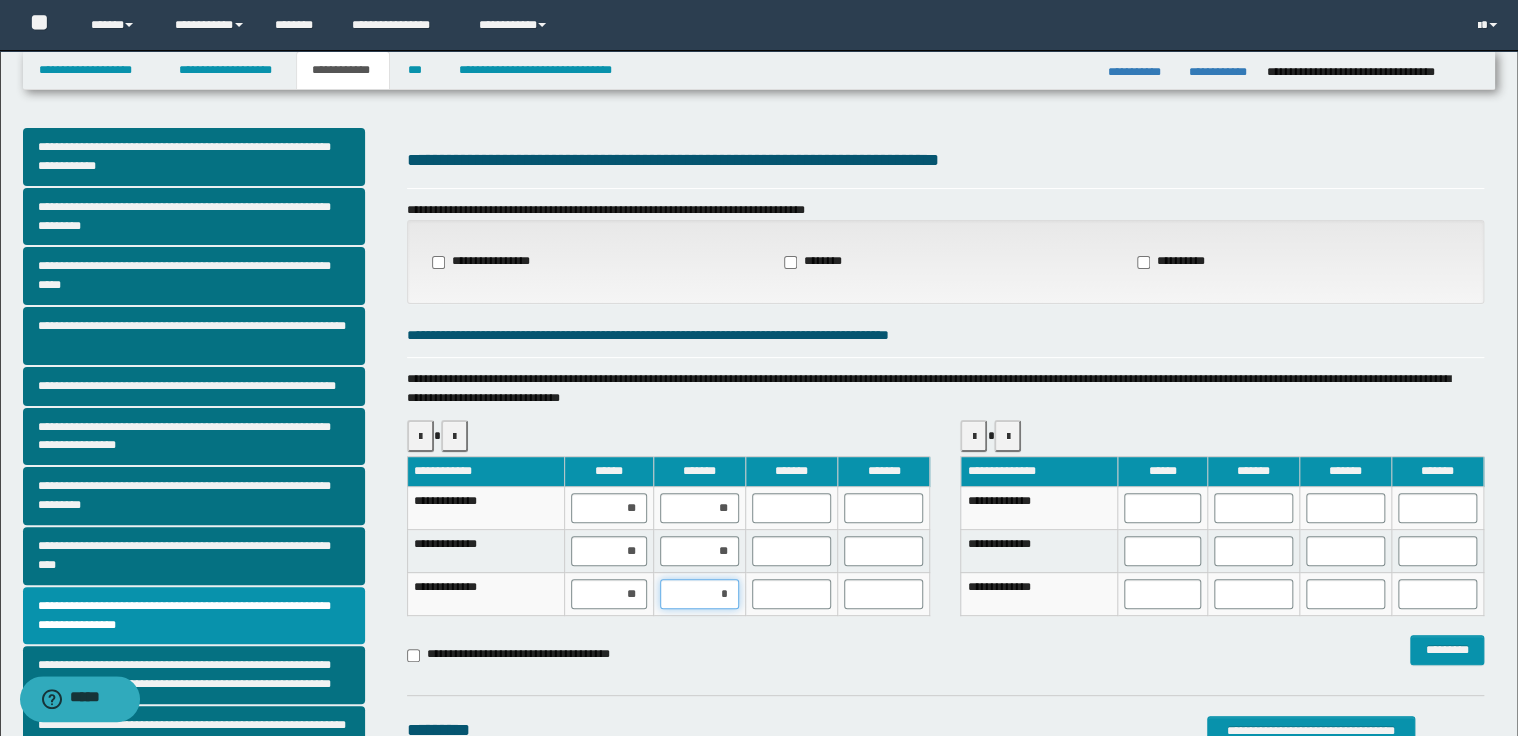 type on "**" 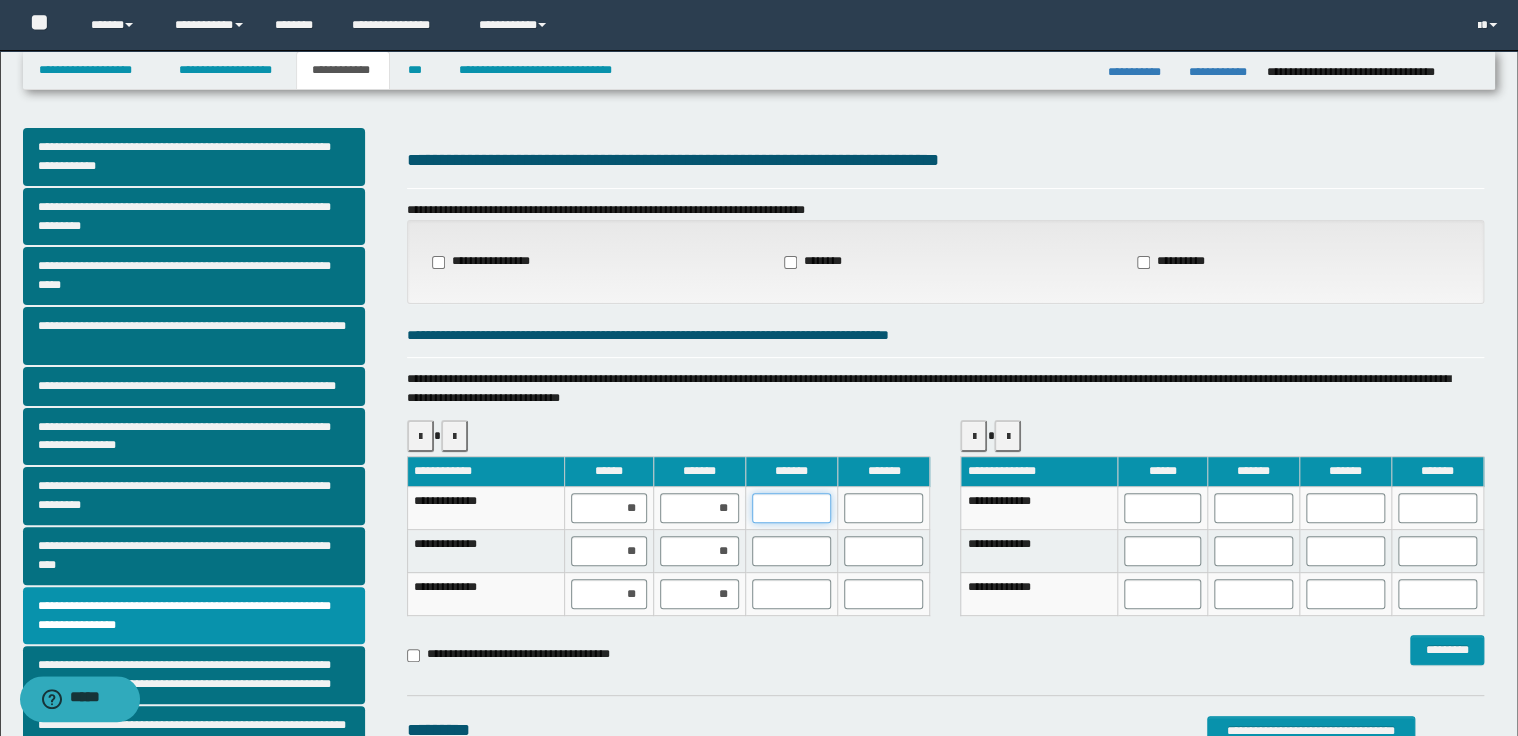click at bounding box center (791, 508) 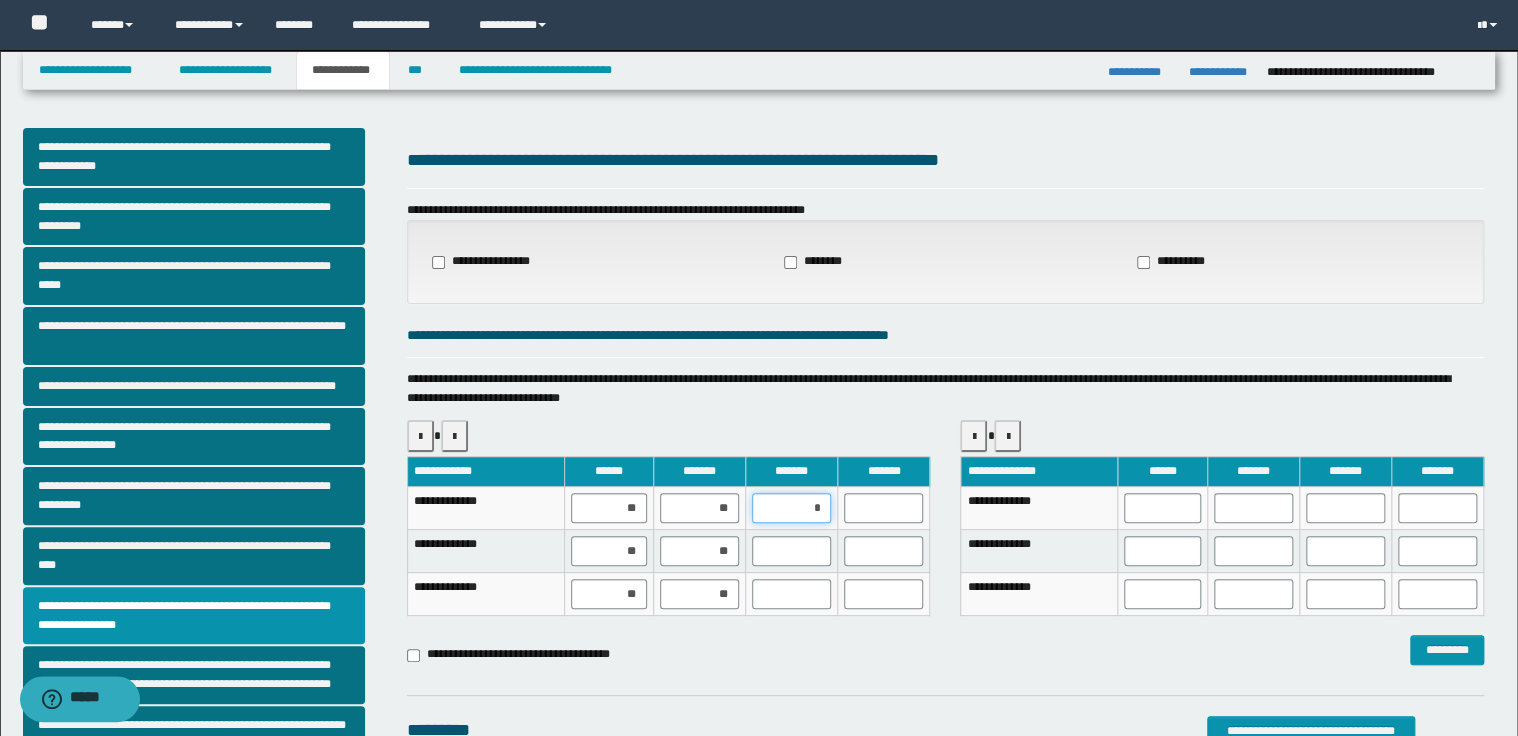 type on "**" 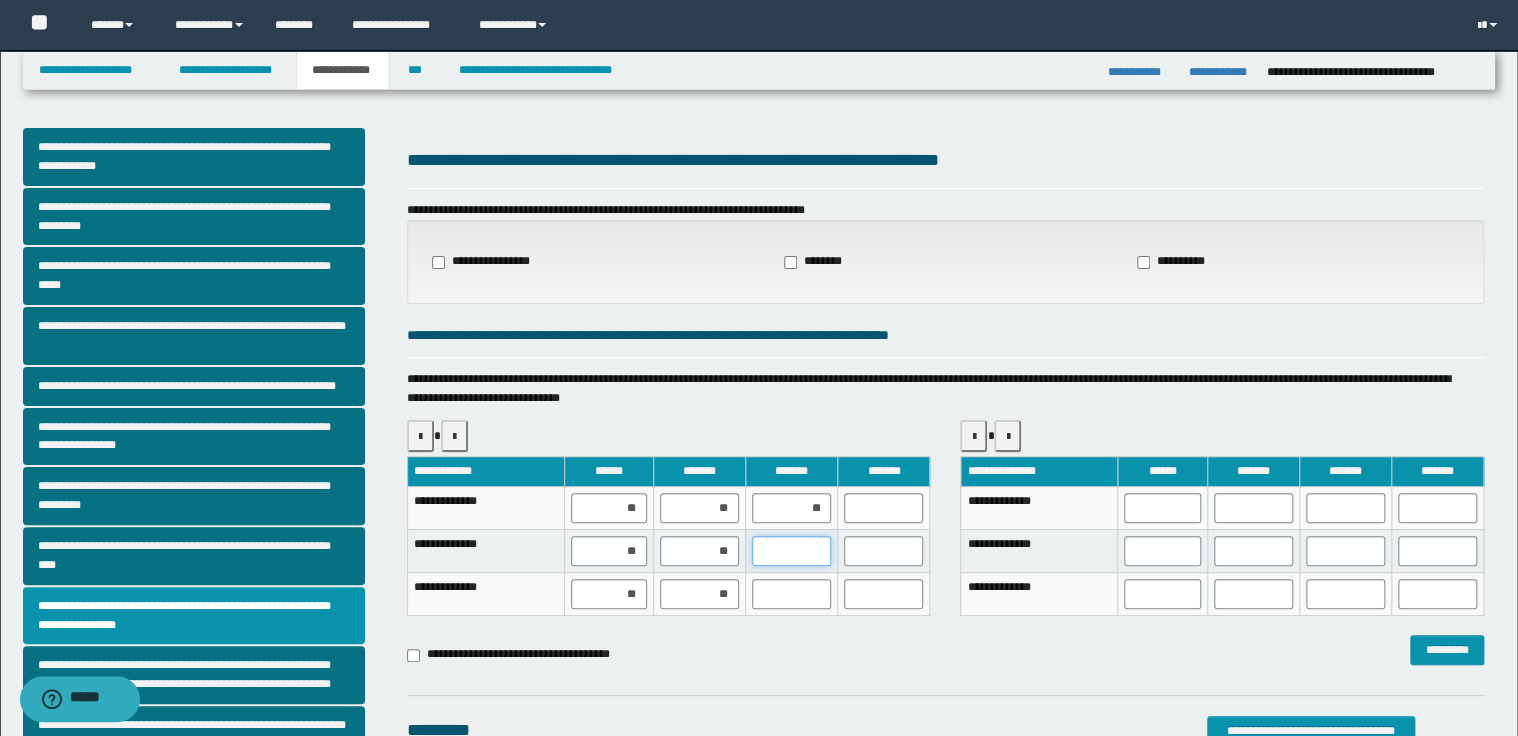 click at bounding box center [791, 551] 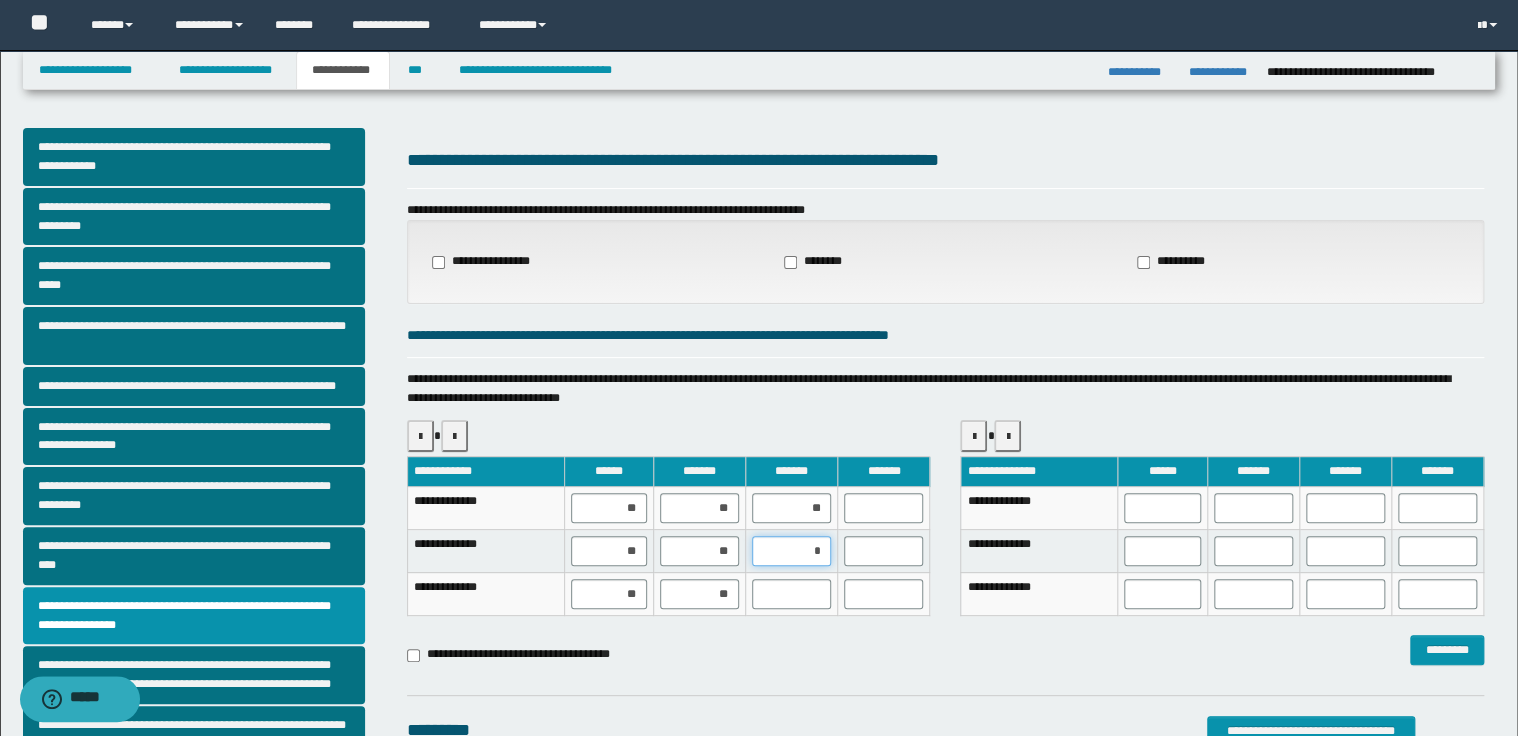 type on "**" 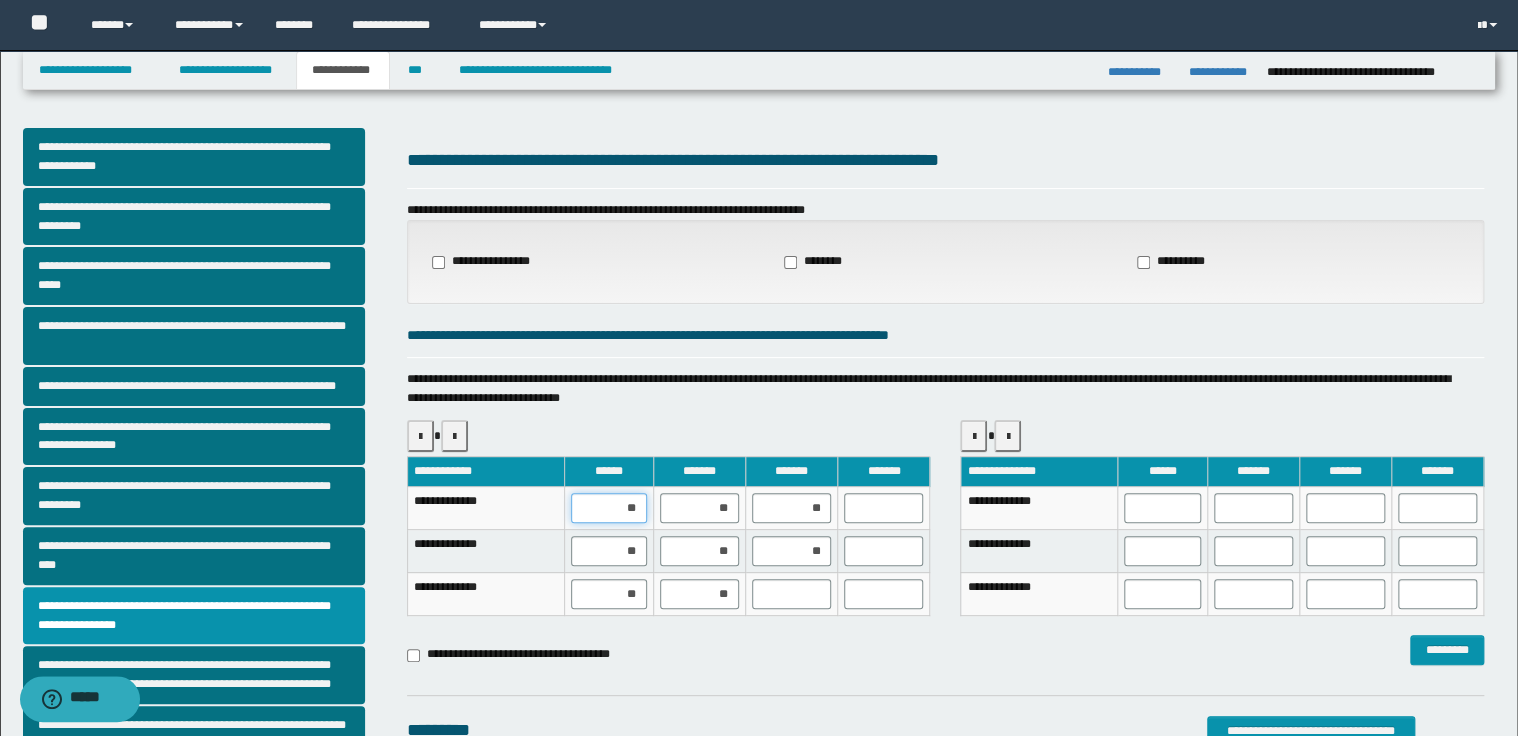 drag, startPoint x: 624, startPoint y: 508, endPoint x: 638, endPoint y: 508, distance: 14 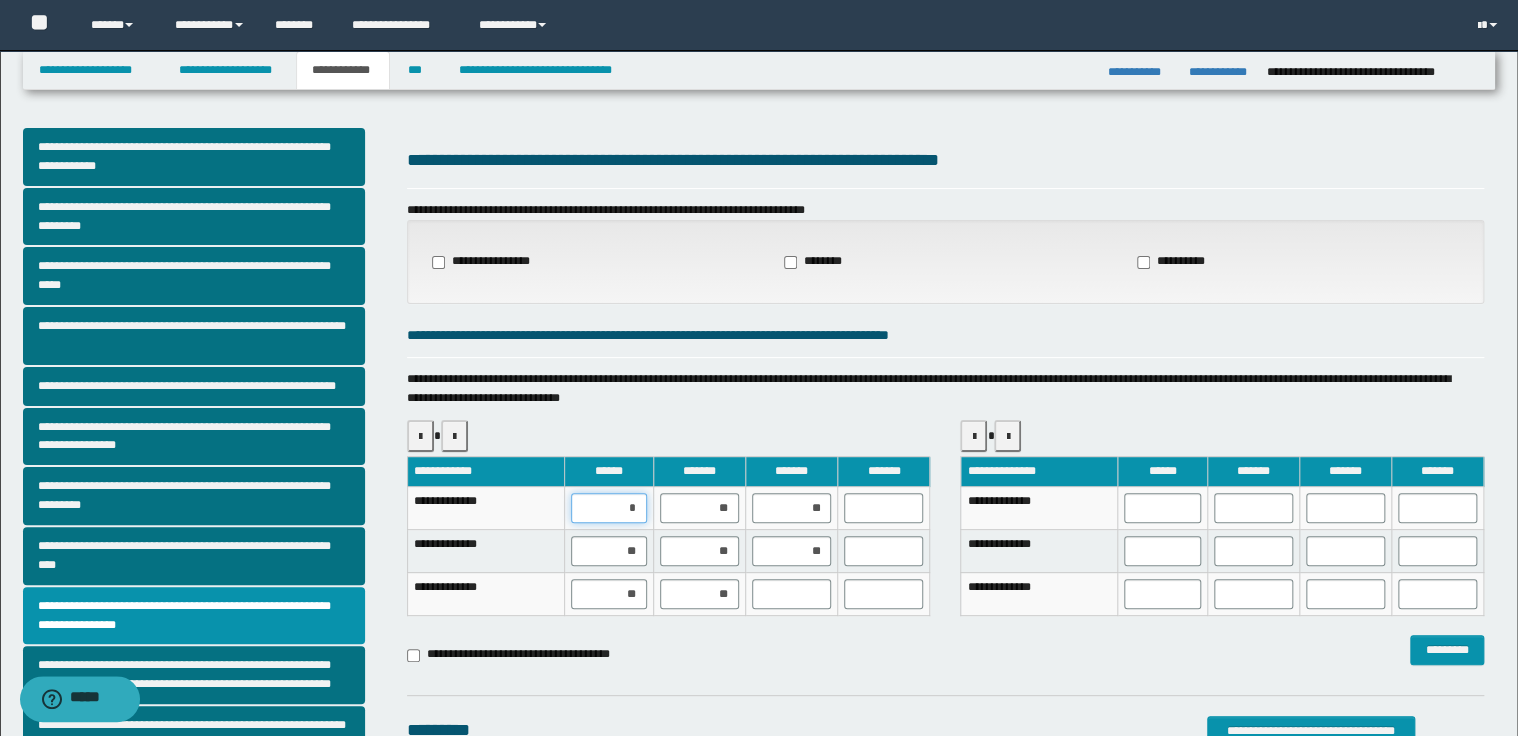 type on "**" 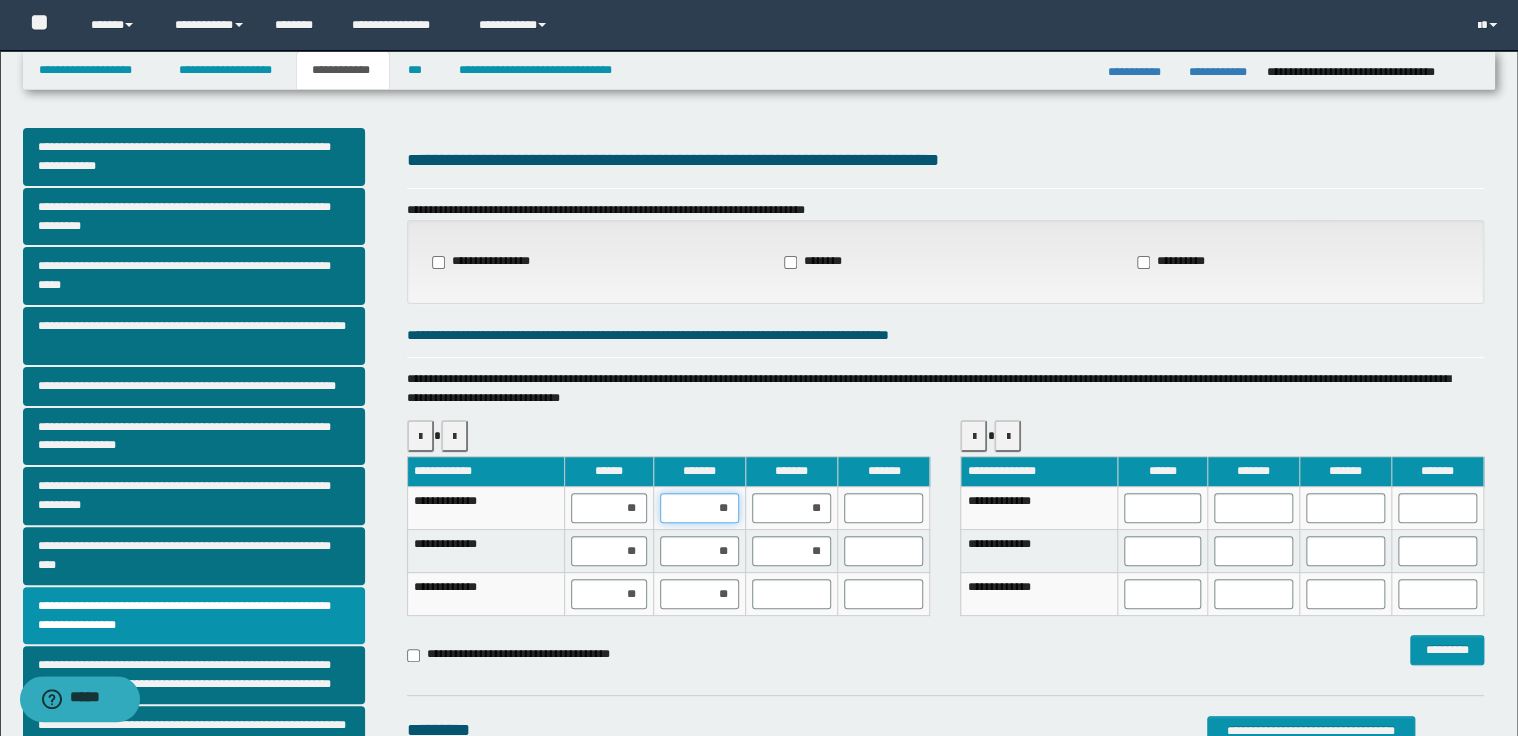 drag, startPoint x: 717, startPoint y: 505, endPoint x: 729, endPoint y: 504, distance: 12.0415945 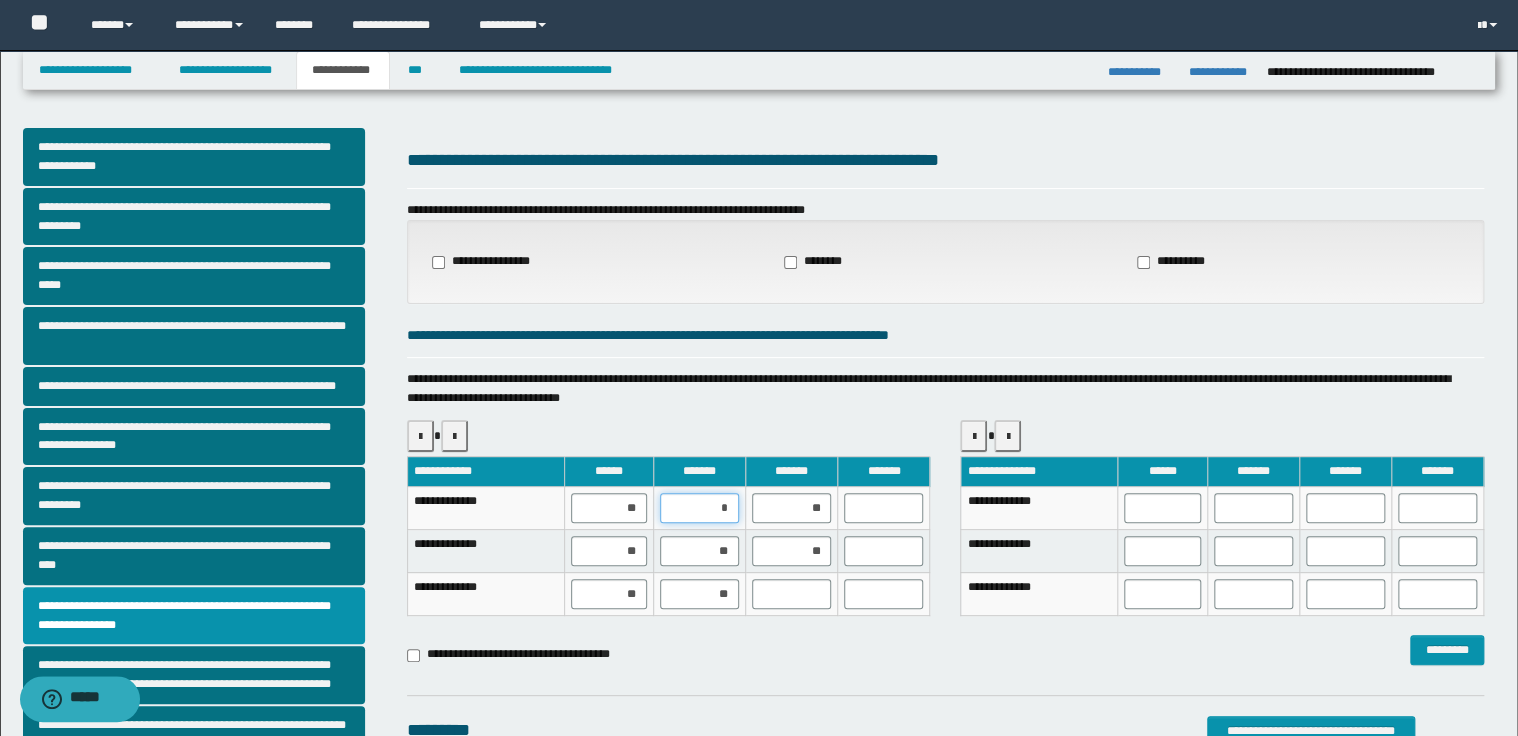 type on "**" 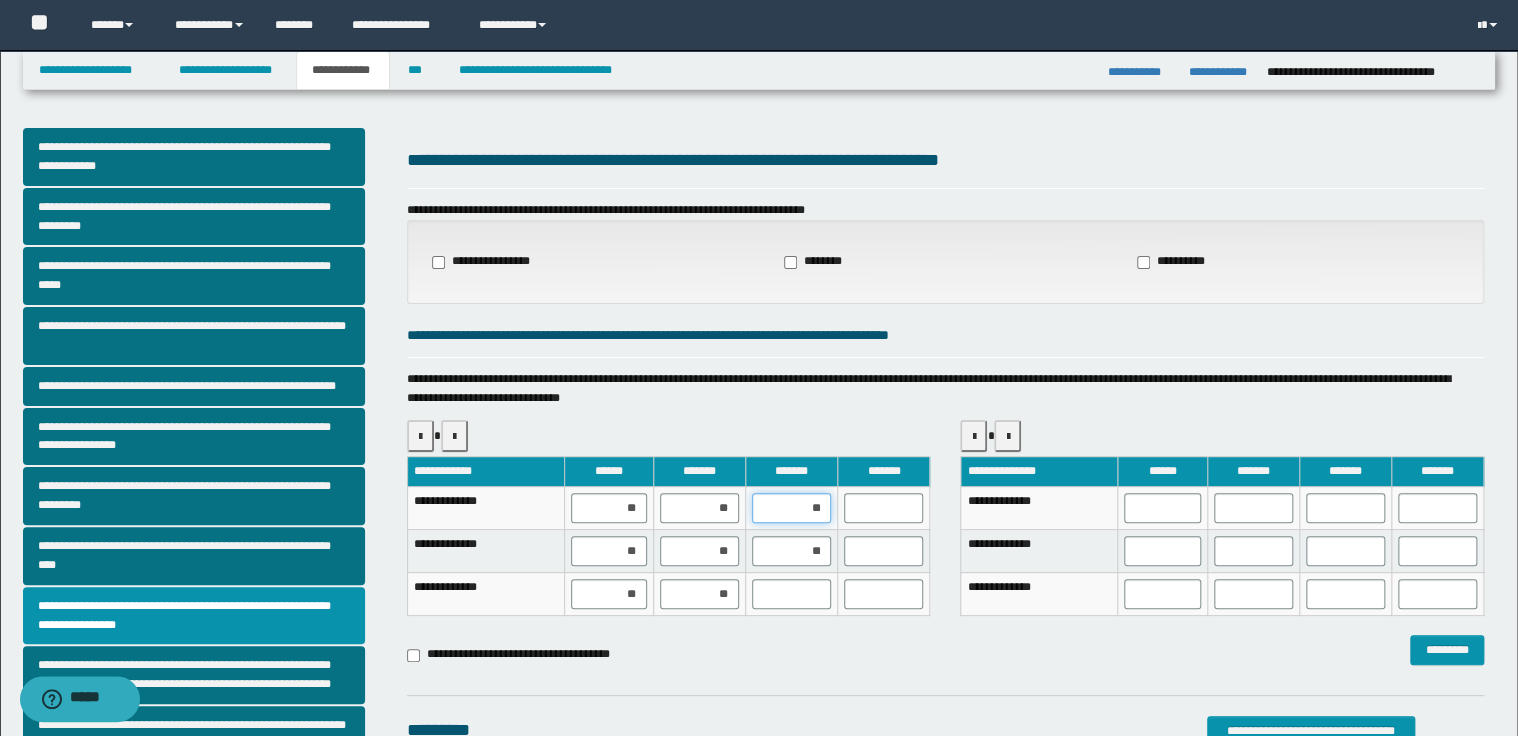 drag, startPoint x: 806, startPoint y: 509, endPoint x: 824, endPoint y: 506, distance: 18.248287 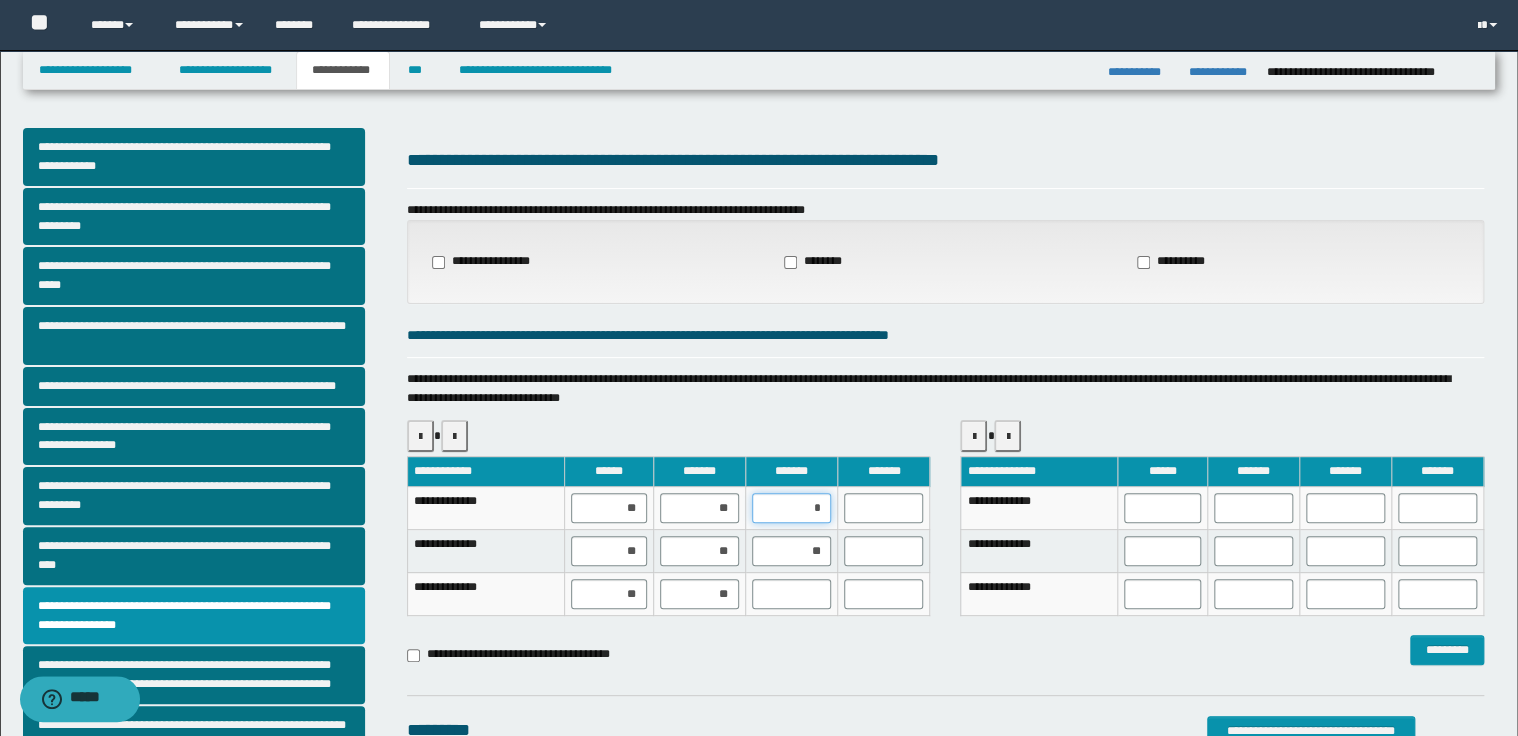 type on "**" 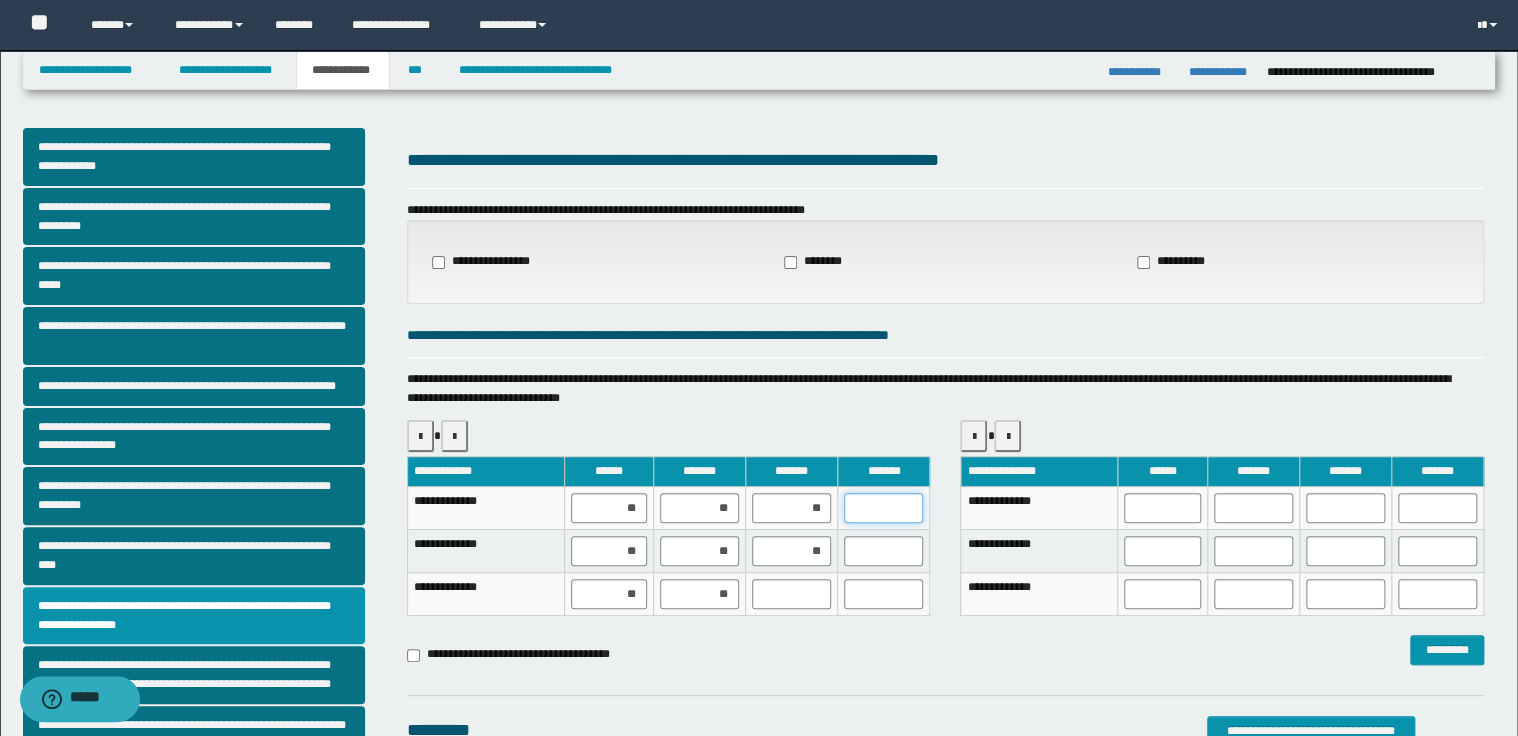 click at bounding box center (883, 508) 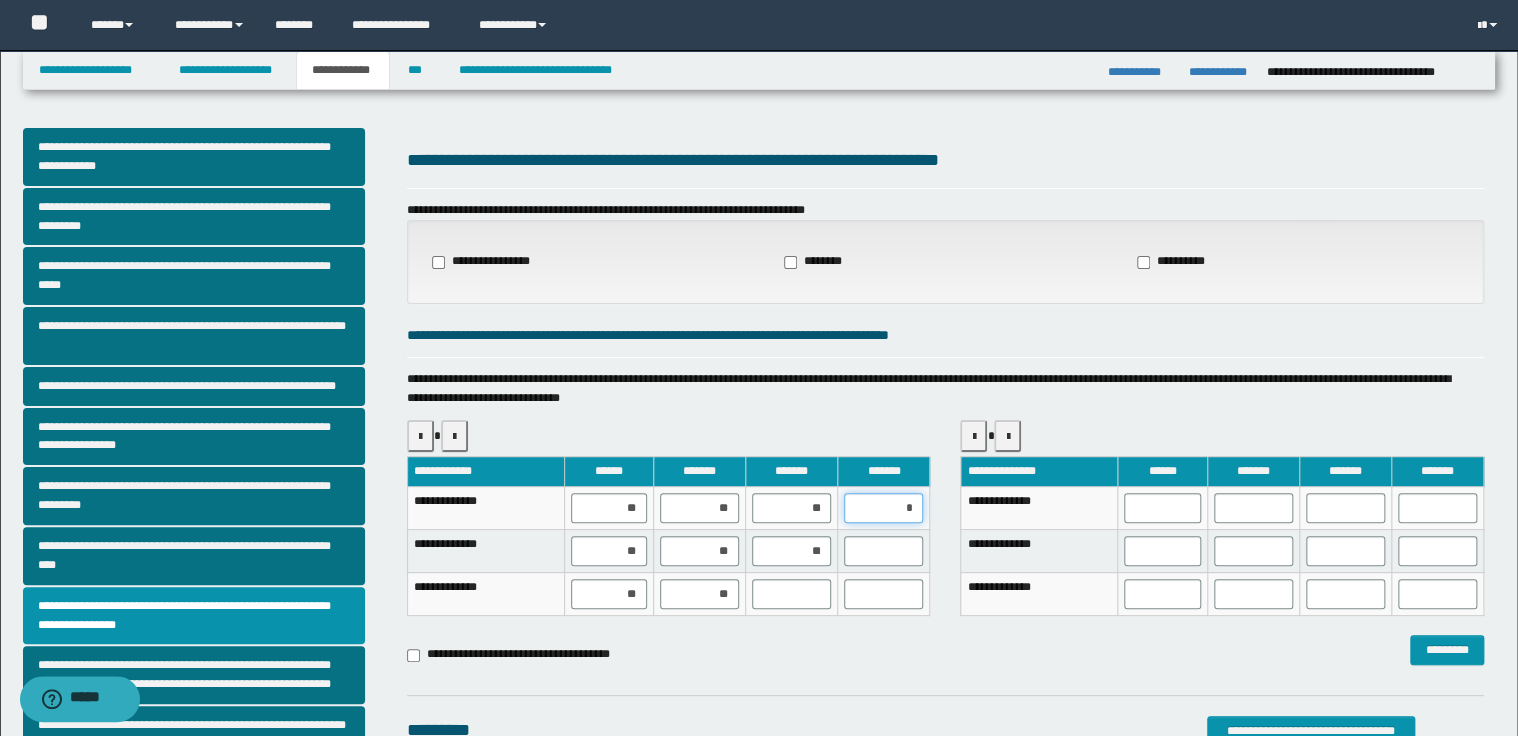 type on "**" 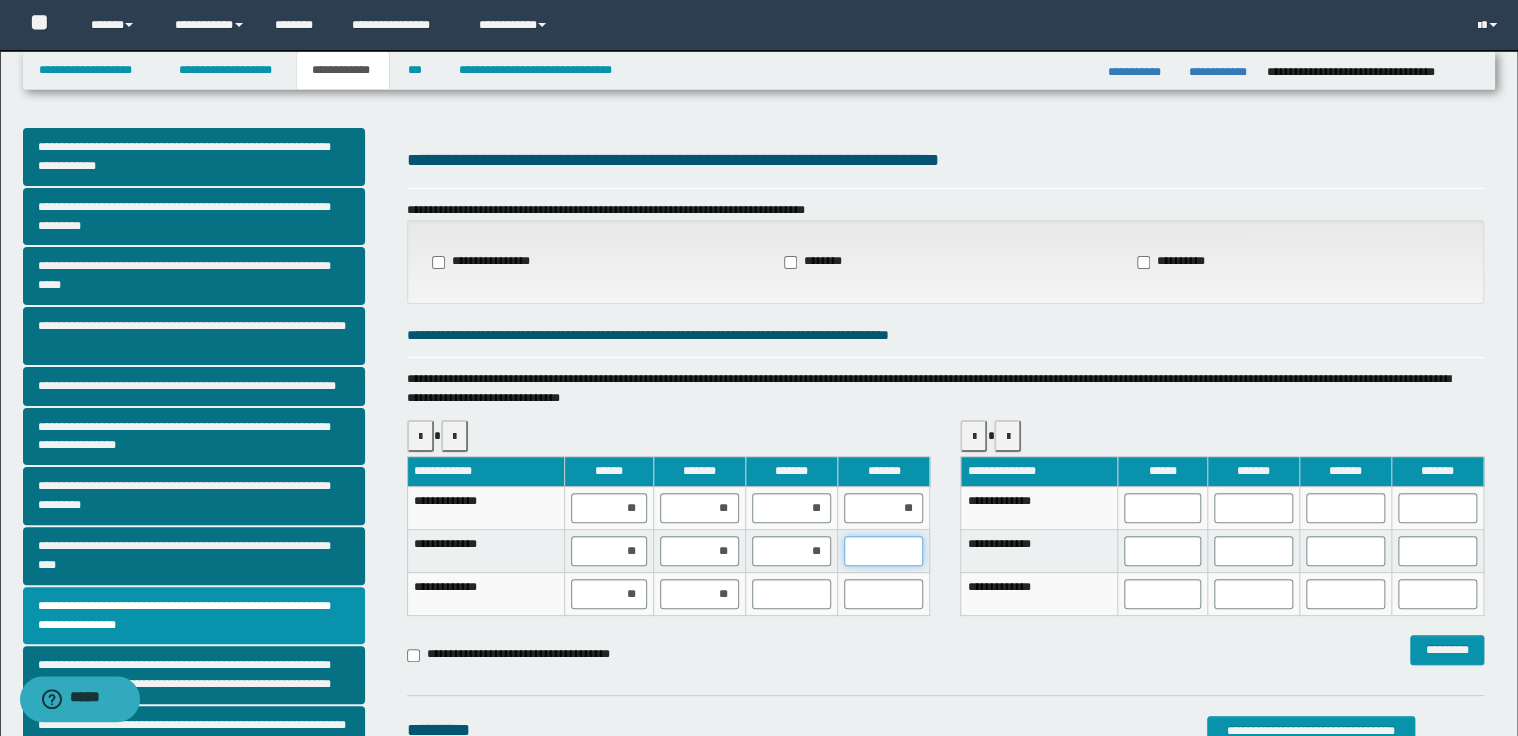 click at bounding box center [883, 551] 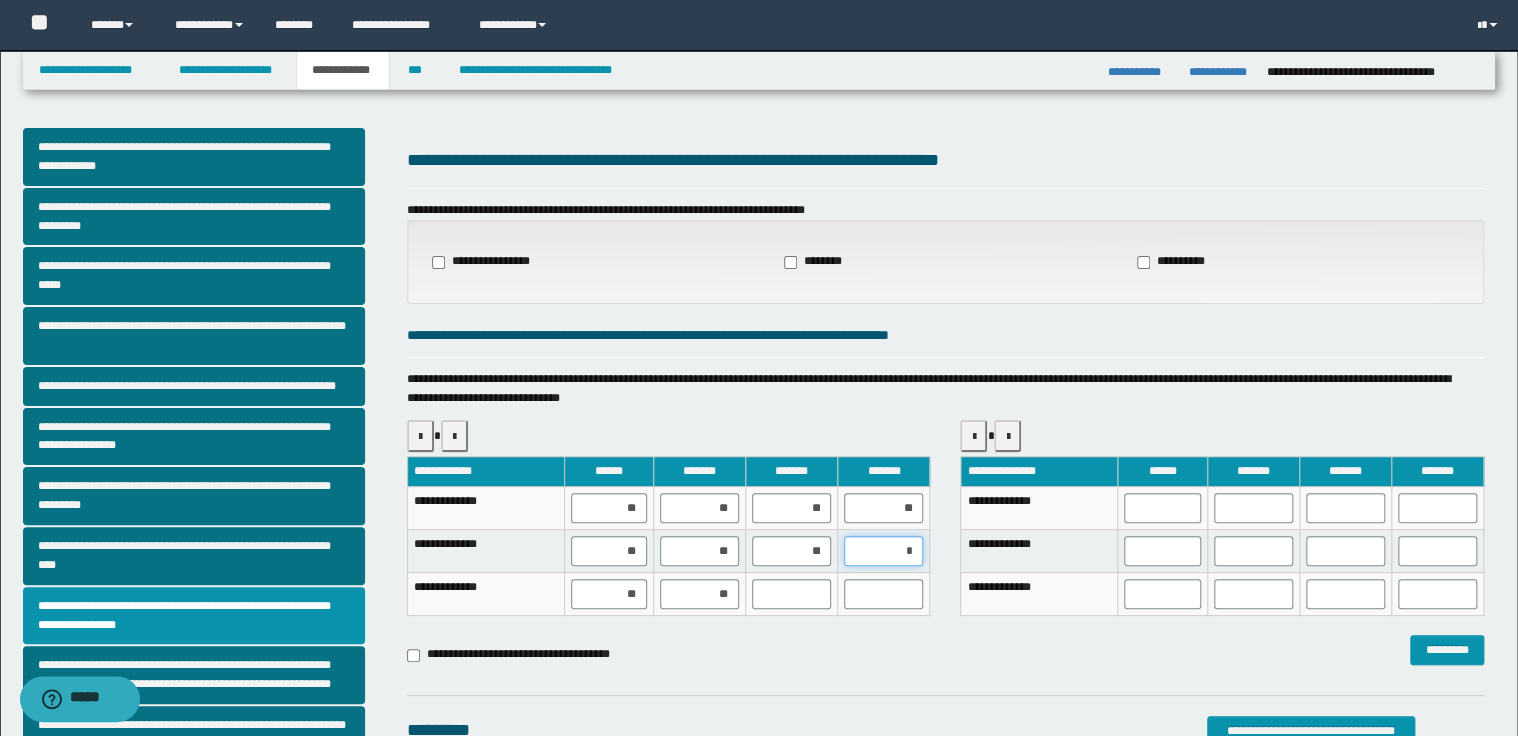 type on "**" 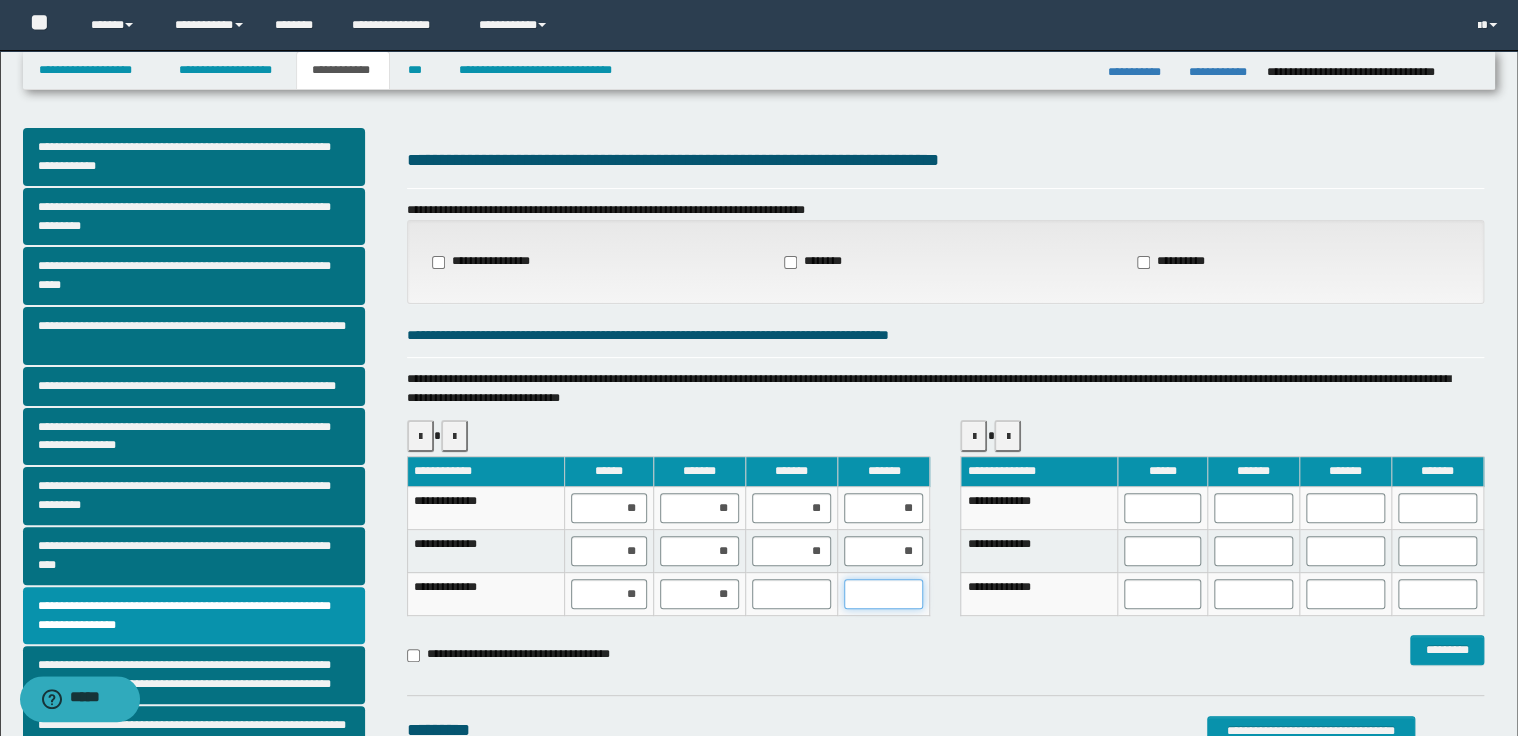 click at bounding box center (883, 594) 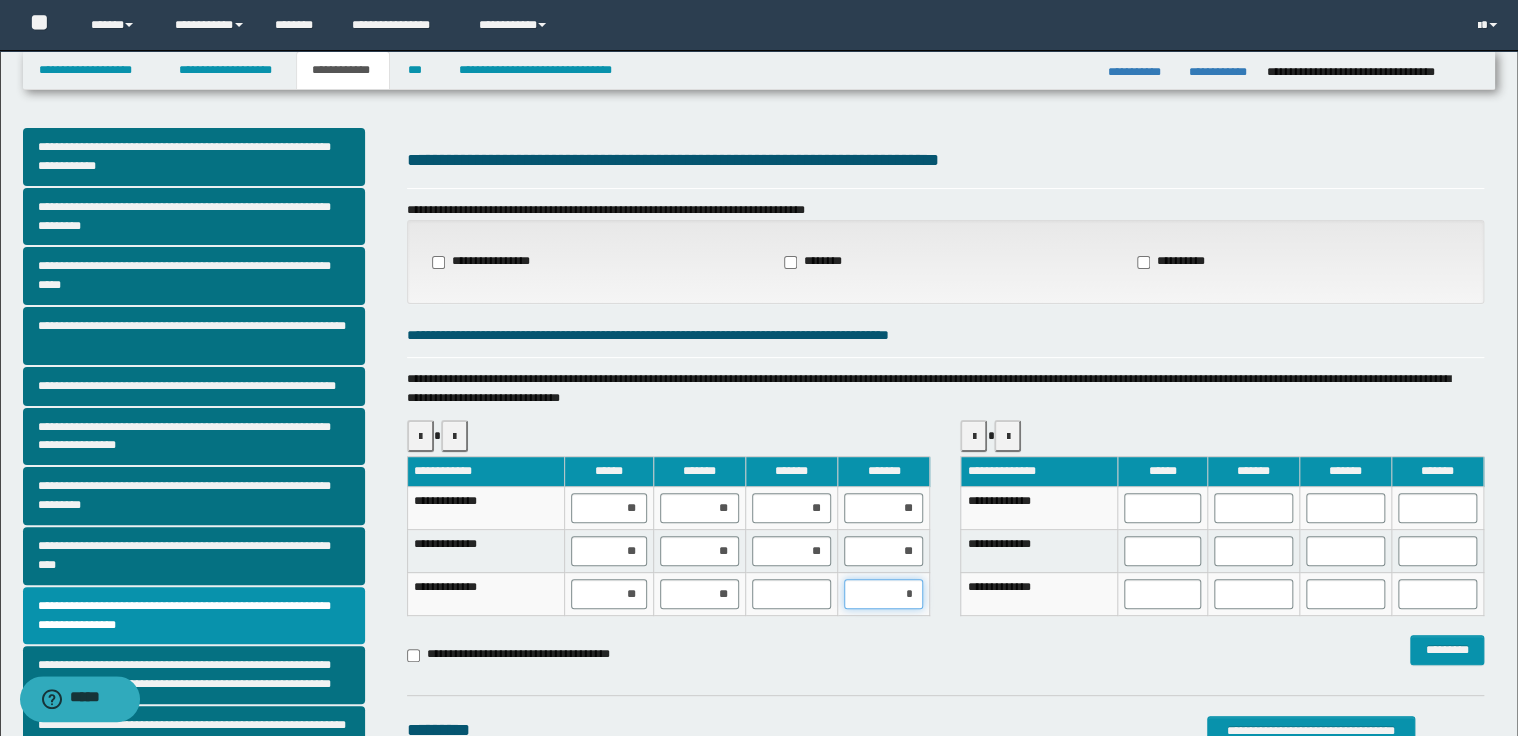 type on "**" 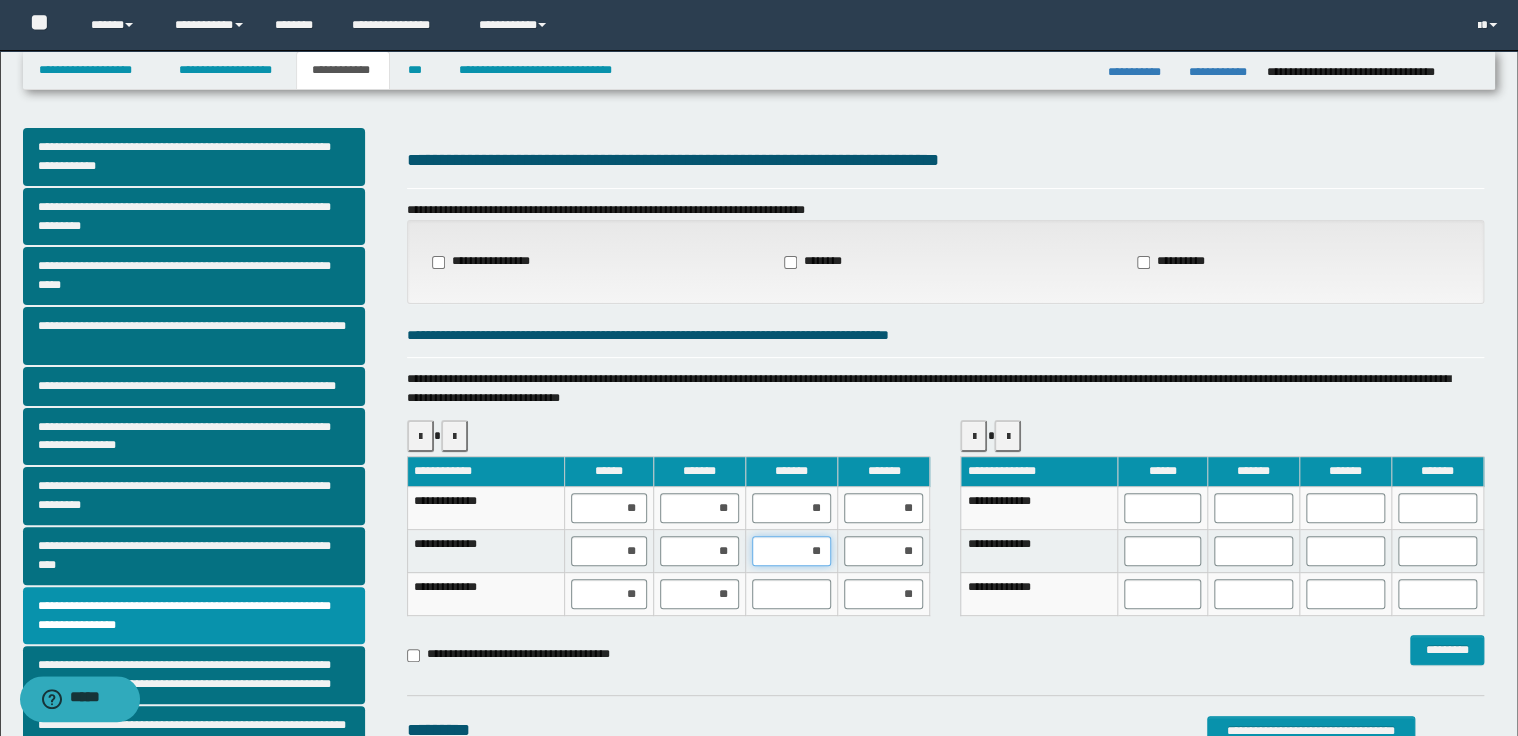 drag, startPoint x: 808, startPoint y: 552, endPoint x: 828, endPoint y: 547, distance: 20.615528 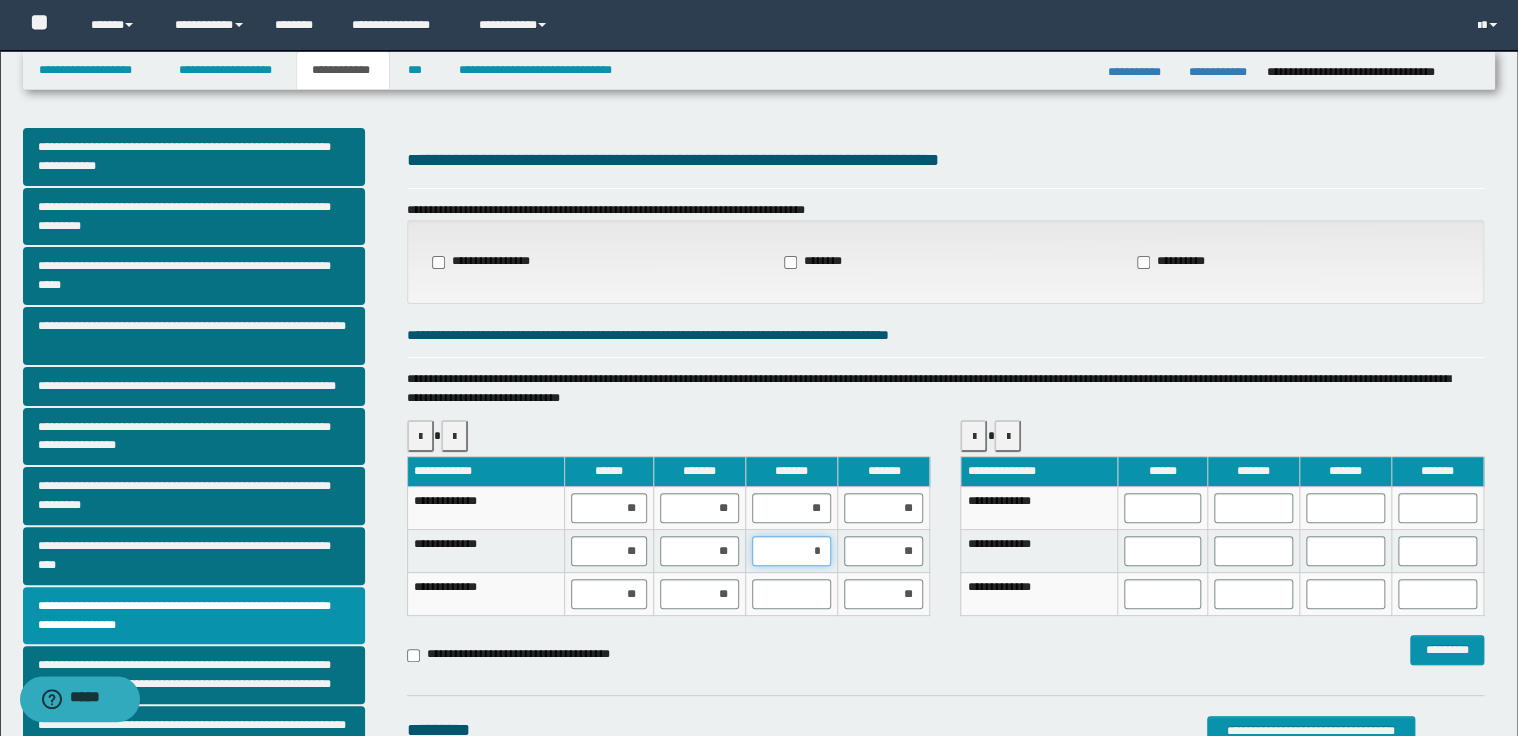 type on "**" 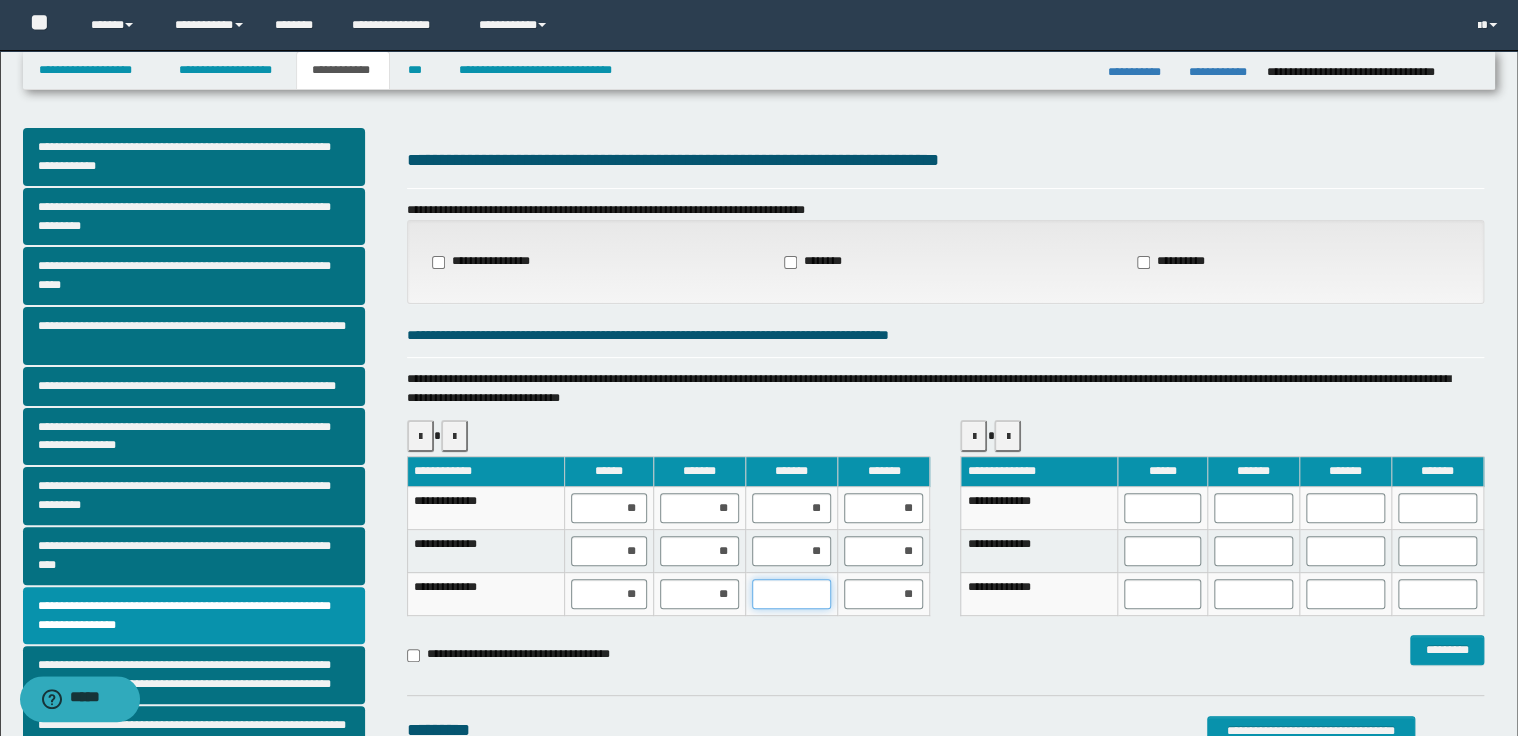 click at bounding box center (791, 594) 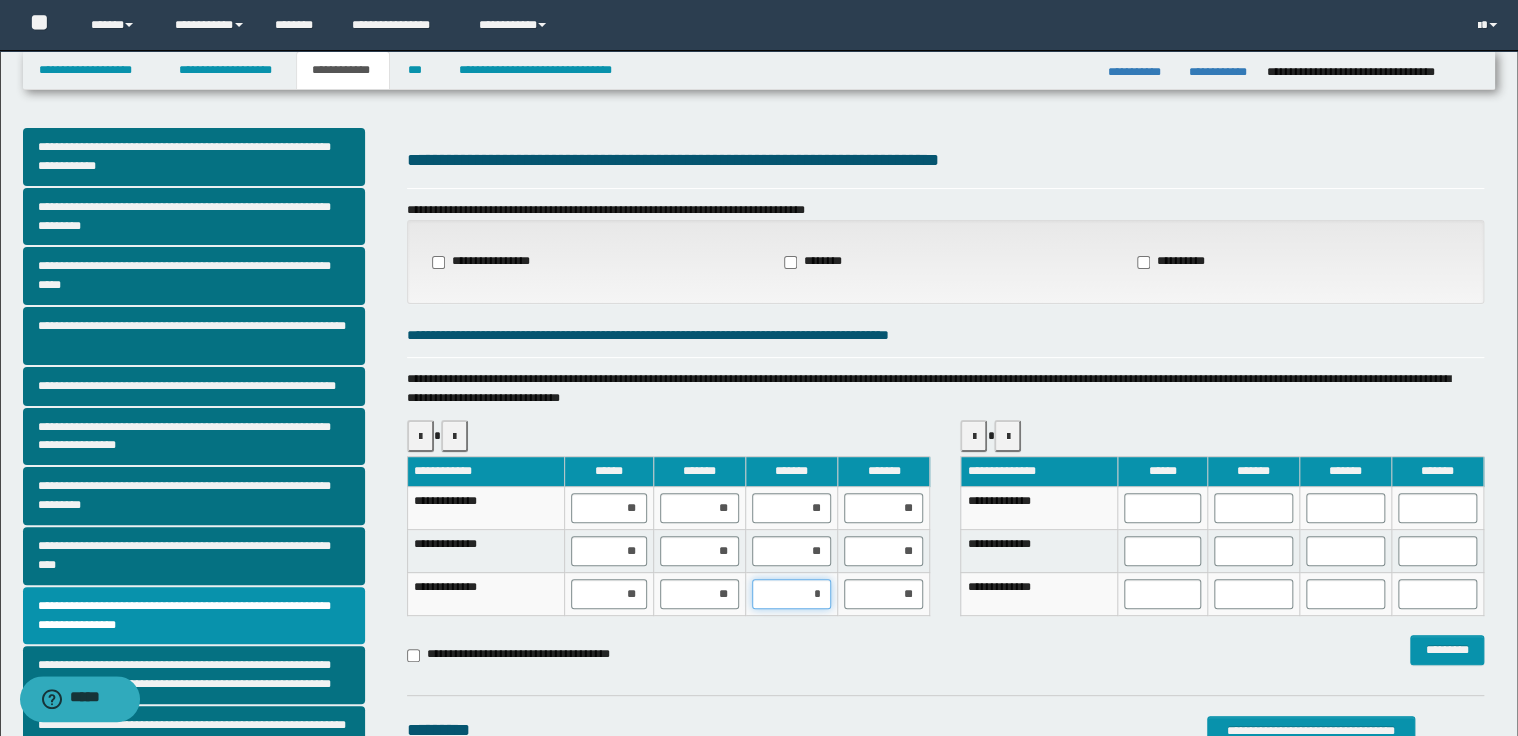 type on "**" 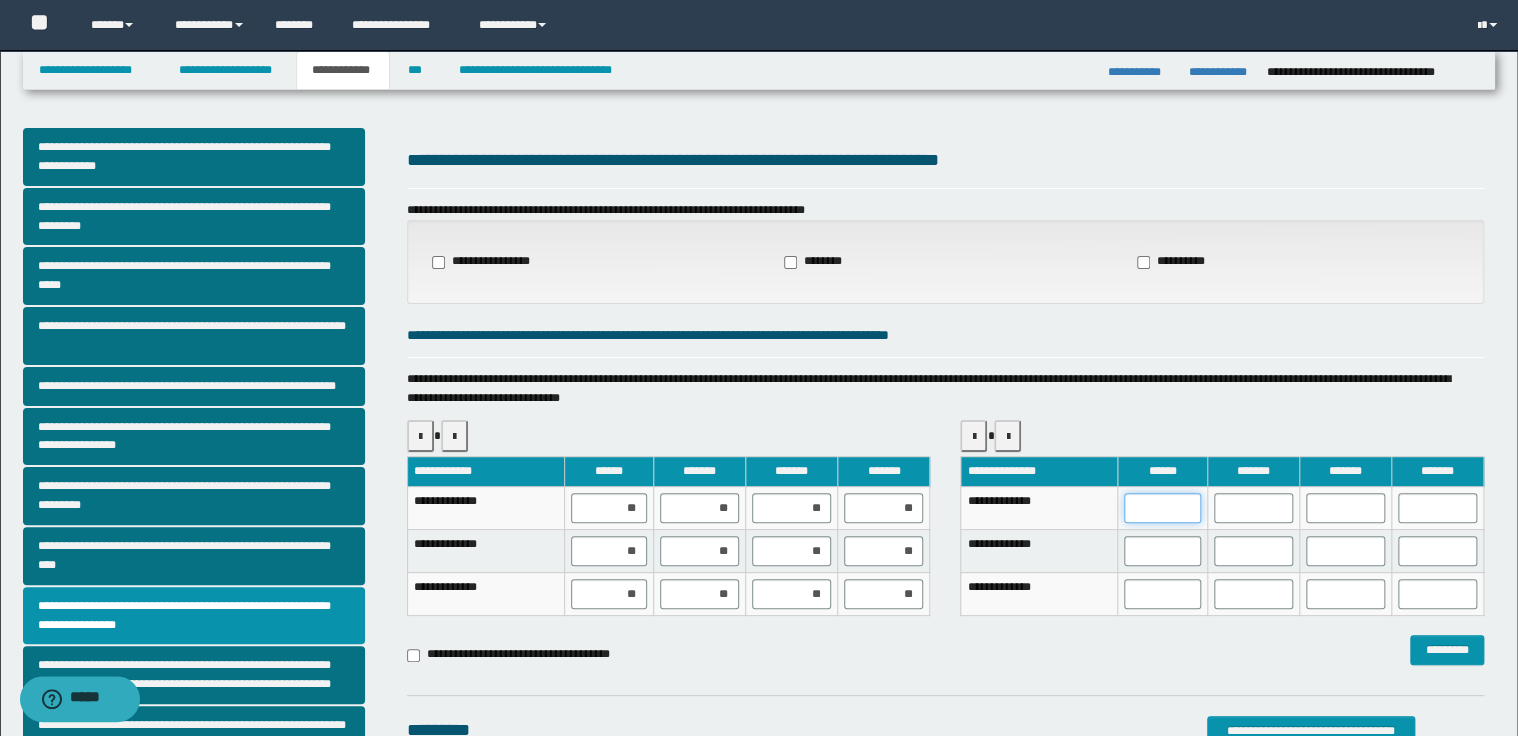 click at bounding box center (1162, 508) 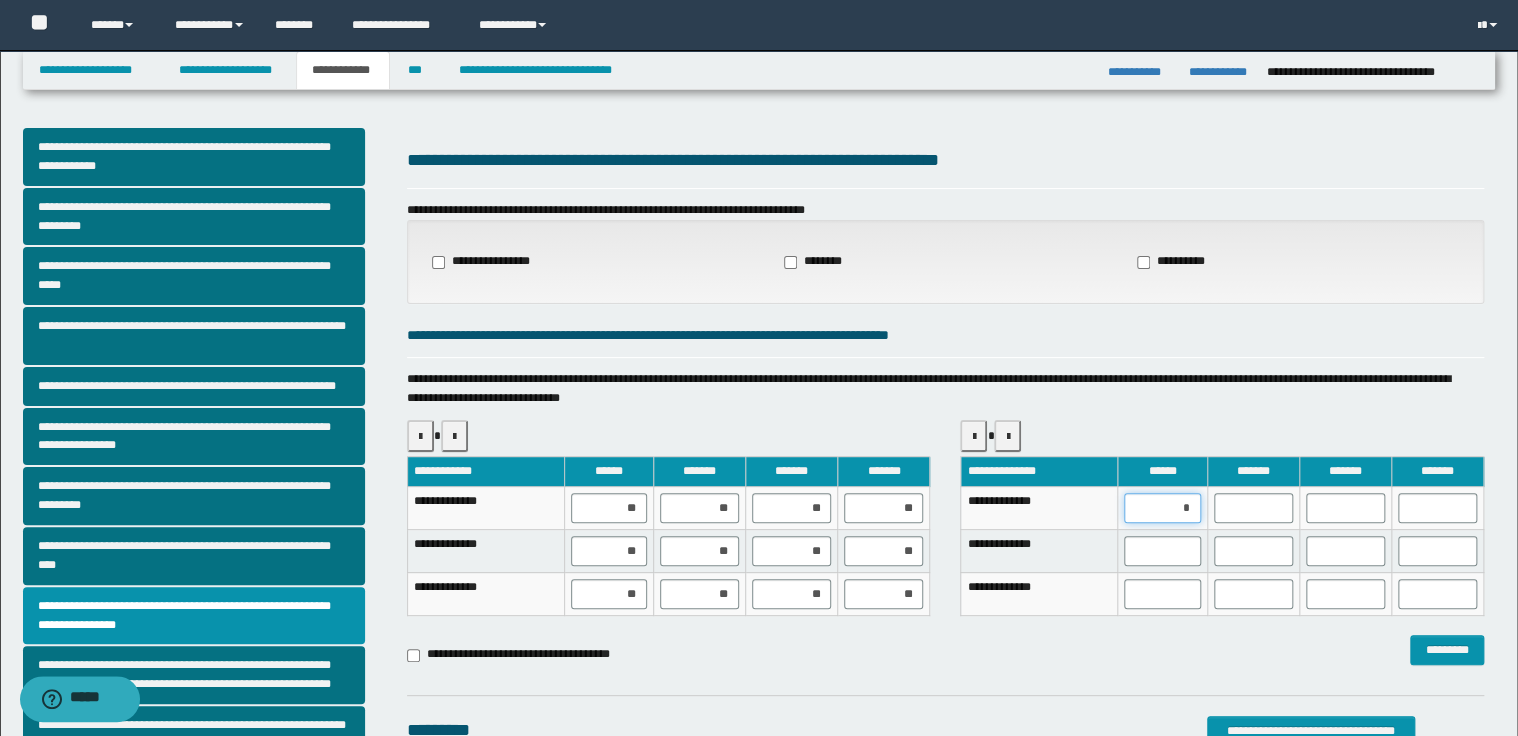 type on "**" 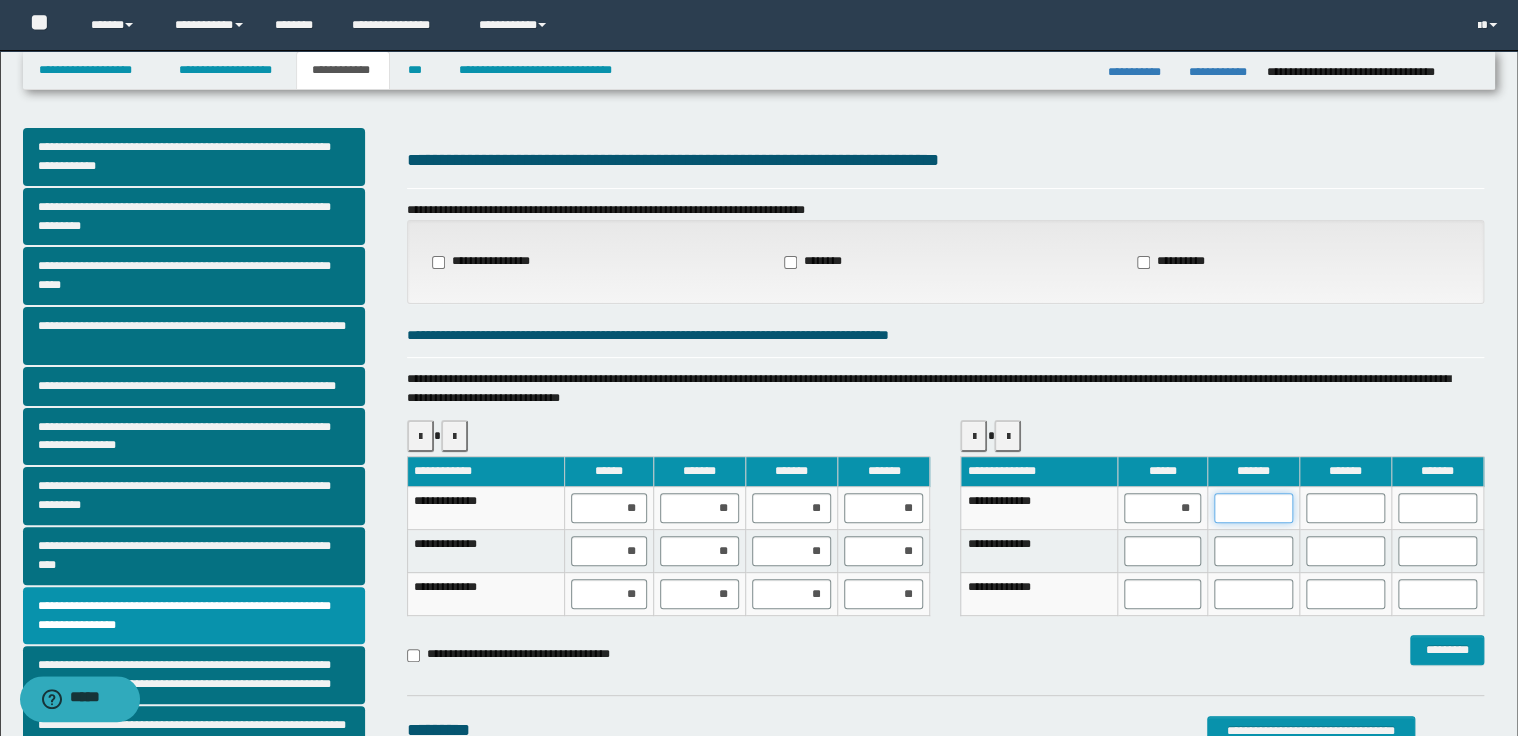 click at bounding box center [1253, 508] 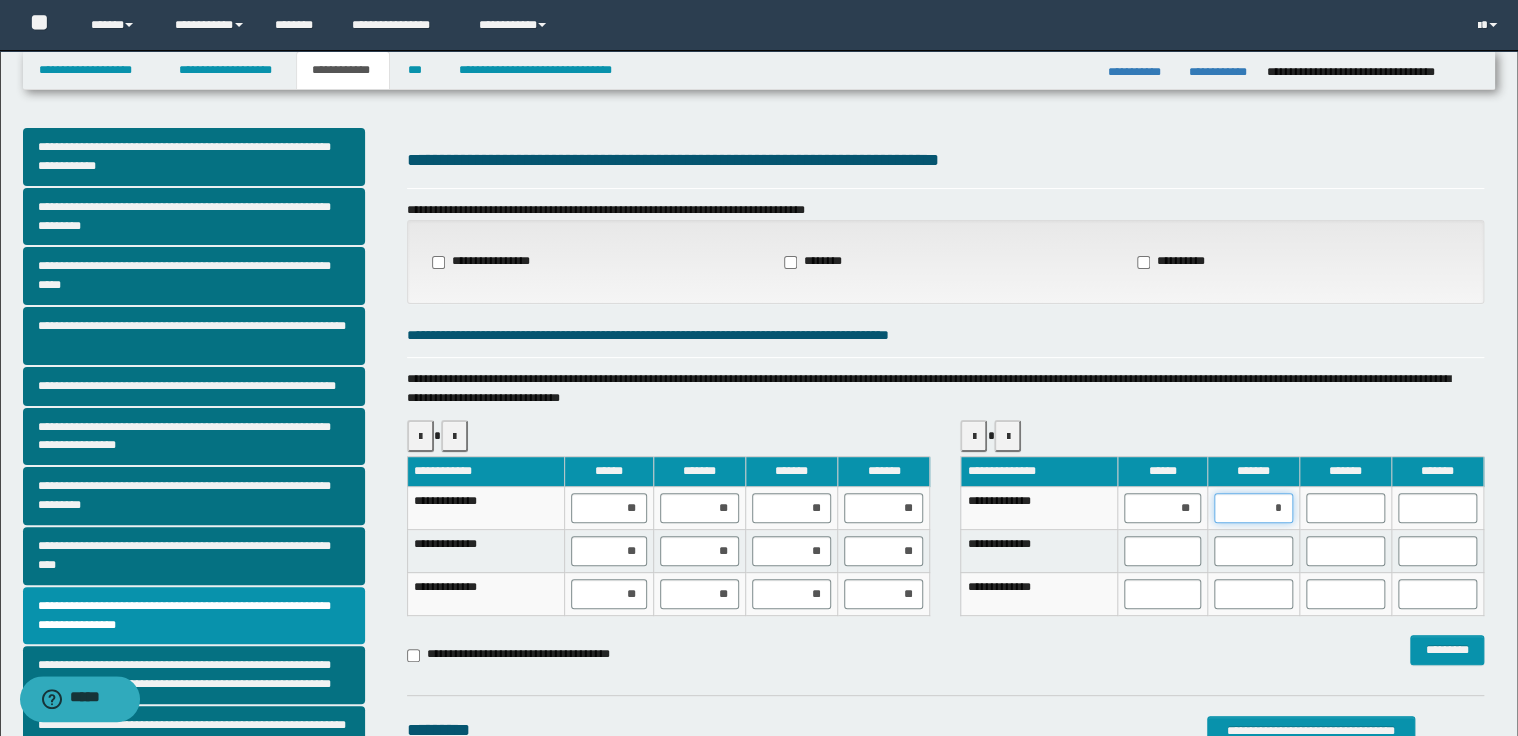 type on "**" 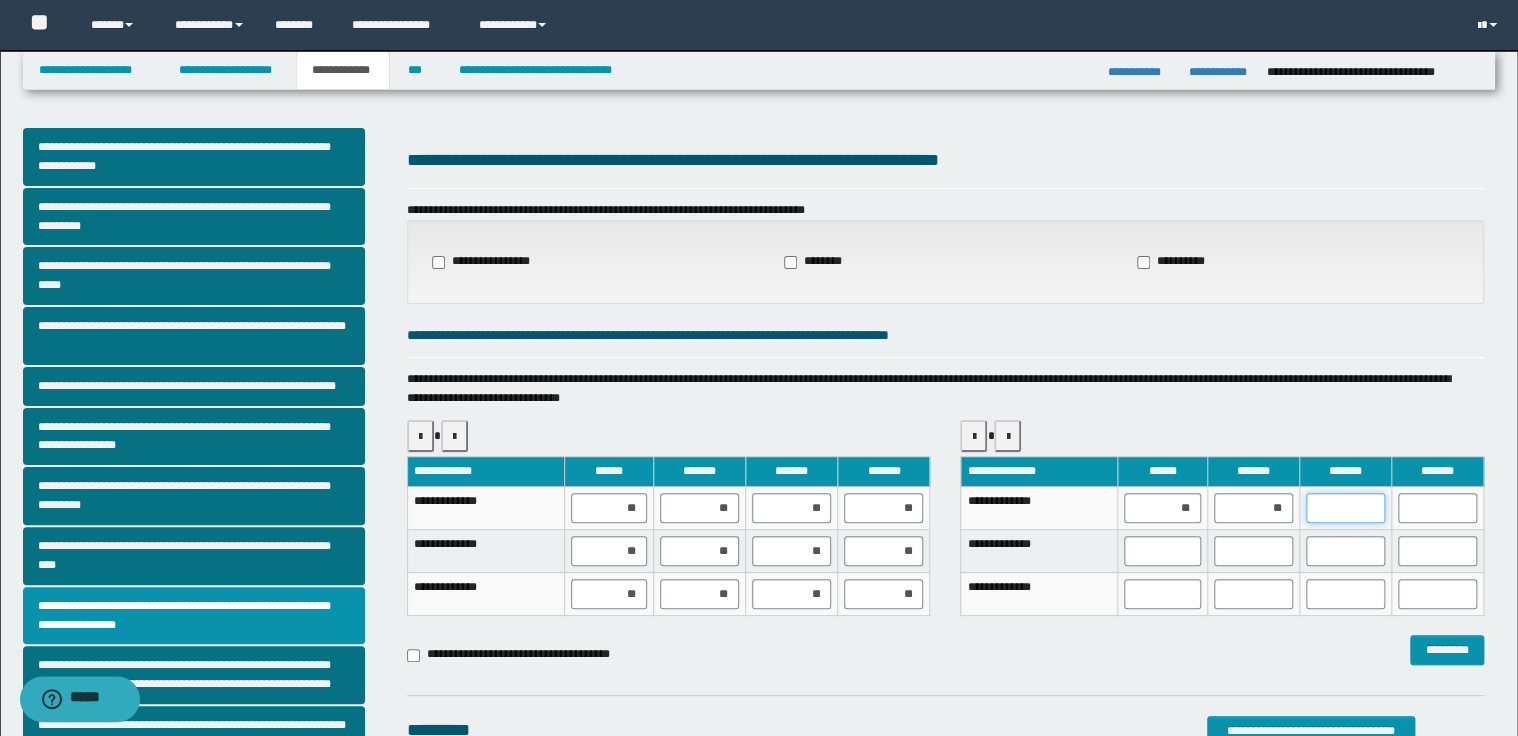 click at bounding box center [1345, 508] 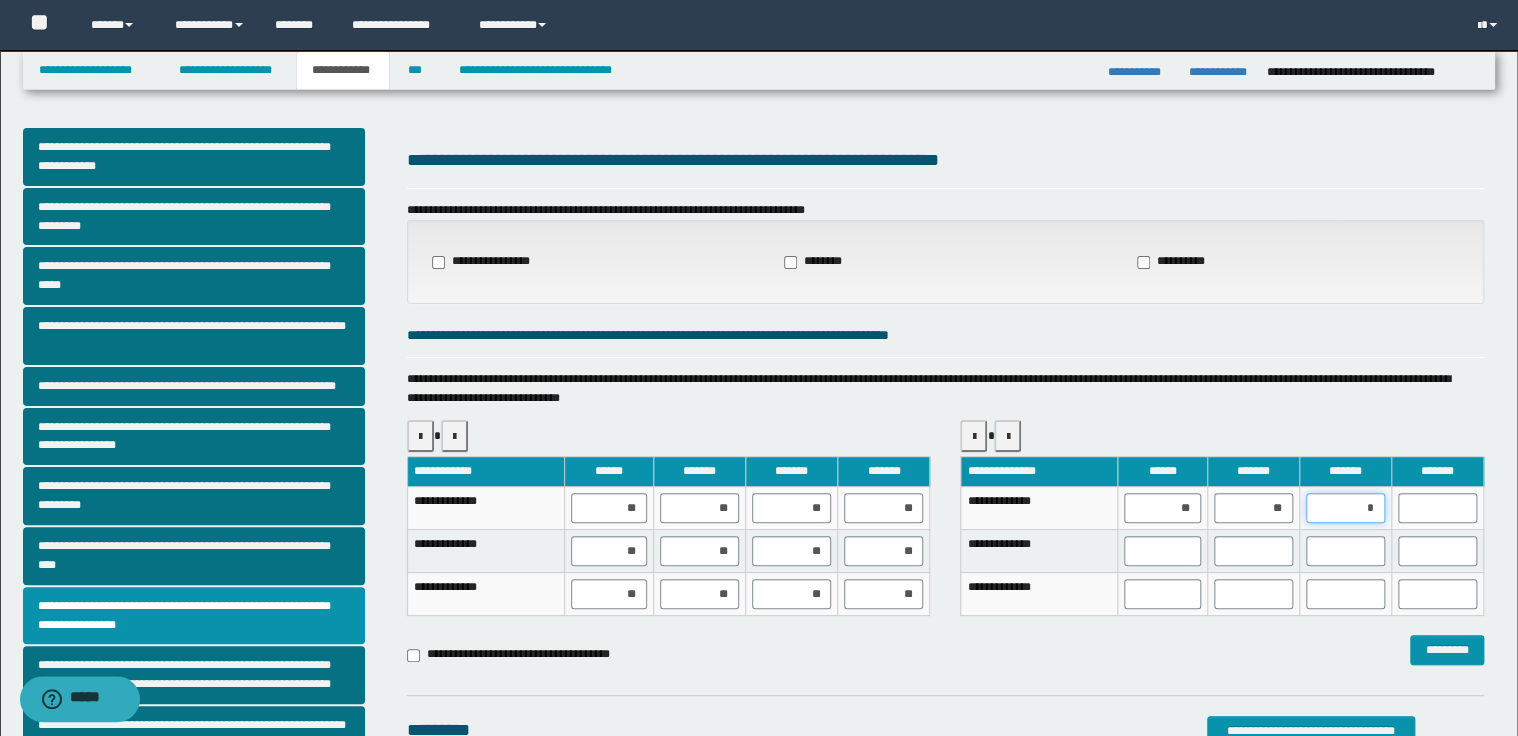 type on "**" 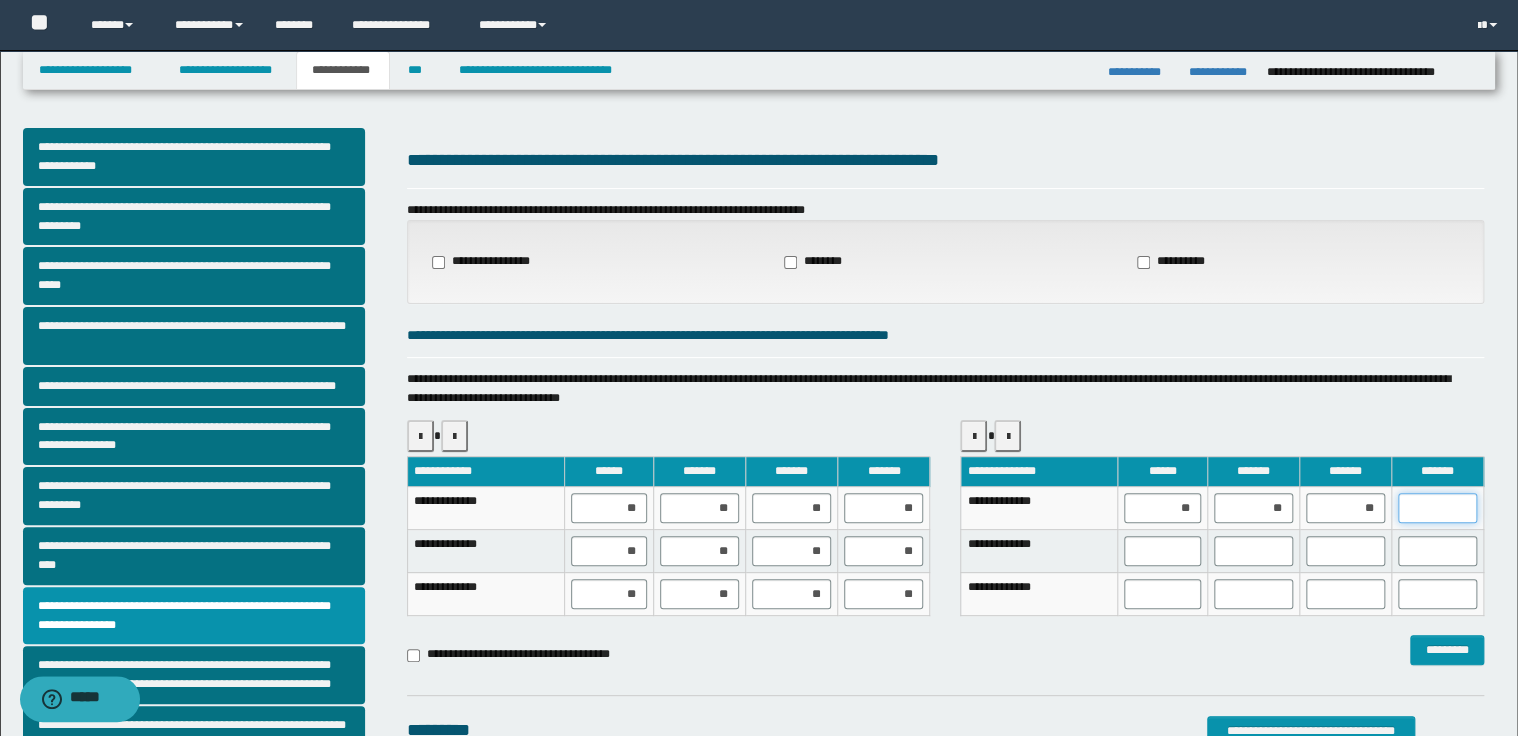 click at bounding box center [1437, 508] 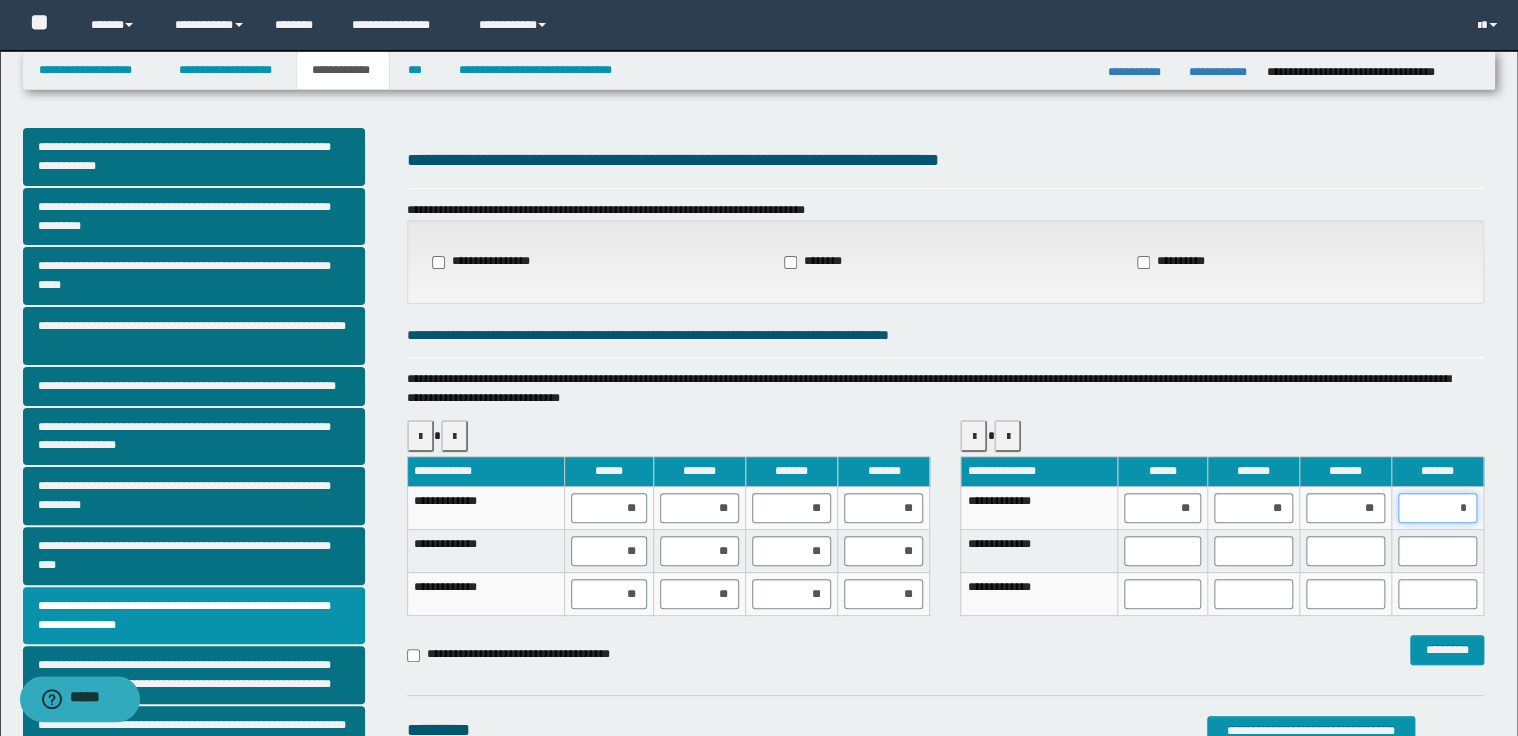 type on "**" 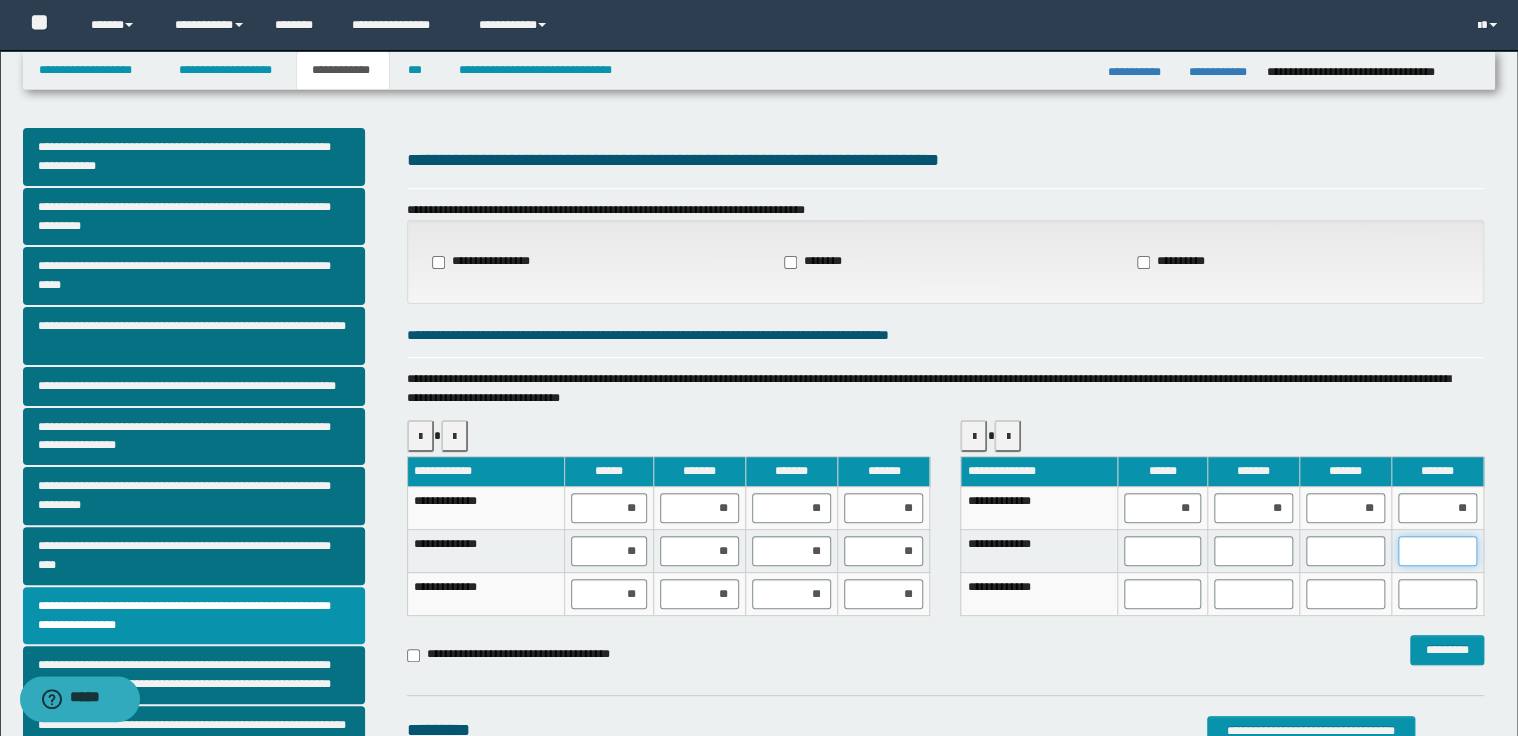 click at bounding box center (1437, 551) 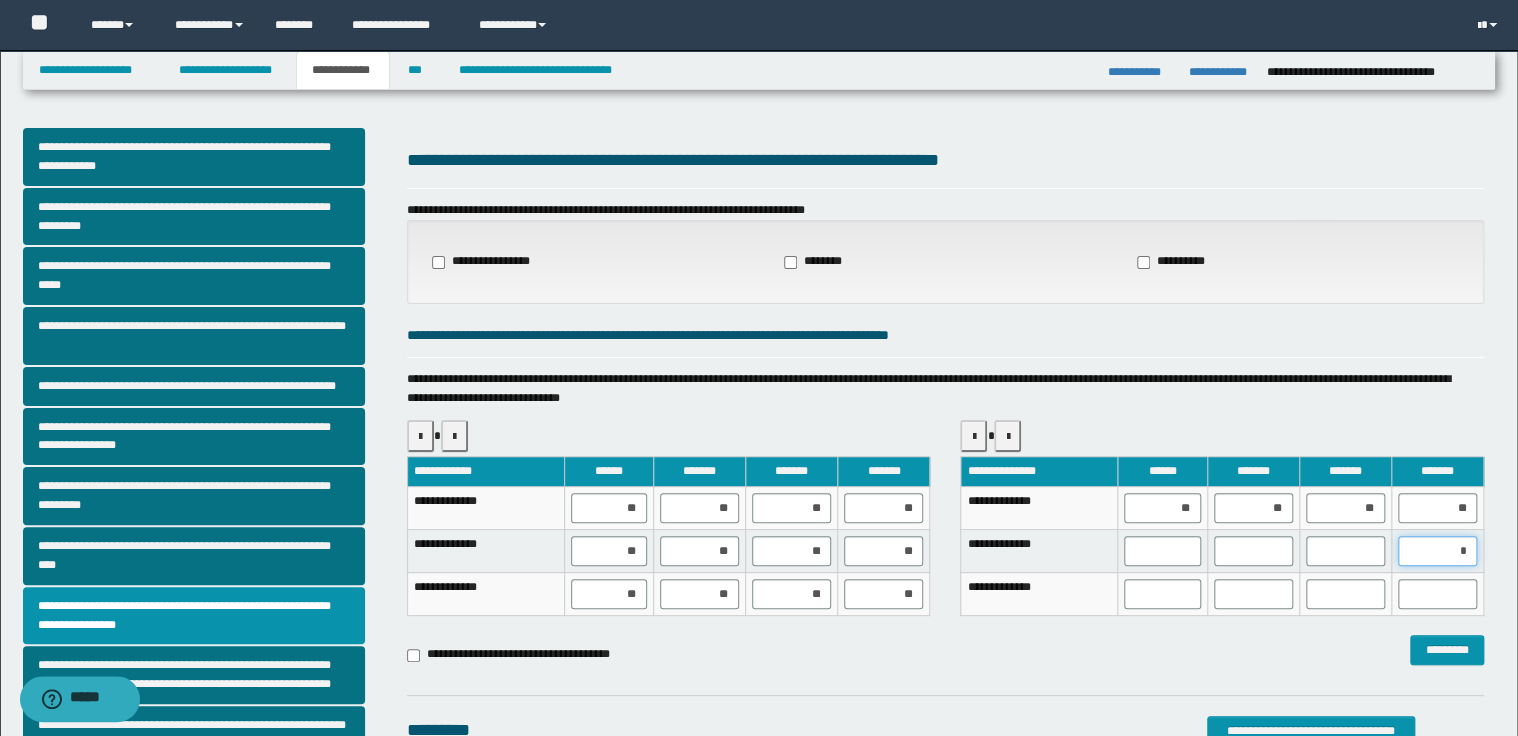type on "**" 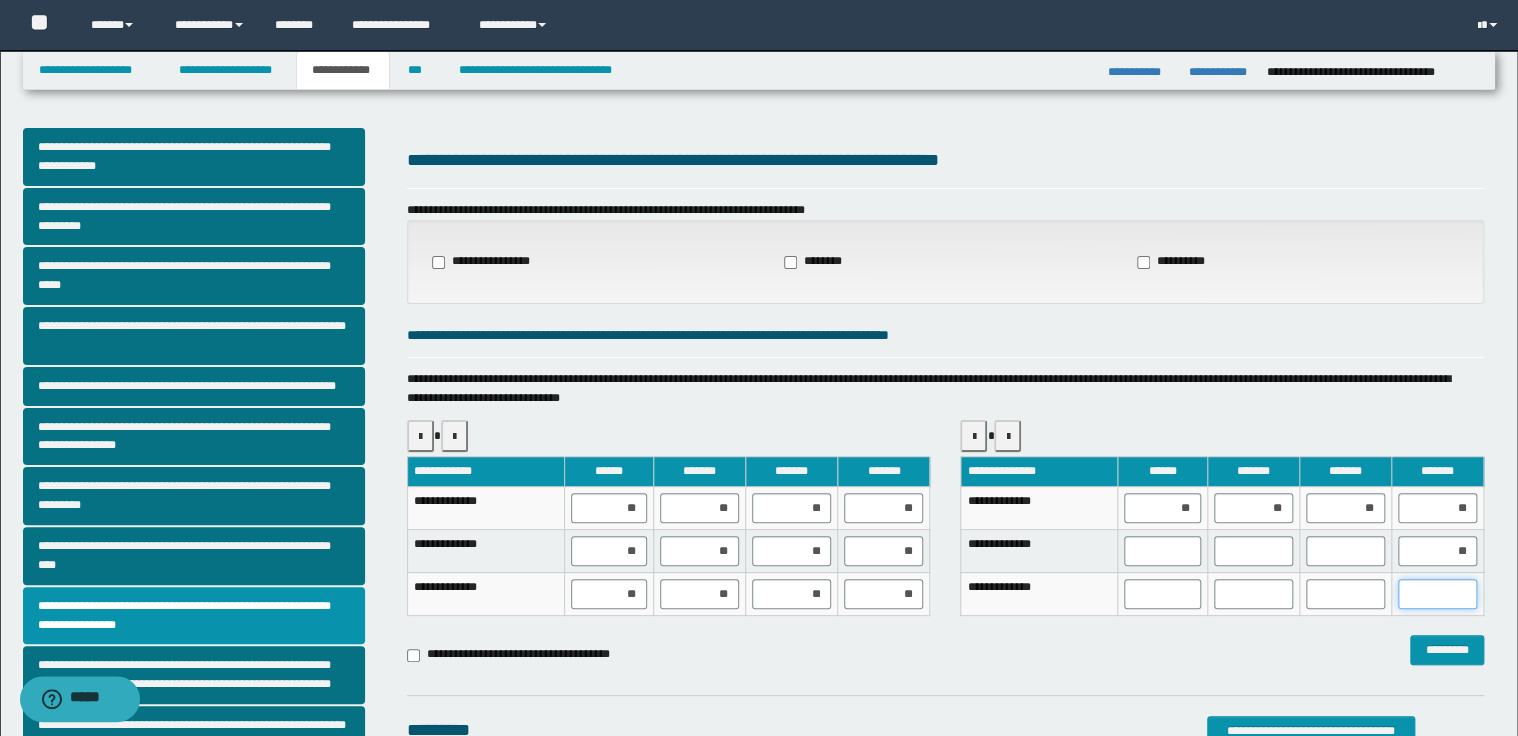 click at bounding box center (1437, 594) 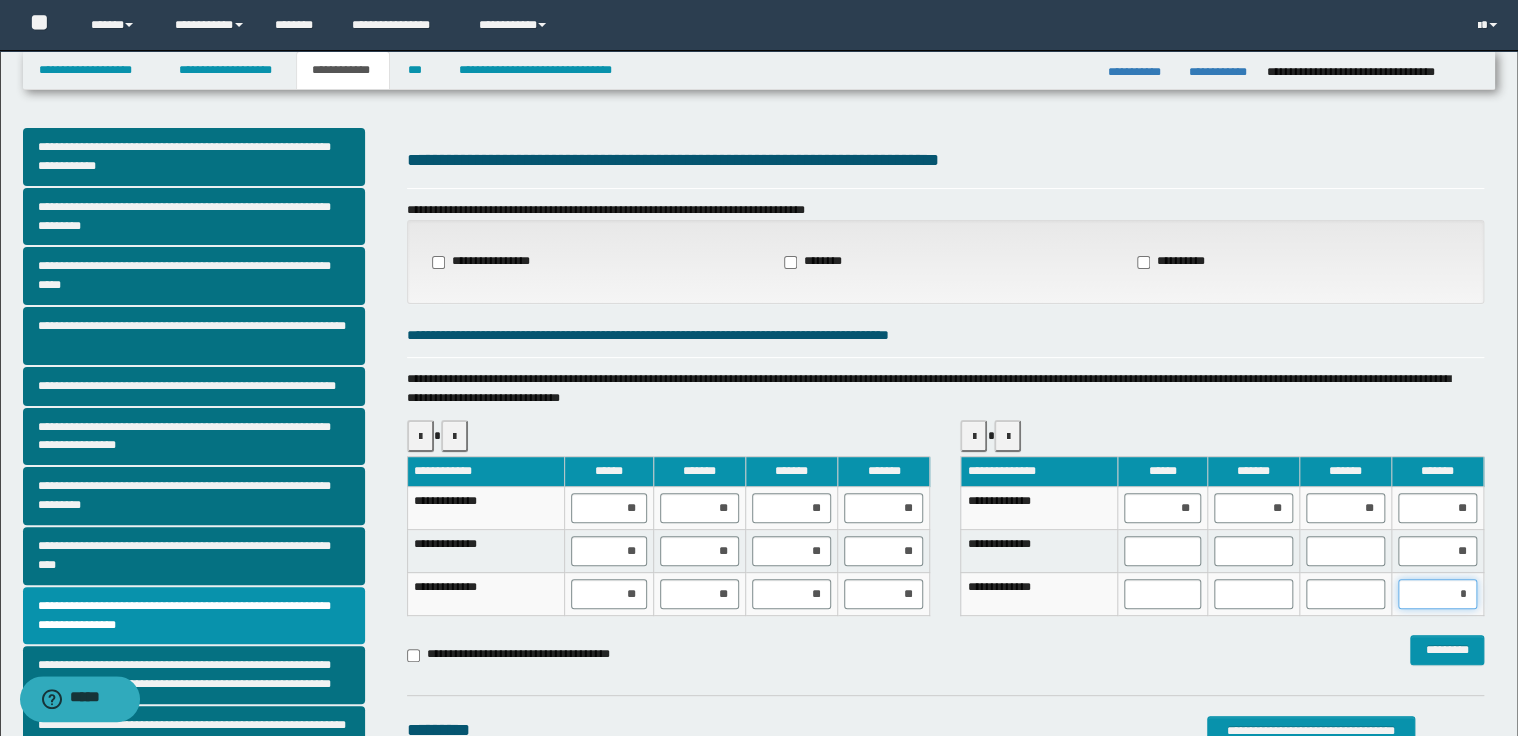 type on "**" 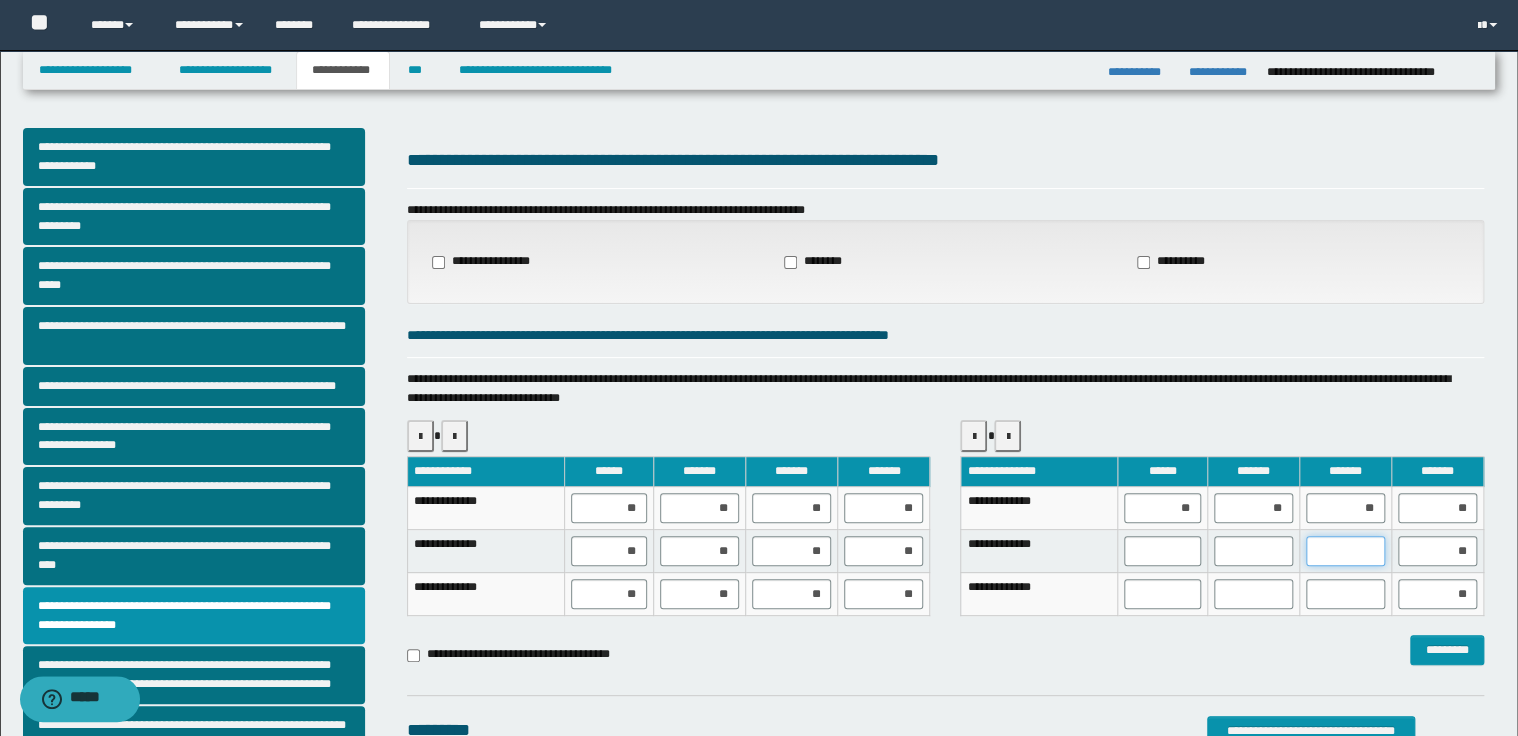 click at bounding box center (1345, 551) 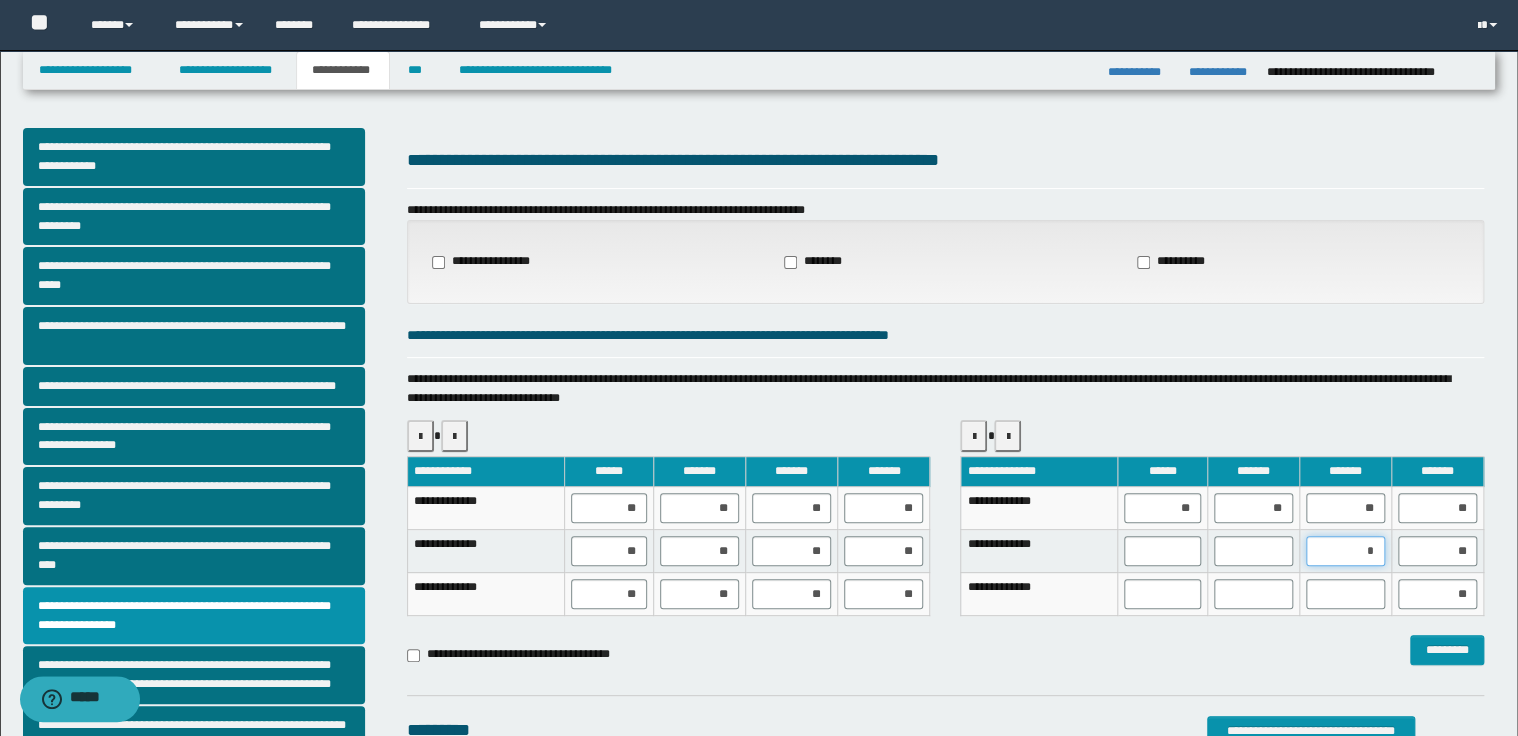 type on "**" 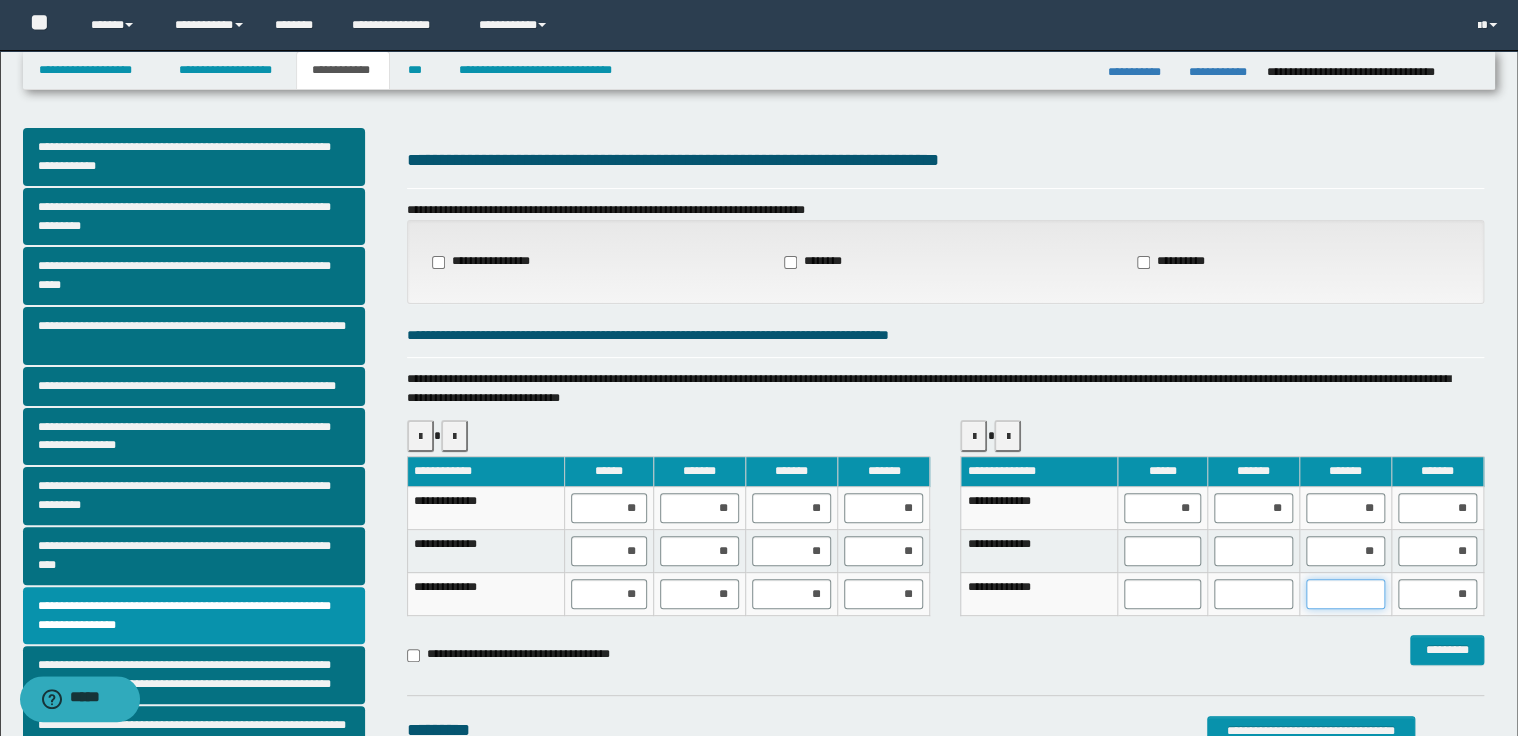 click at bounding box center (1345, 594) 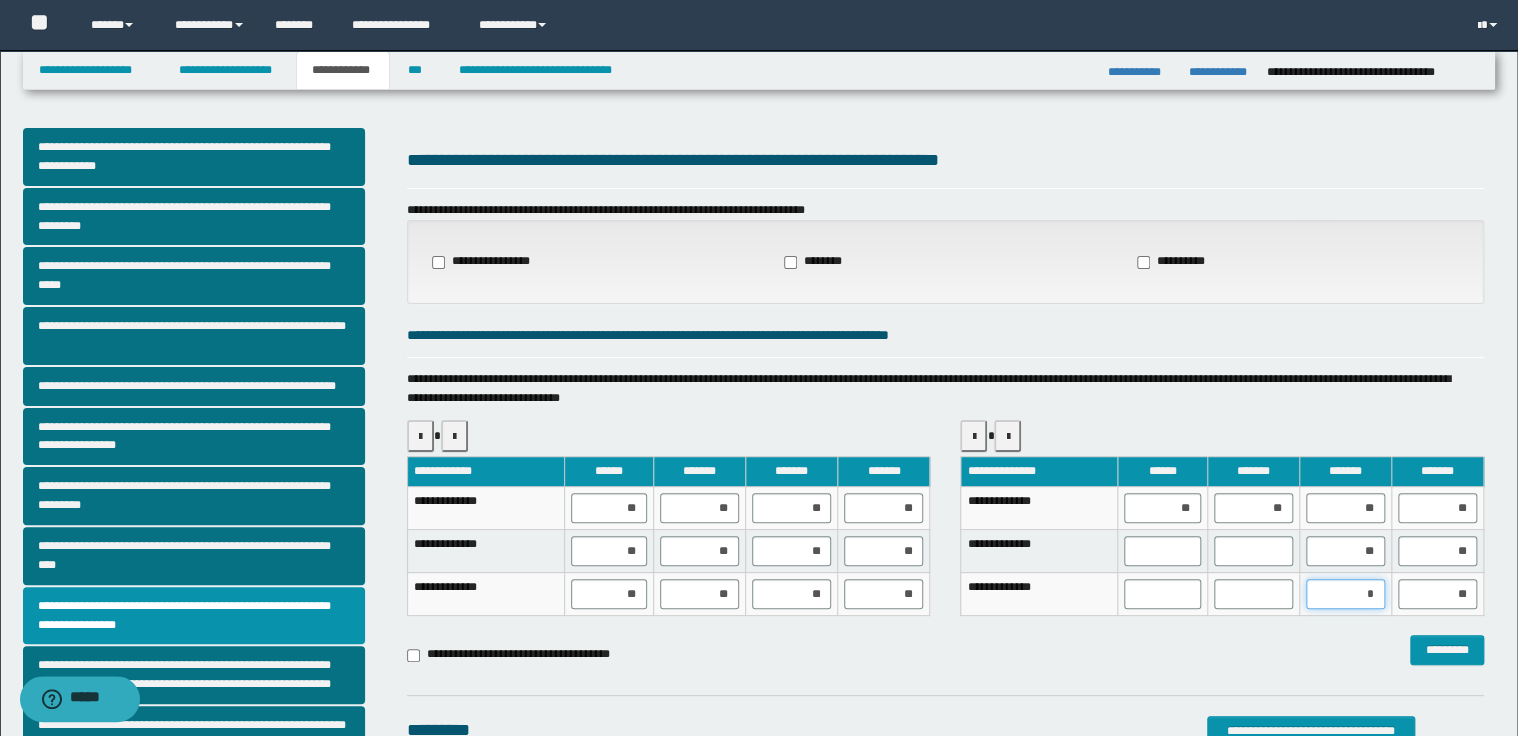 type on "**" 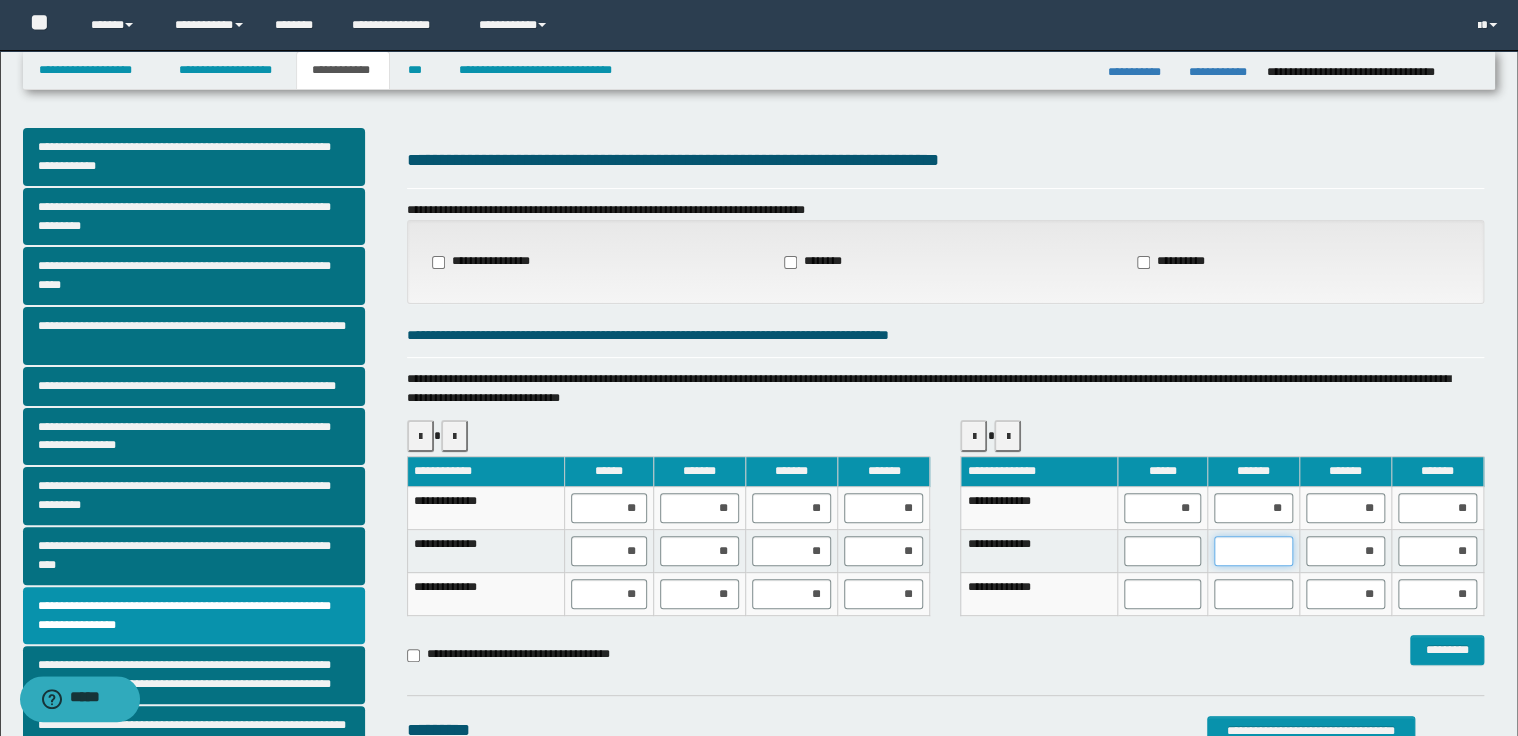 click at bounding box center [1253, 551] 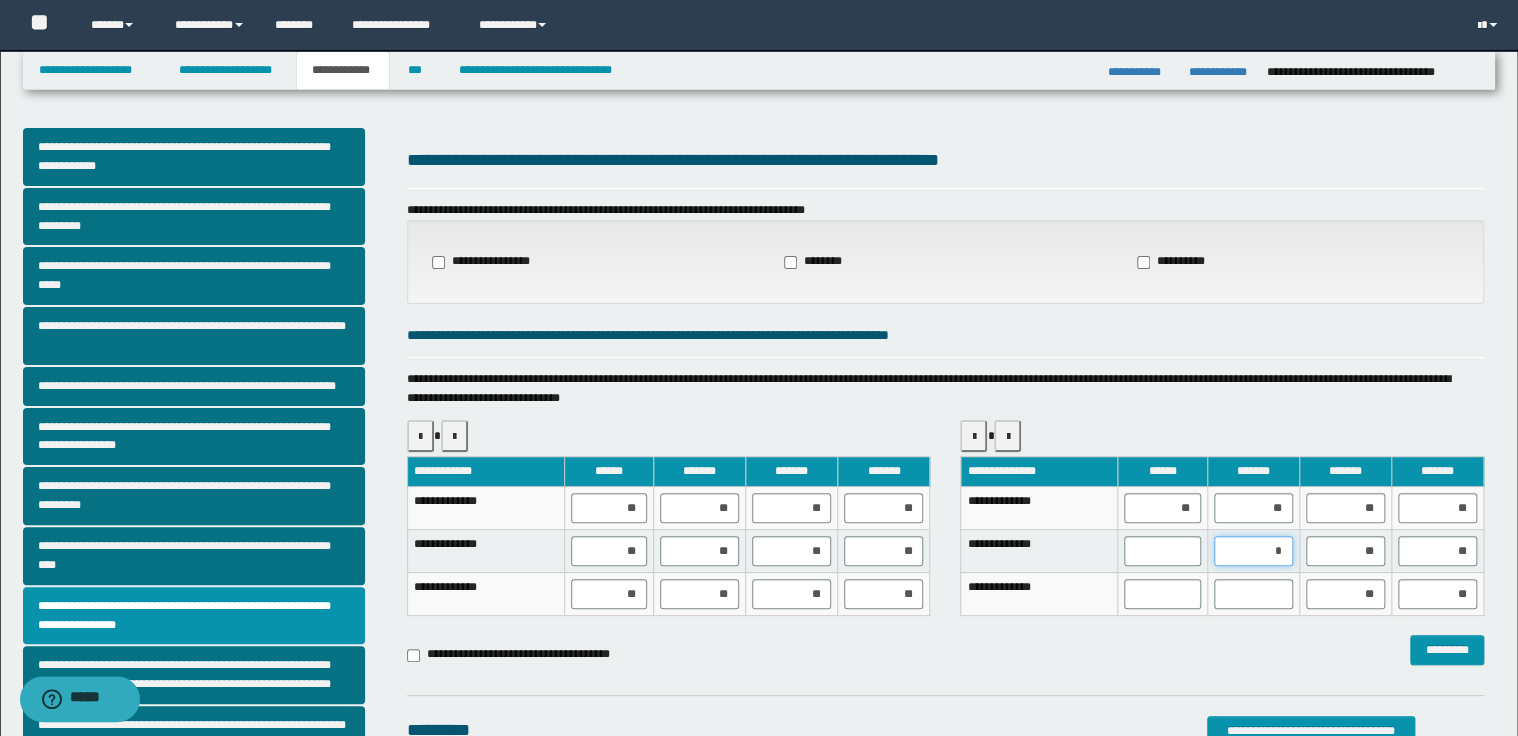 type on "**" 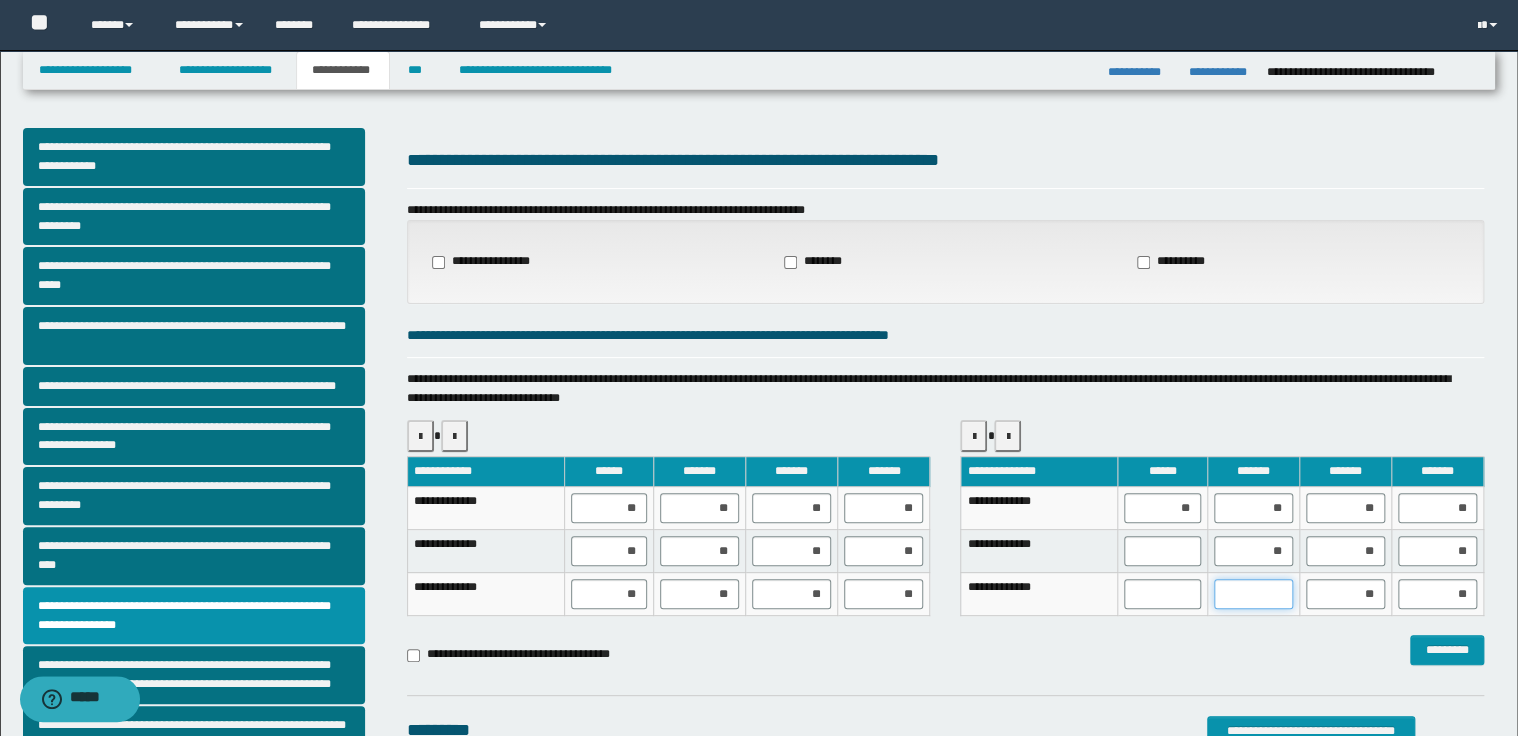 click at bounding box center [1253, 594] 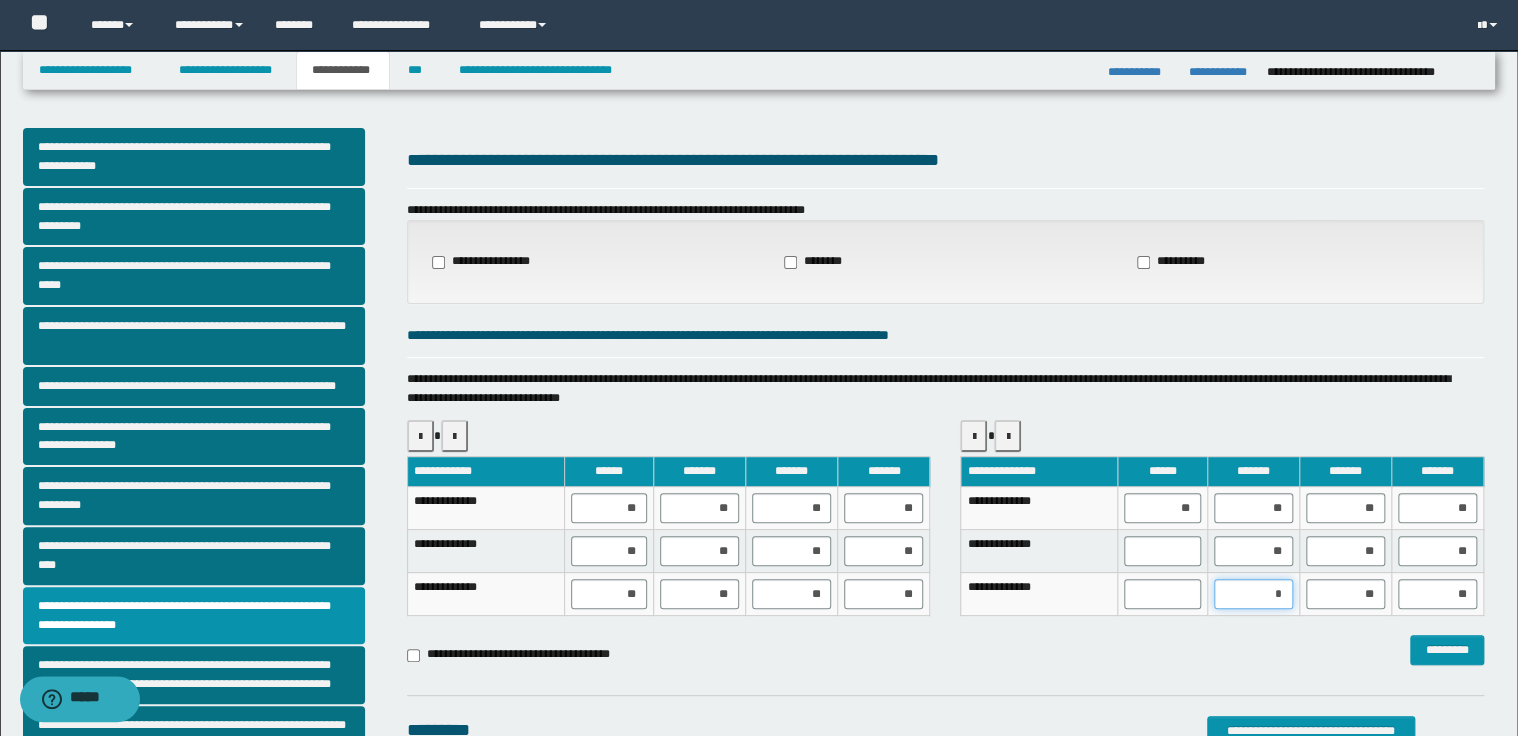 type on "**" 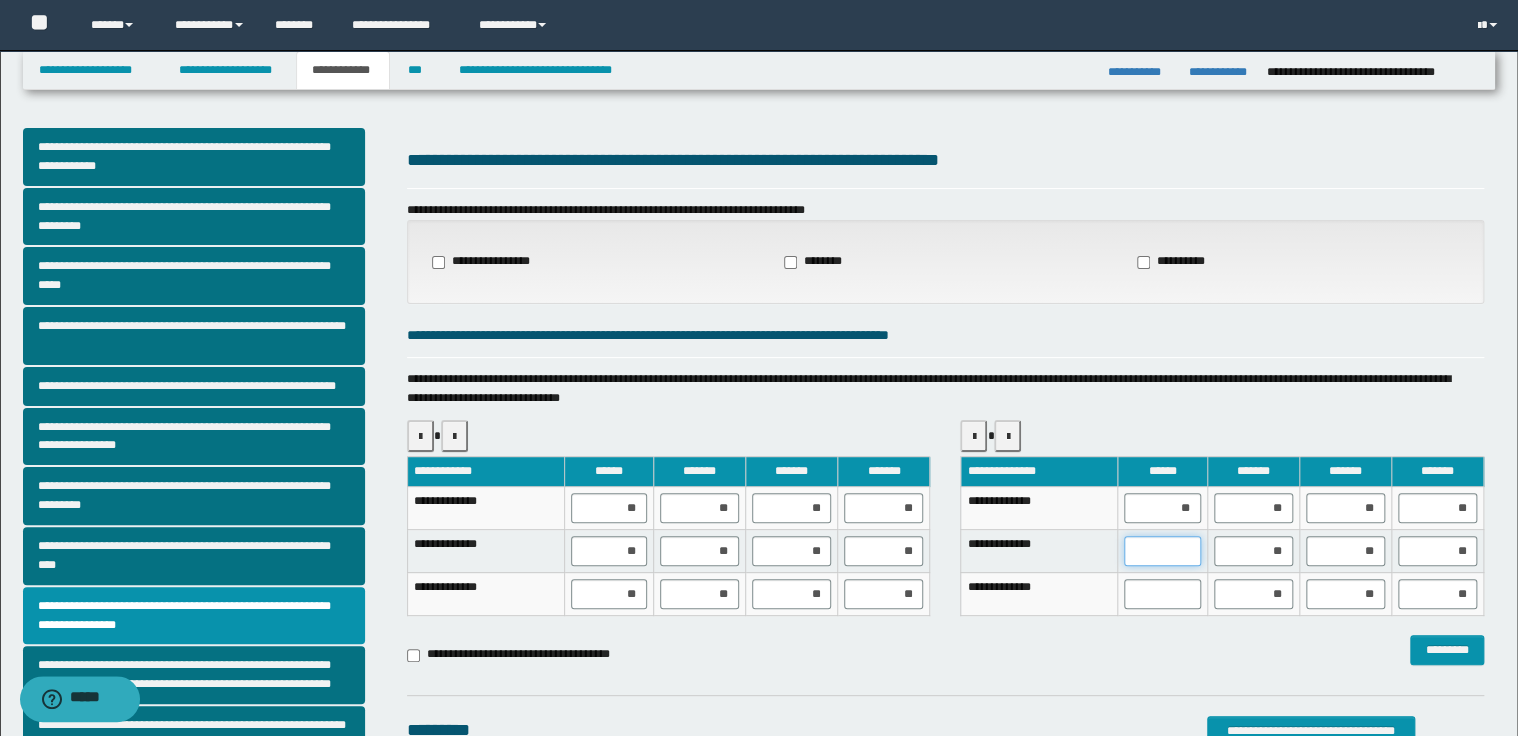 click at bounding box center (1162, 551) 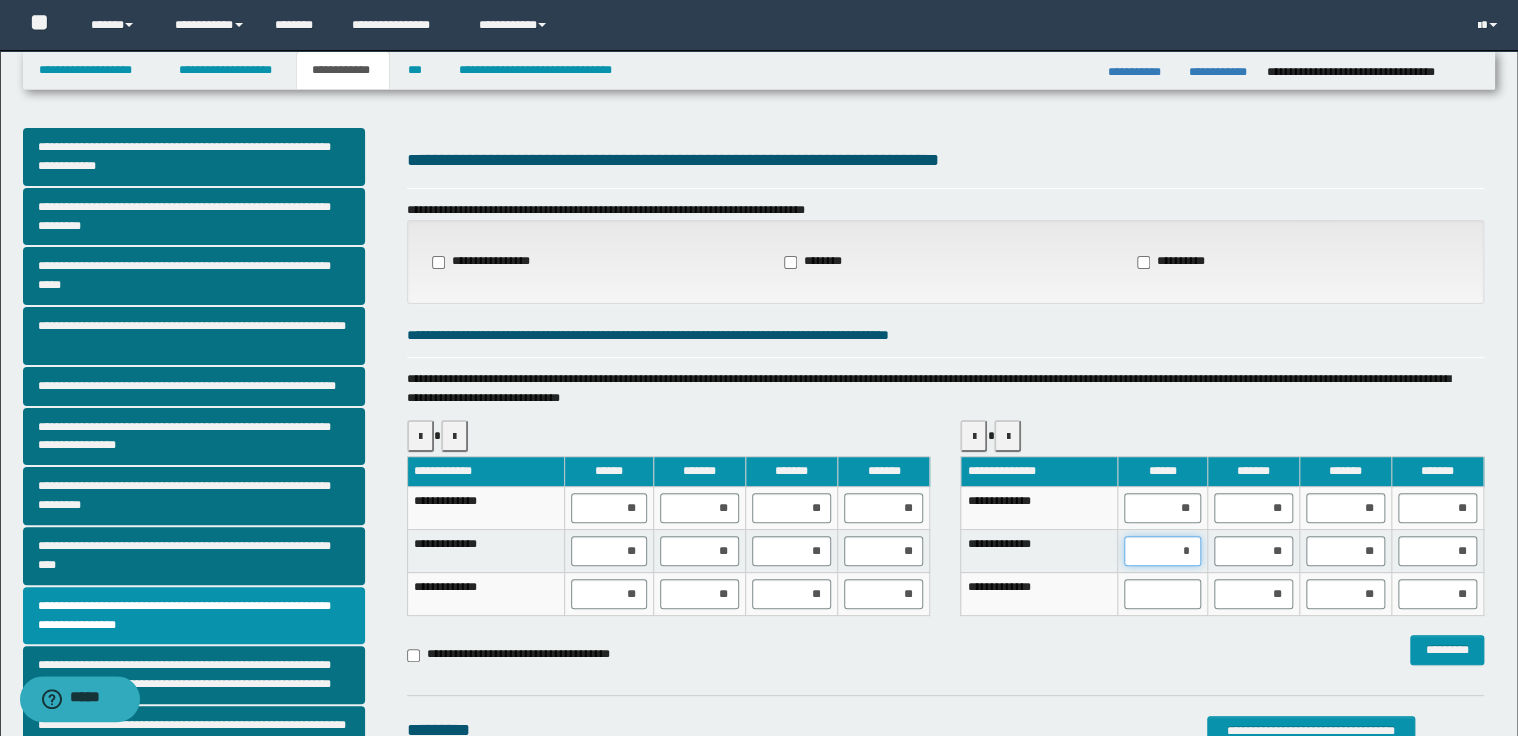 type on "**" 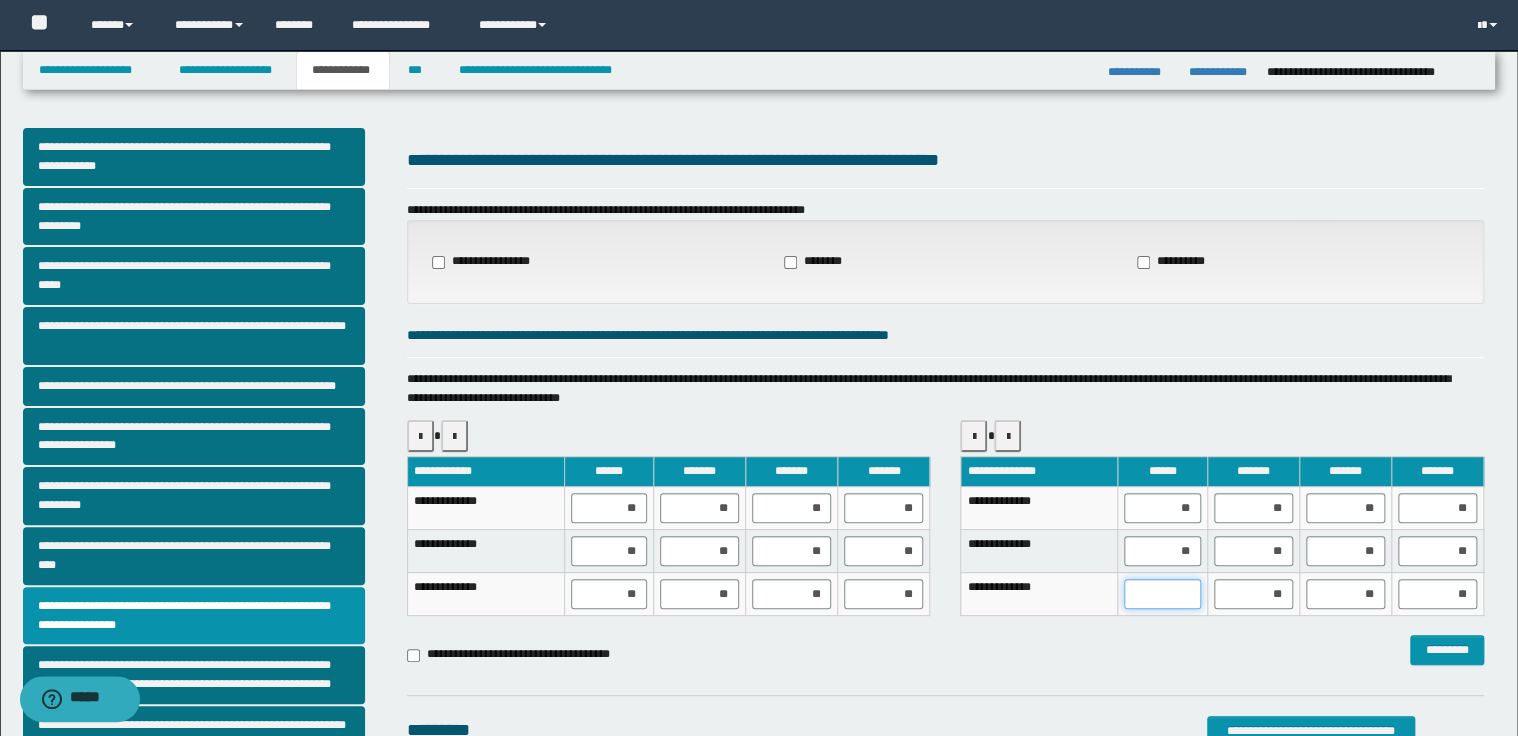 click at bounding box center (1162, 594) 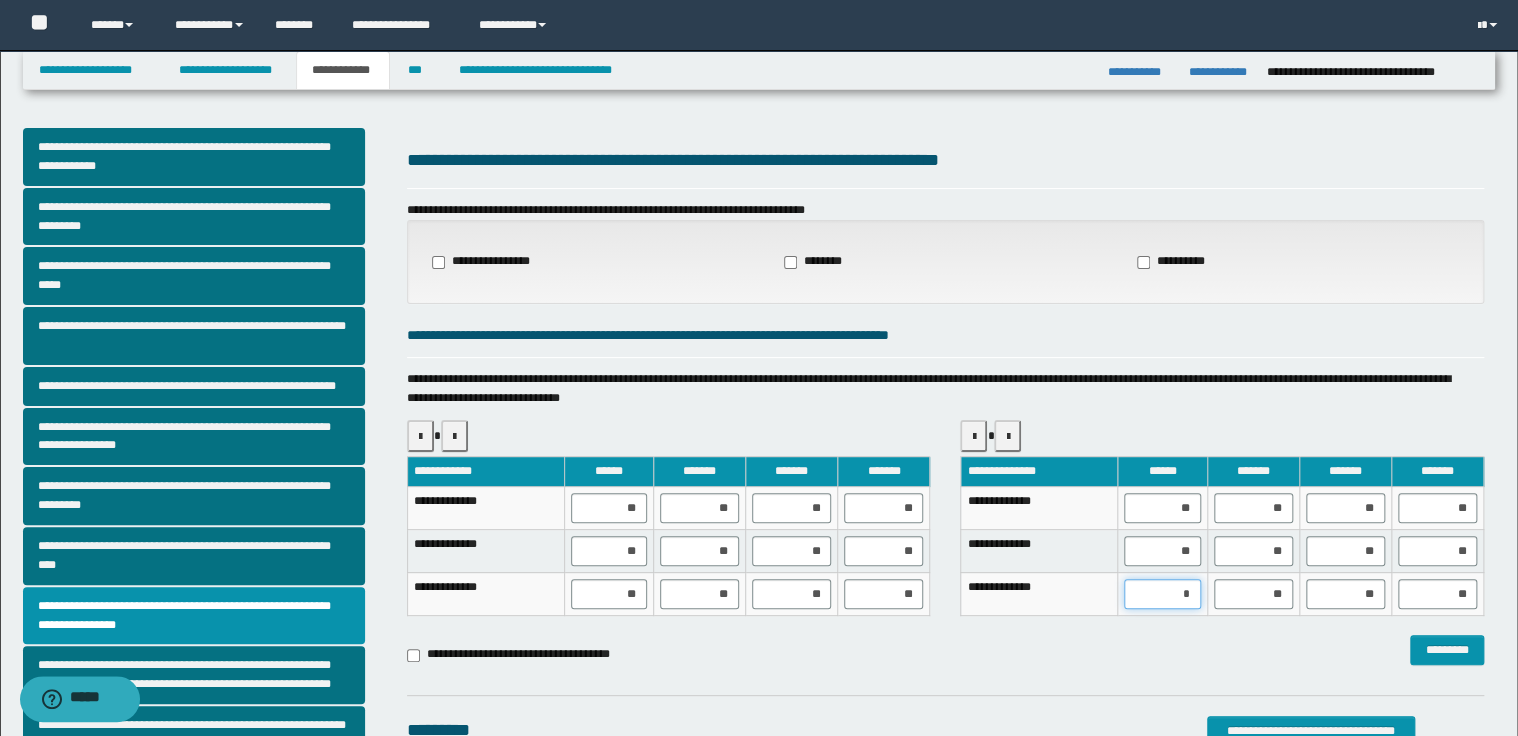 type on "**" 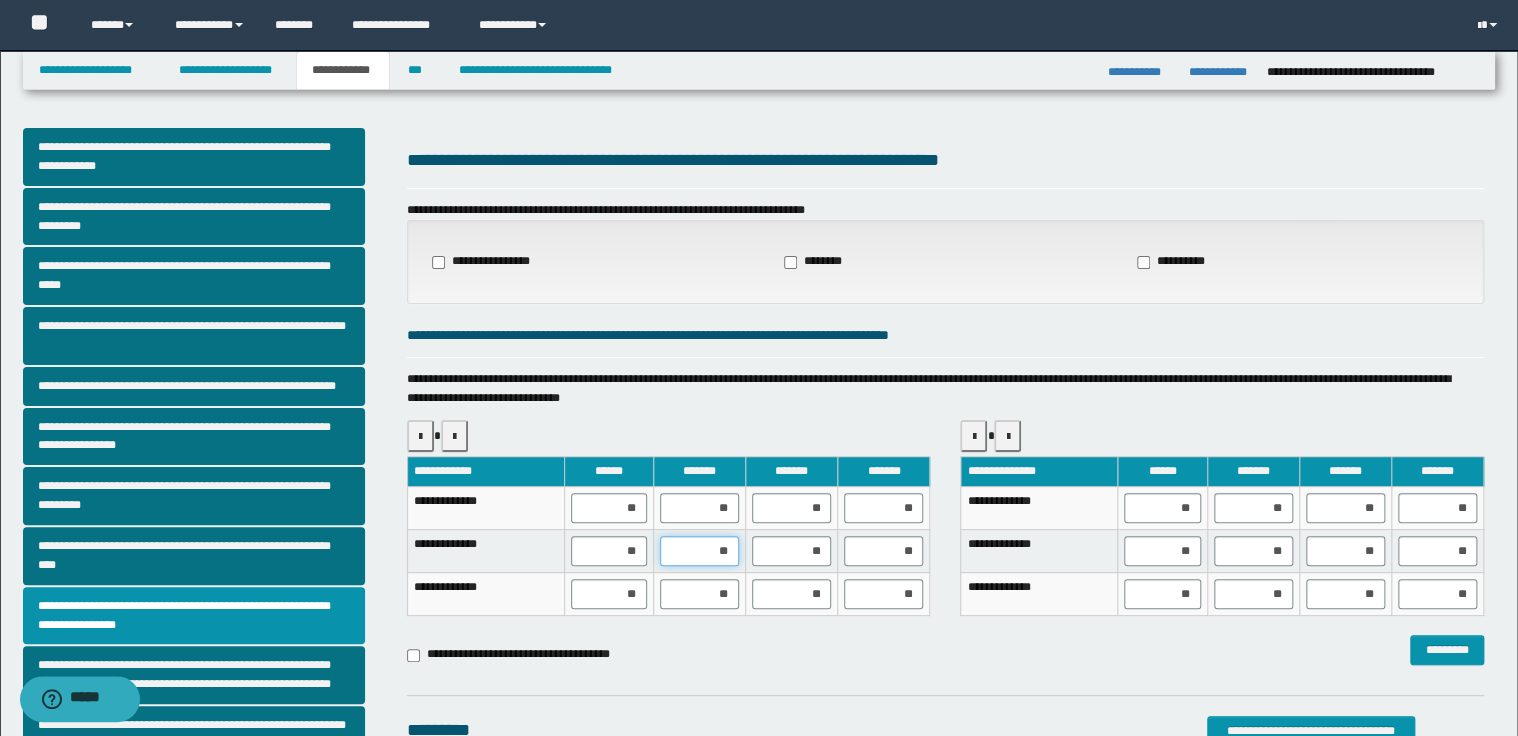 drag, startPoint x: 714, startPoint y: 547, endPoint x: 734, endPoint y: 549, distance: 20.09975 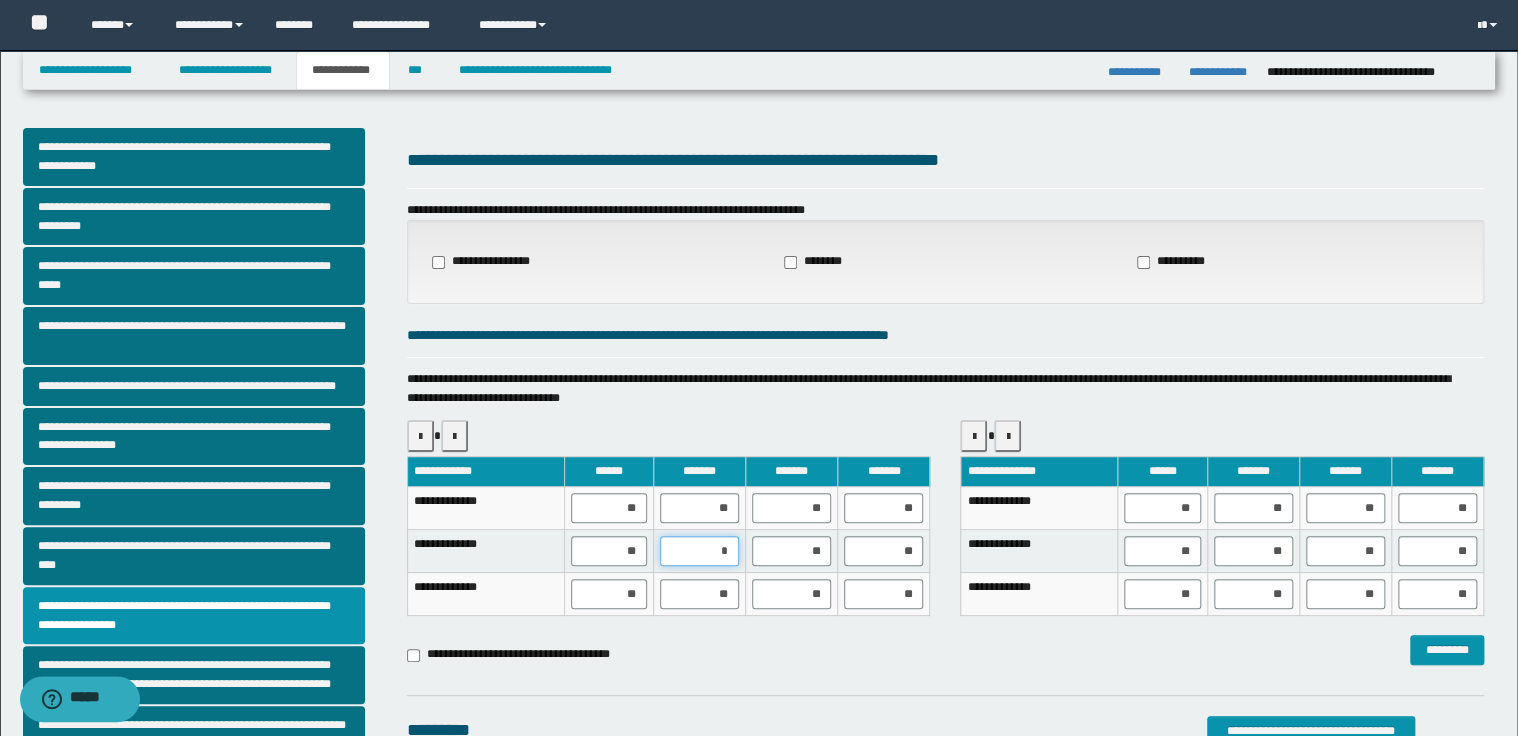 type on "**" 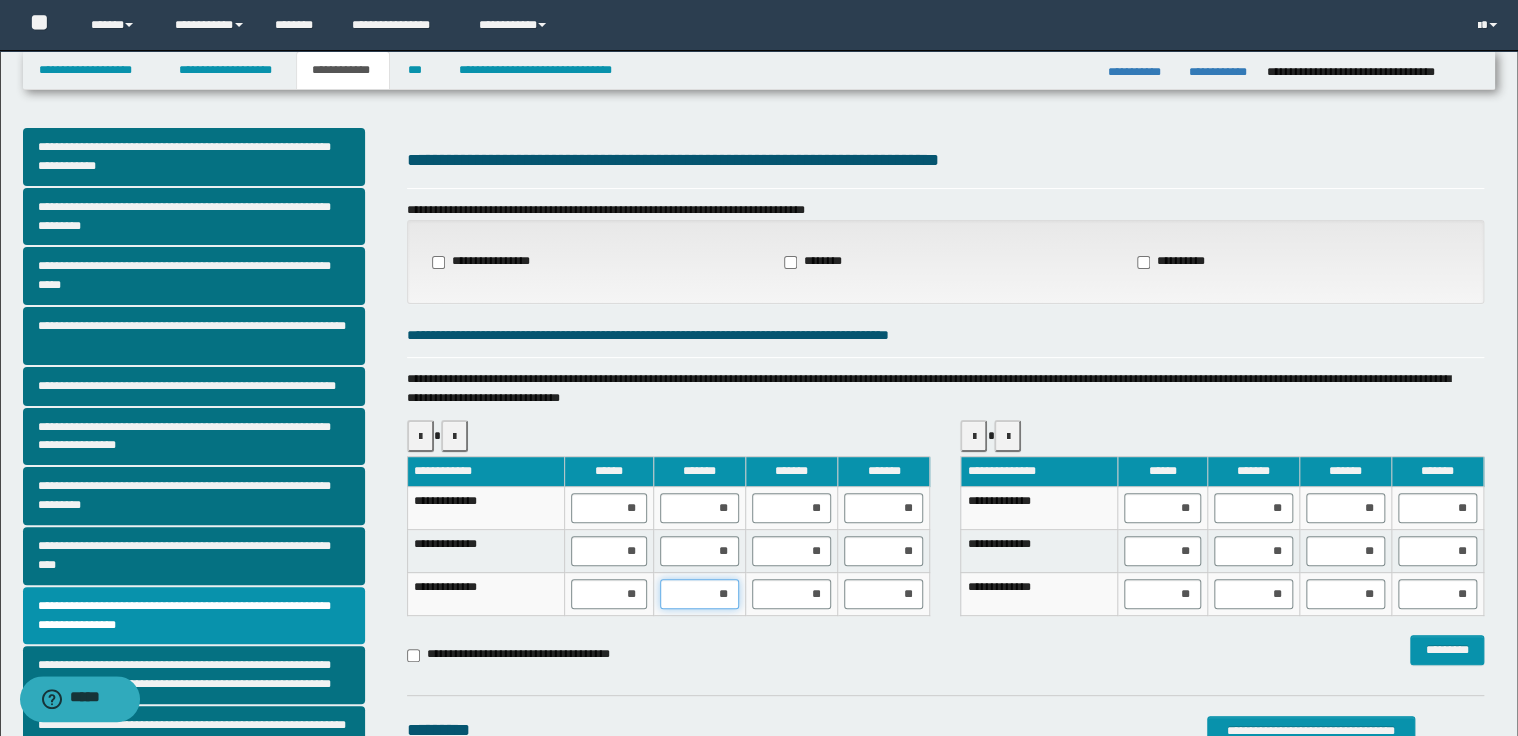 drag, startPoint x: 716, startPoint y: 592, endPoint x: 741, endPoint y: 592, distance: 25 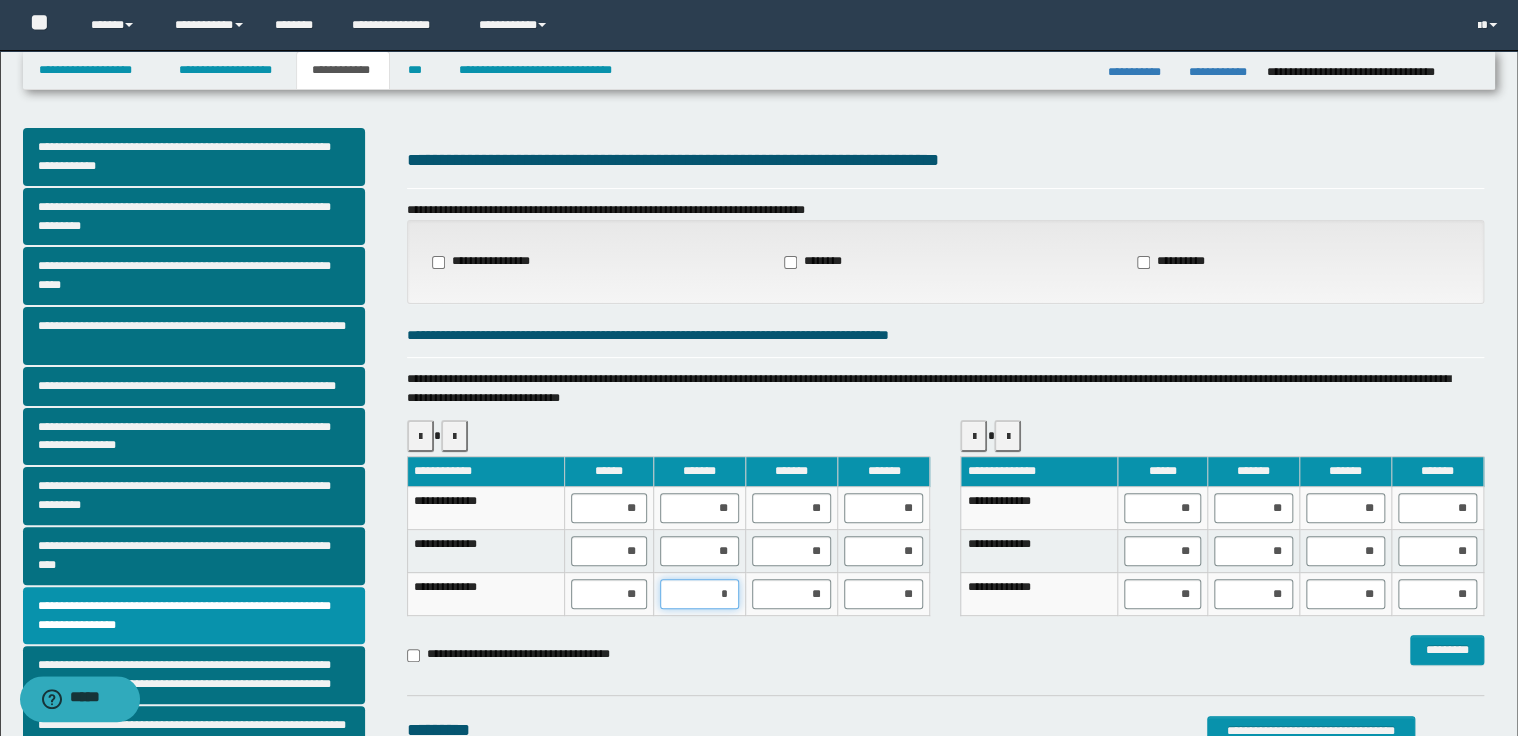 type on "**" 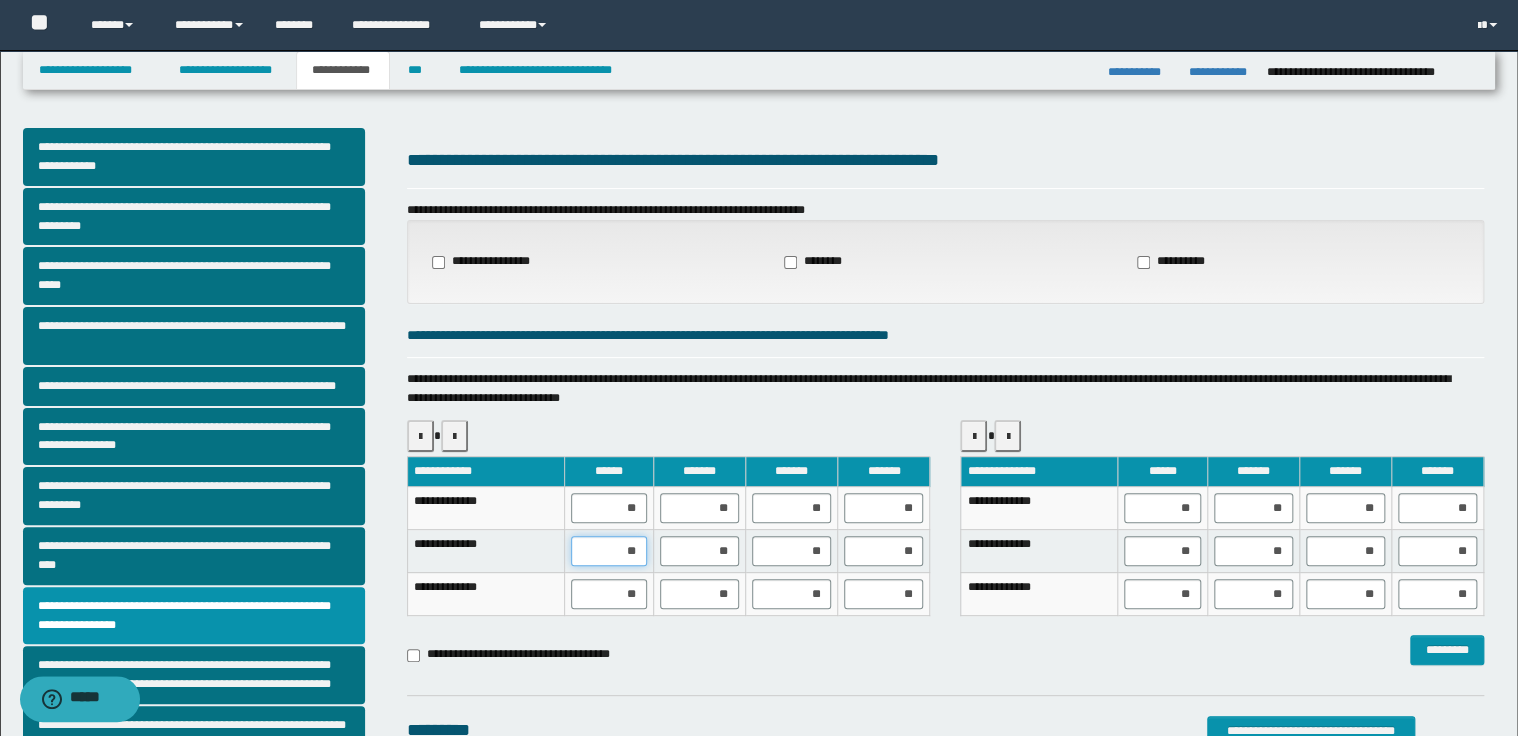 click on "**" at bounding box center (609, 551) 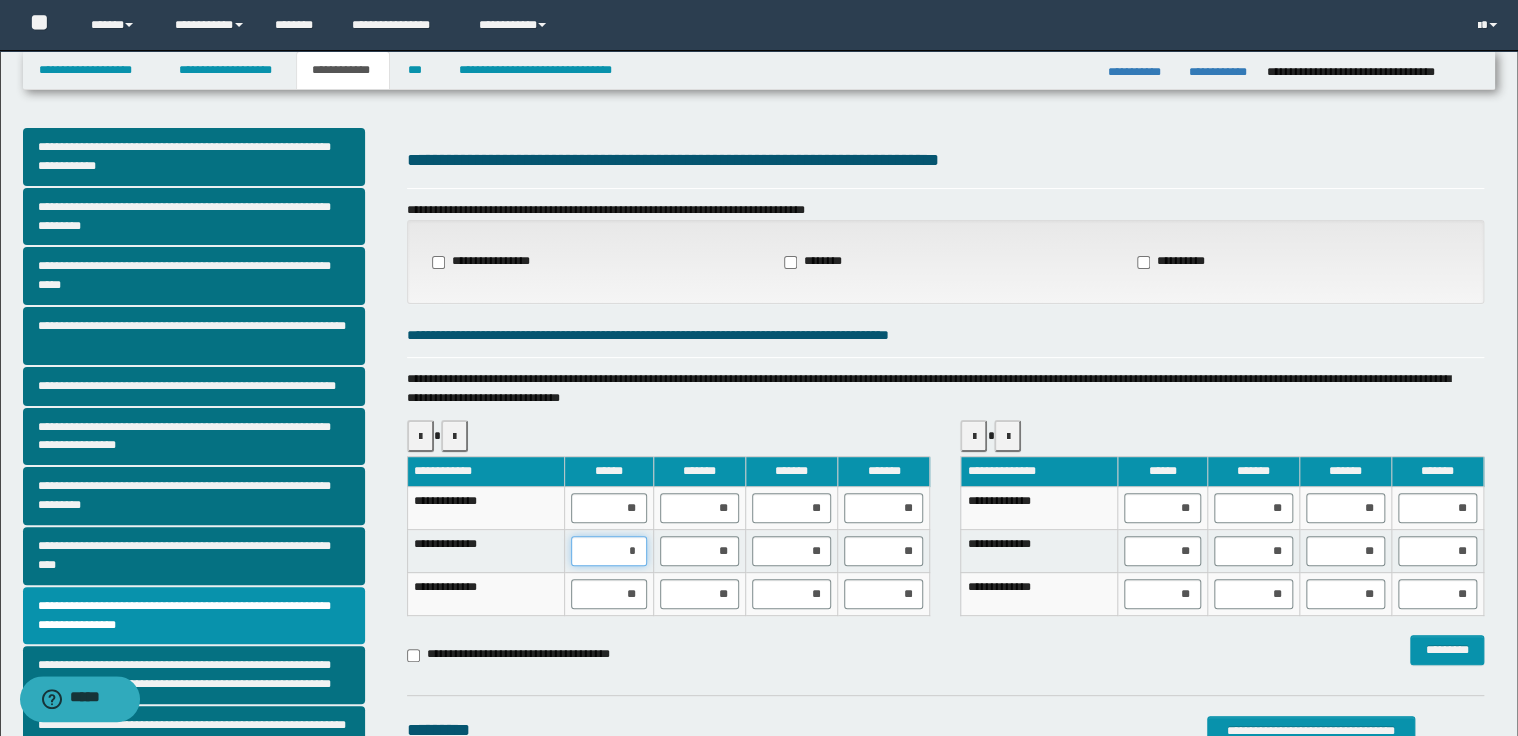 type on "**" 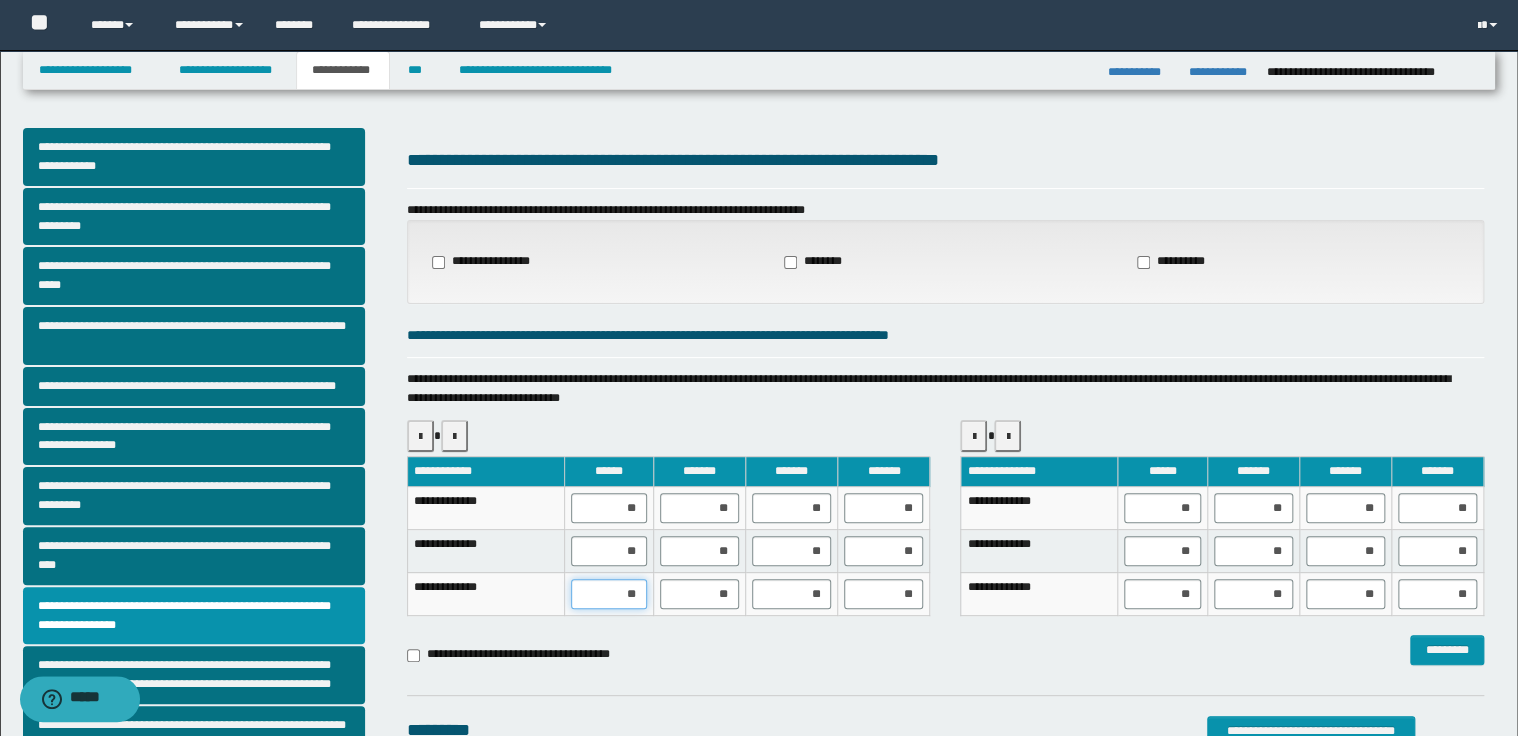 click on "**" at bounding box center [609, 594] 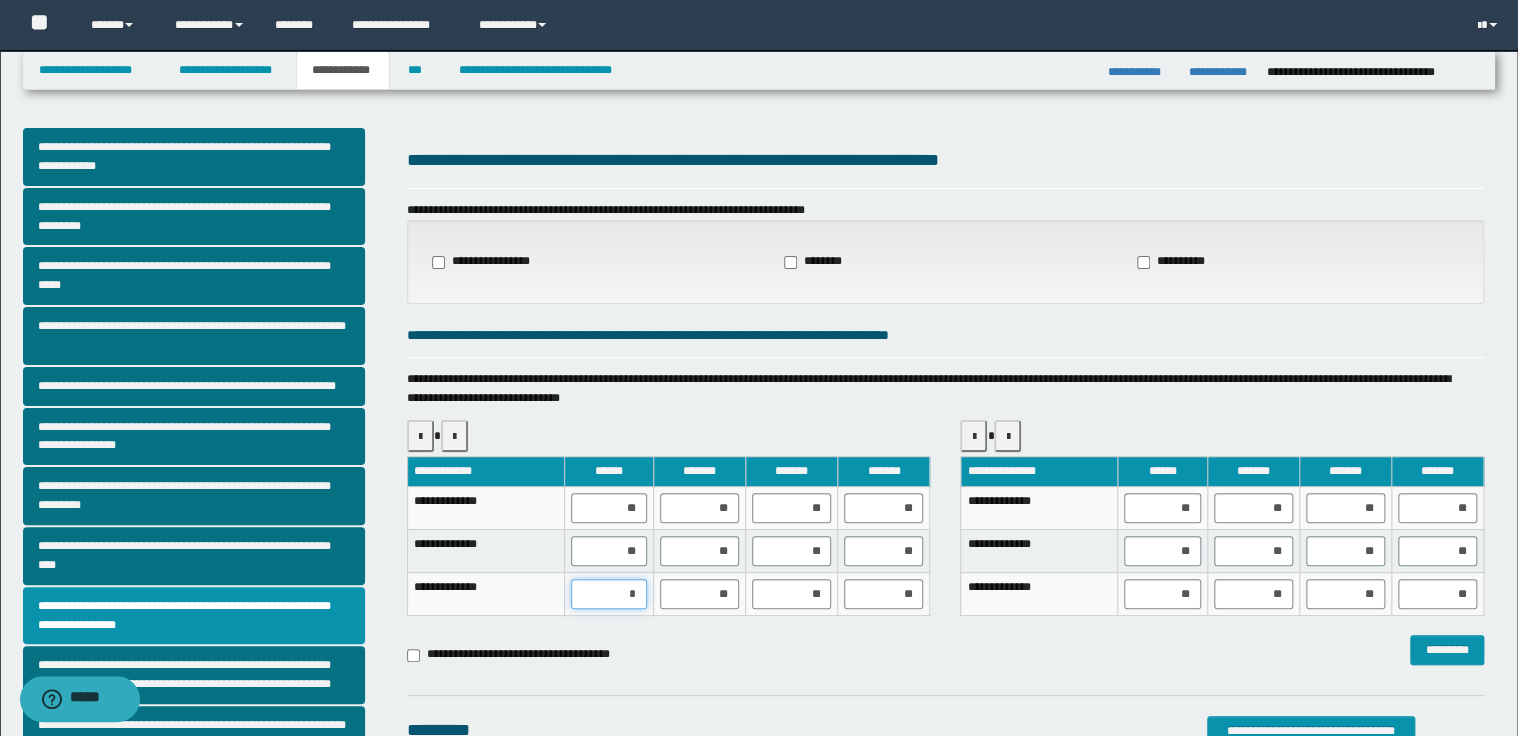 type on "**" 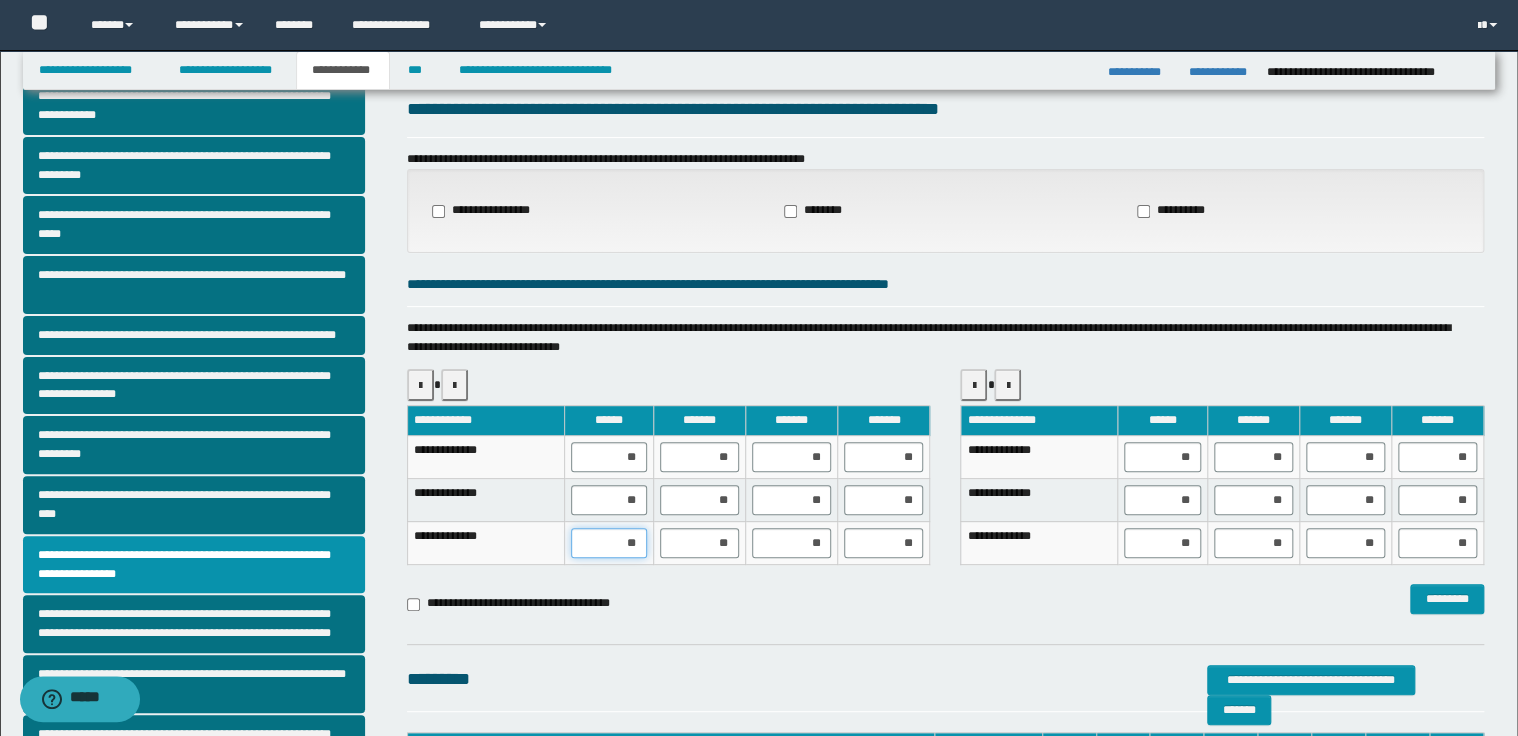 scroll, scrollTop: 80, scrollLeft: 0, axis: vertical 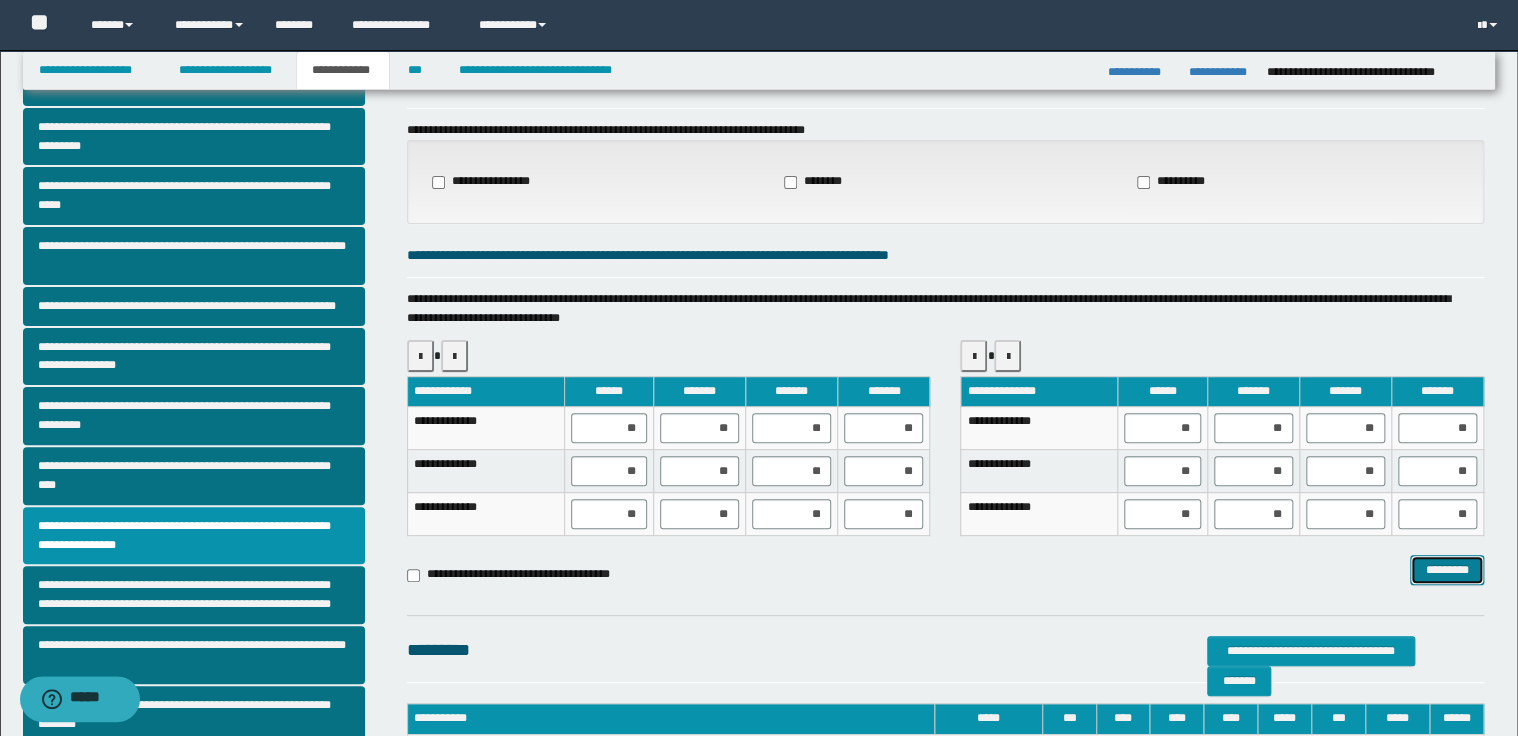 click on "*********" at bounding box center [1447, 570] 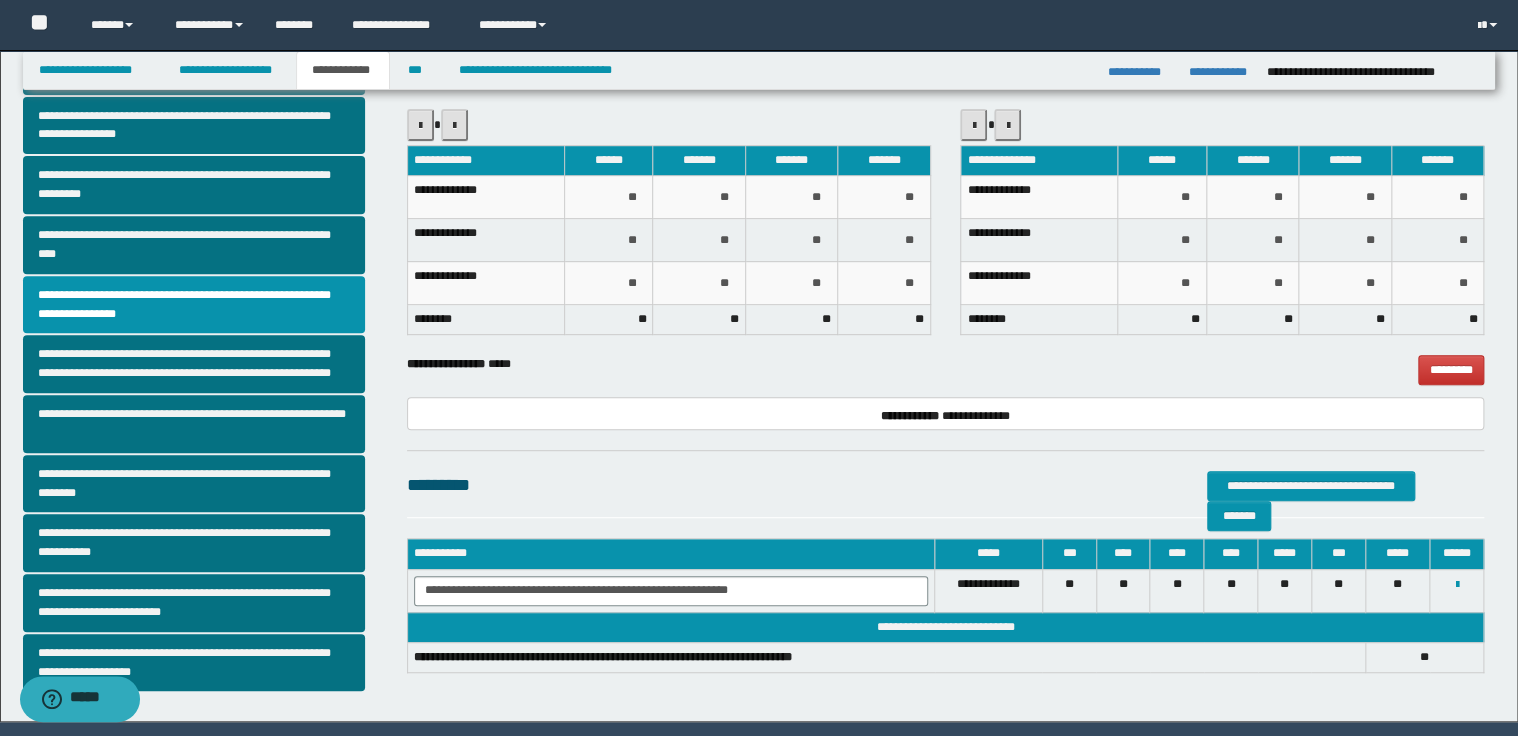 scroll, scrollTop: 320, scrollLeft: 0, axis: vertical 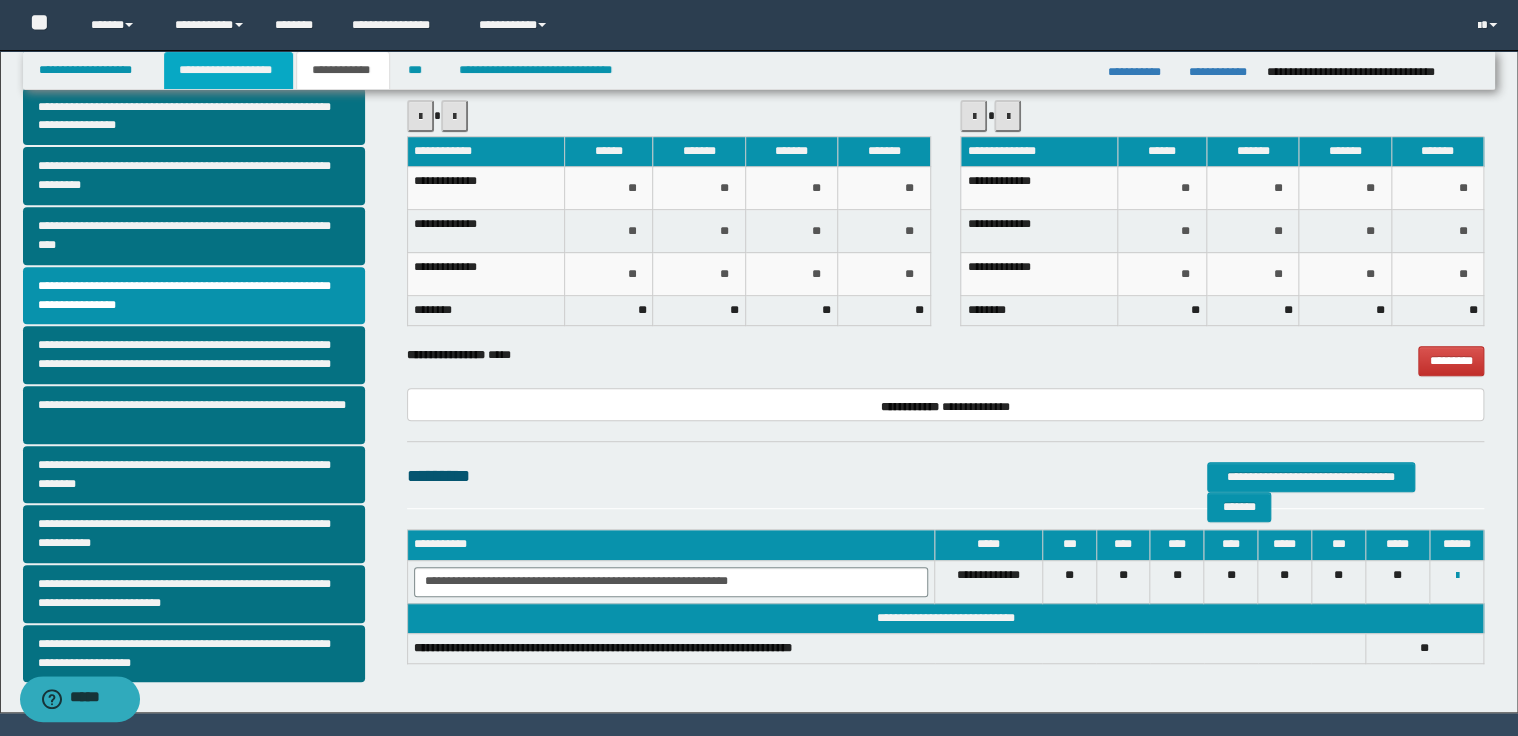 click on "**********" at bounding box center [228, 70] 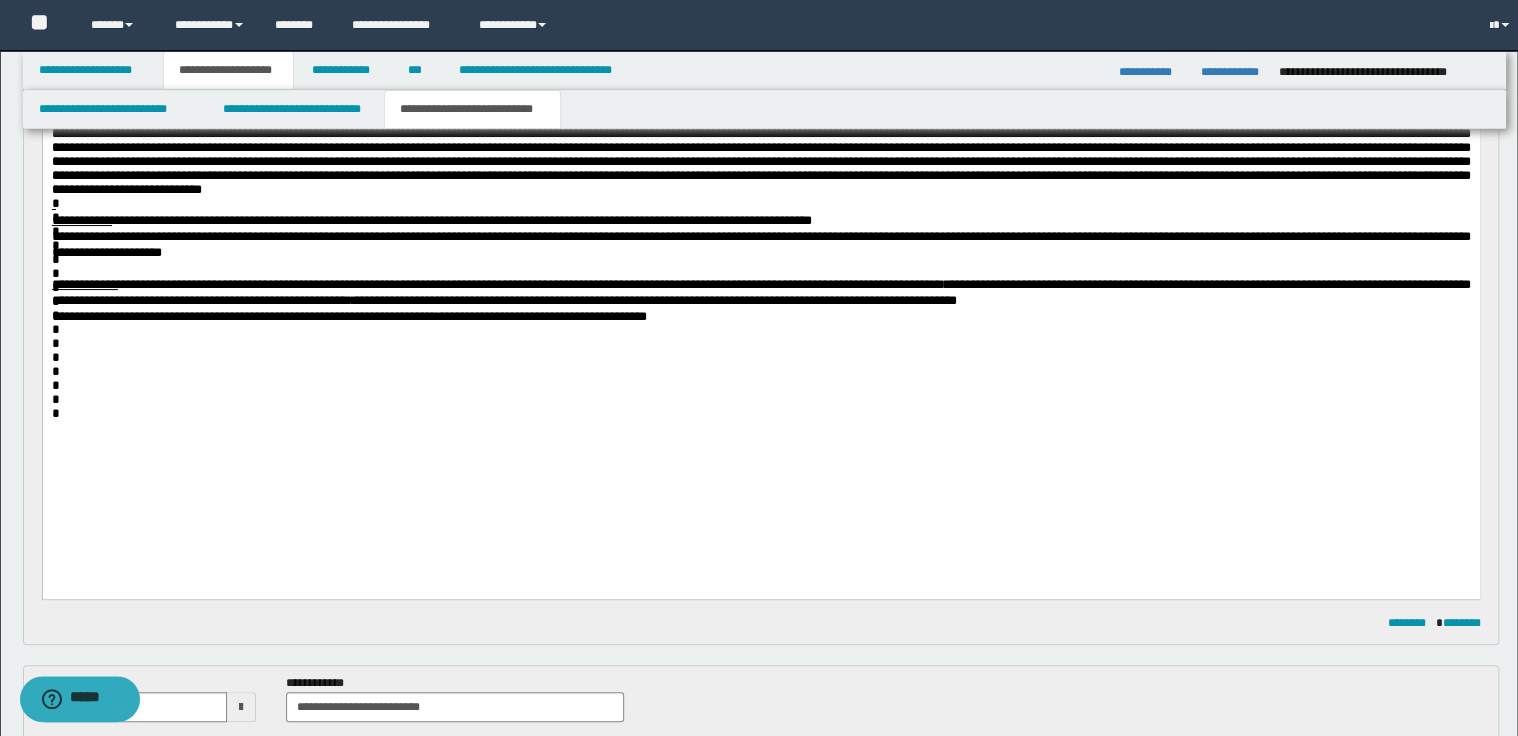 scroll, scrollTop: 351, scrollLeft: 0, axis: vertical 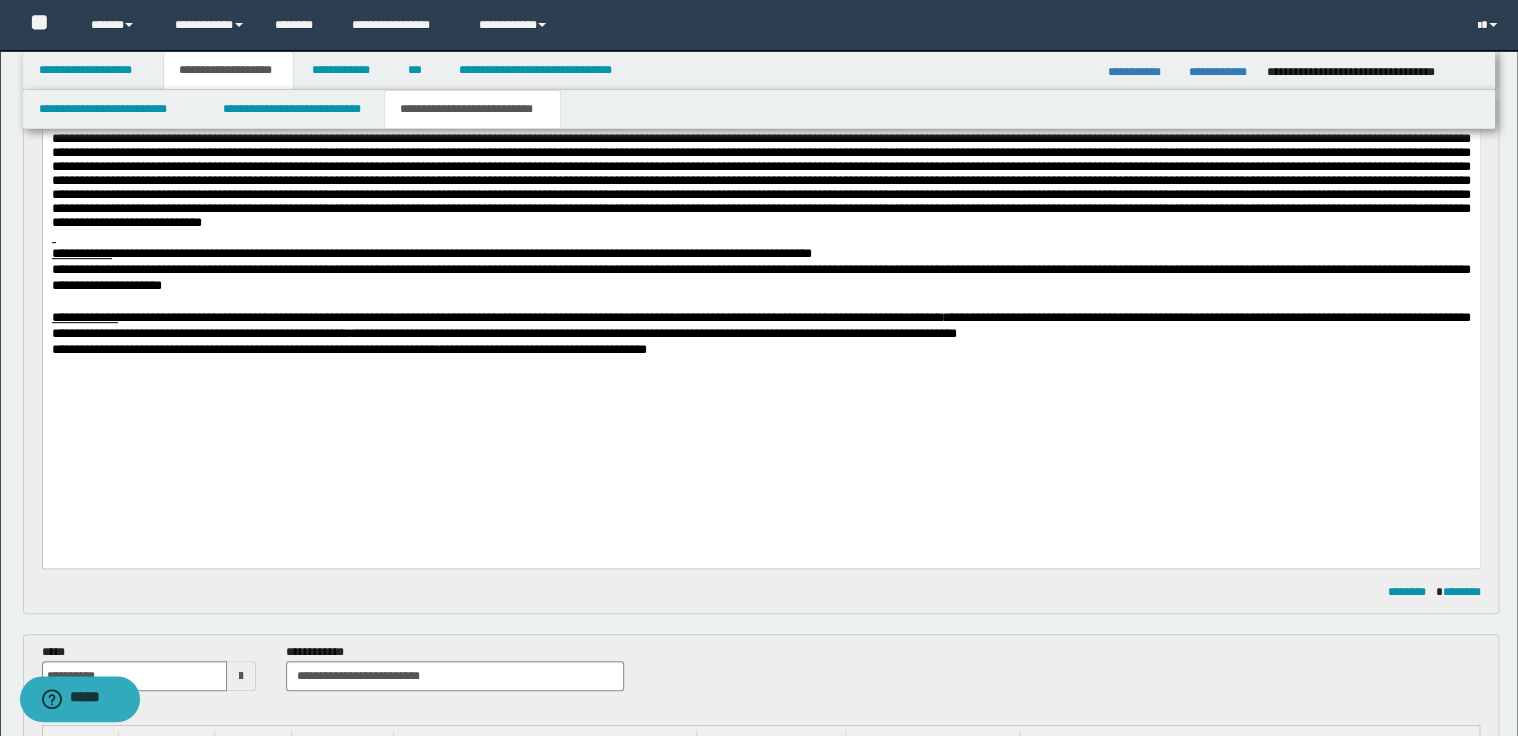 click on "**********" at bounding box center (760, 253) 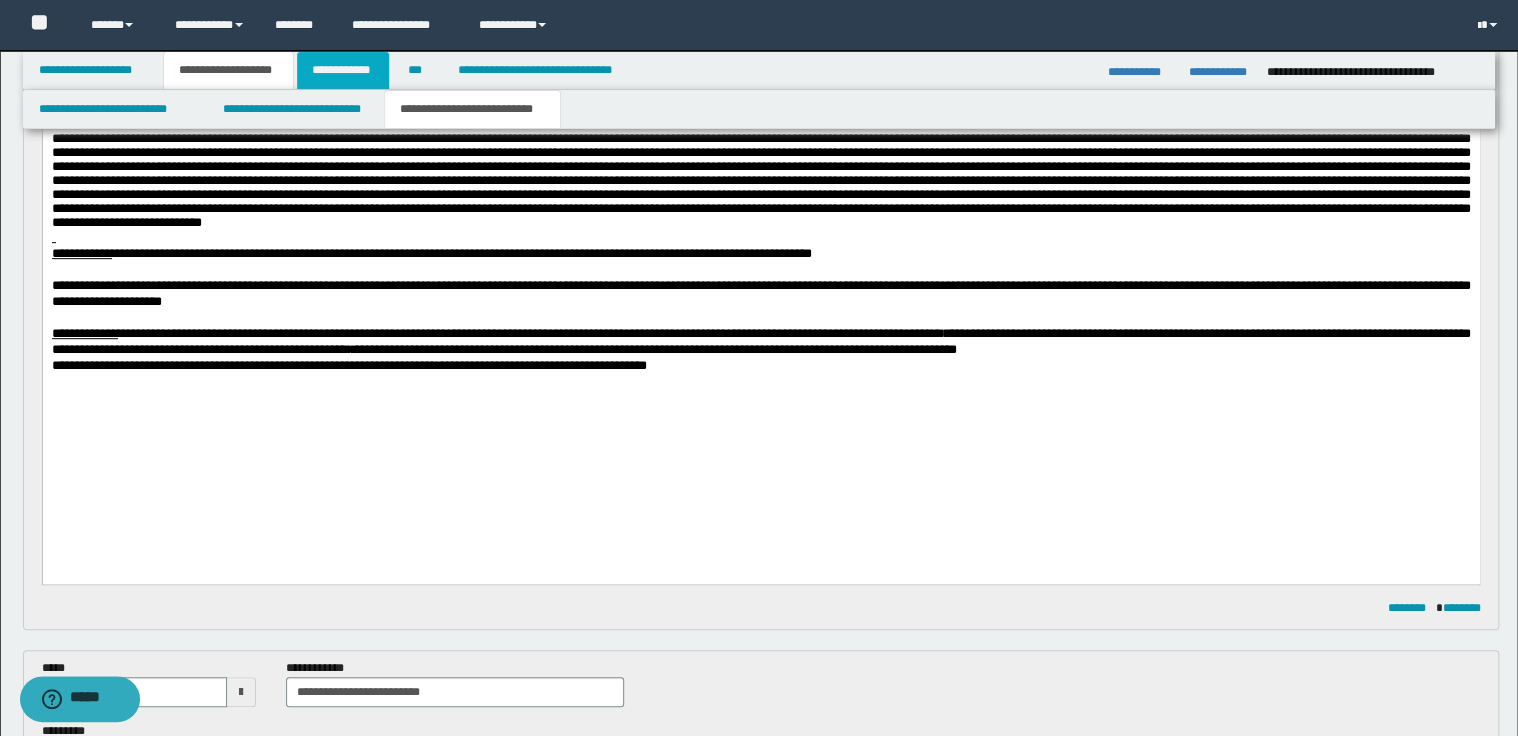 click on "**********" at bounding box center (343, 70) 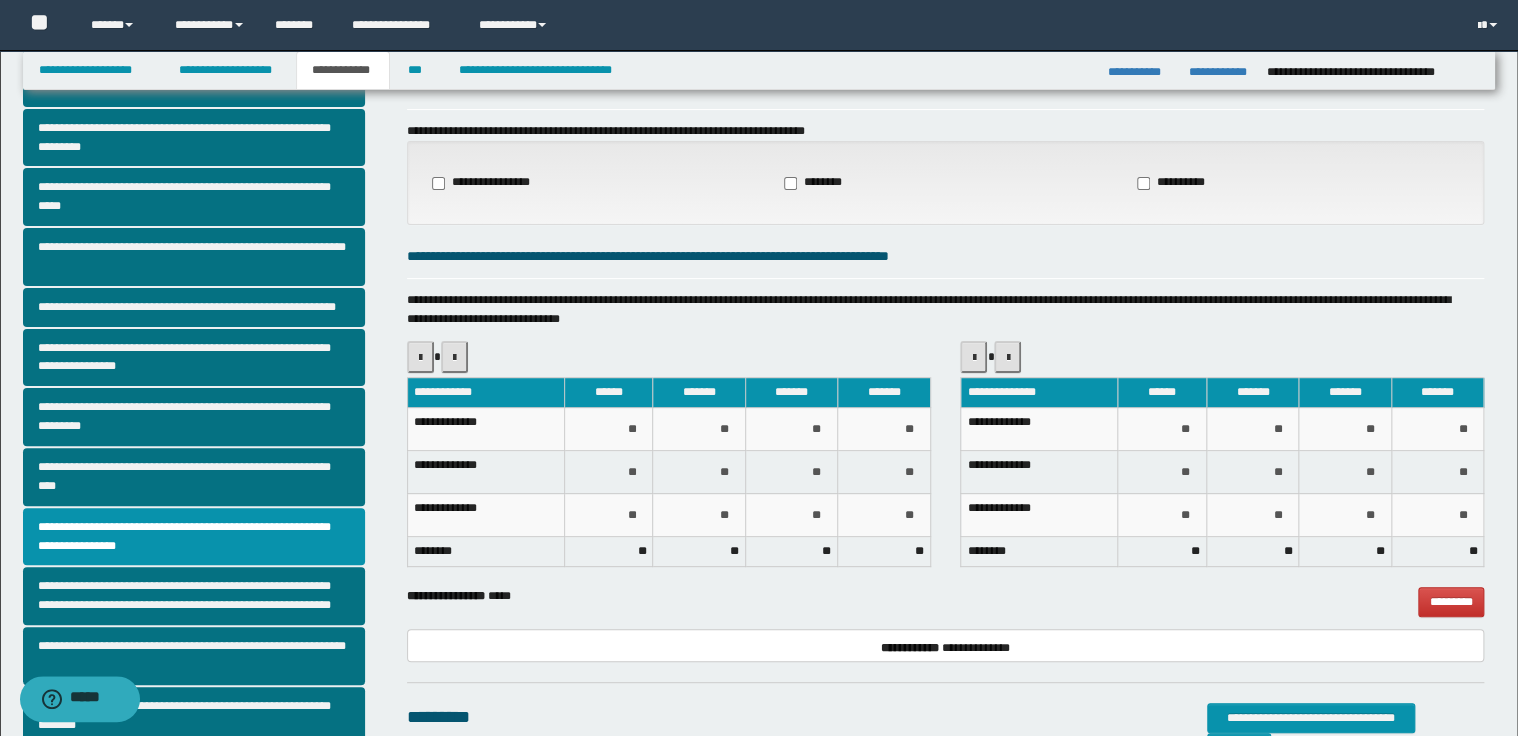 scroll, scrollTop: 0, scrollLeft: 0, axis: both 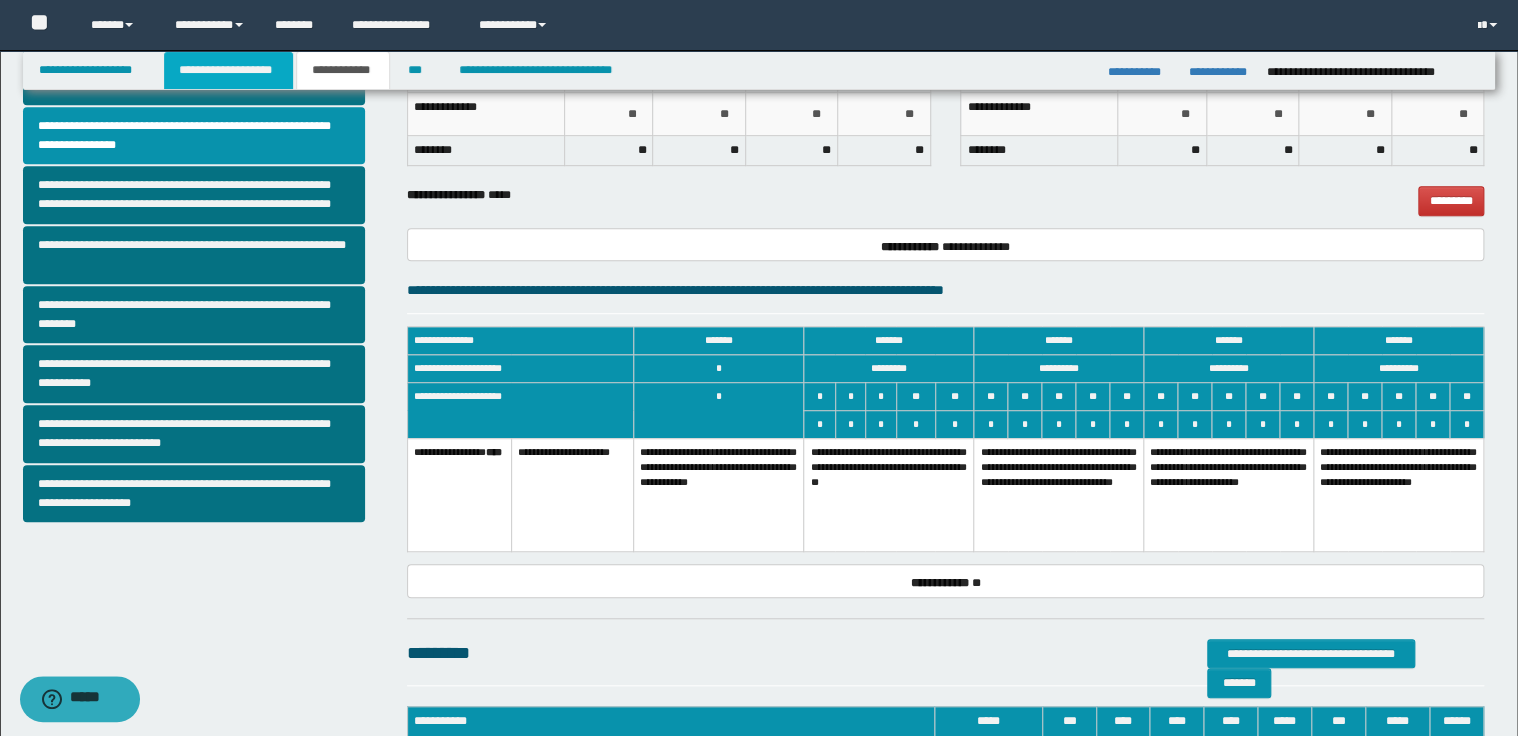 click on "**********" at bounding box center (228, 70) 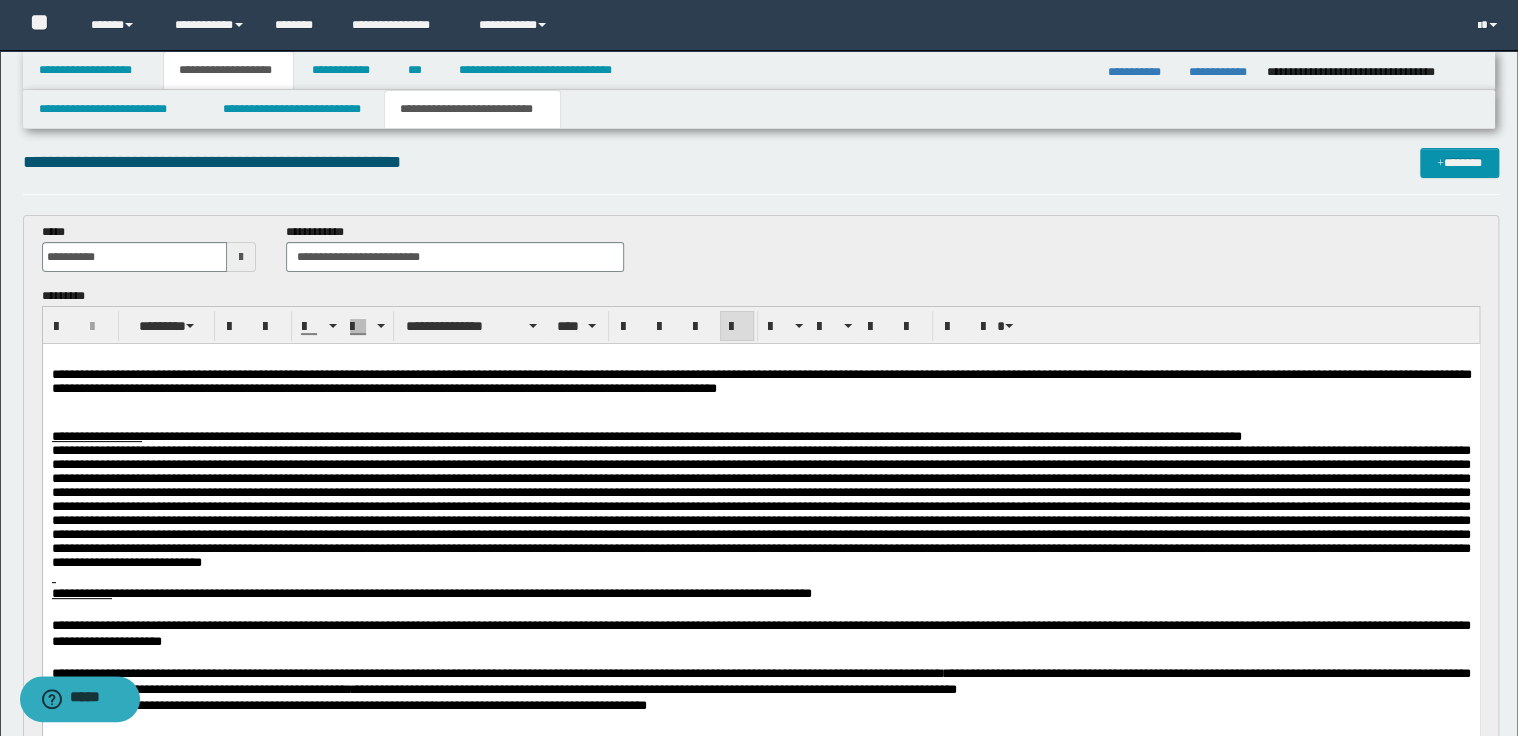 scroll, scrollTop: 0, scrollLeft: 0, axis: both 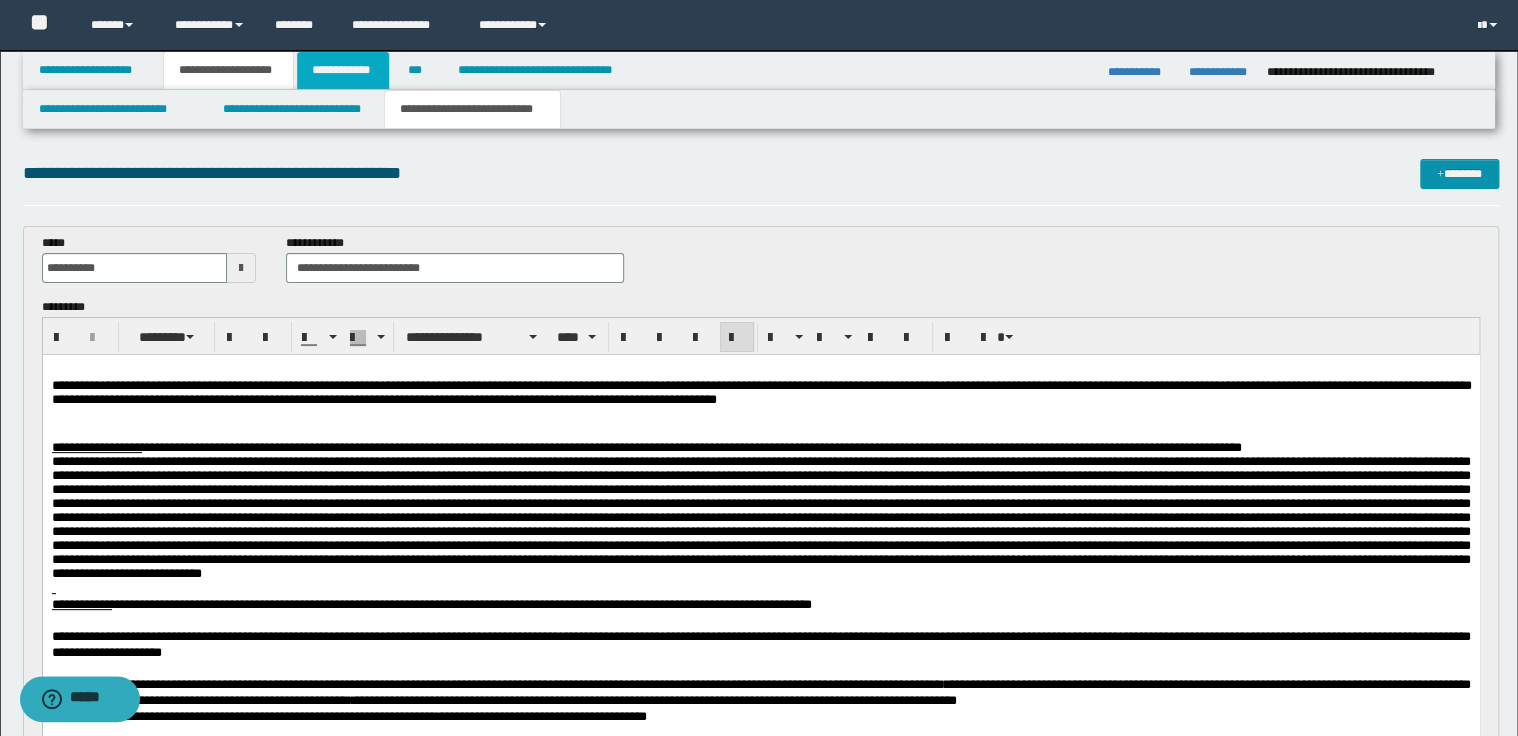click on "**********" at bounding box center [343, 70] 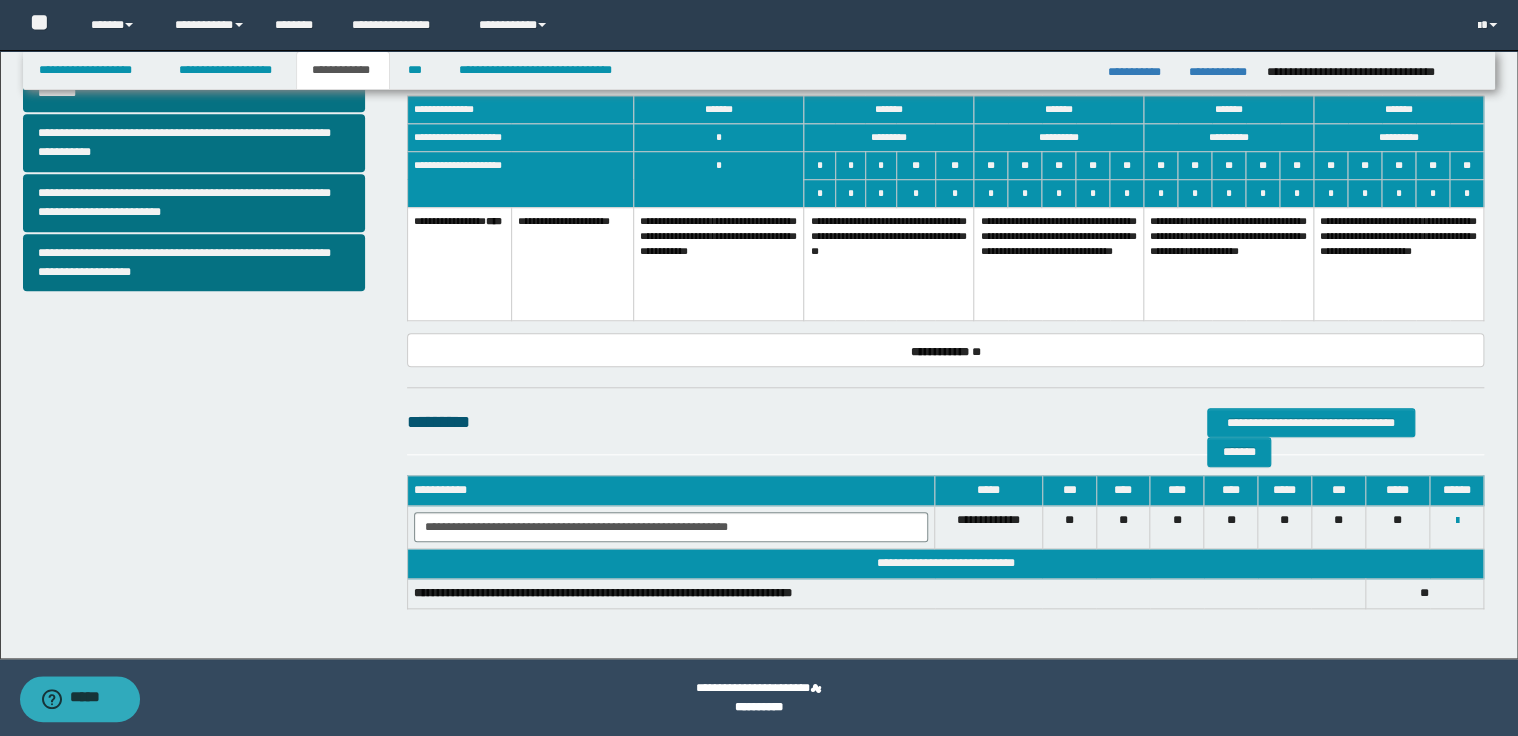 scroll, scrollTop: 551, scrollLeft: 0, axis: vertical 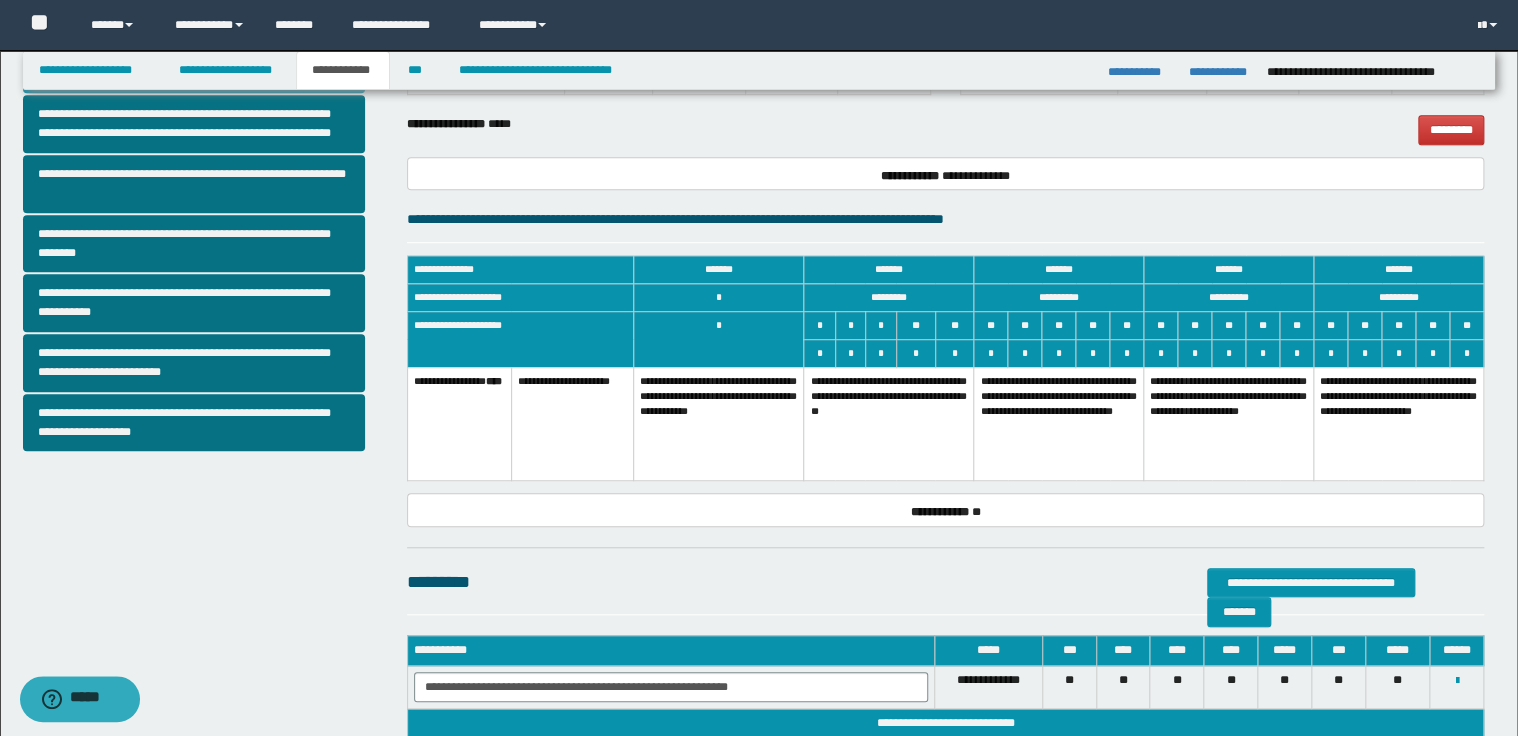 click on "**********" at bounding box center [889, 424] 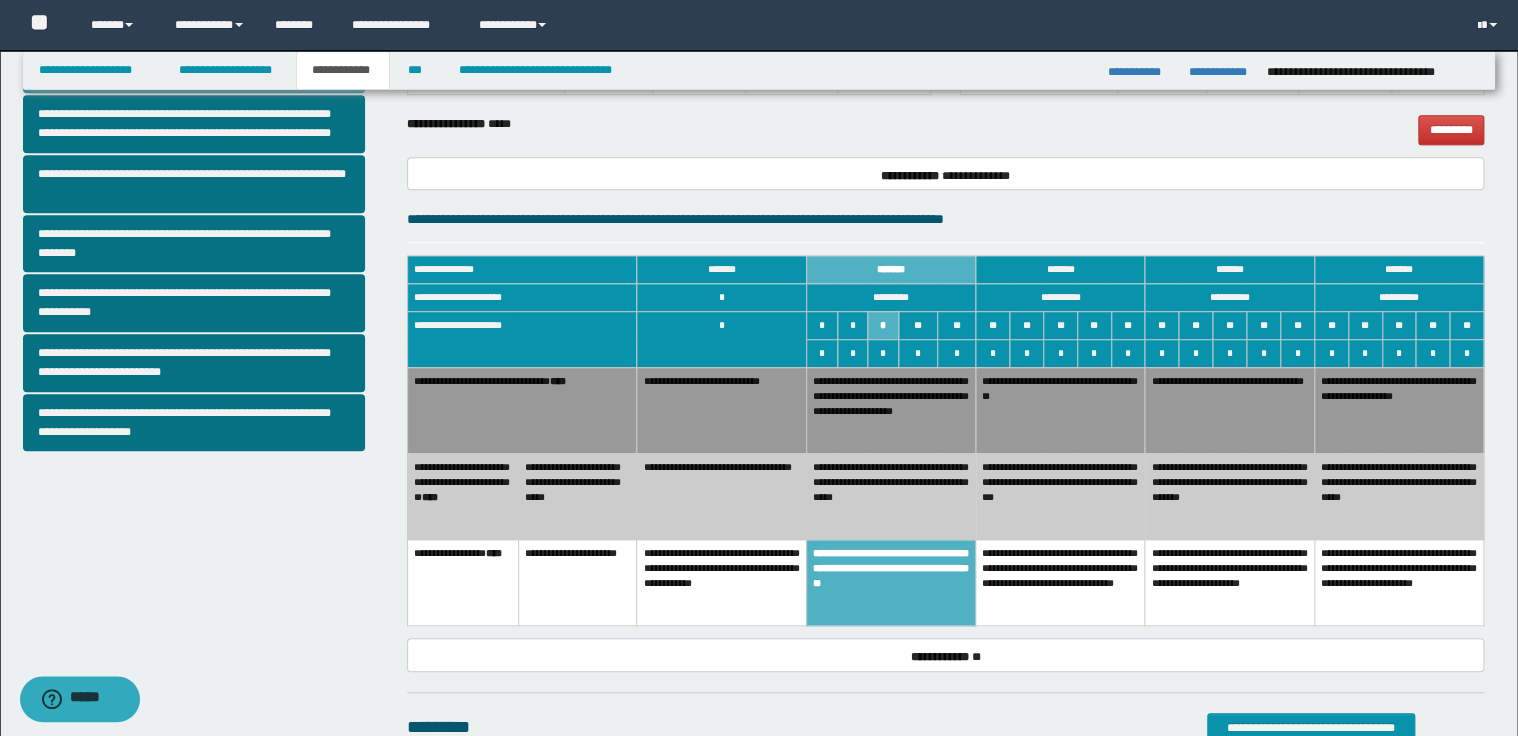 click on "**********" at bounding box center [721, 496] 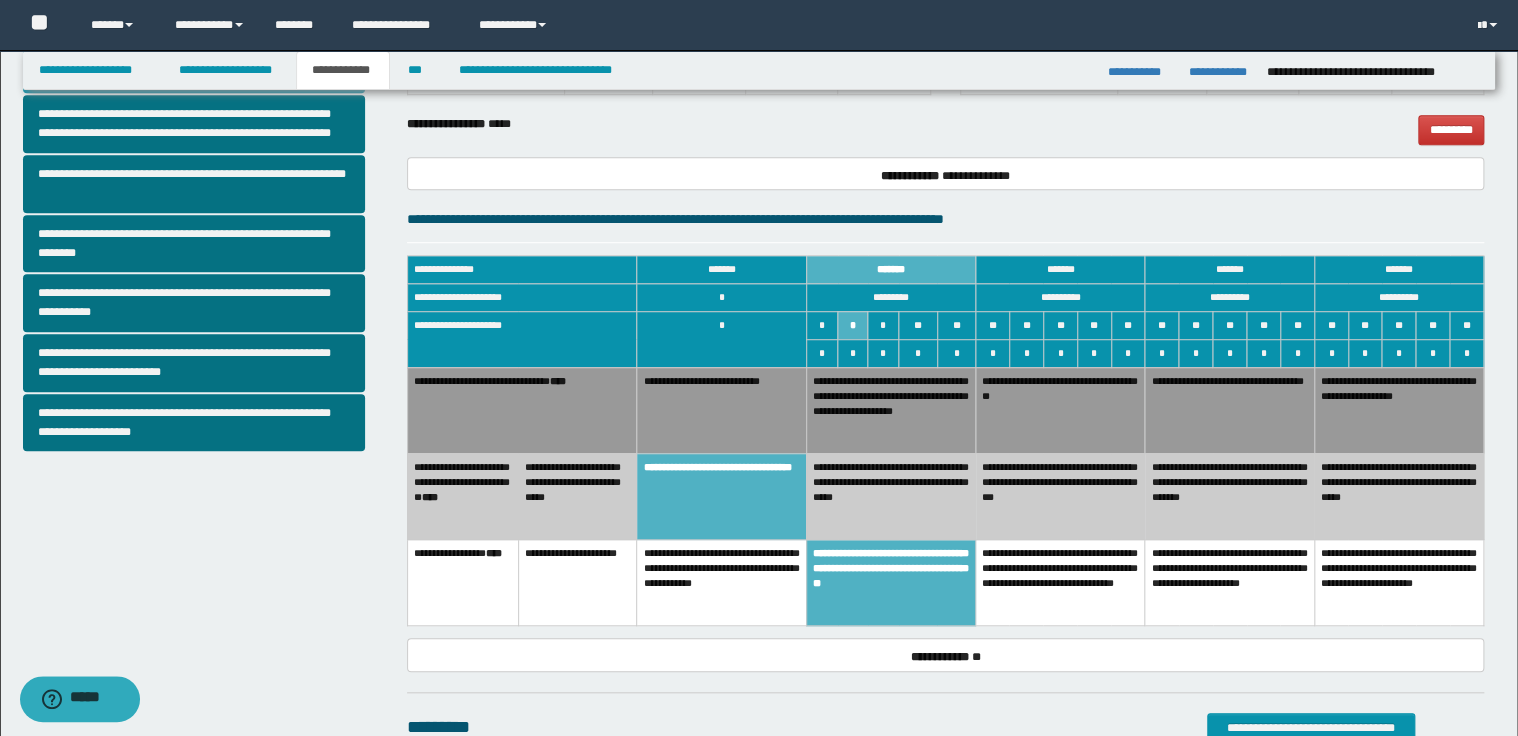 click on "**********" at bounding box center (721, 583) 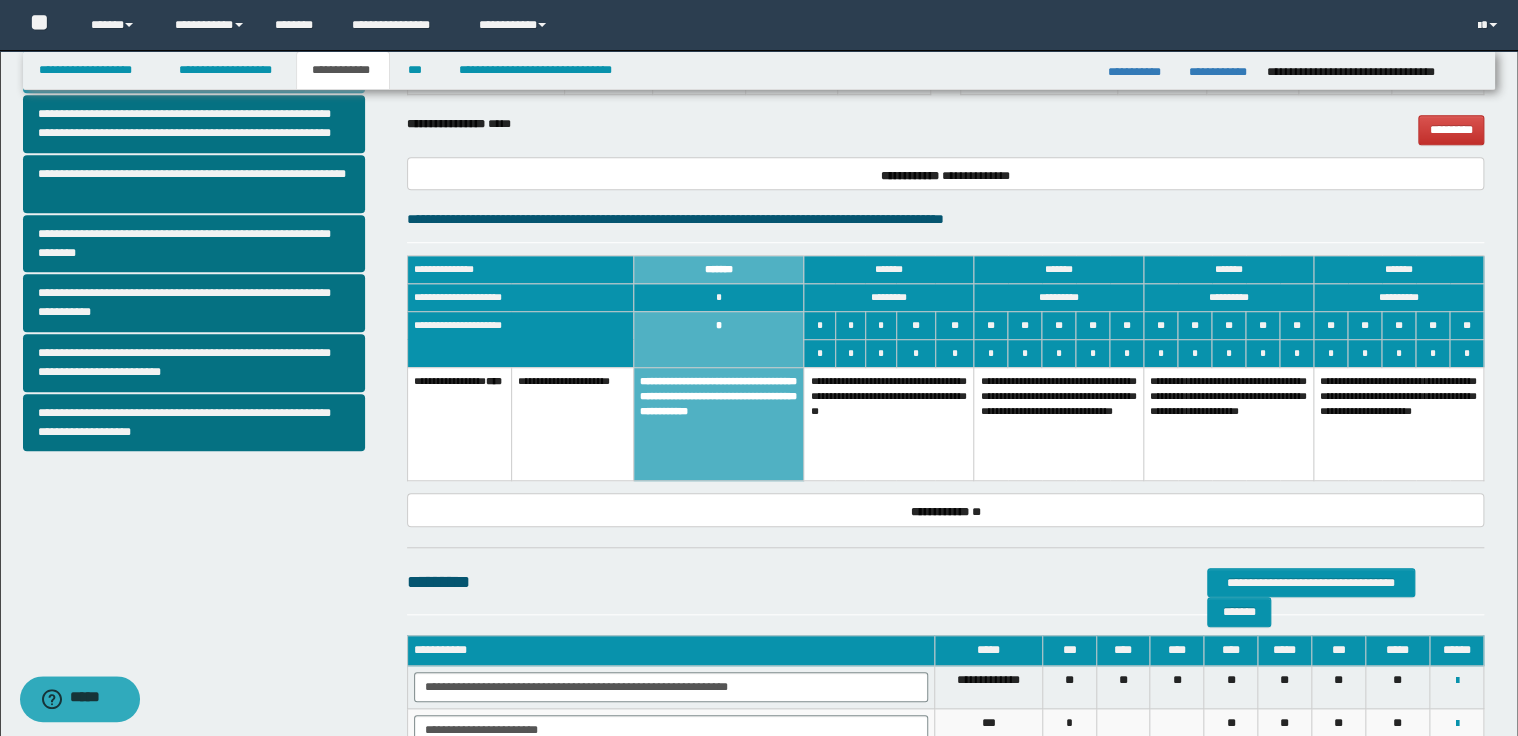 click on "**********" at bounding box center (889, 424) 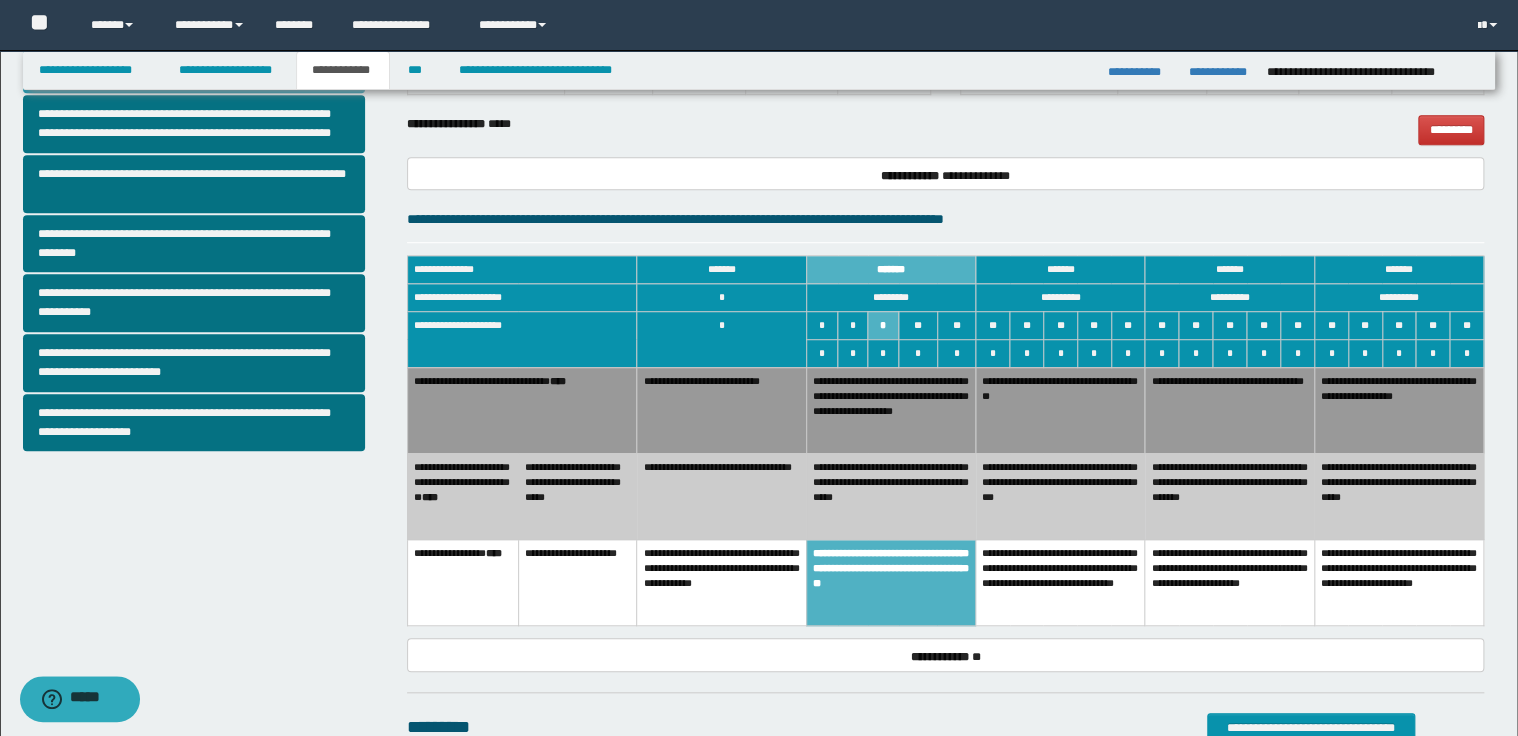 click on "**********" at bounding box center (721, 410) 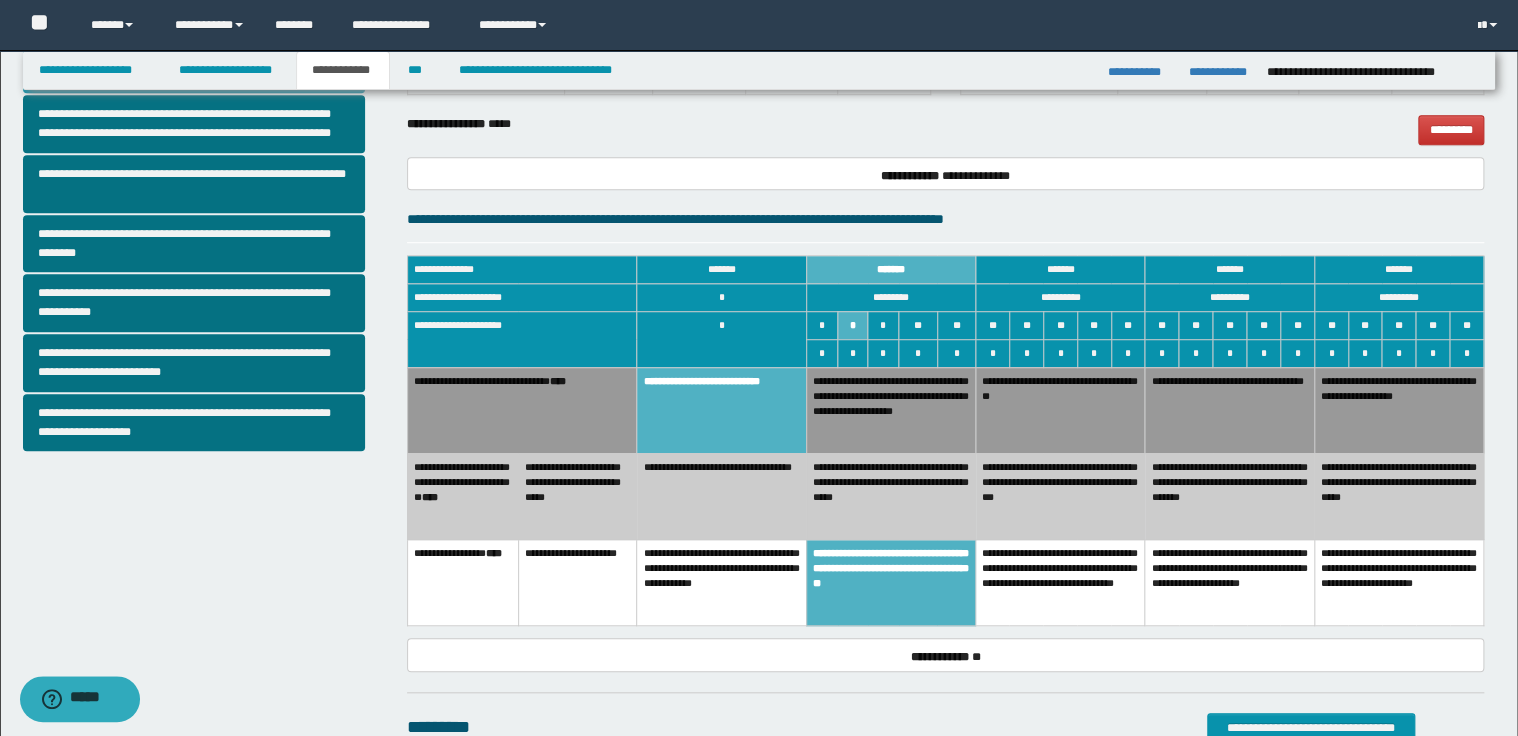 click on "**********" at bounding box center (721, 496) 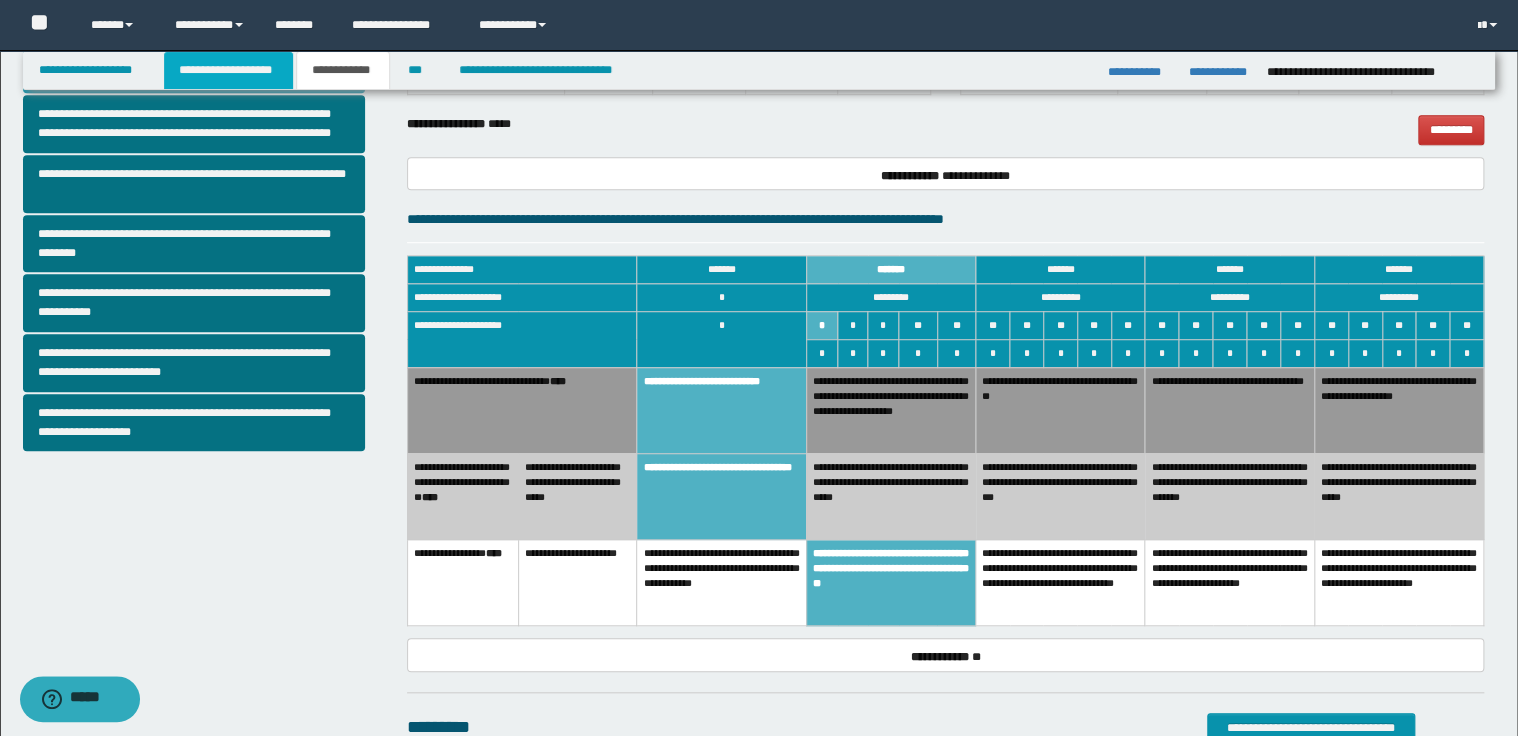 click on "**********" at bounding box center (228, 70) 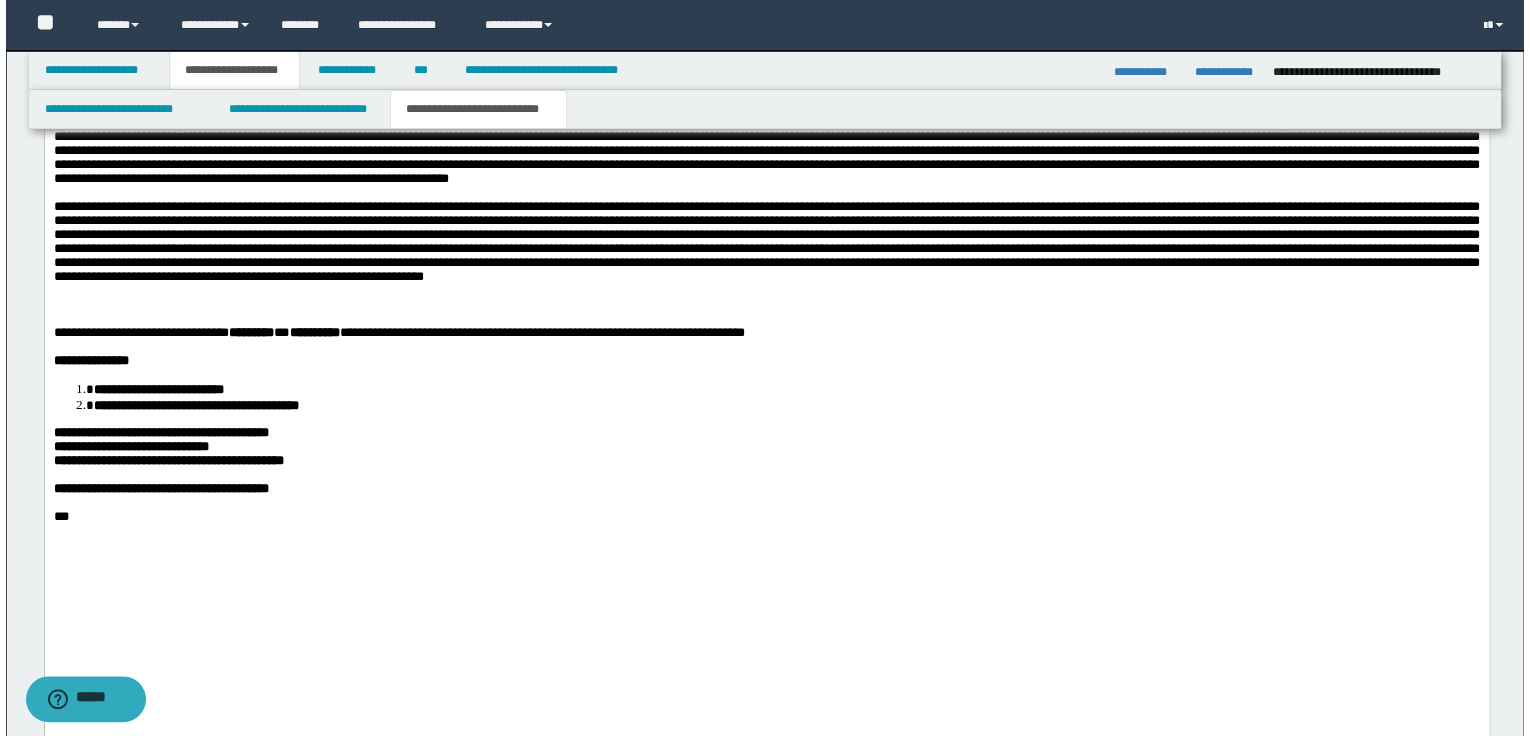 scroll, scrollTop: 1862, scrollLeft: 0, axis: vertical 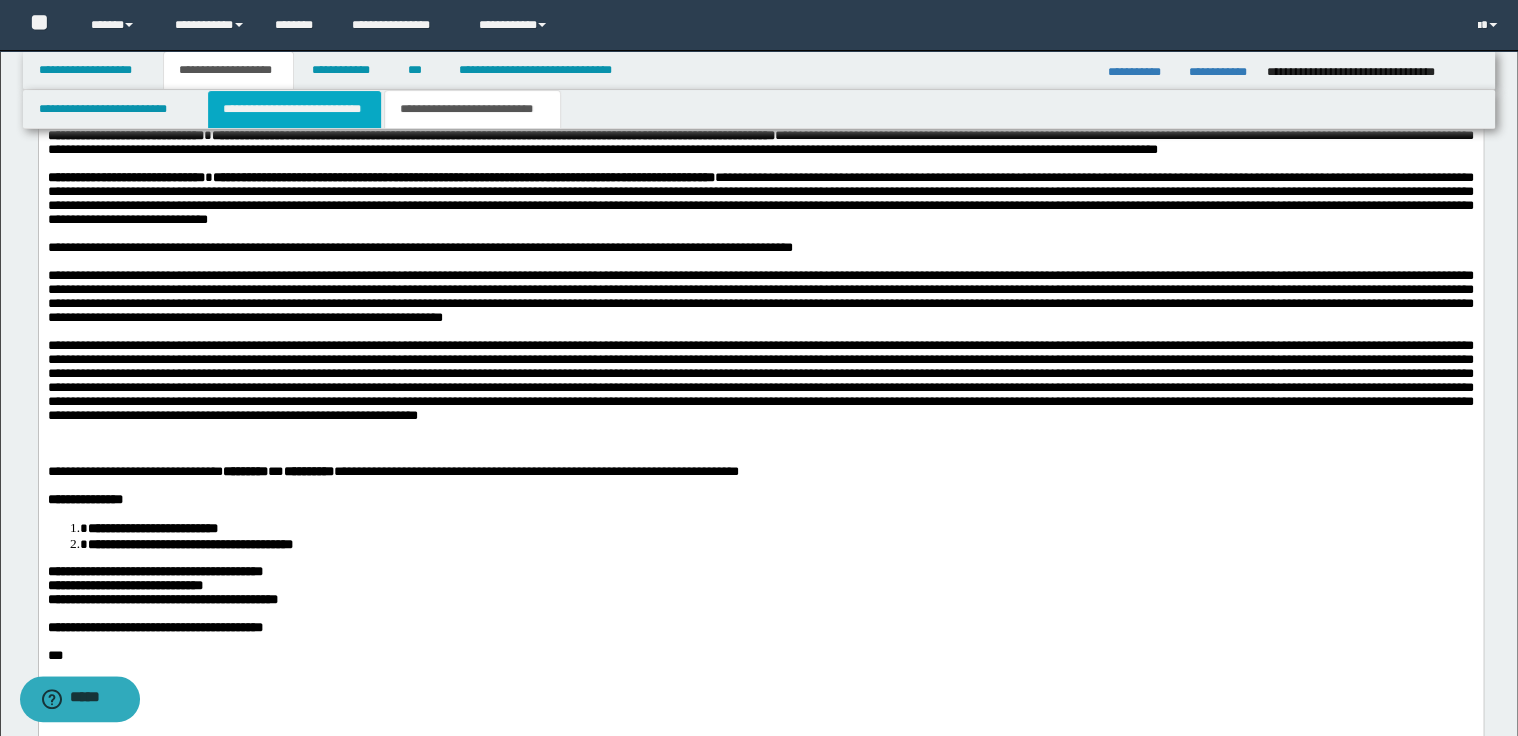 click on "**********" at bounding box center (294, 109) 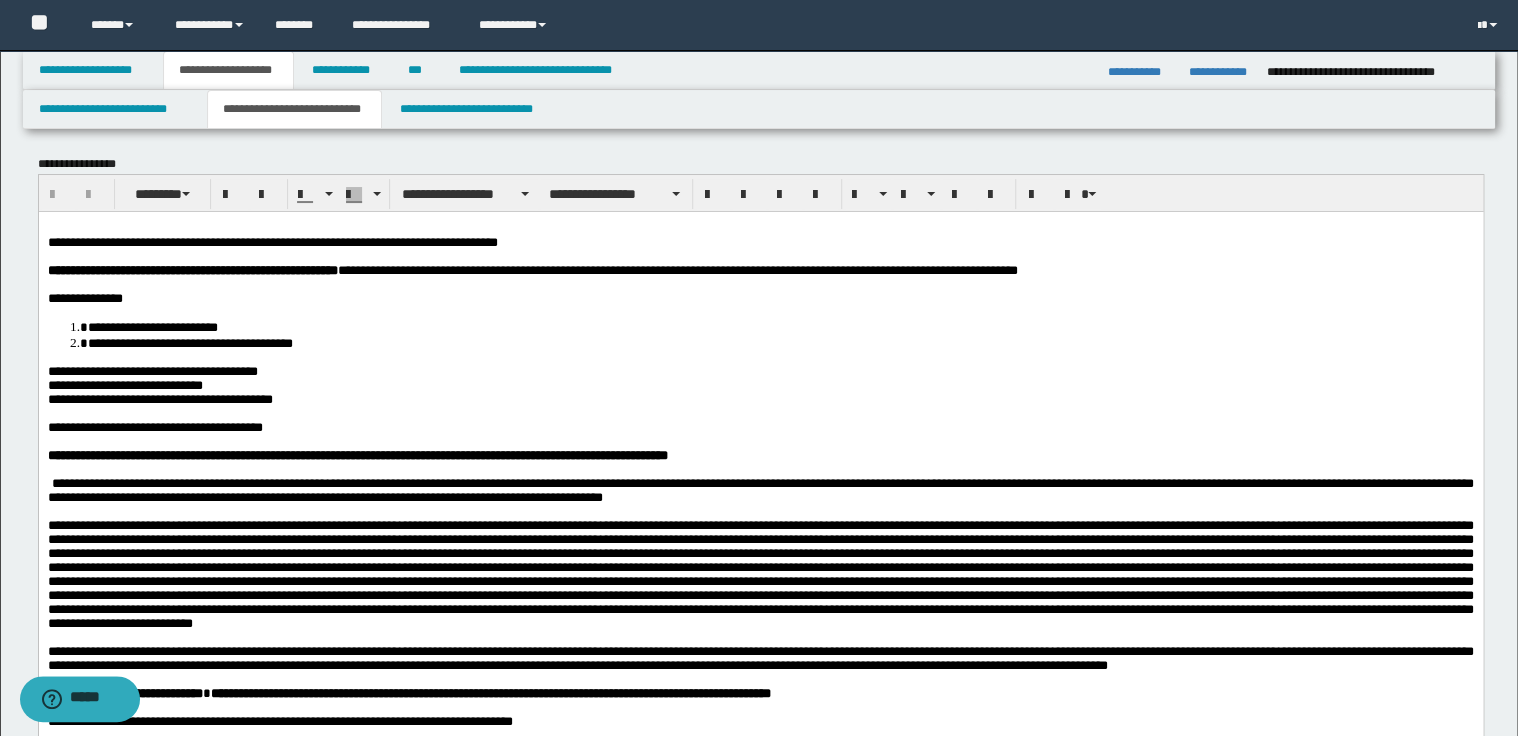 scroll, scrollTop: 0, scrollLeft: 0, axis: both 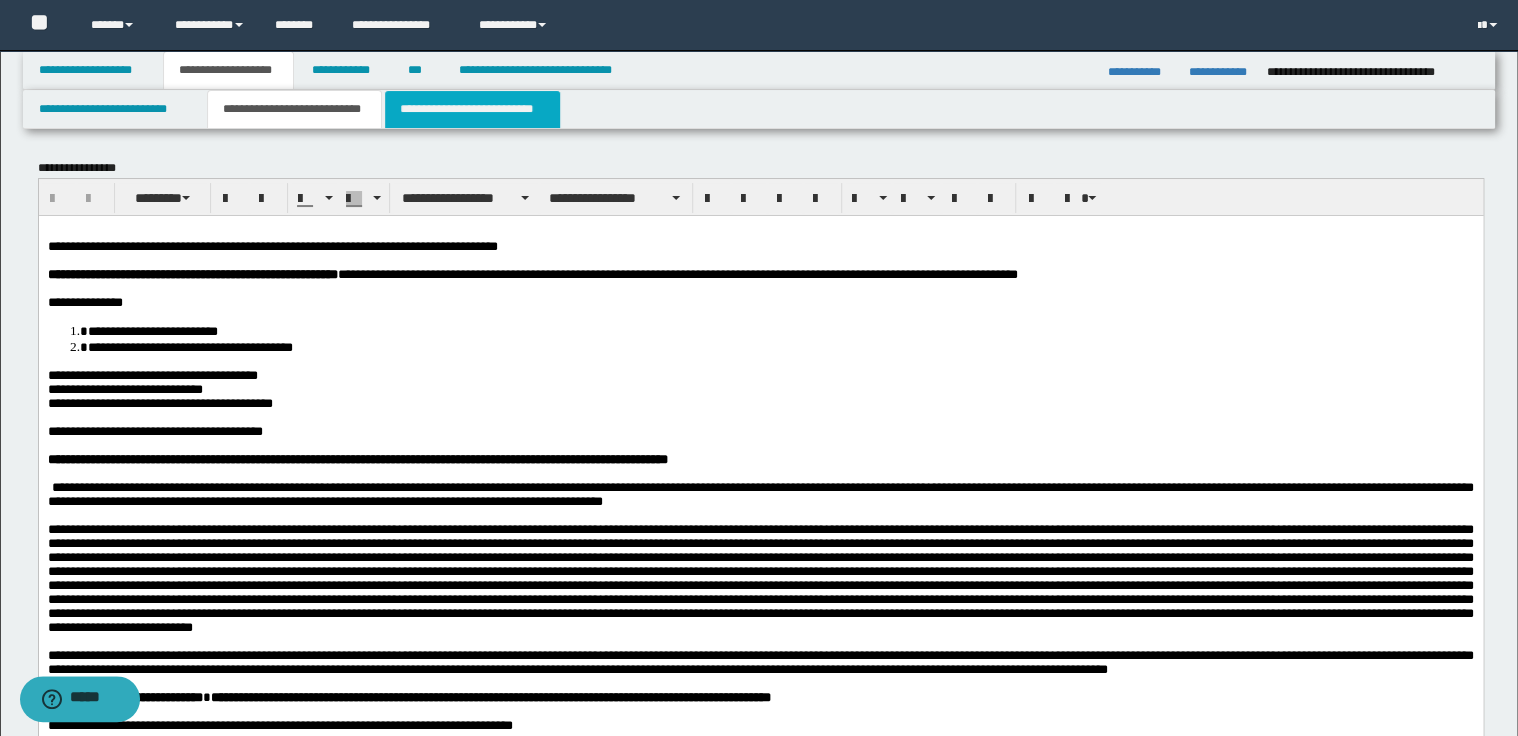 click on "**********" at bounding box center [472, 109] 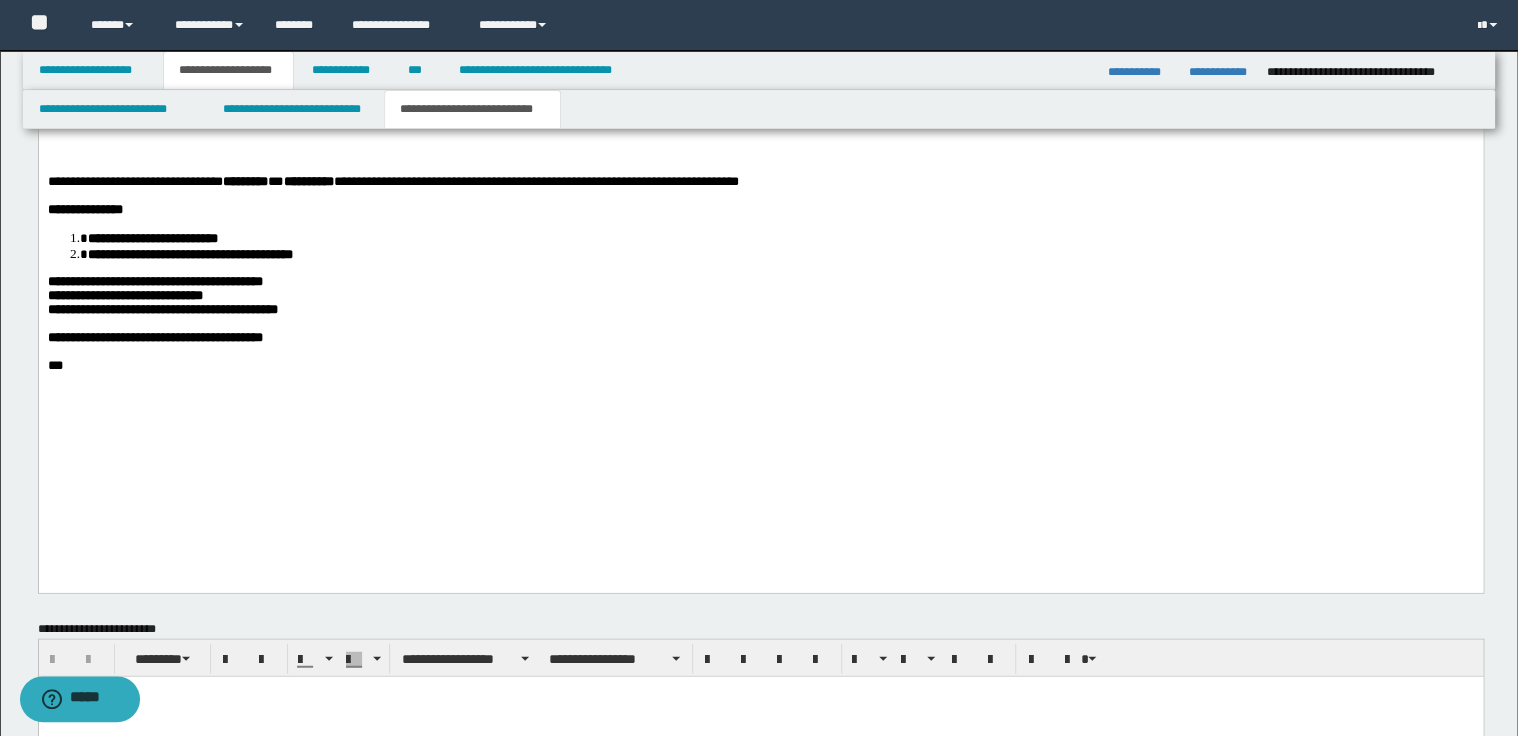 scroll, scrollTop: 2160, scrollLeft: 0, axis: vertical 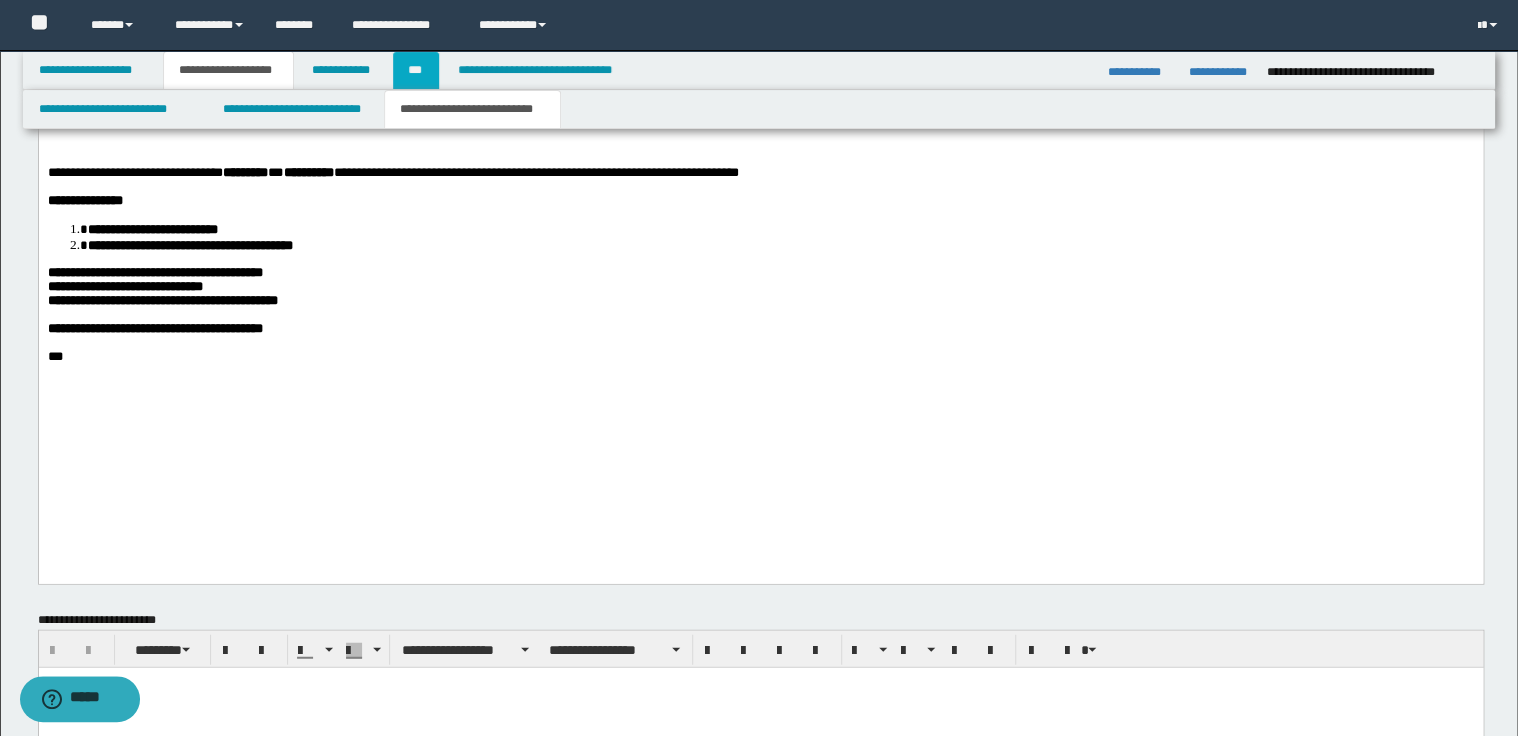 click on "***" at bounding box center [416, 70] 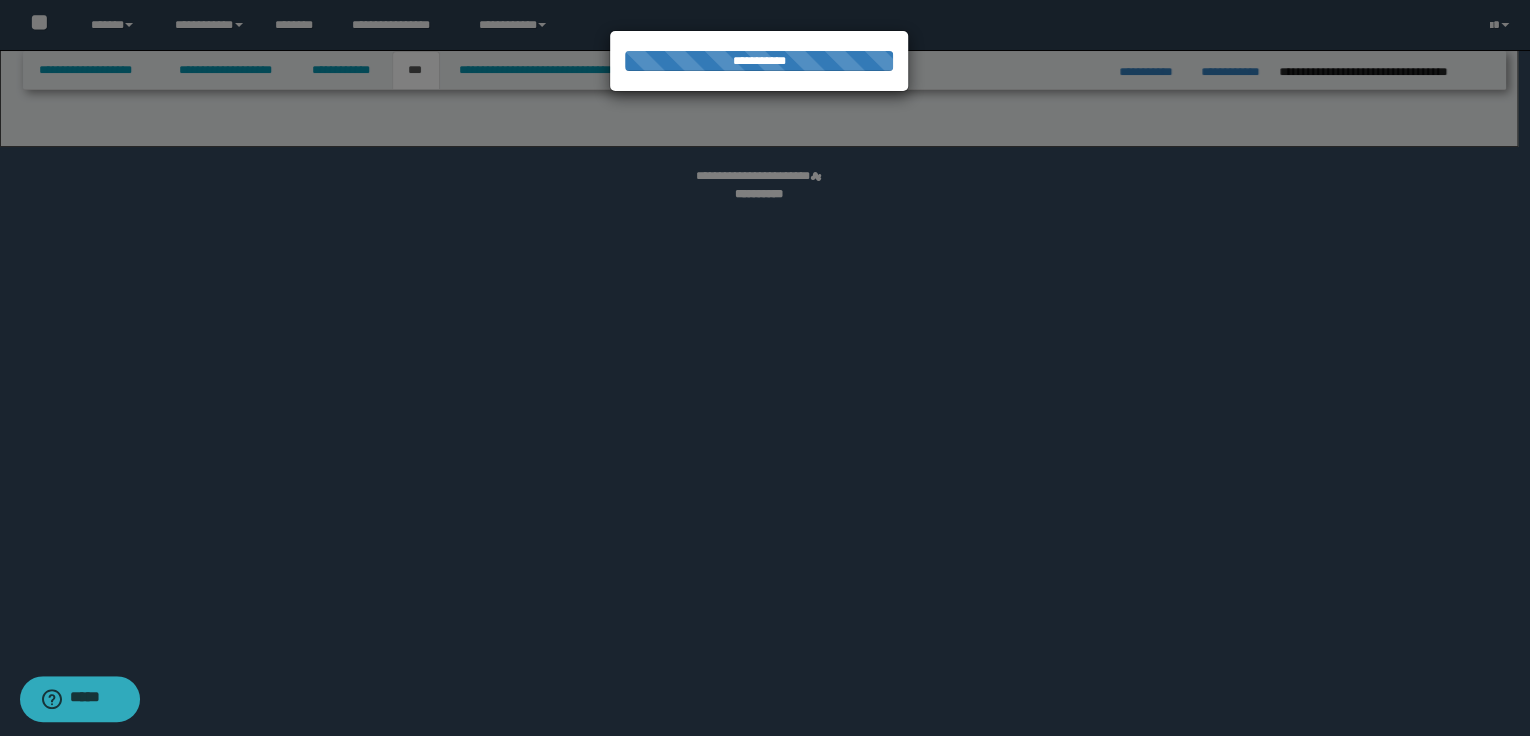 select on "*" 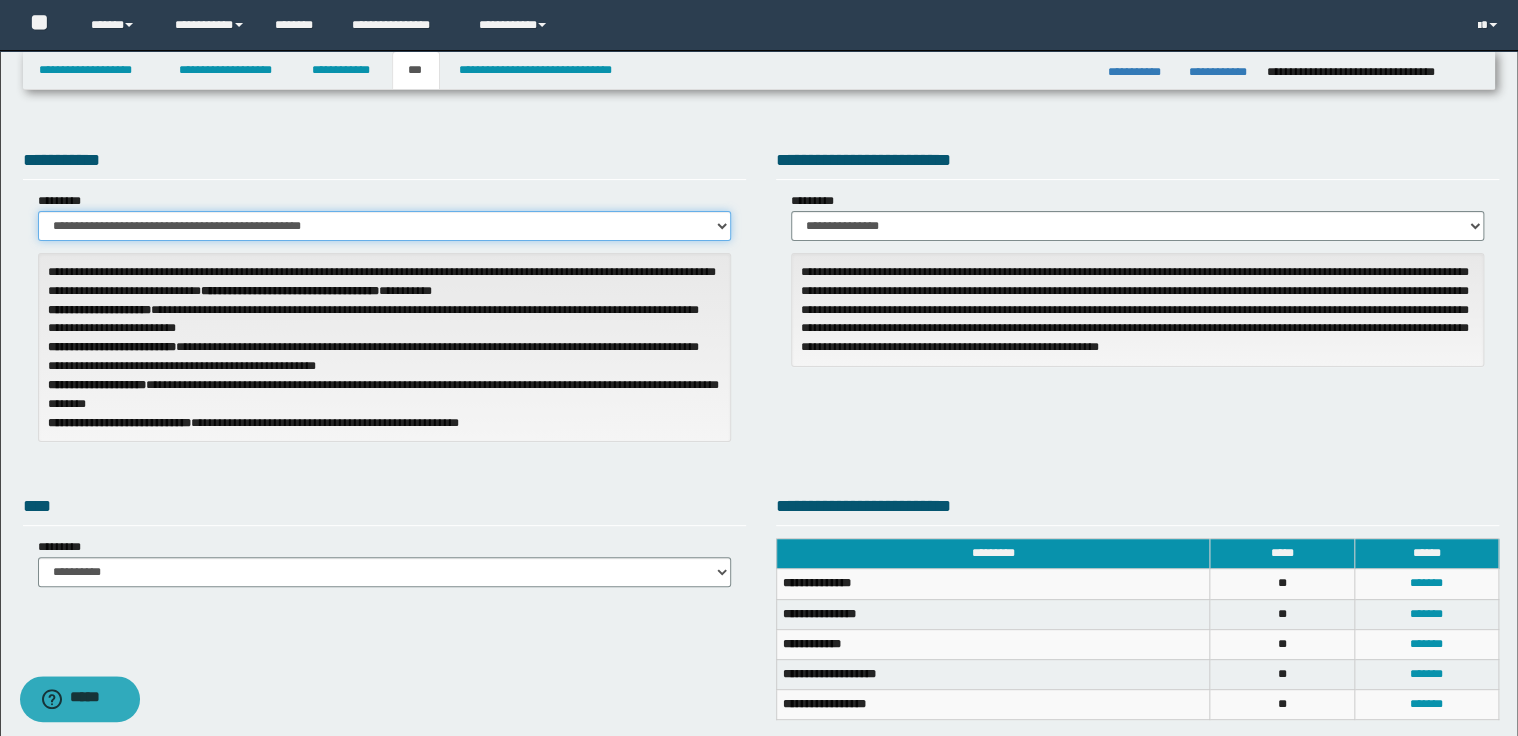 click on "**********" at bounding box center [384, 226] 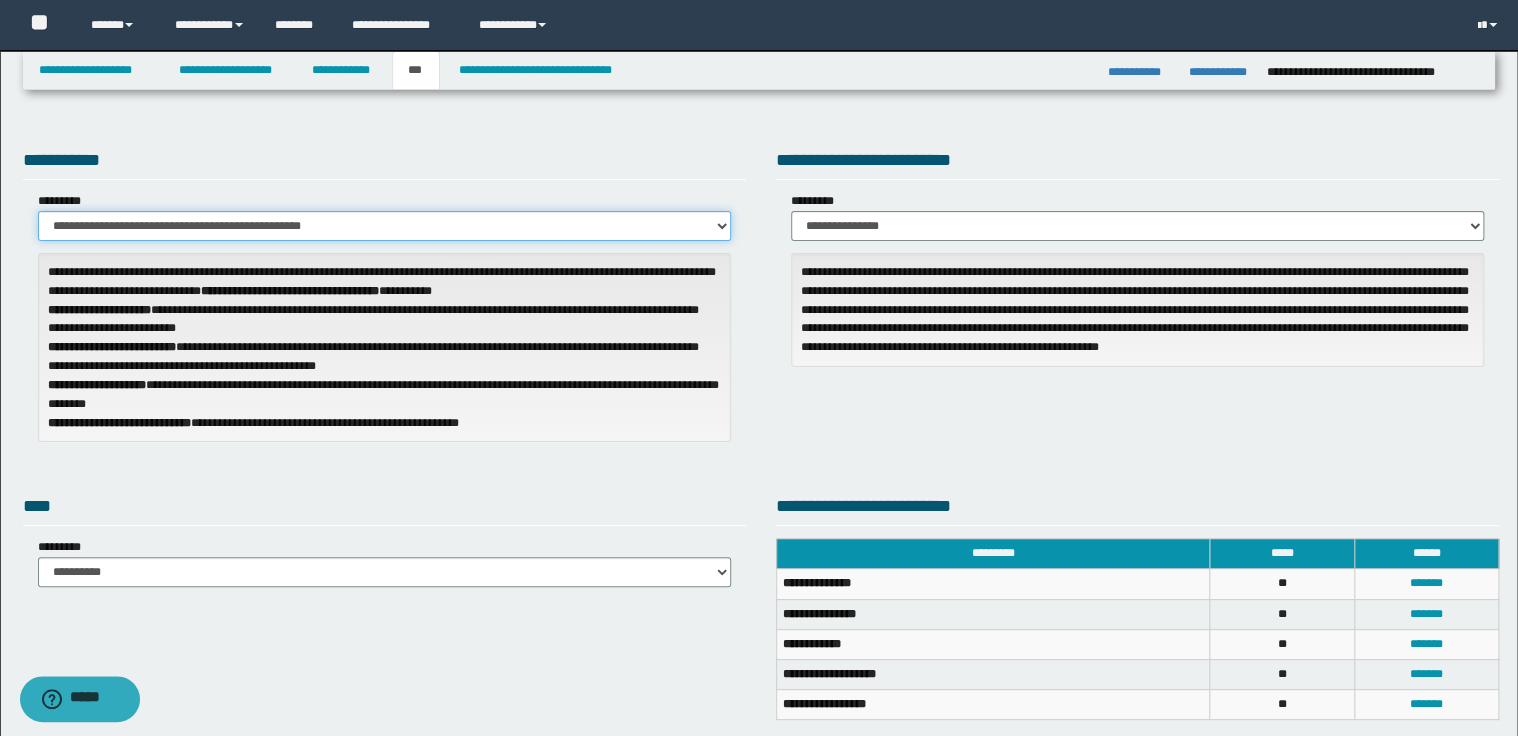 select on "*" 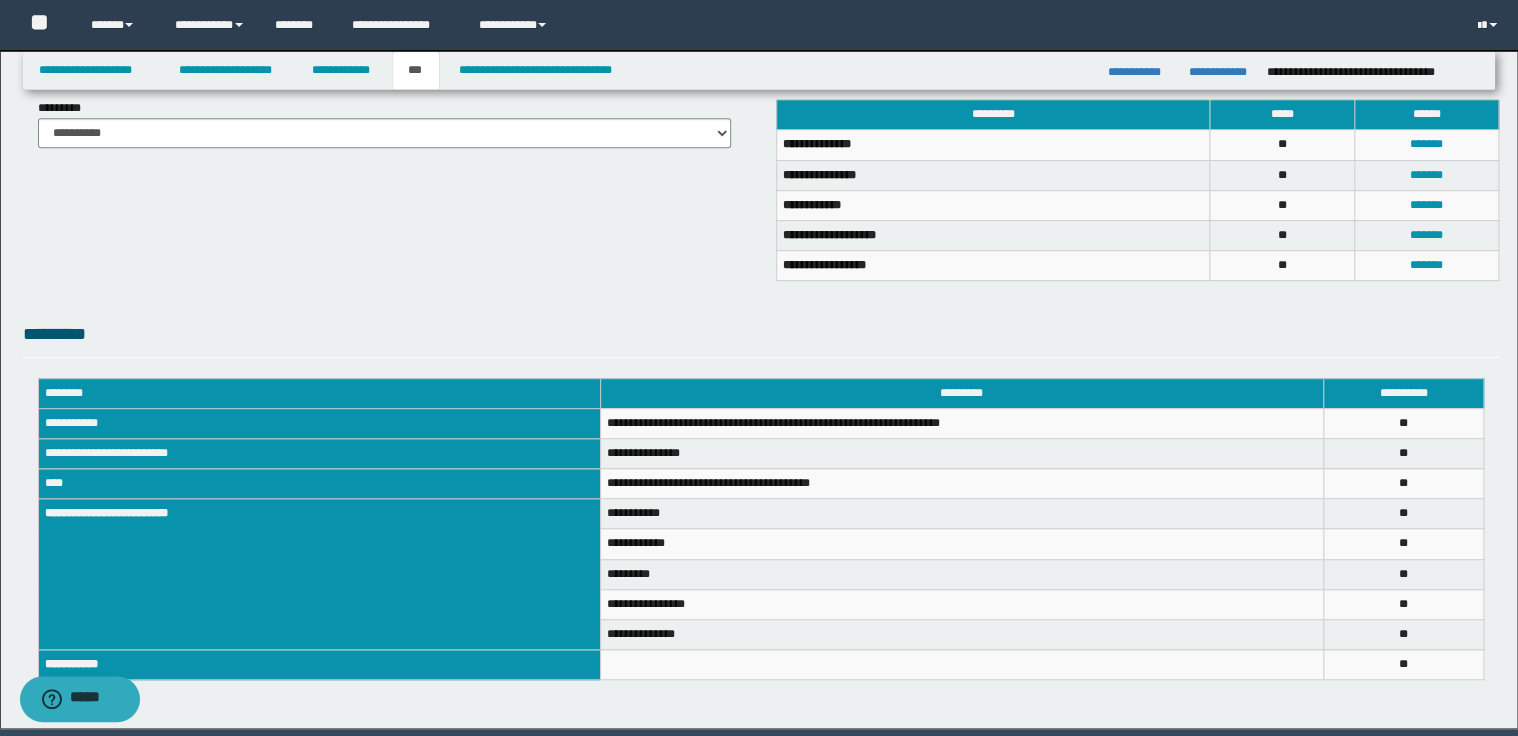 scroll, scrollTop: 349, scrollLeft: 0, axis: vertical 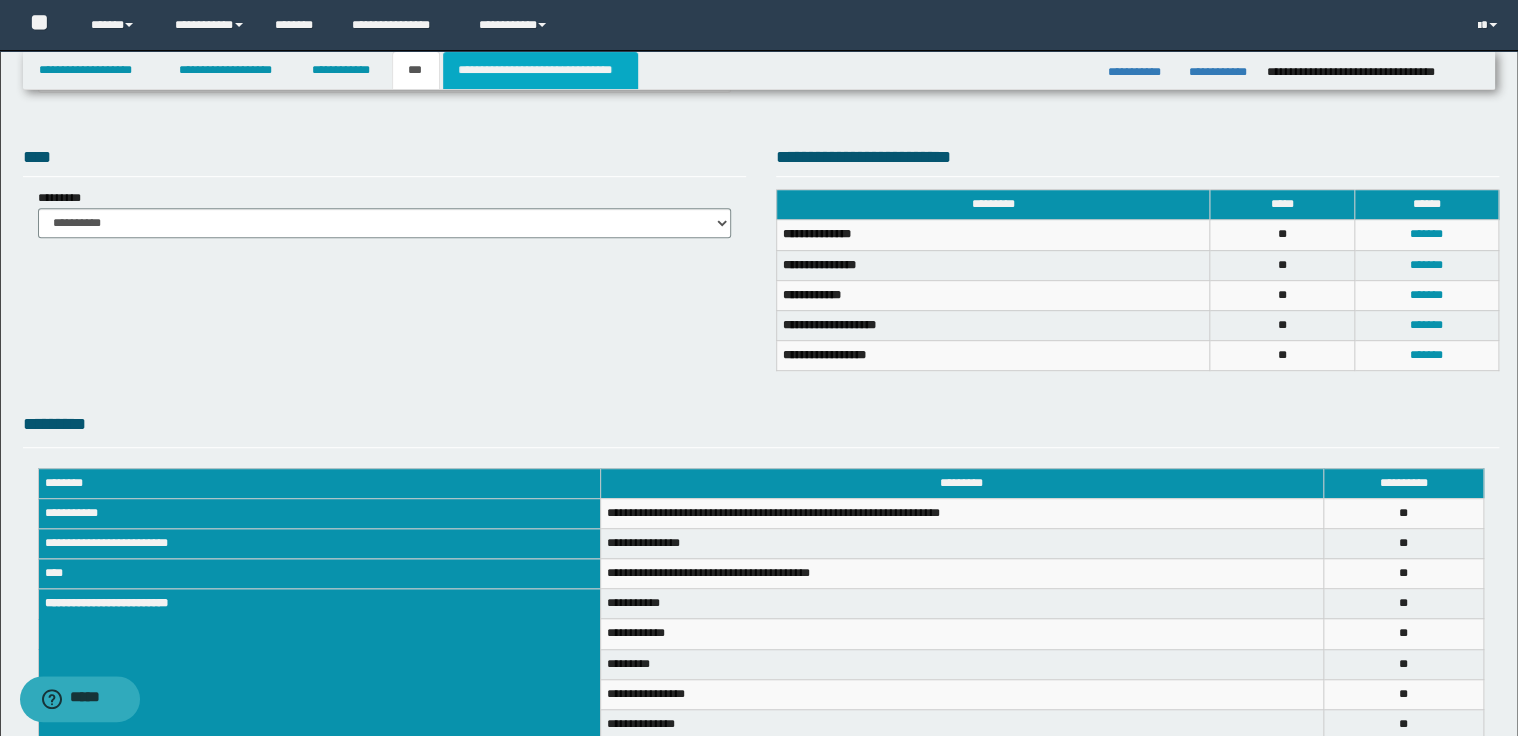 click on "**********" at bounding box center (540, 70) 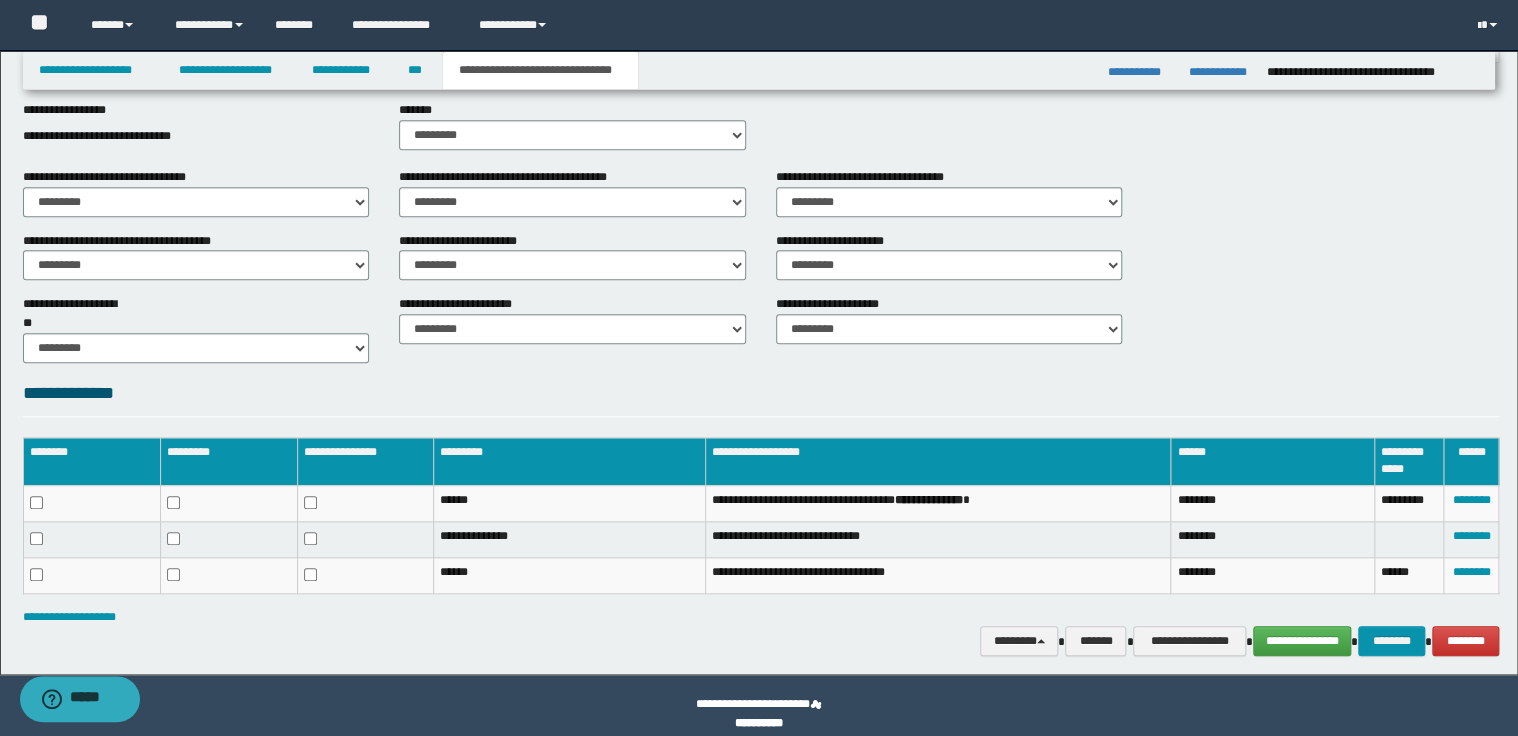 scroll, scrollTop: 692, scrollLeft: 0, axis: vertical 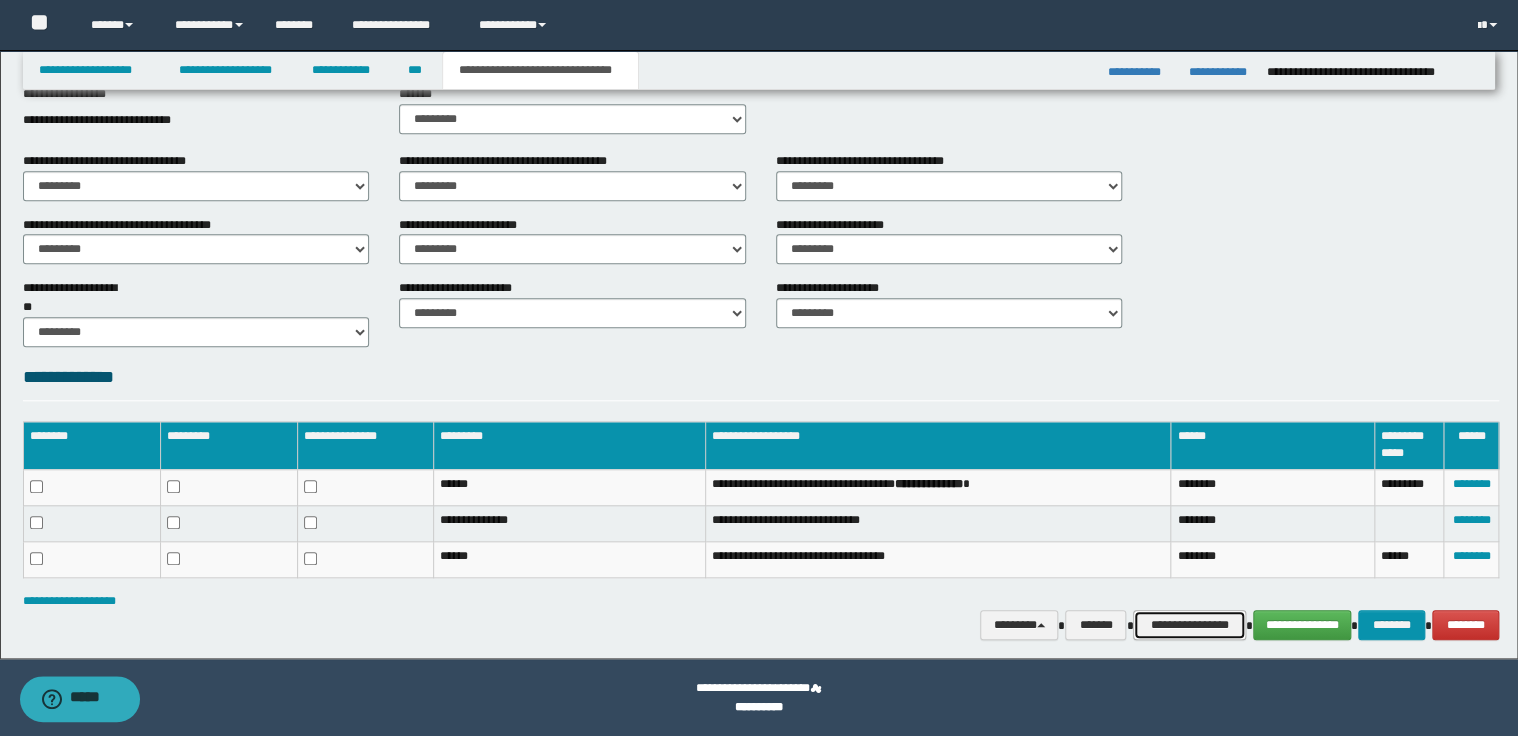 click on "**********" at bounding box center [1189, 625] 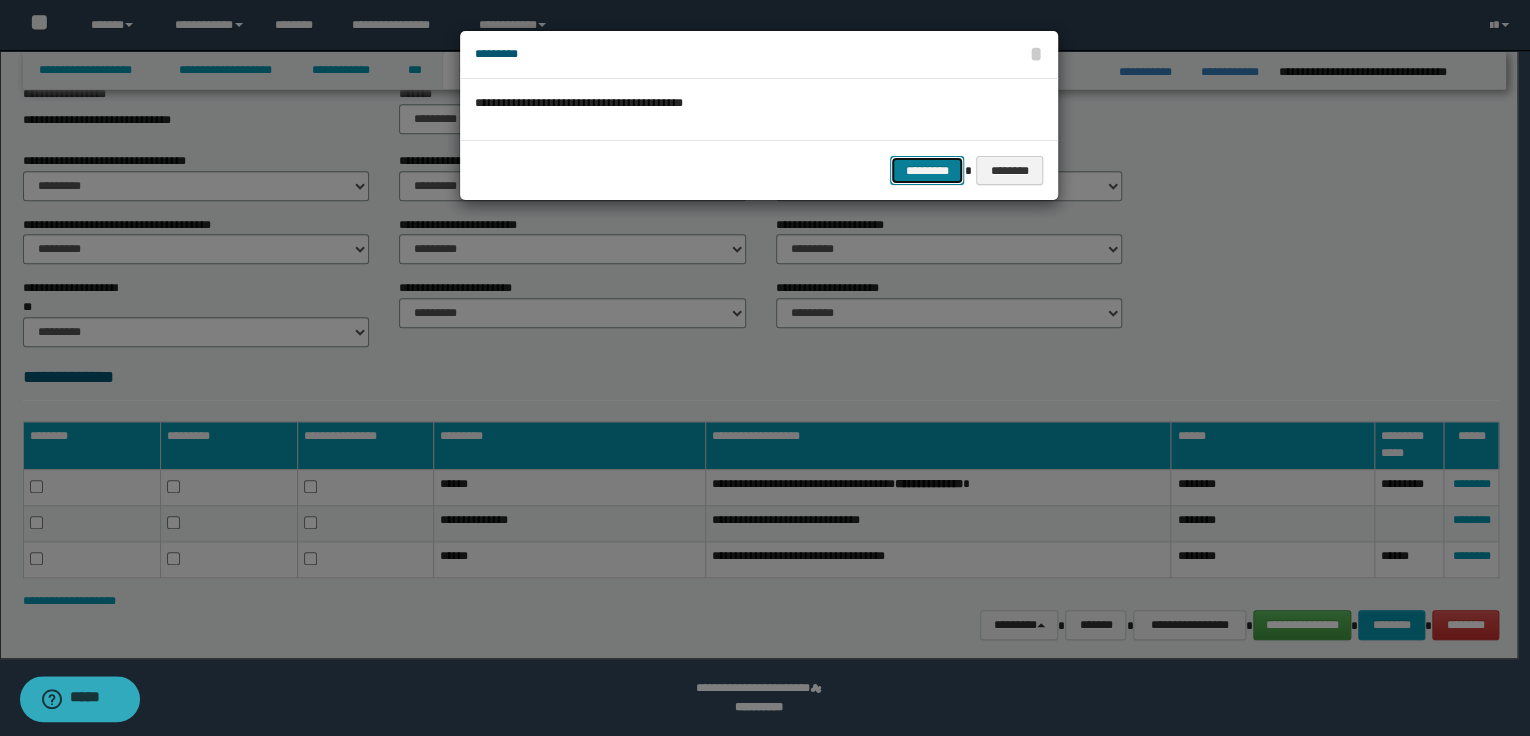 click on "*********" at bounding box center (927, 171) 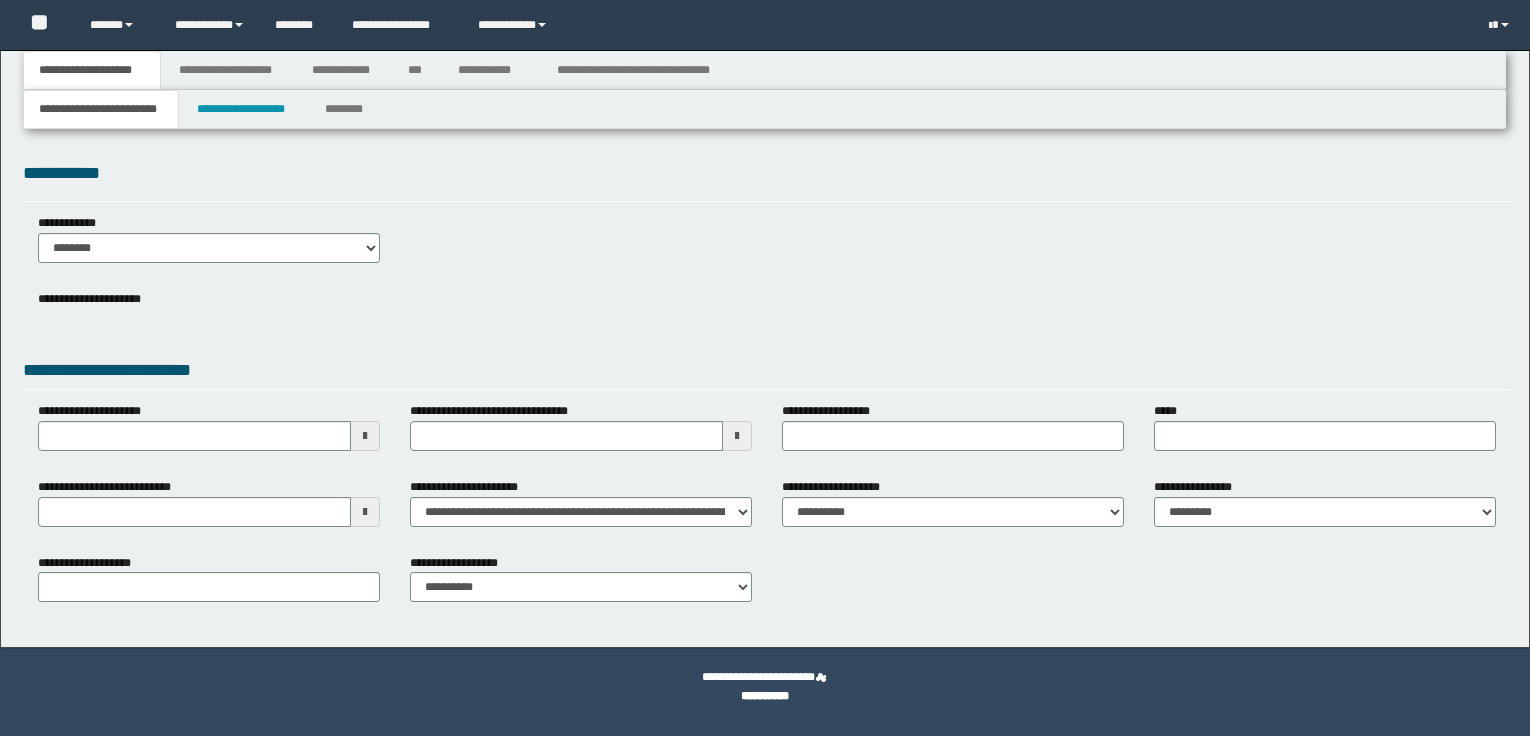 scroll, scrollTop: 0, scrollLeft: 0, axis: both 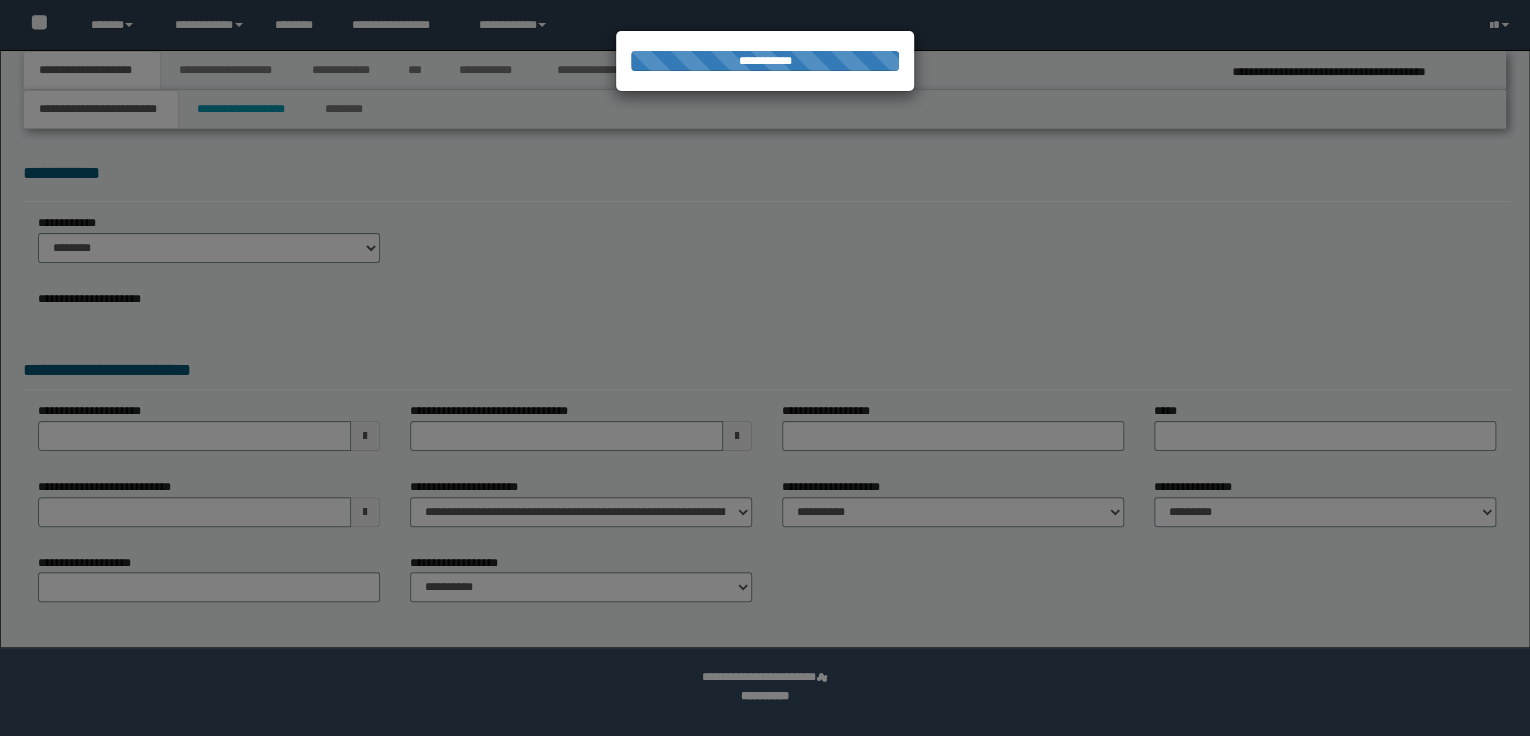 select on "*" 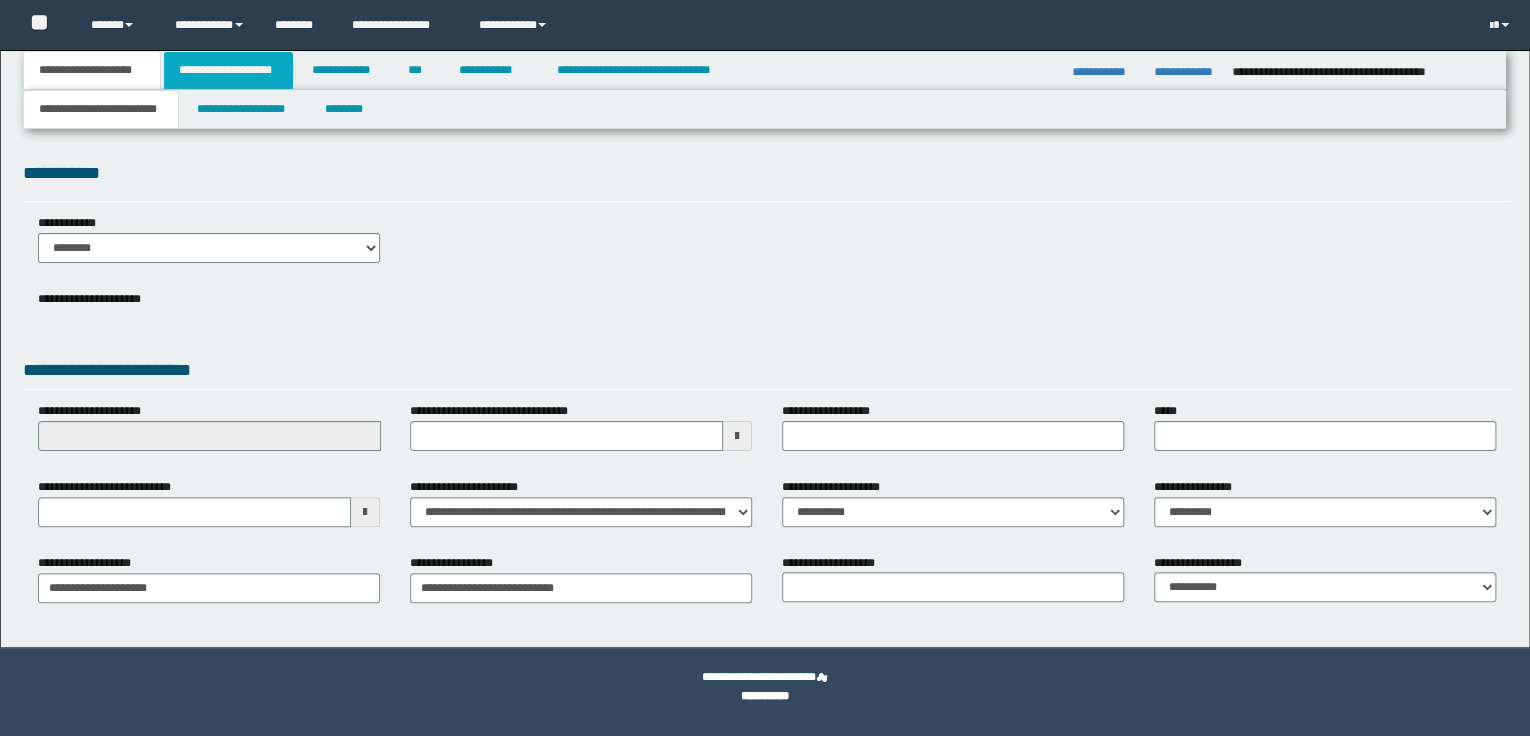 scroll, scrollTop: 0, scrollLeft: 0, axis: both 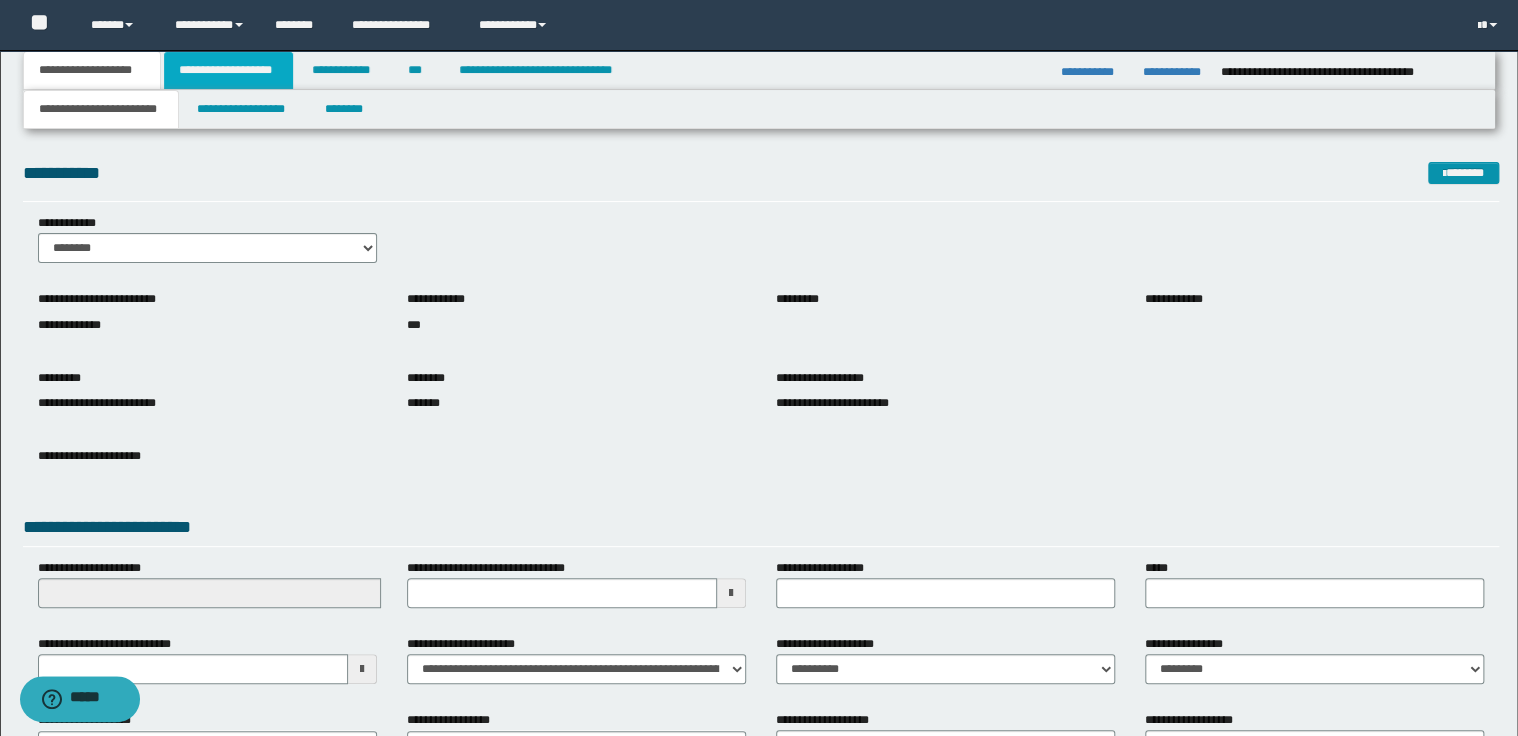 click on "**********" at bounding box center (228, 70) 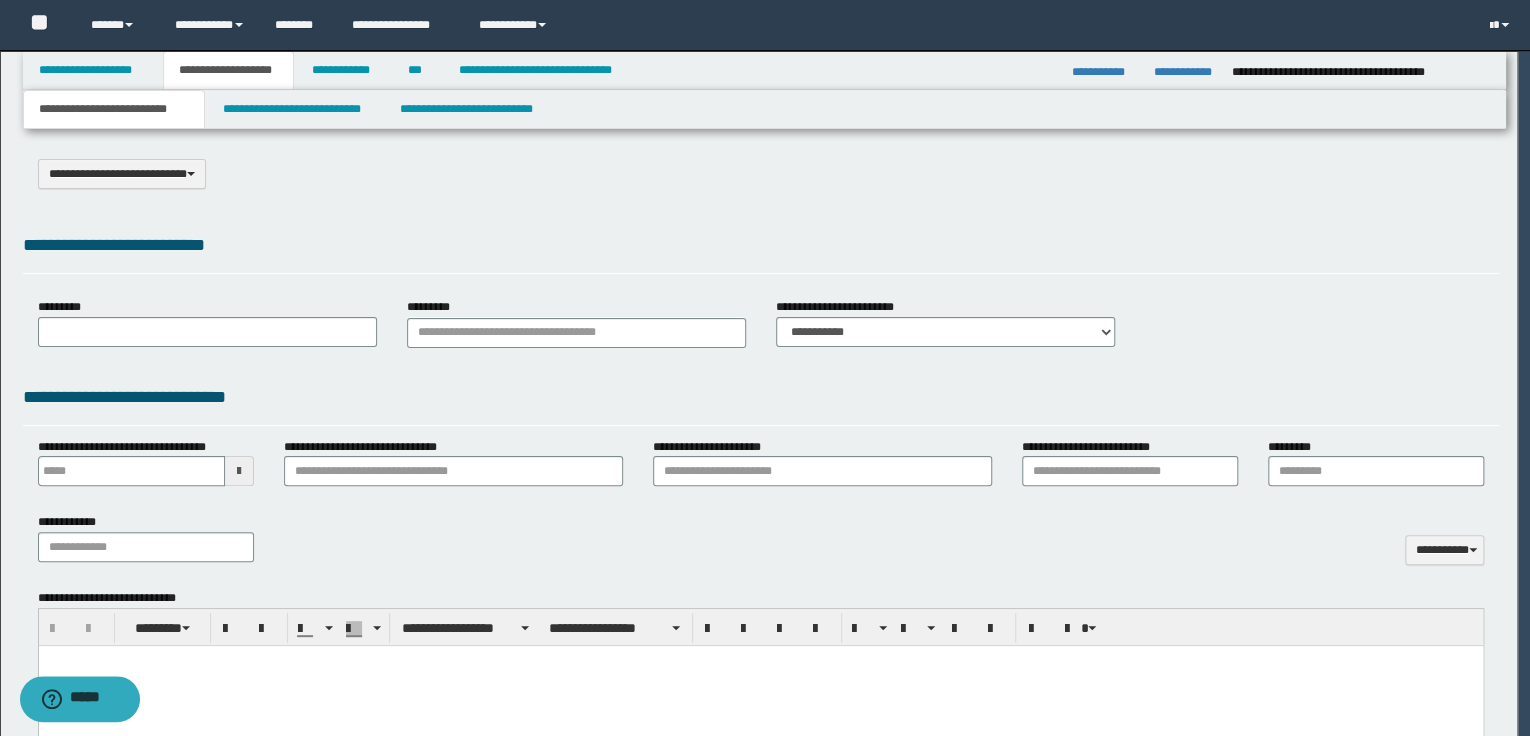 type on "**********" 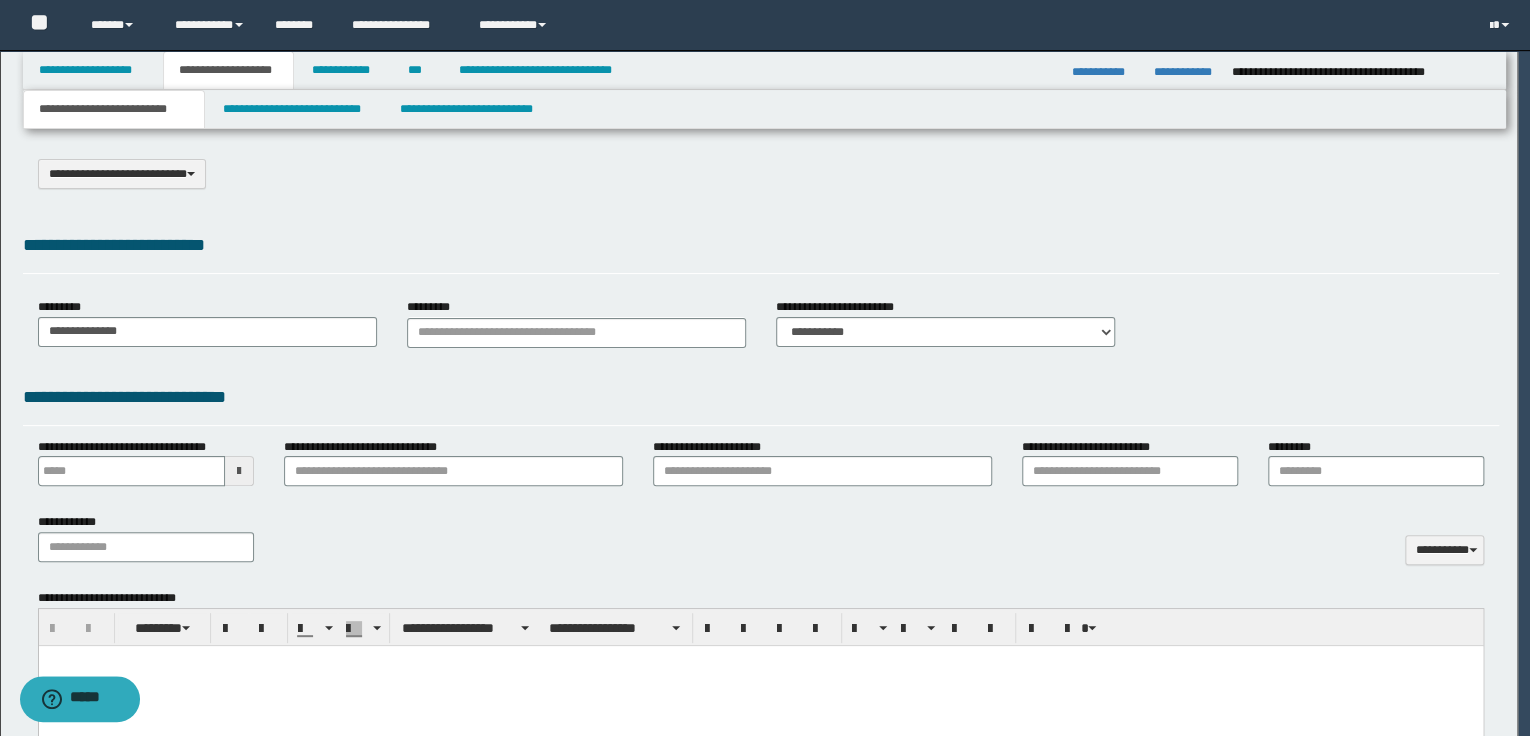 scroll, scrollTop: 0, scrollLeft: 0, axis: both 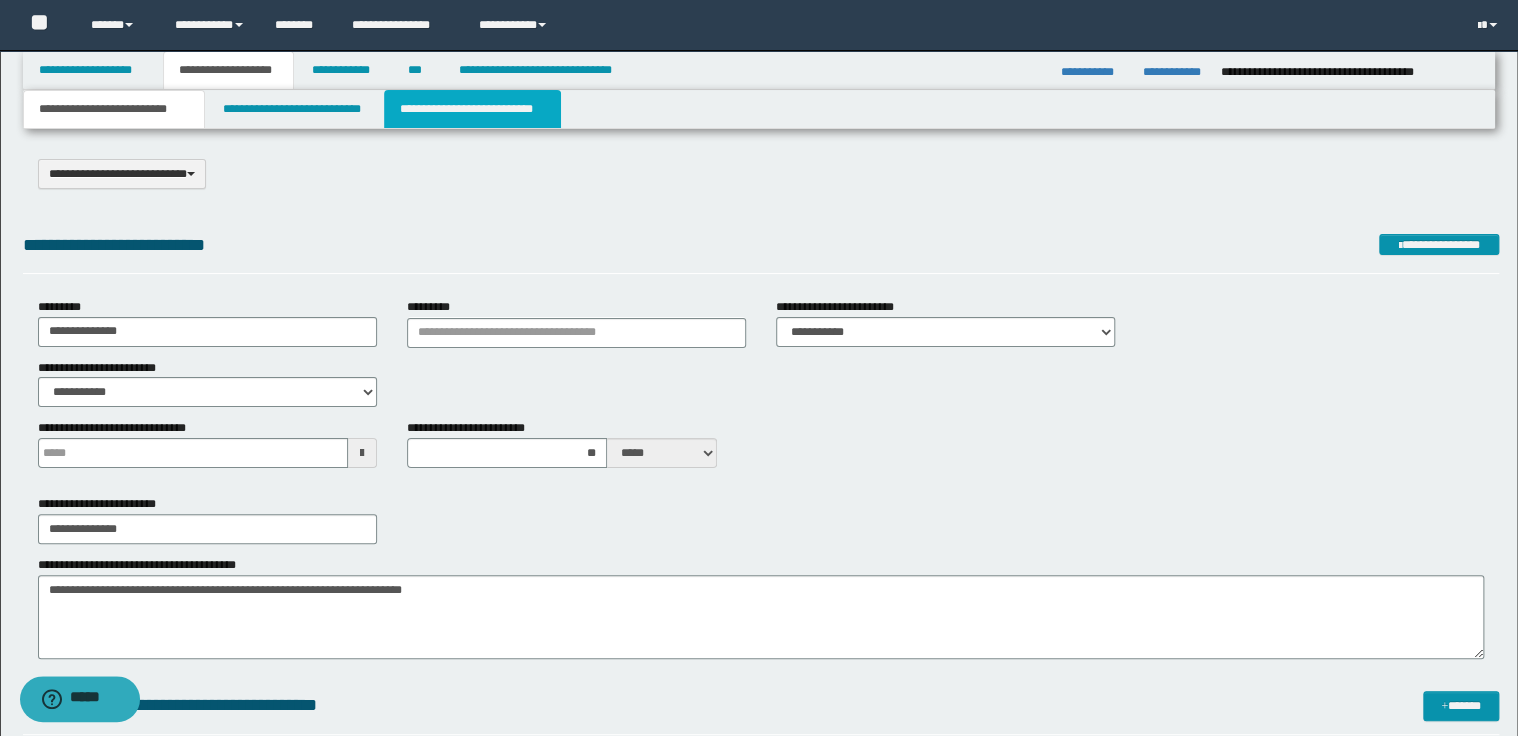 click on "**********" at bounding box center [472, 109] 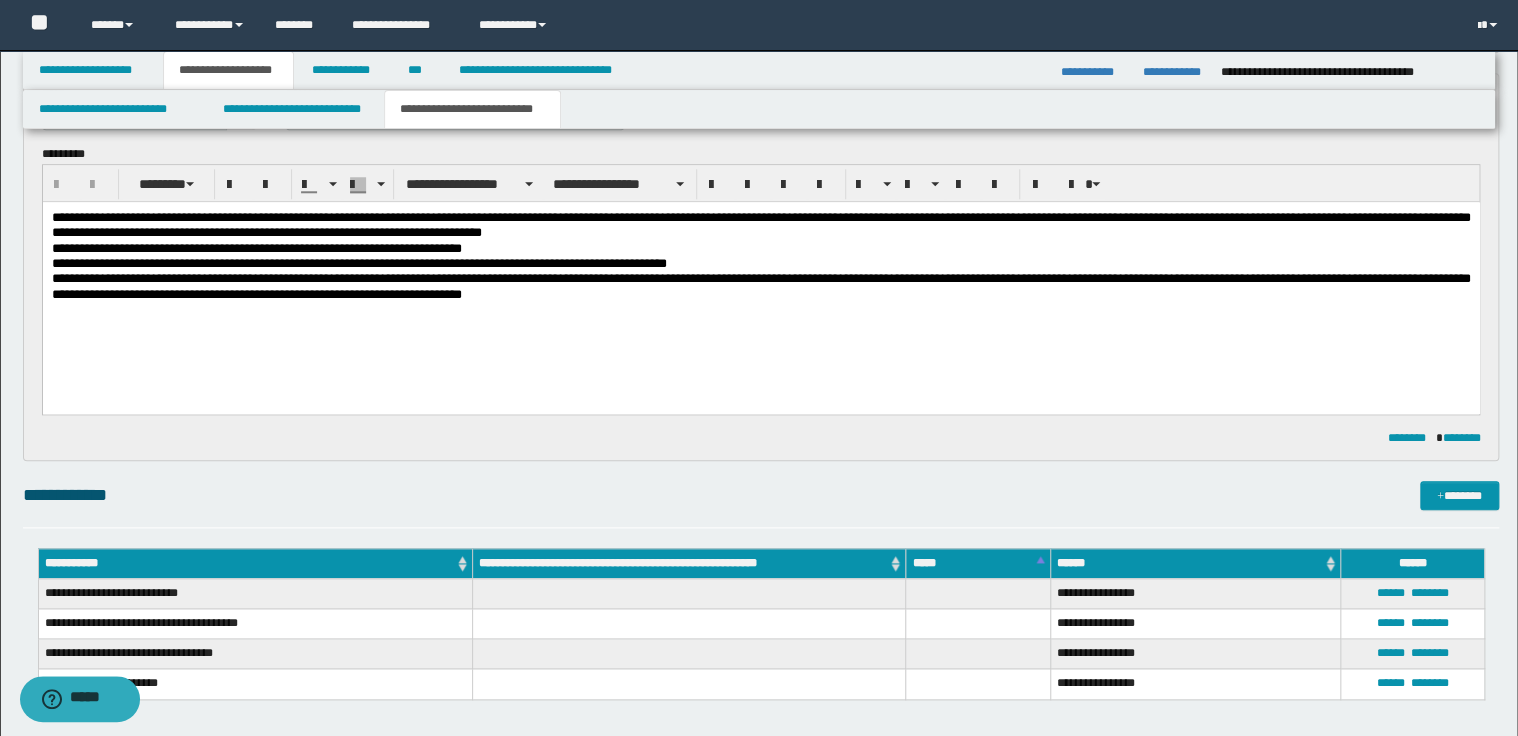 scroll, scrollTop: 560, scrollLeft: 0, axis: vertical 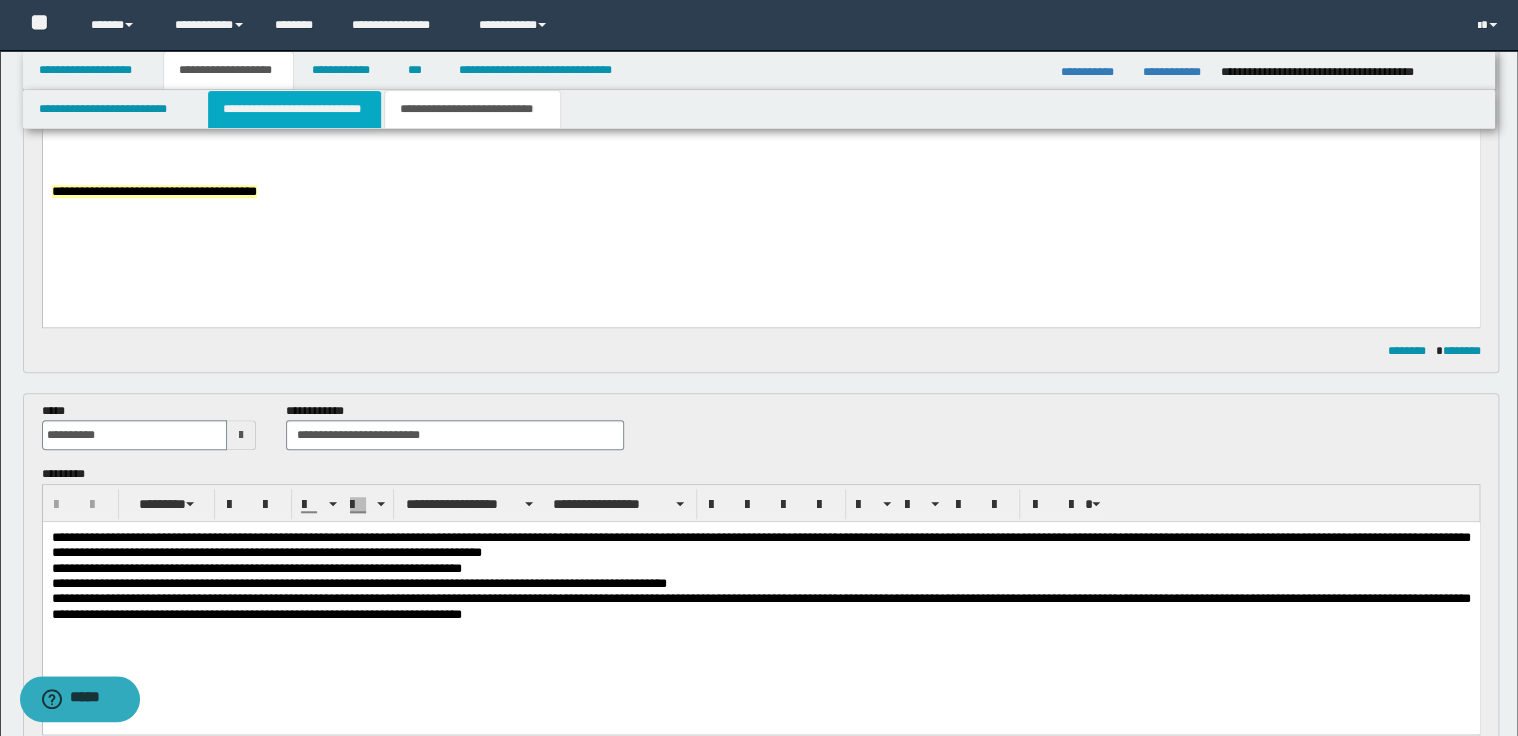 click on "**********" at bounding box center (294, 109) 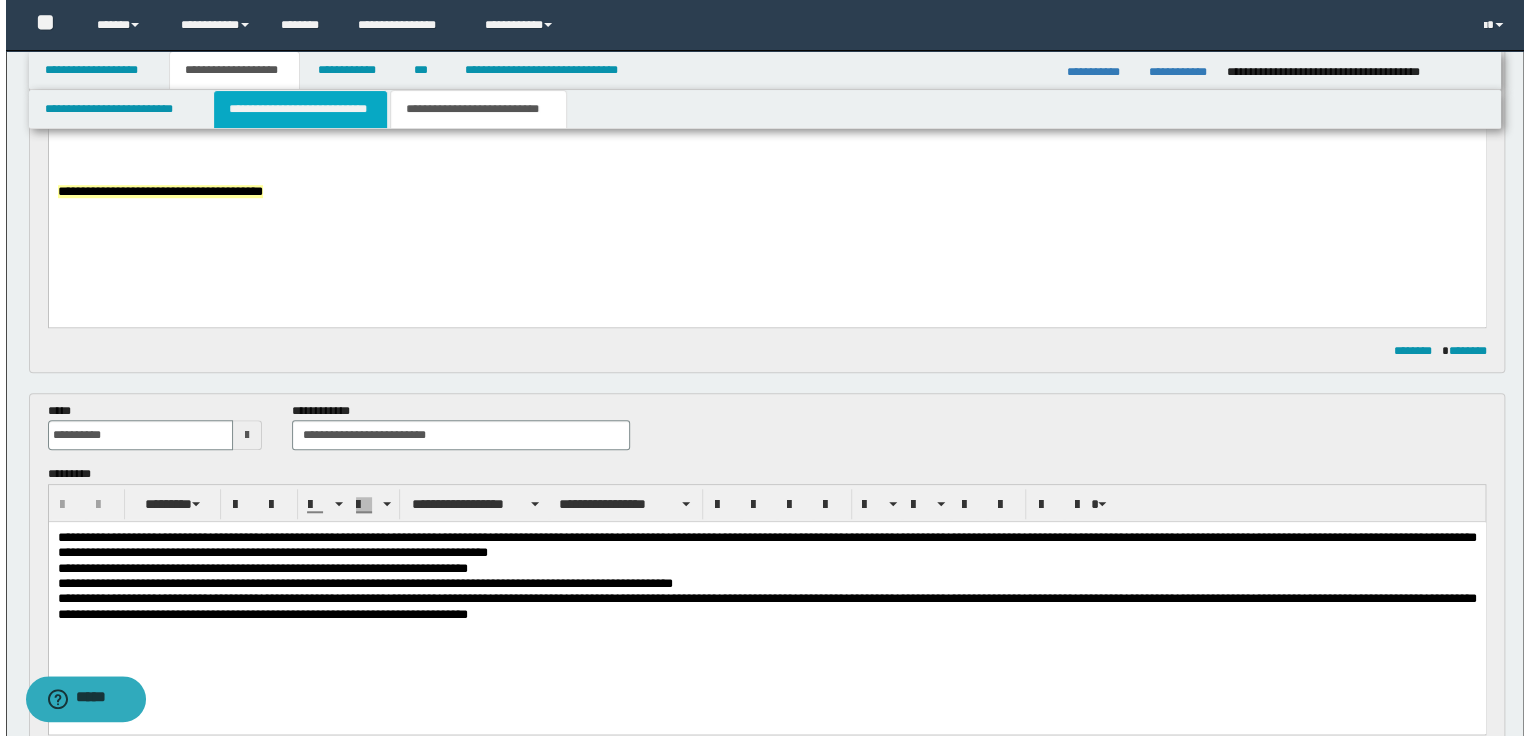 scroll, scrollTop: 0, scrollLeft: 0, axis: both 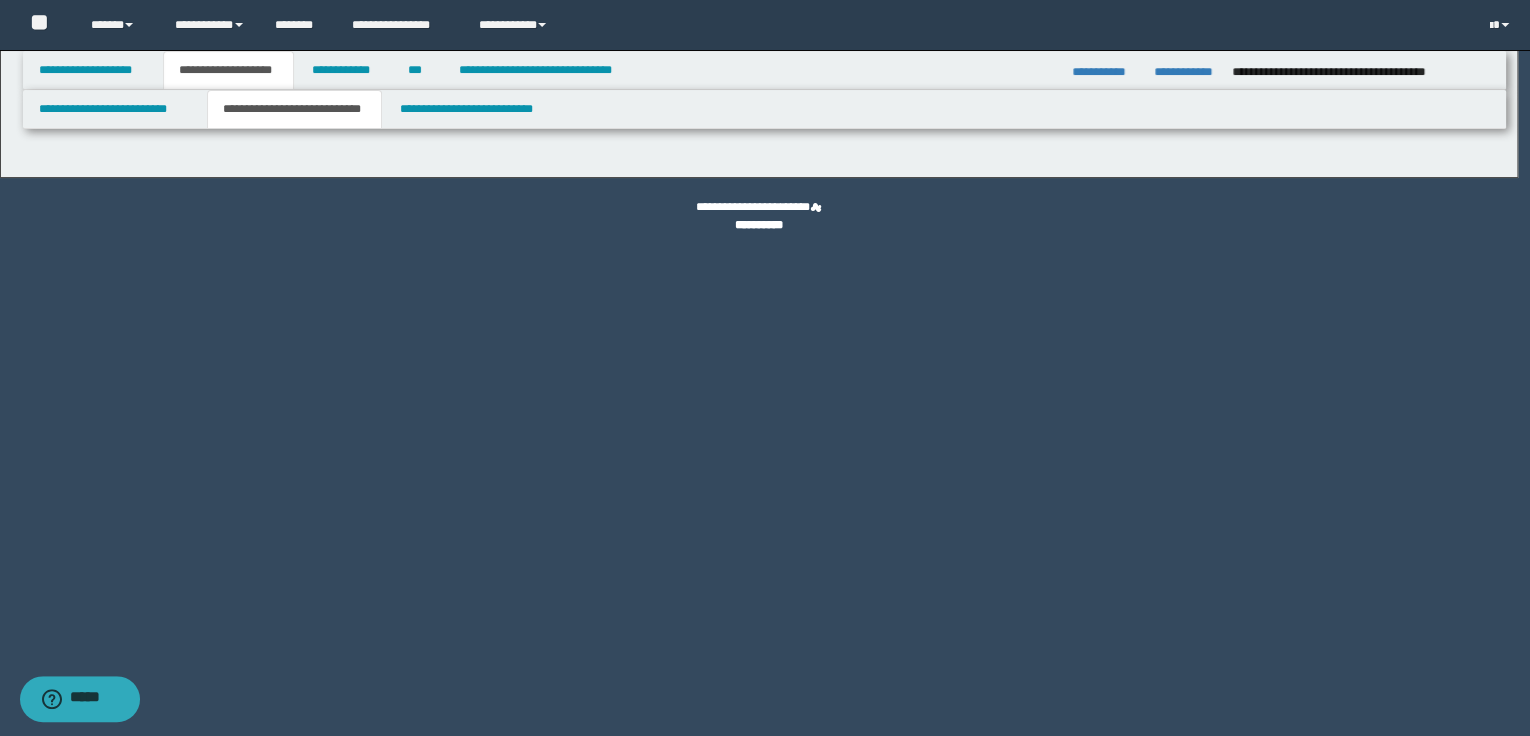 select on "*" 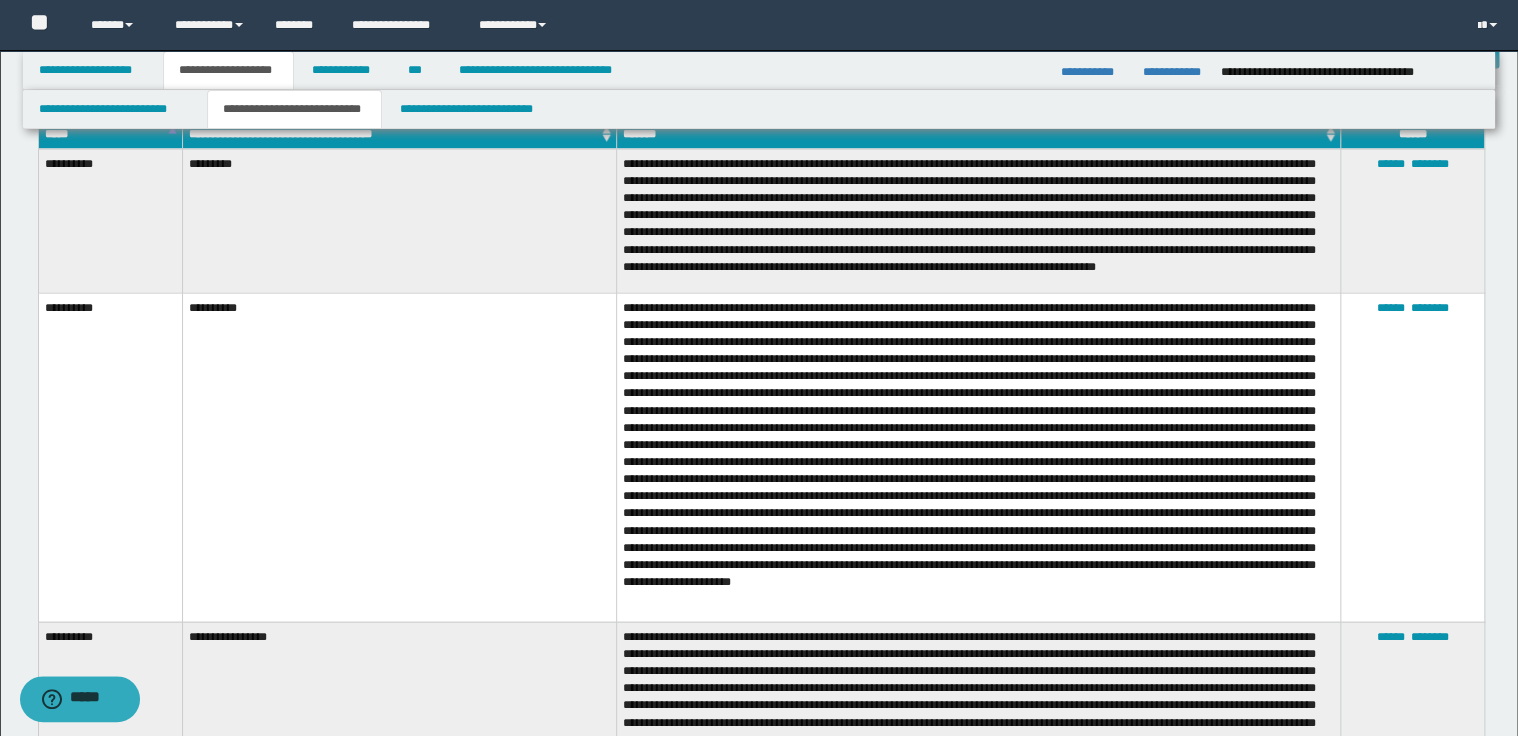 scroll, scrollTop: 1920, scrollLeft: 0, axis: vertical 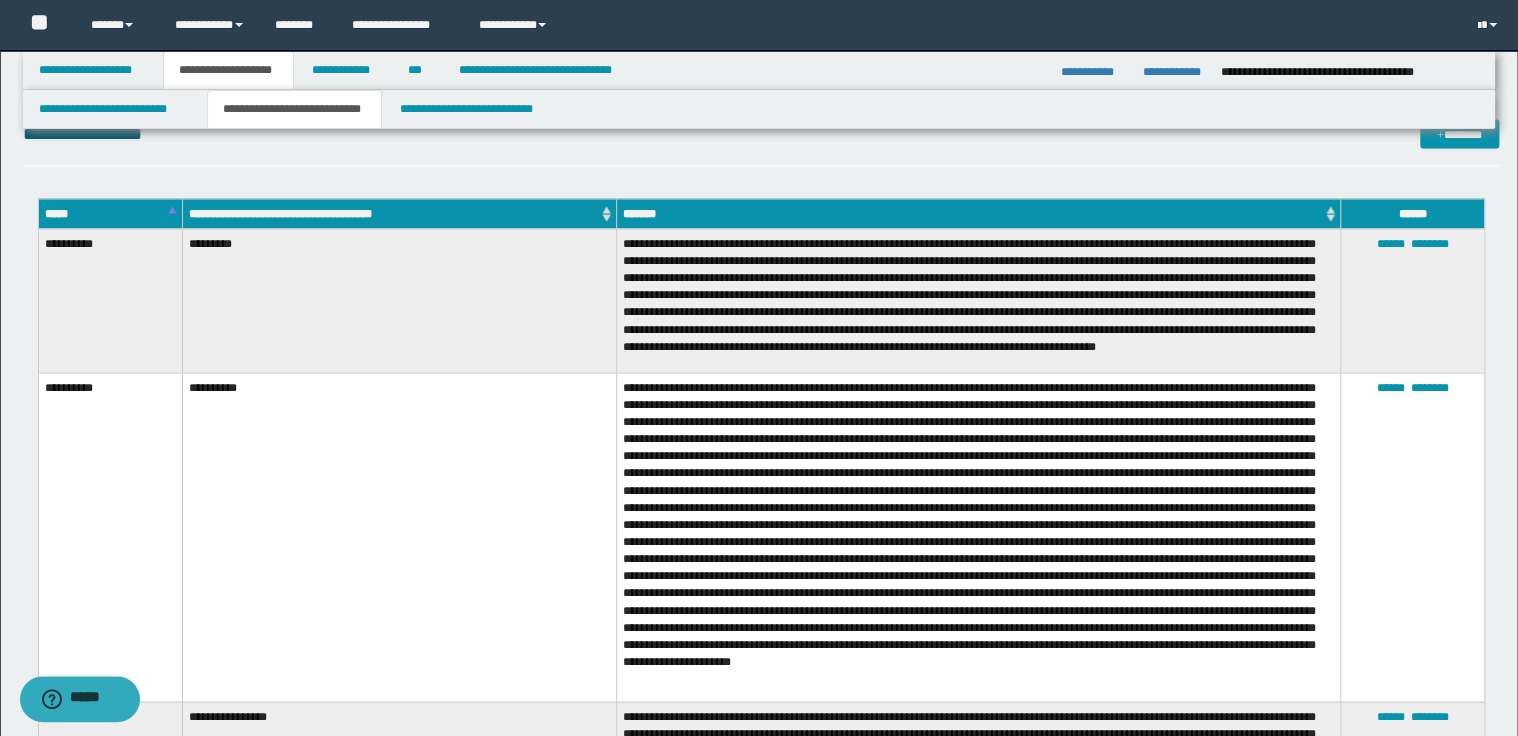 click on "*****" at bounding box center (110, 214) 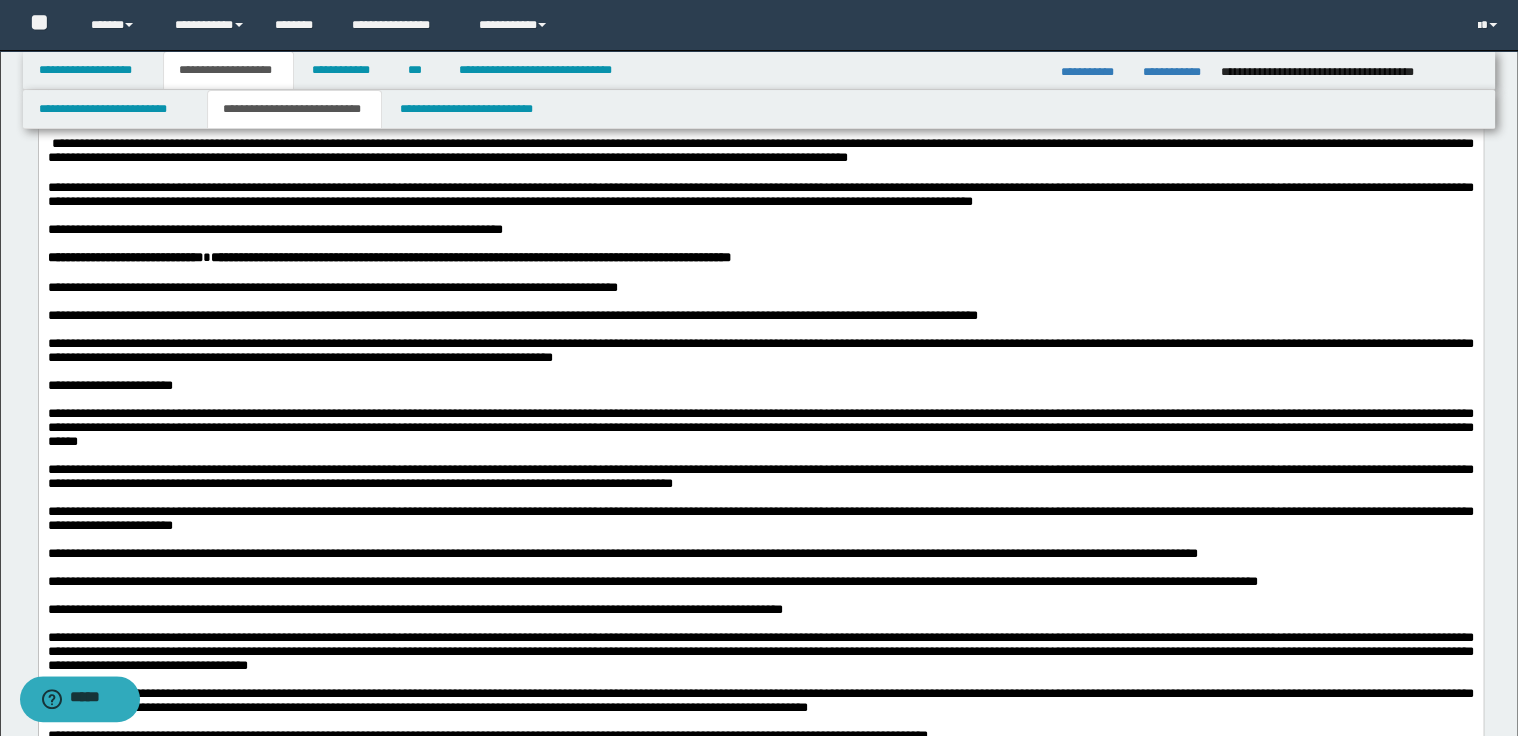 scroll, scrollTop: 603, scrollLeft: 0, axis: vertical 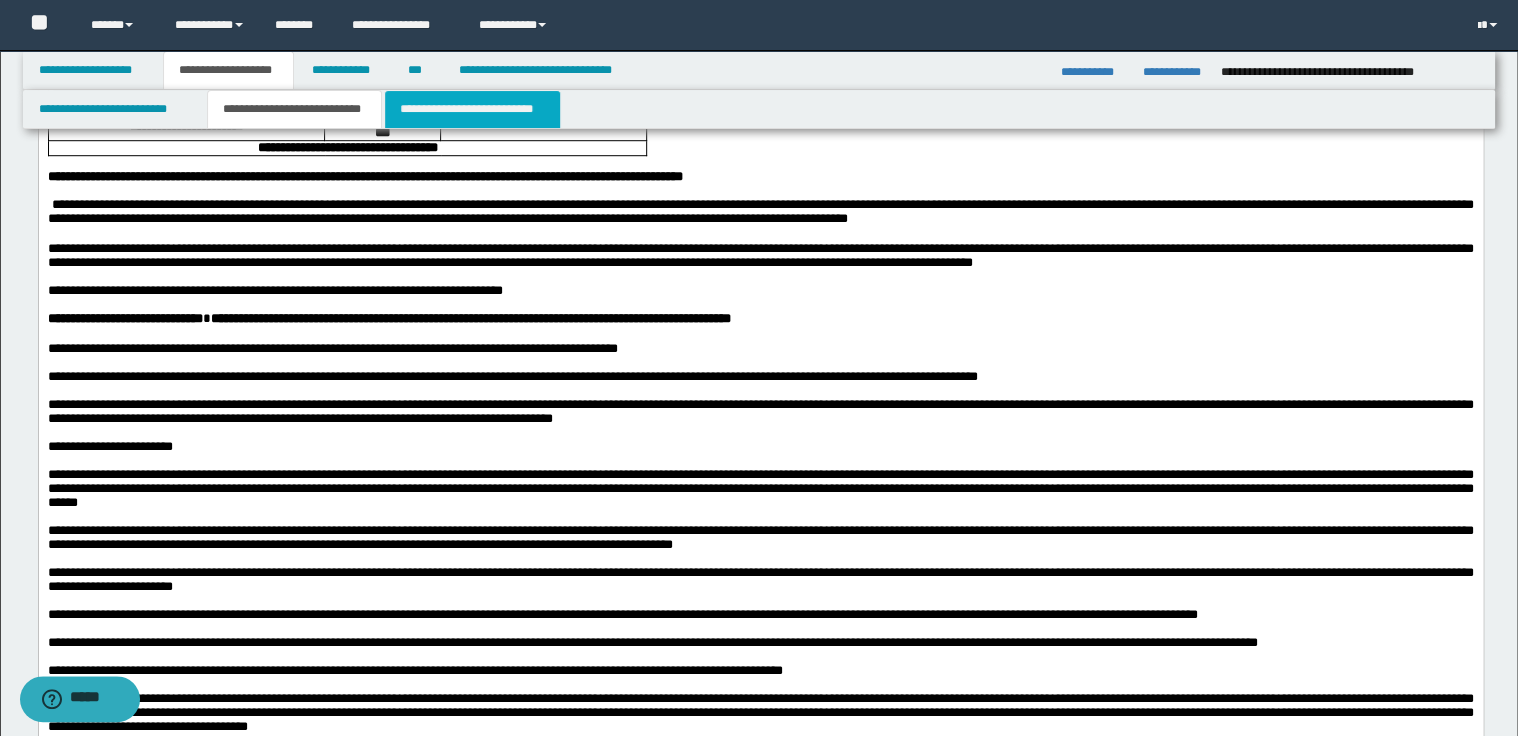 click on "**********" at bounding box center (472, 109) 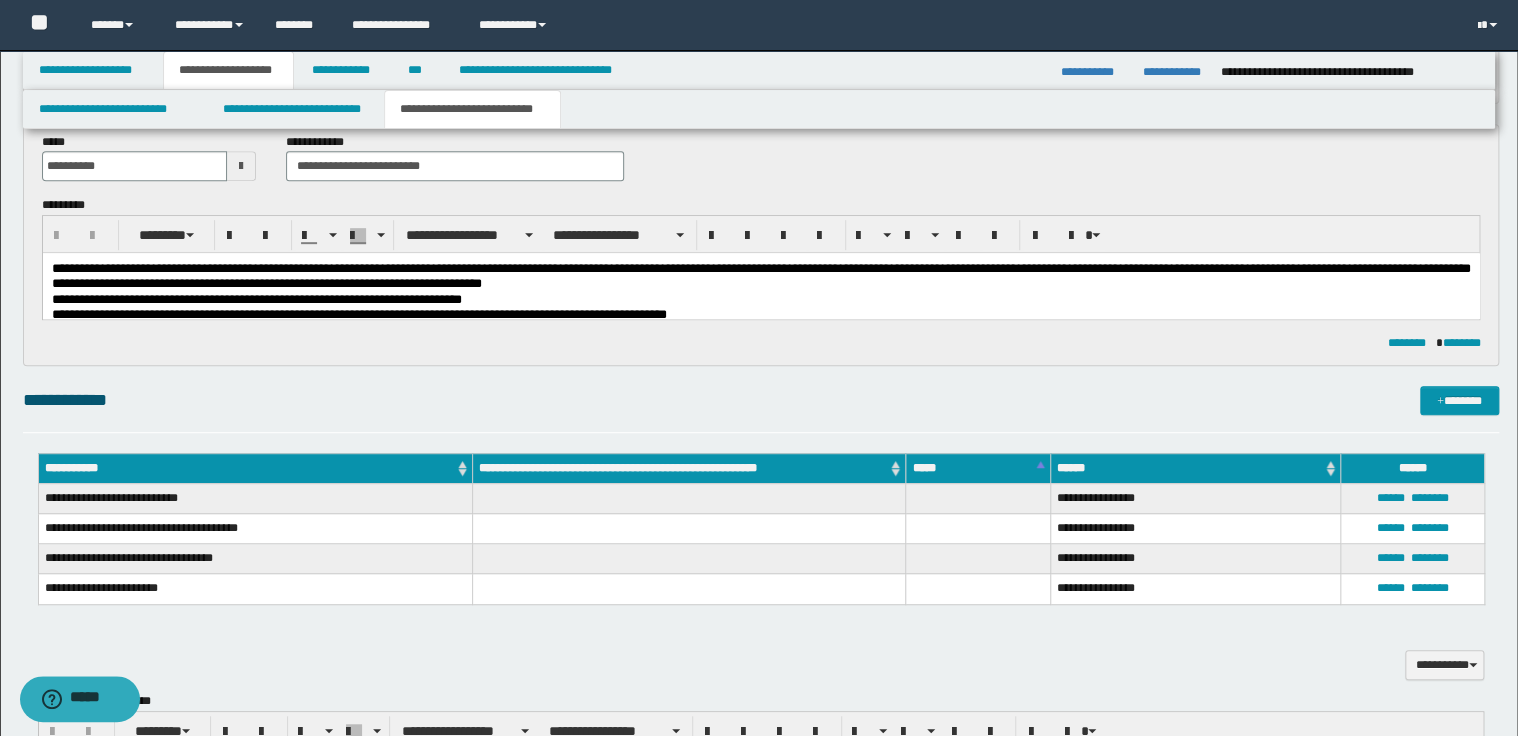 scroll, scrollTop: 123, scrollLeft: 0, axis: vertical 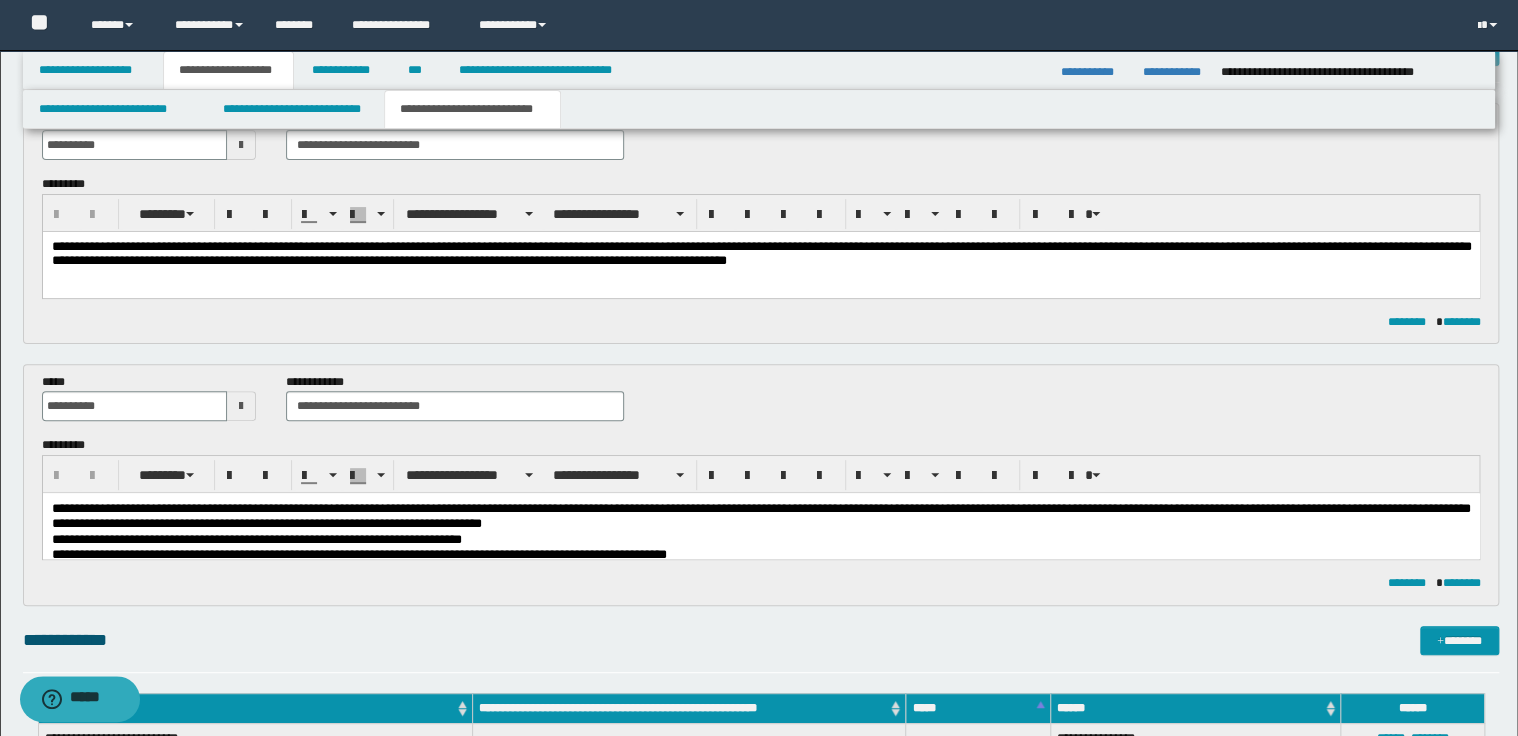 click on "**********" at bounding box center [761, 256] 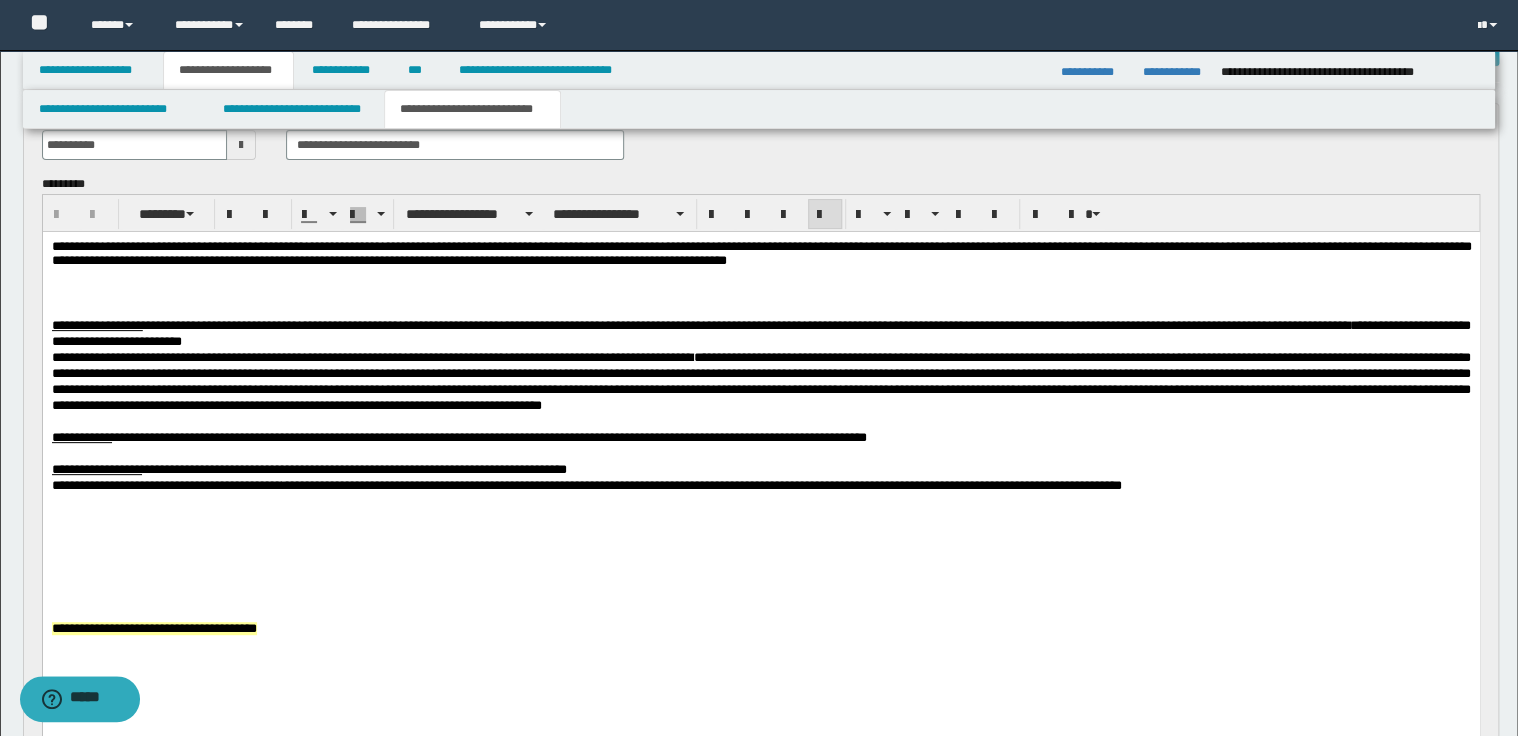 click at bounding box center [760, 310] 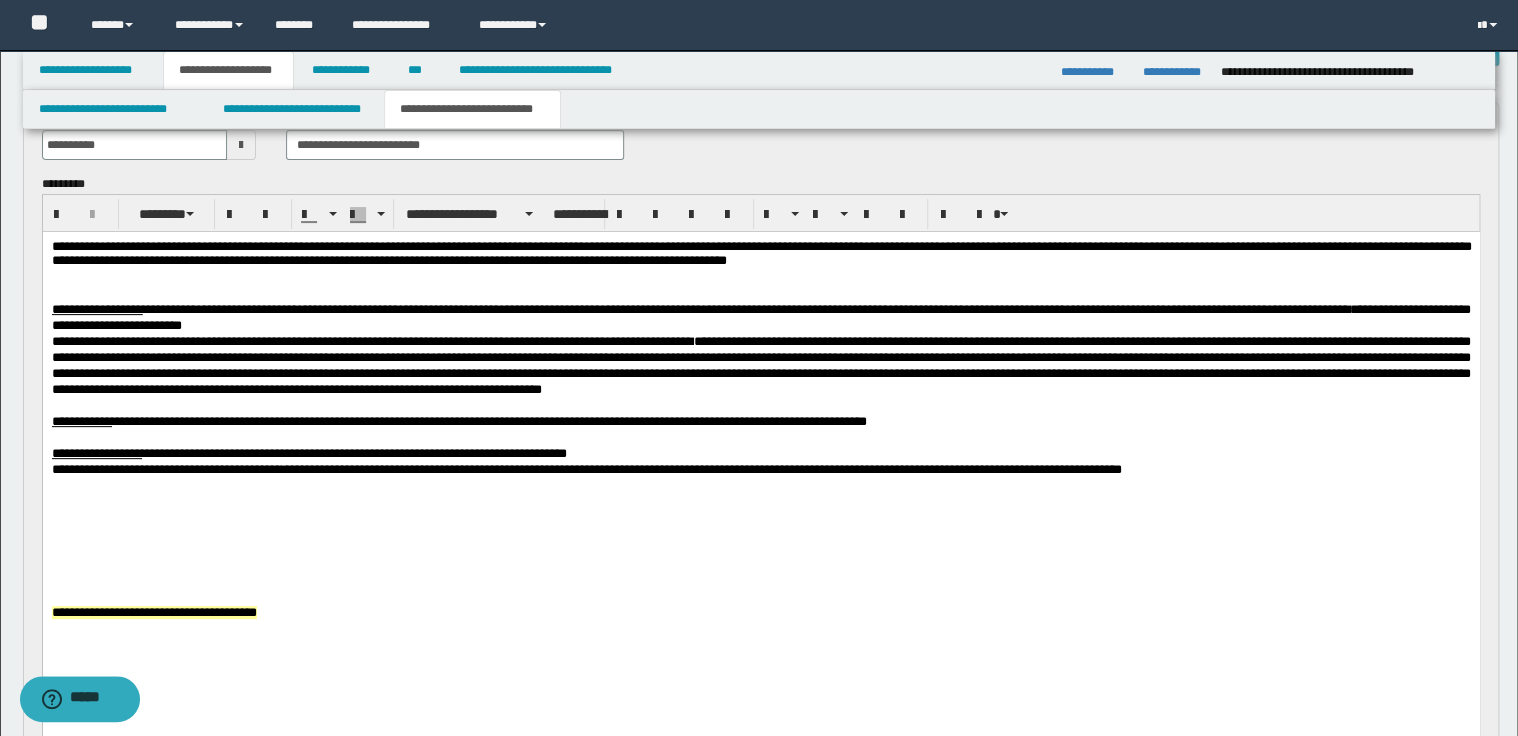 type 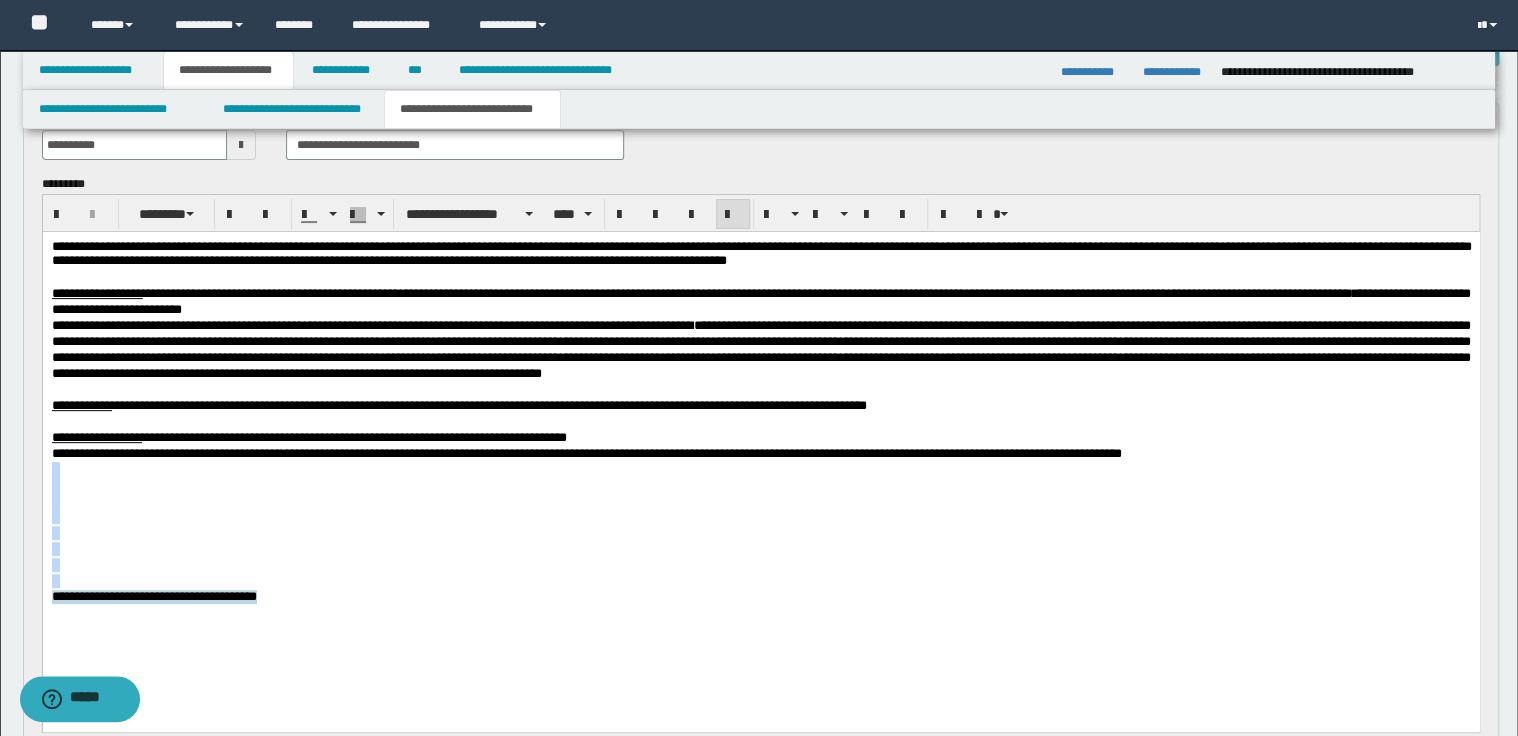 drag, startPoint x: 407, startPoint y: 593, endPoint x: 39, endPoint y: 476, distance: 386.15152 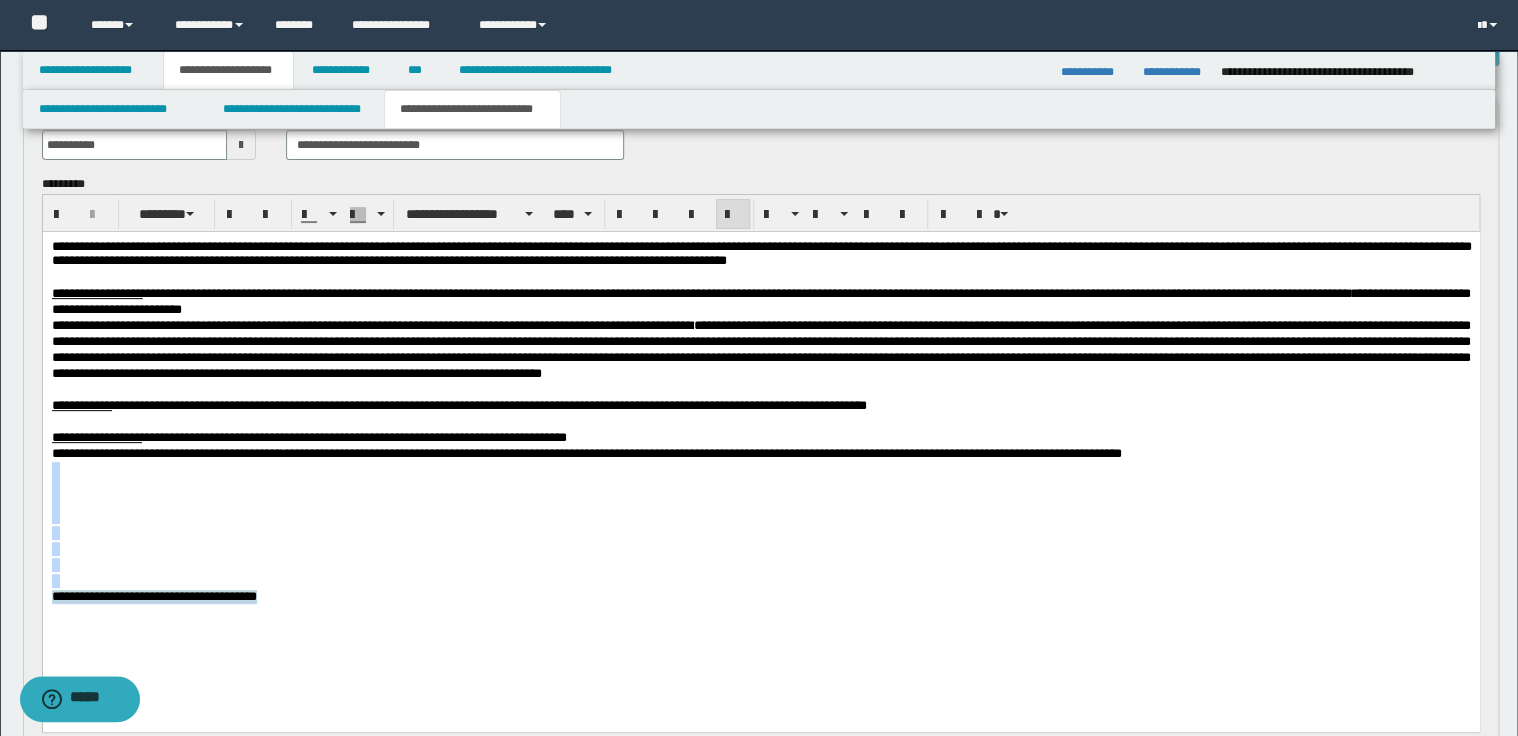 click on "**********" at bounding box center (760, 455) 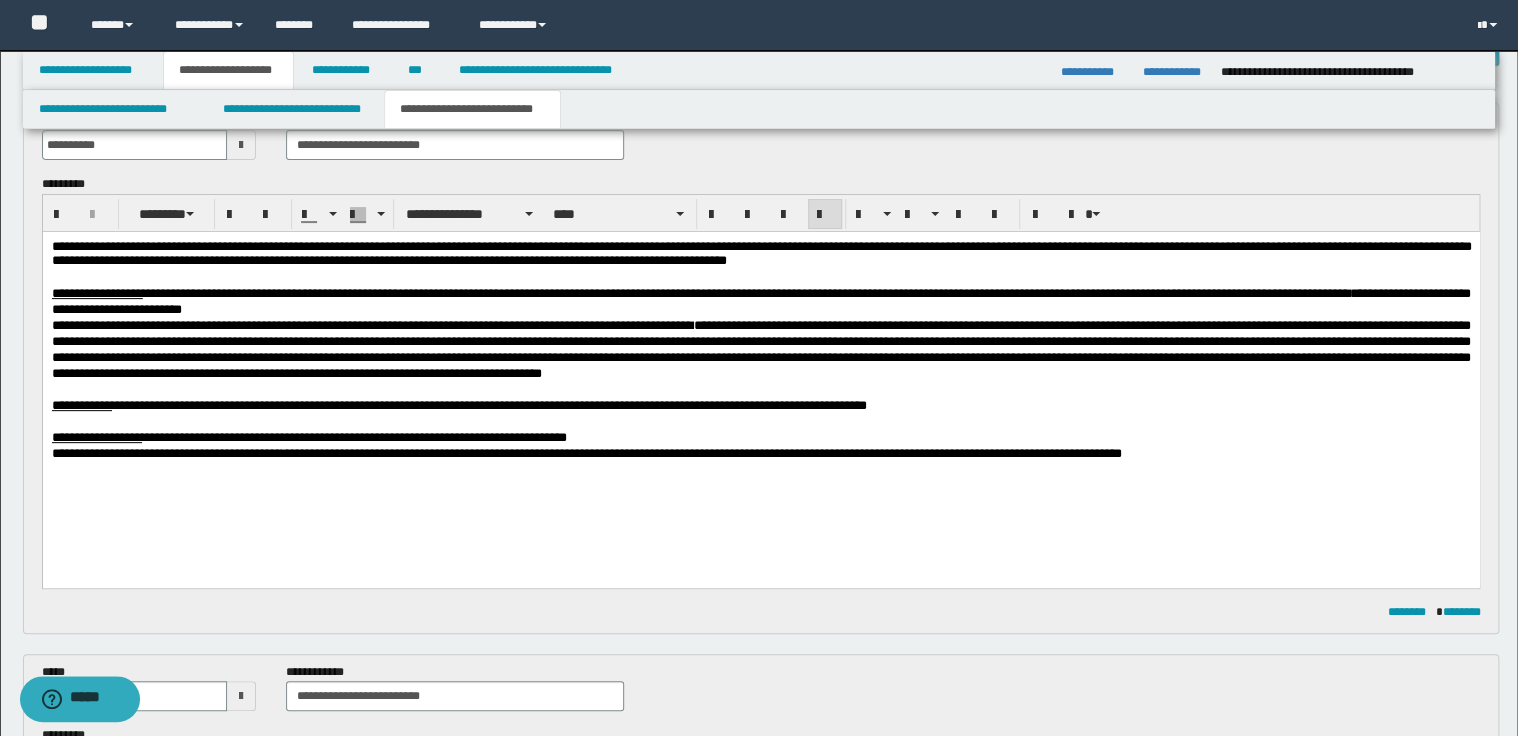 click on "**********" at bounding box center [760, 302] 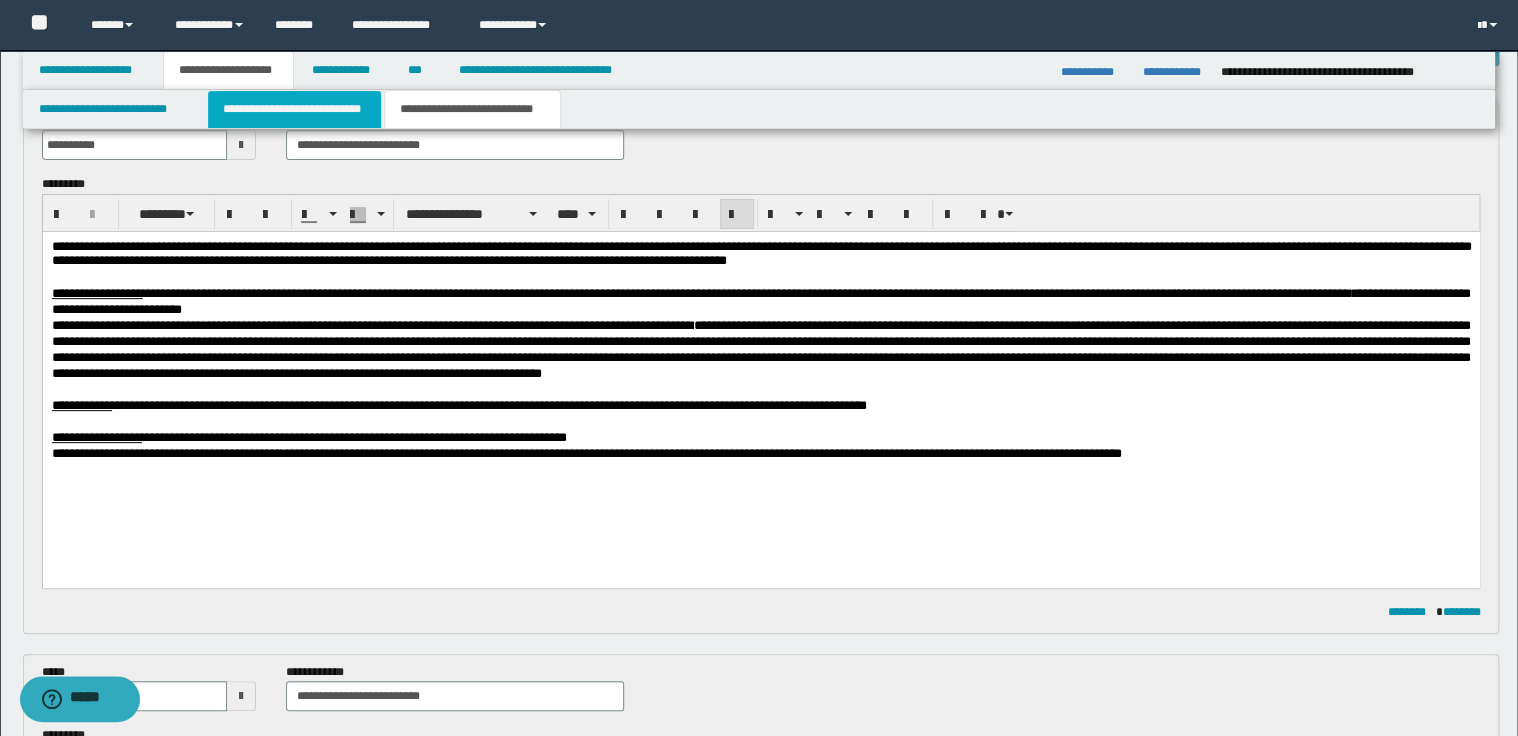 click on "**********" at bounding box center (294, 109) 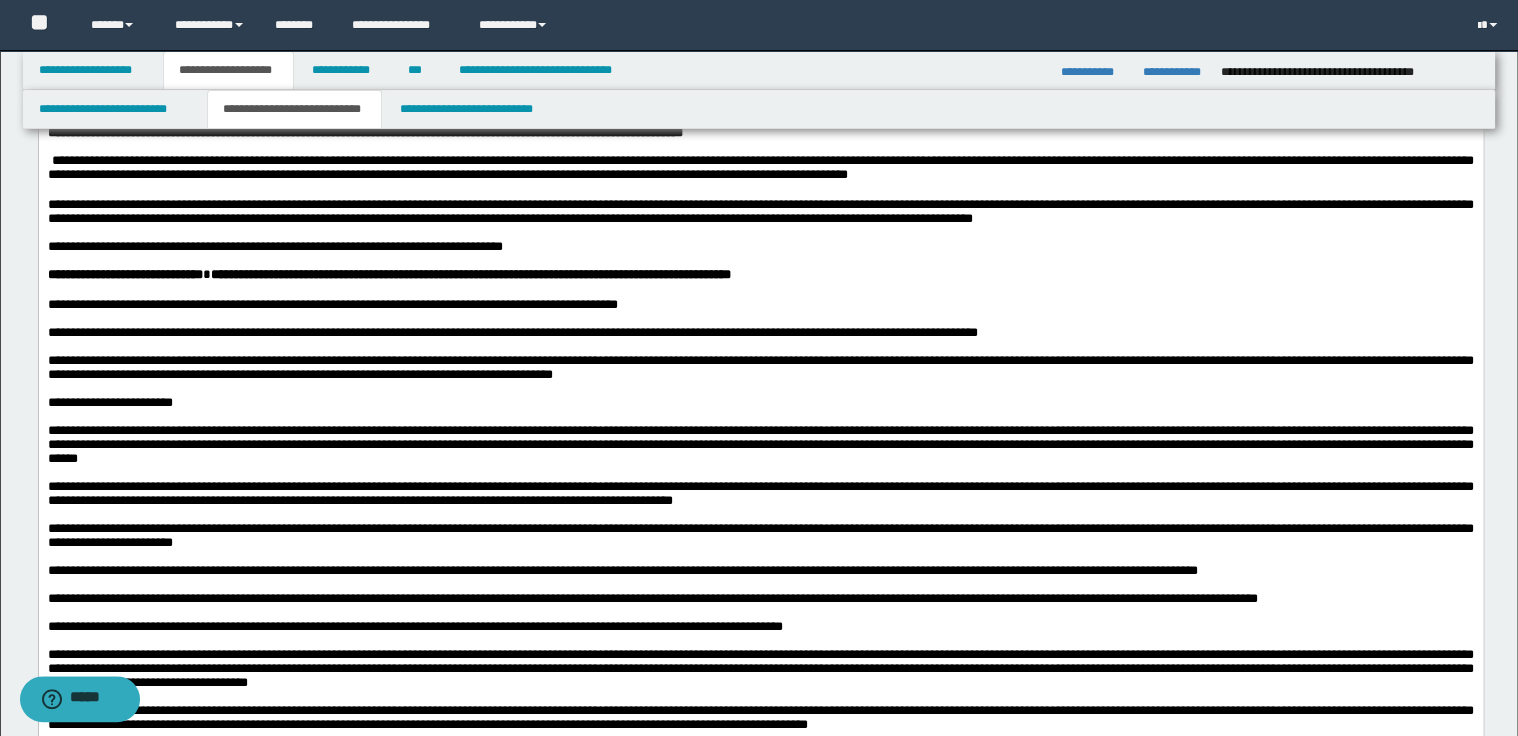 scroll, scrollTop: 843, scrollLeft: 0, axis: vertical 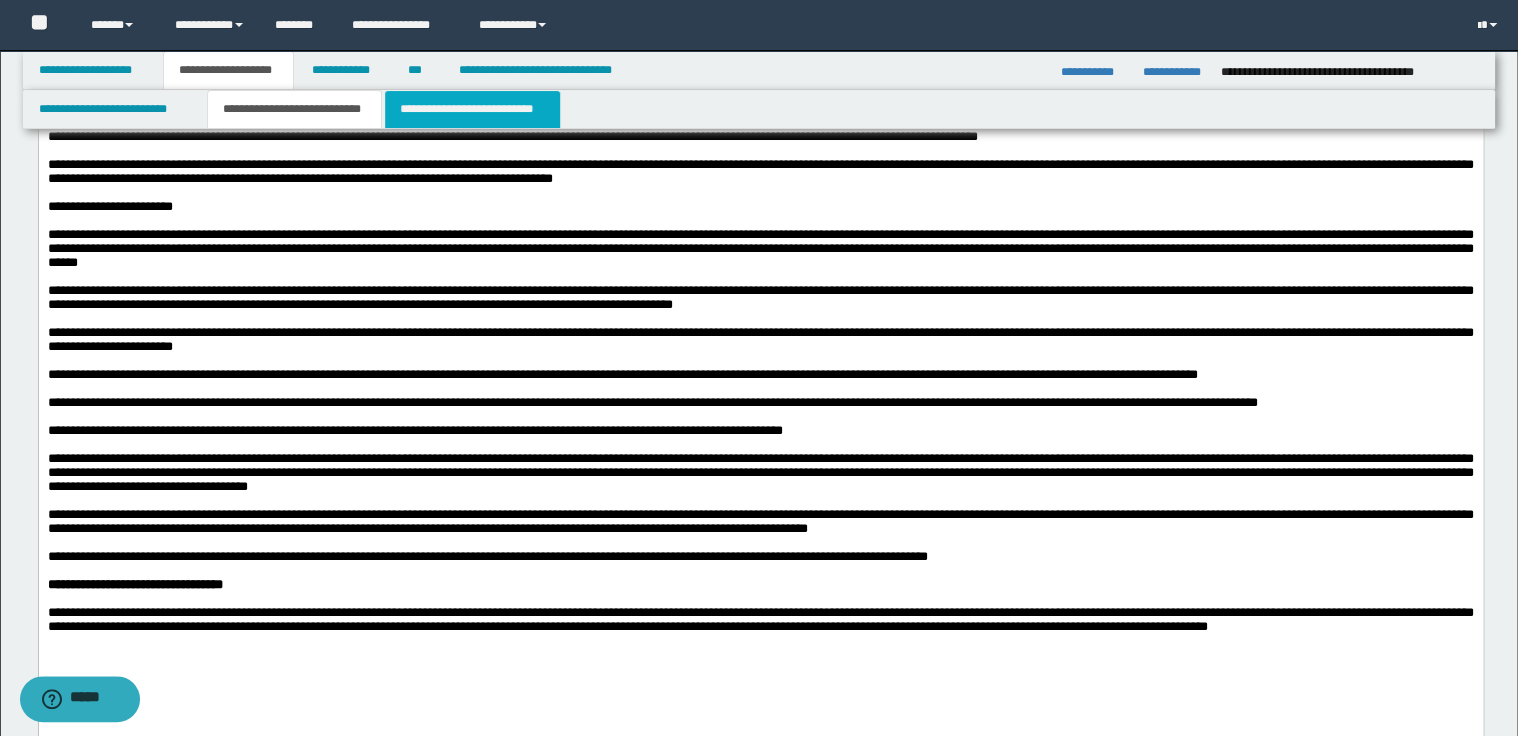 click on "**********" at bounding box center [472, 109] 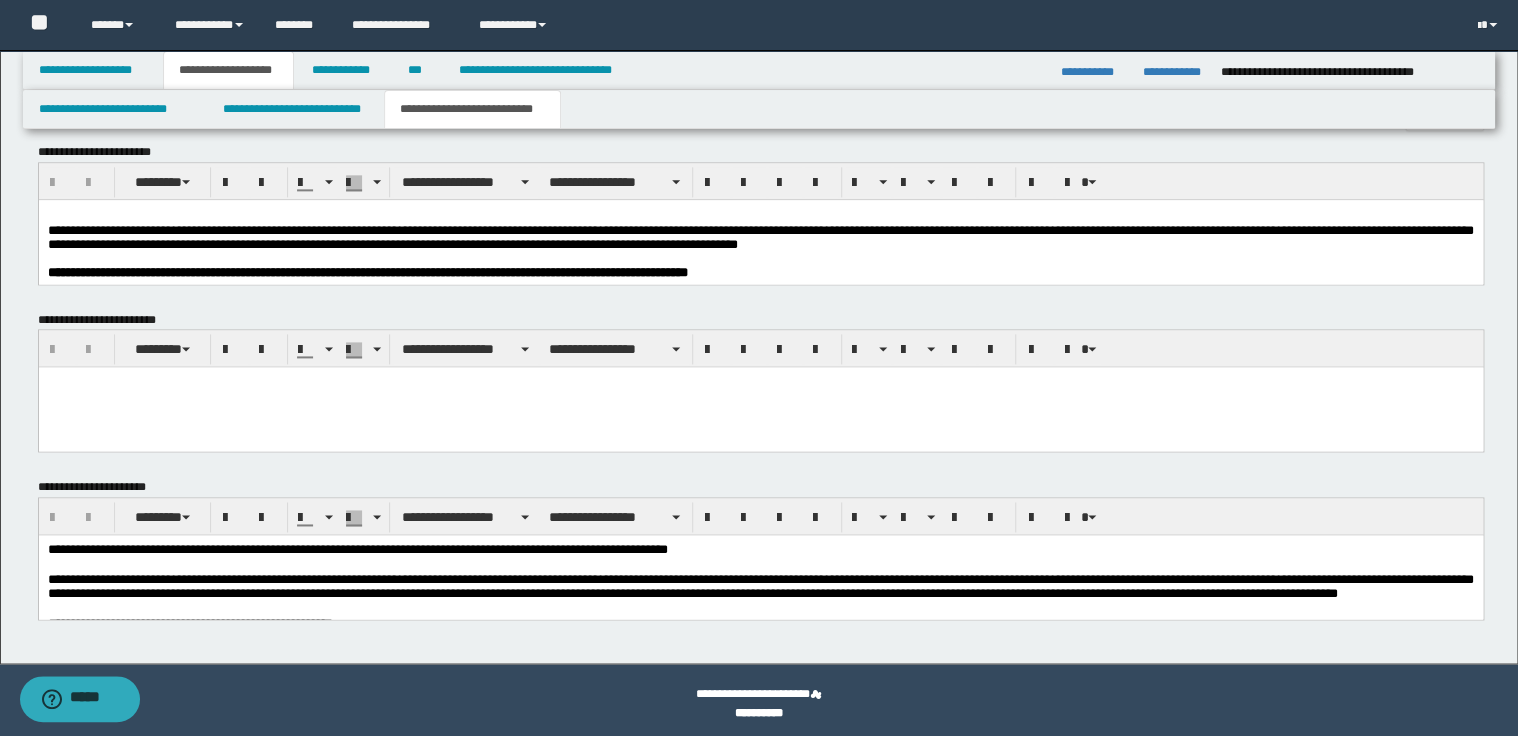 scroll, scrollTop: 1207, scrollLeft: 0, axis: vertical 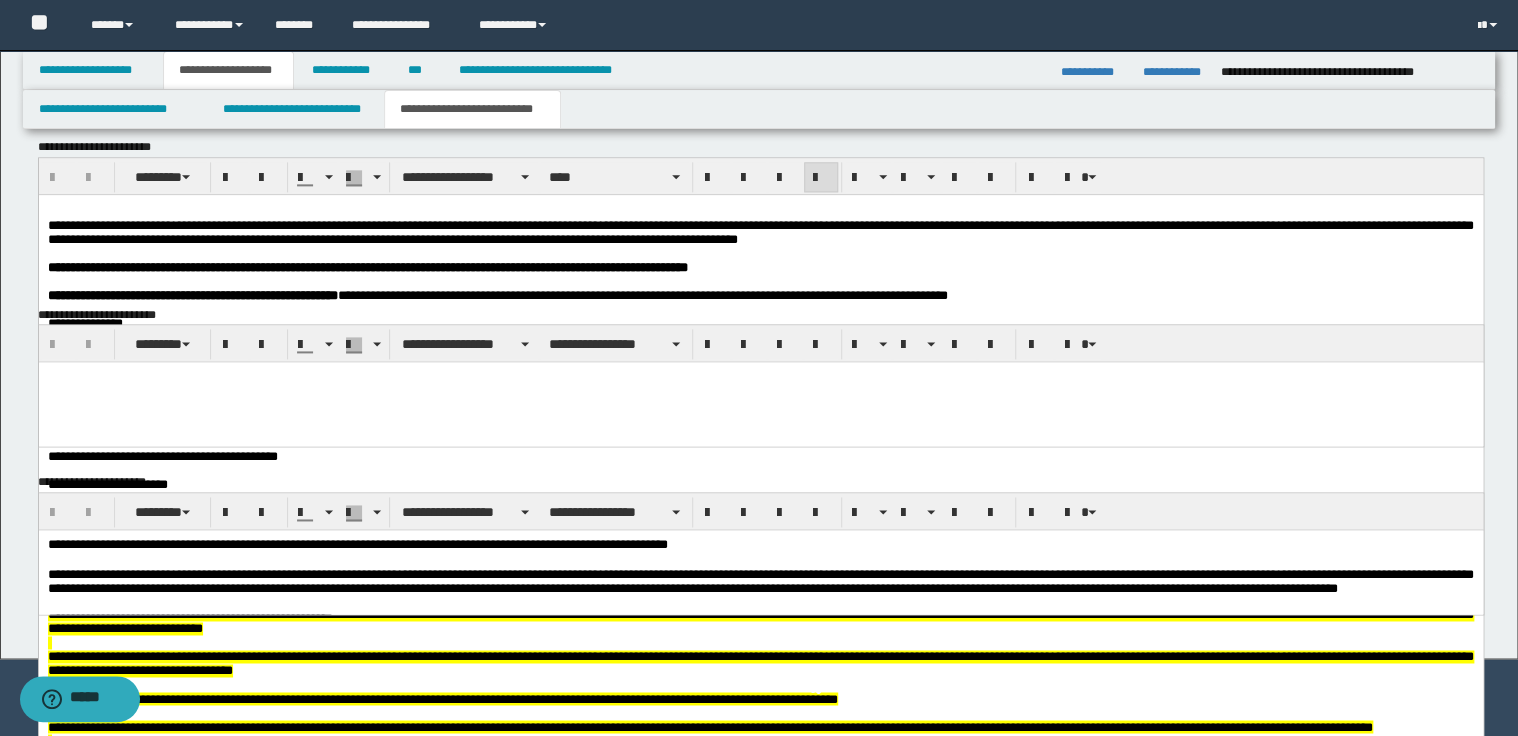click on "**********" at bounding box center [760, 231] 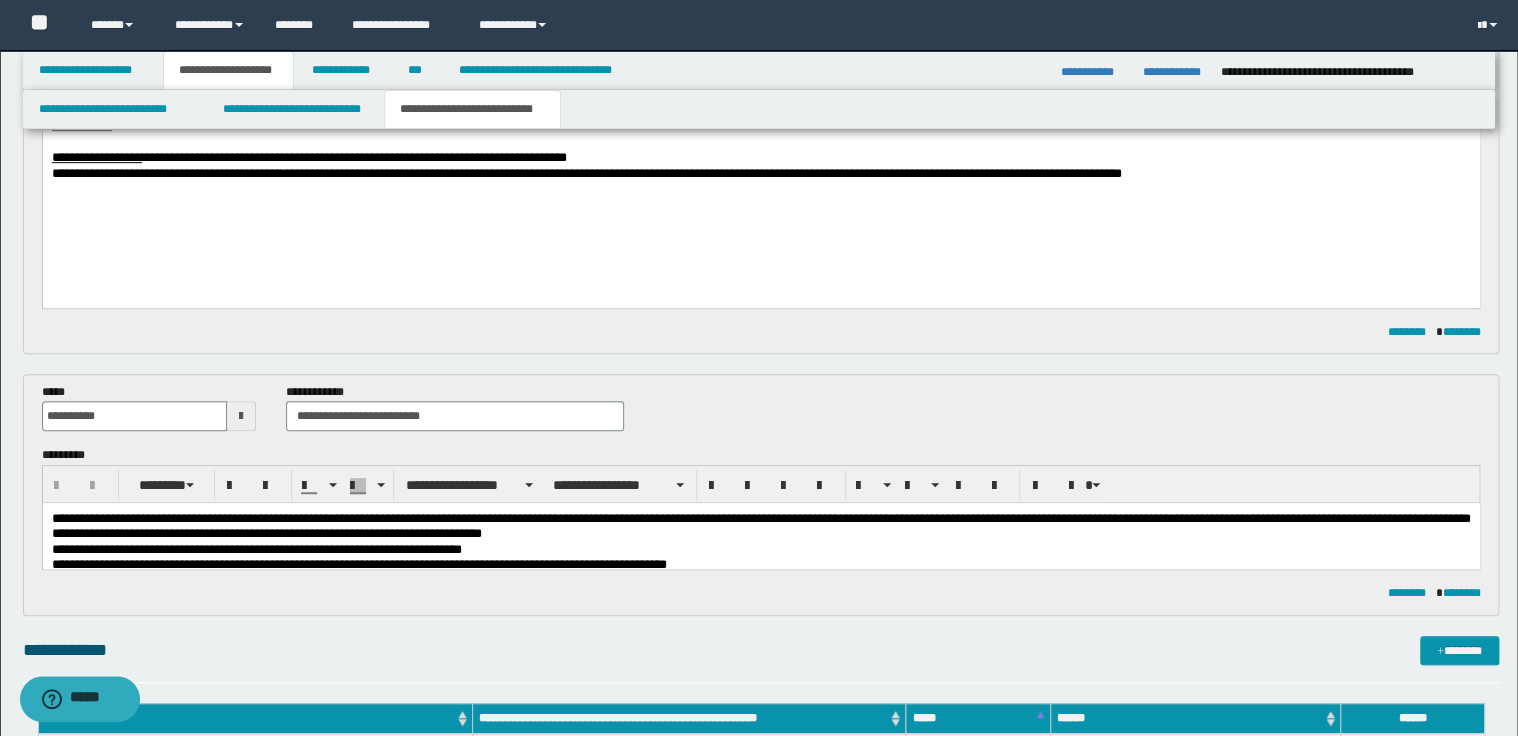 scroll, scrollTop: 487, scrollLeft: 0, axis: vertical 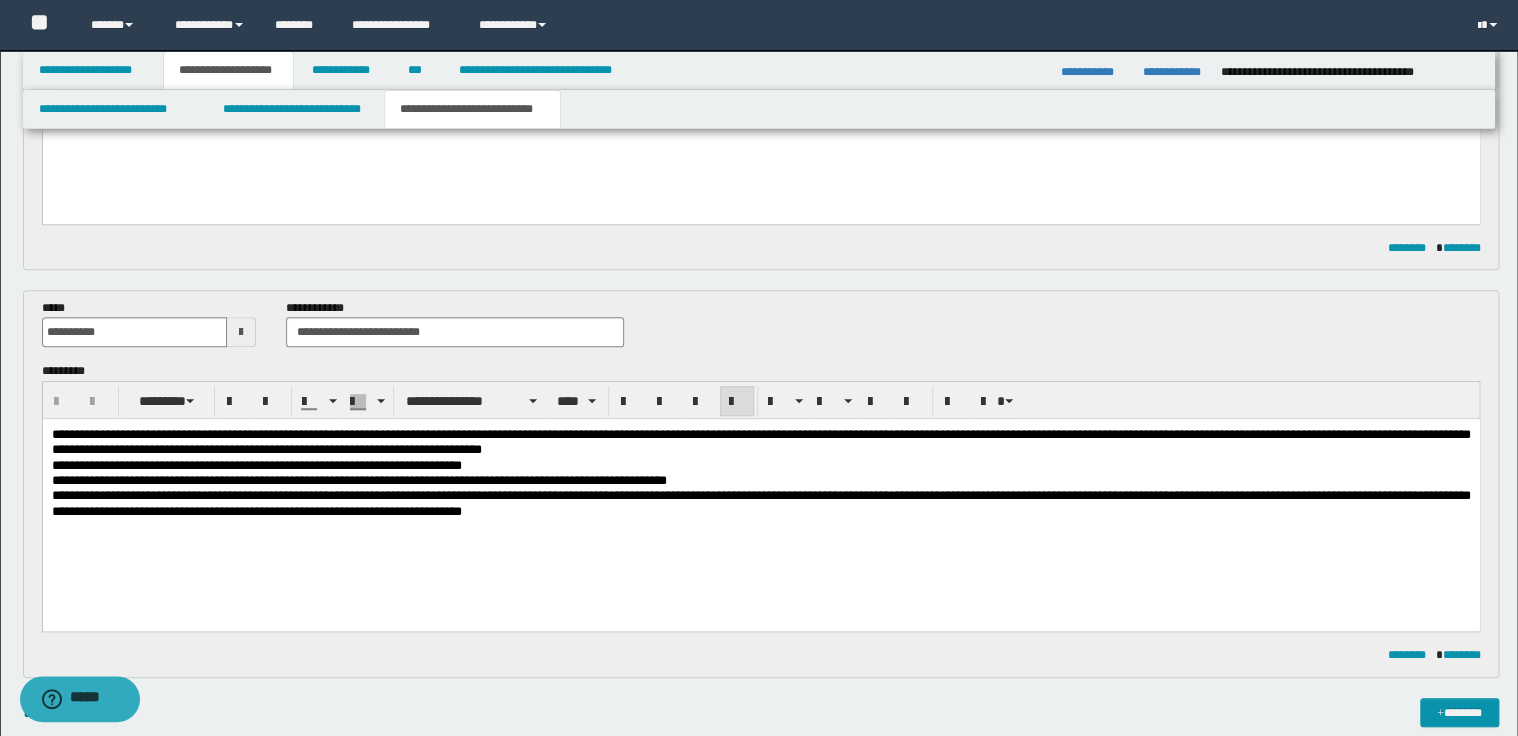 click on "**********" at bounding box center (760, 442) 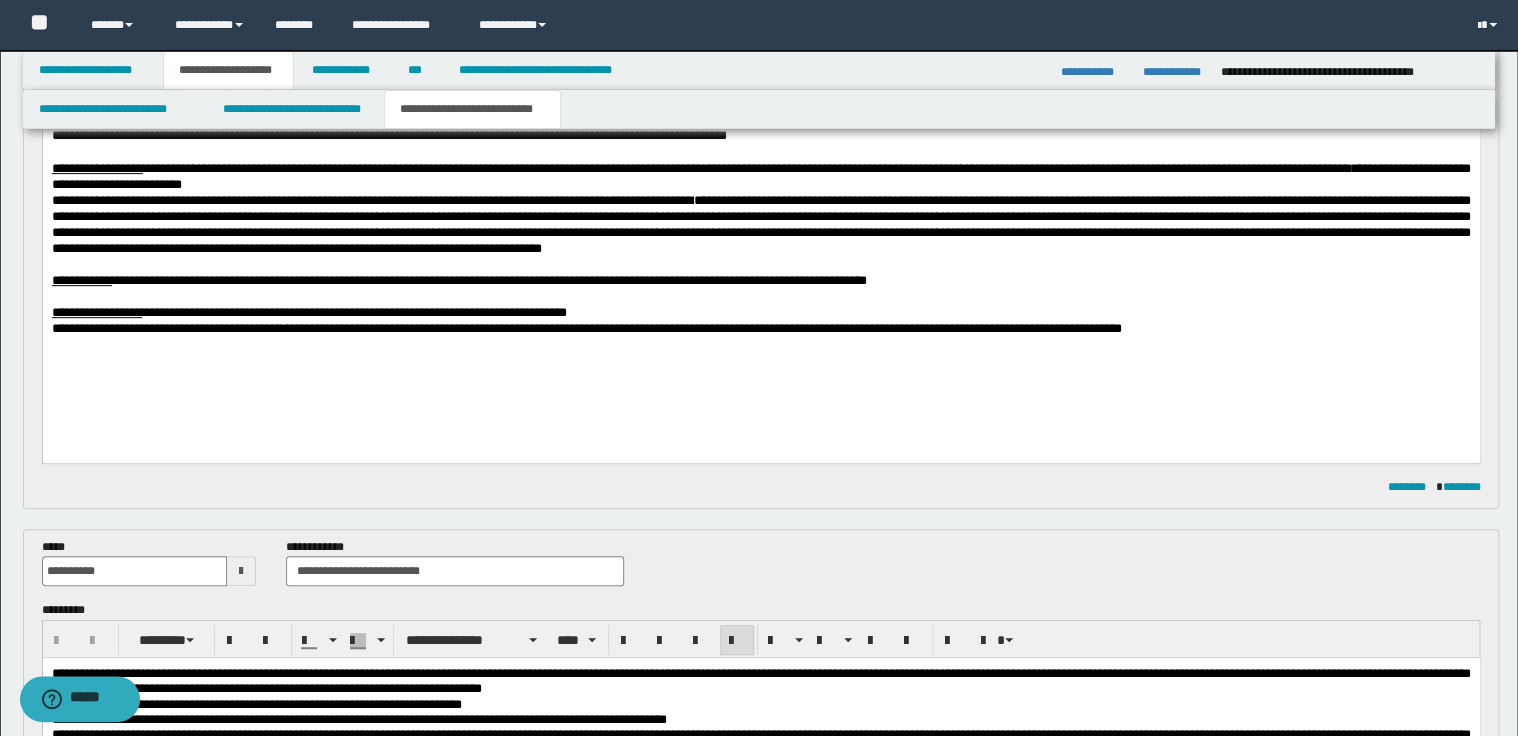 scroll, scrollTop: 247, scrollLeft: 0, axis: vertical 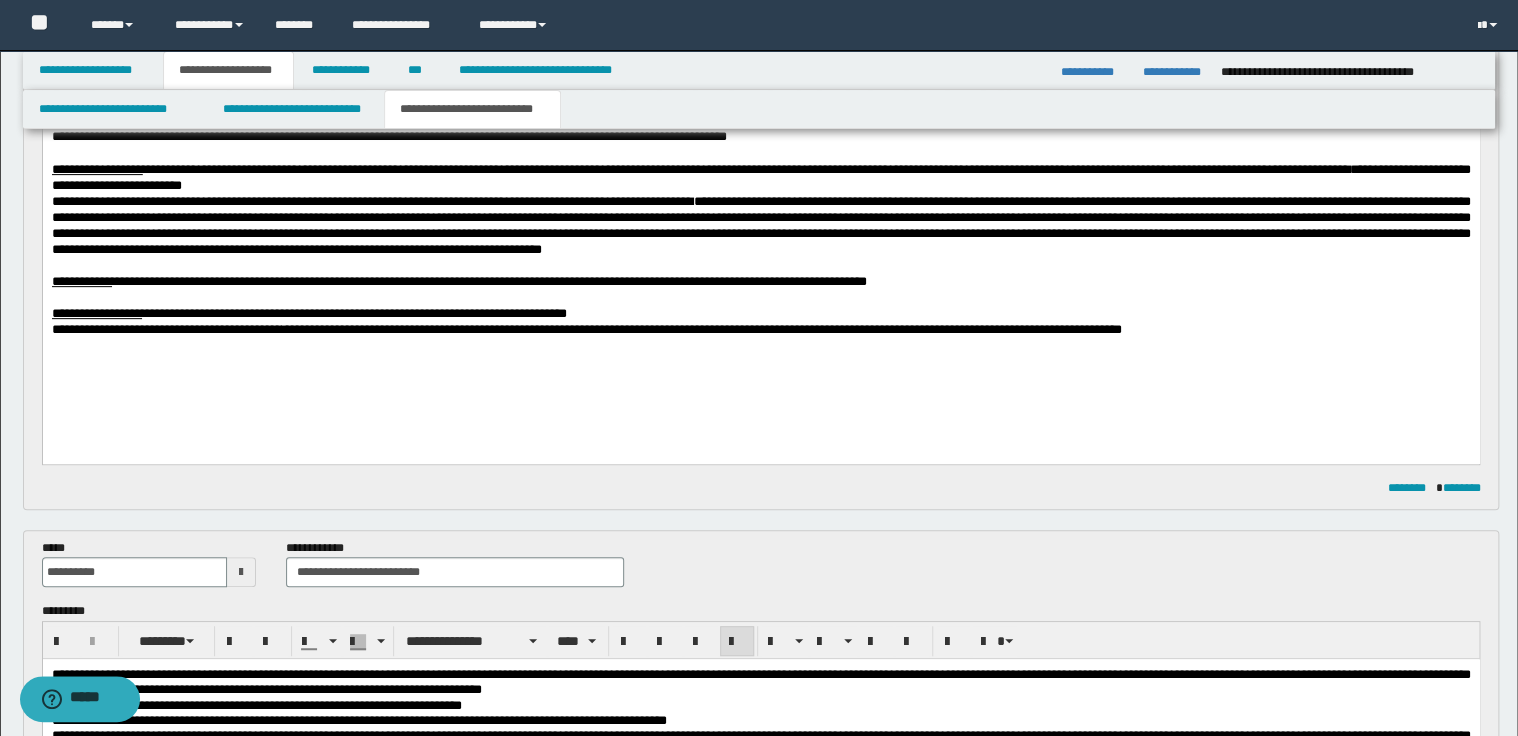 click on "**********" at bounding box center [760, 313] 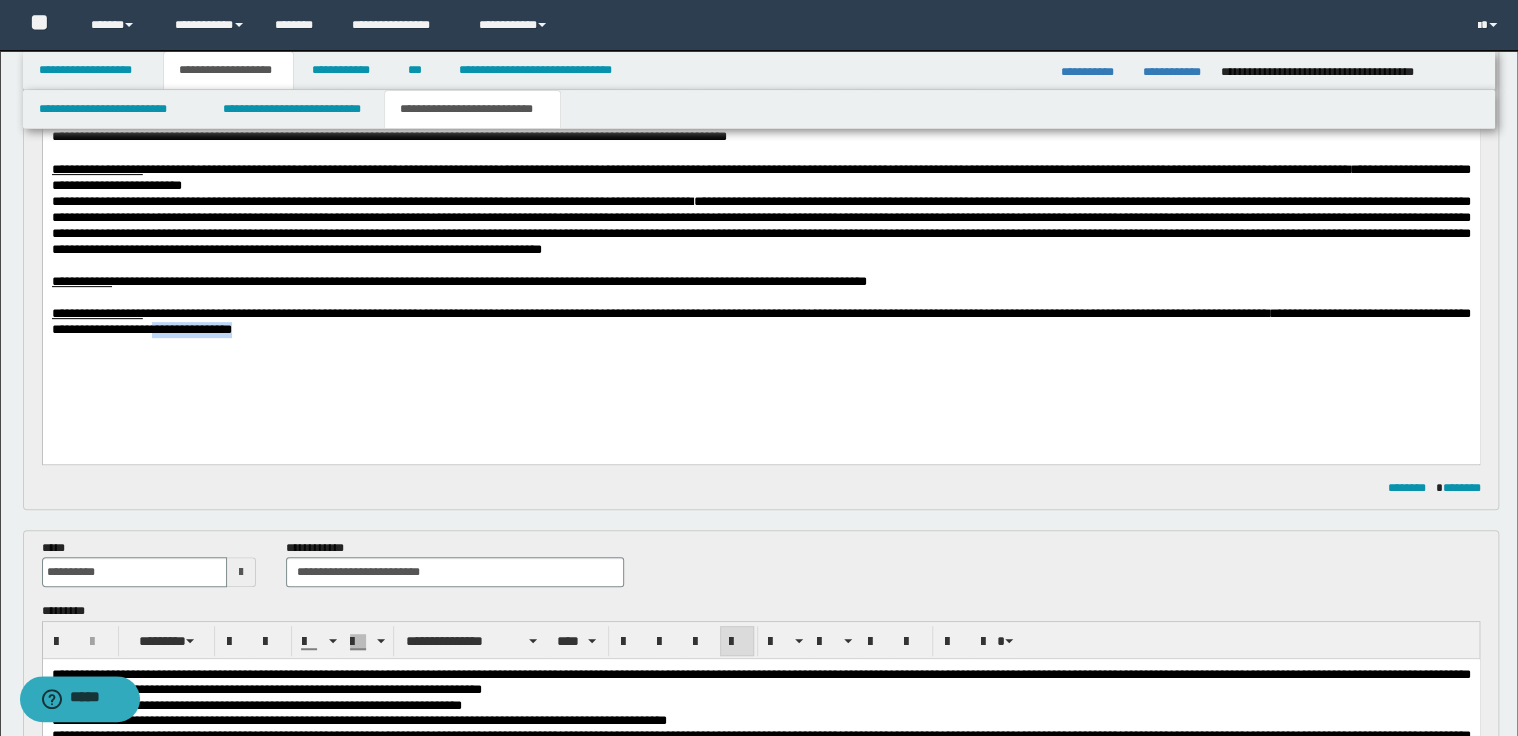 drag, startPoint x: 265, startPoint y: 326, endPoint x: 365, endPoint y: 331, distance: 100.12492 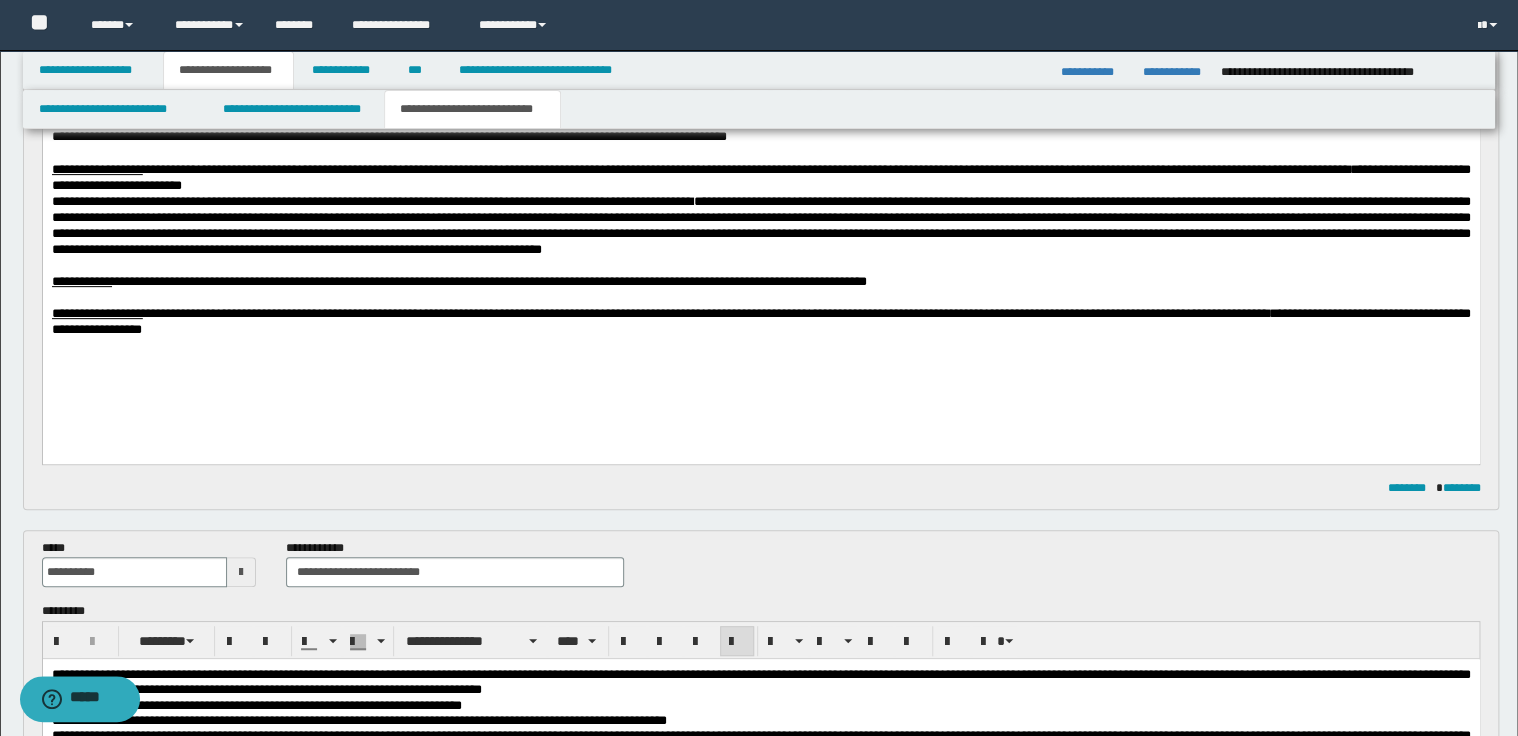 click on "**********" at bounding box center [760, 177] 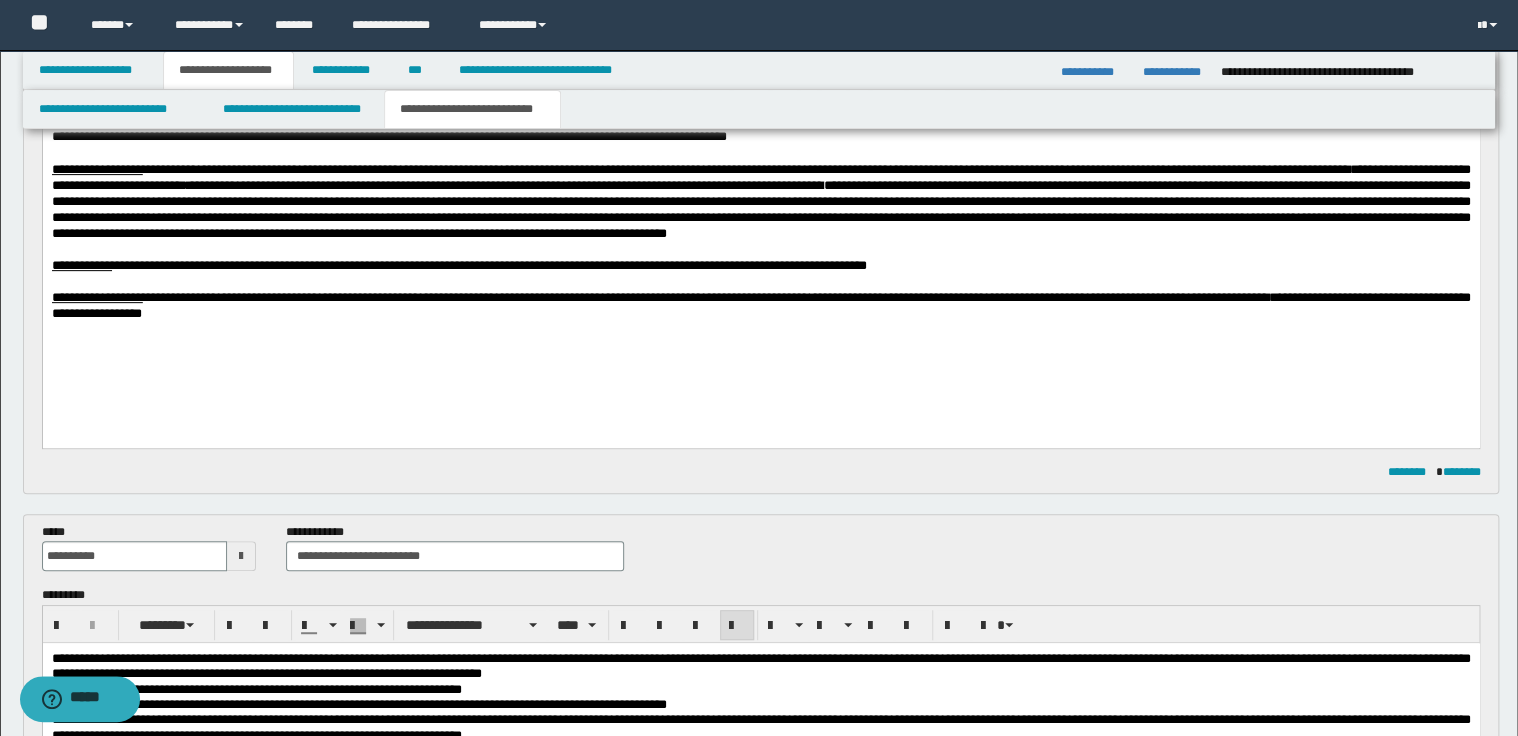 click on "**********" at bounding box center (490, 168) 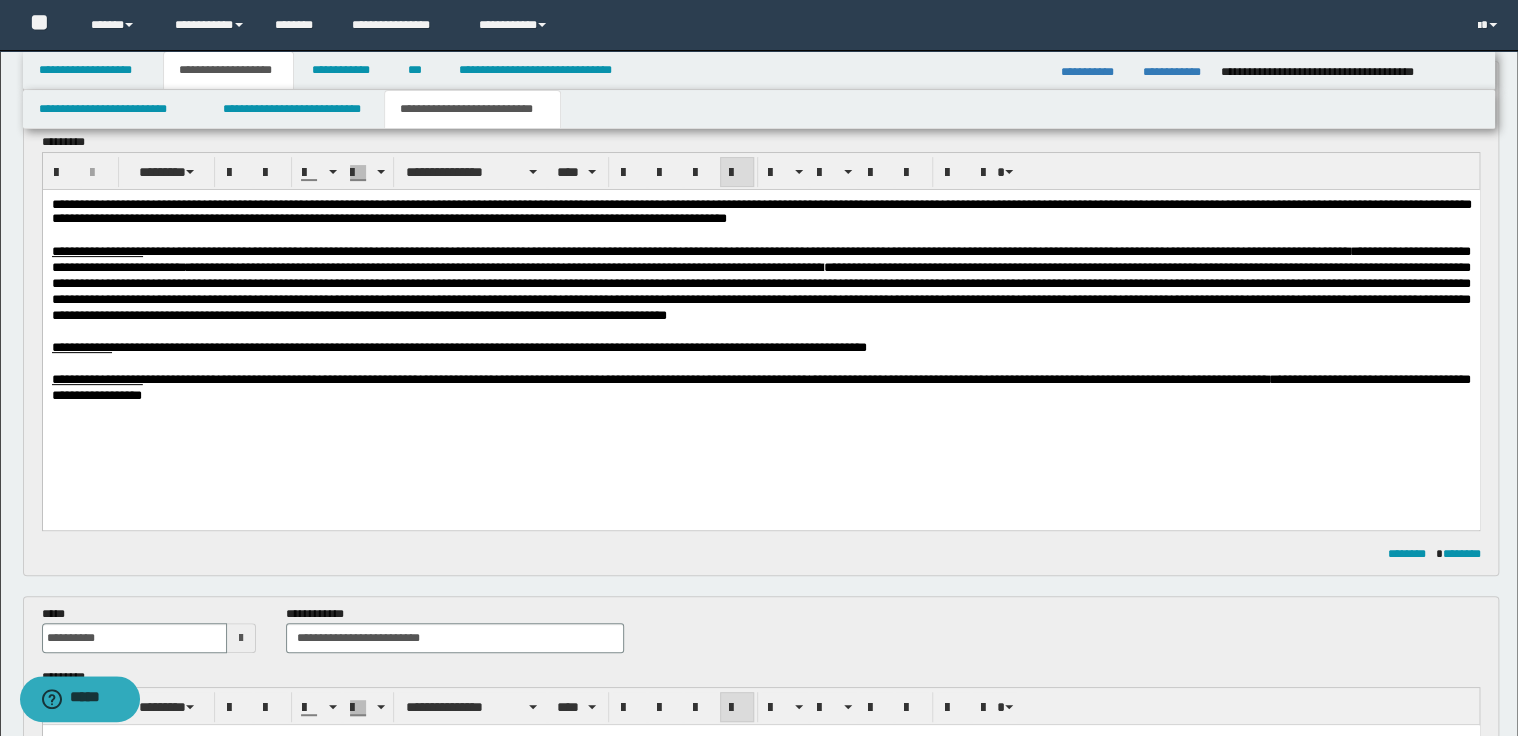 scroll, scrollTop: 87, scrollLeft: 0, axis: vertical 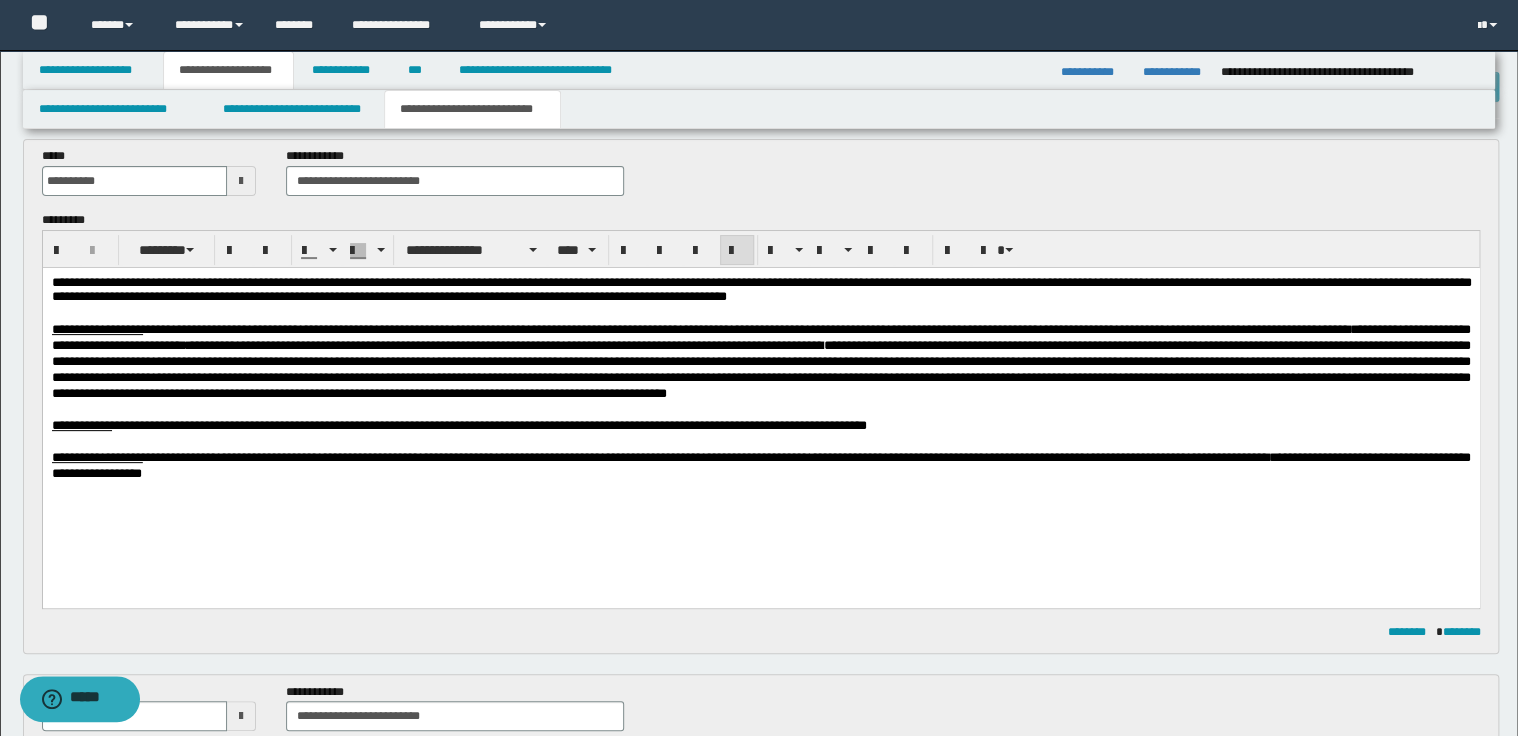 click on "**********" at bounding box center [760, 369] 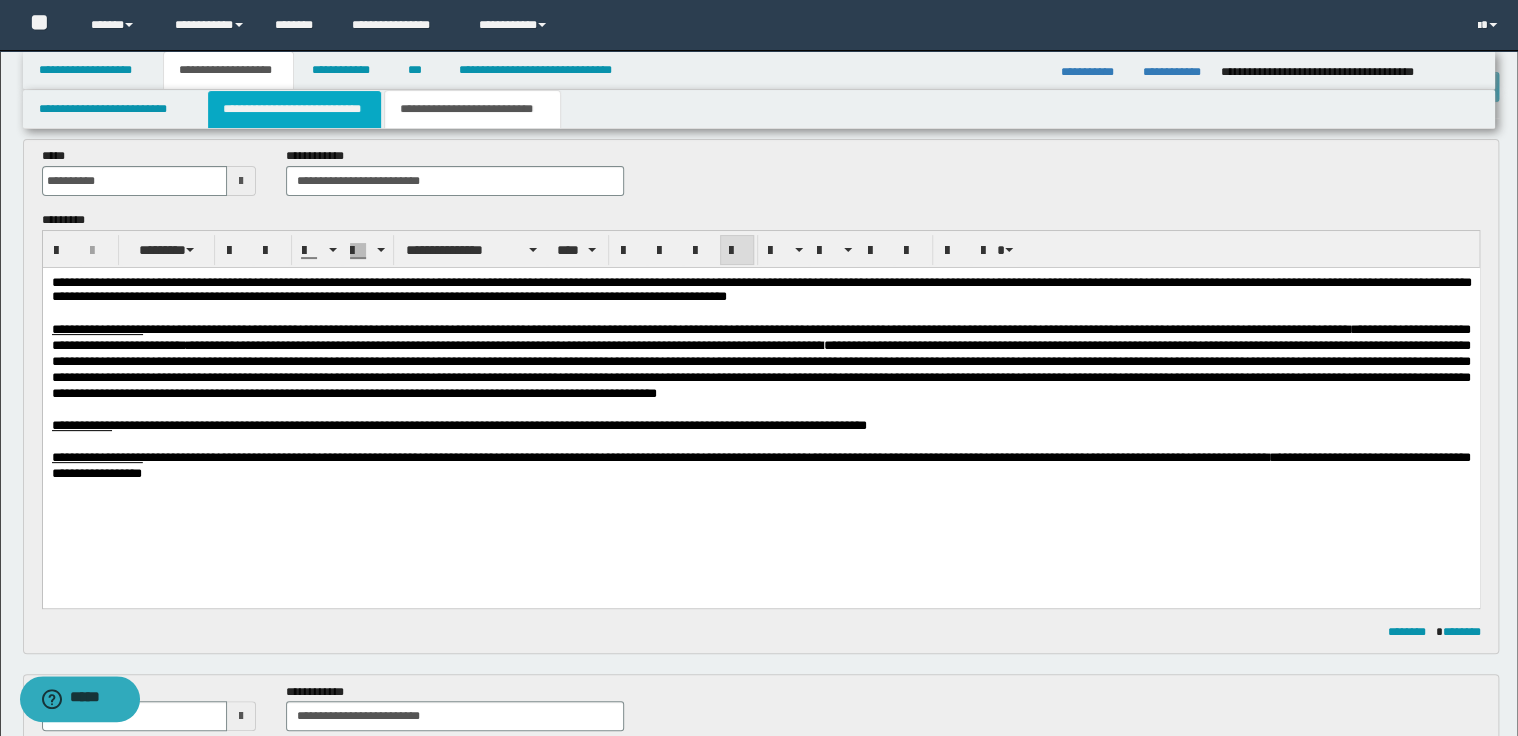 click on "**********" at bounding box center [294, 109] 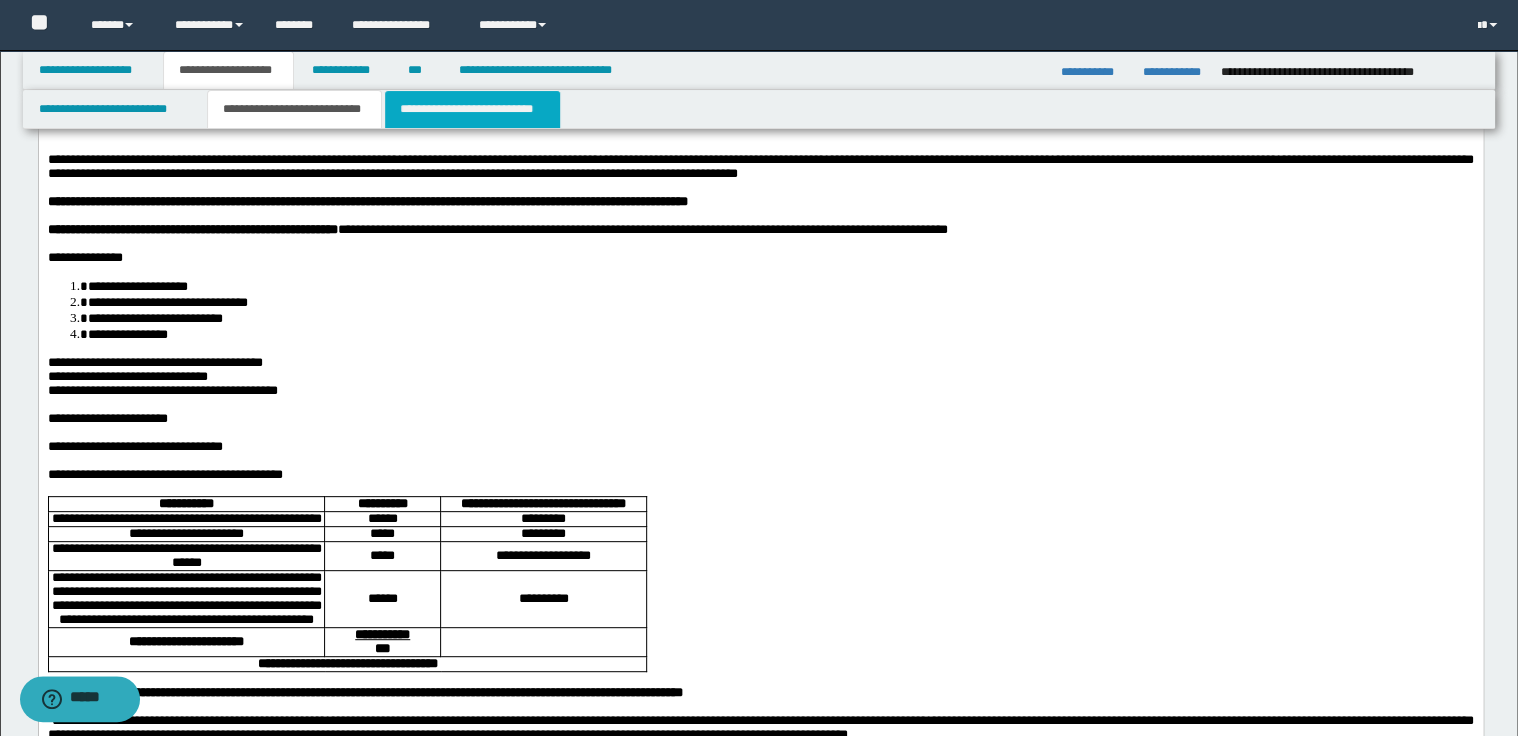 click on "**********" at bounding box center [472, 109] 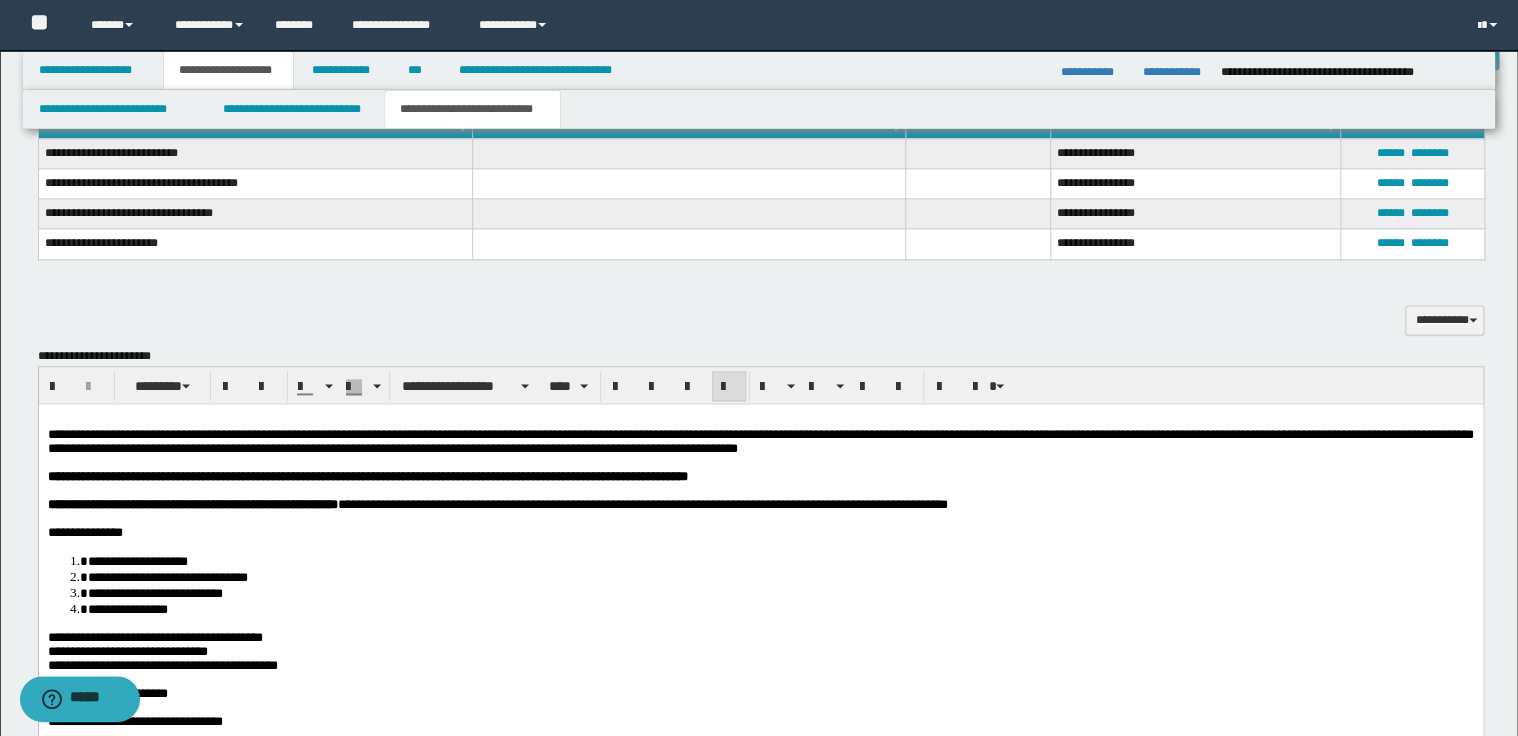 scroll, scrollTop: 1127, scrollLeft: 0, axis: vertical 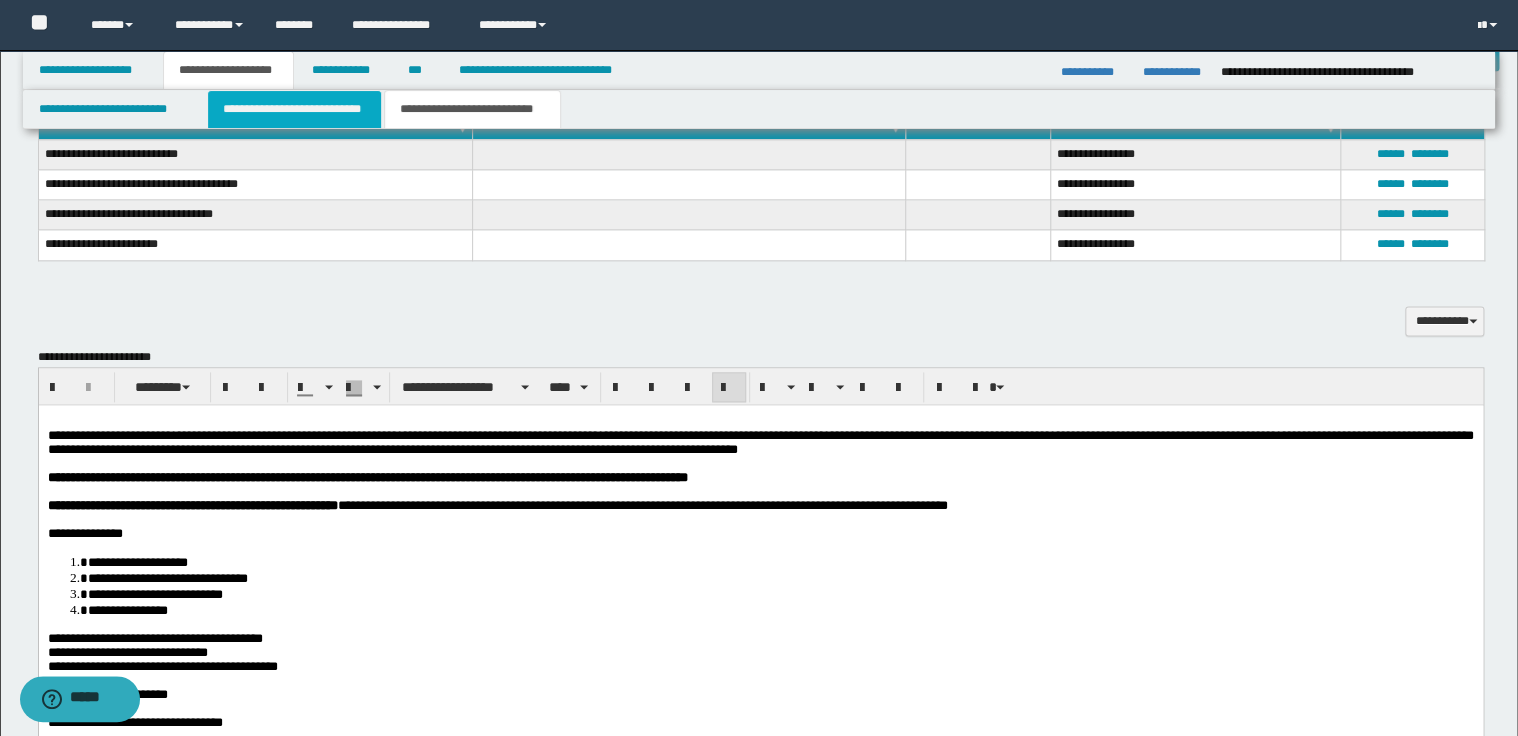 click on "**********" at bounding box center [294, 109] 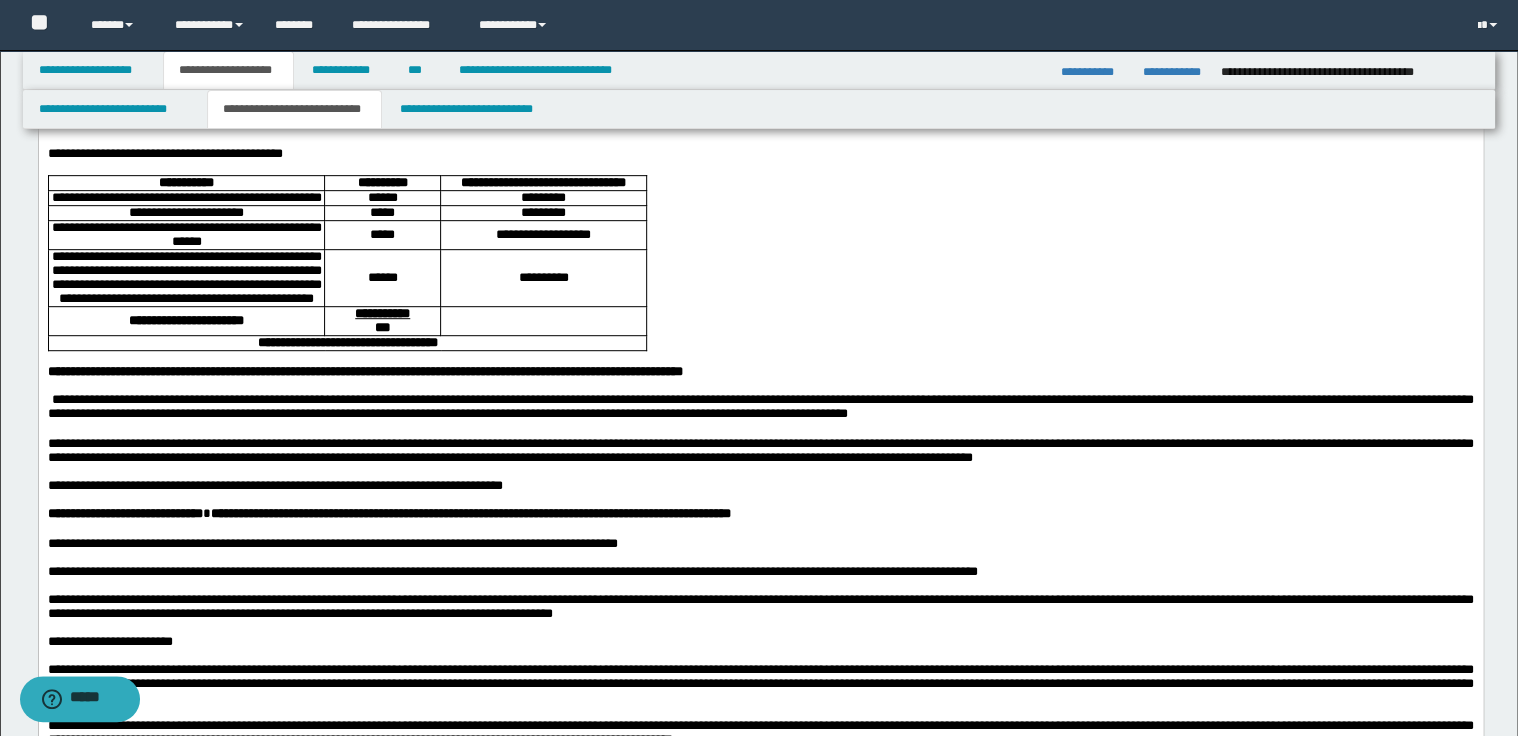 scroll, scrollTop: 407, scrollLeft: 0, axis: vertical 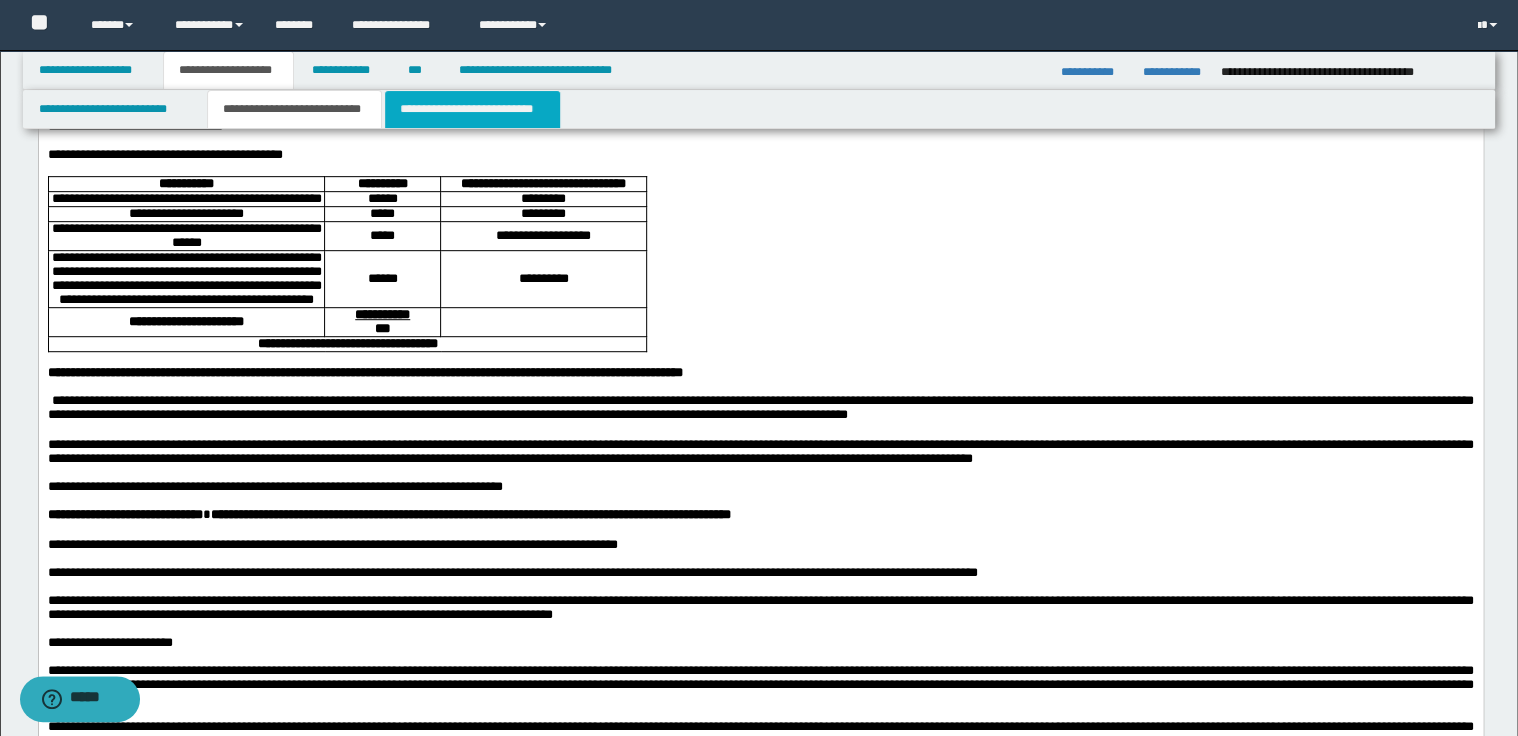 click on "**********" at bounding box center (472, 109) 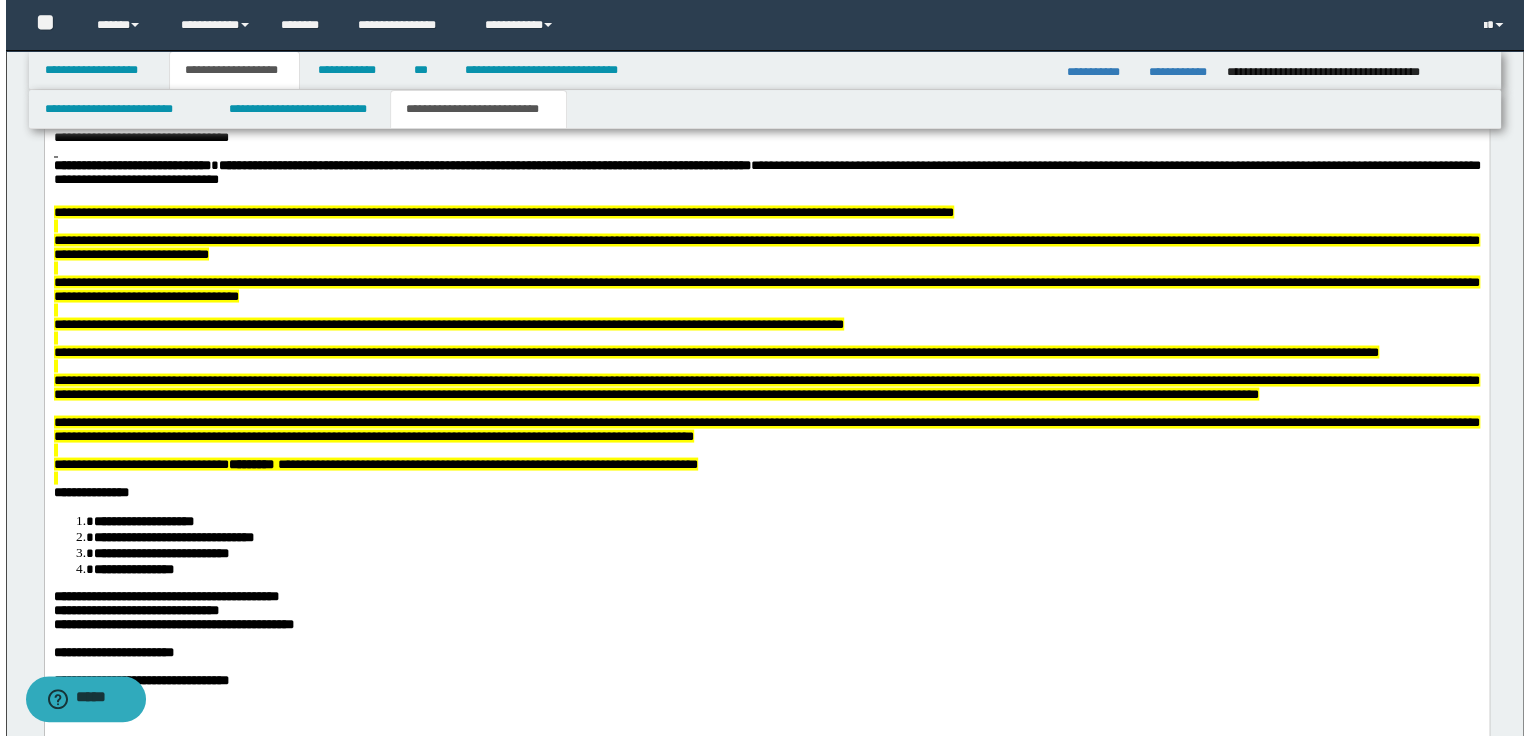 scroll, scrollTop: 1687, scrollLeft: 0, axis: vertical 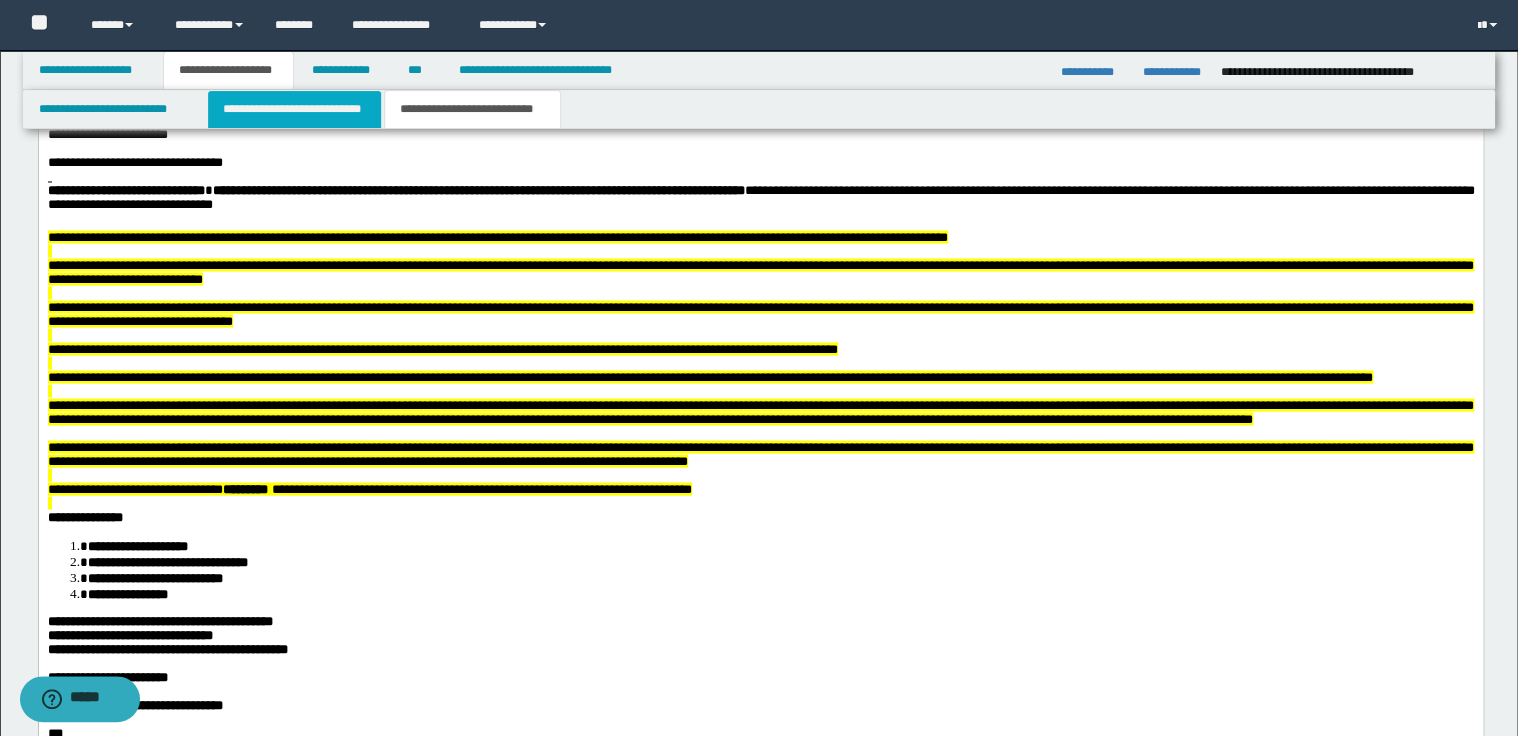 click on "**********" at bounding box center (294, 109) 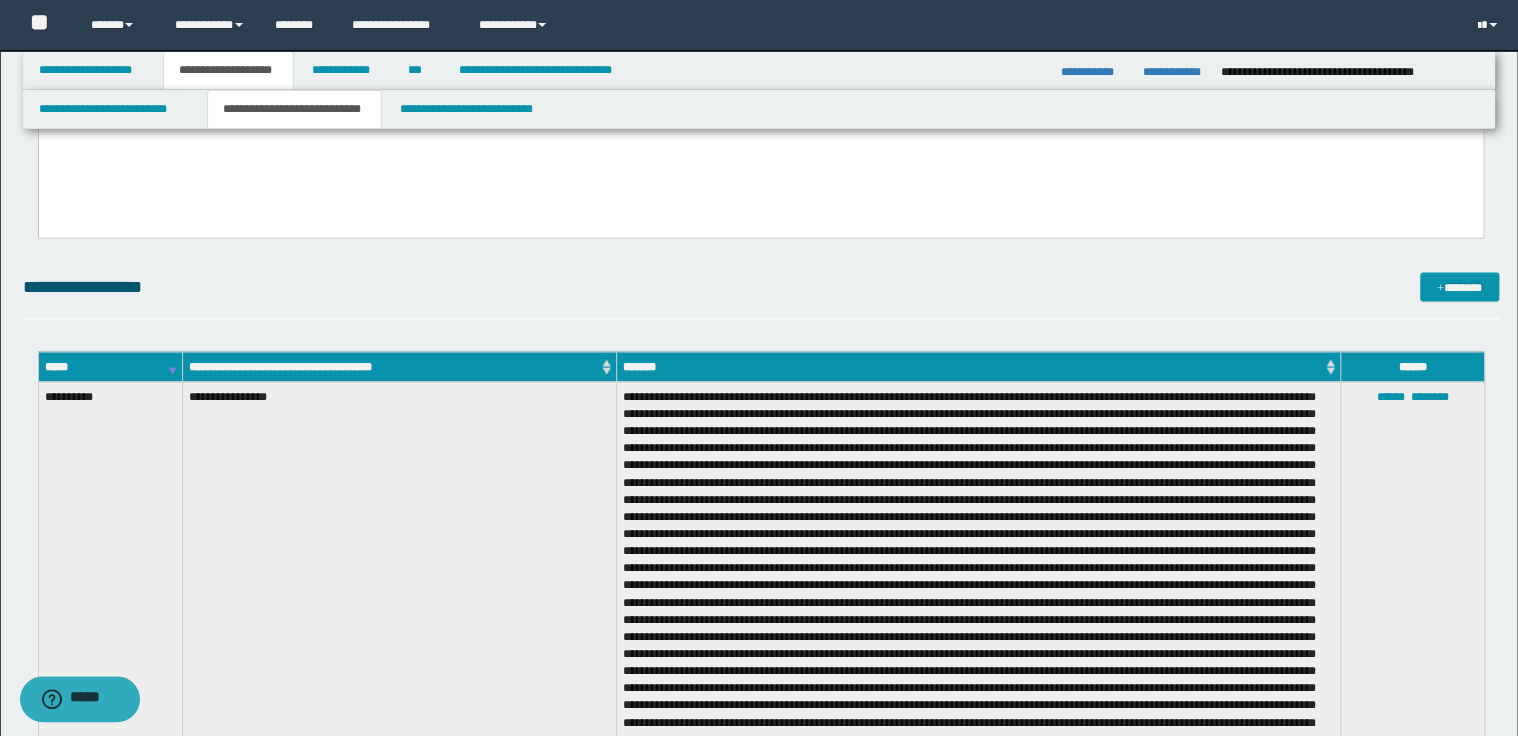 scroll, scrollTop: 1767, scrollLeft: 0, axis: vertical 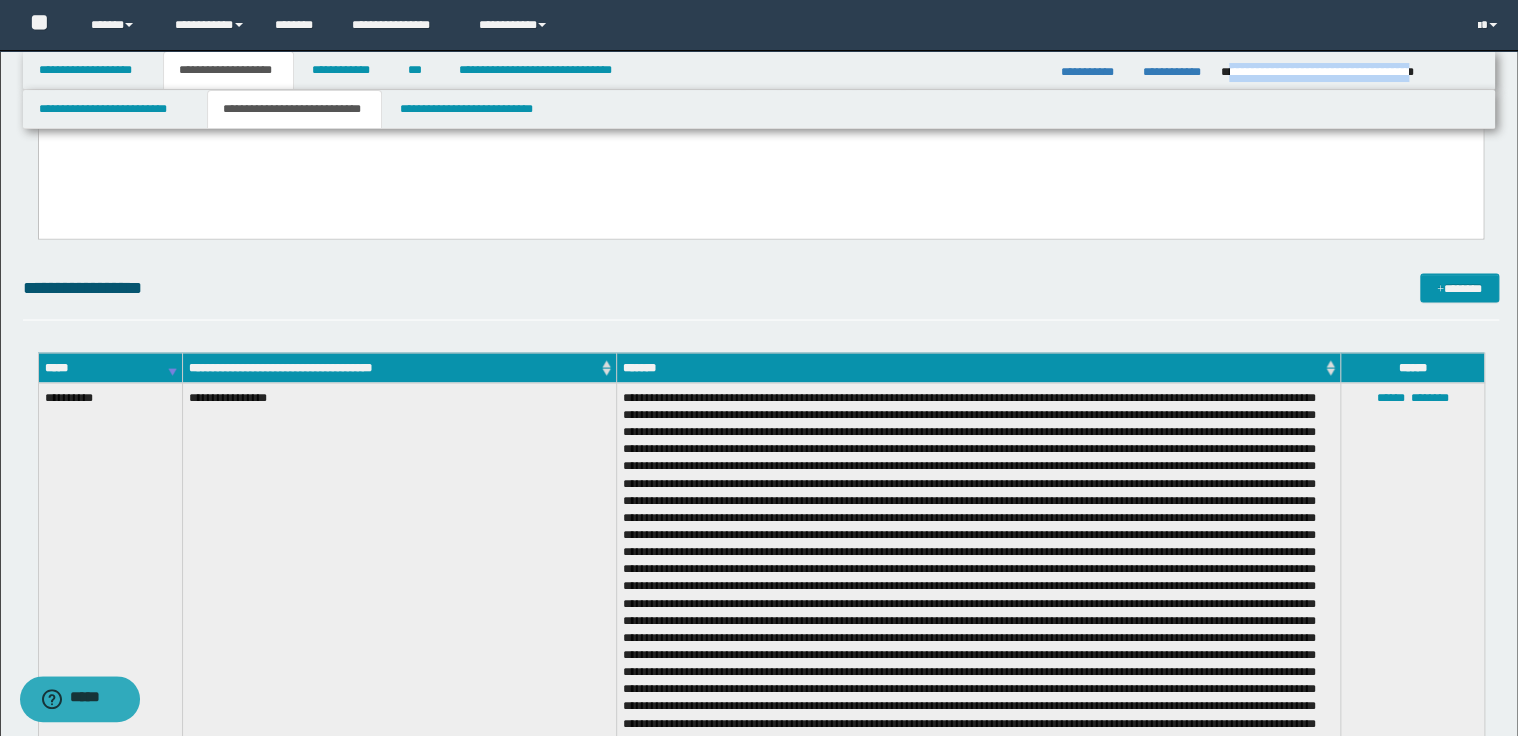 drag, startPoint x: 1228, startPoint y: 72, endPoint x: 1477, endPoint y: 72, distance: 249 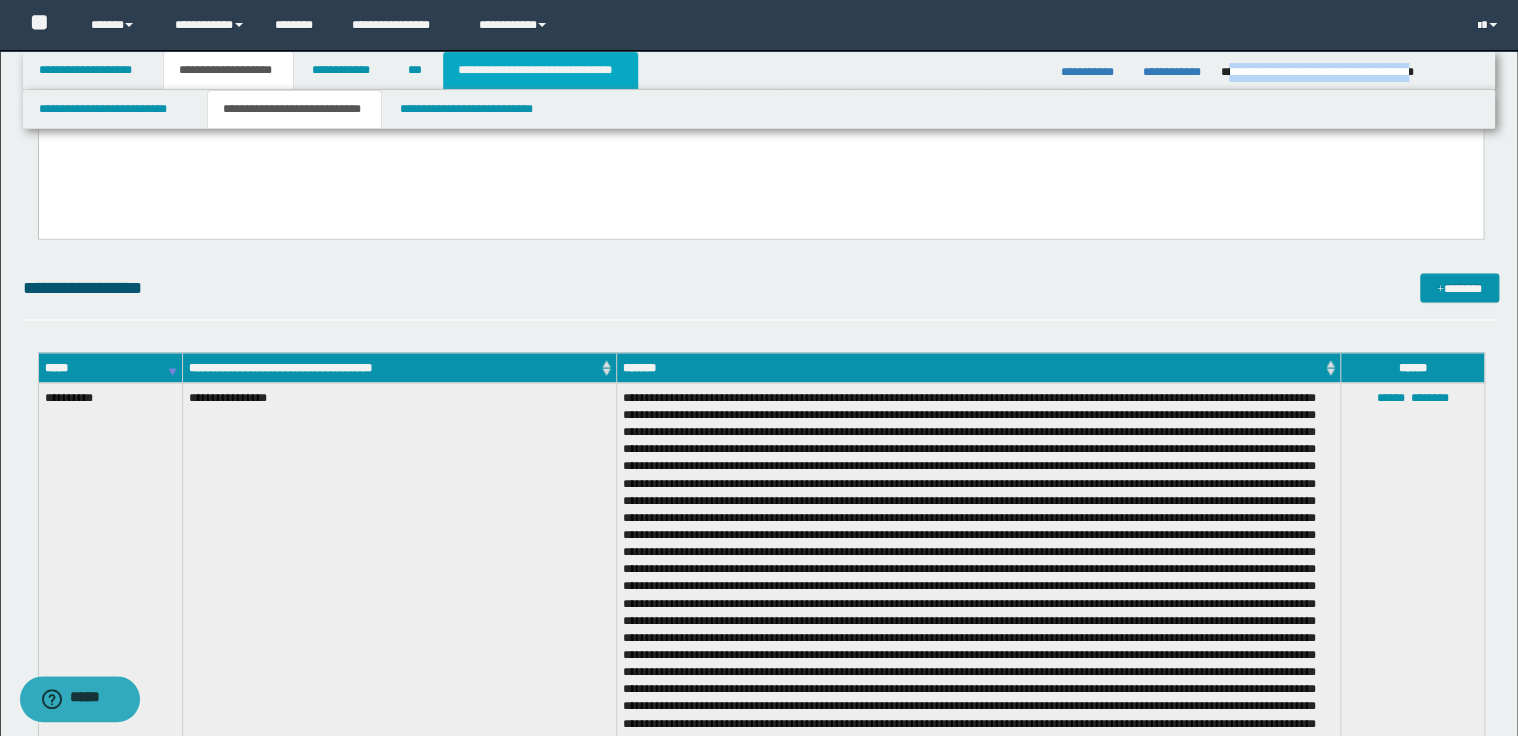 click on "**********" at bounding box center [540, 70] 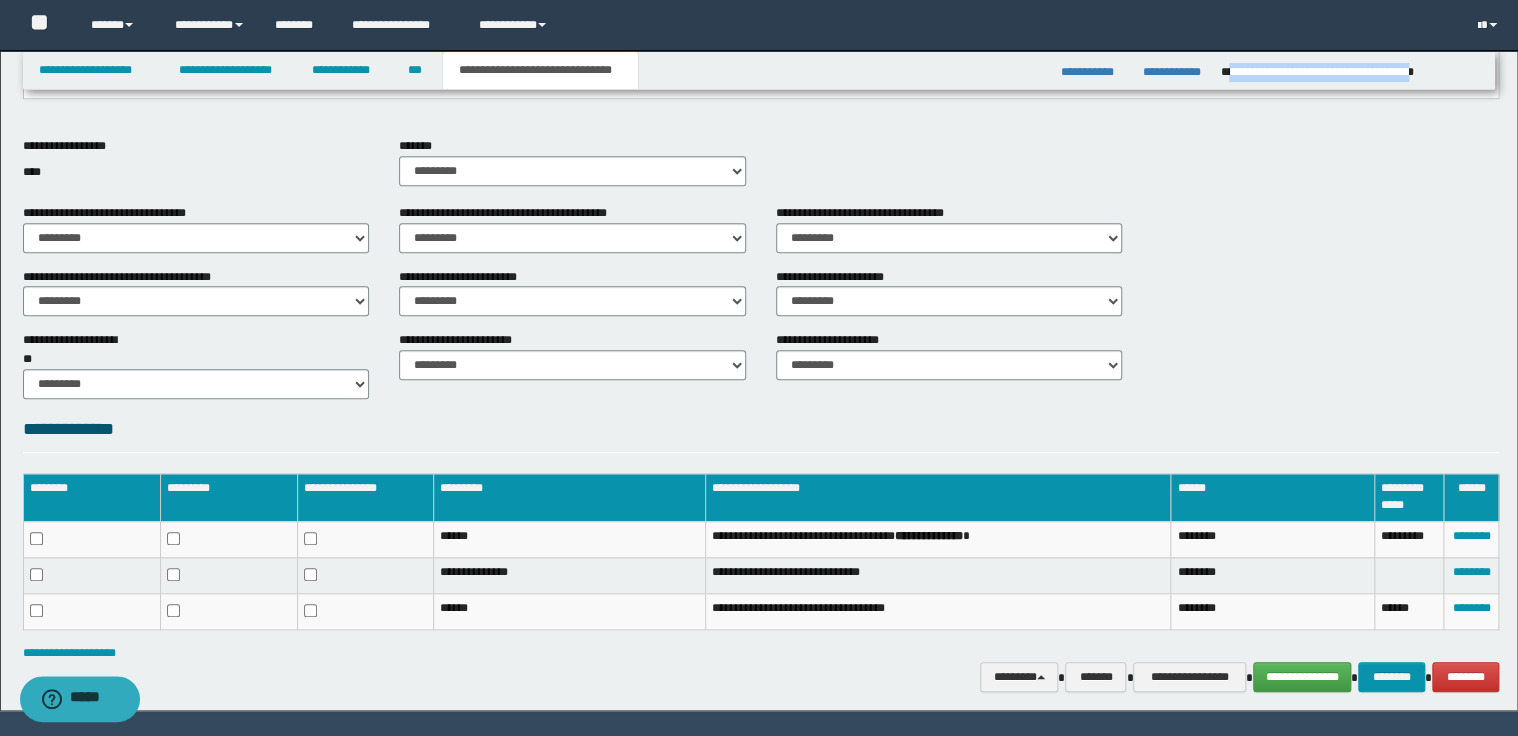 scroll, scrollTop: 692, scrollLeft: 0, axis: vertical 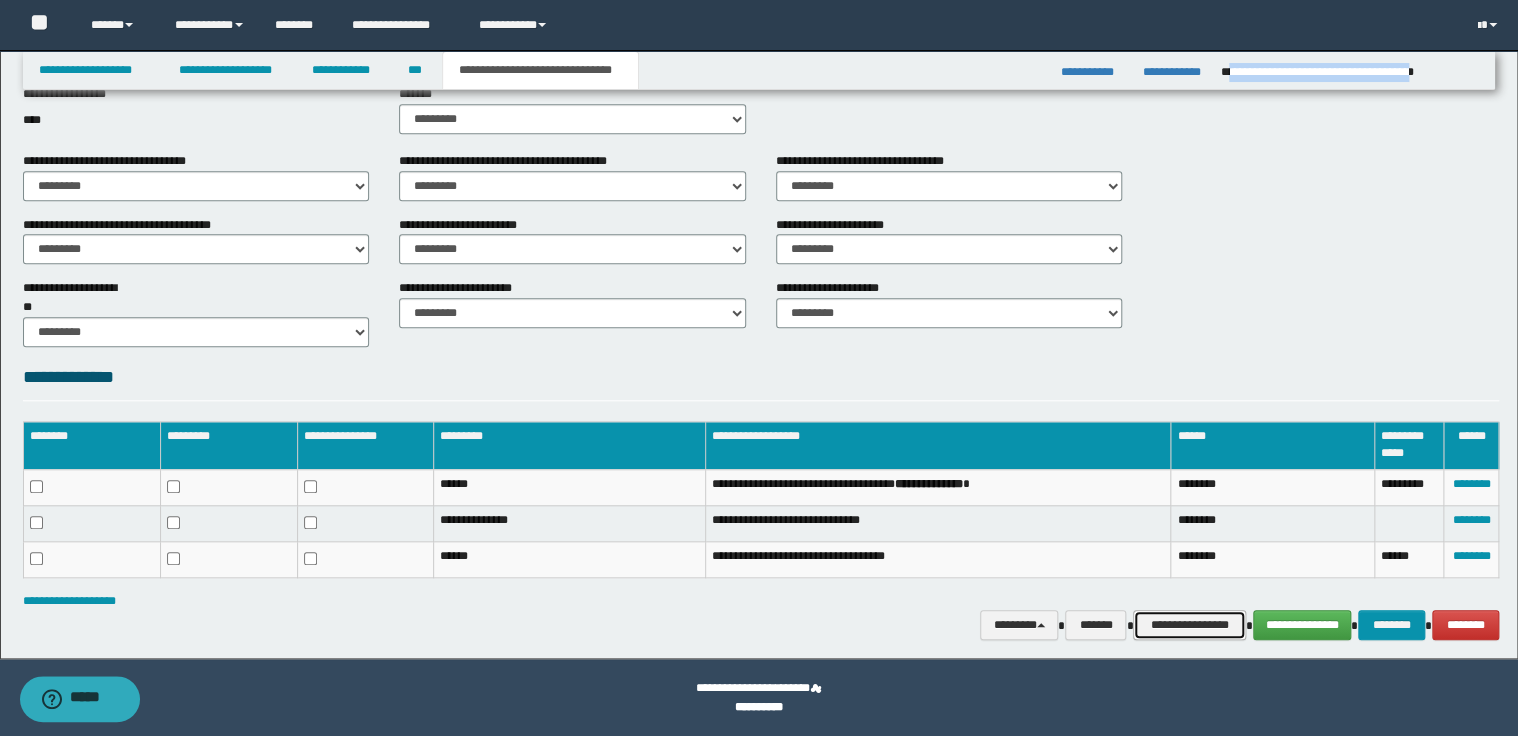 click on "**********" at bounding box center (1189, 625) 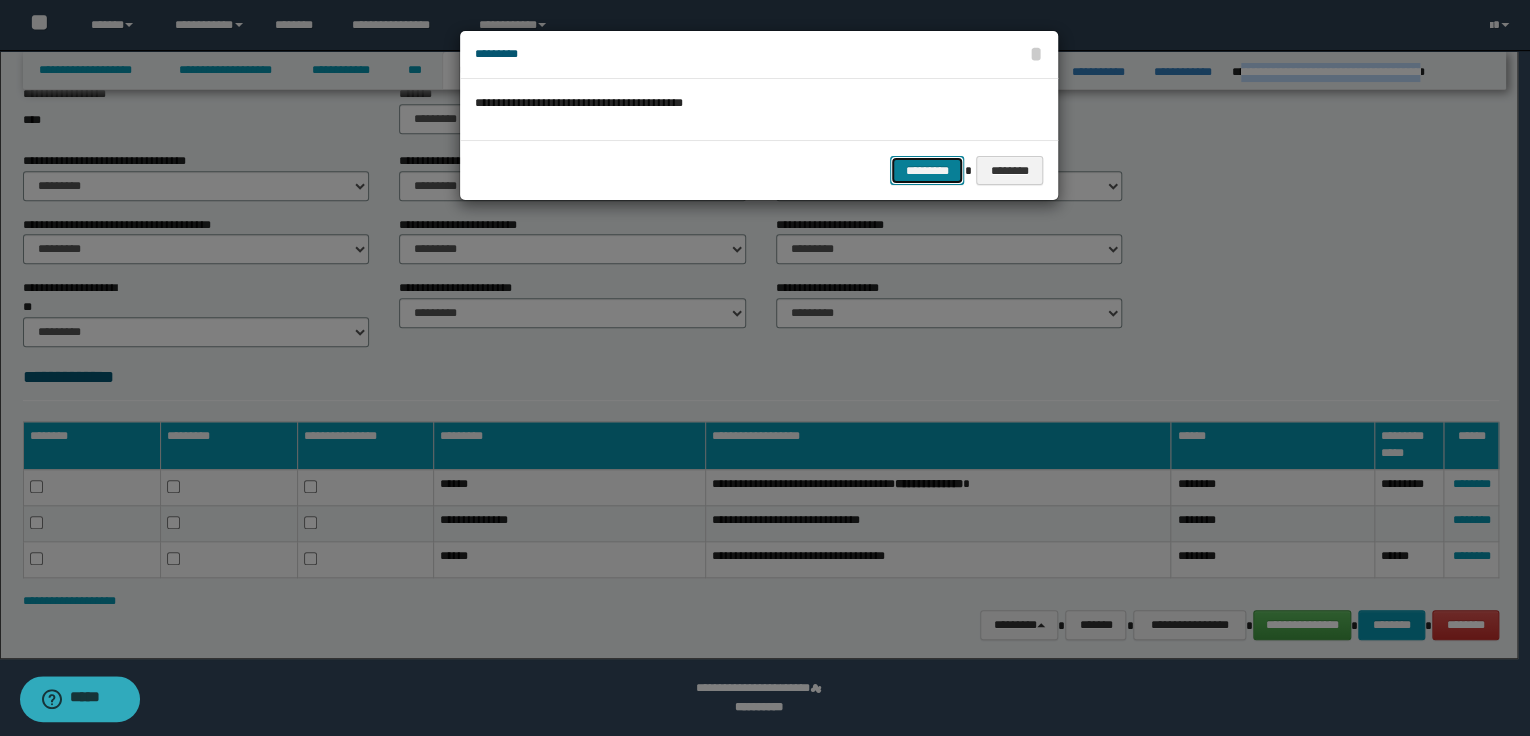 click on "*********" at bounding box center [927, 171] 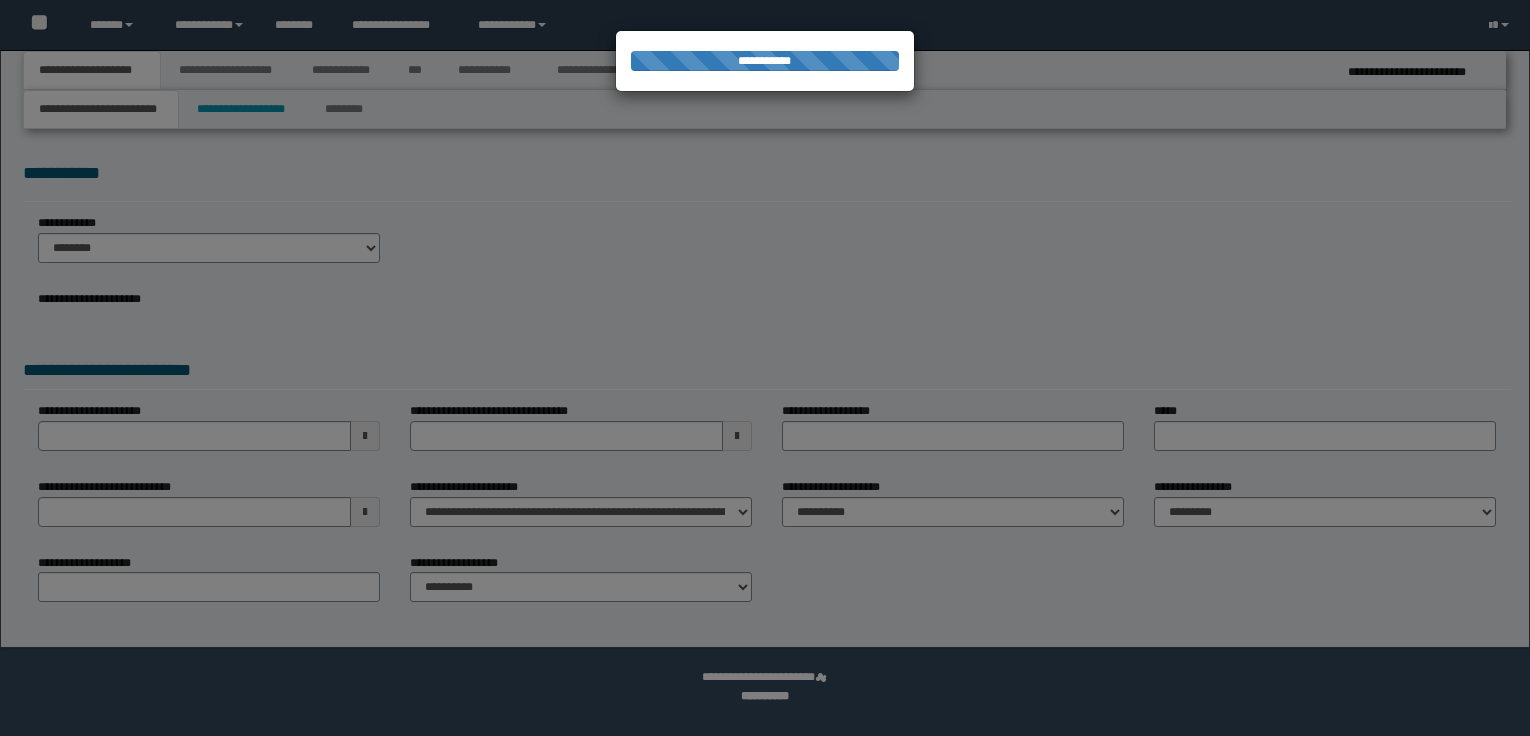 scroll, scrollTop: 0, scrollLeft: 0, axis: both 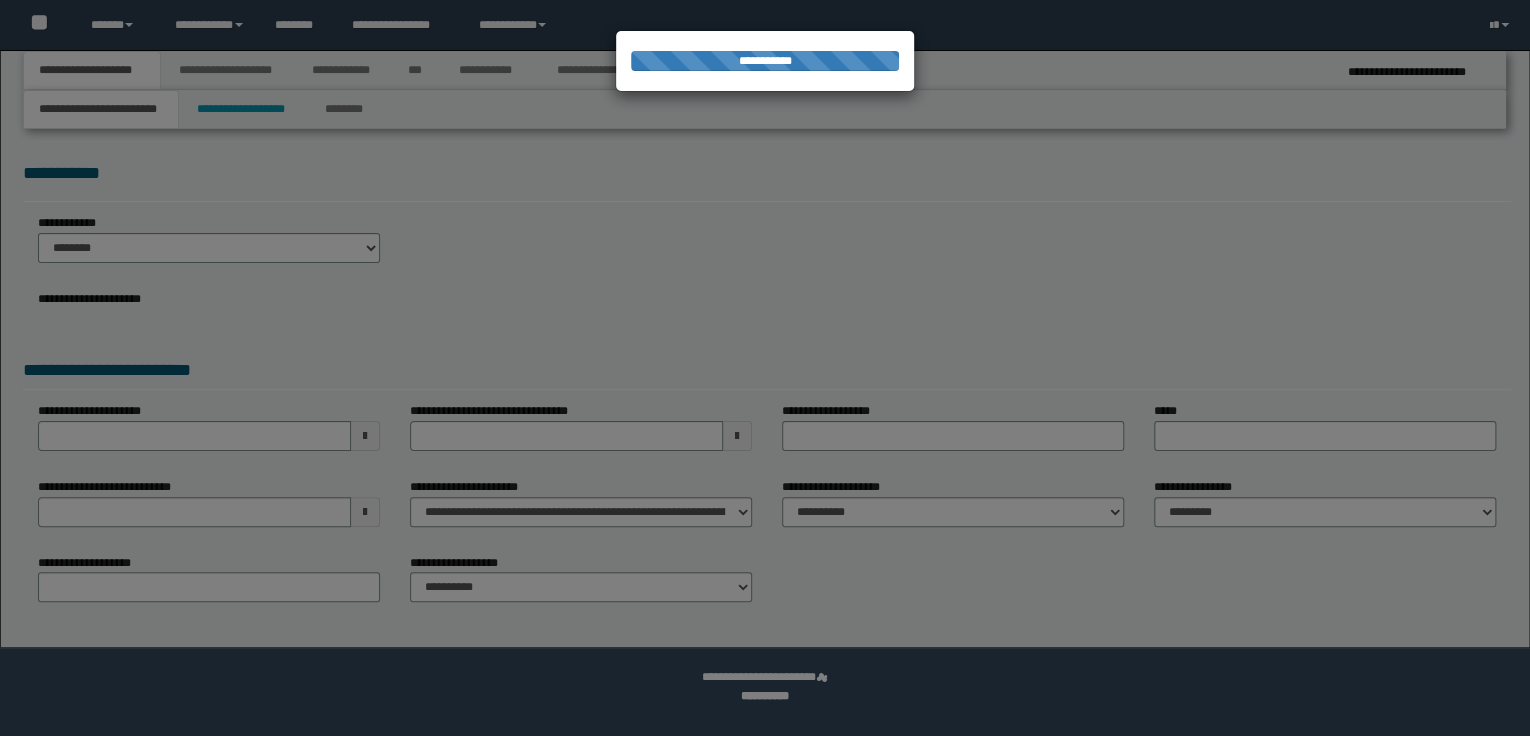 select on "*" 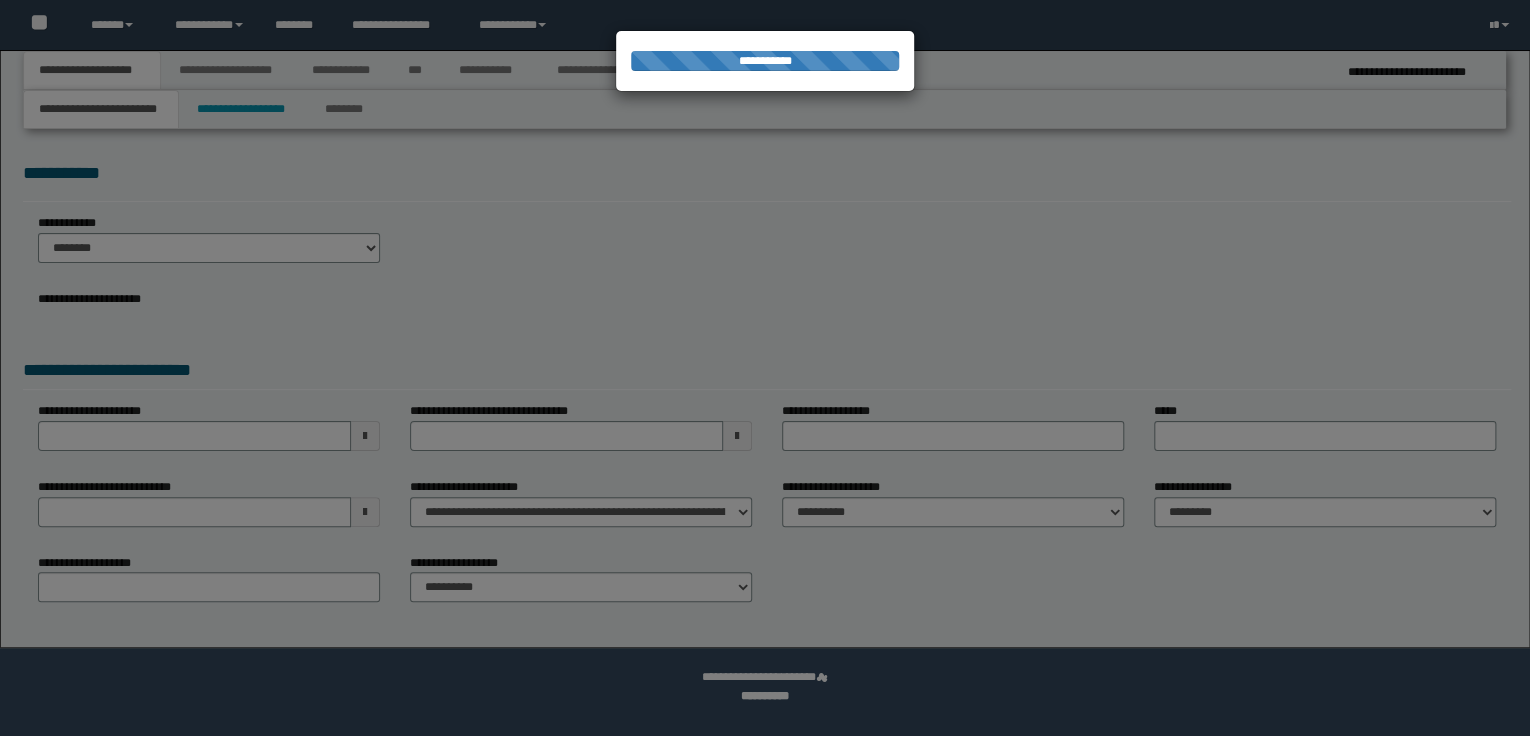 scroll, scrollTop: 0, scrollLeft: 0, axis: both 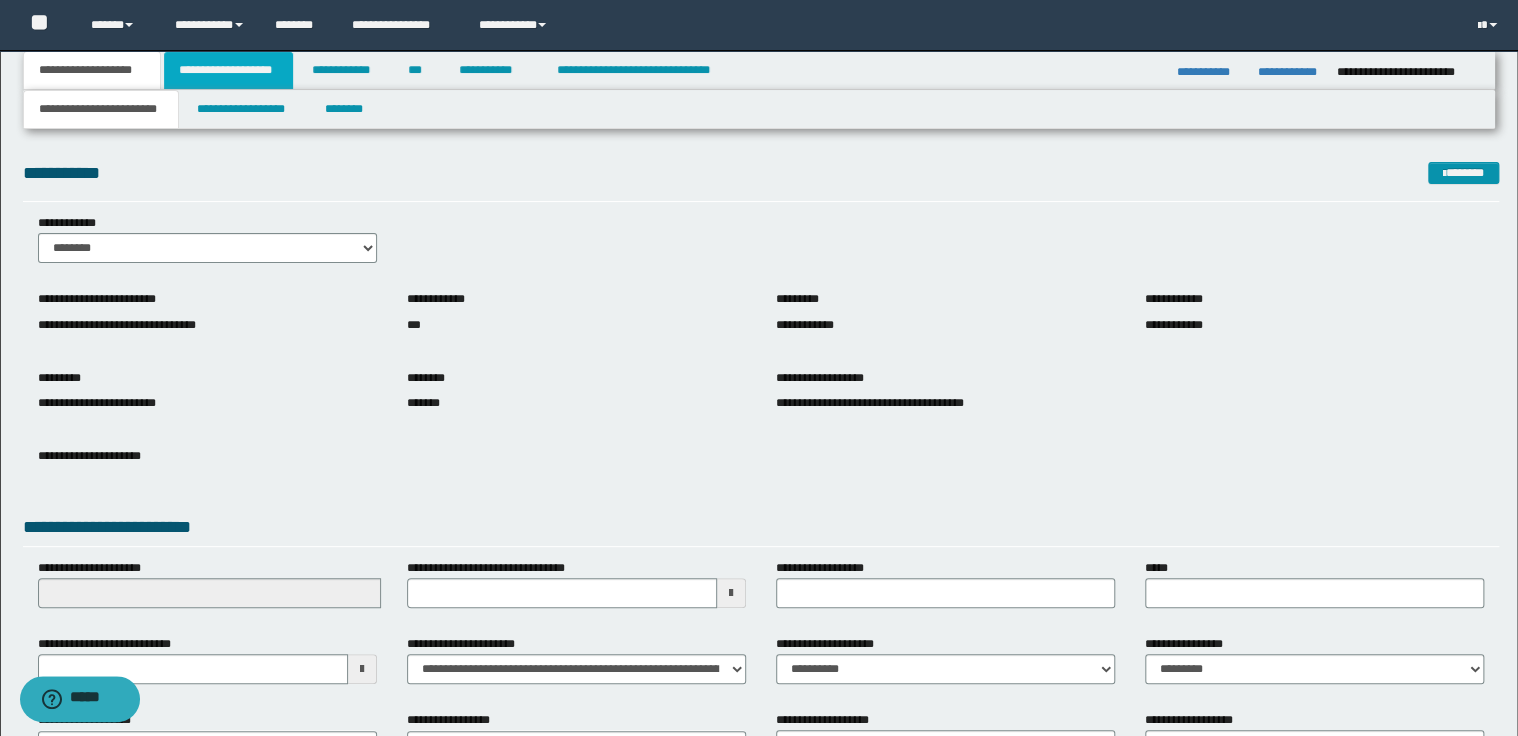 click on "**********" at bounding box center (228, 70) 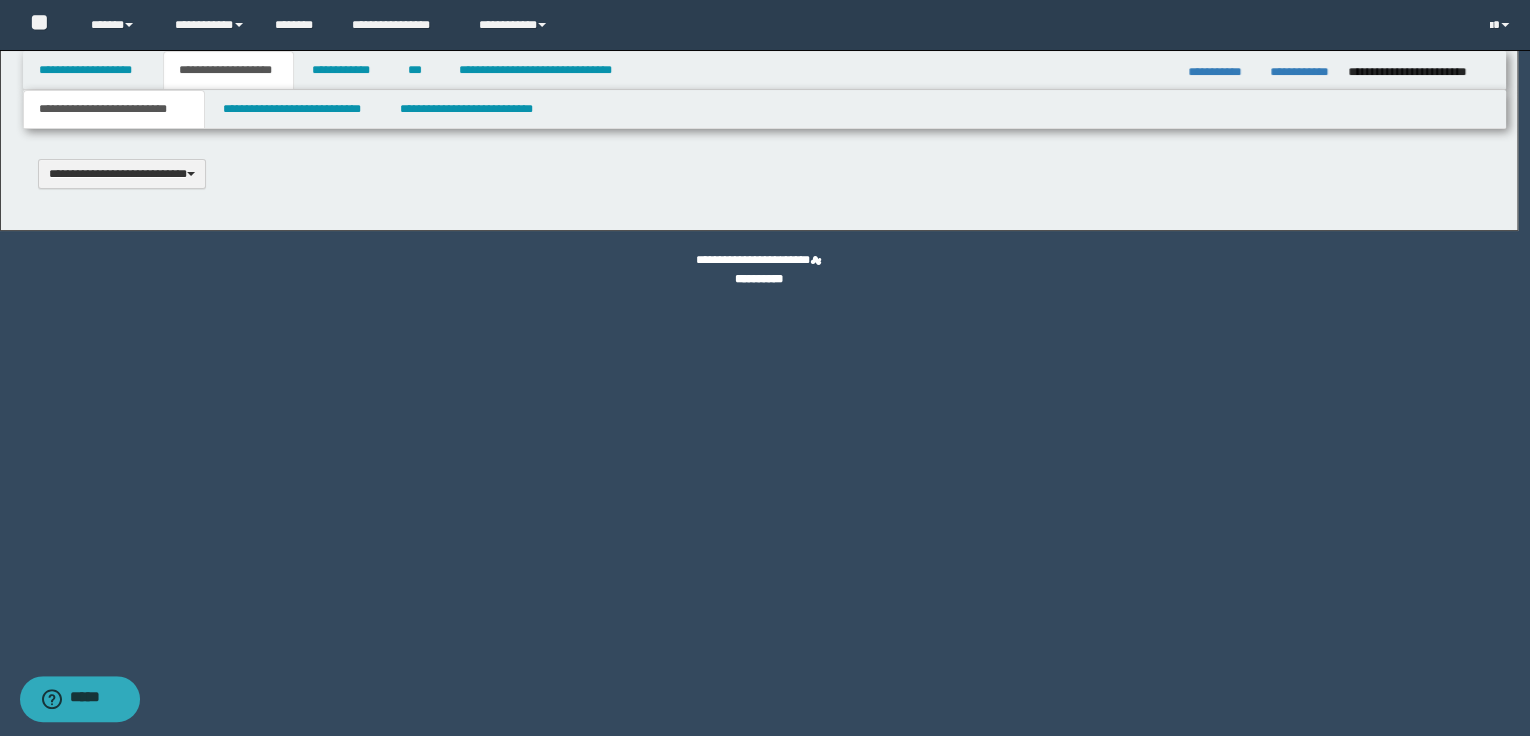 type 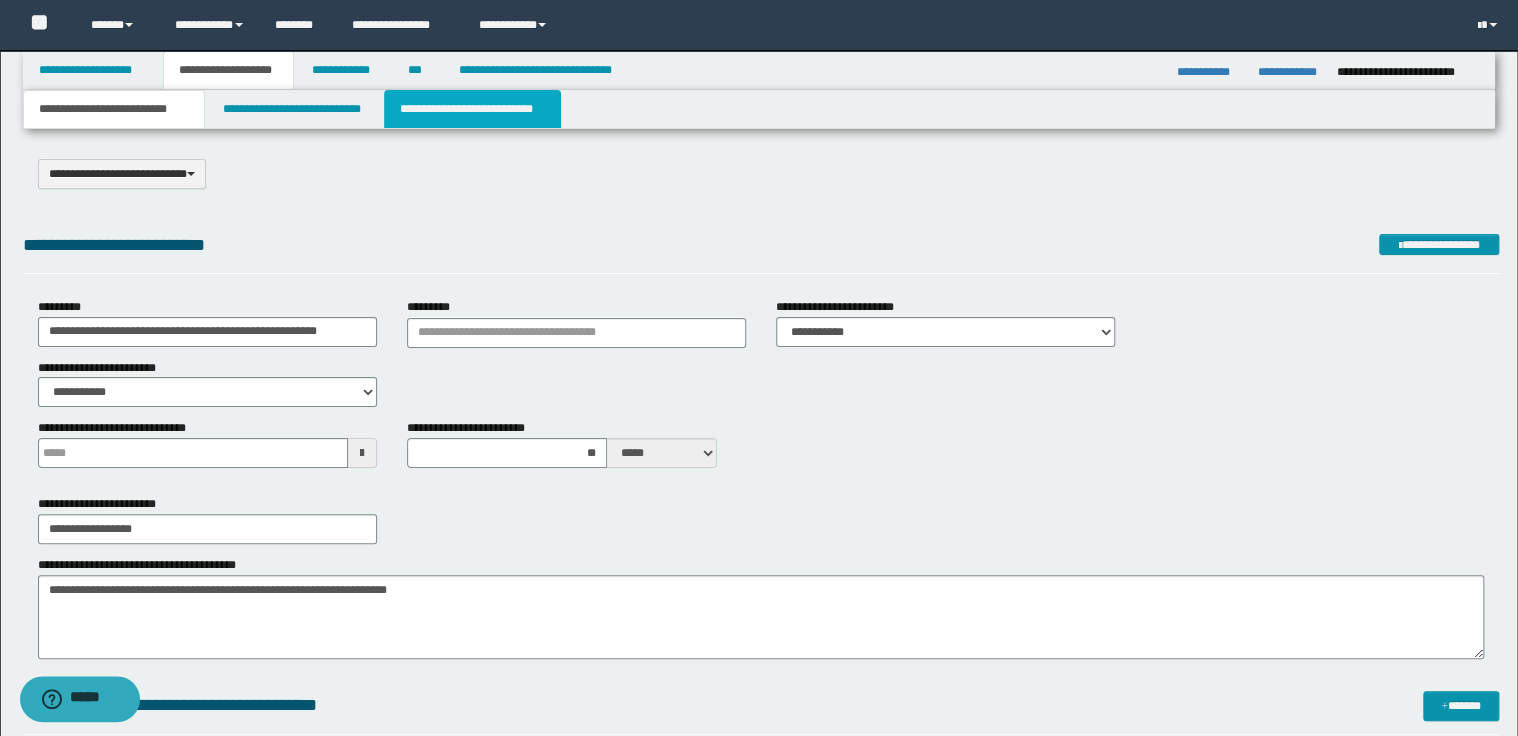 click on "**********" at bounding box center (472, 109) 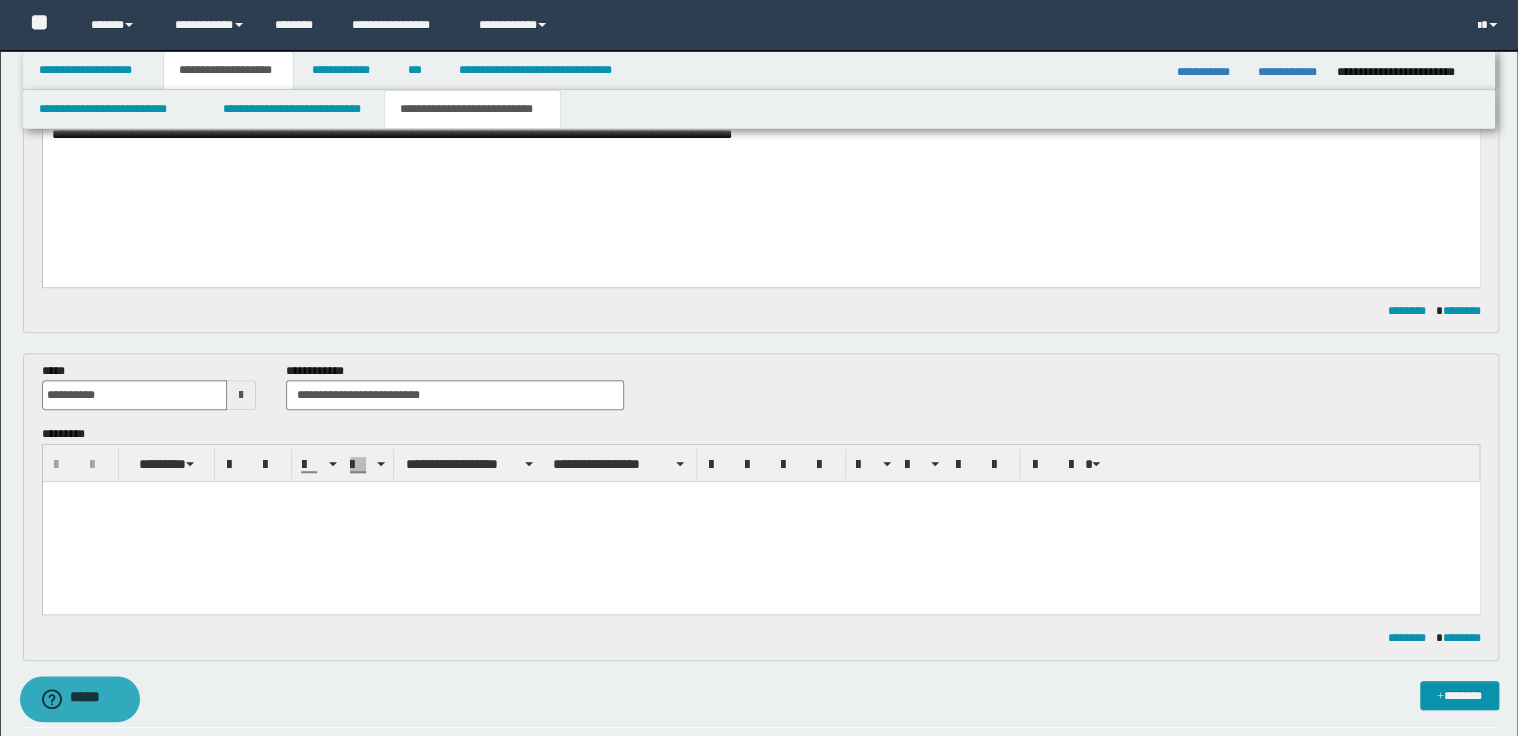 scroll, scrollTop: 320, scrollLeft: 0, axis: vertical 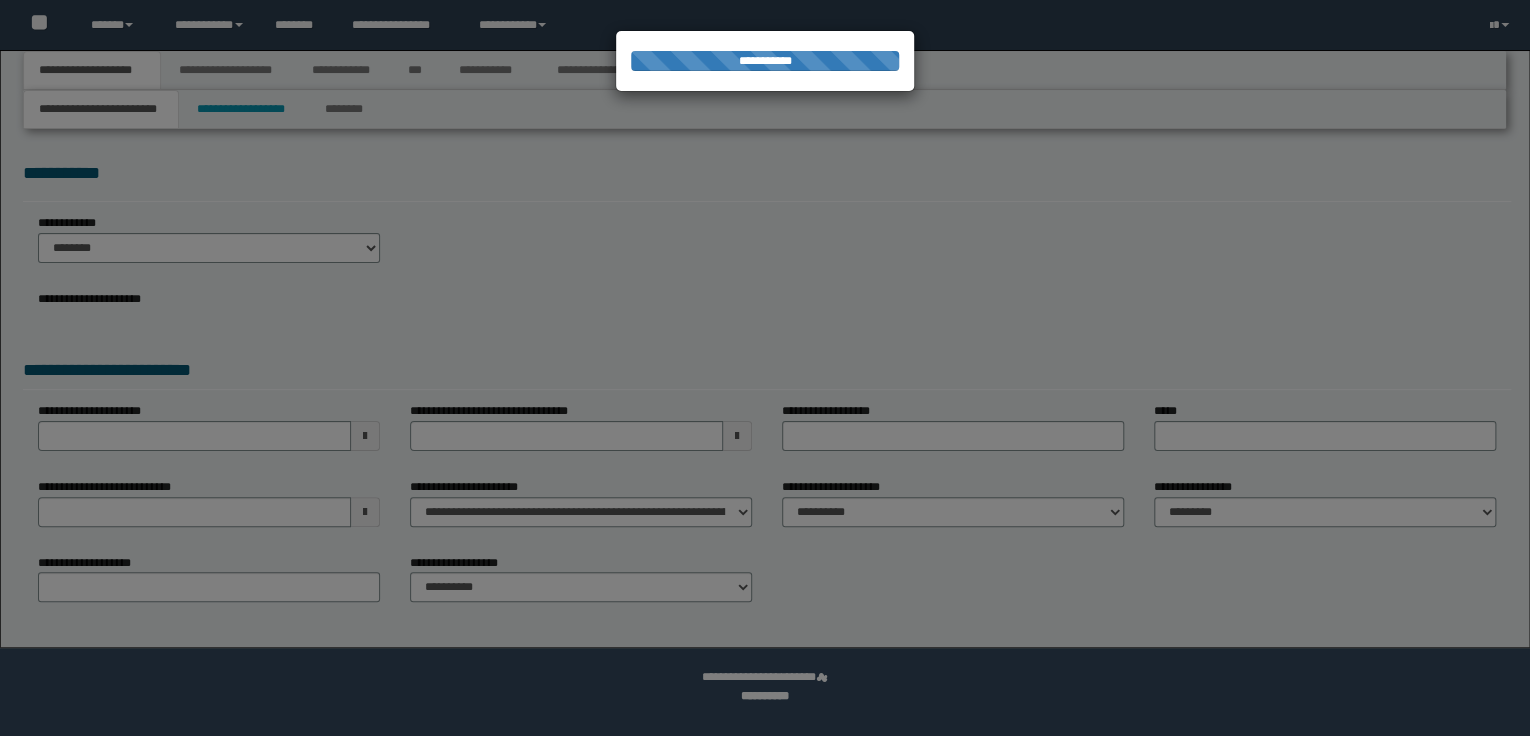 select on "*" 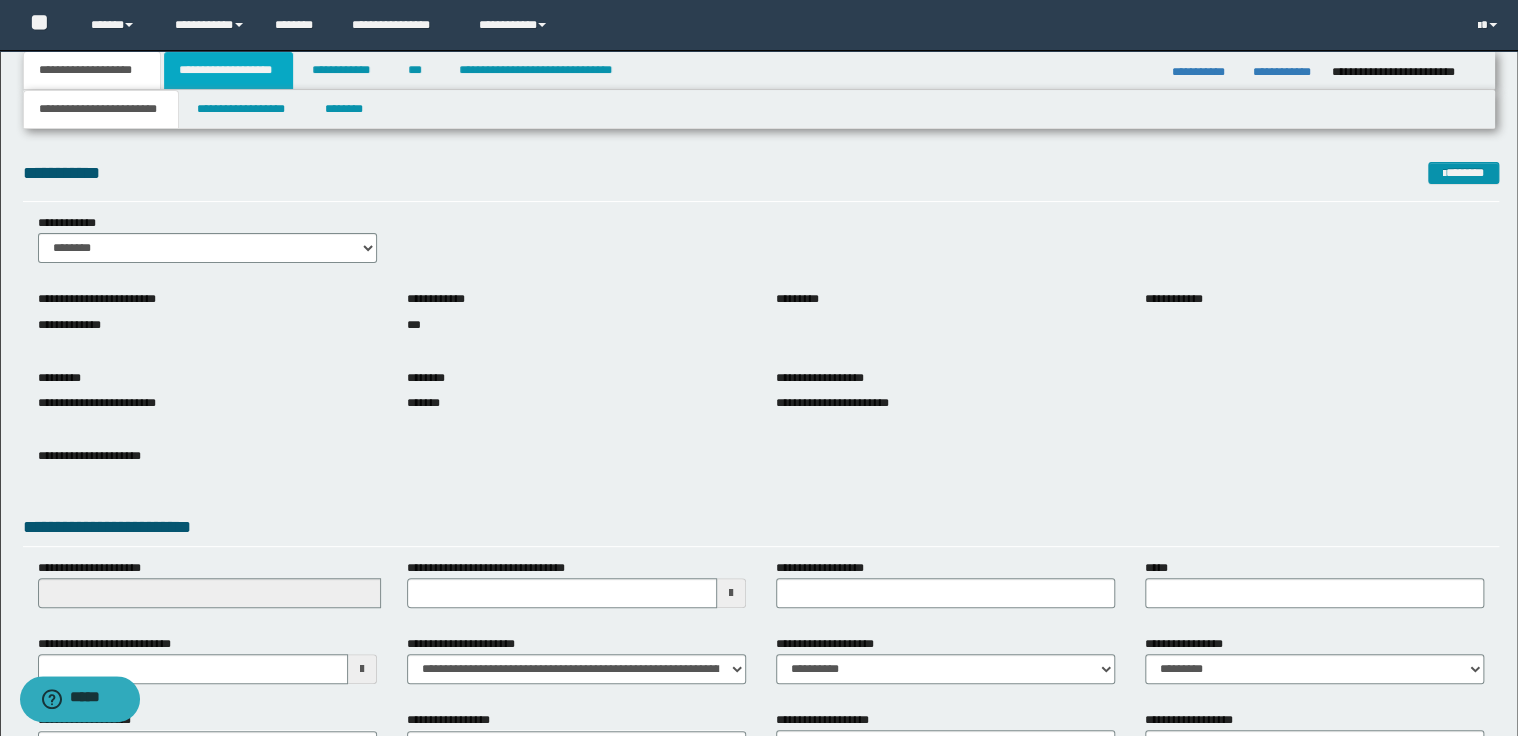 click on "**********" at bounding box center (228, 70) 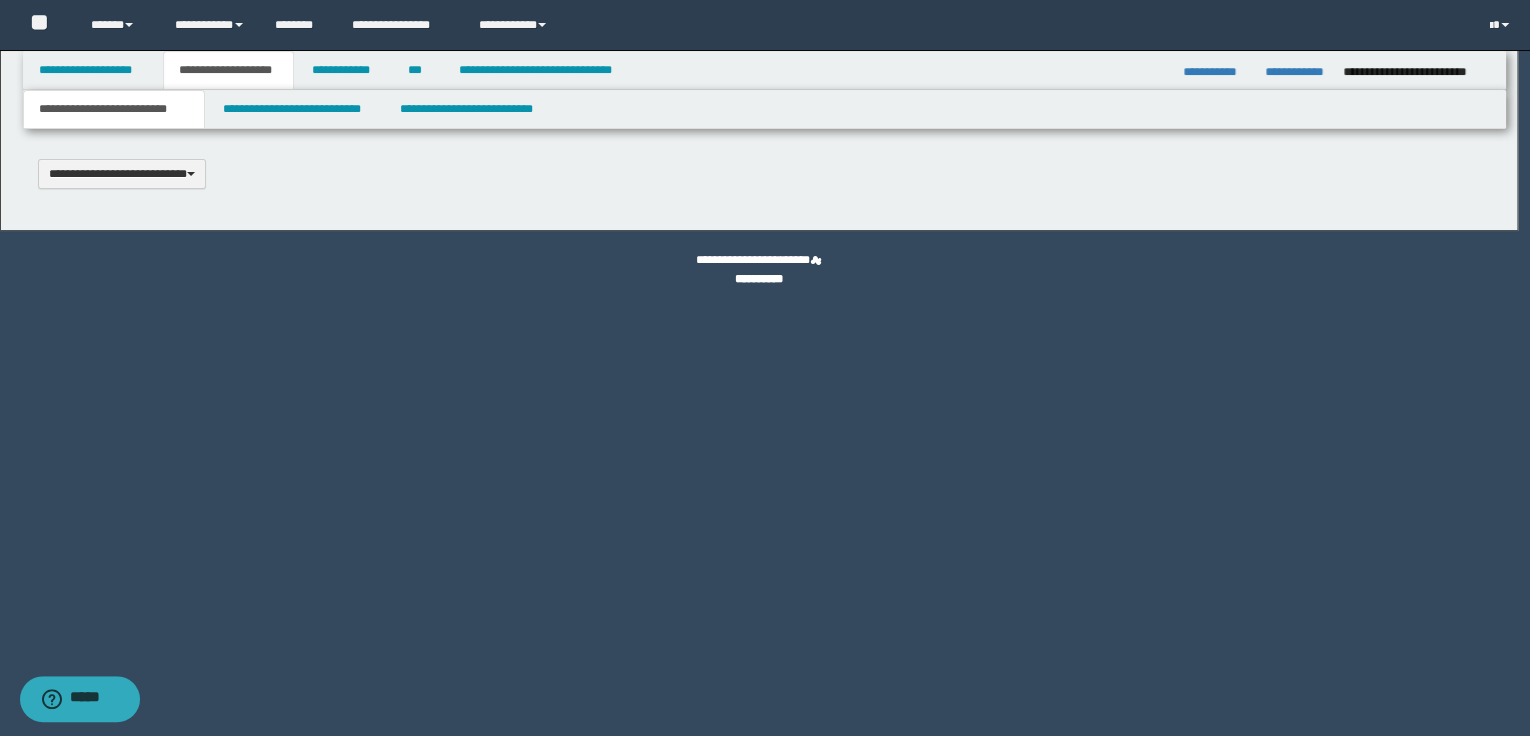 type 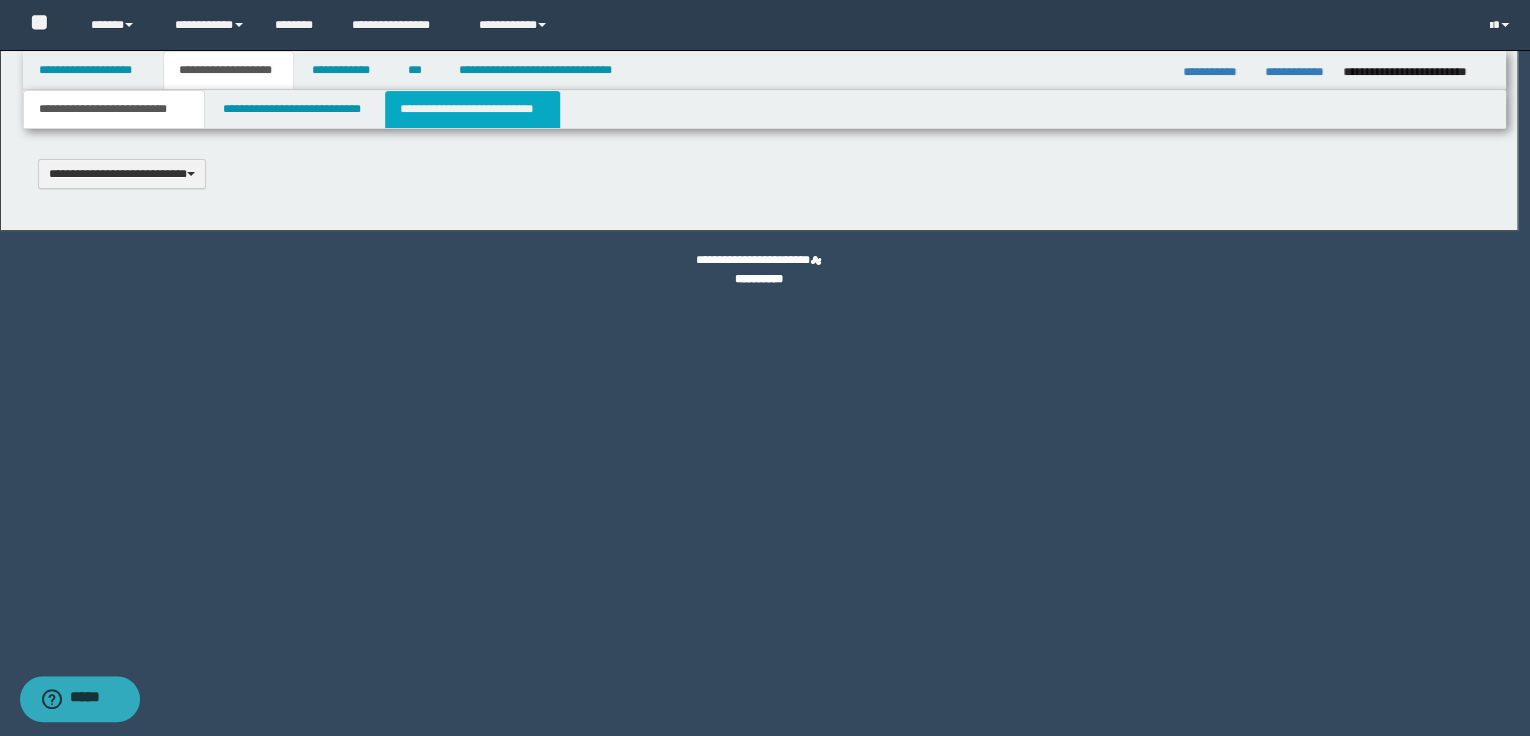scroll, scrollTop: 0, scrollLeft: 0, axis: both 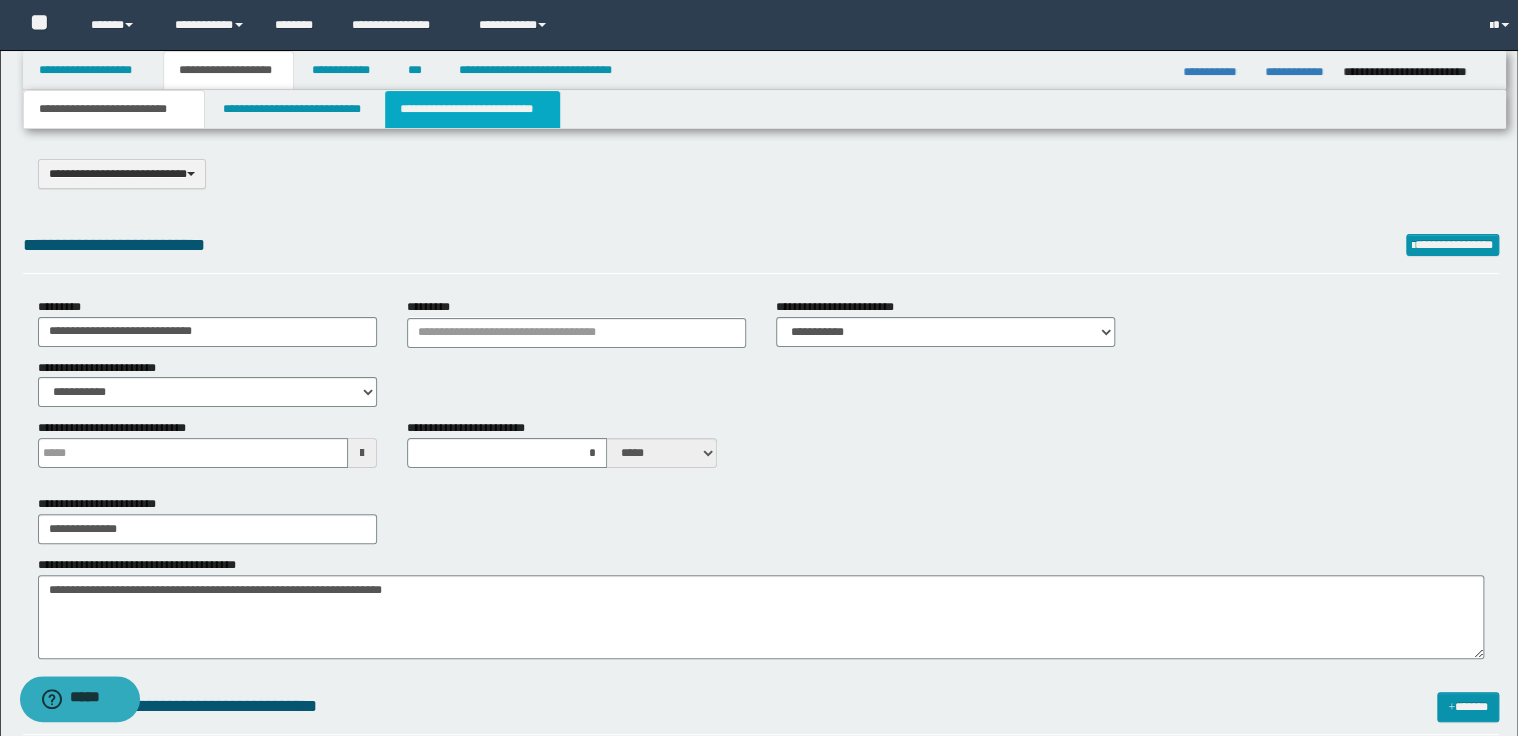 click on "**********" at bounding box center (472, 109) 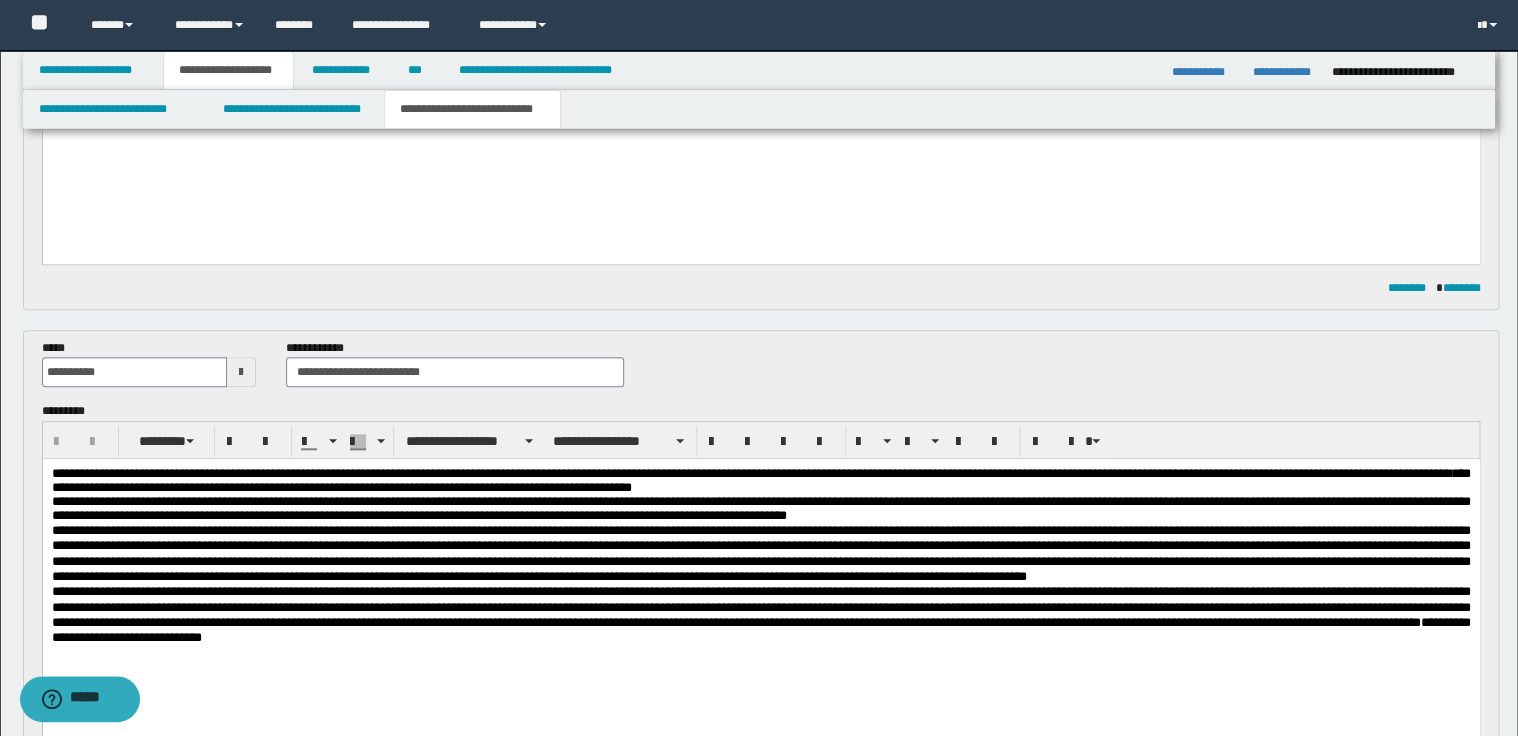 scroll, scrollTop: 640, scrollLeft: 0, axis: vertical 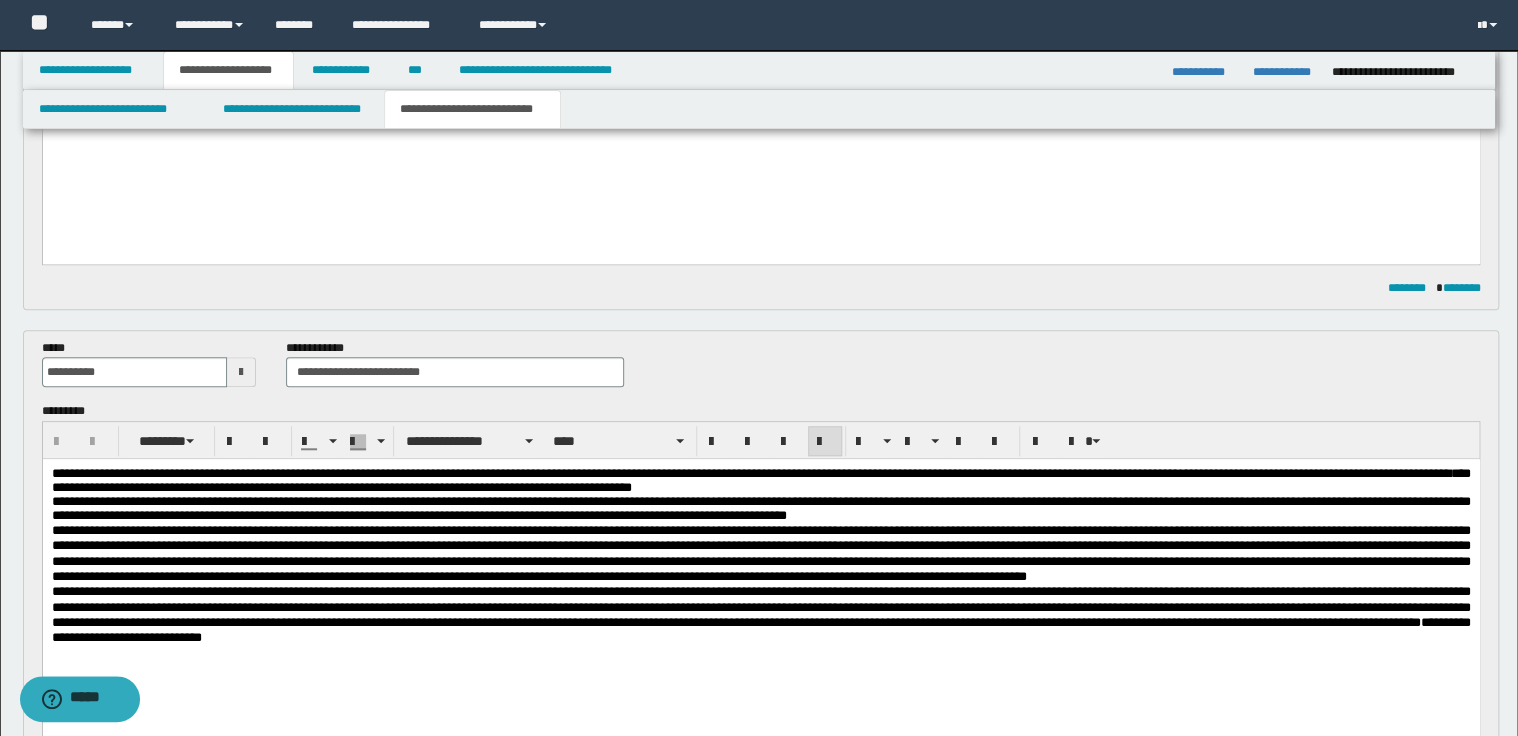 click on "**********" at bounding box center [748, 473] 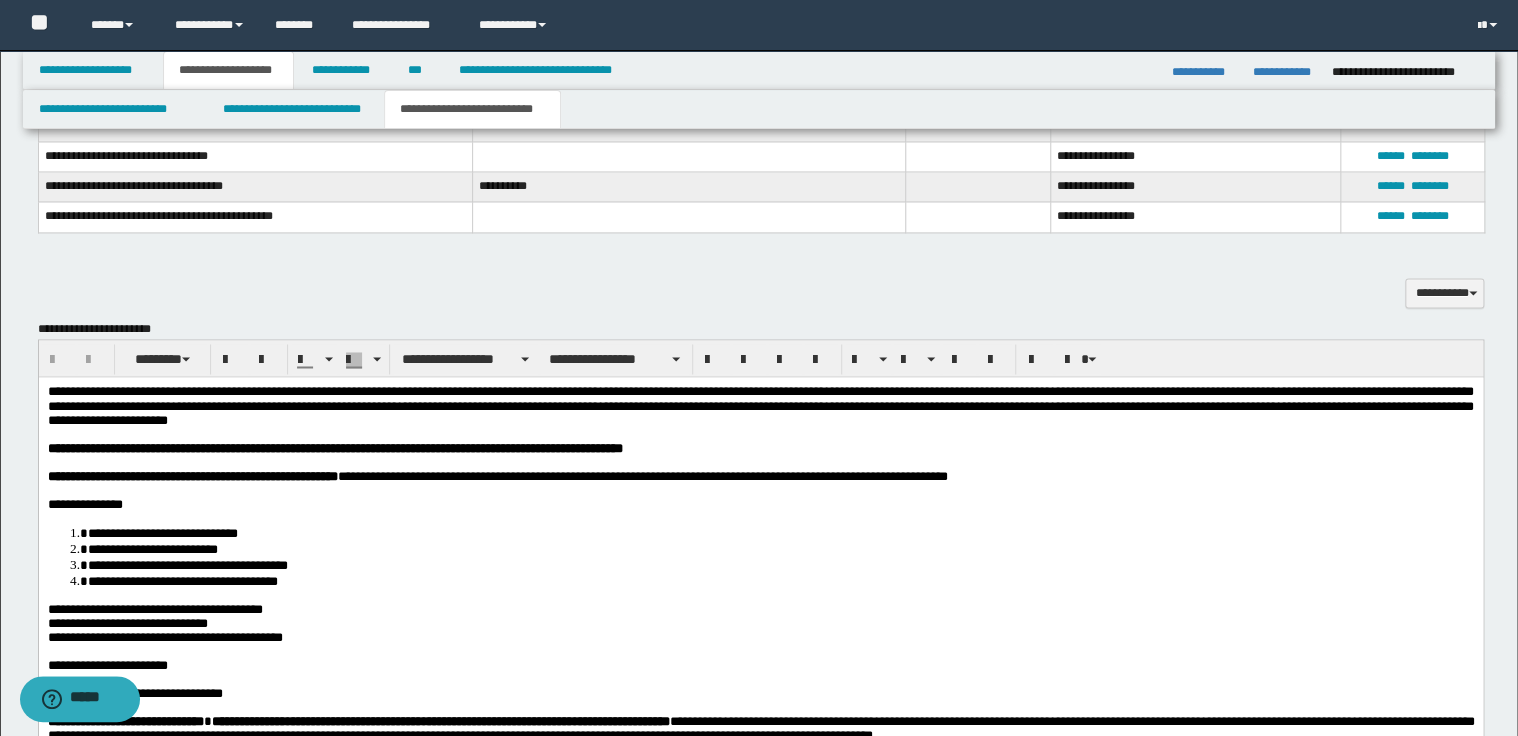 scroll, scrollTop: 1520, scrollLeft: 0, axis: vertical 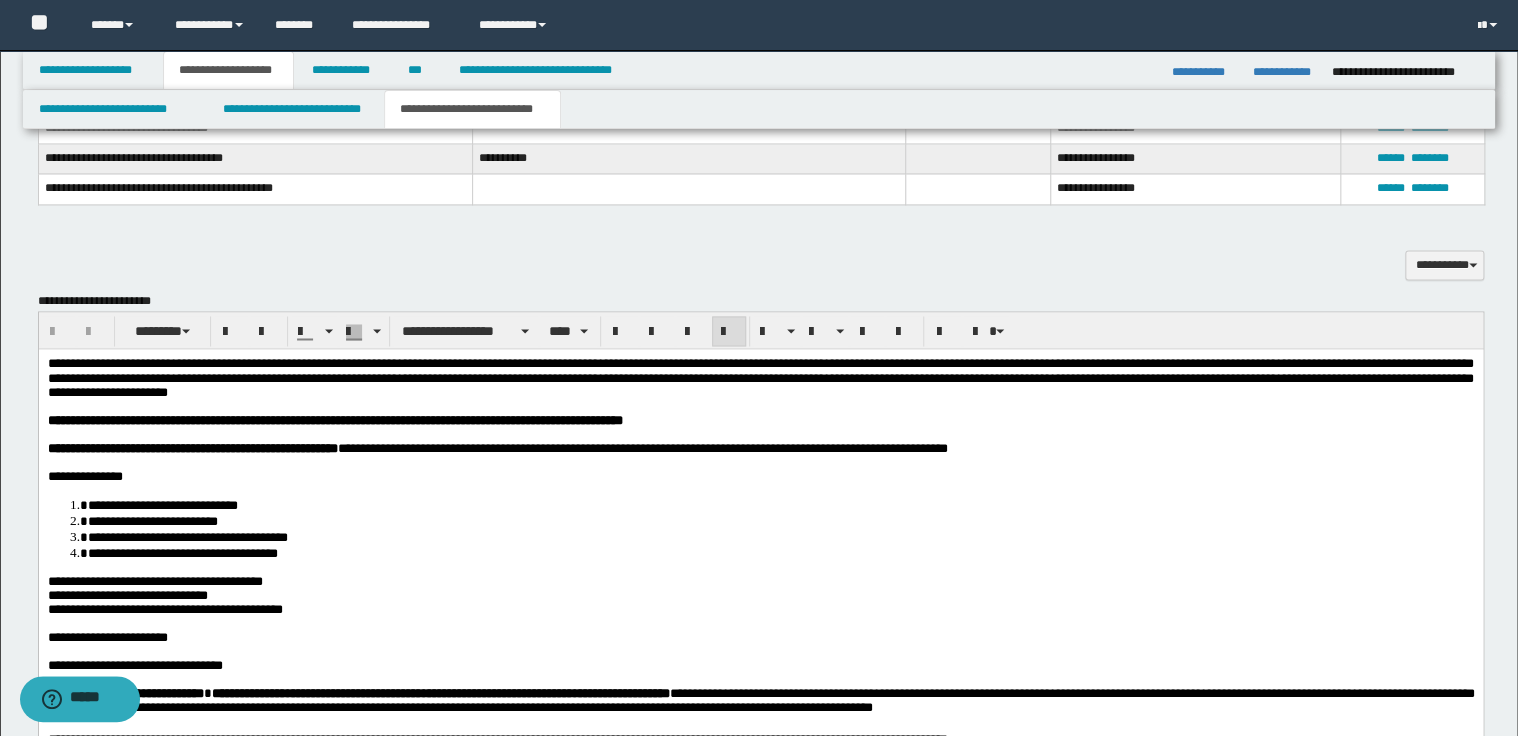 click on "**********" at bounding box center [760, 376] 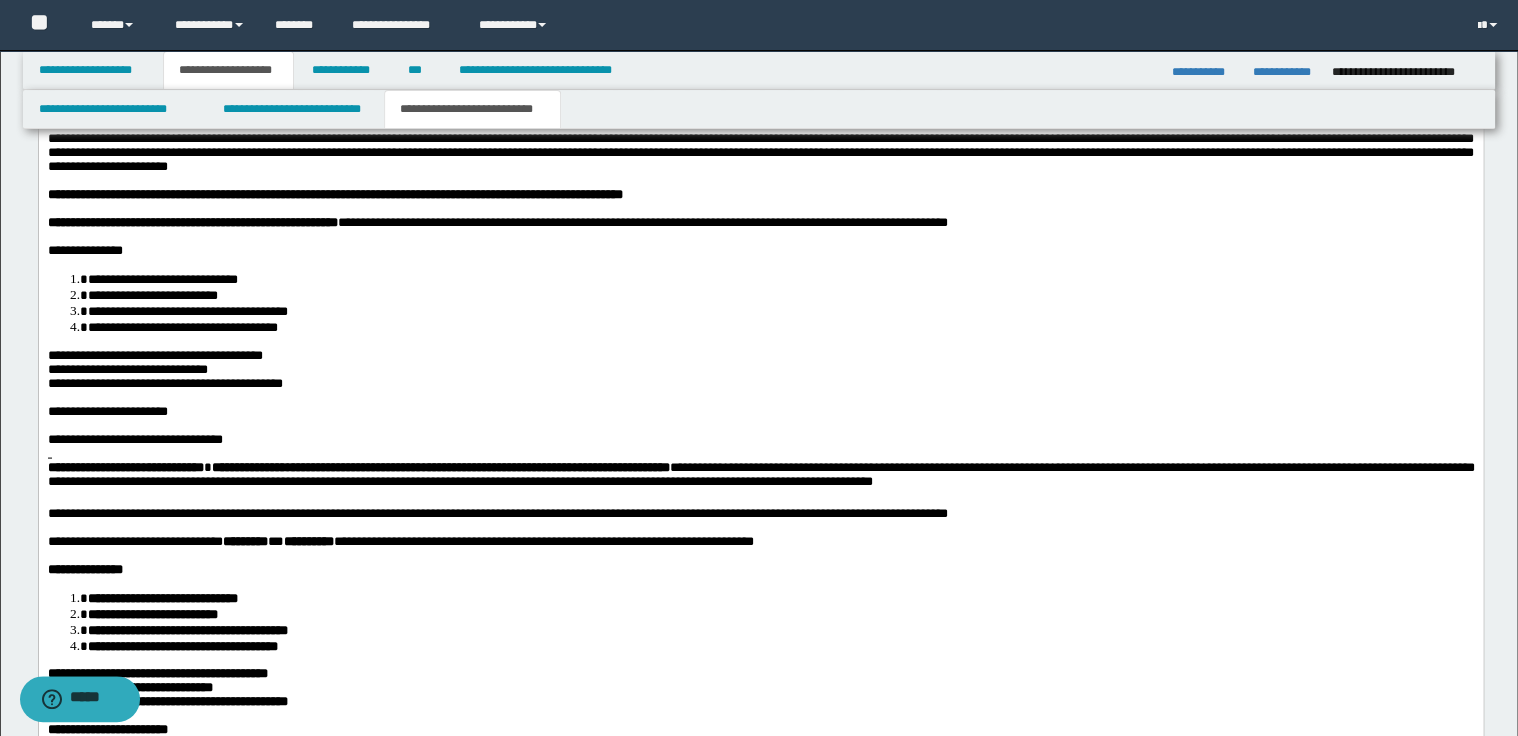 scroll, scrollTop: 1680, scrollLeft: 0, axis: vertical 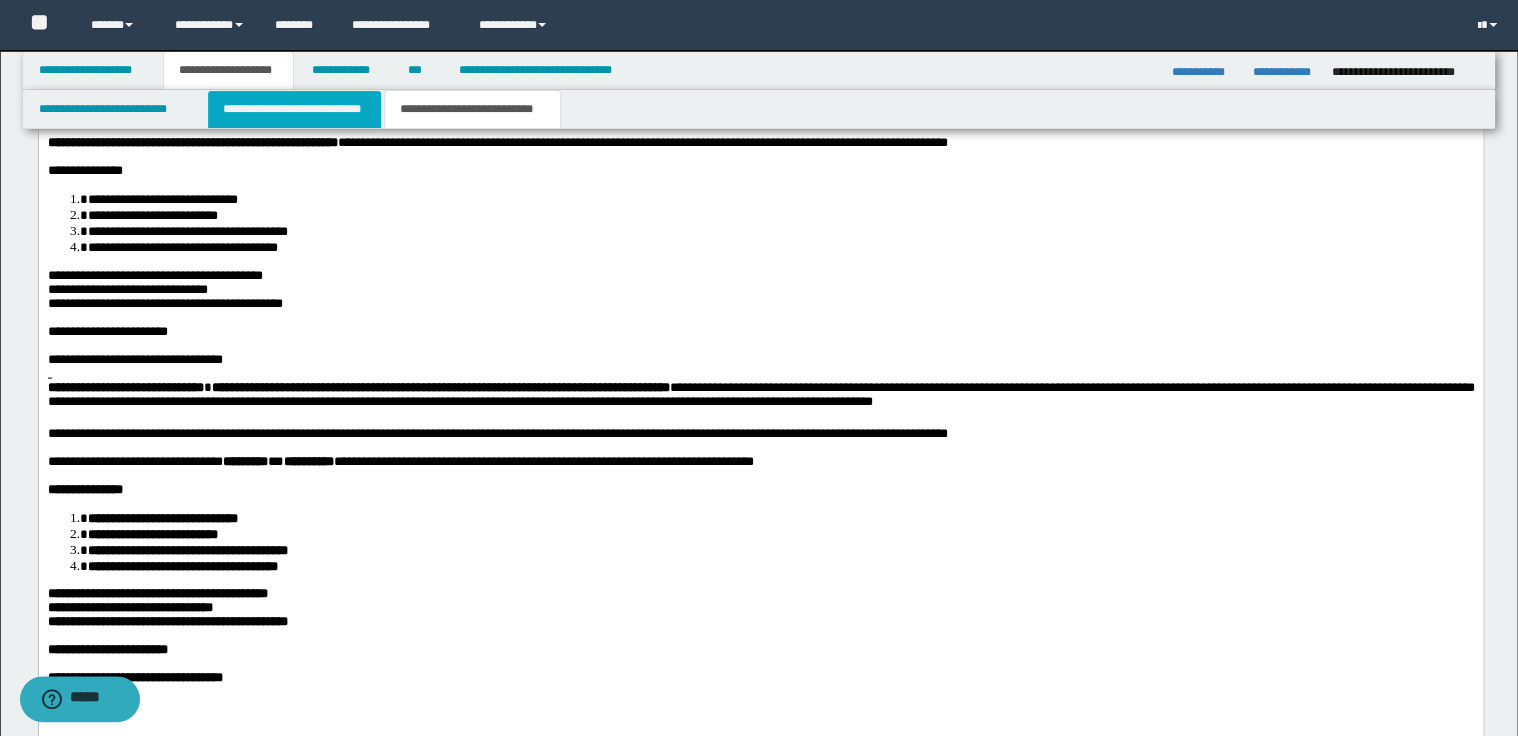 click on "**********" at bounding box center (294, 109) 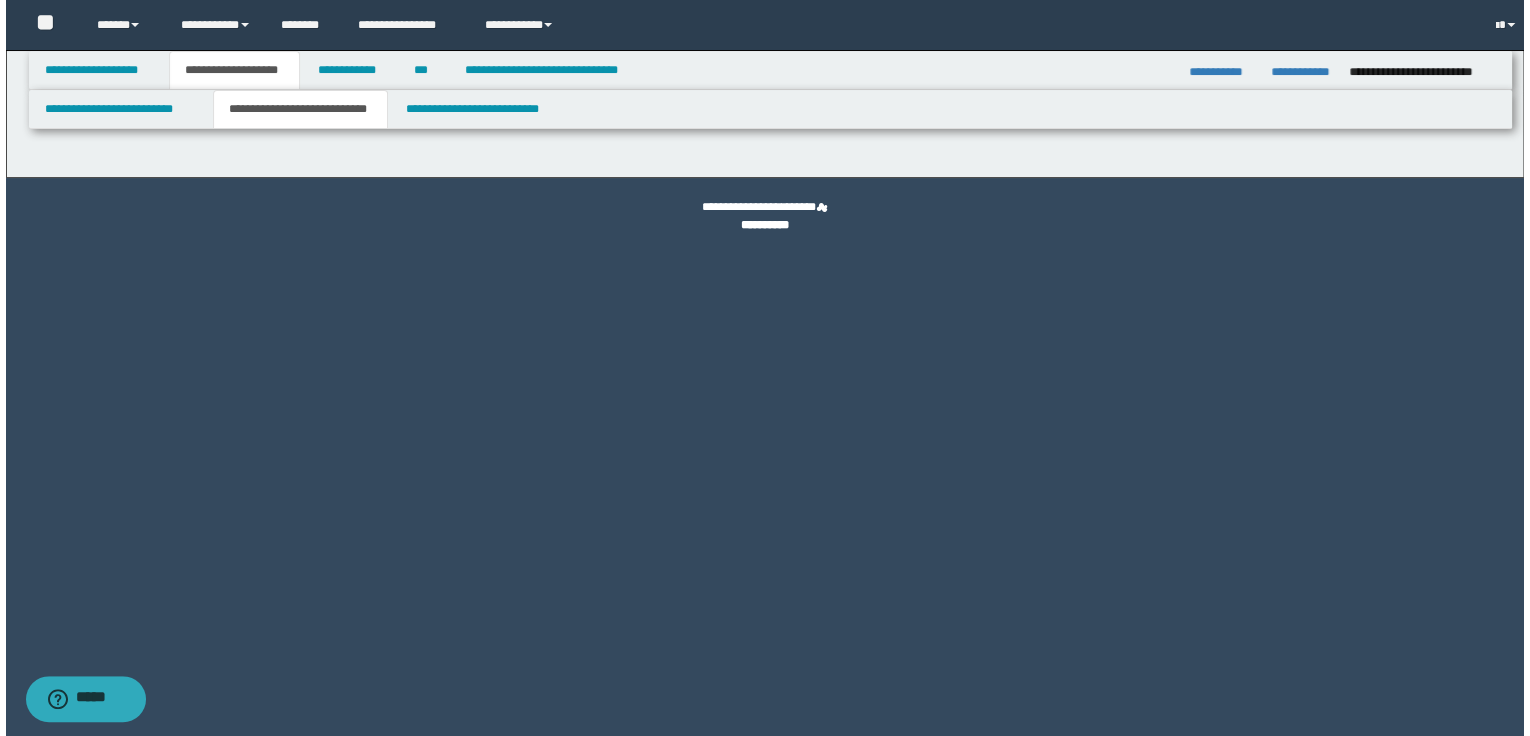 scroll, scrollTop: 0, scrollLeft: 0, axis: both 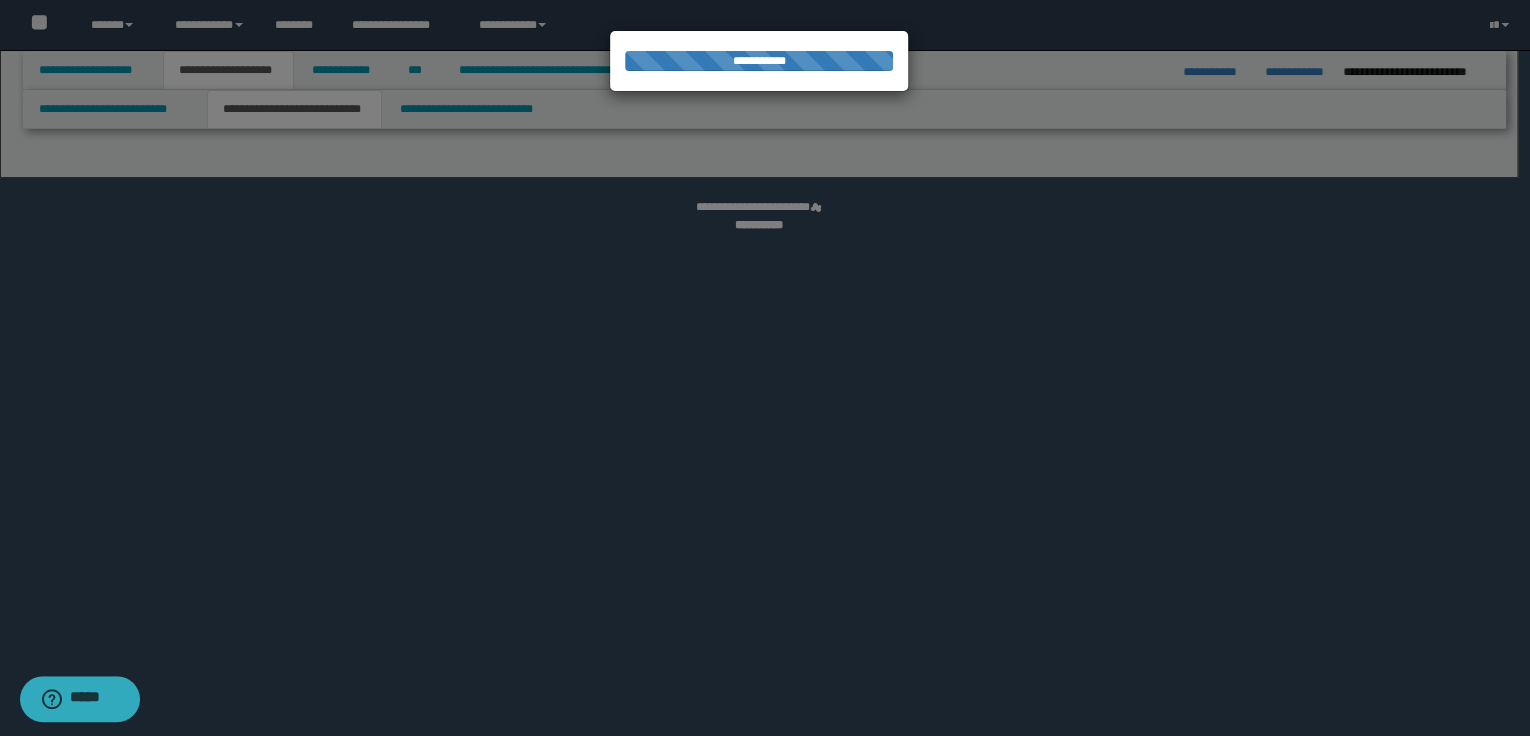 select on "*" 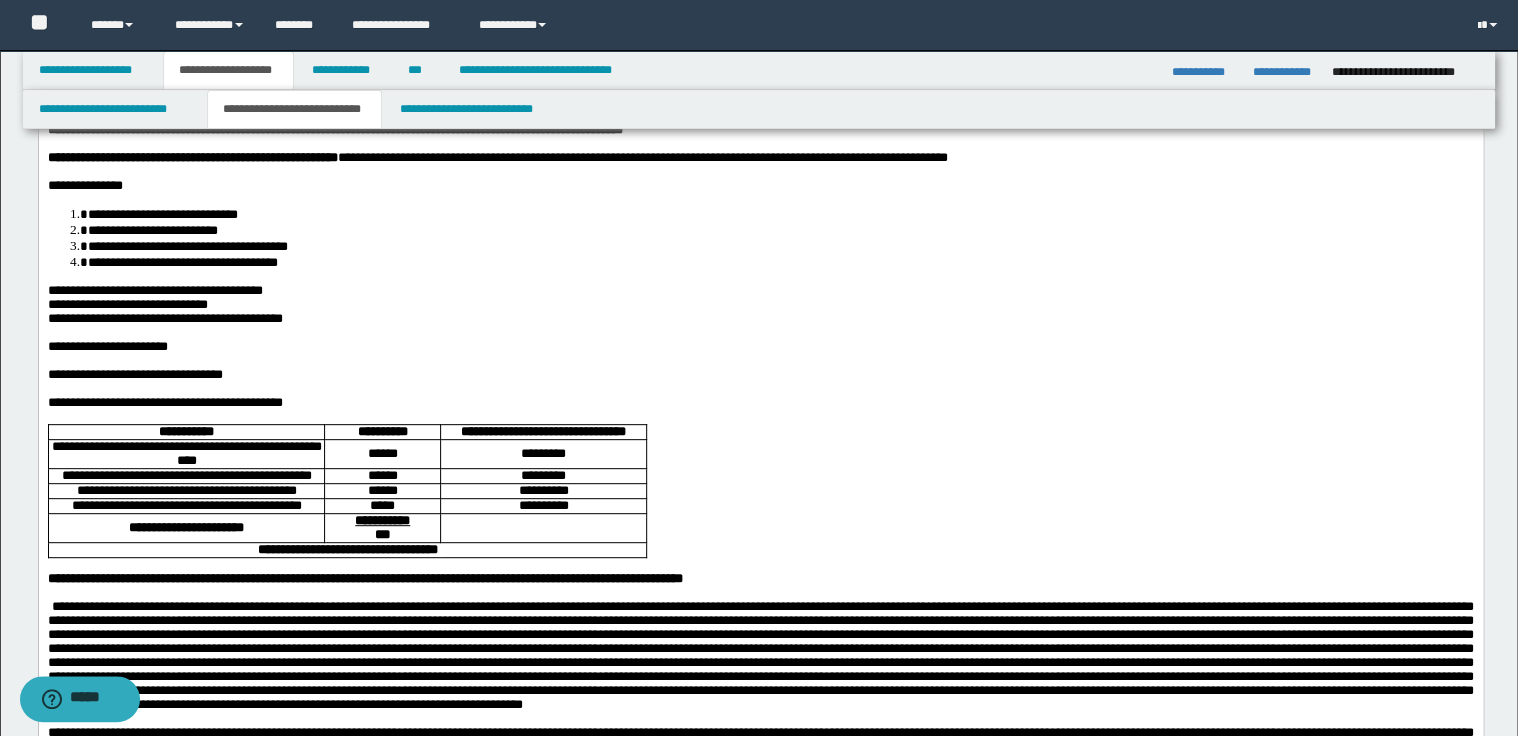 scroll, scrollTop: 240, scrollLeft: 0, axis: vertical 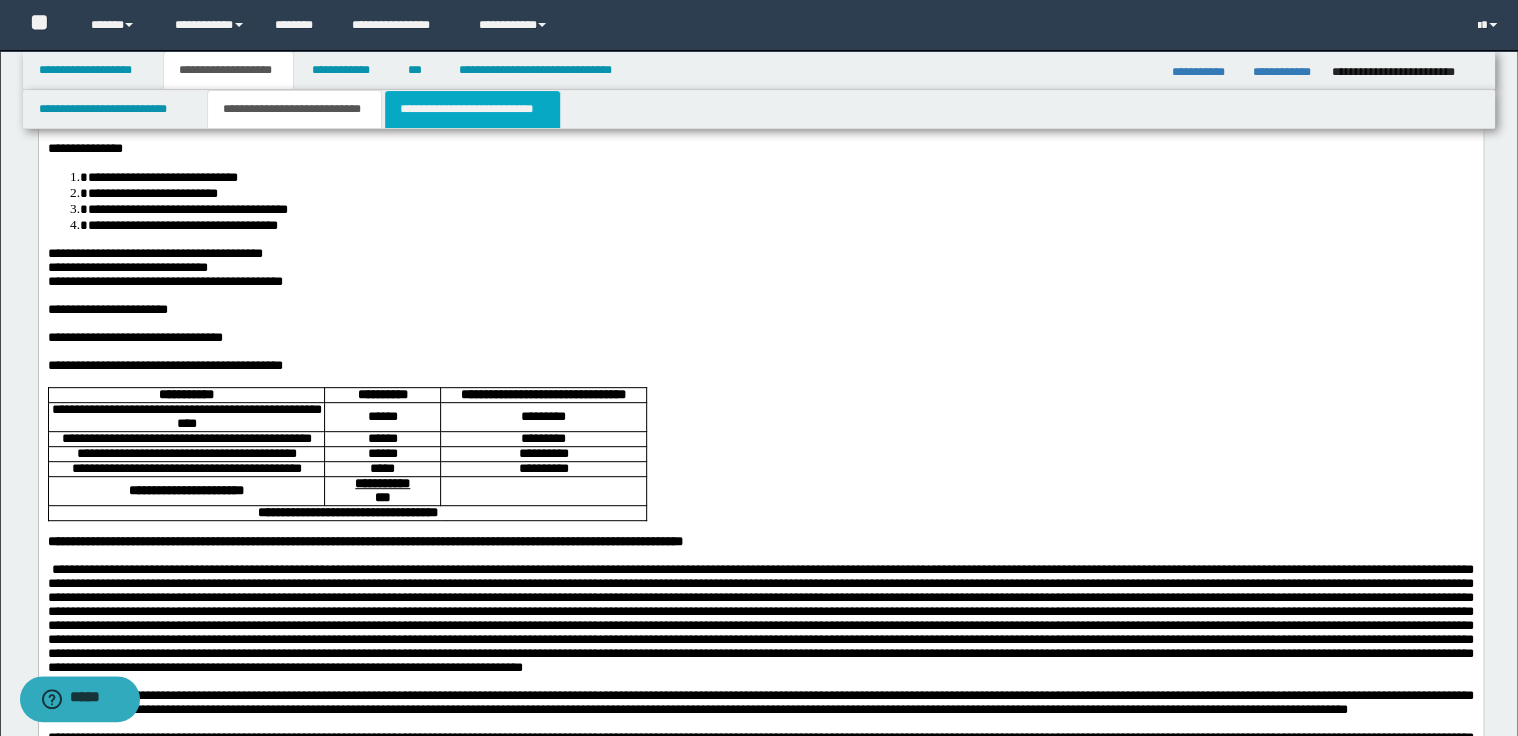 click on "**********" at bounding box center [472, 109] 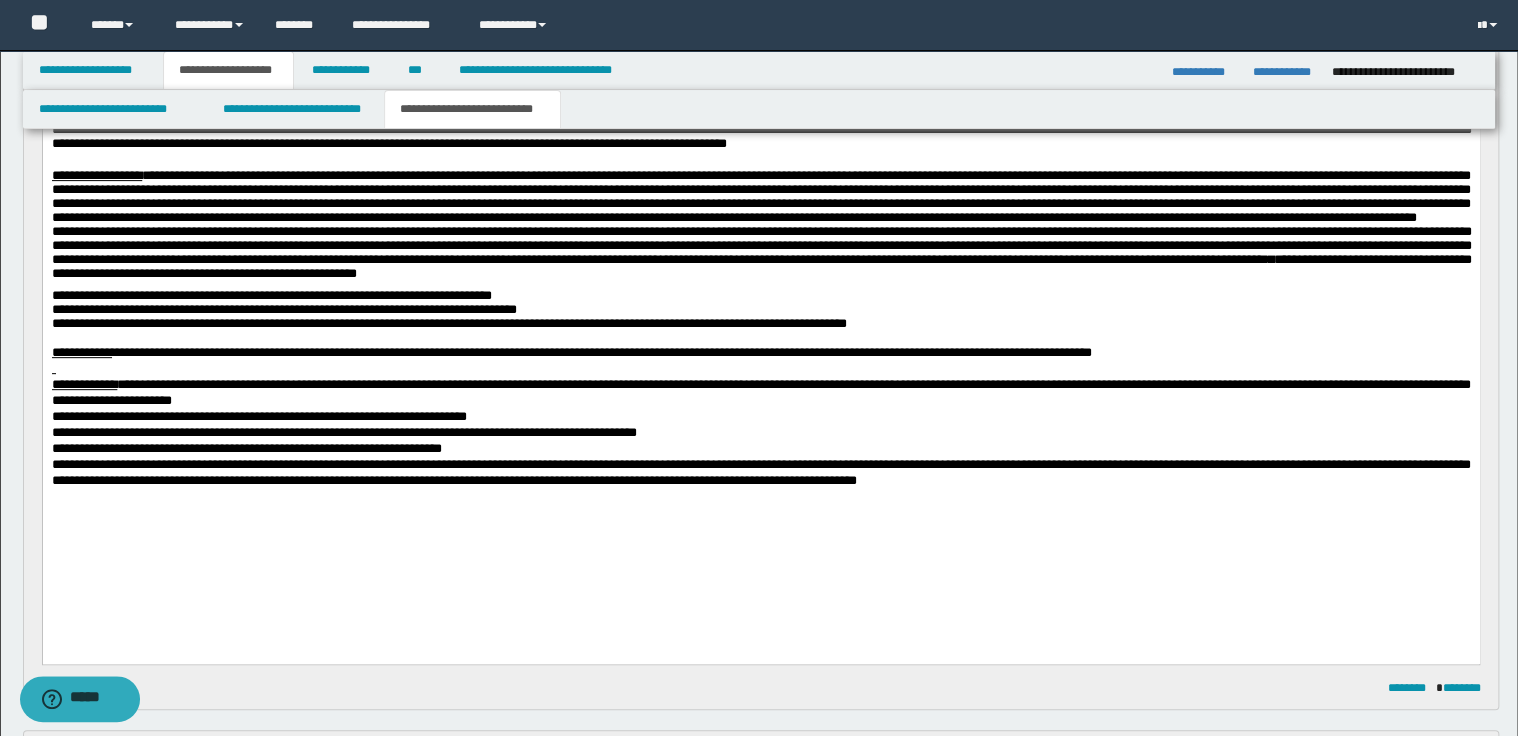 click on "**********" at bounding box center [601, 351] 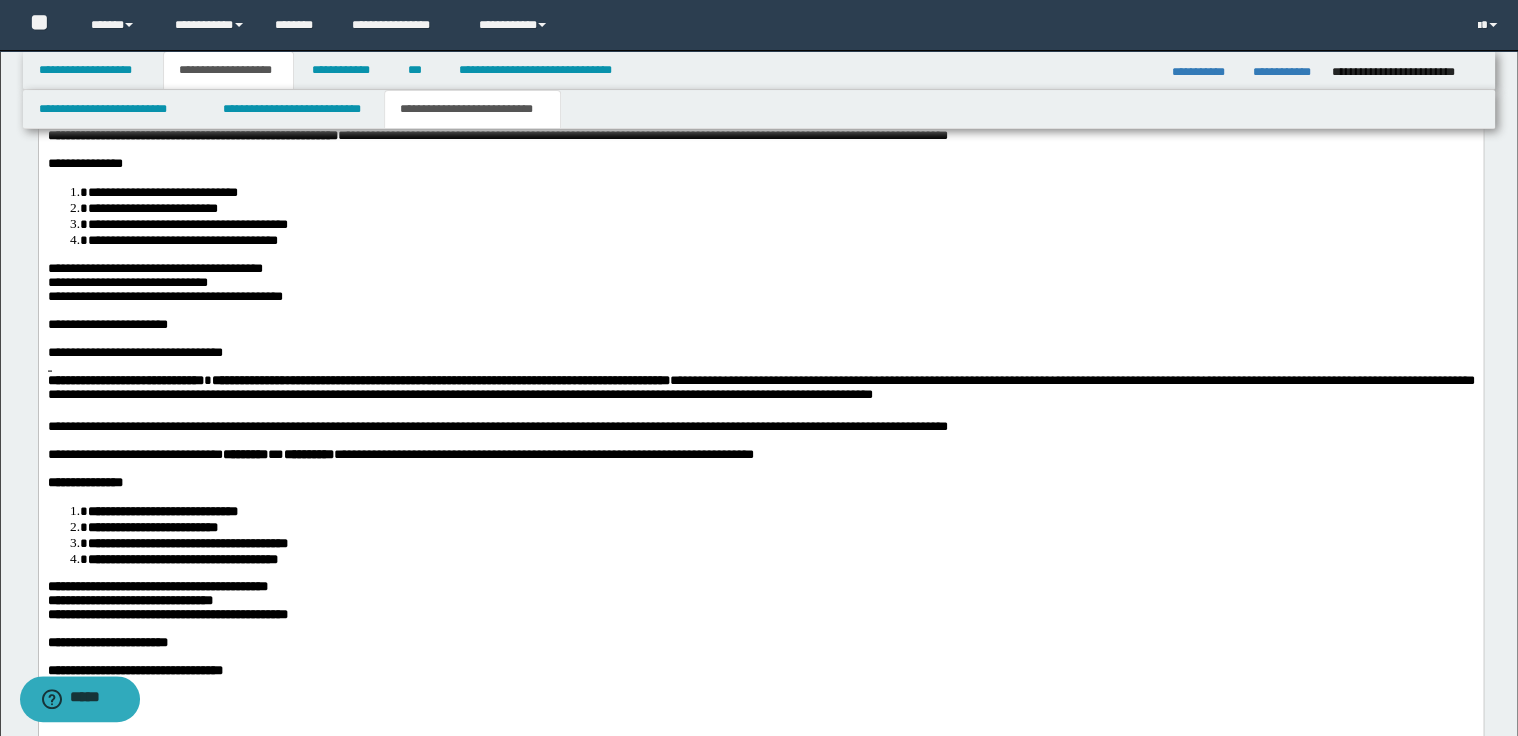 scroll, scrollTop: 1920, scrollLeft: 0, axis: vertical 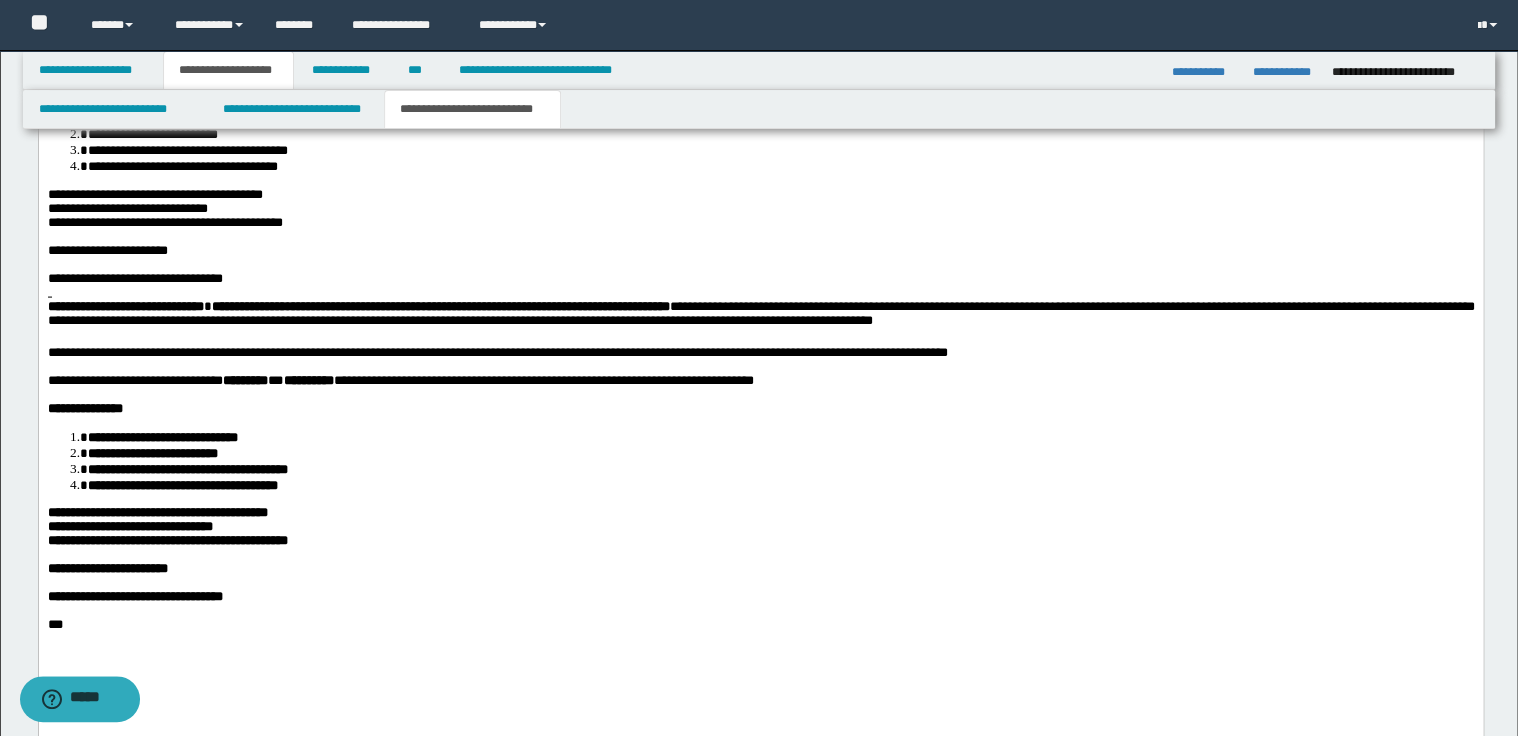 click on "**********" at bounding box center (760, 223) 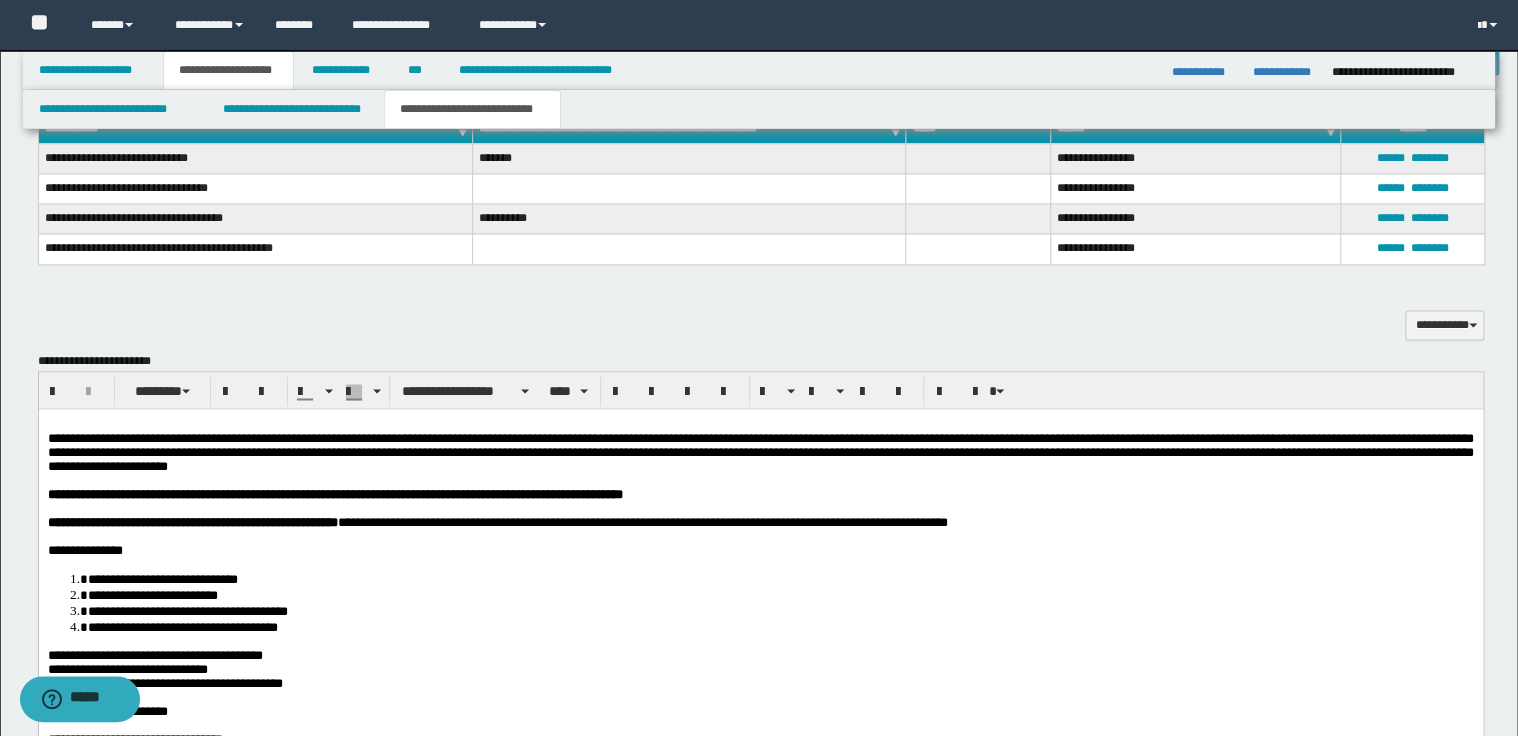 scroll, scrollTop: 1440, scrollLeft: 0, axis: vertical 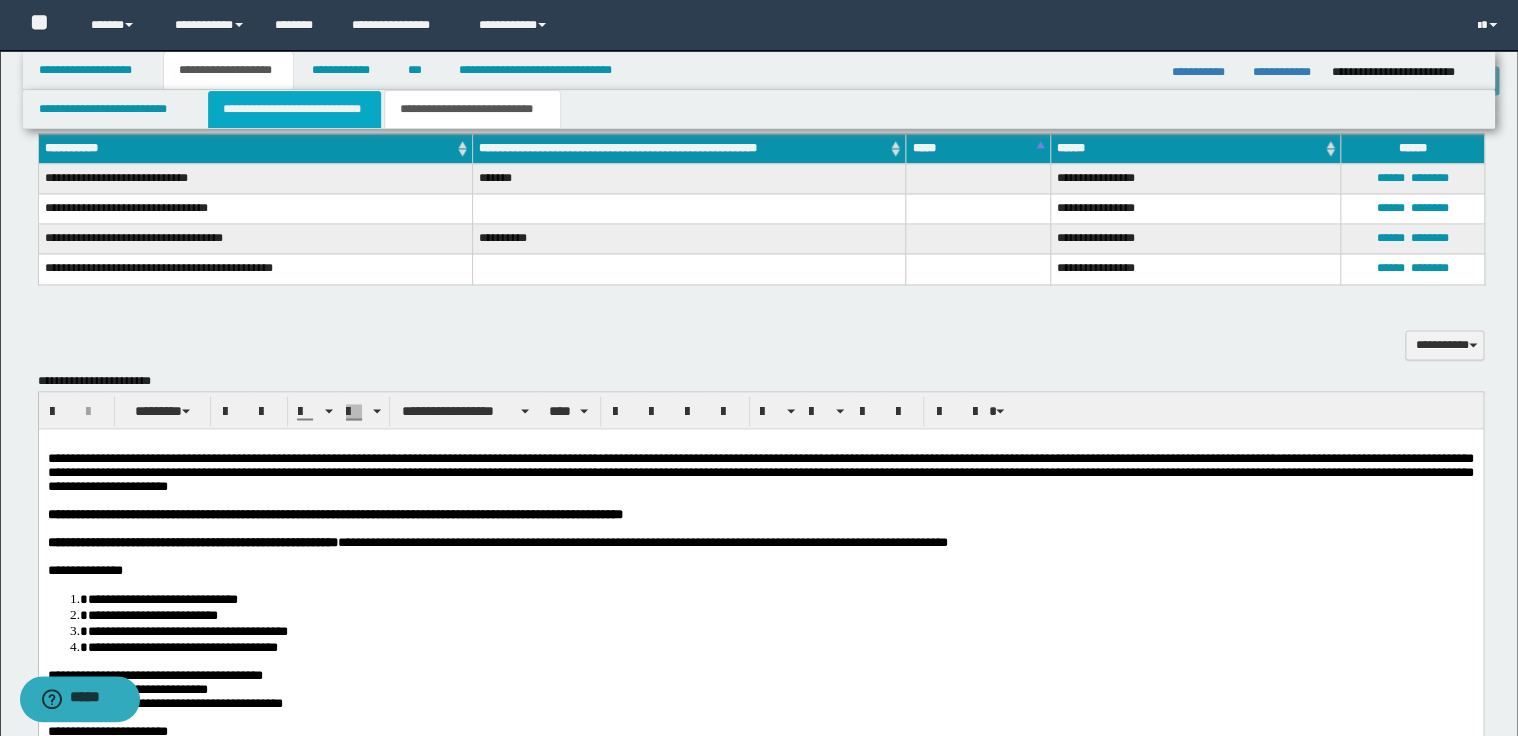 click on "**********" at bounding box center (294, 109) 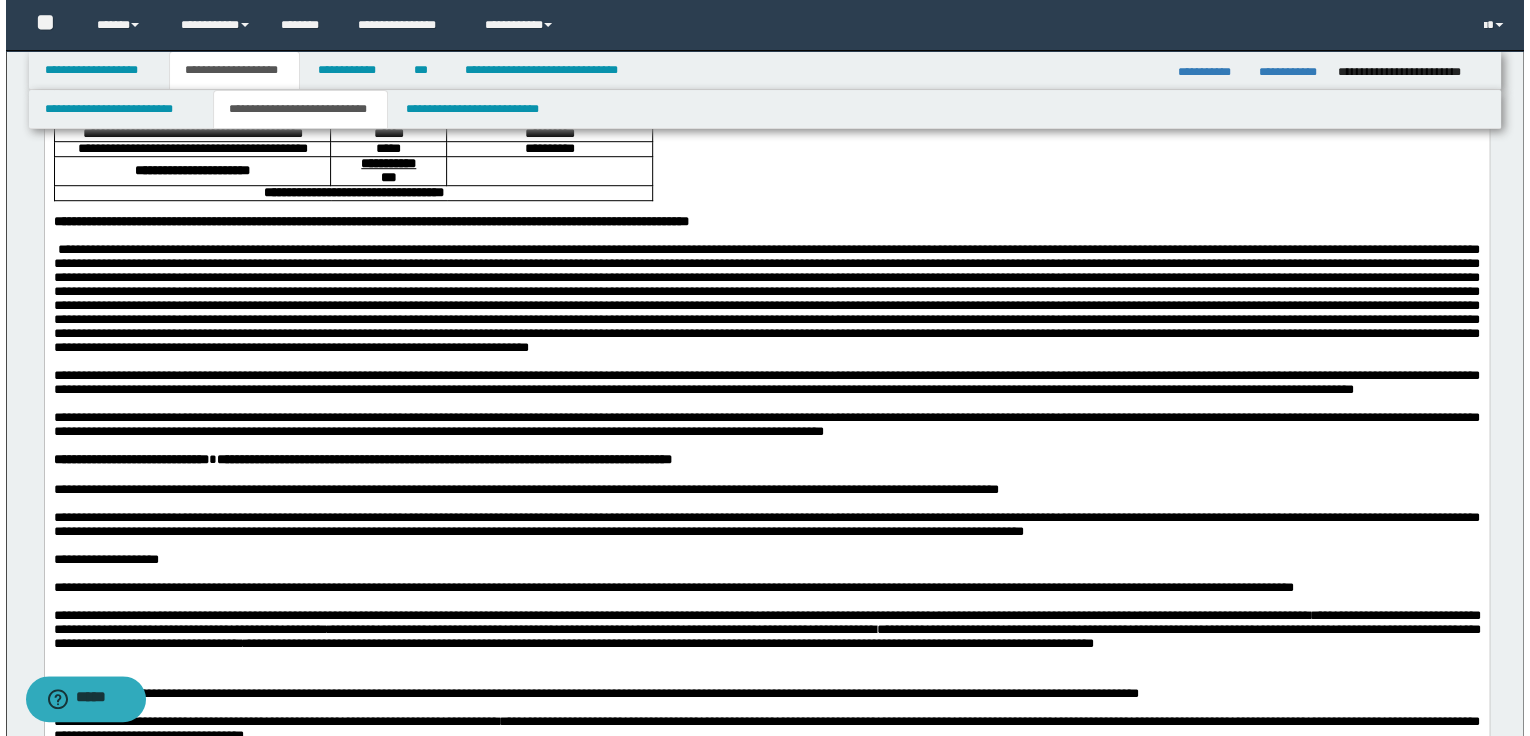 scroll, scrollTop: 480, scrollLeft: 0, axis: vertical 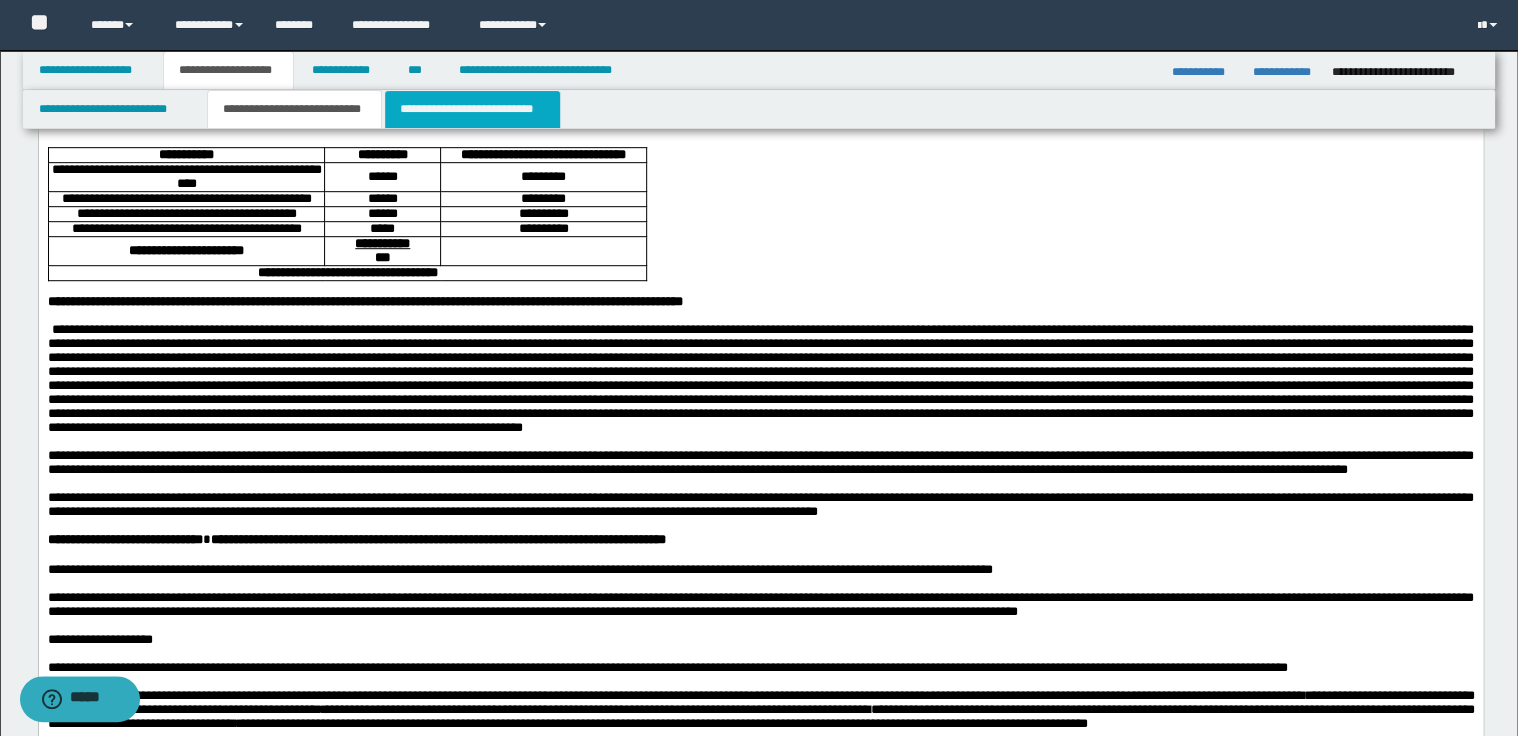 click on "**********" at bounding box center (472, 109) 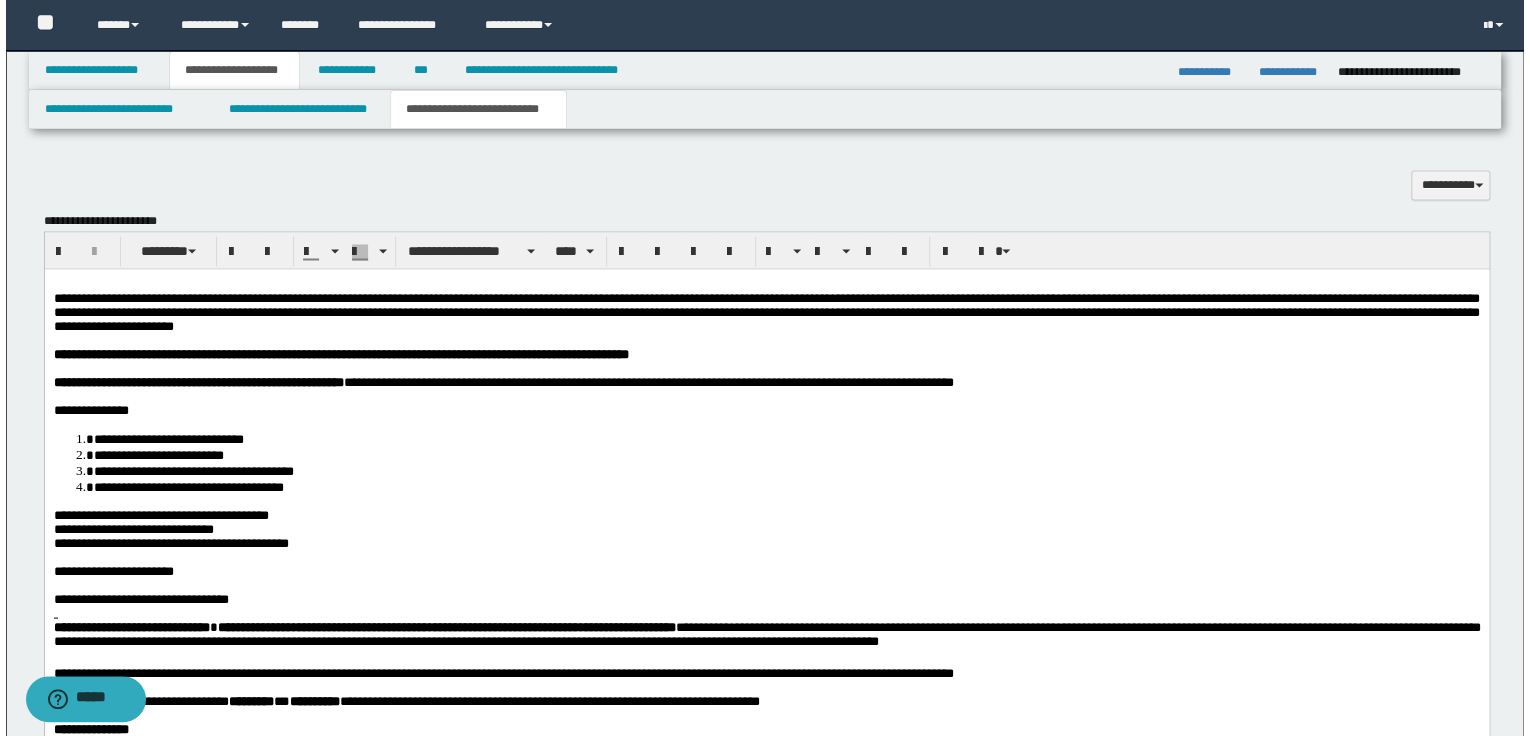 scroll, scrollTop: 1840, scrollLeft: 0, axis: vertical 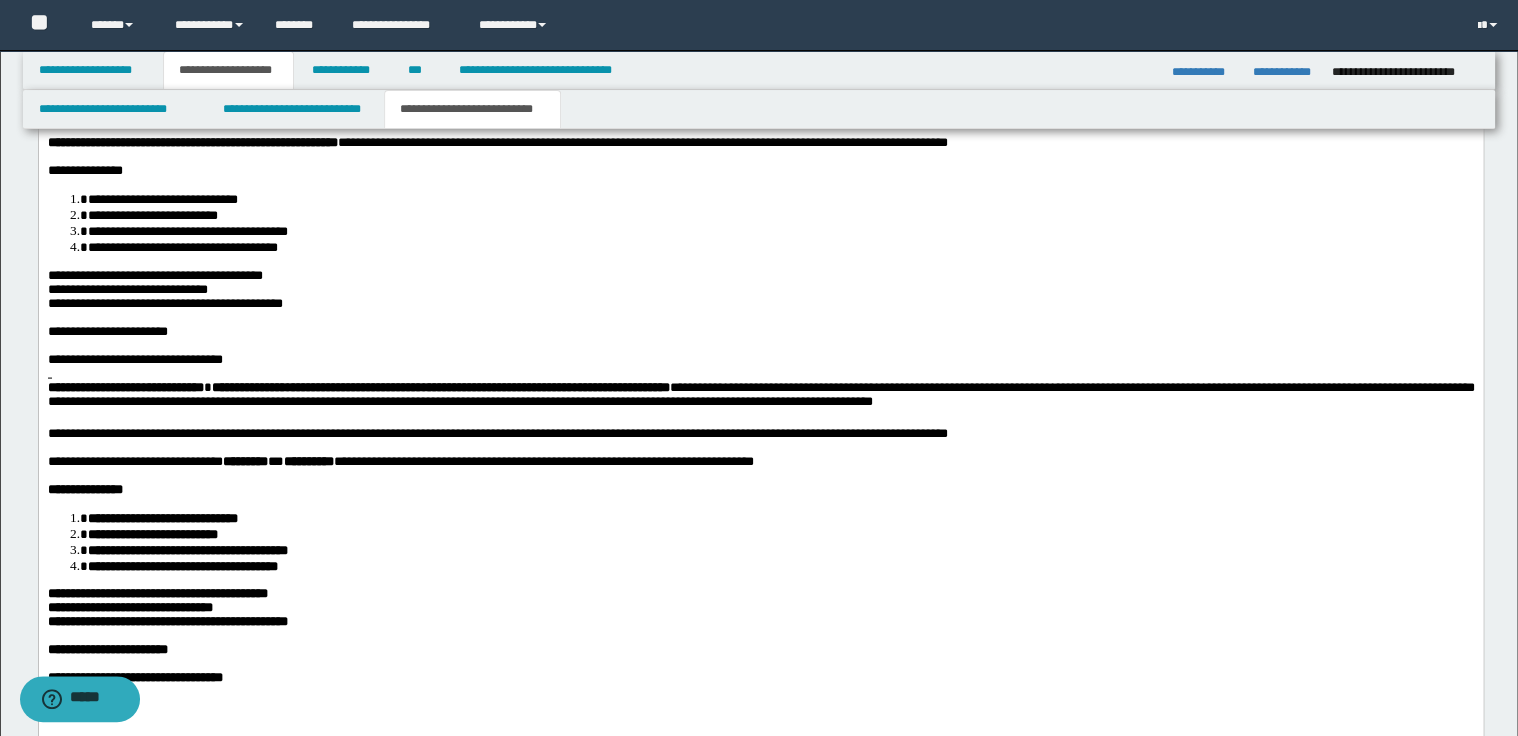 click on "**********" at bounding box center (760, 432) 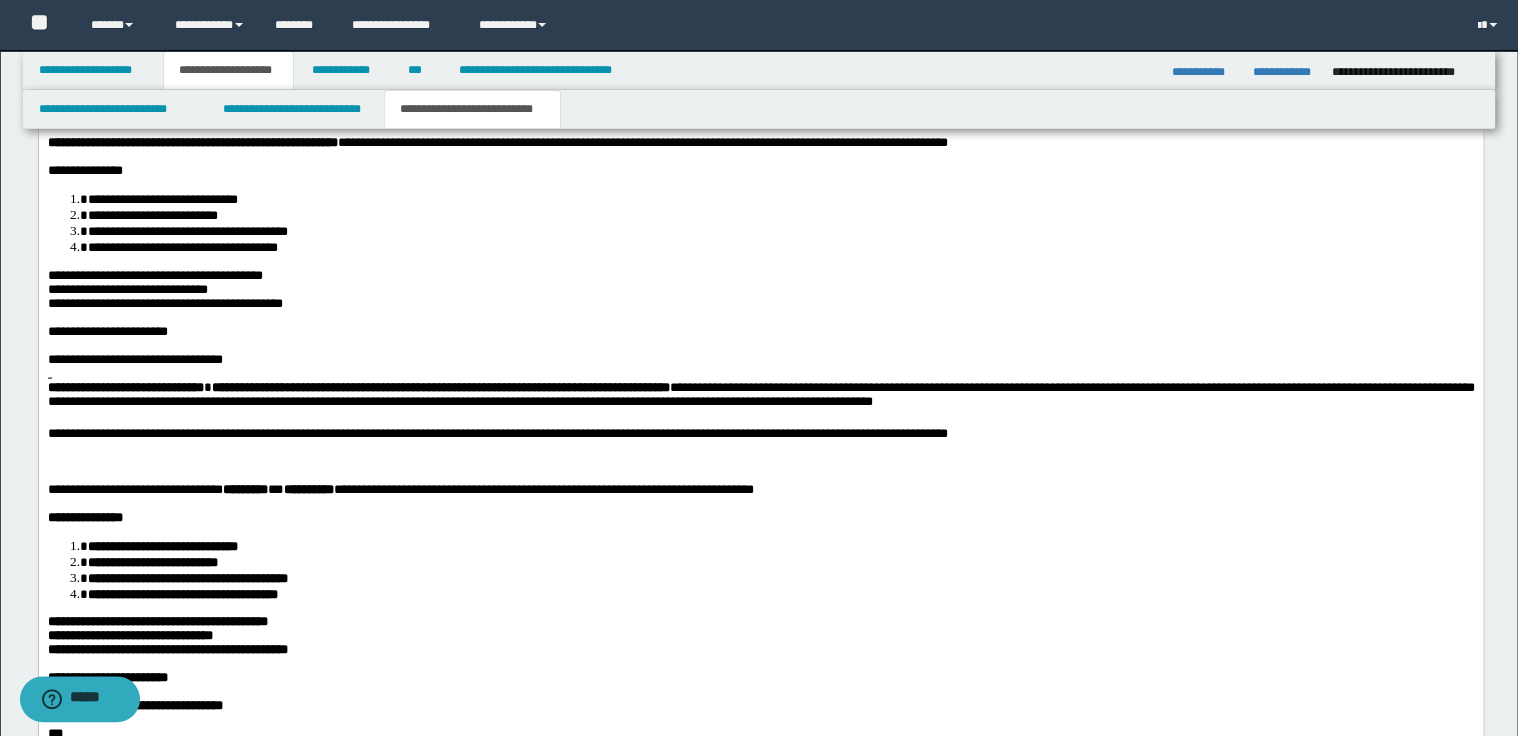 type 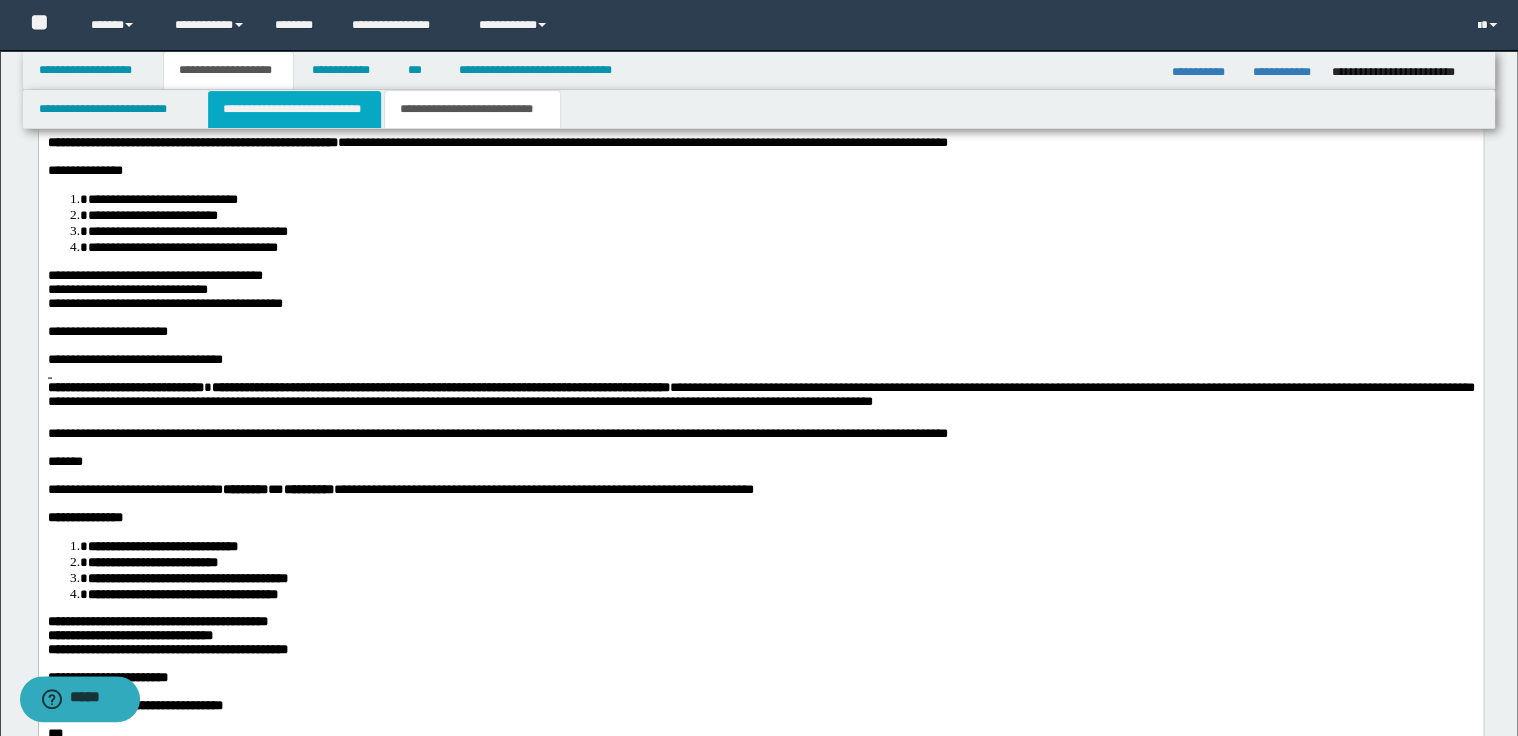 click on "**********" at bounding box center [294, 109] 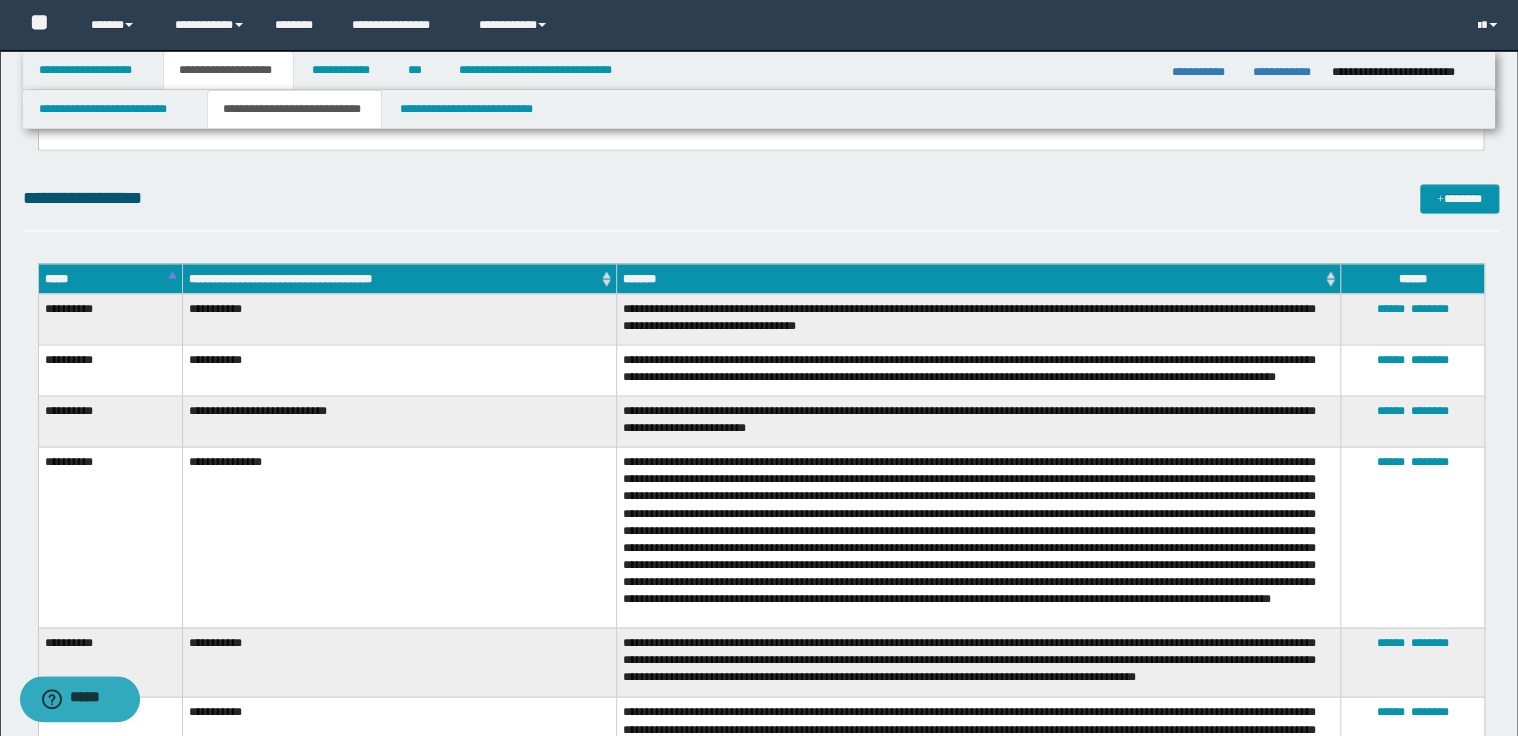 scroll, scrollTop: 1760, scrollLeft: 0, axis: vertical 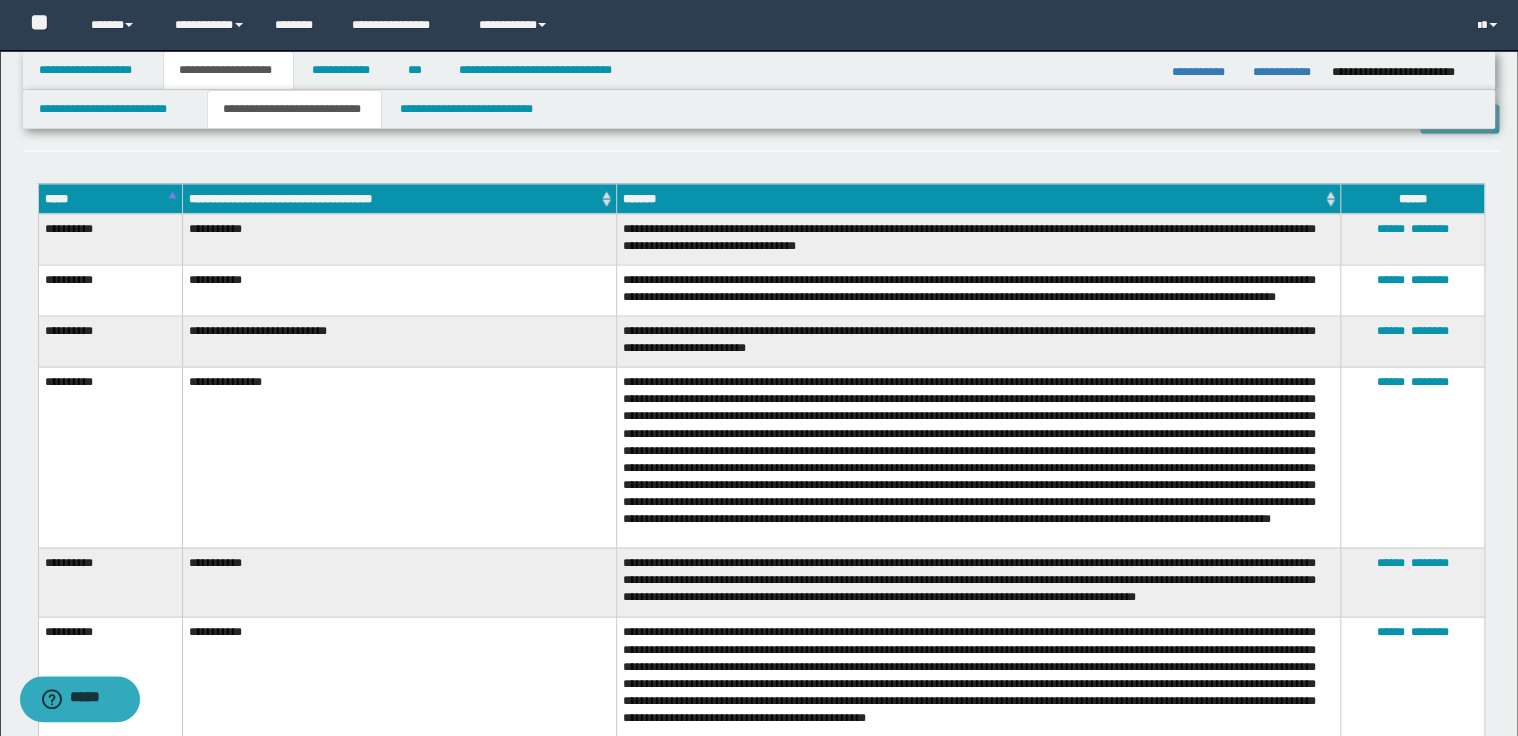 click on "*****" at bounding box center [110, 198] 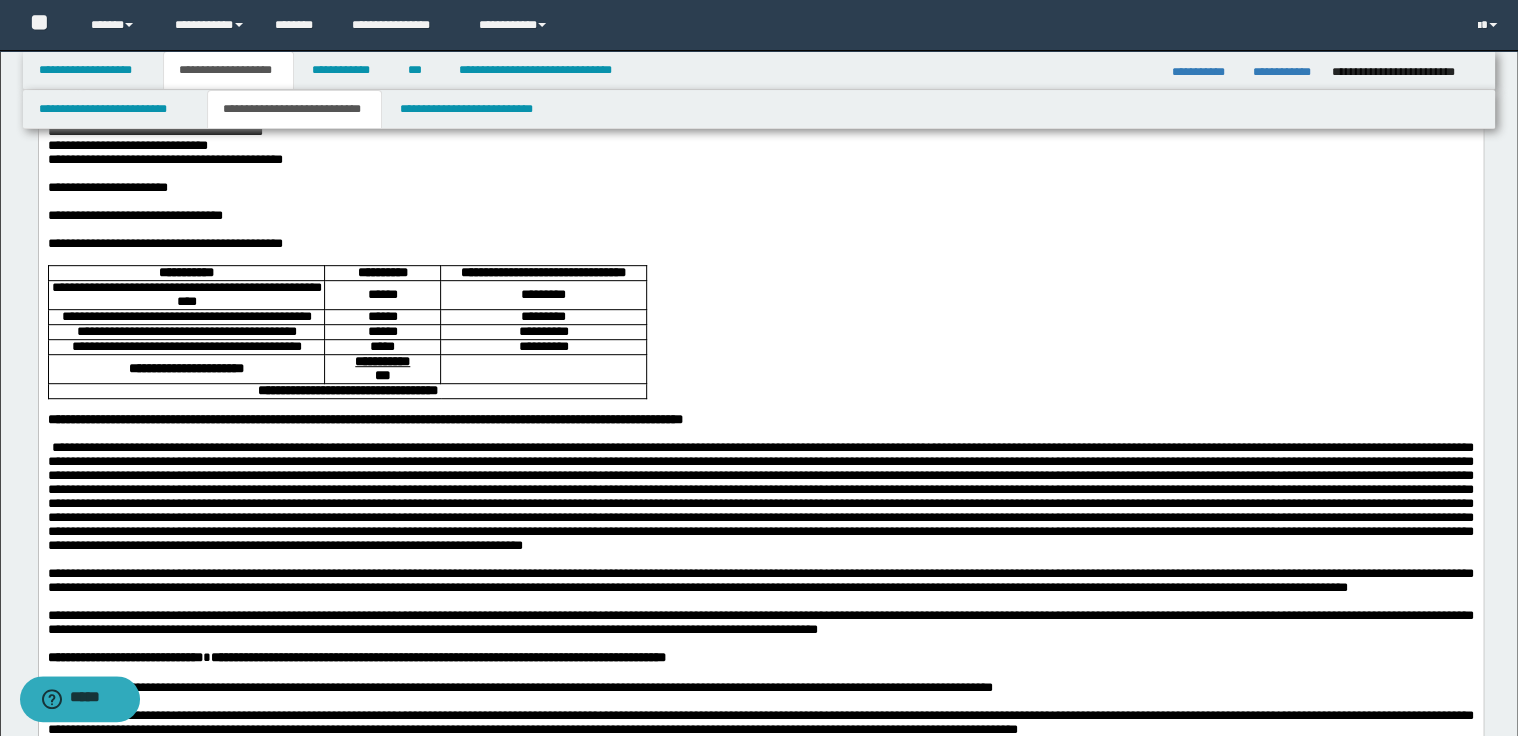 scroll, scrollTop: 400, scrollLeft: 0, axis: vertical 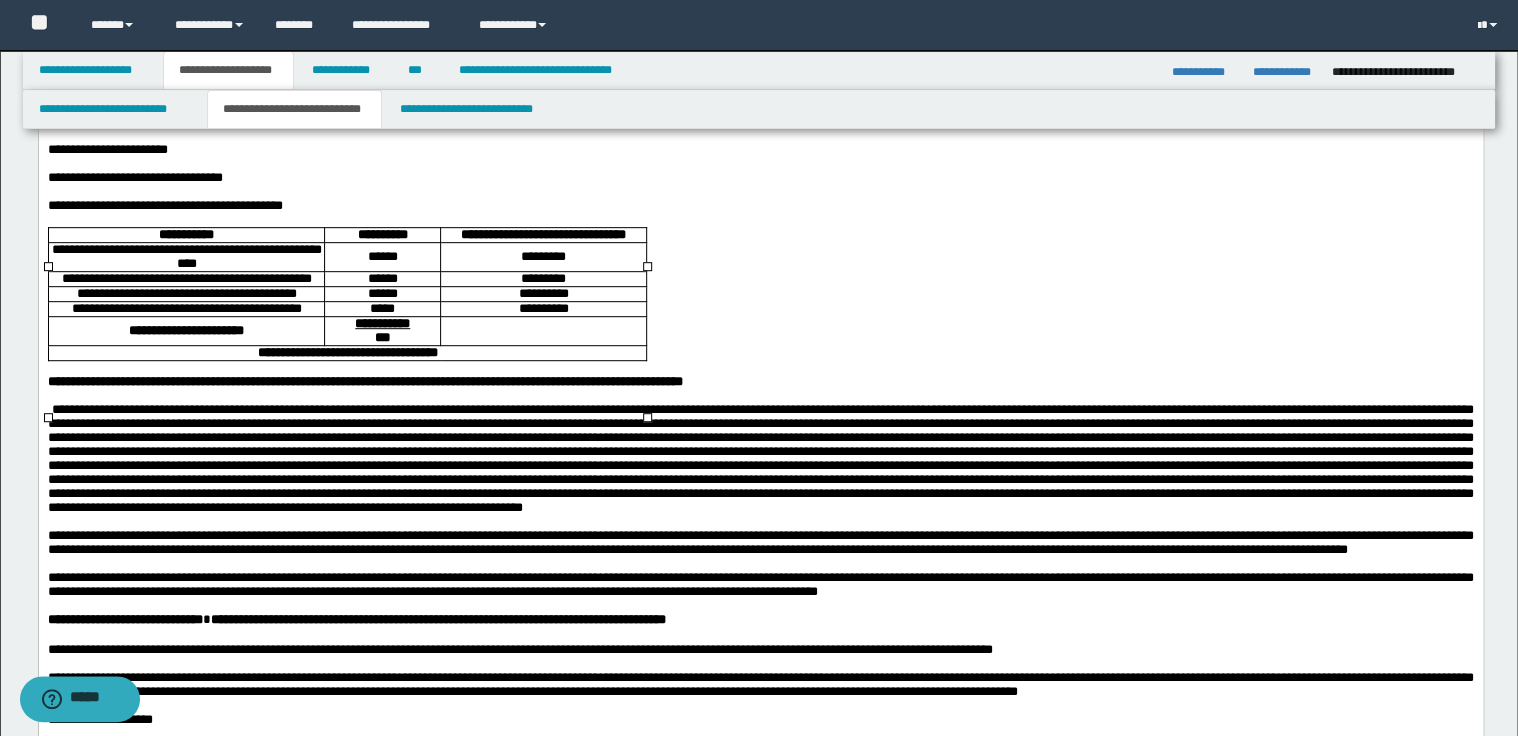 click on "******" at bounding box center [381, 257] 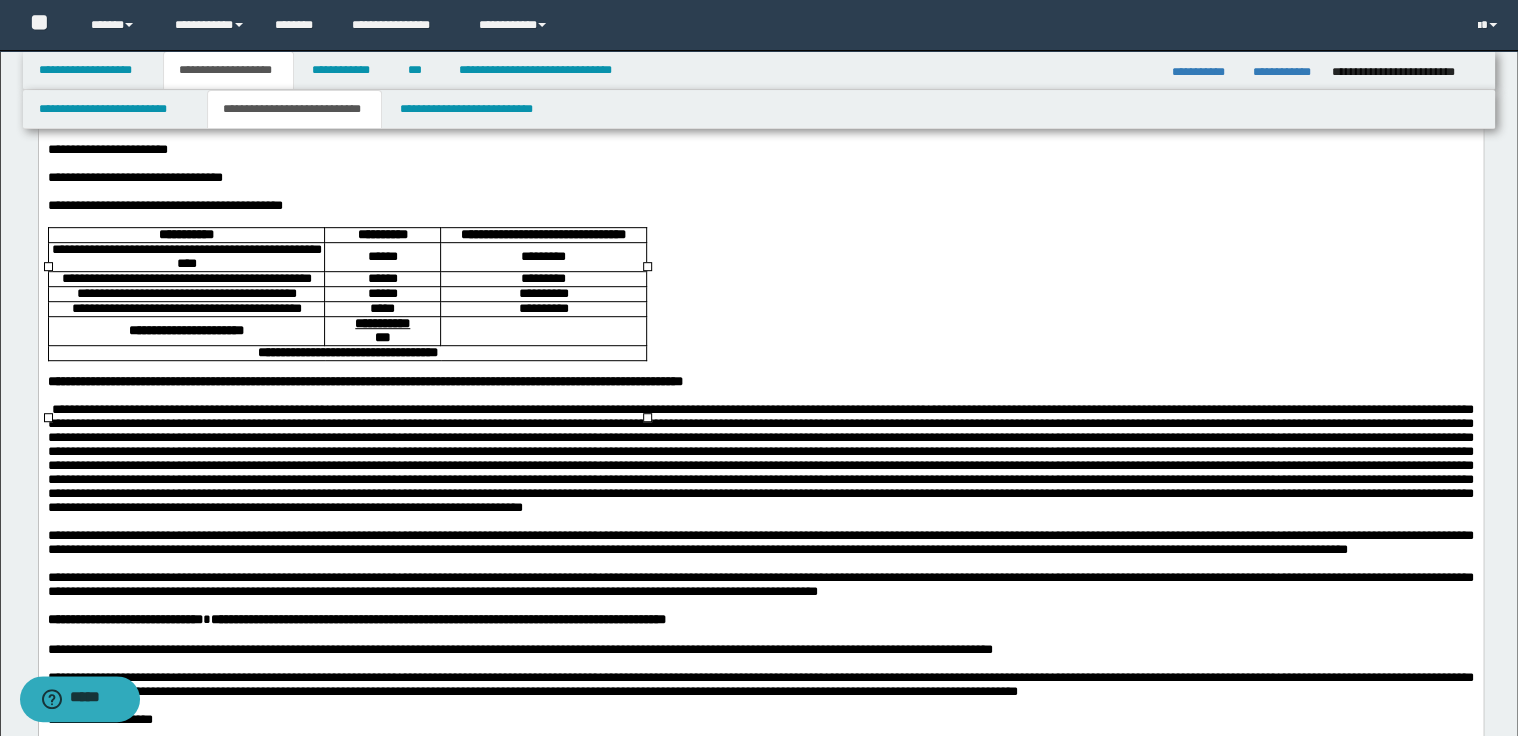 click on "******" at bounding box center (381, 294) 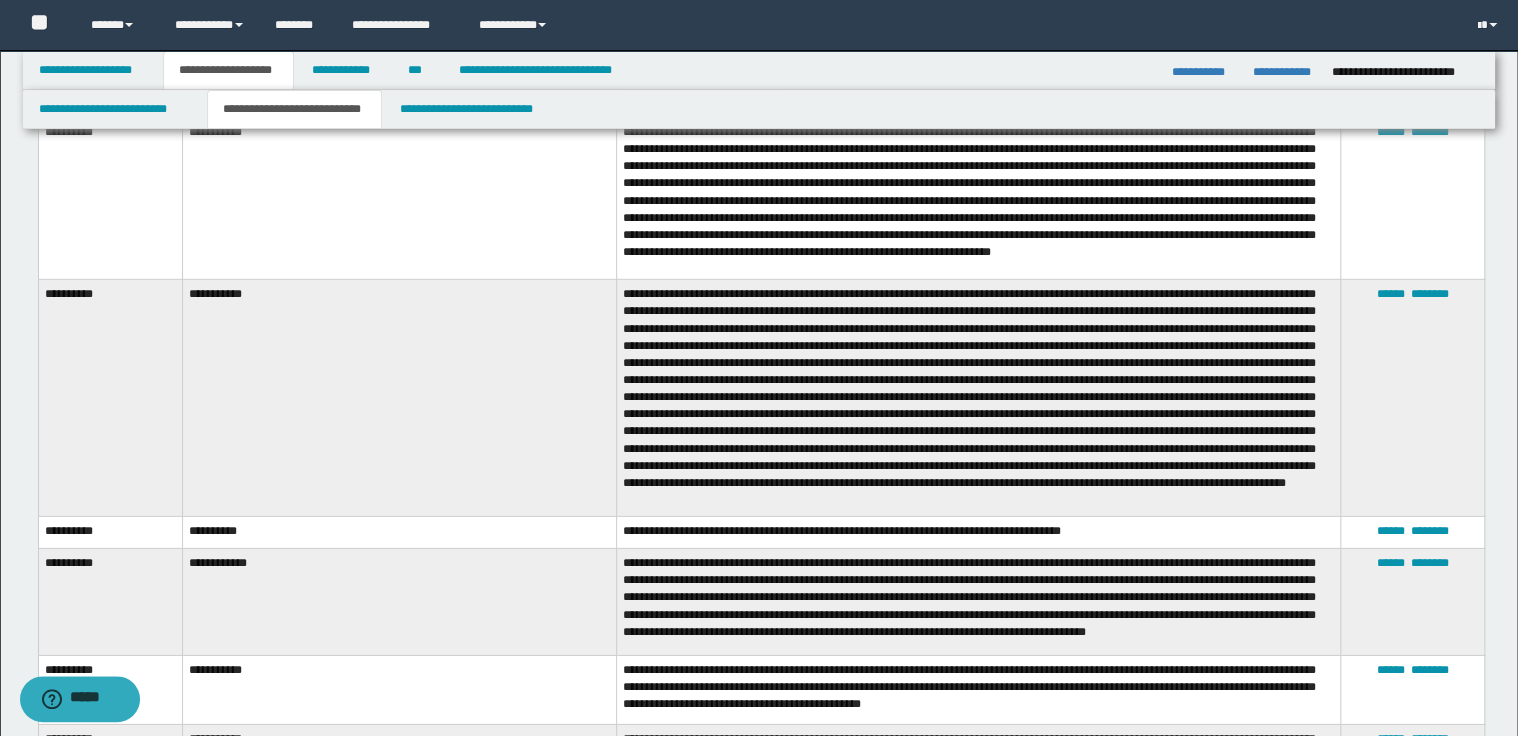 scroll, scrollTop: 2720, scrollLeft: 0, axis: vertical 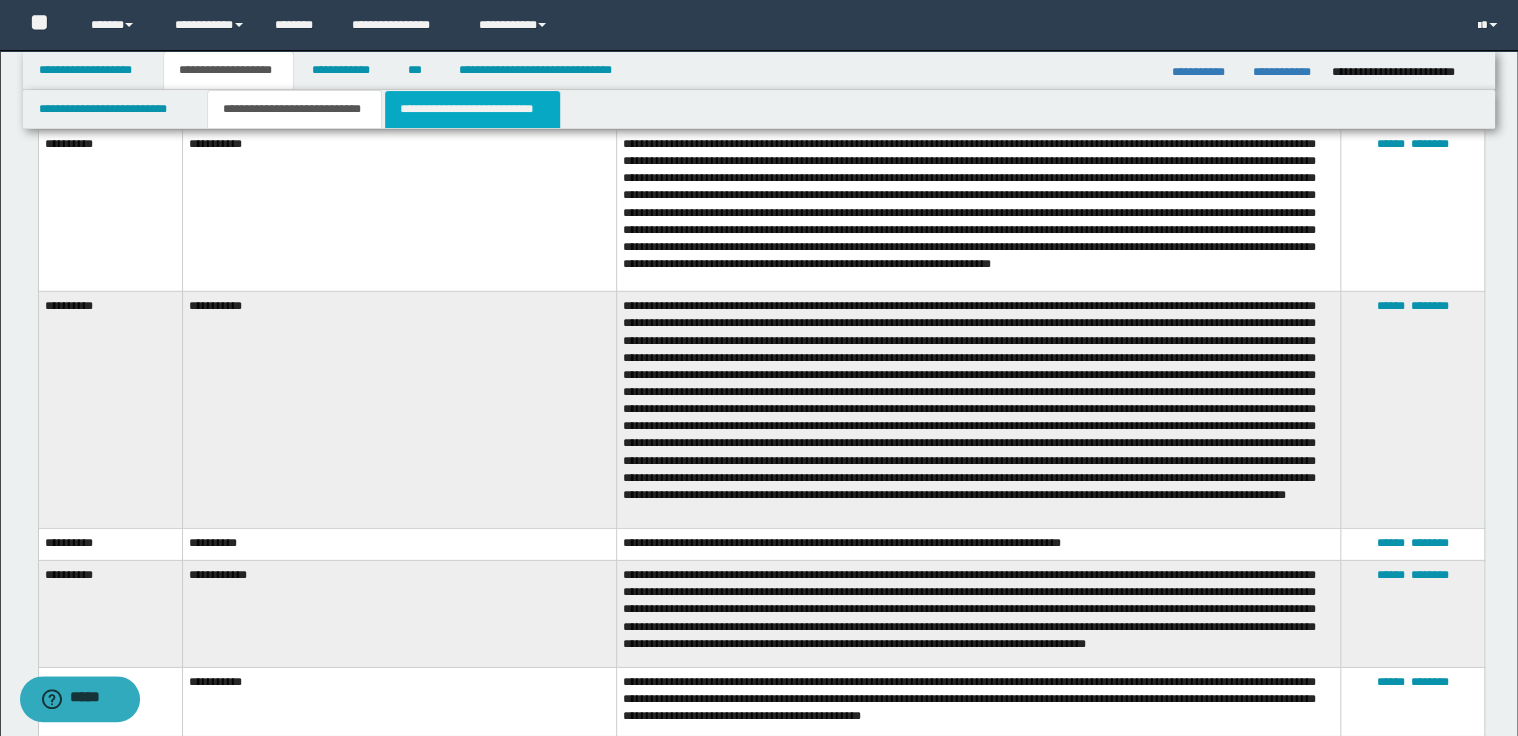 click on "**********" at bounding box center [472, 109] 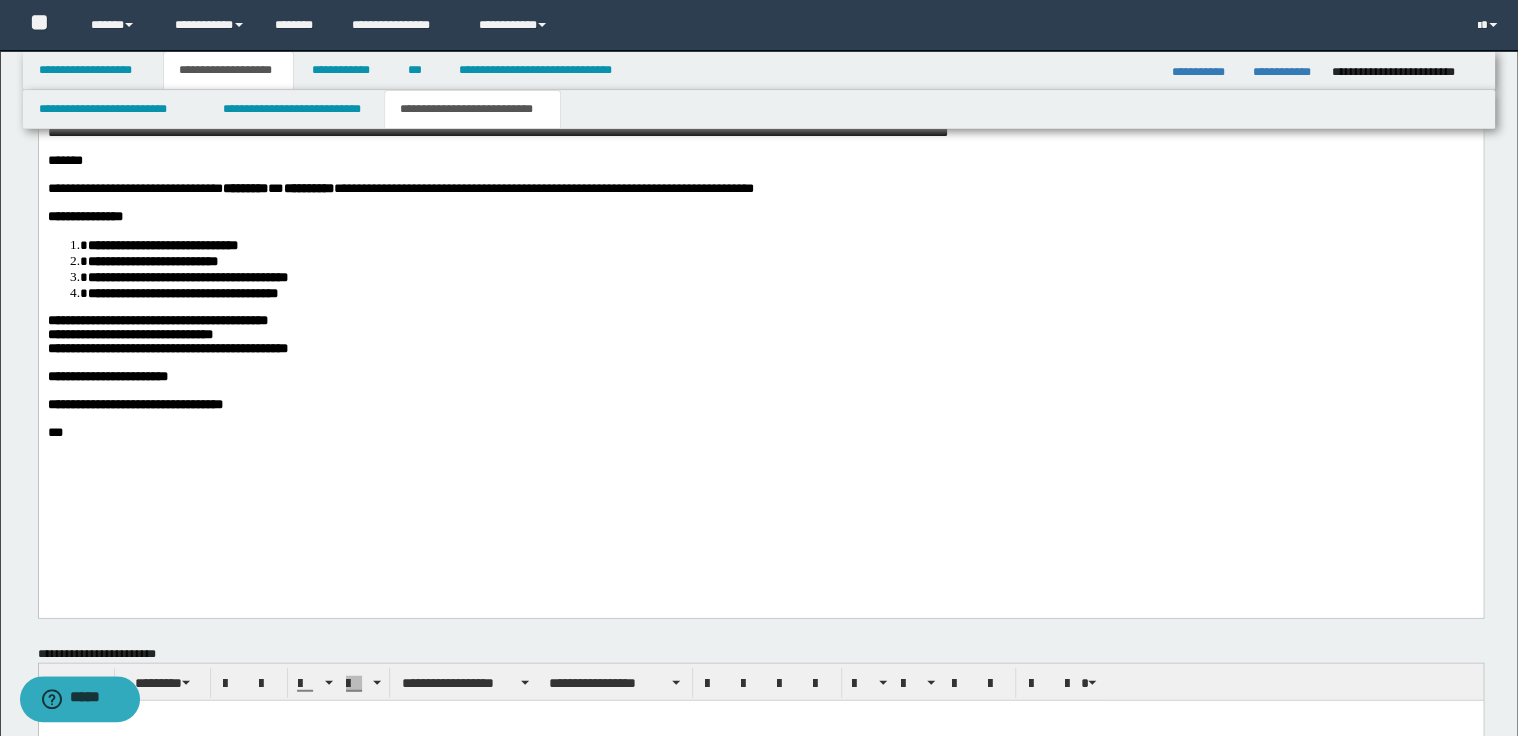 scroll, scrollTop: 2047, scrollLeft: 0, axis: vertical 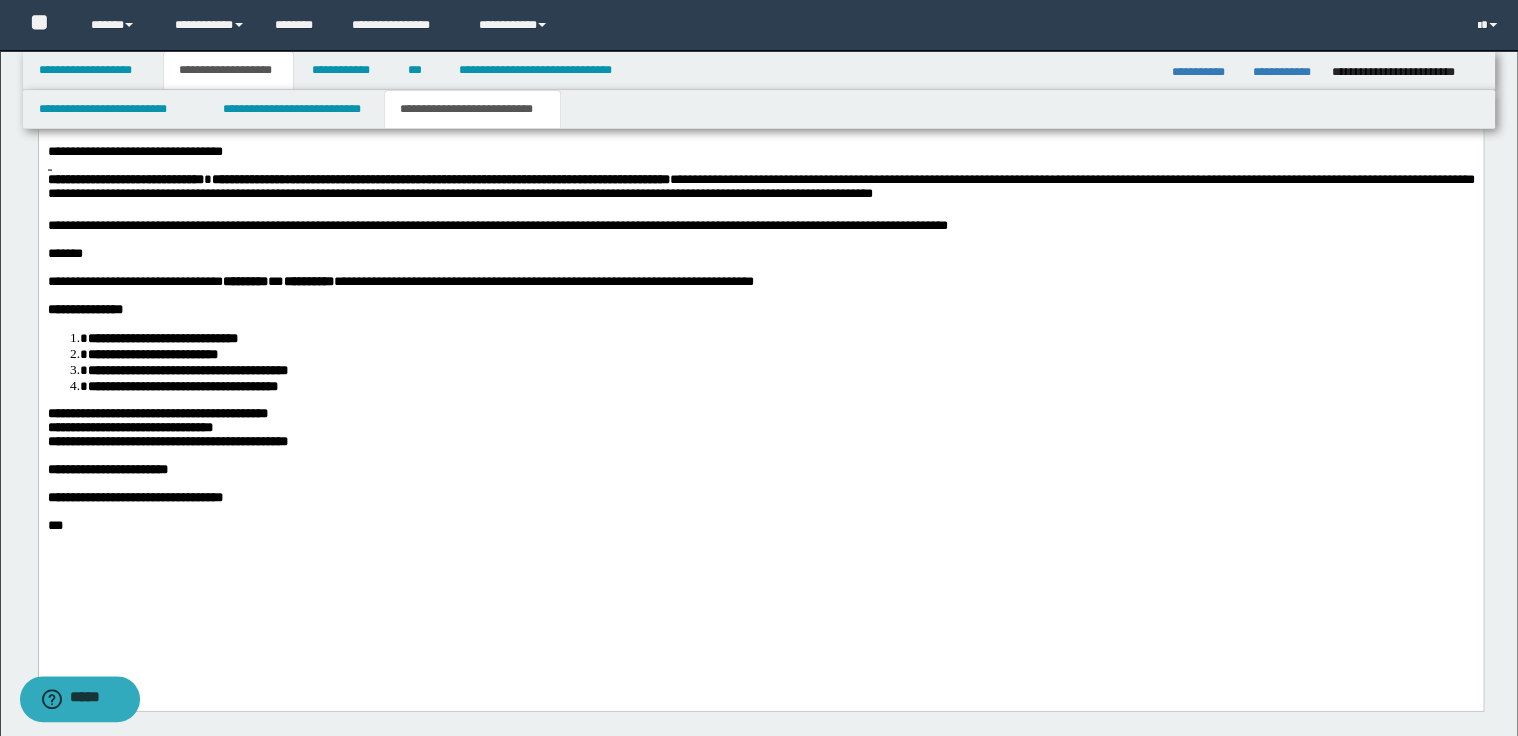 click at bounding box center (760, 240) 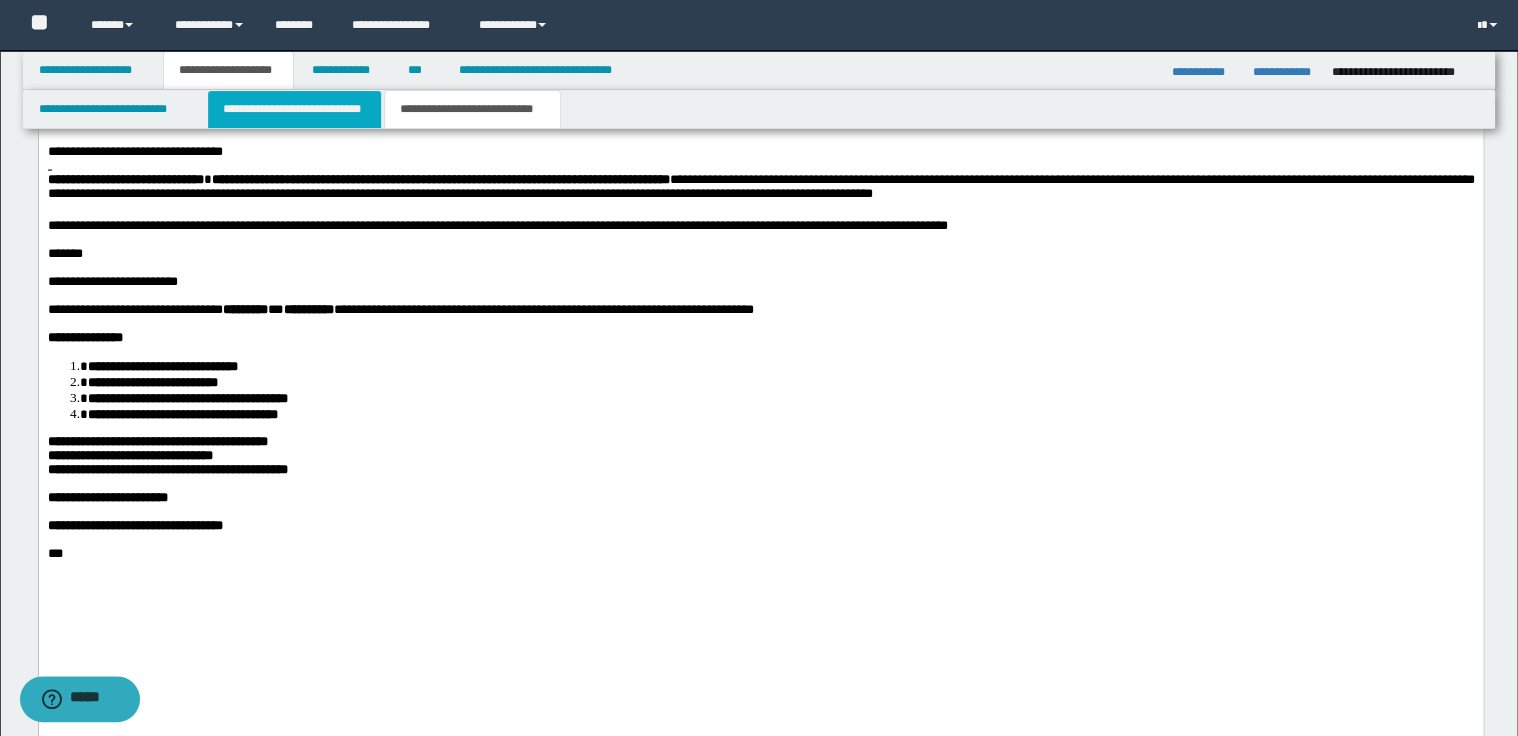 click on "**********" at bounding box center (294, 109) 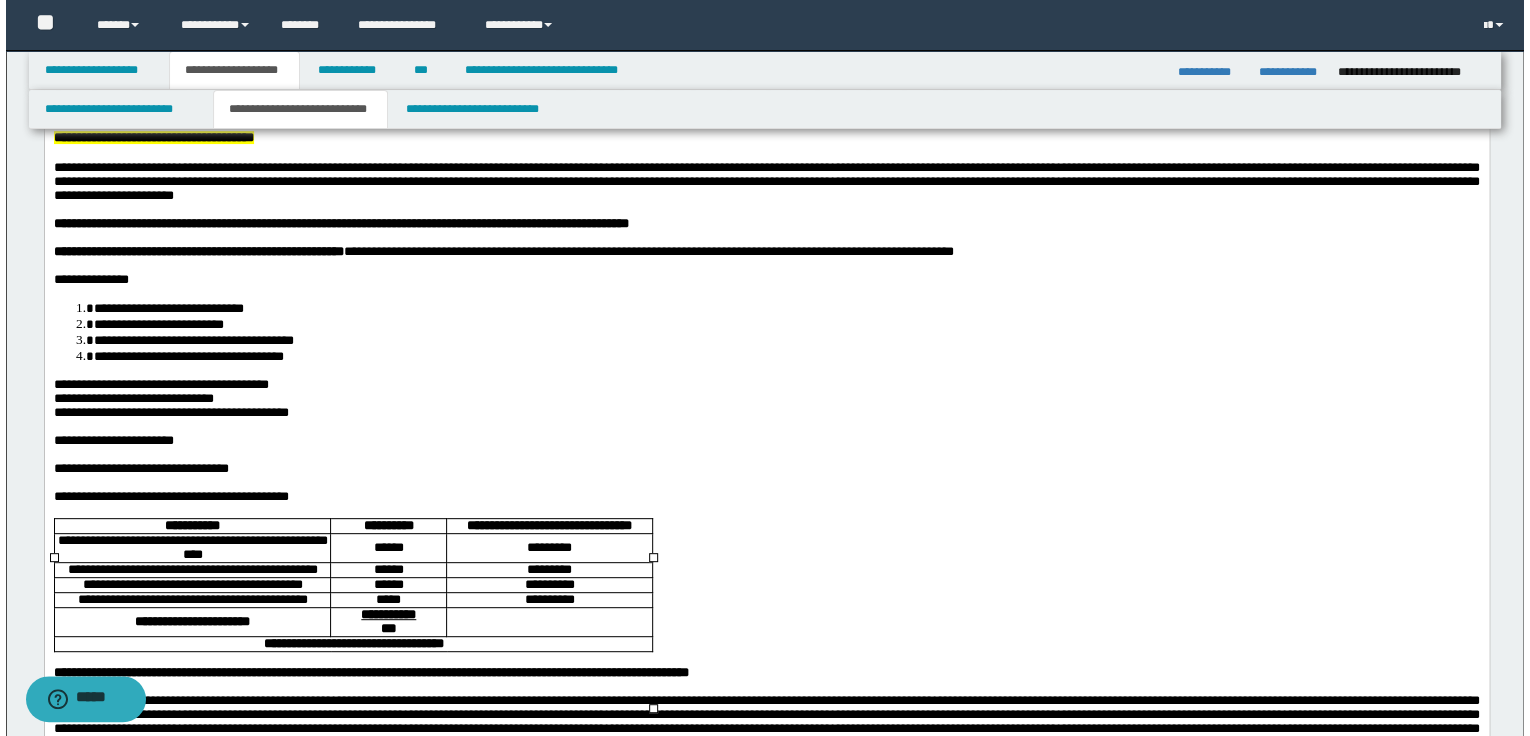 scroll, scrollTop: 0, scrollLeft: 0, axis: both 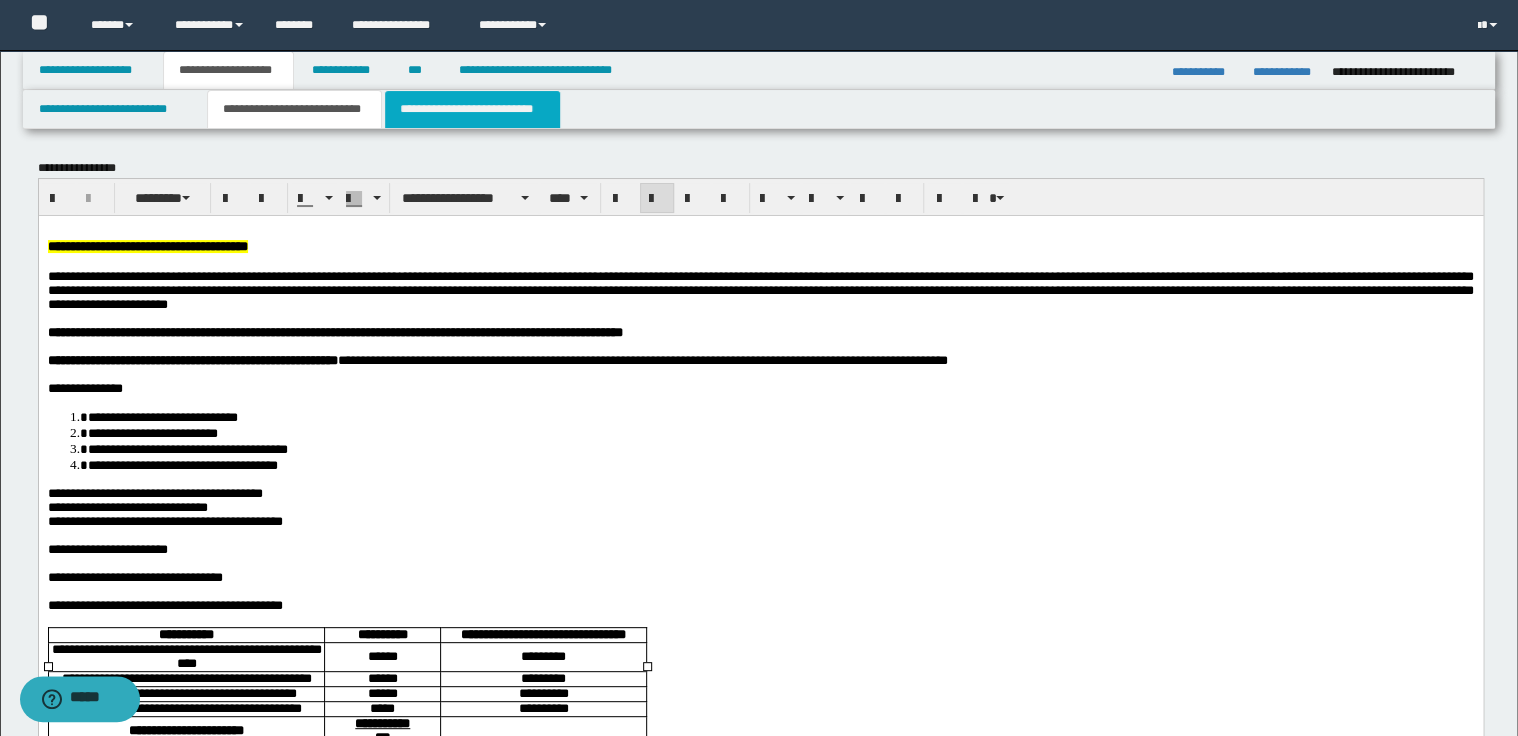 click on "**********" at bounding box center (472, 109) 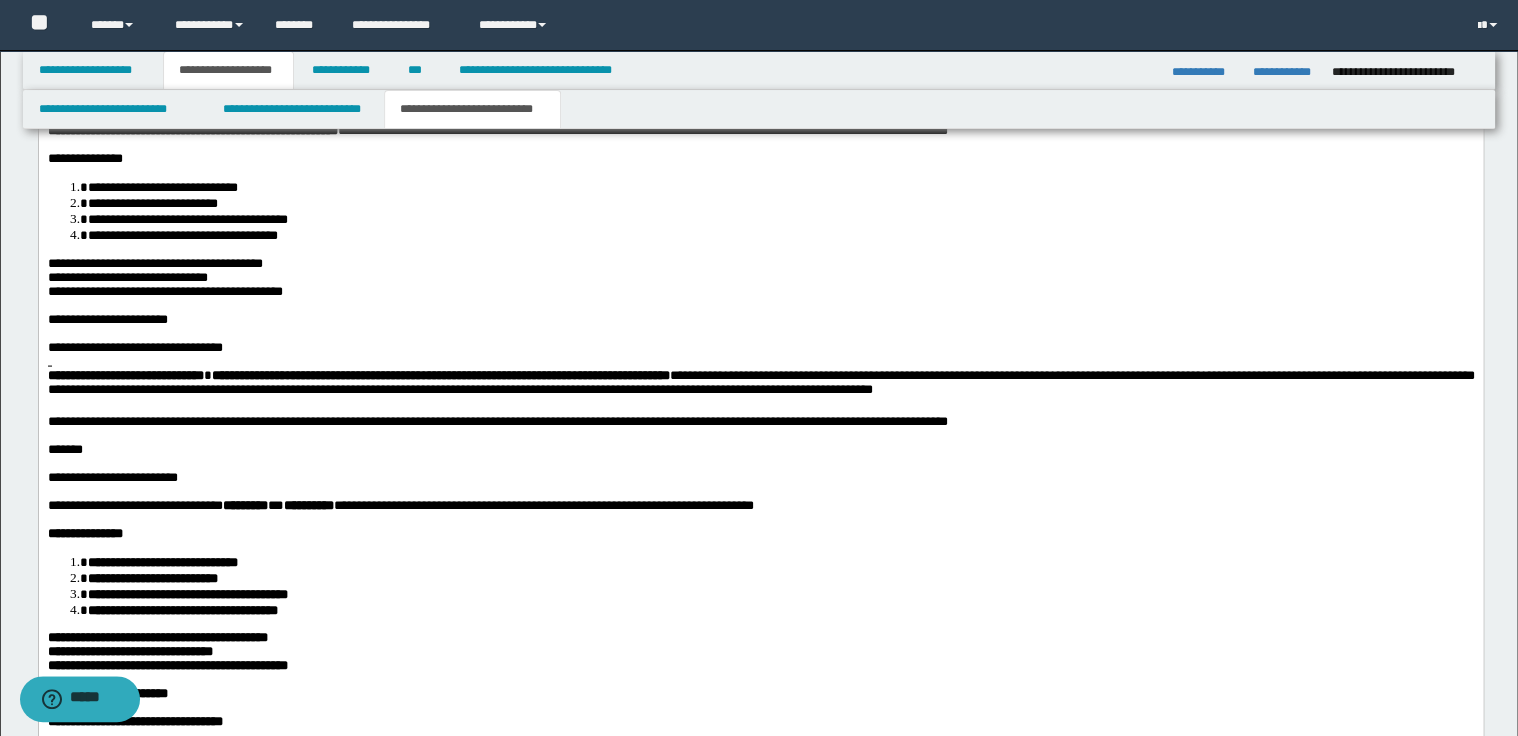 scroll, scrollTop: 2160, scrollLeft: 0, axis: vertical 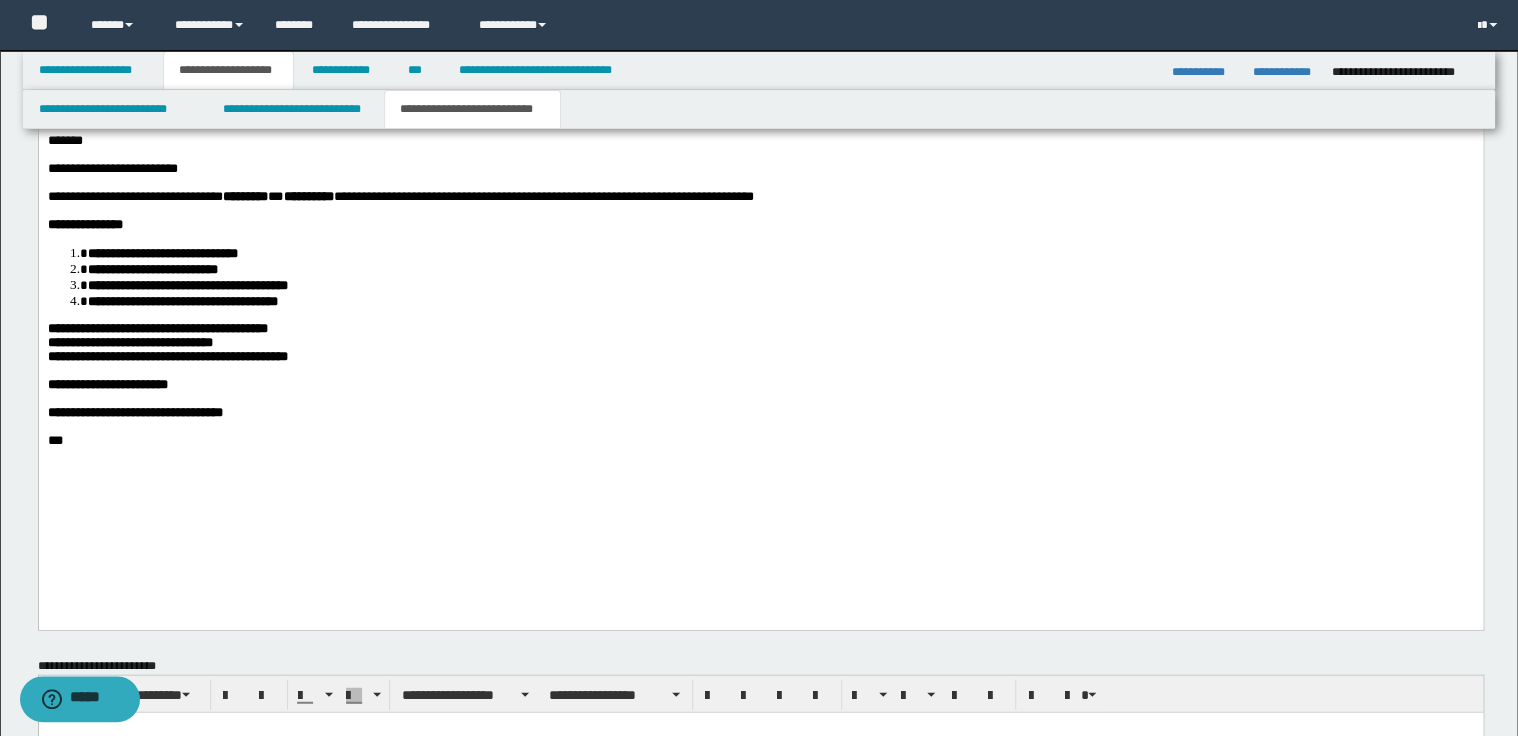 click on "**********" at bounding box center (760, 169) 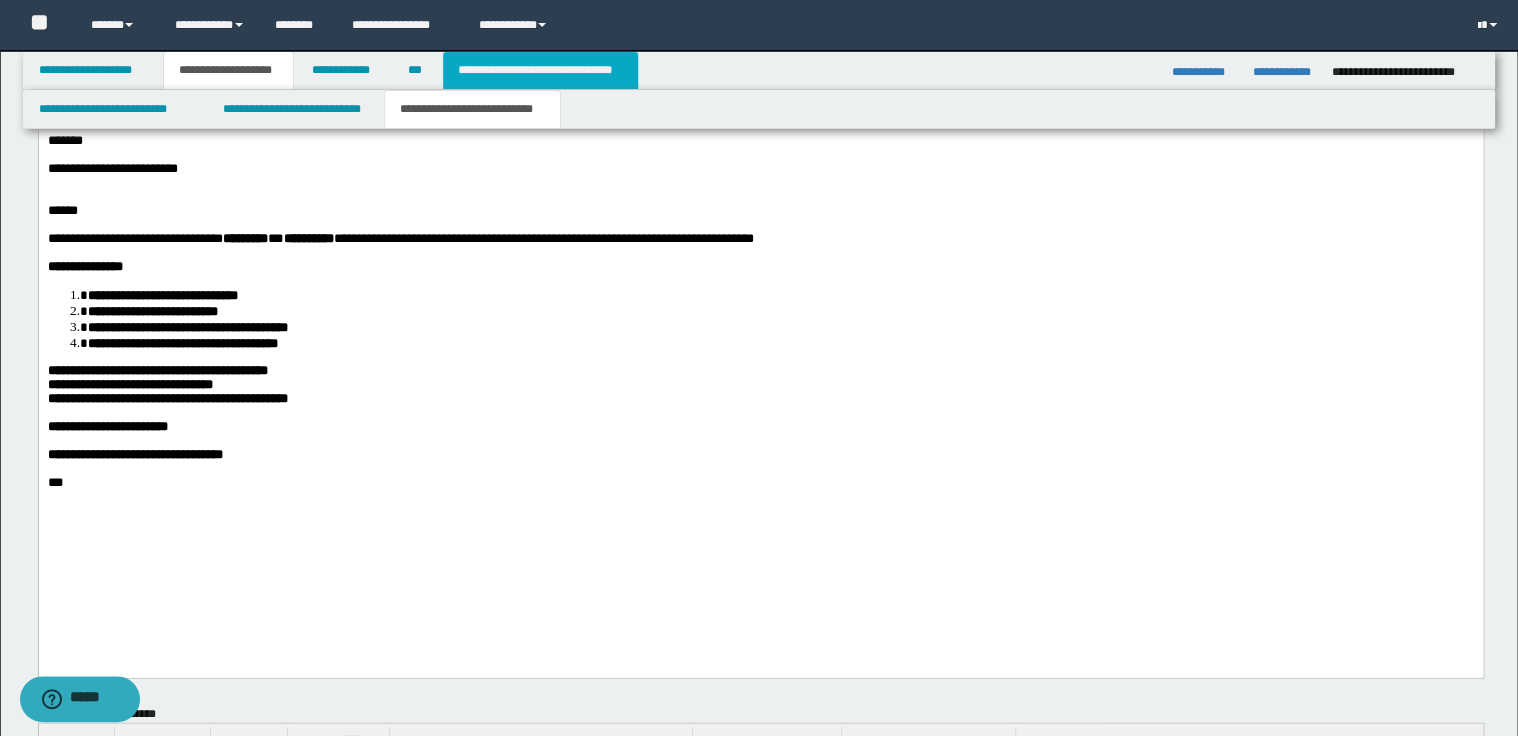 click on "**********" at bounding box center (540, 70) 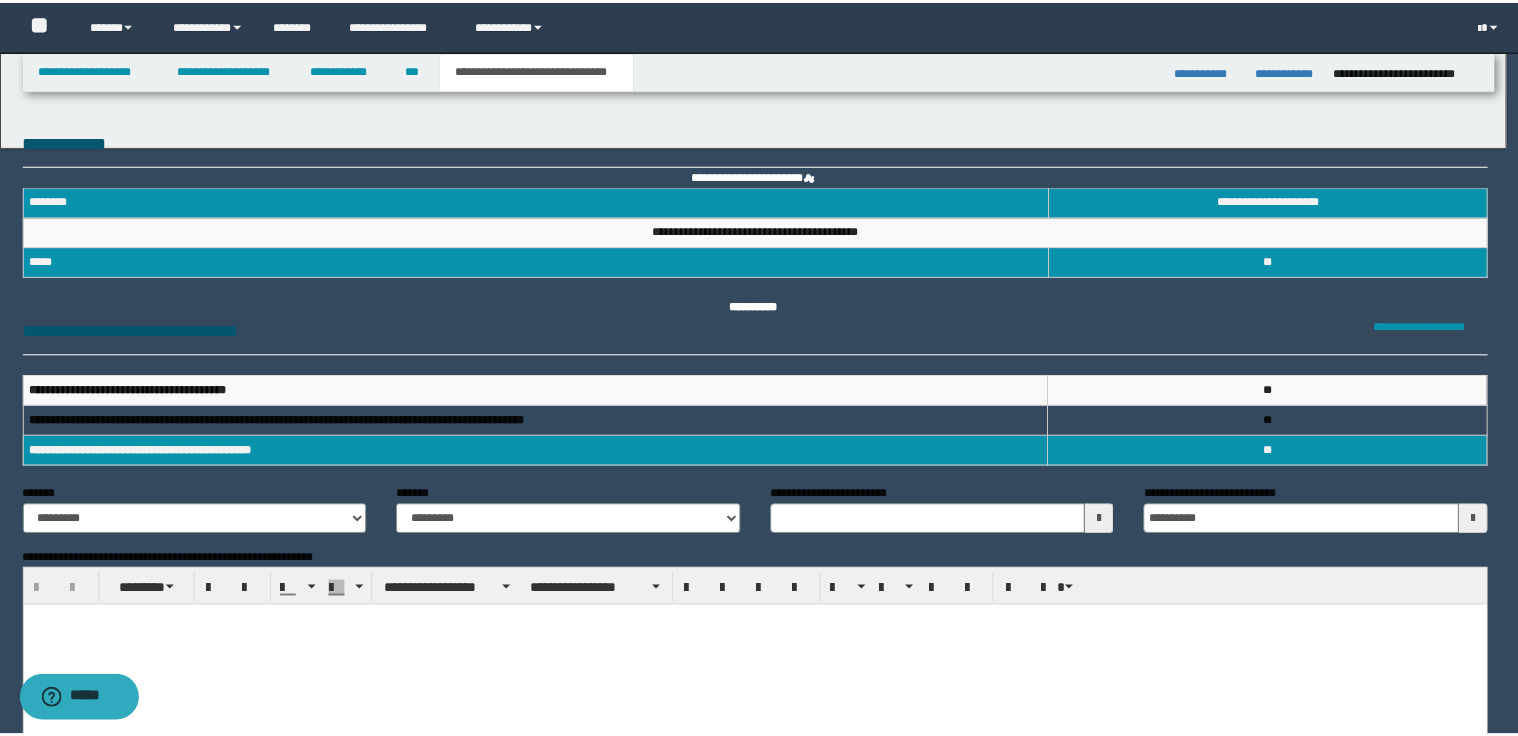 scroll, scrollTop: 0, scrollLeft: 0, axis: both 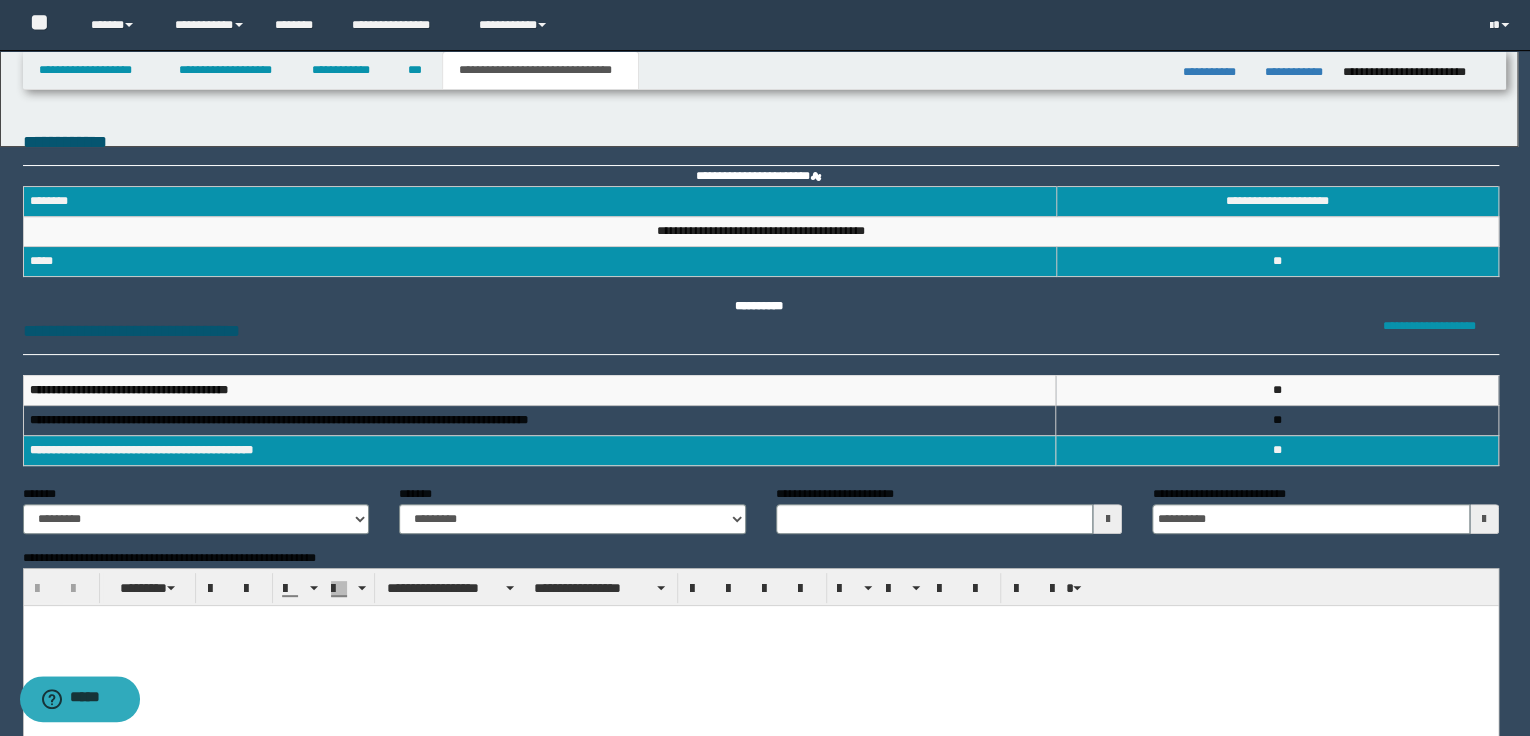 type 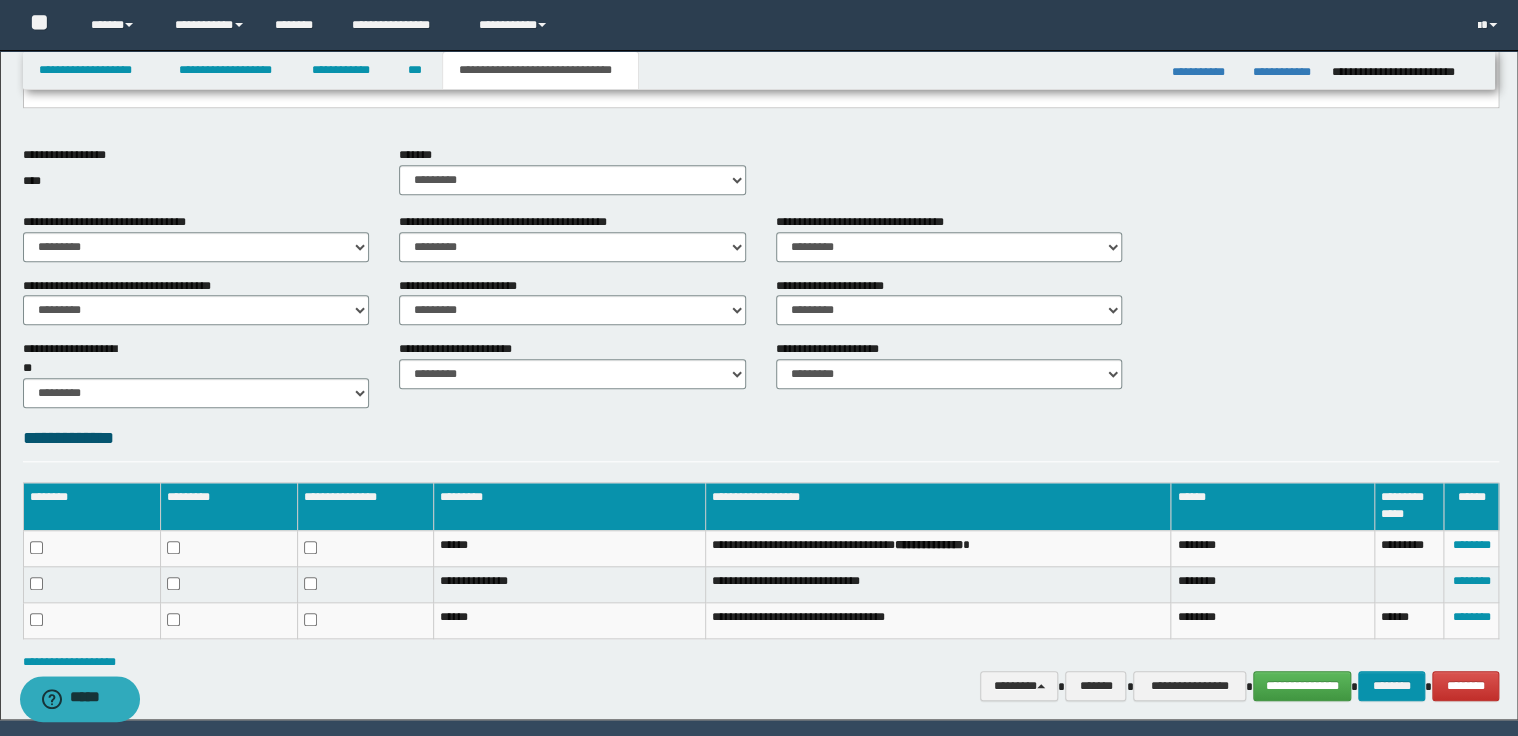 scroll, scrollTop: 692, scrollLeft: 0, axis: vertical 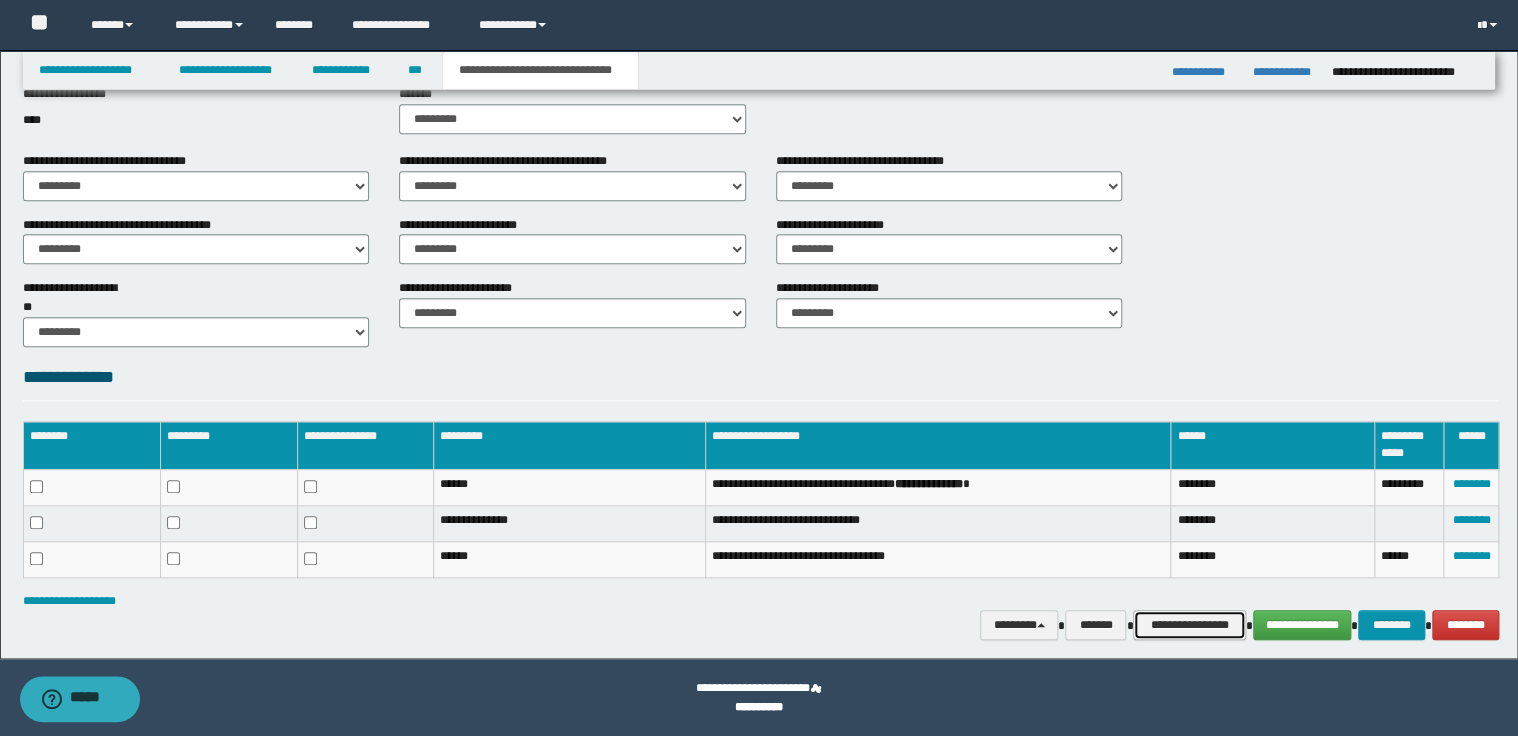 click on "**********" at bounding box center (1189, 625) 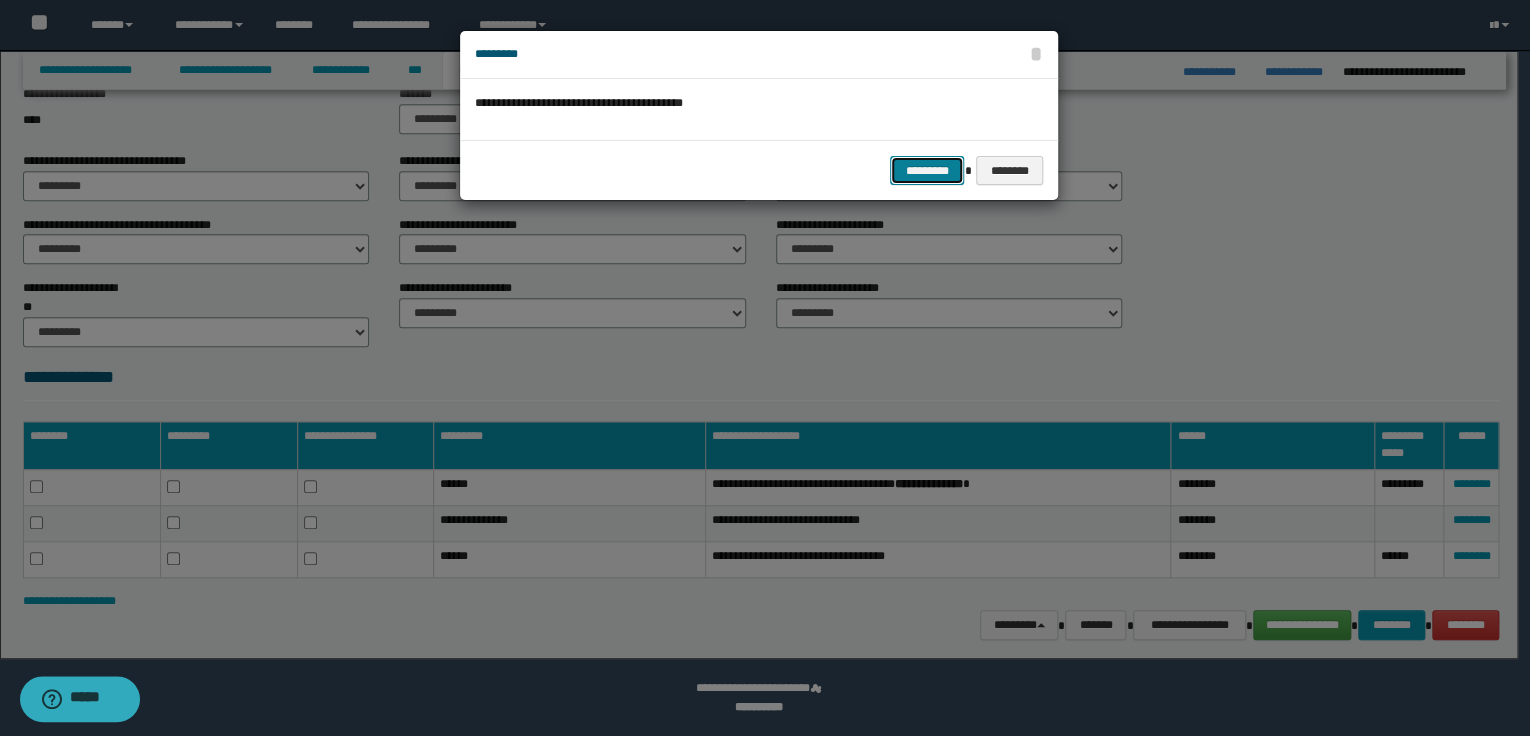 click on "*********" at bounding box center [927, 171] 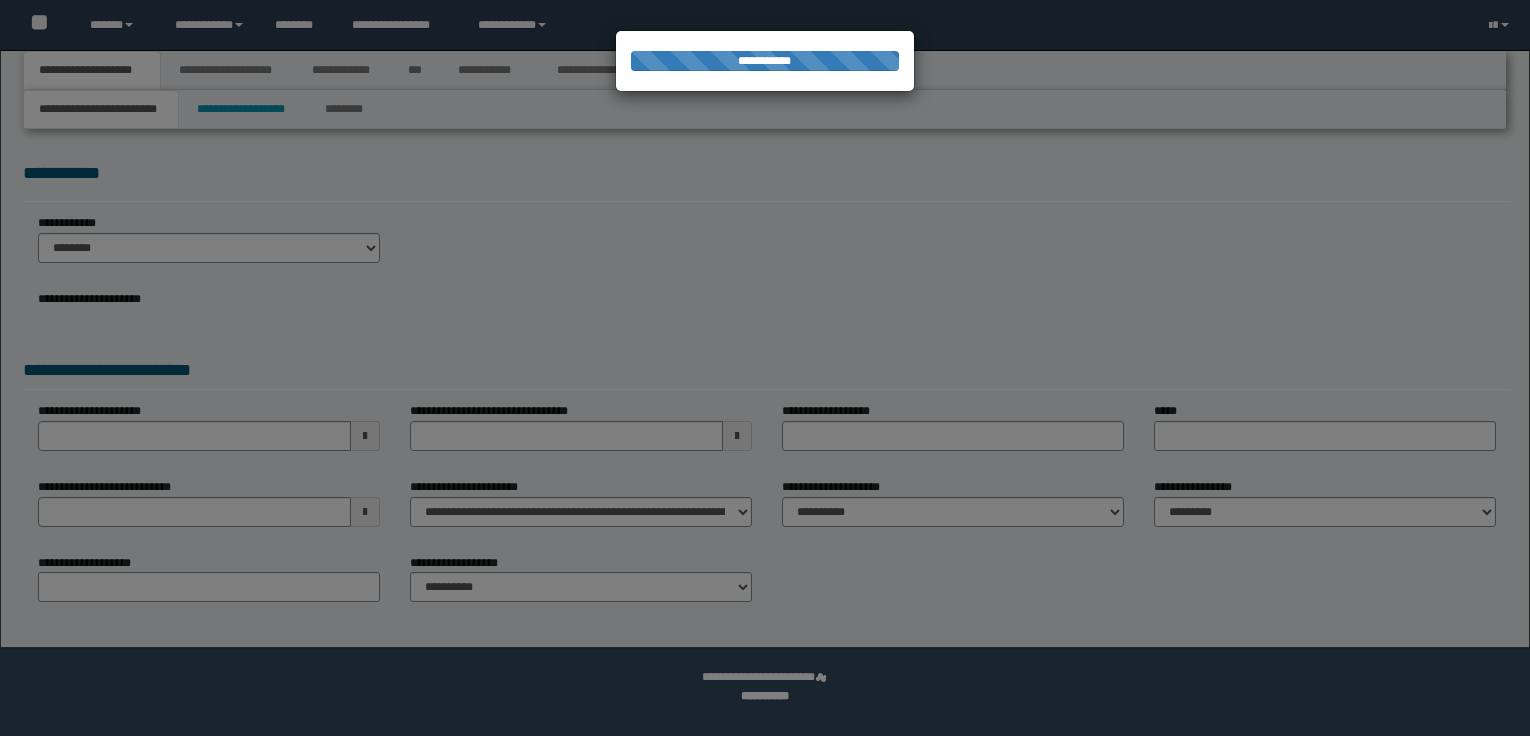 scroll, scrollTop: 0, scrollLeft: 0, axis: both 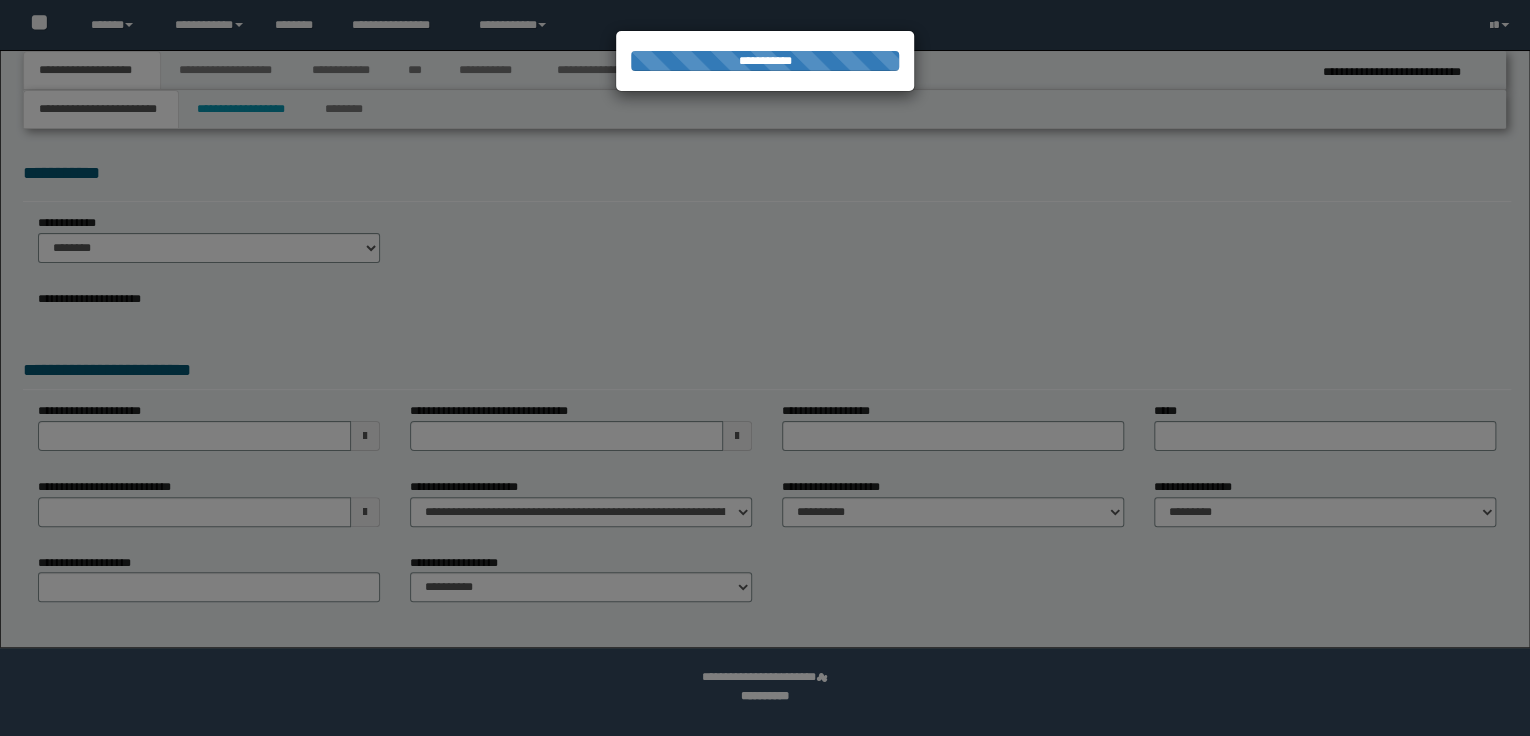 select on "*" 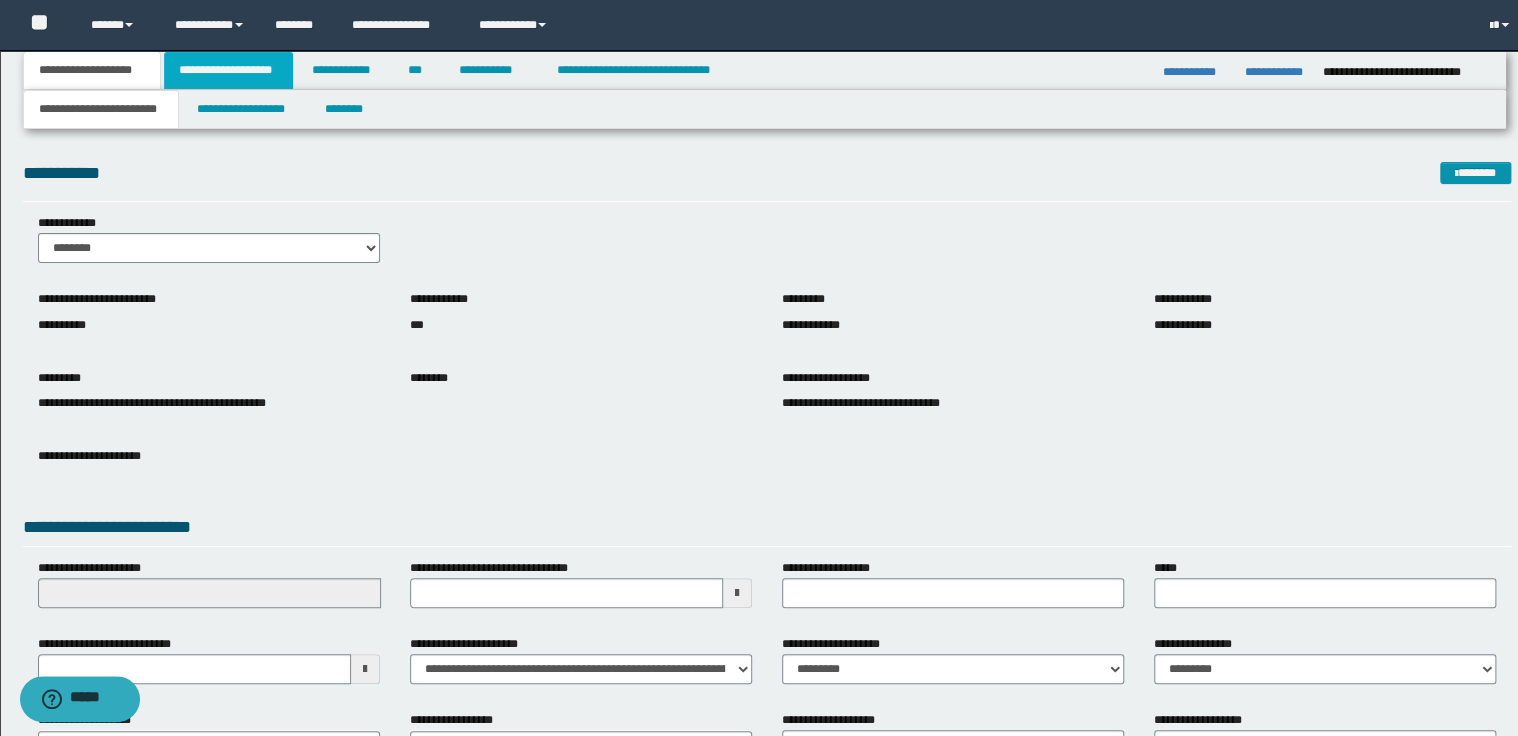 click on "**********" at bounding box center (228, 70) 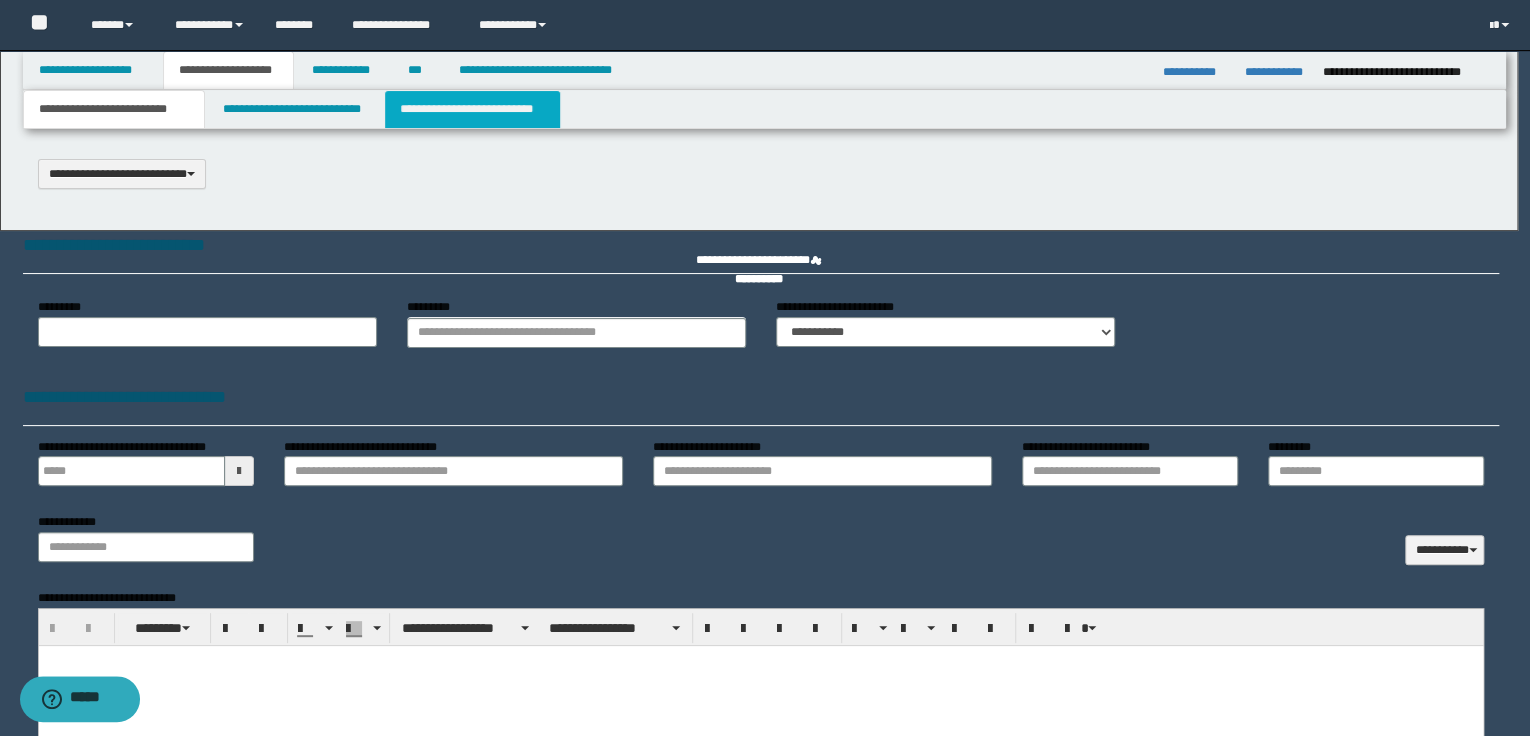 scroll, scrollTop: 0, scrollLeft: 0, axis: both 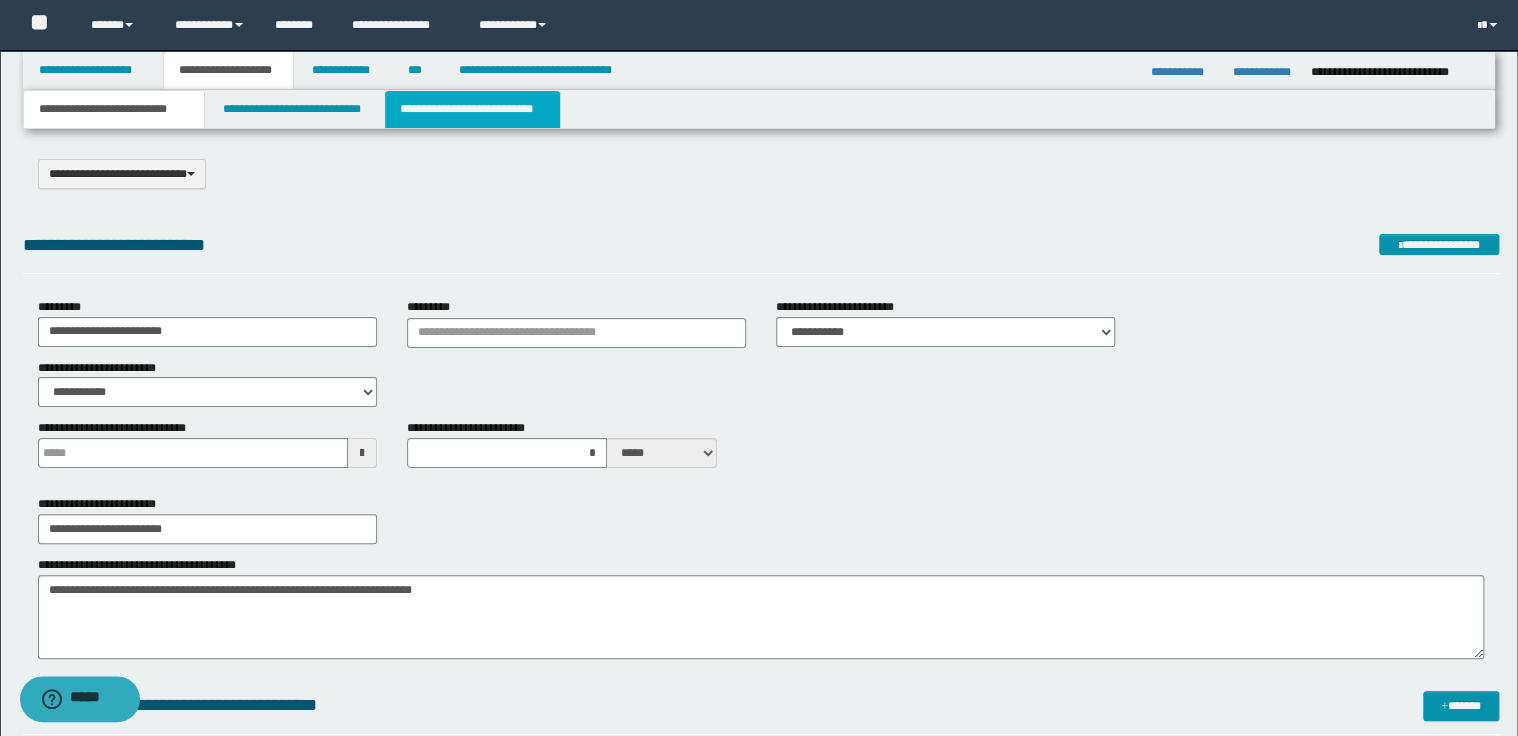 click on "**********" at bounding box center [472, 109] 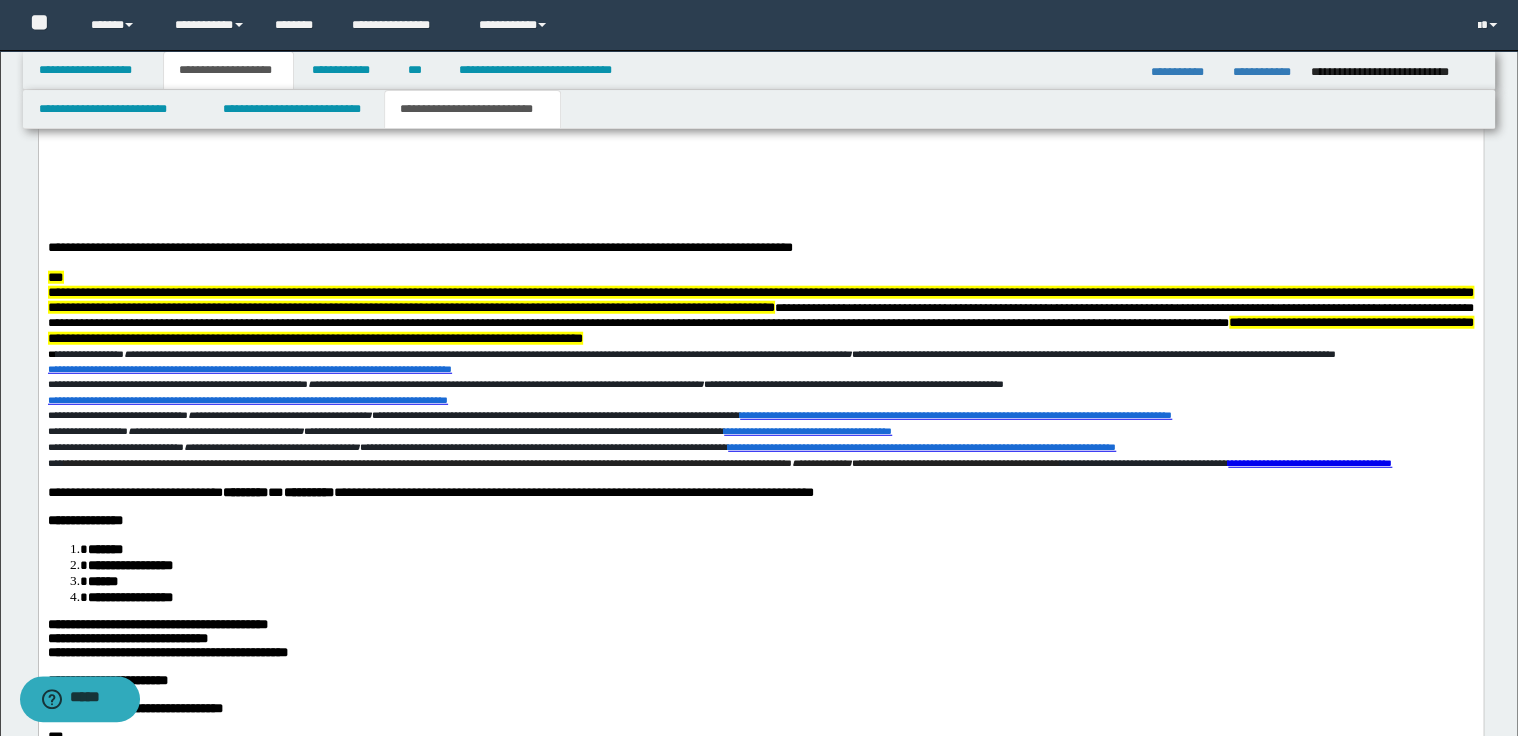 scroll, scrollTop: 2400, scrollLeft: 0, axis: vertical 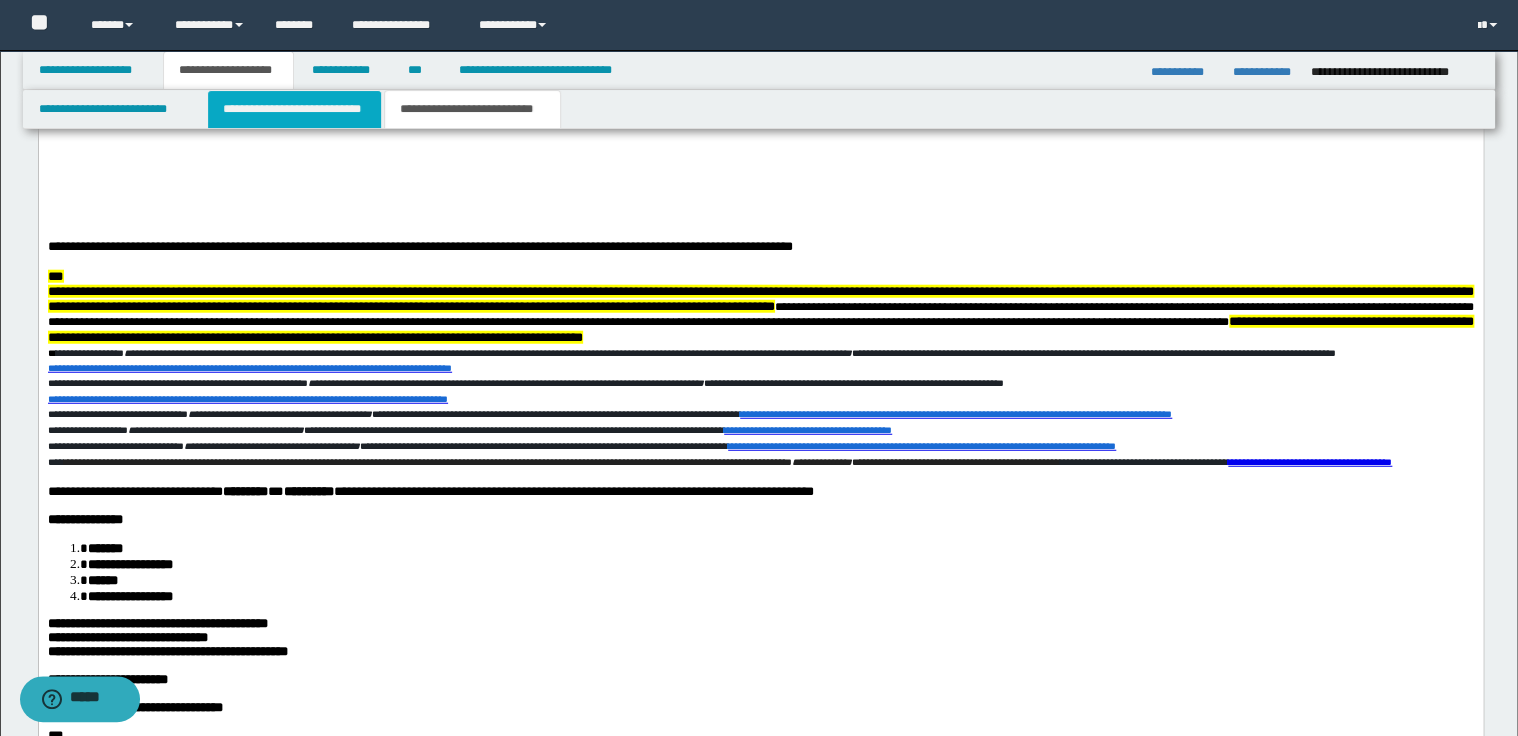 click on "**********" at bounding box center (294, 109) 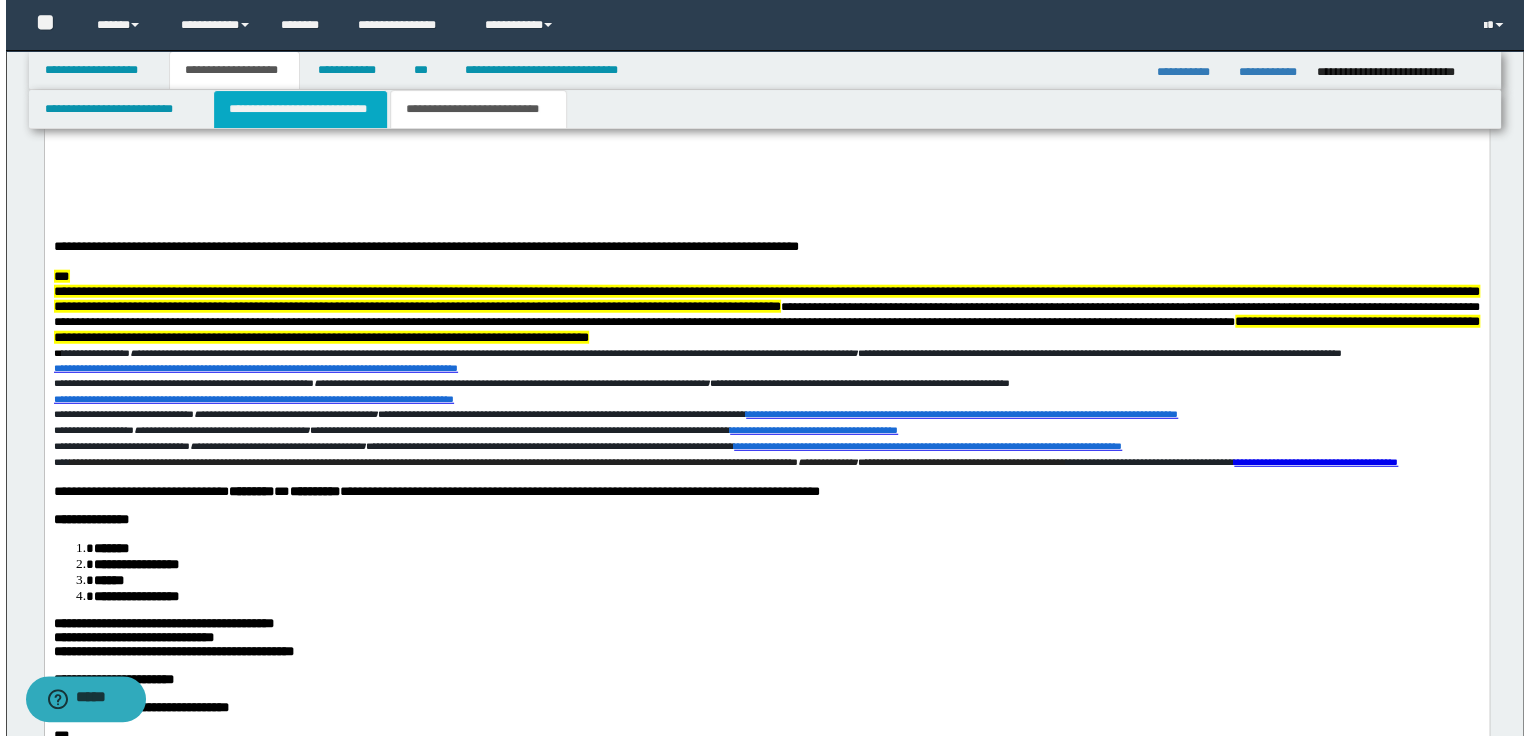 scroll, scrollTop: 0, scrollLeft: 0, axis: both 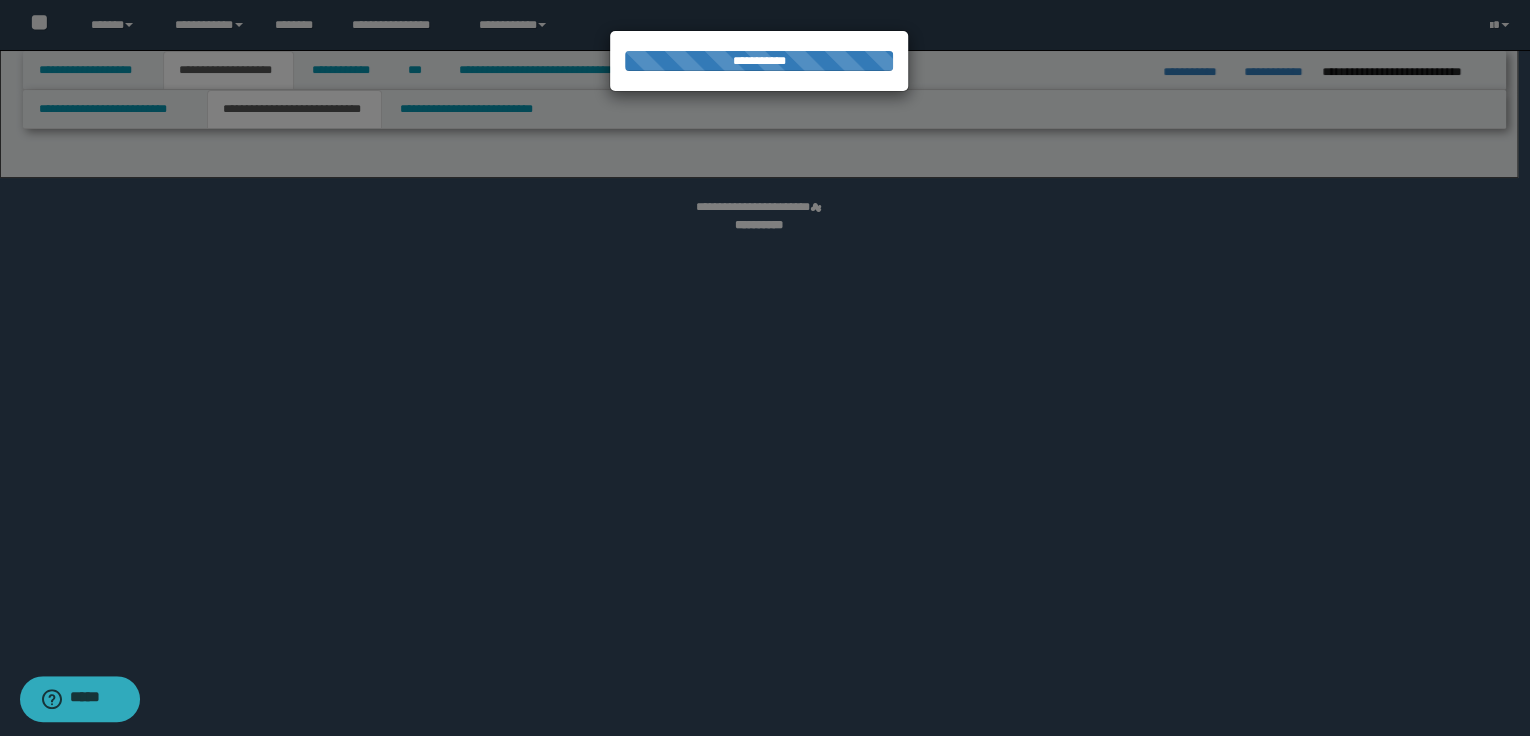 select on "*" 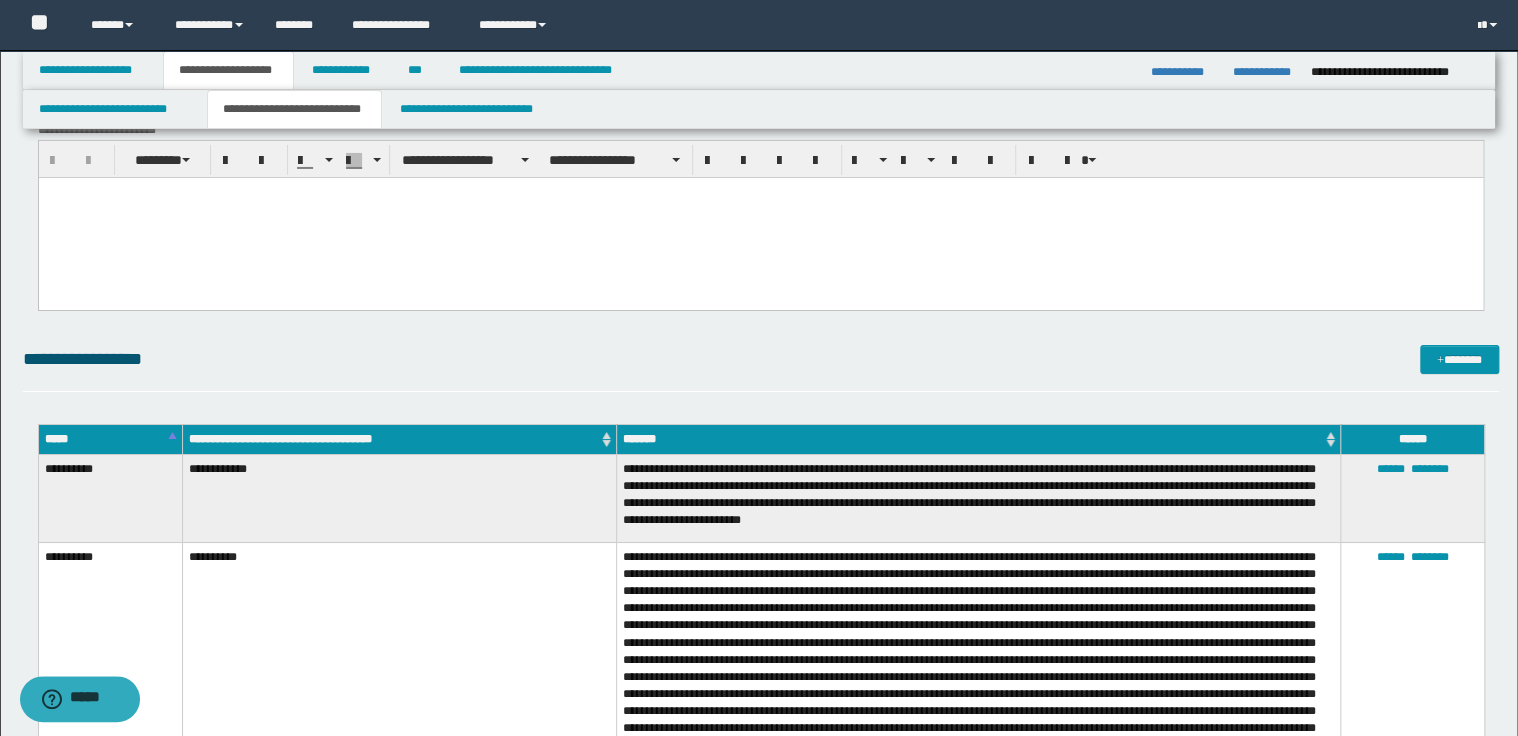 scroll, scrollTop: 7440, scrollLeft: 0, axis: vertical 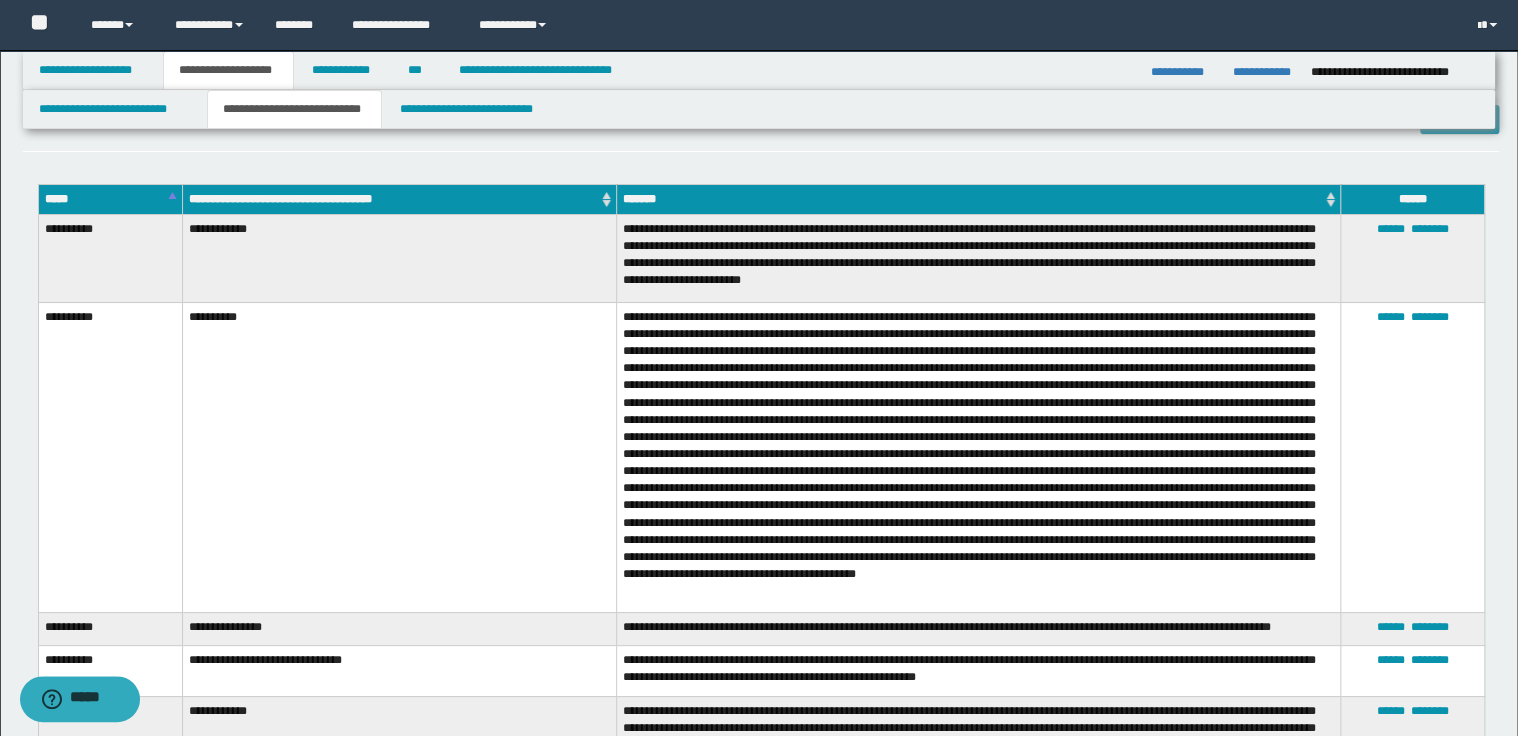click on "*****" at bounding box center (110, 199) 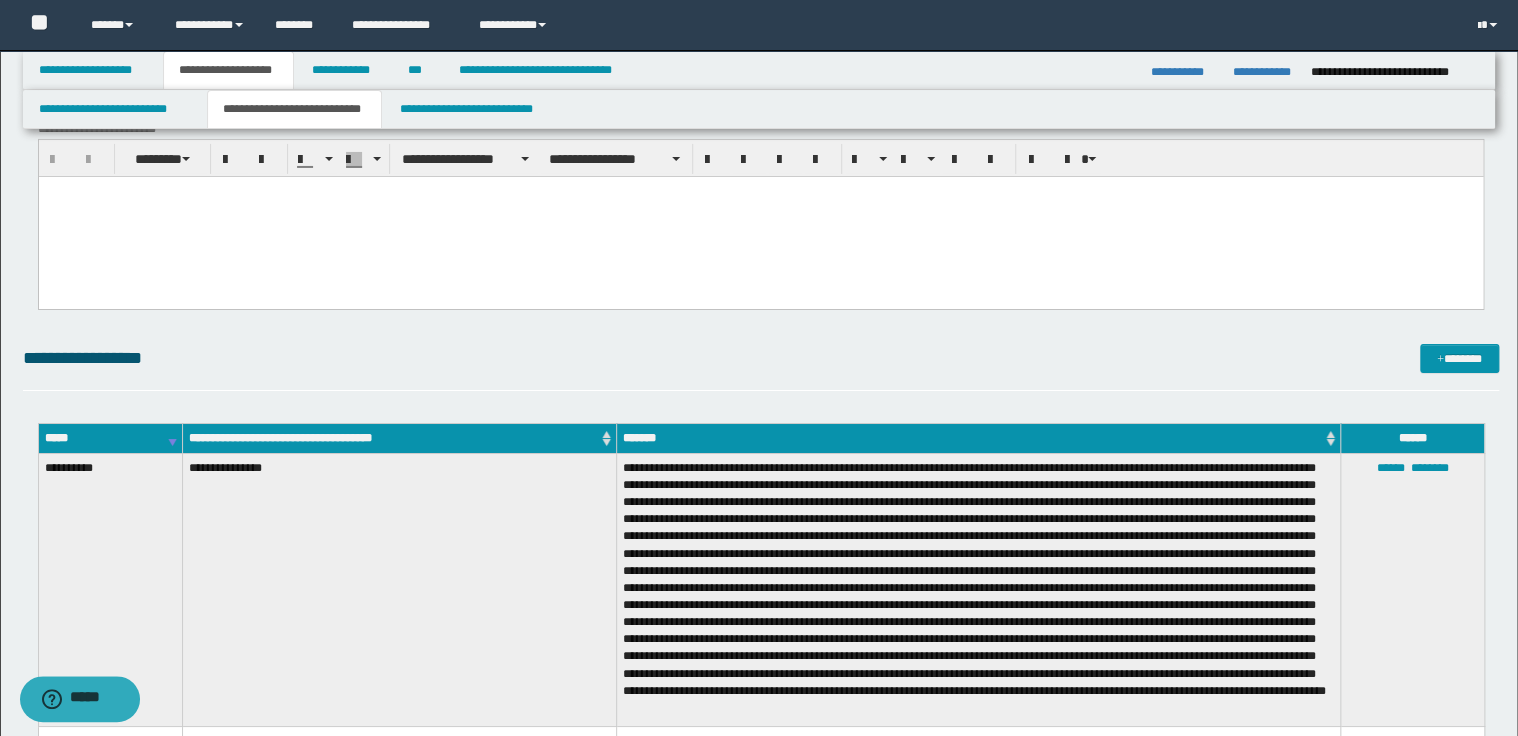 scroll, scrollTop: 7200, scrollLeft: 0, axis: vertical 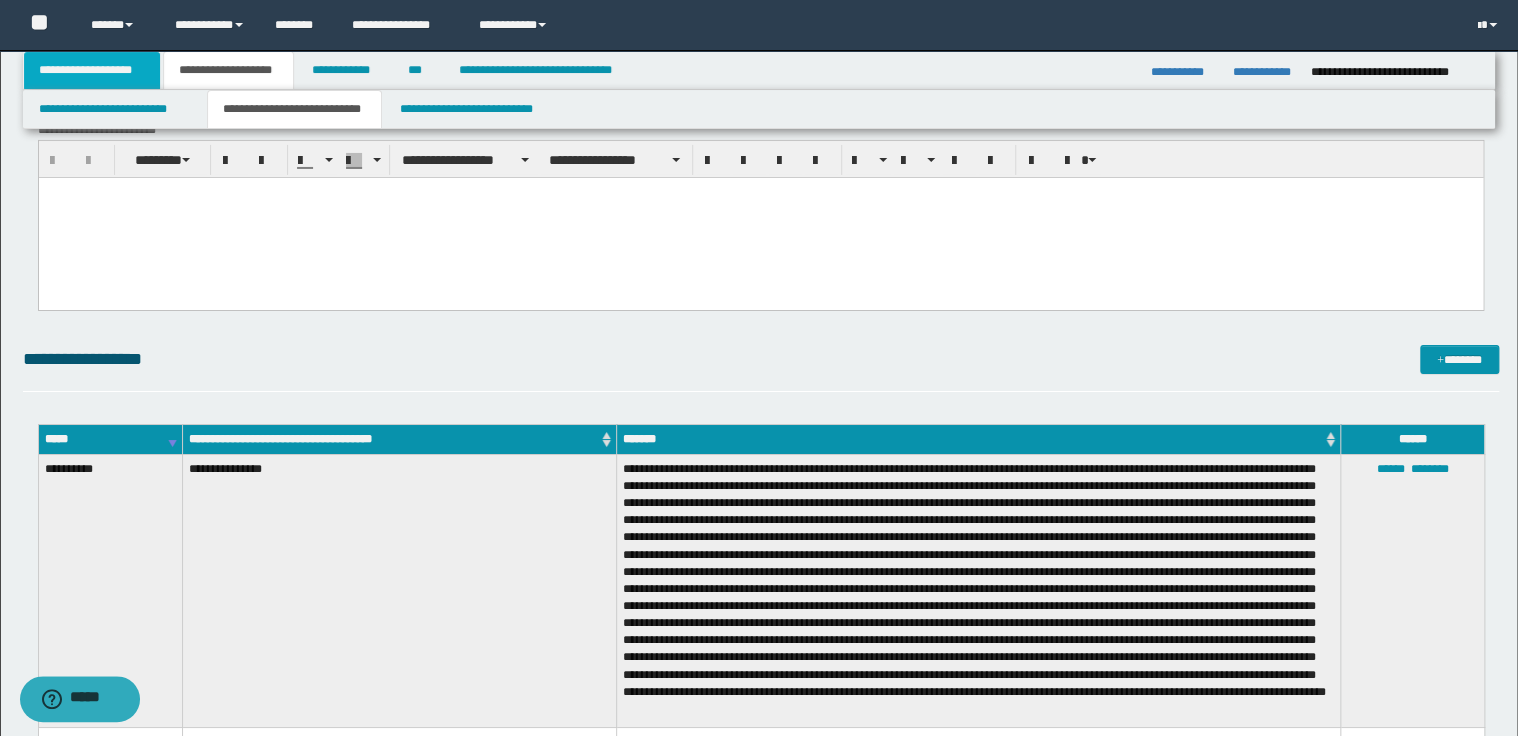 drag, startPoint x: 104, startPoint y: 69, endPoint x: 142, endPoint y: 82, distance: 40.16217 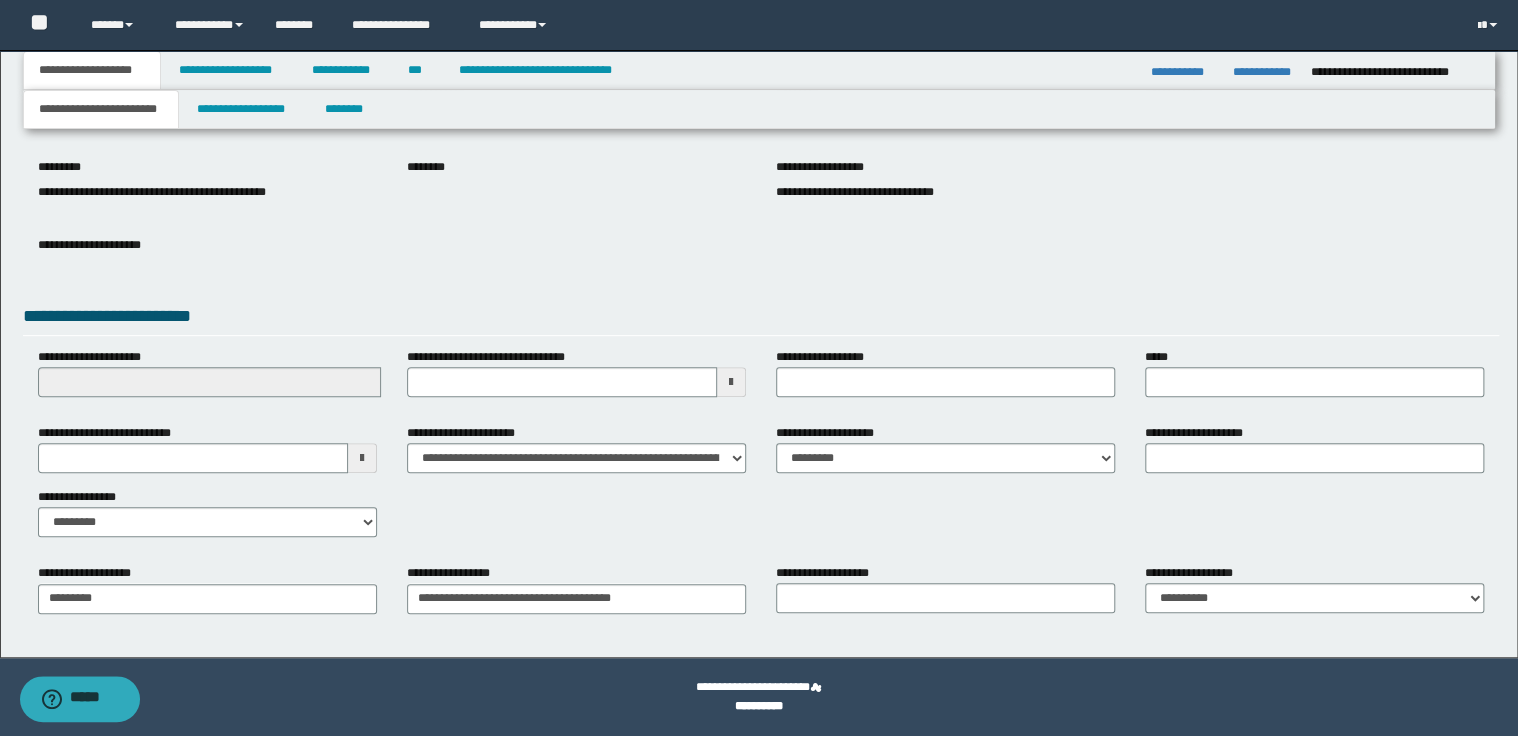 scroll, scrollTop: 211, scrollLeft: 0, axis: vertical 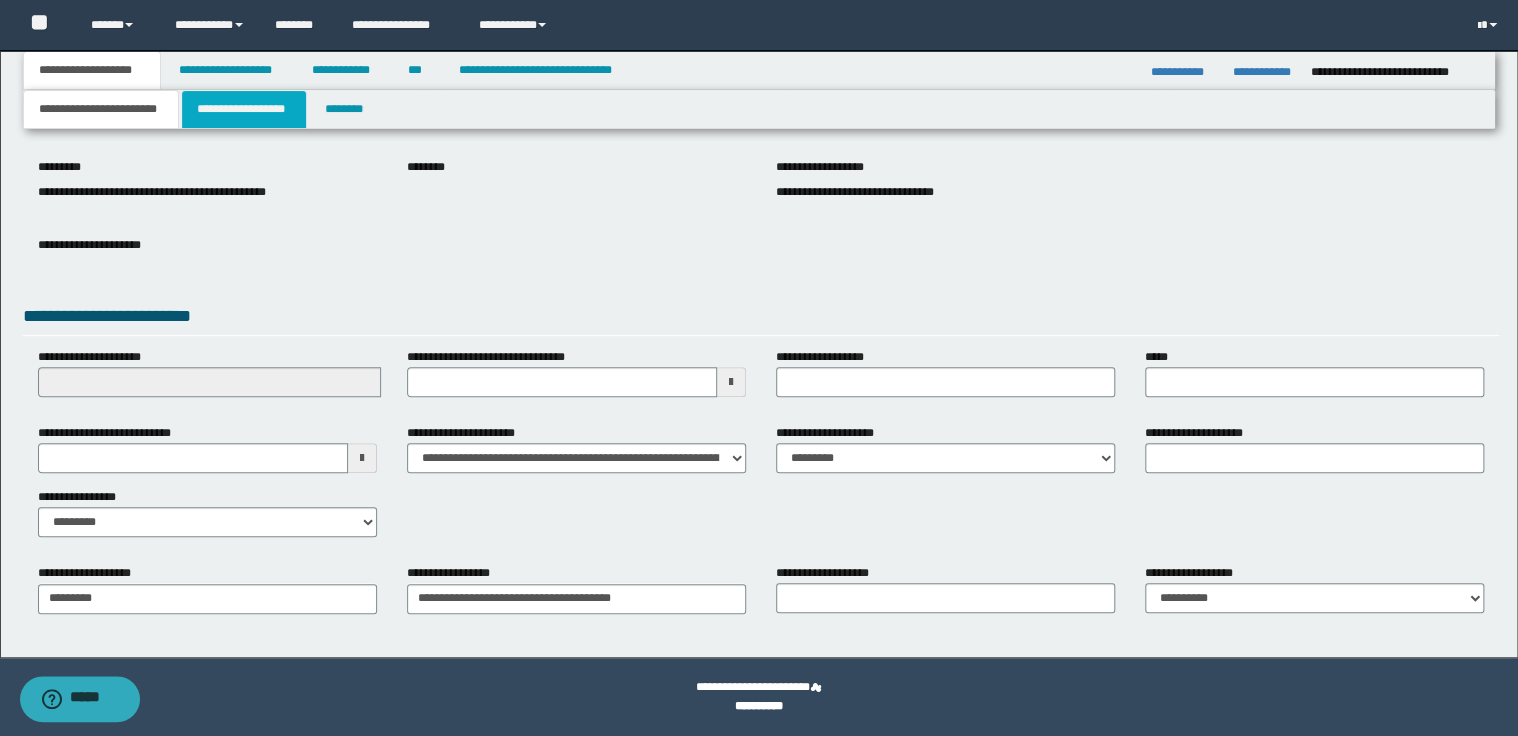 click on "**********" at bounding box center [244, 109] 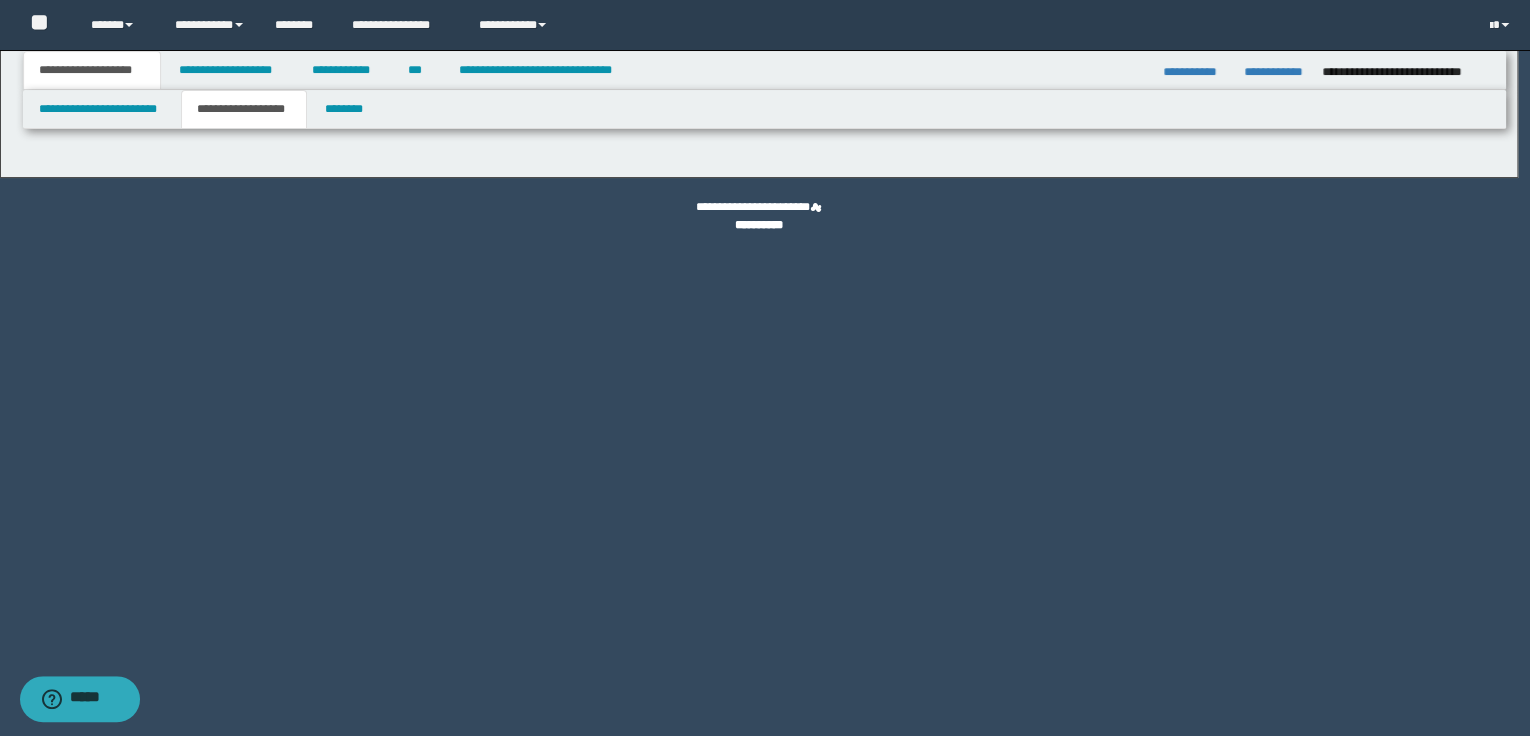 type on "**********" 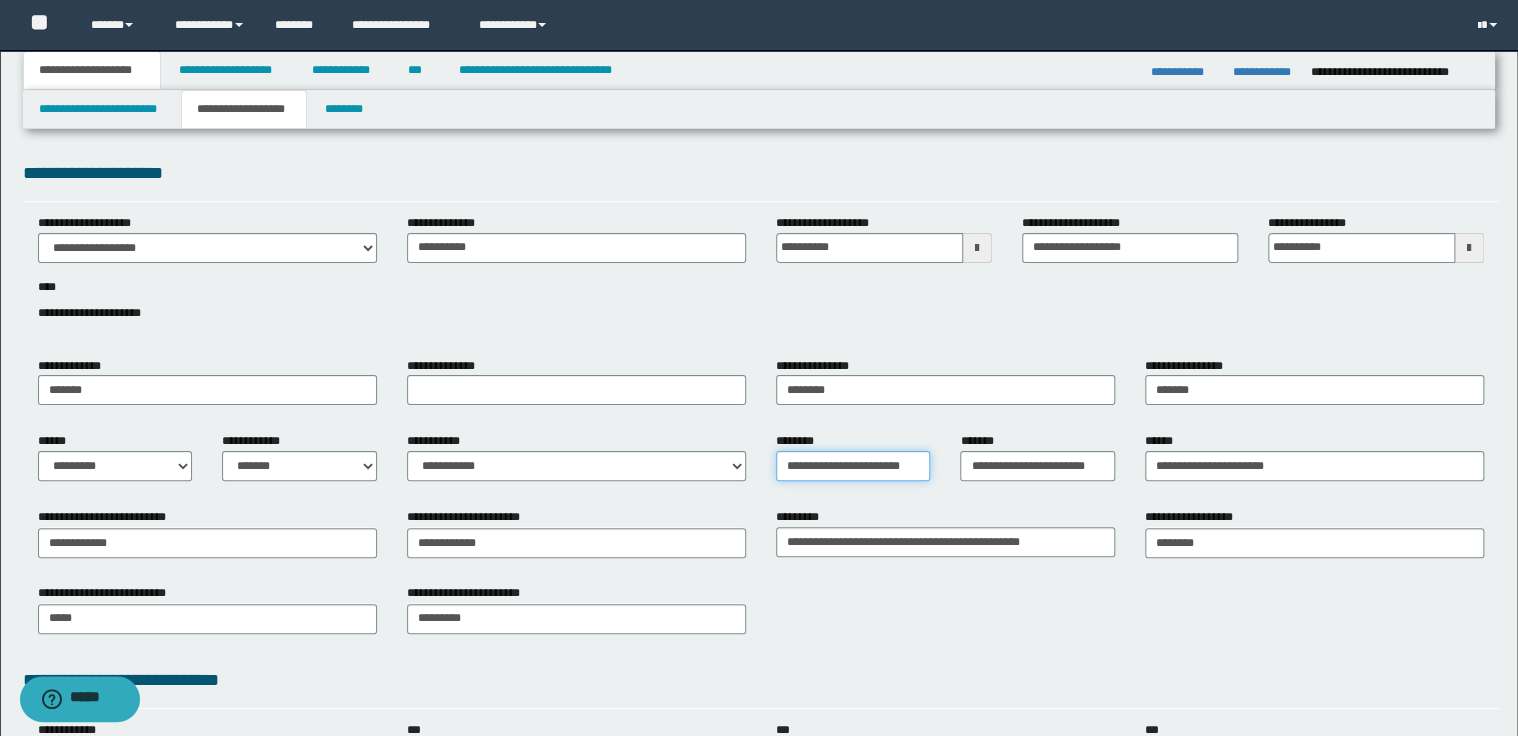 drag, startPoint x: 785, startPoint y: 466, endPoint x: 852, endPoint y: 466, distance: 67 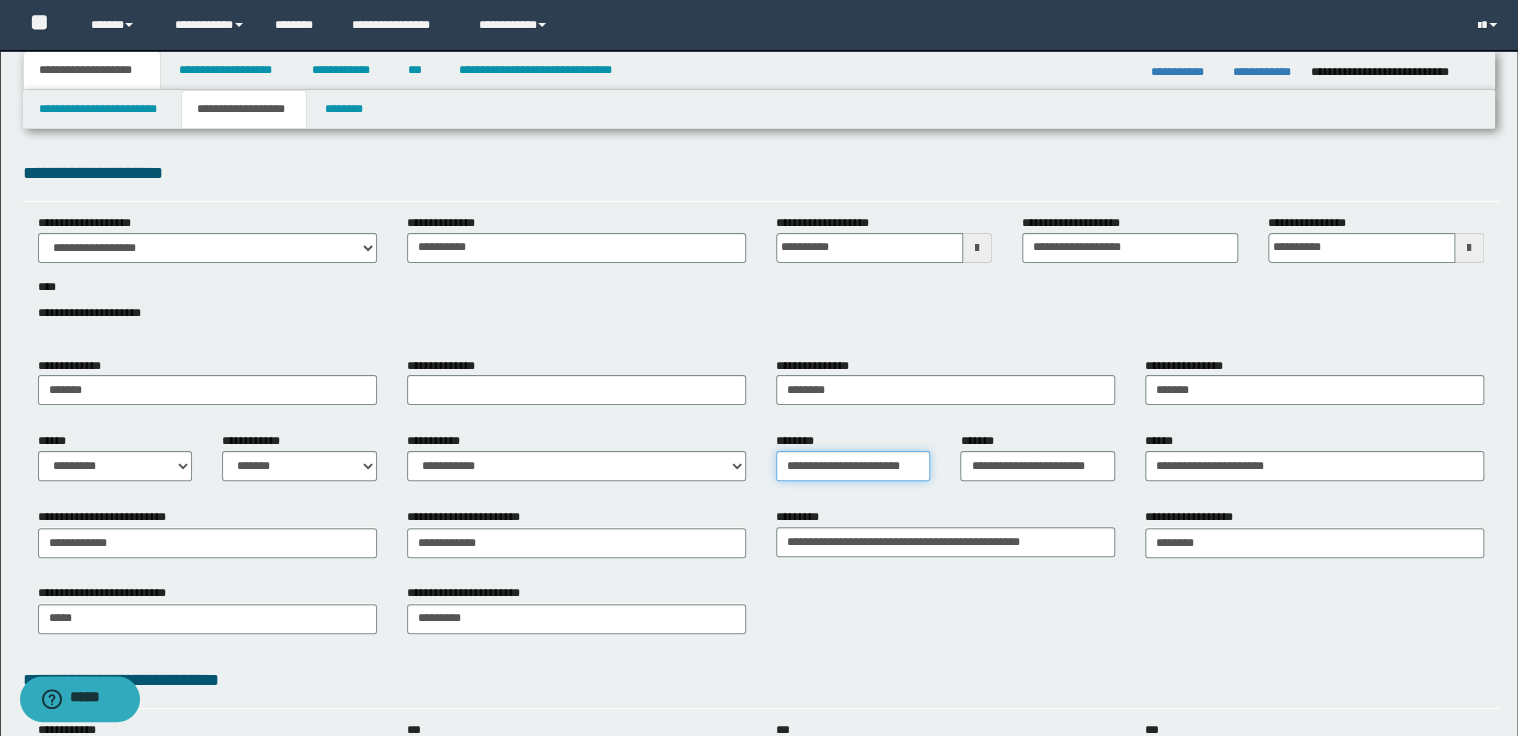click on "**********" at bounding box center (853, 466) 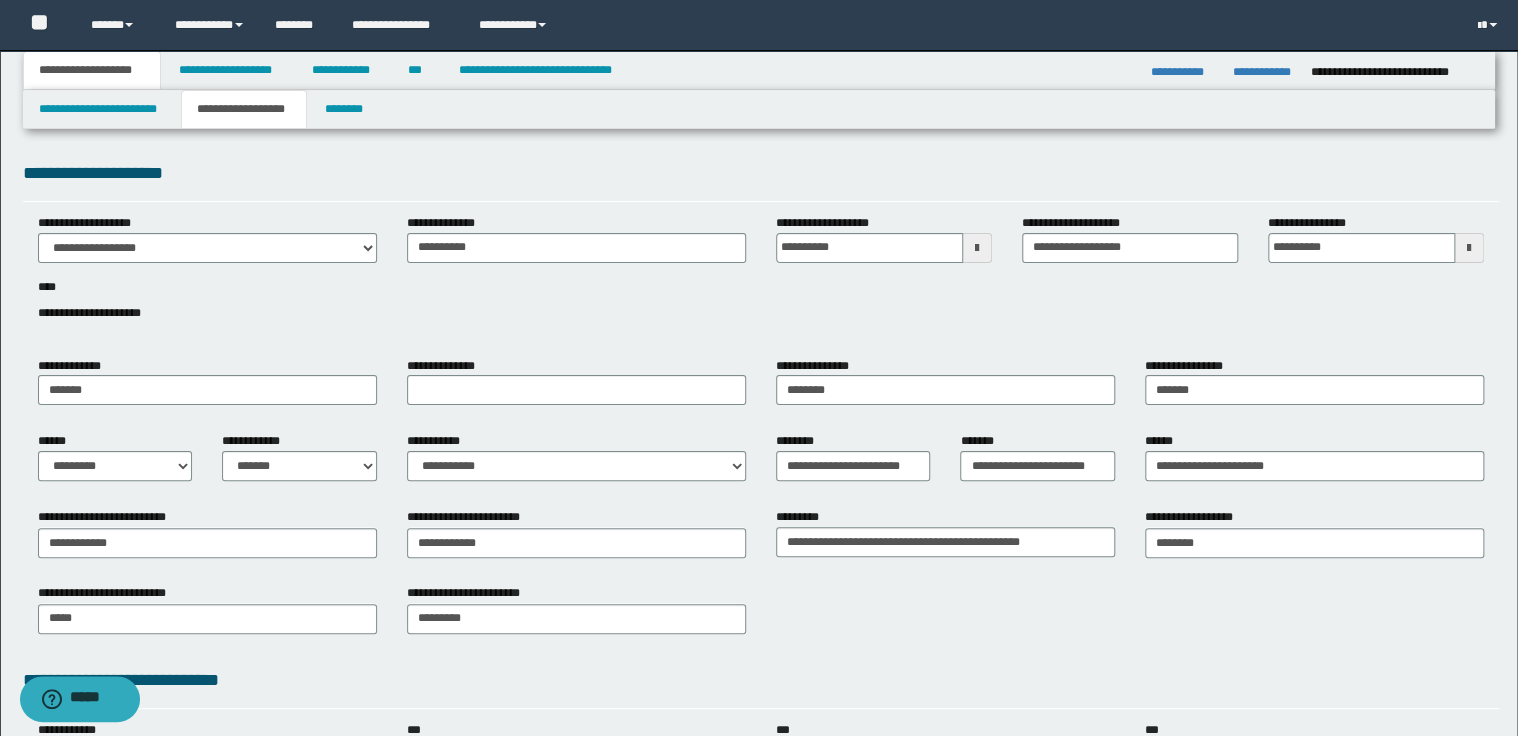 scroll, scrollTop: 0, scrollLeft: 0, axis: both 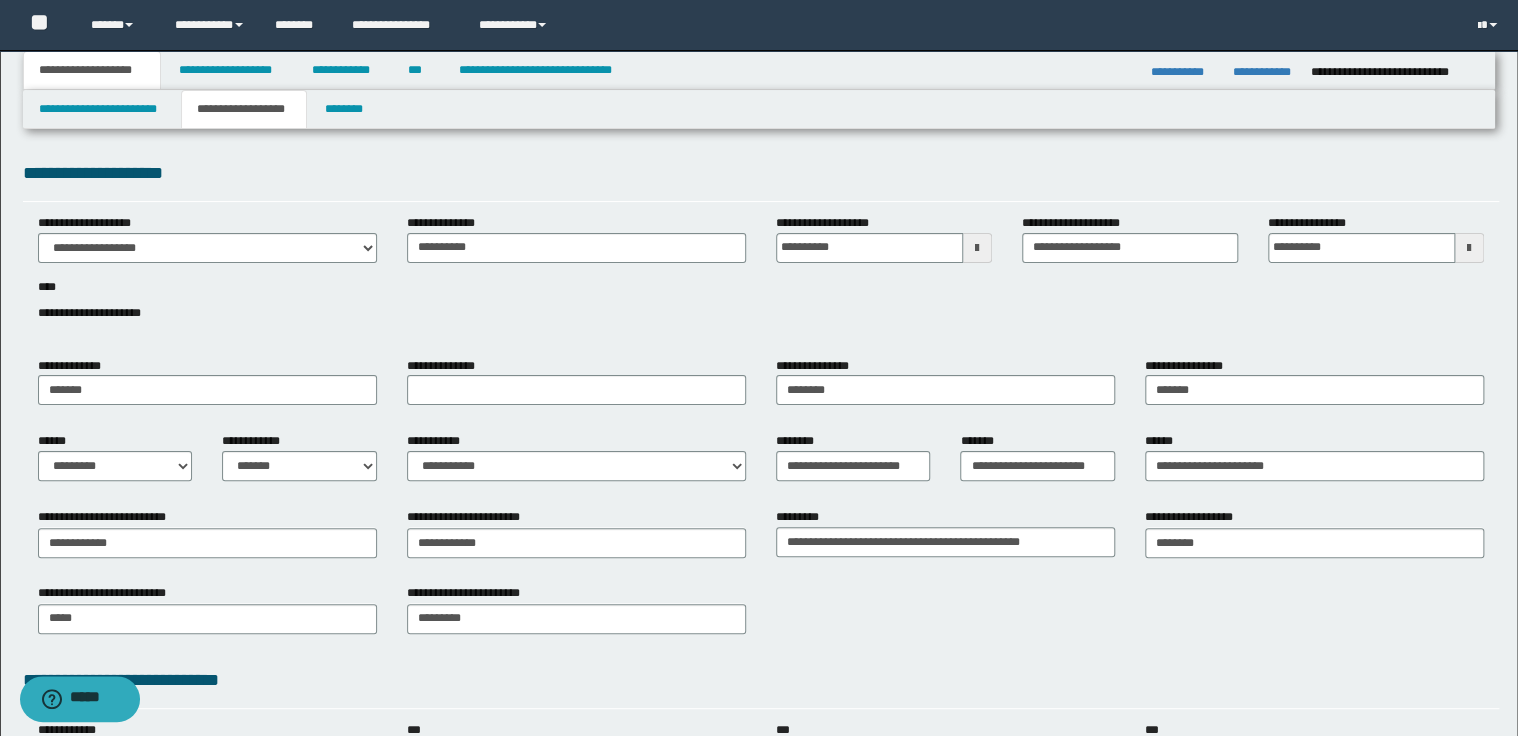 click on "**********" at bounding box center [945, 381] 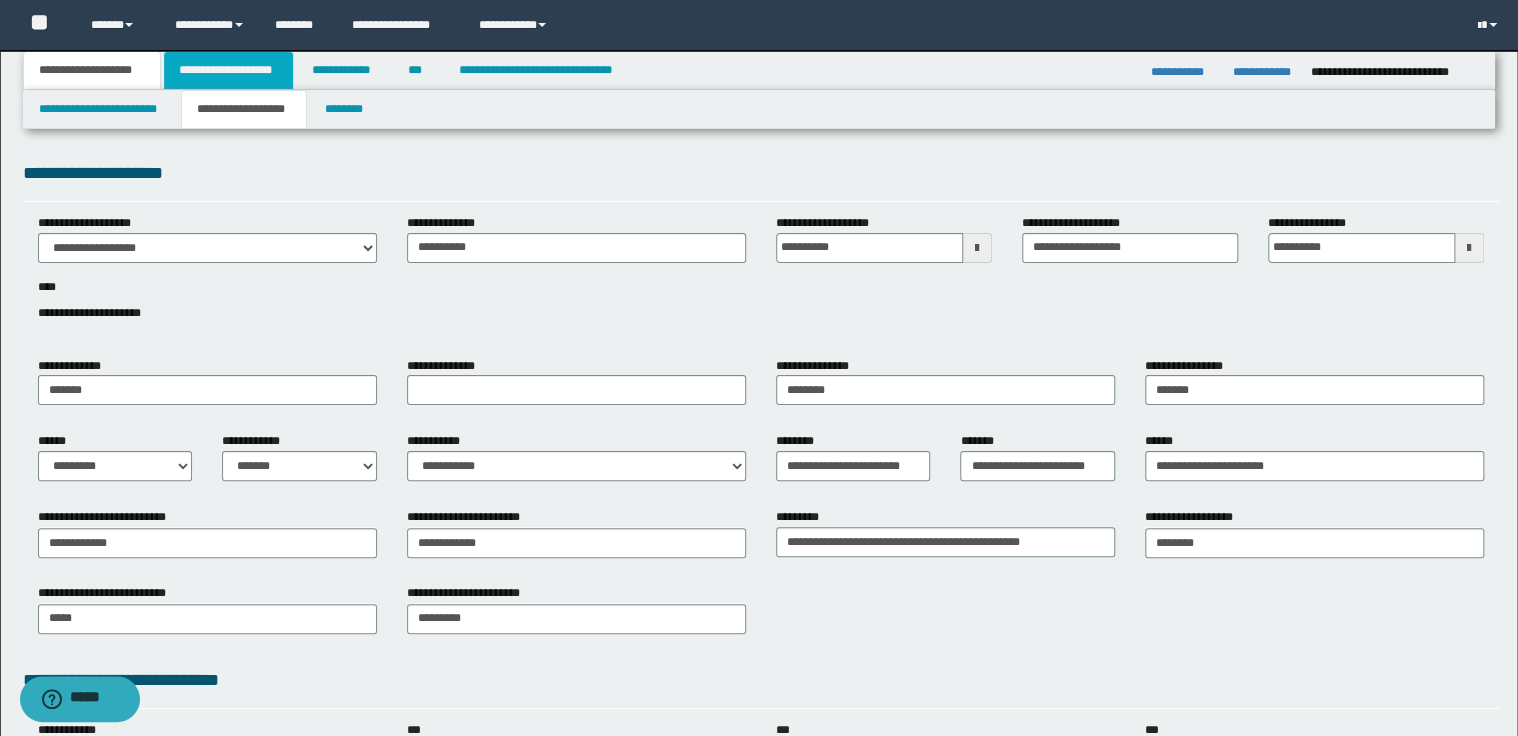 drag, startPoint x: 216, startPoint y: 72, endPoint x: 248, endPoint y: 74, distance: 32.06244 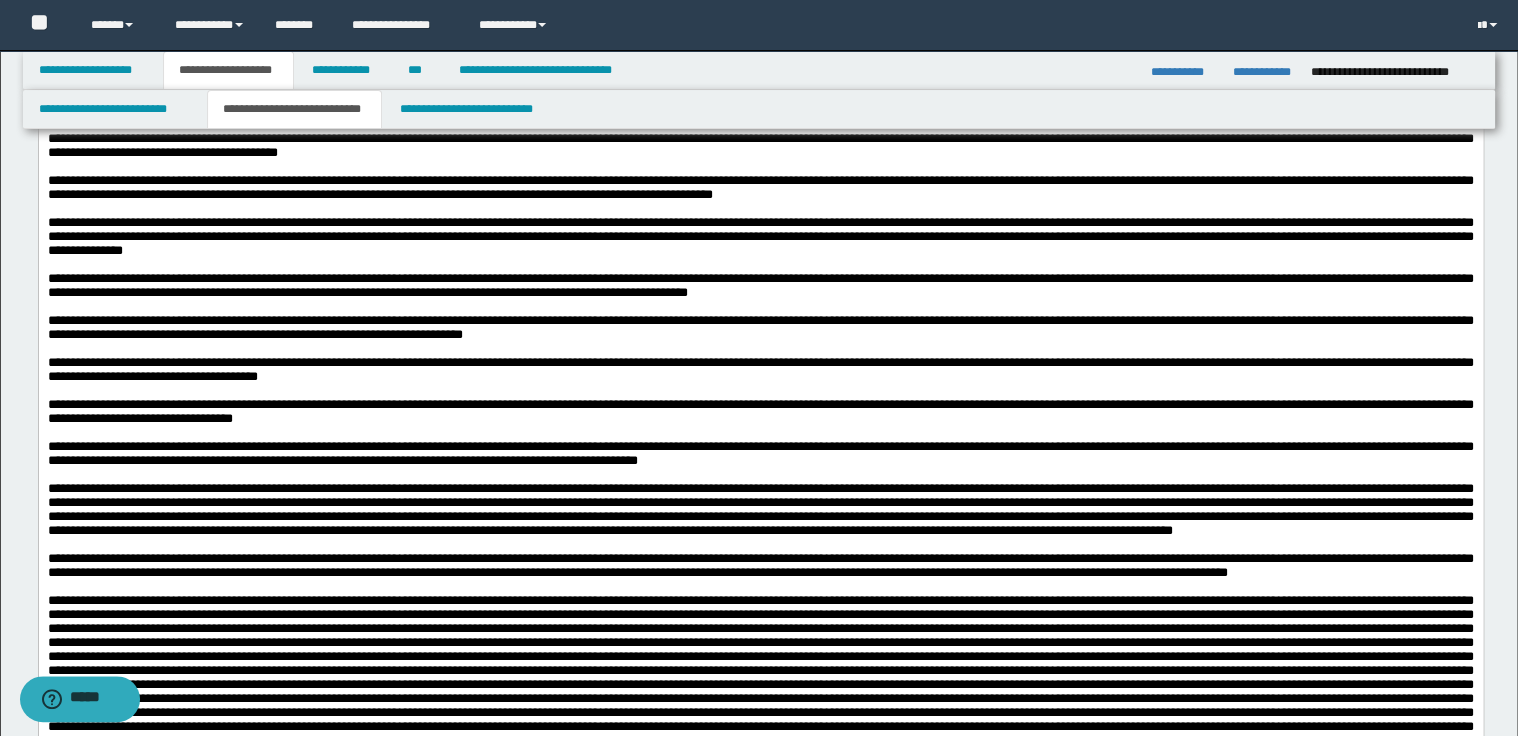 scroll, scrollTop: 2240, scrollLeft: 0, axis: vertical 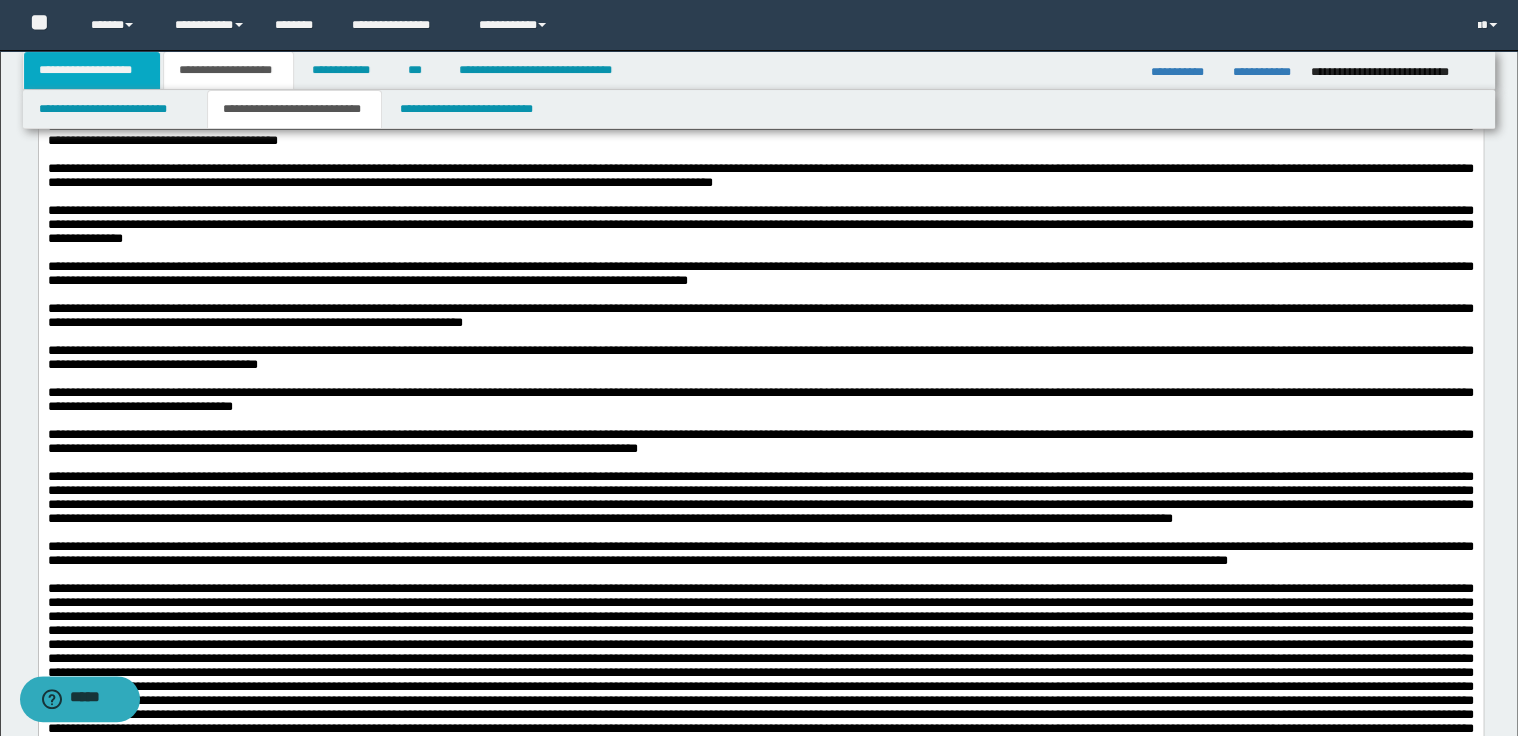 click on "**********" at bounding box center (92, 70) 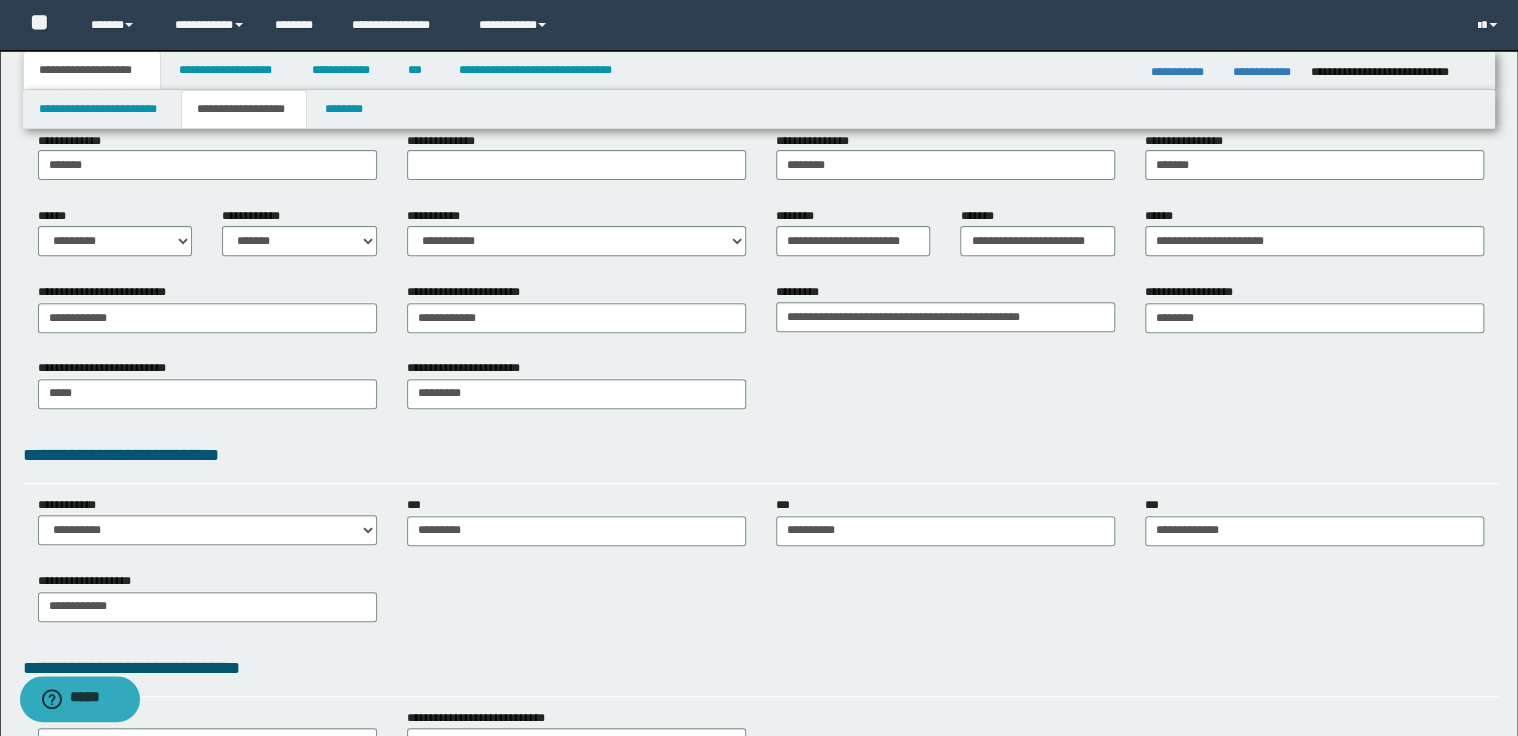 scroll, scrollTop: 210, scrollLeft: 0, axis: vertical 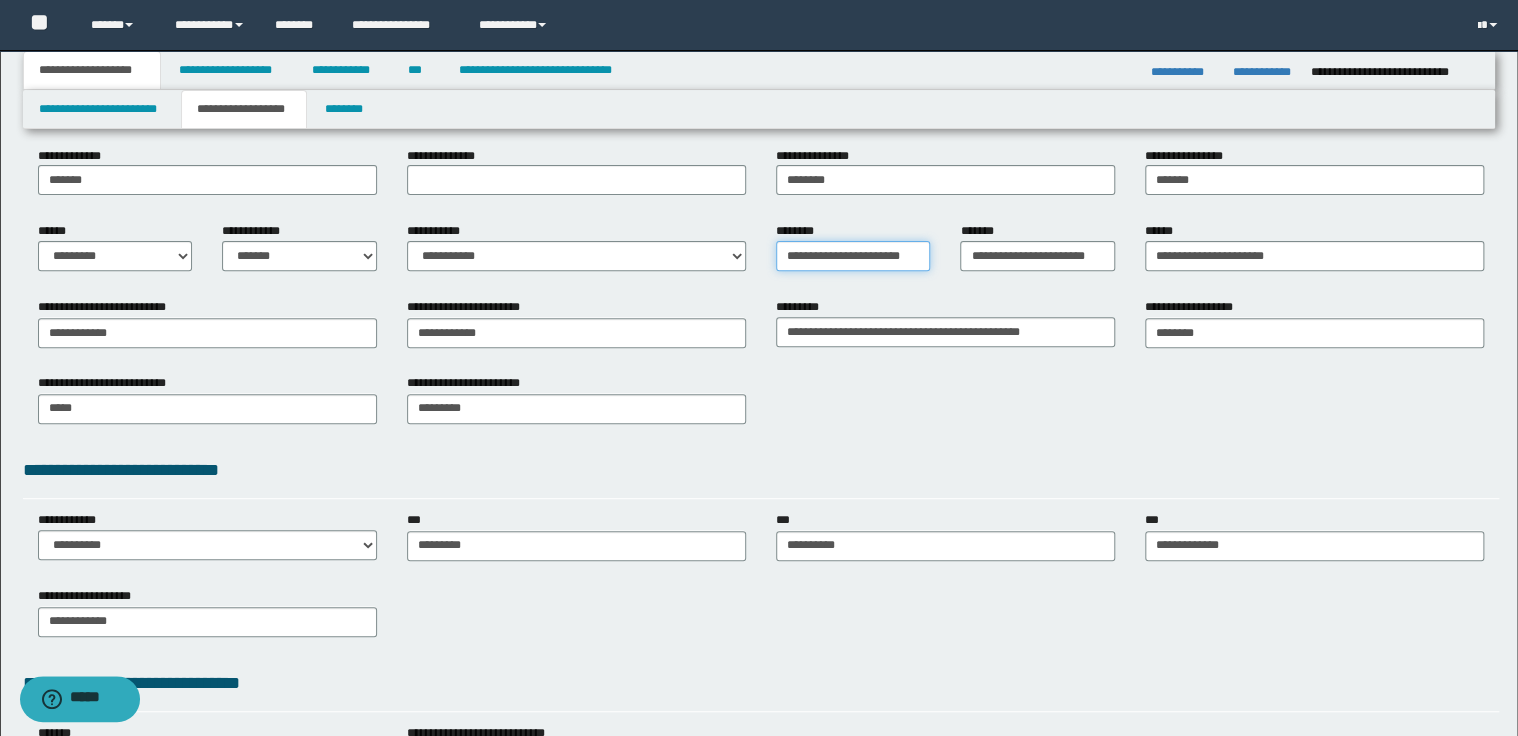 drag, startPoint x: 784, startPoint y: 252, endPoint x: 850, endPoint y: 251, distance: 66.007576 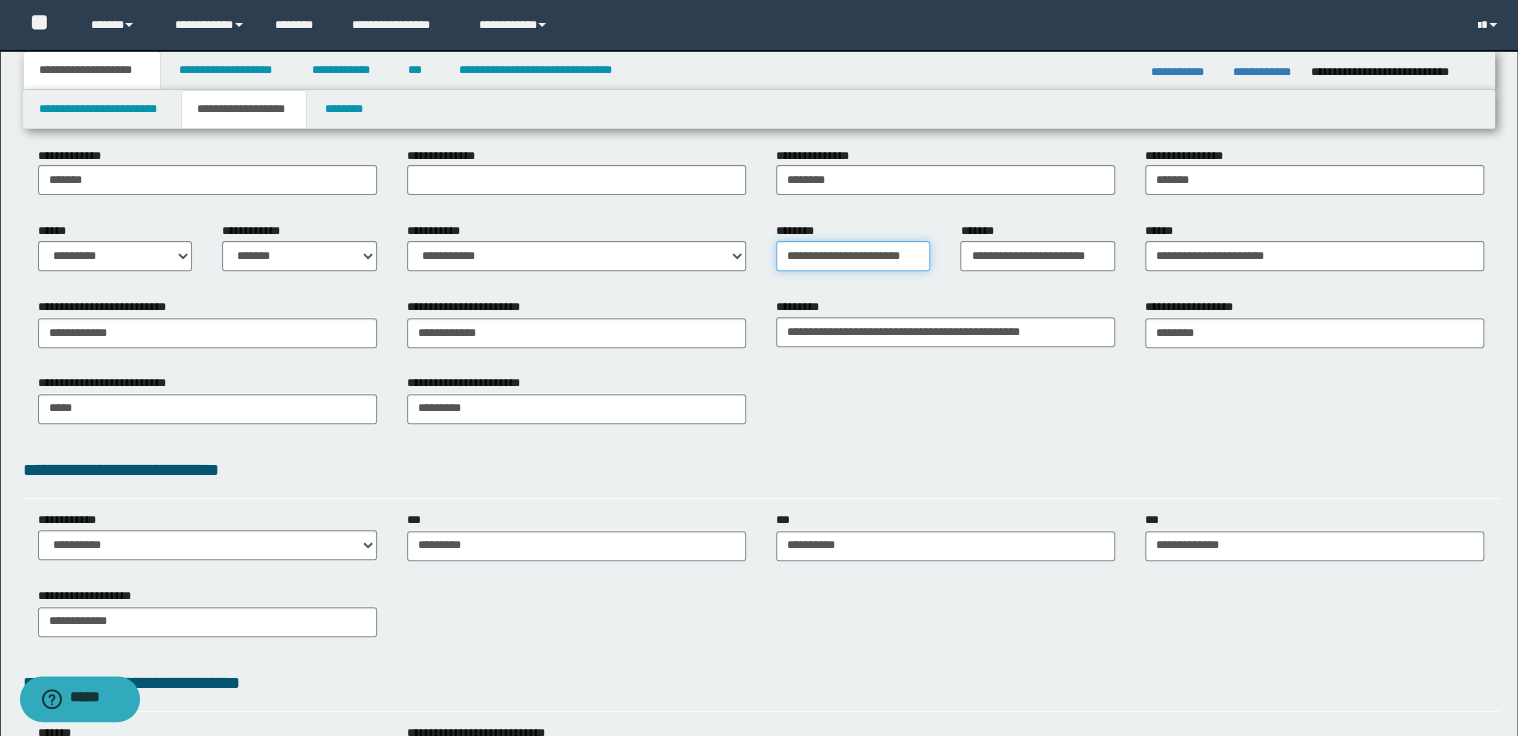 click on "**********" at bounding box center (853, 256) 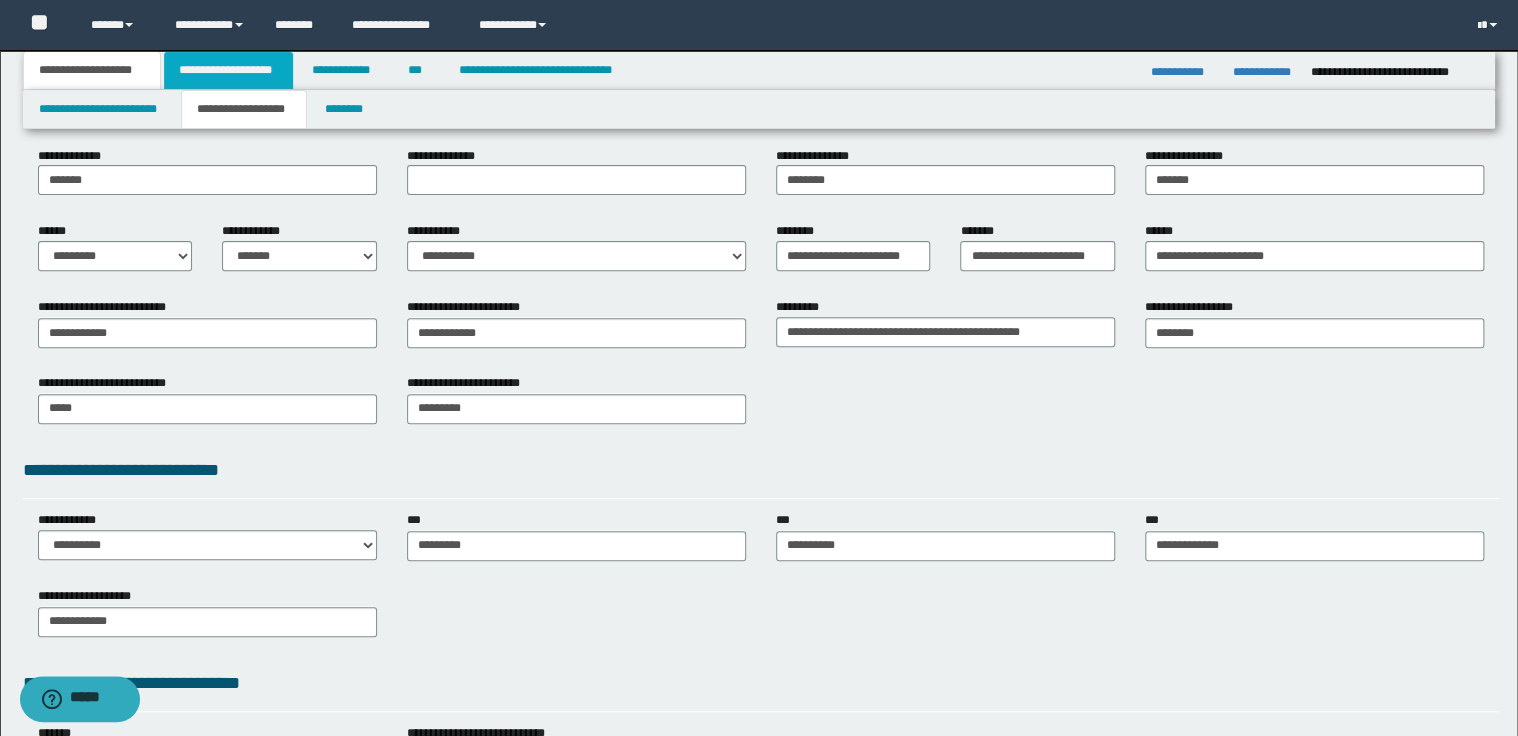click on "**********" at bounding box center (228, 70) 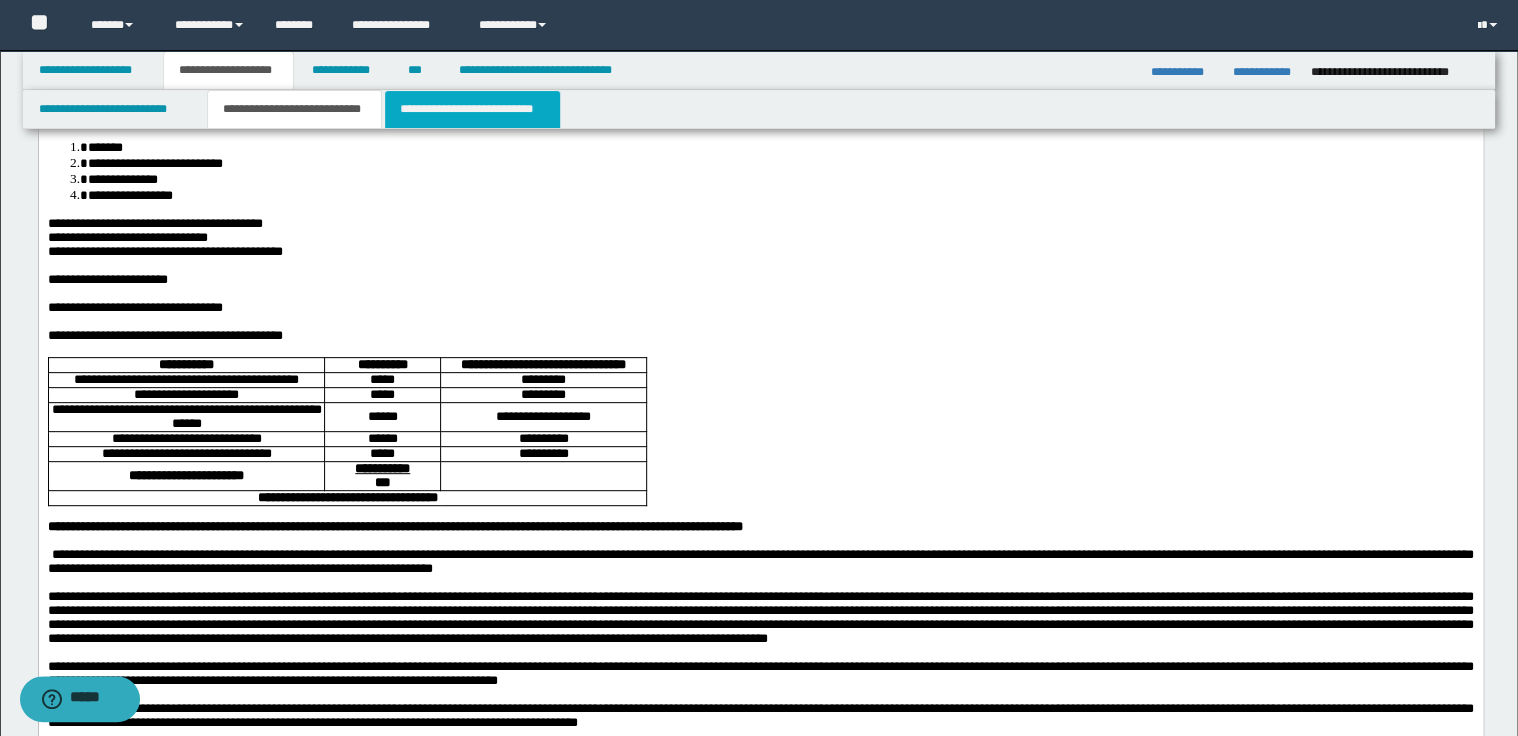 click on "**********" at bounding box center [472, 109] 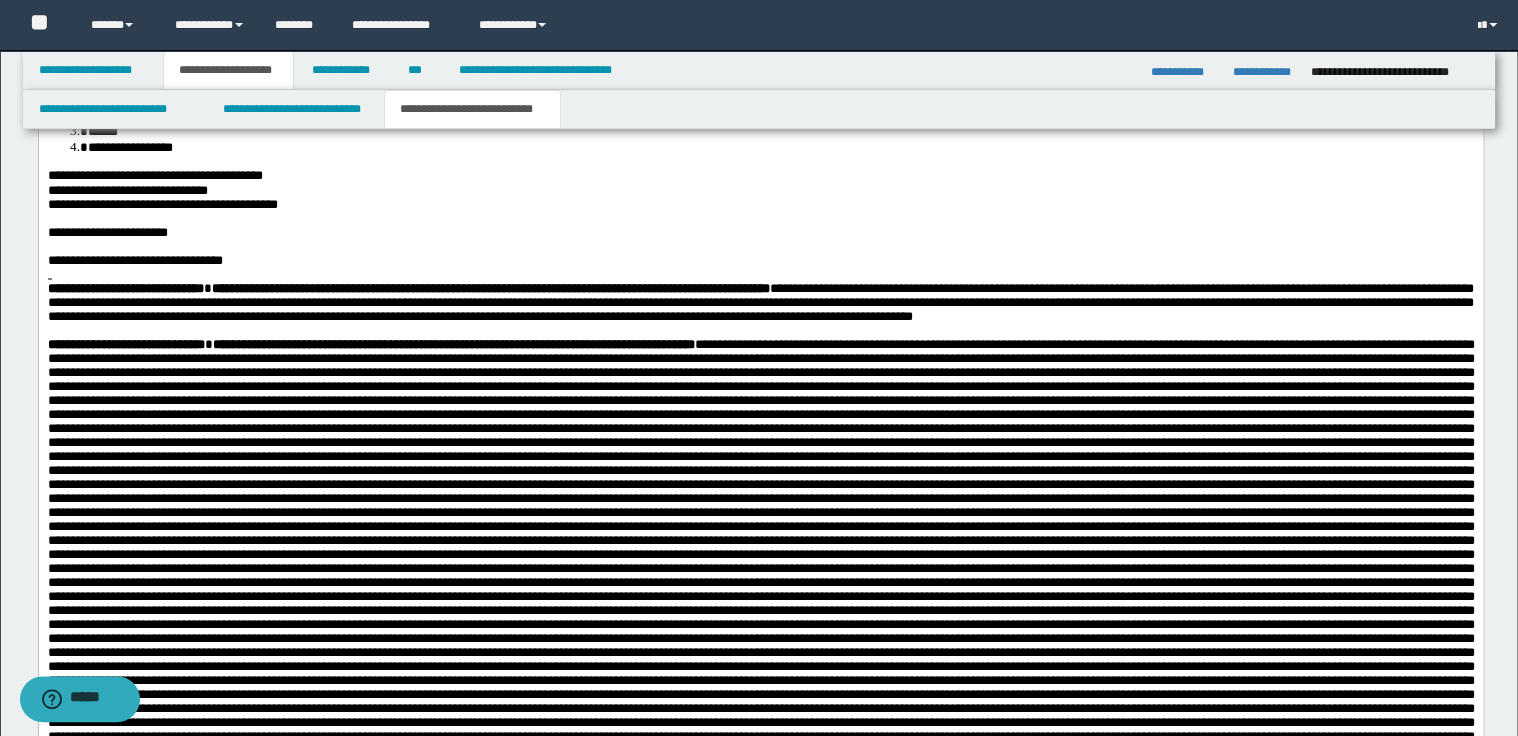scroll, scrollTop: 1810, scrollLeft: 0, axis: vertical 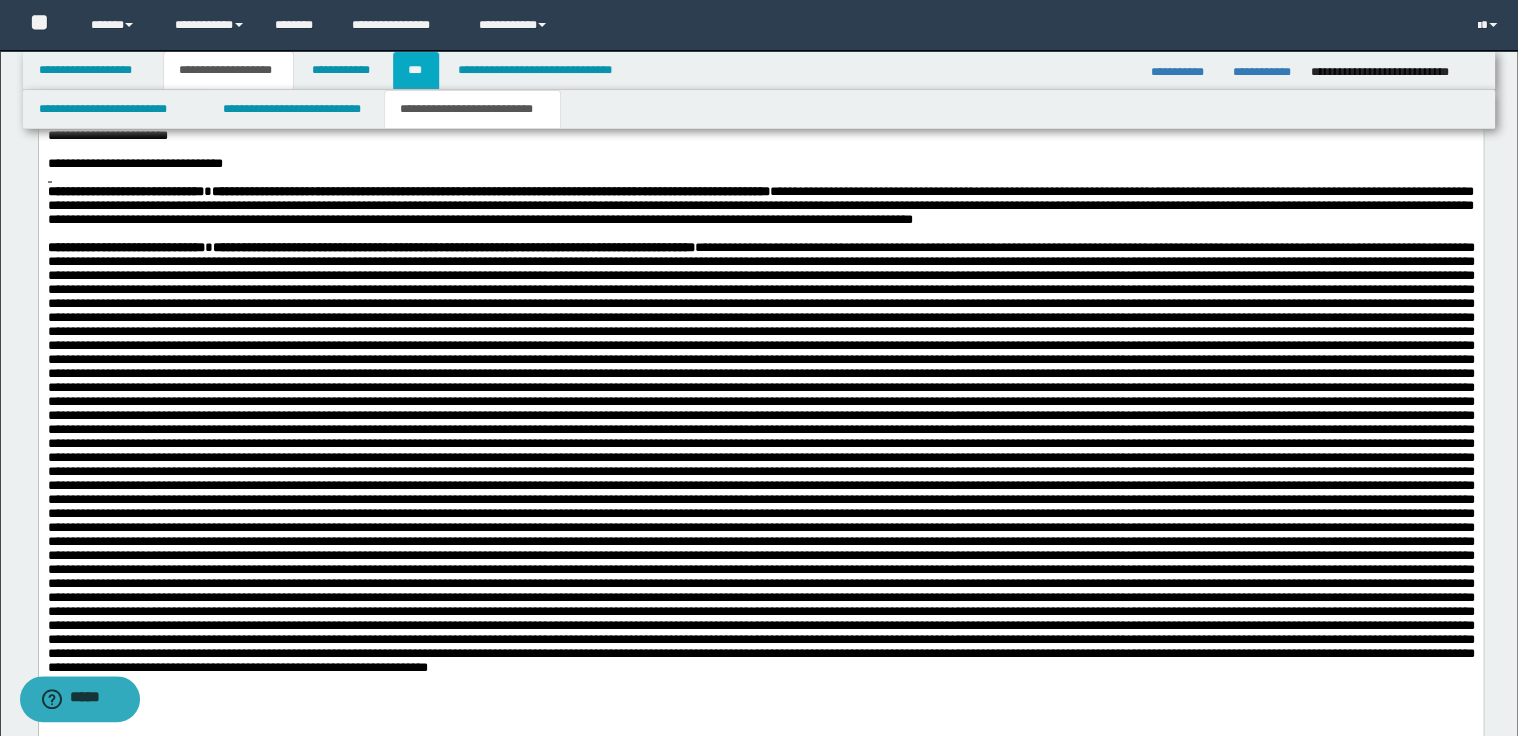 click on "***" at bounding box center (416, 70) 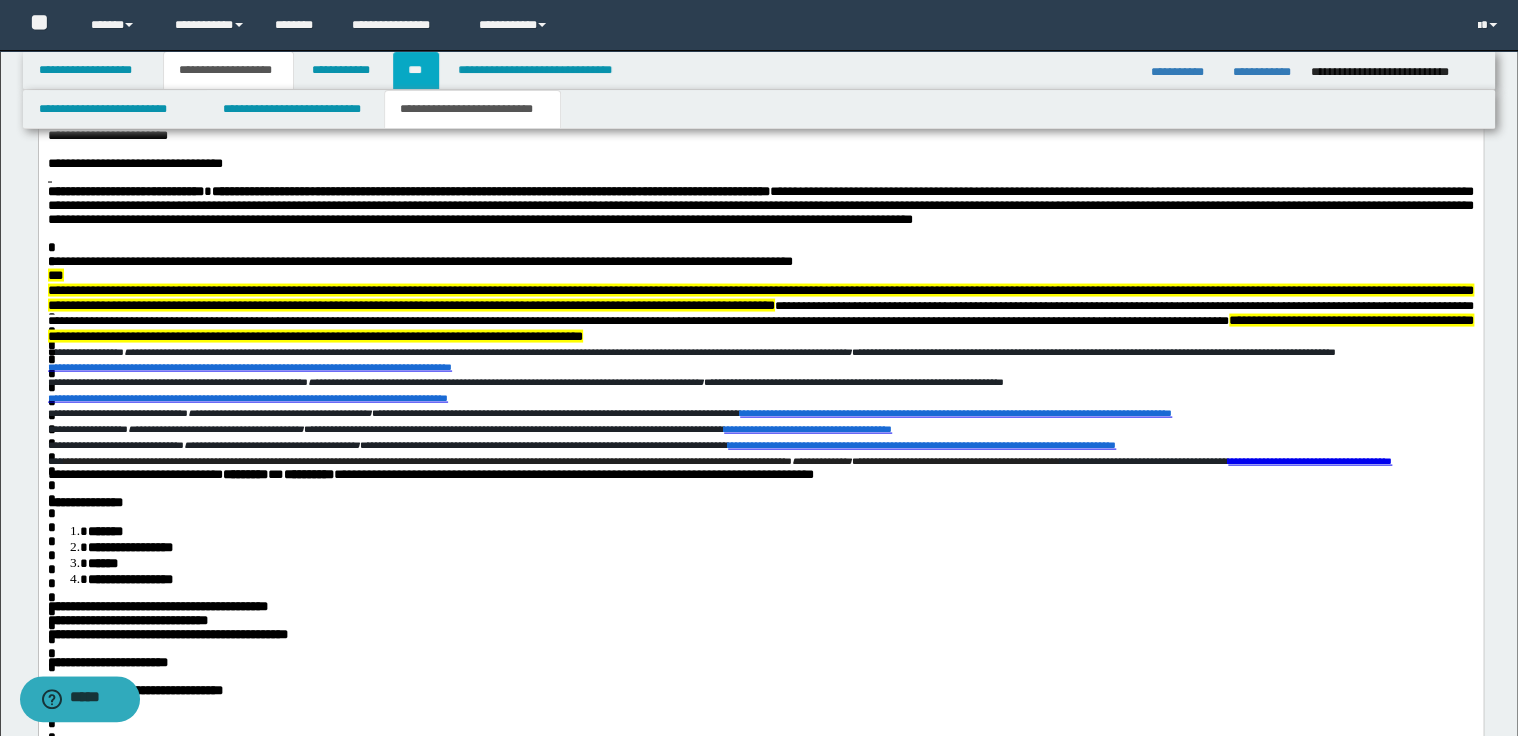 scroll, scrollTop: 0, scrollLeft: 0, axis: both 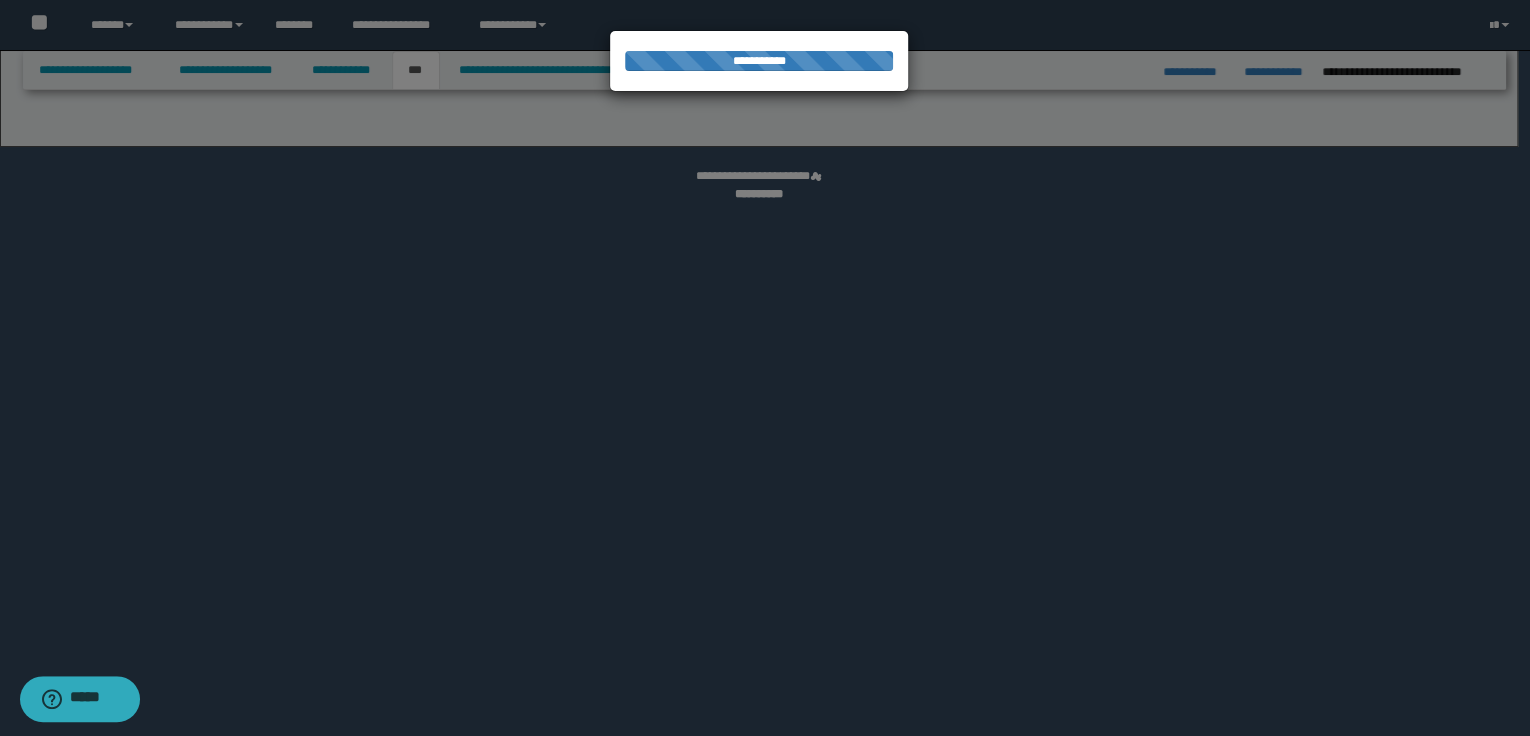 select on "**" 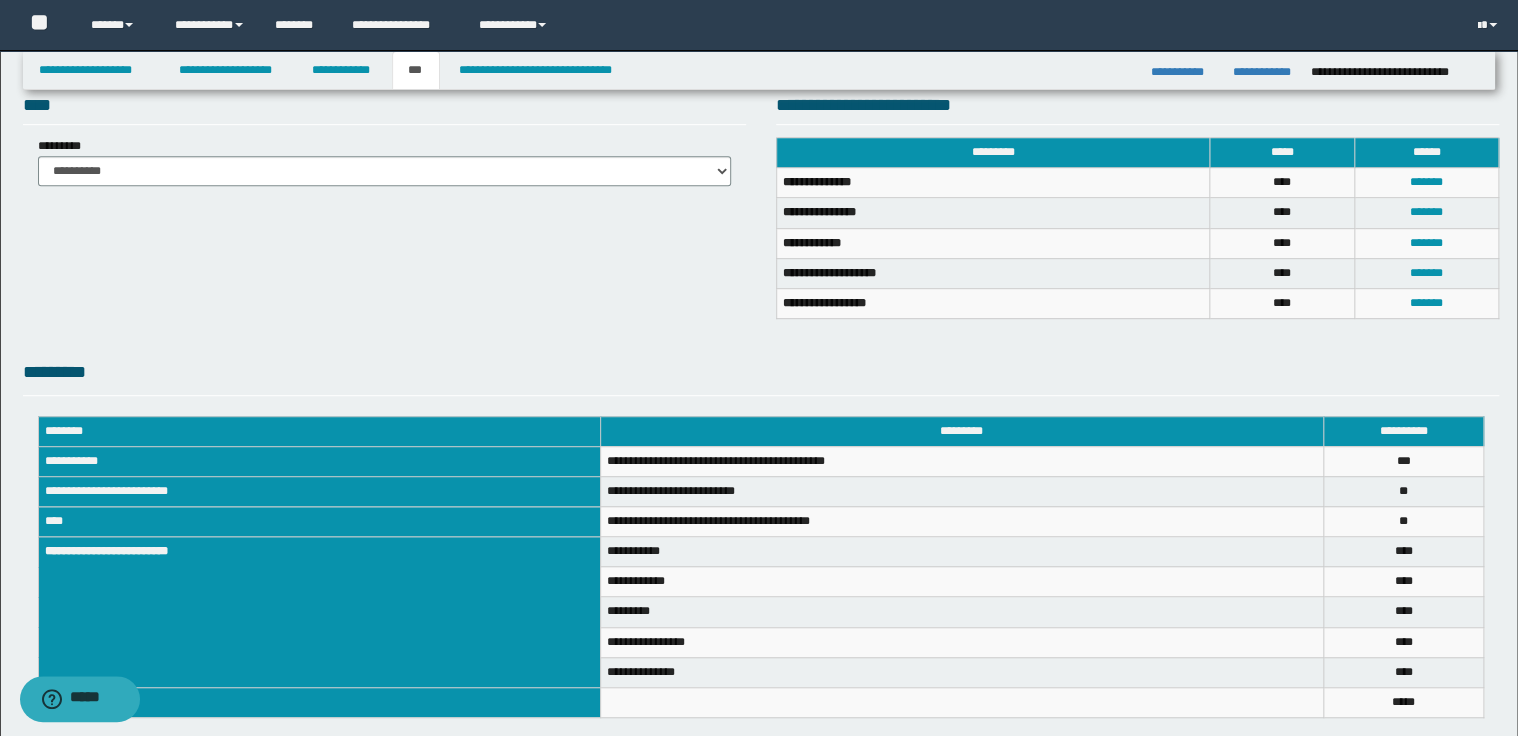 scroll, scrollTop: 528, scrollLeft: 0, axis: vertical 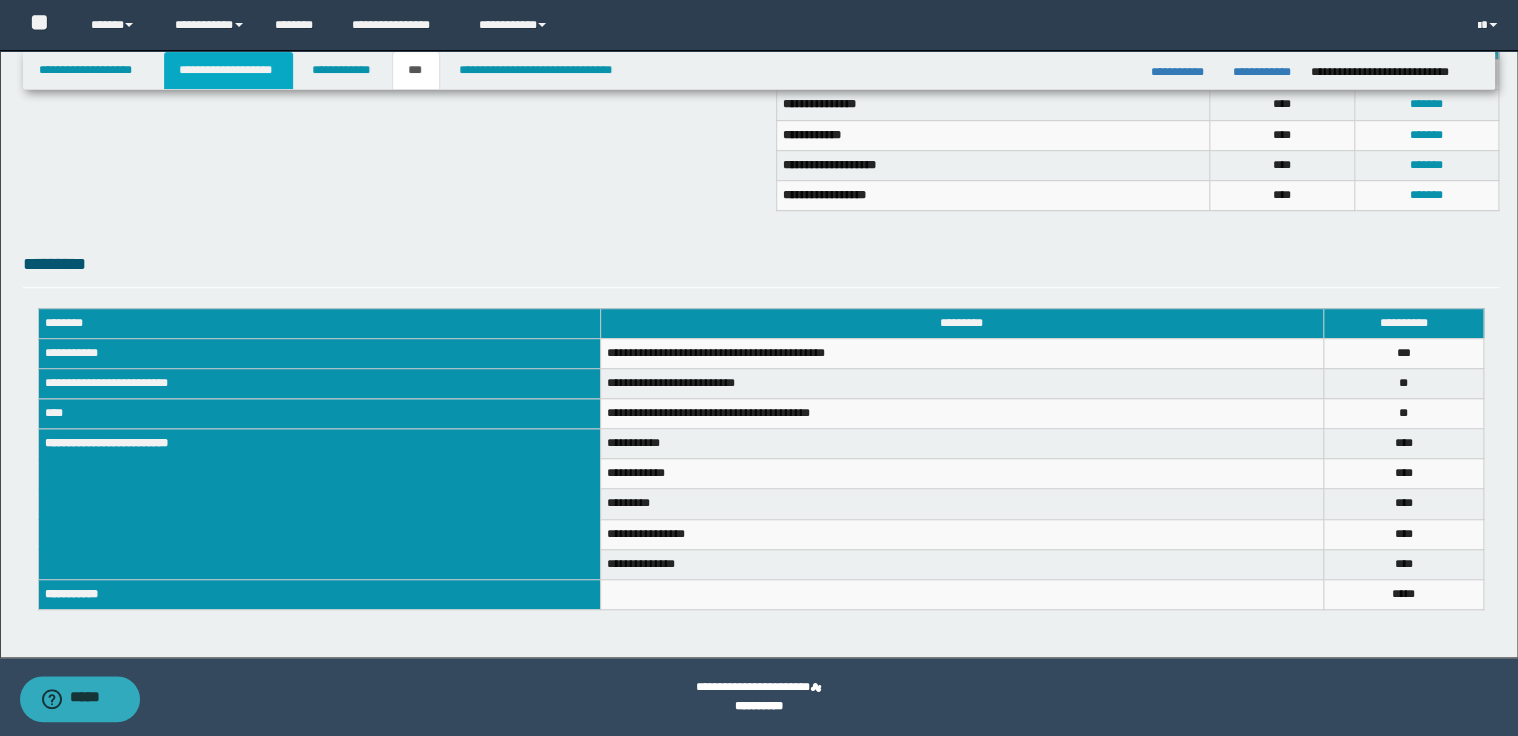click on "**********" at bounding box center [228, 70] 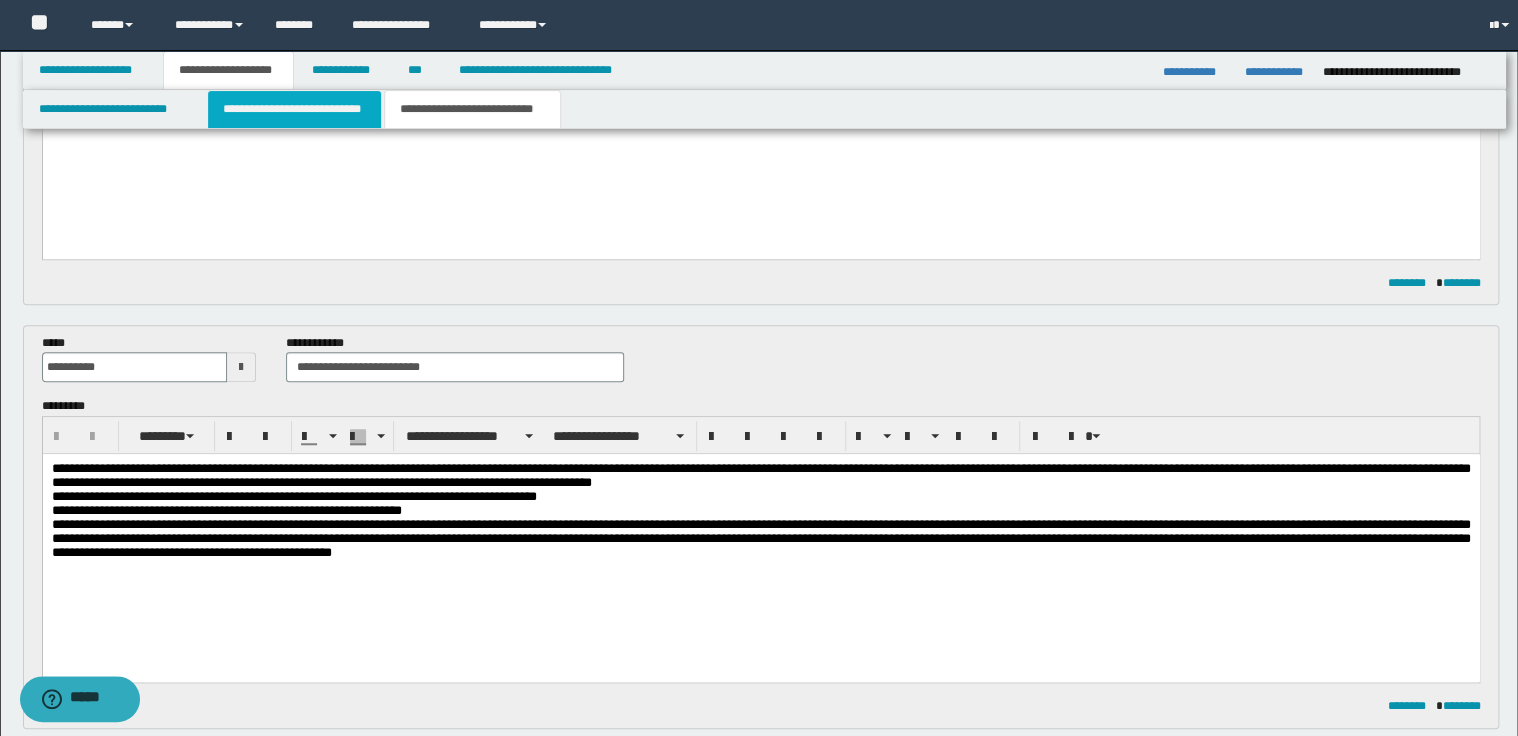 click on "**********" at bounding box center (294, 109) 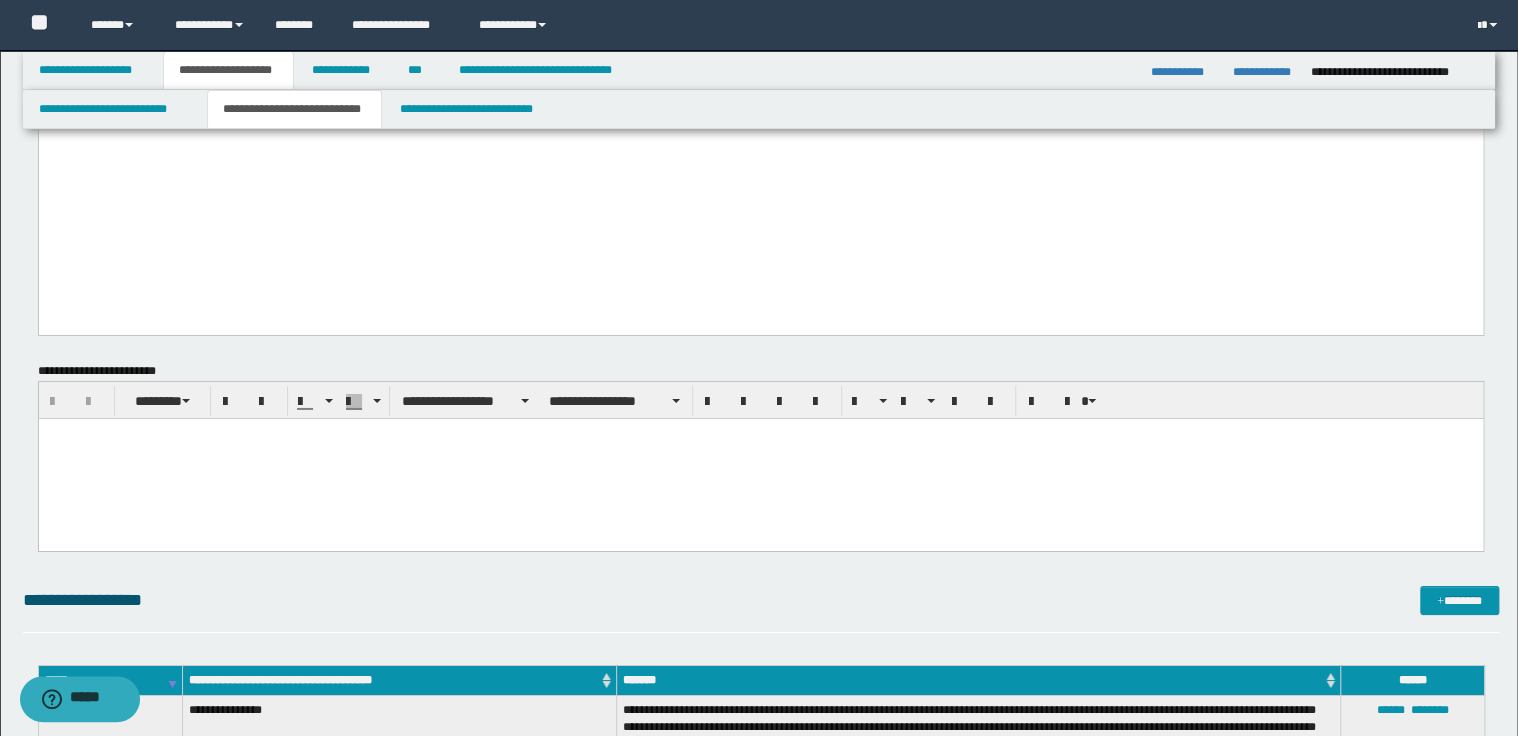 scroll, scrollTop: 6639, scrollLeft: 0, axis: vertical 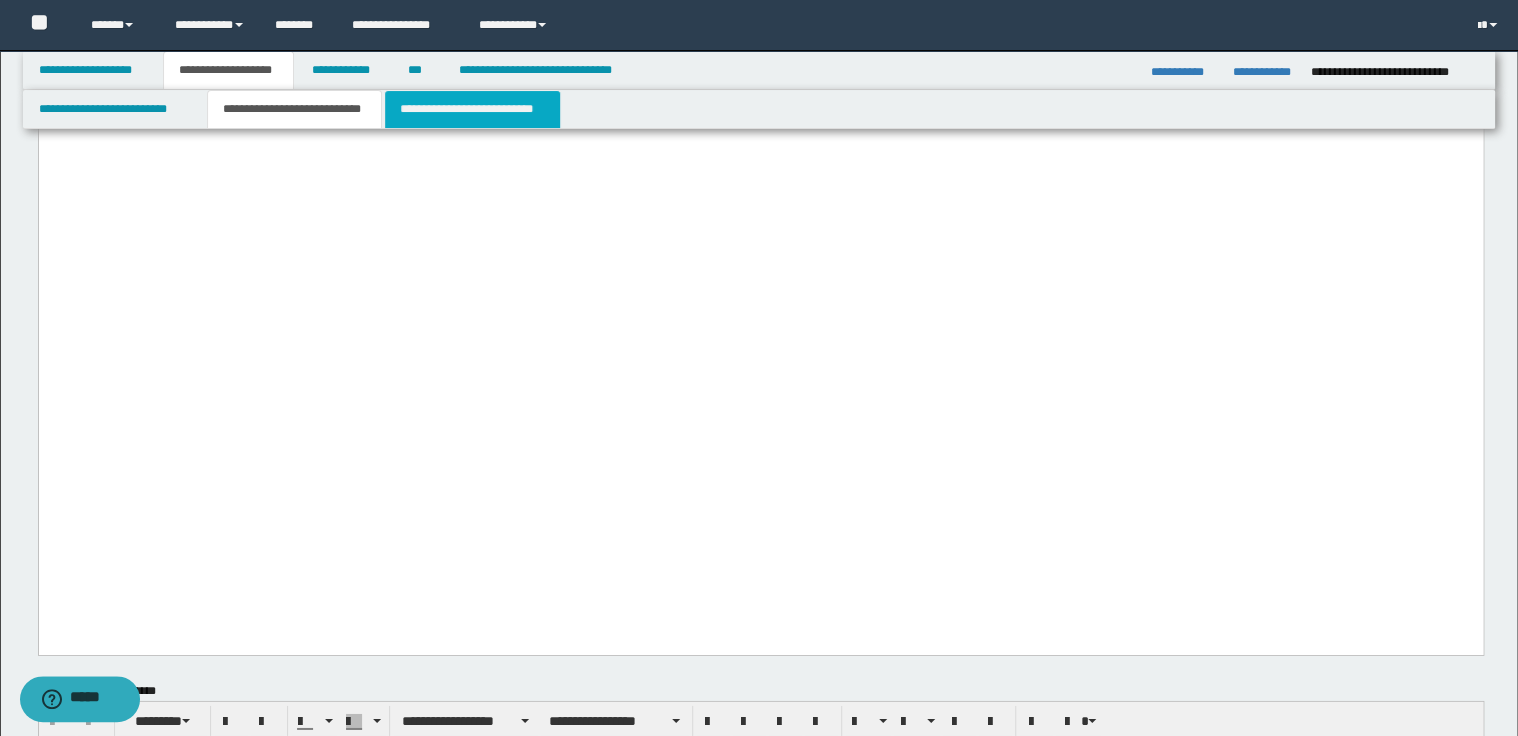 click on "**********" at bounding box center (472, 109) 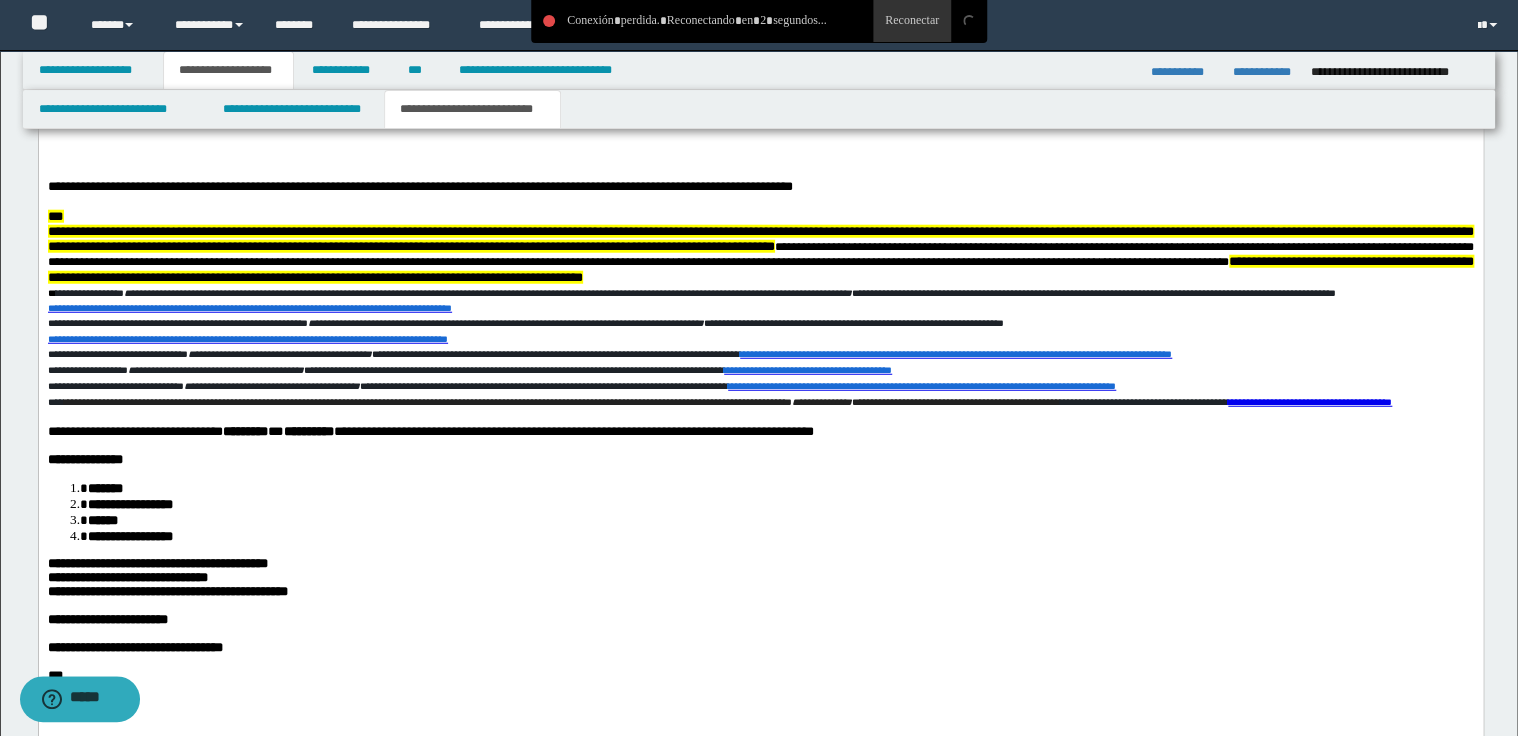 scroll, scrollTop: 2351, scrollLeft: 0, axis: vertical 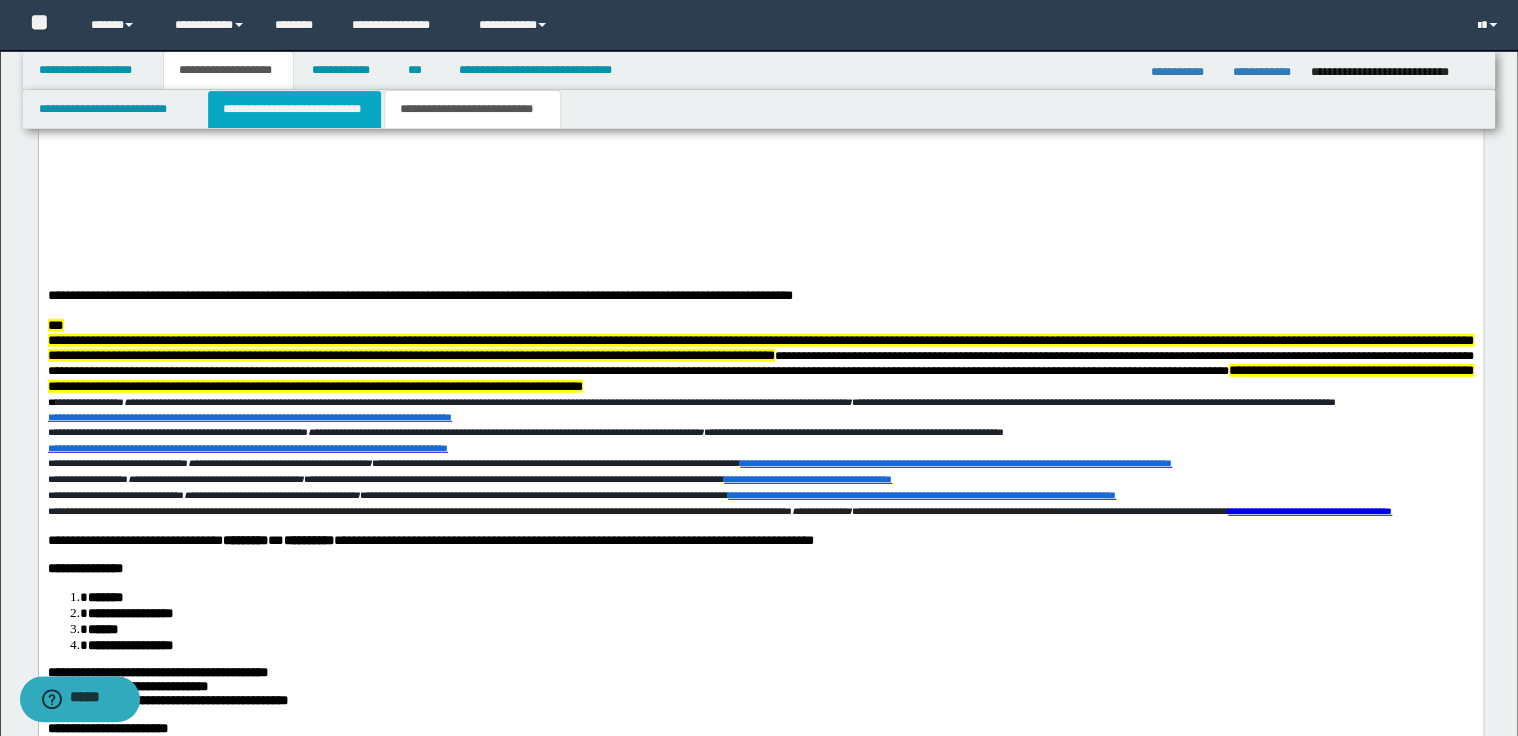 click on "**********" at bounding box center [294, 109] 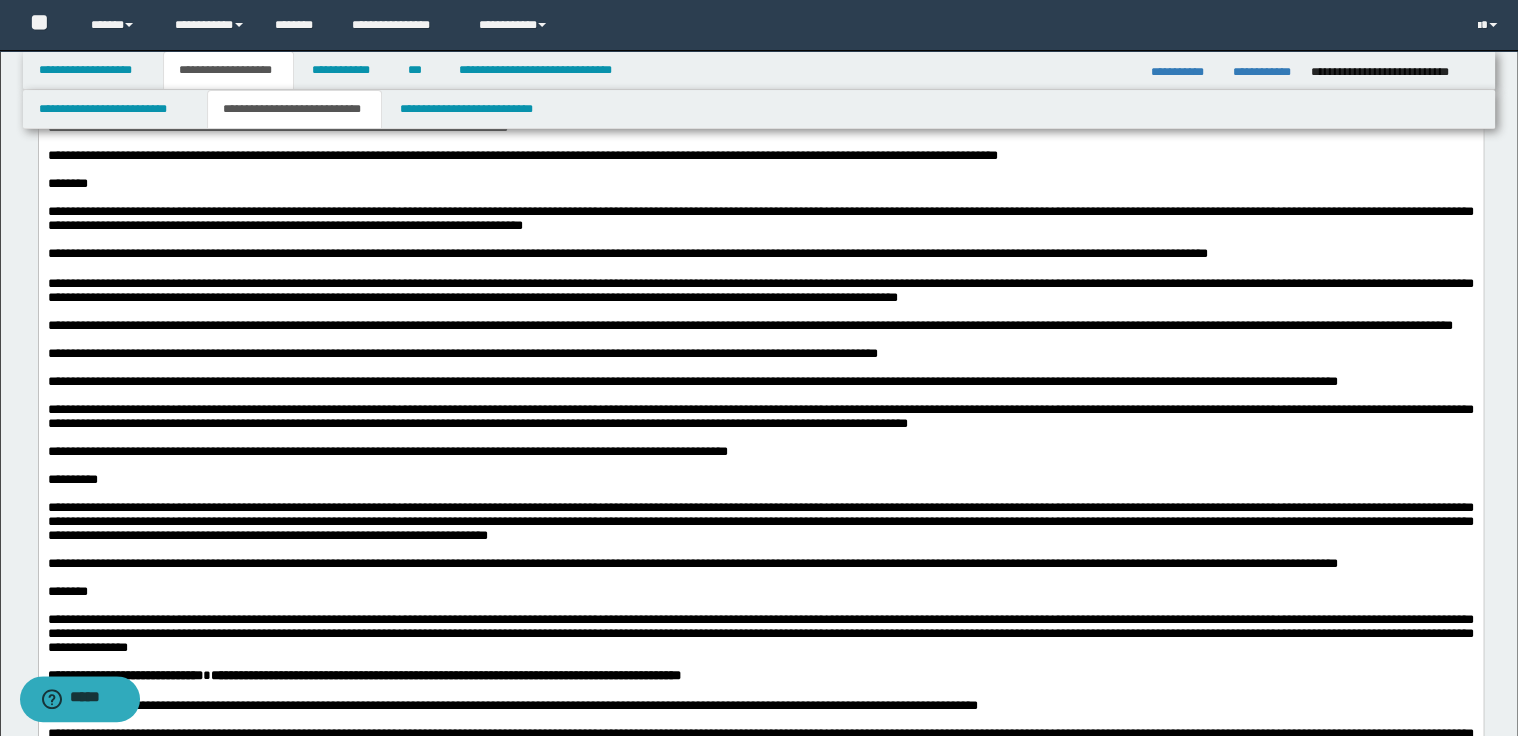 scroll, scrollTop: 1071, scrollLeft: 0, axis: vertical 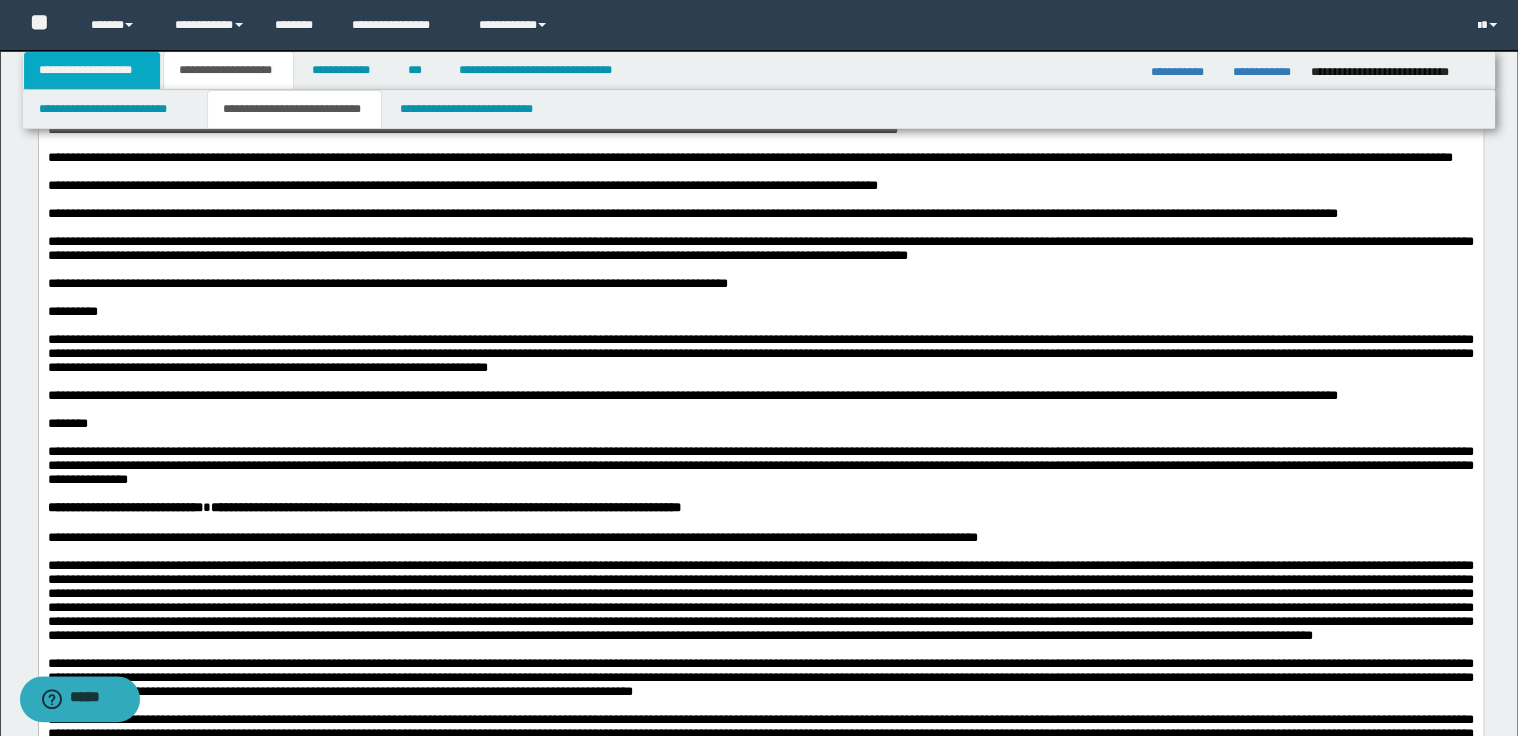 click on "**********" at bounding box center [92, 70] 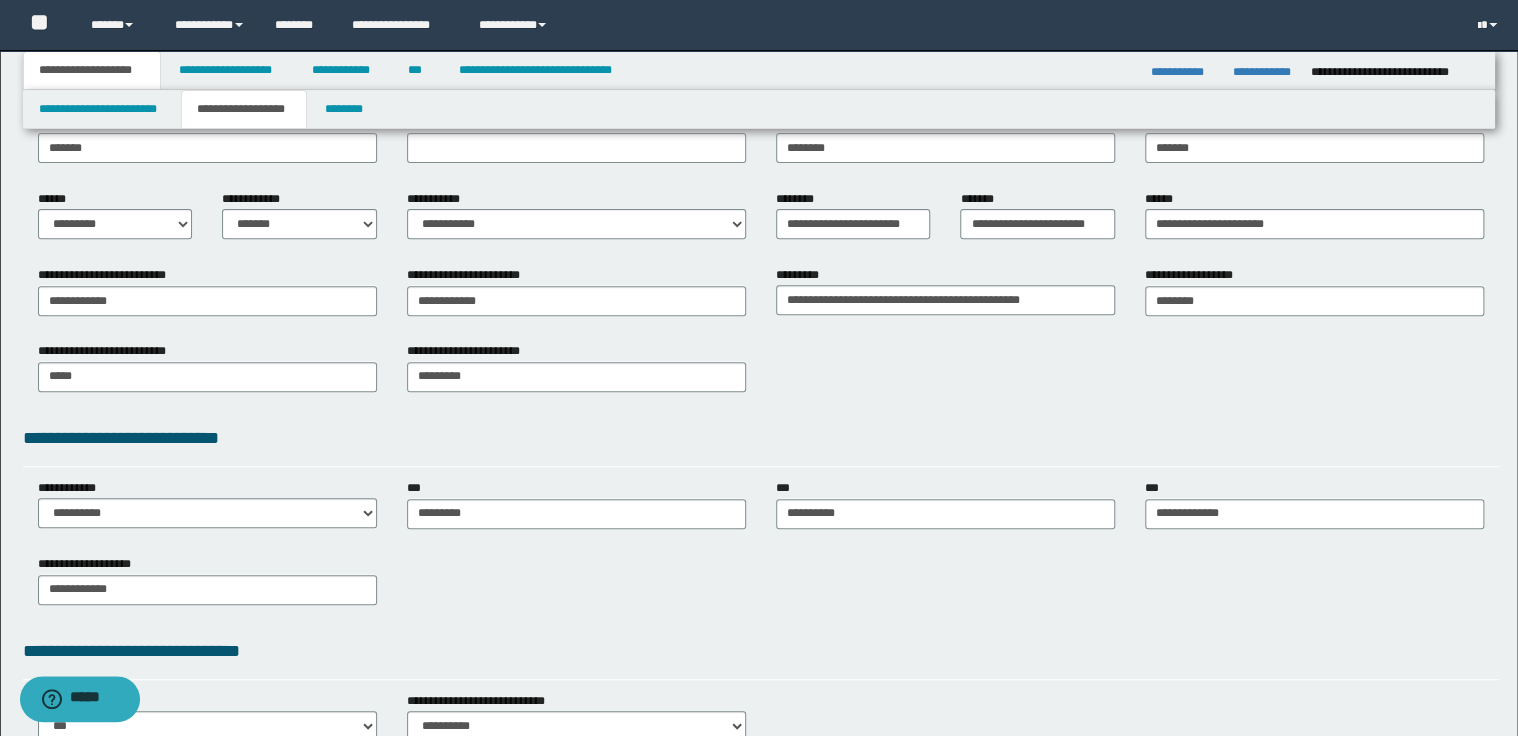 scroll, scrollTop: 210, scrollLeft: 0, axis: vertical 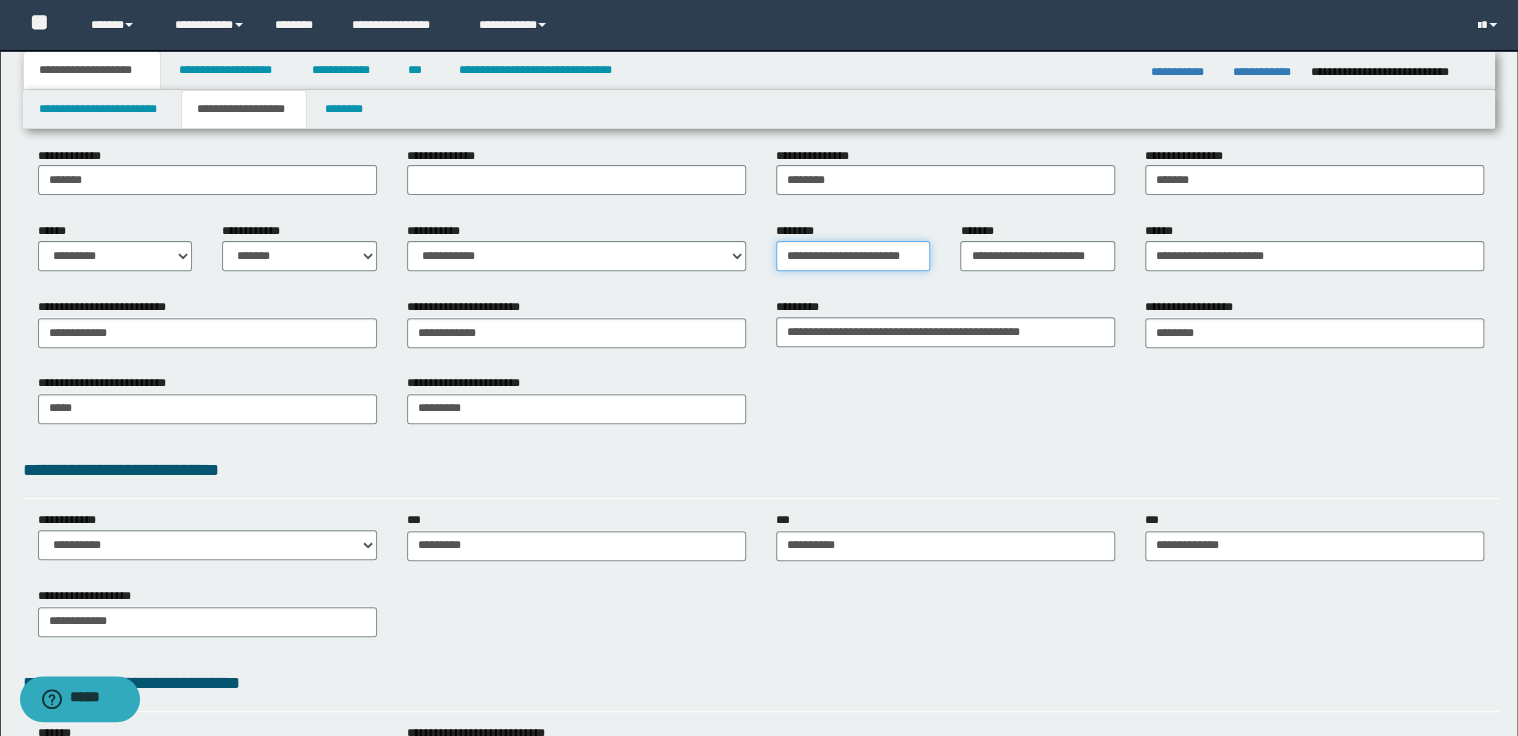 drag, startPoint x: 862, startPoint y: 252, endPoint x: 922, endPoint y: 254, distance: 60.033325 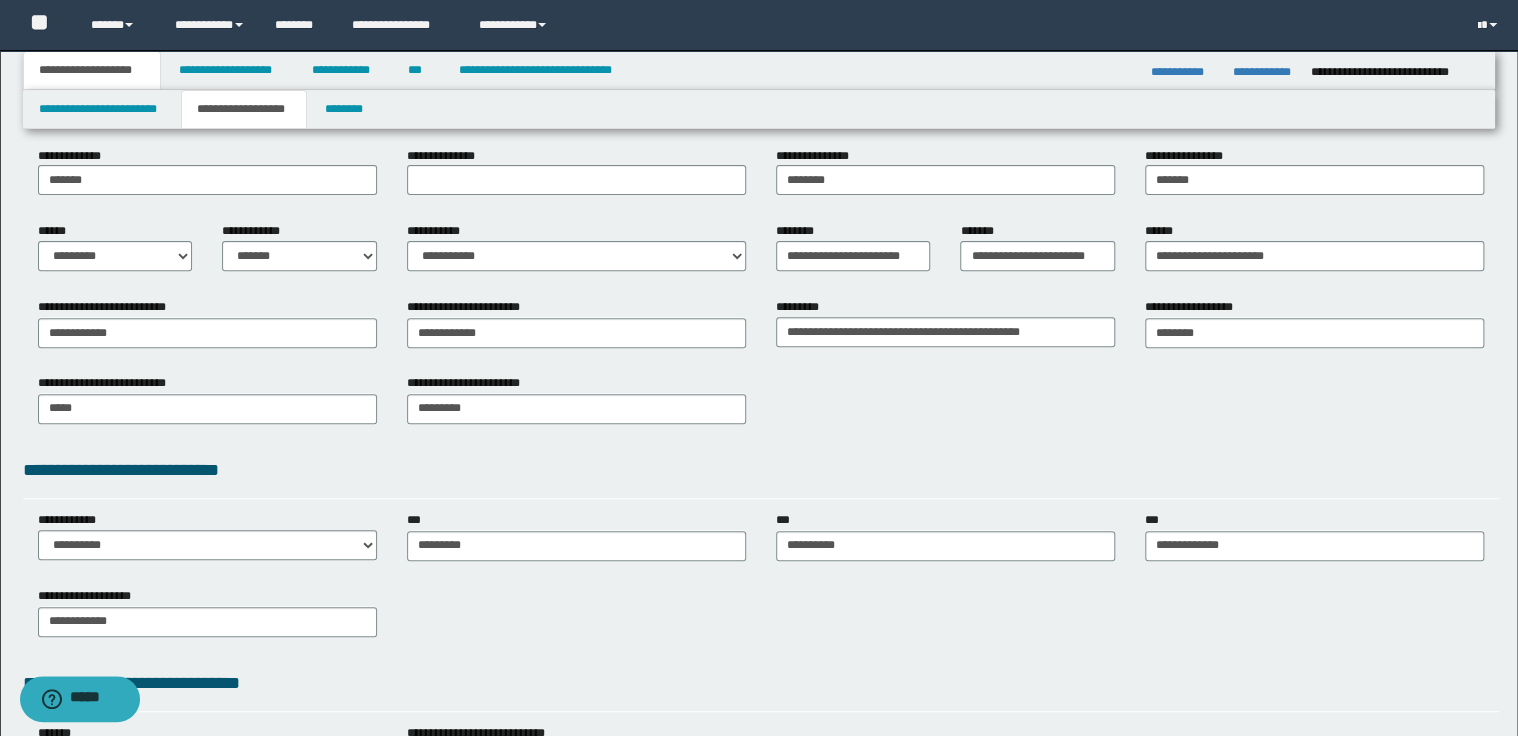 scroll, scrollTop: 0, scrollLeft: 0, axis: both 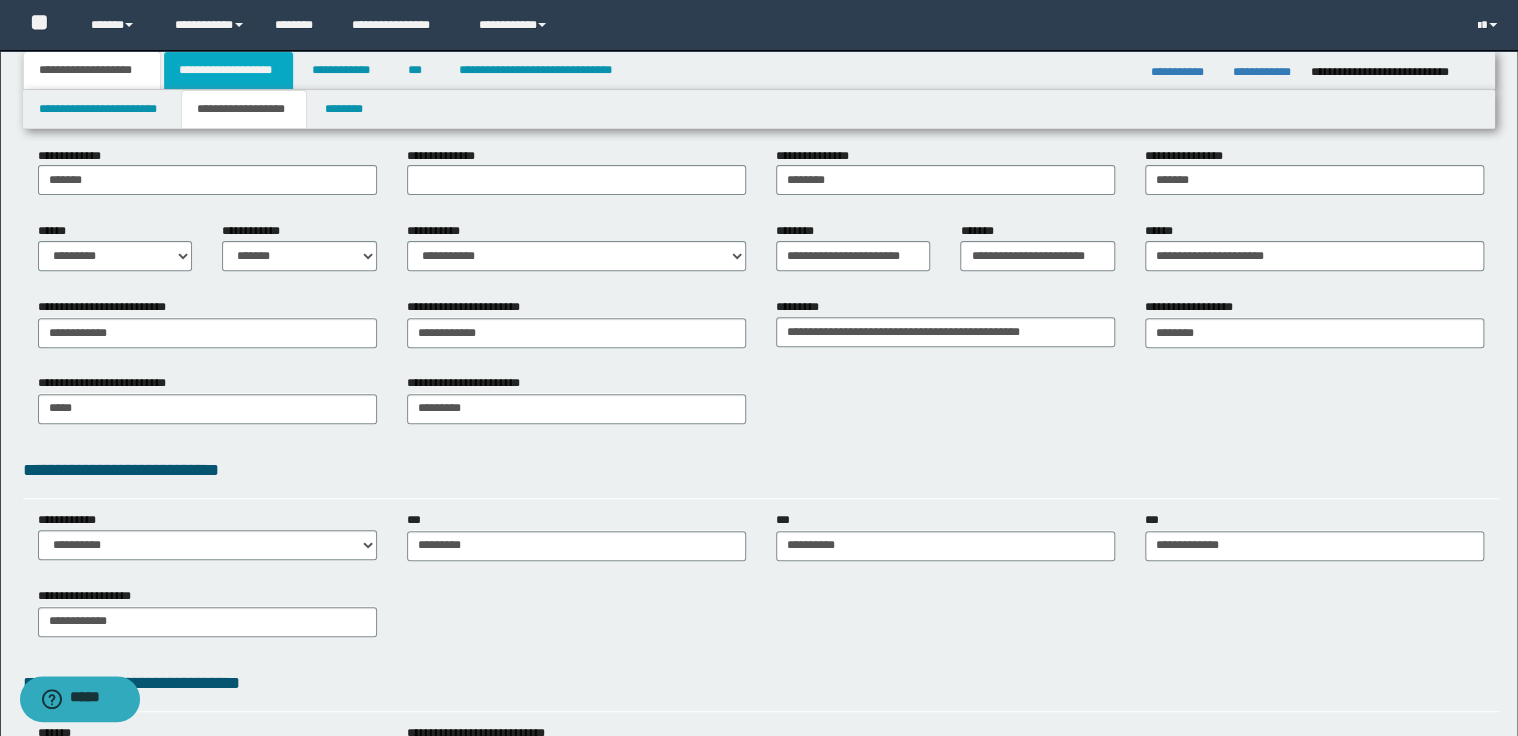 click on "**********" at bounding box center [228, 70] 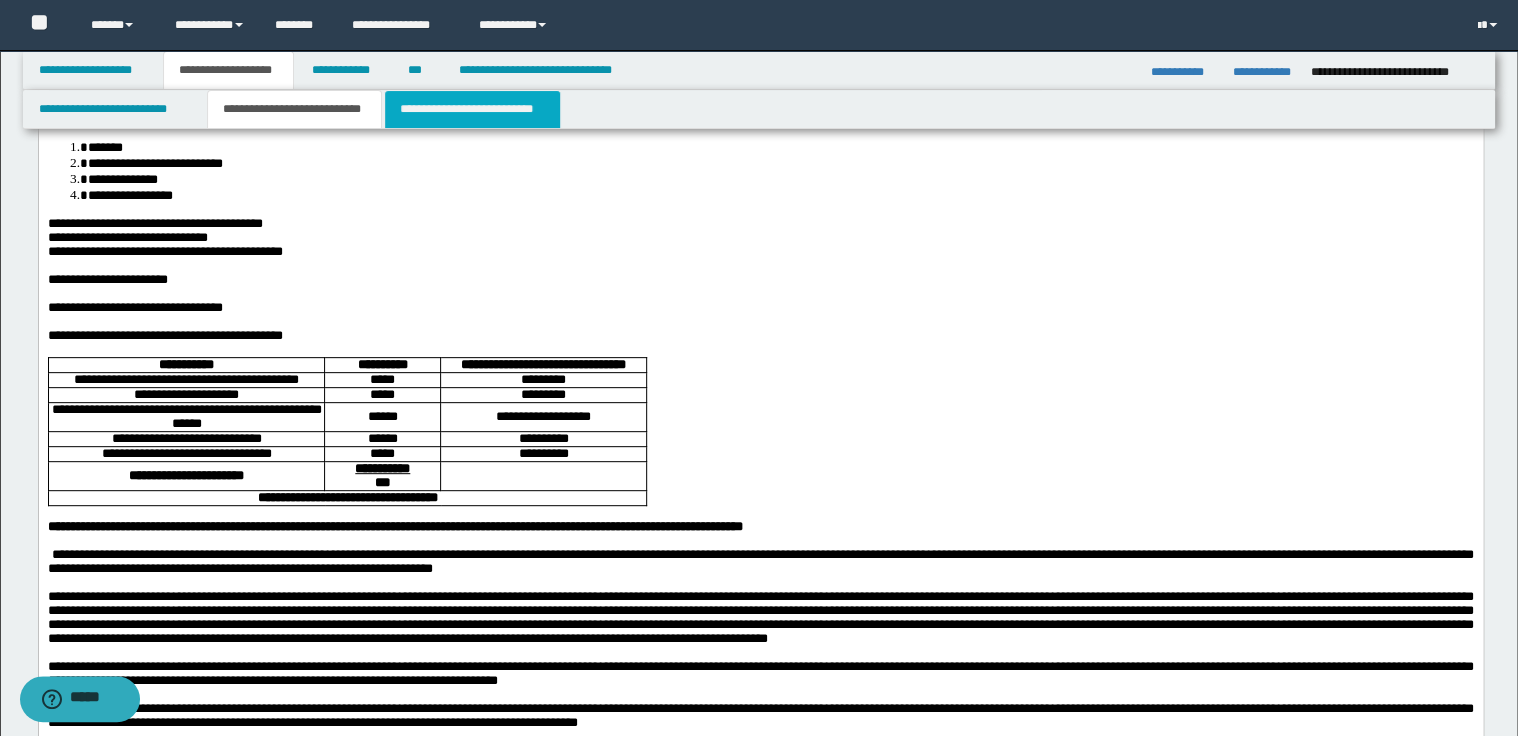 click on "**********" at bounding box center [472, 109] 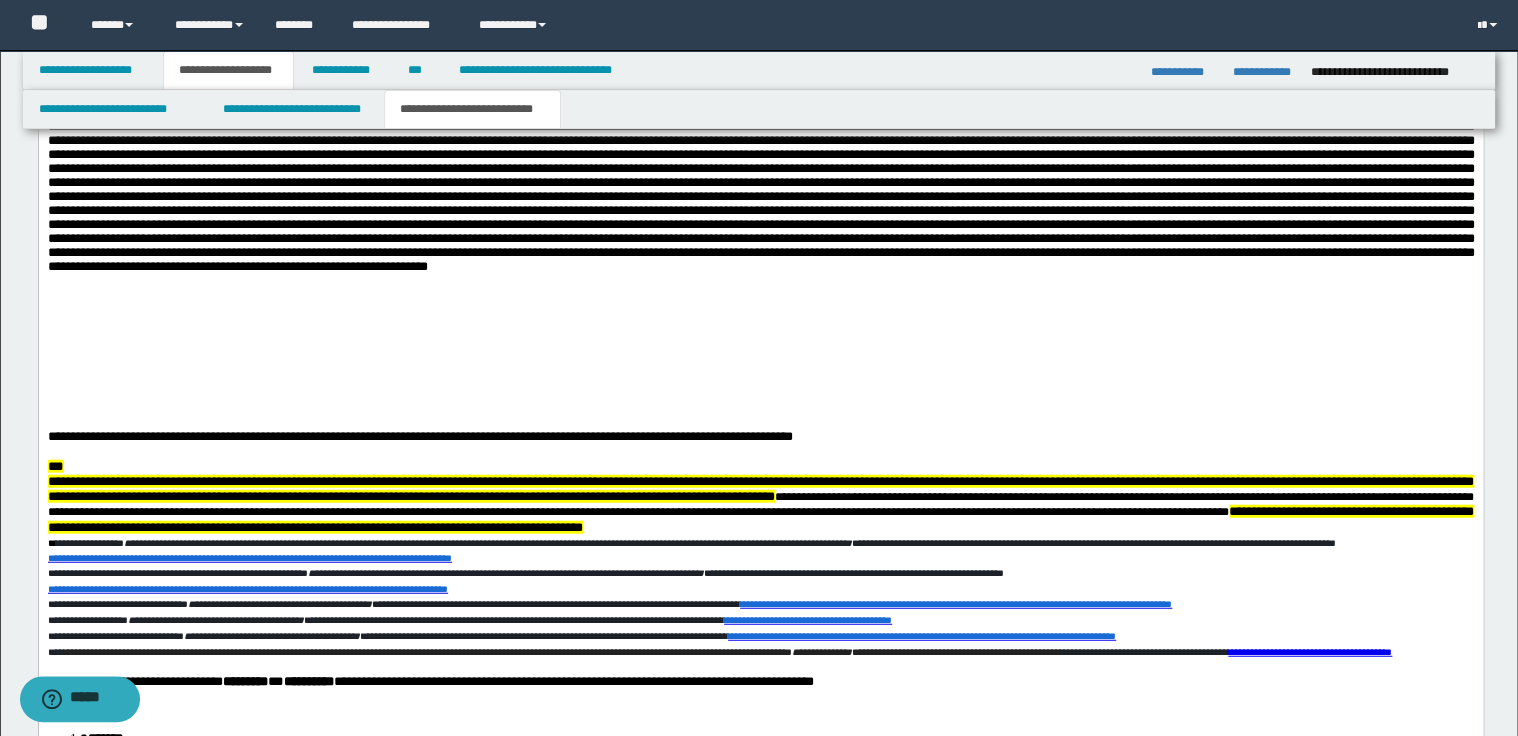 scroll, scrollTop: 2370, scrollLeft: 0, axis: vertical 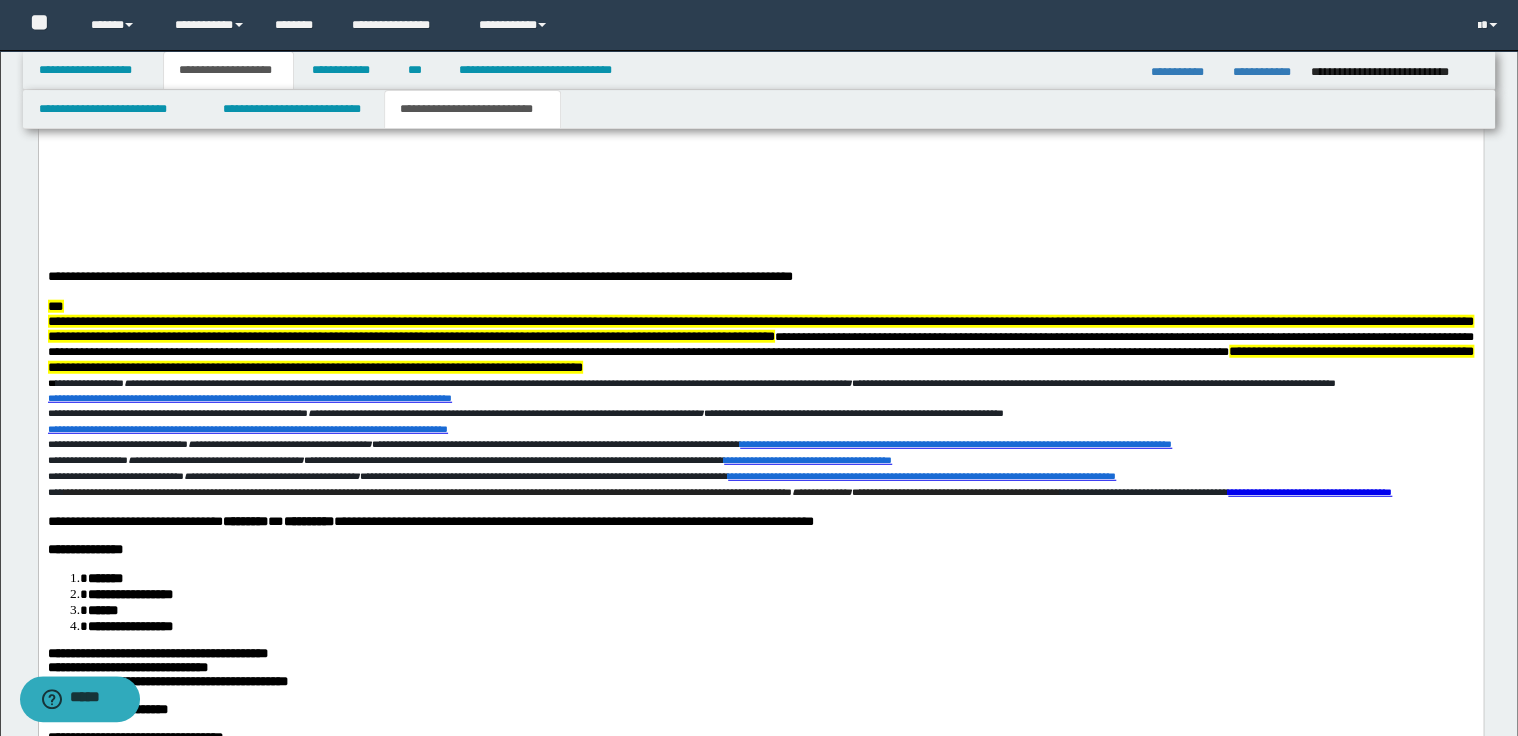 click on "**********" at bounding box center [760, 277] 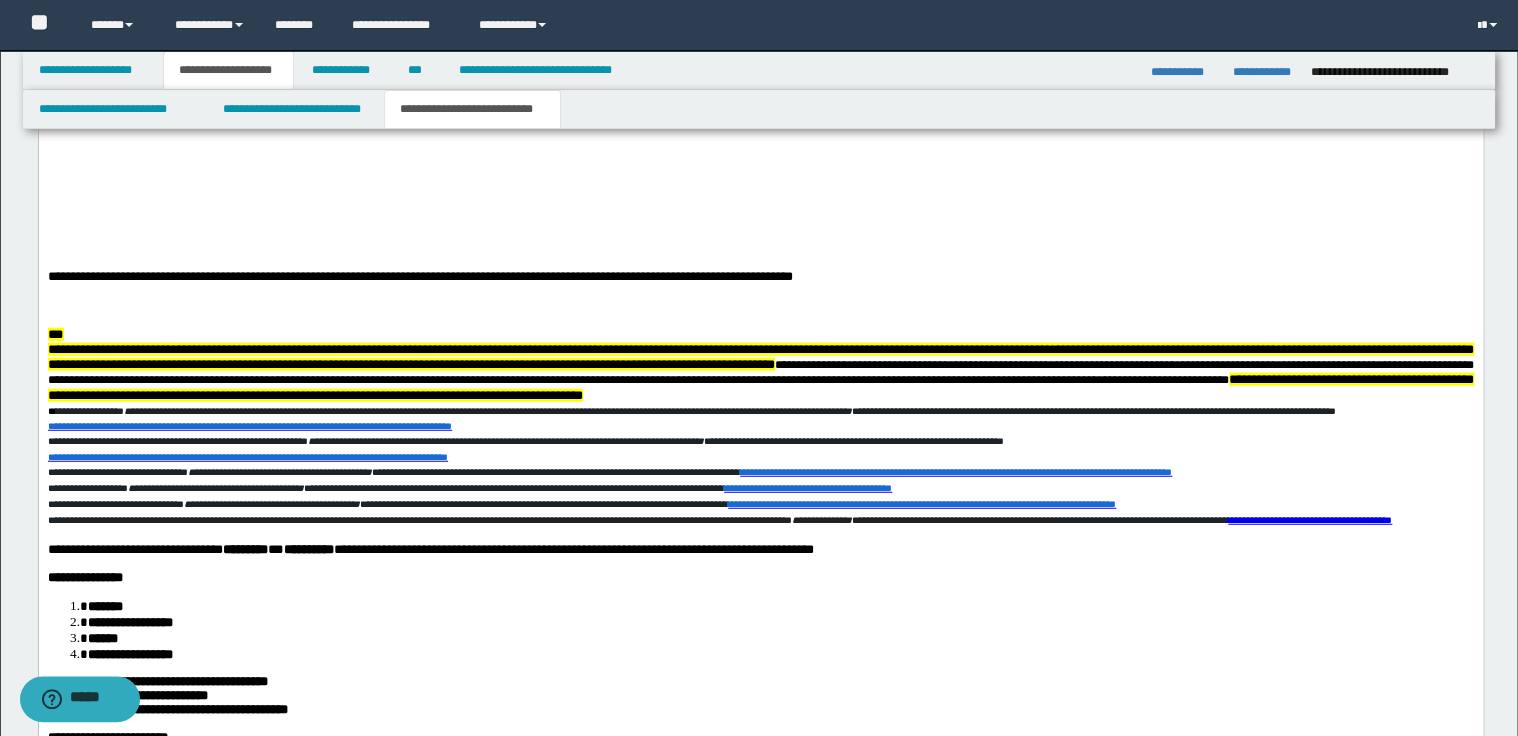 type 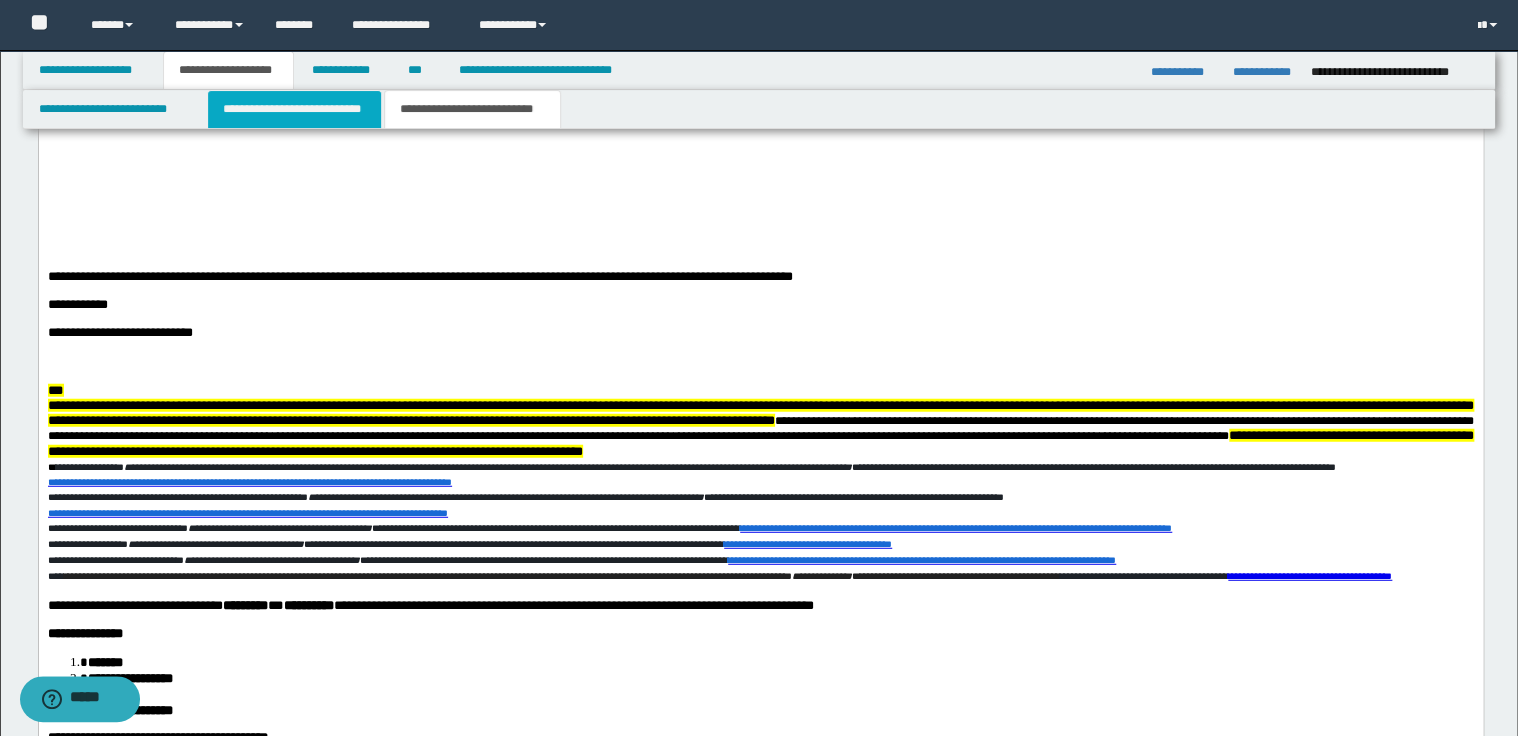 click on "**********" at bounding box center [294, 109] 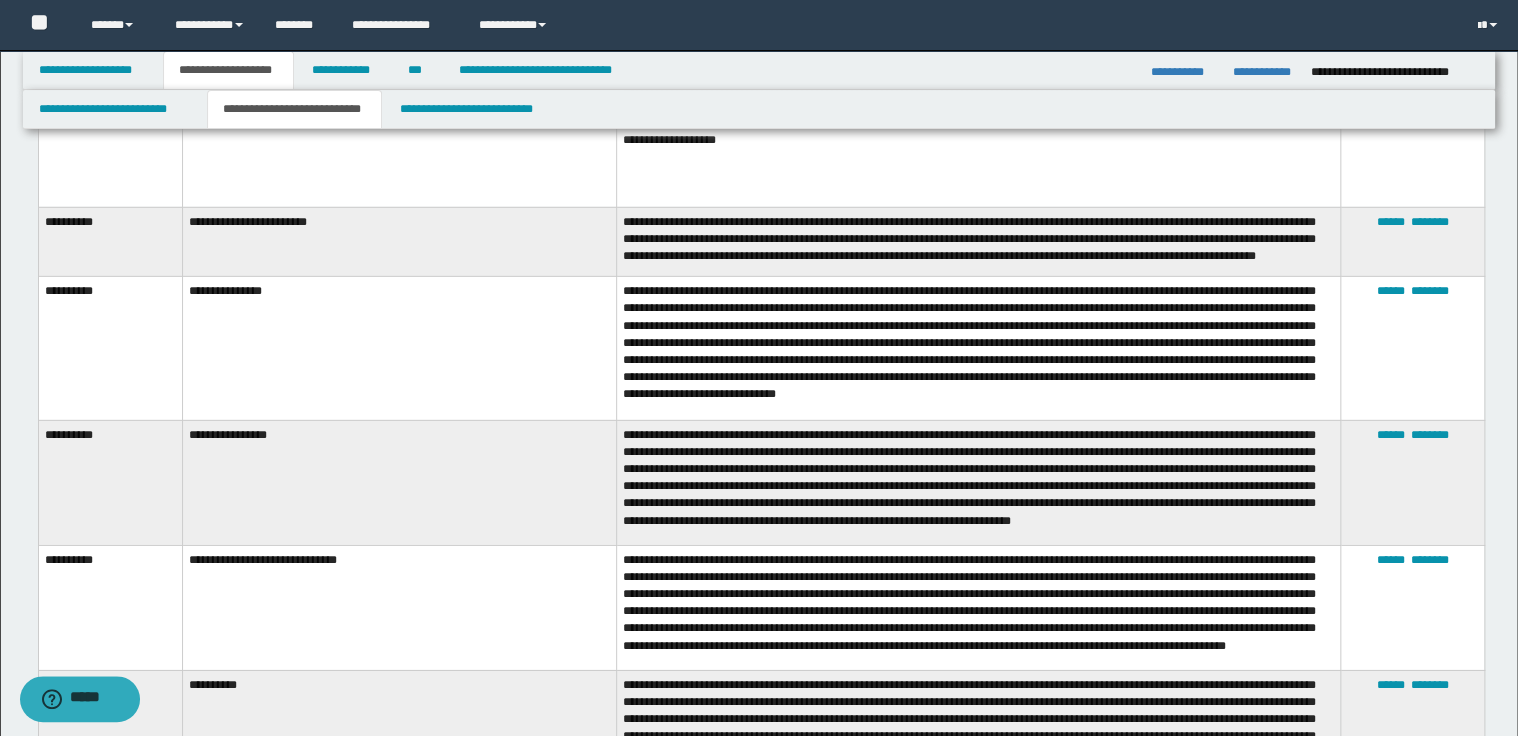 scroll, scrollTop: 10450, scrollLeft: 0, axis: vertical 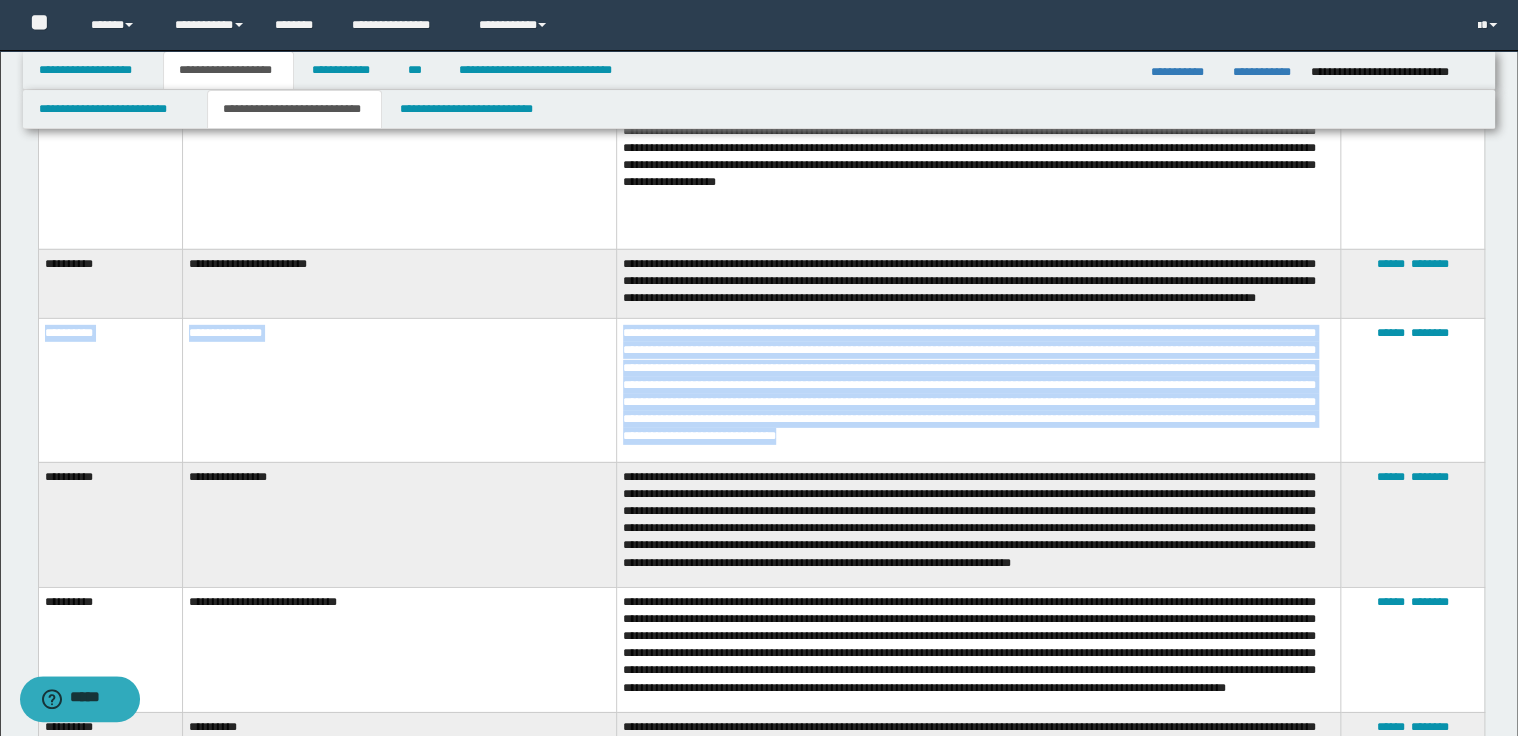 drag, startPoint x: 44, startPoint y: 338, endPoint x: 1255, endPoint y: 441, distance: 1215.3723 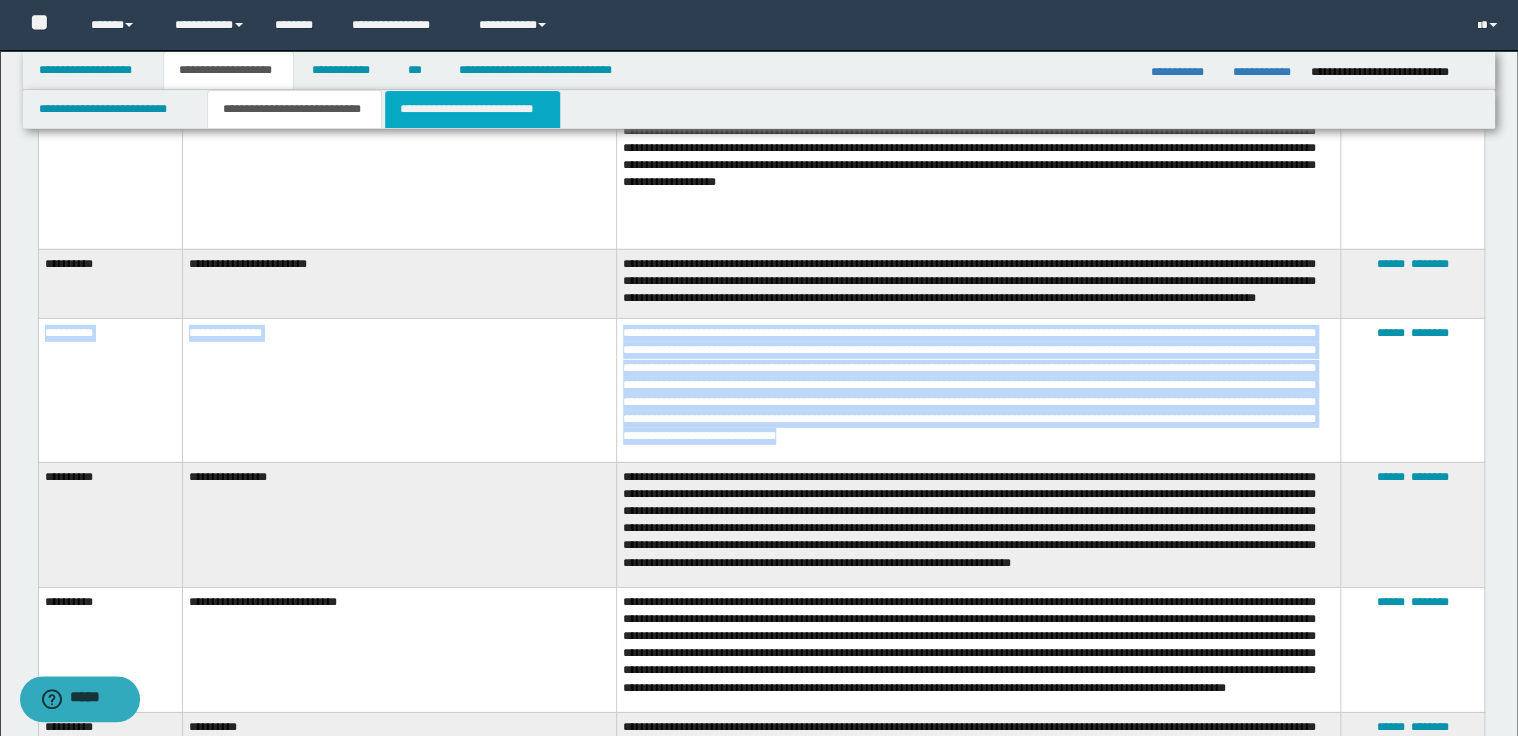 click on "**********" at bounding box center [472, 109] 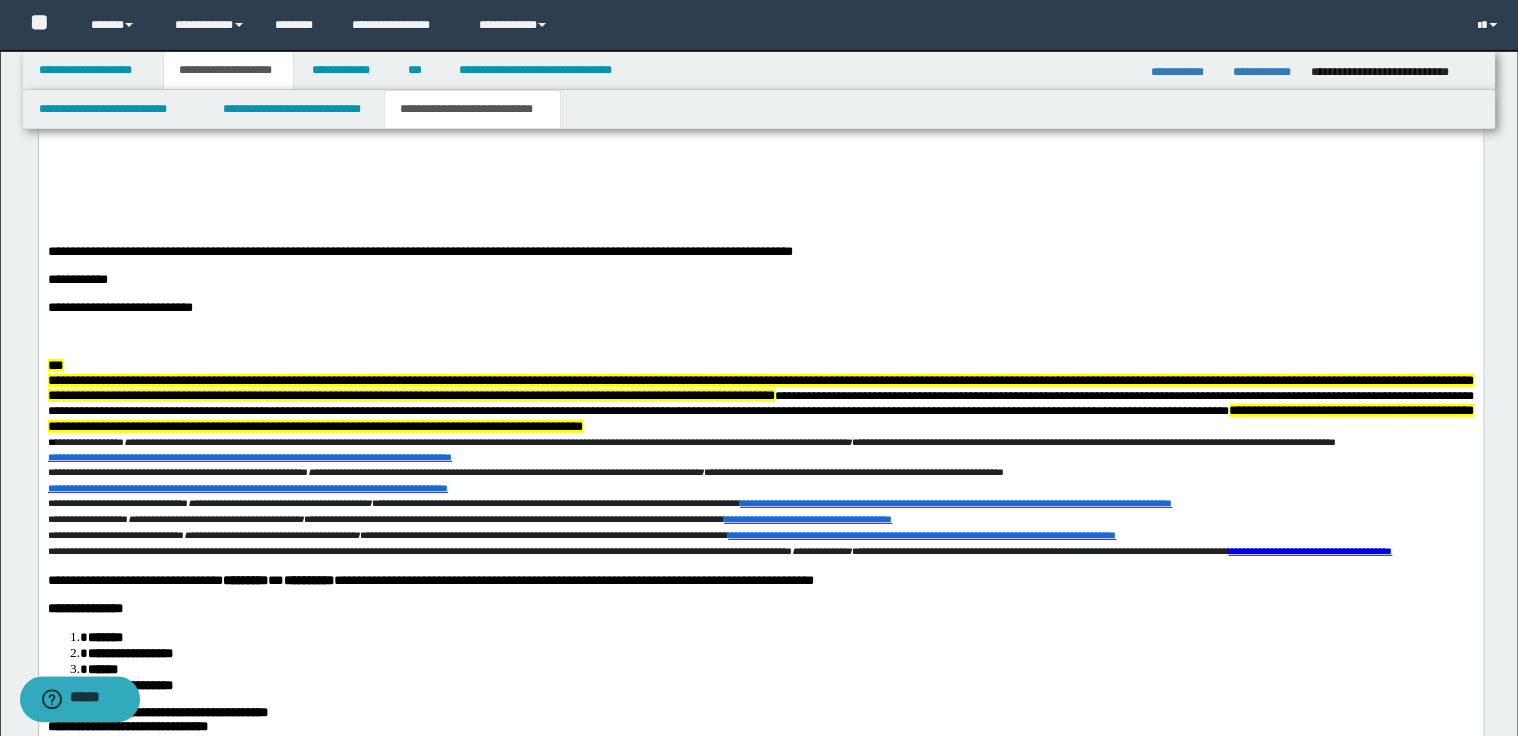 scroll, scrollTop: 2367, scrollLeft: 0, axis: vertical 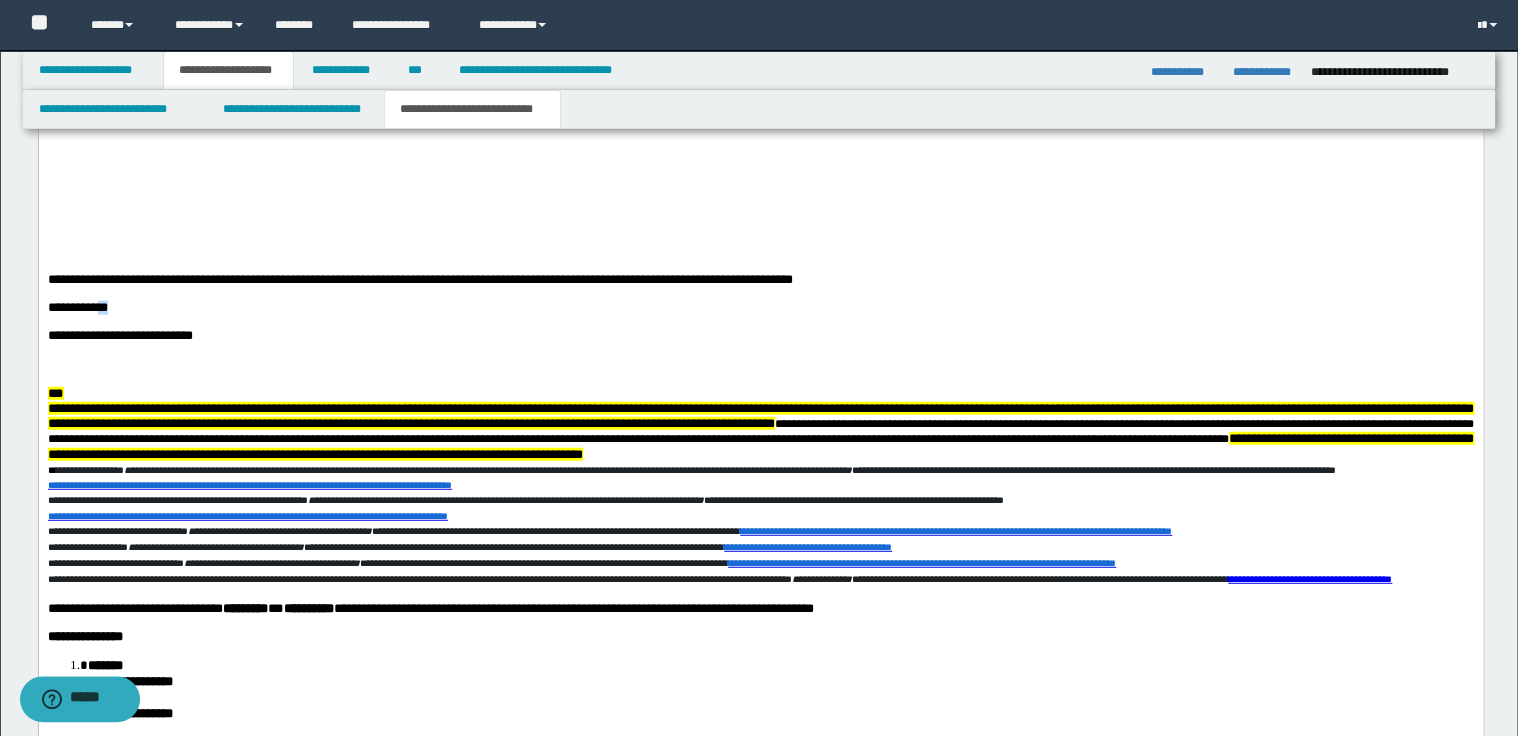 drag, startPoint x: 108, startPoint y: 370, endPoint x: 95, endPoint y: 370, distance: 13 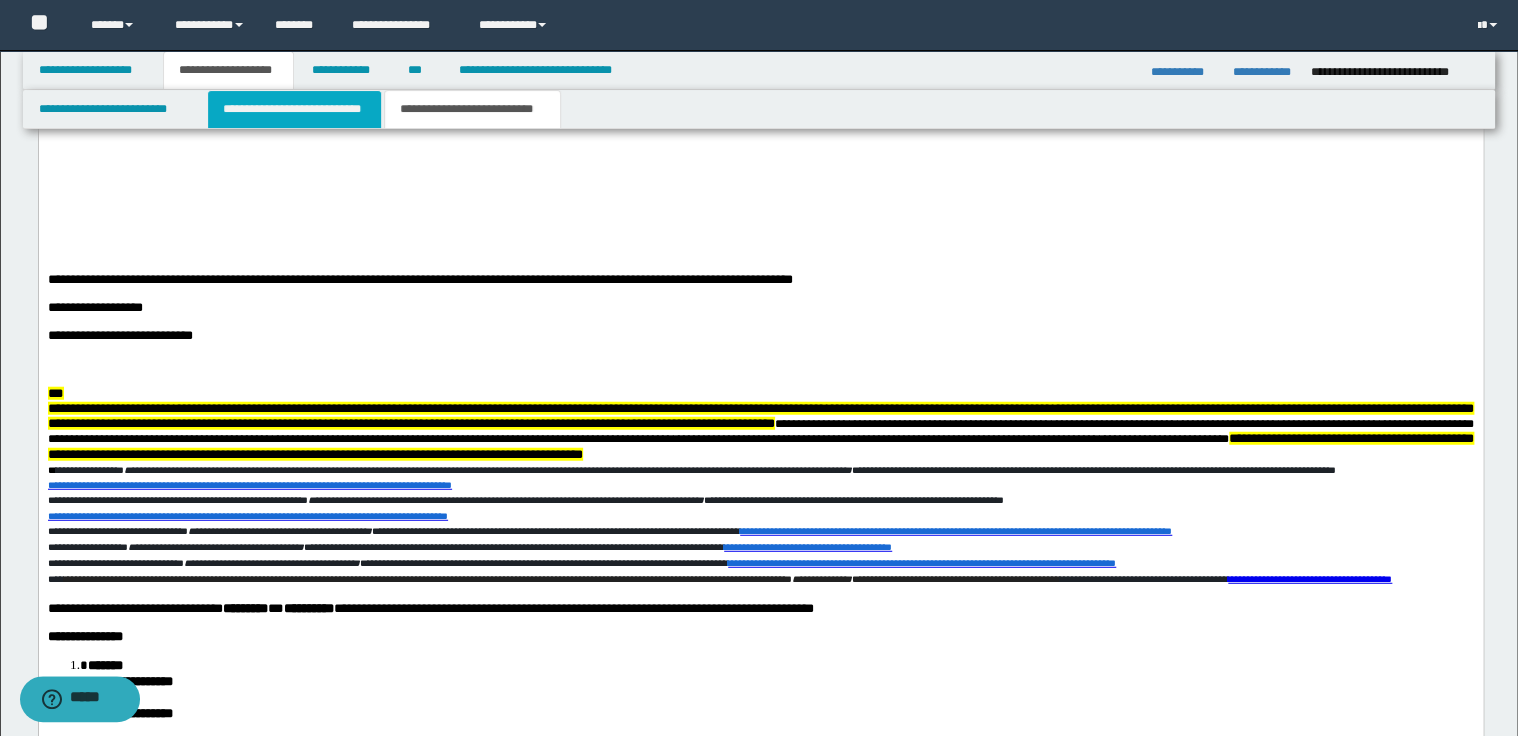 click on "**********" at bounding box center [294, 109] 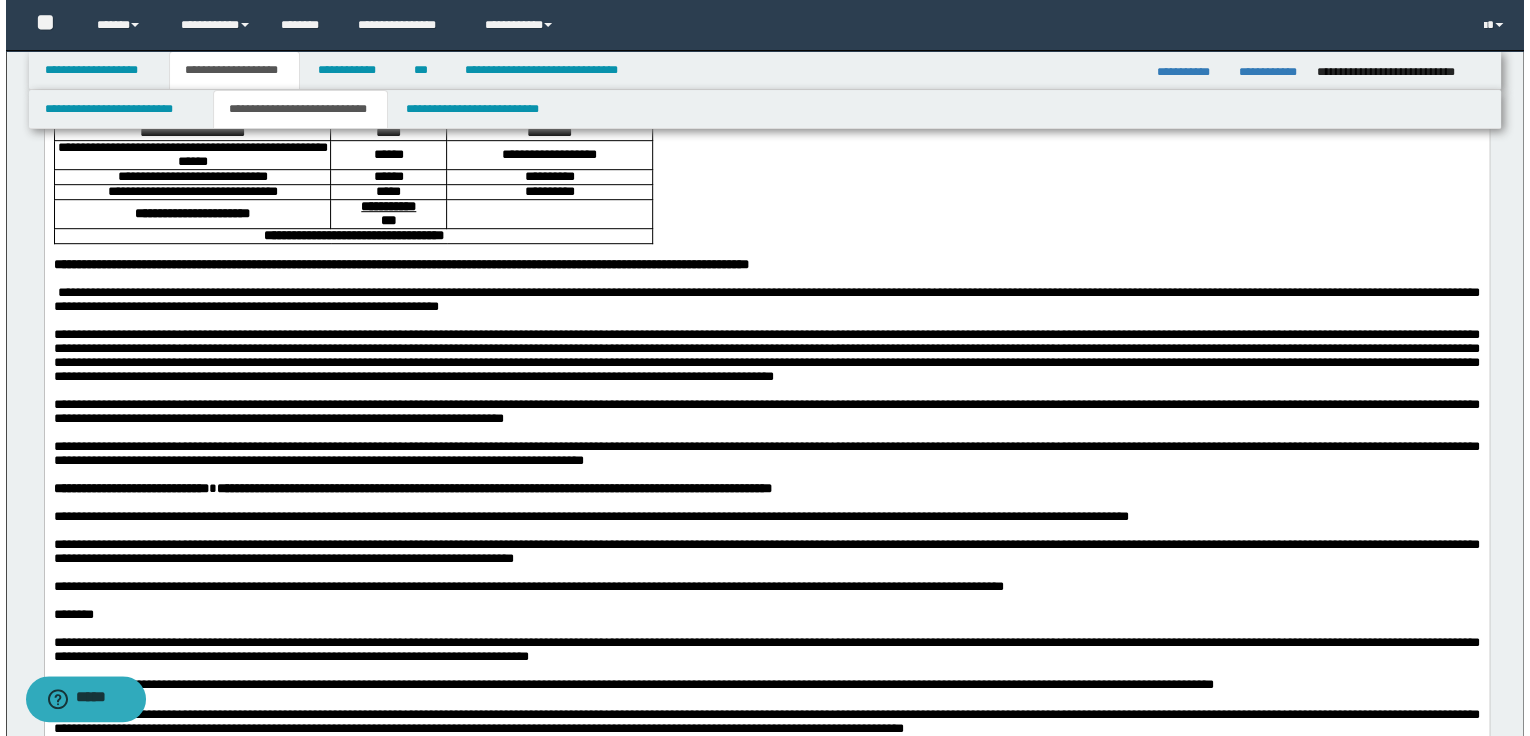 scroll, scrollTop: 367, scrollLeft: 0, axis: vertical 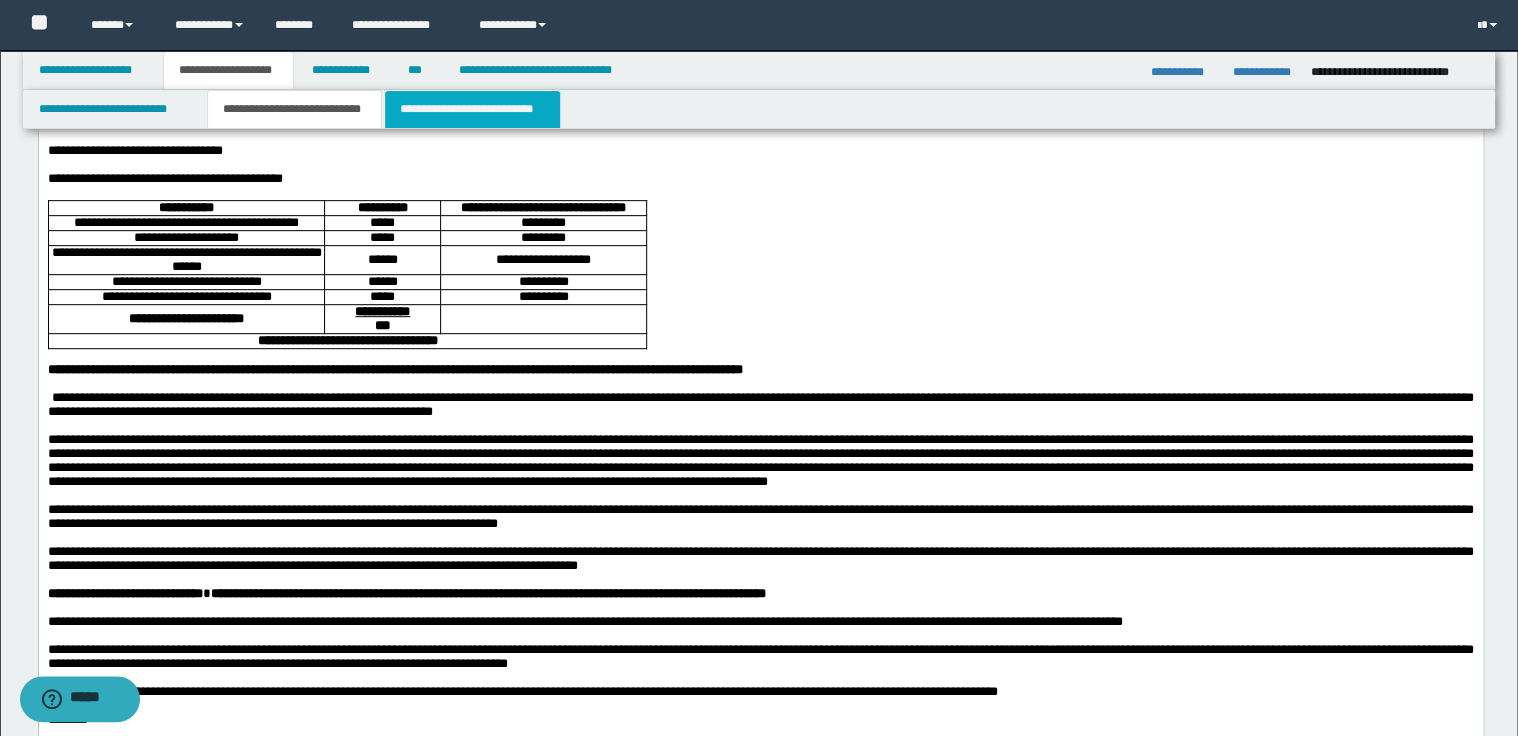 click on "**********" at bounding box center (472, 109) 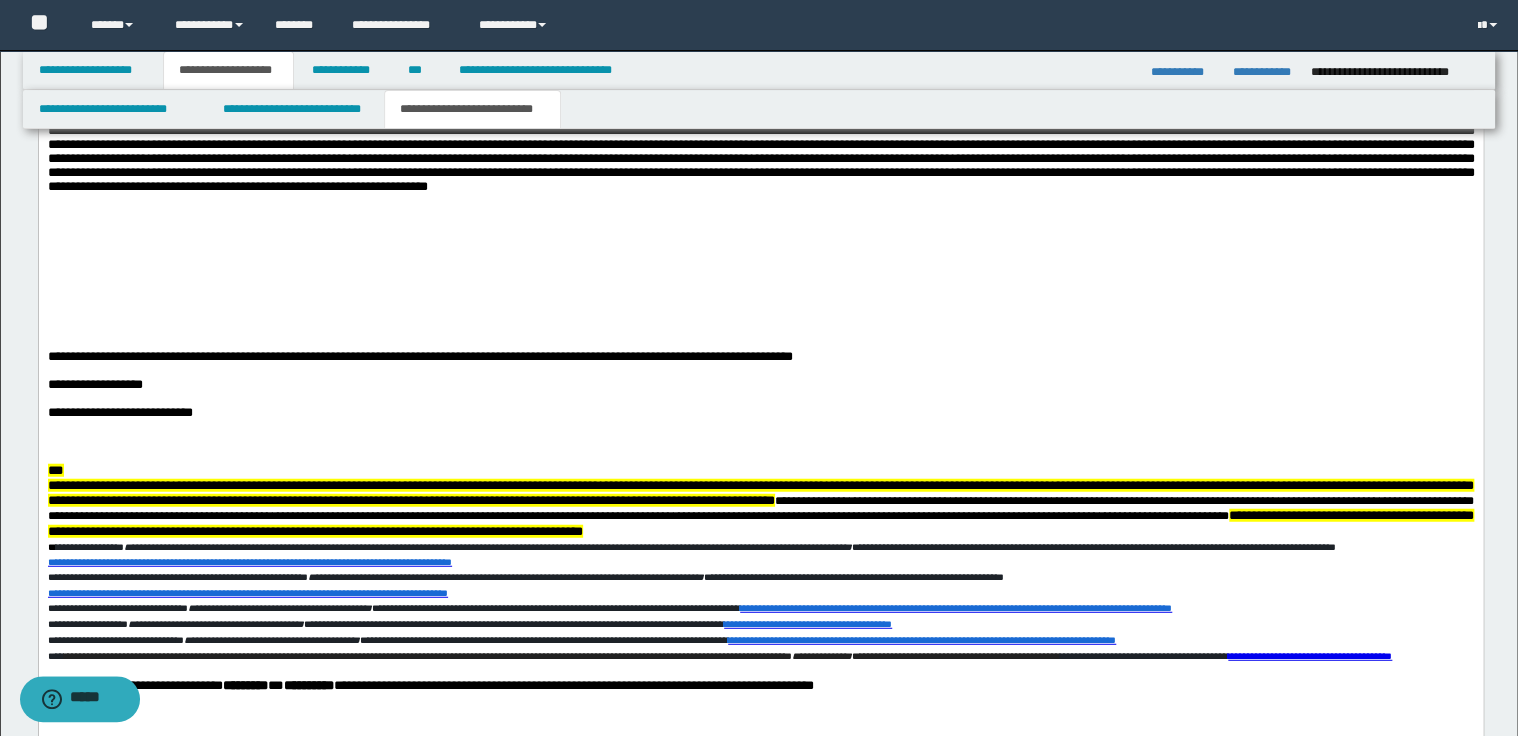 scroll, scrollTop: 2527, scrollLeft: 0, axis: vertical 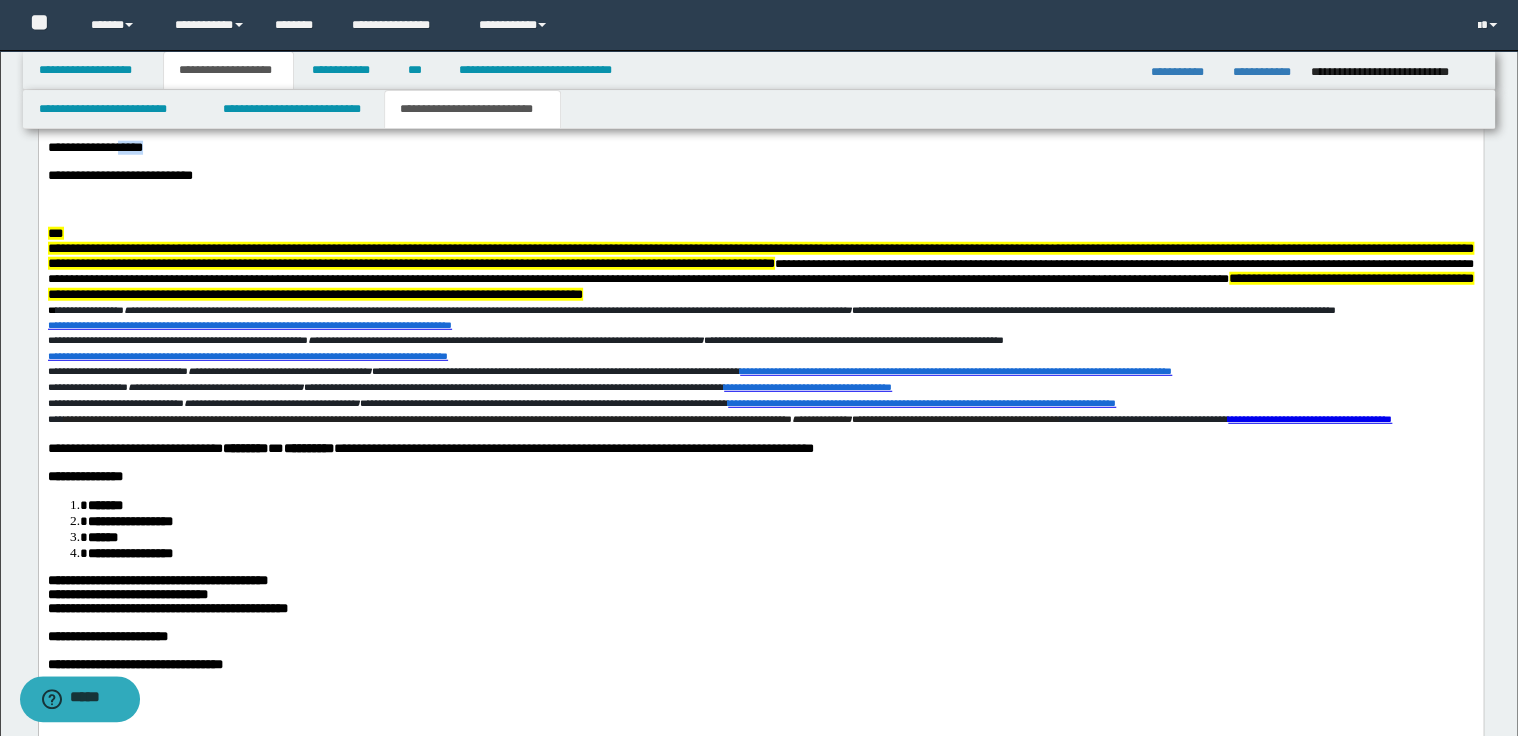 drag, startPoint x: 139, startPoint y: 208, endPoint x: 110, endPoint y: 209, distance: 29.017237 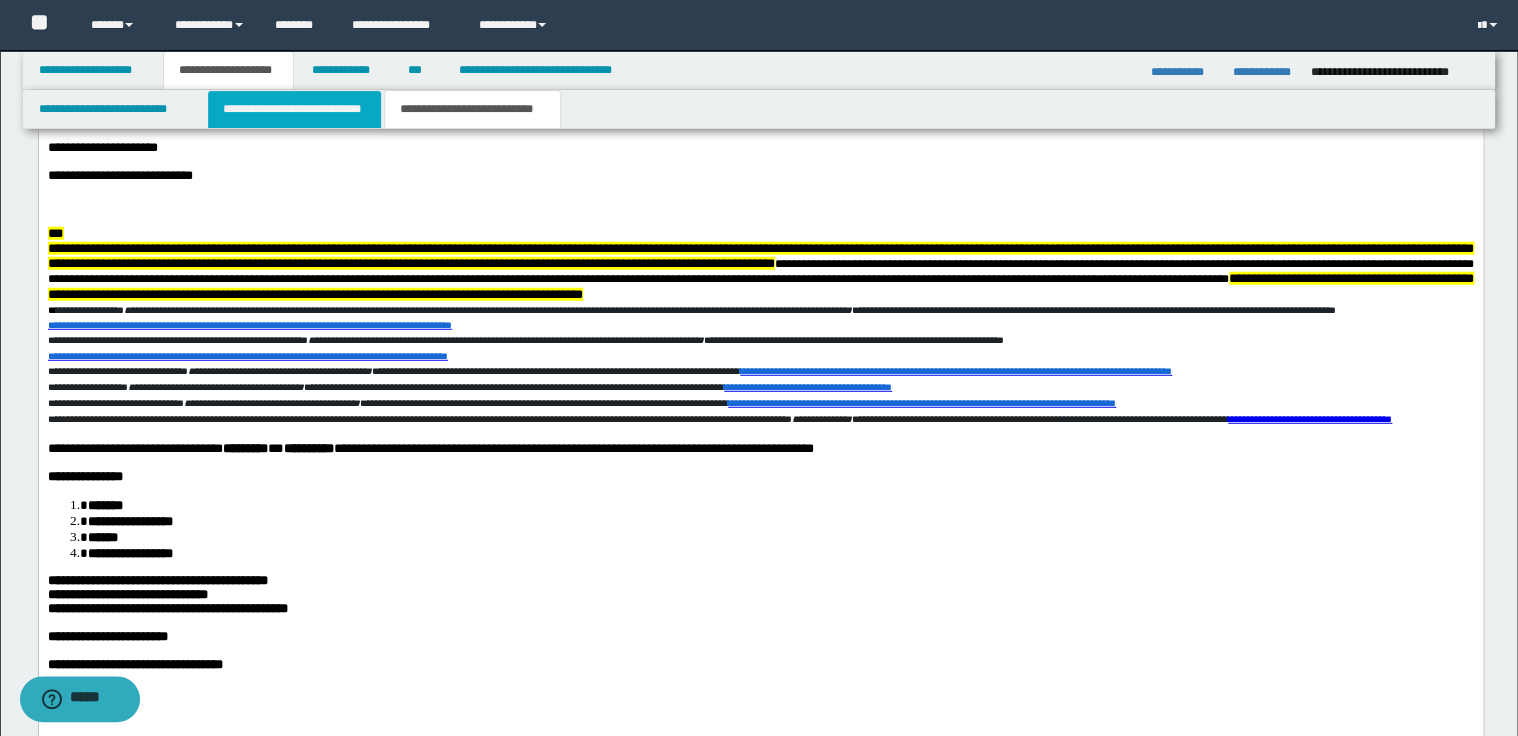 click on "**********" at bounding box center (294, 109) 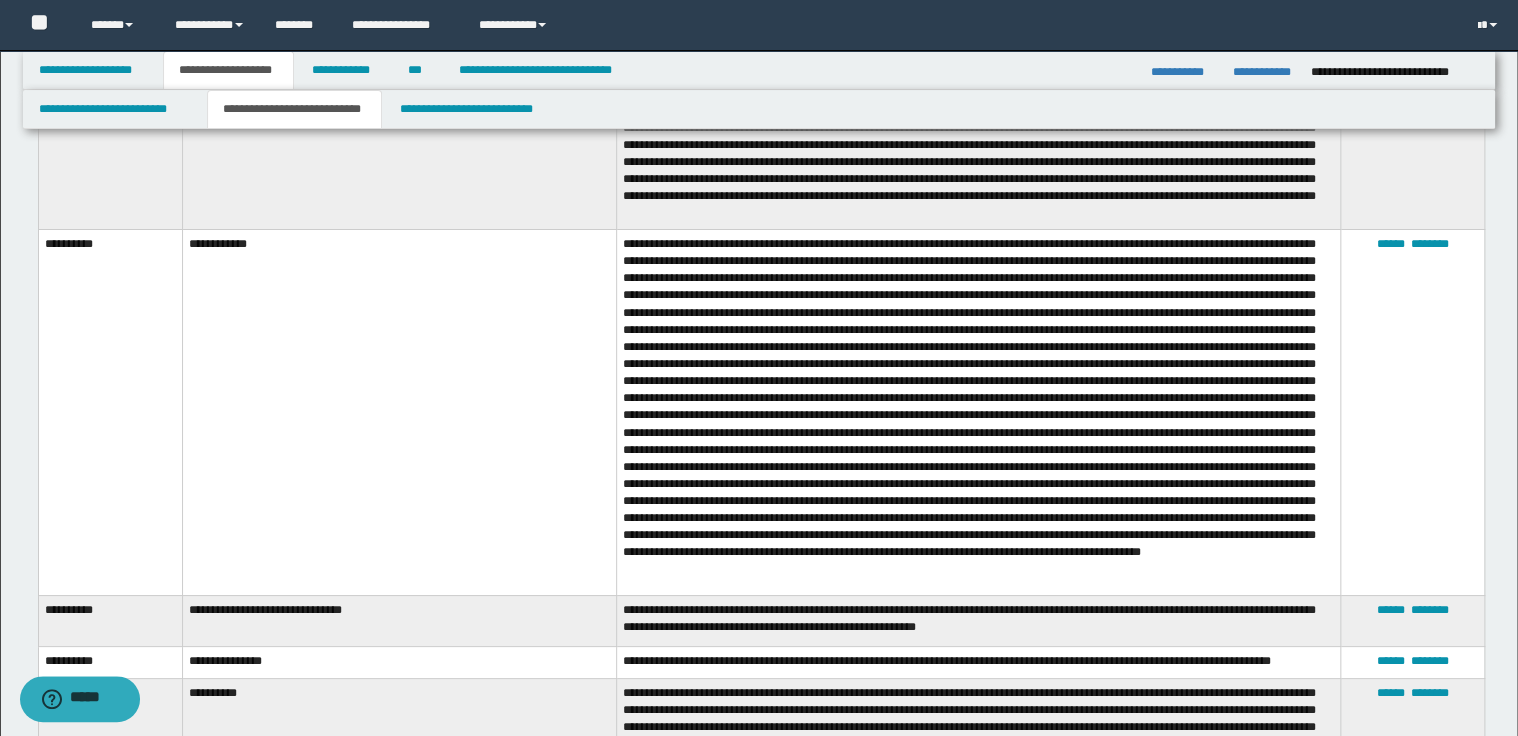scroll, scrollTop: 11247, scrollLeft: 0, axis: vertical 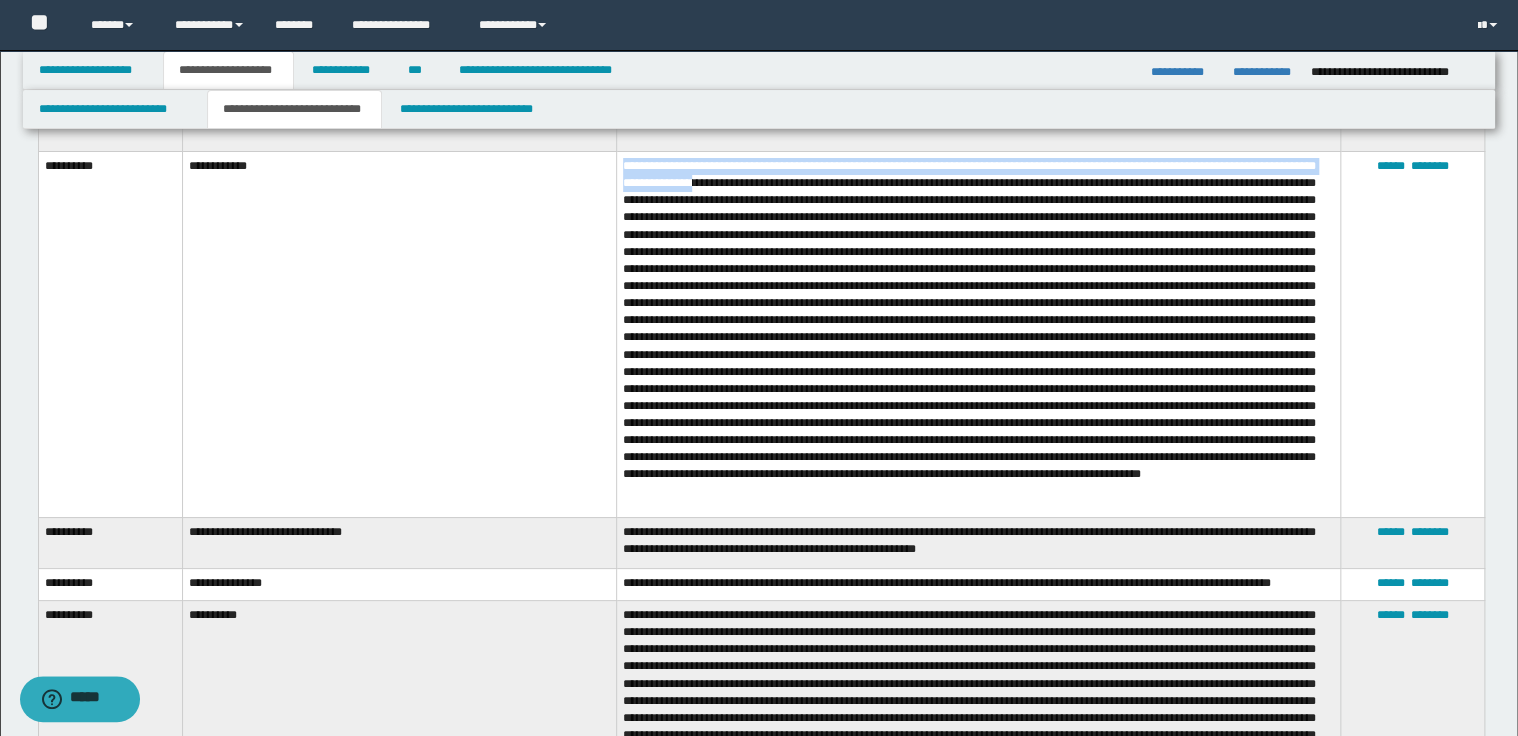 drag, startPoint x: 623, startPoint y: 176, endPoint x: 736, endPoint y: 188, distance: 113.63538 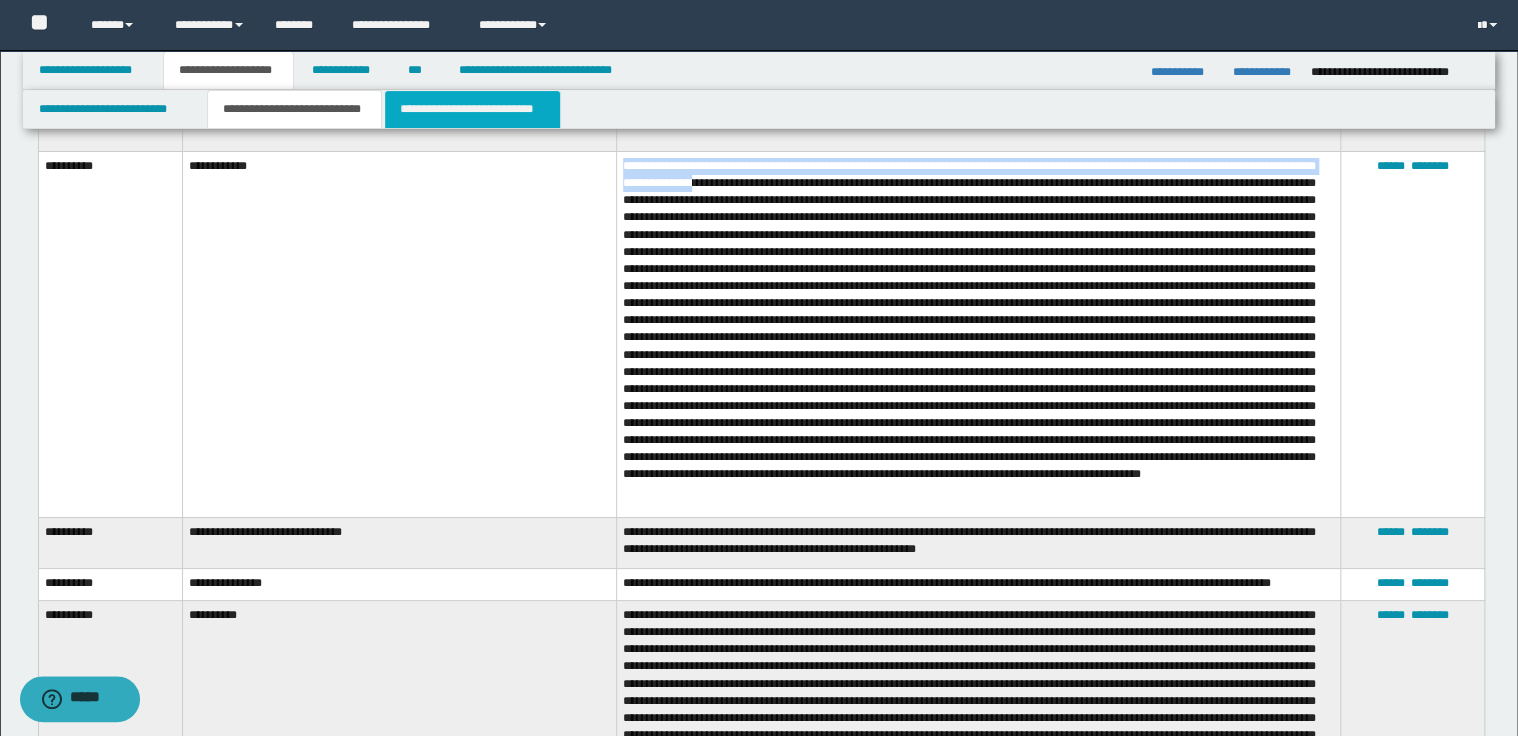 click on "**********" at bounding box center [472, 109] 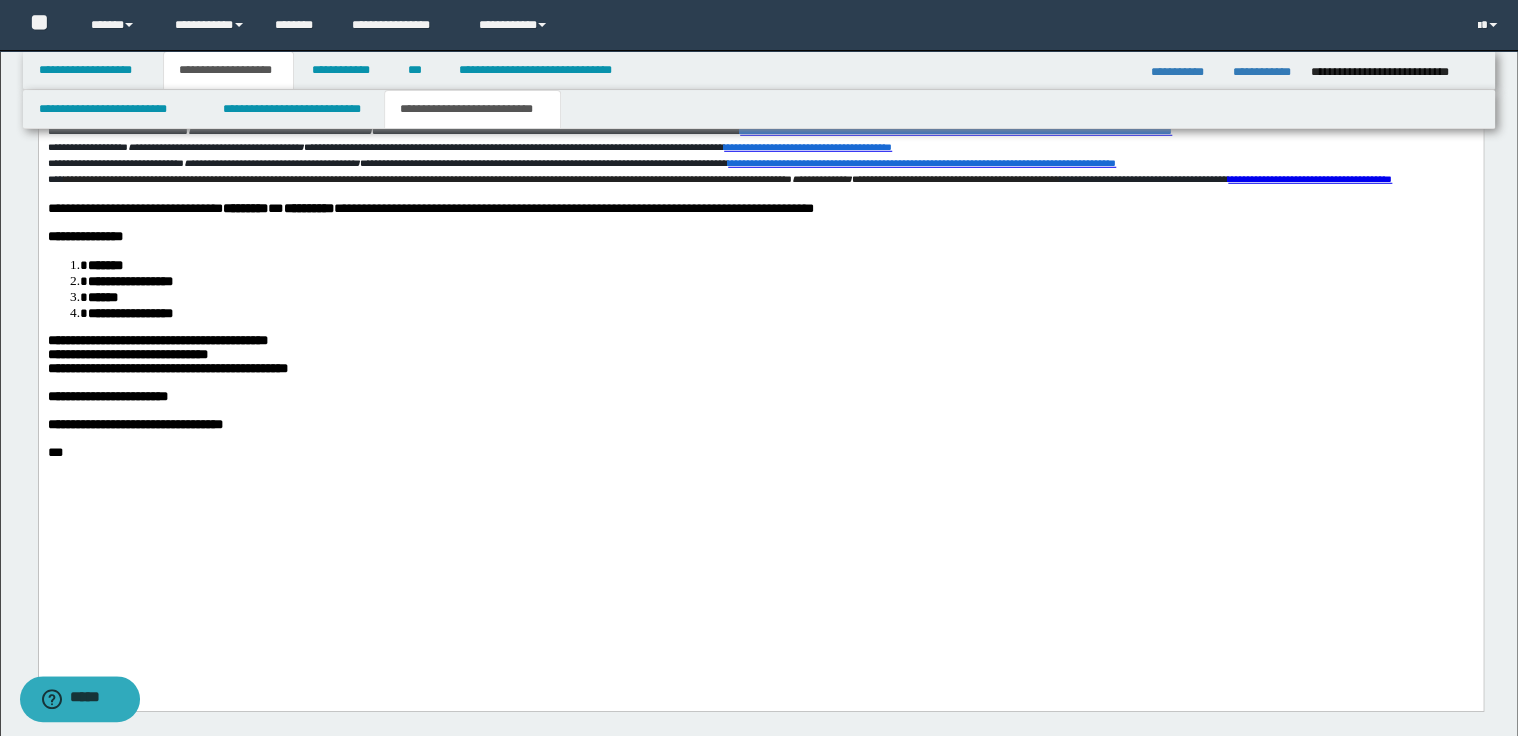 scroll, scrollTop: 2527, scrollLeft: 0, axis: vertical 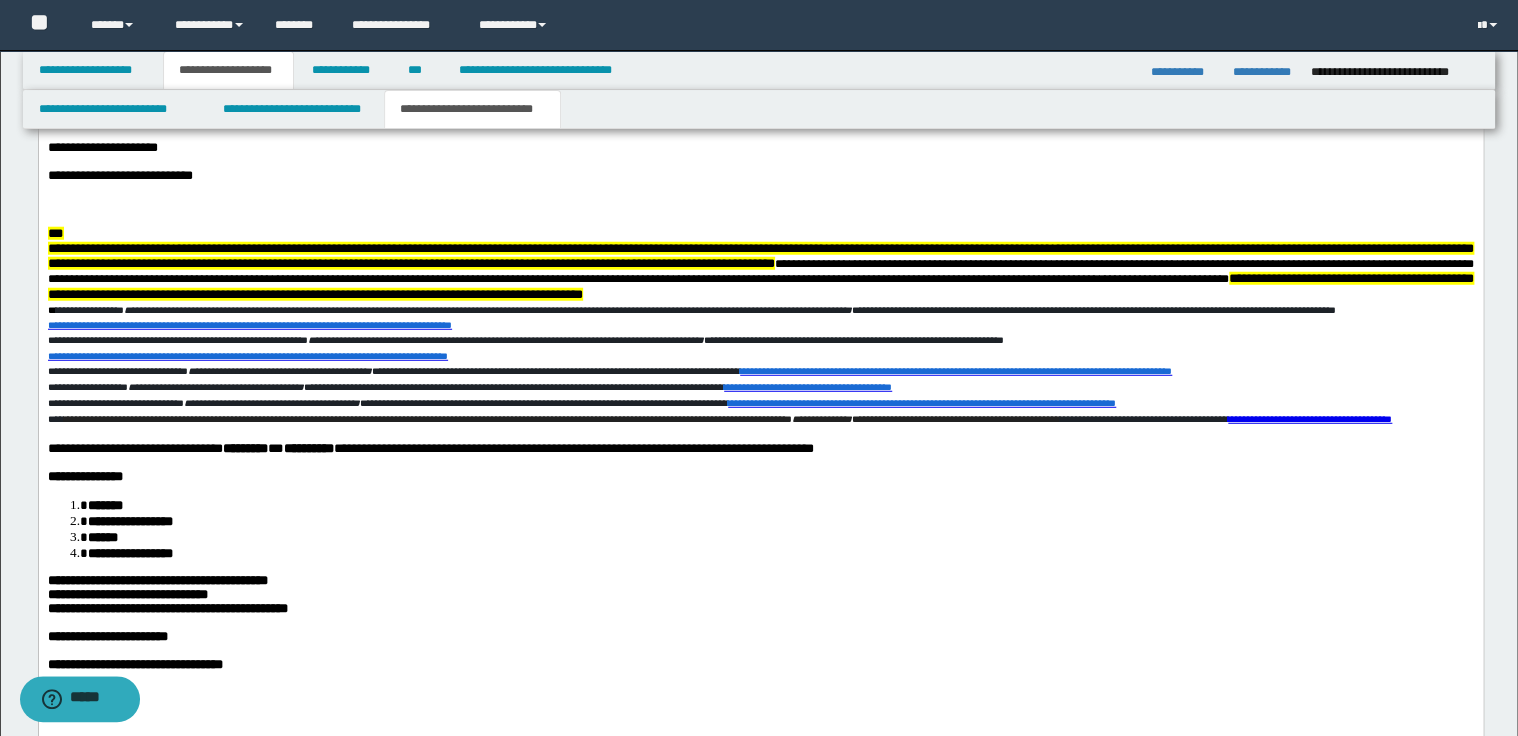 click on "**********" at bounding box center (760, 176) 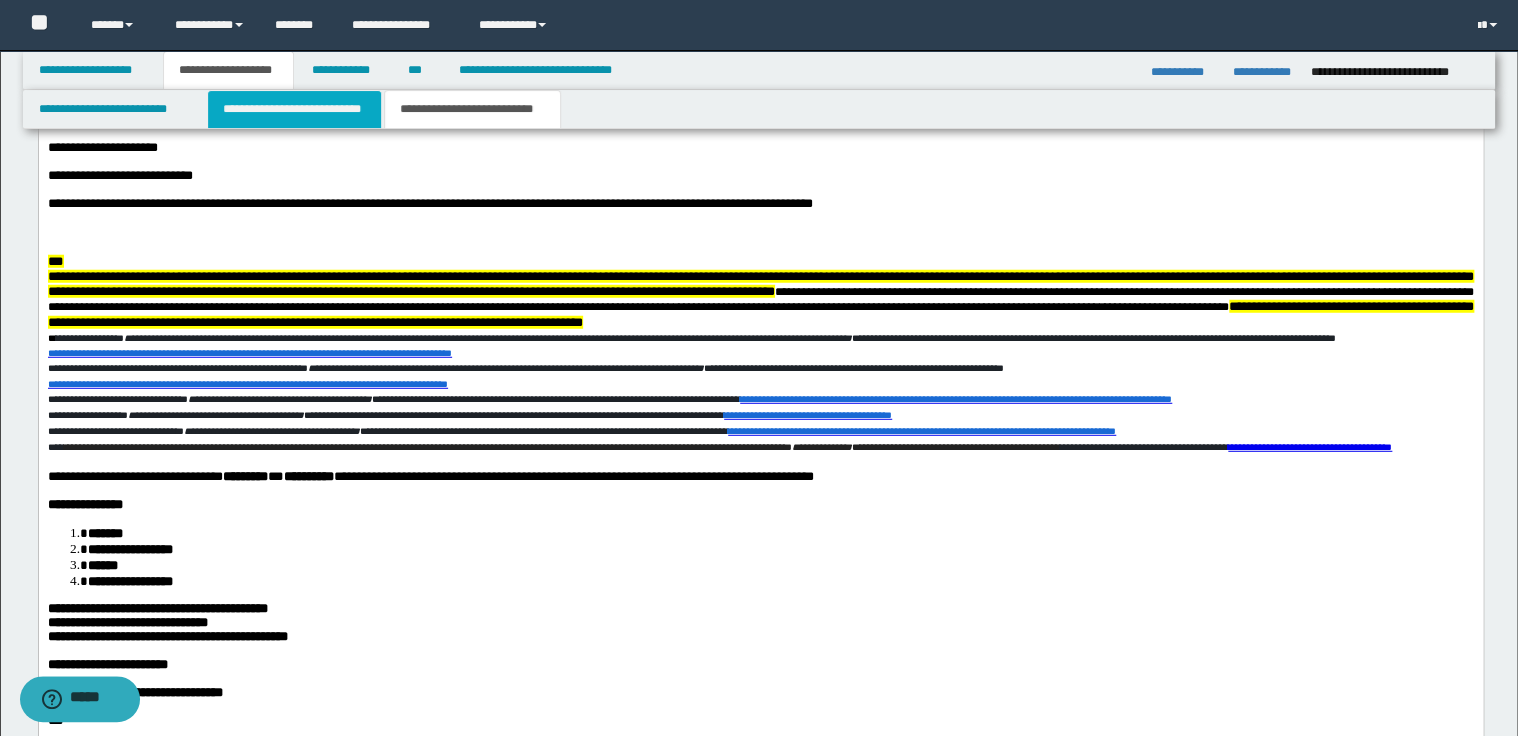 click on "**********" at bounding box center [294, 109] 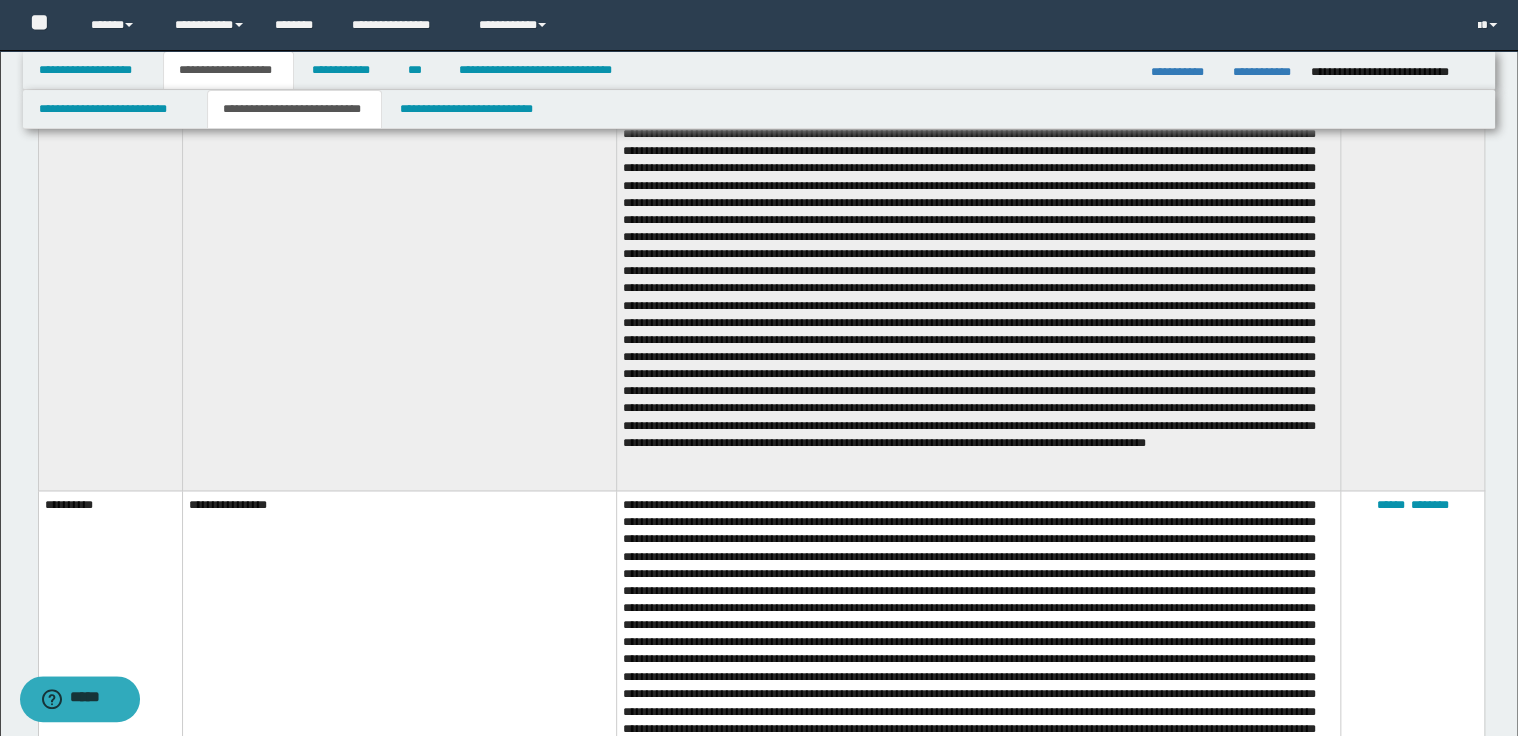 scroll, scrollTop: 8687, scrollLeft: 0, axis: vertical 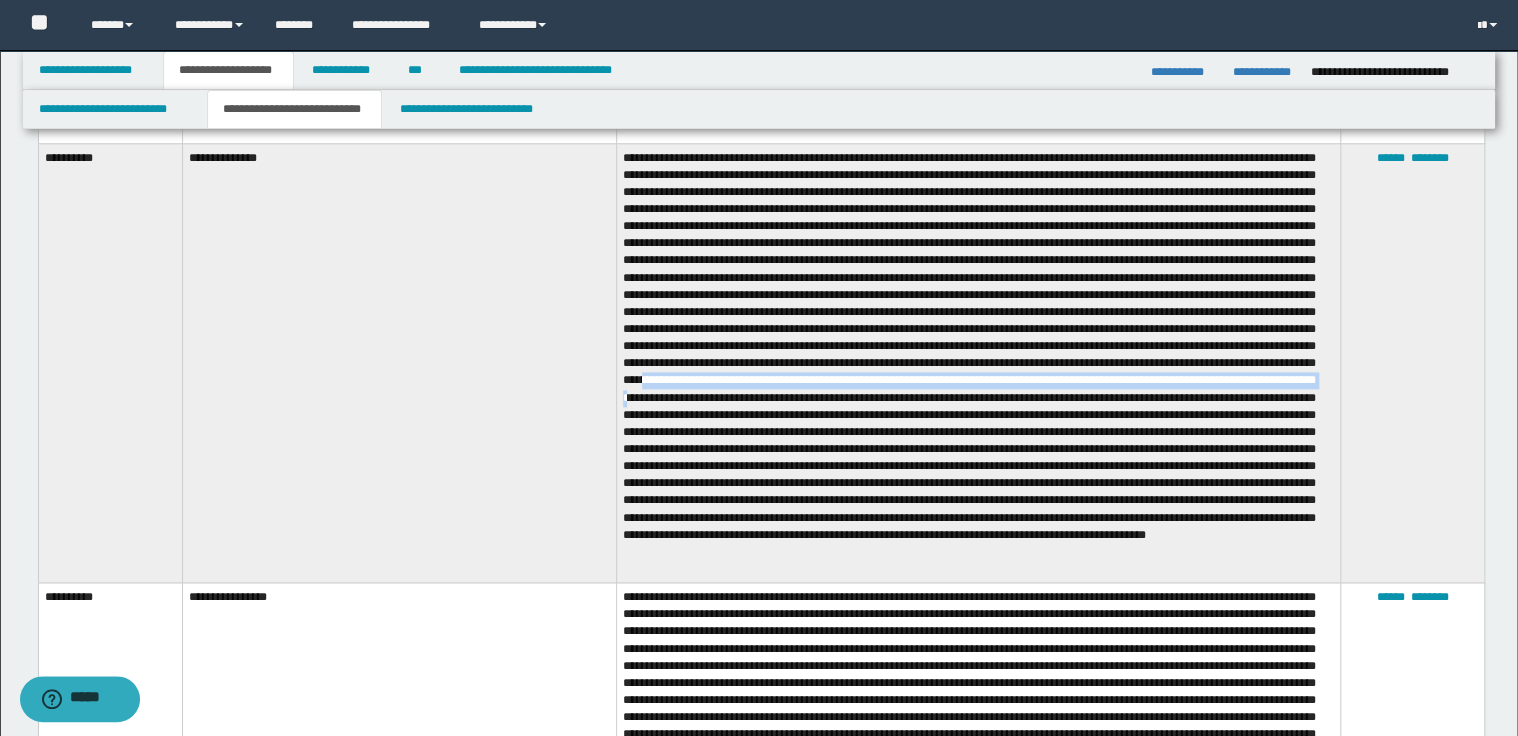 drag, startPoint x: 1284, startPoint y: 378, endPoint x: 1301, endPoint y: 400, distance: 27.802877 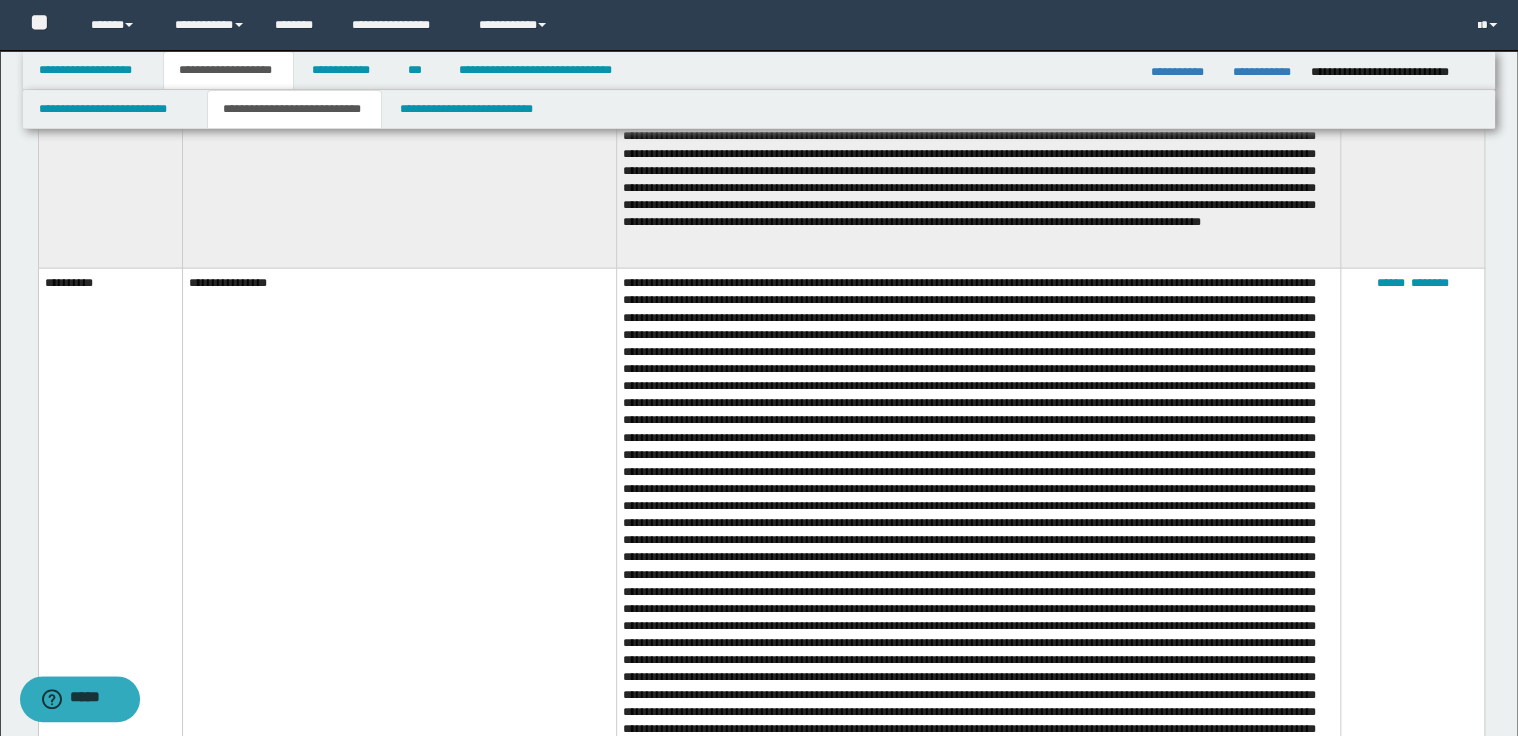 scroll, scrollTop: 9807, scrollLeft: 0, axis: vertical 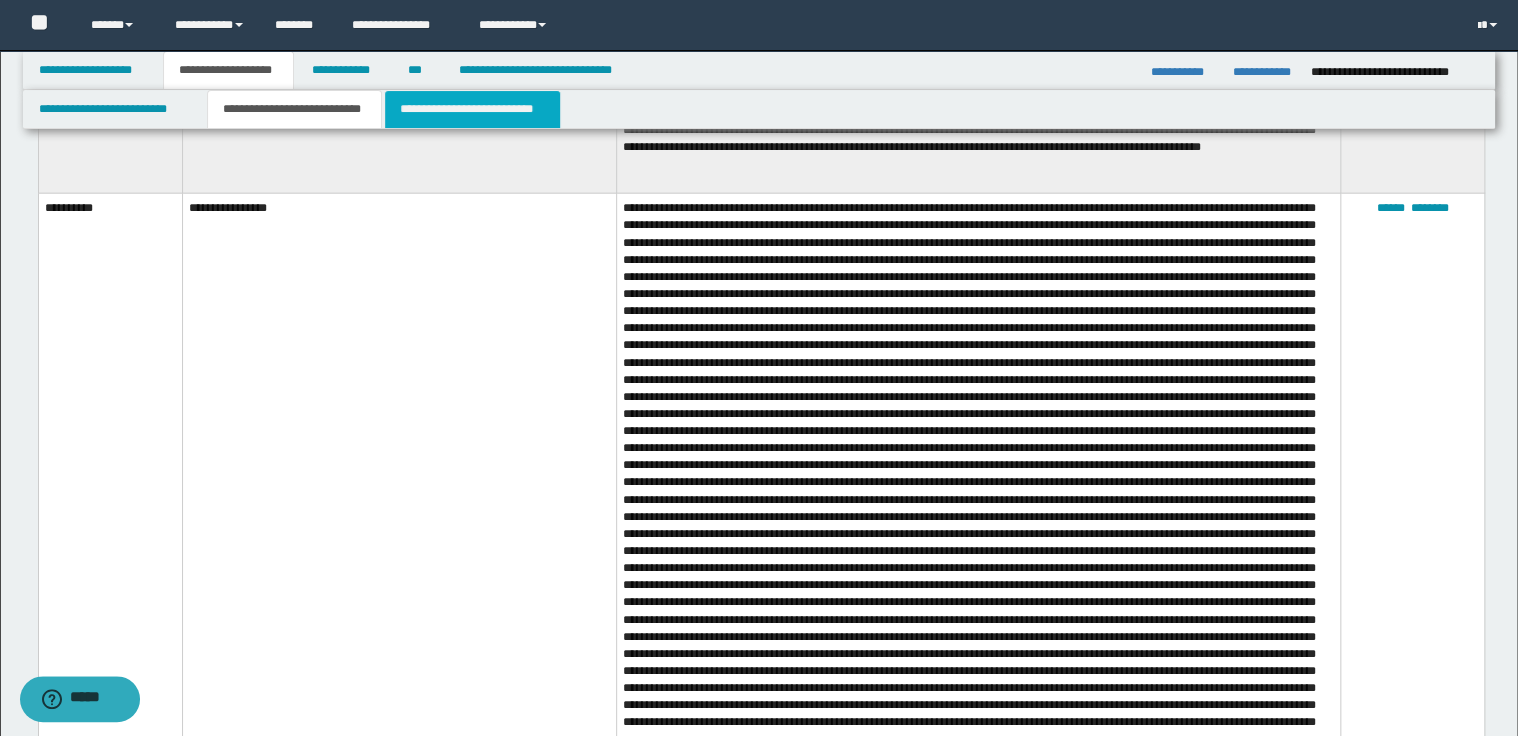 click on "**********" at bounding box center [472, 109] 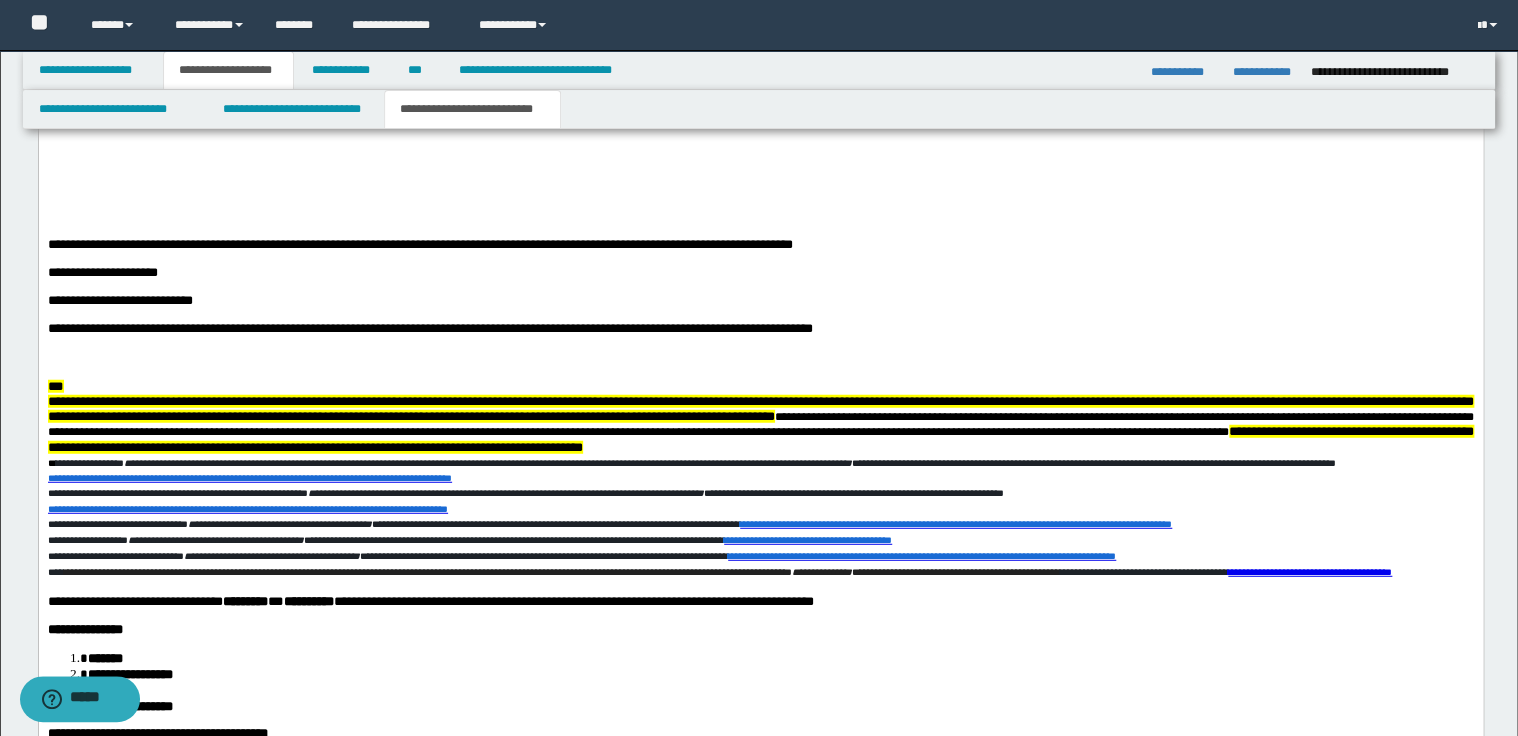 scroll, scrollTop: 2399, scrollLeft: 0, axis: vertical 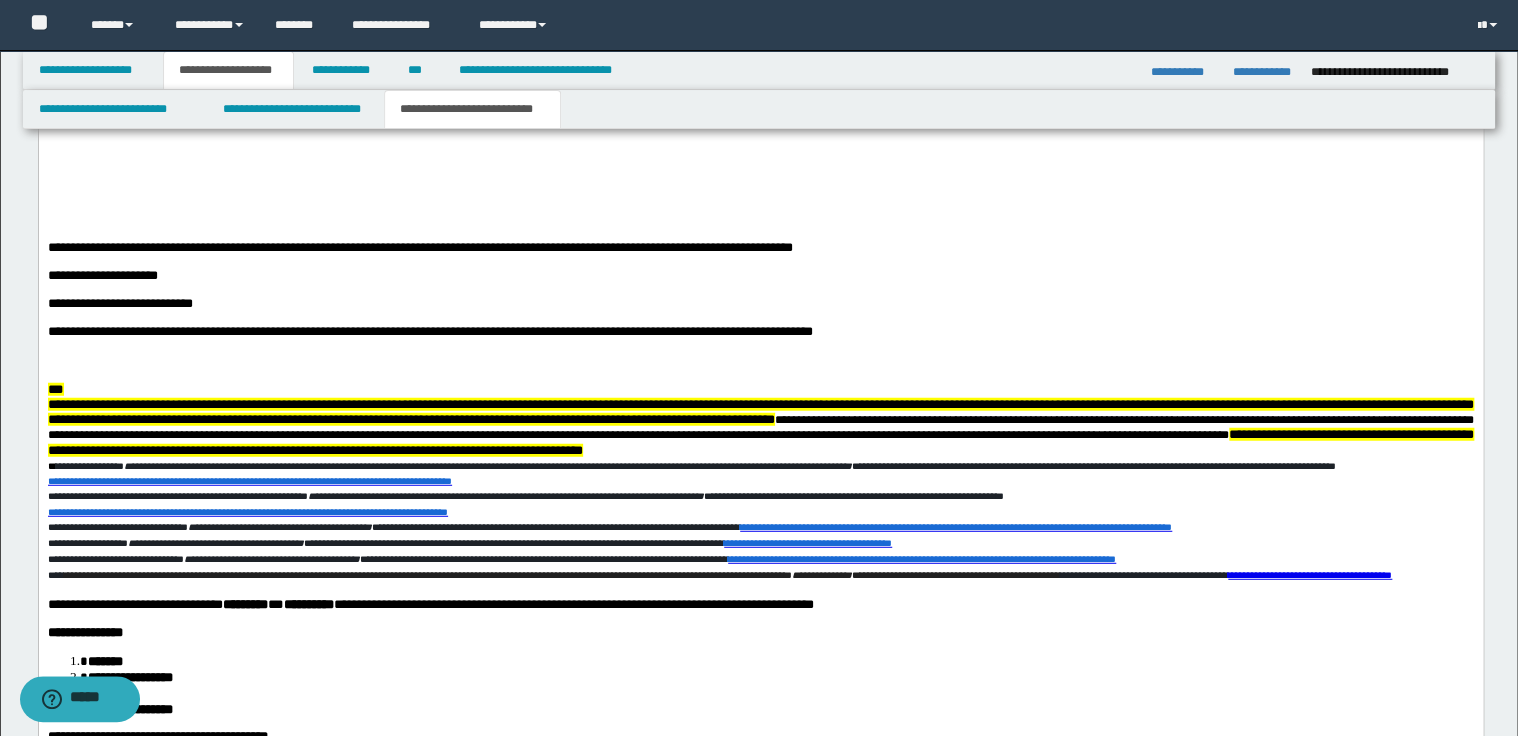 click at bounding box center [760, 360] 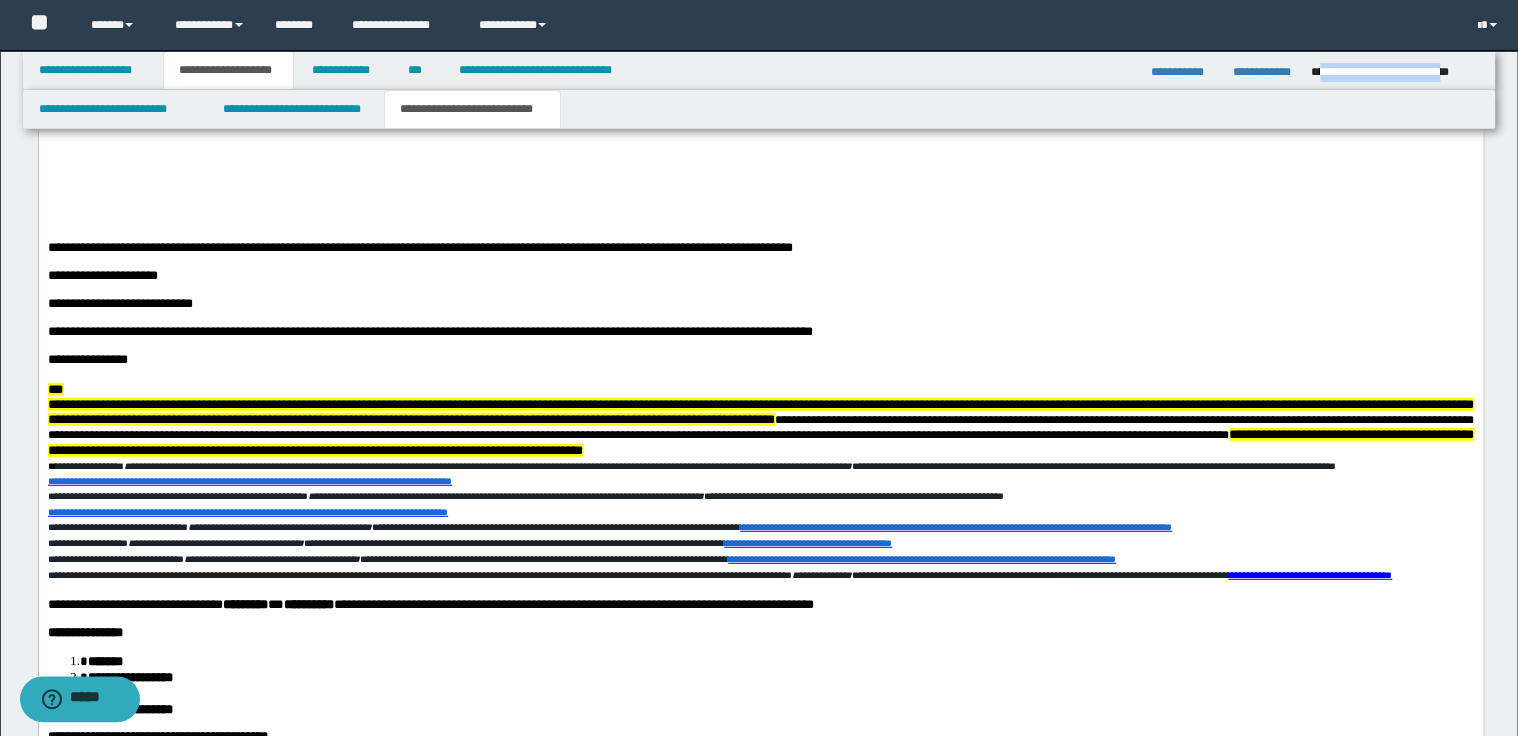 drag, startPoint x: 1319, startPoint y: 67, endPoint x: 1472, endPoint y: 68, distance: 153.00327 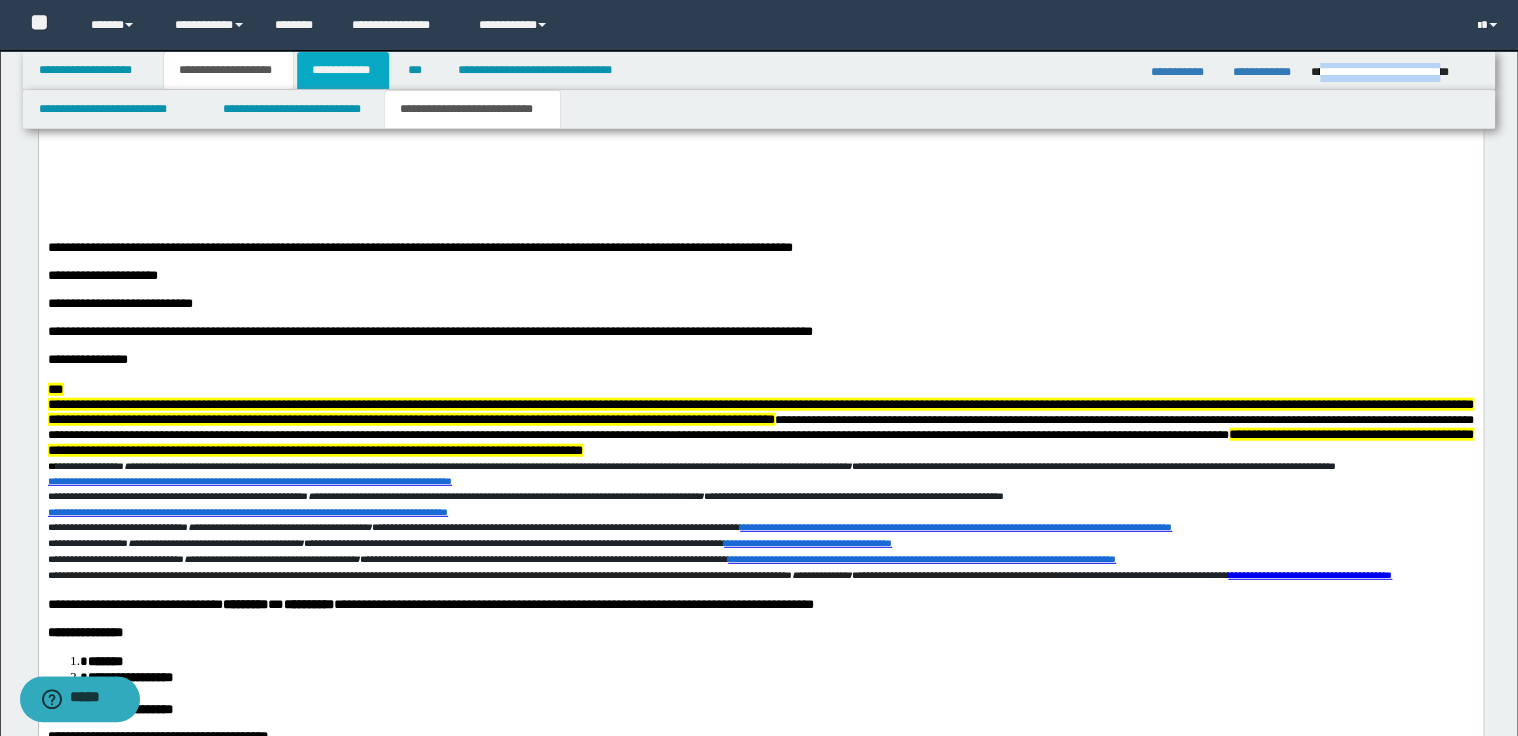 click on "**********" at bounding box center [343, 70] 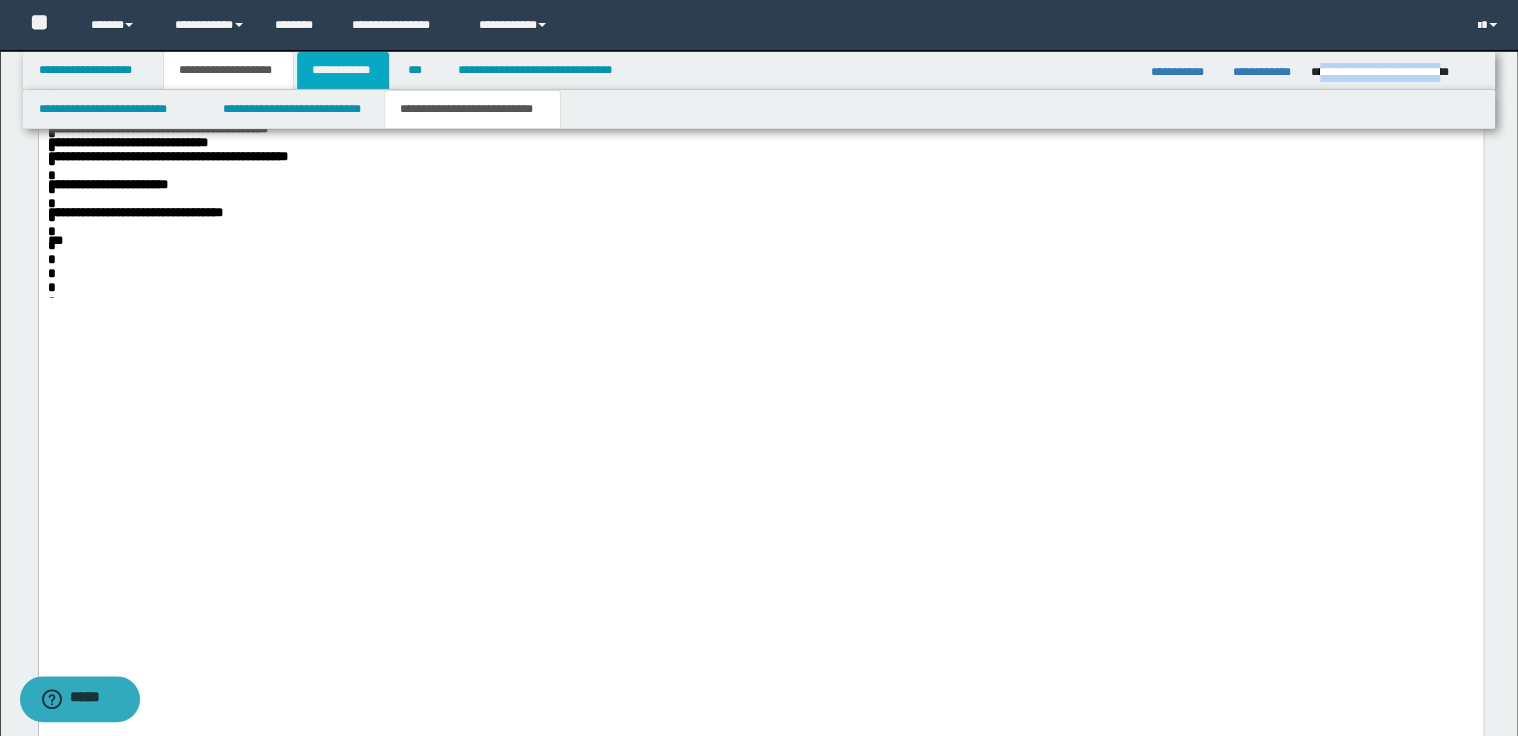 scroll, scrollTop: 375, scrollLeft: 0, axis: vertical 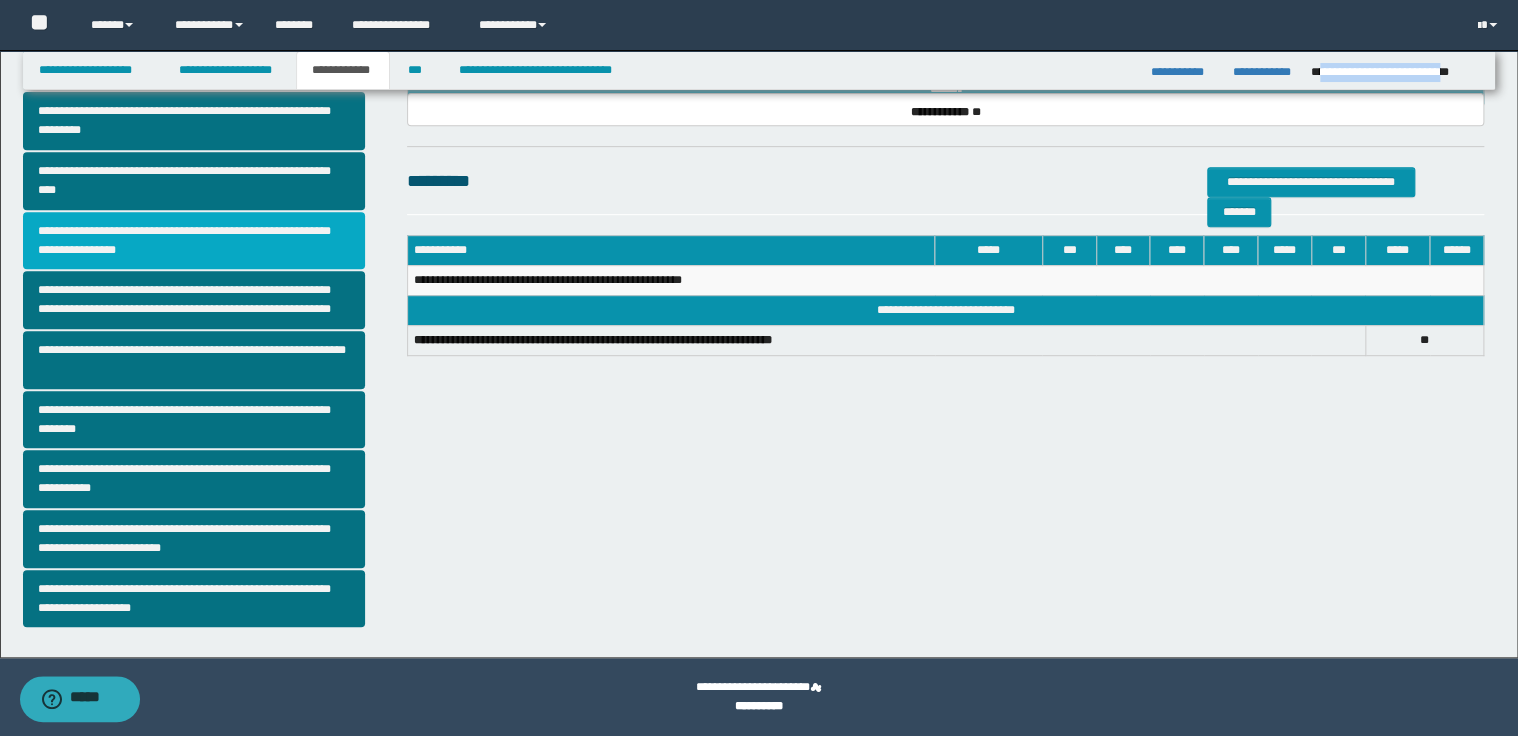 click on "**********" at bounding box center [194, 241] 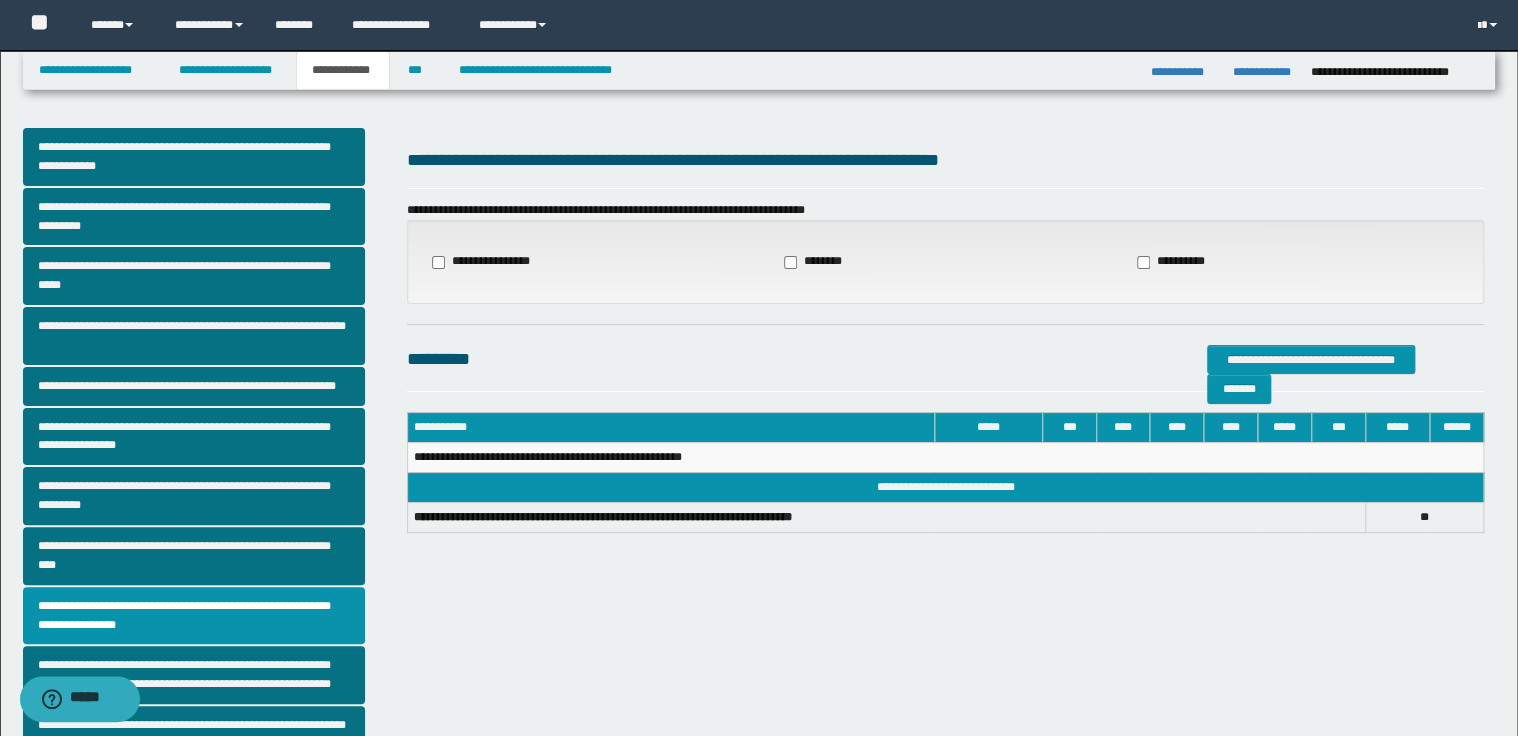 click on "**********" at bounding box center (487, 262) 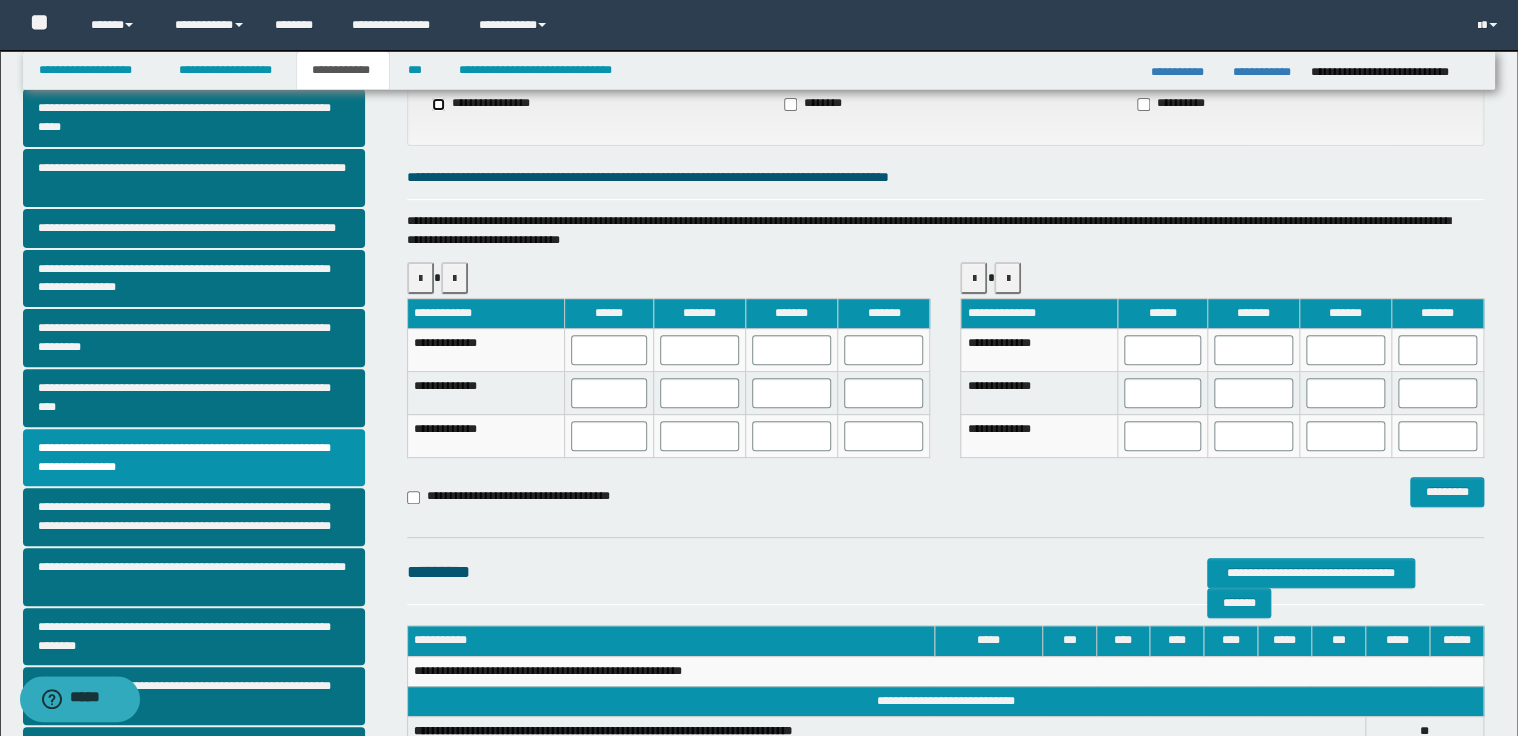 scroll, scrollTop: 160, scrollLeft: 0, axis: vertical 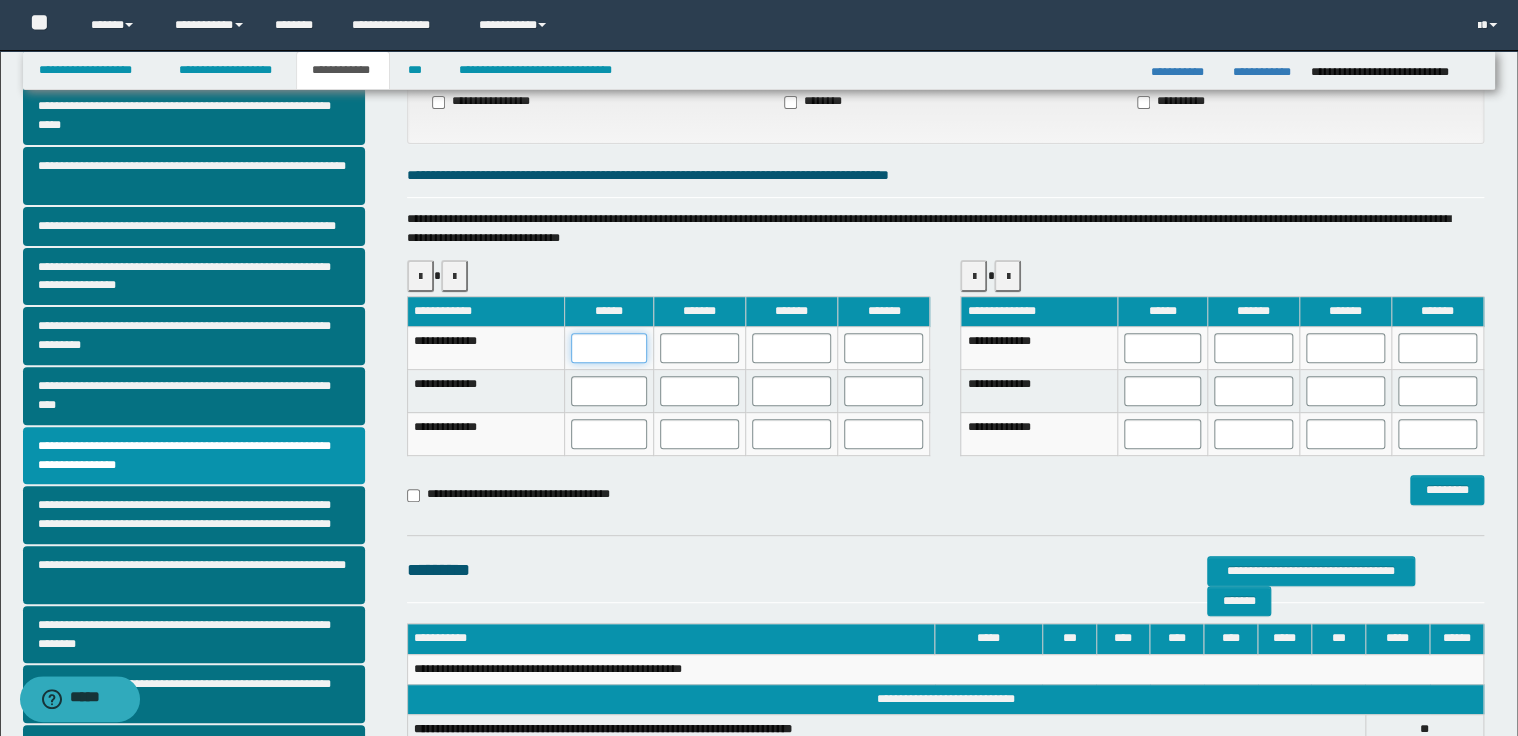 click at bounding box center [609, 348] 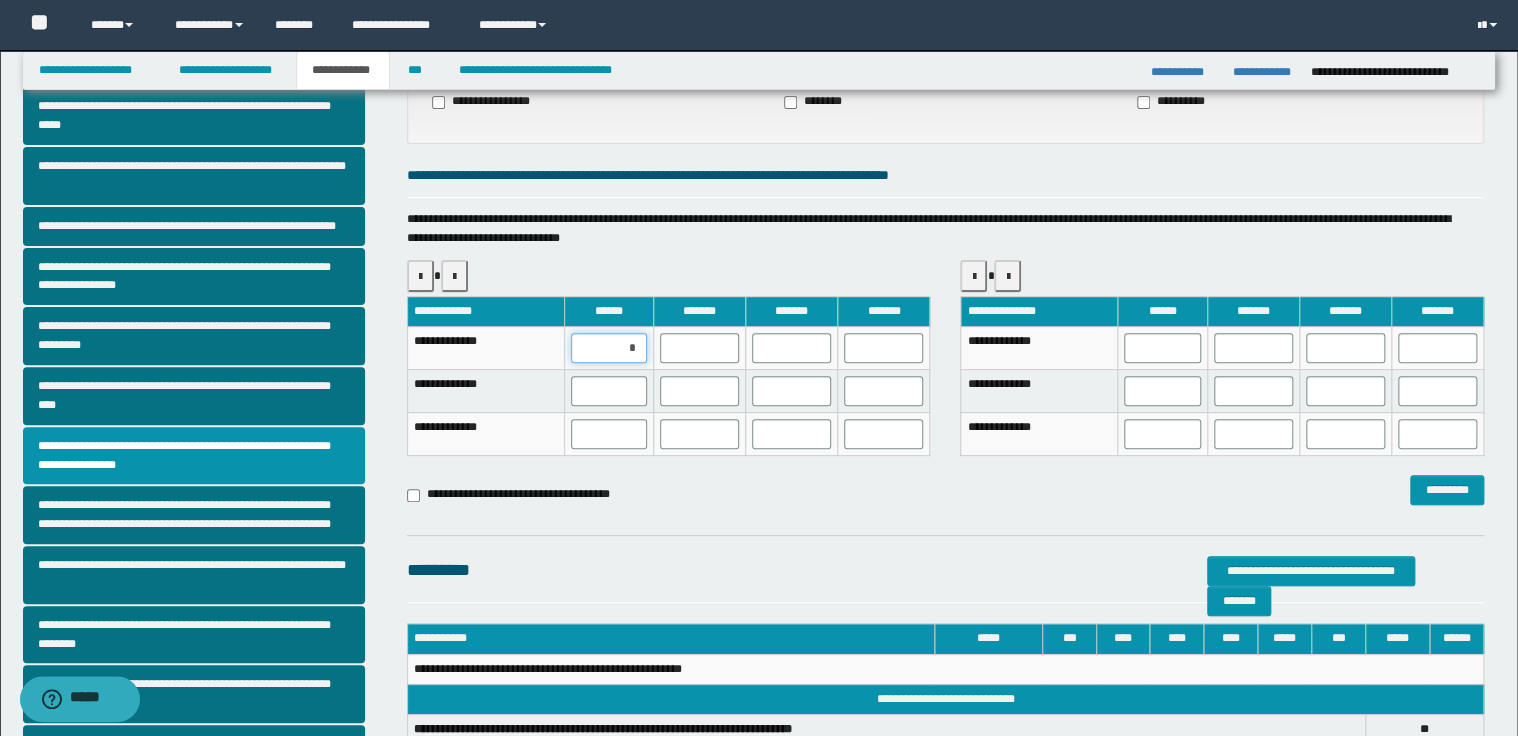 type on "**" 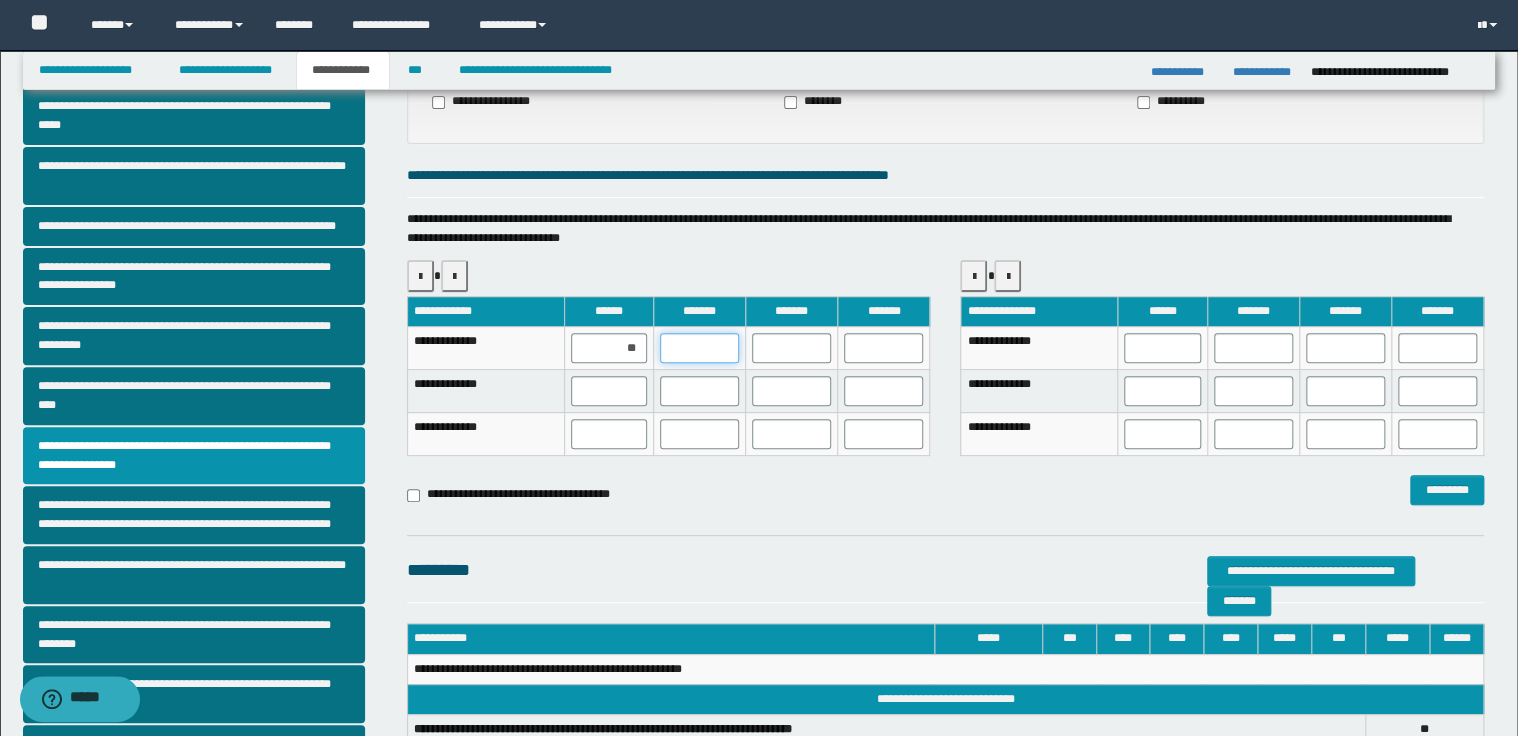 click at bounding box center [699, 348] 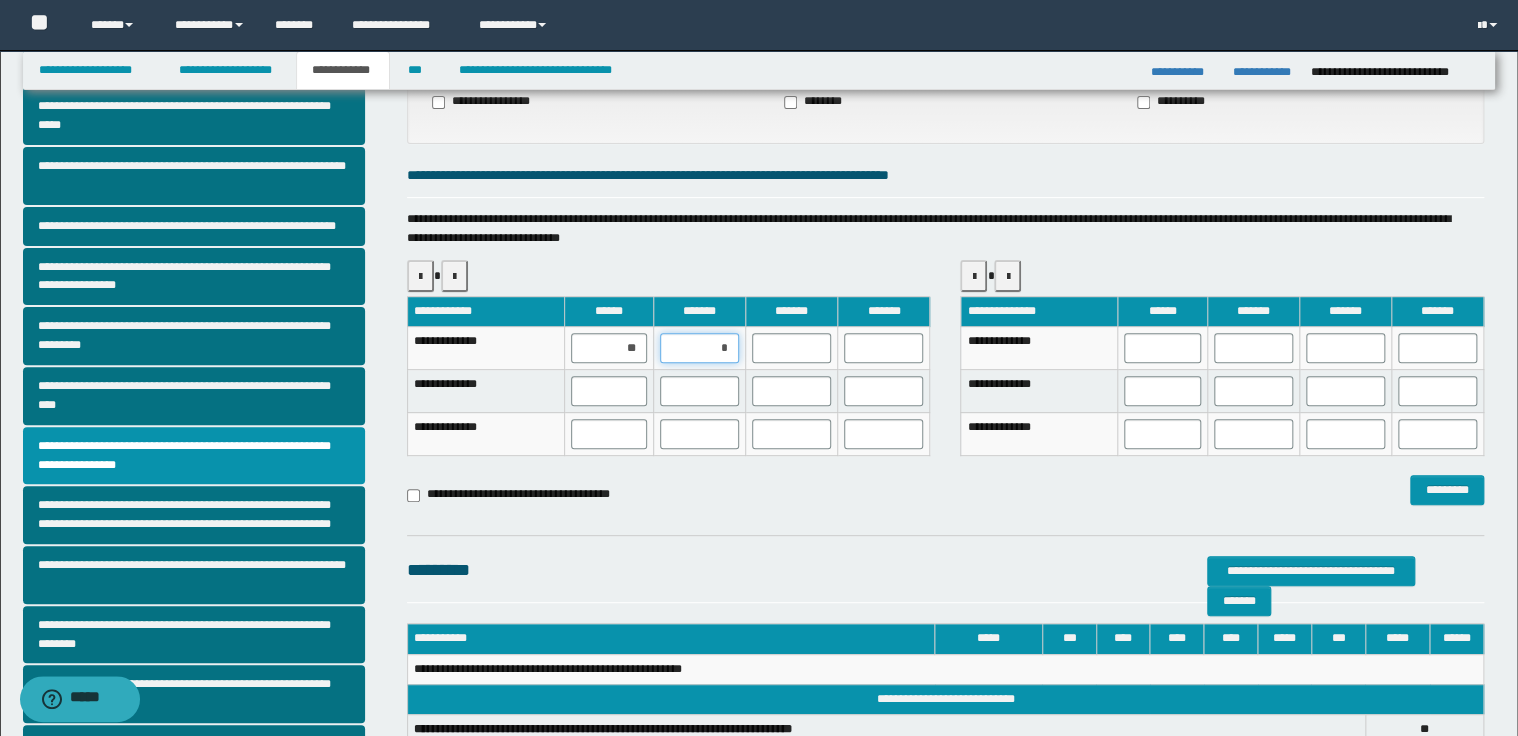 type on "**" 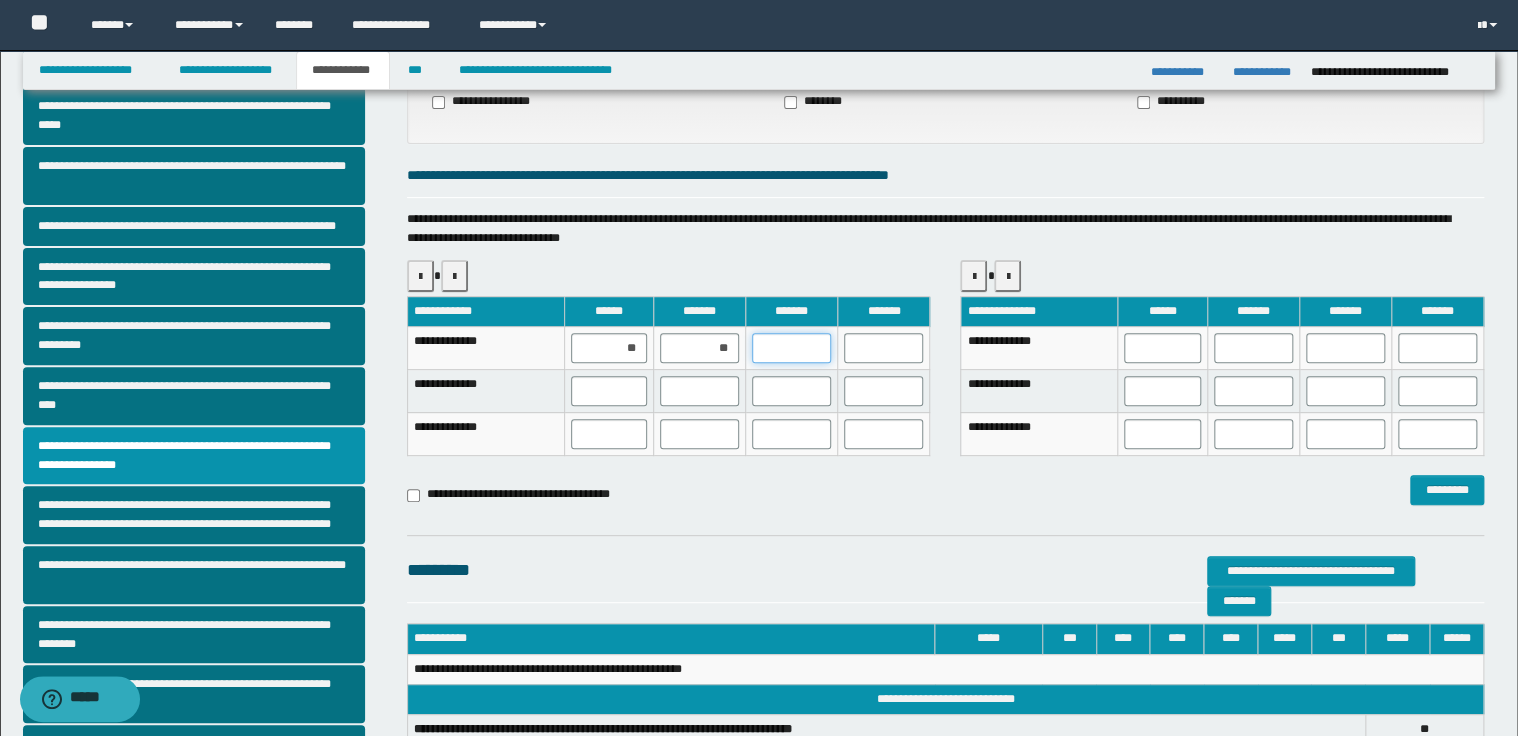 click at bounding box center [791, 348] 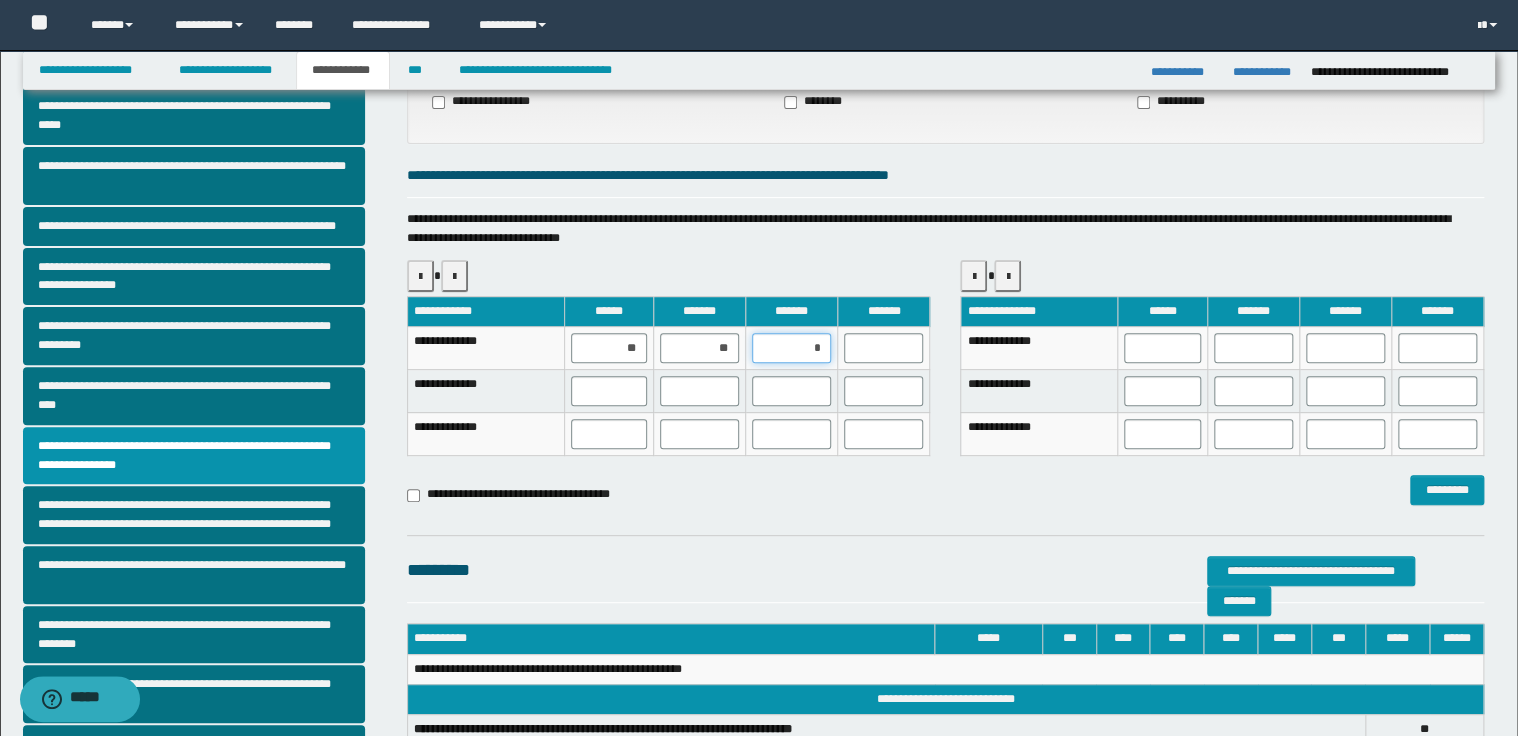 type on "**" 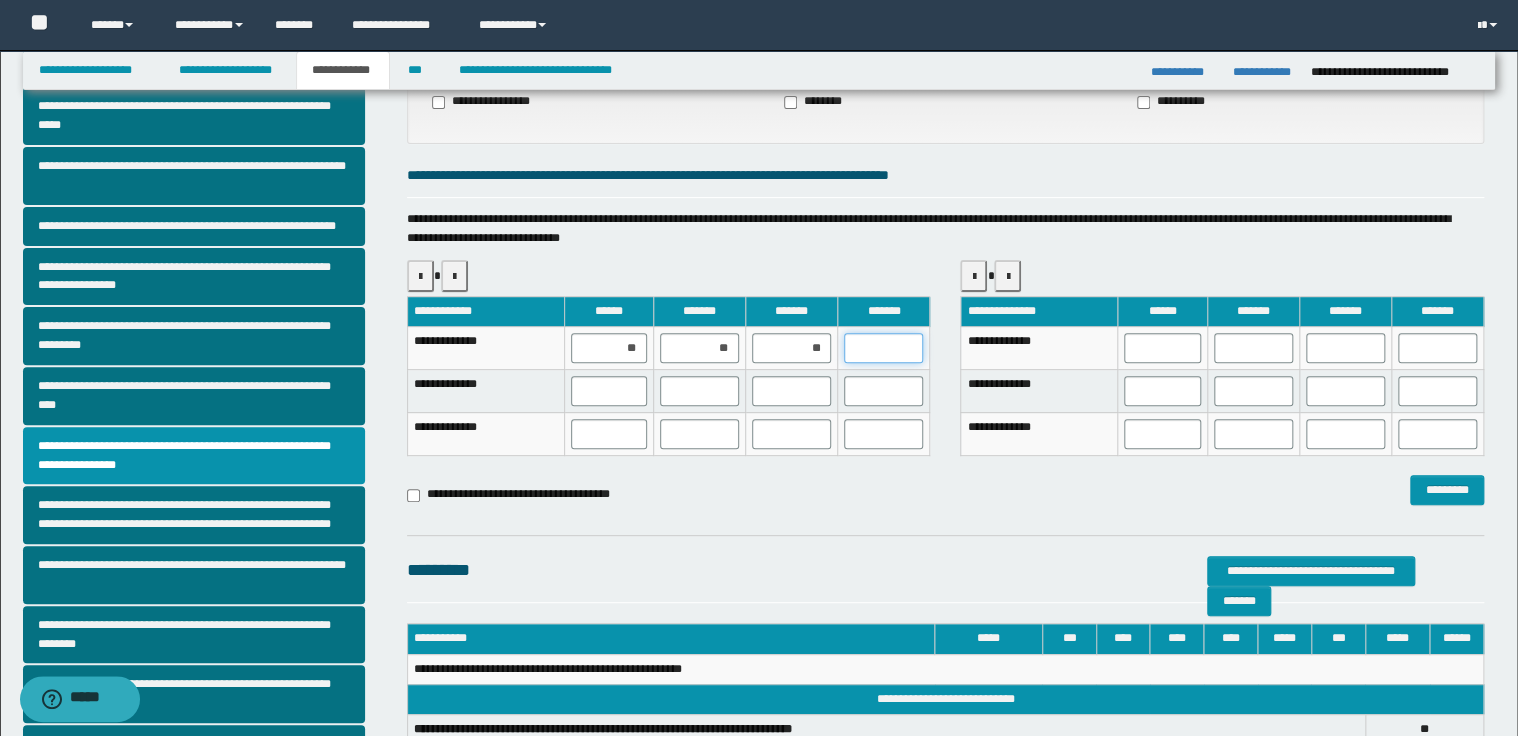 click at bounding box center (883, 348) 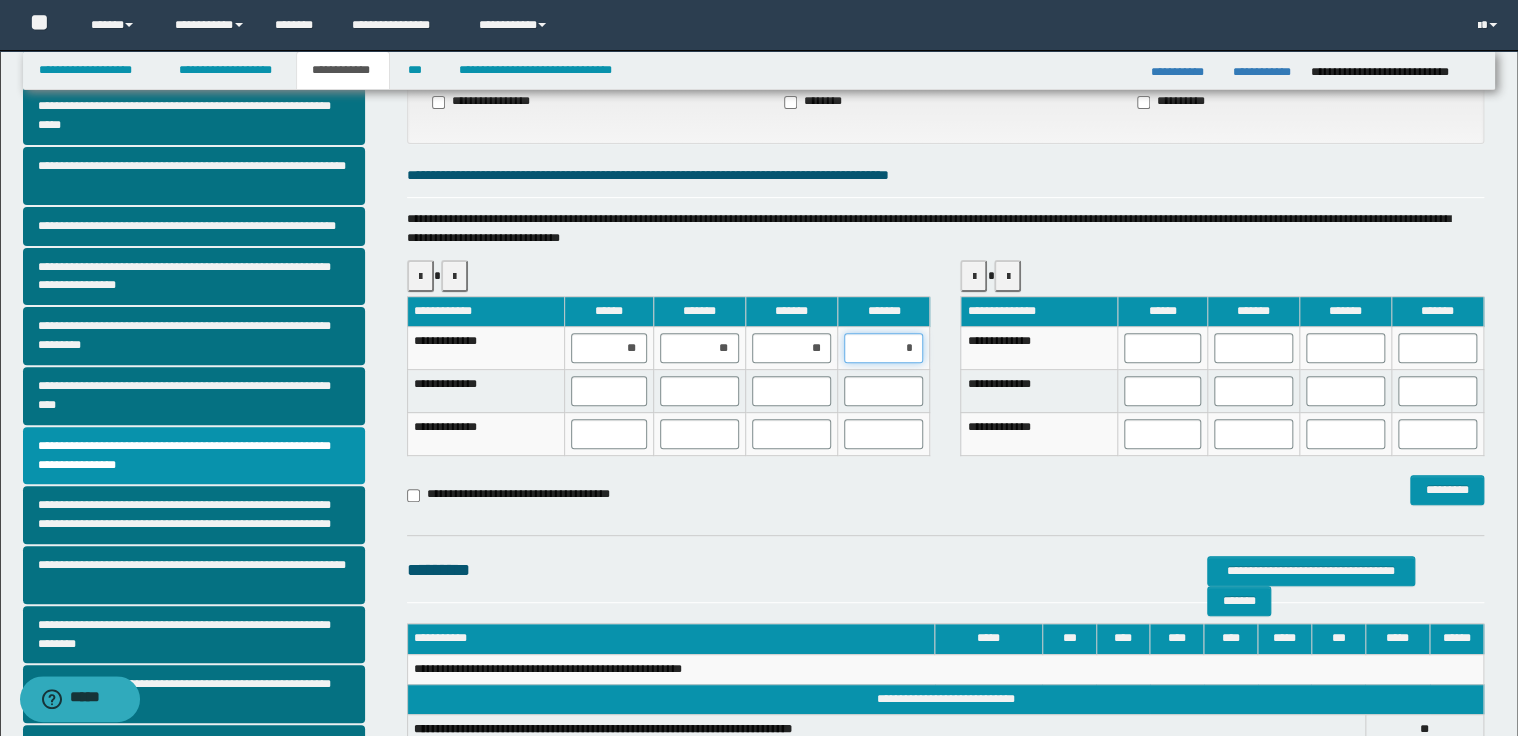 type on "**" 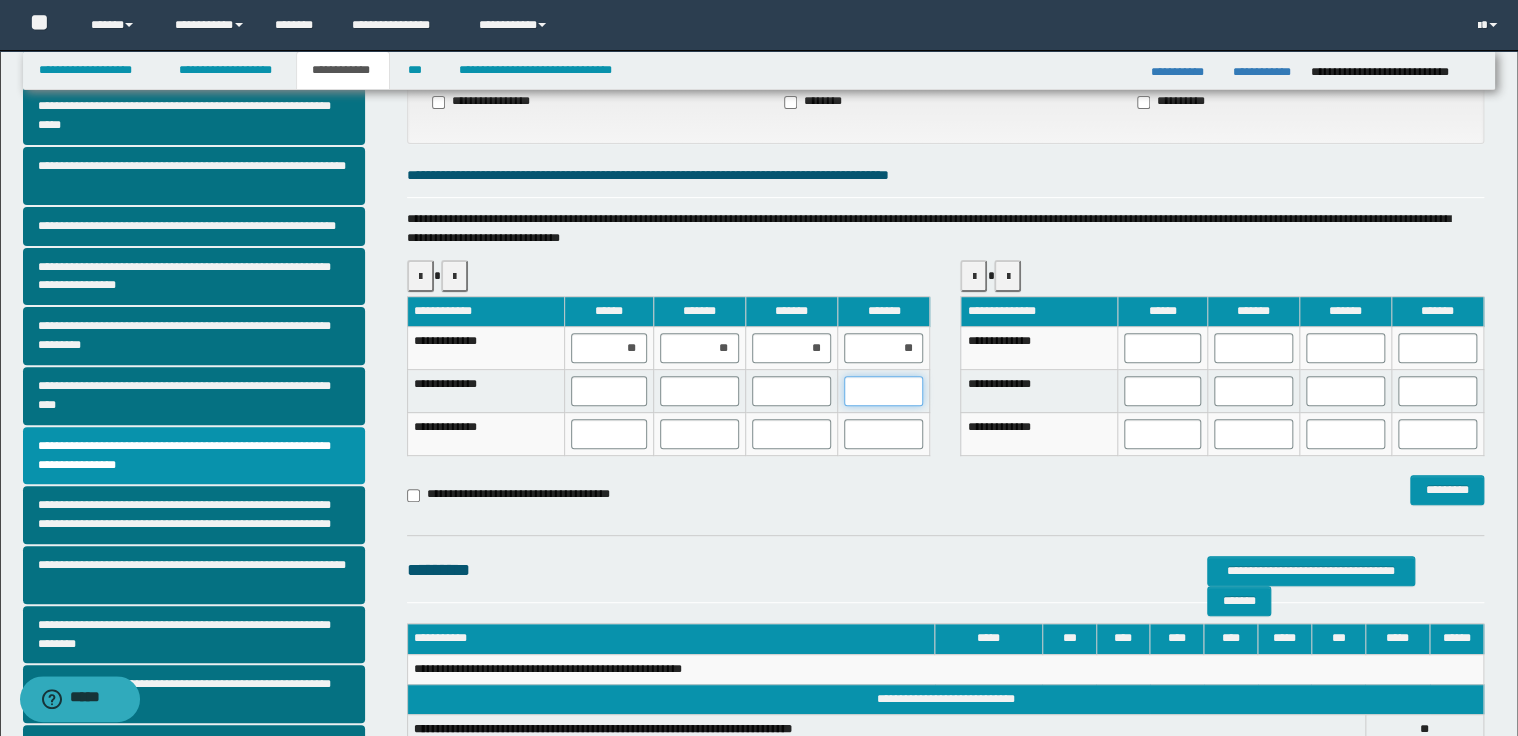 click at bounding box center (883, 391) 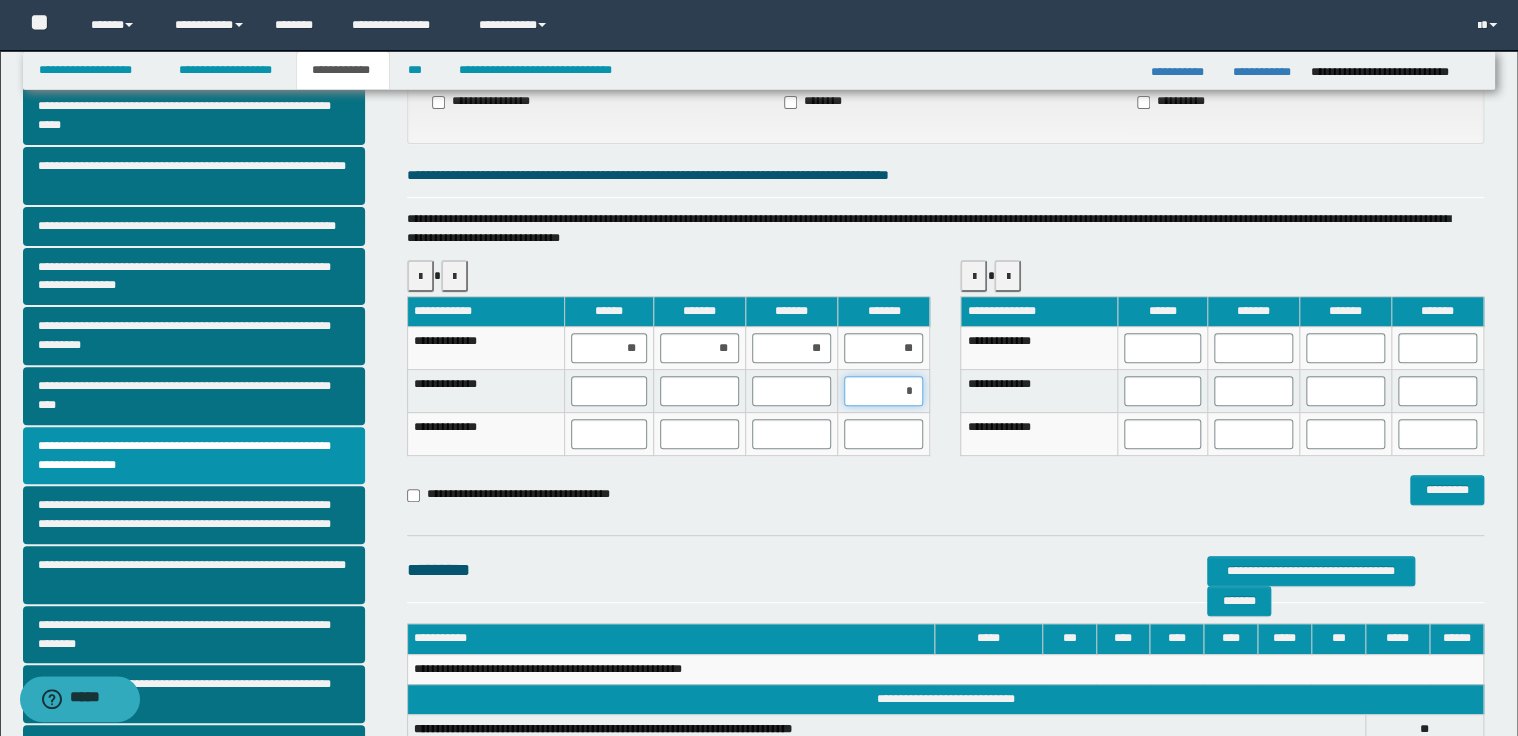 type on "**" 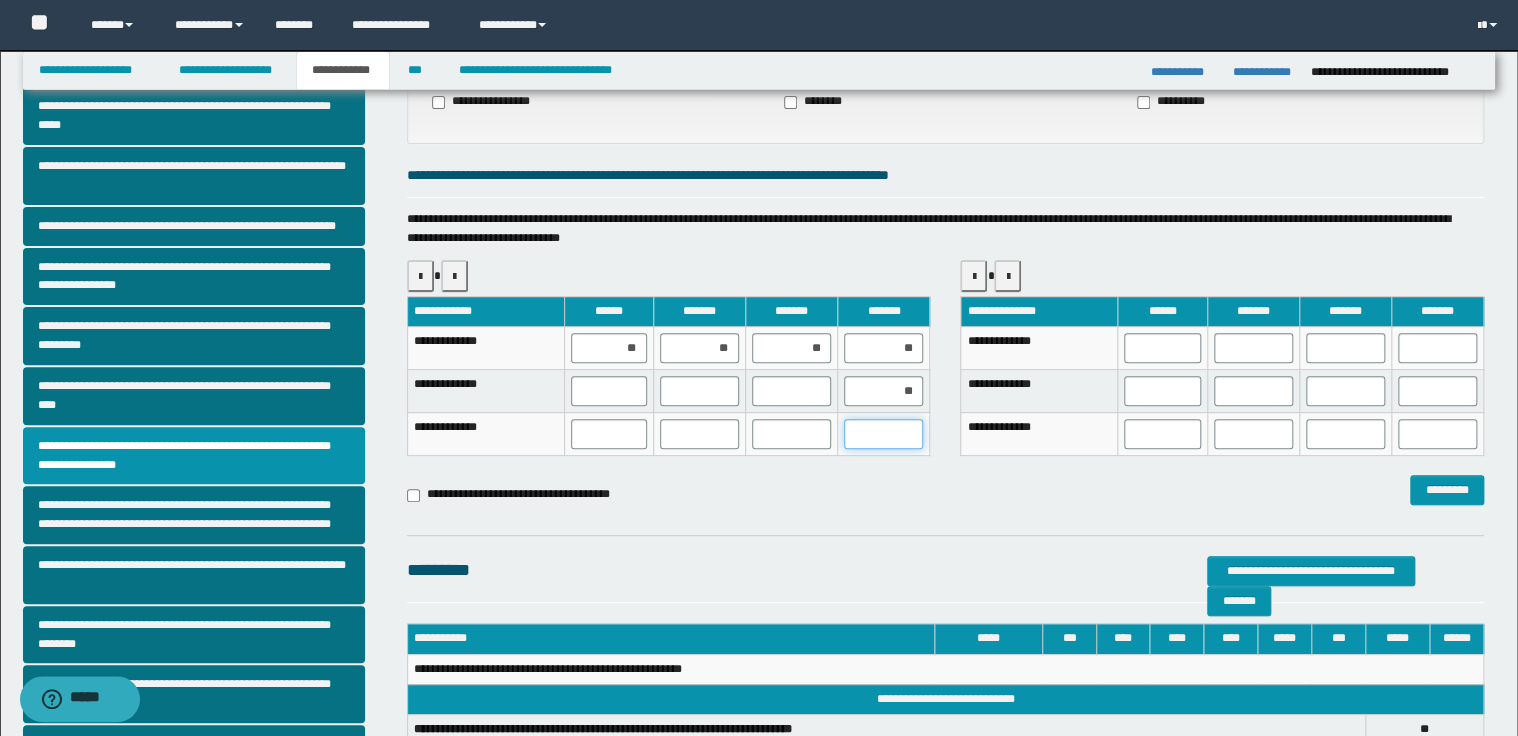 click at bounding box center (883, 434) 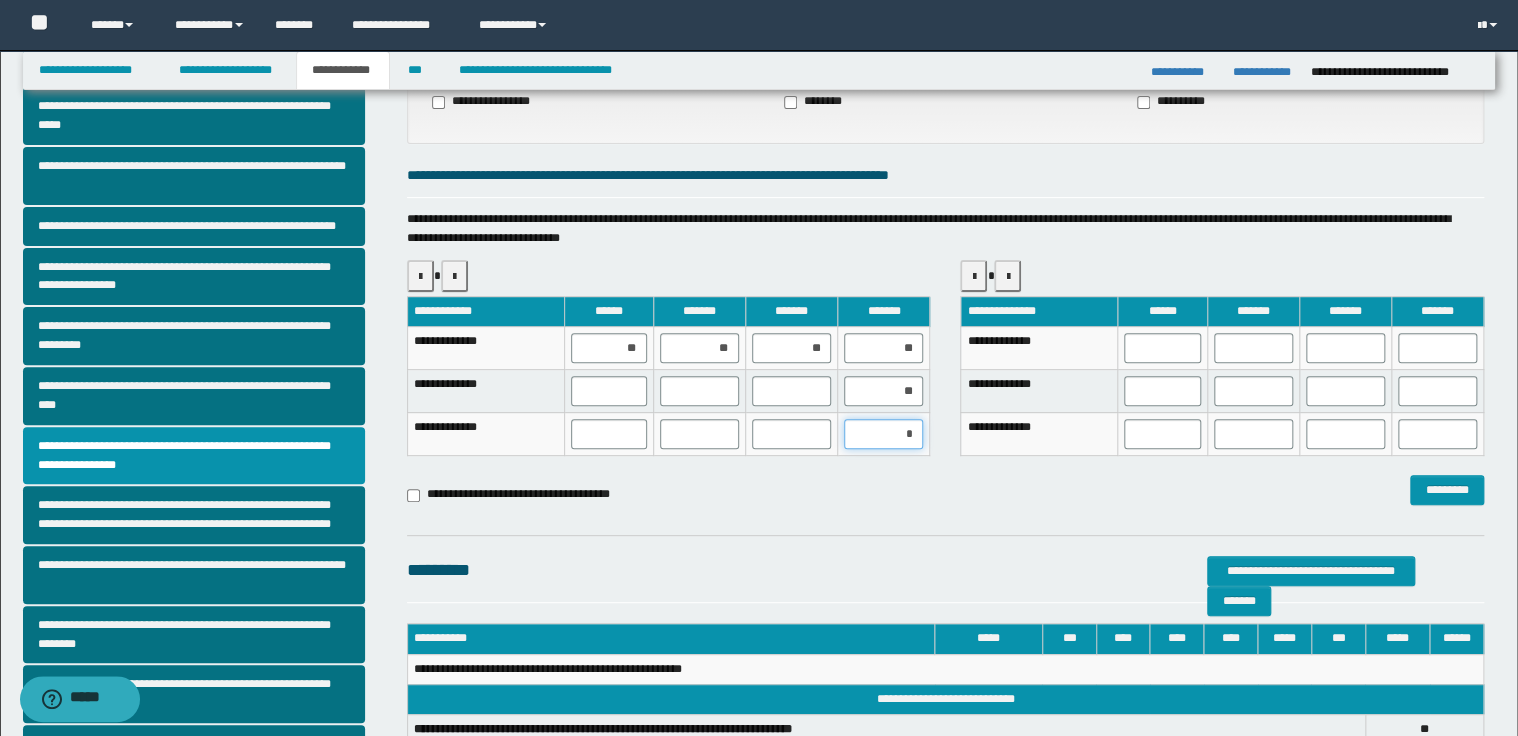 type on "**" 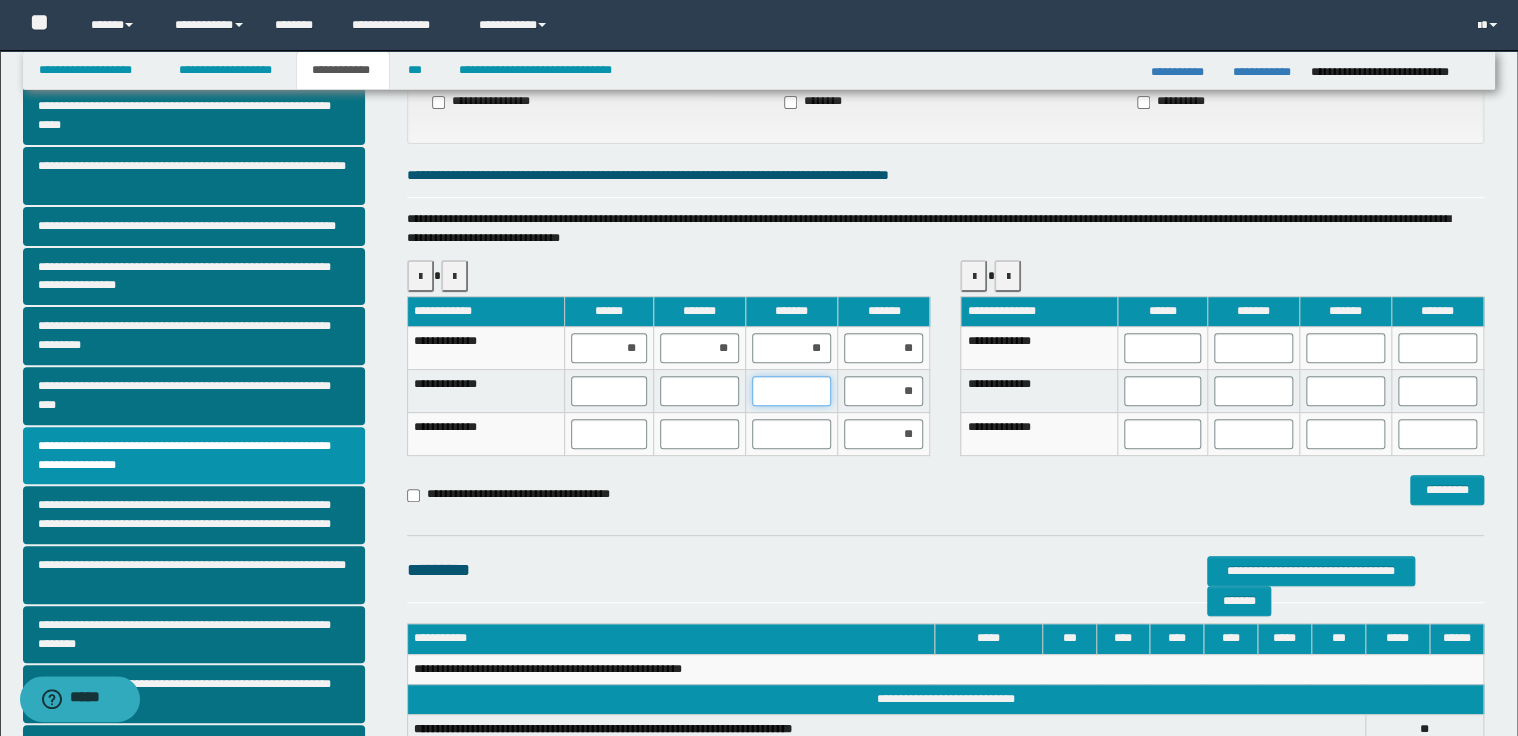 click at bounding box center (791, 391) 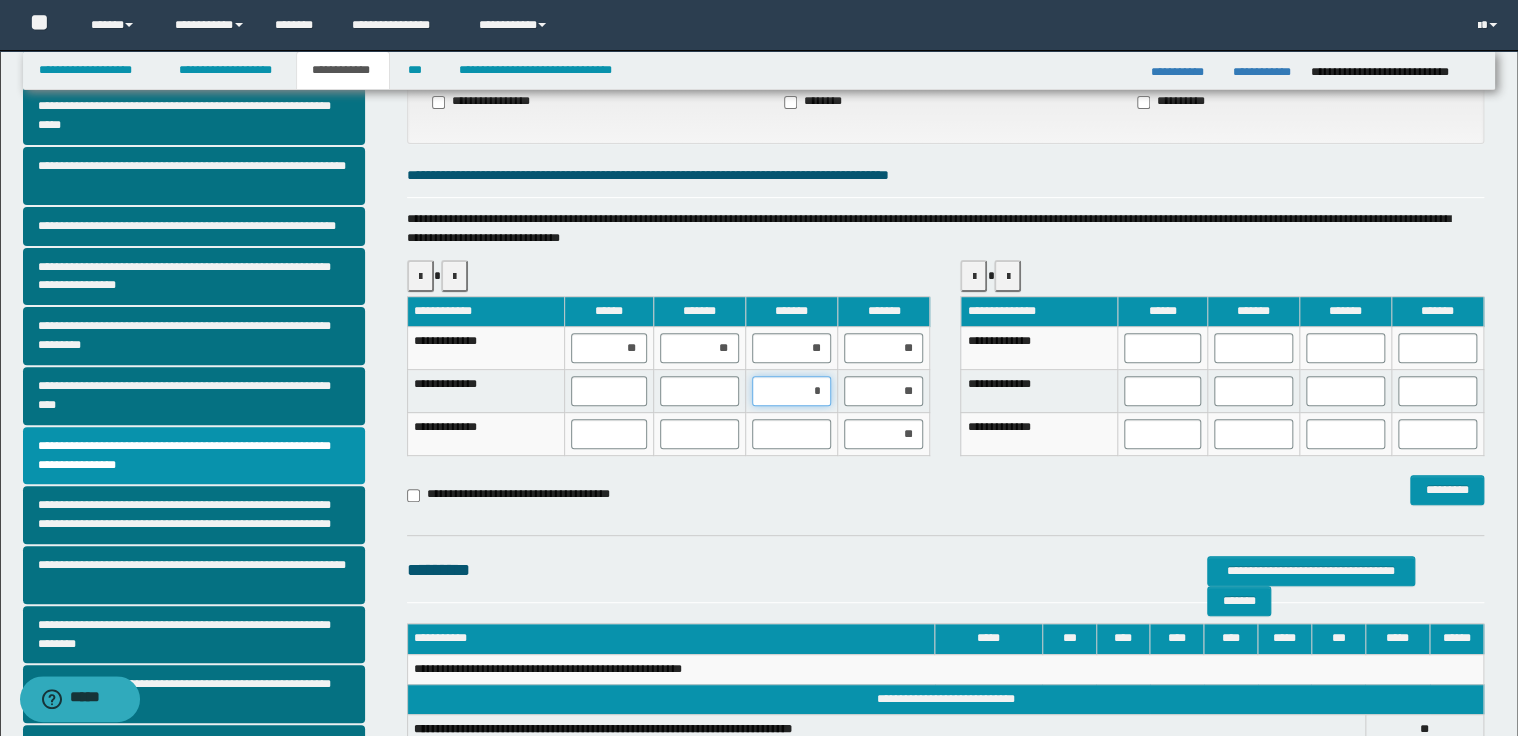 type on "**" 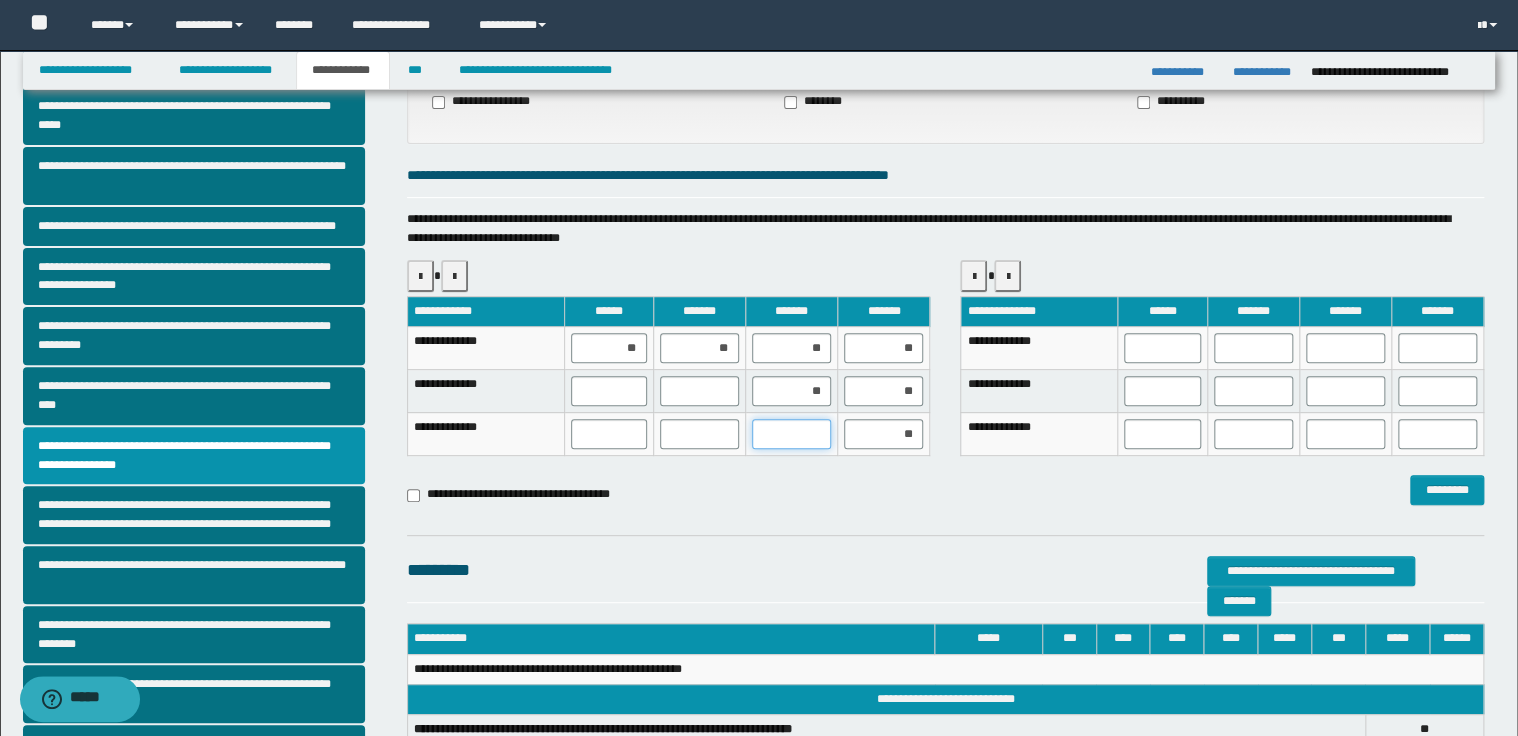 click at bounding box center [791, 434] 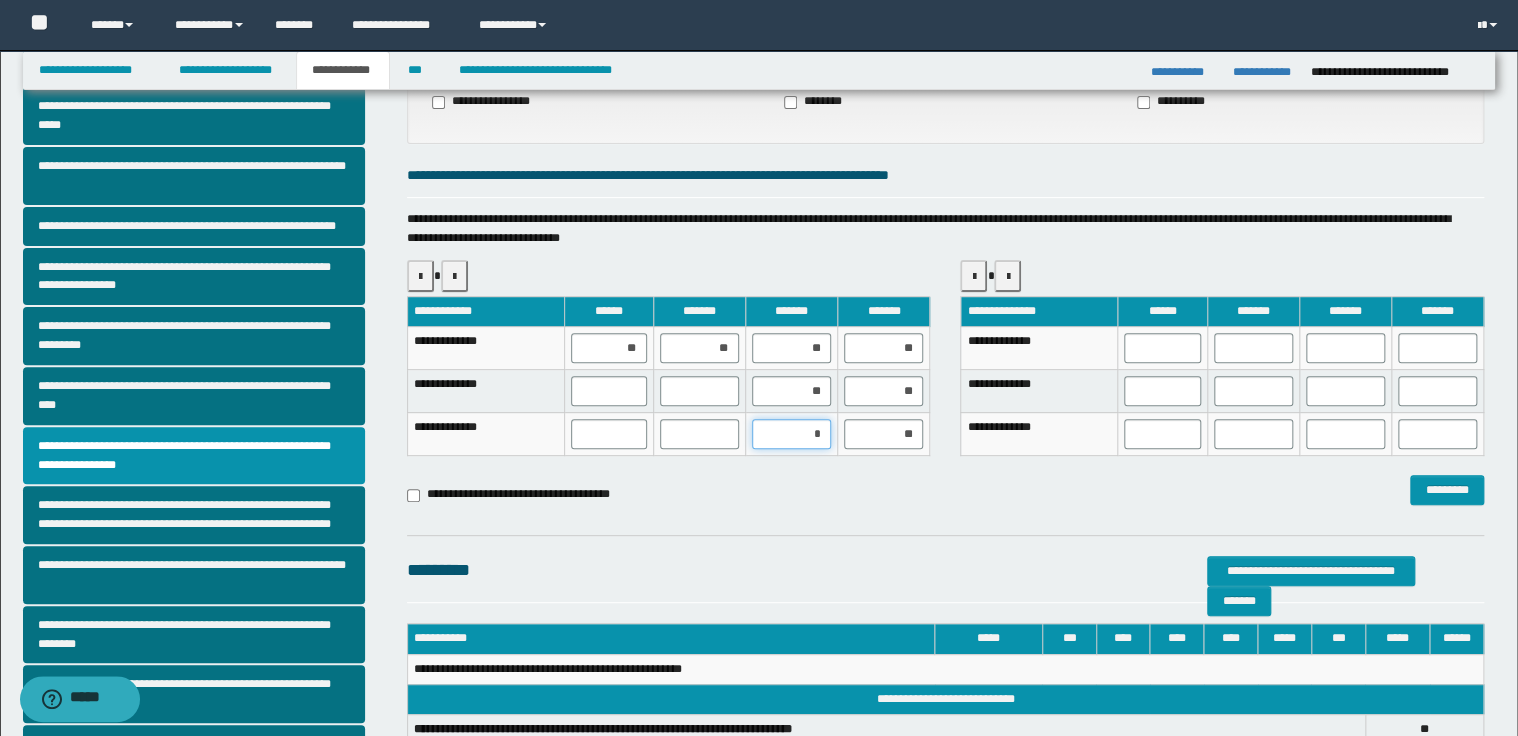 type on "**" 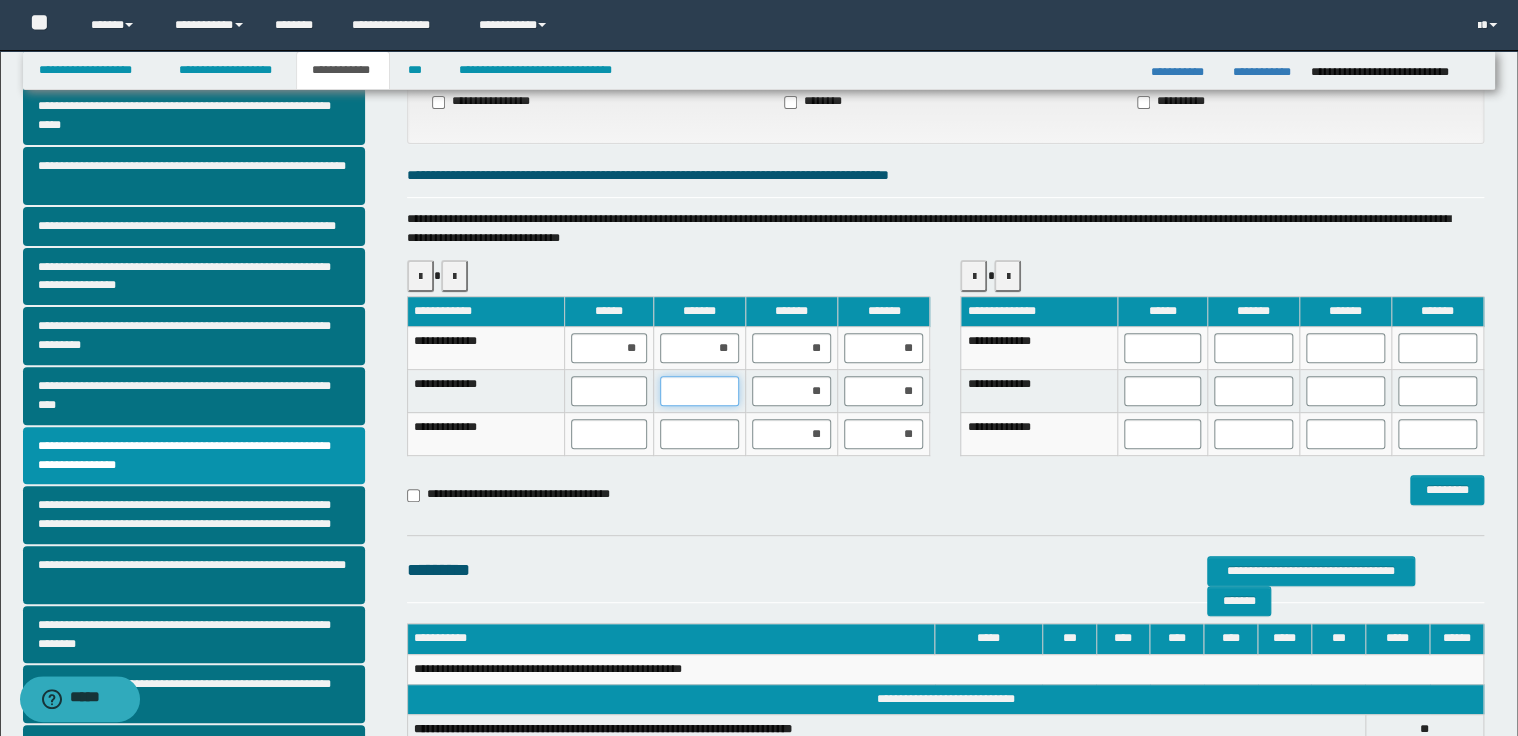 click at bounding box center (699, 391) 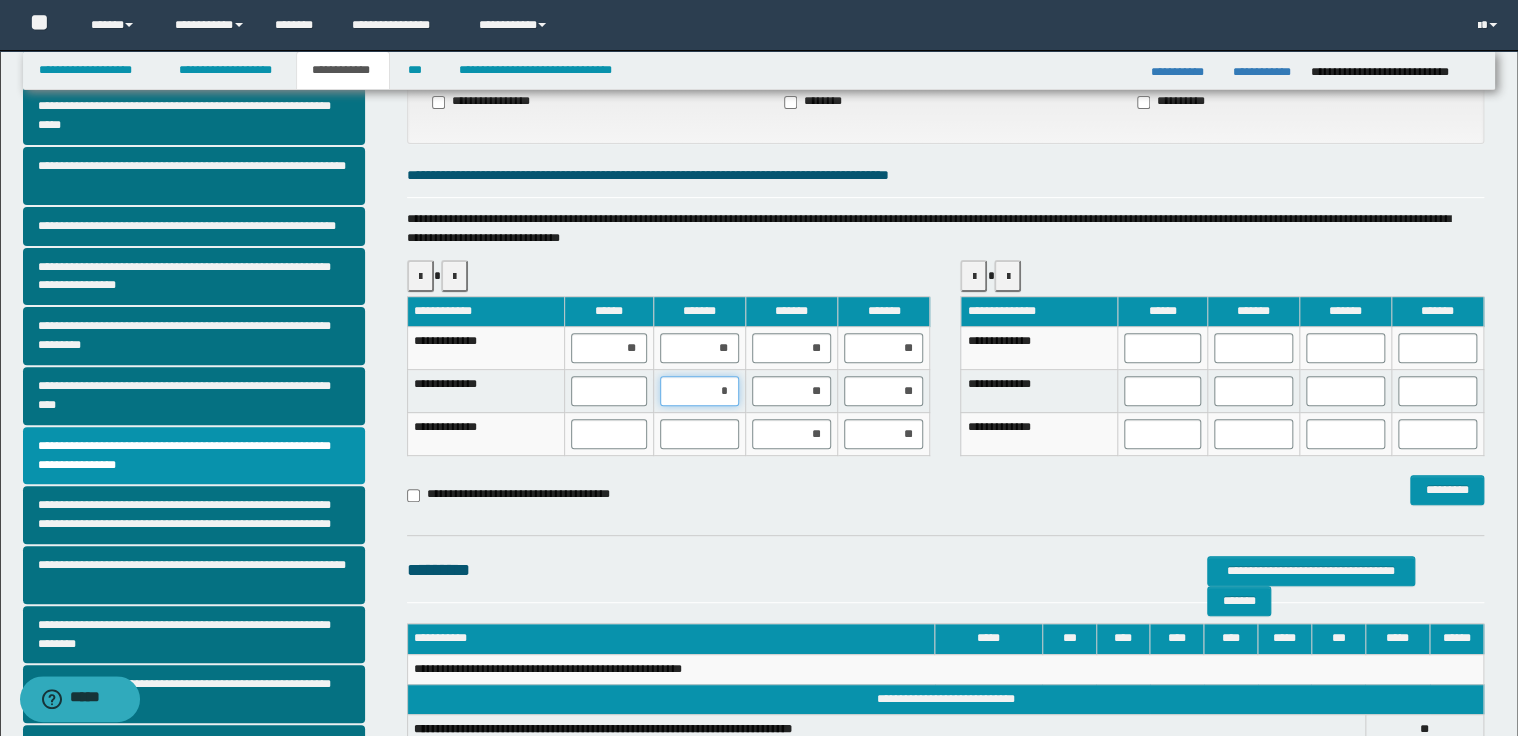 type on "**" 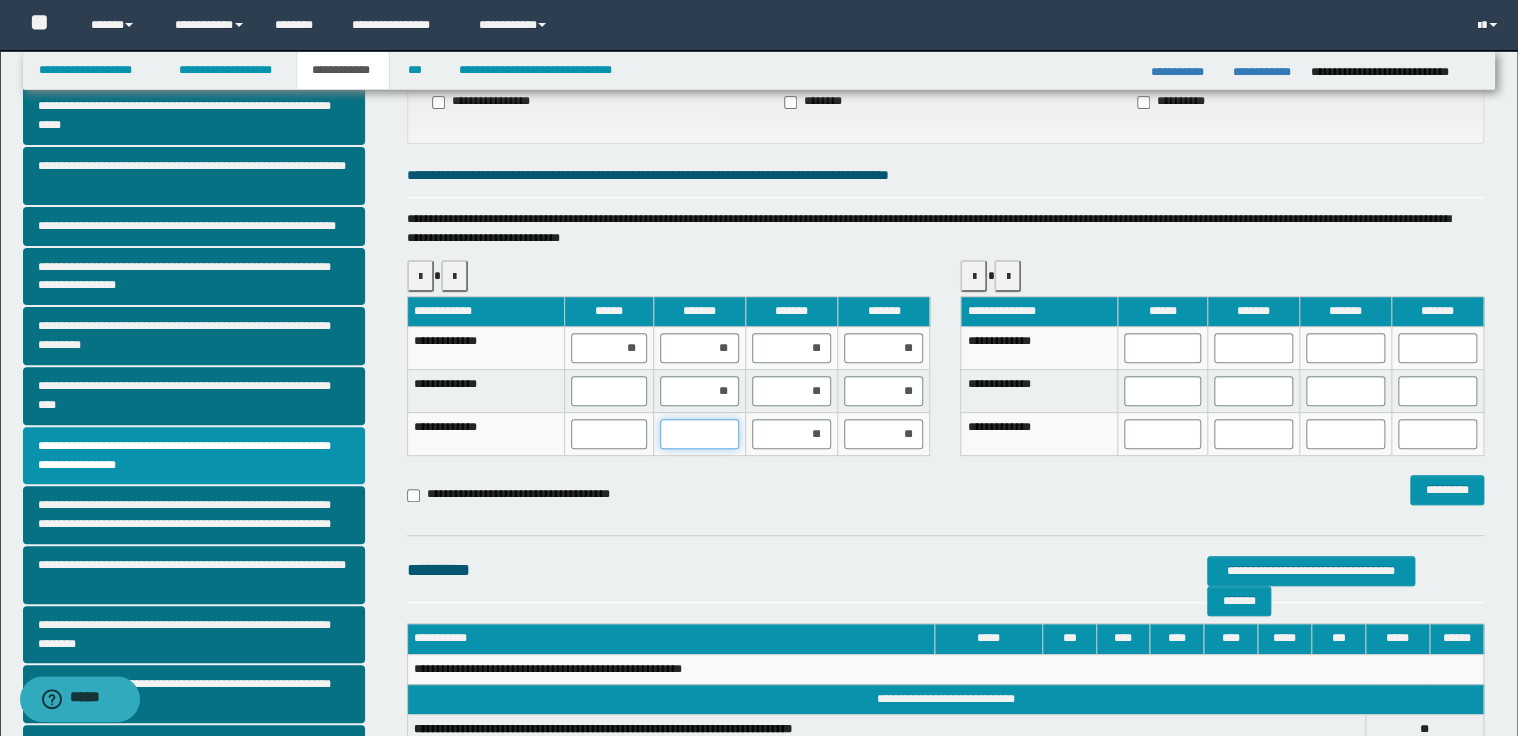 click at bounding box center [699, 434] 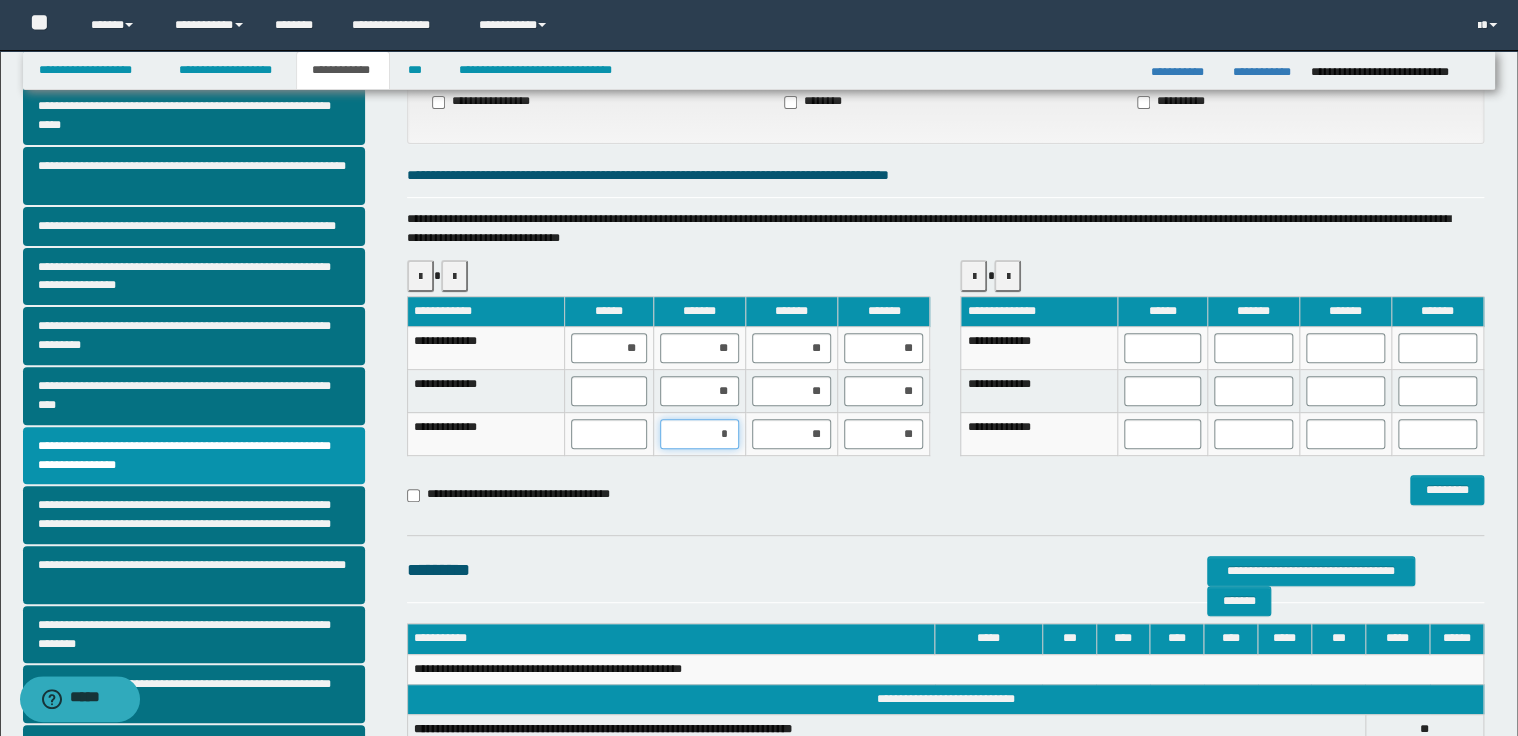 type on "**" 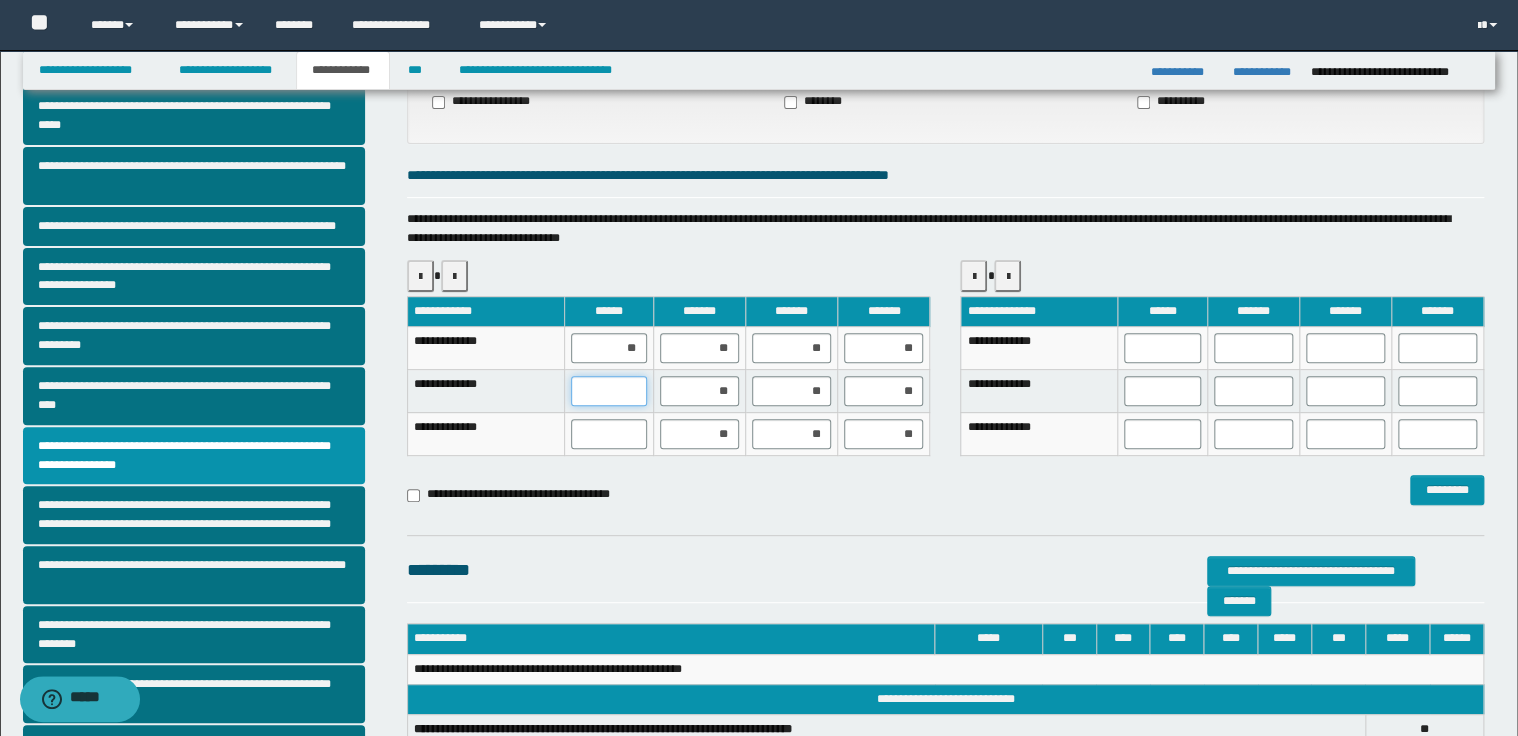 click at bounding box center [609, 391] 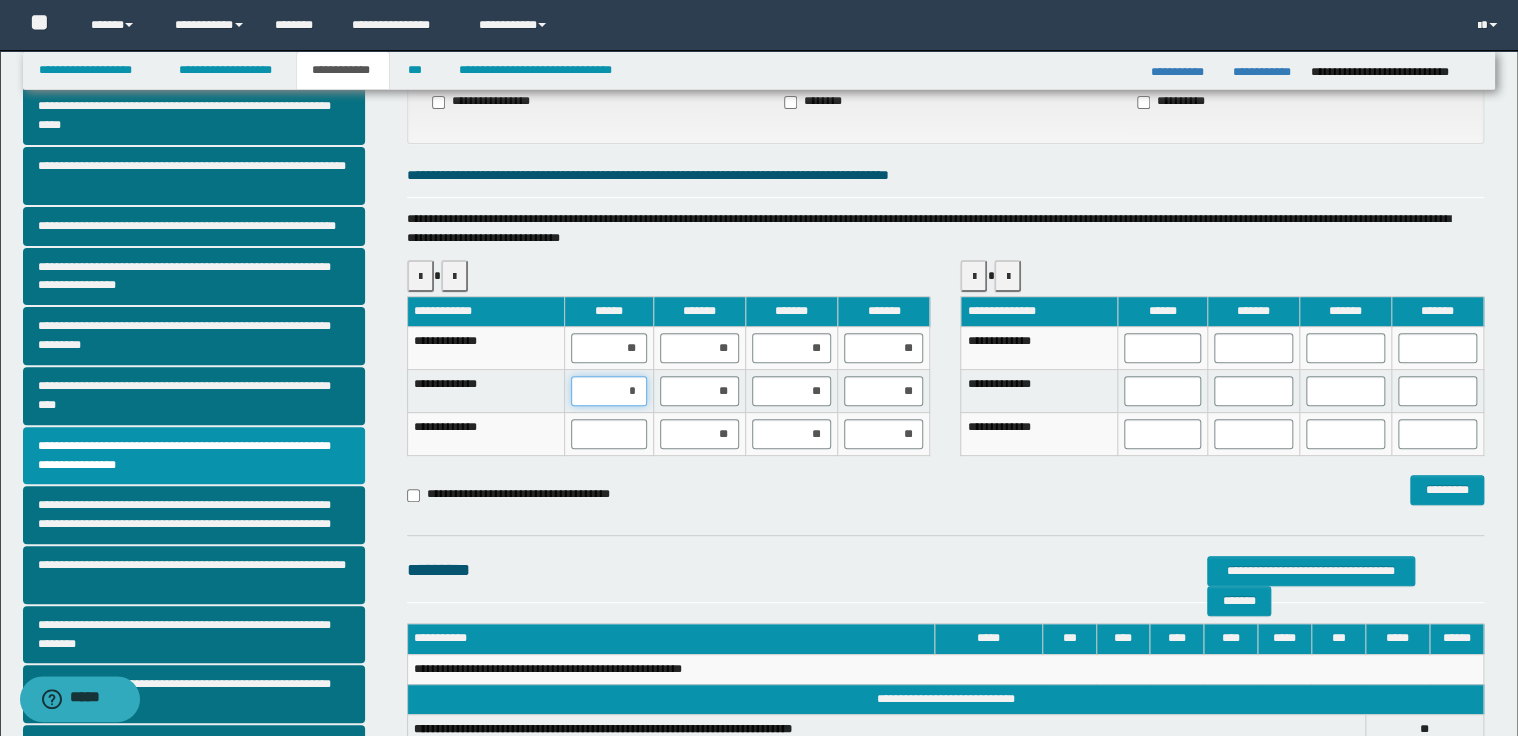 type on "**" 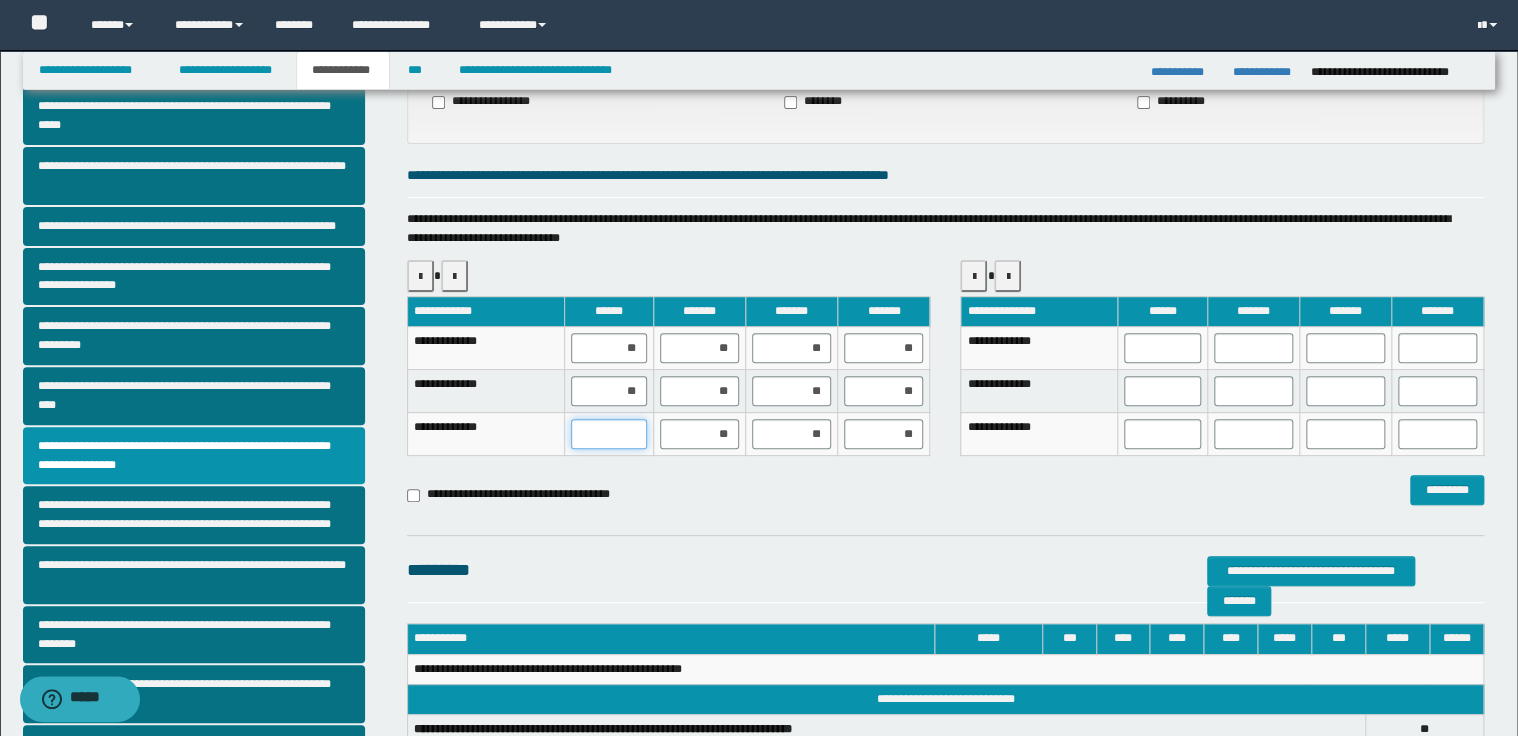 click at bounding box center (609, 434) 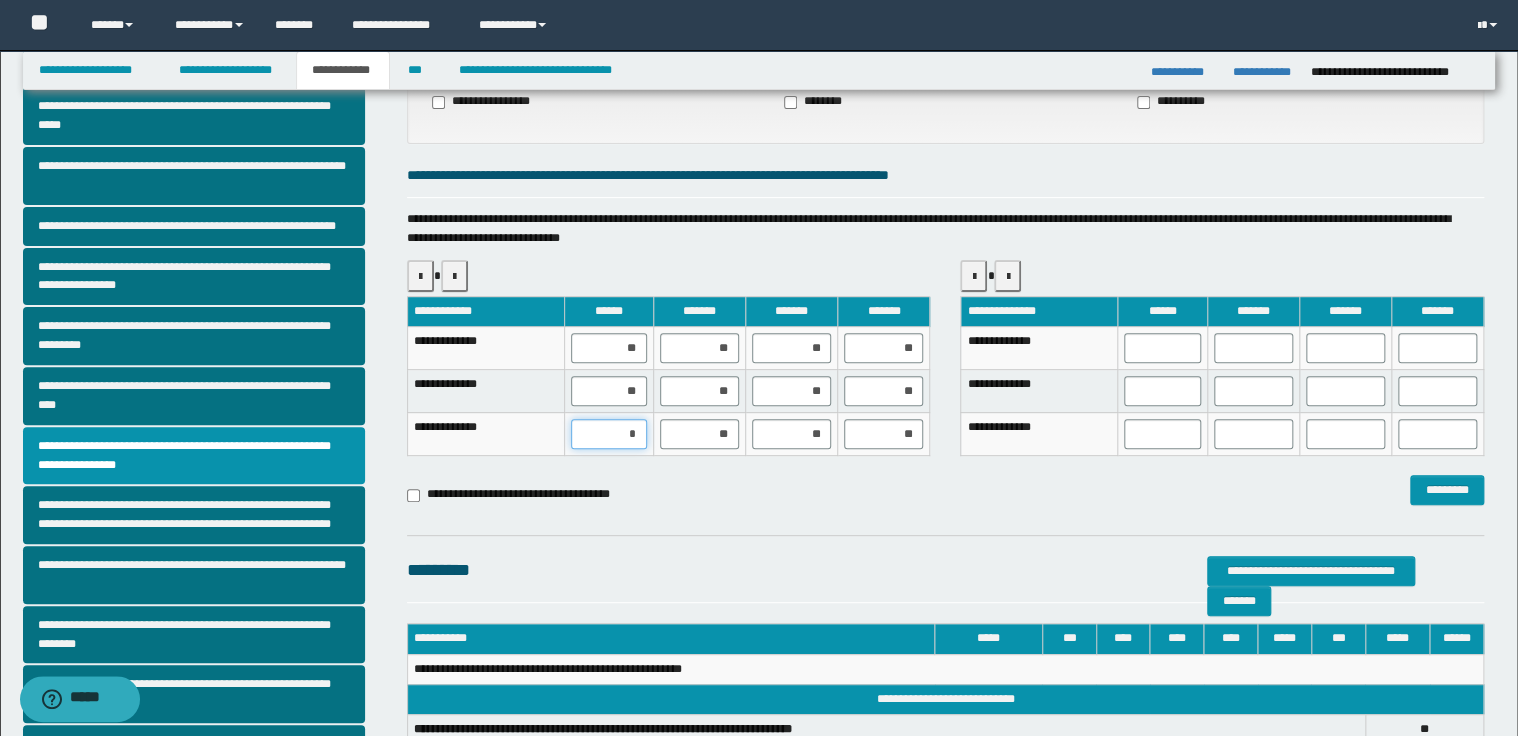 type on "**" 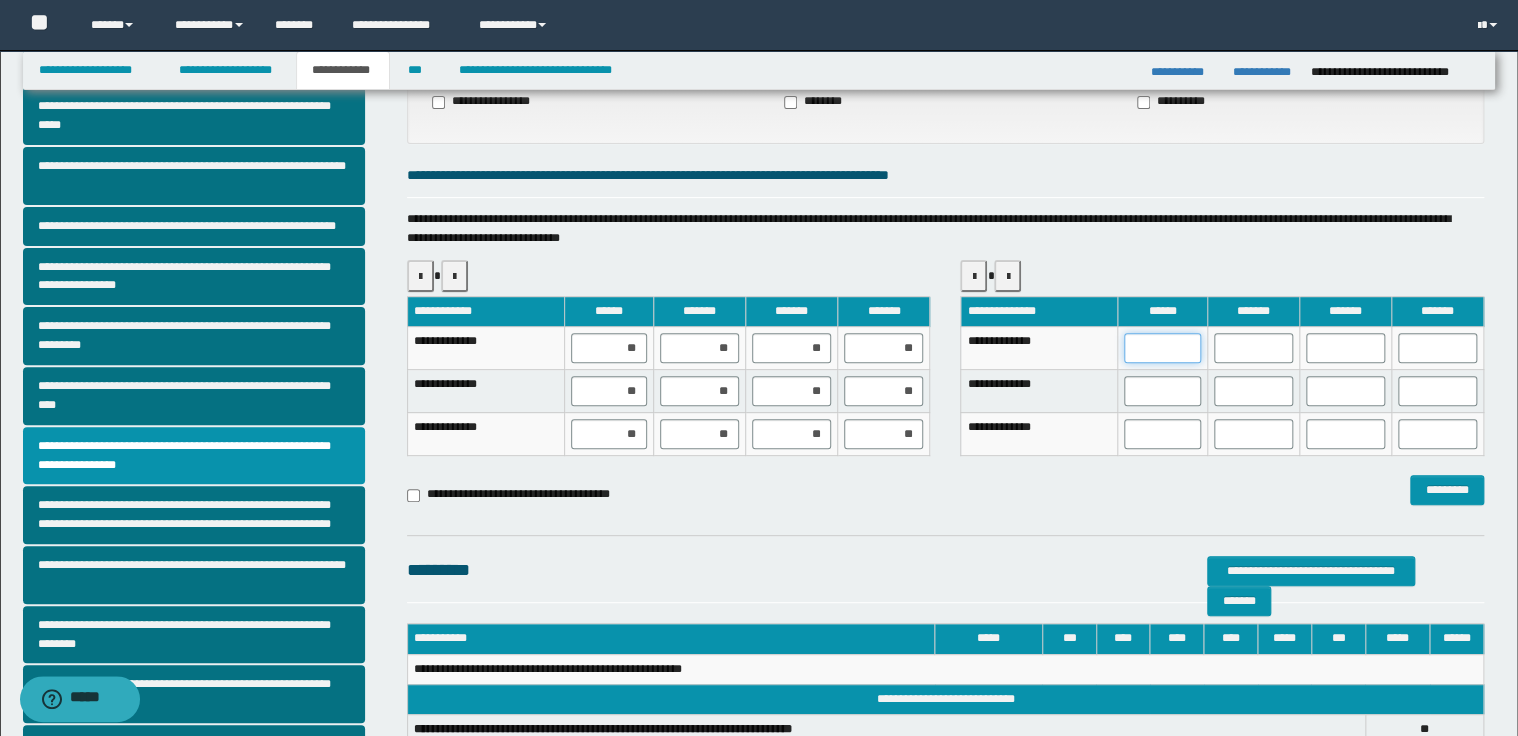 click at bounding box center (1162, 348) 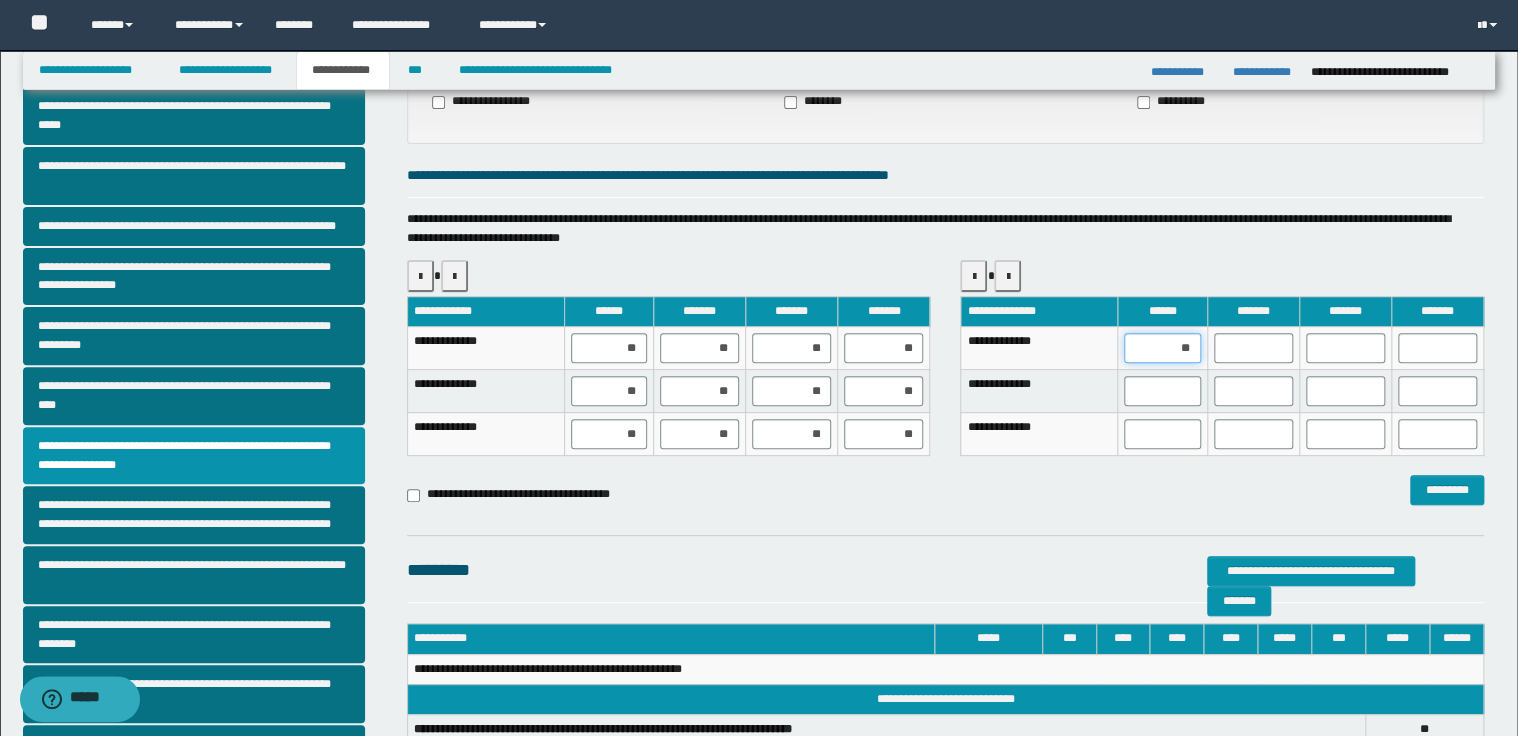 type on "***" 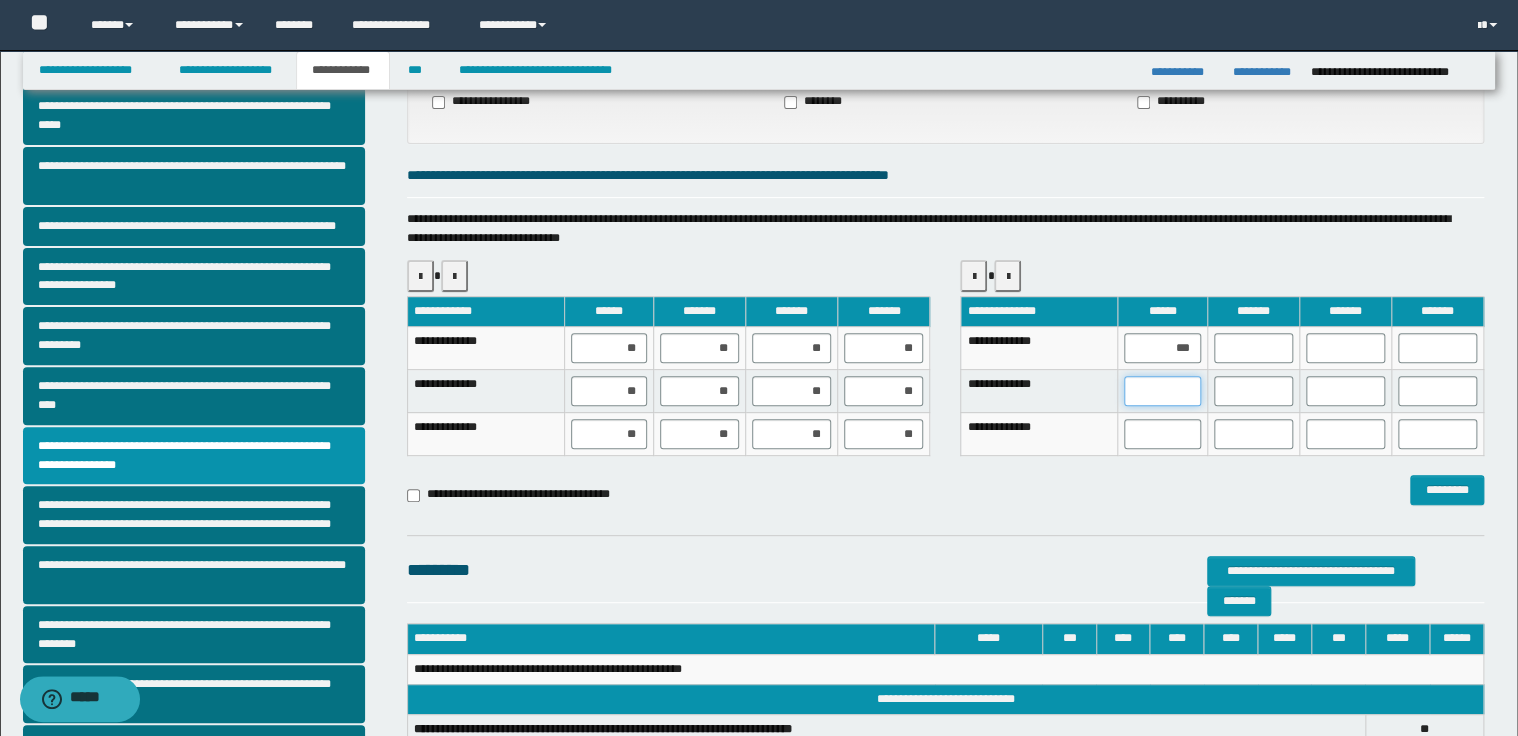 click at bounding box center [1162, 391] 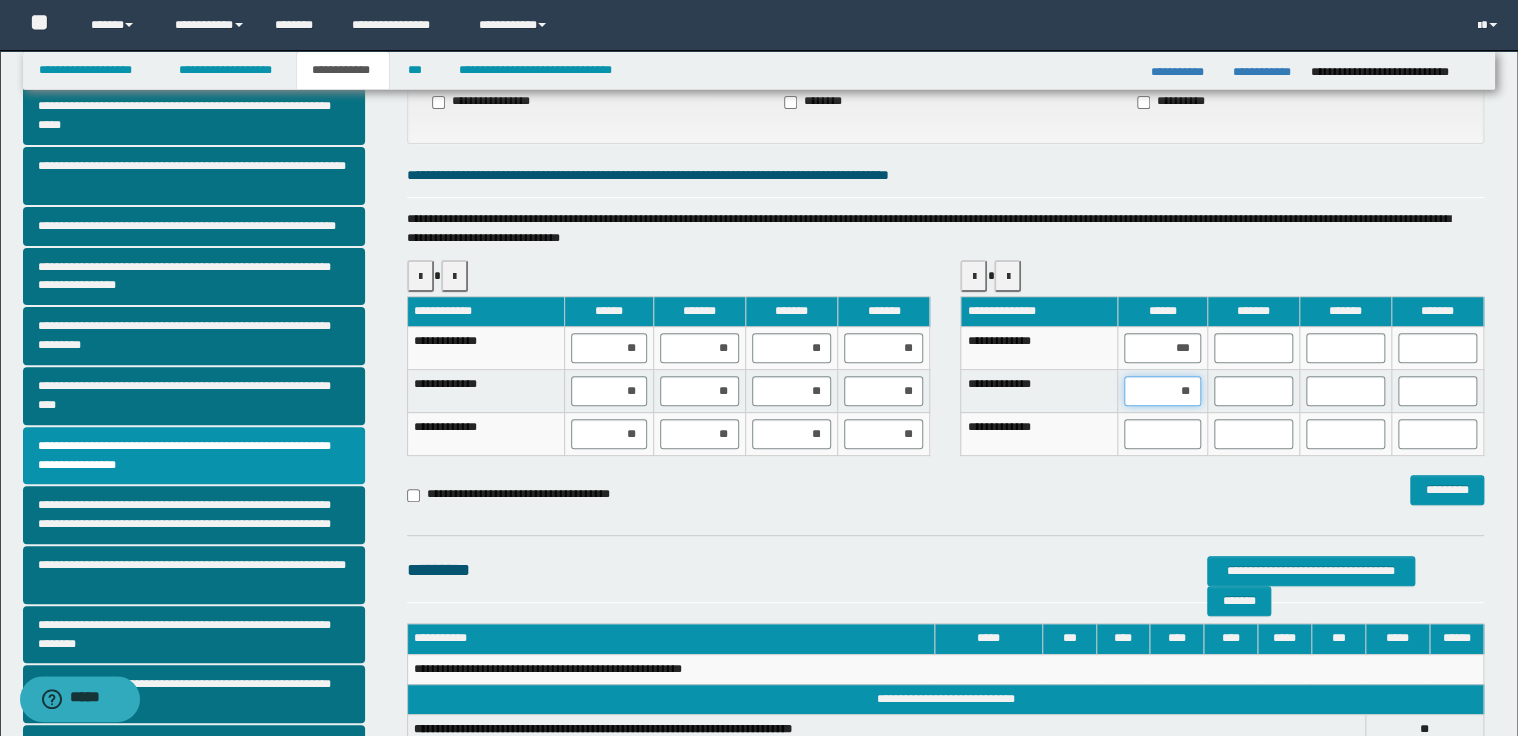 type on "***" 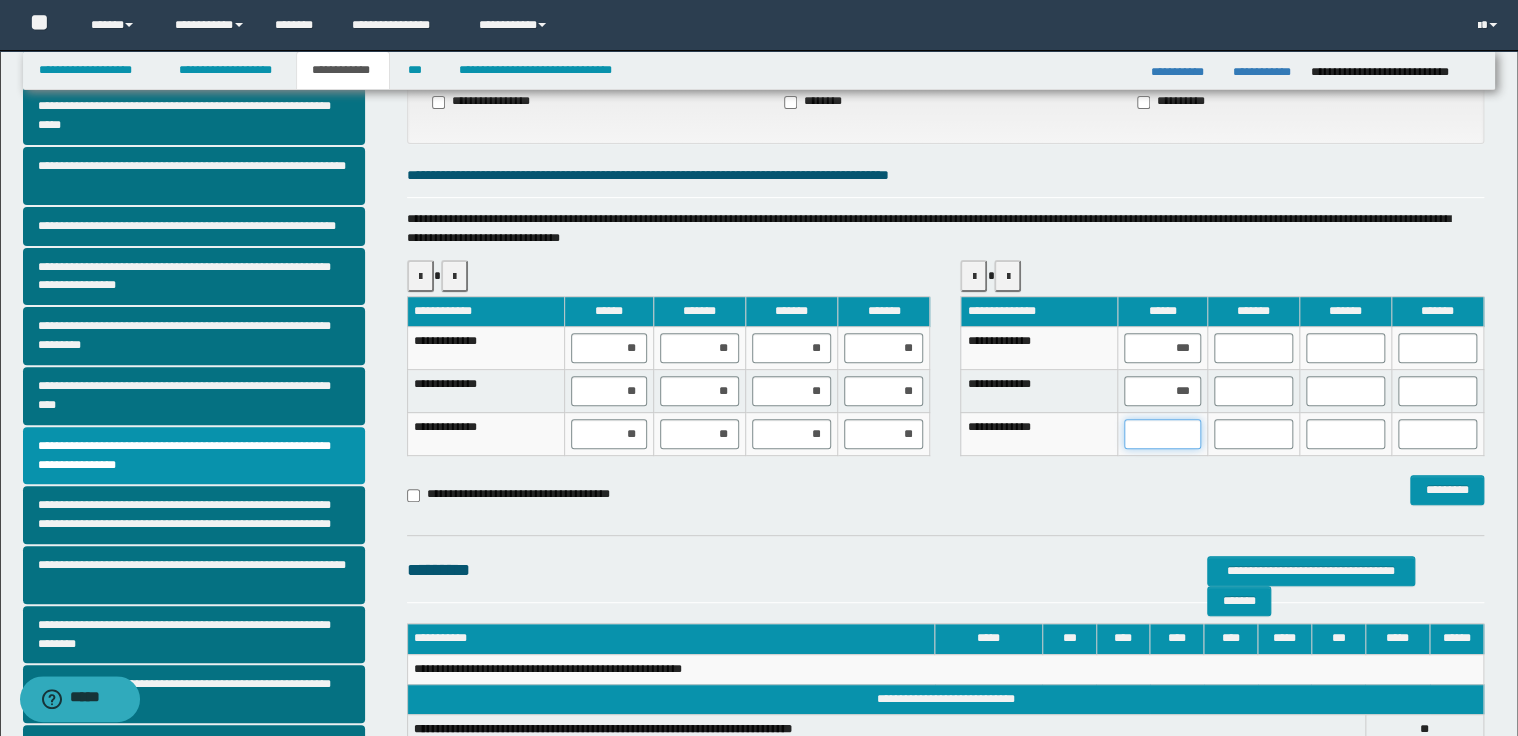 click at bounding box center (1162, 434) 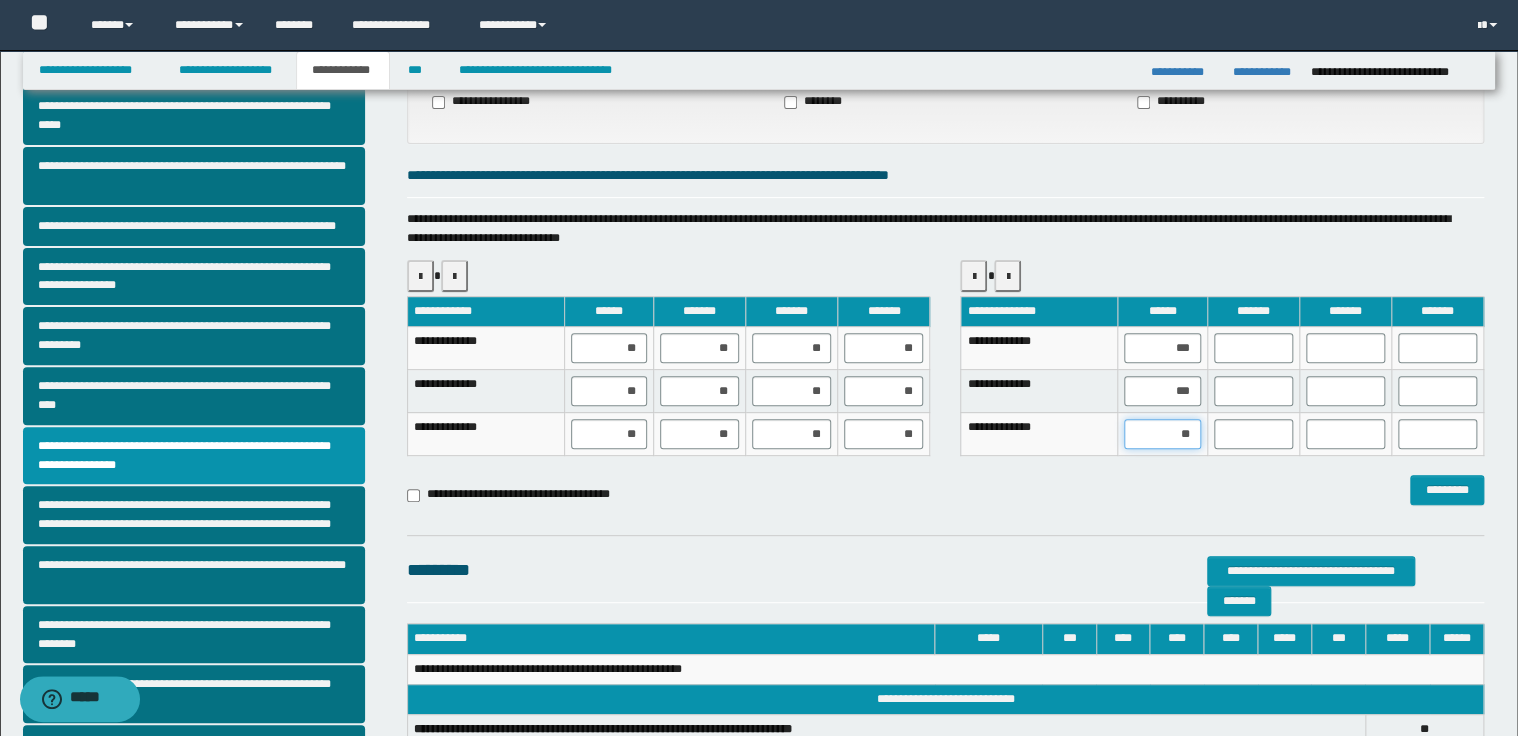 type on "***" 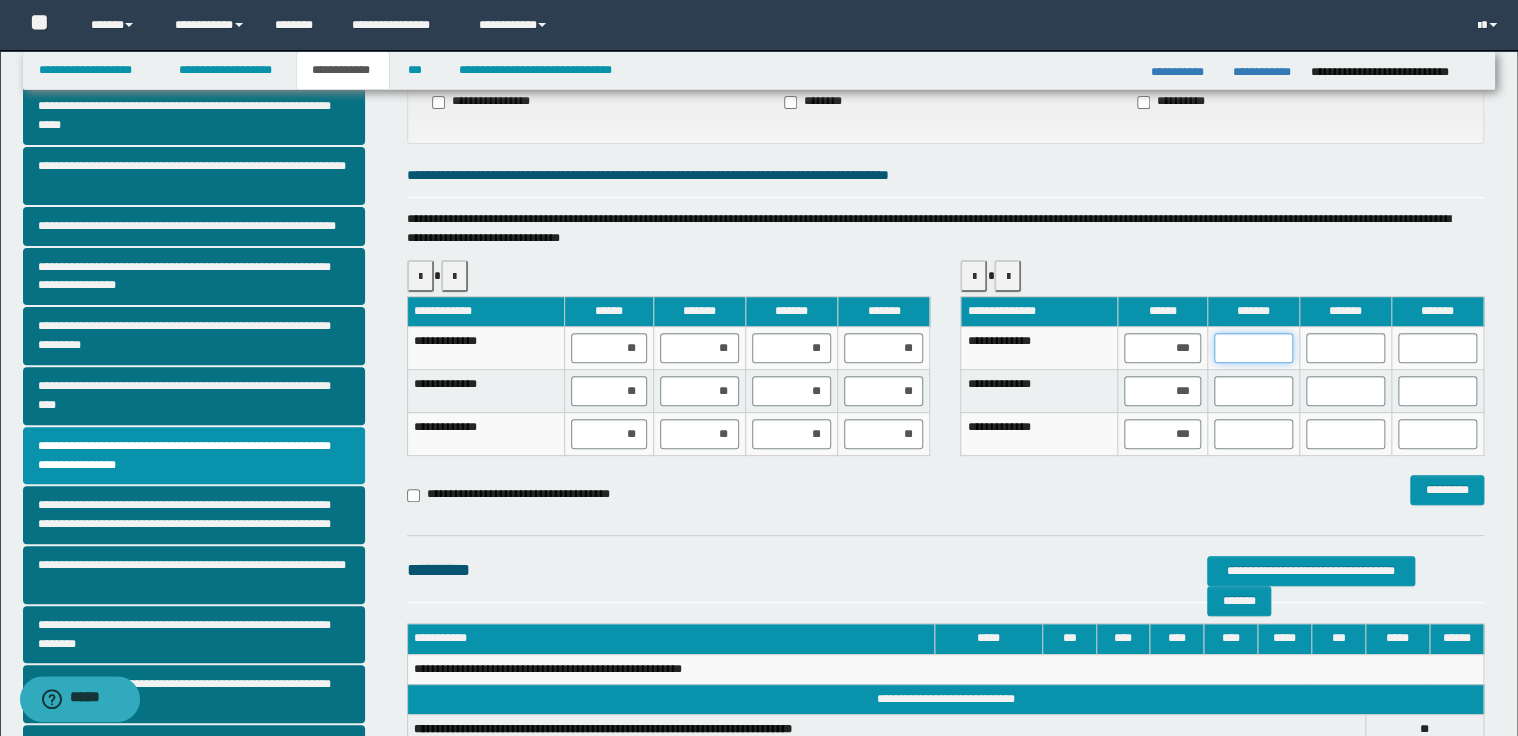 click at bounding box center [1253, 348] 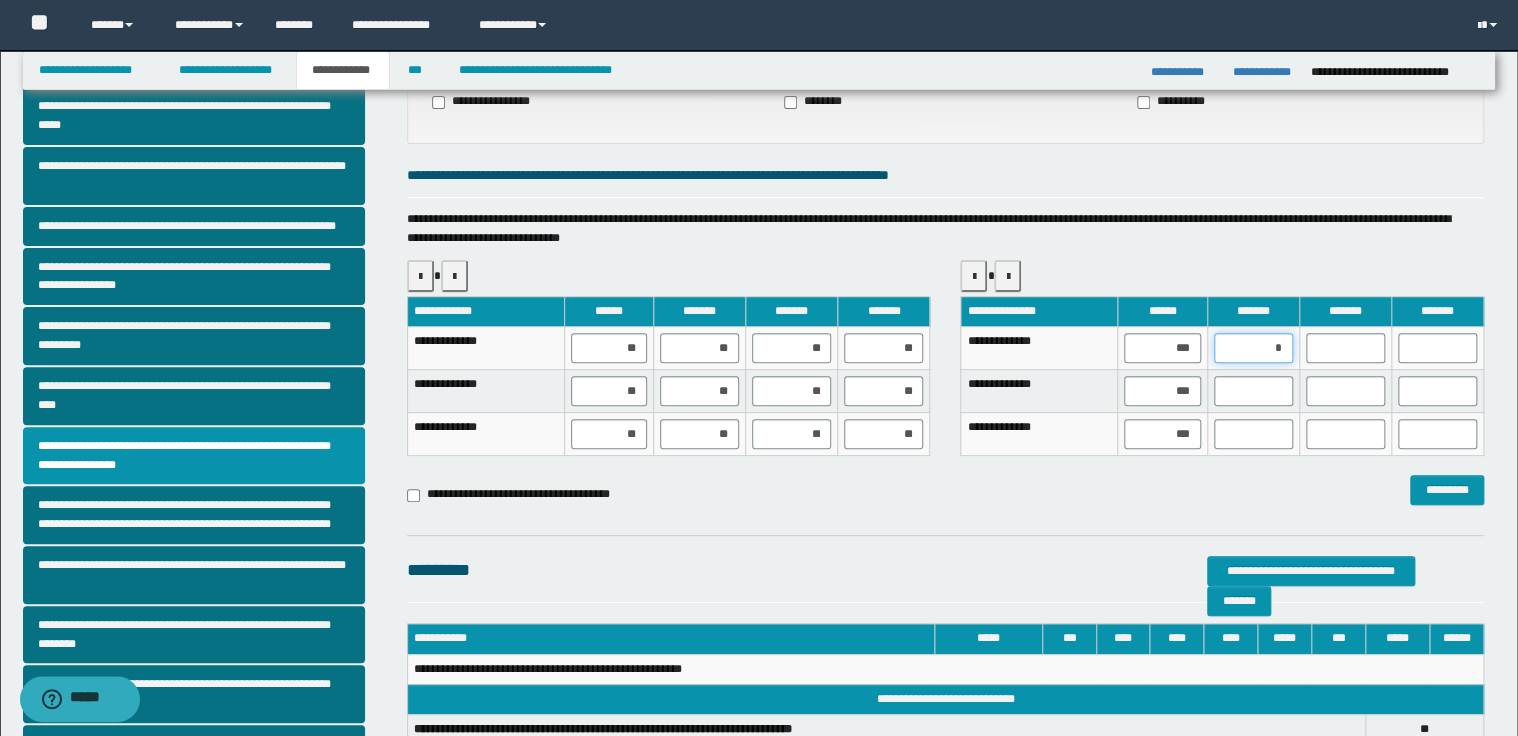 type on "**" 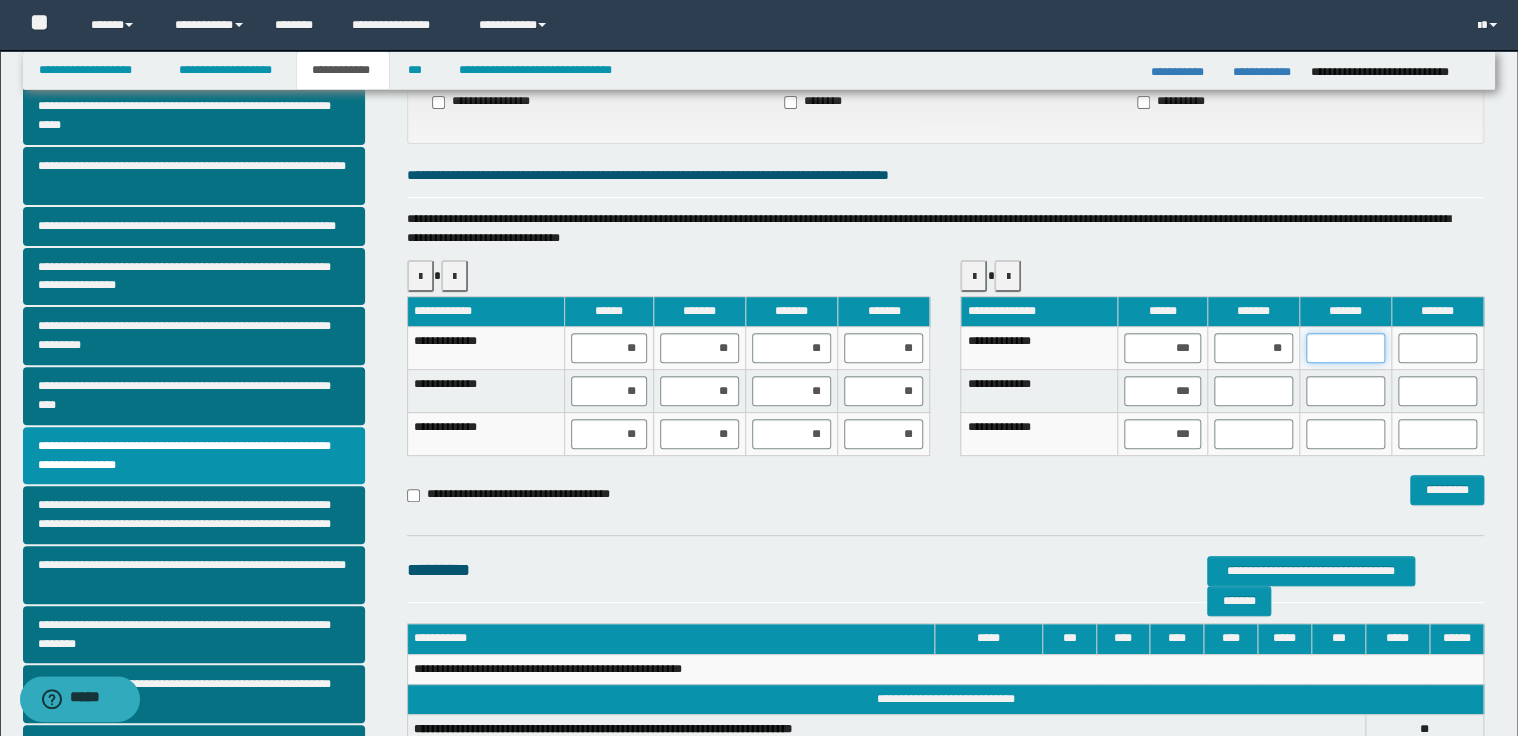 click at bounding box center (1345, 348) 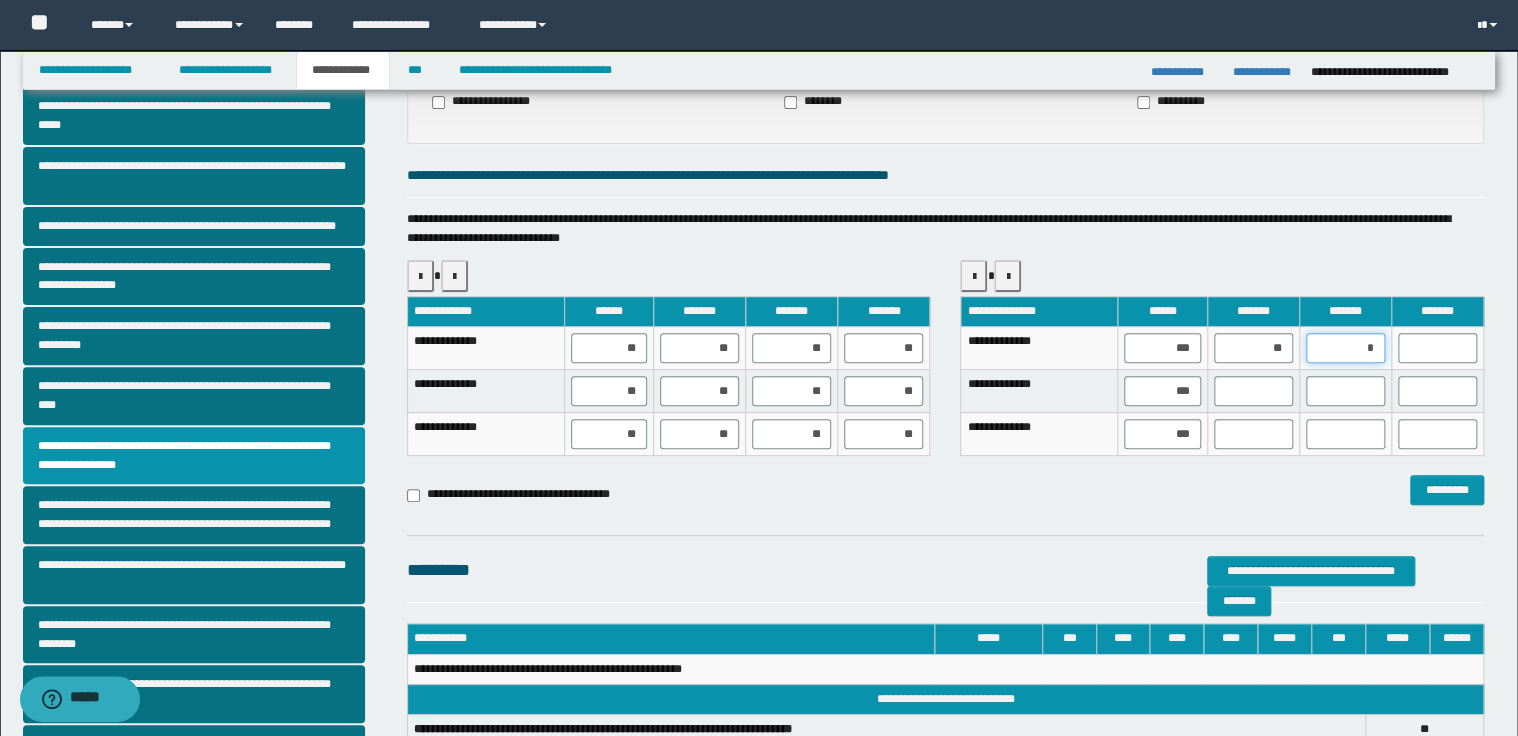 type on "**" 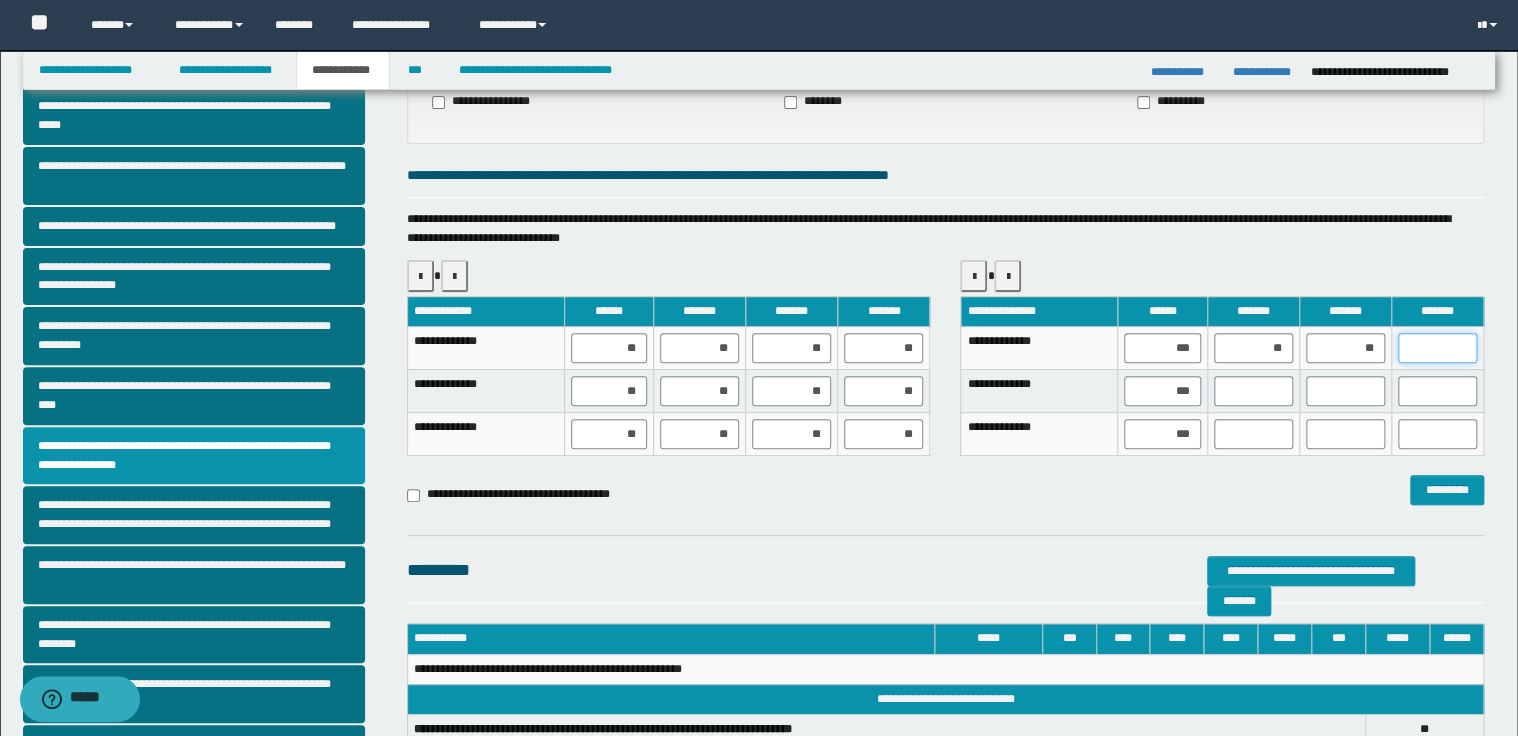 click at bounding box center (1437, 348) 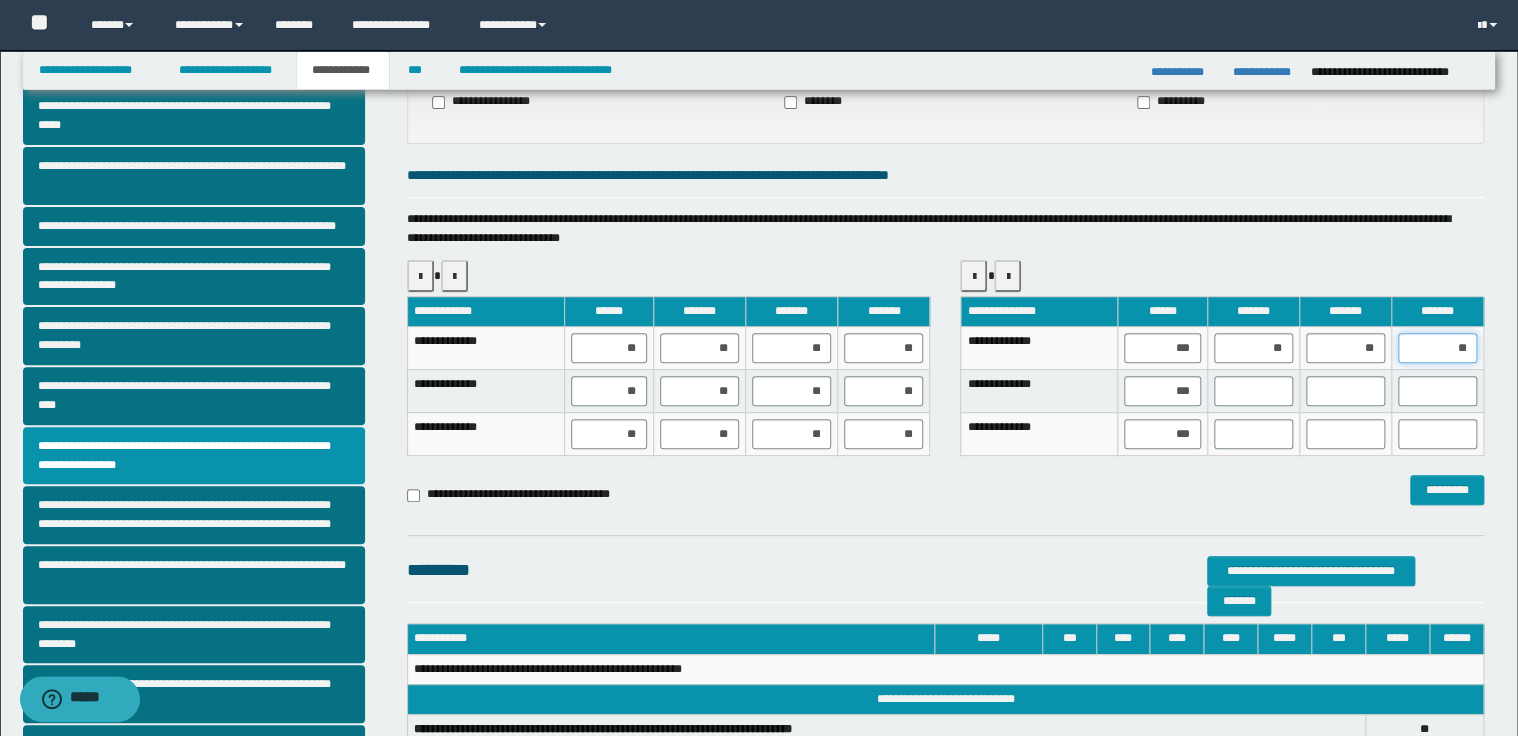 type on "***" 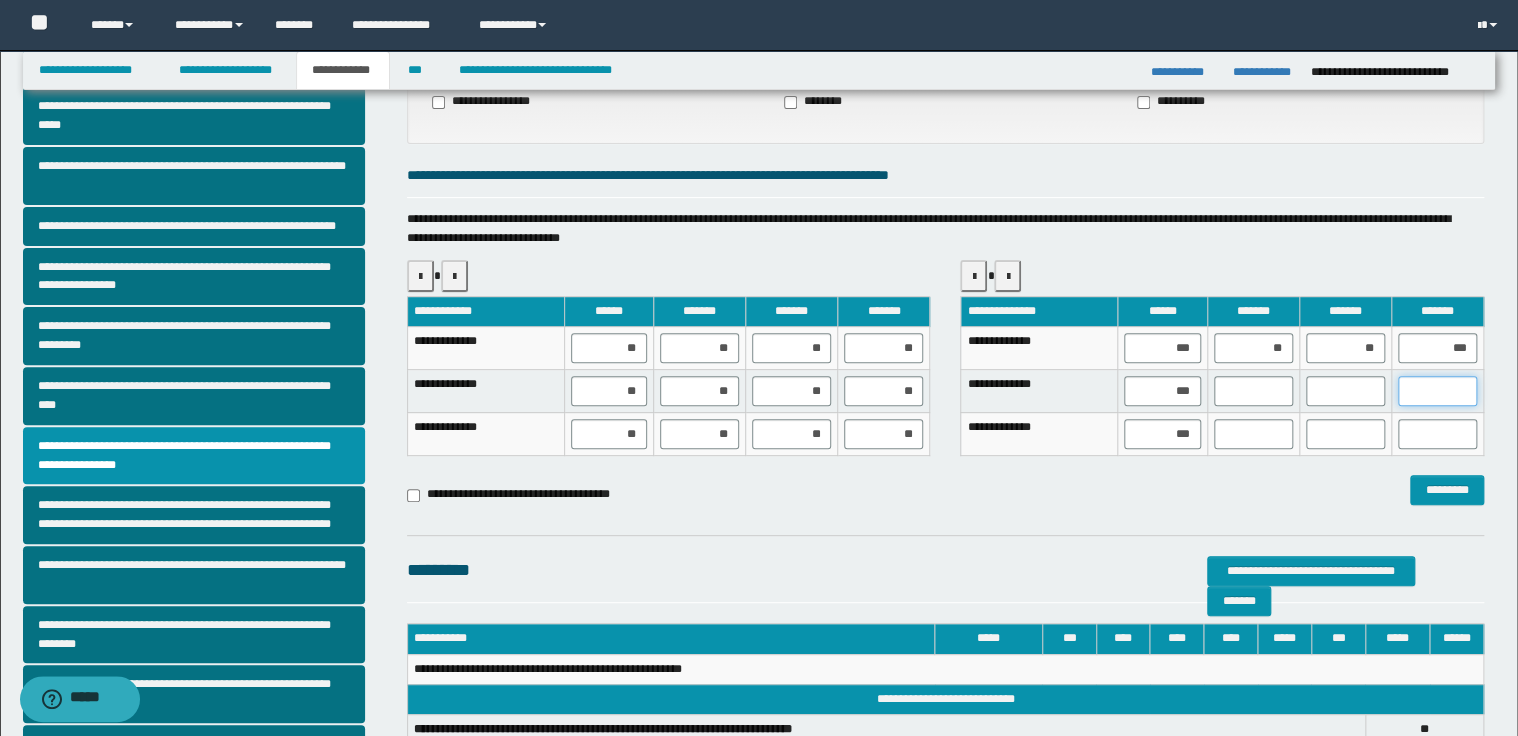 click at bounding box center (1437, 391) 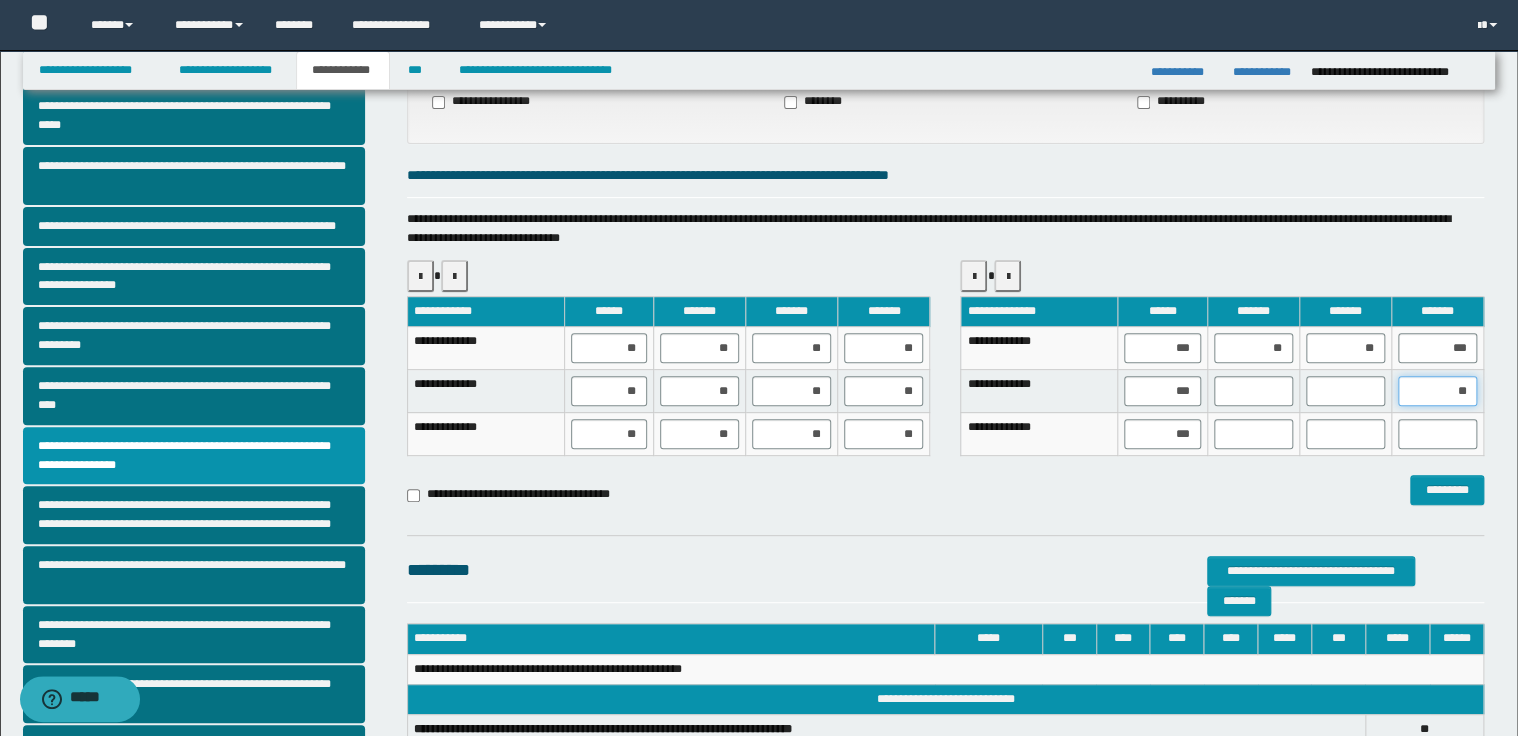 type on "***" 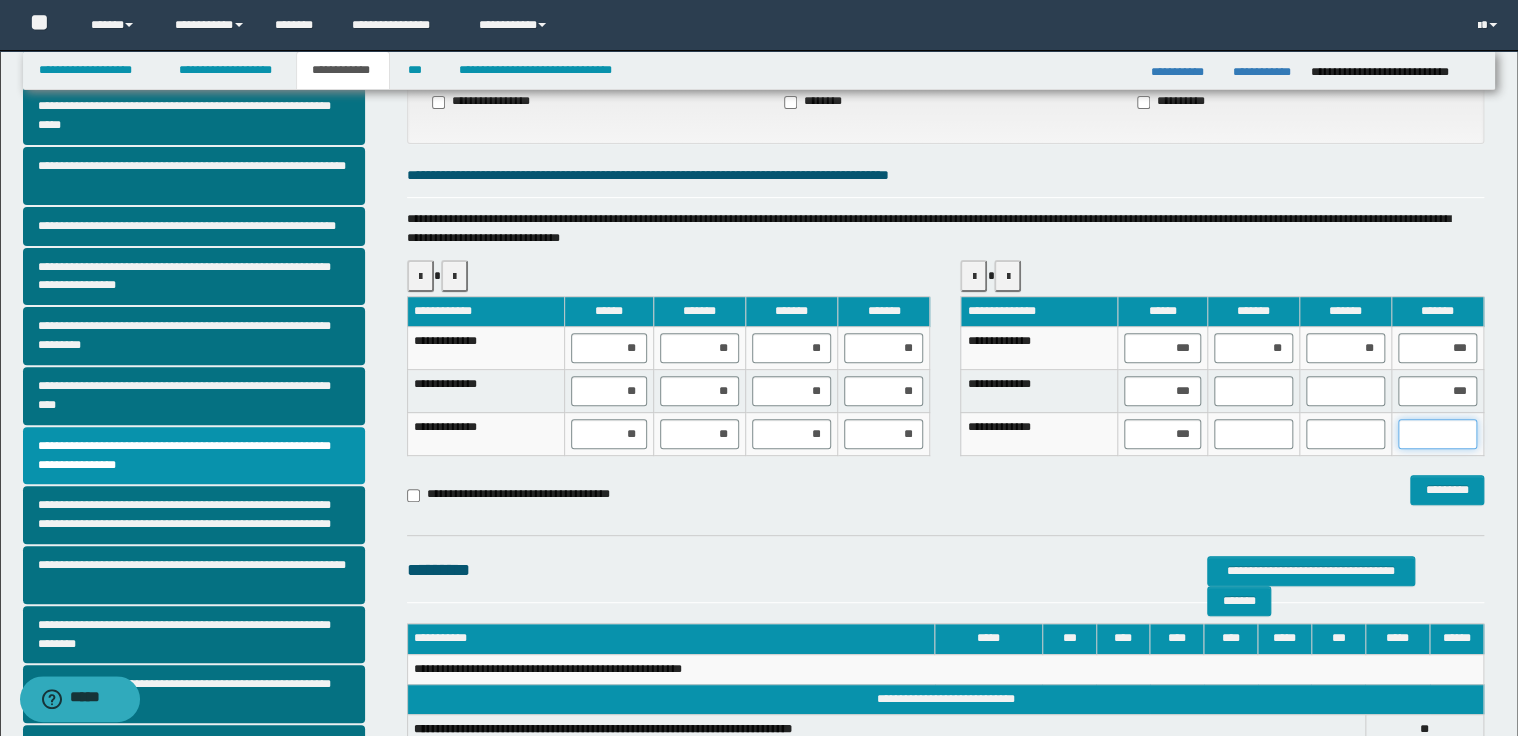 click at bounding box center (1437, 434) 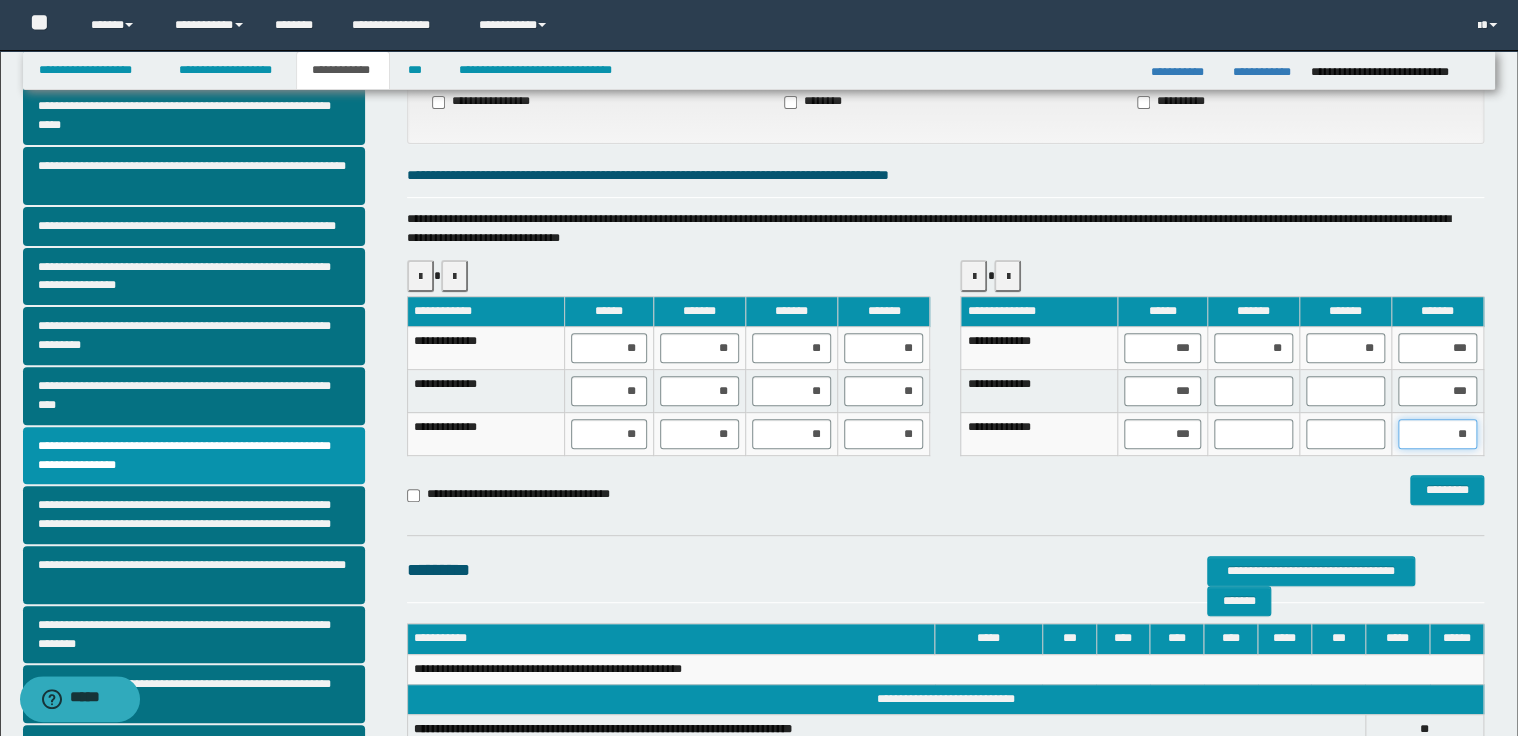 type on "***" 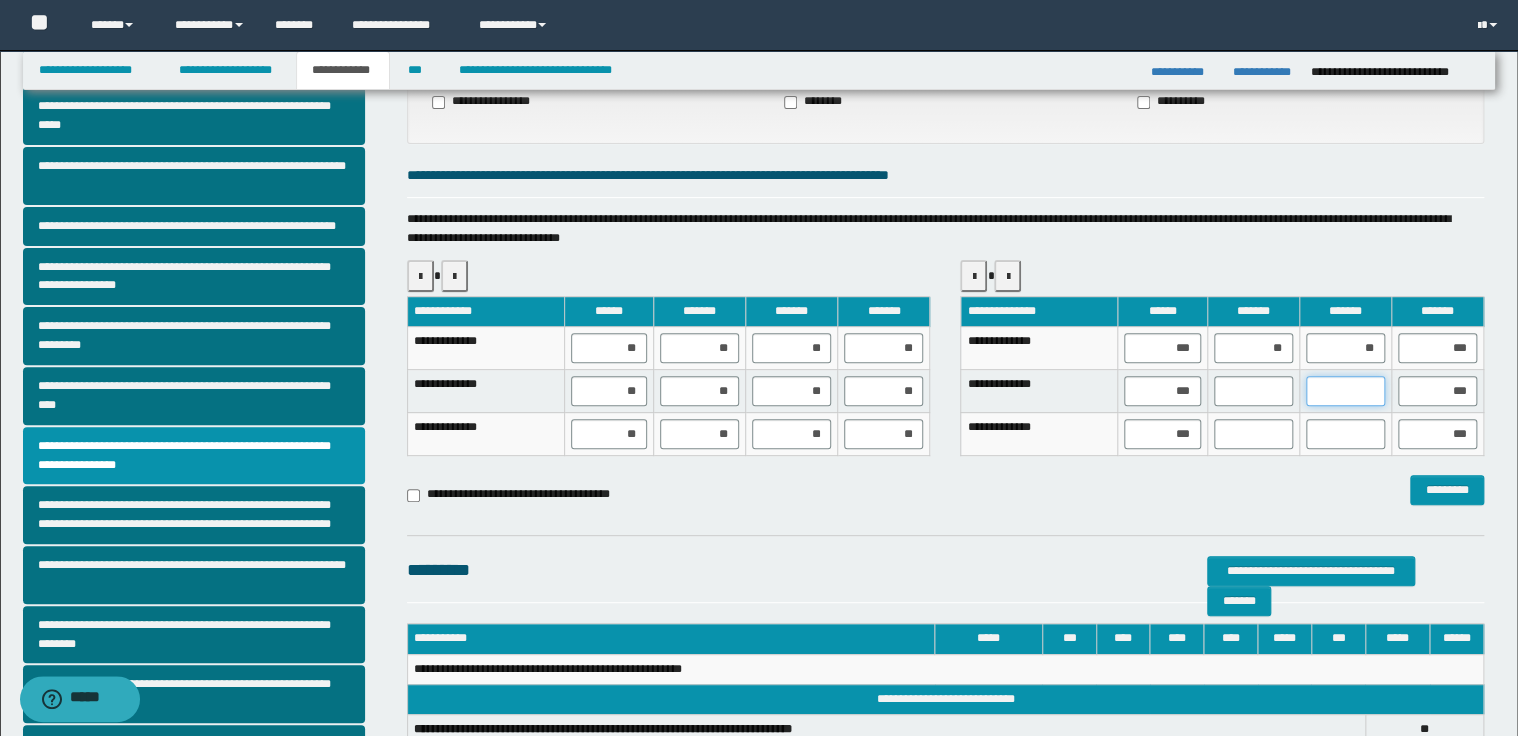 click at bounding box center (1345, 391) 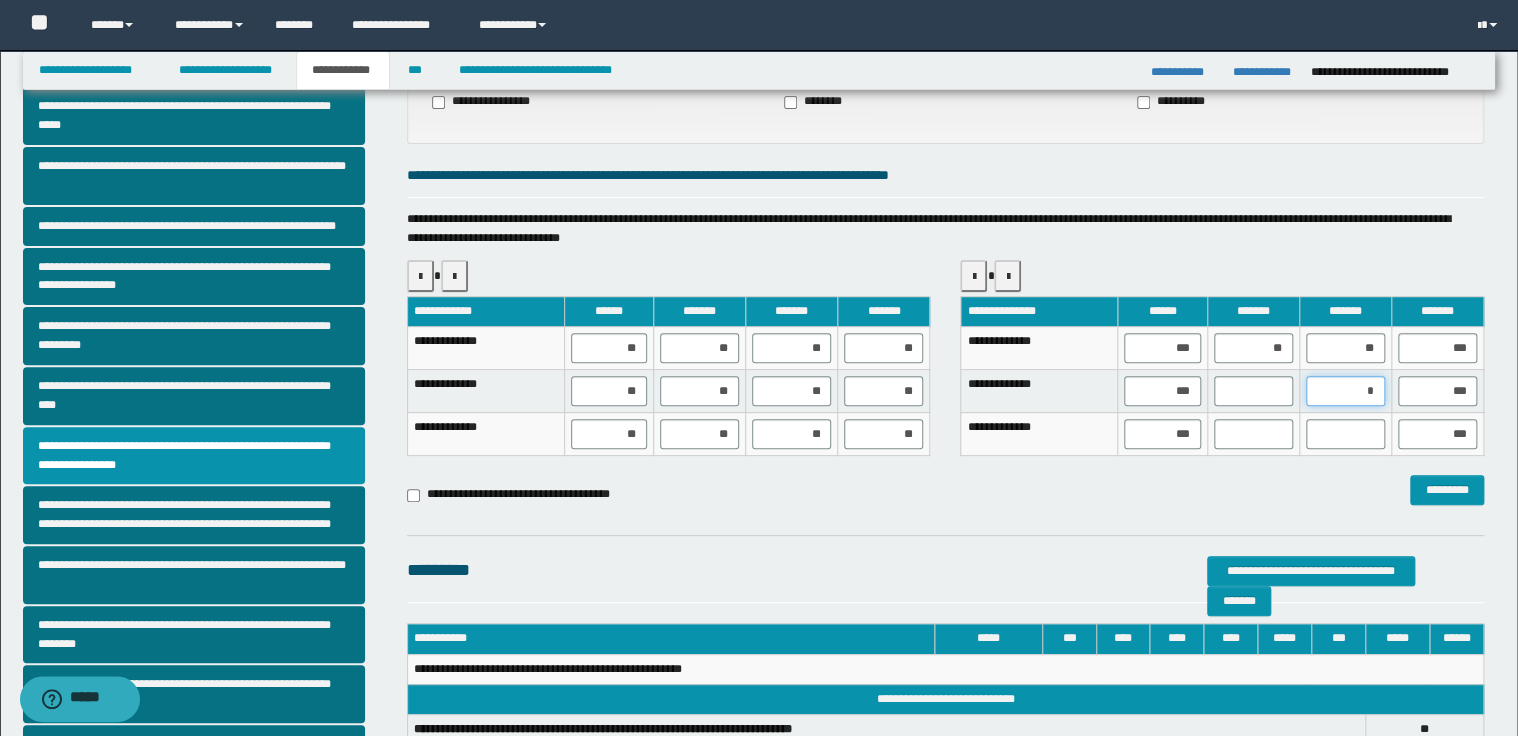 type on "**" 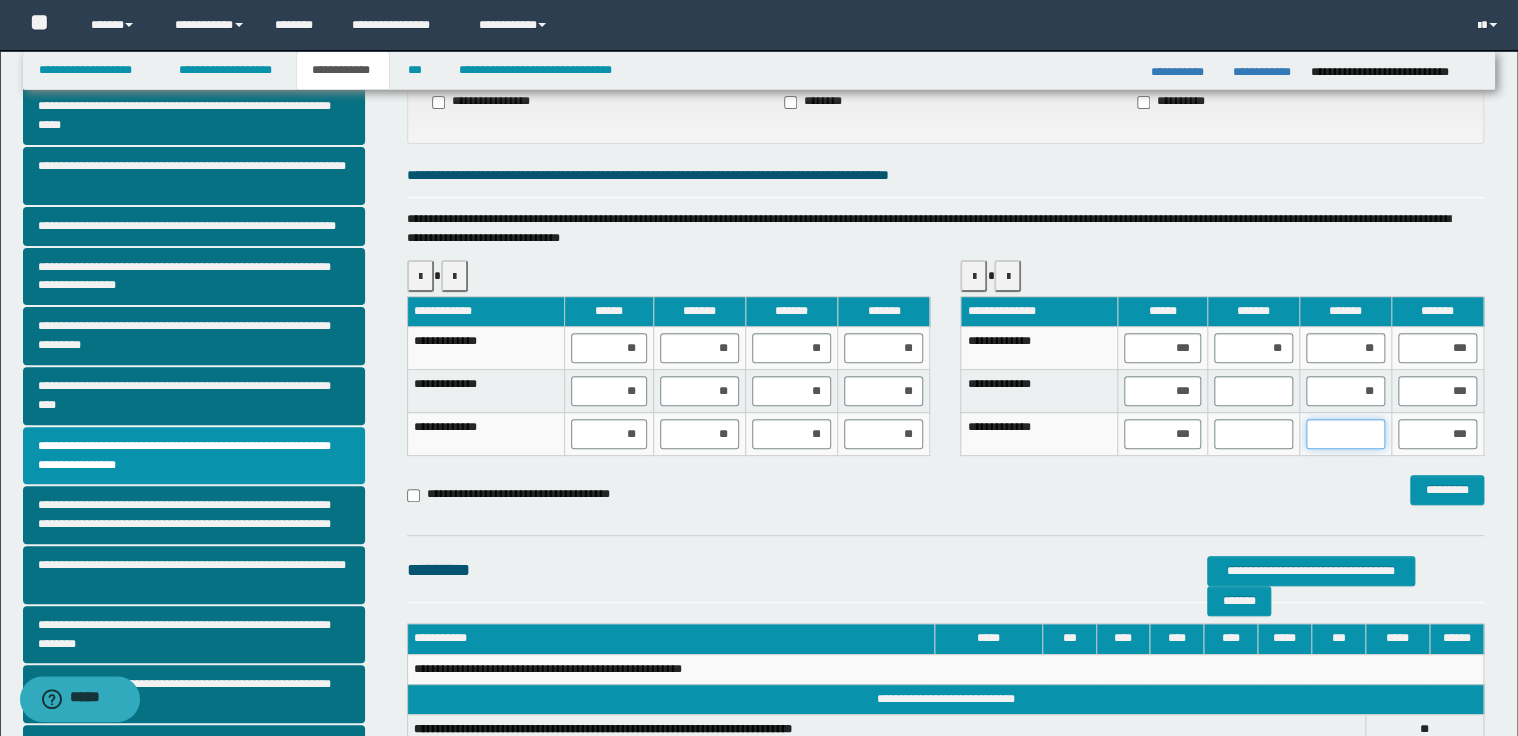 click at bounding box center (1345, 434) 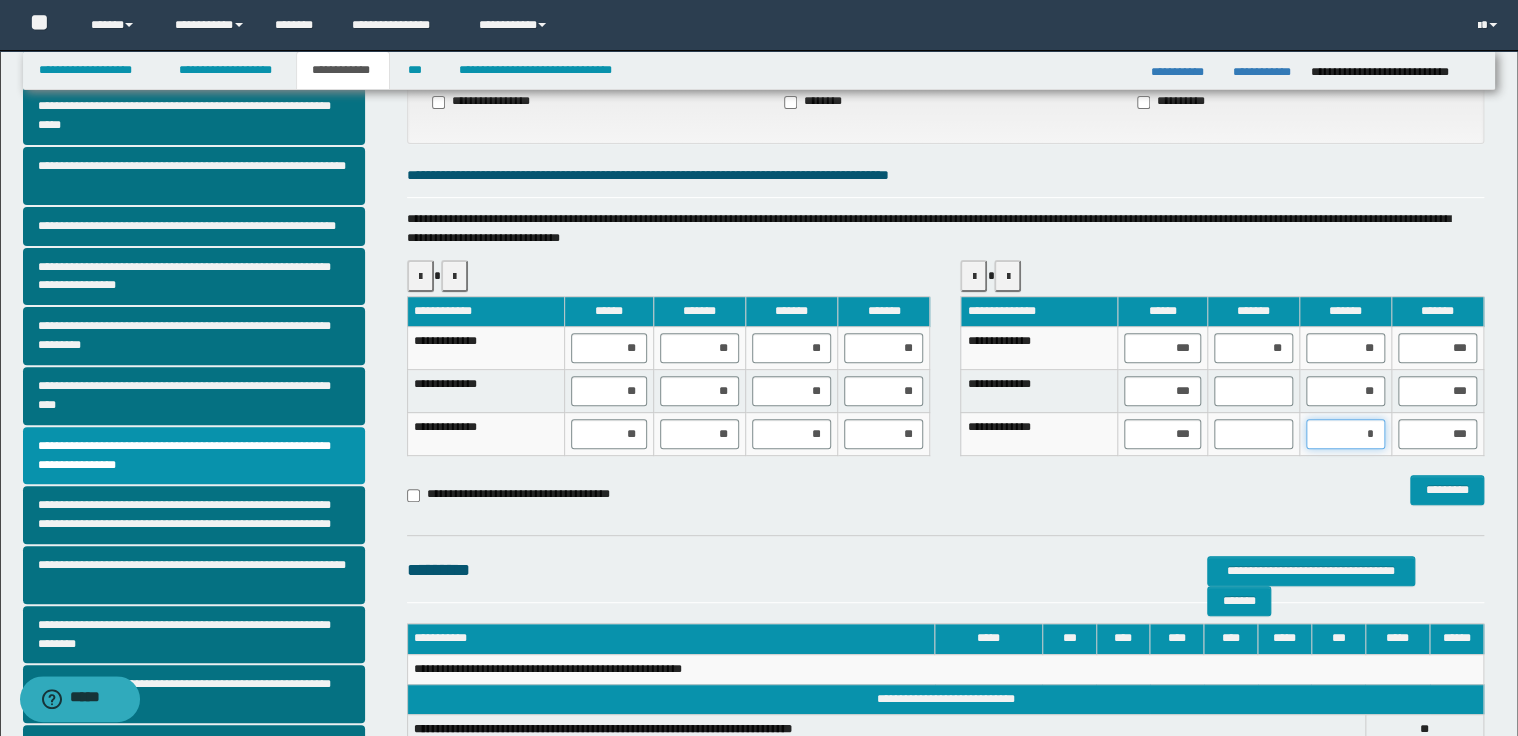 type on "**" 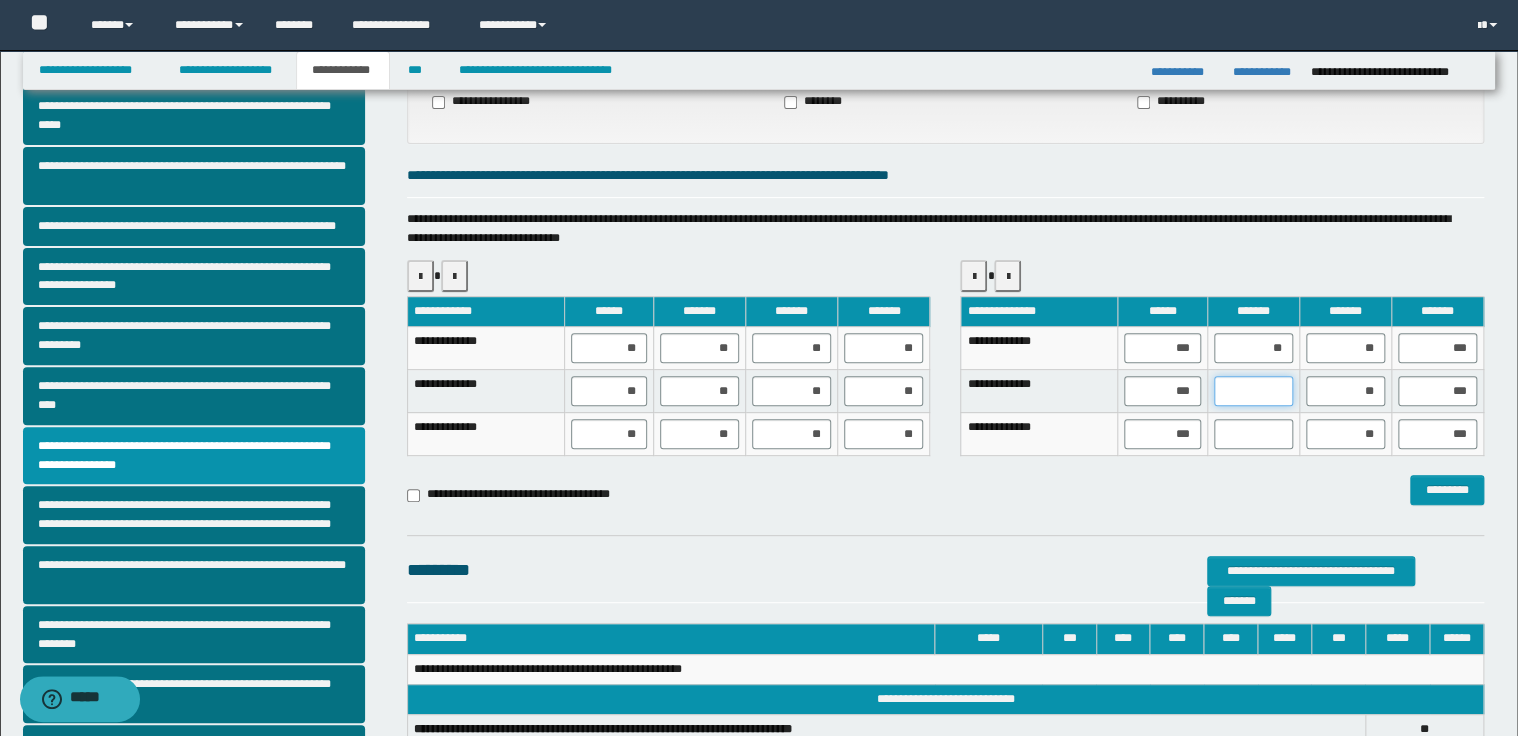 click at bounding box center (1253, 391) 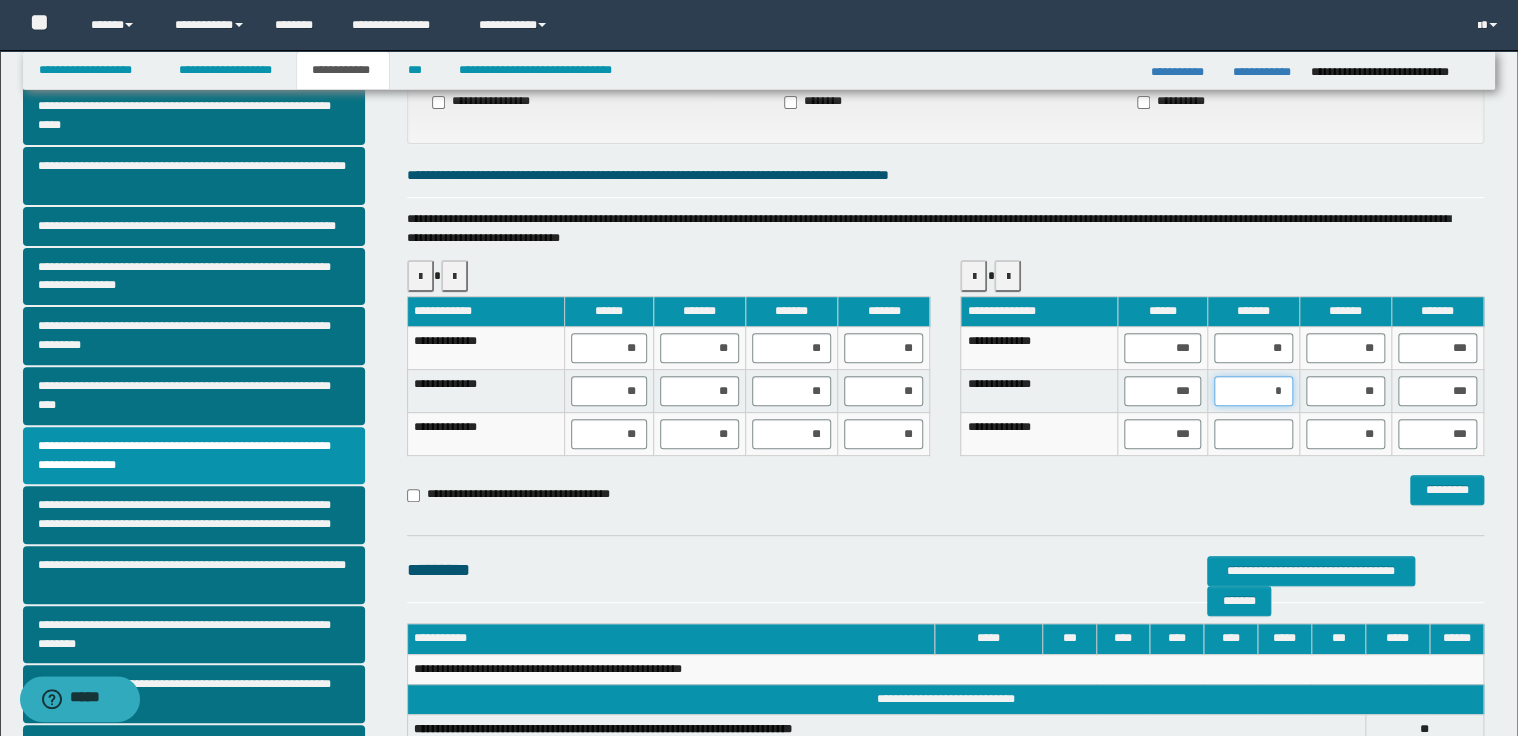 type on "**" 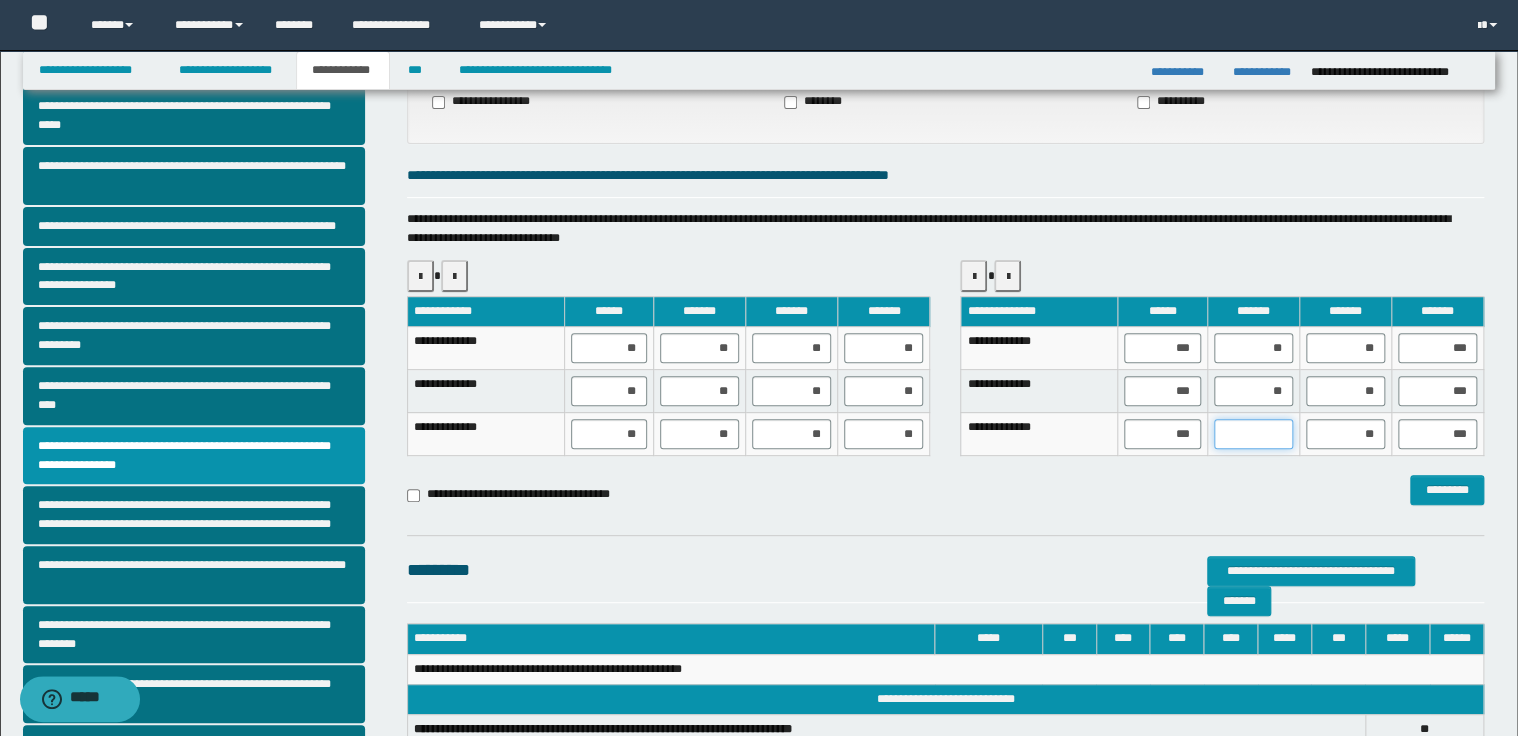 click at bounding box center (1253, 434) 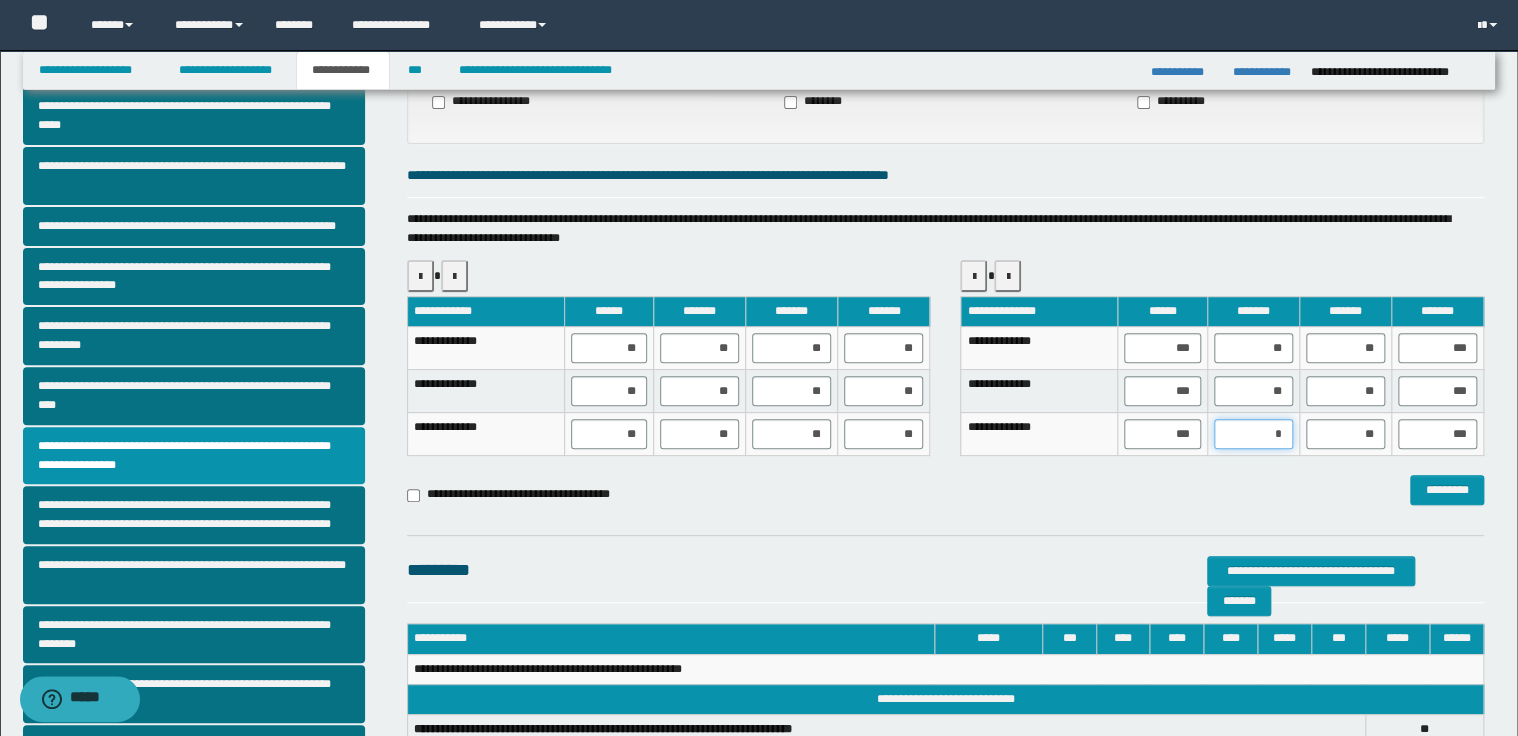 type on "**" 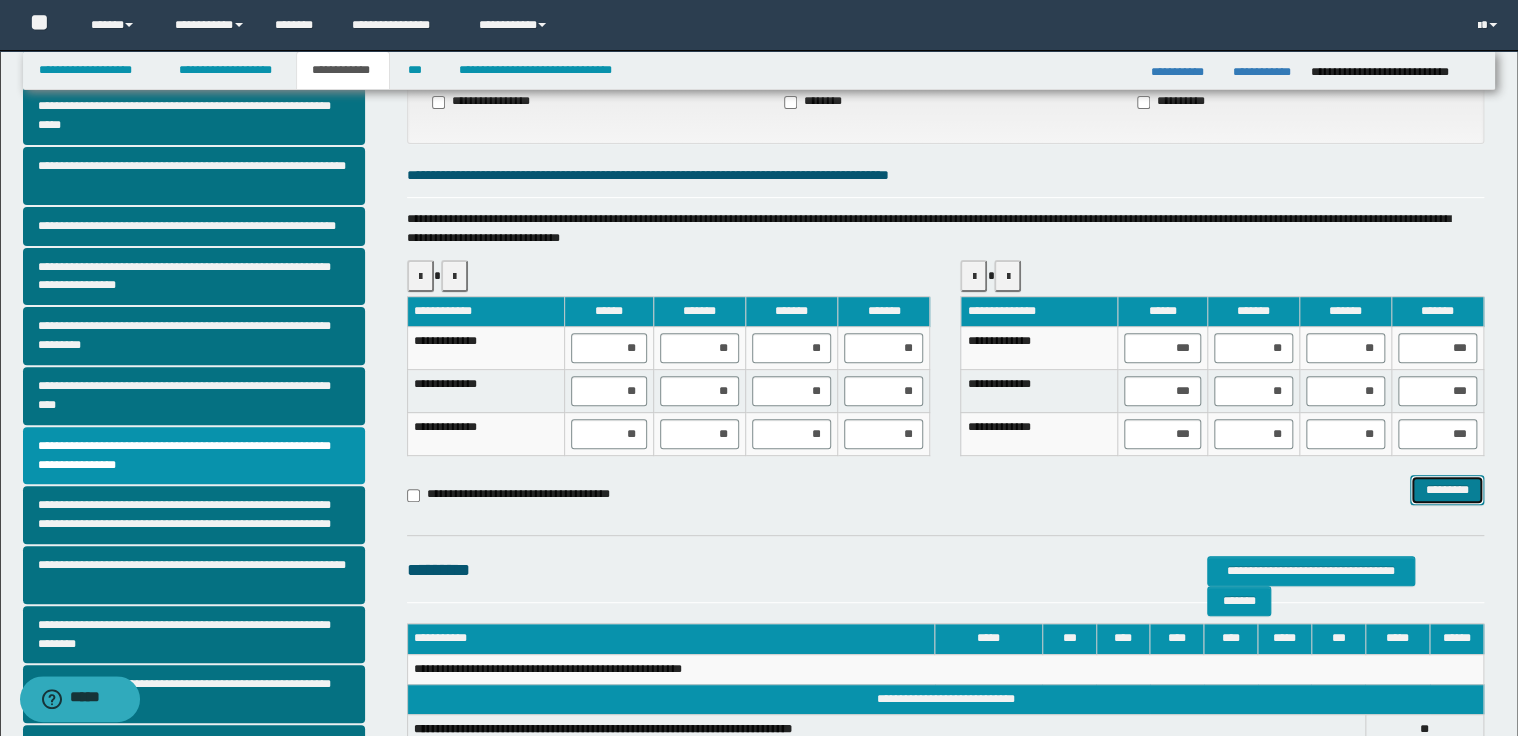 click on "*********" at bounding box center (1447, 490) 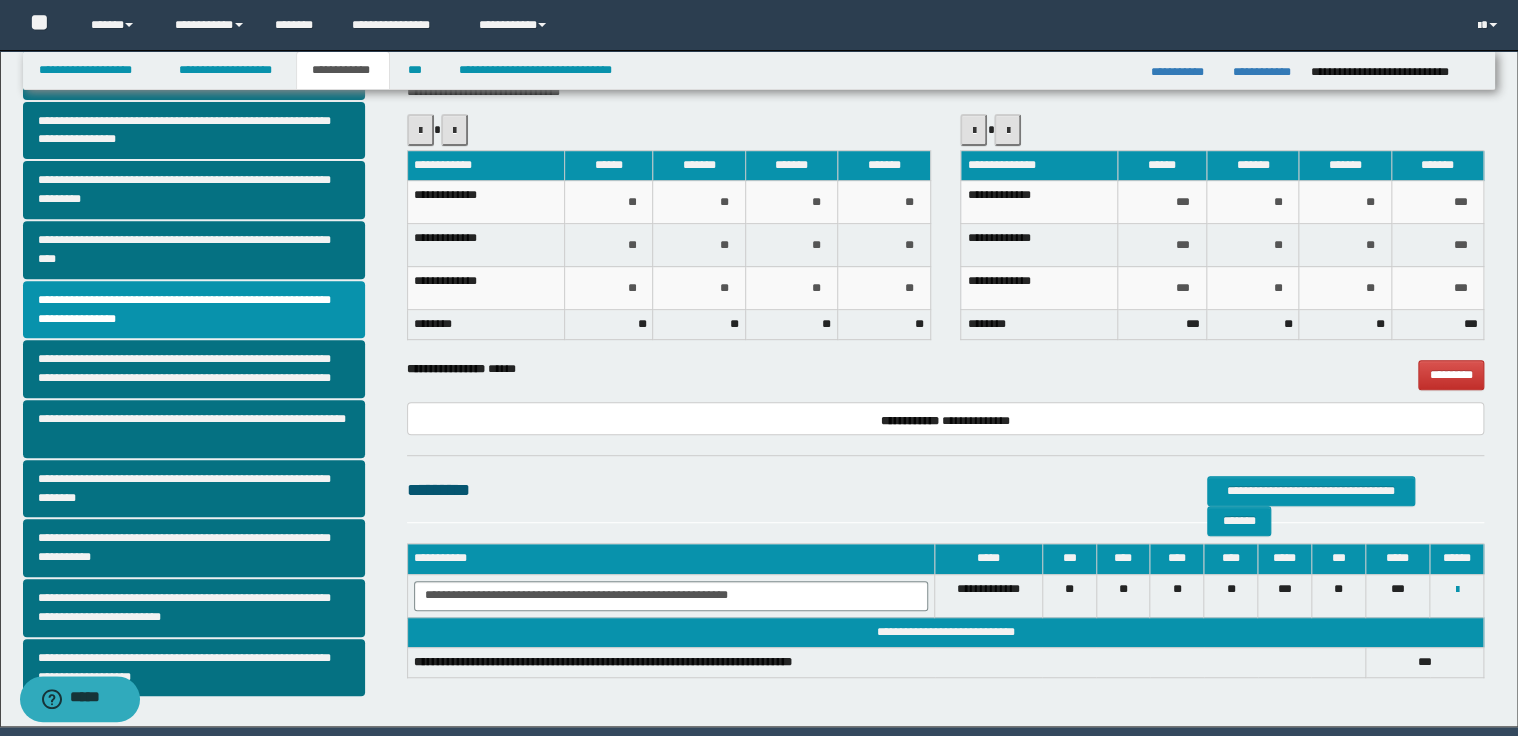 scroll, scrollTop: 320, scrollLeft: 0, axis: vertical 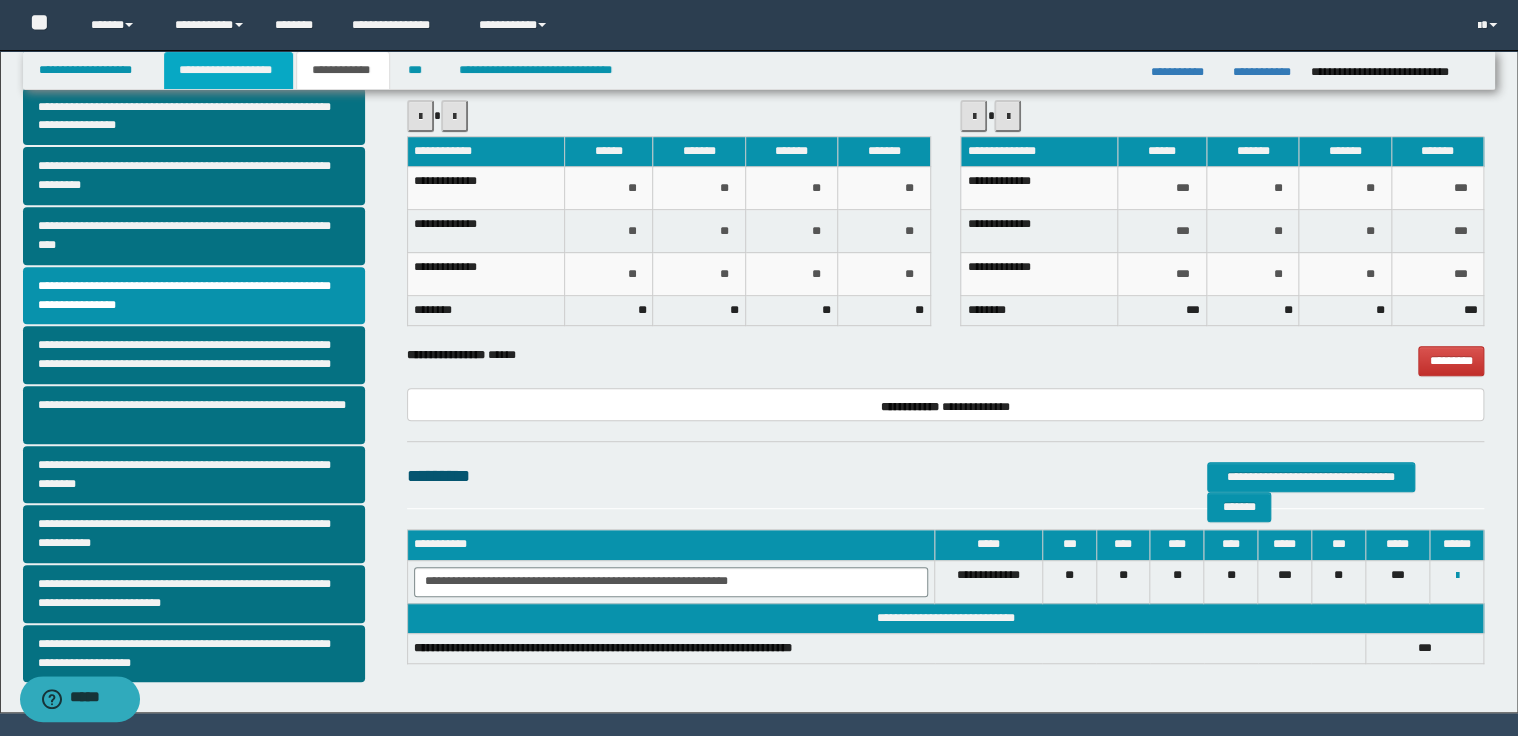 click on "**********" at bounding box center (228, 70) 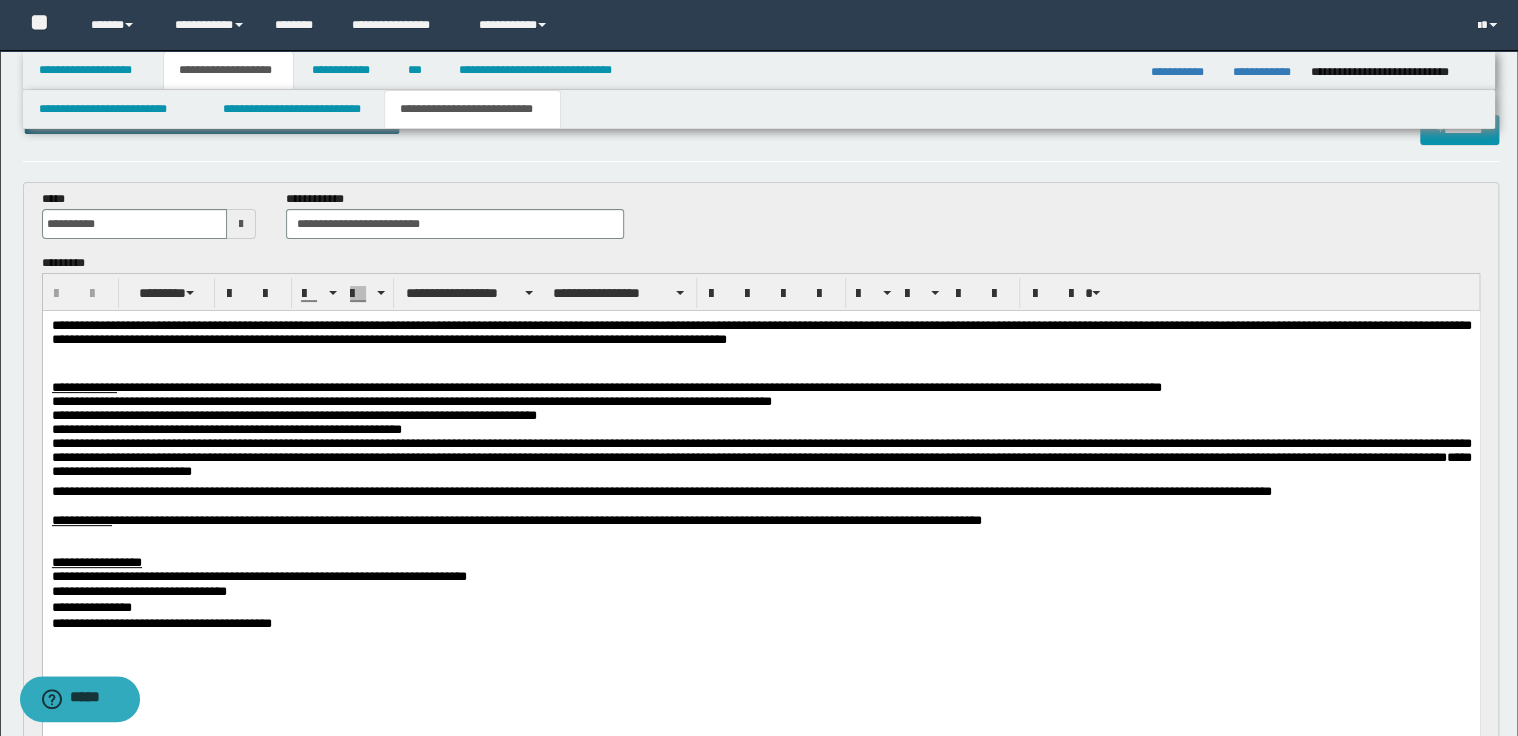scroll, scrollTop: 0, scrollLeft: 0, axis: both 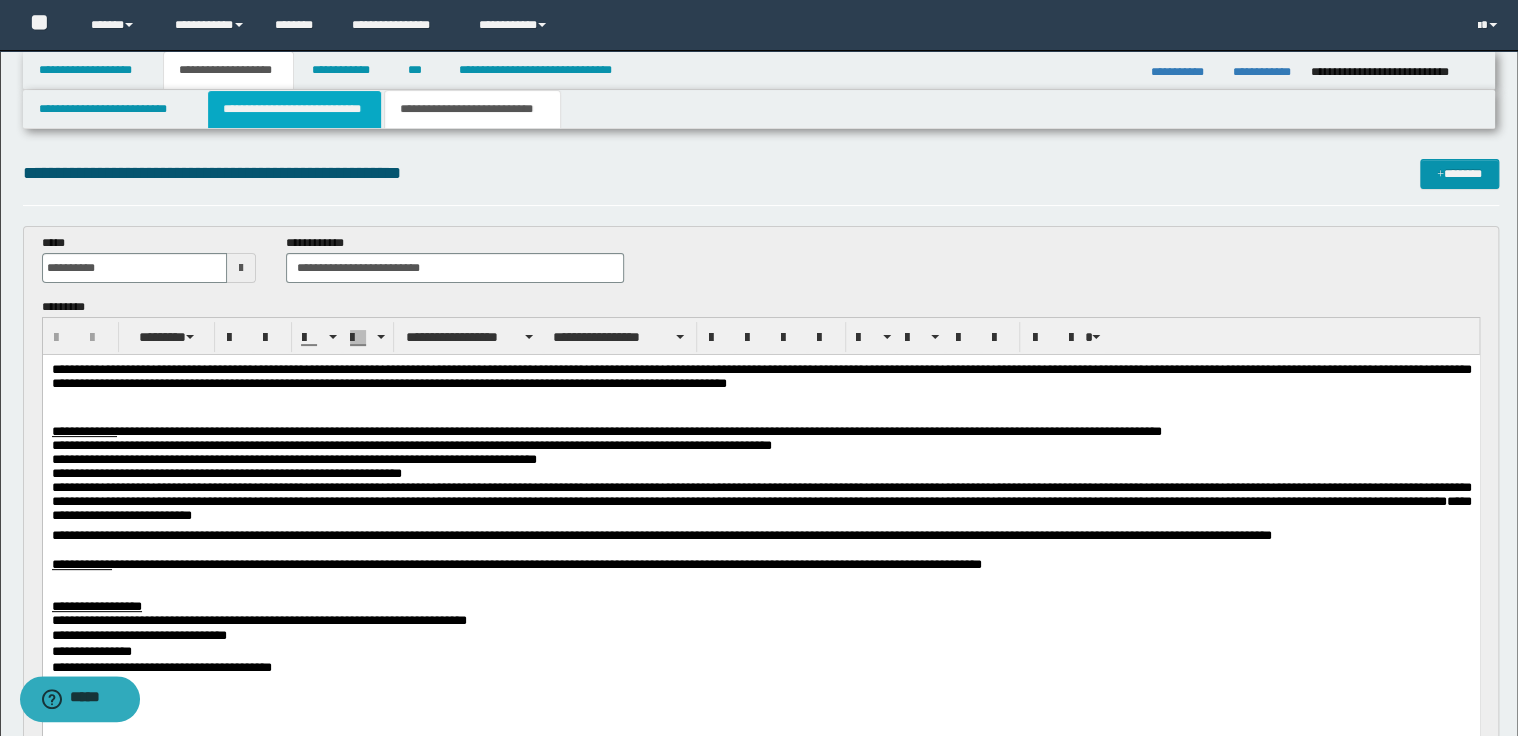 click on "**********" 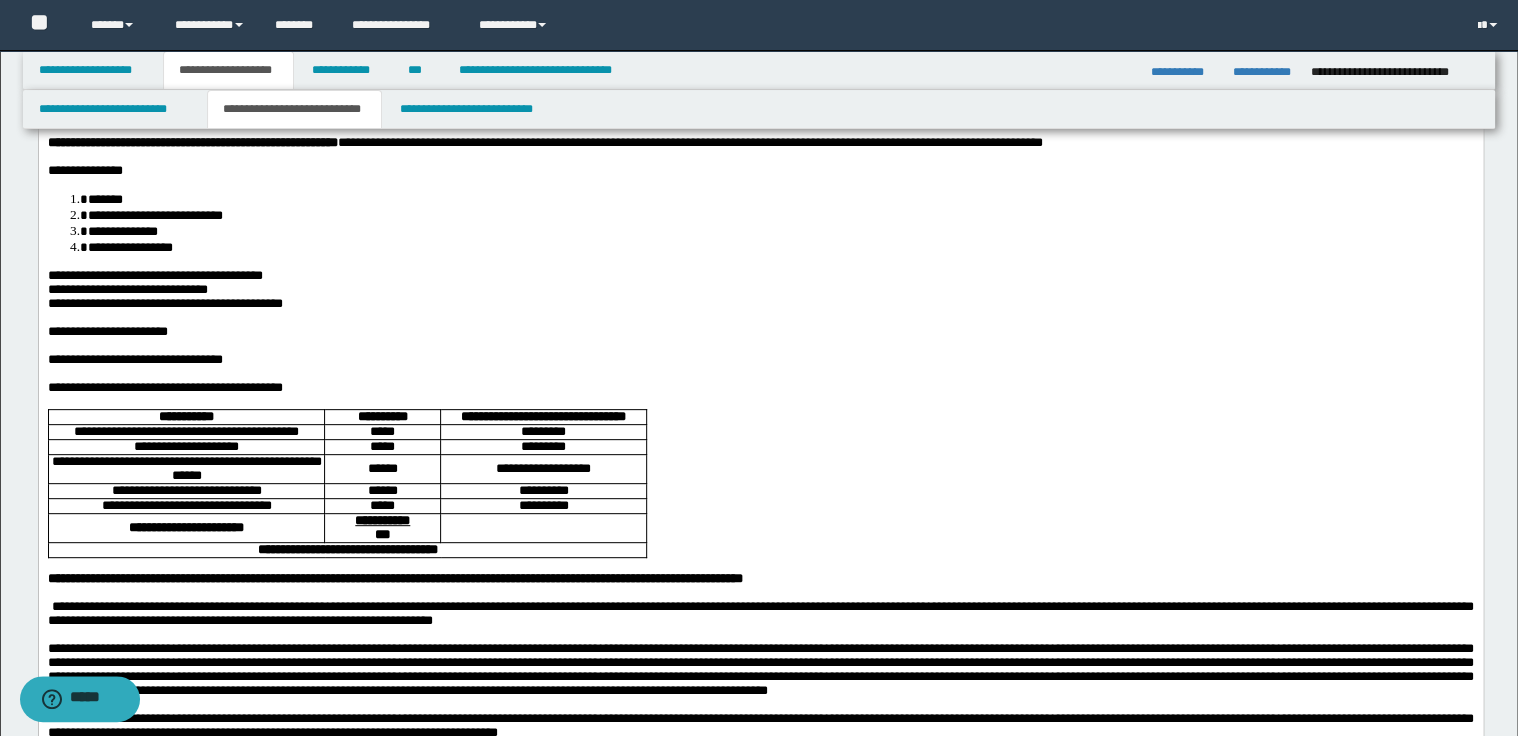 scroll, scrollTop: 160, scrollLeft: 0, axis: vertical 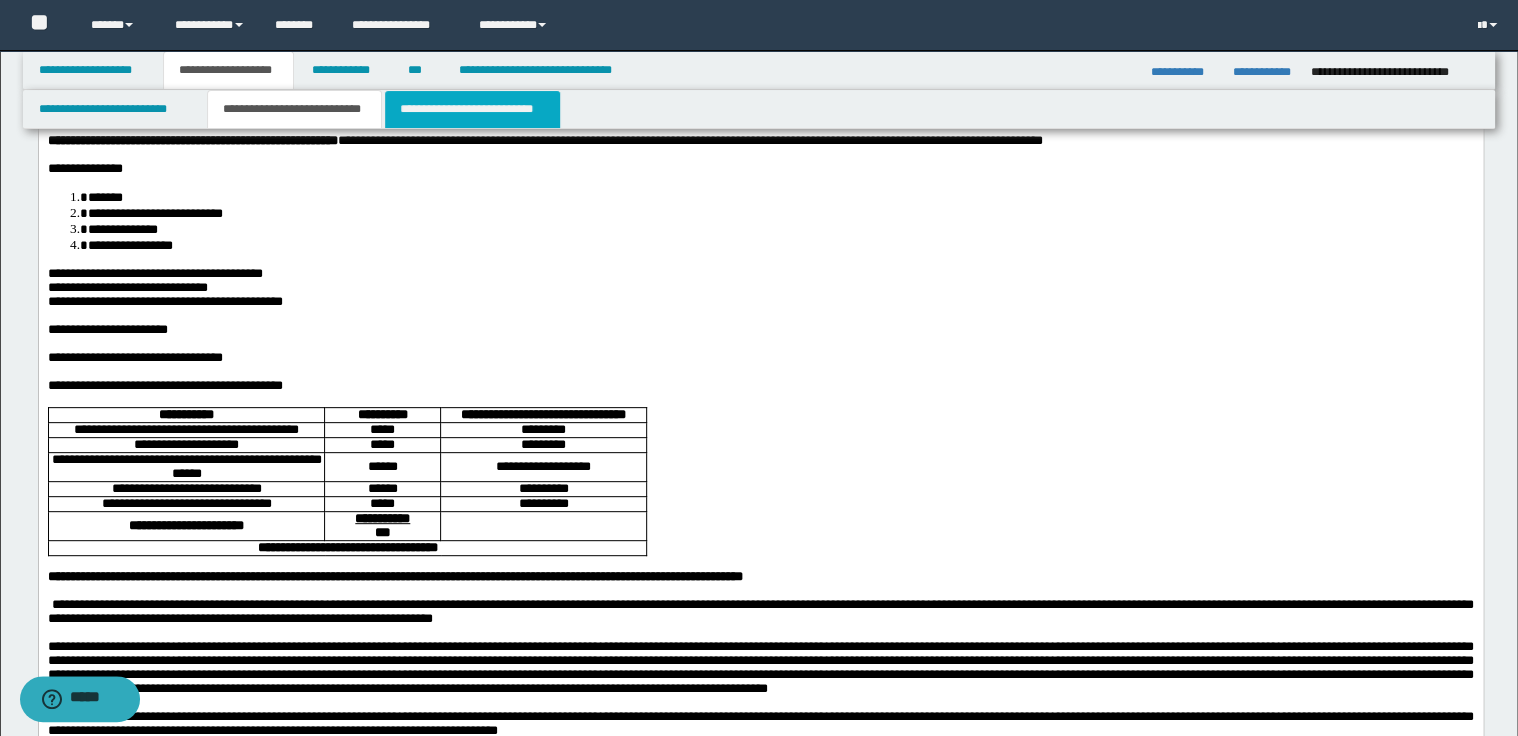 click on "**********" 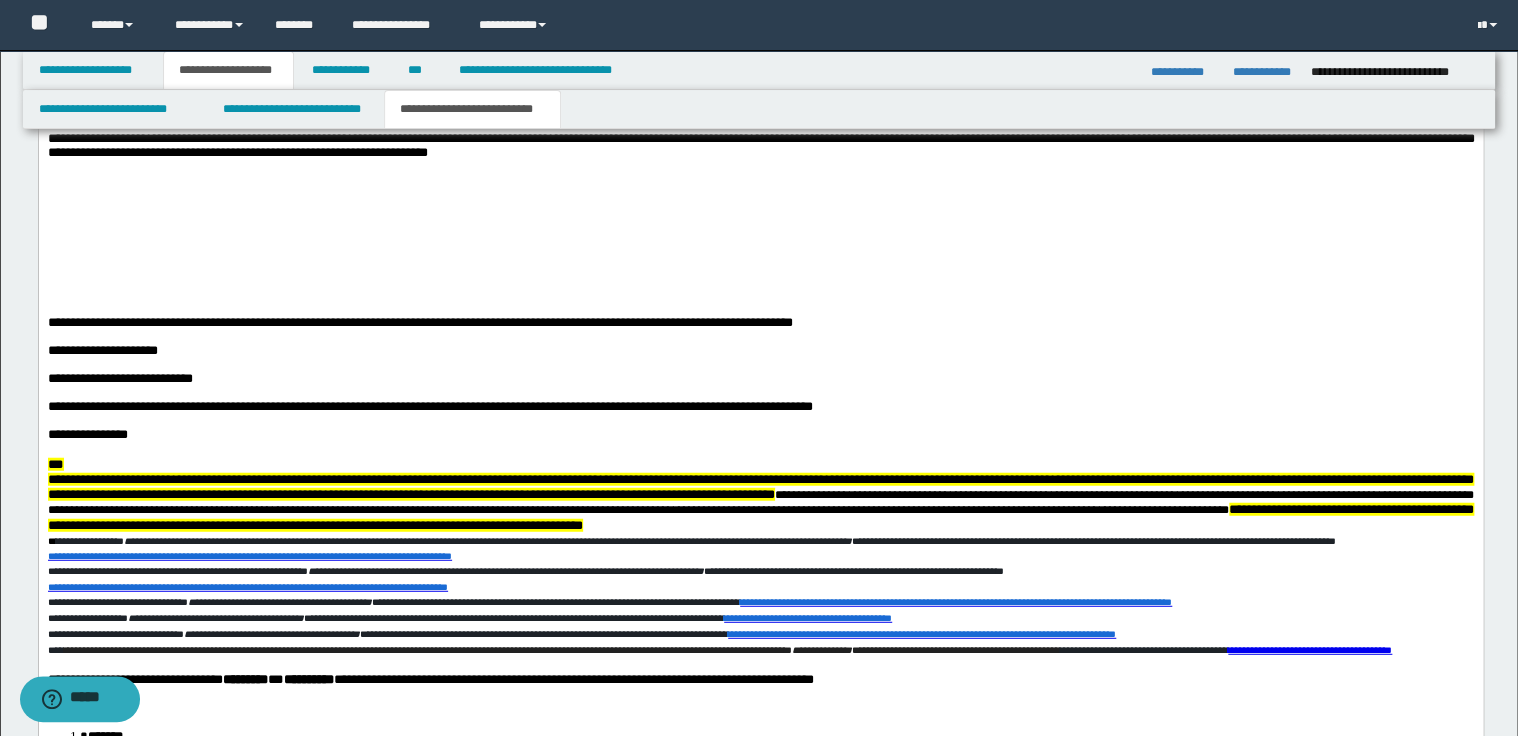 scroll, scrollTop: 2560, scrollLeft: 0, axis: vertical 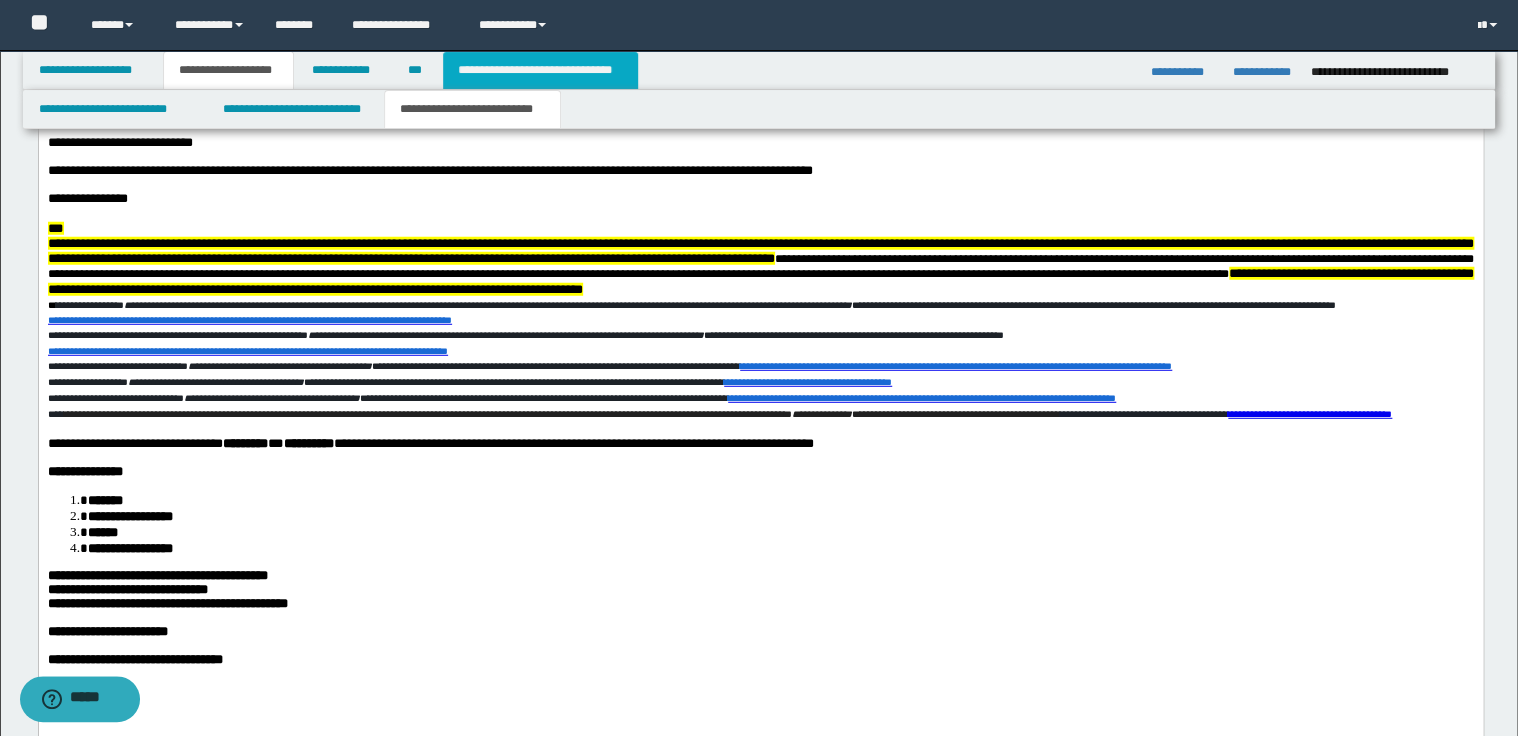 click on "**********" 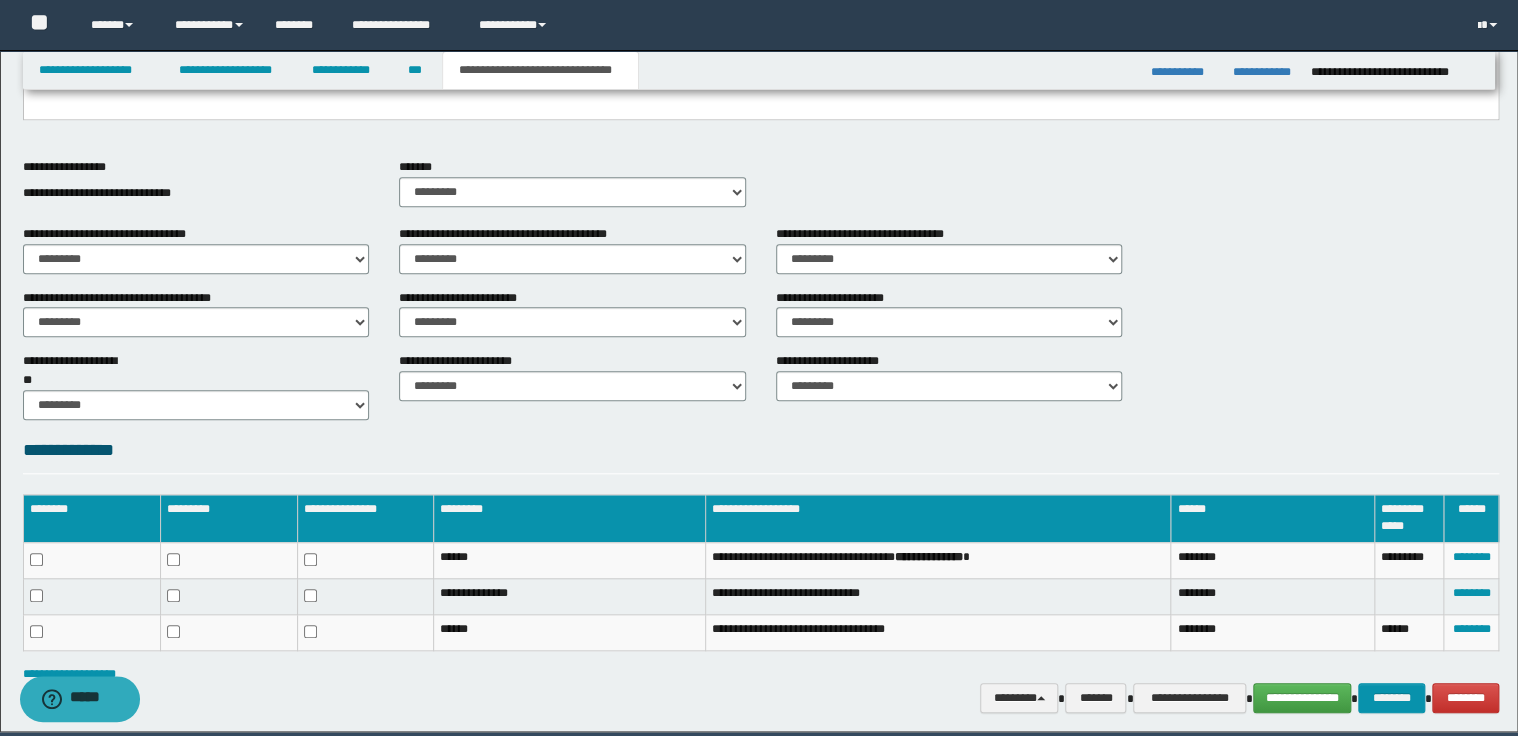 scroll, scrollTop: 692, scrollLeft: 0, axis: vertical 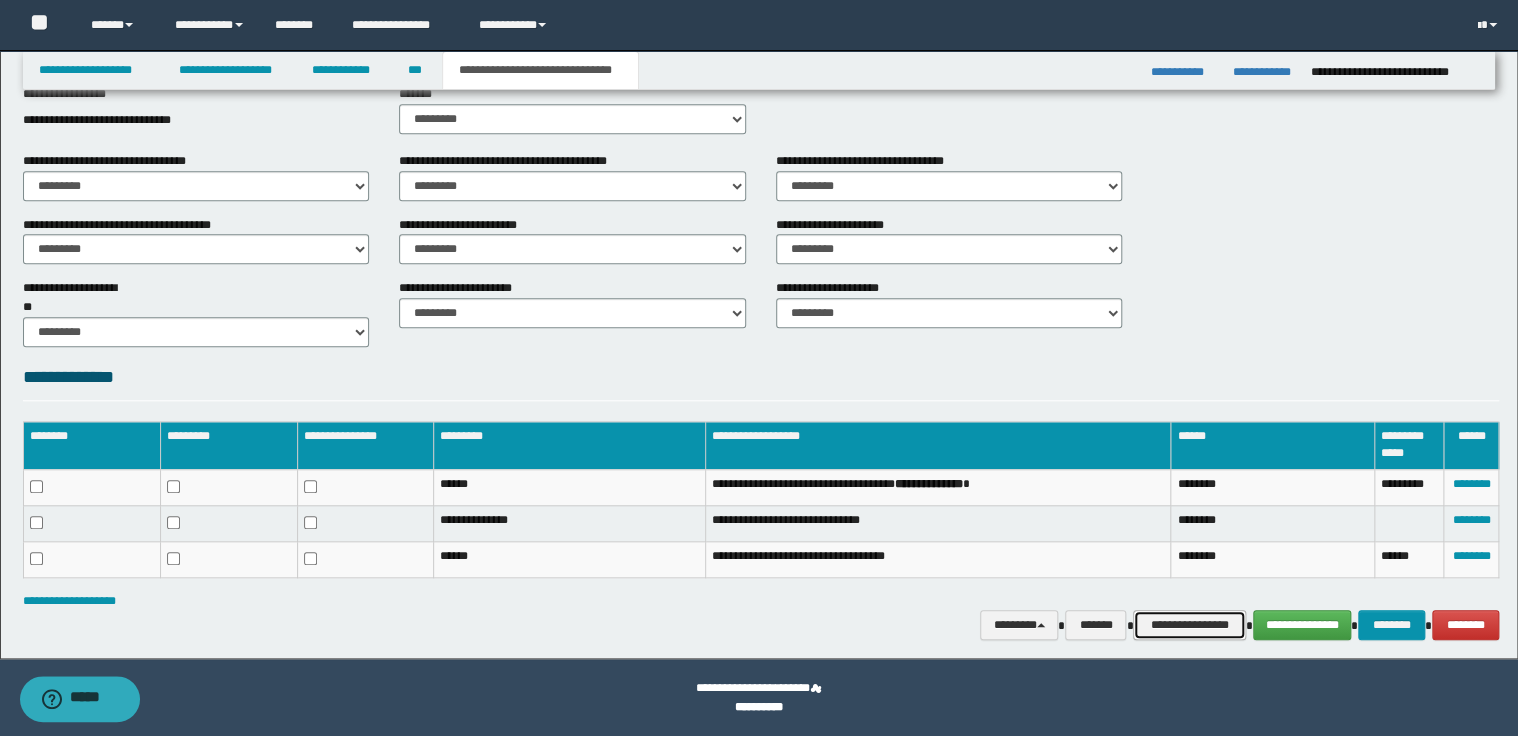 click on "**********" 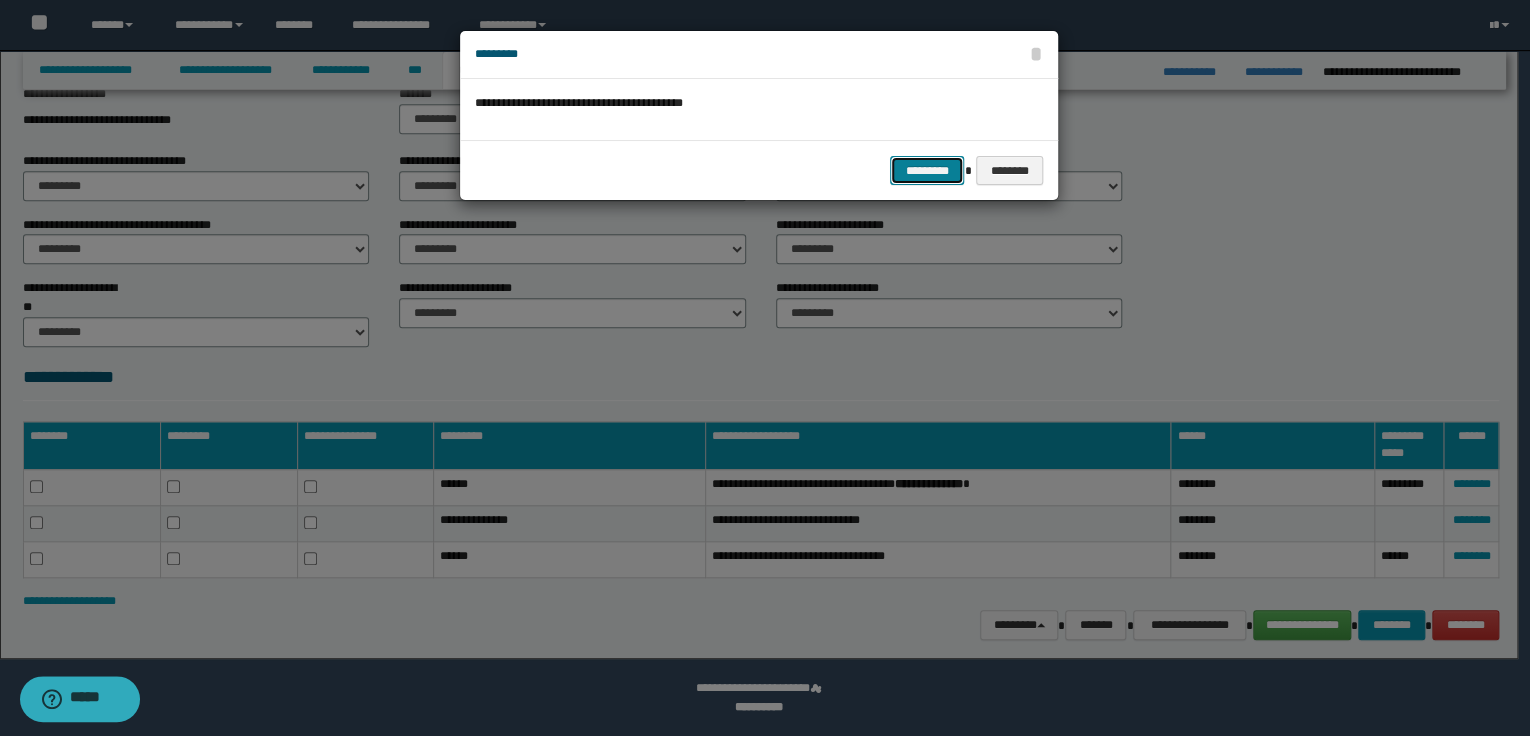 click on "*********" 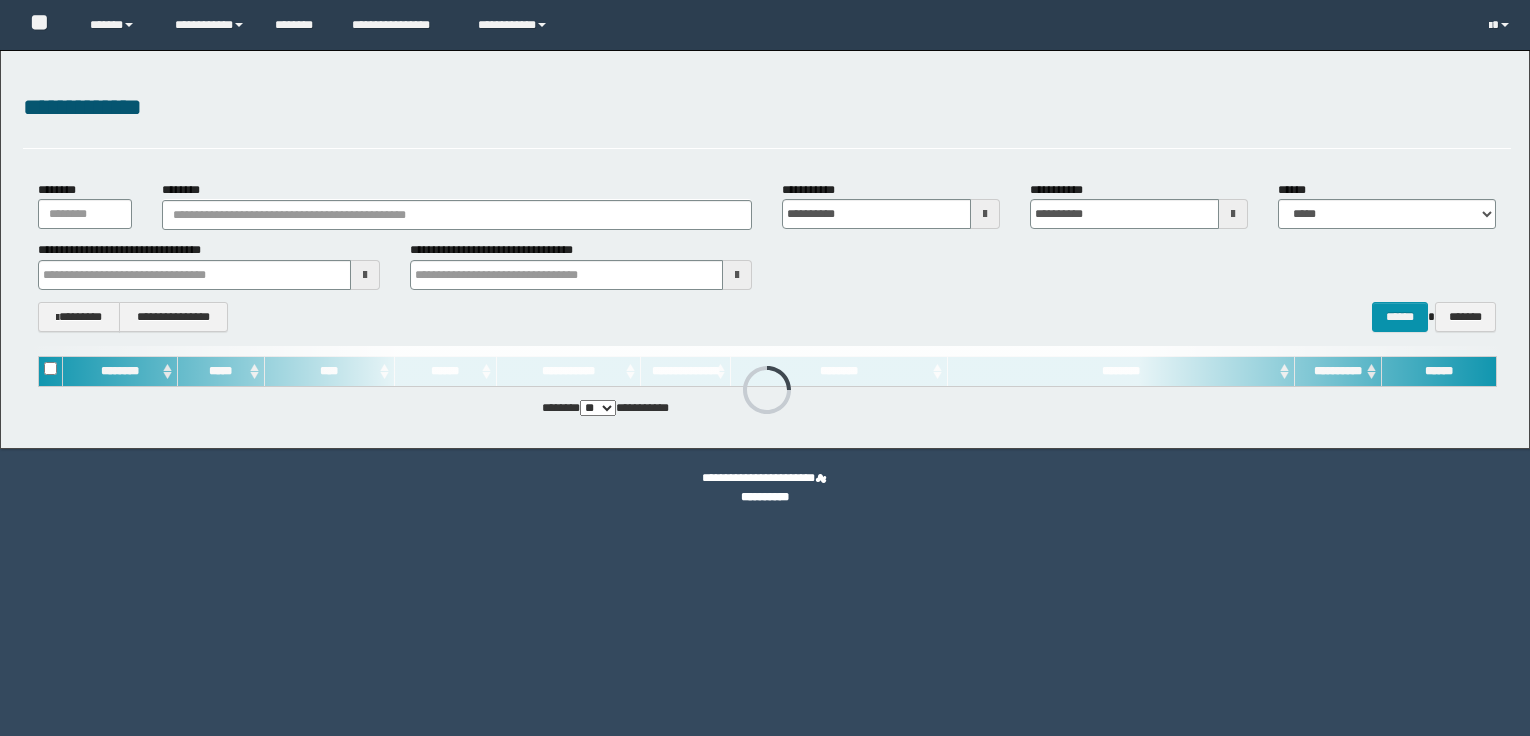 scroll, scrollTop: 0, scrollLeft: 0, axis: both 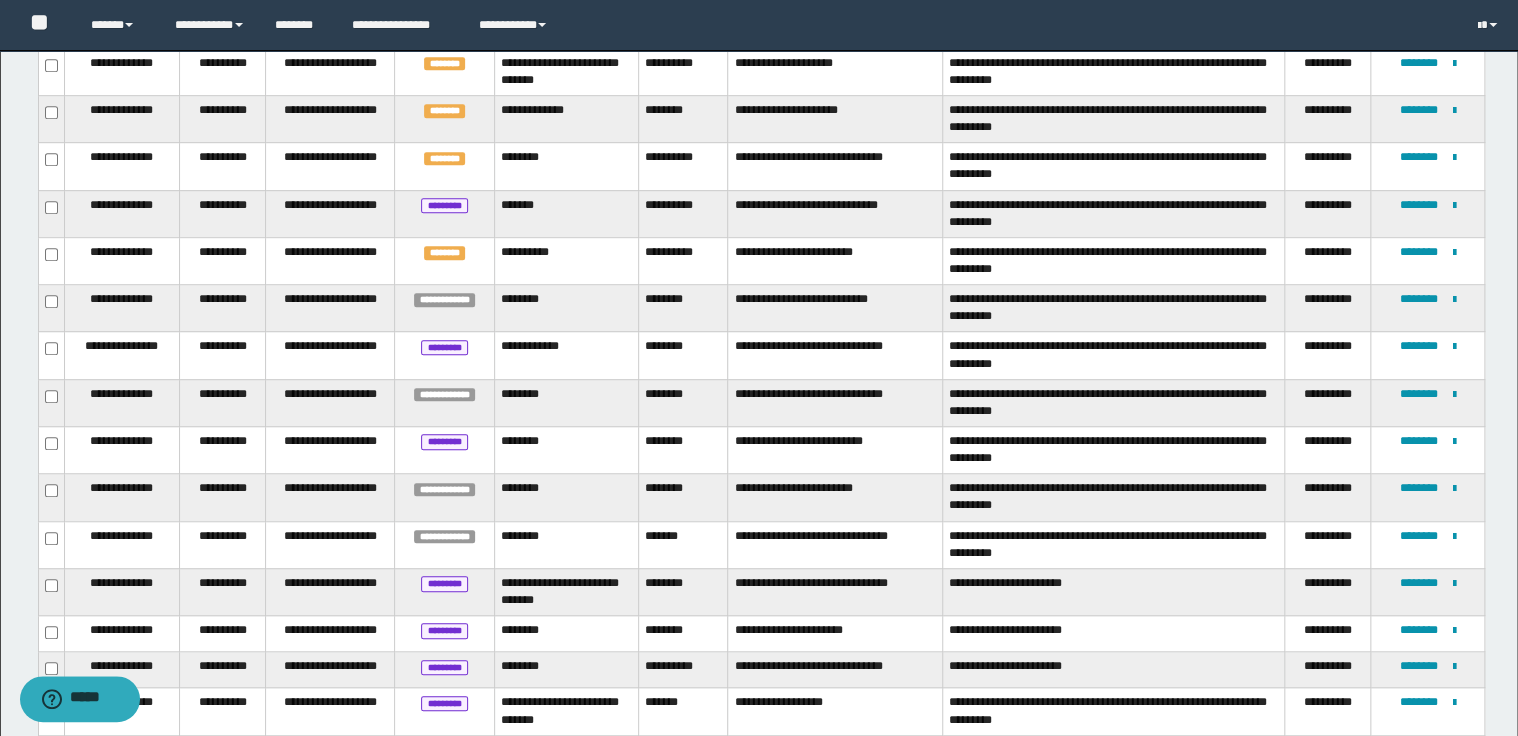 click on "**********" at bounding box center (835, 308) 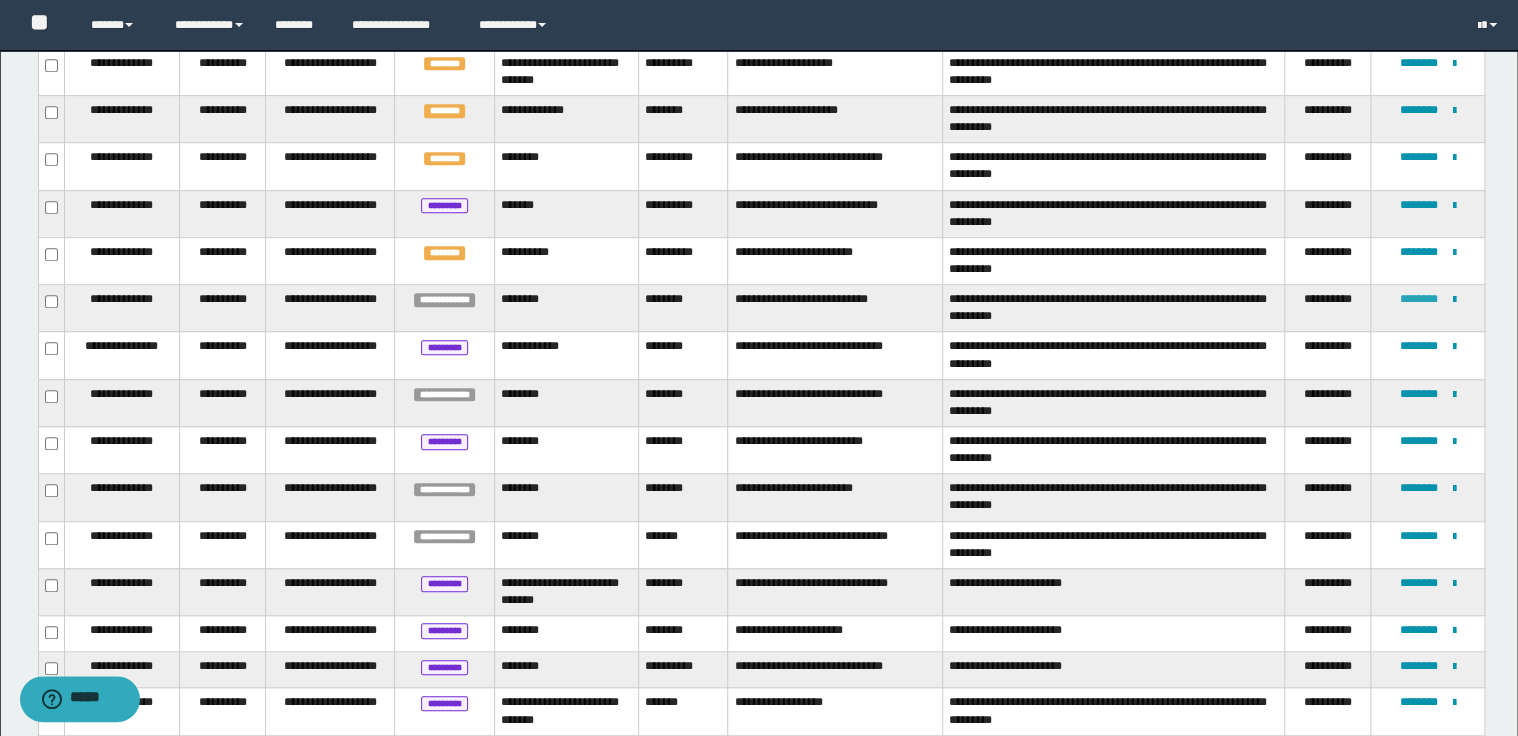 click on "********" at bounding box center [1419, 299] 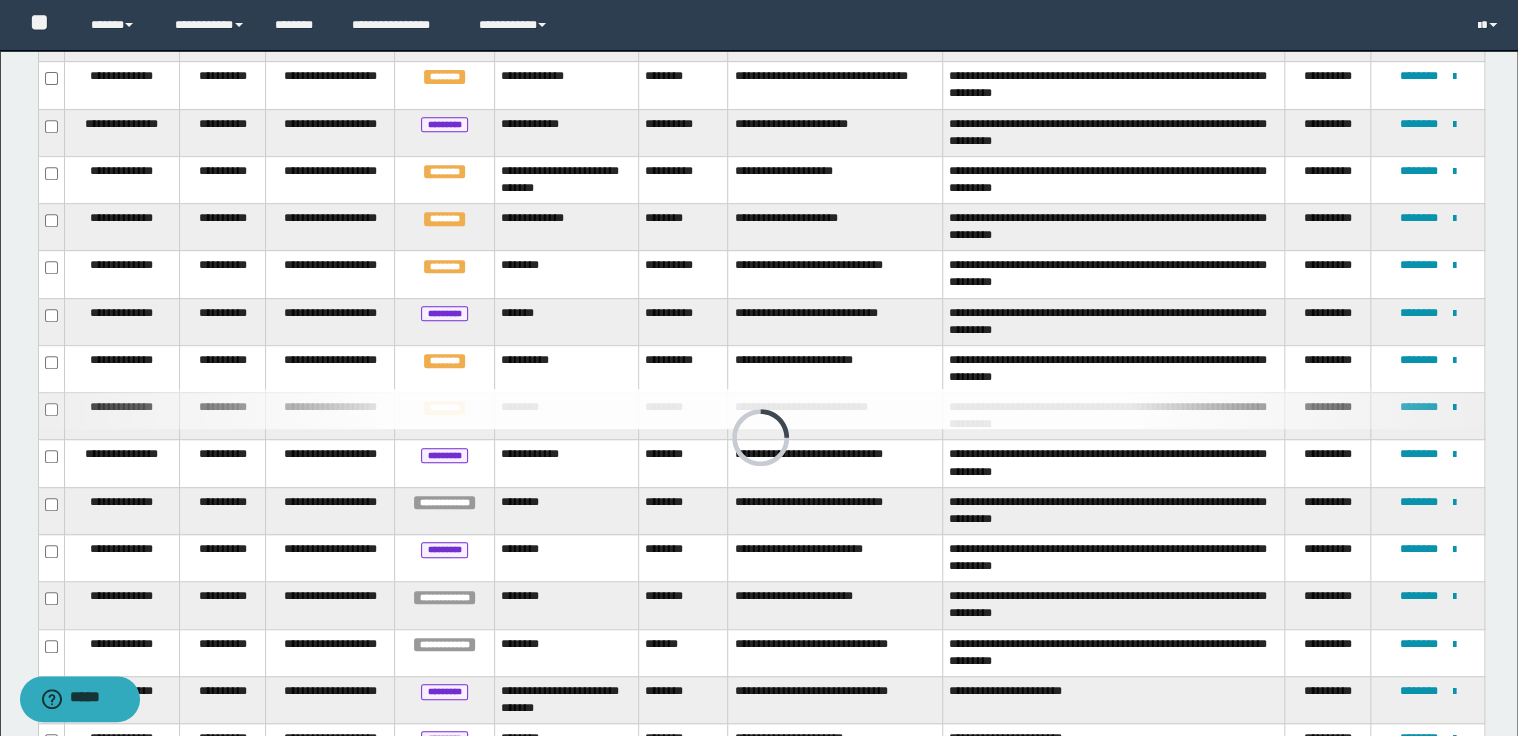 scroll, scrollTop: 571, scrollLeft: 0, axis: vertical 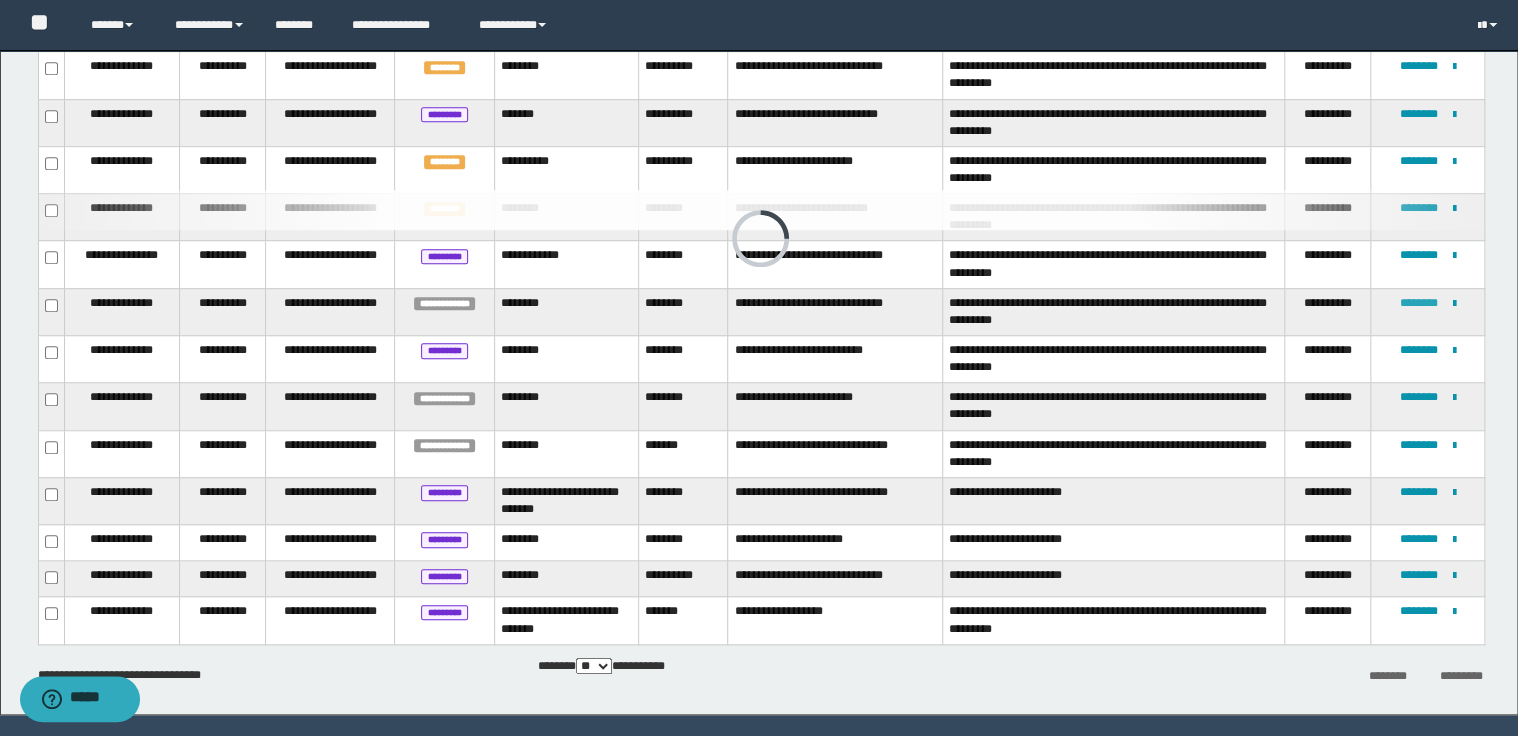 click on "********" at bounding box center [1419, 303] 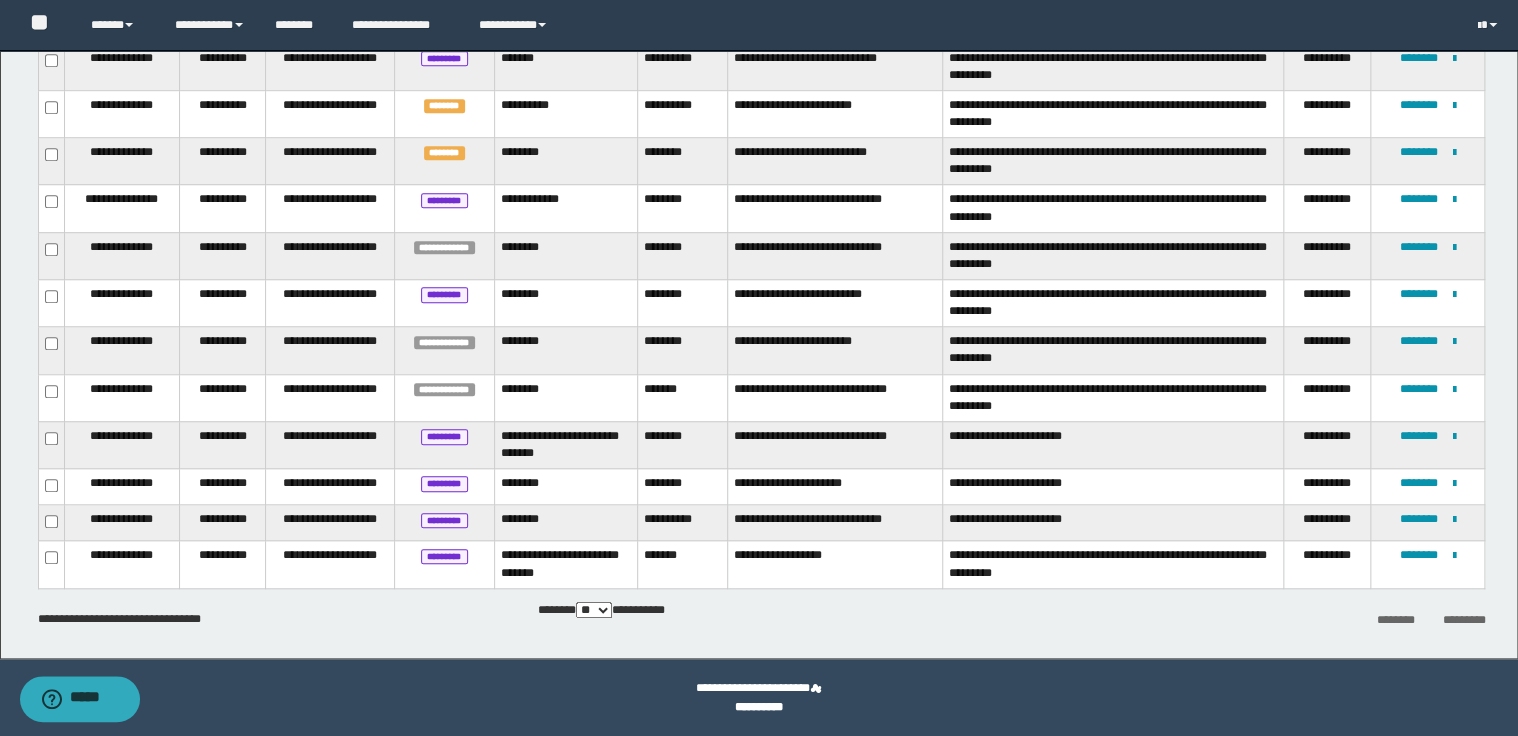scroll, scrollTop: 628, scrollLeft: 0, axis: vertical 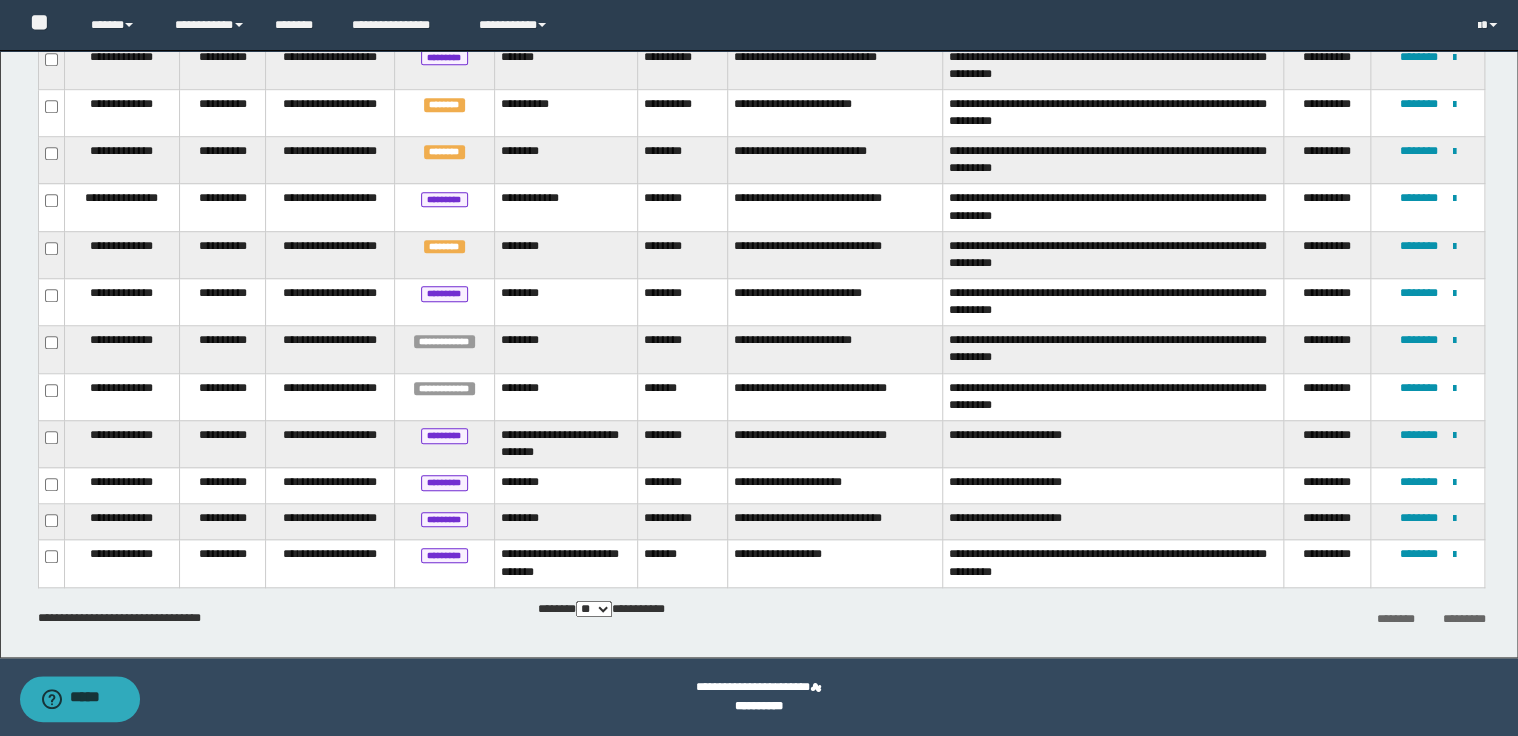 click on "**********" at bounding box center (835, 349) 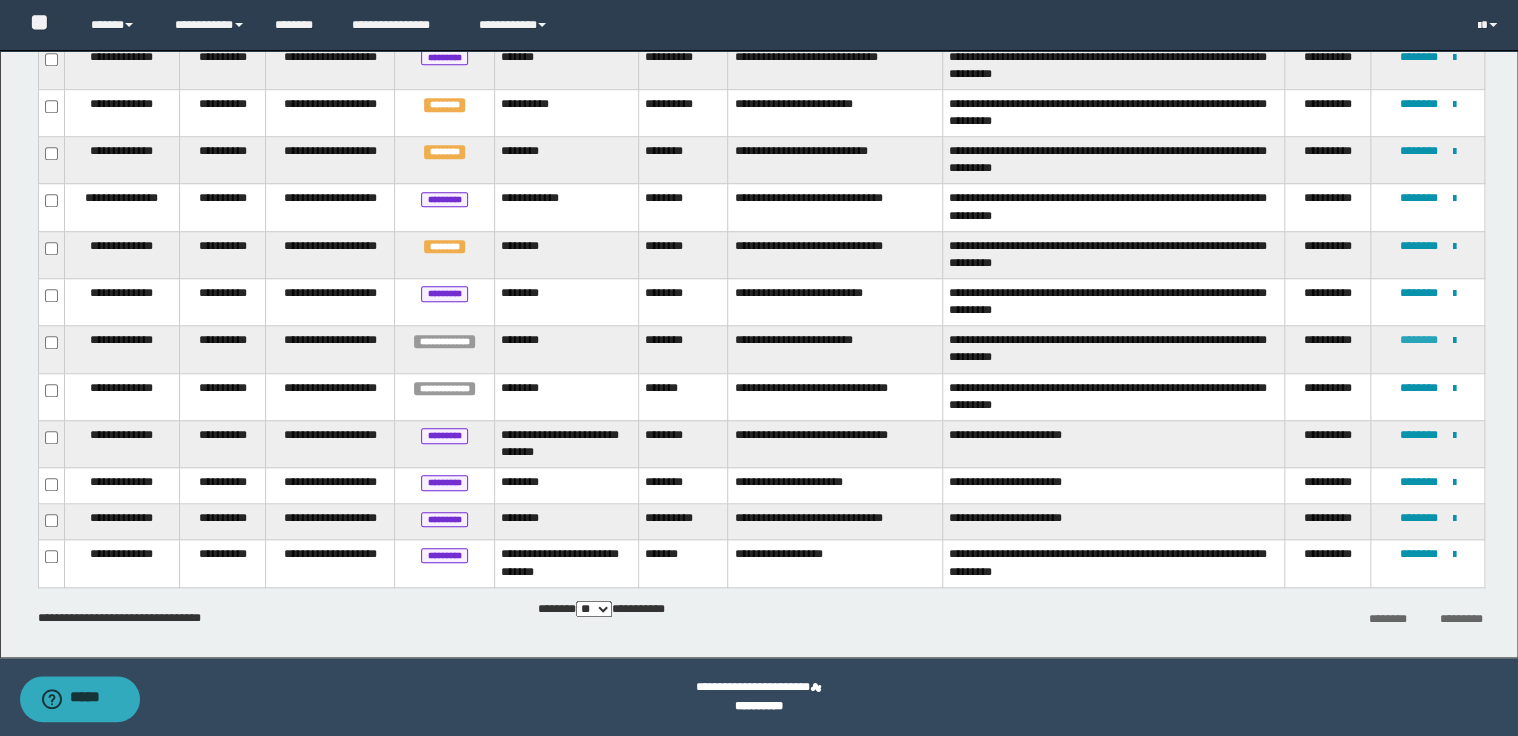 click on "********" at bounding box center (1419, 340) 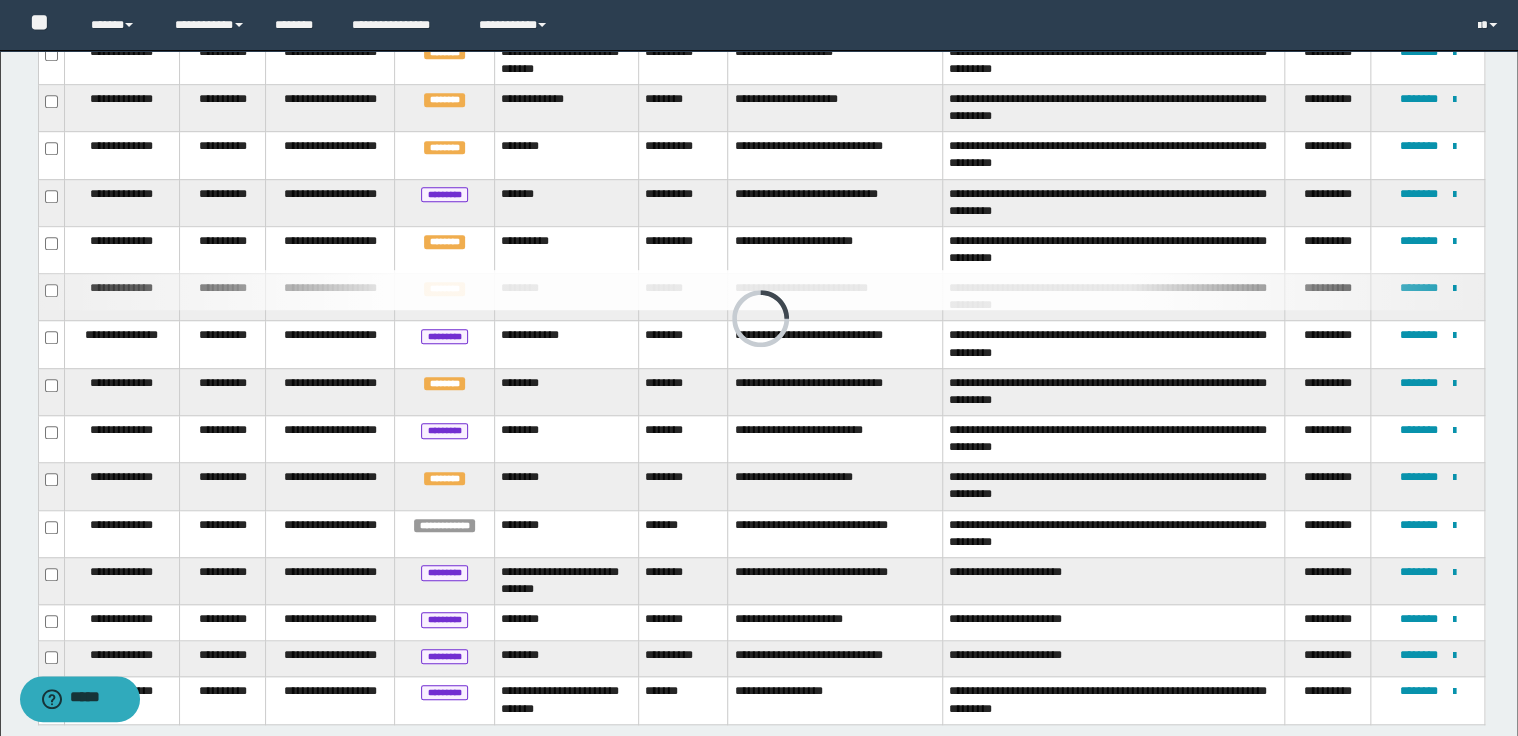 scroll, scrollTop: 628, scrollLeft: 0, axis: vertical 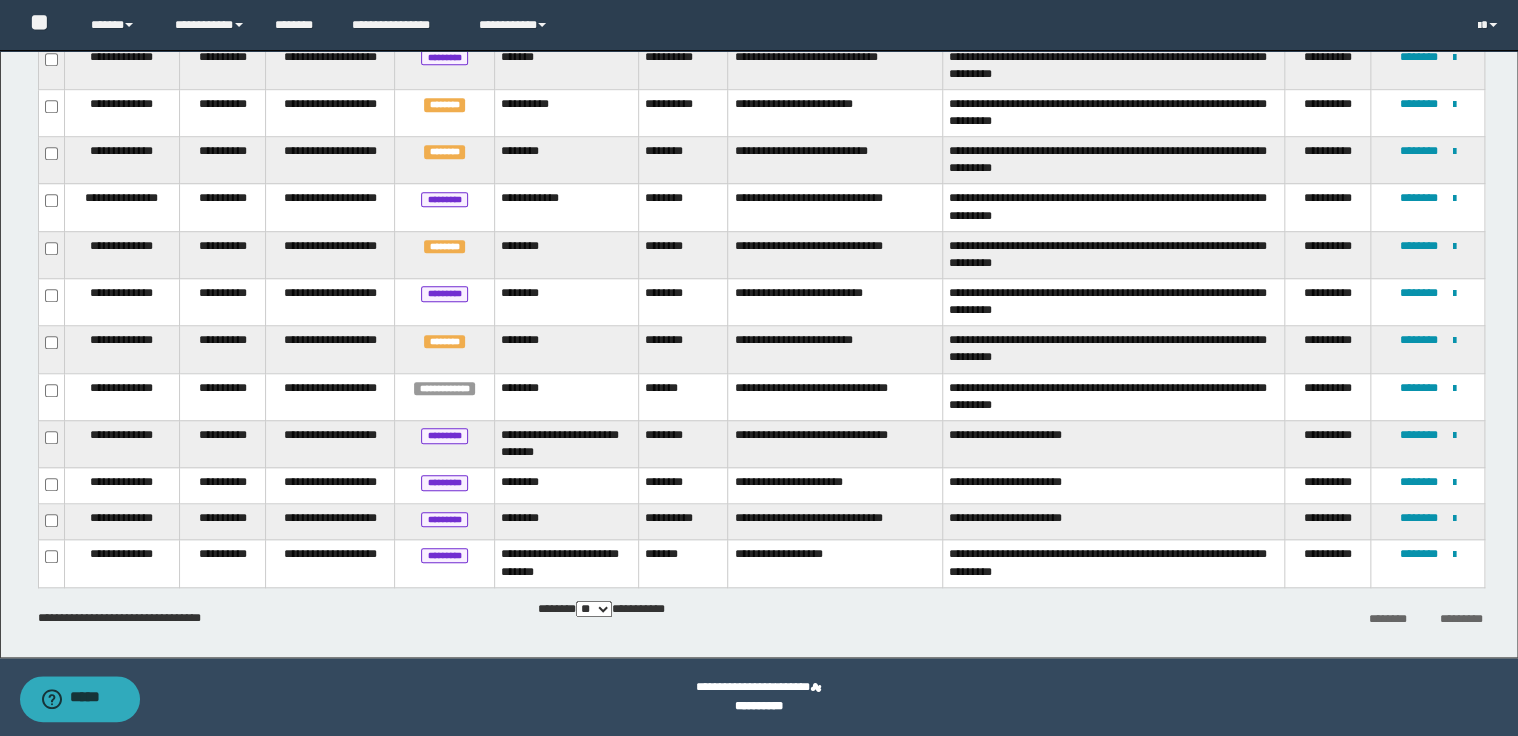 click on "**********" at bounding box center [835, 396] 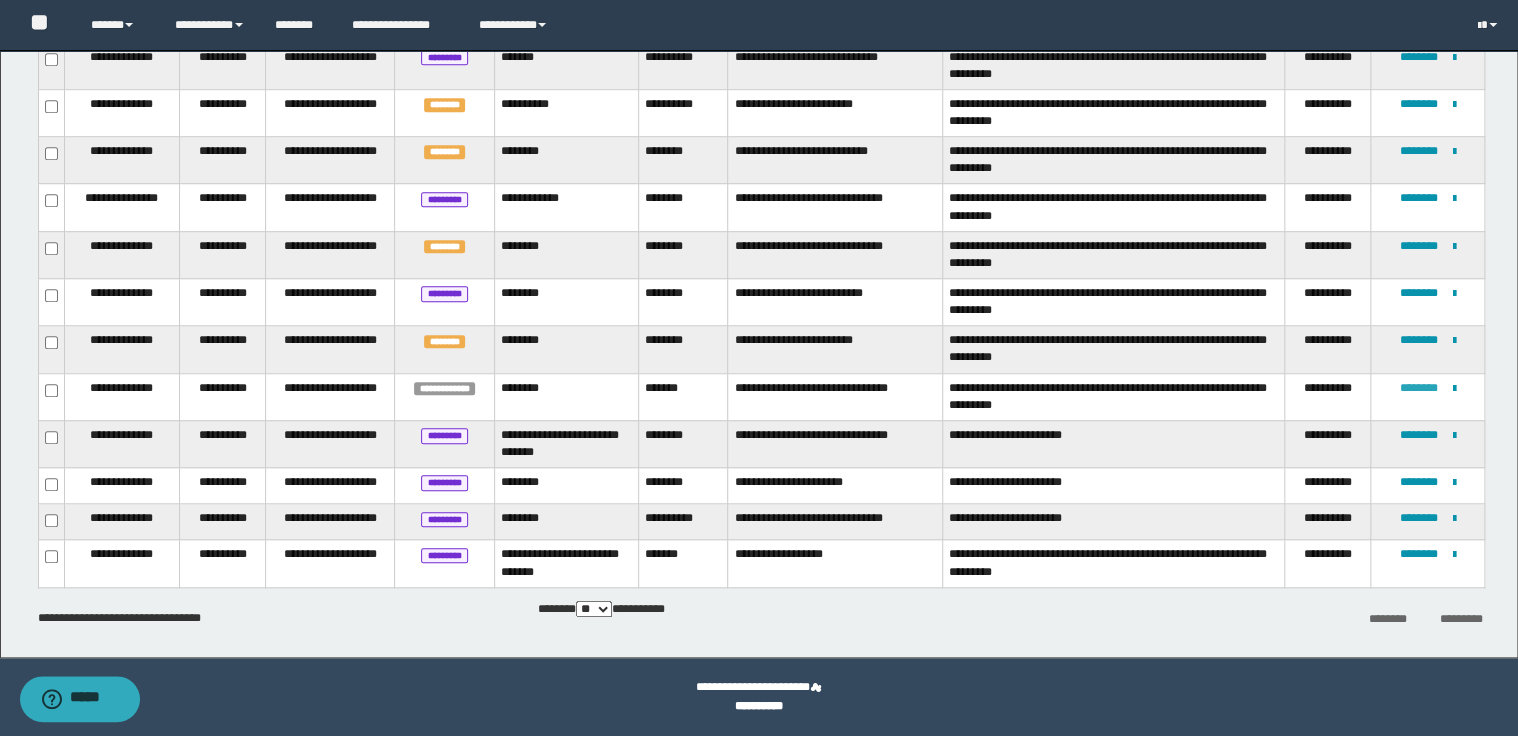 click on "********" at bounding box center [1419, 388] 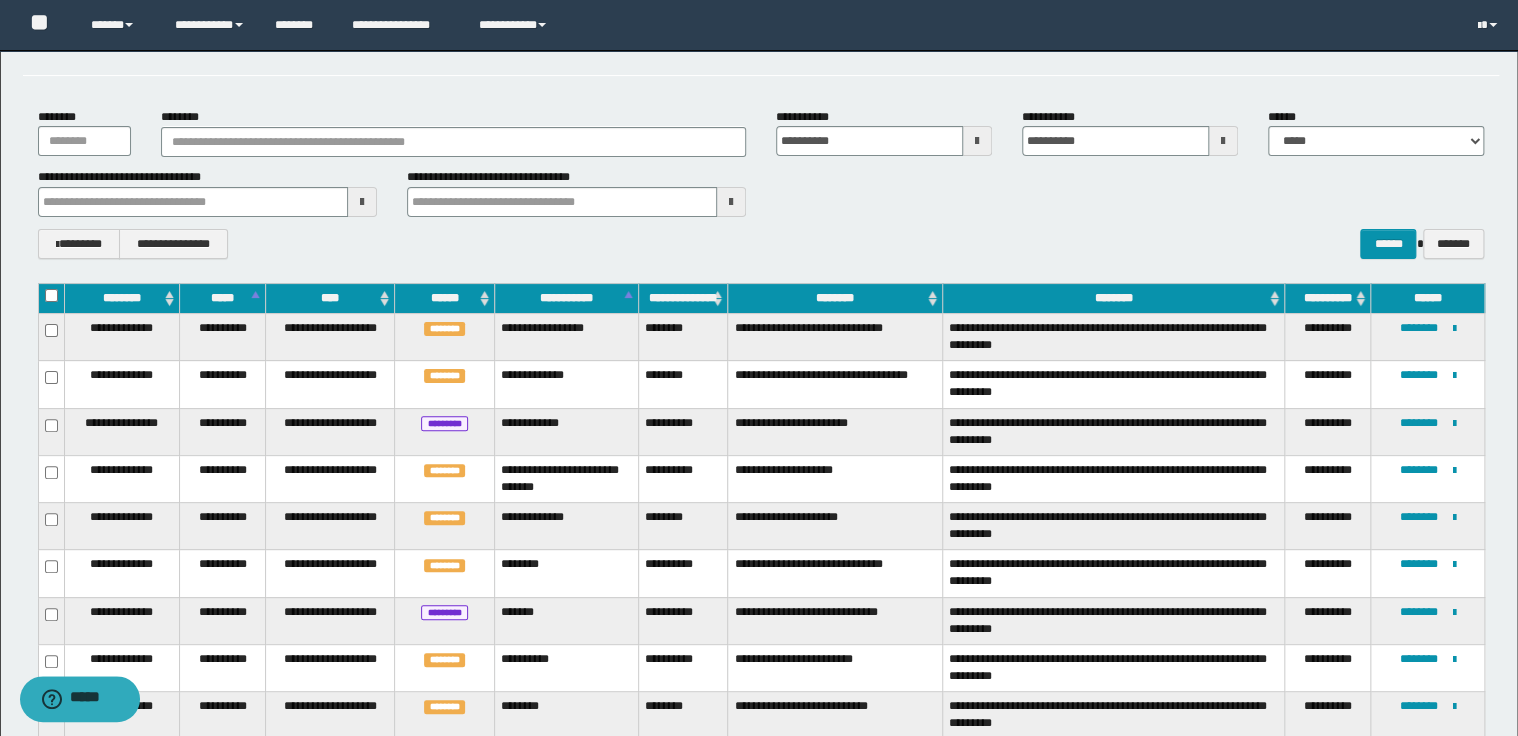 scroll, scrollTop: 0, scrollLeft: 0, axis: both 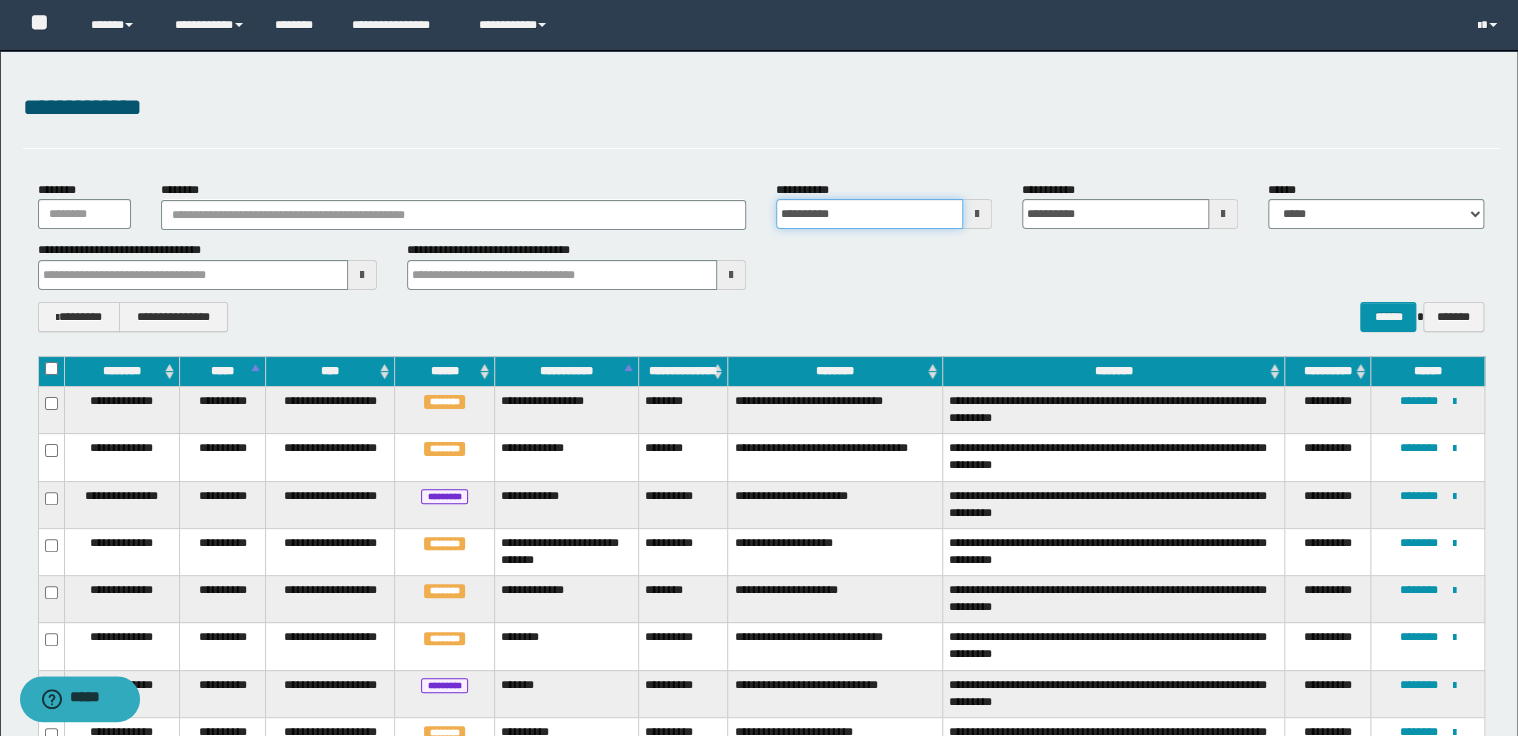 click on "**********" at bounding box center (869, 214) 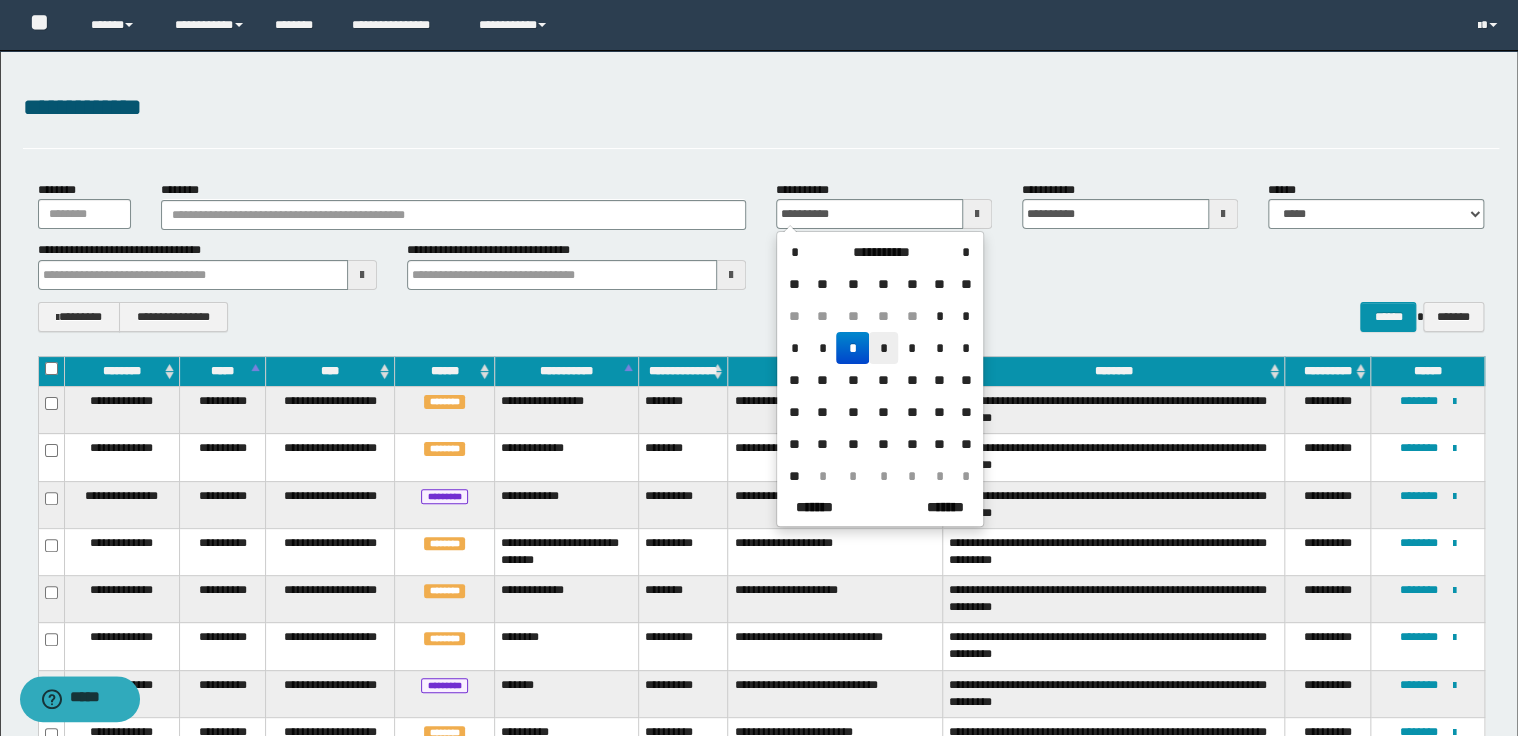 click on "*" at bounding box center [883, 348] 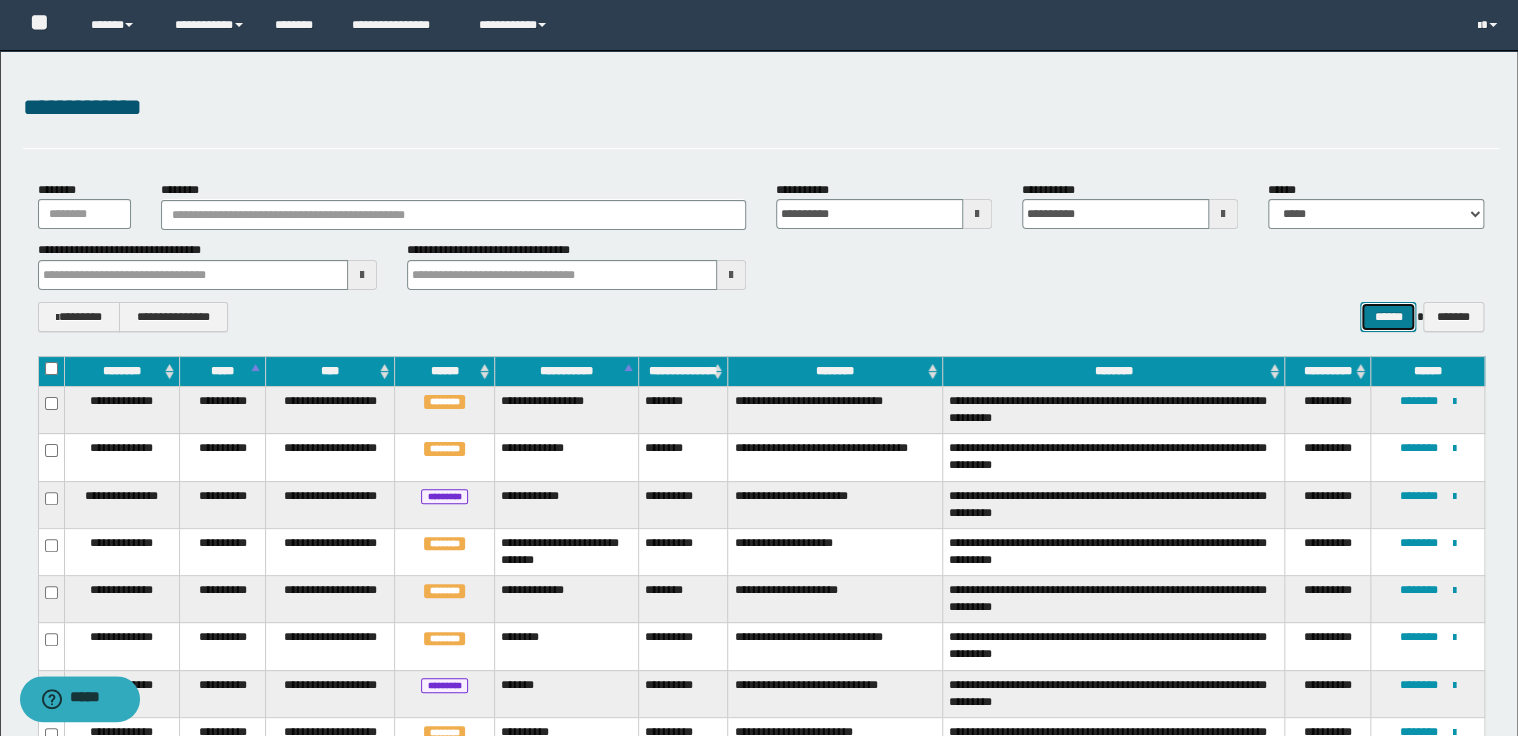click on "******" at bounding box center (1388, 317) 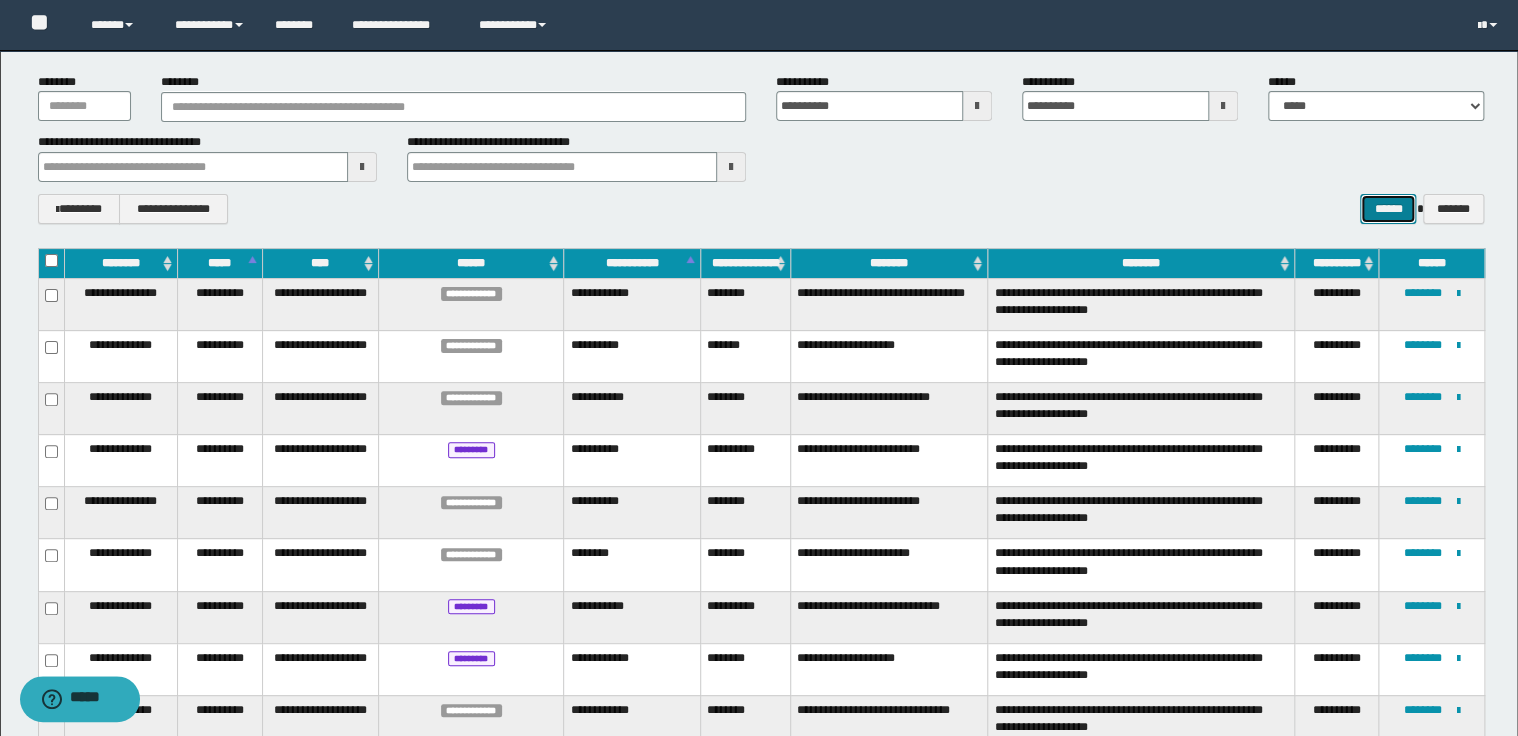 scroll, scrollTop: 0, scrollLeft: 0, axis: both 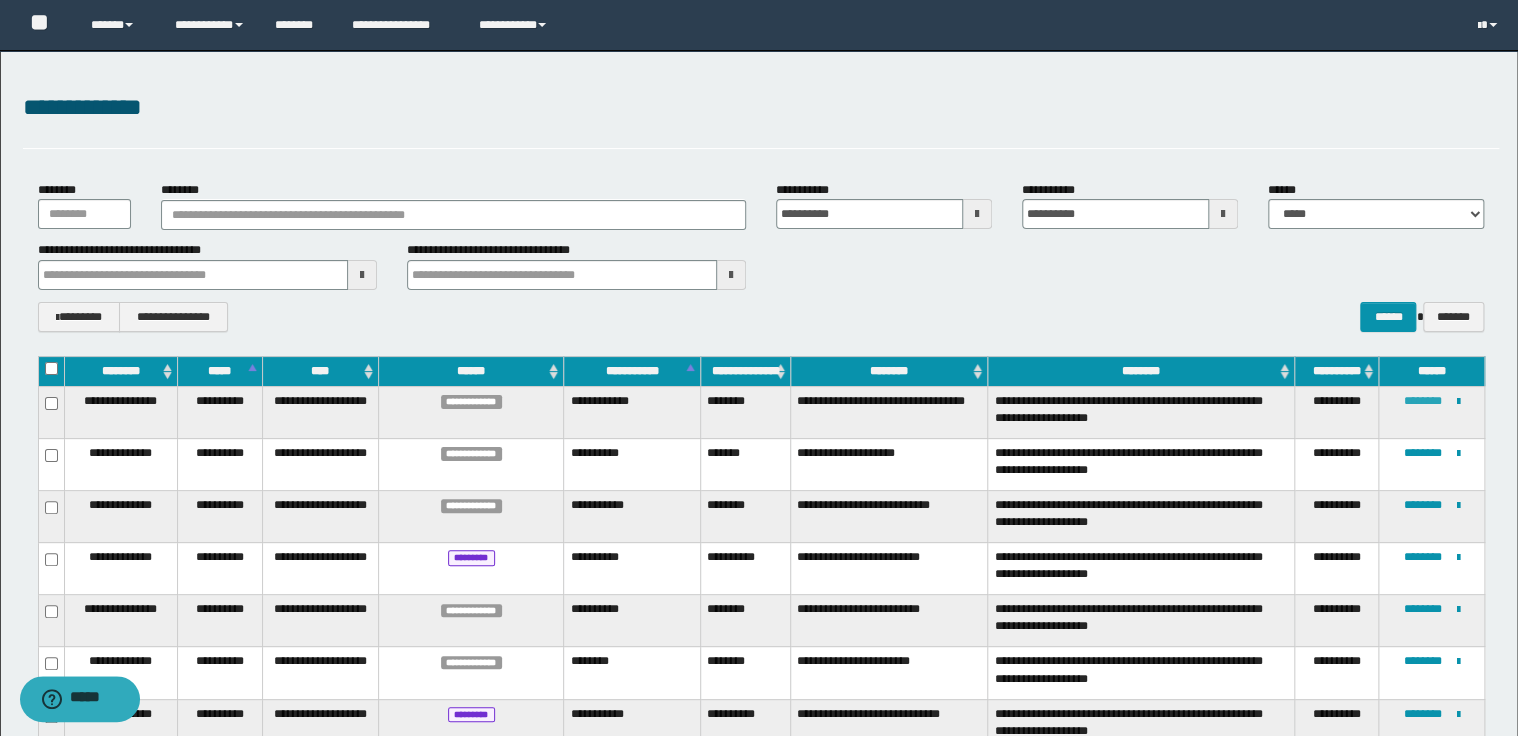 click on "********" at bounding box center (1423, 401) 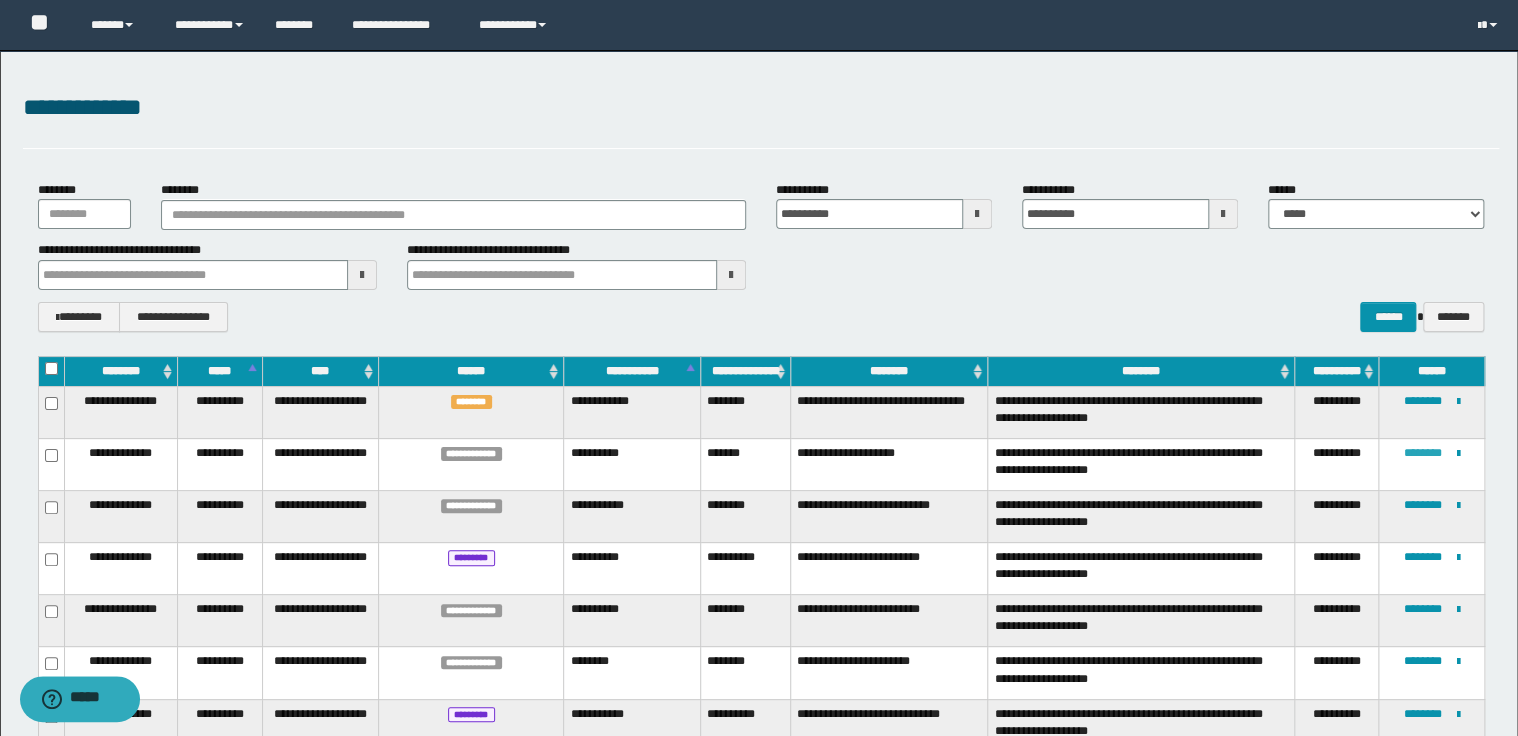 click on "********" 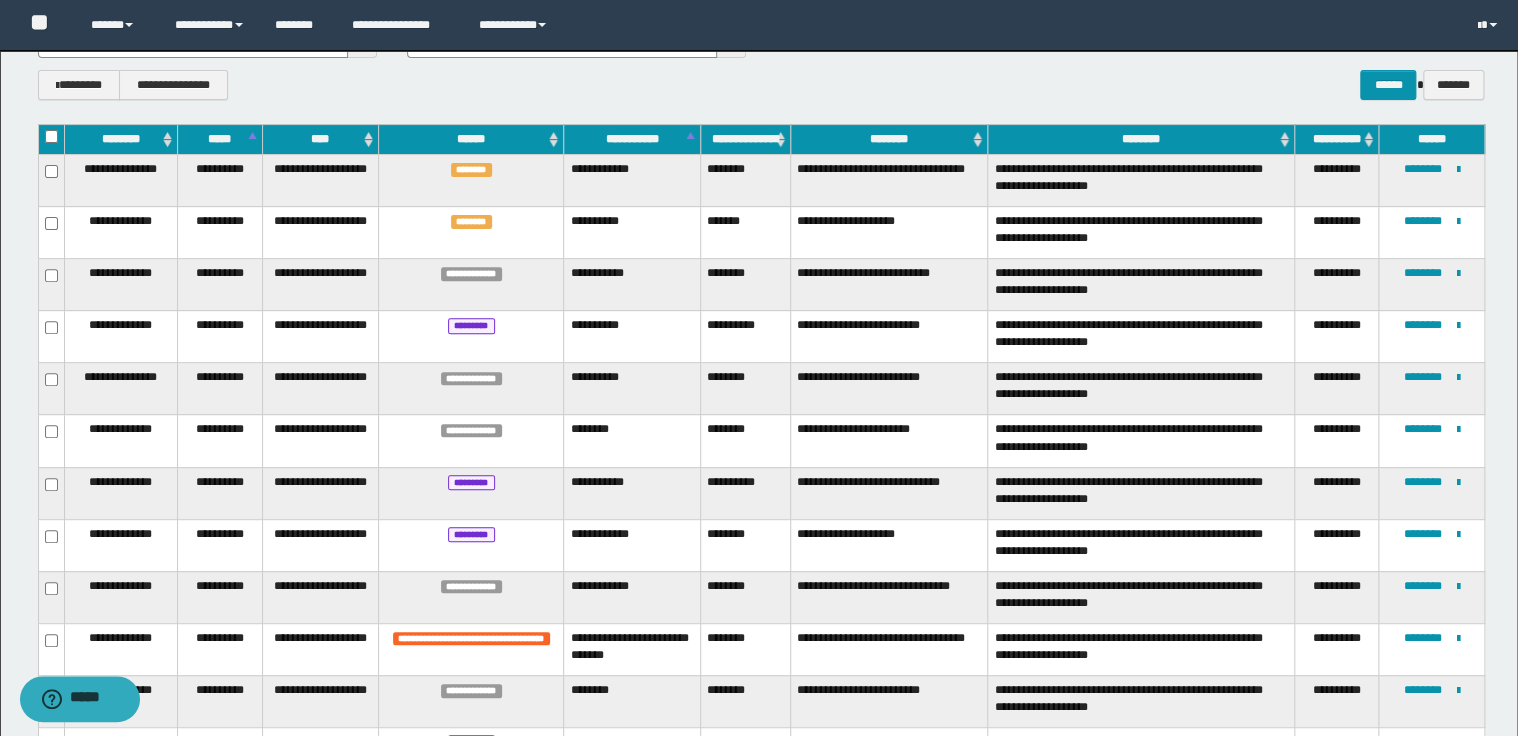 scroll, scrollTop: 240, scrollLeft: 0, axis: vertical 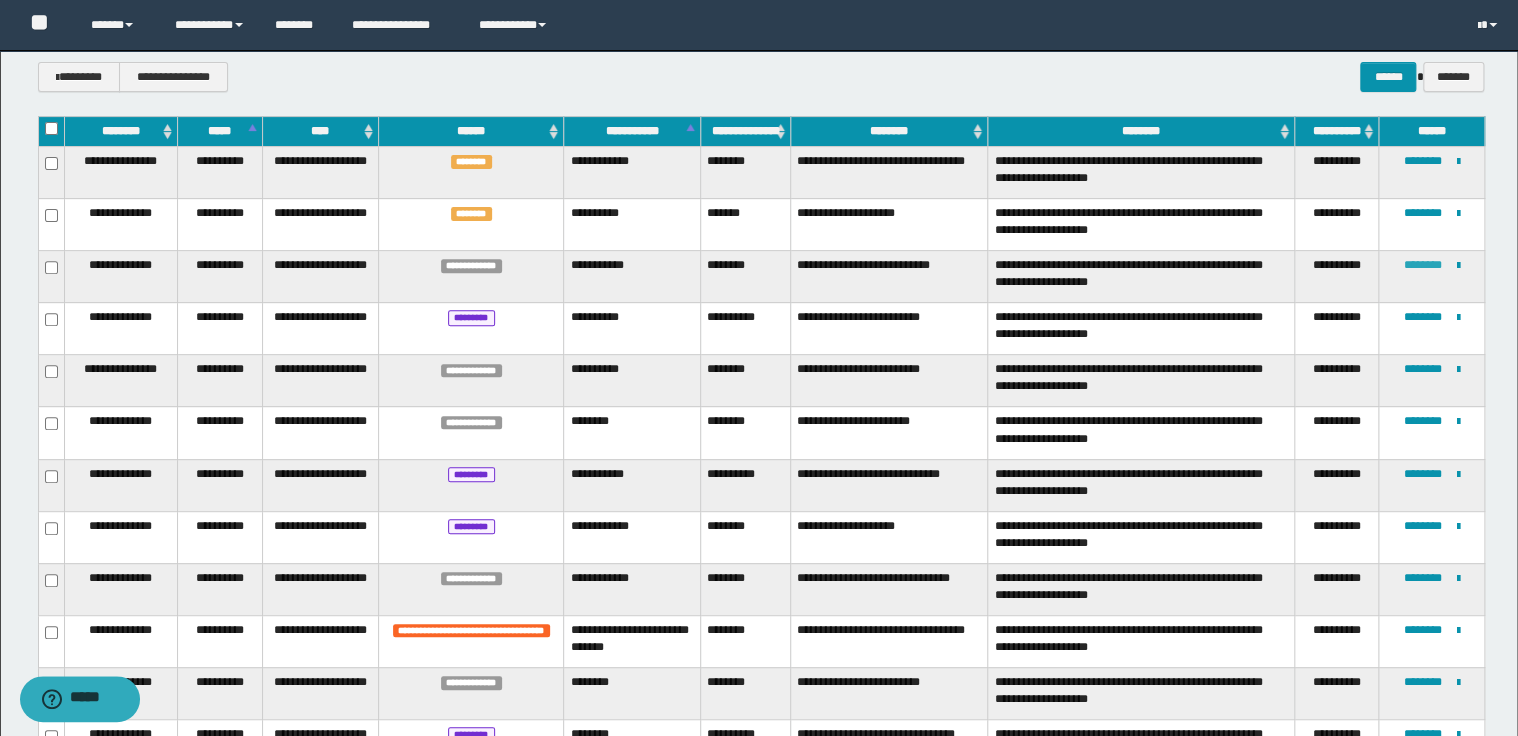 click on "********" 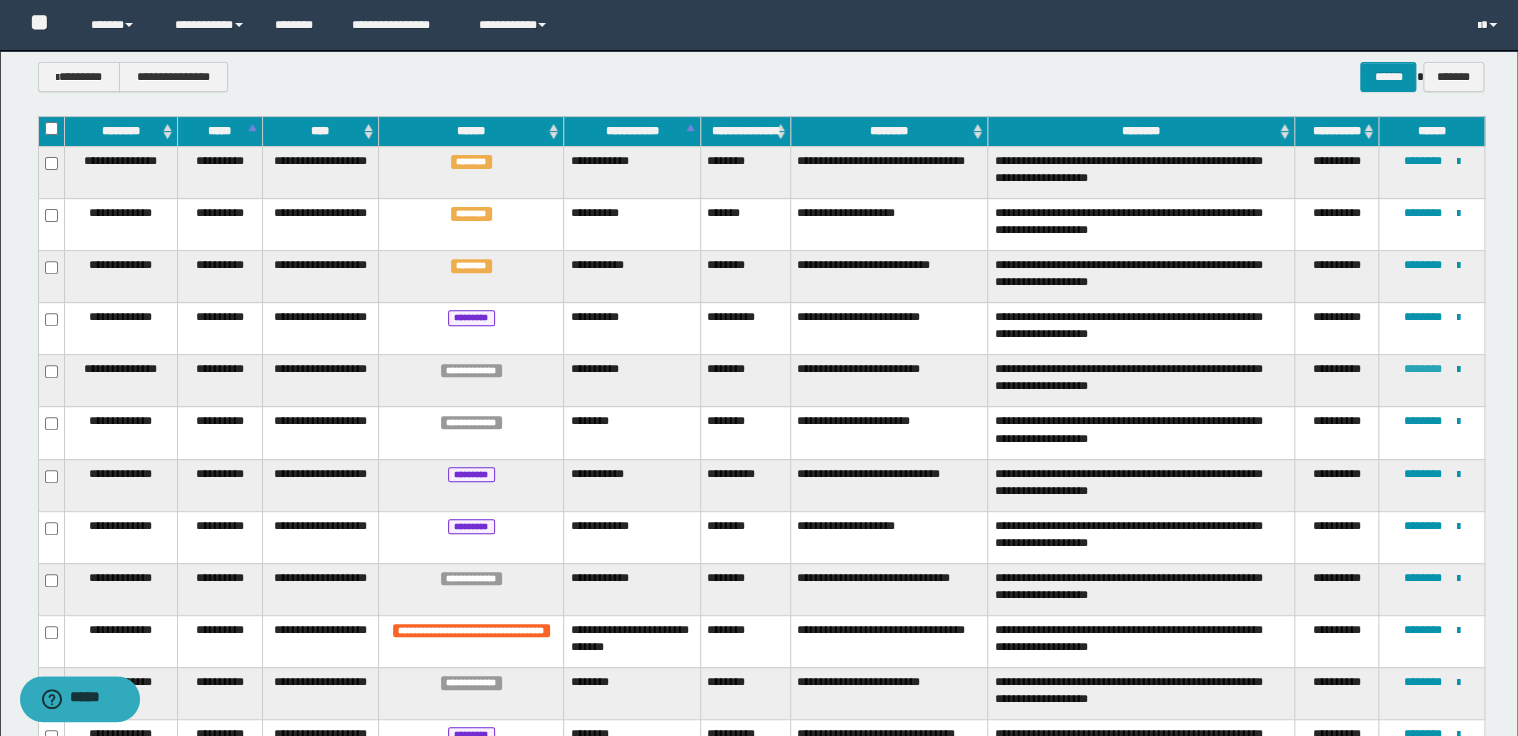 click on "********" 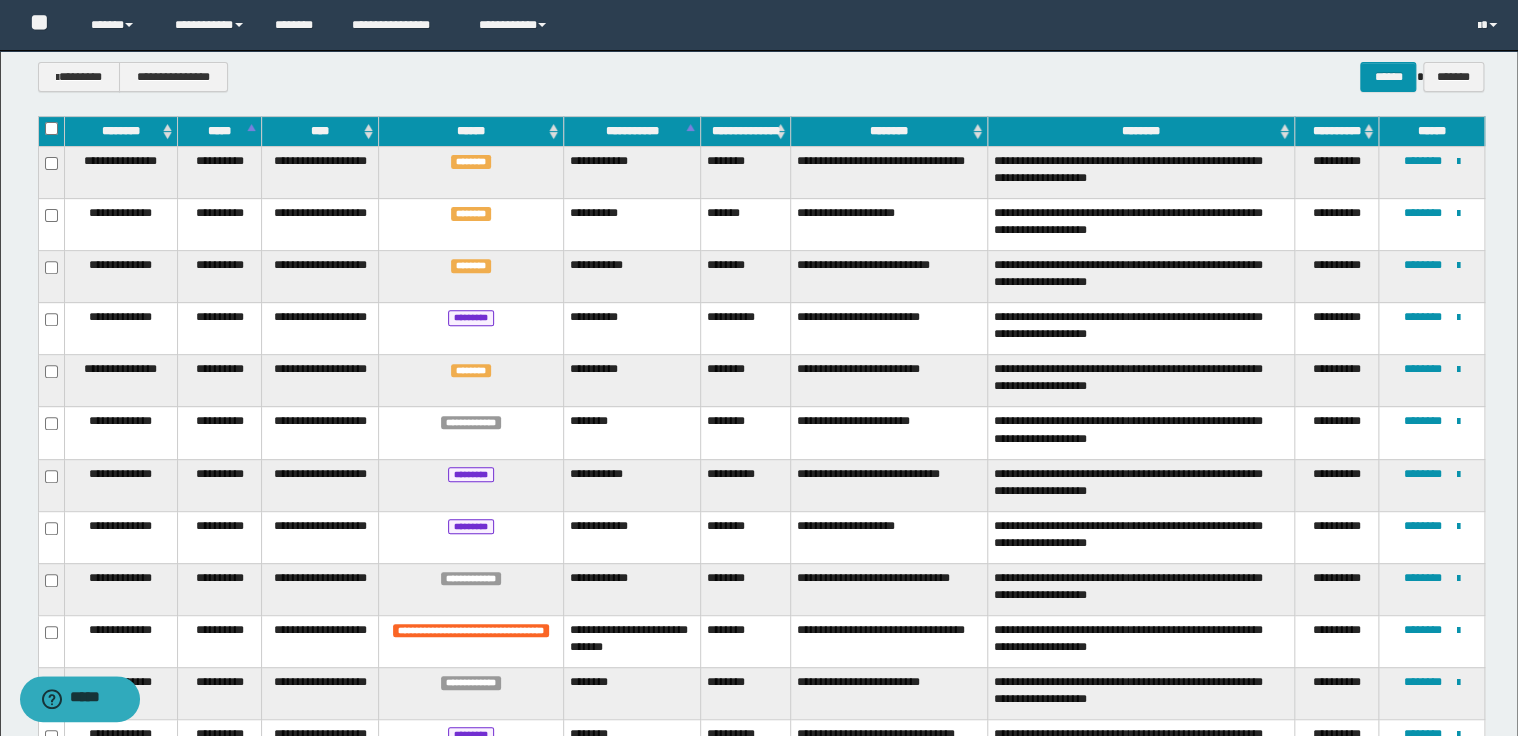 click on "********" 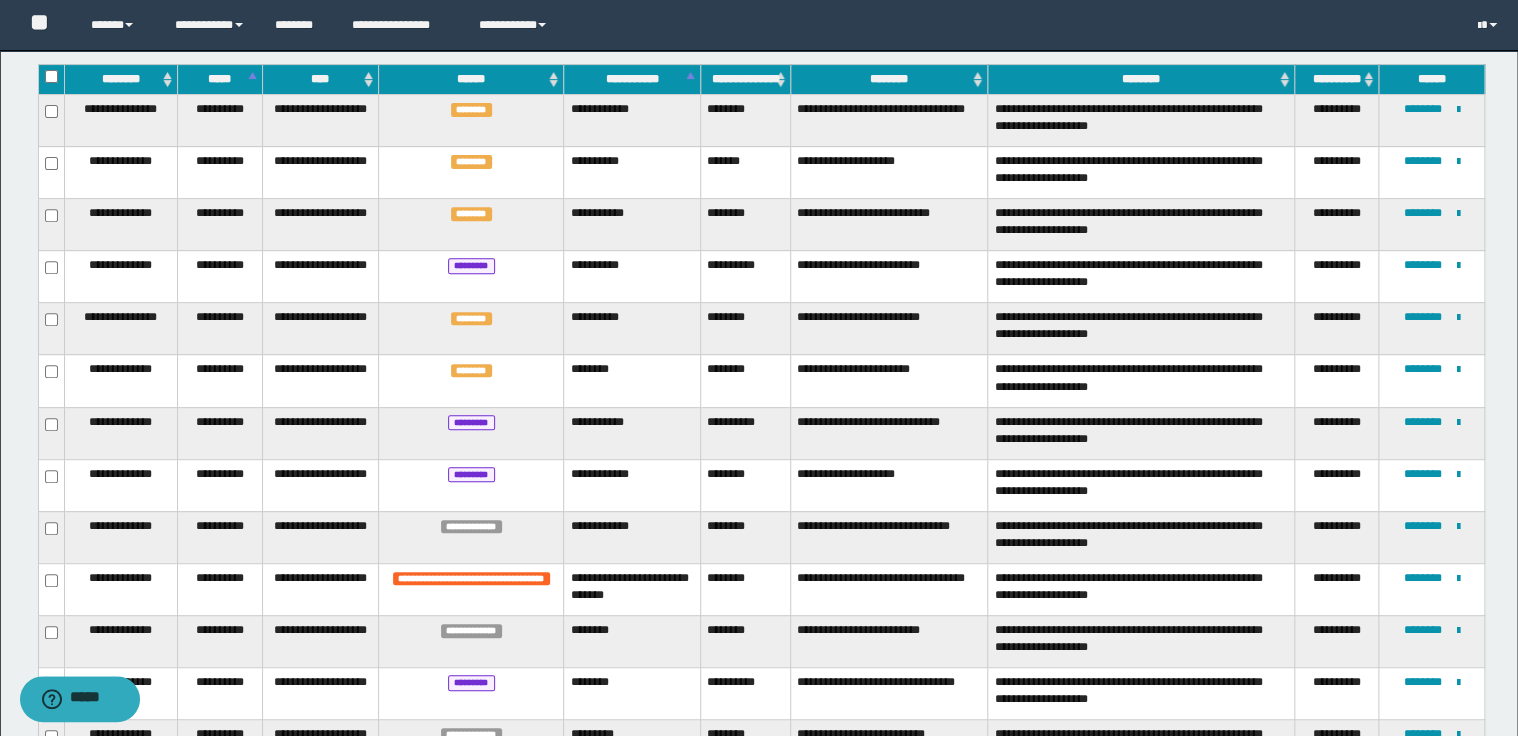 scroll, scrollTop: 320, scrollLeft: 0, axis: vertical 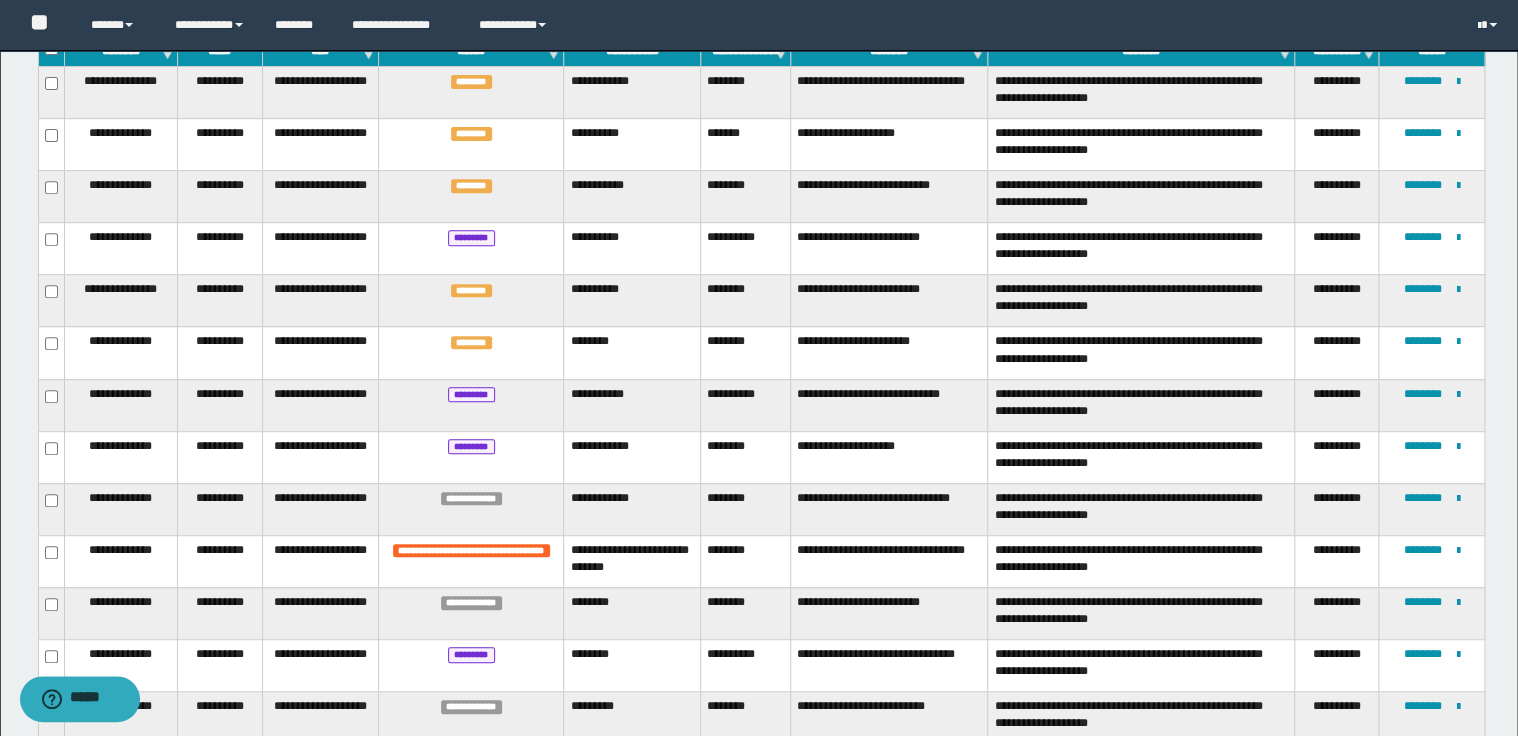 click on "**********" 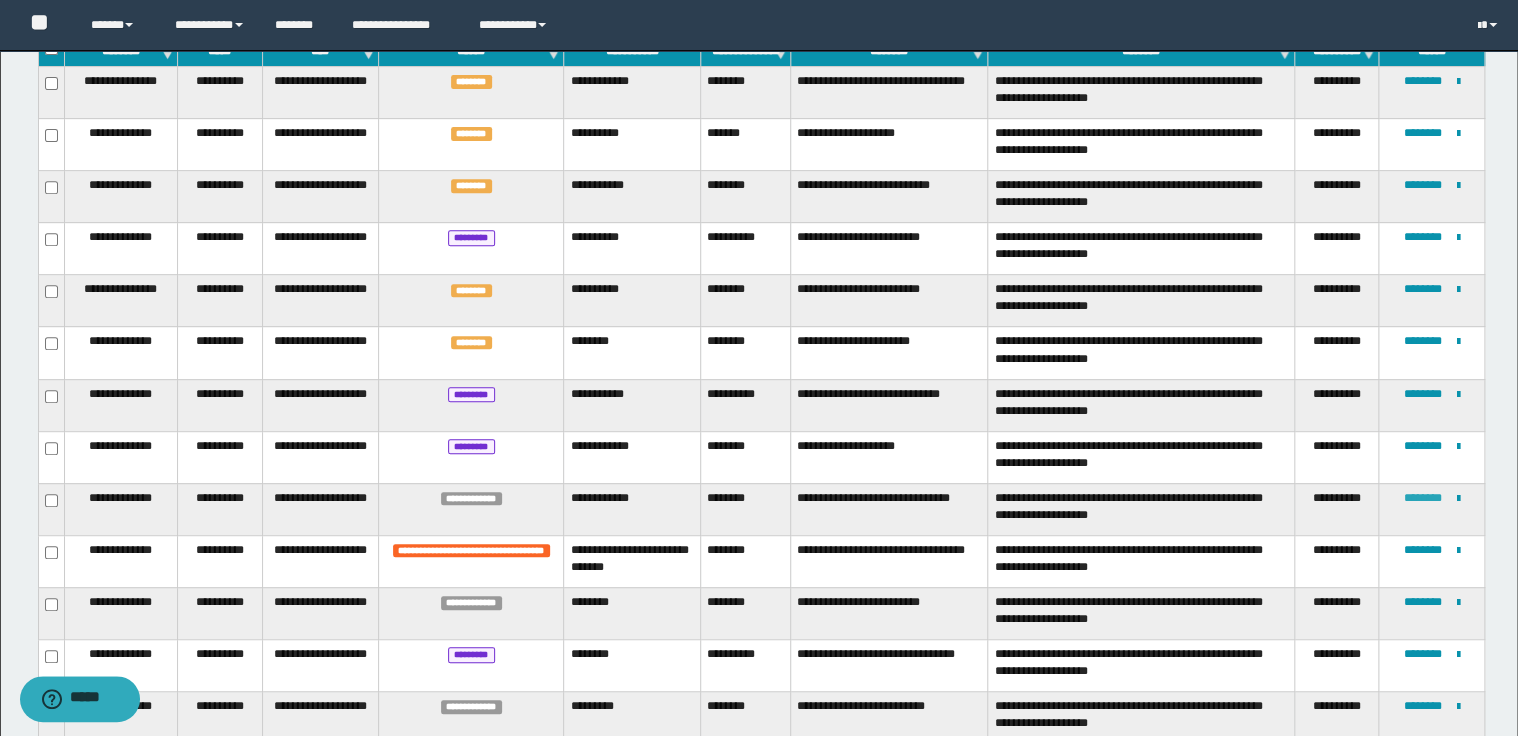 click on "********" 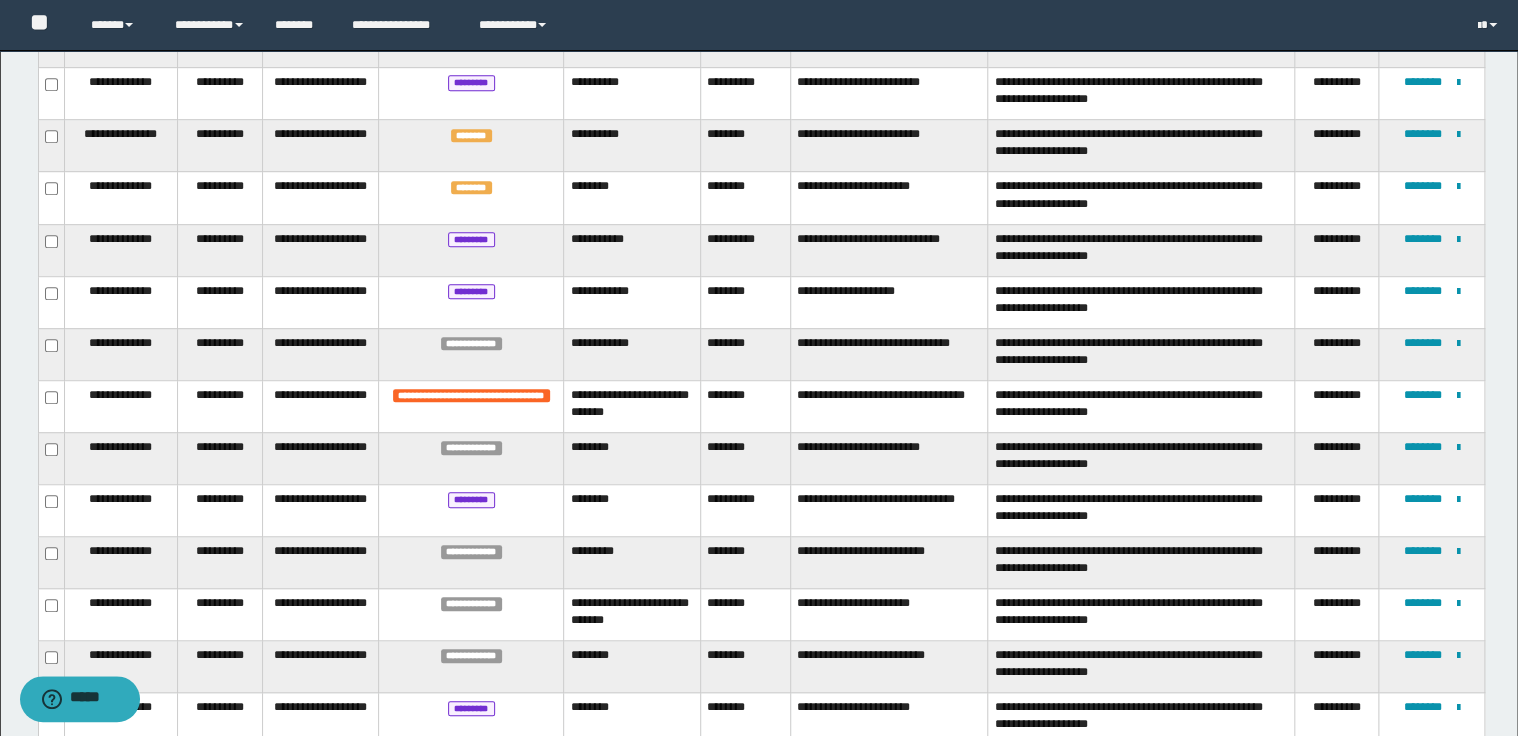 scroll, scrollTop: 503, scrollLeft: 0, axis: vertical 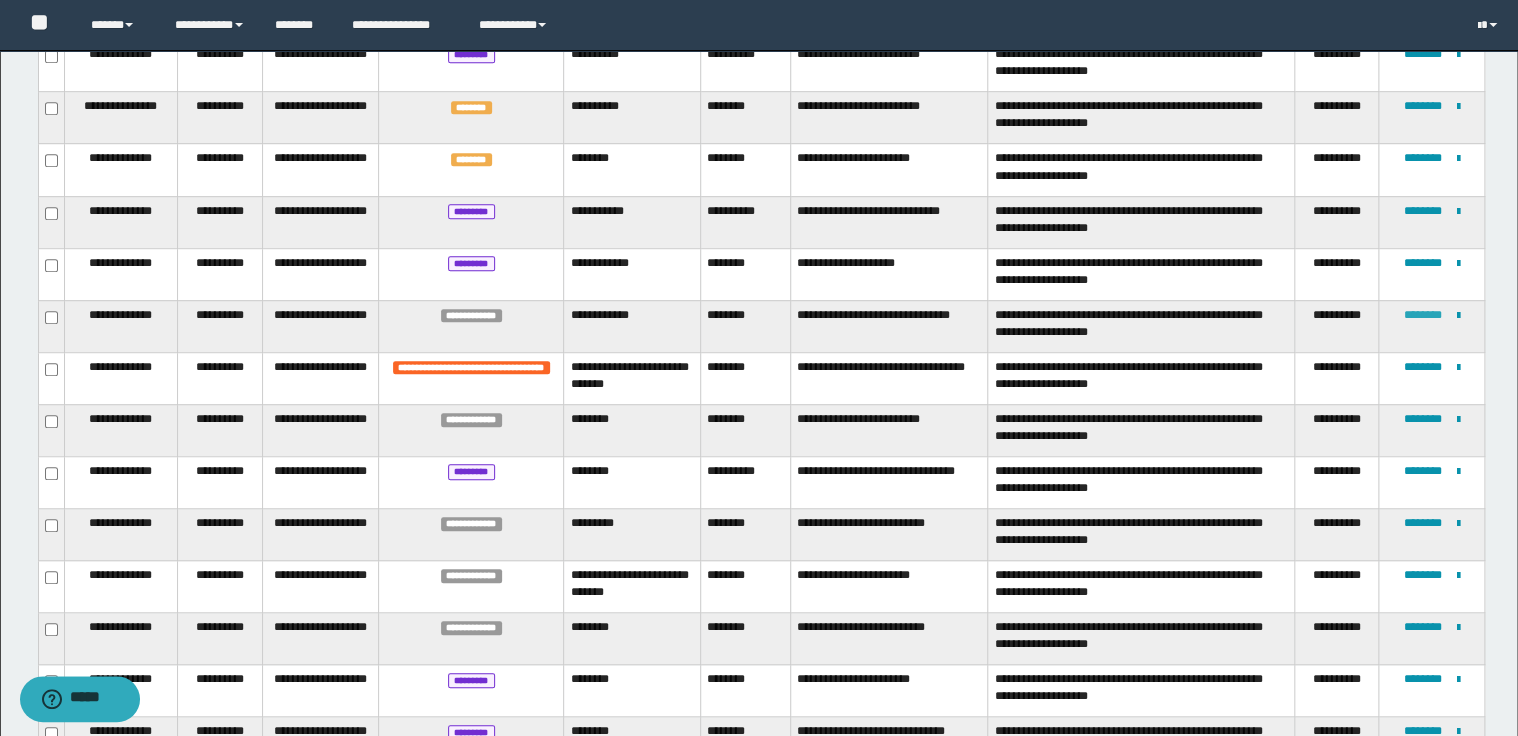 click on "********" 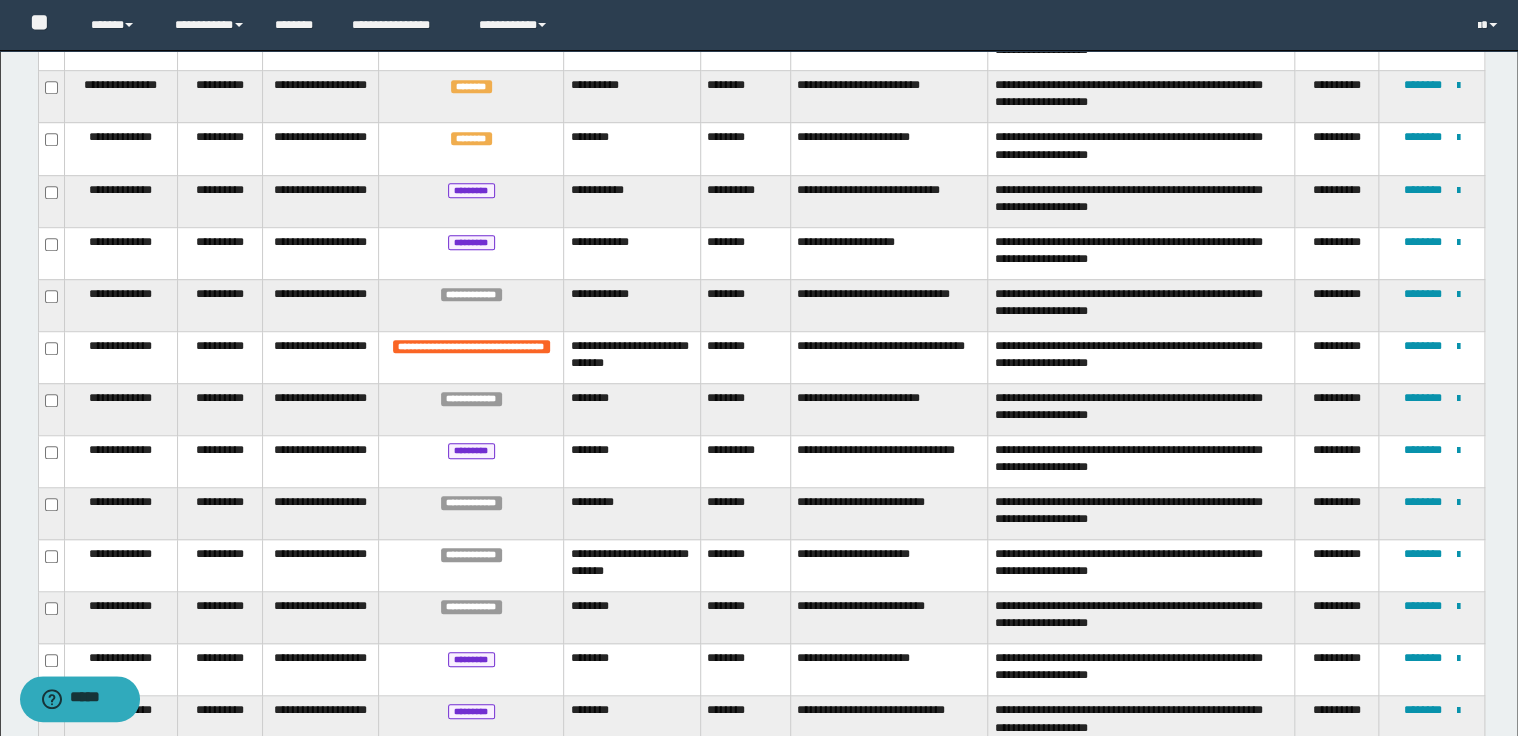 scroll, scrollTop: 526, scrollLeft: 0, axis: vertical 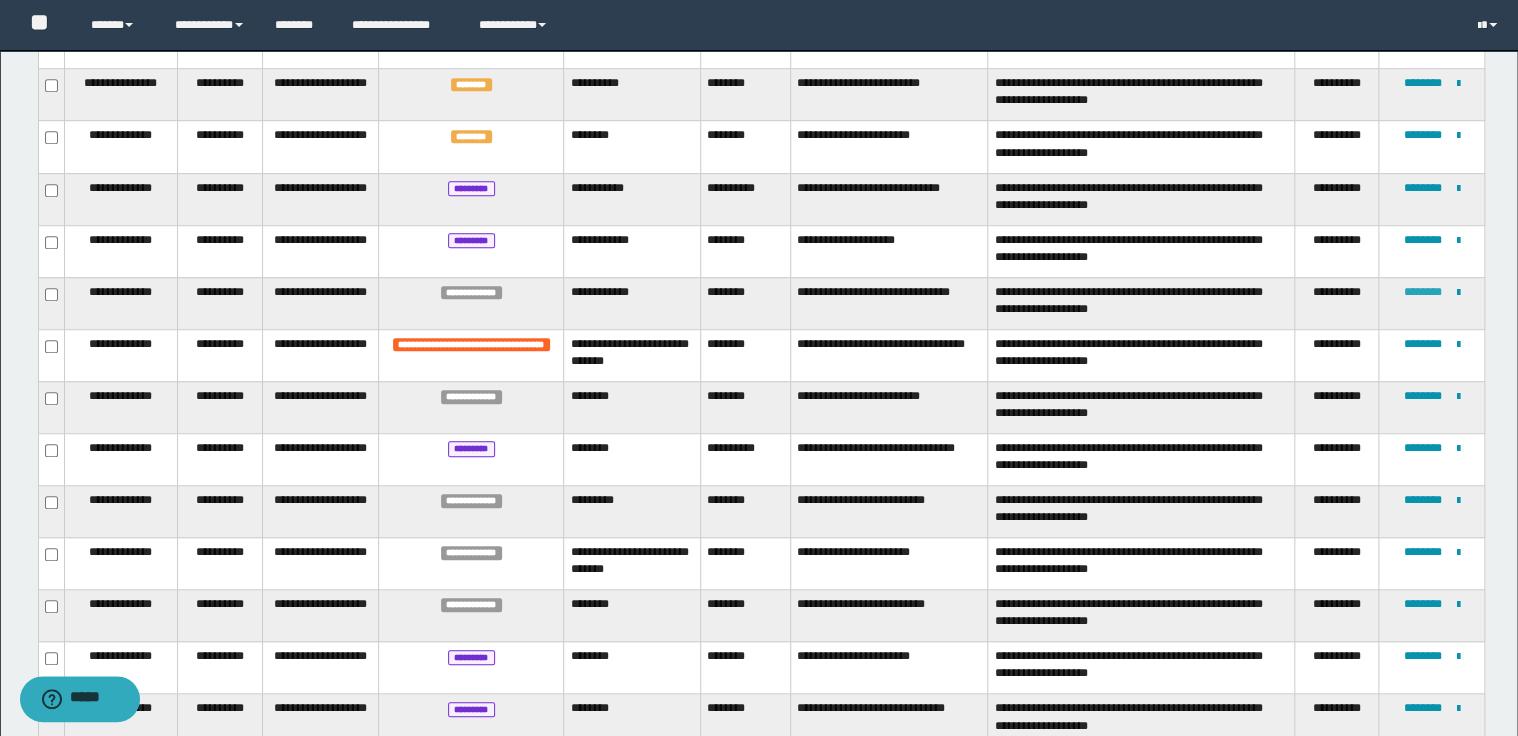 click on "********" 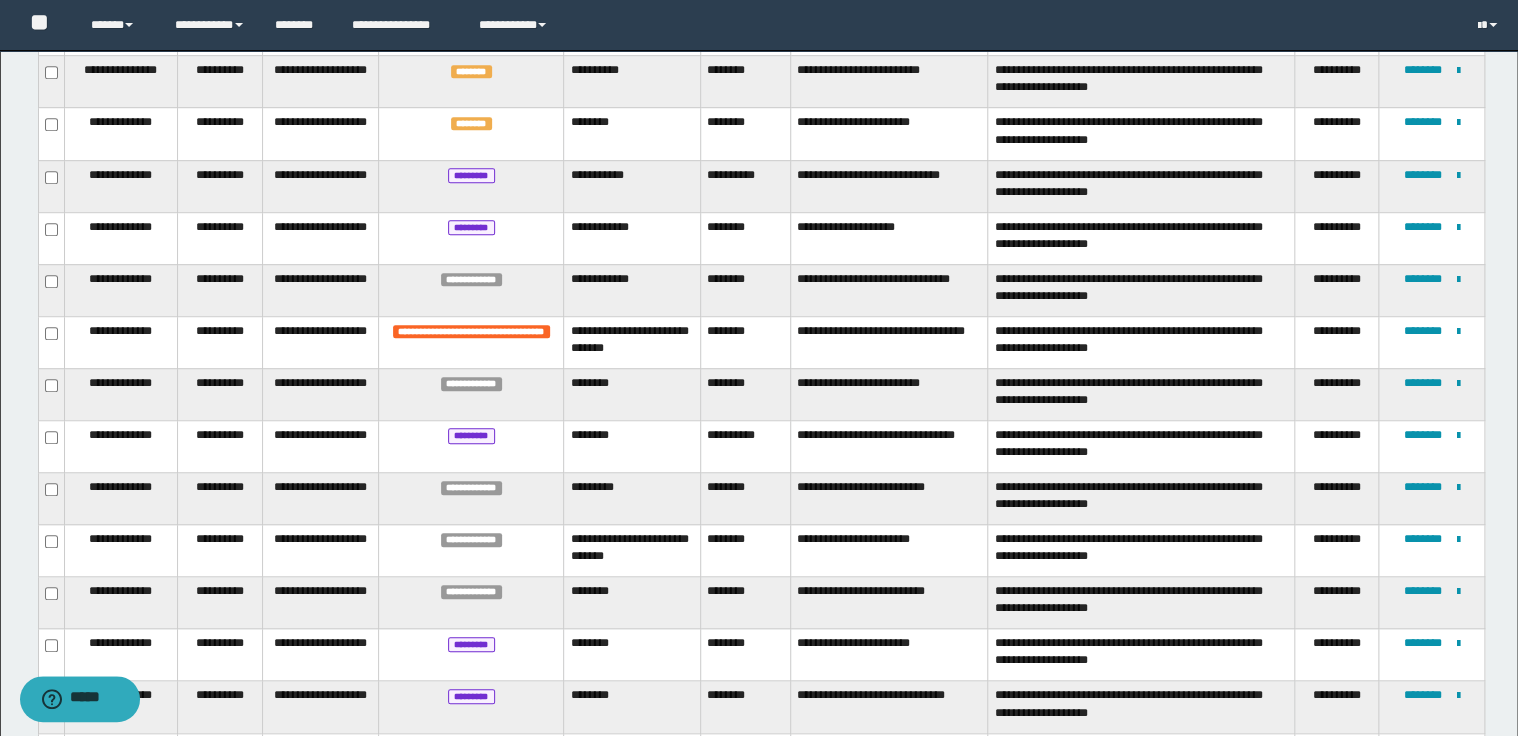 scroll, scrollTop: 549, scrollLeft: 0, axis: vertical 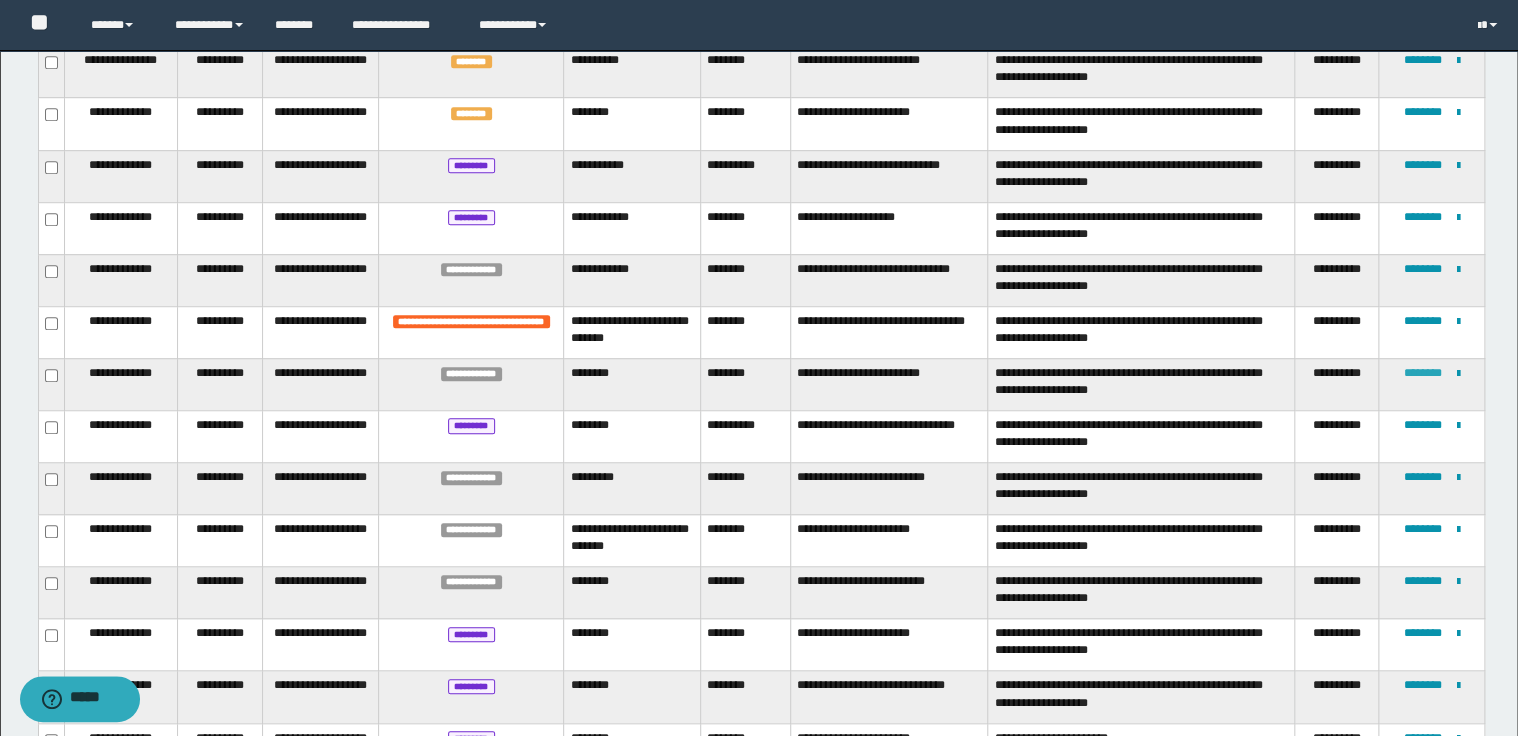 click on "********" 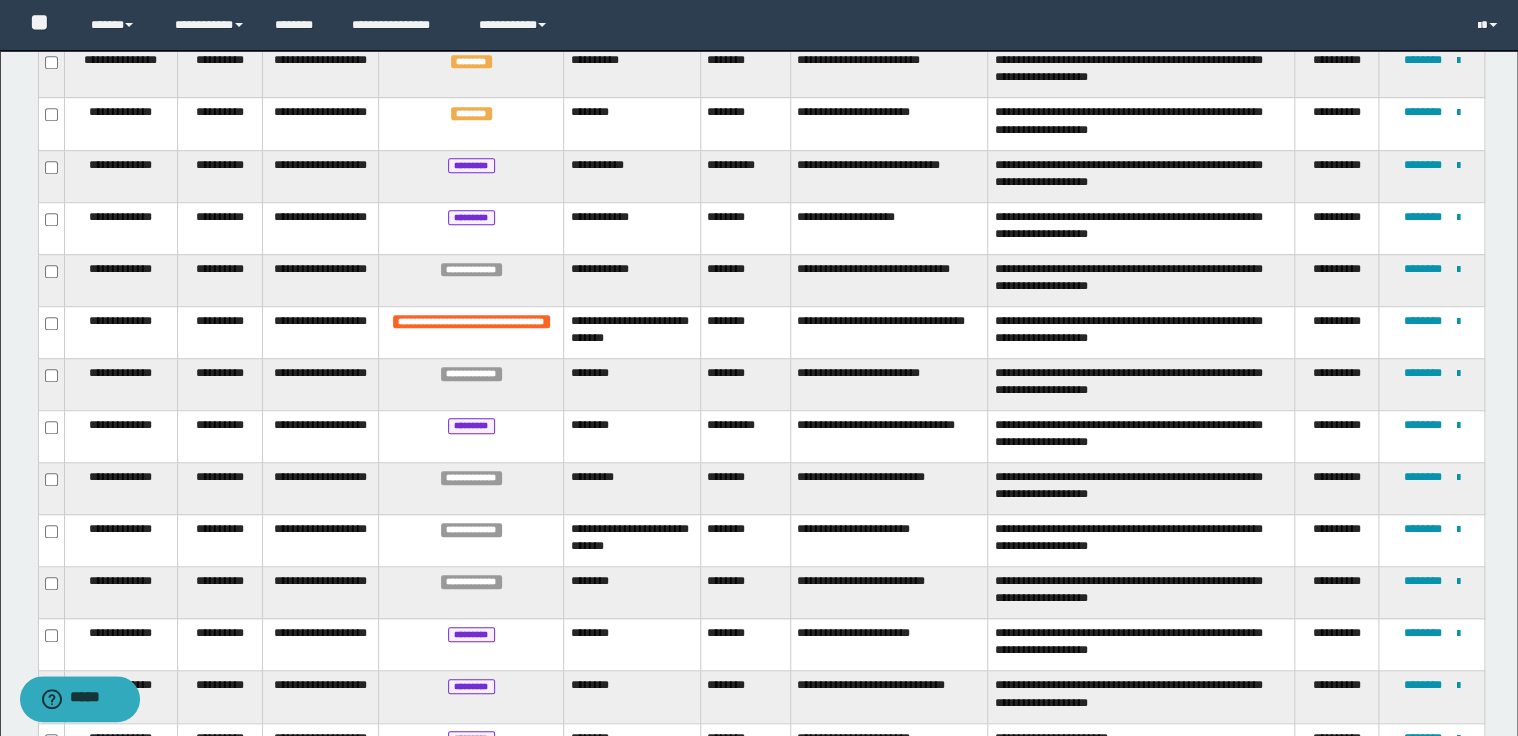 scroll, scrollTop: 629, scrollLeft: 0, axis: vertical 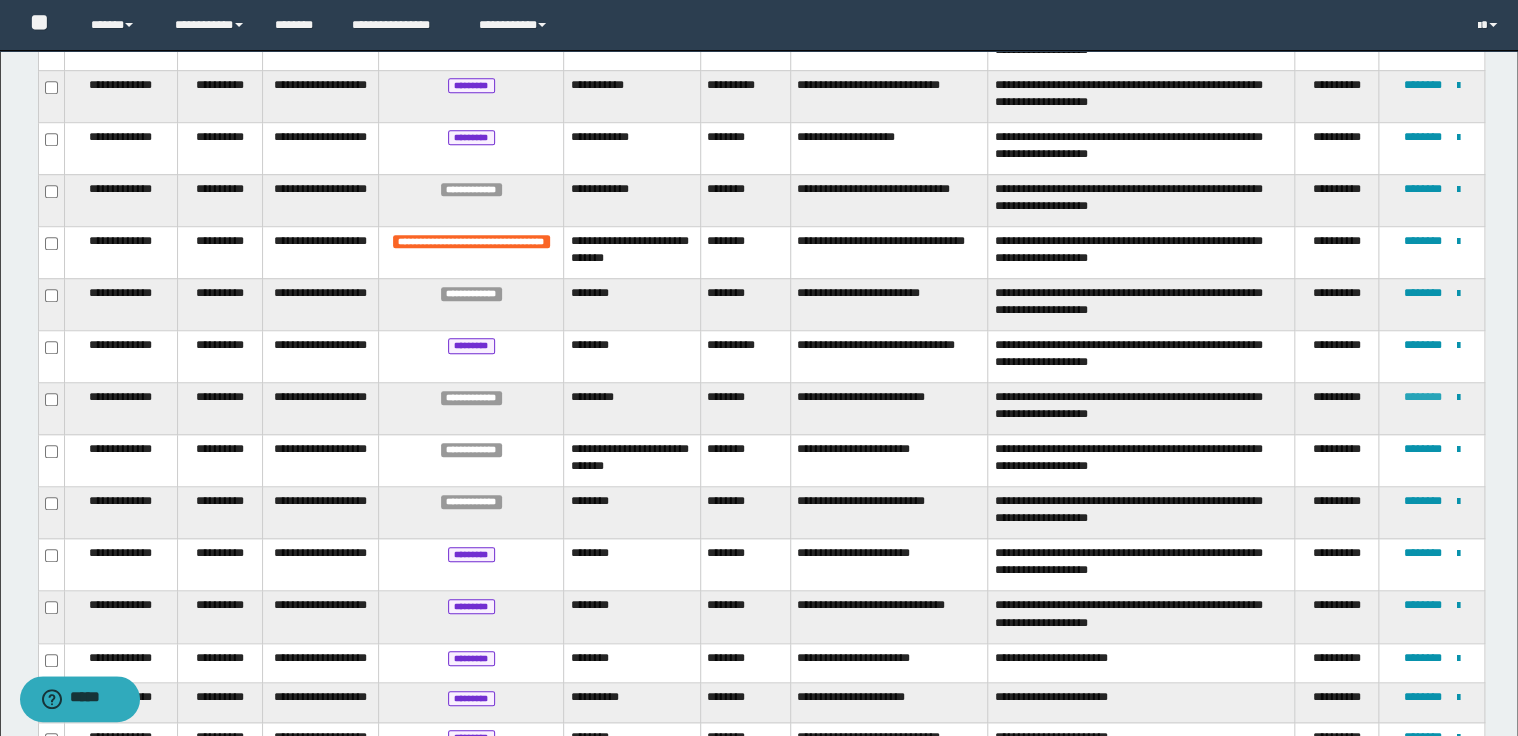 click on "********" 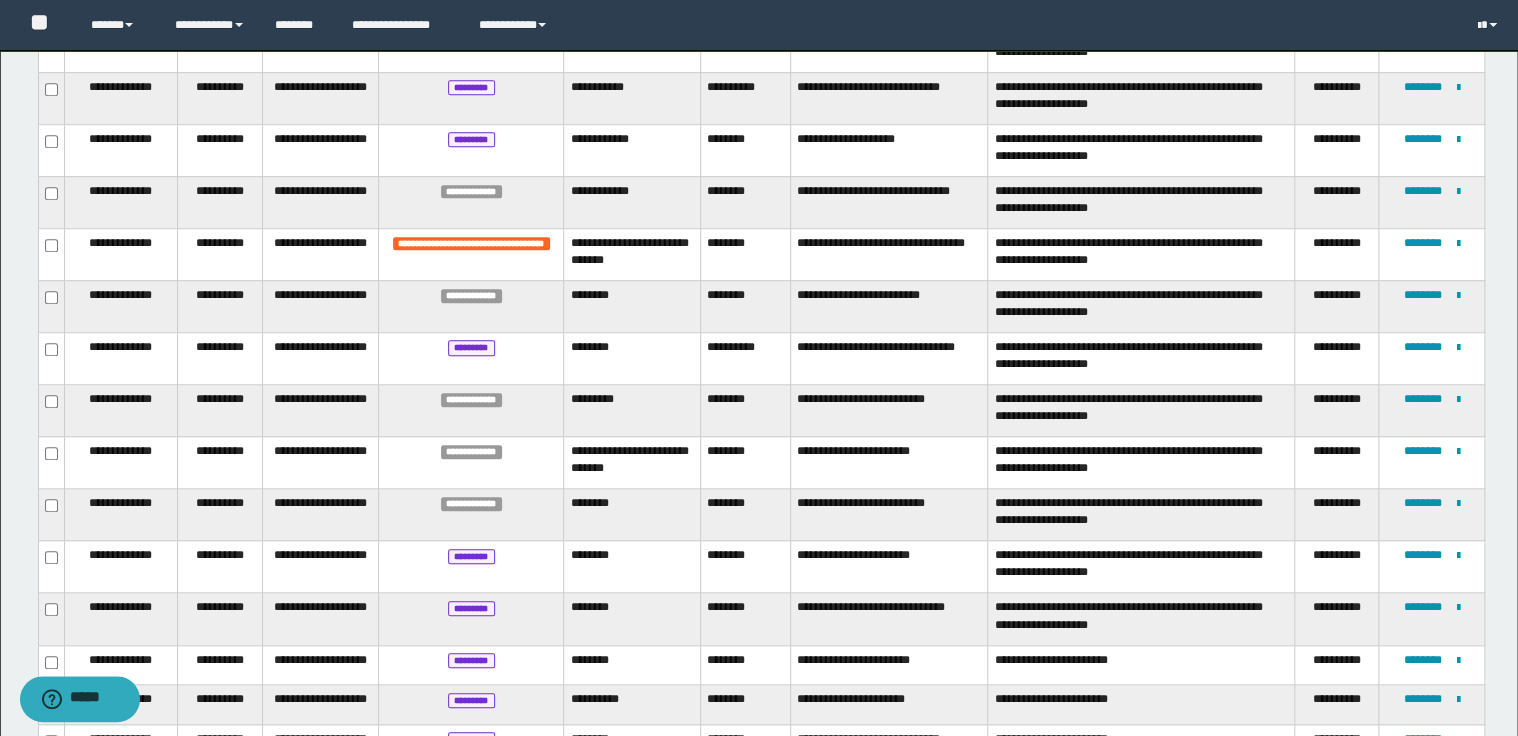 scroll, scrollTop: 629, scrollLeft: 0, axis: vertical 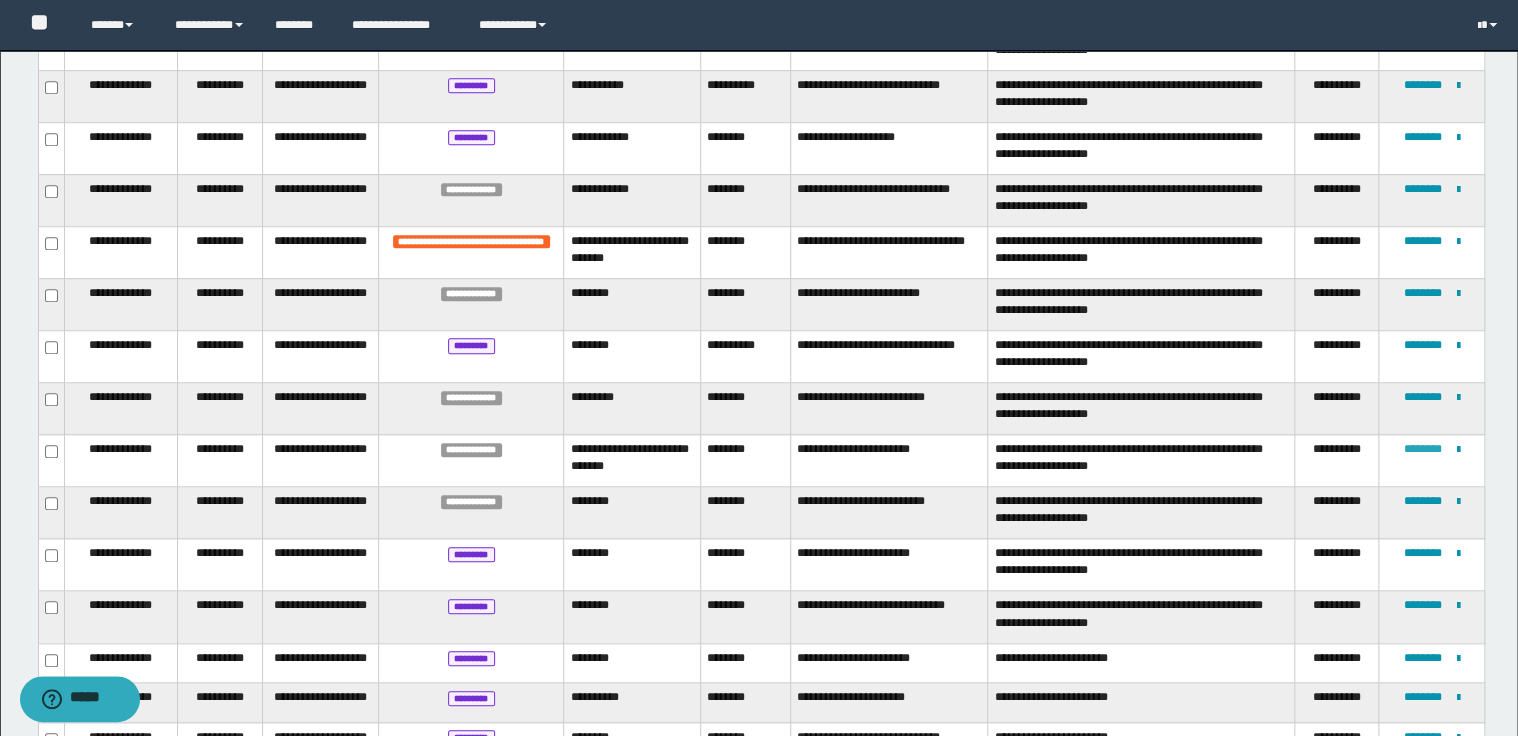 click on "********" 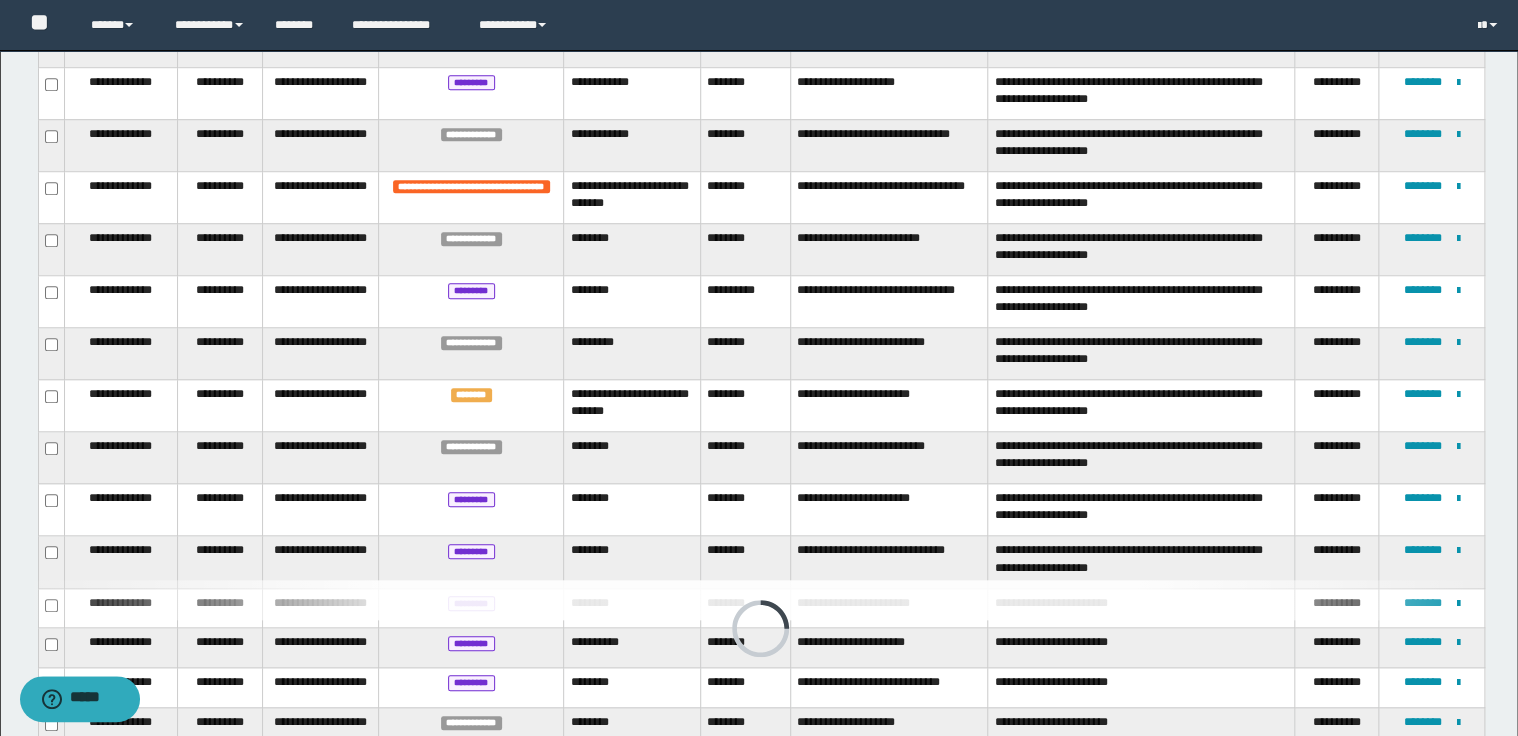 scroll, scrollTop: 712, scrollLeft: 0, axis: vertical 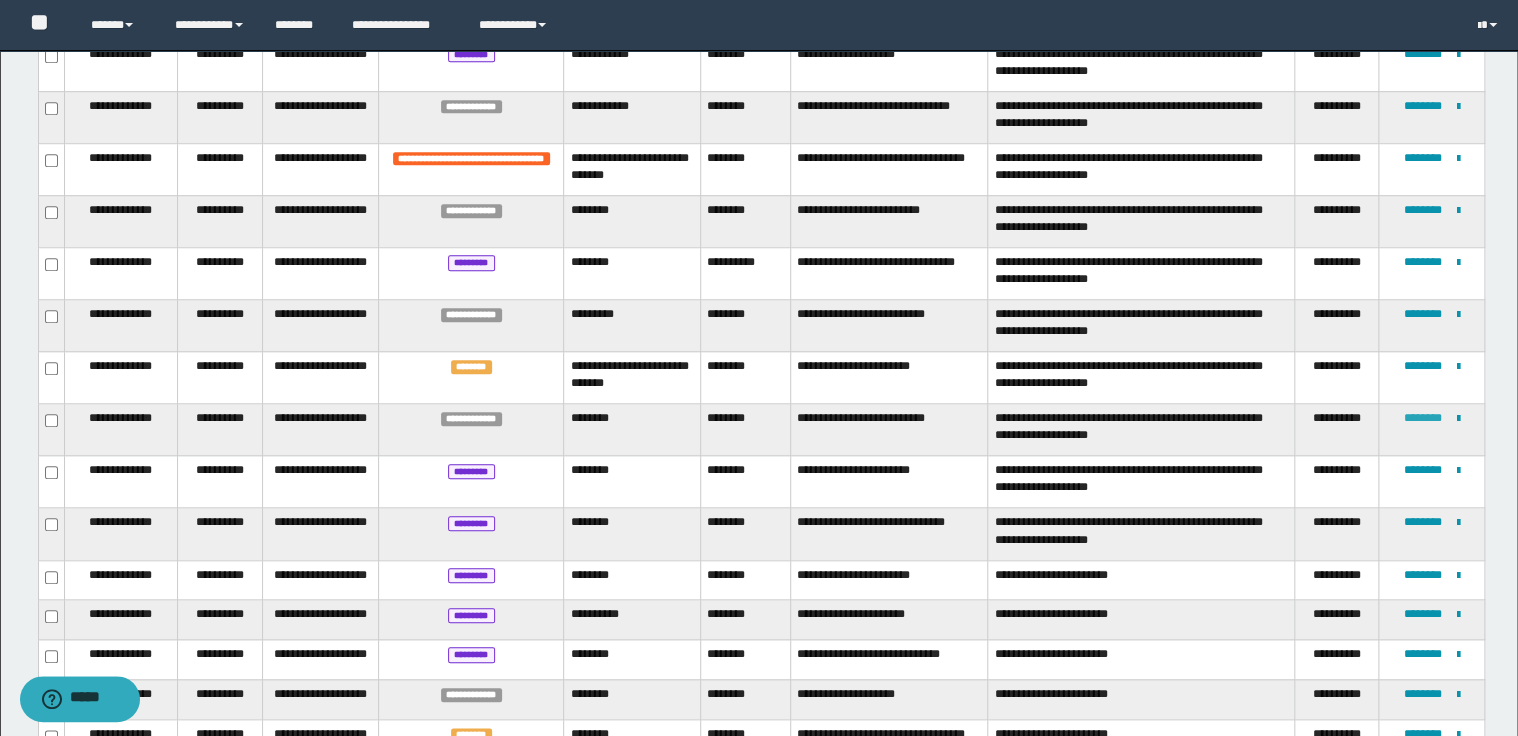 click on "********" 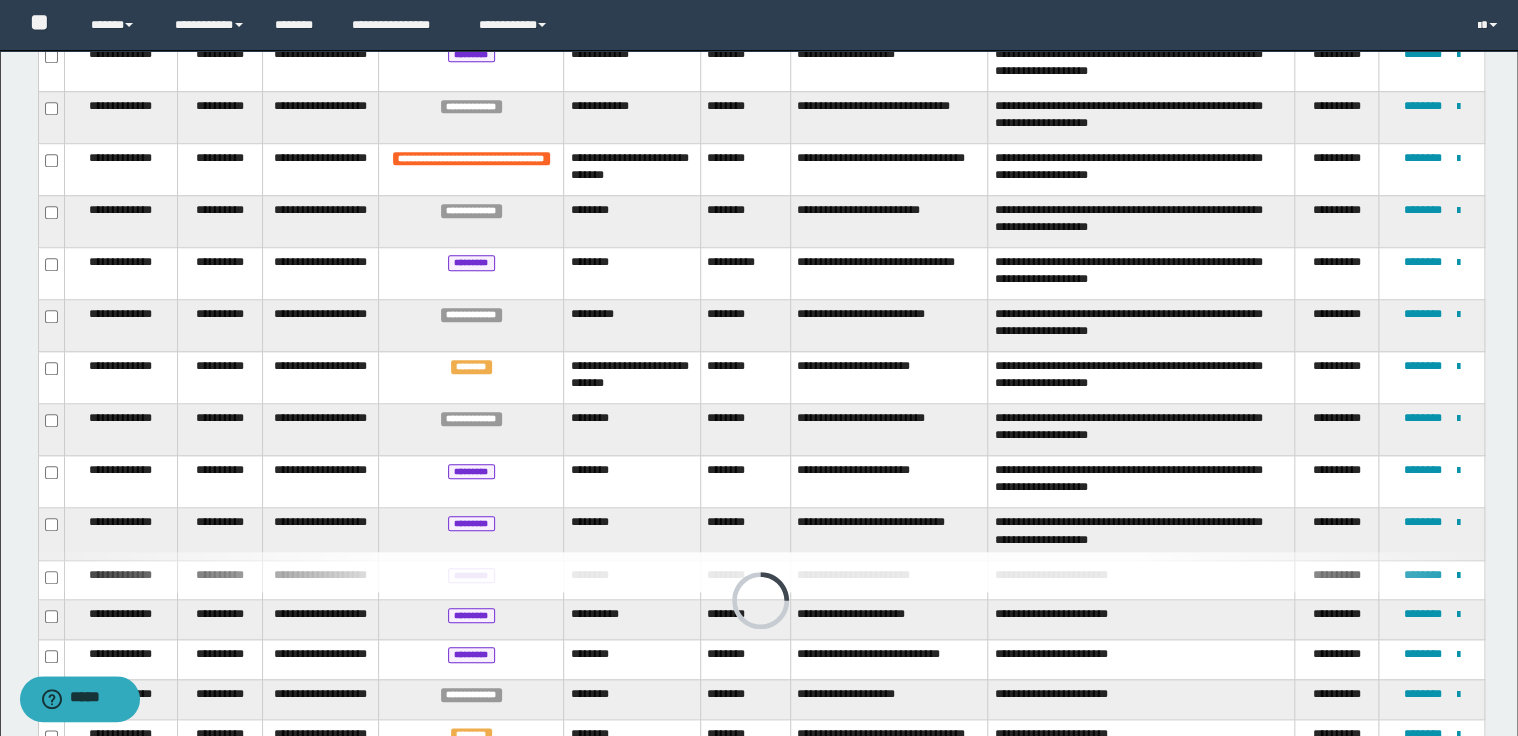 click on "**********" 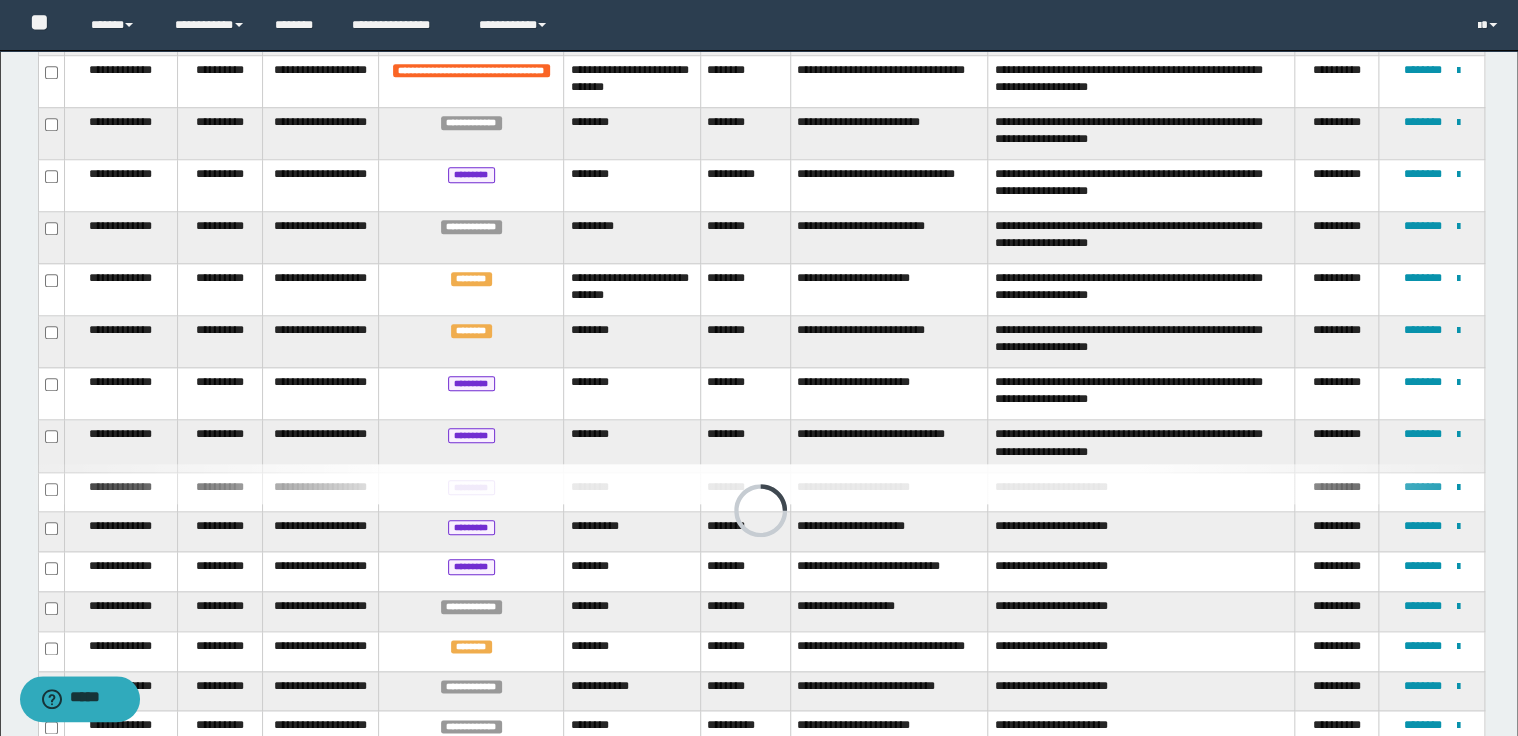 scroll, scrollTop: 880, scrollLeft: 0, axis: vertical 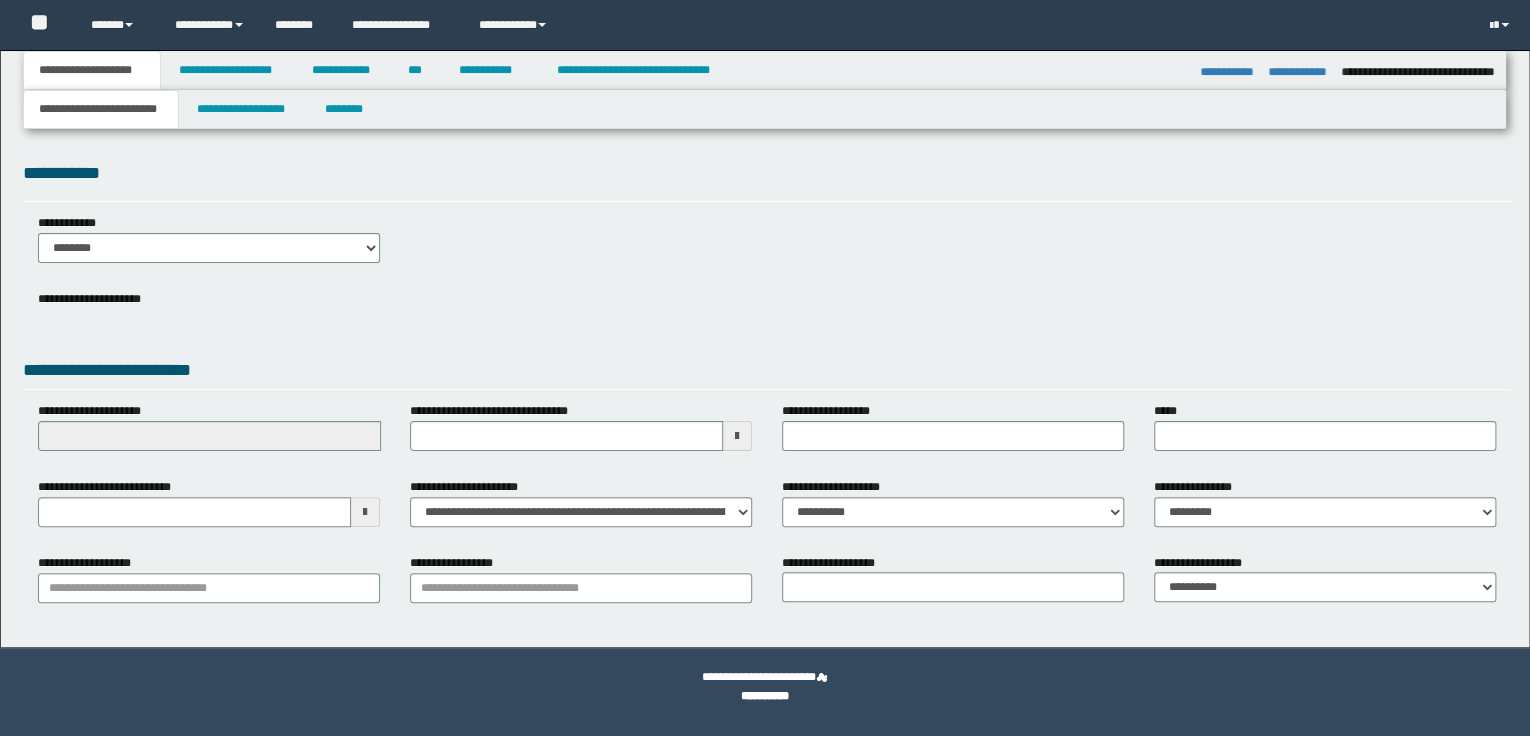 select on "*" 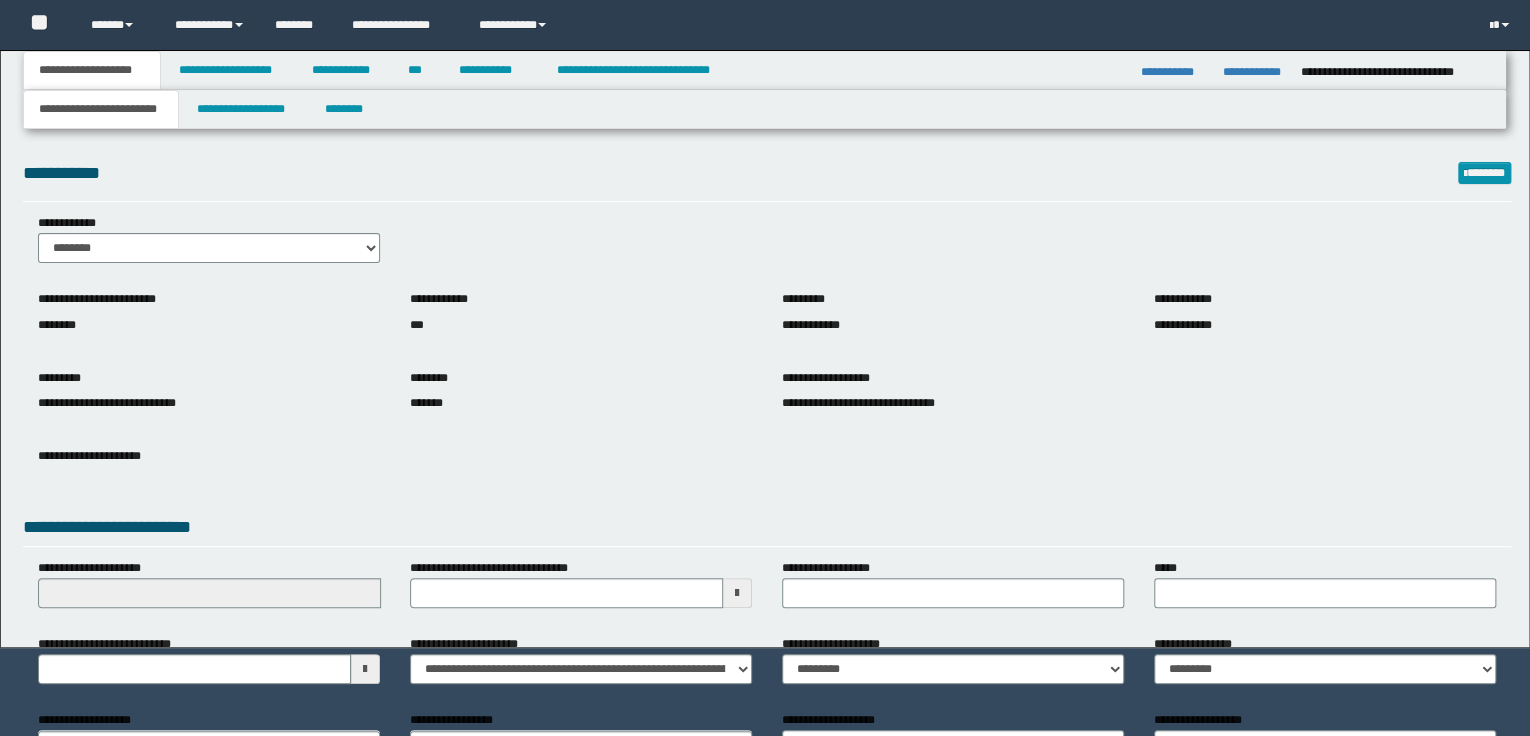 scroll, scrollTop: 0, scrollLeft: 0, axis: both 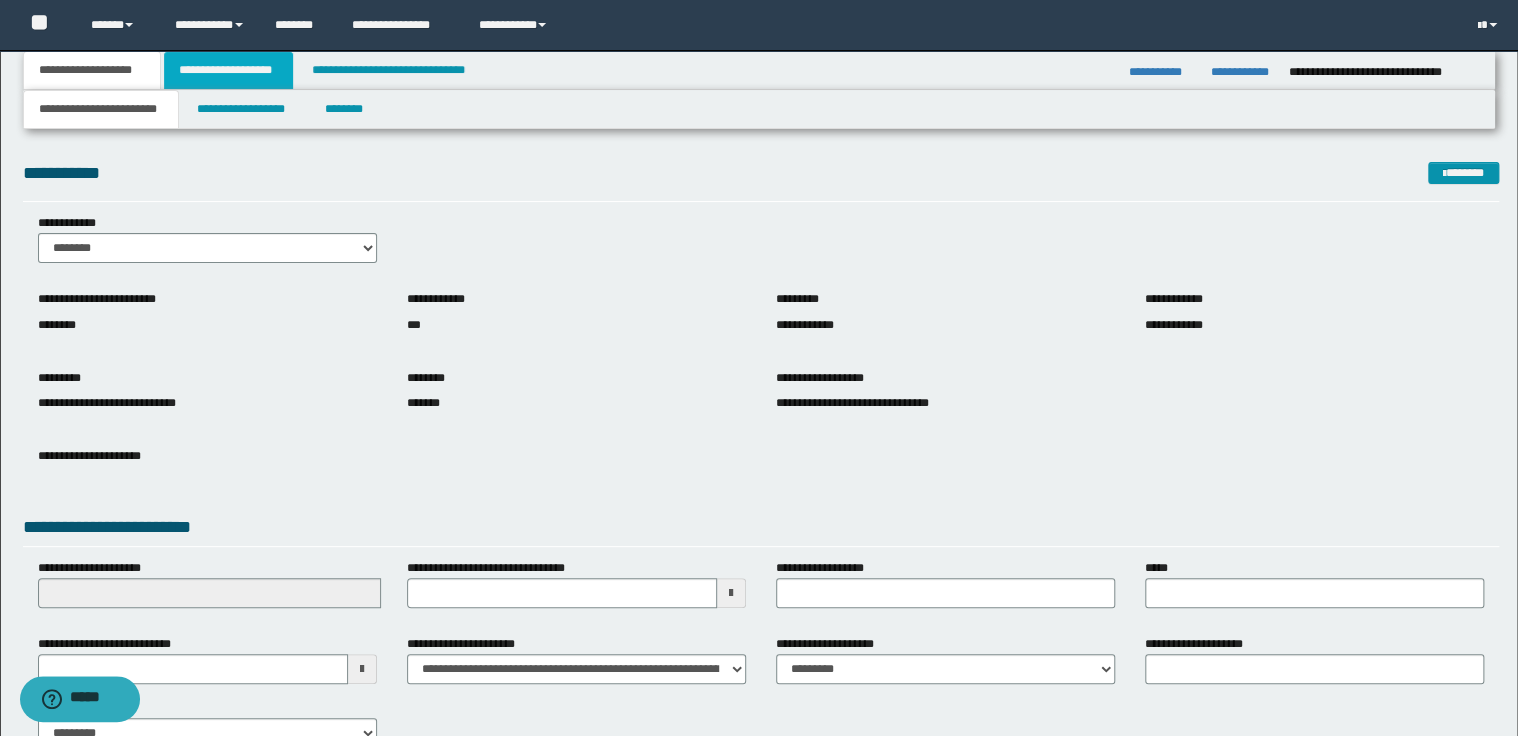 click on "**********" at bounding box center (228, 70) 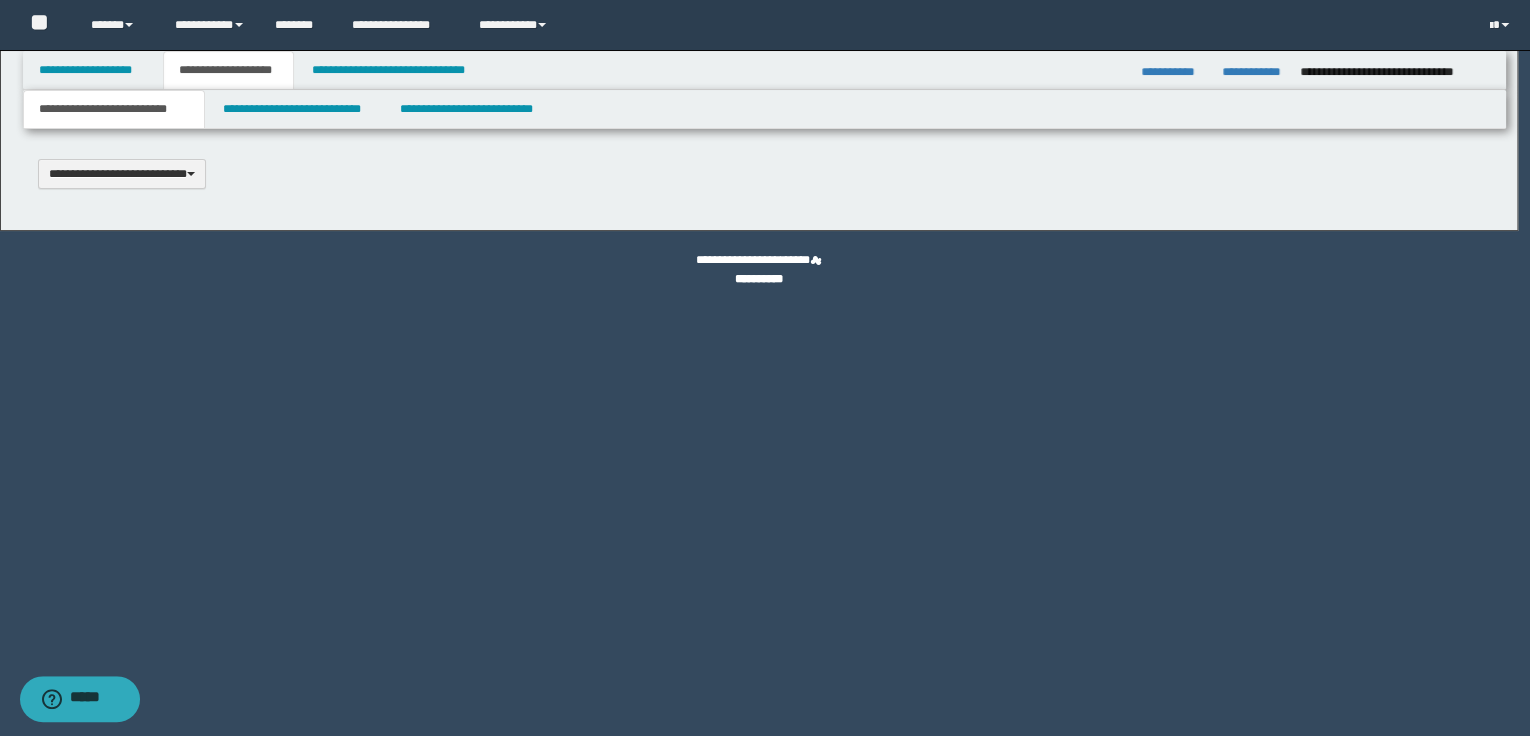 type 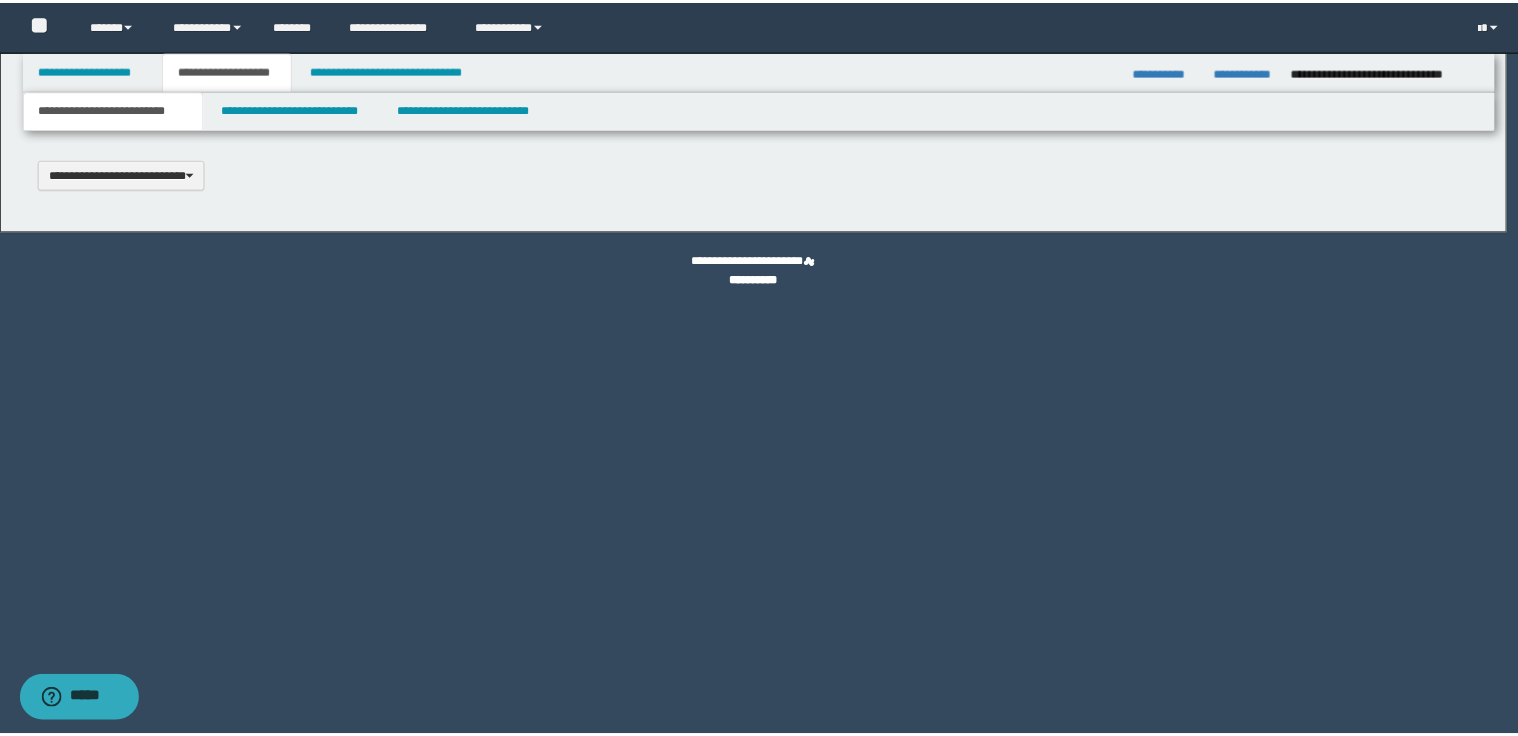 scroll, scrollTop: 0, scrollLeft: 0, axis: both 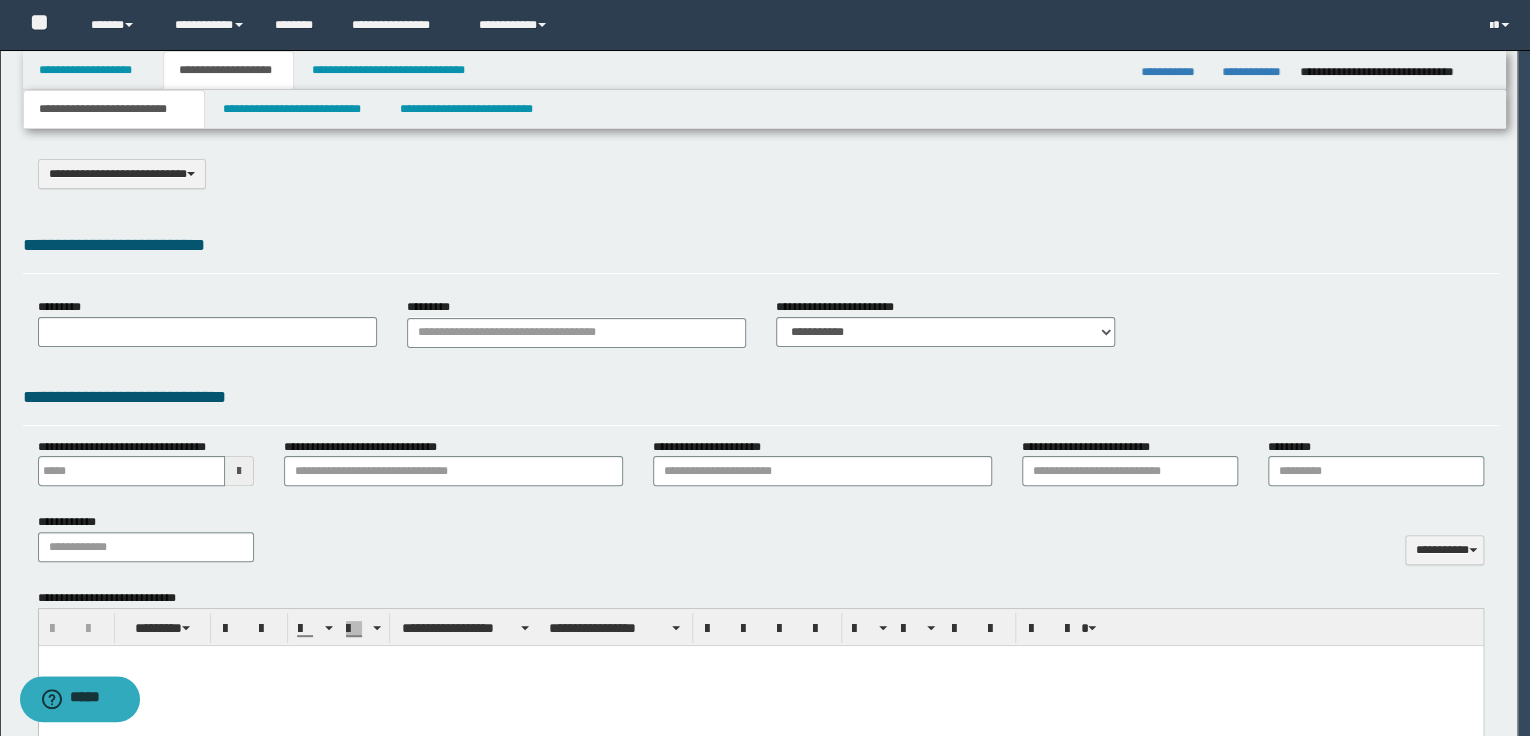type on "**********" 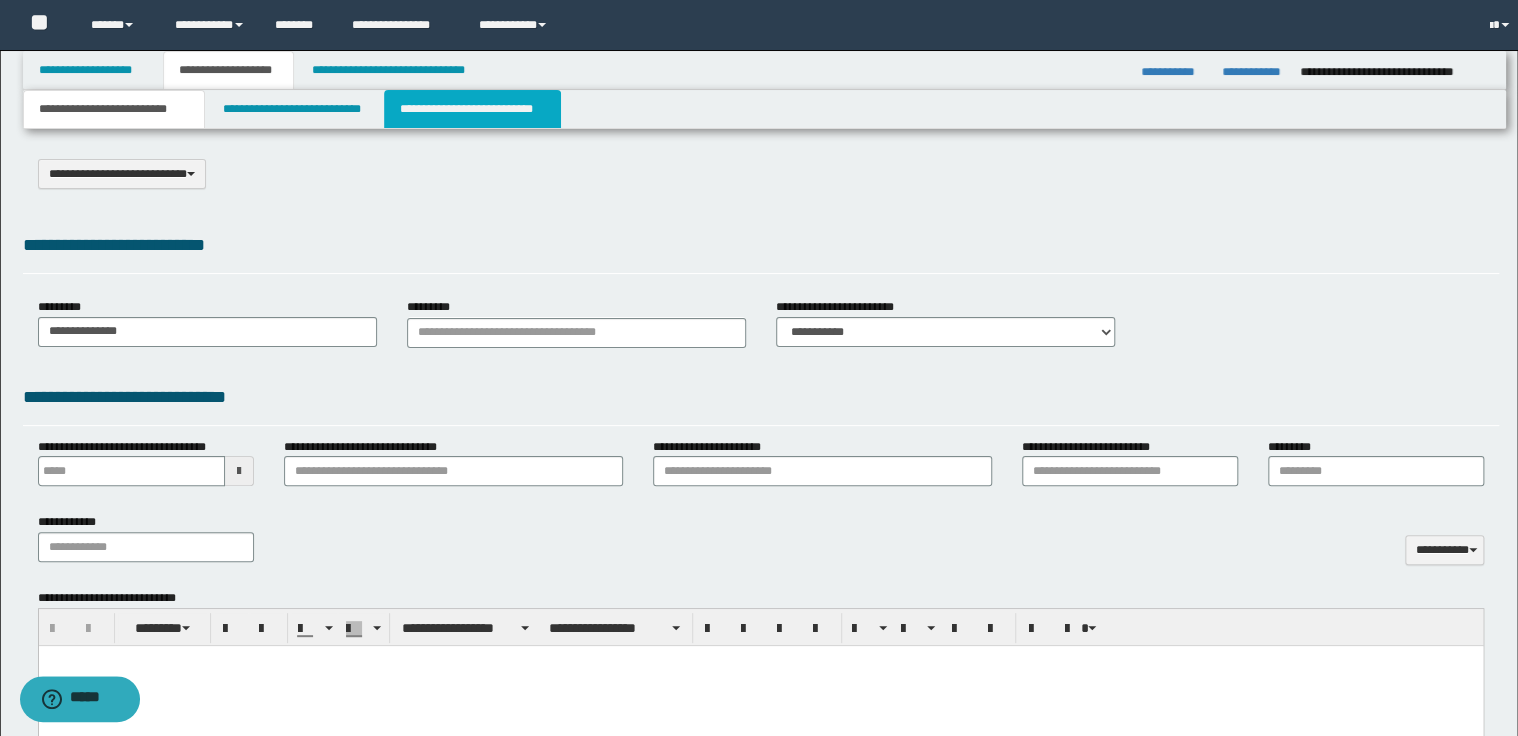 click on "**********" at bounding box center (472, 109) 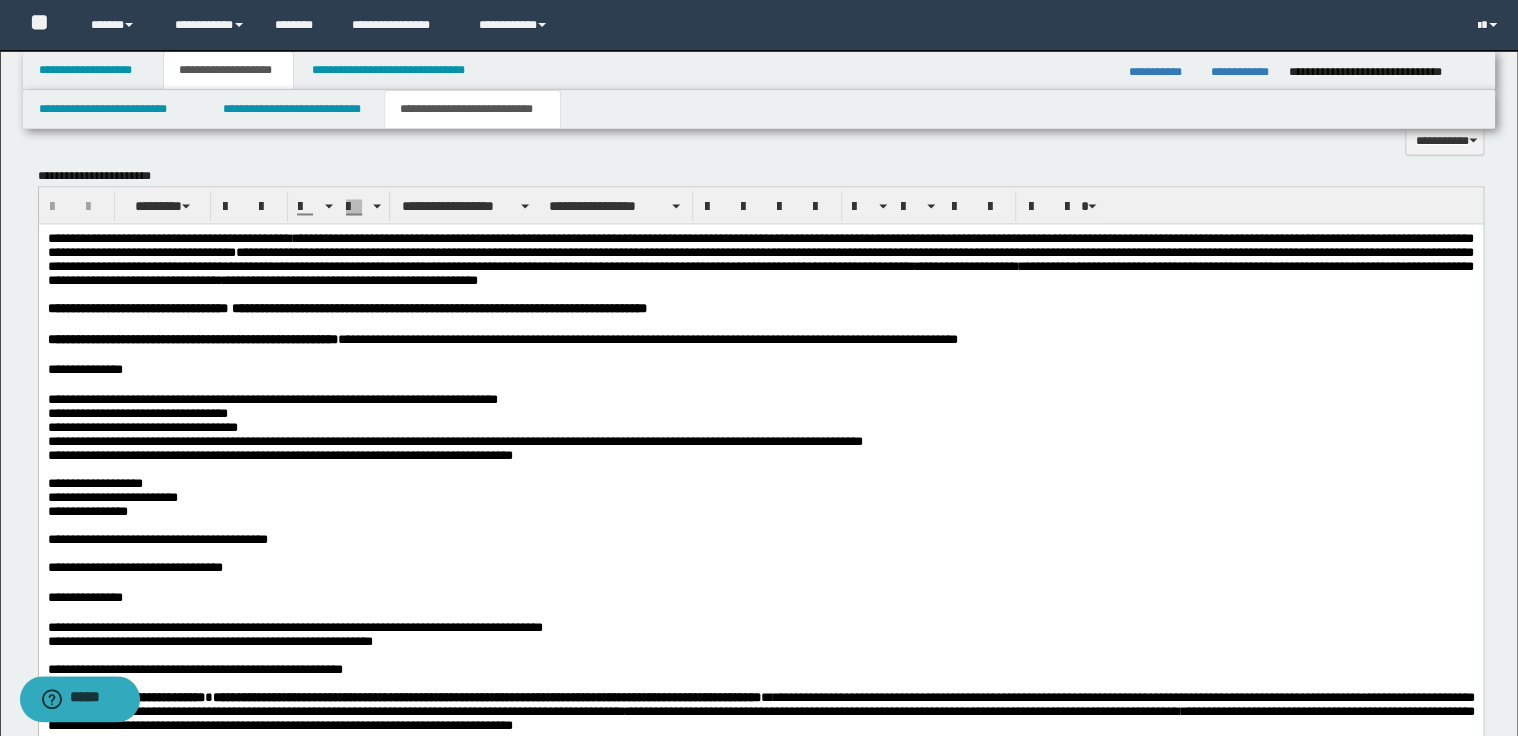 scroll, scrollTop: 1520, scrollLeft: 0, axis: vertical 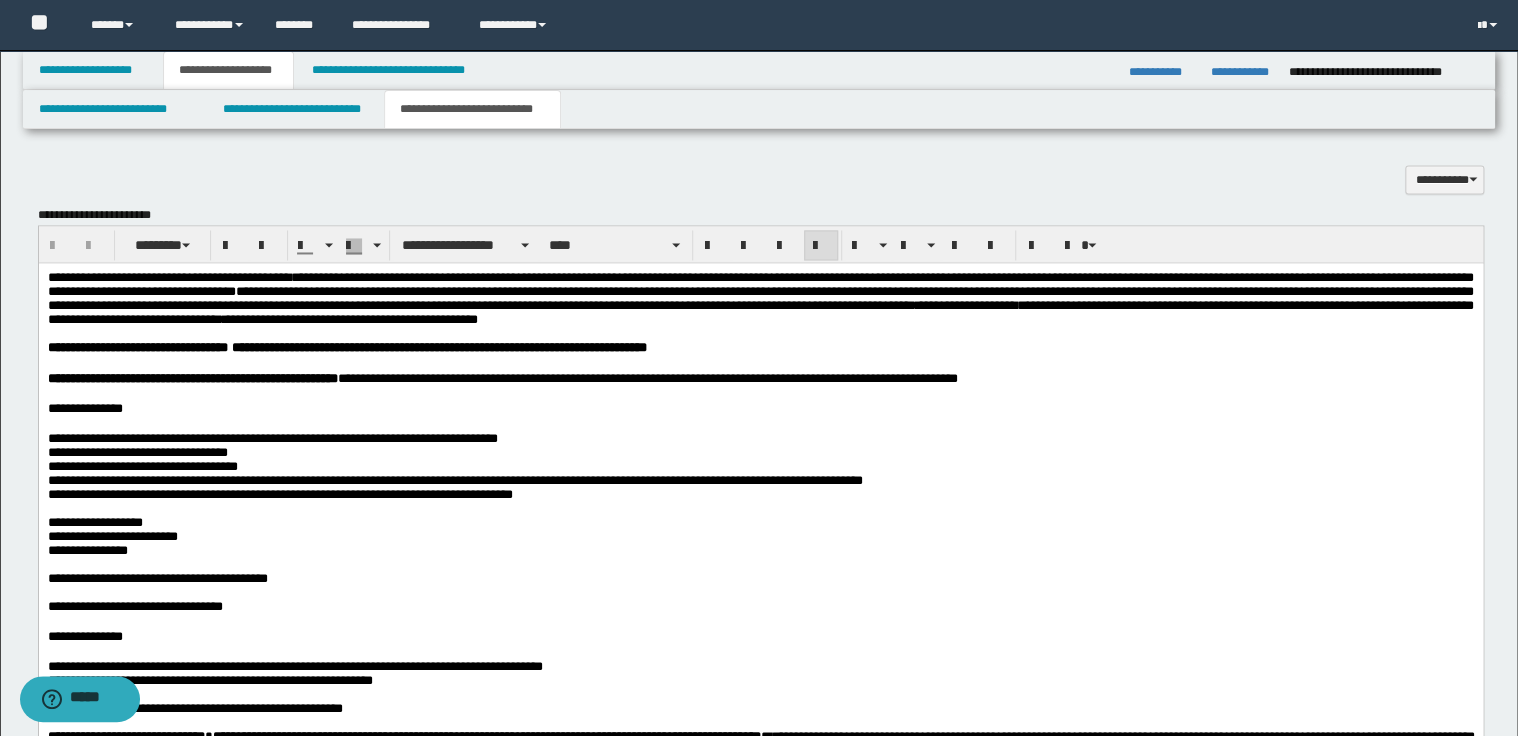 click on "**" at bounding box center [54, 277] 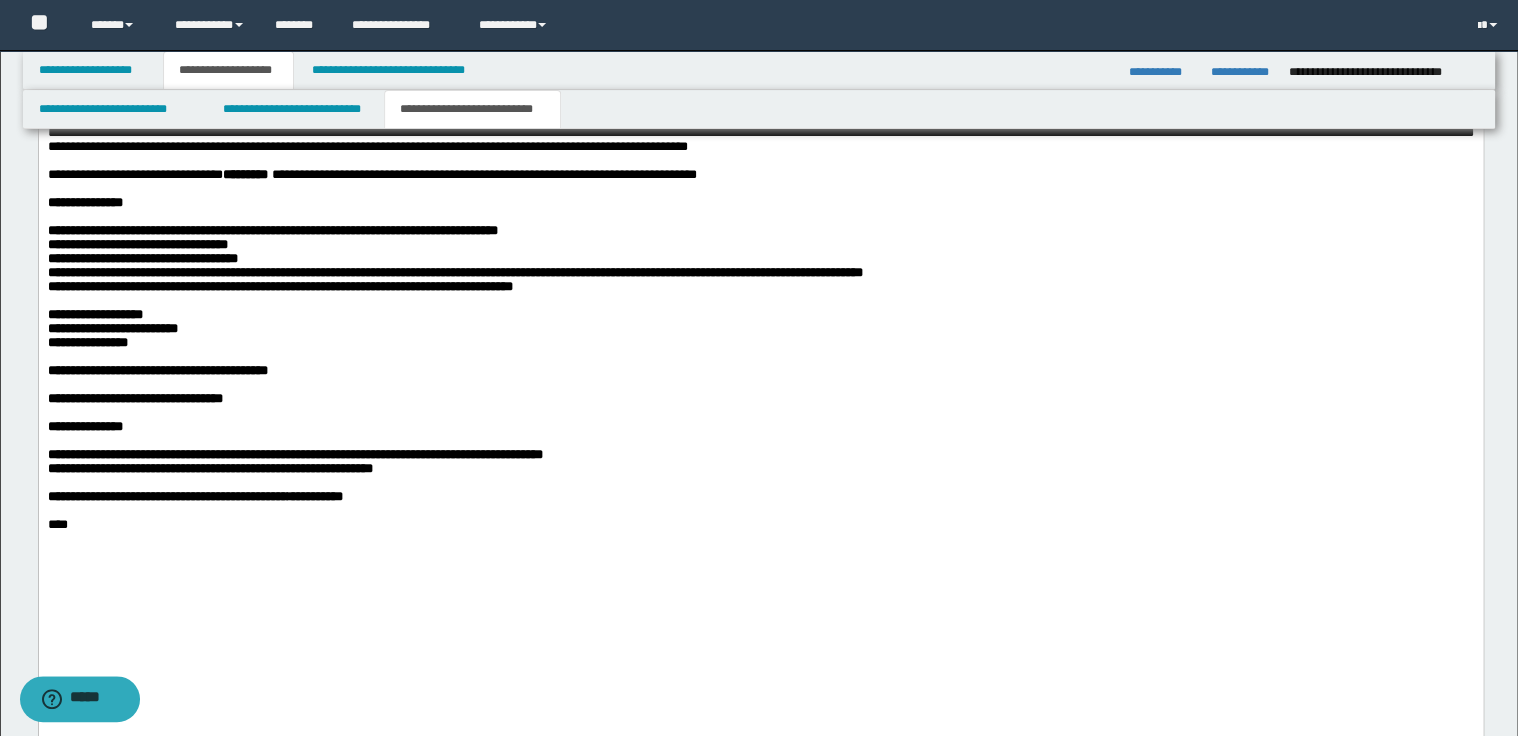 scroll, scrollTop: 2320, scrollLeft: 0, axis: vertical 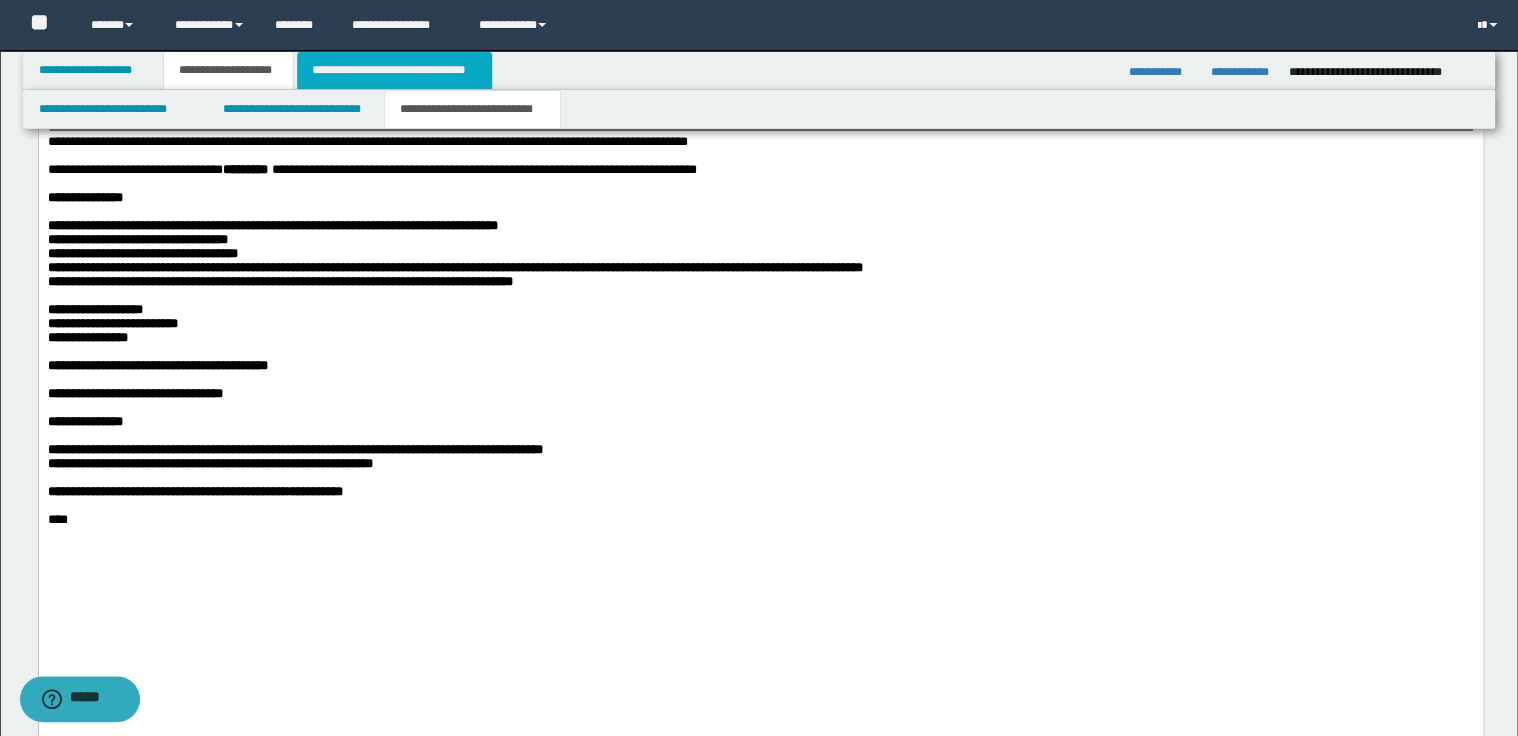 click on "**********" at bounding box center [394, 70] 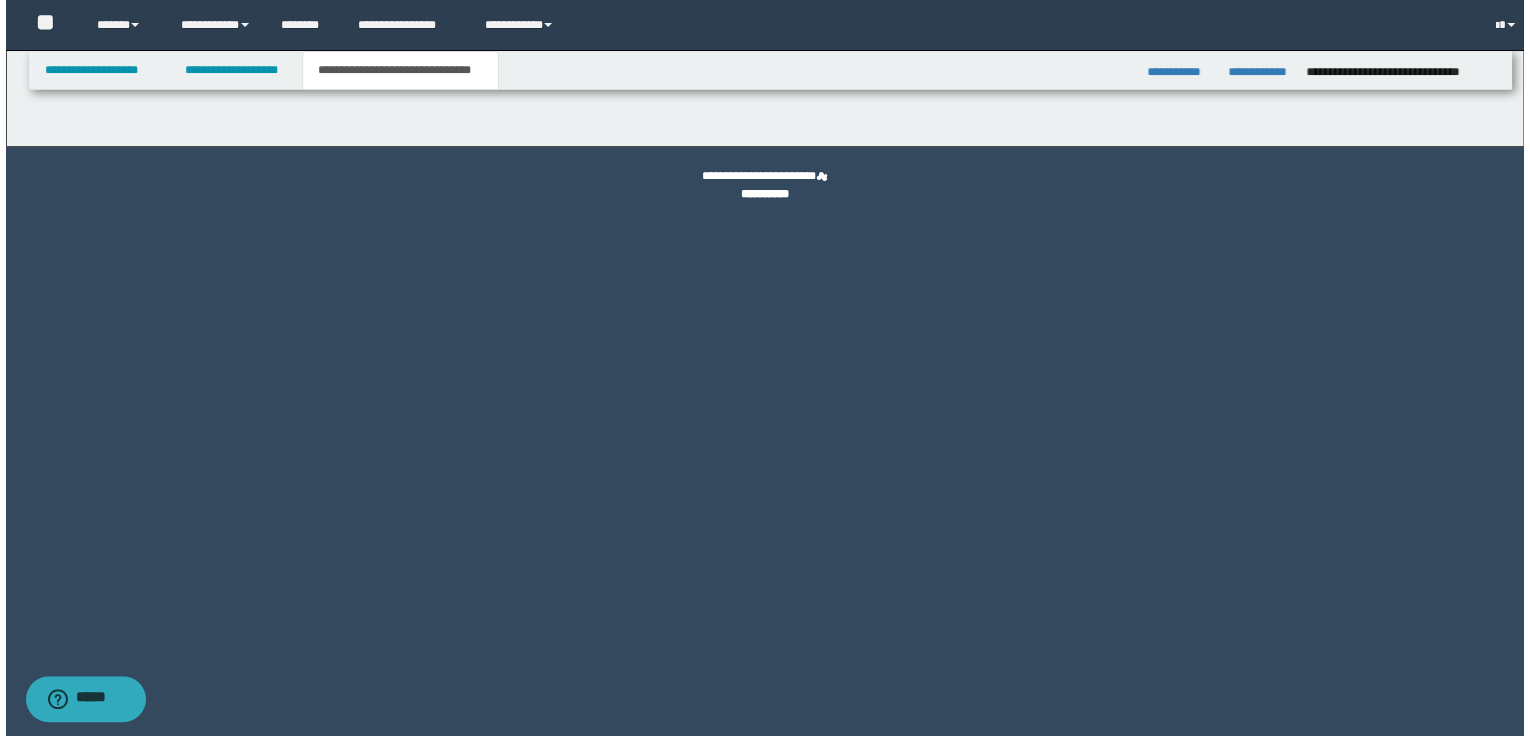 scroll, scrollTop: 0, scrollLeft: 0, axis: both 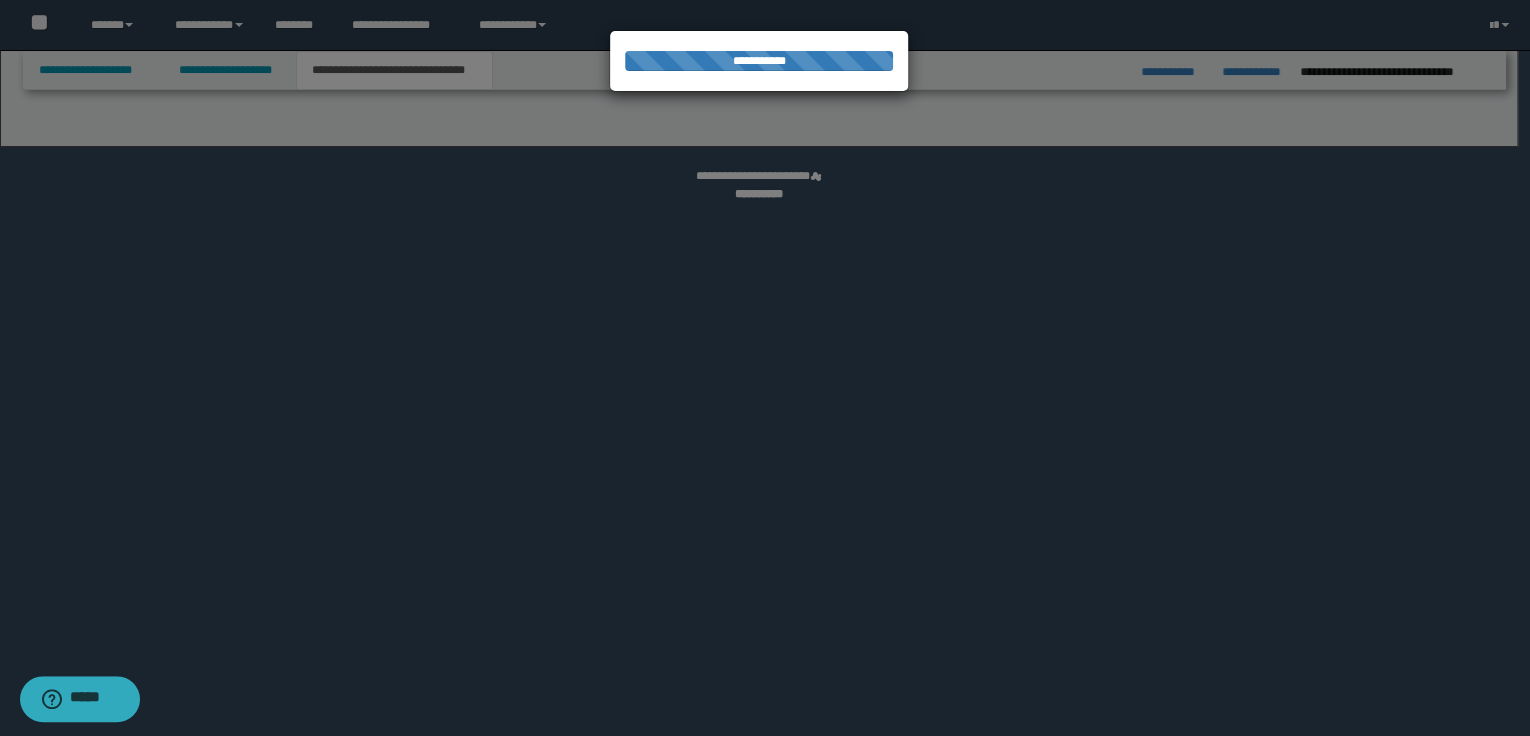 select on "*" 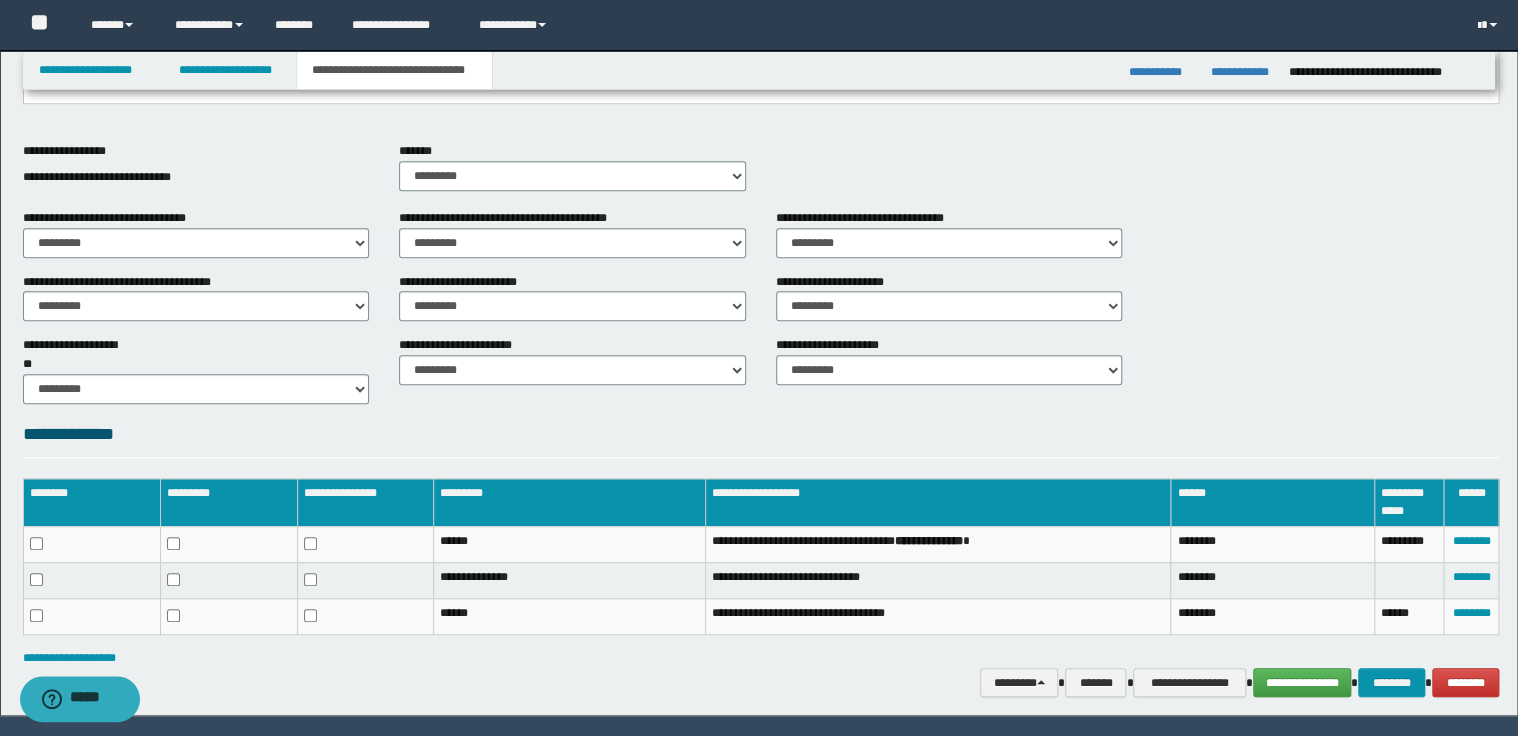 scroll, scrollTop: 529, scrollLeft: 0, axis: vertical 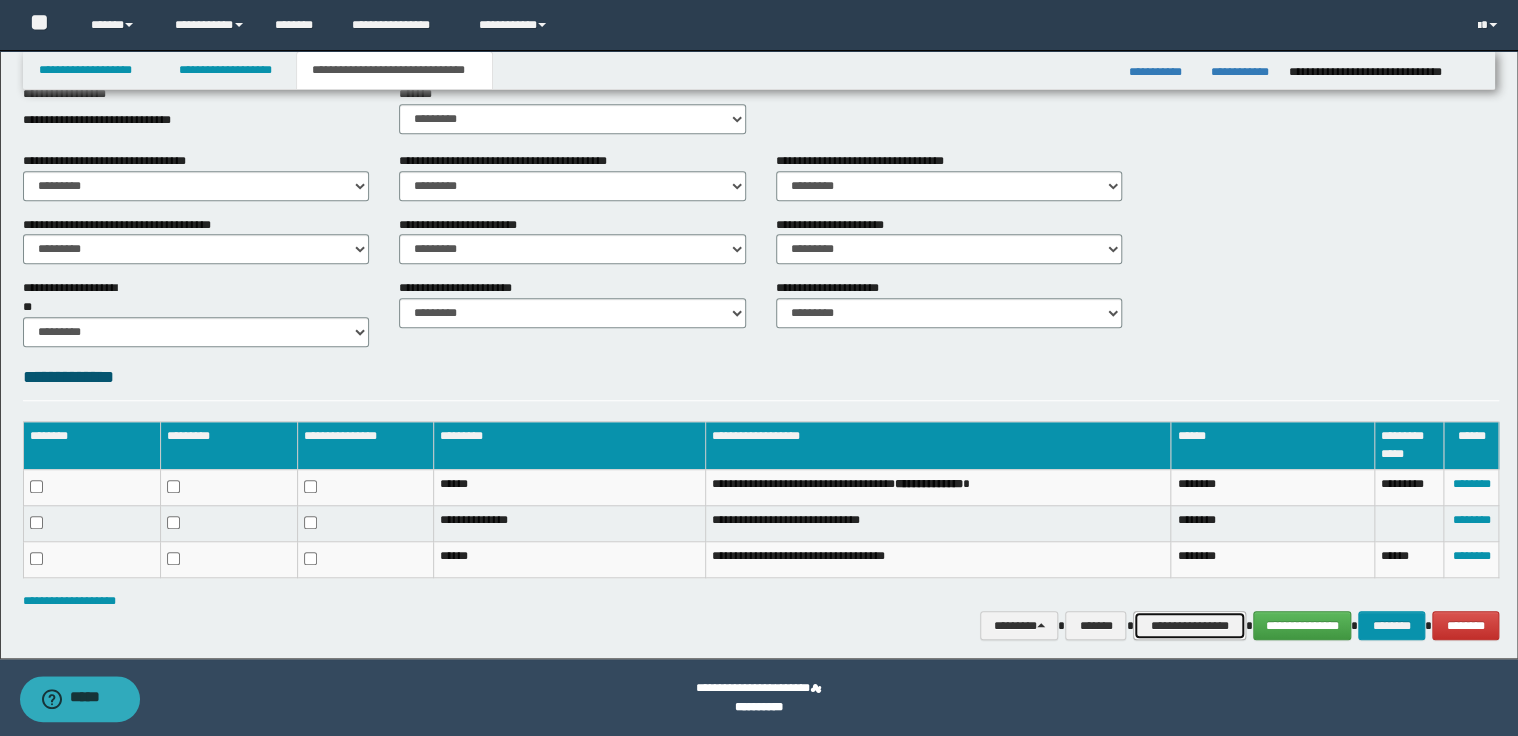click on "**********" at bounding box center (1189, 626) 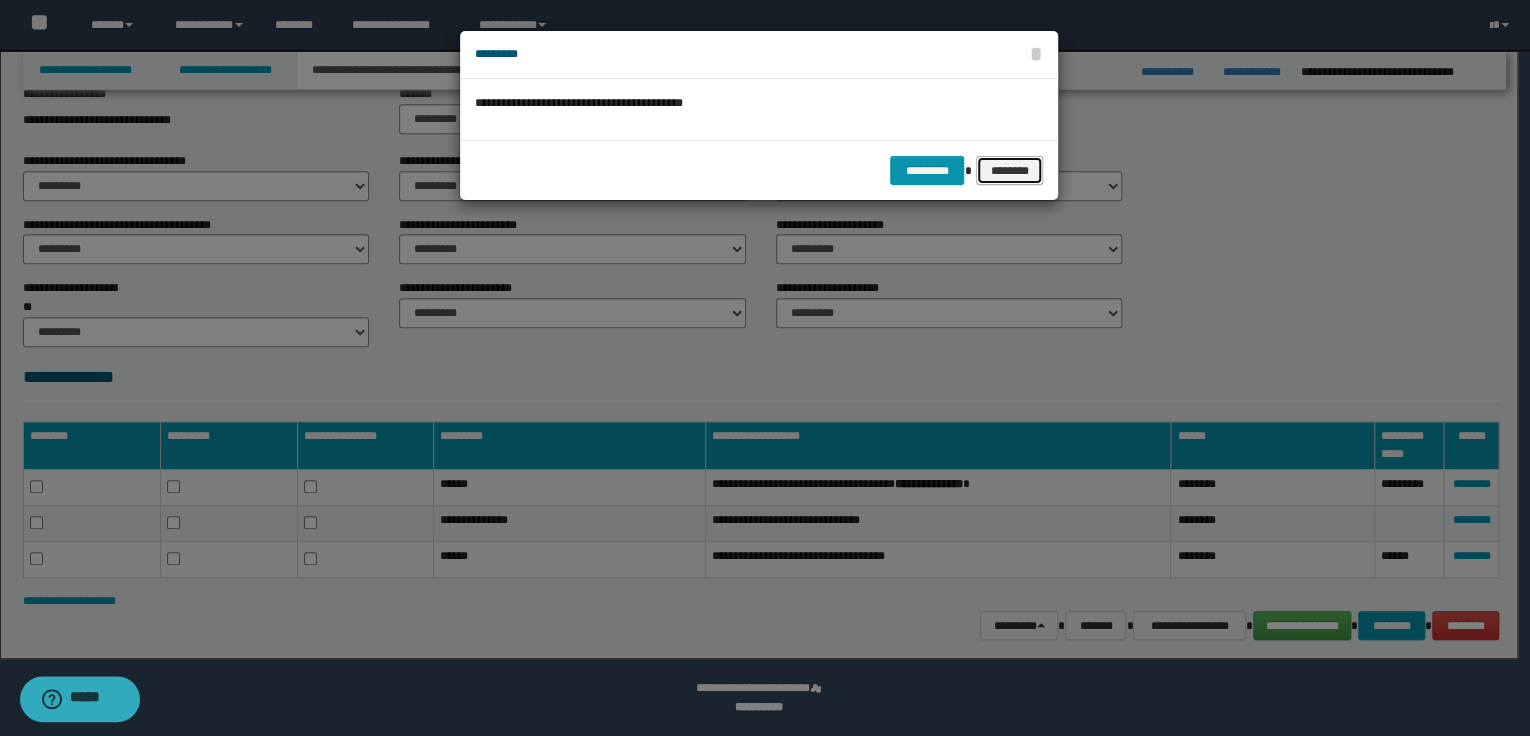 click on "********" at bounding box center (1009, 171) 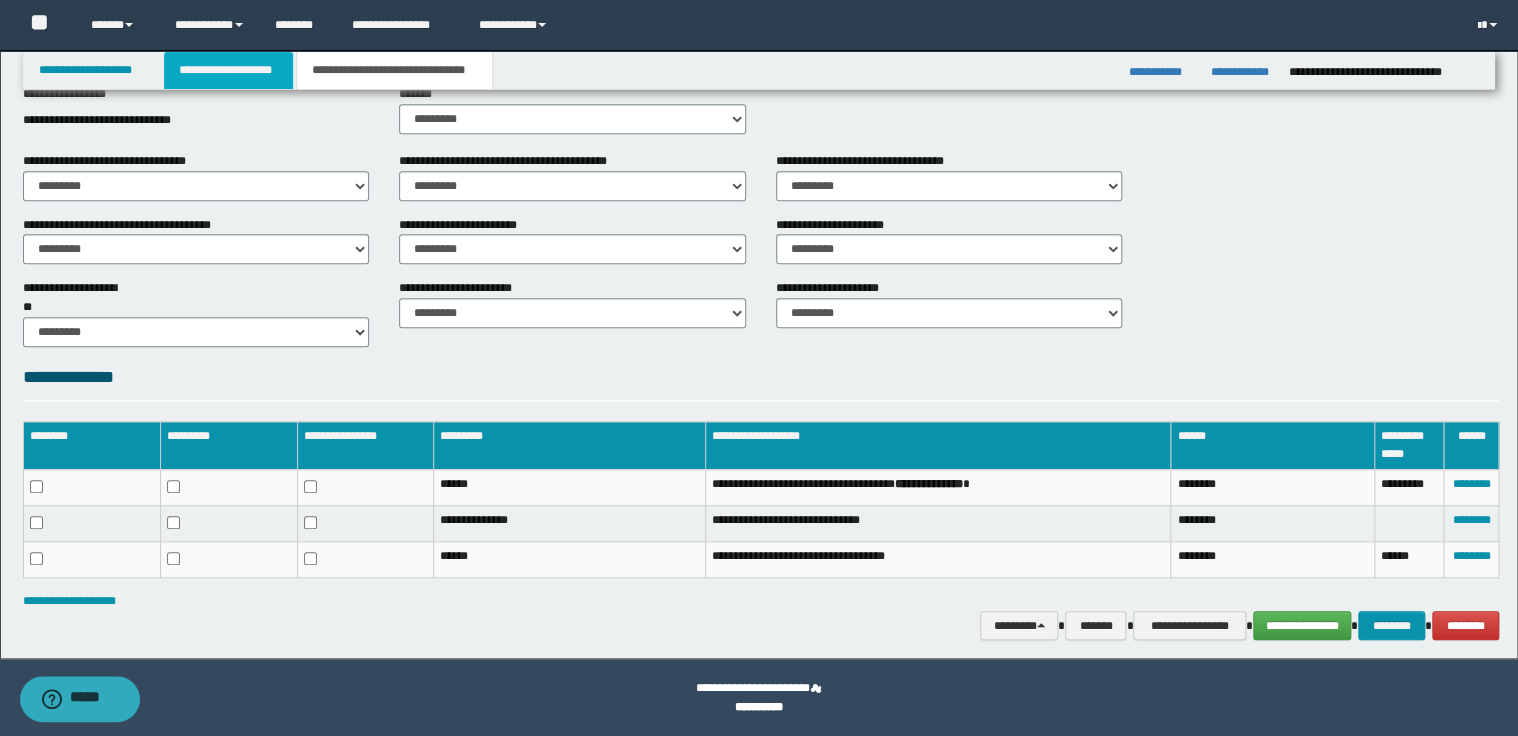 click on "**********" at bounding box center (228, 70) 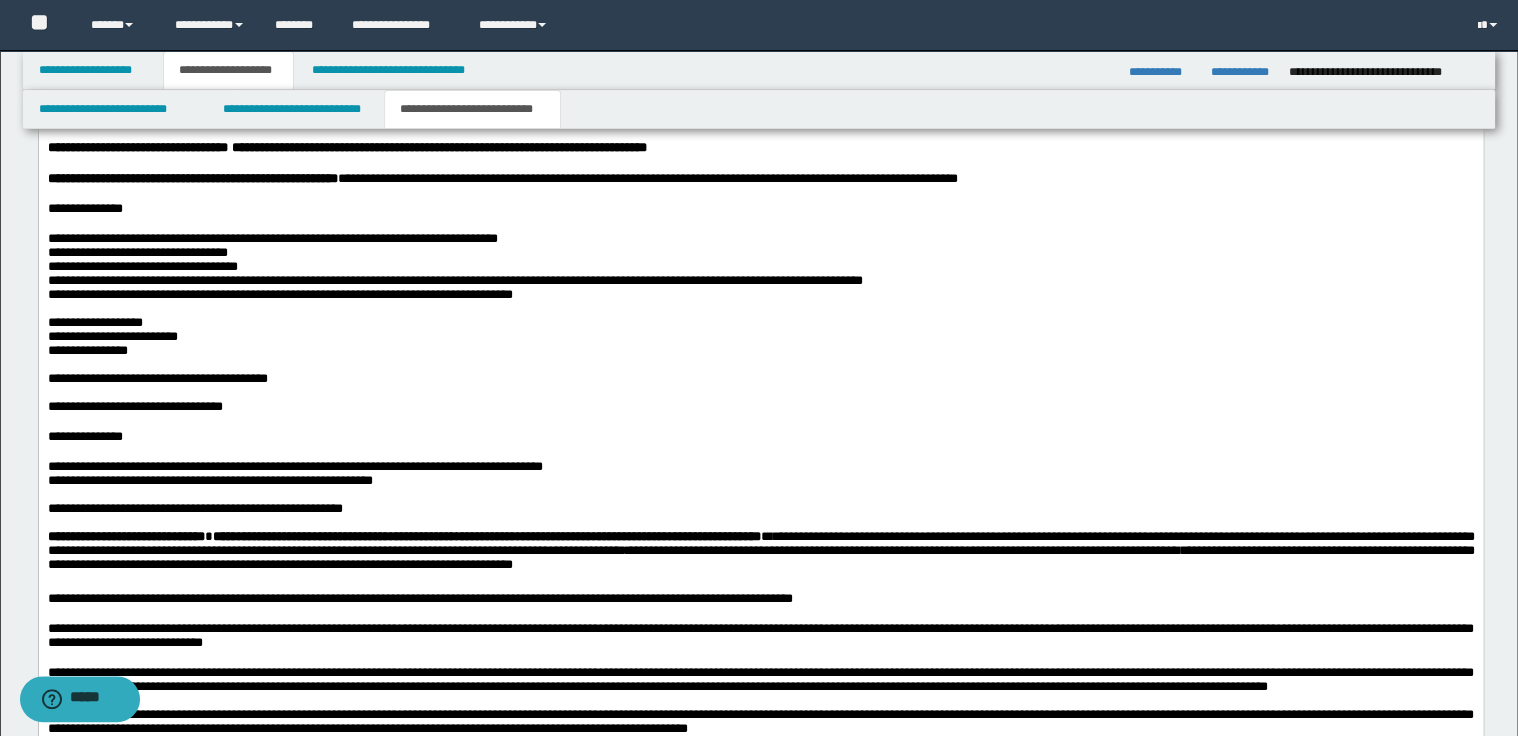 scroll, scrollTop: 1680, scrollLeft: 0, axis: vertical 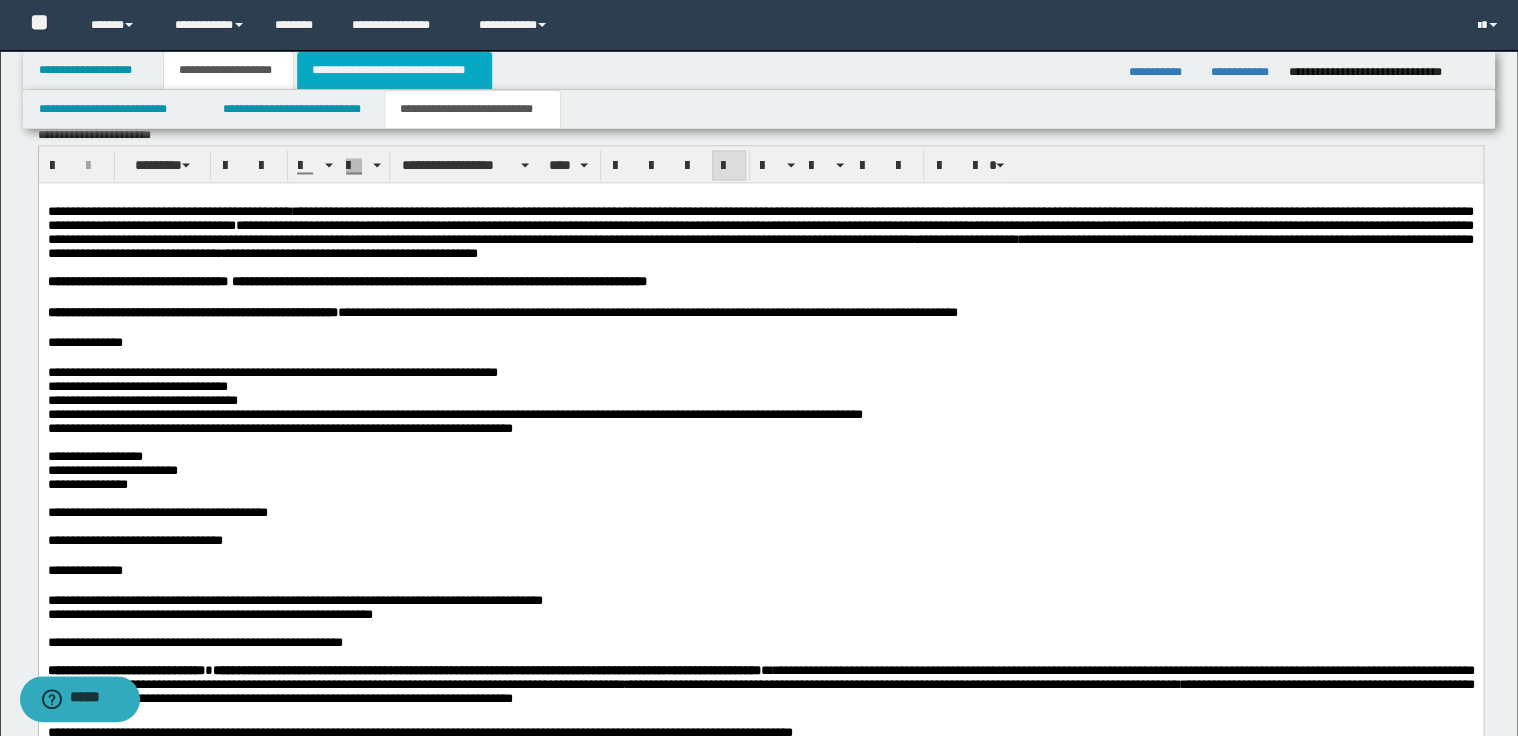 click on "**********" at bounding box center (394, 70) 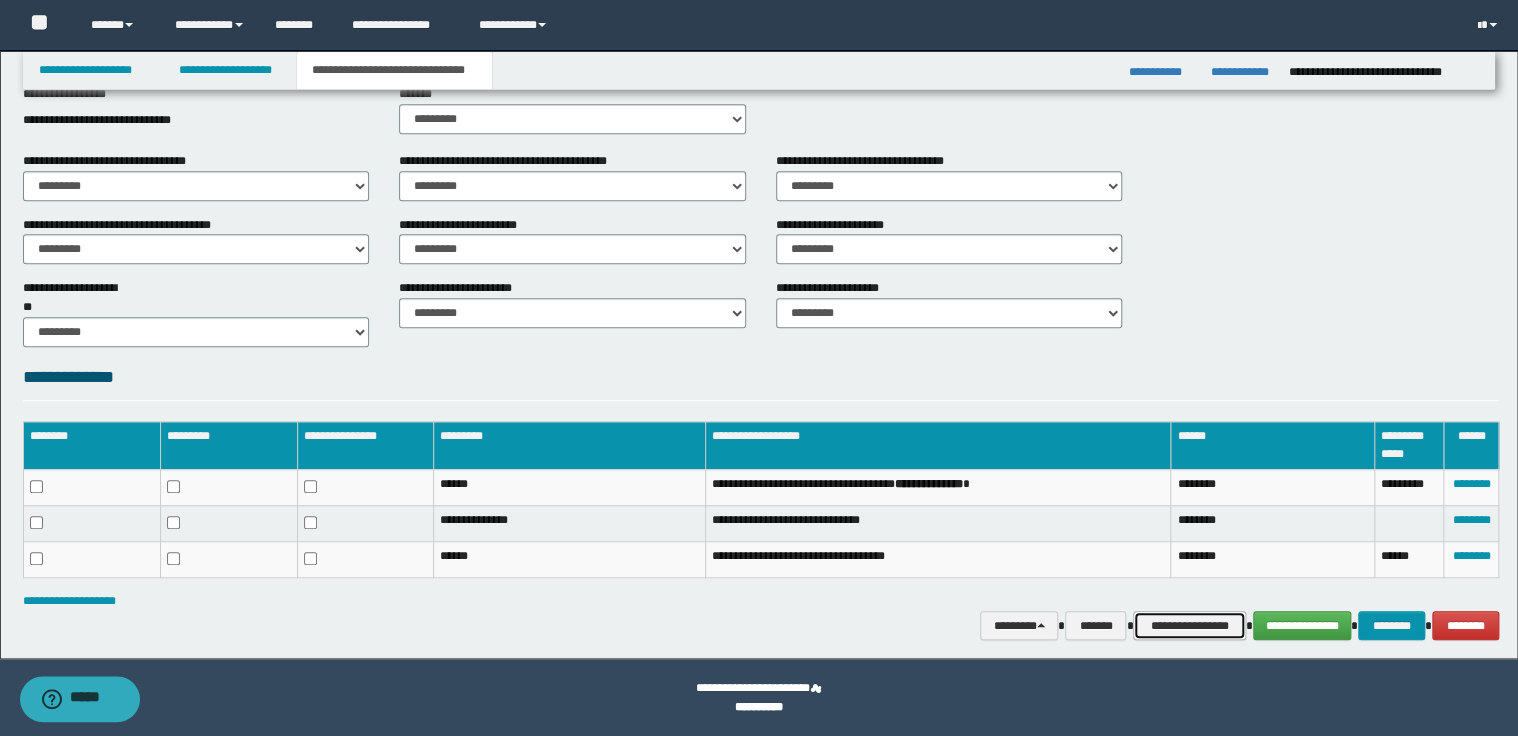 click on "**********" at bounding box center (1189, 626) 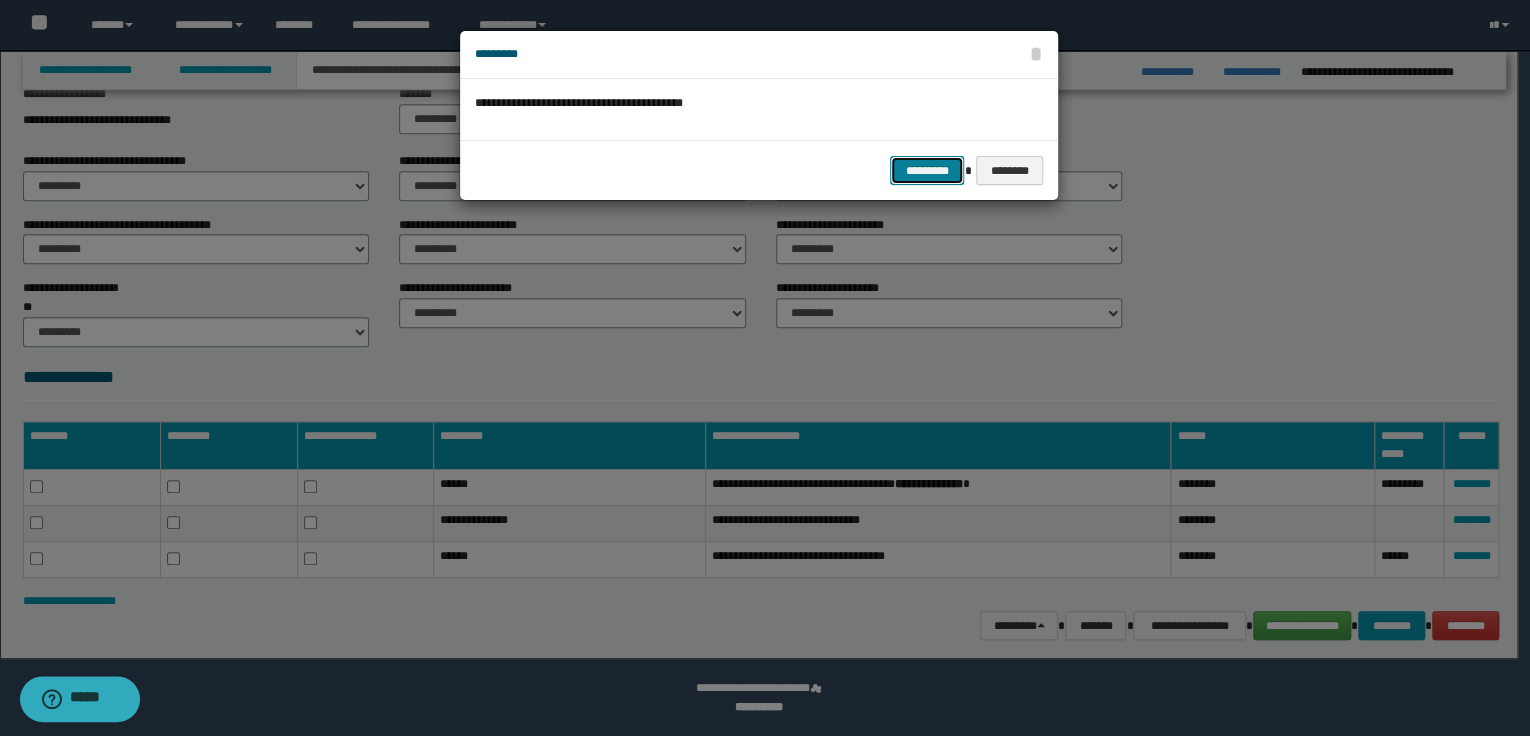 click on "*********" at bounding box center (927, 171) 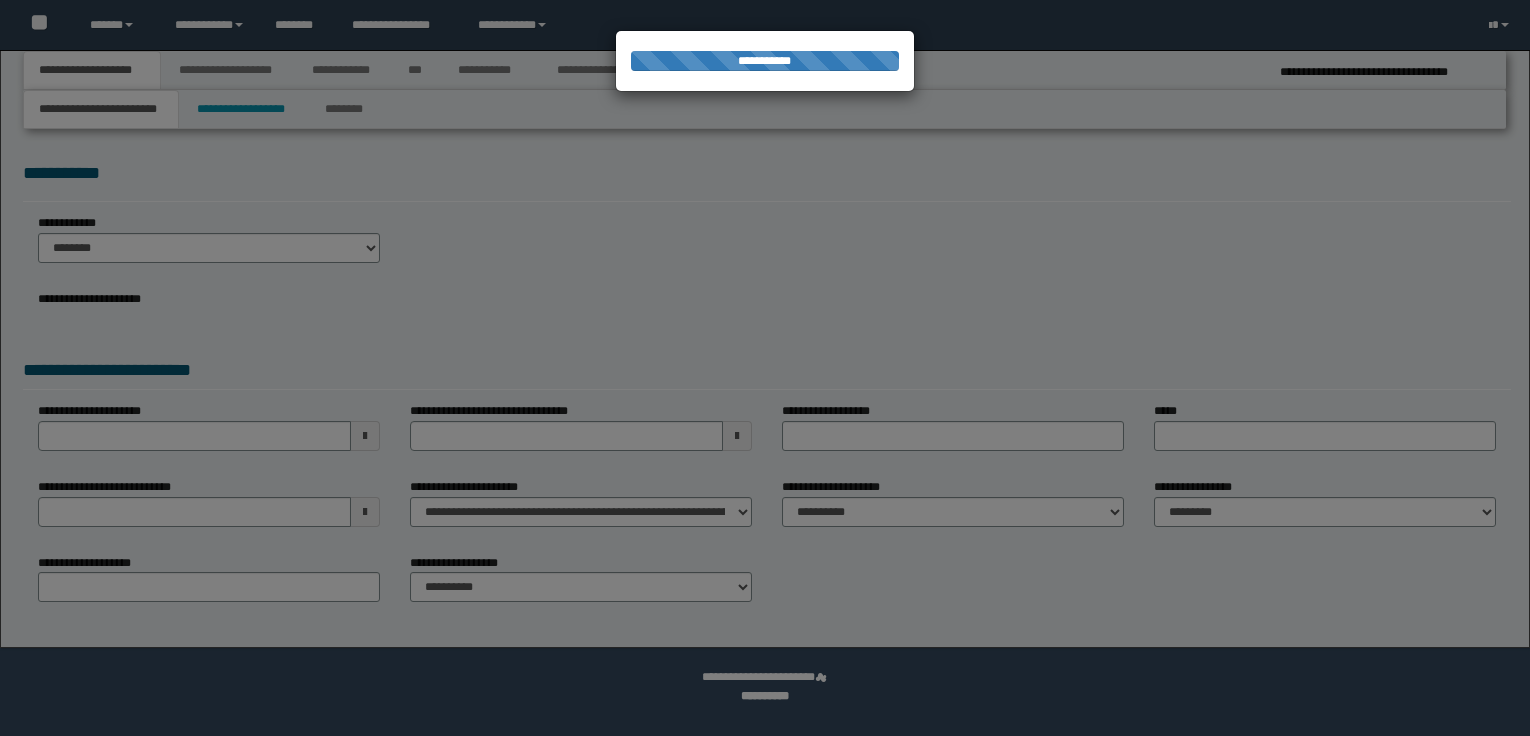 scroll, scrollTop: 0, scrollLeft: 0, axis: both 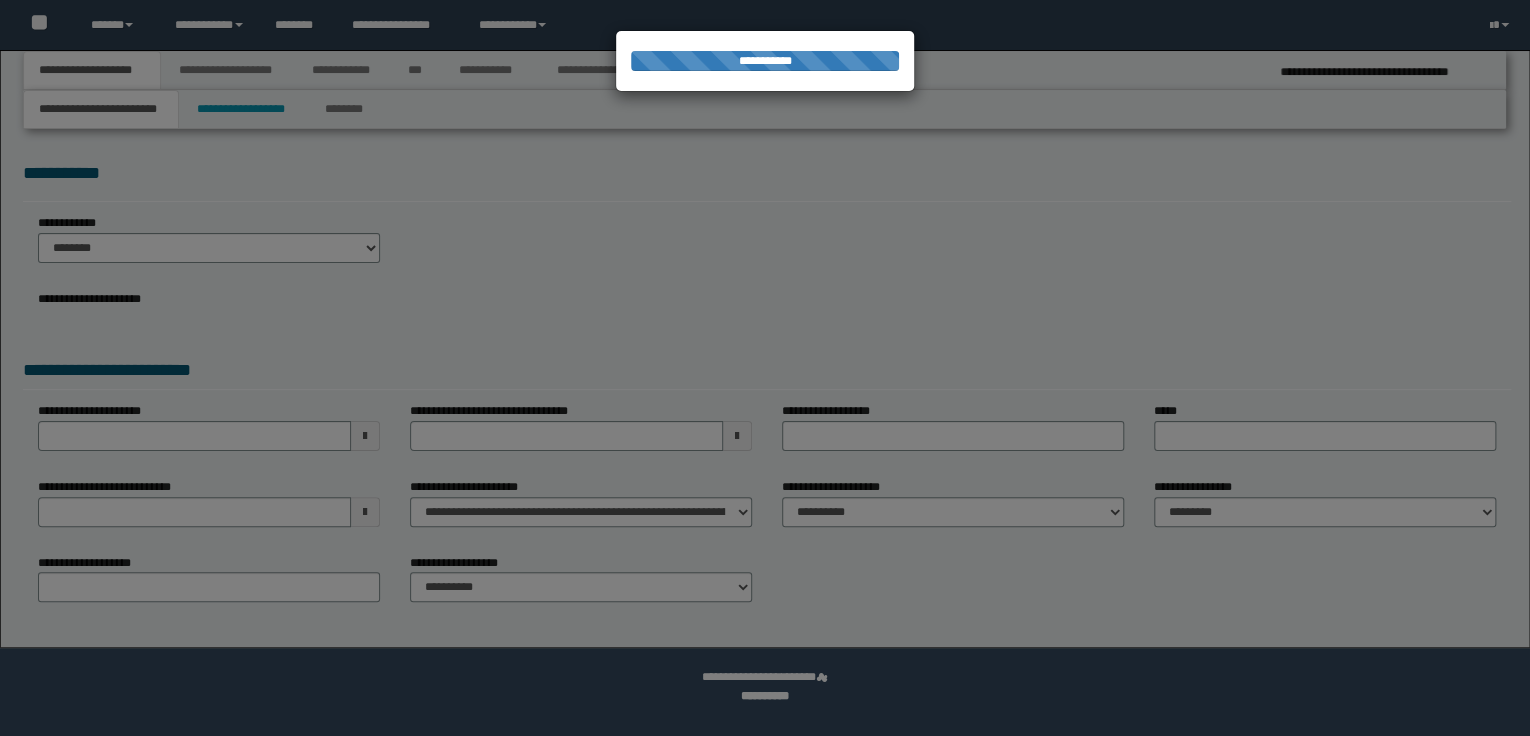 select on "*" 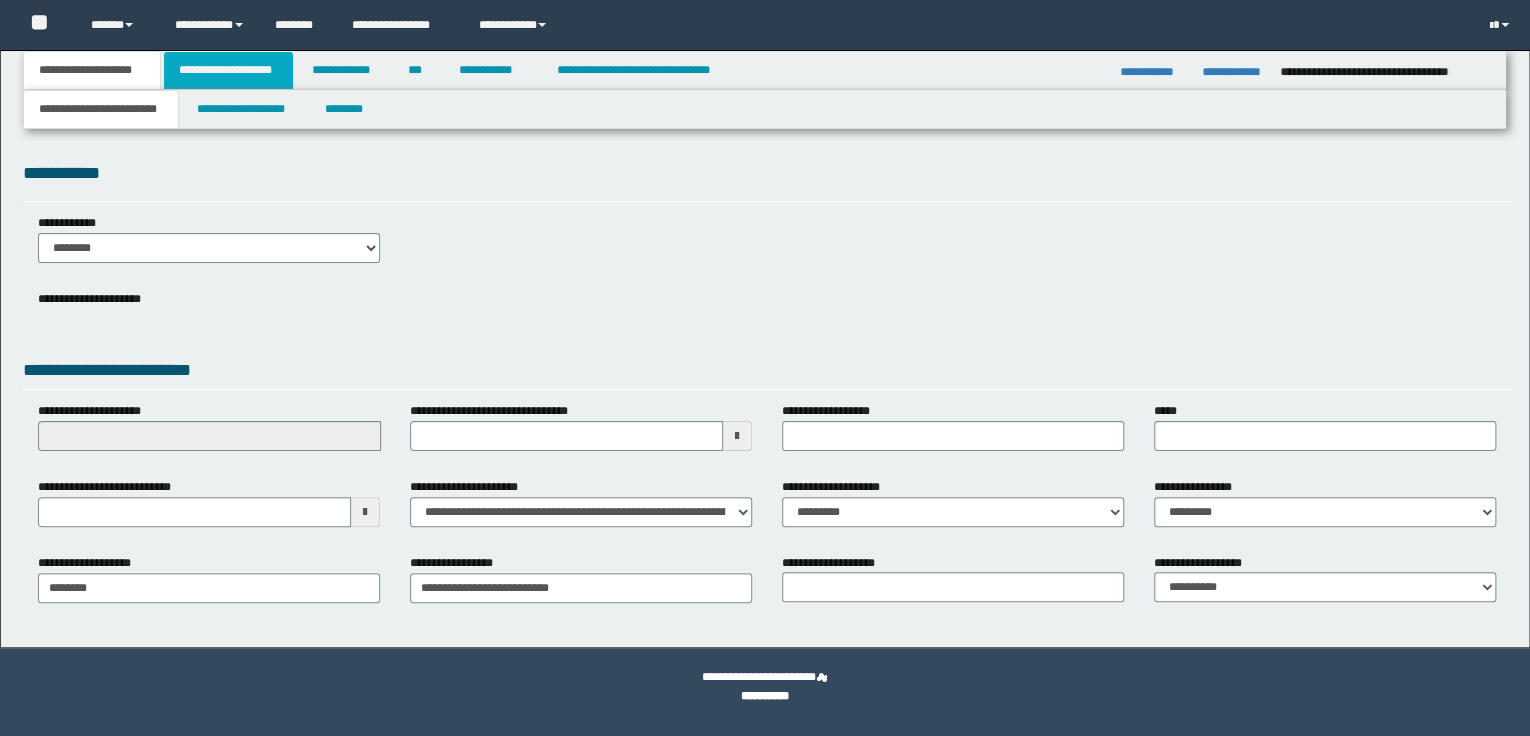 scroll, scrollTop: 0, scrollLeft: 0, axis: both 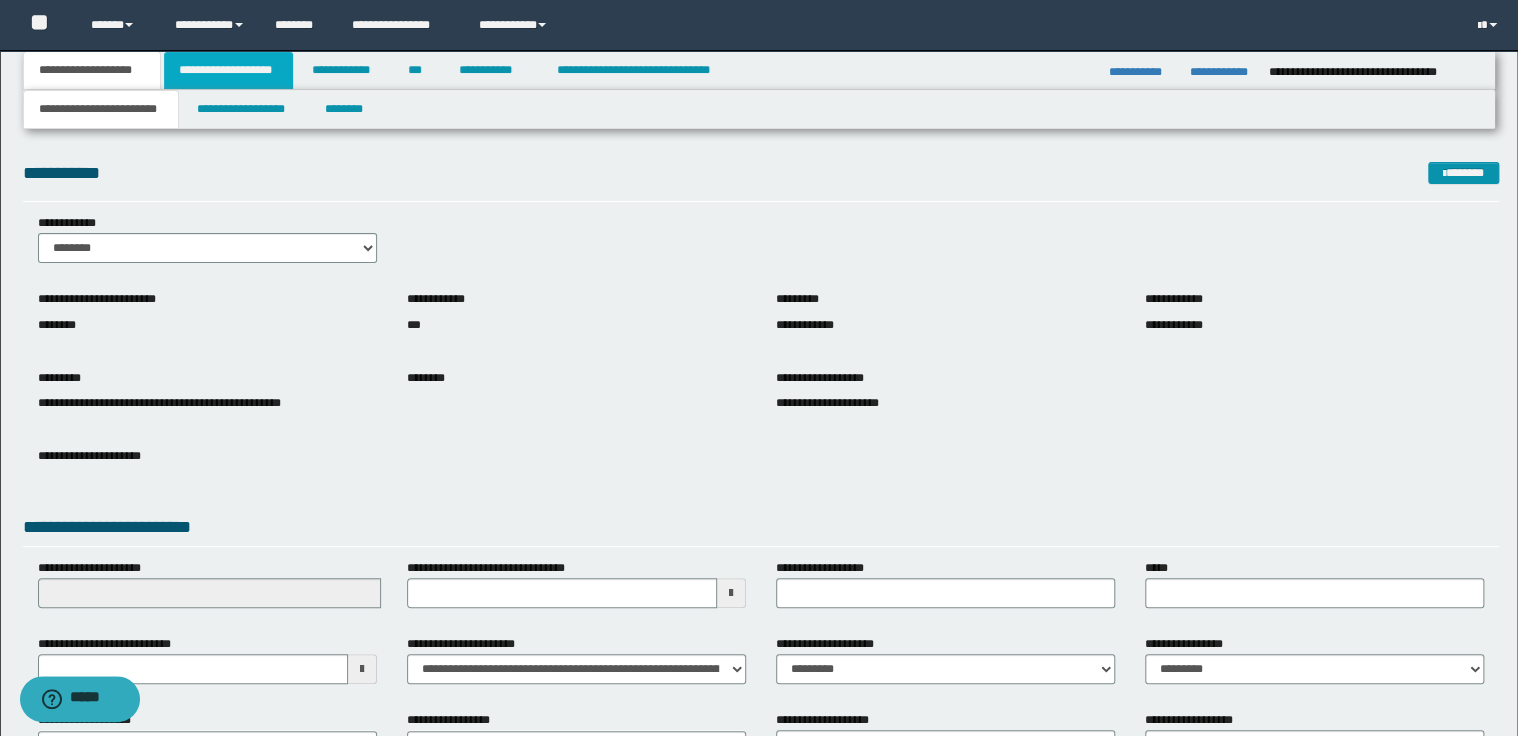 click on "**********" at bounding box center (228, 70) 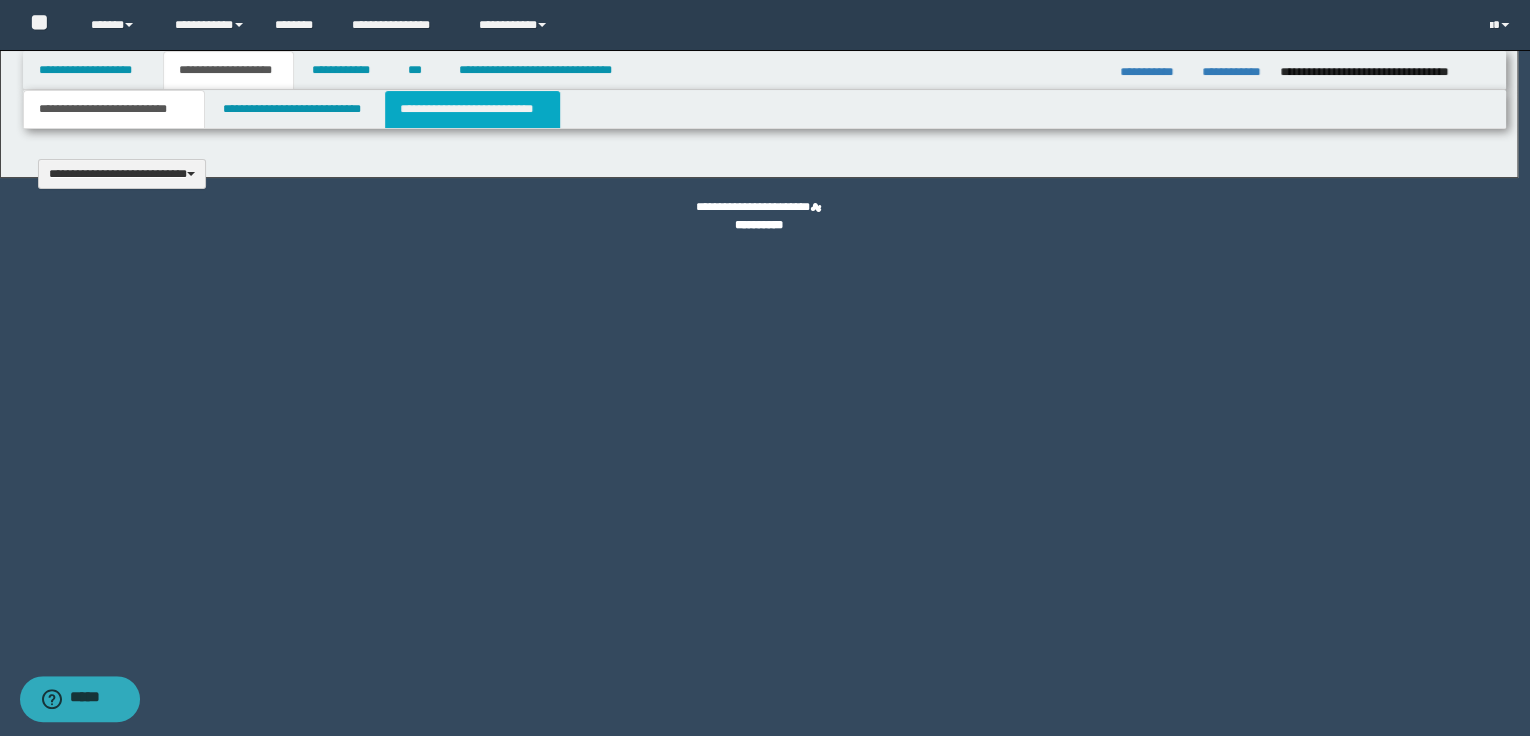 type 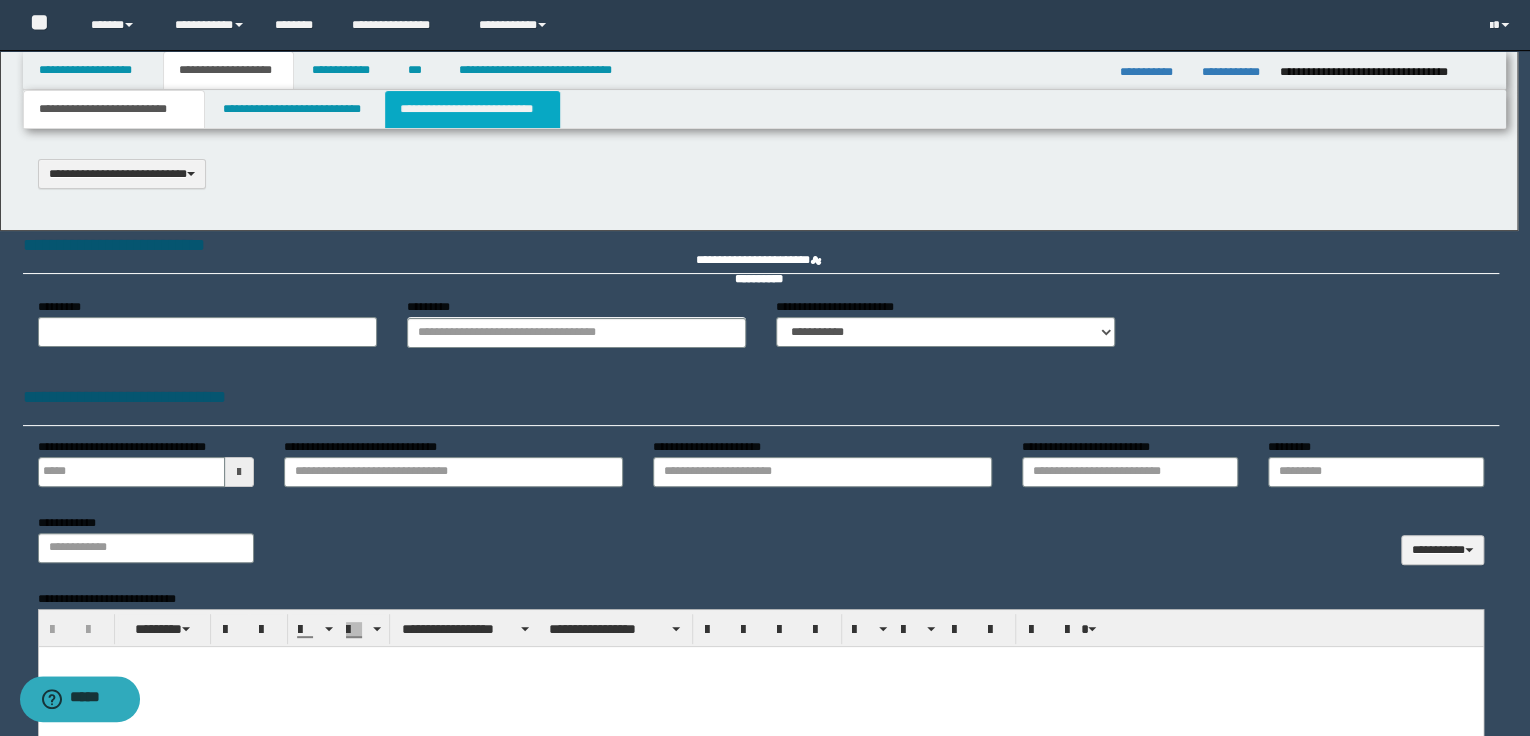 scroll, scrollTop: 0, scrollLeft: 0, axis: both 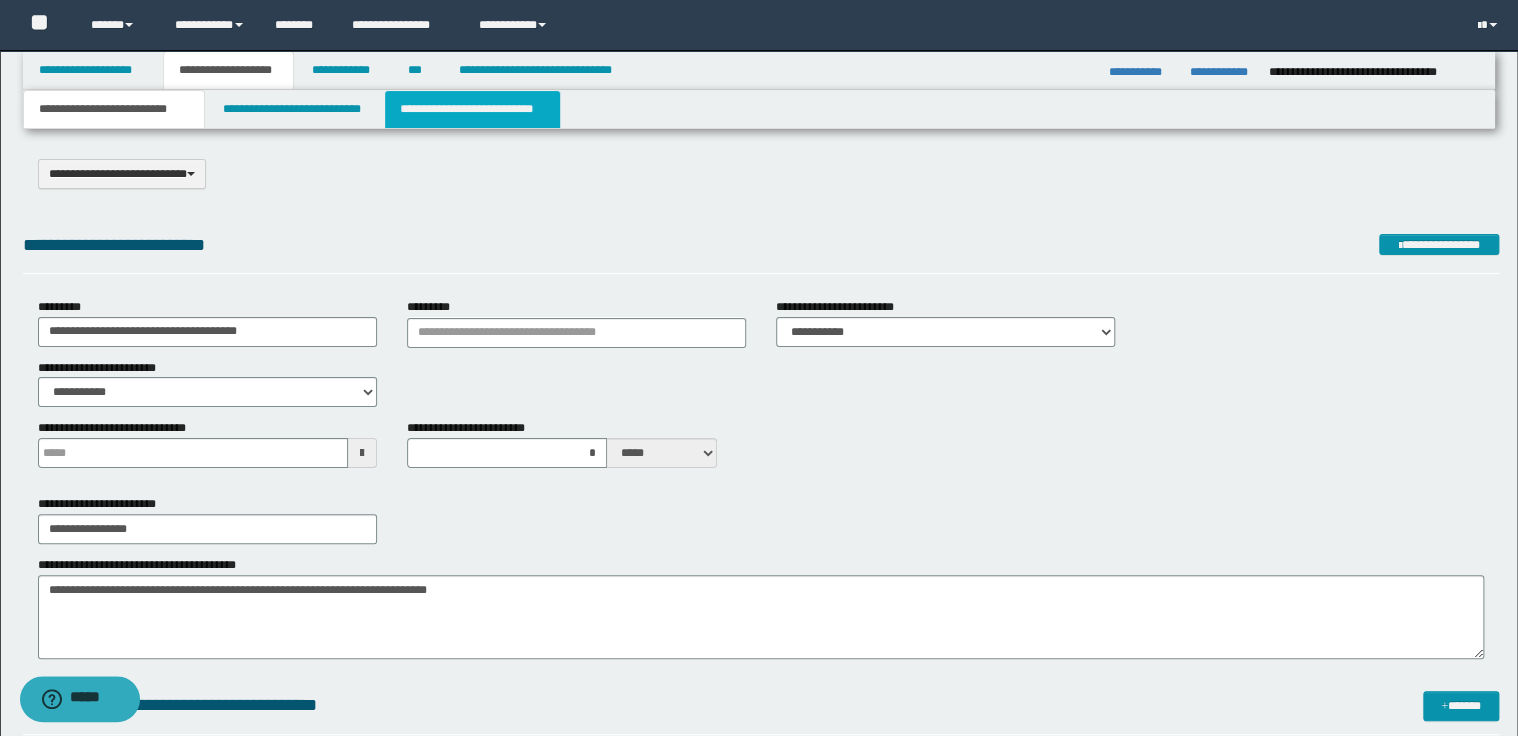 click on "**********" at bounding box center (472, 109) 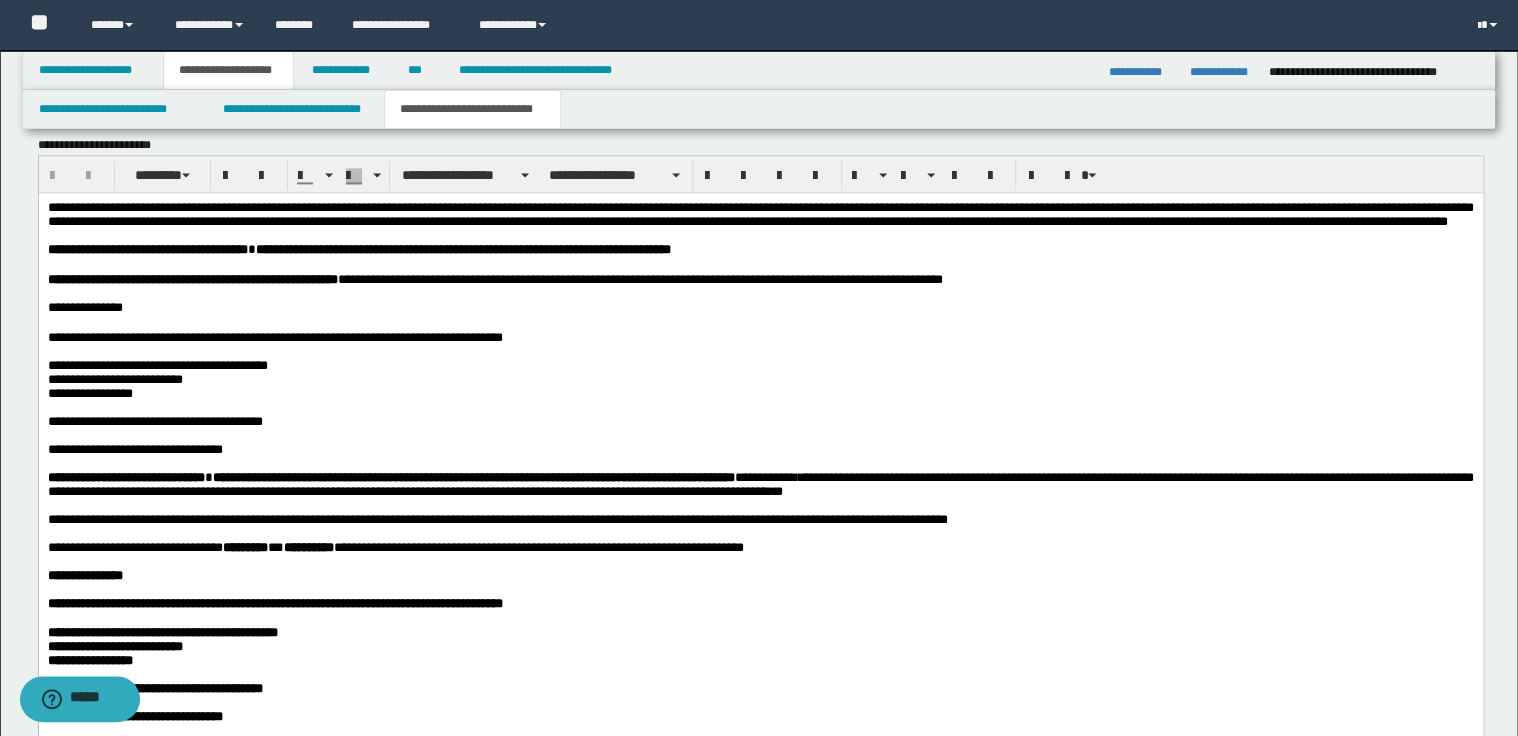 scroll, scrollTop: 1200, scrollLeft: 0, axis: vertical 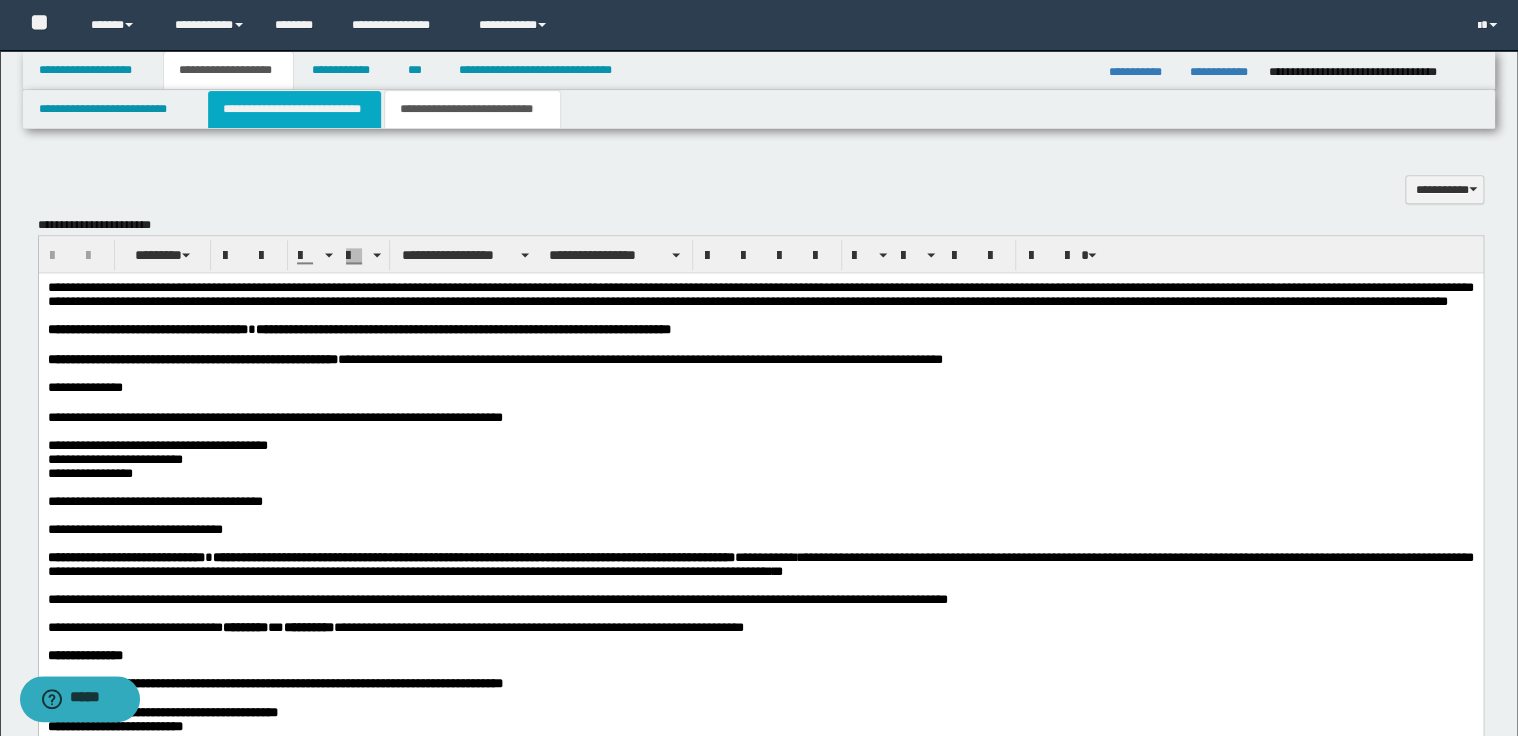 click on "**********" at bounding box center [294, 109] 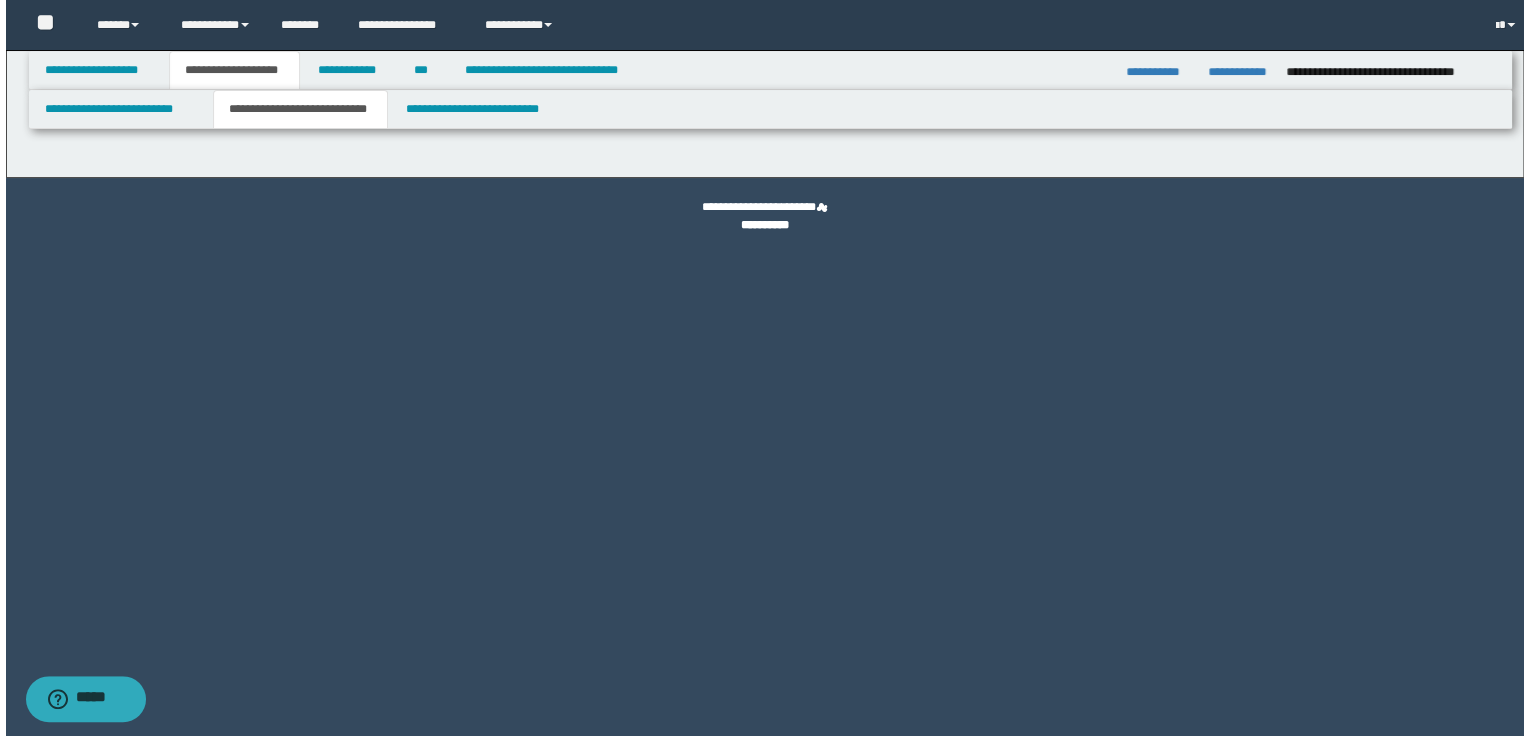 scroll, scrollTop: 0, scrollLeft: 0, axis: both 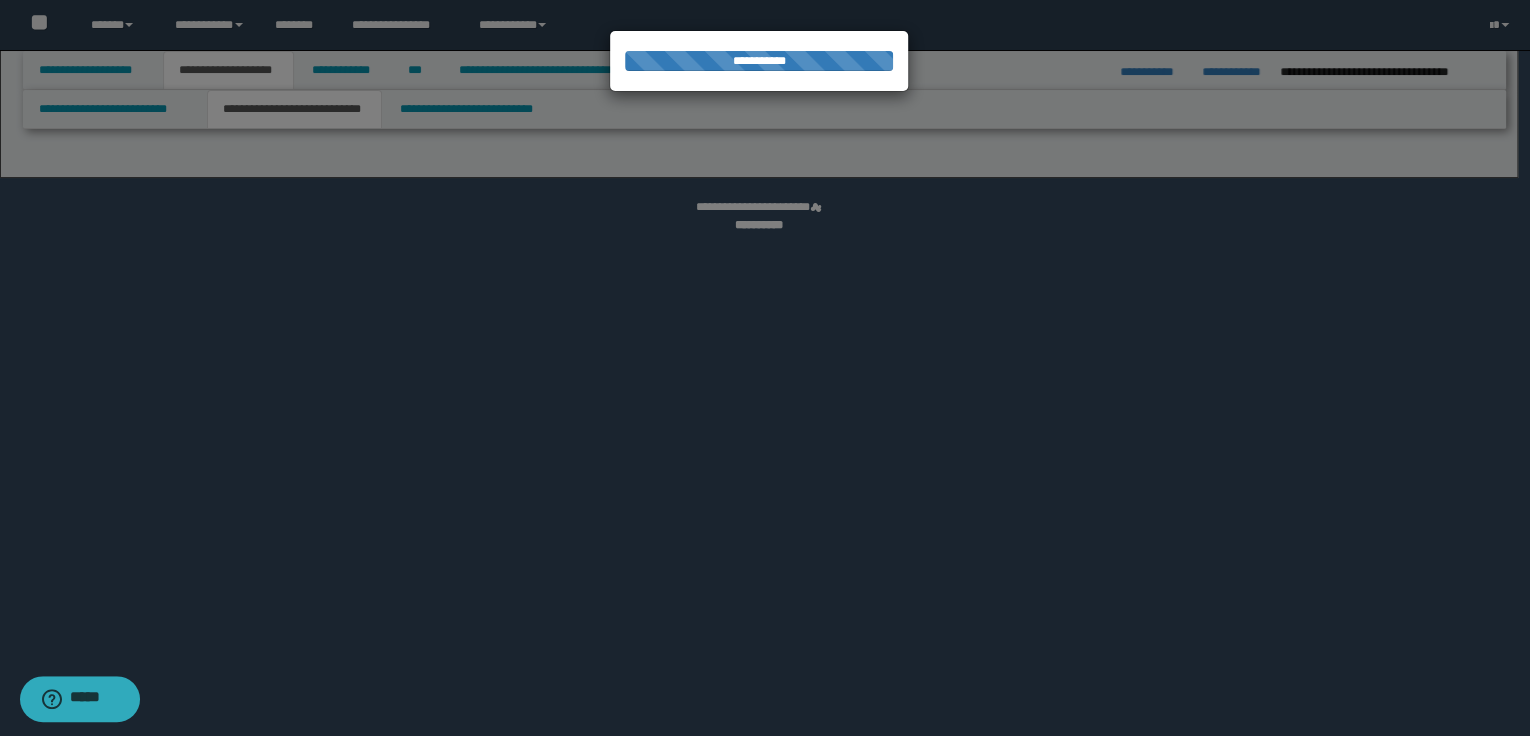 select on "*" 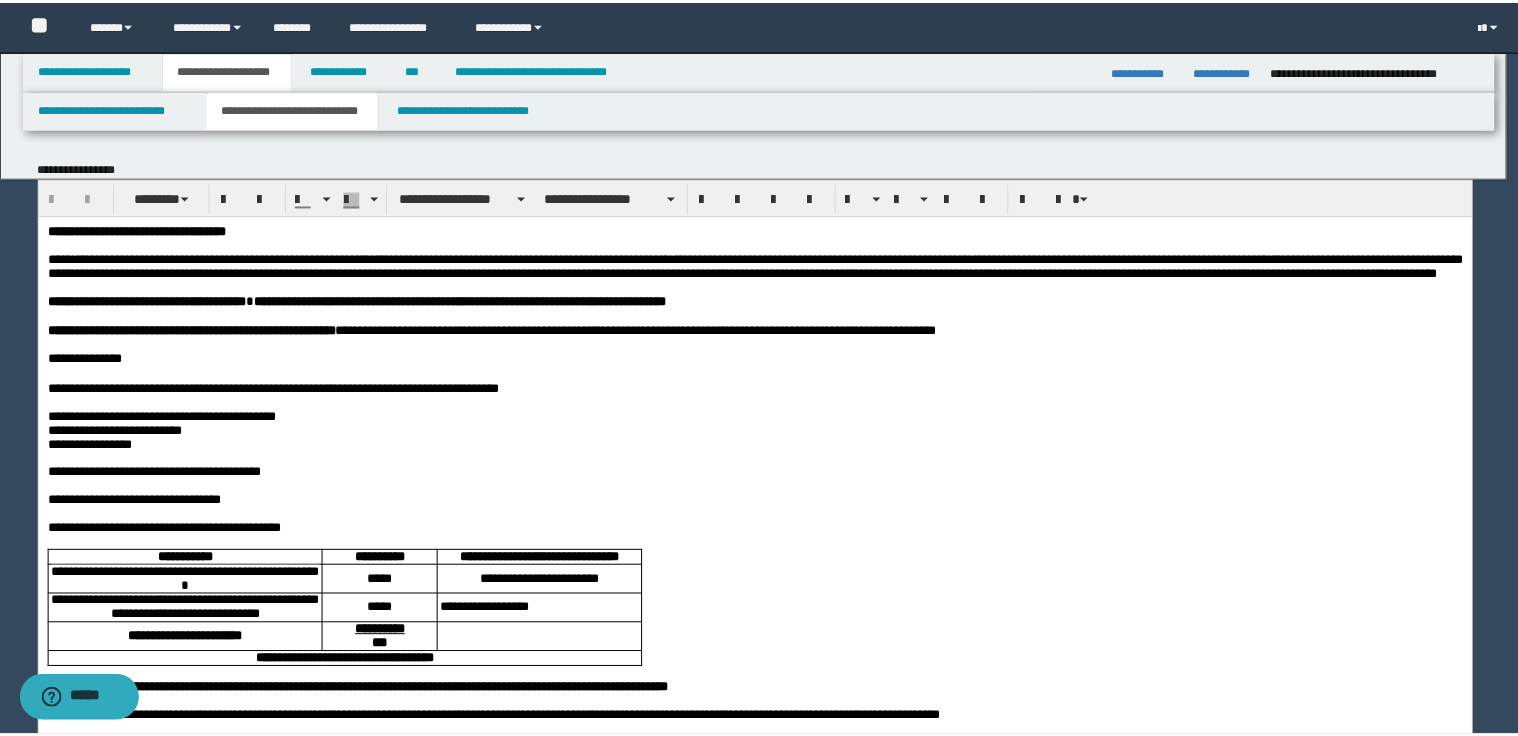 scroll, scrollTop: 0, scrollLeft: 0, axis: both 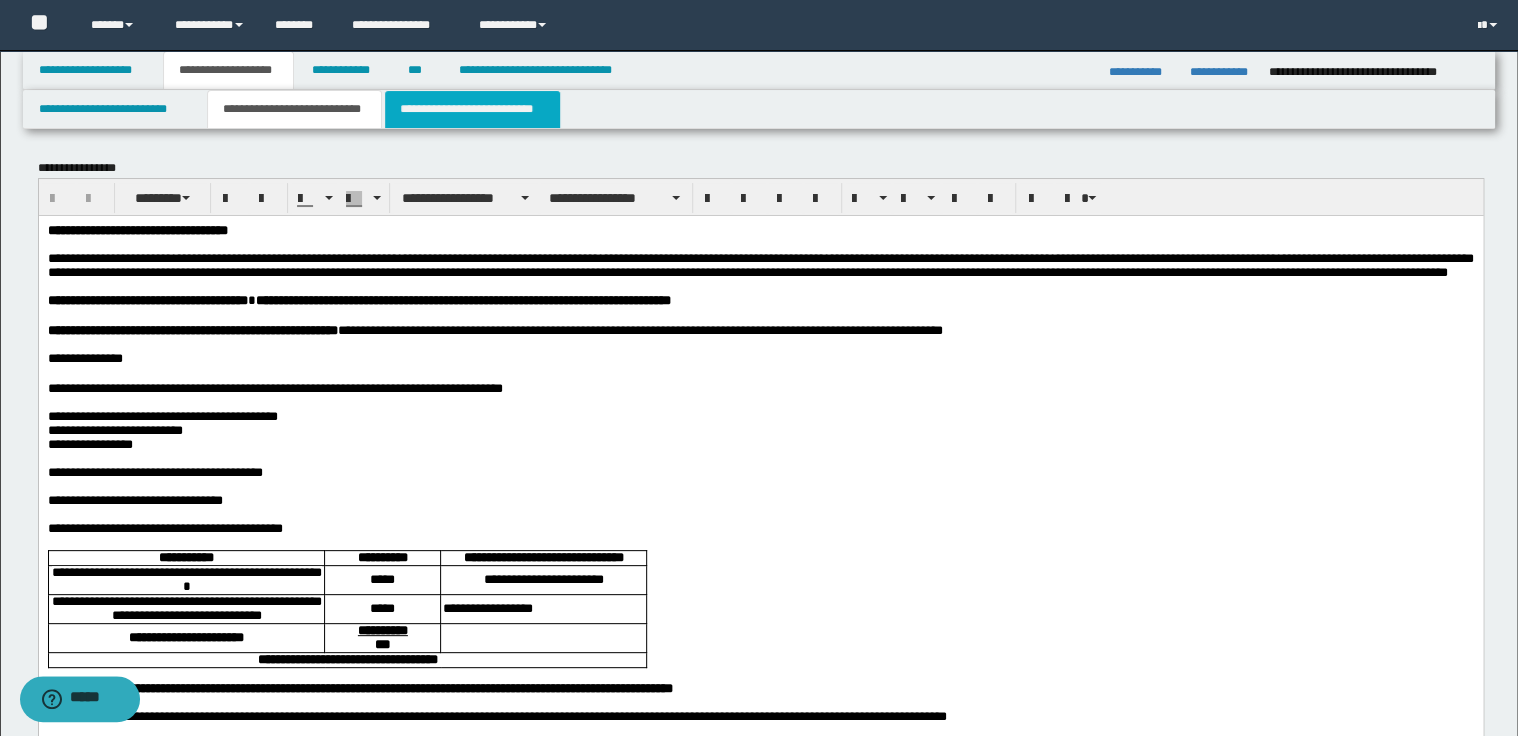 click on "**********" at bounding box center [472, 109] 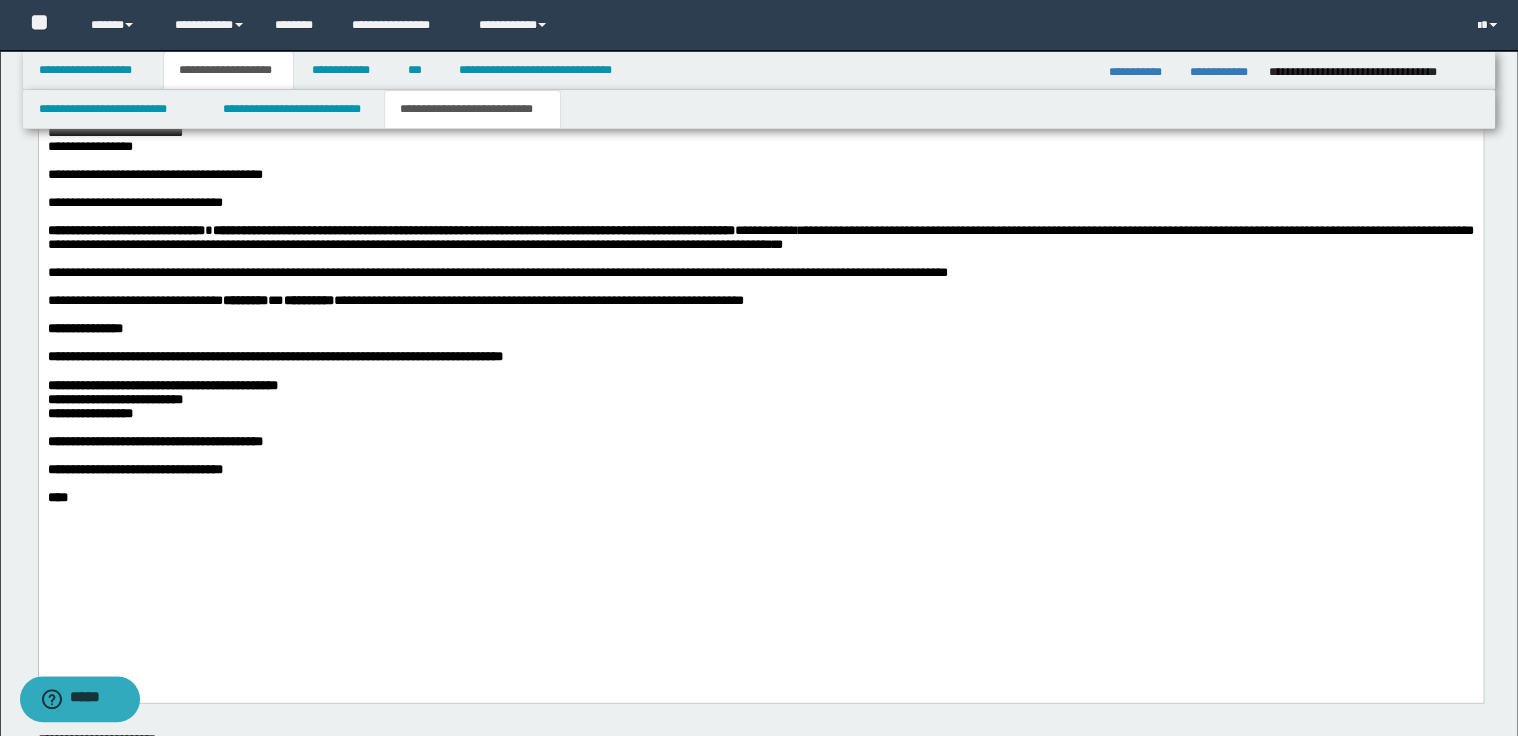 scroll, scrollTop: 1680, scrollLeft: 0, axis: vertical 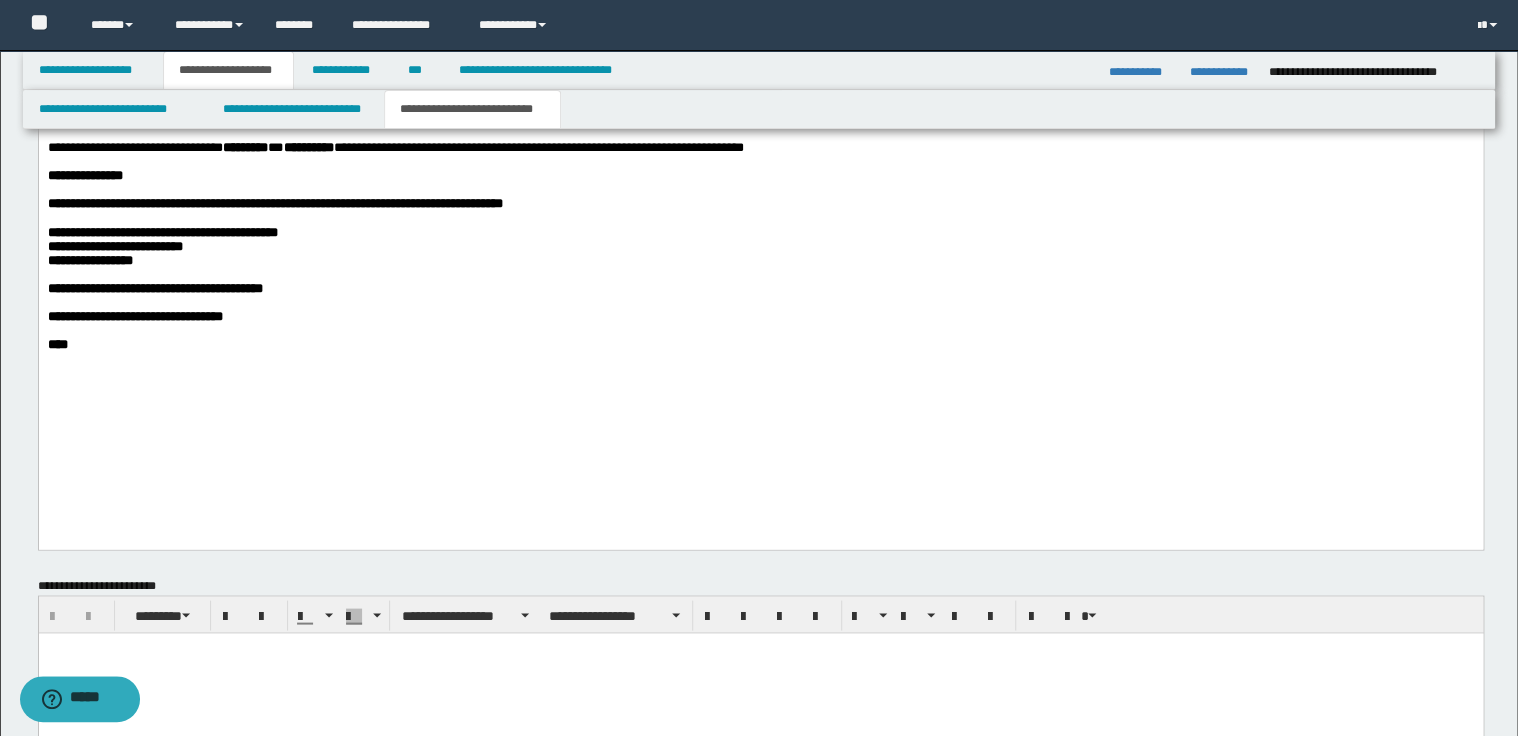 click on "**********" at bounding box center [760, 121] 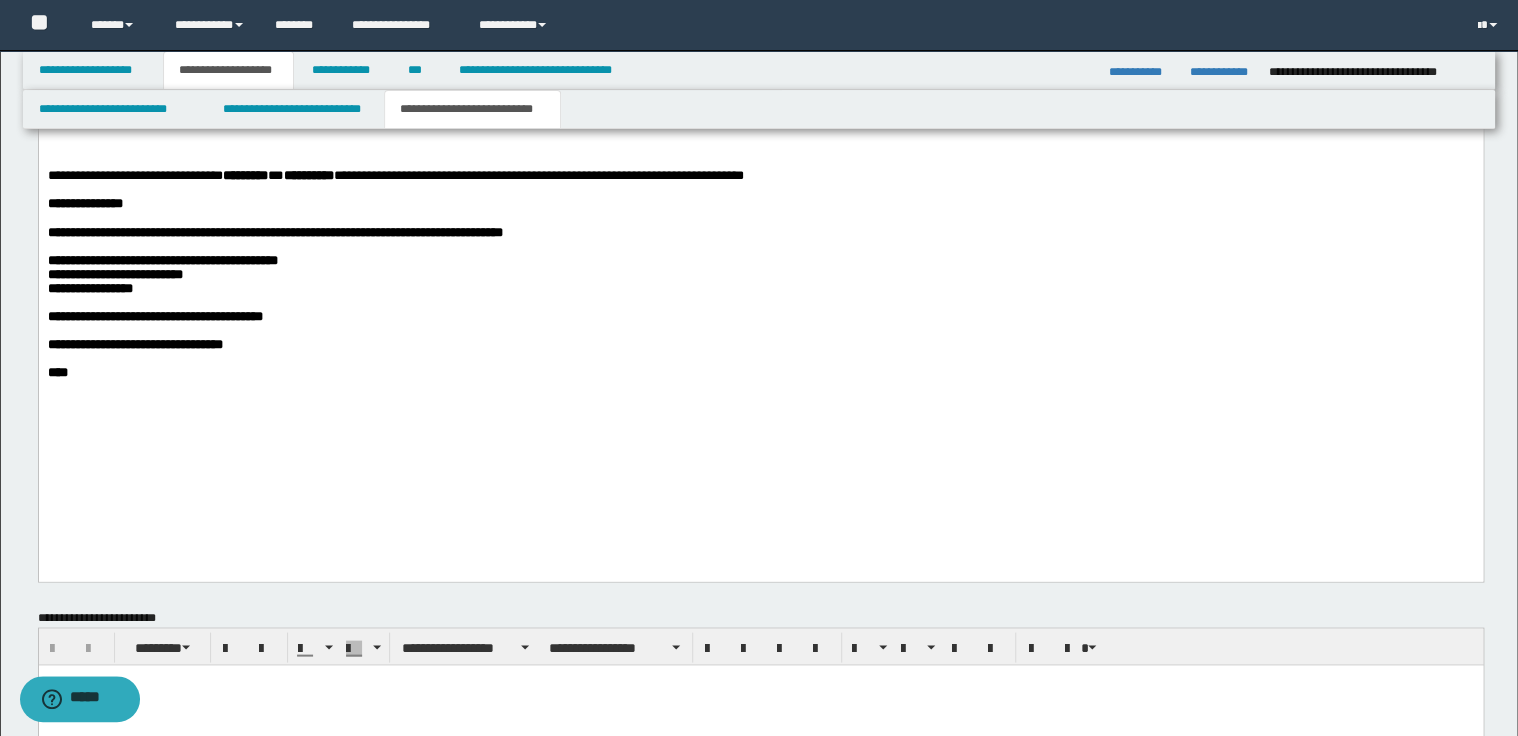 type 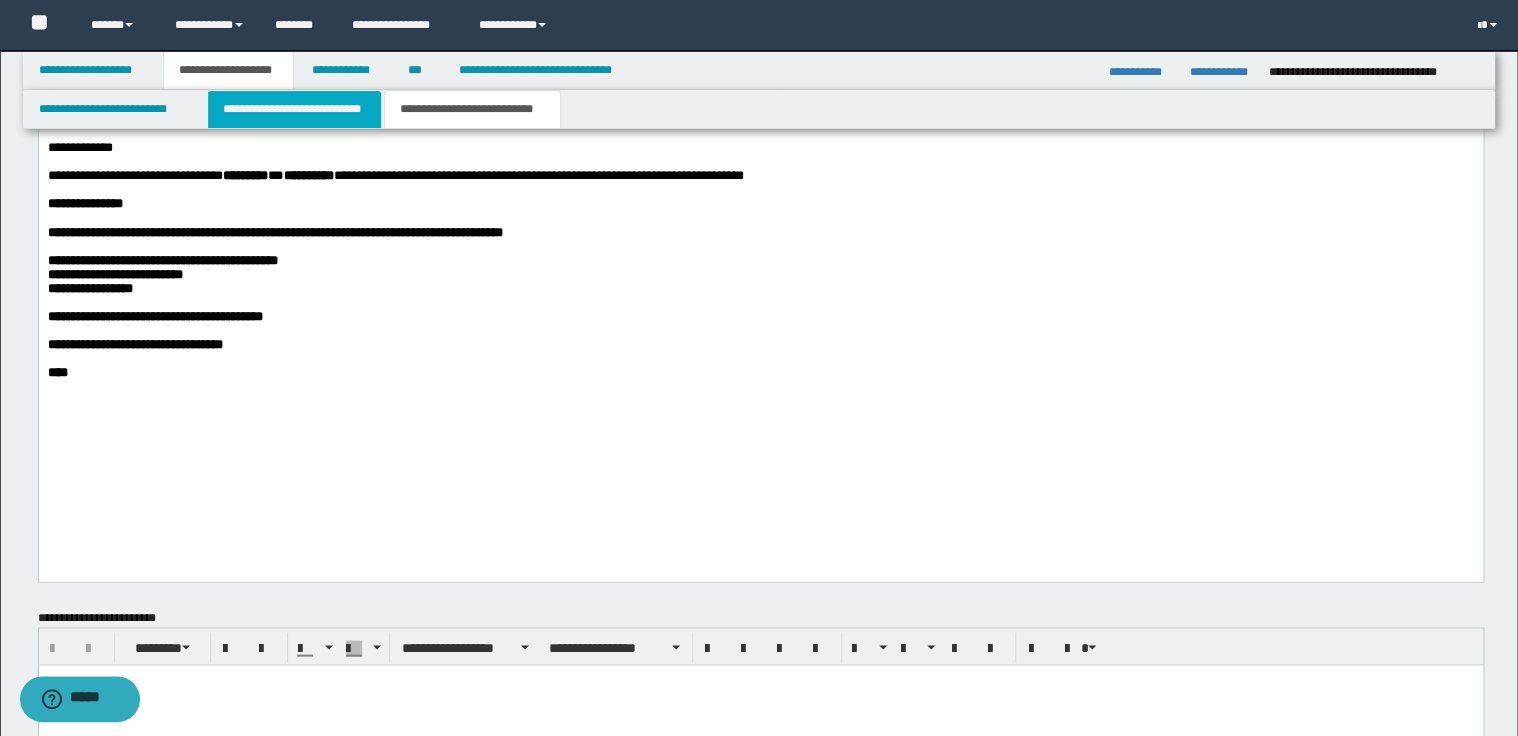 click on "**********" at bounding box center (294, 109) 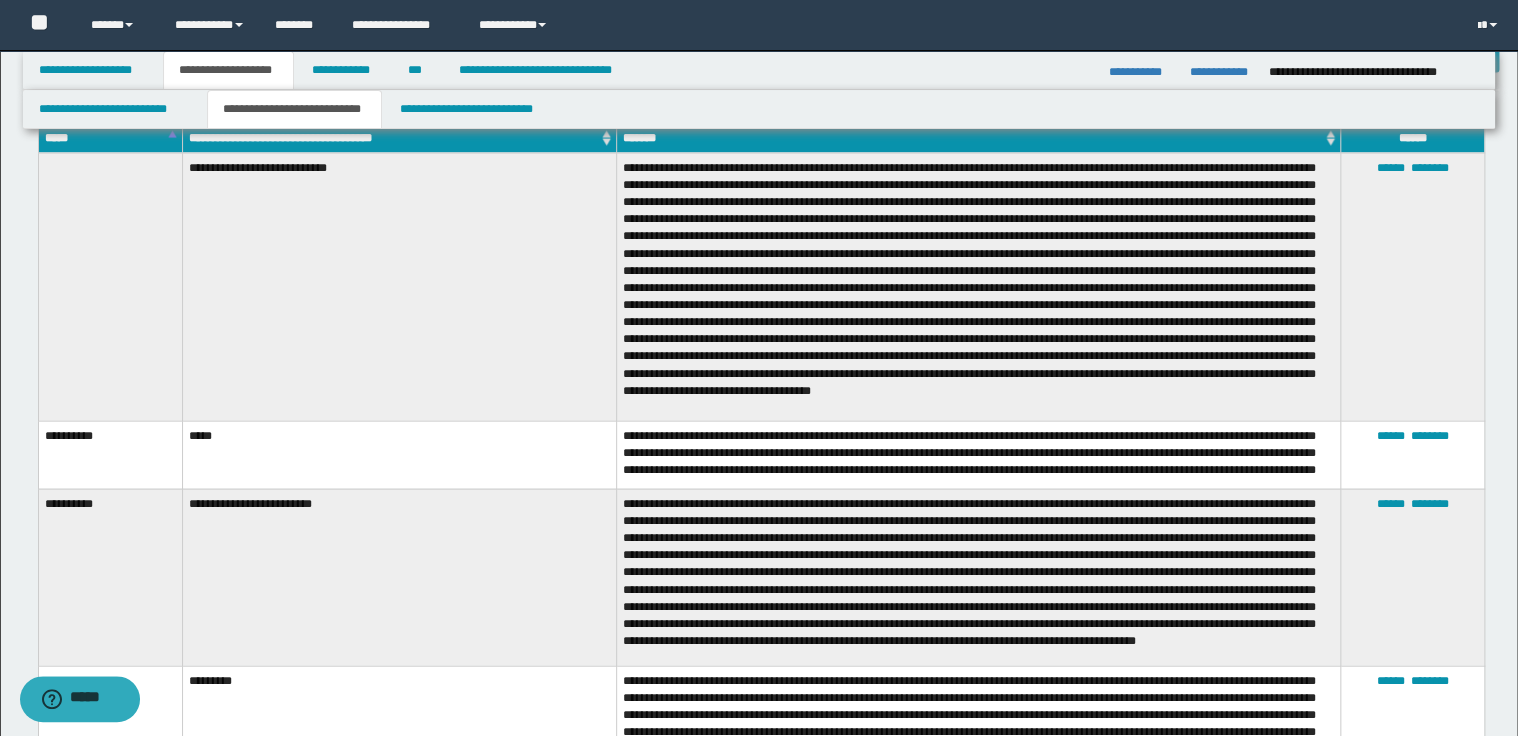 scroll, scrollTop: 1680, scrollLeft: 0, axis: vertical 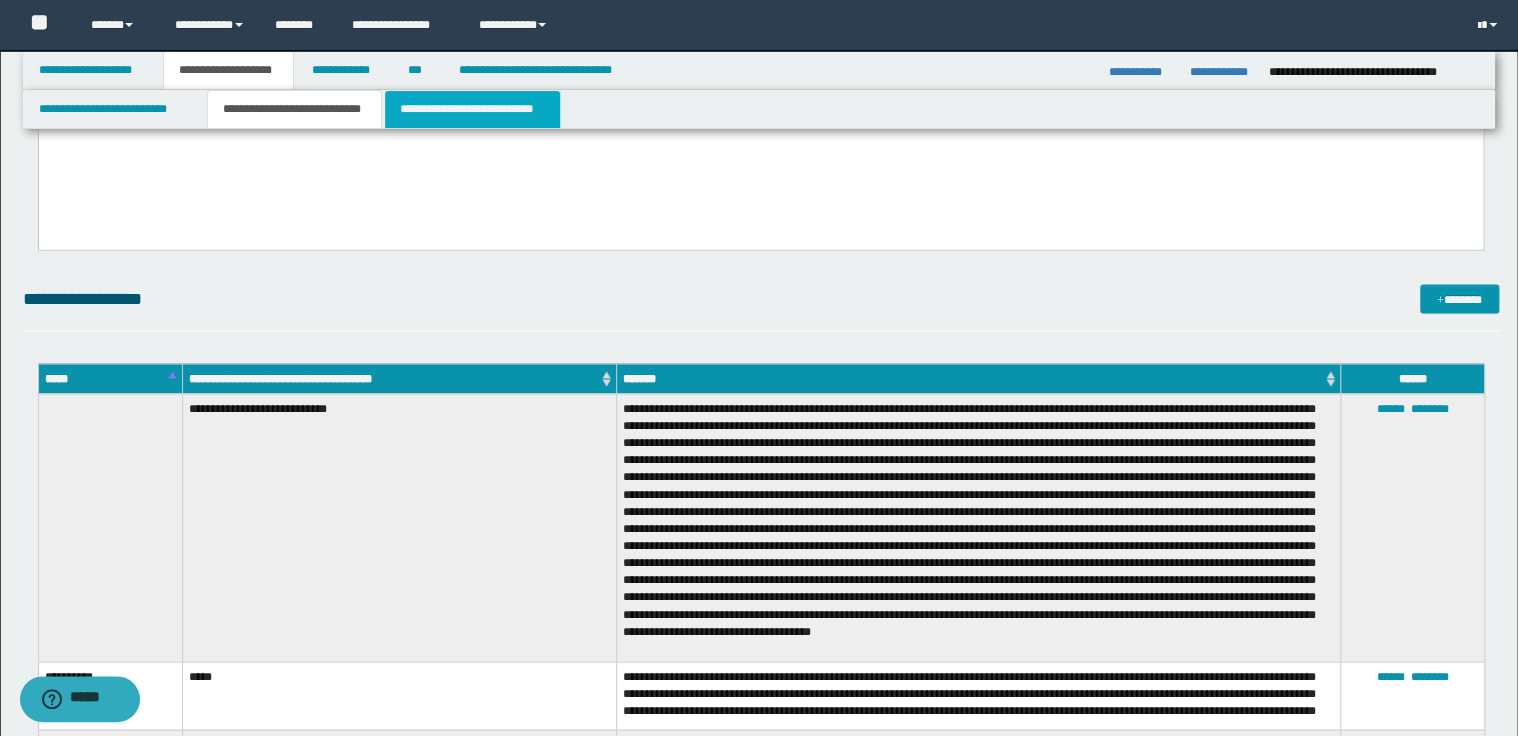 click on "**********" at bounding box center (472, 109) 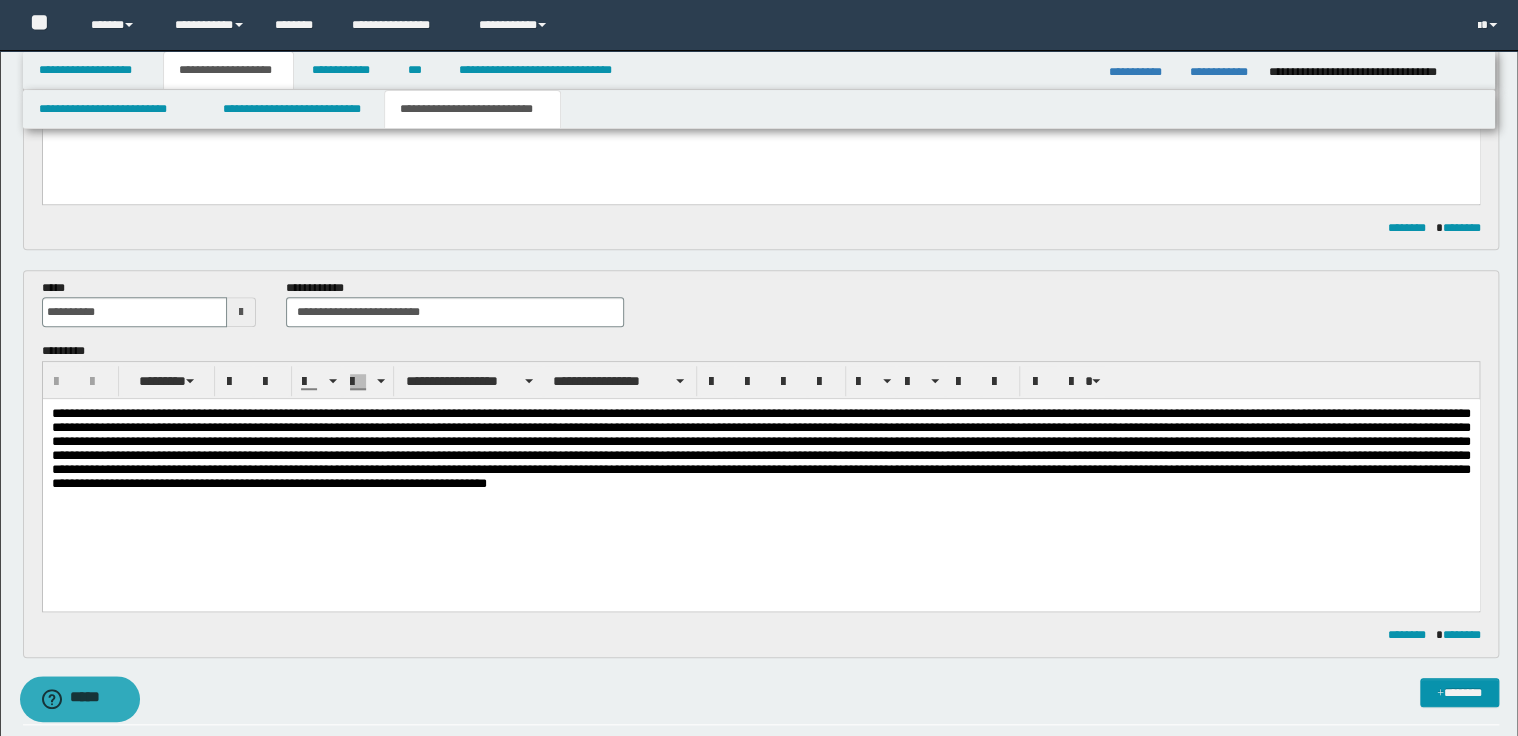 scroll, scrollTop: 320, scrollLeft: 0, axis: vertical 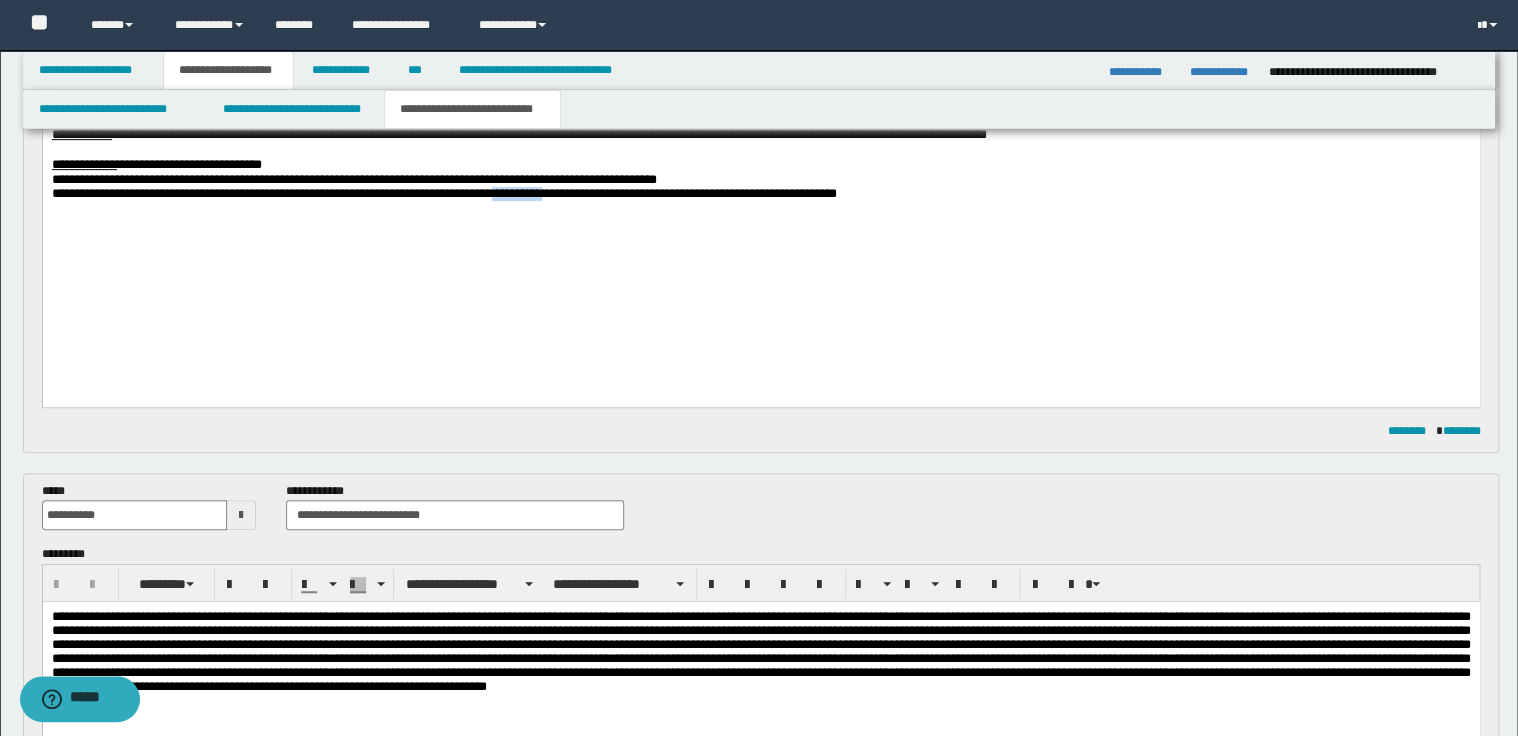 drag, startPoint x: 541, startPoint y: 224, endPoint x: 600, endPoint y: 228, distance: 59.135437 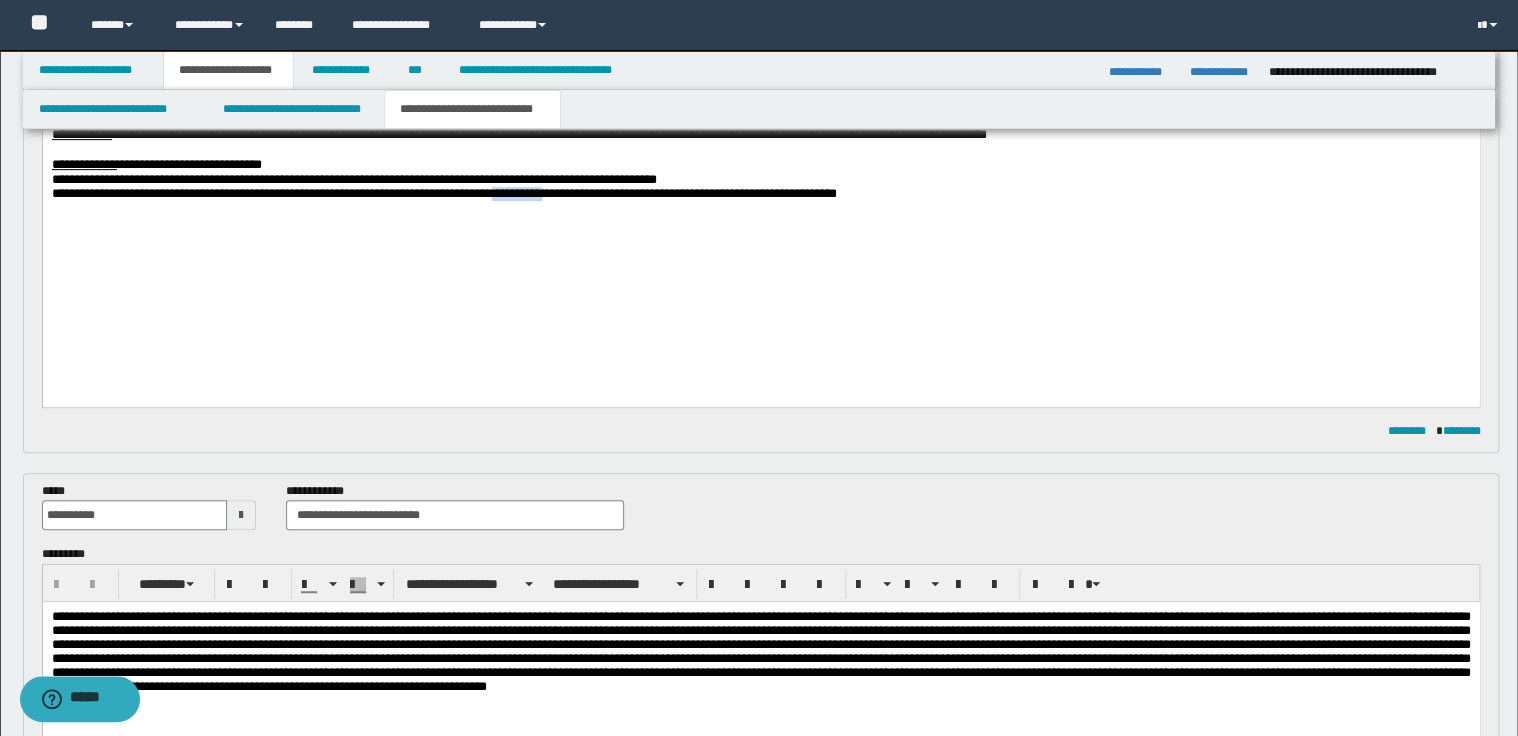 click on "**********" at bounding box center [443, 192] 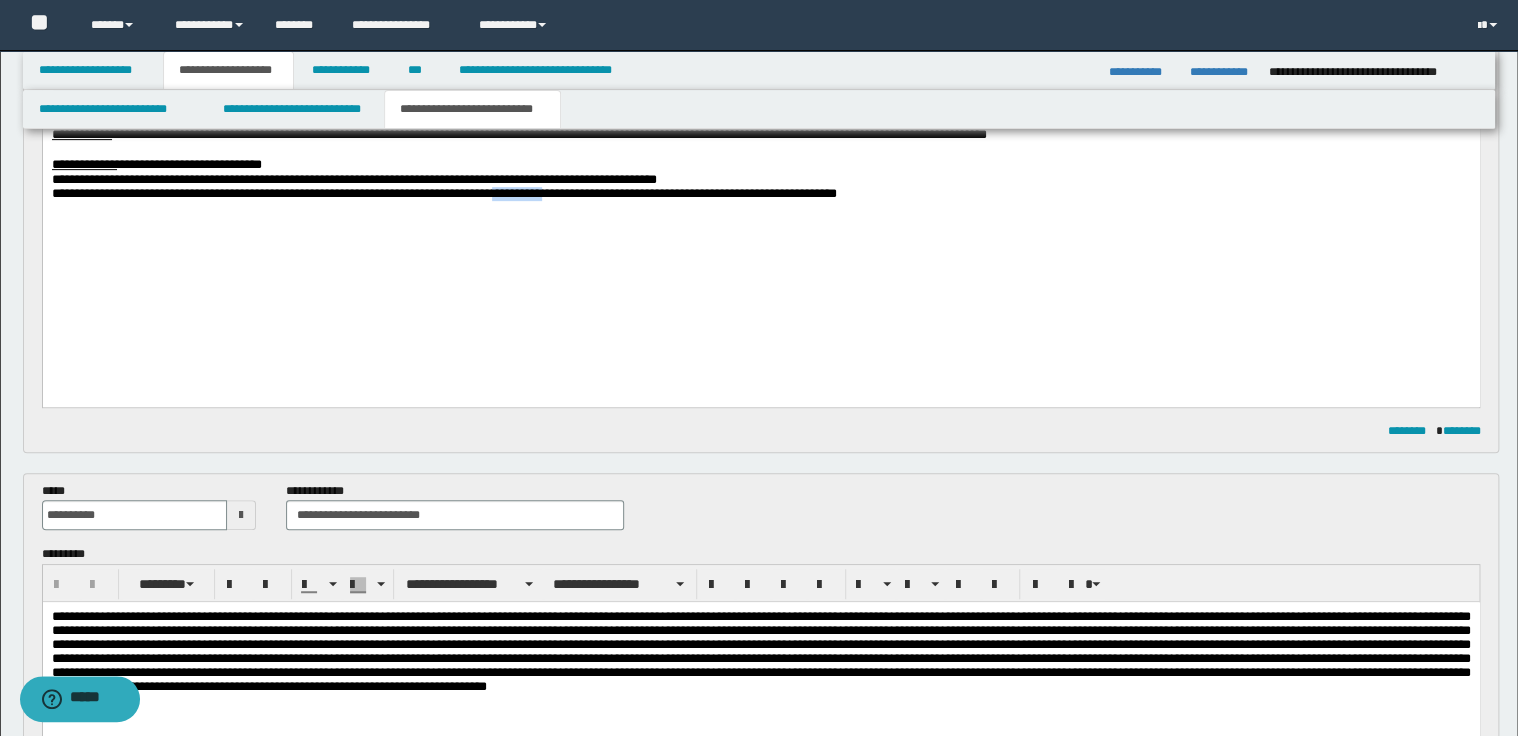 type 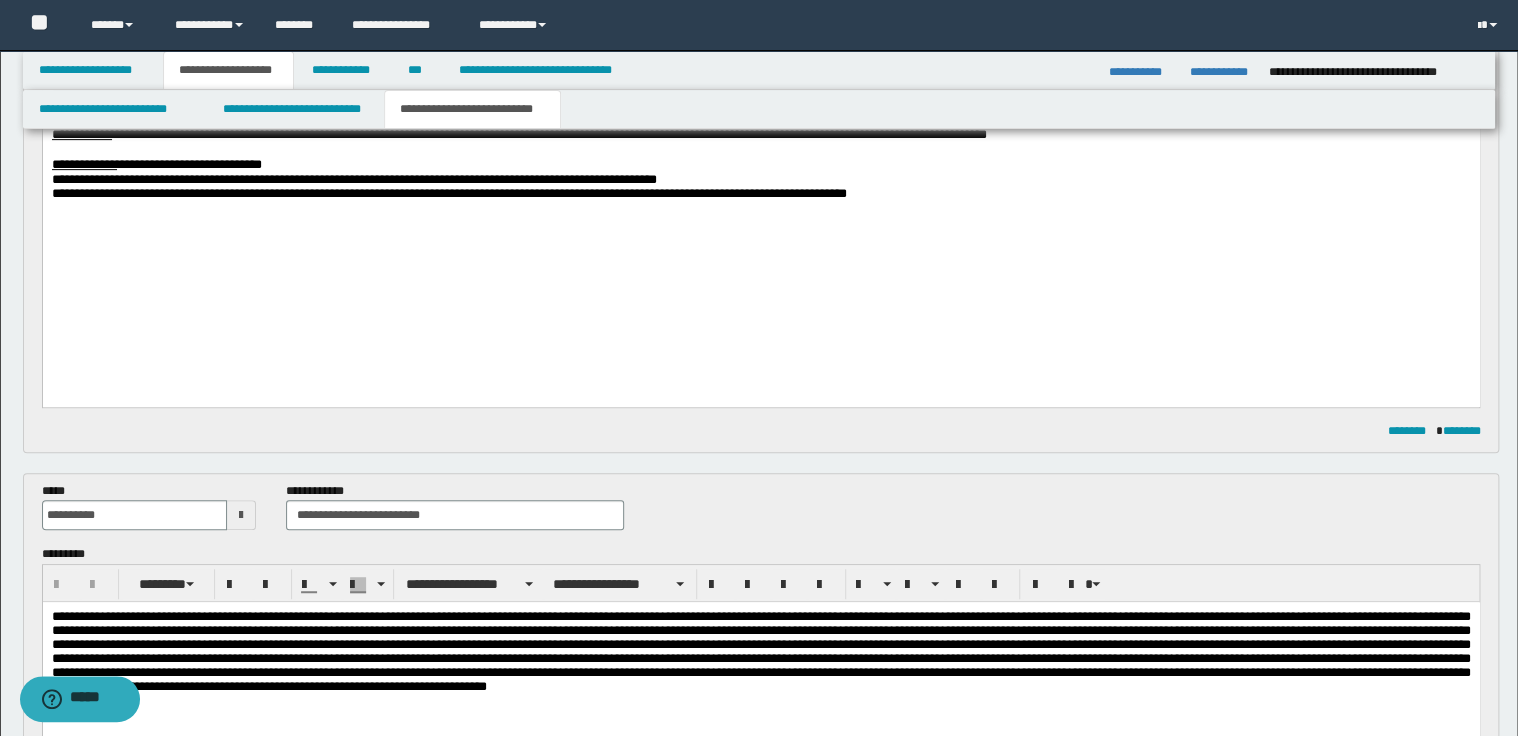 click on "**********" at bounding box center [760, 179] 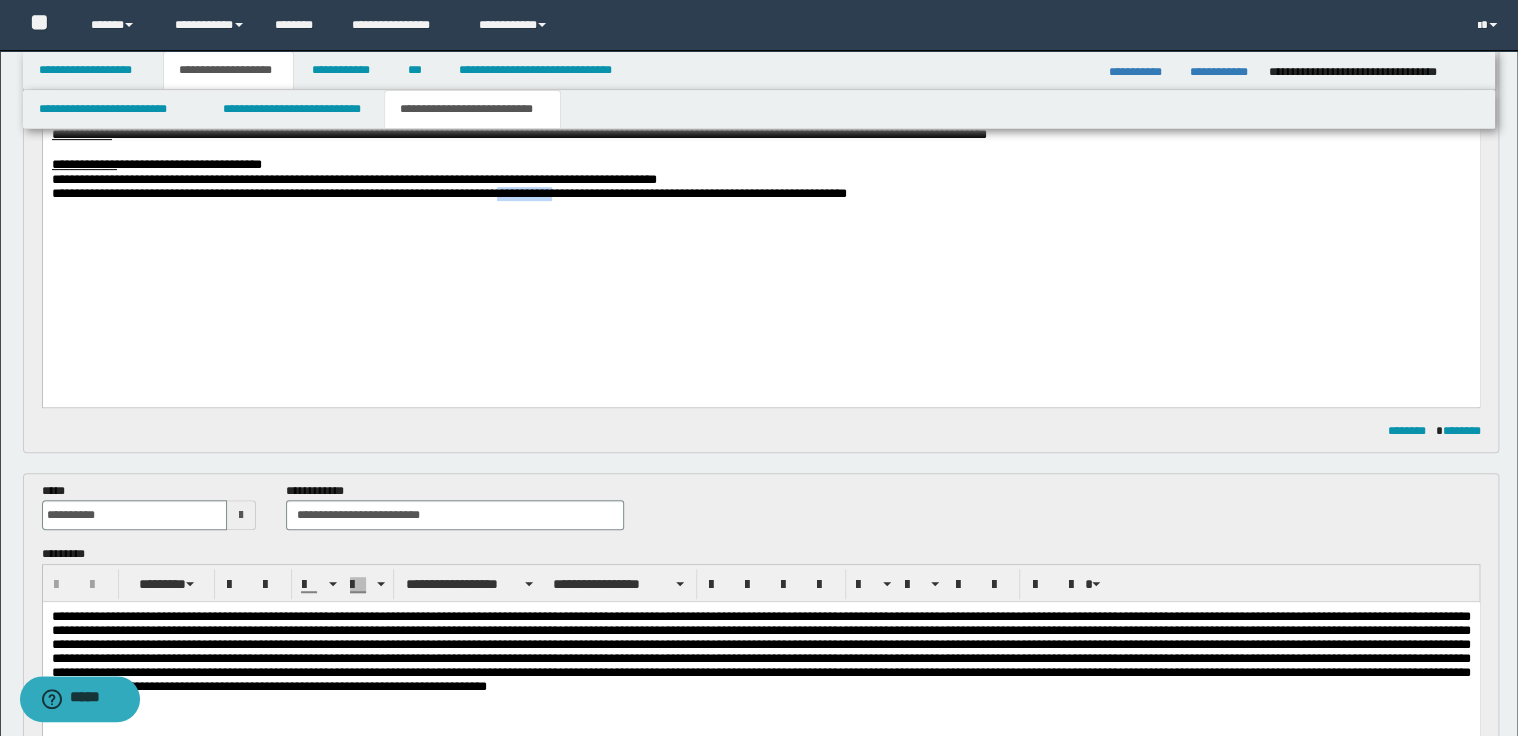 drag, startPoint x: 540, startPoint y: 225, endPoint x: 603, endPoint y: 228, distance: 63.07139 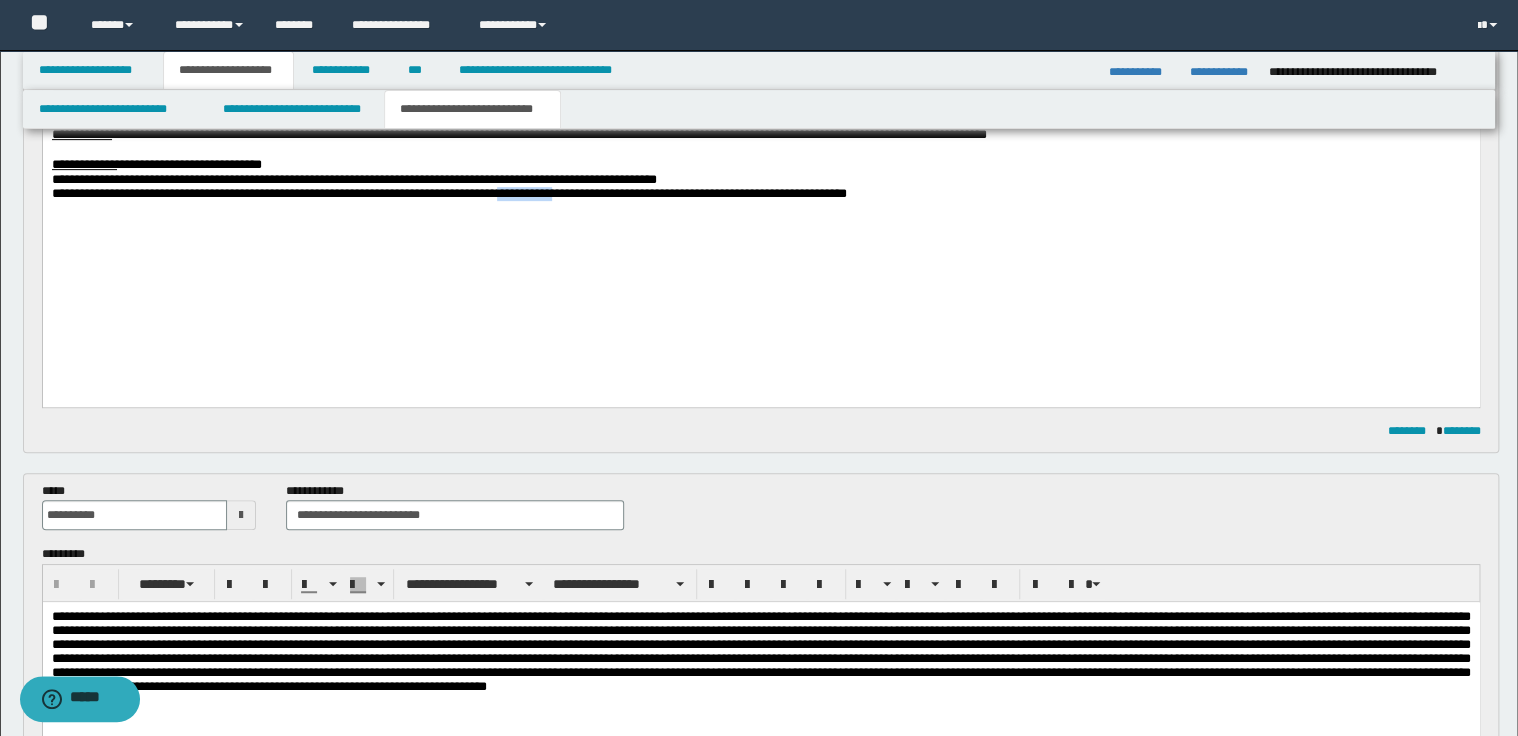 click on "**********" at bounding box center [448, 192] 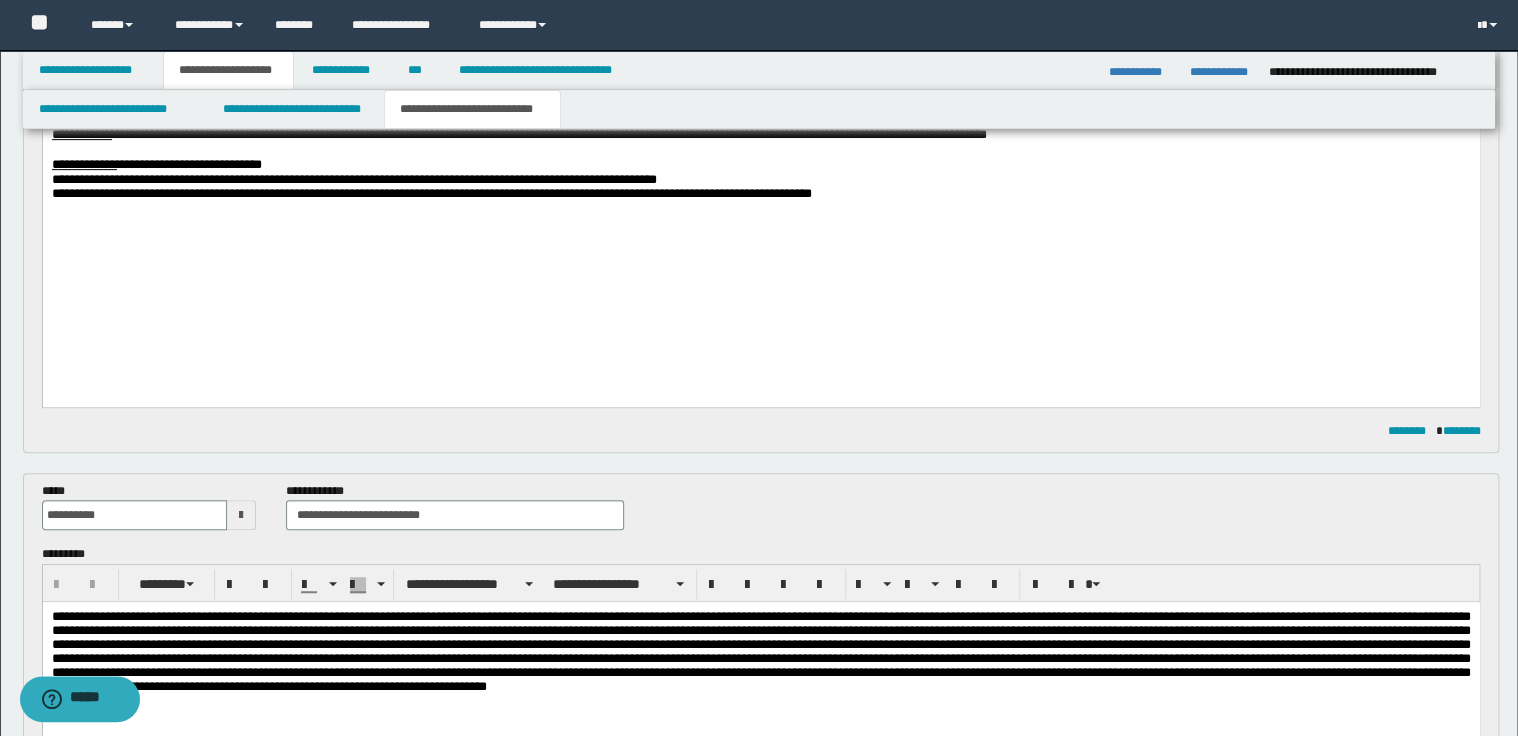 click on "**********" at bounding box center (760, 179) 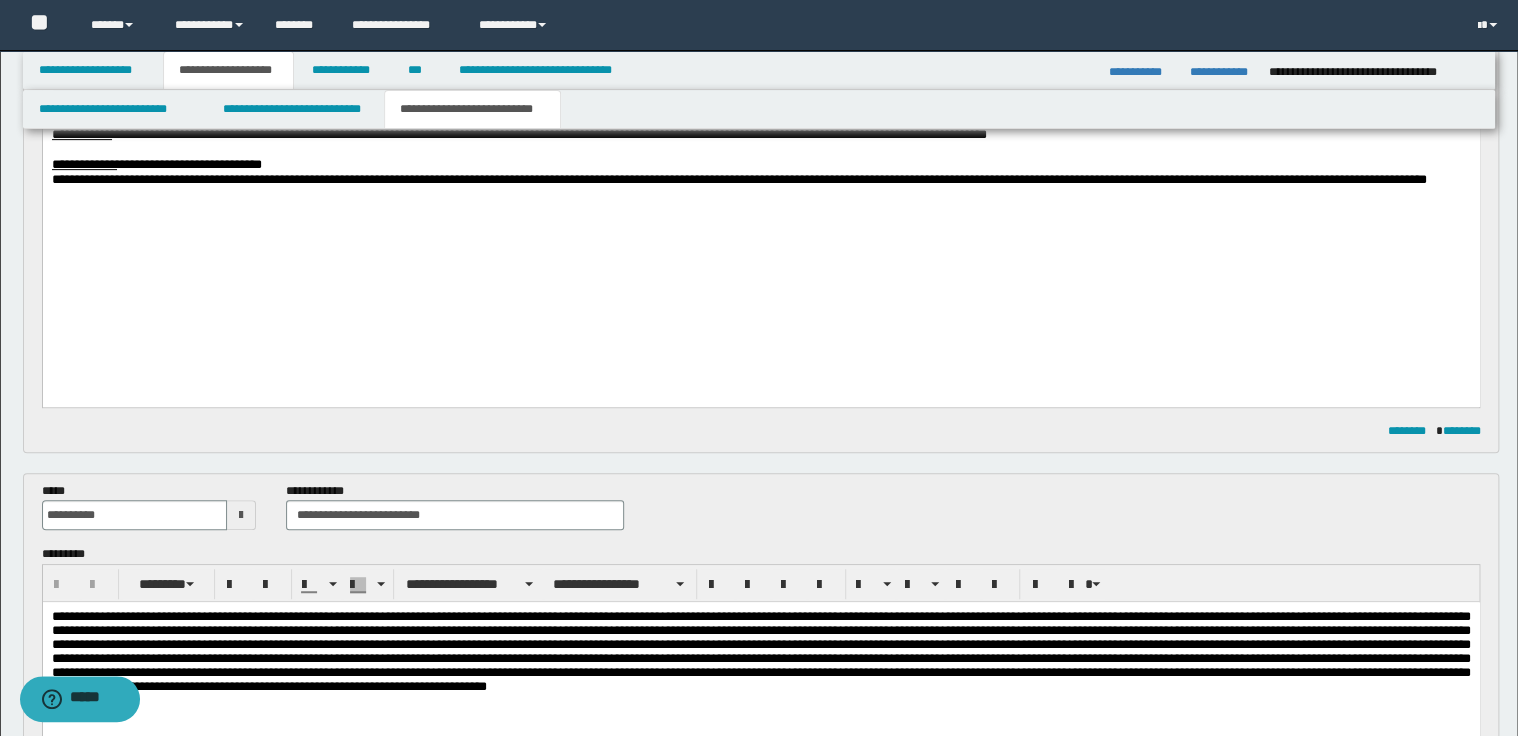click on "**********" at bounding box center [760, 164] 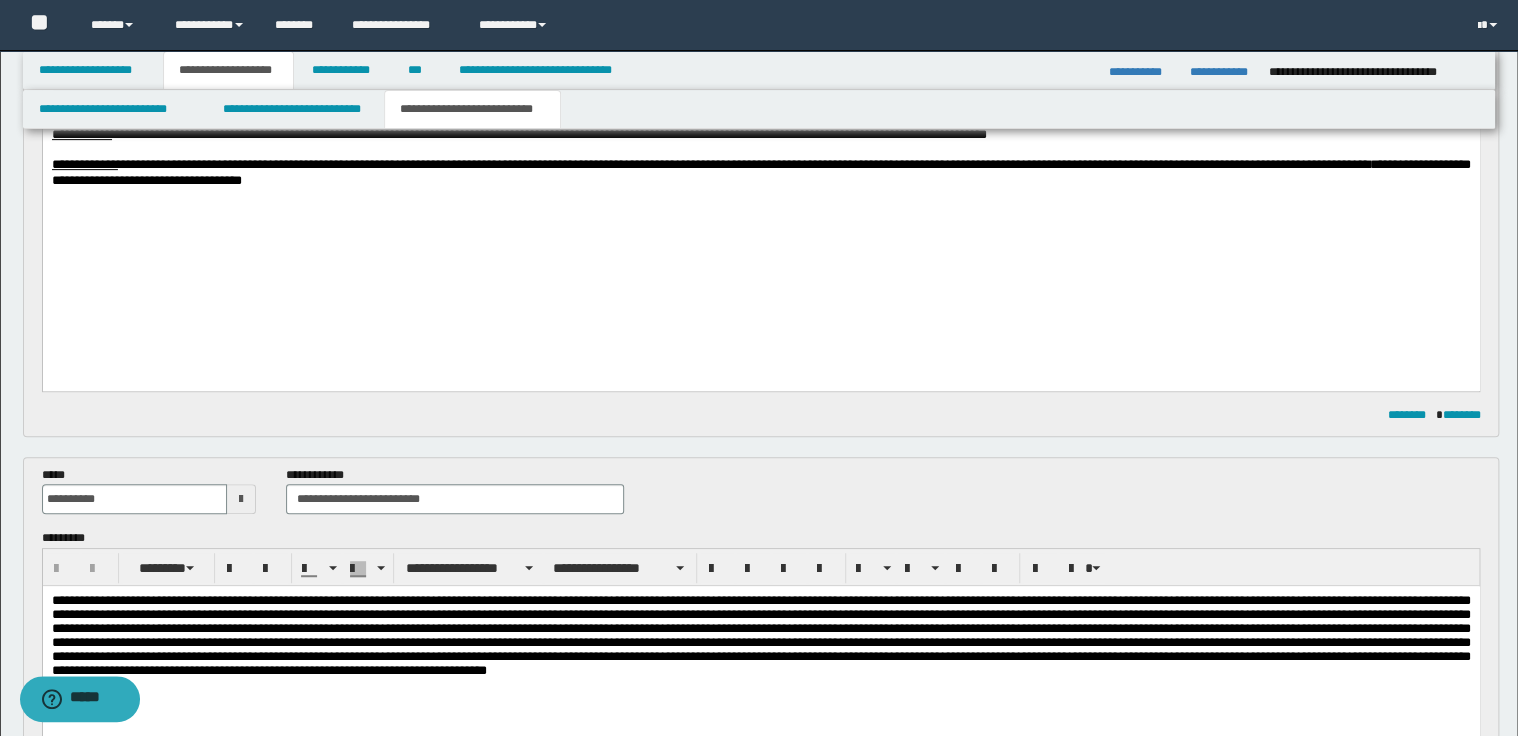 click on "**********" at bounding box center [760, 172] 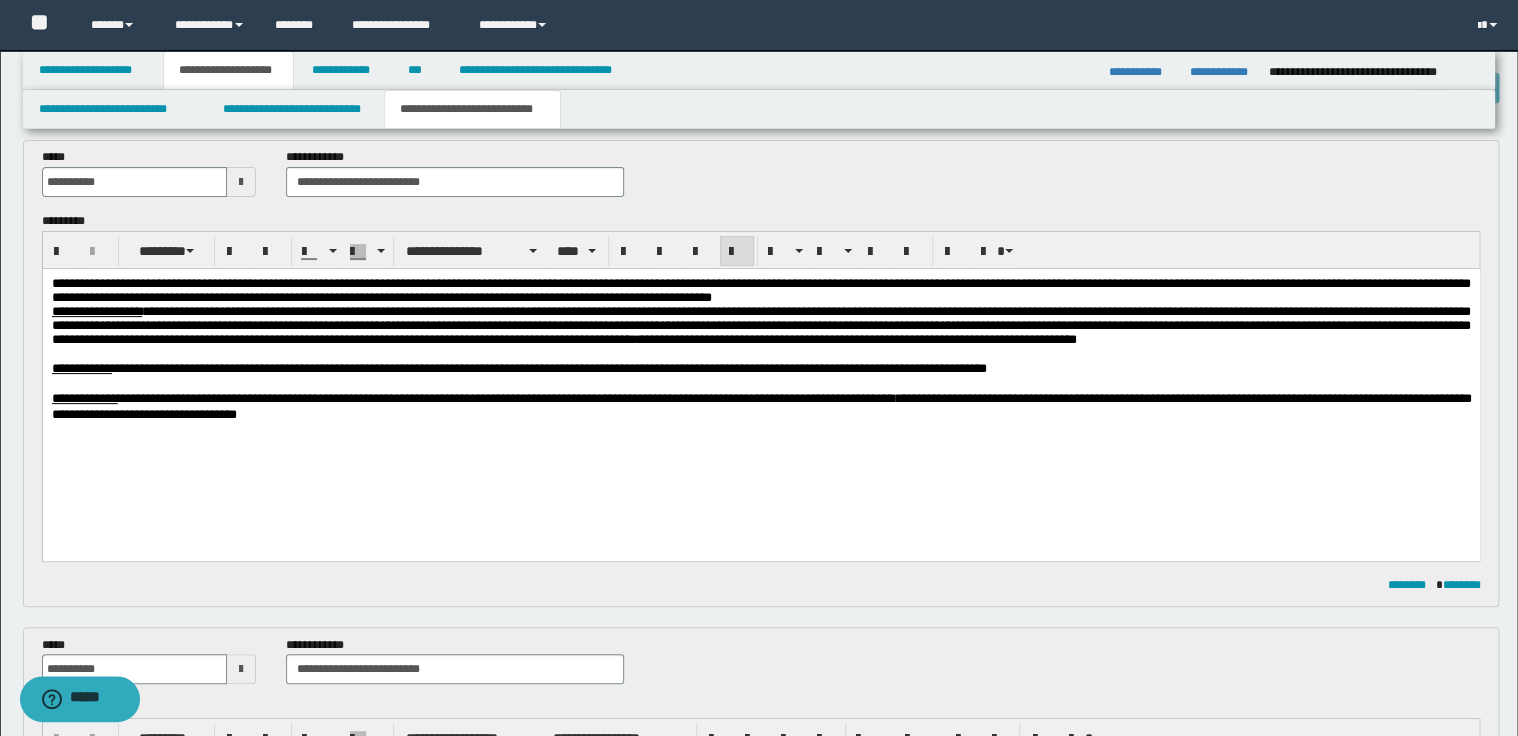 scroll, scrollTop: 80, scrollLeft: 0, axis: vertical 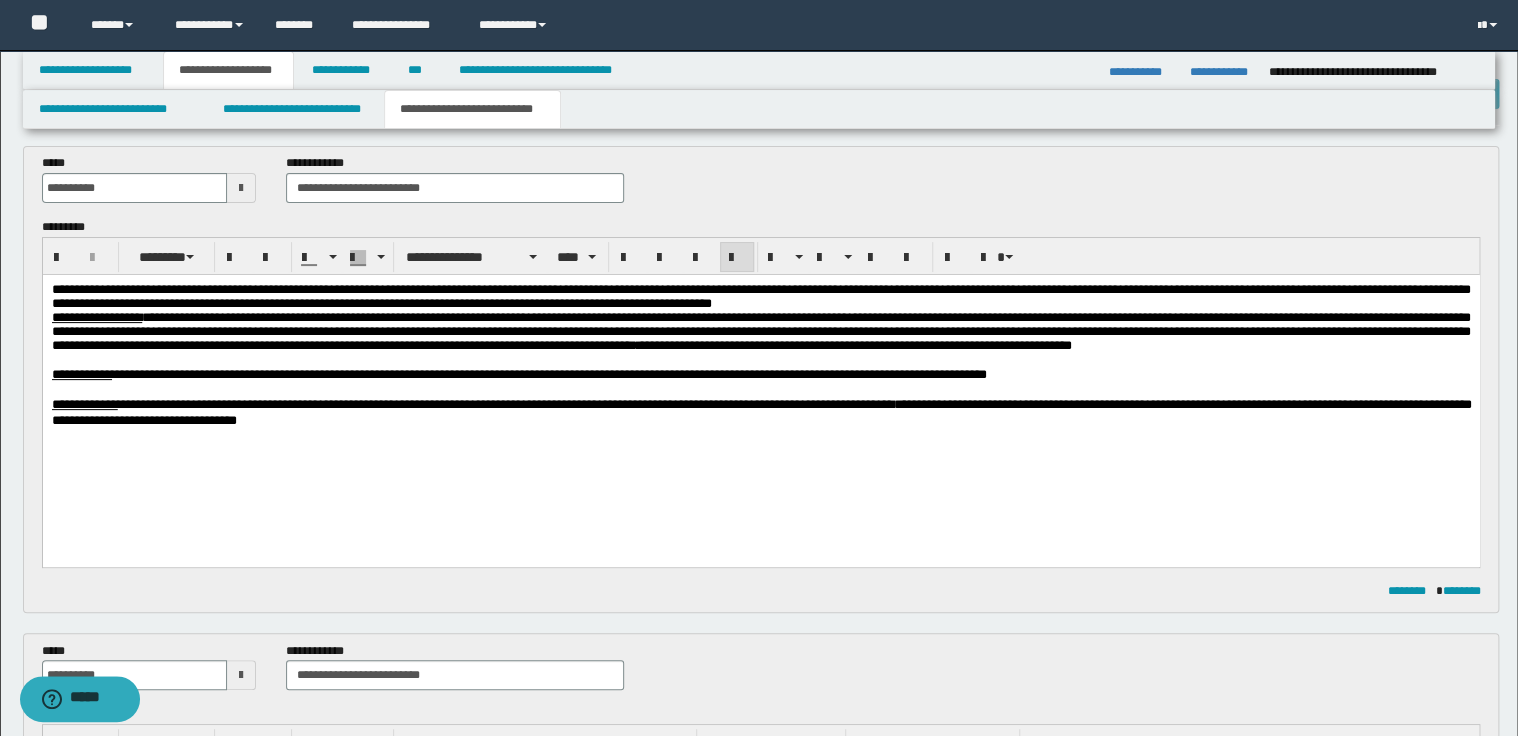 click on "**********" at bounding box center (760, 297) 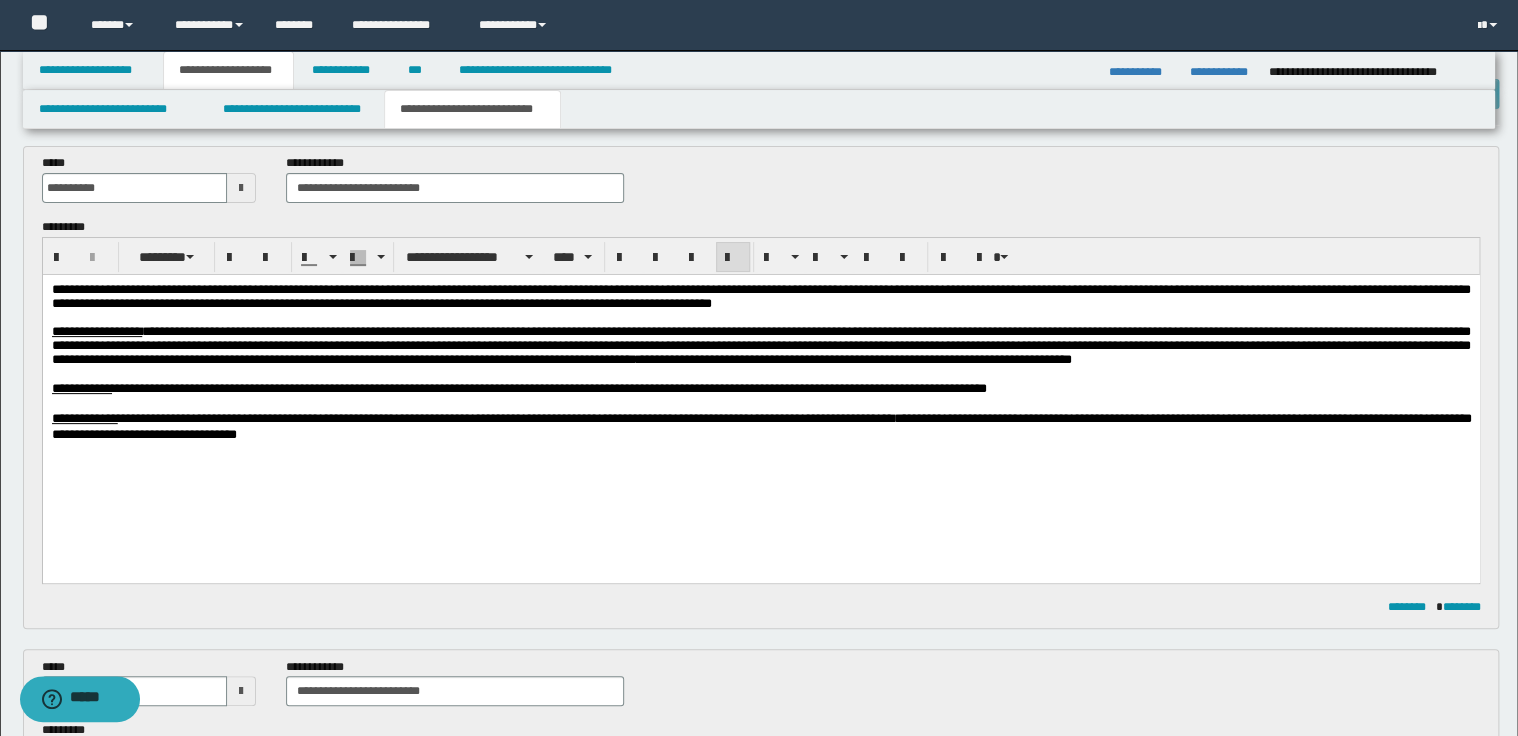 click on "**********" at bounding box center [760, 345] 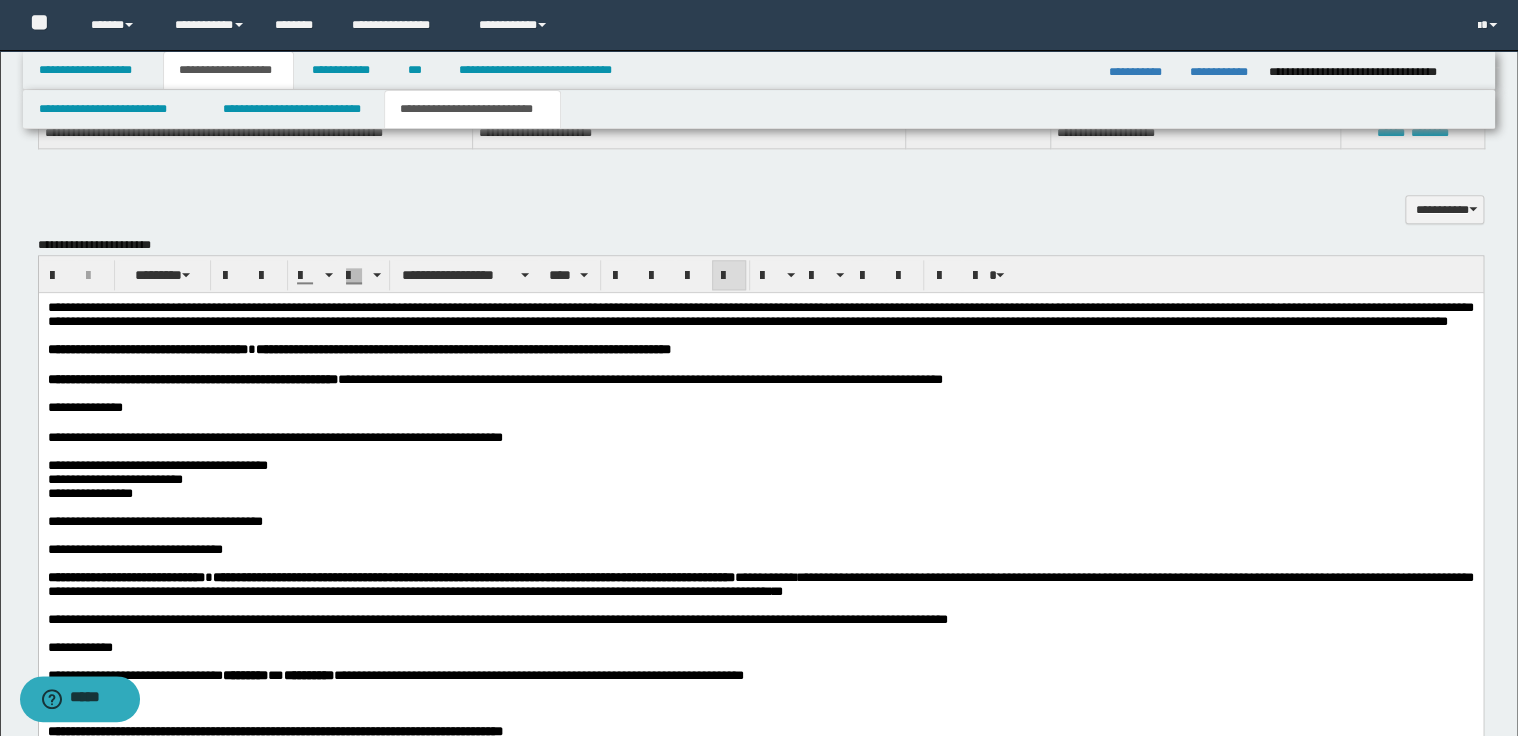 scroll, scrollTop: 1120, scrollLeft: 0, axis: vertical 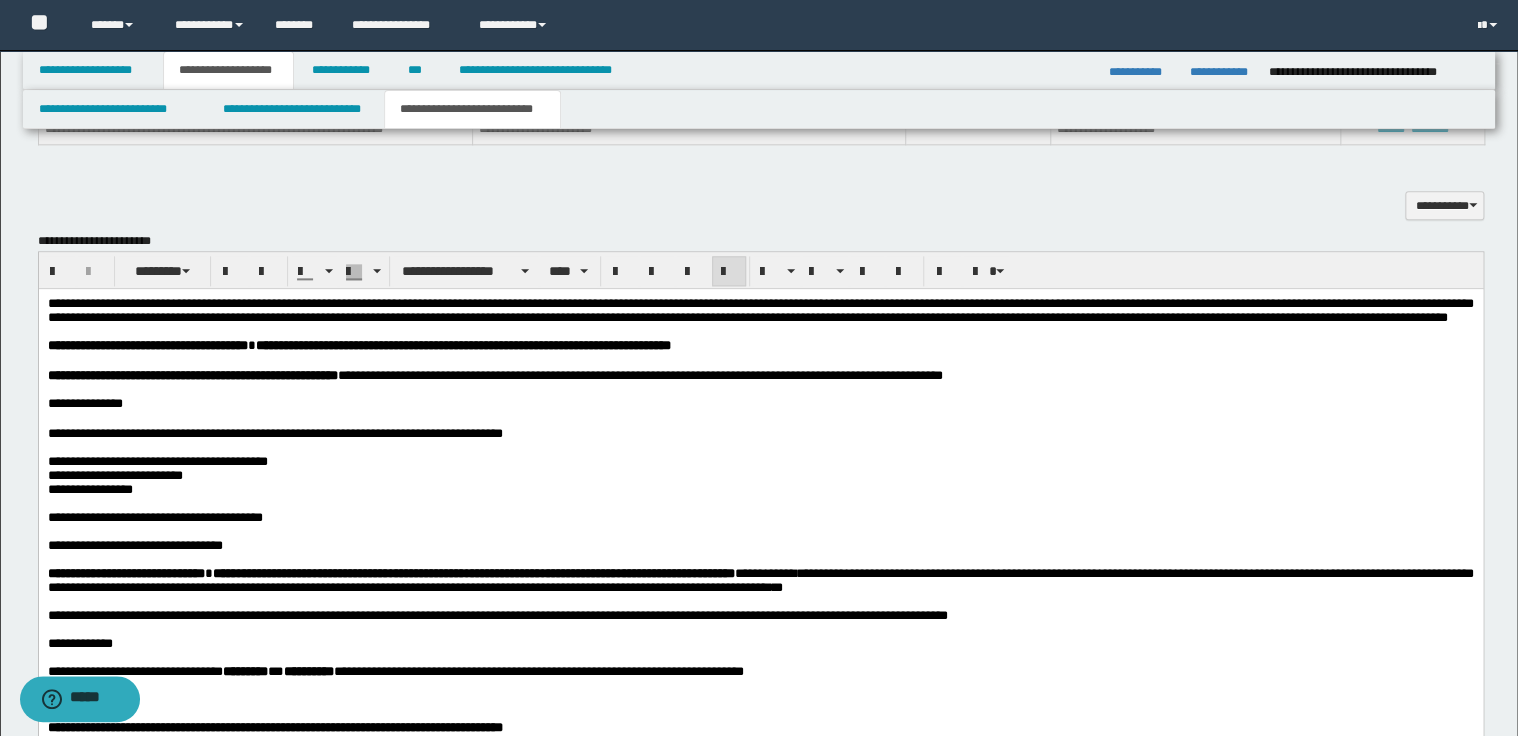 click on "**********" at bounding box center [760, 310] 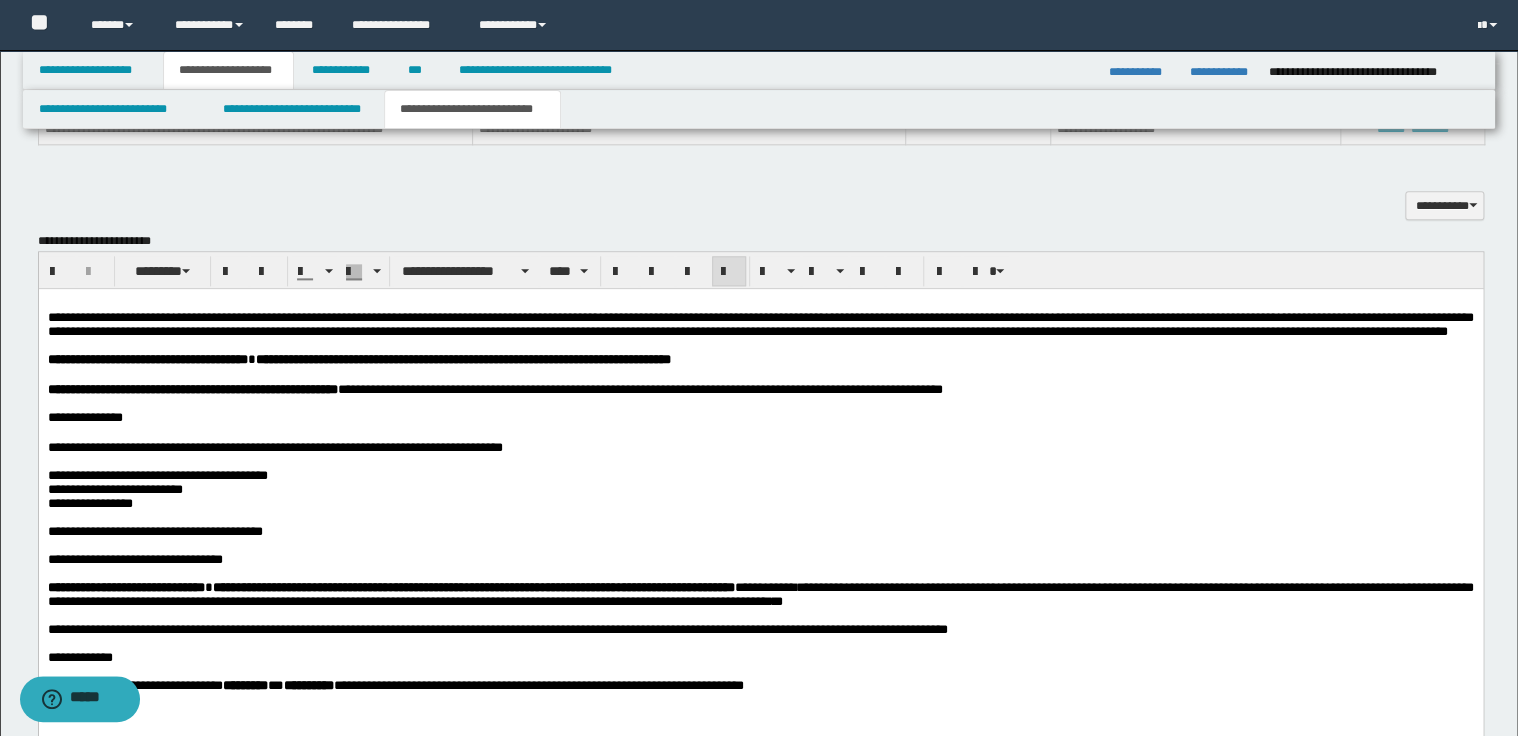 scroll, scrollTop: 1520, scrollLeft: 0, axis: vertical 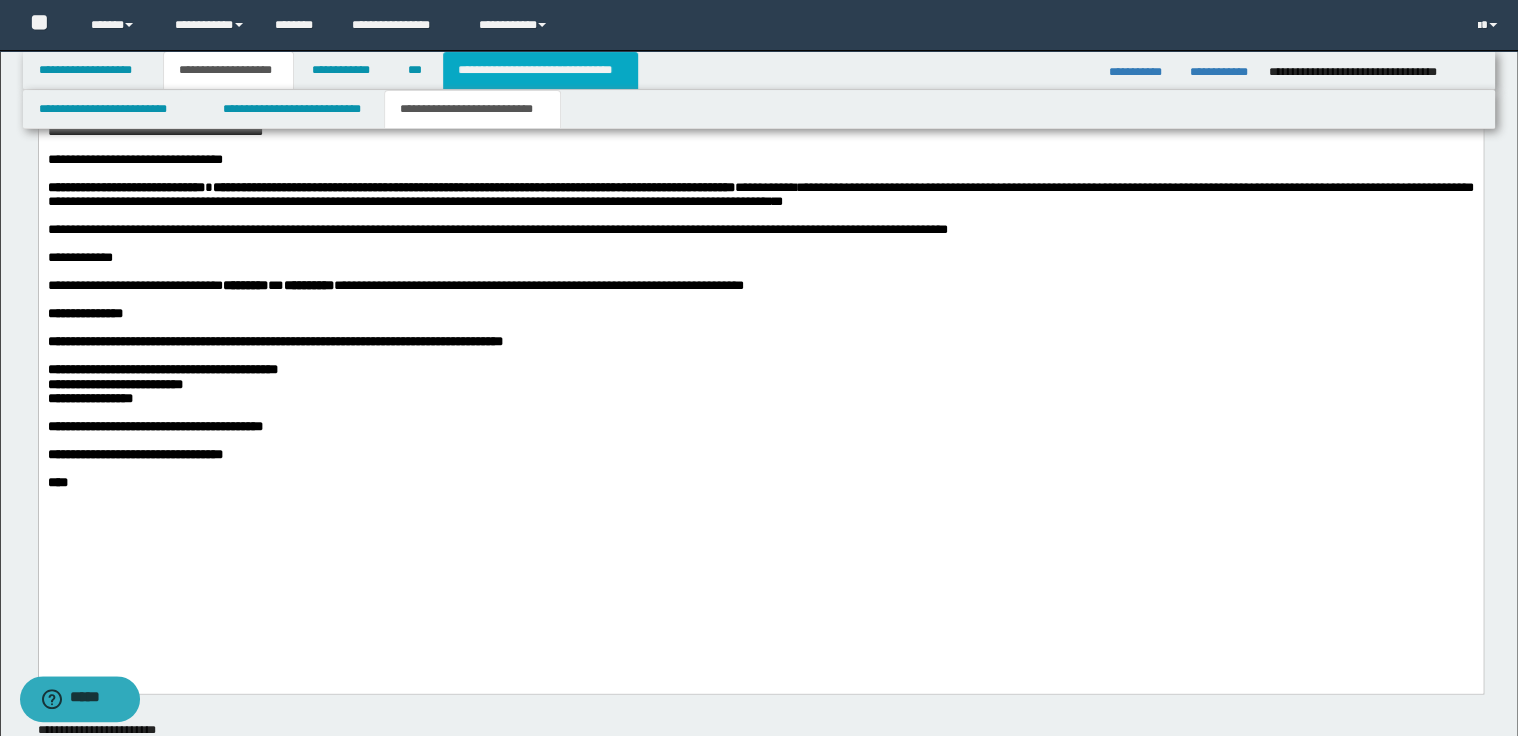 click on "**********" at bounding box center (540, 70) 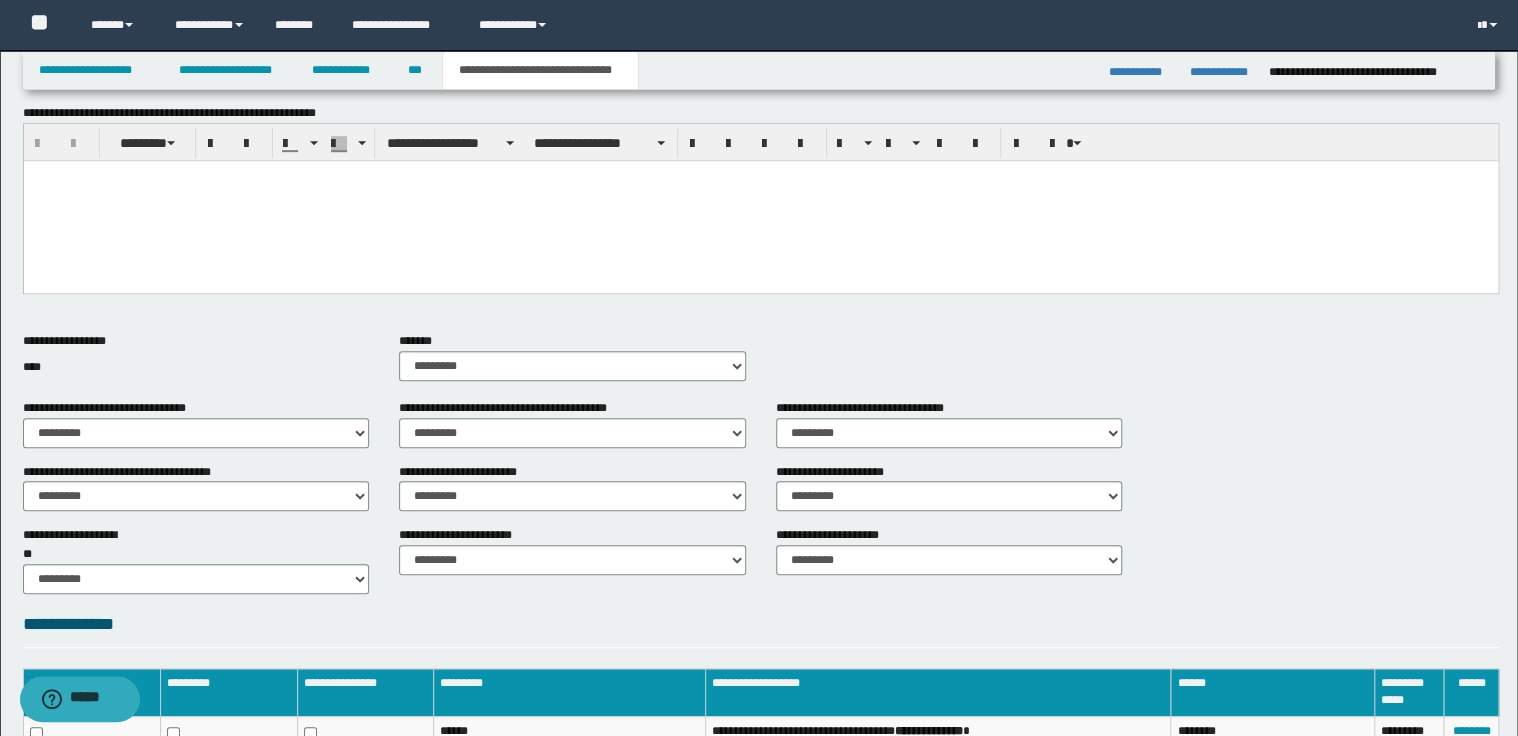 scroll, scrollTop: 692, scrollLeft: 0, axis: vertical 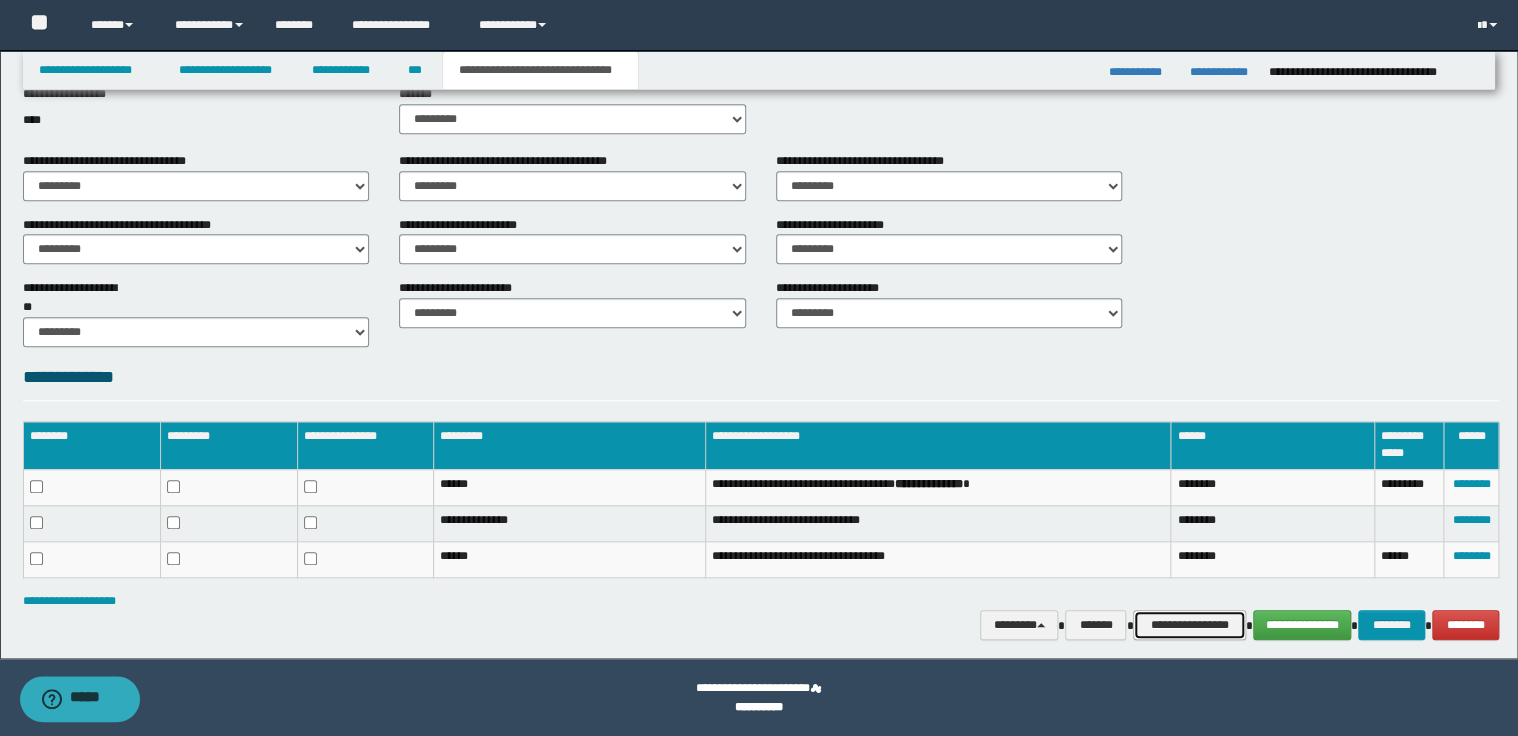 click on "**********" at bounding box center (1189, 625) 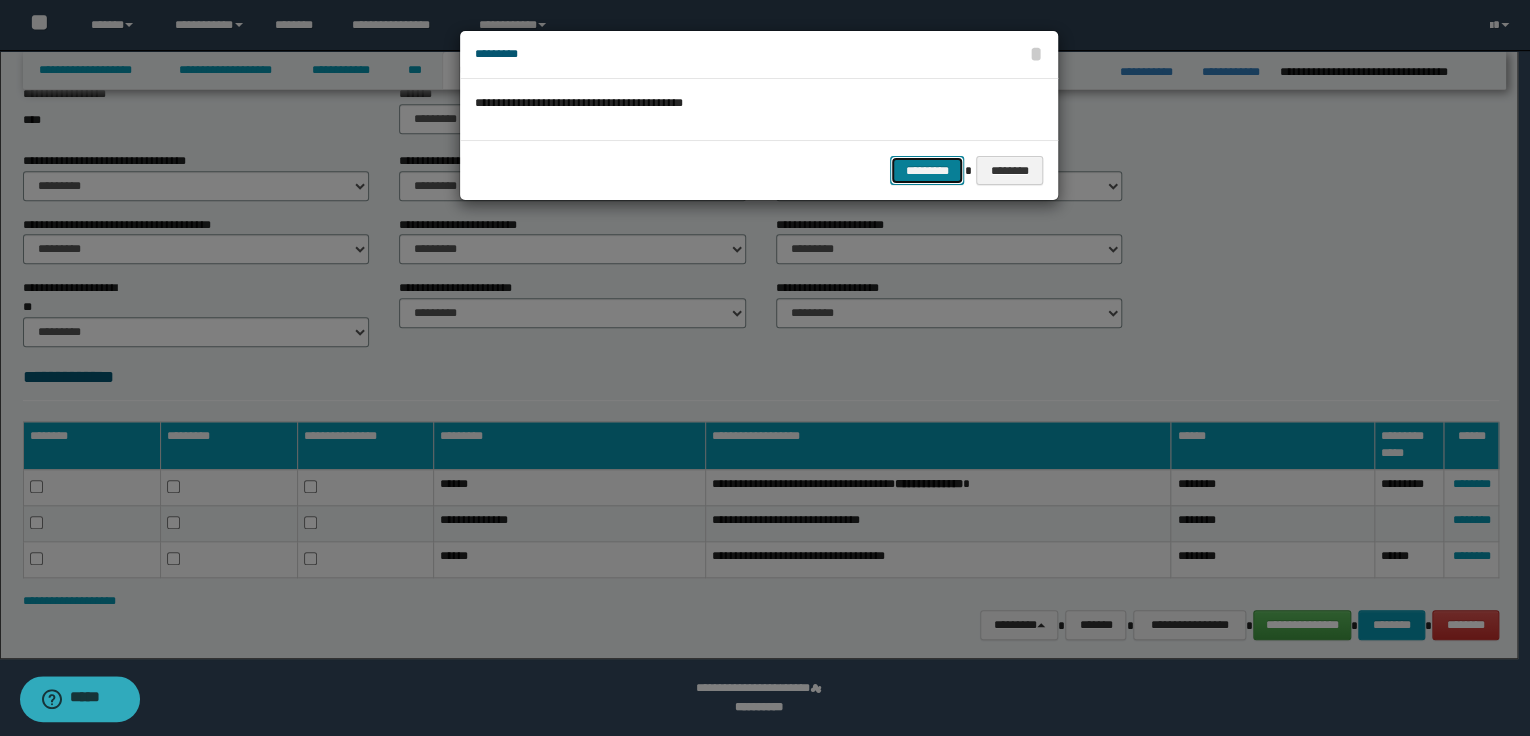 click on "*********" at bounding box center [927, 171] 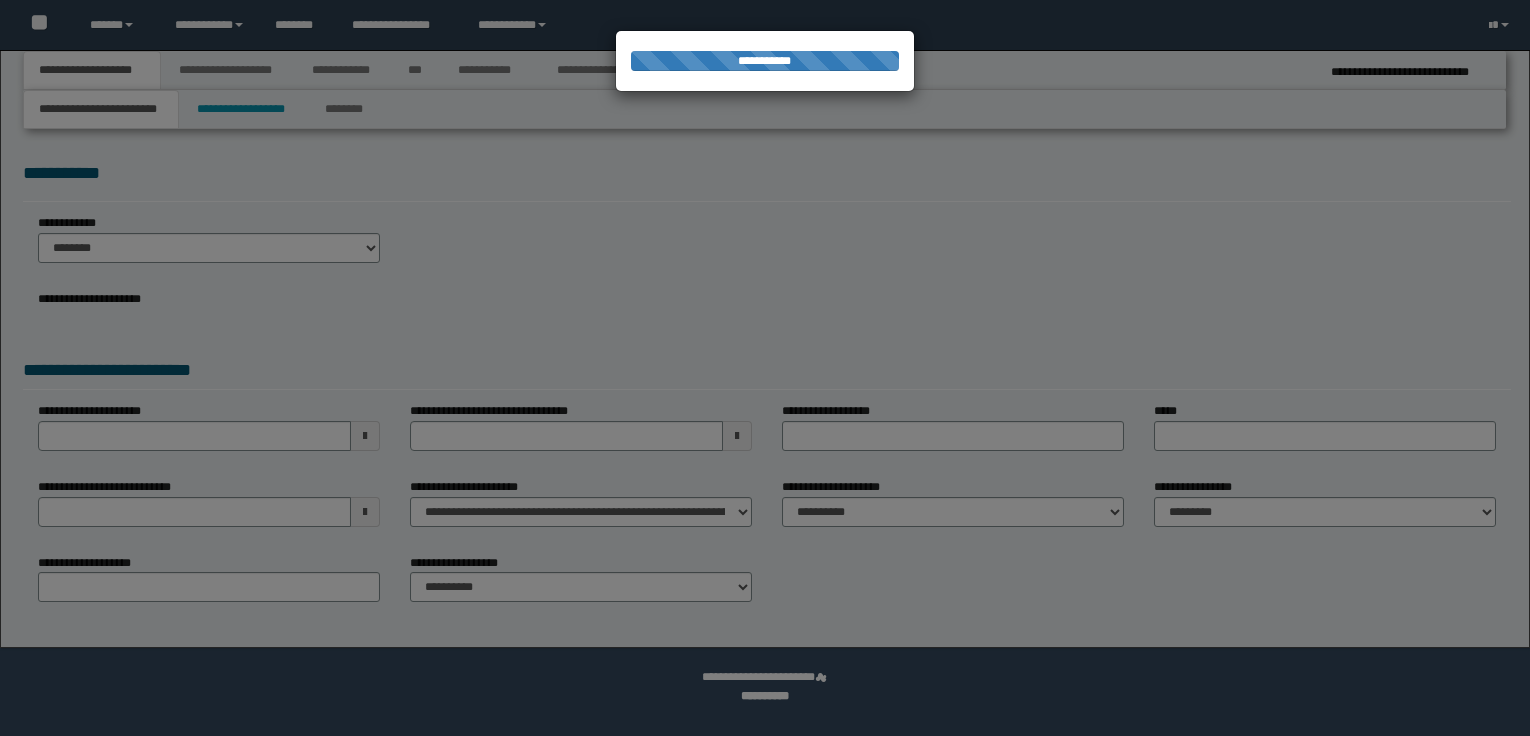 scroll, scrollTop: 0, scrollLeft: 0, axis: both 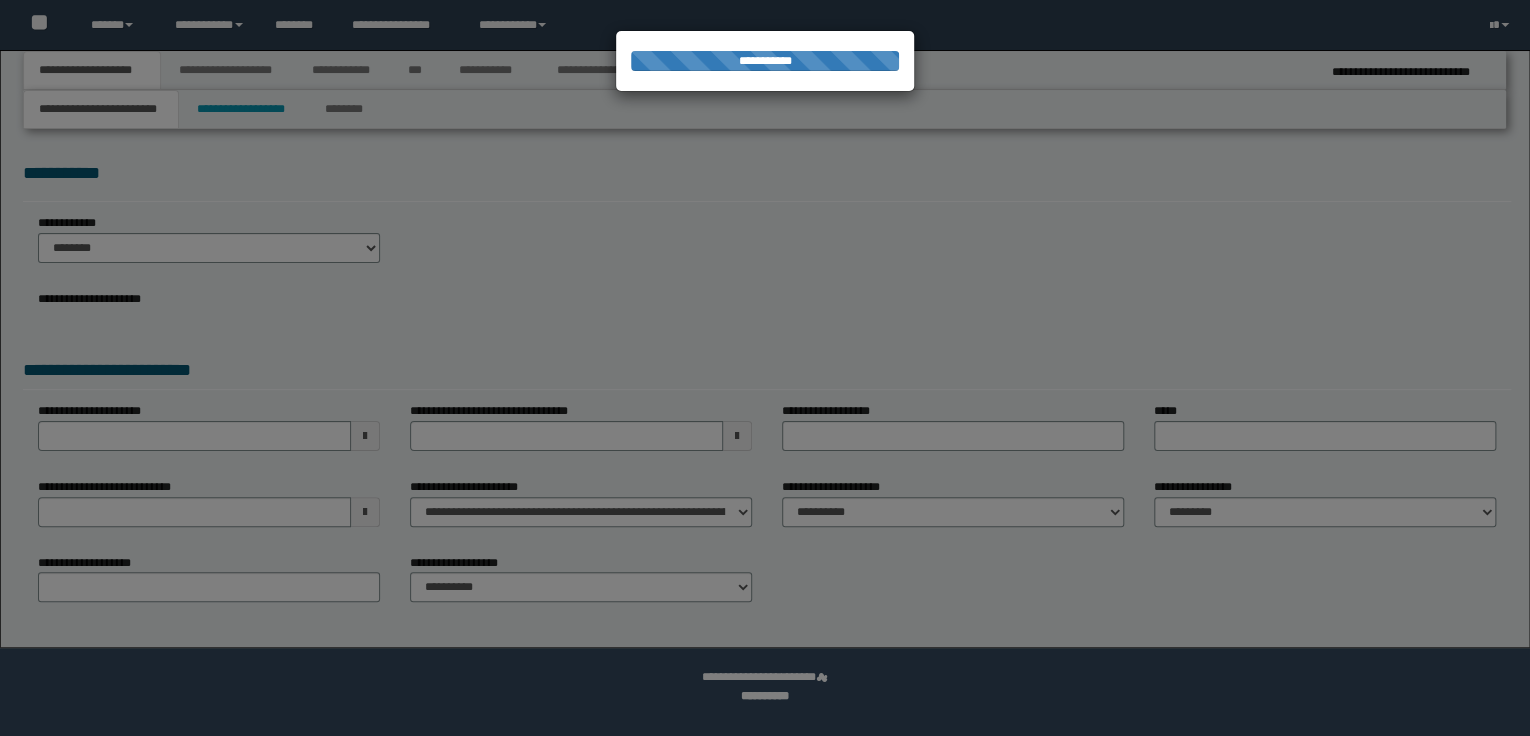 select on "*" 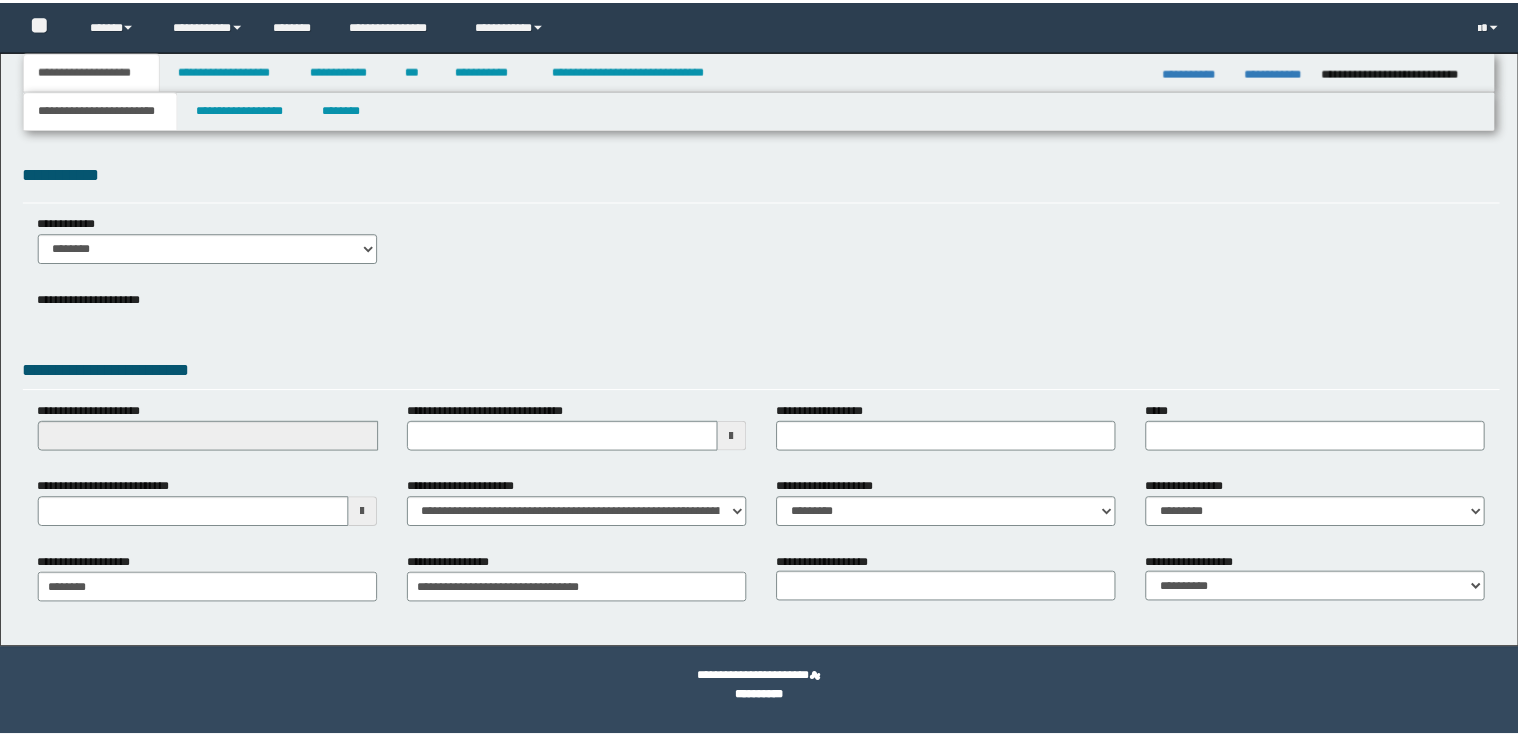 scroll, scrollTop: 0, scrollLeft: 0, axis: both 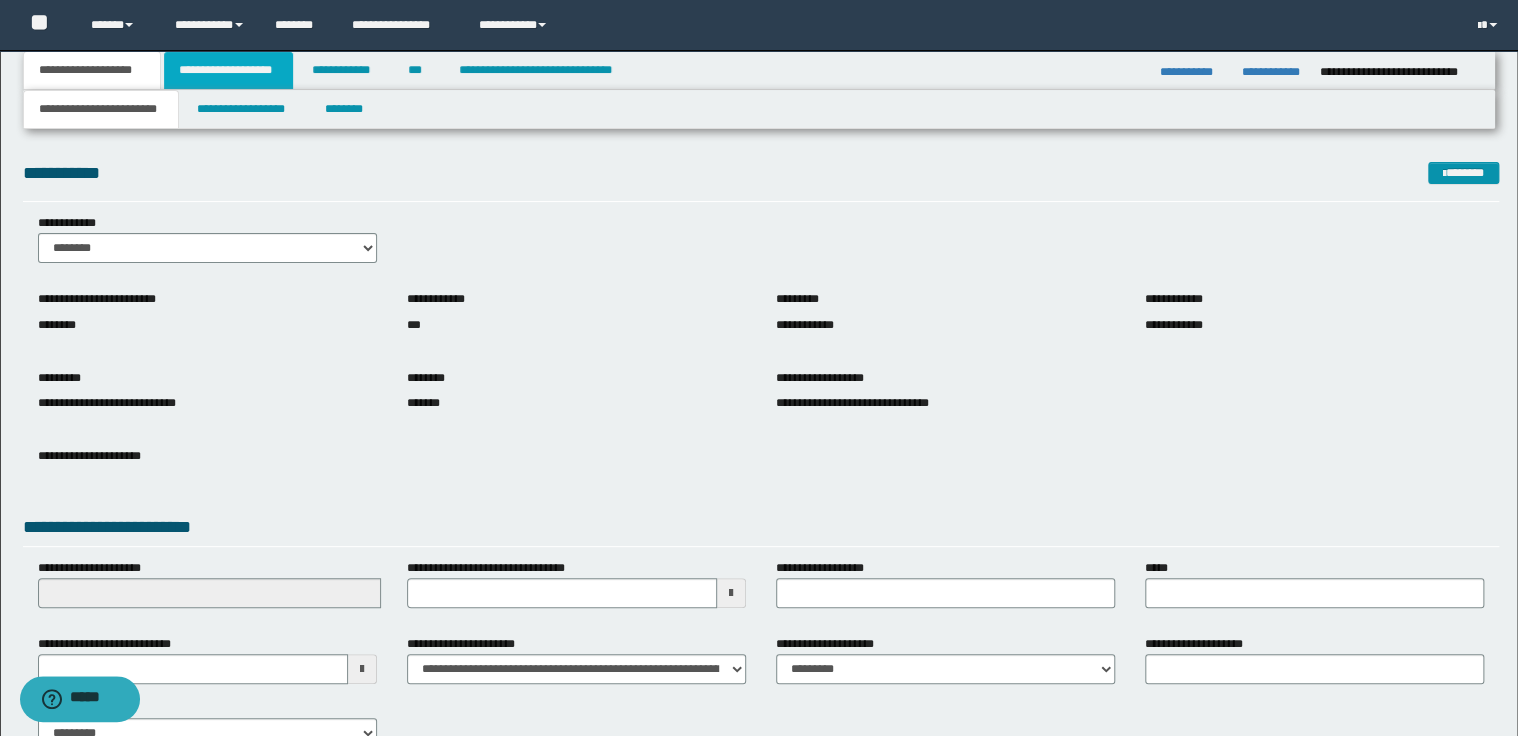 click on "**********" at bounding box center [228, 70] 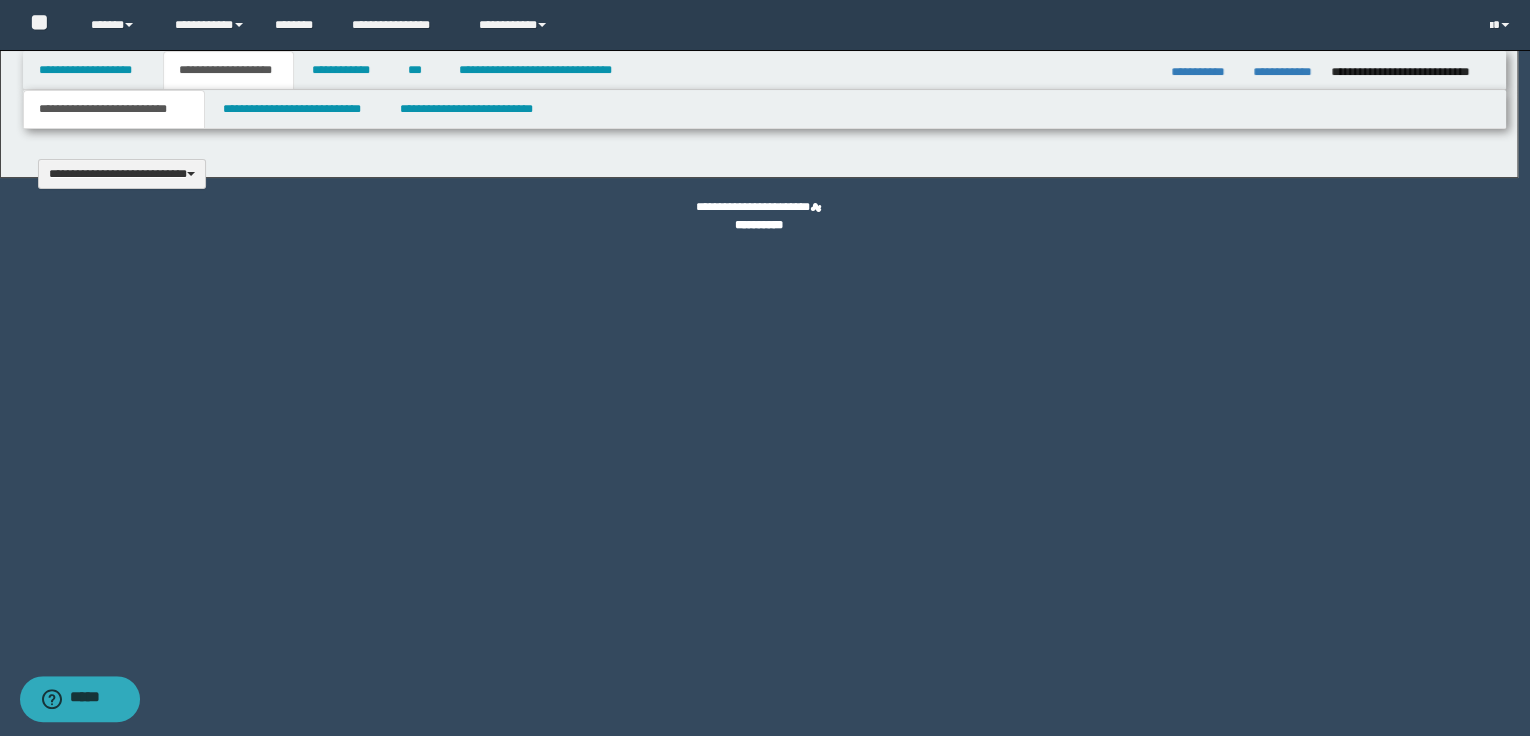 type 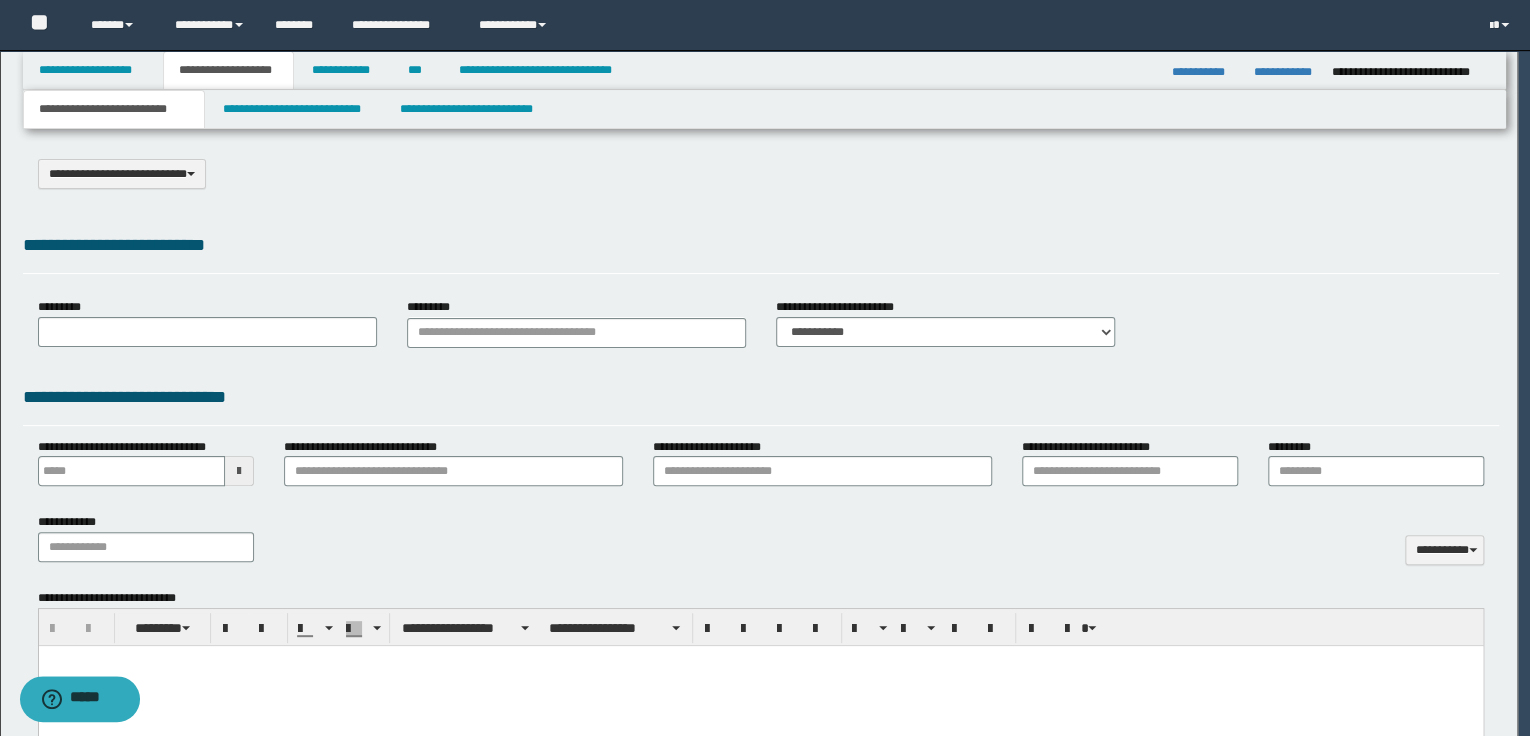 type on "**********" 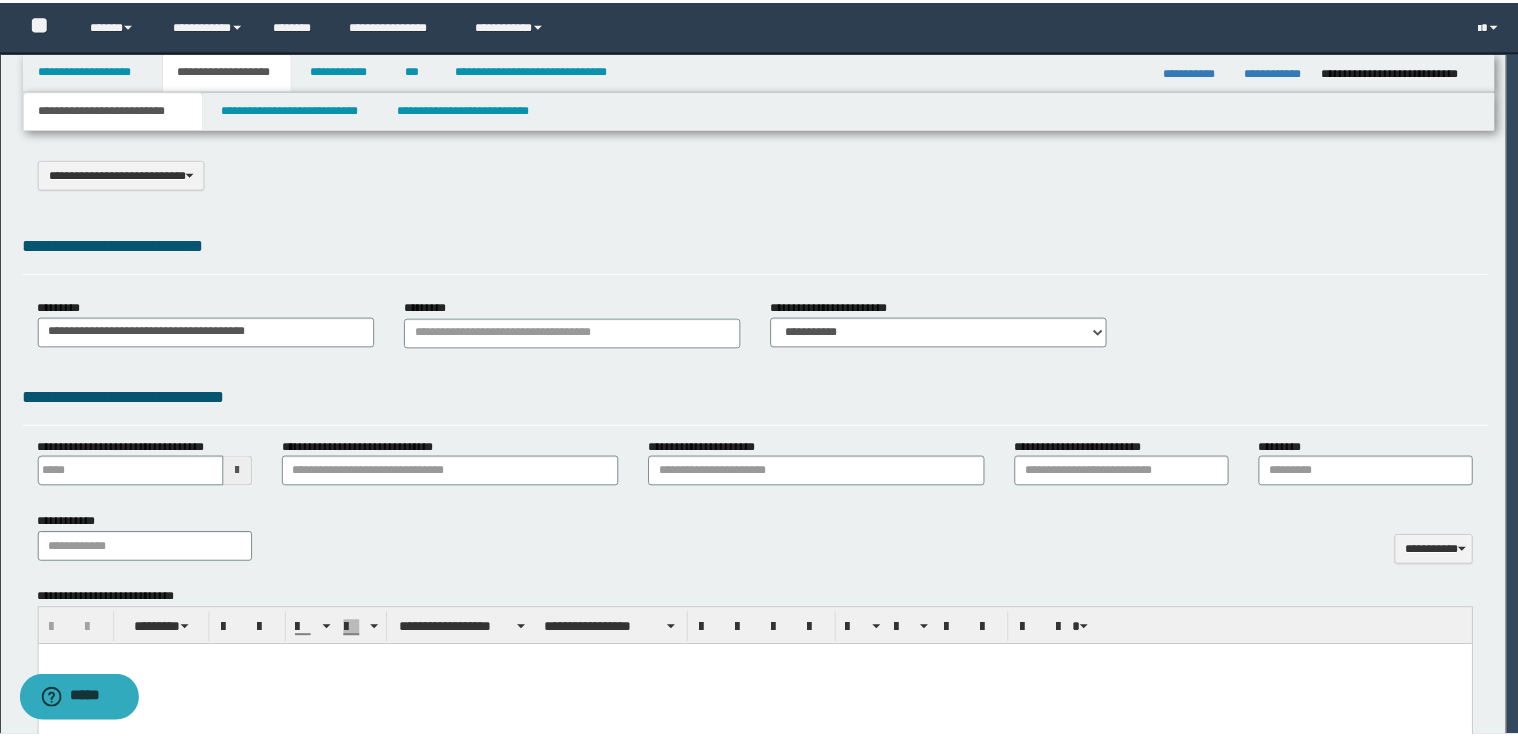 scroll, scrollTop: 0, scrollLeft: 0, axis: both 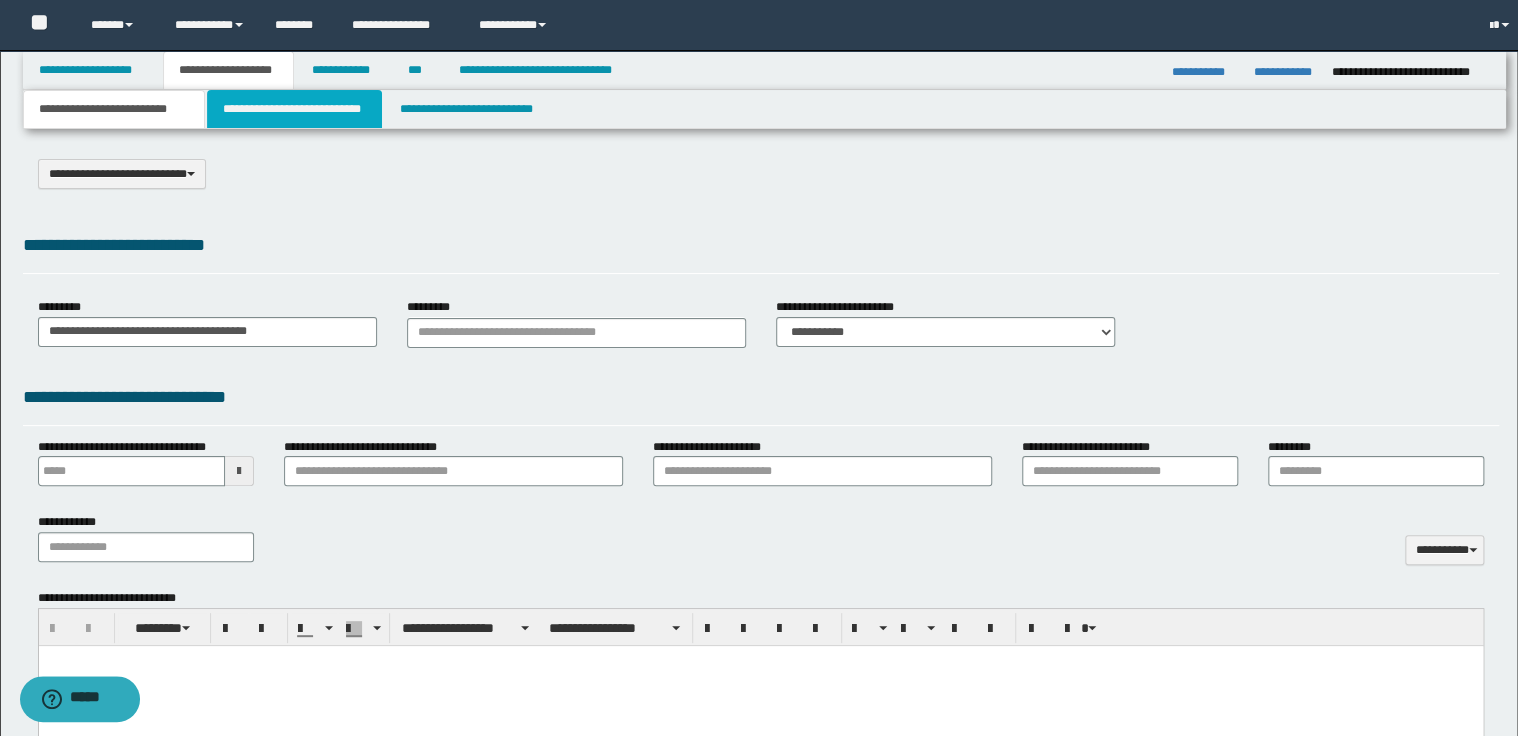 click on "**********" at bounding box center (294, 109) 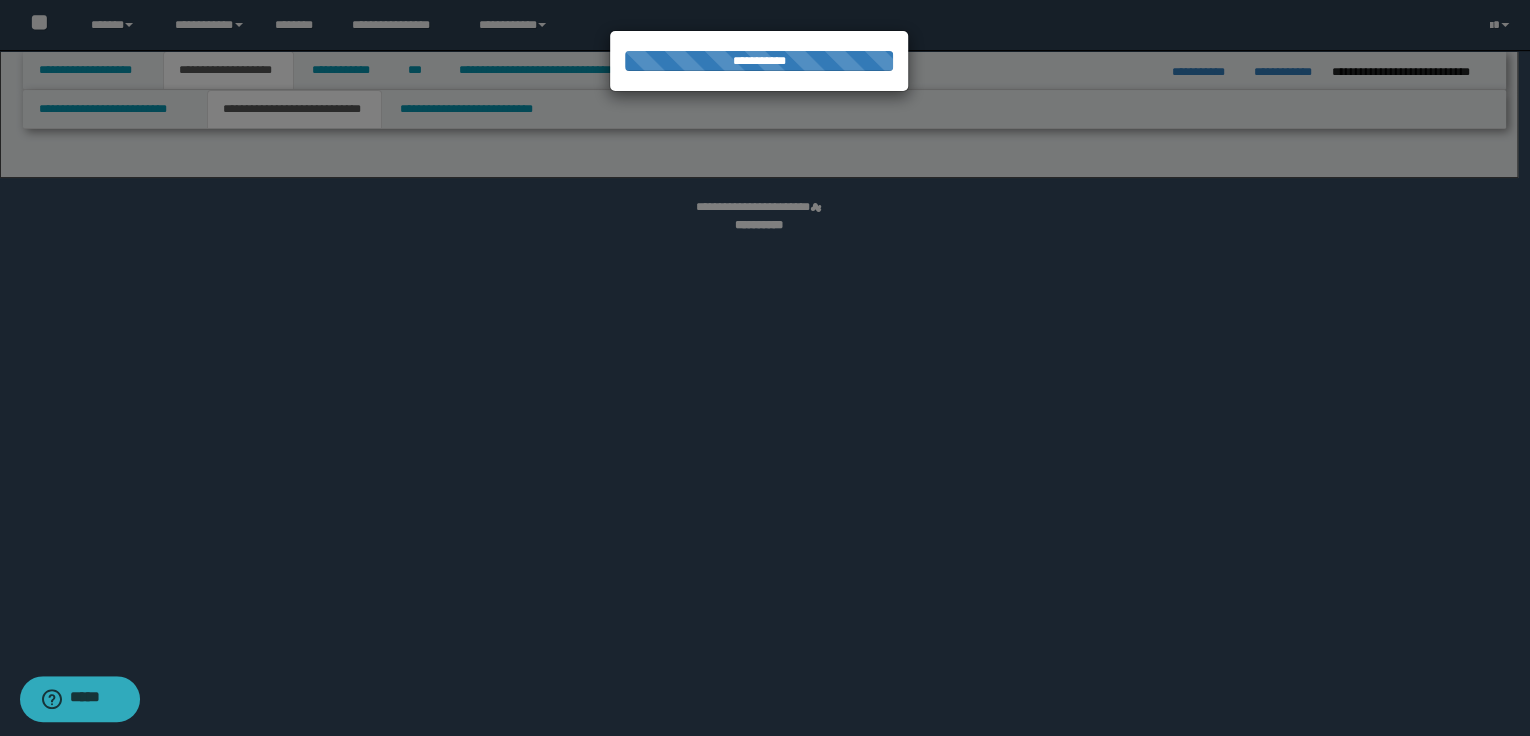 select on "*" 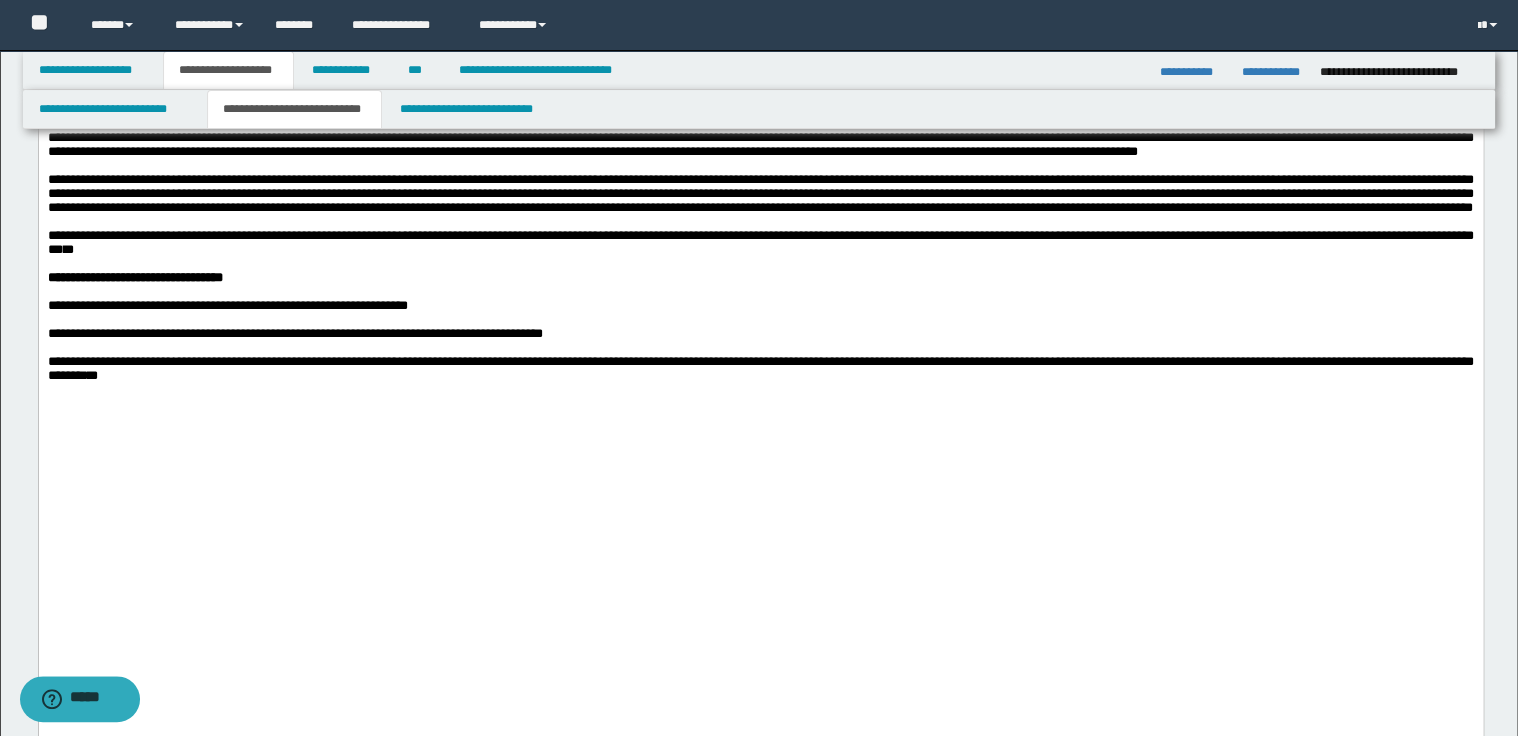 scroll, scrollTop: 1760, scrollLeft: 0, axis: vertical 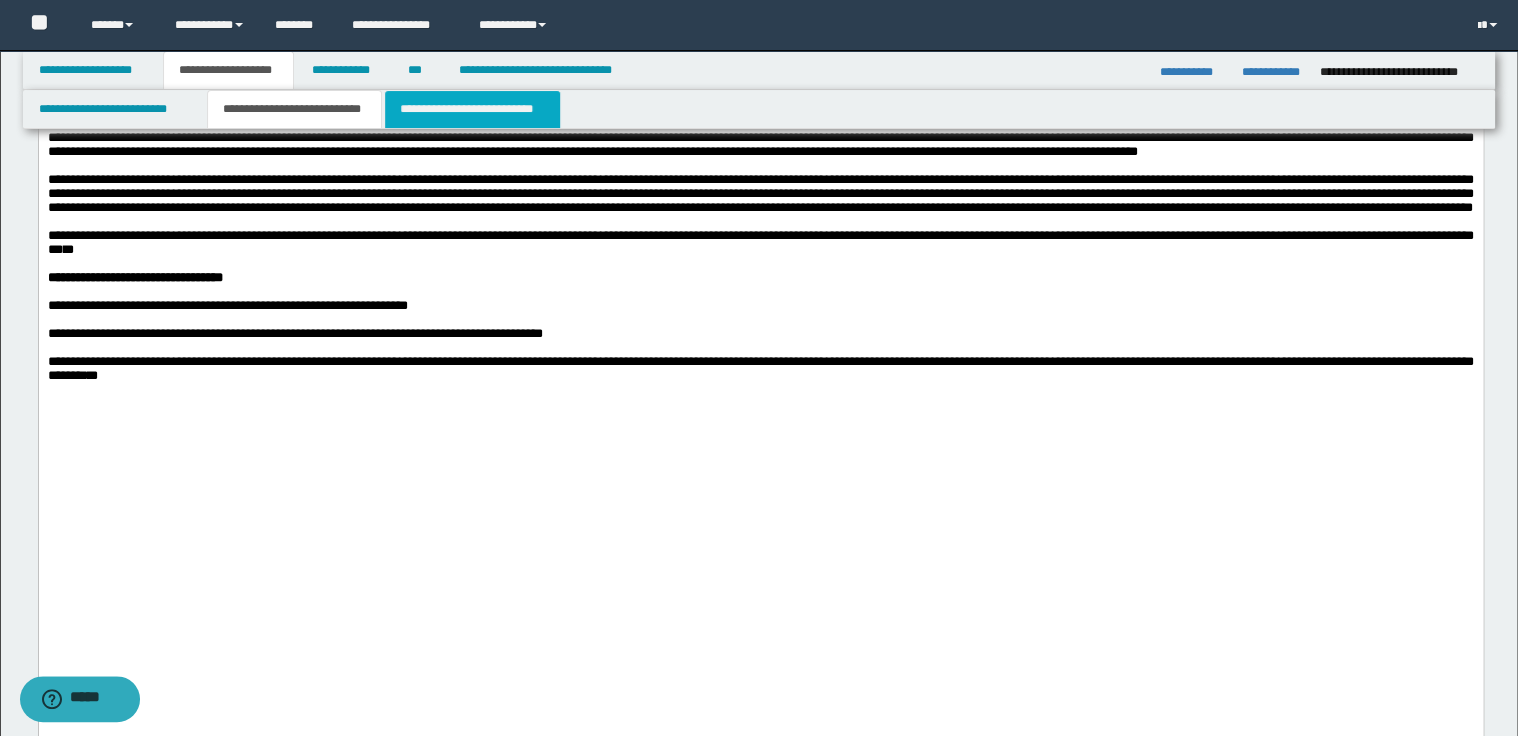click on "**********" at bounding box center (472, 109) 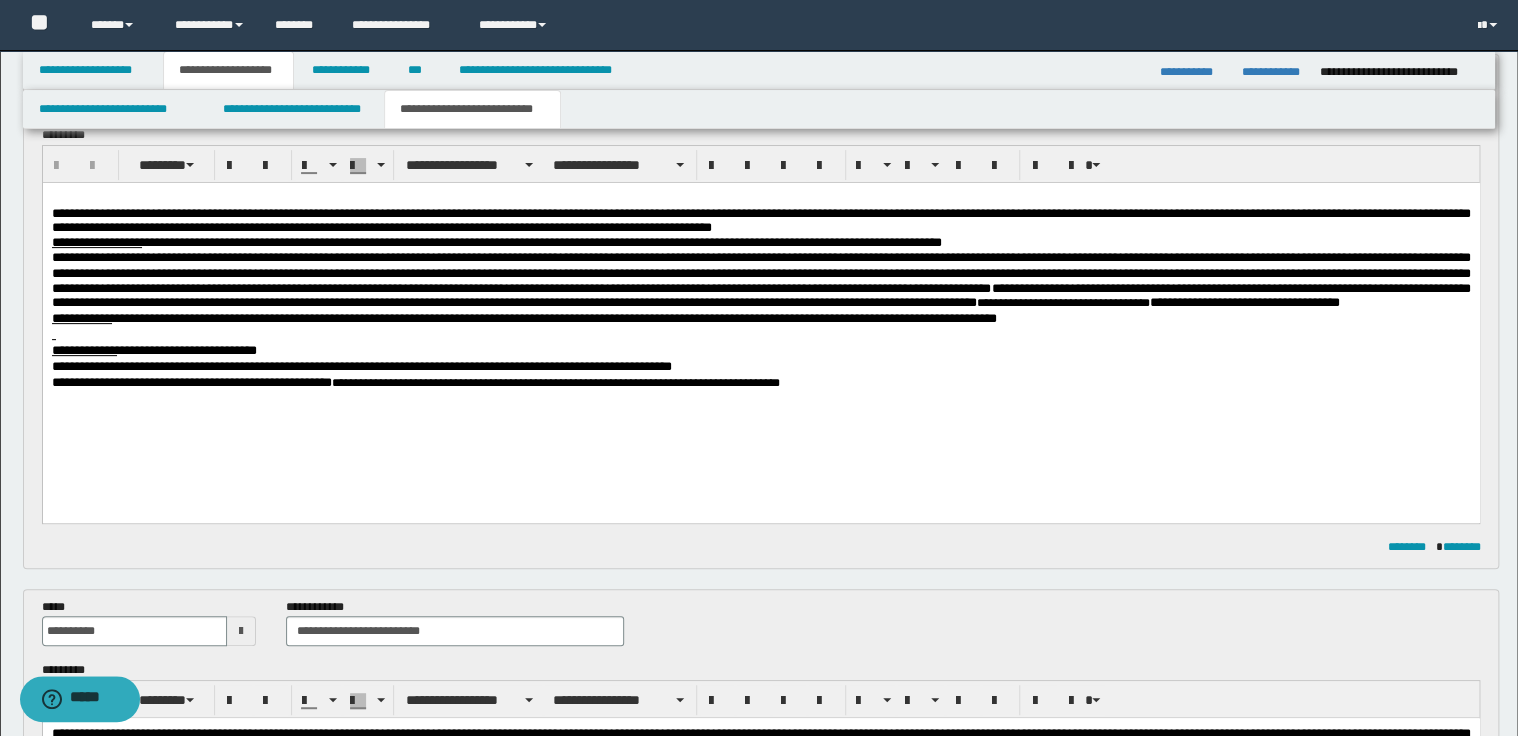 scroll, scrollTop: 160, scrollLeft: 0, axis: vertical 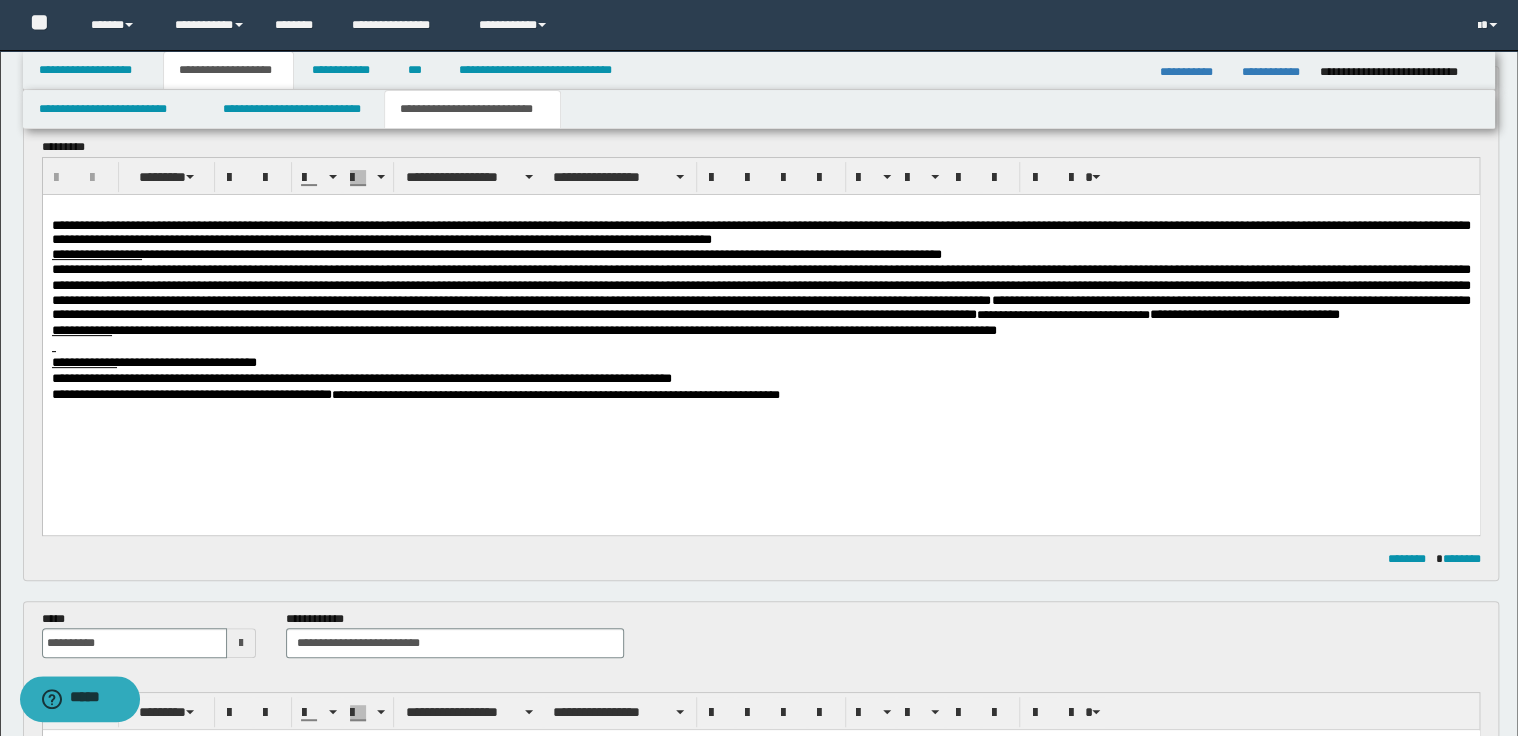 click on "**********" at bounding box center (760, 232) 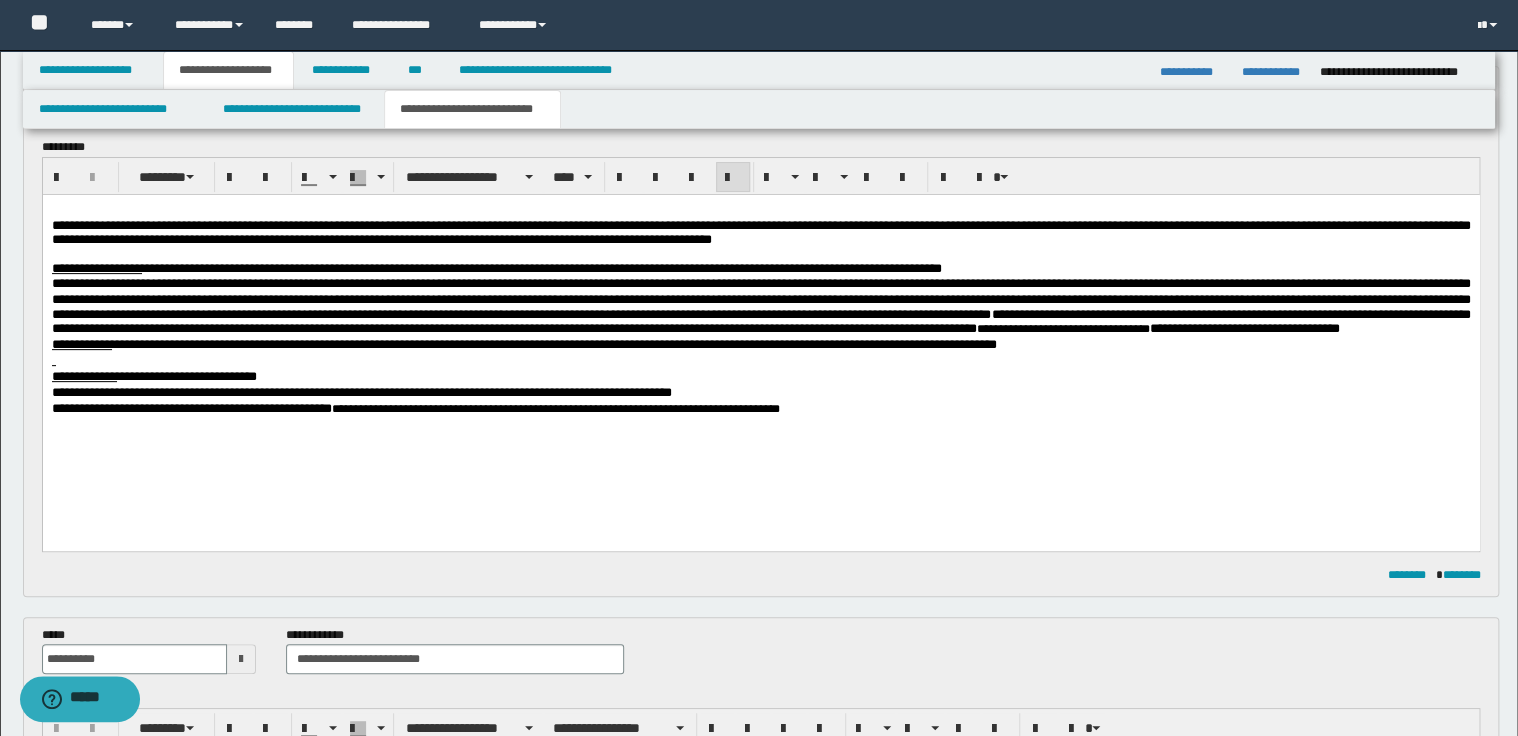 click on "**********" at bounding box center [760, 267] 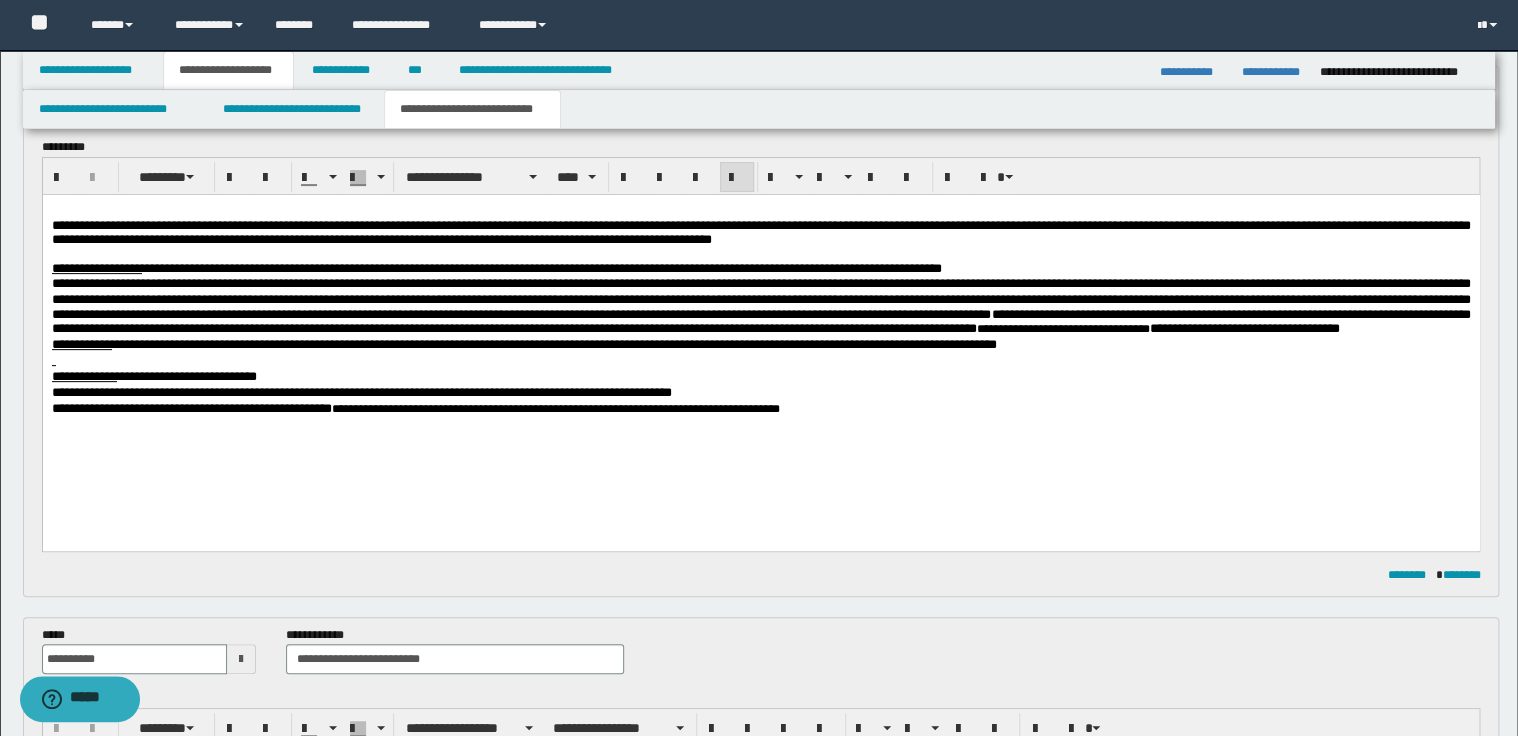 type 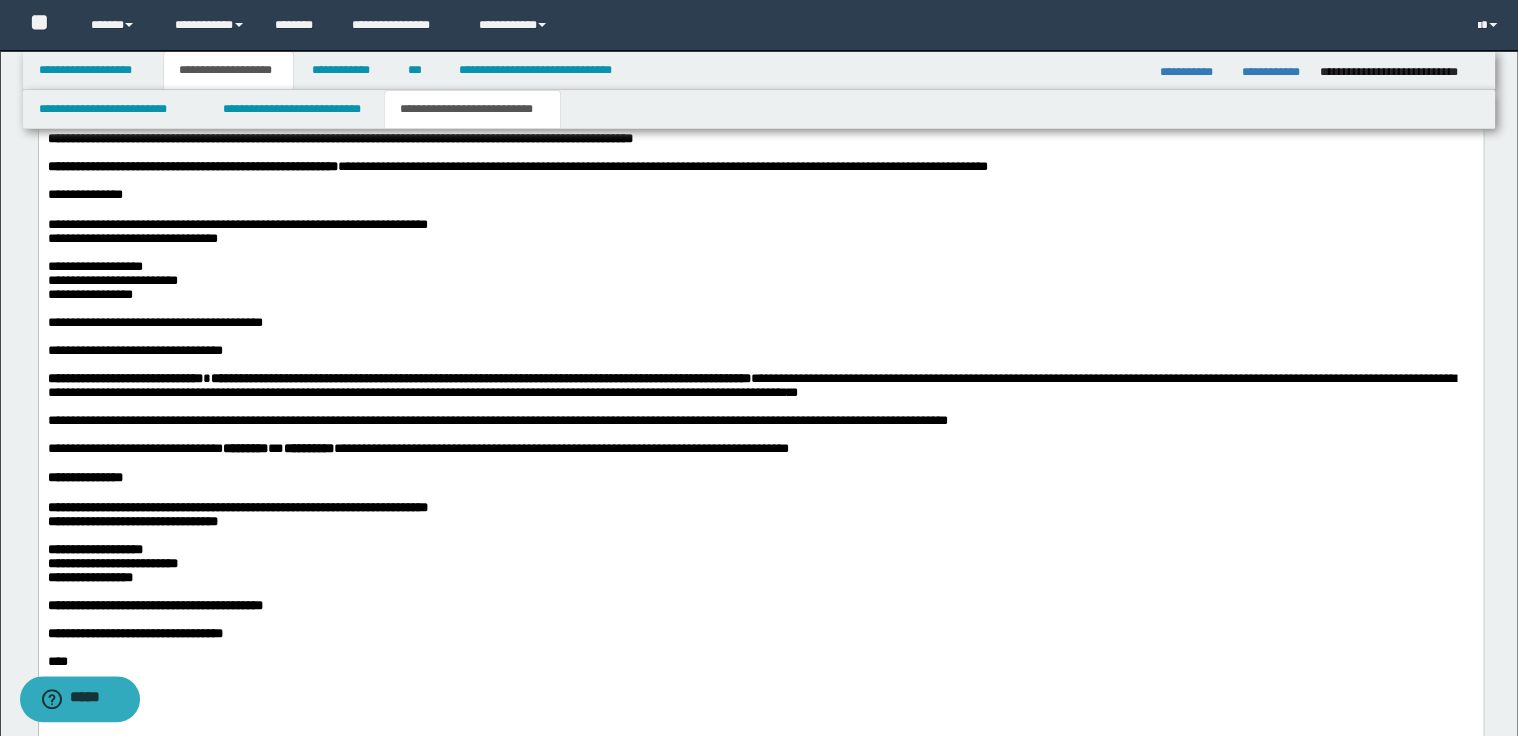 scroll, scrollTop: 1440, scrollLeft: 0, axis: vertical 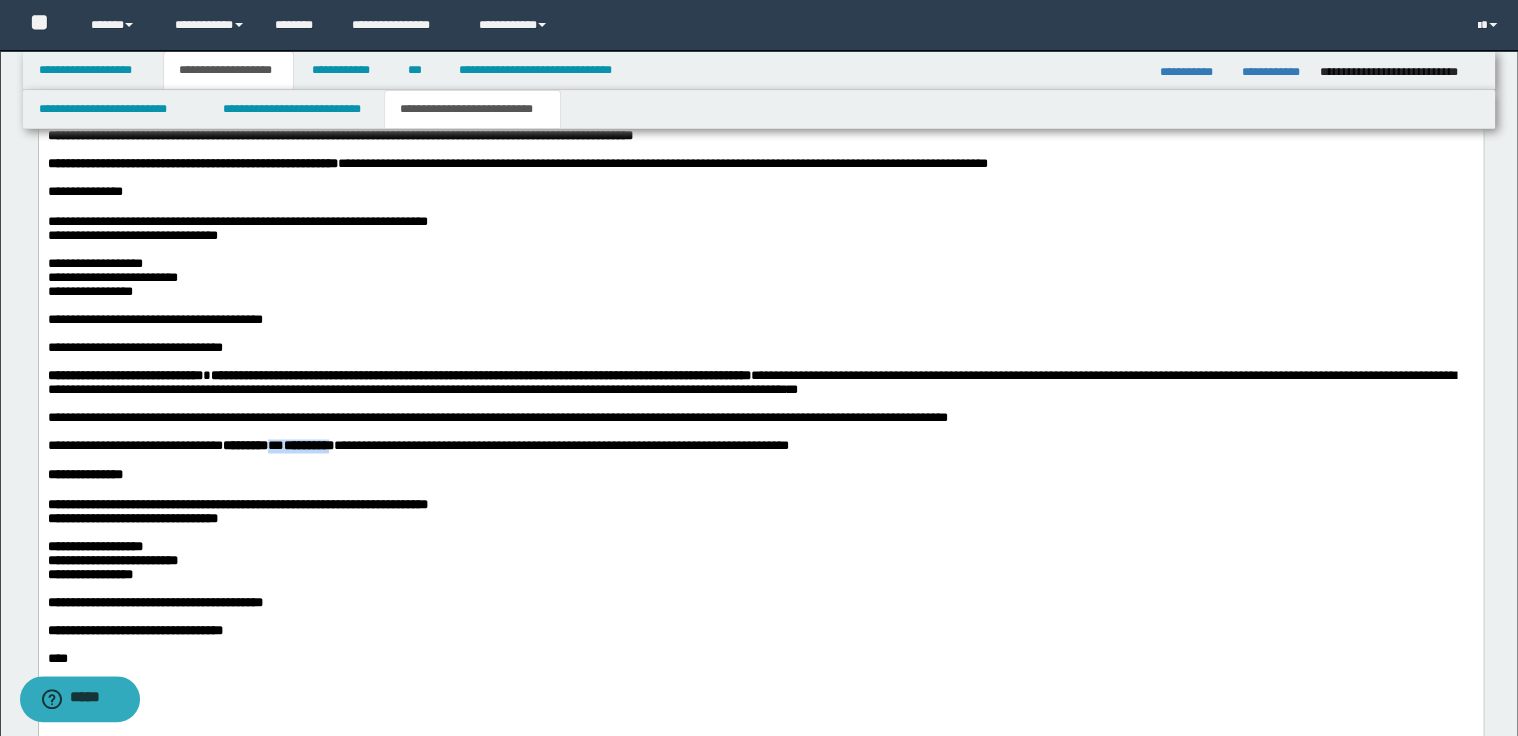 drag, startPoint x: 307, startPoint y: 491, endPoint x: 395, endPoint y: 491, distance: 88 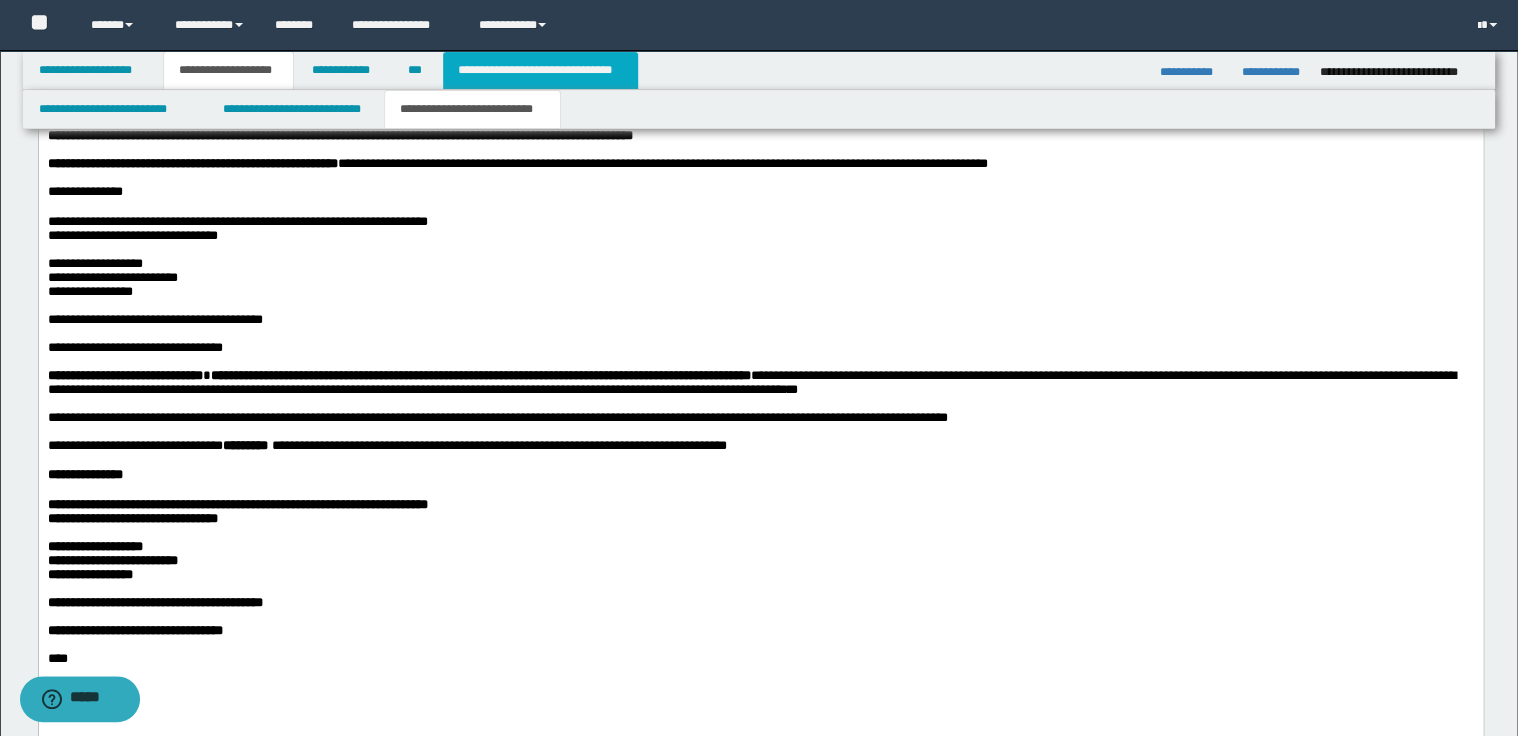 click on "**********" at bounding box center [540, 70] 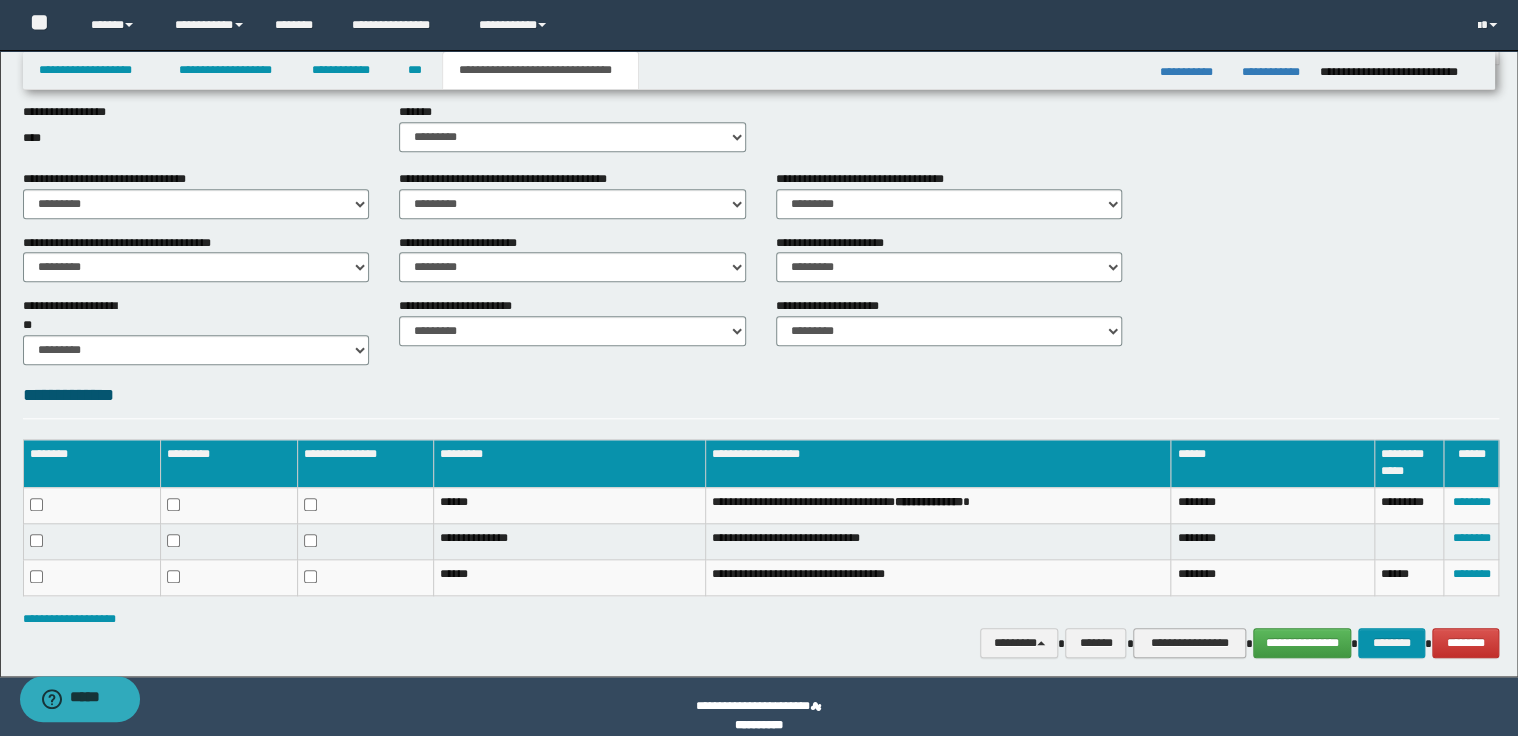 scroll, scrollTop: 692, scrollLeft: 0, axis: vertical 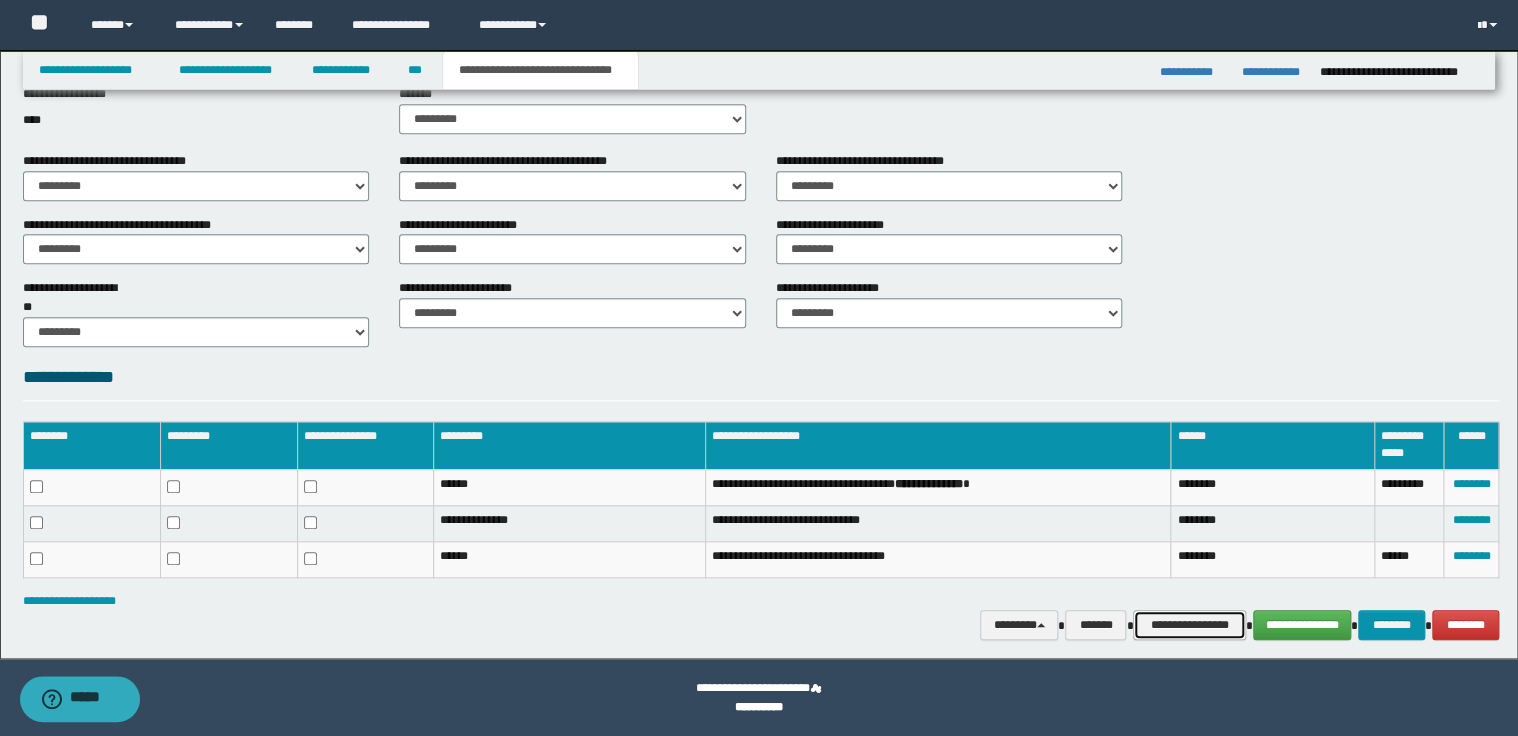 click on "**********" at bounding box center (1189, 625) 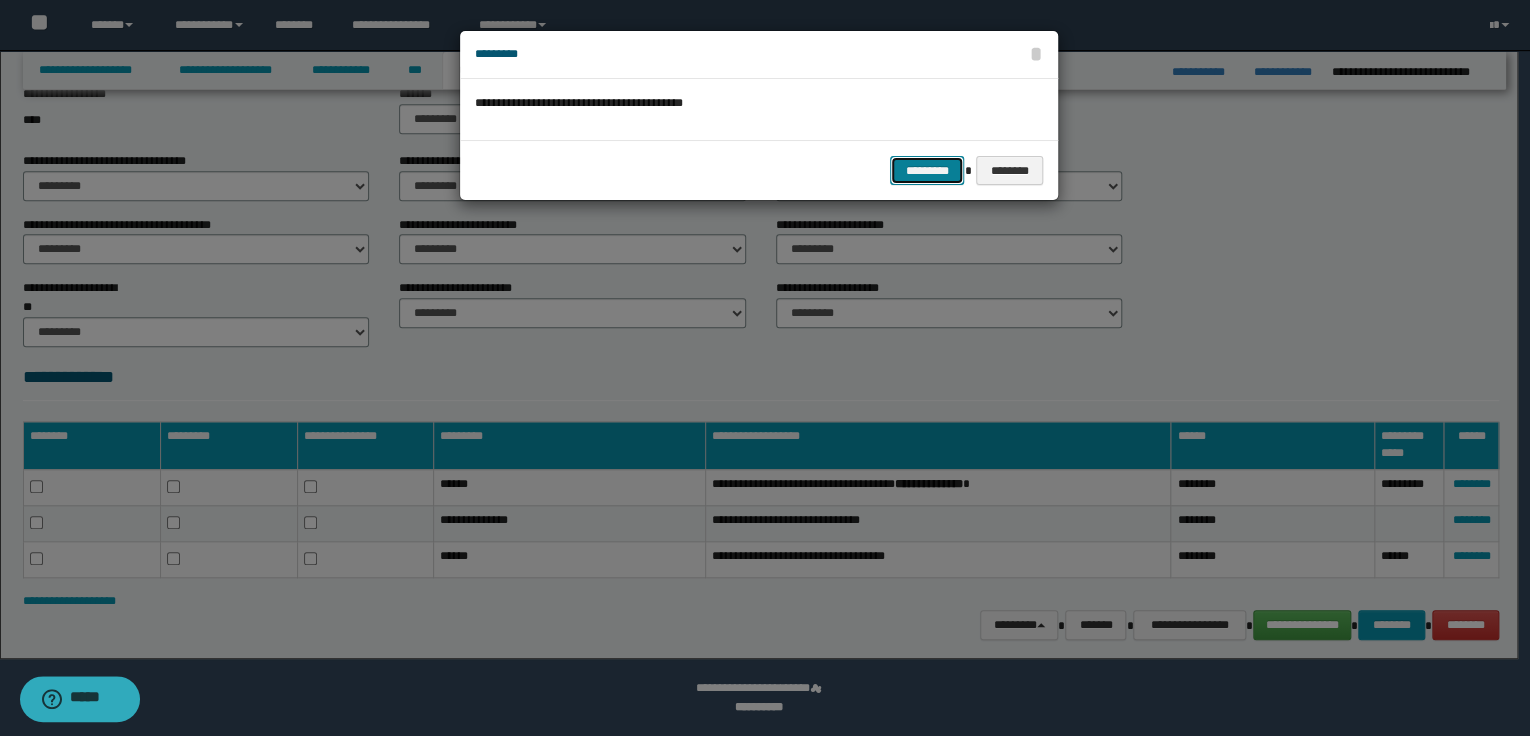click on "*********" at bounding box center (927, 171) 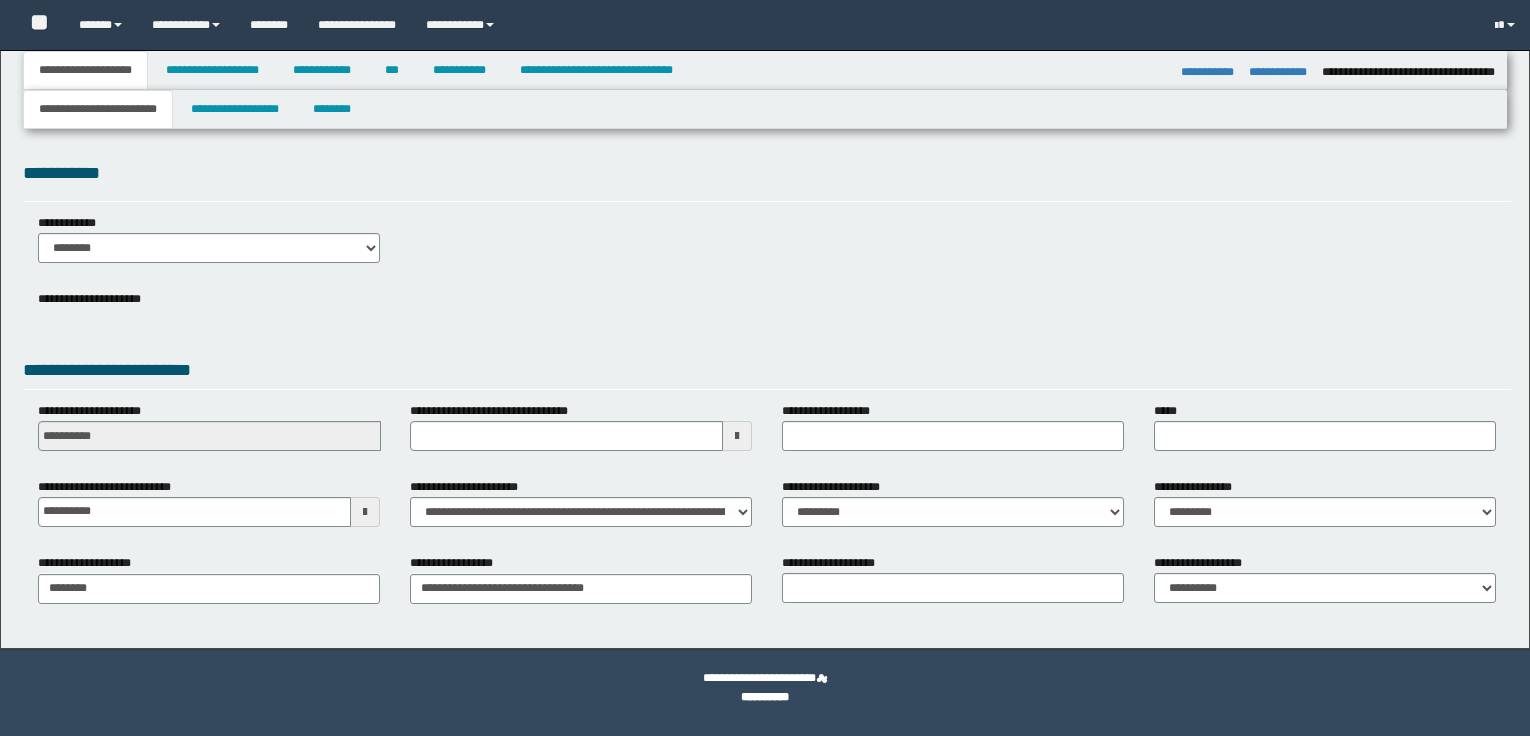 select on "*" 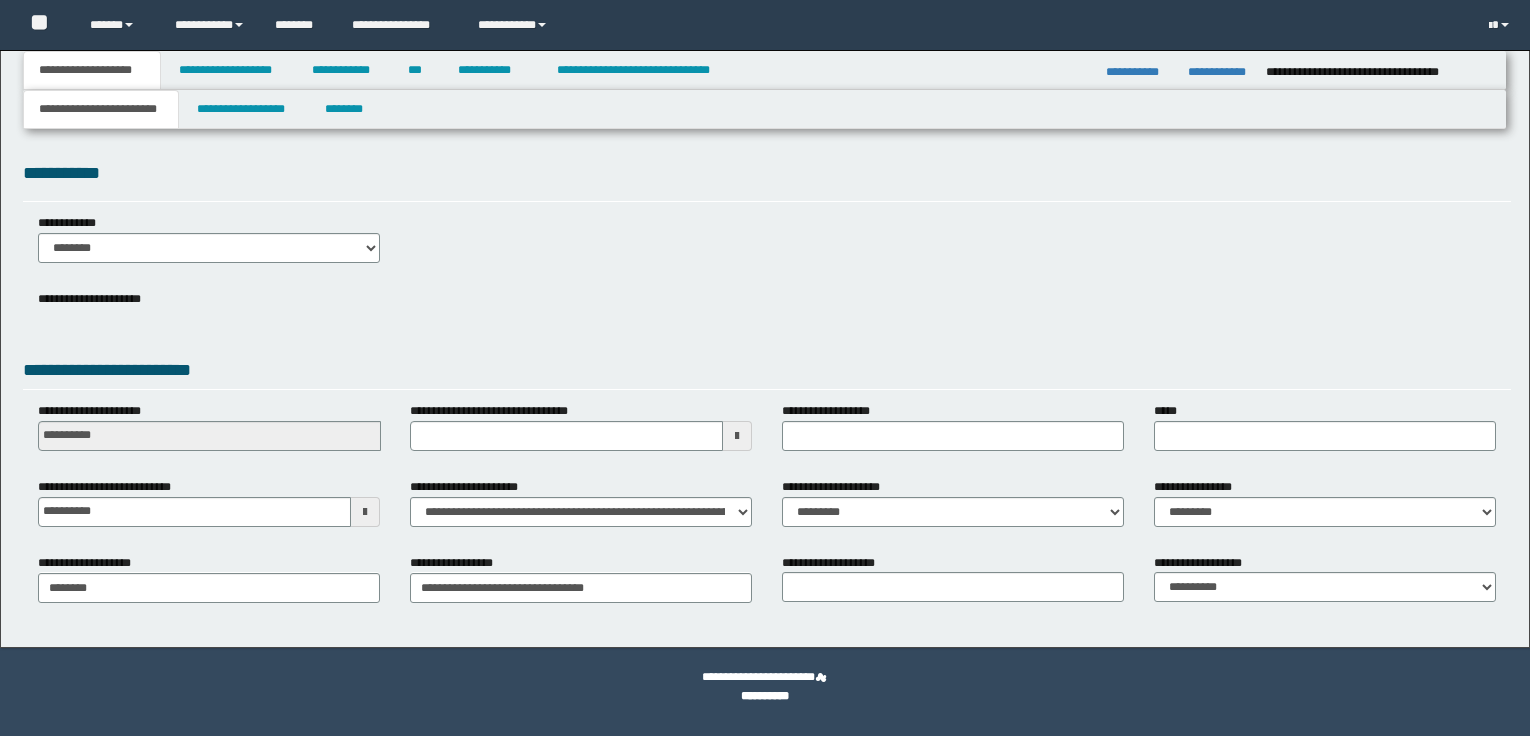 scroll, scrollTop: 0, scrollLeft: 0, axis: both 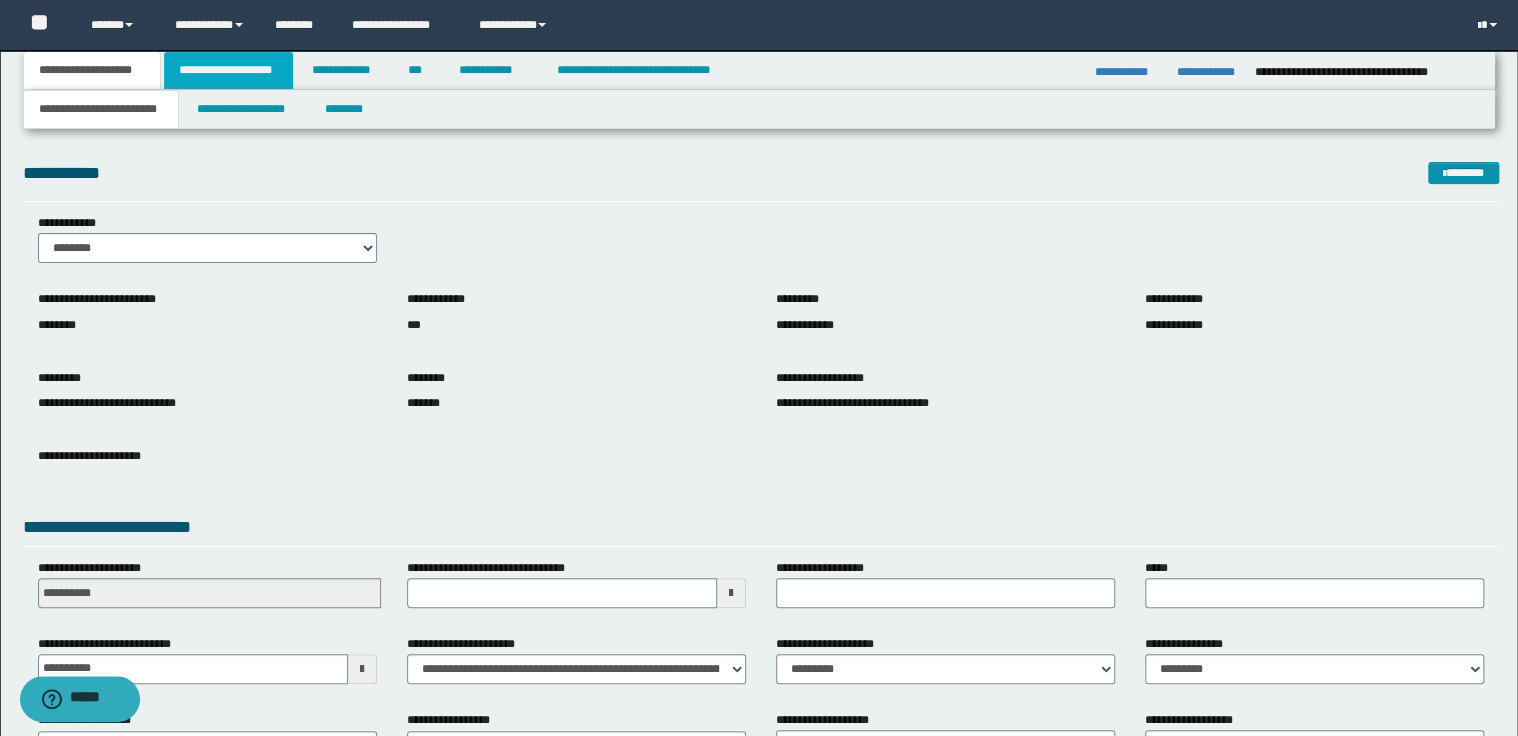 click on "**********" at bounding box center (228, 70) 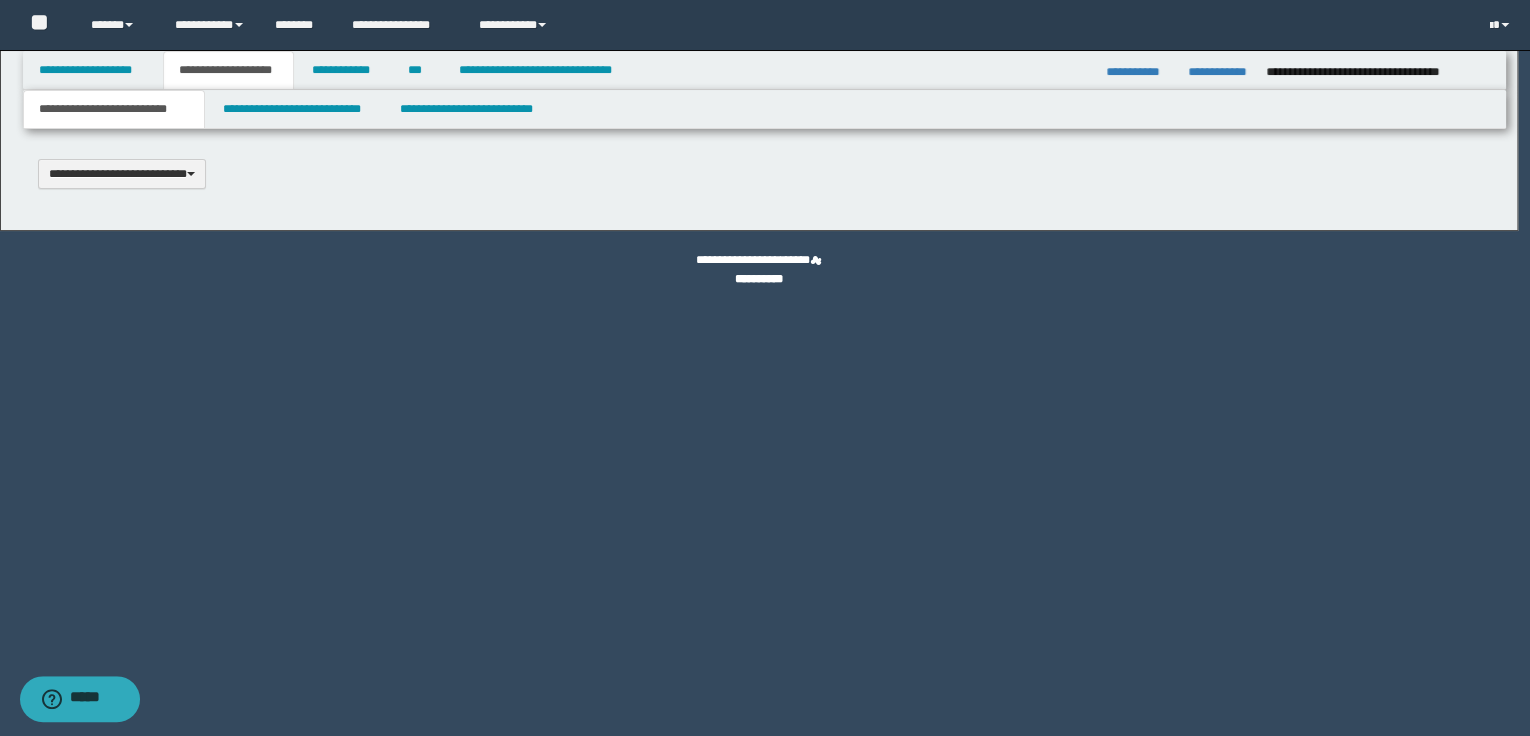 type 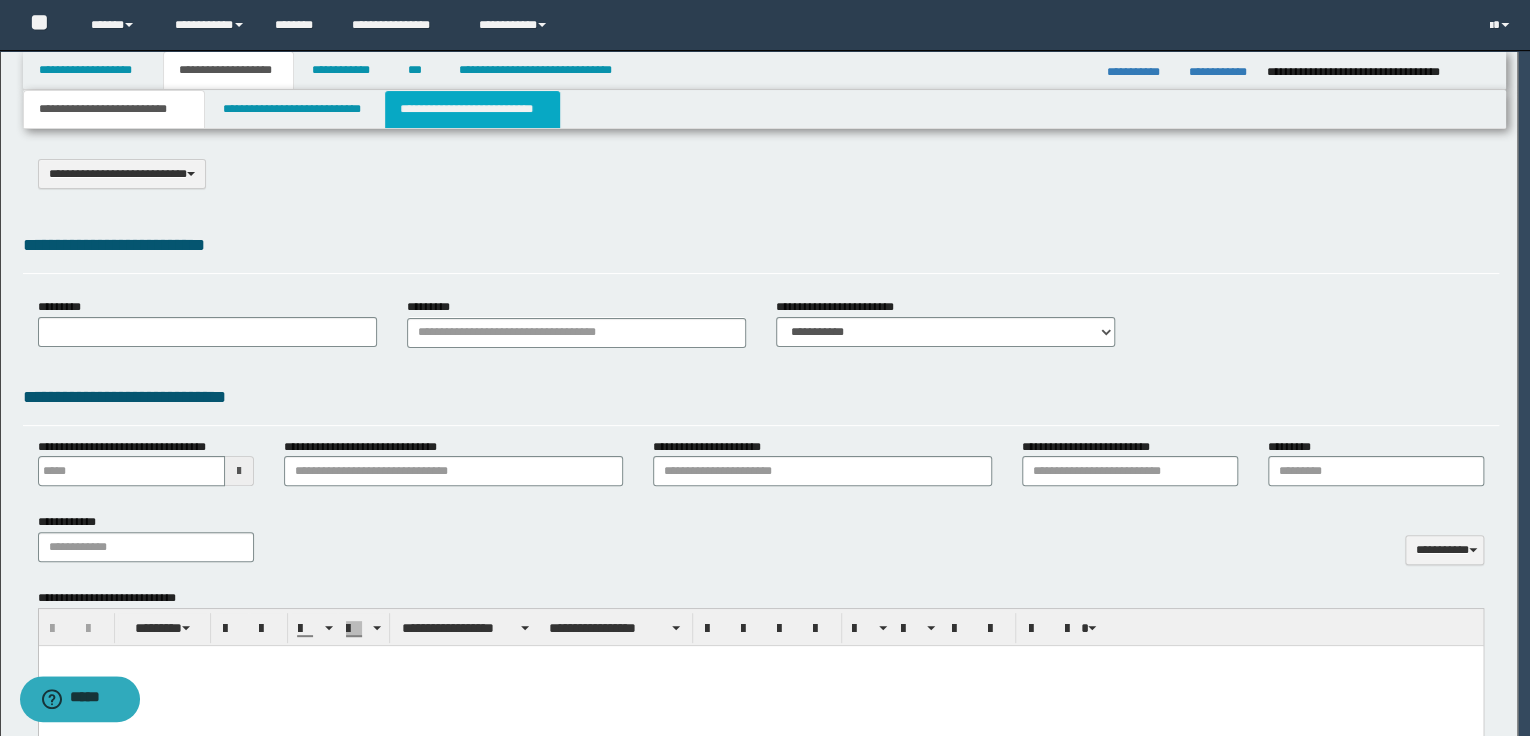 scroll, scrollTop: 0, scrollLeft: 0, axis: both 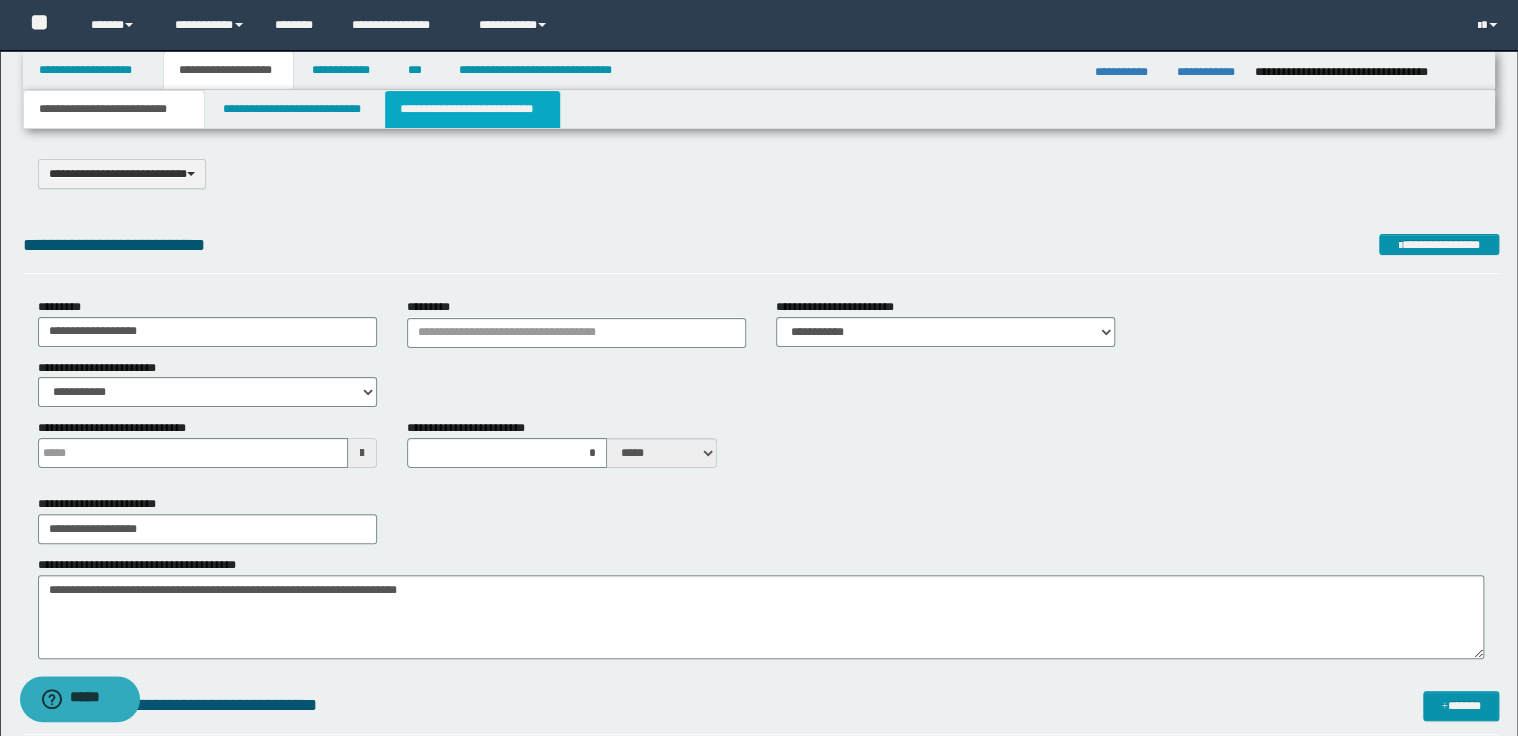 click on "**********" at bounding box center (472, 109) 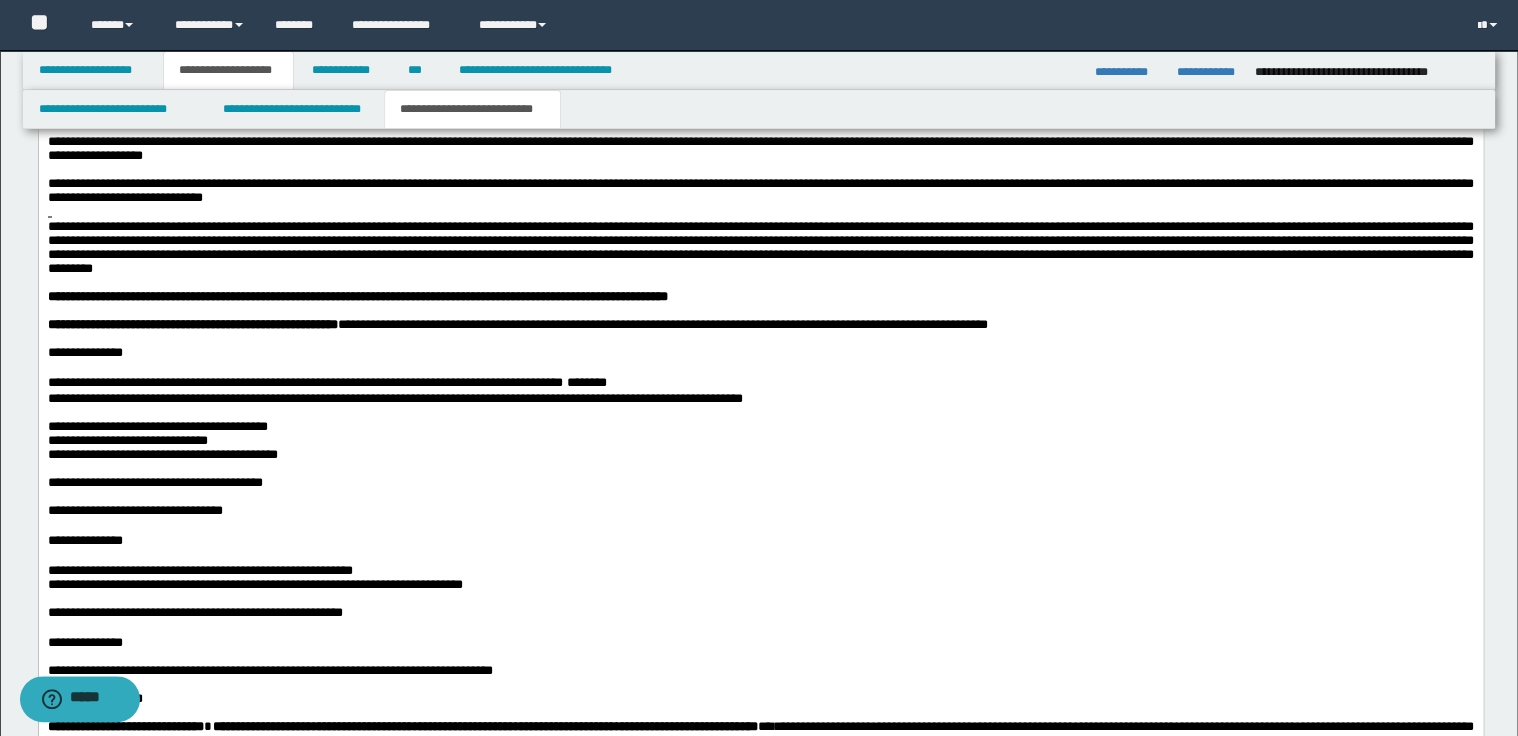 scroll, scrollTop: 1520, scrollLeft: 0, axis: vertical 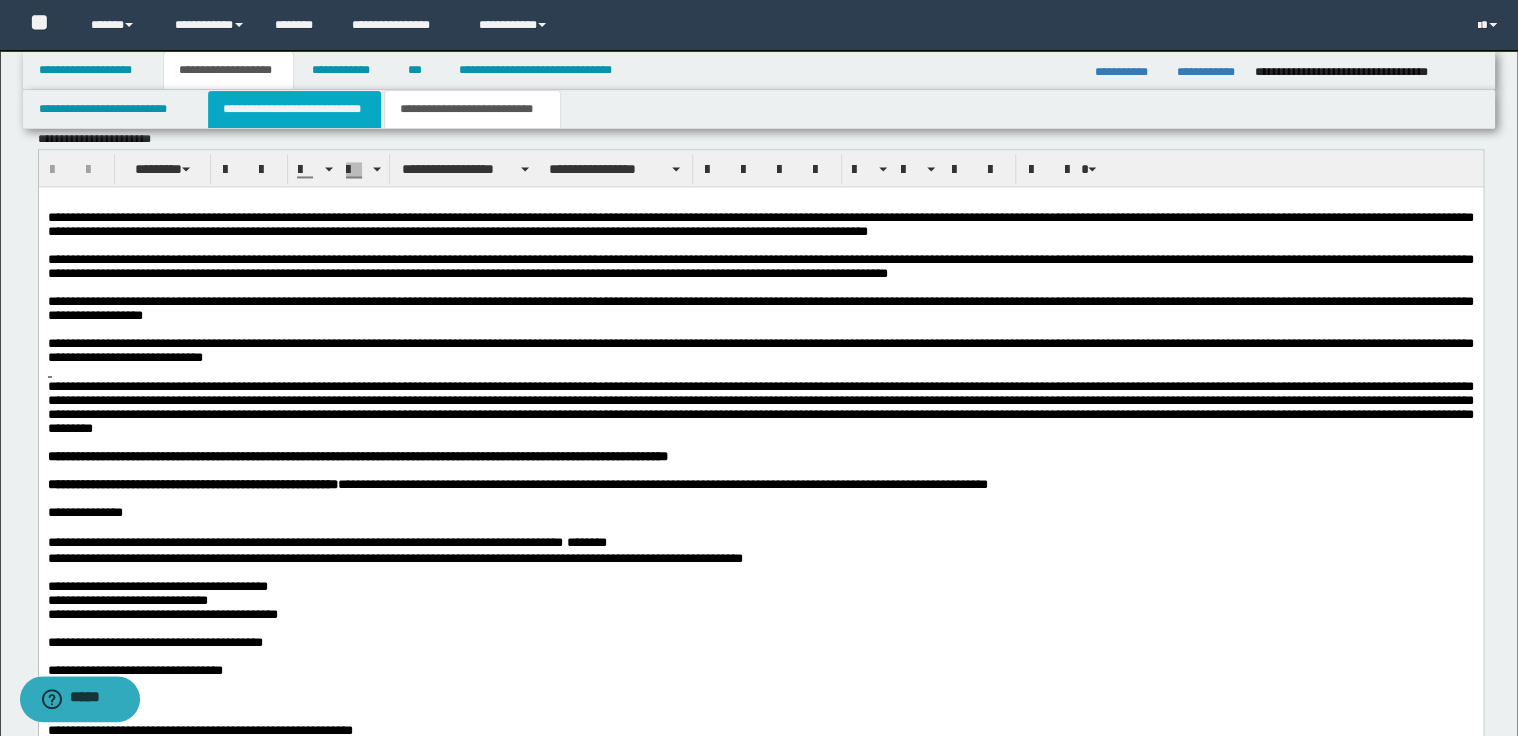 click on "**********" at bounding box center [294, 109] 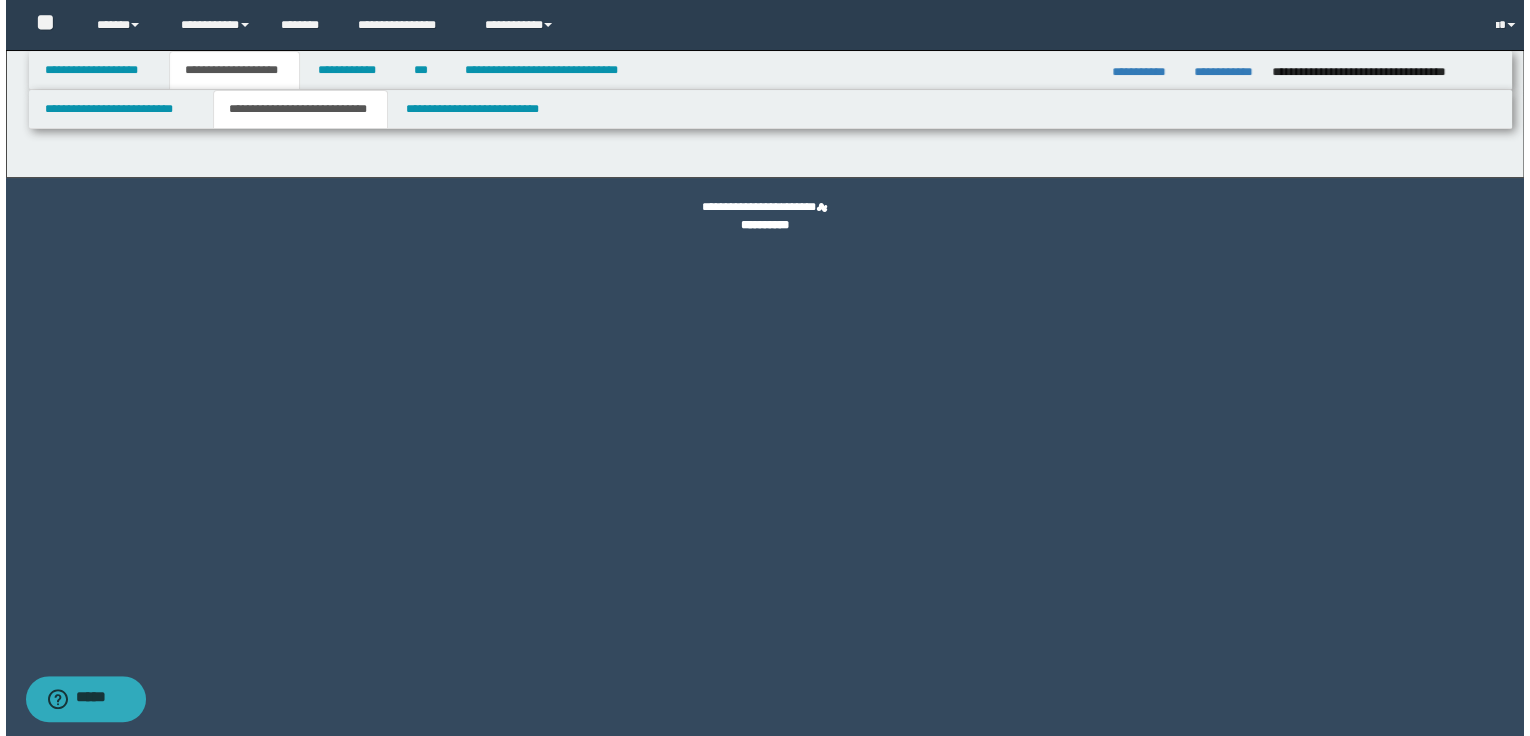 scroll, scrollTop: 0, scrollLeft: 0, axis: both 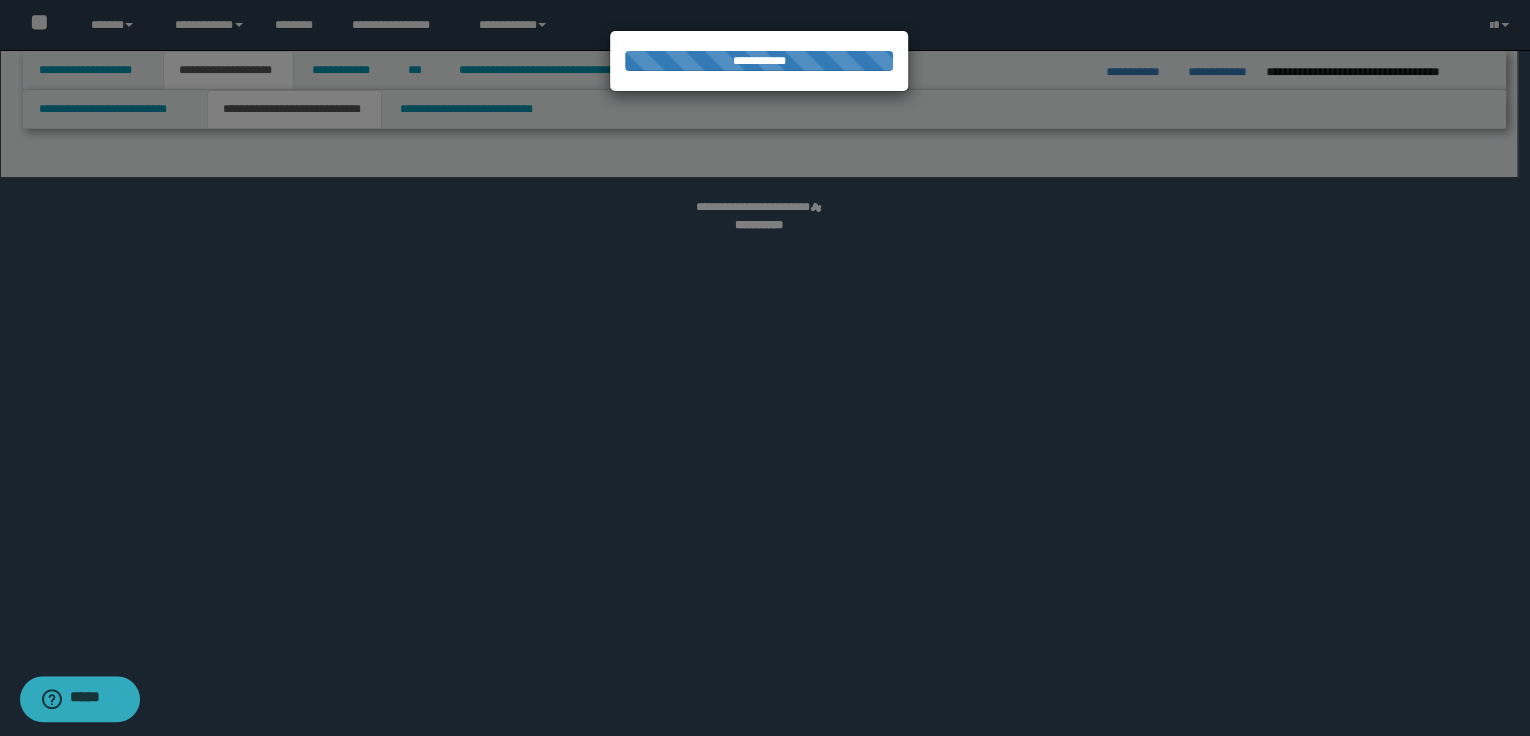 select on "*" 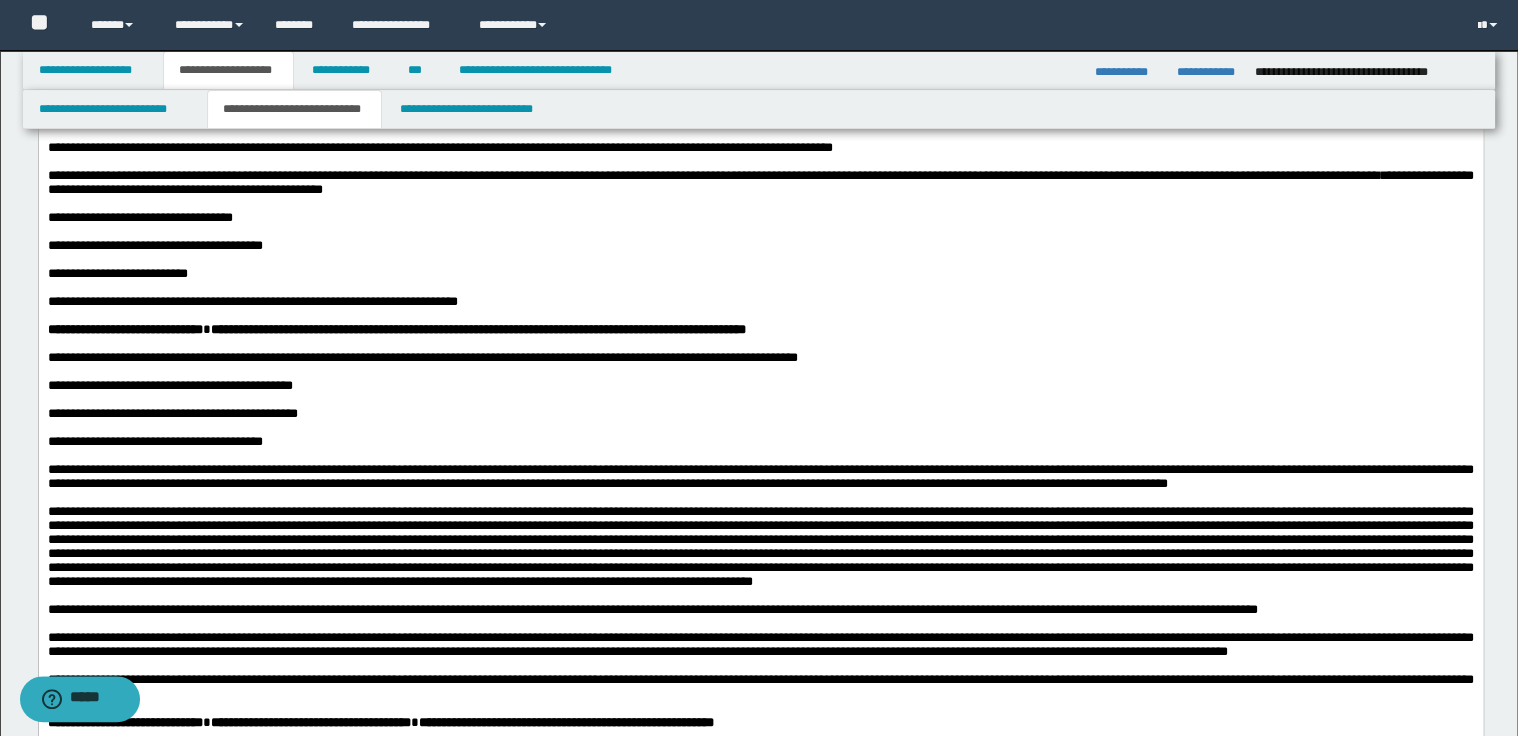 scroll, scrollTop: 1440, scrollLeft: 0, axis: vertical 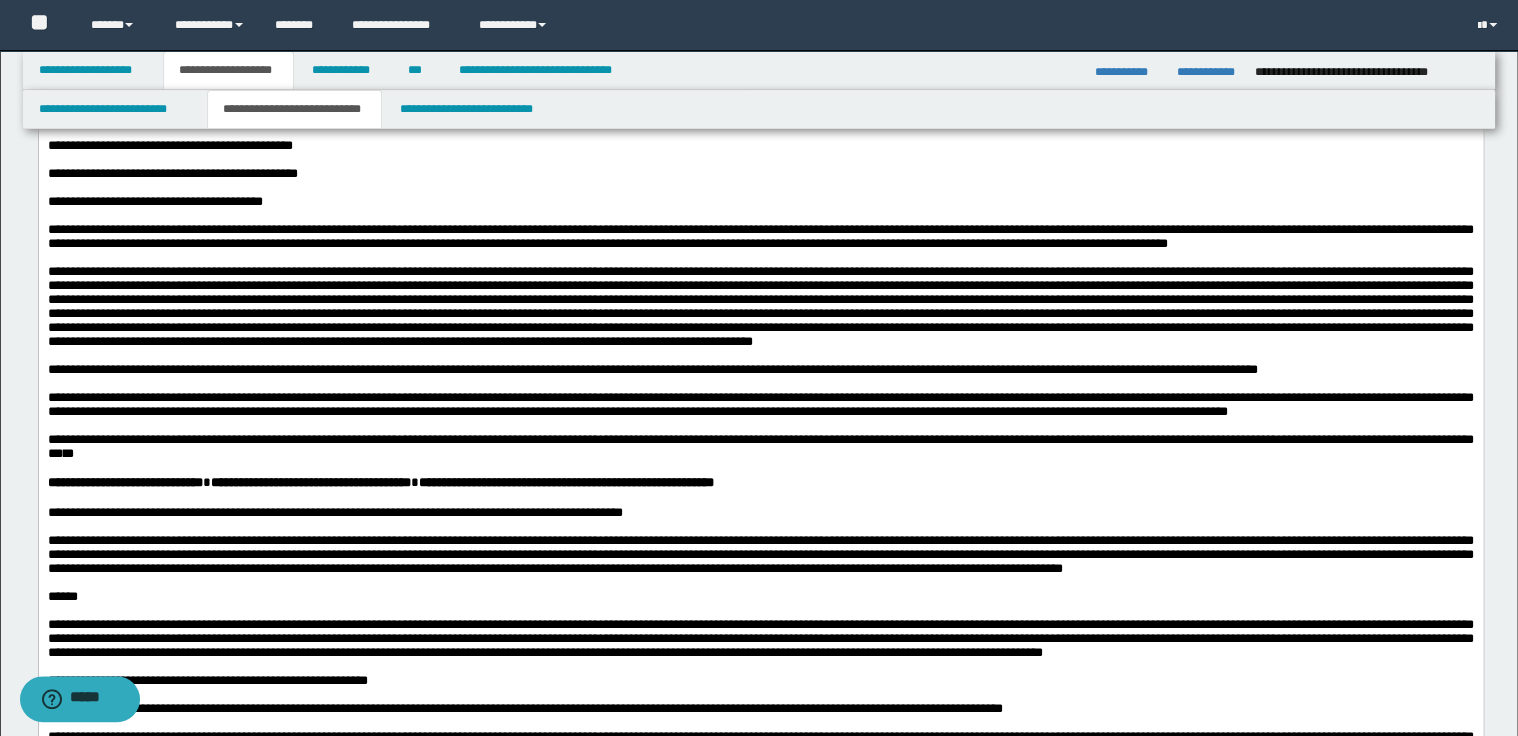click on "**********" at bounding box center (760, 236) 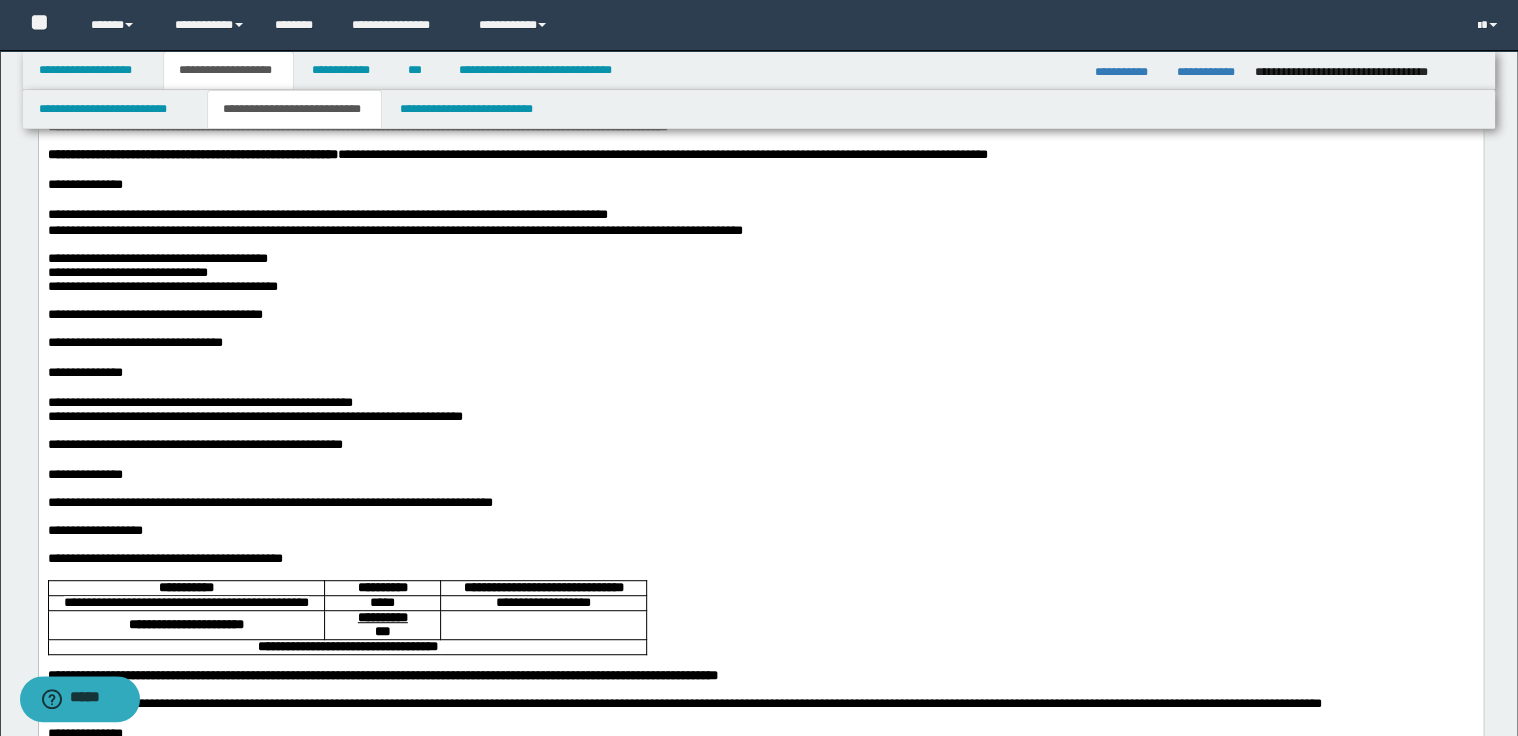 scroll, scrollTop: 240, scrollLeft: 0, axis: vertical 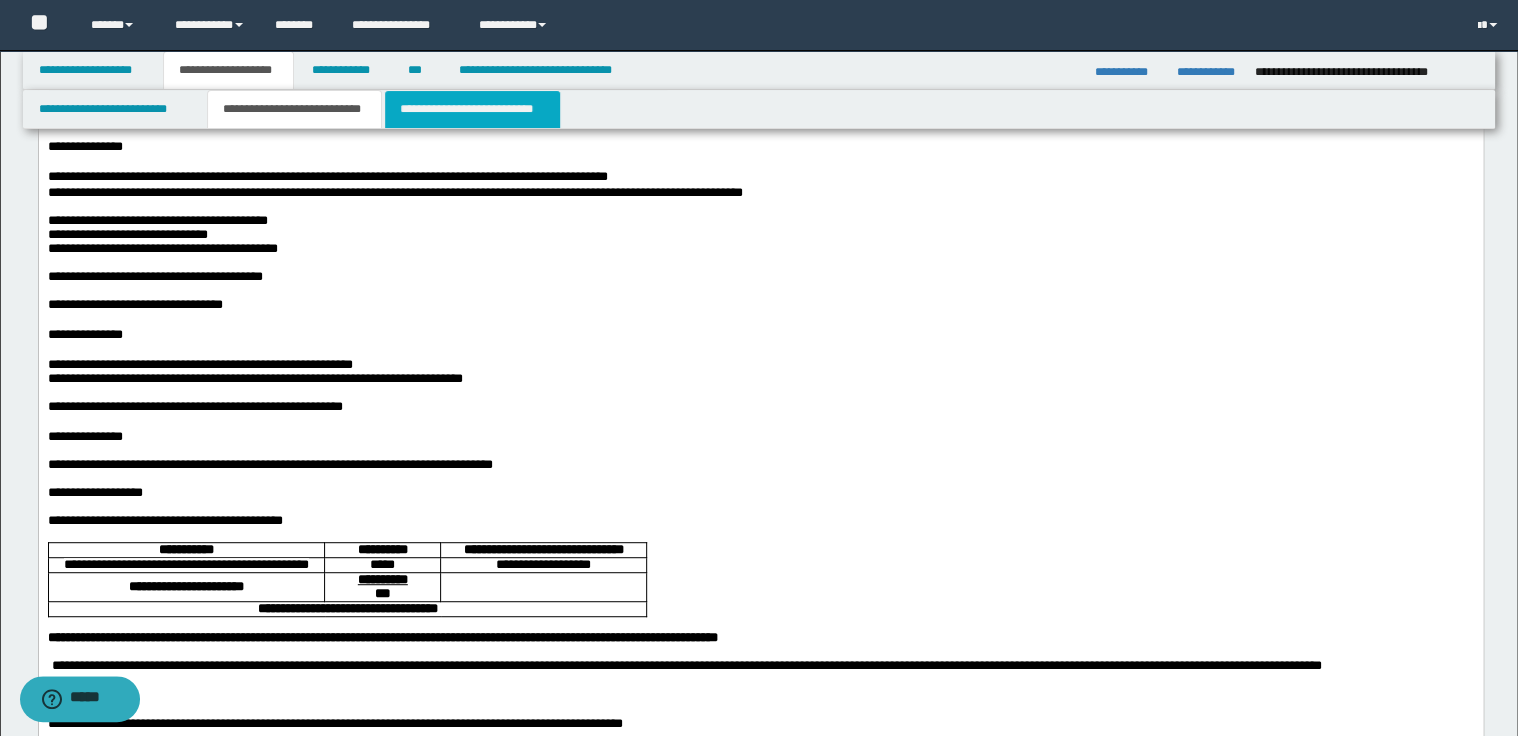 click on "**********" at bounding box center [472, 109] 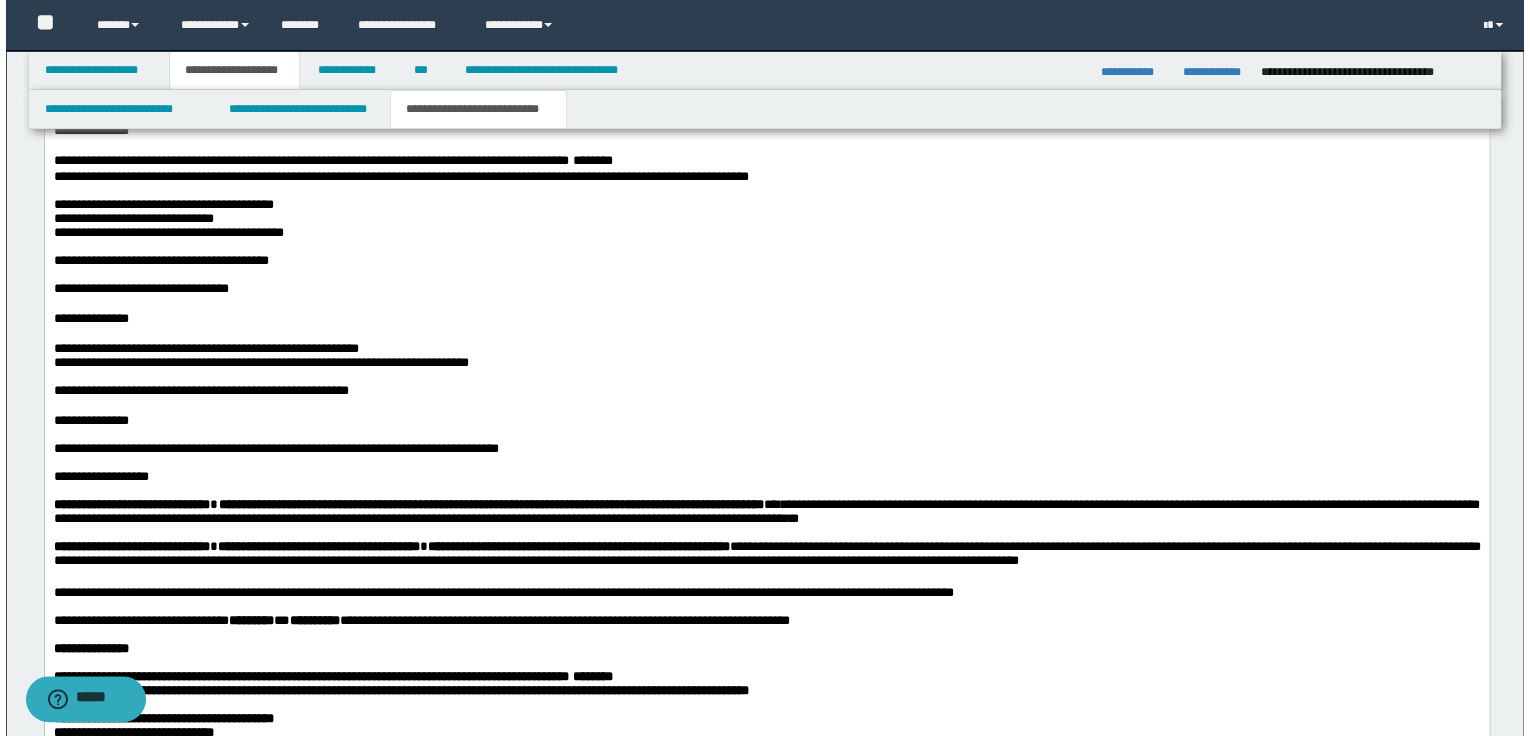 scroll, scrollTop: 1760, scrollLeft: 0, axis: vertical 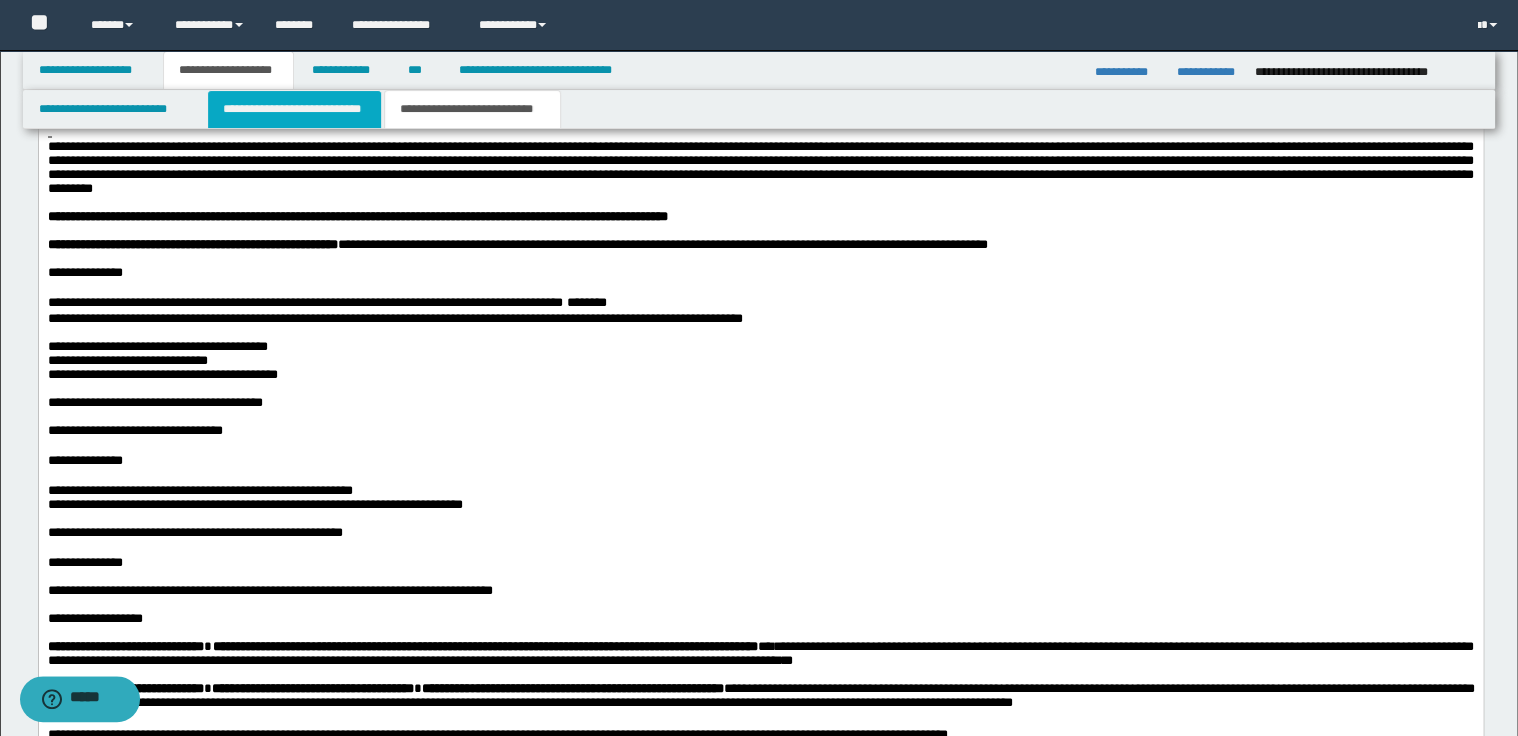 click on "**********" at bounding box center (294, 109) 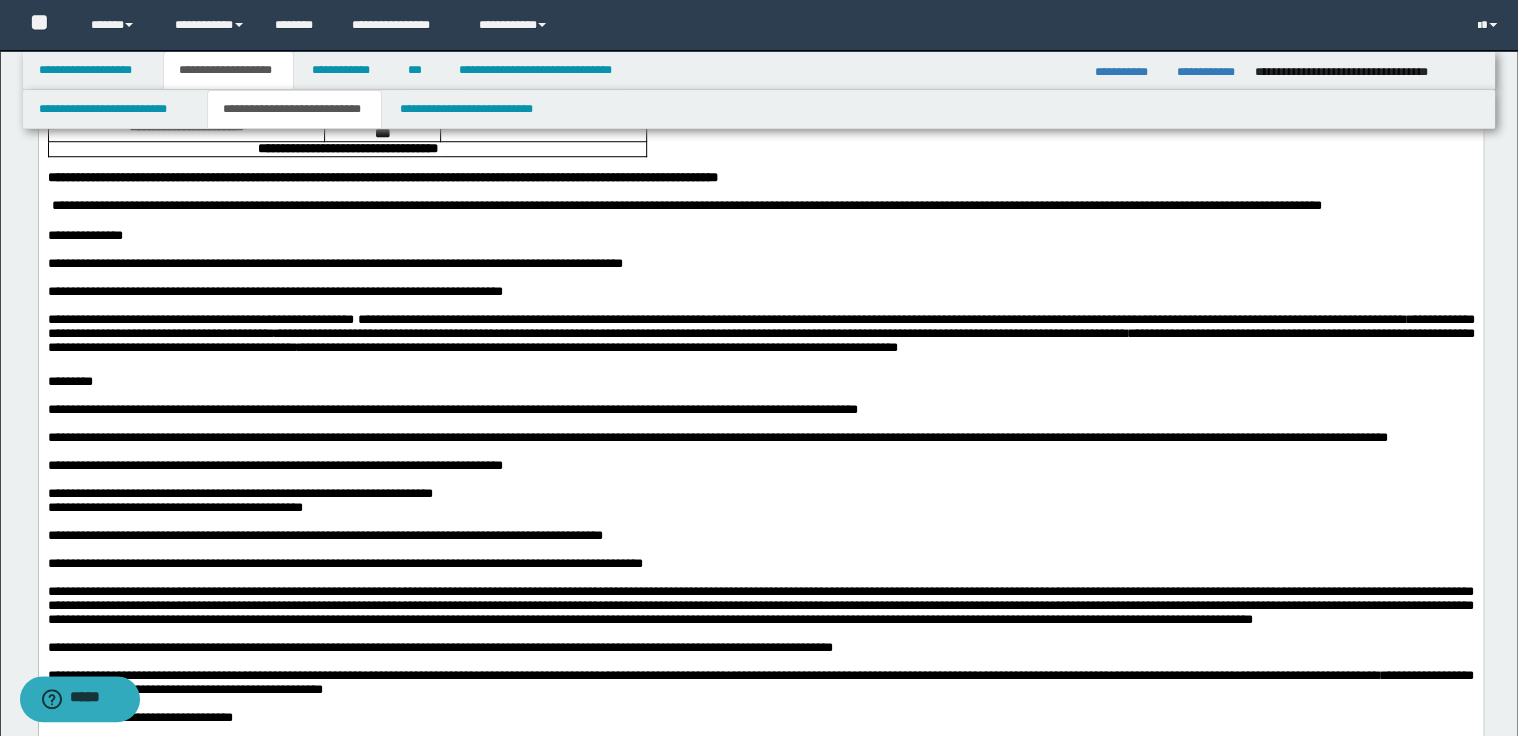 scroll, scrollTop: 560, scrollLeft: 0, axis: vertical 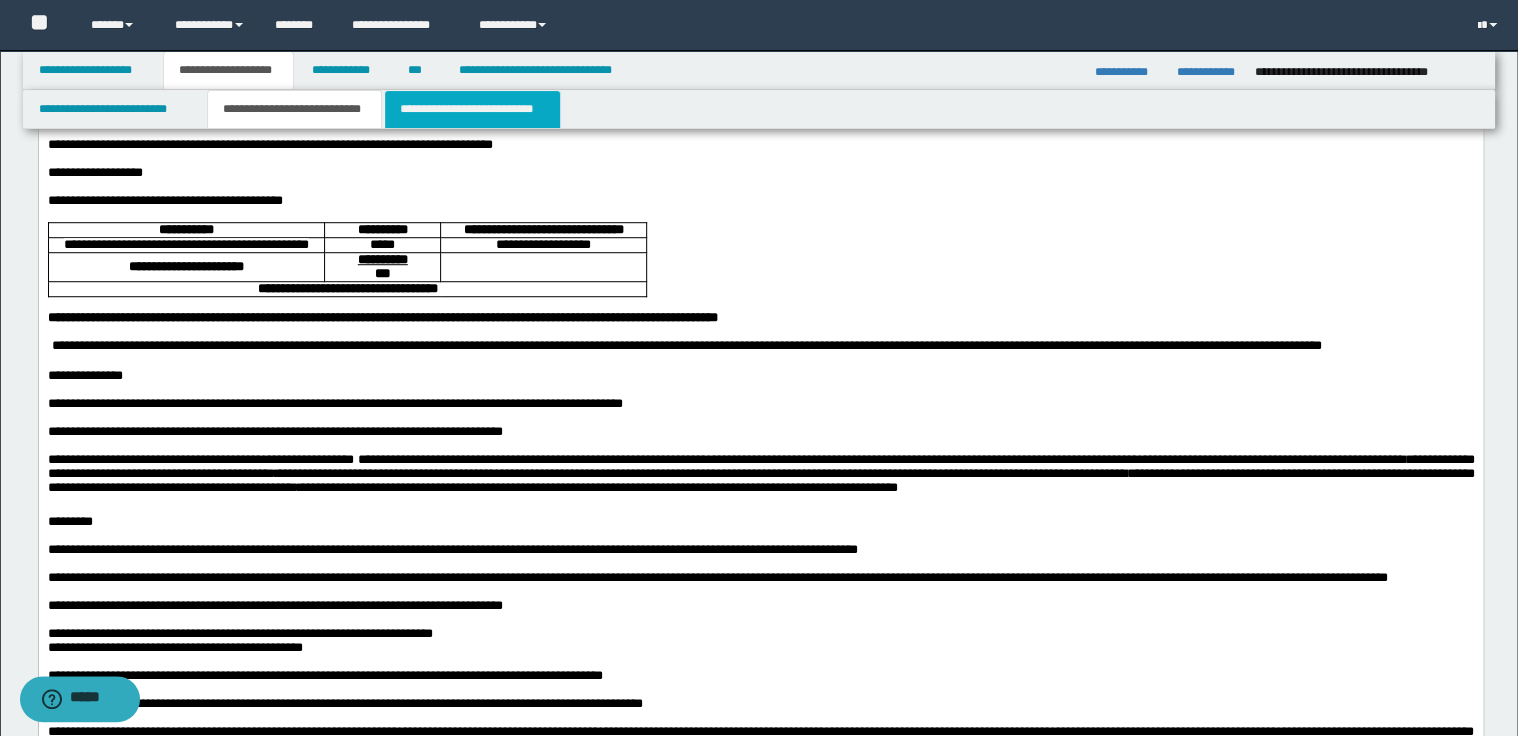 click on "**********" at bounding box center [472, 109] 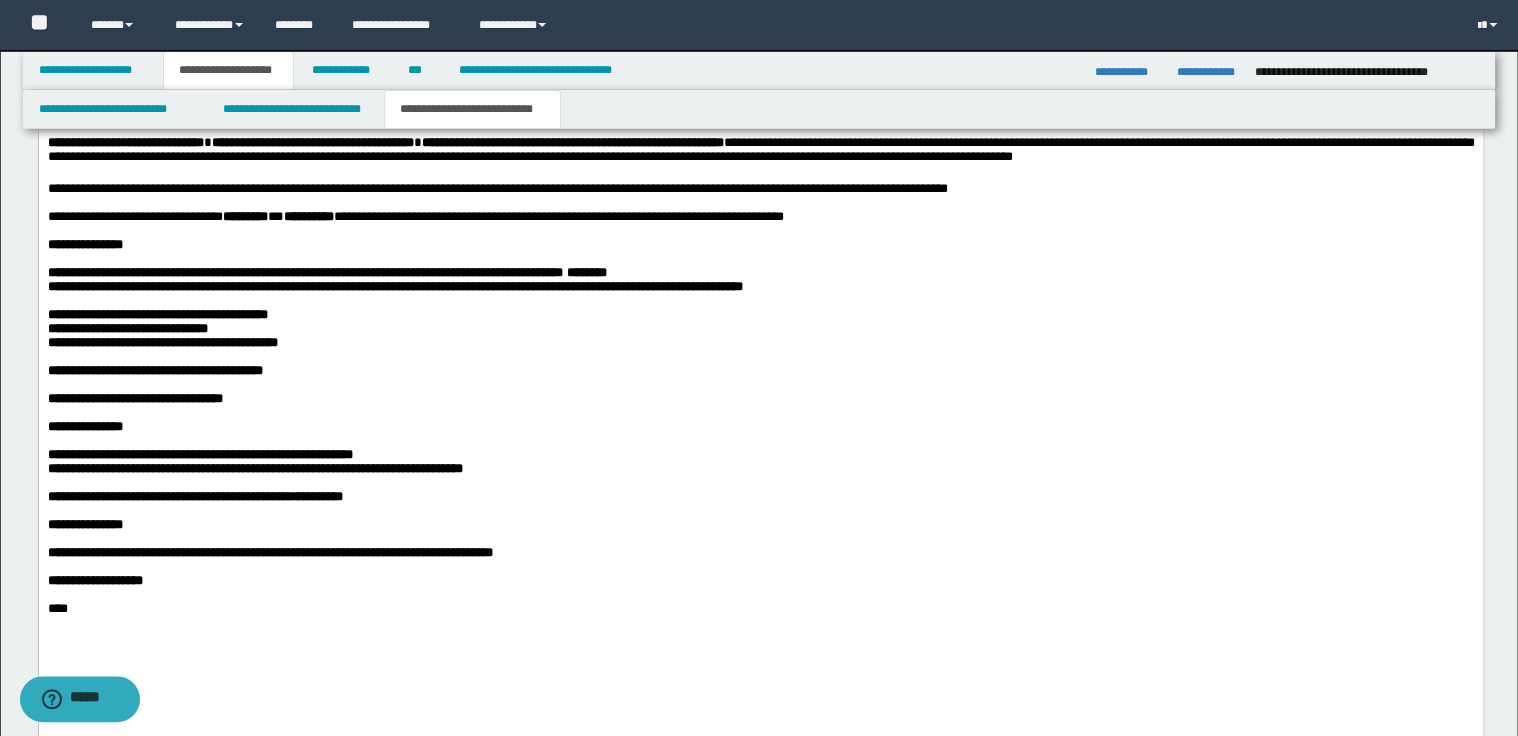 scroll, scrollTop: 2480, scrollLeft: 0, axis: vertical 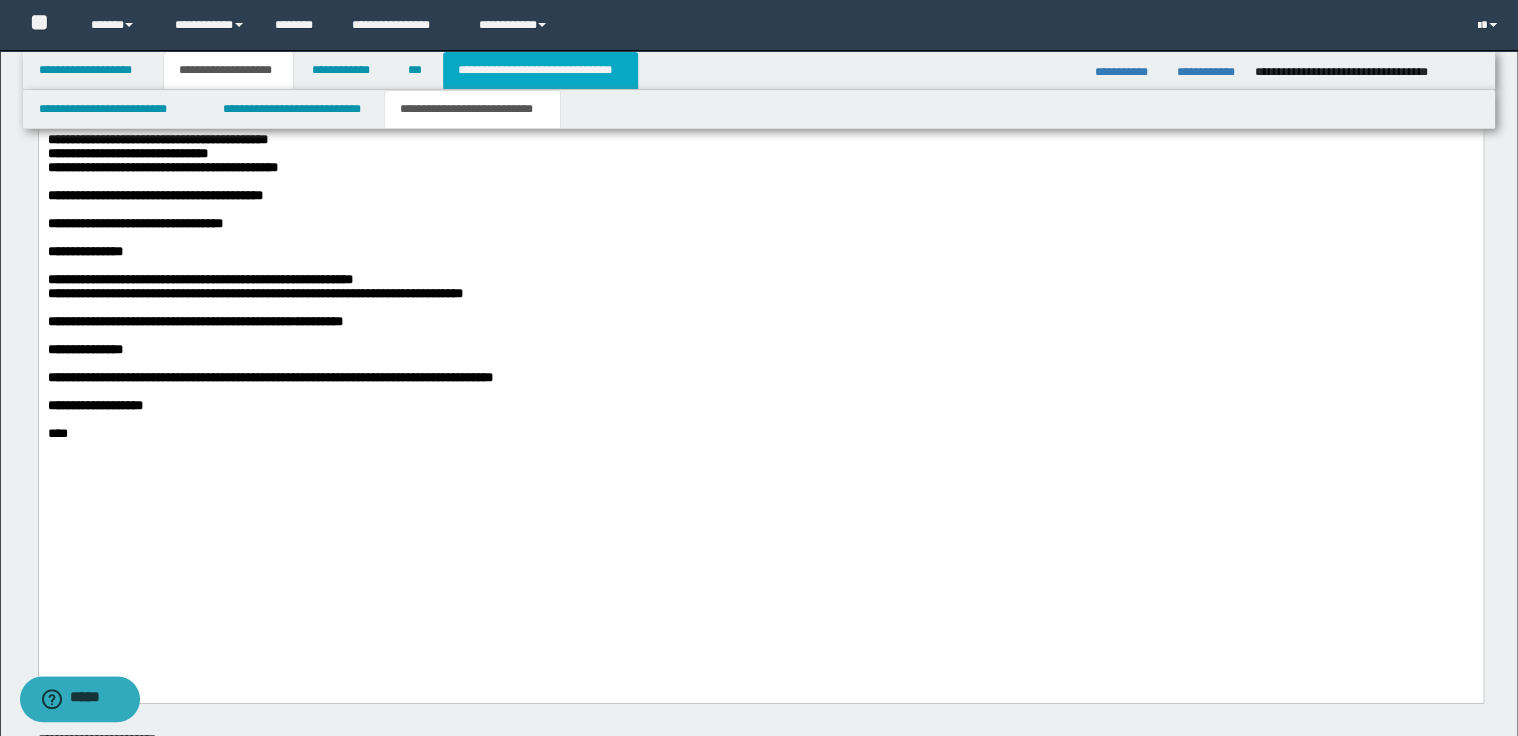 click on "**********" at bounding box center (540, 70) 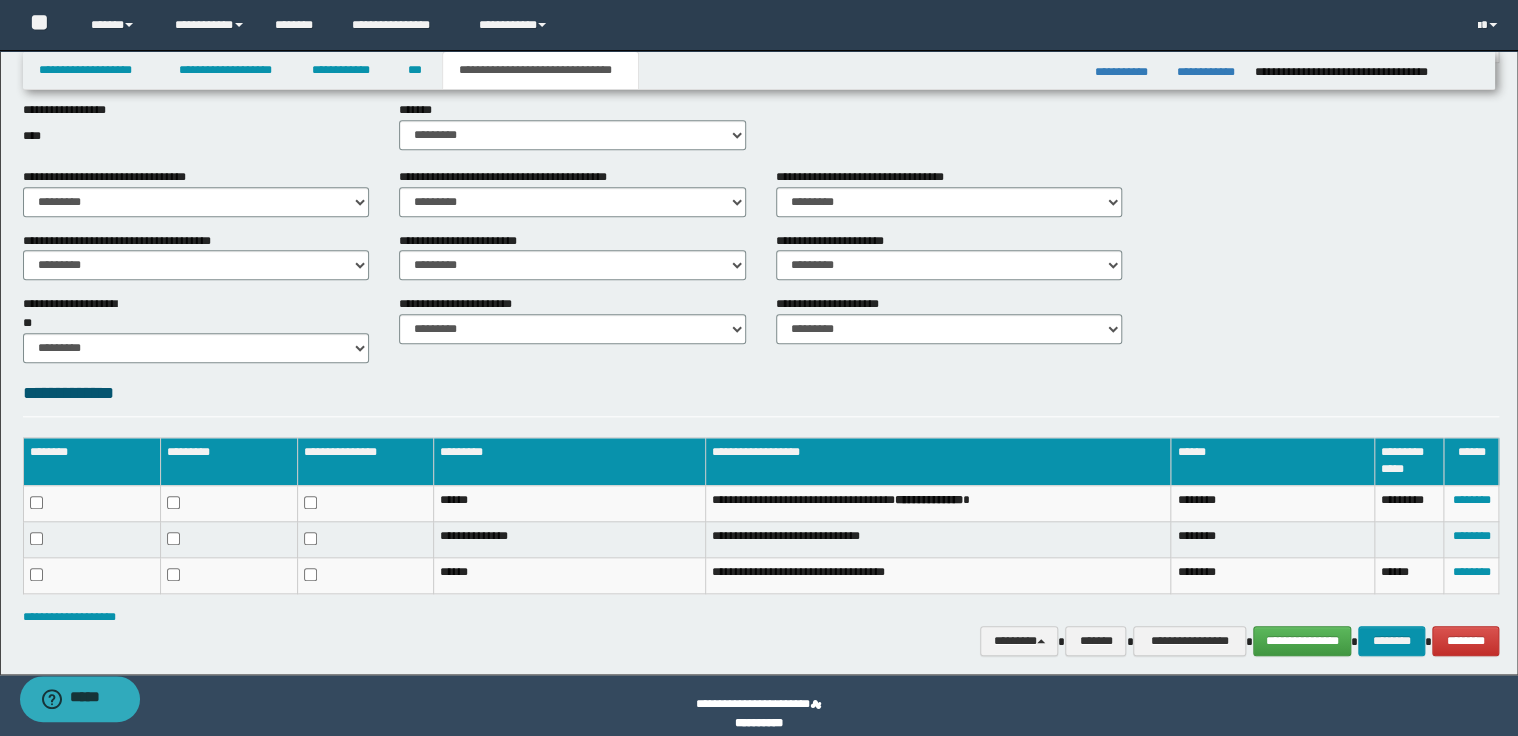 scroll, scrollTop: 692, scrollLeft: 0, axis: vertical 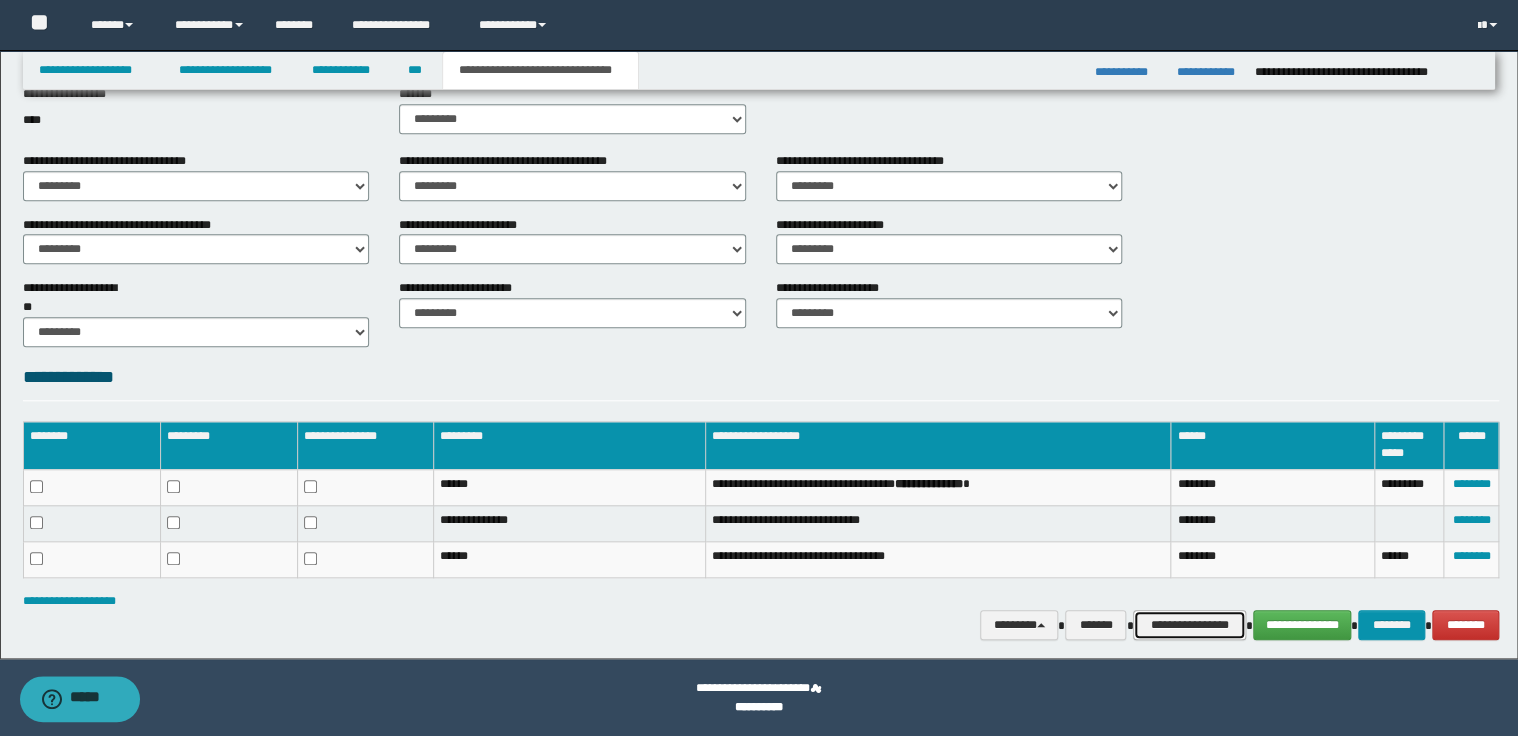 click on "**********" at bounding box center [1189, 625] 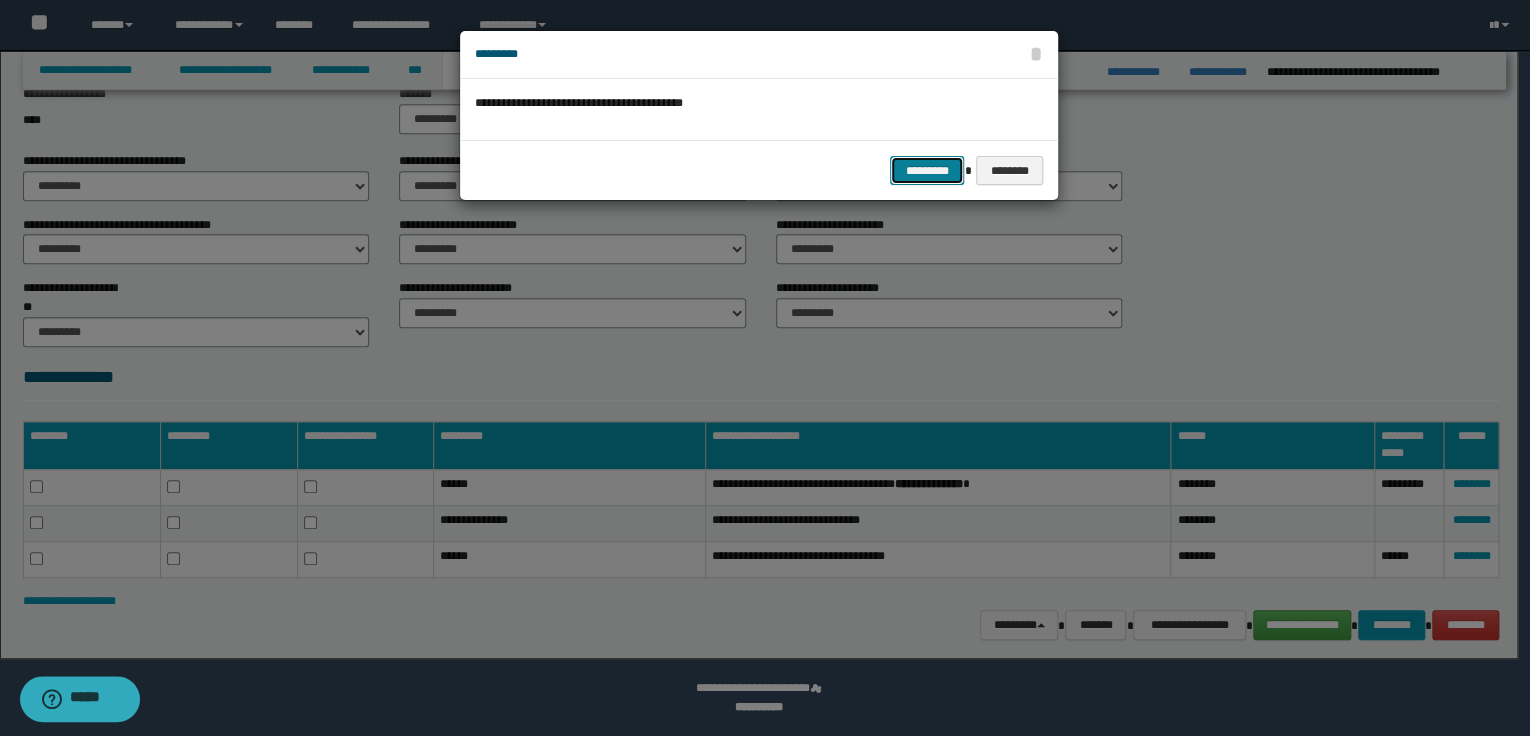 click on "*********" at bounding box center [927, 171] 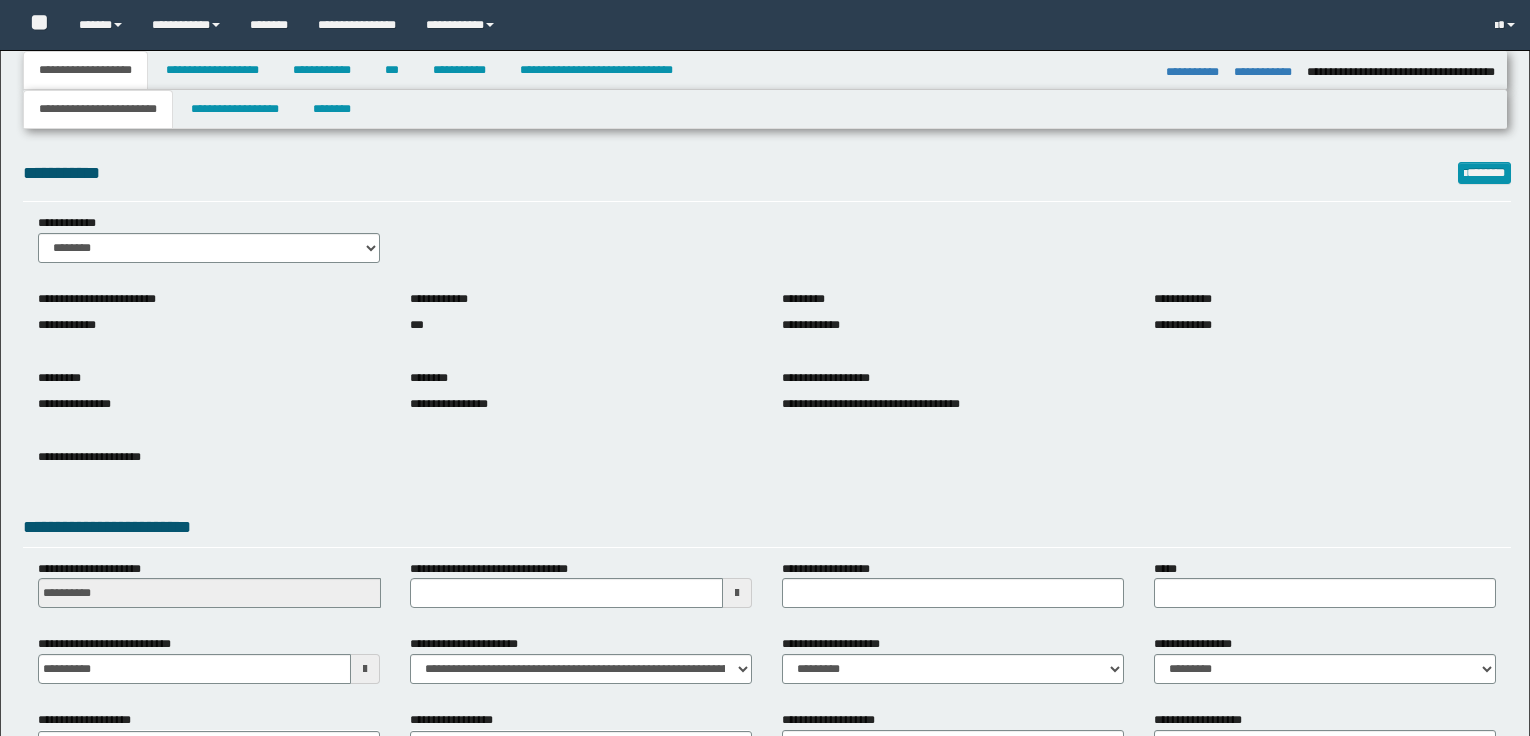 select on "*" 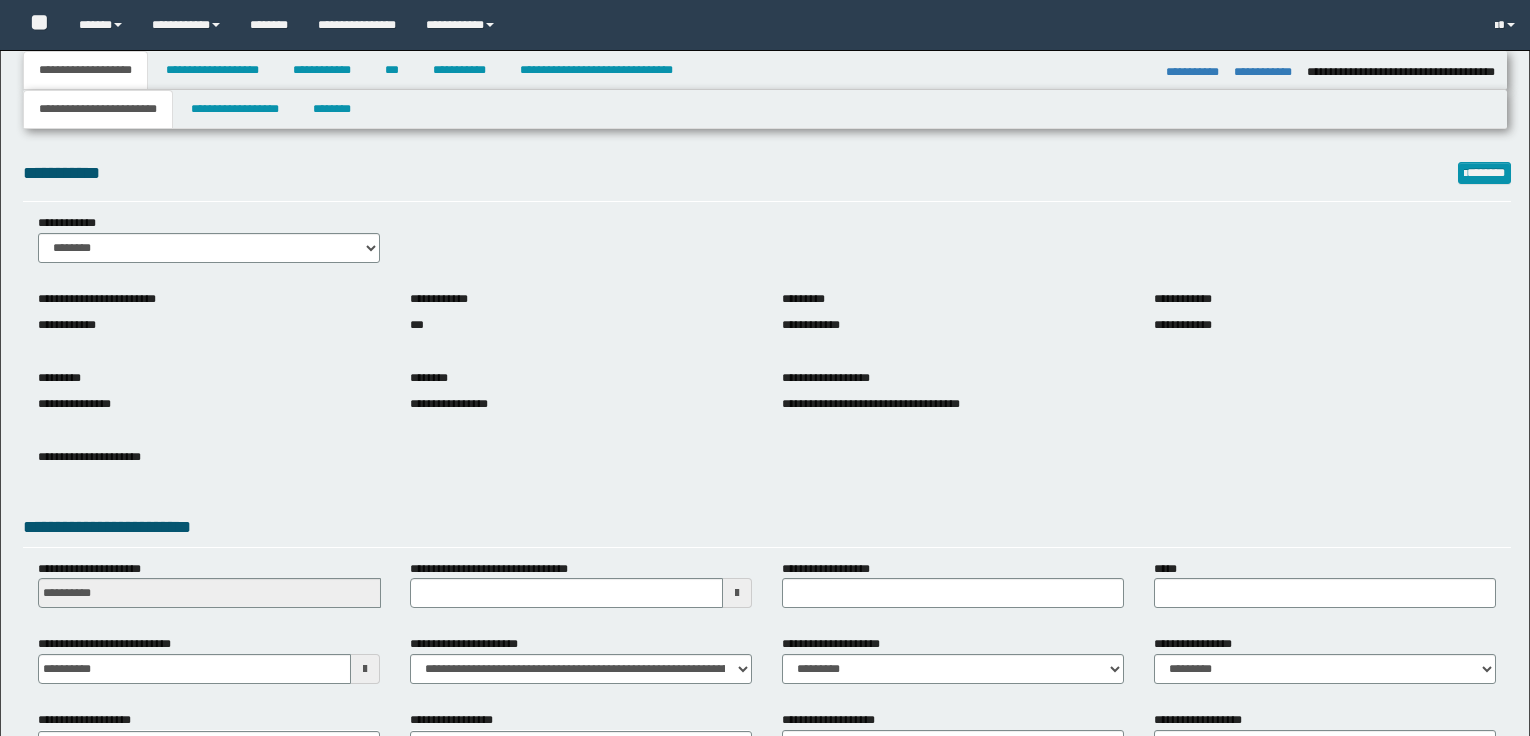 select on "*" 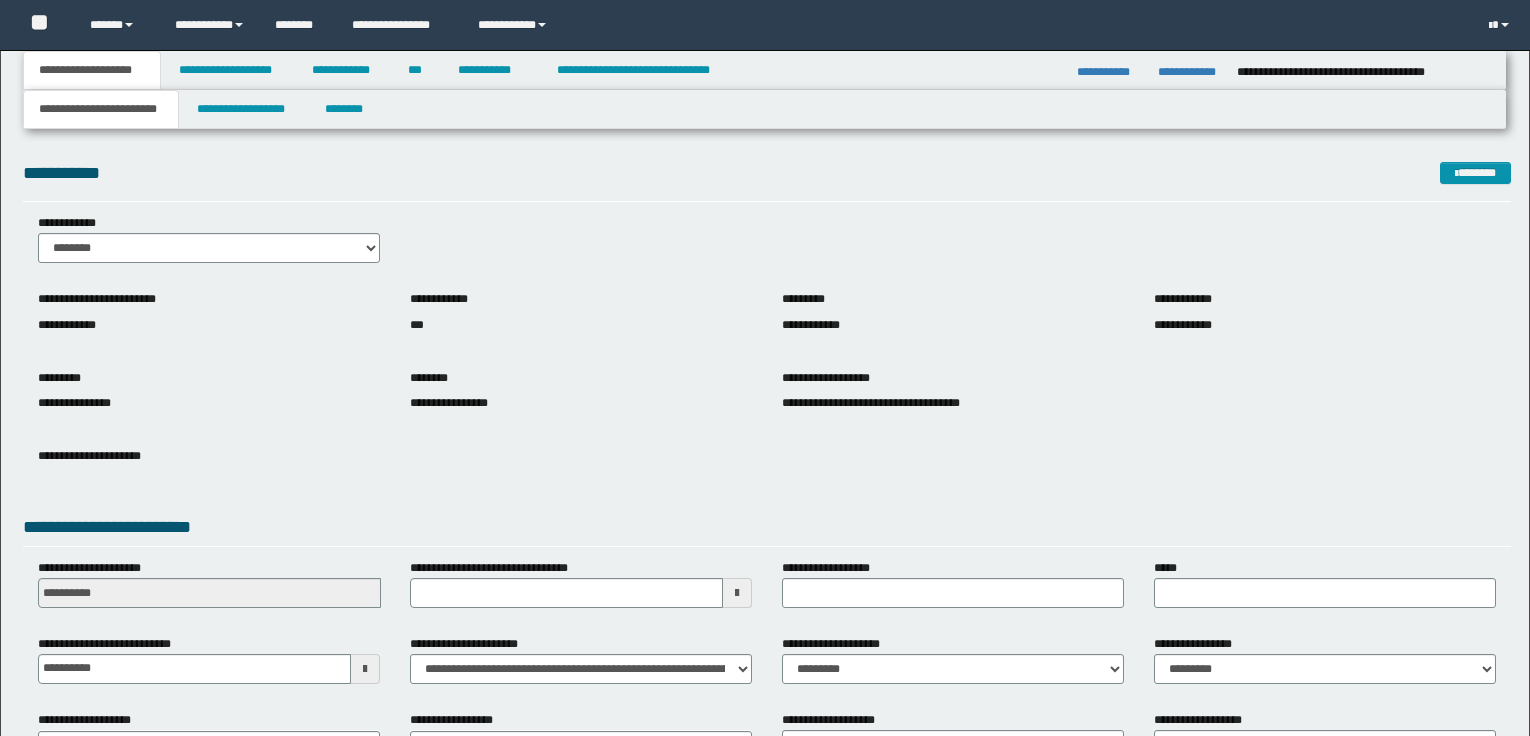 scroll, scrollTop: 0, scrollLeft: 0, axis: both 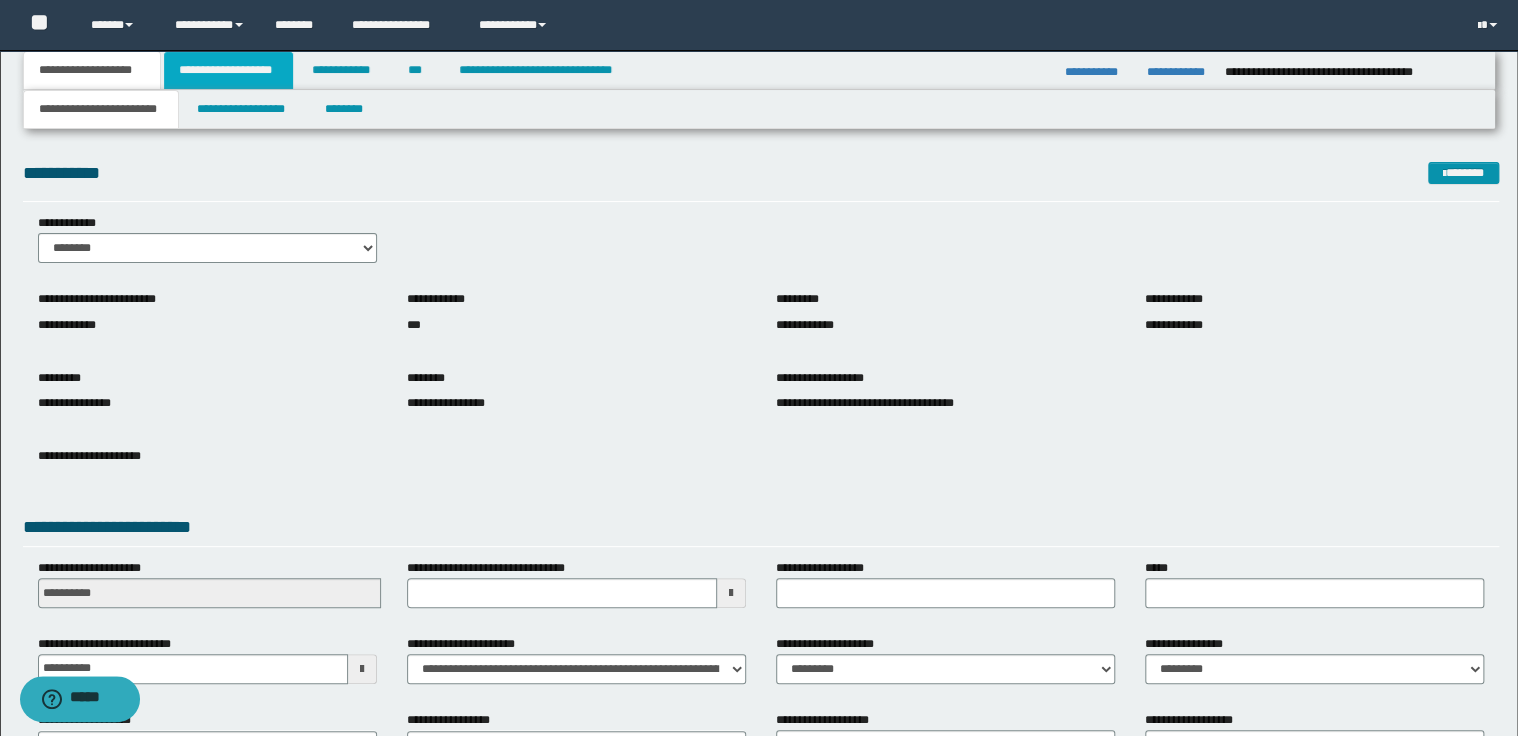 drag, startPoint x: 0, startPoint y: 0, endPoint x: 217, endPoint y: 70, distance: 228.01097 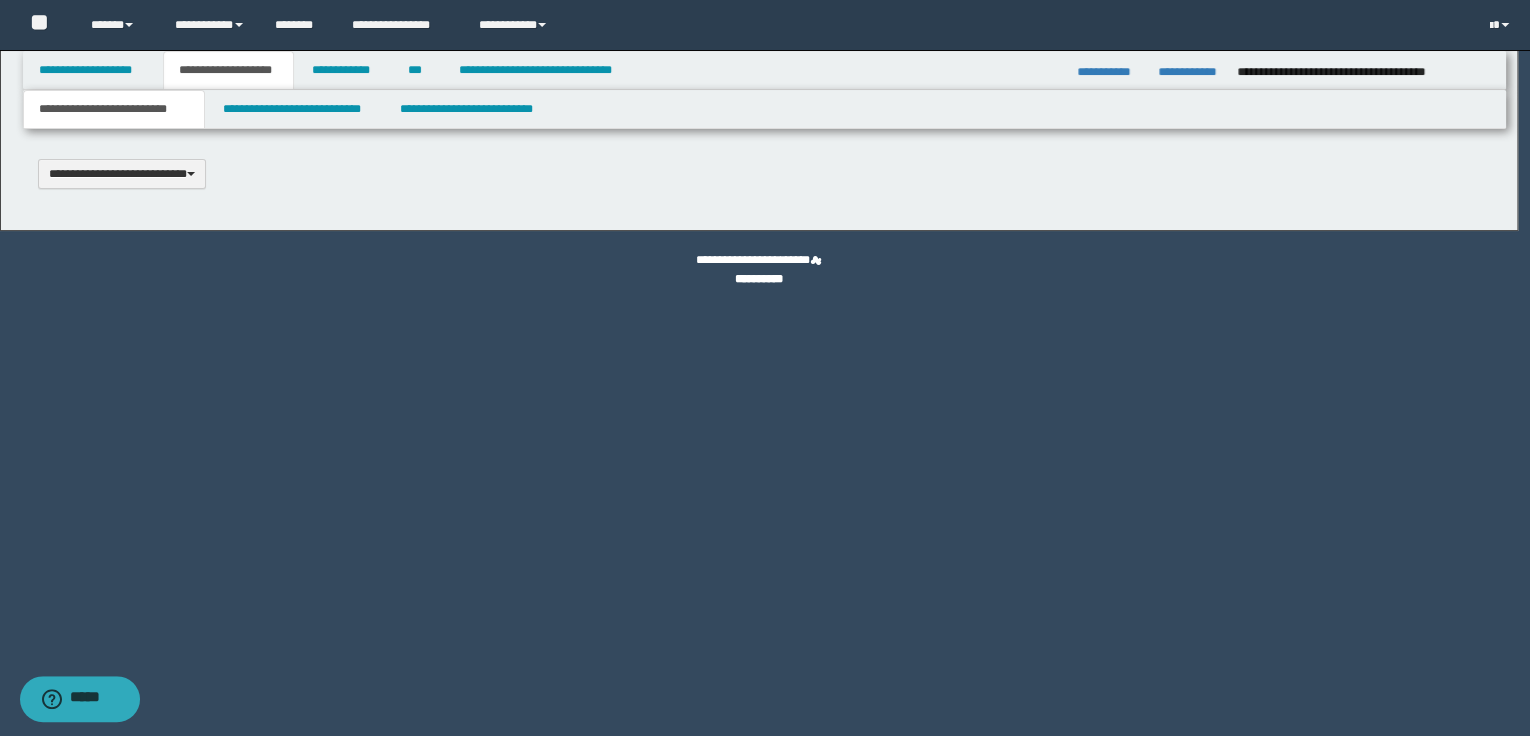 type 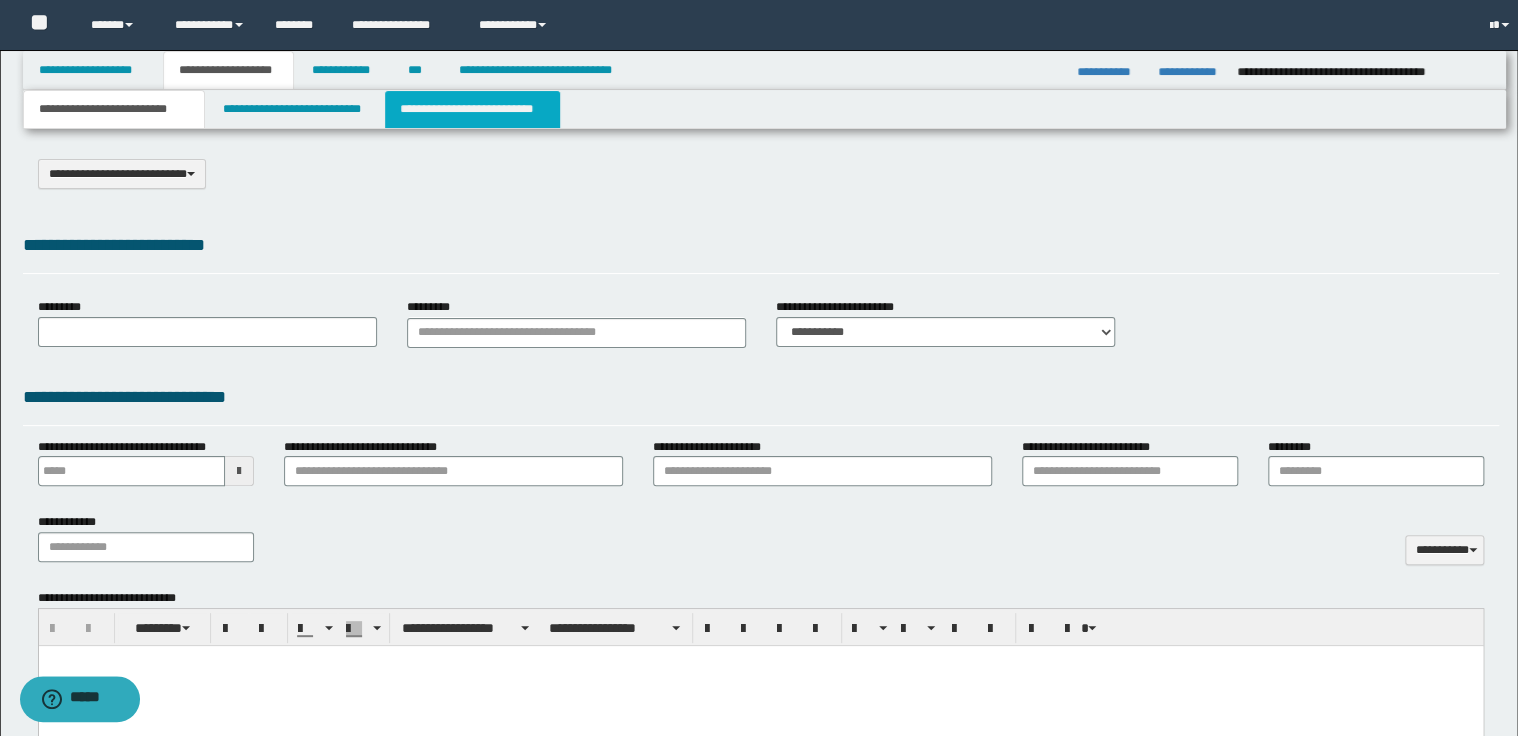 type on "********" 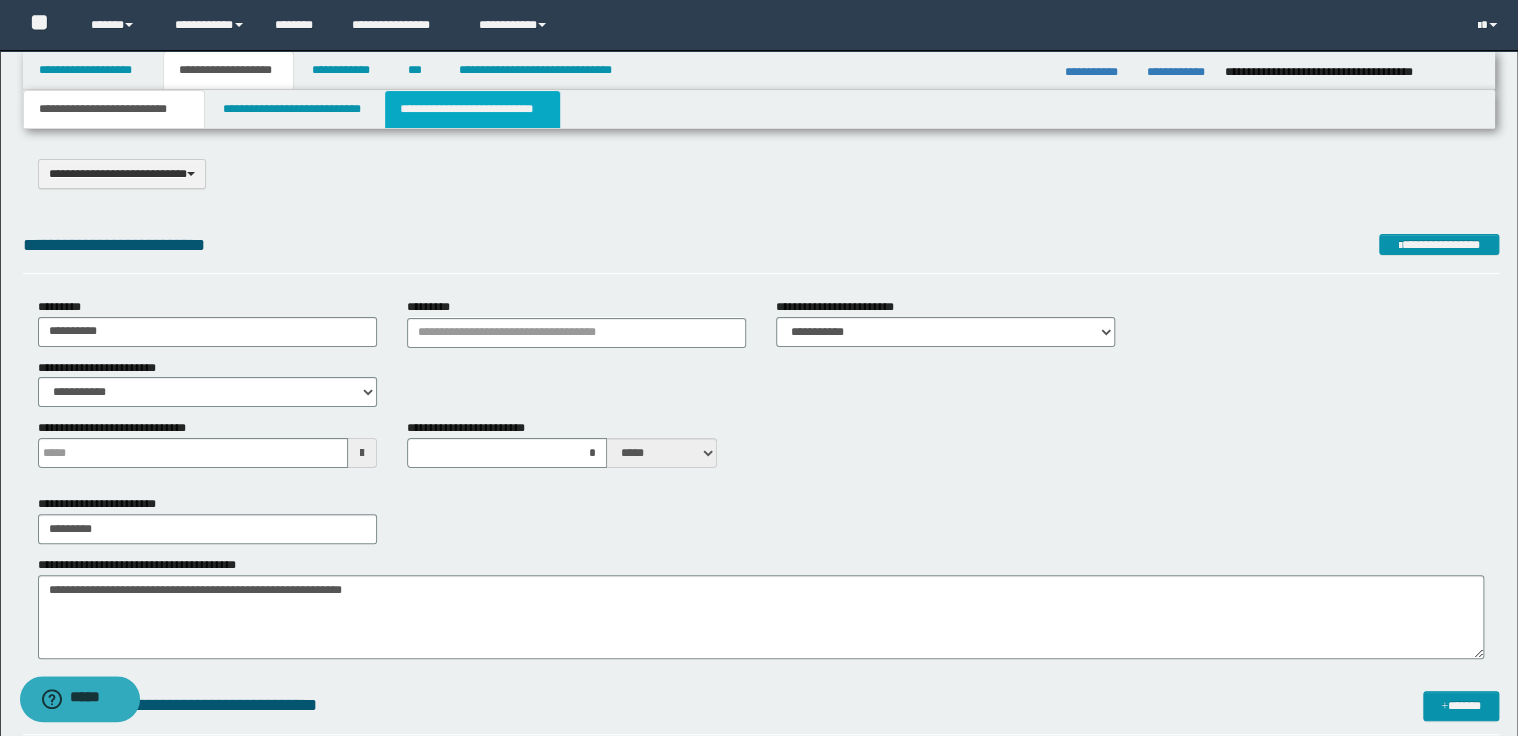 click on "**********" at bounding box center [472, 109] 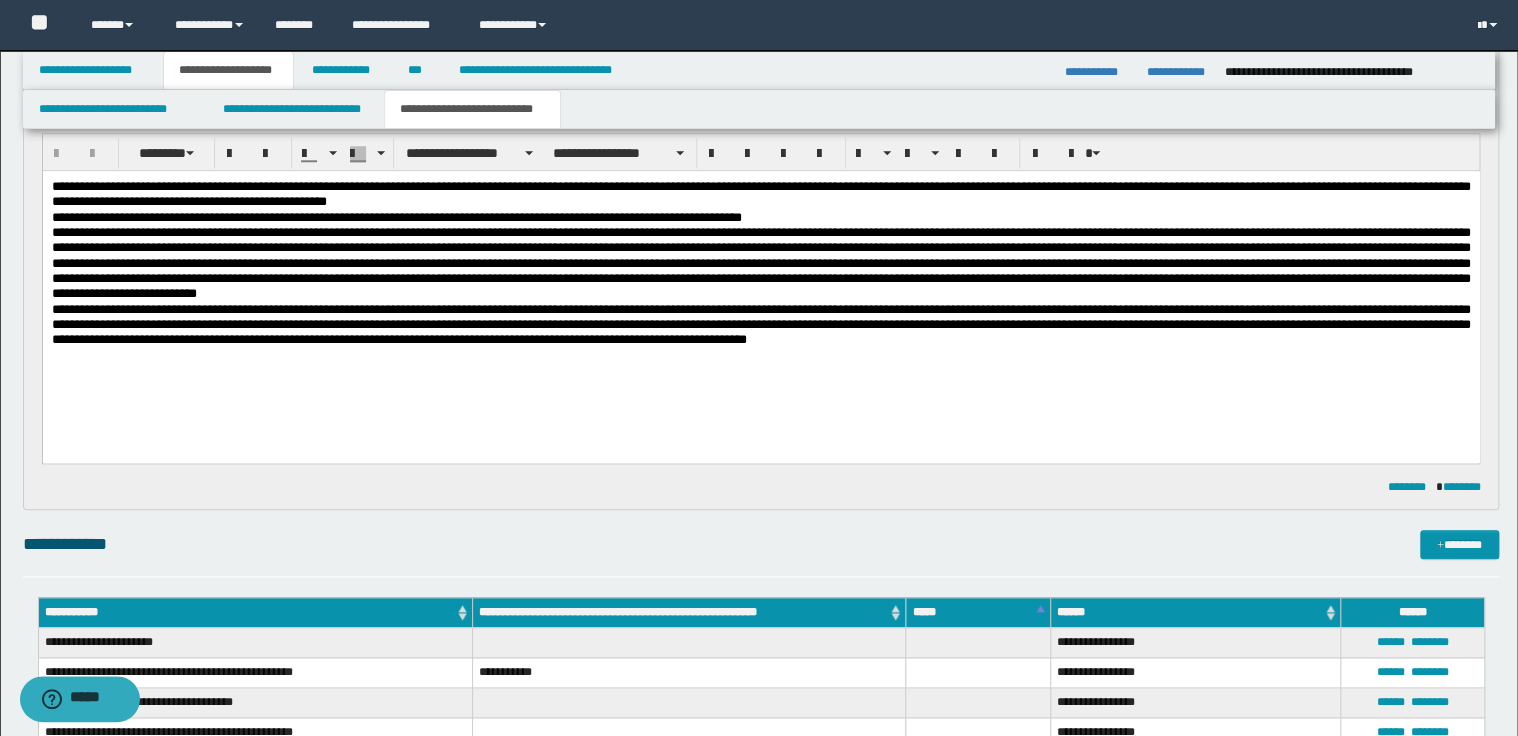 scroll, scrollTop: 720, scrollLeft: 0, axis: vertical 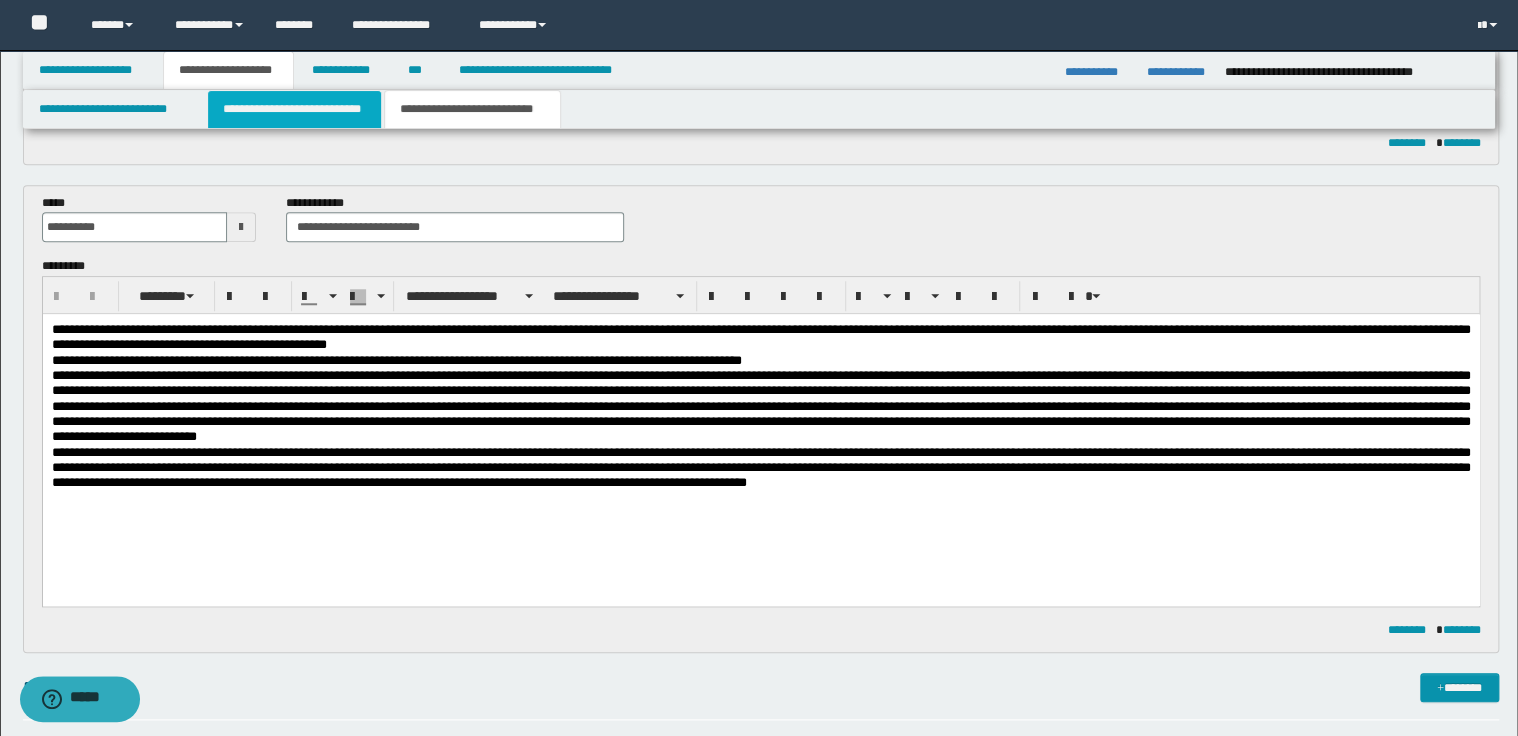 click on "**********" at bounding box center [294, 109] 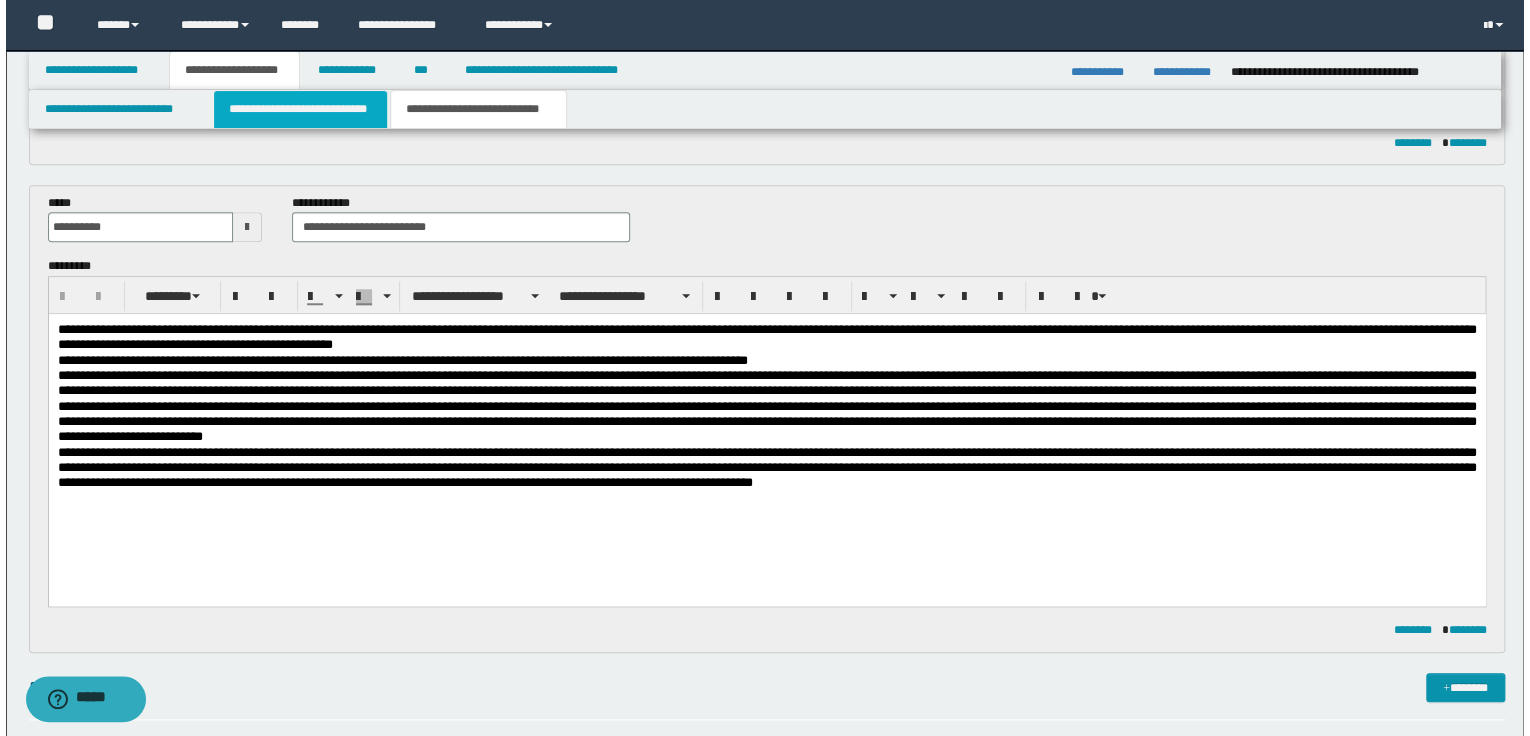 scroll, scrollTop: 0, scrollLeft: 0, axis: both 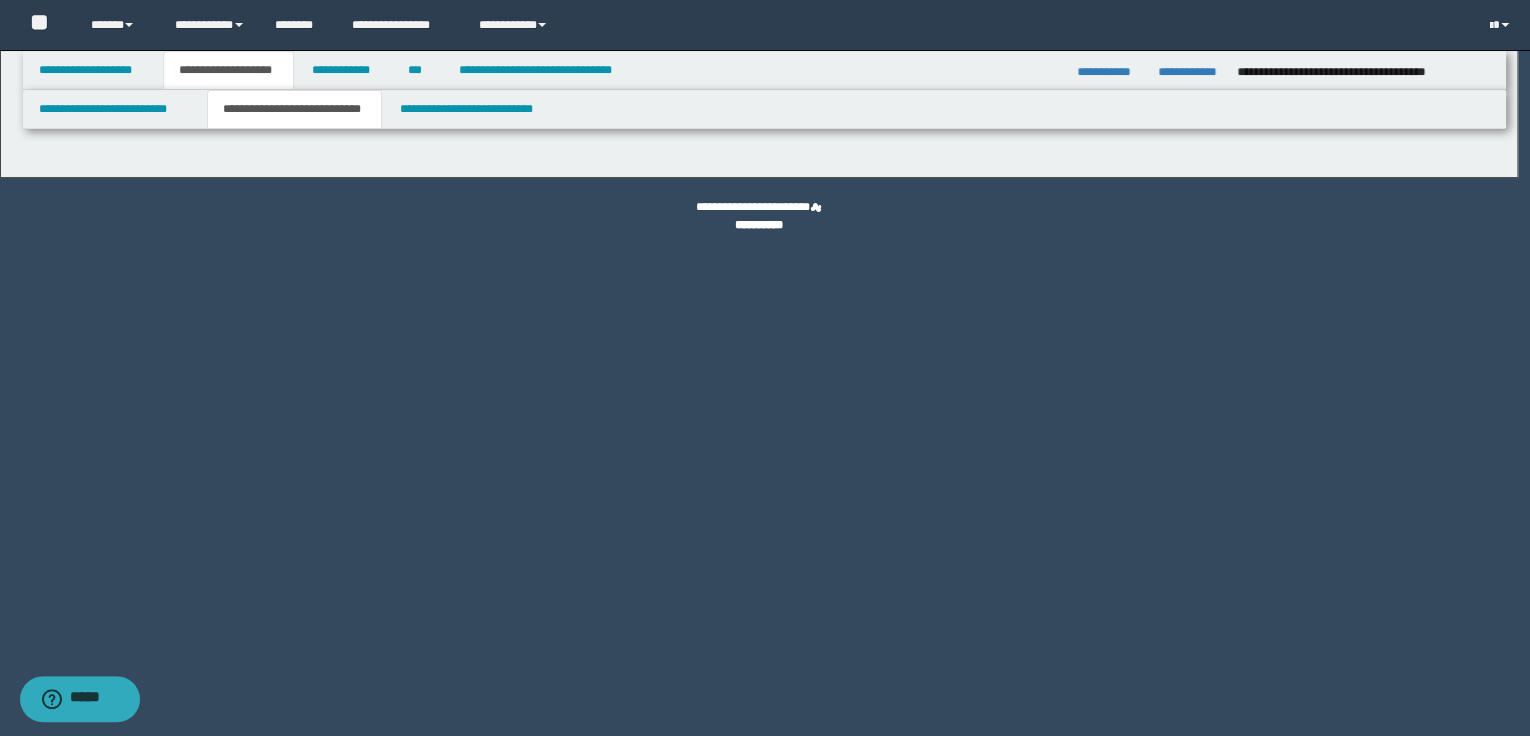 select on "*" 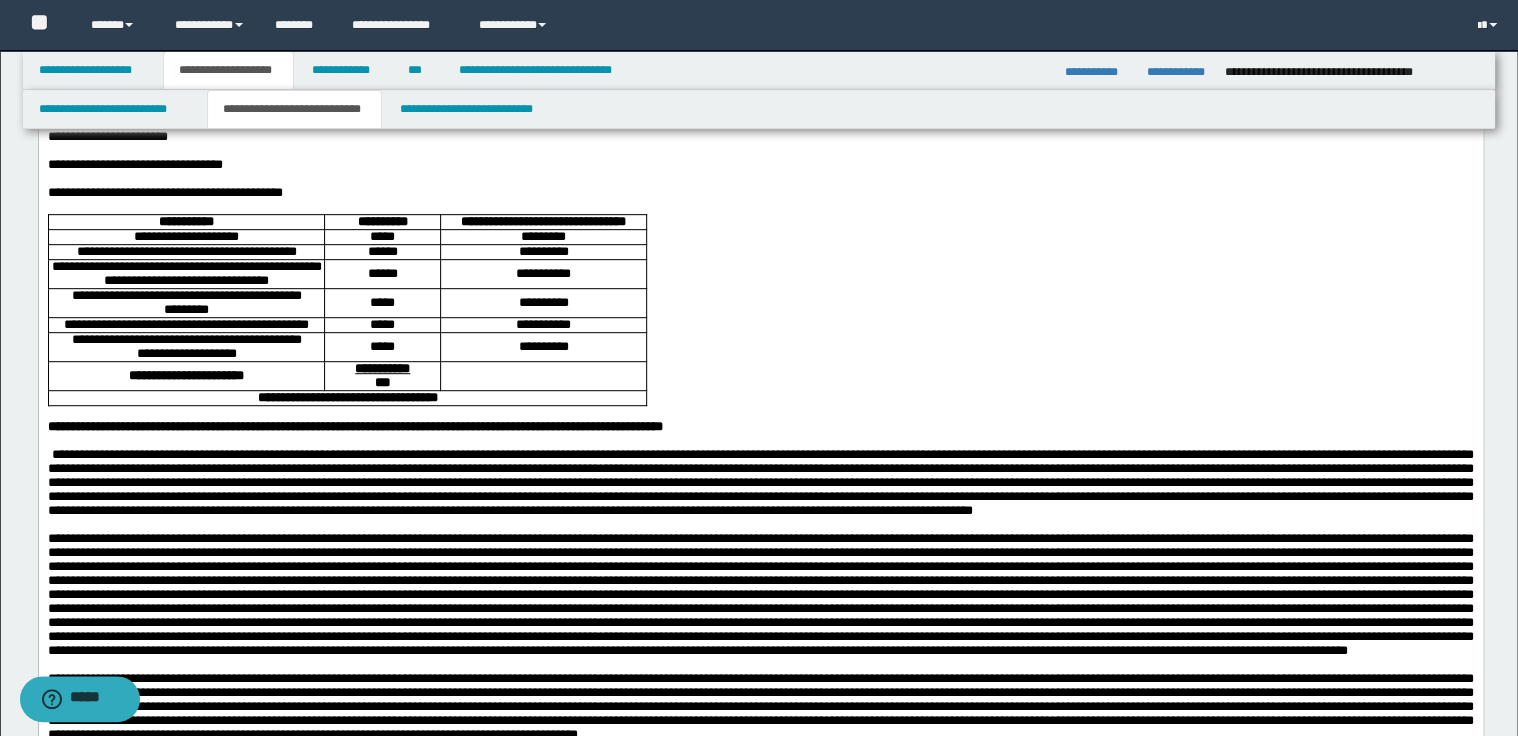 scroll, scrollTop: 400, scrollLeft: 0, axis: vertical 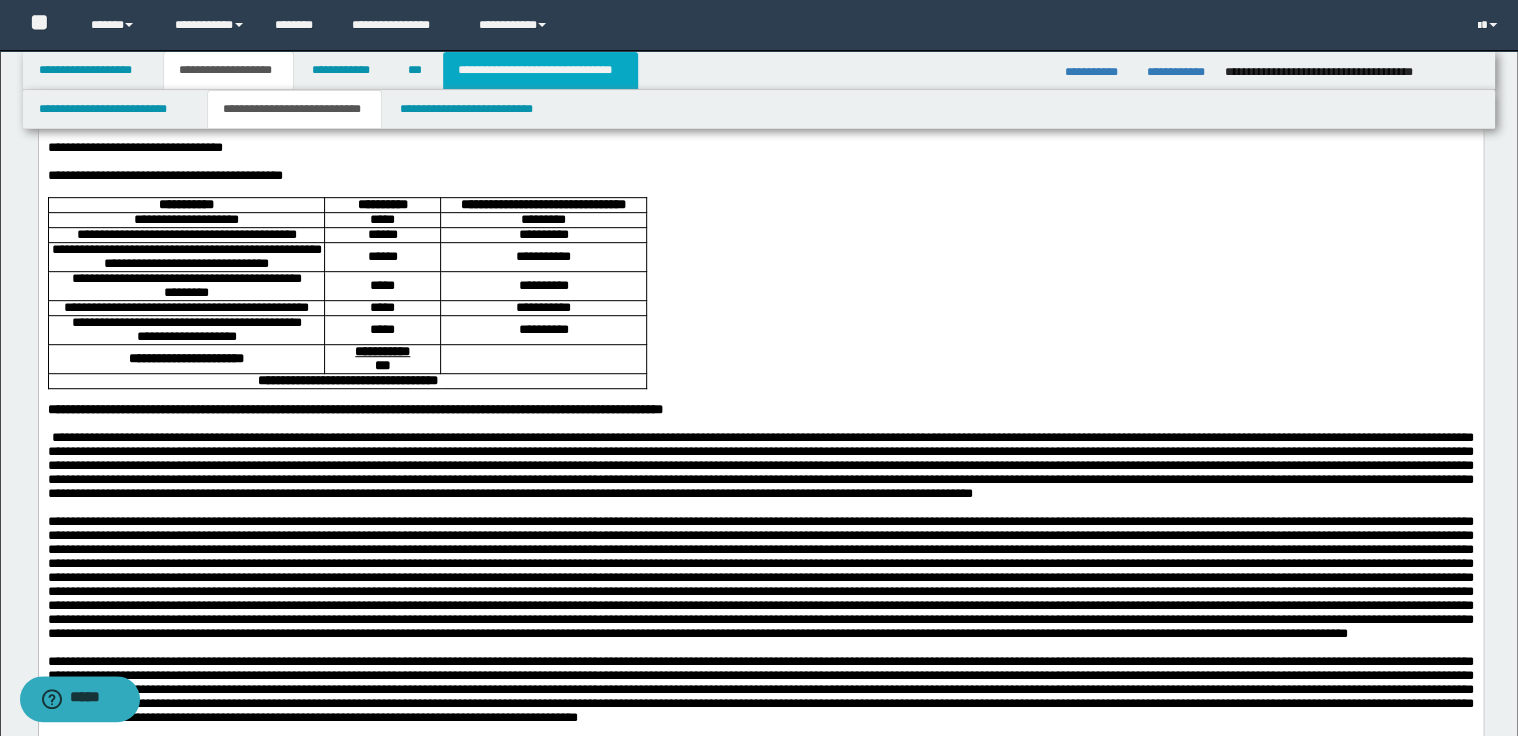 click on "**********" at bounding box center [540, 70] 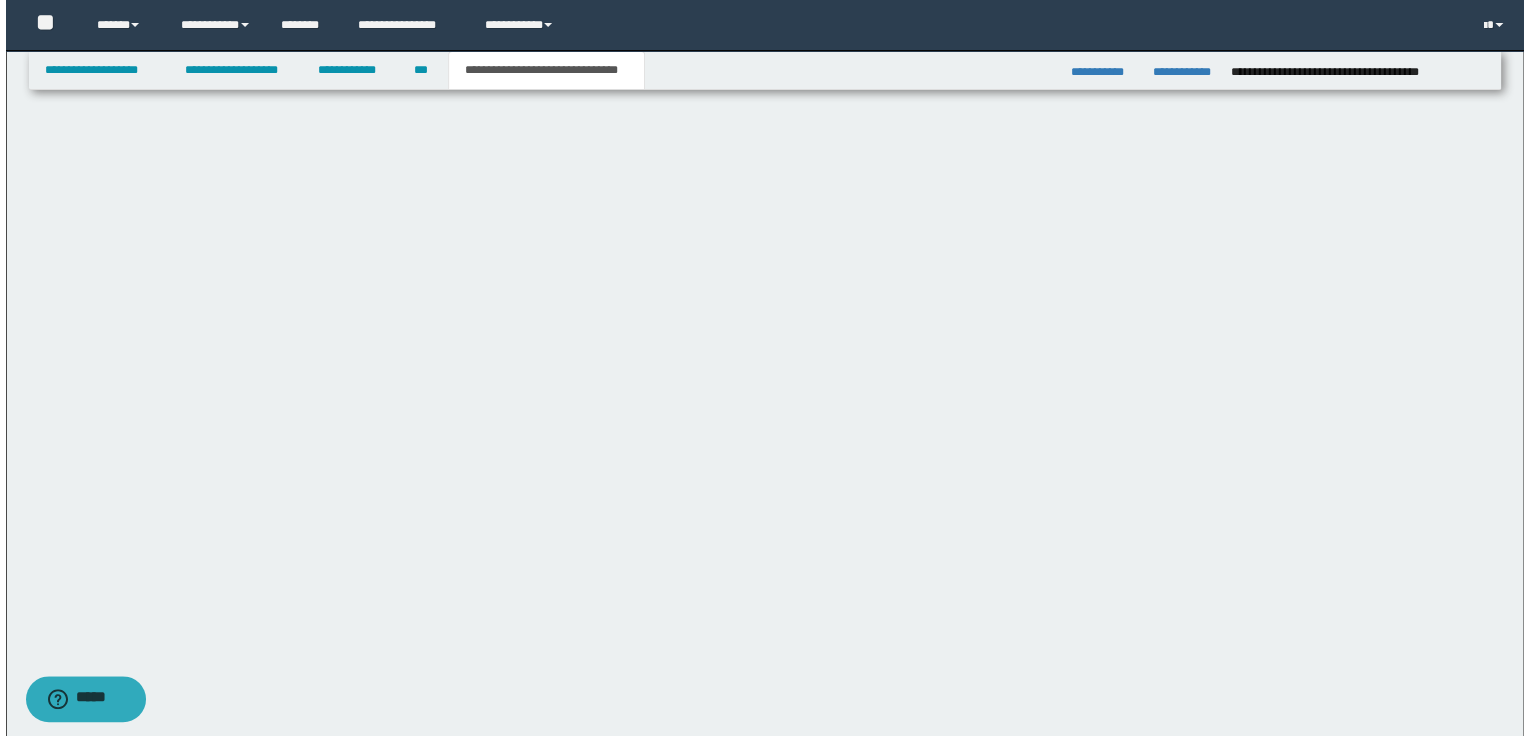 scroll, scrollTop: 0, scrollLeft: 0, axis: both 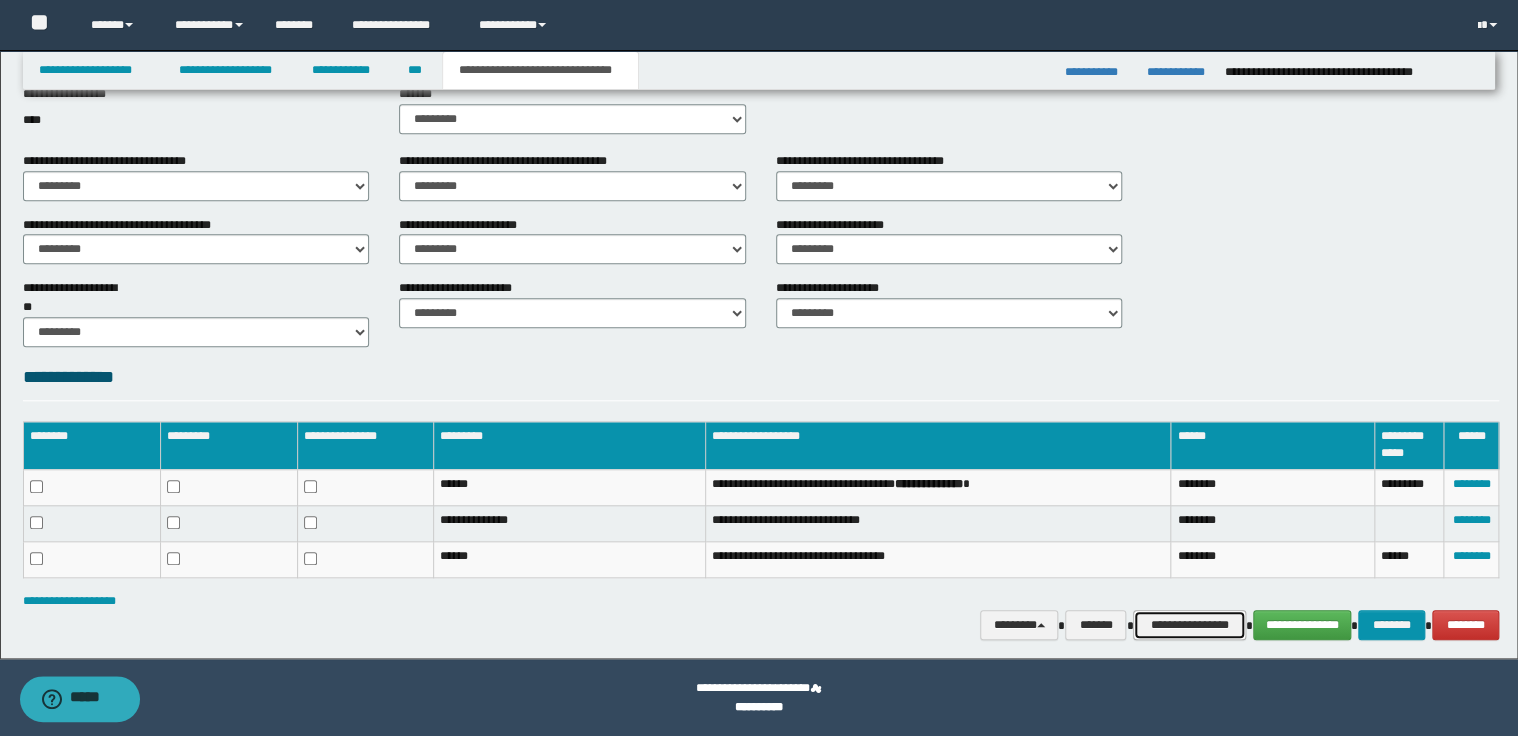 click on "**********" at bounding box center [1189, 625] 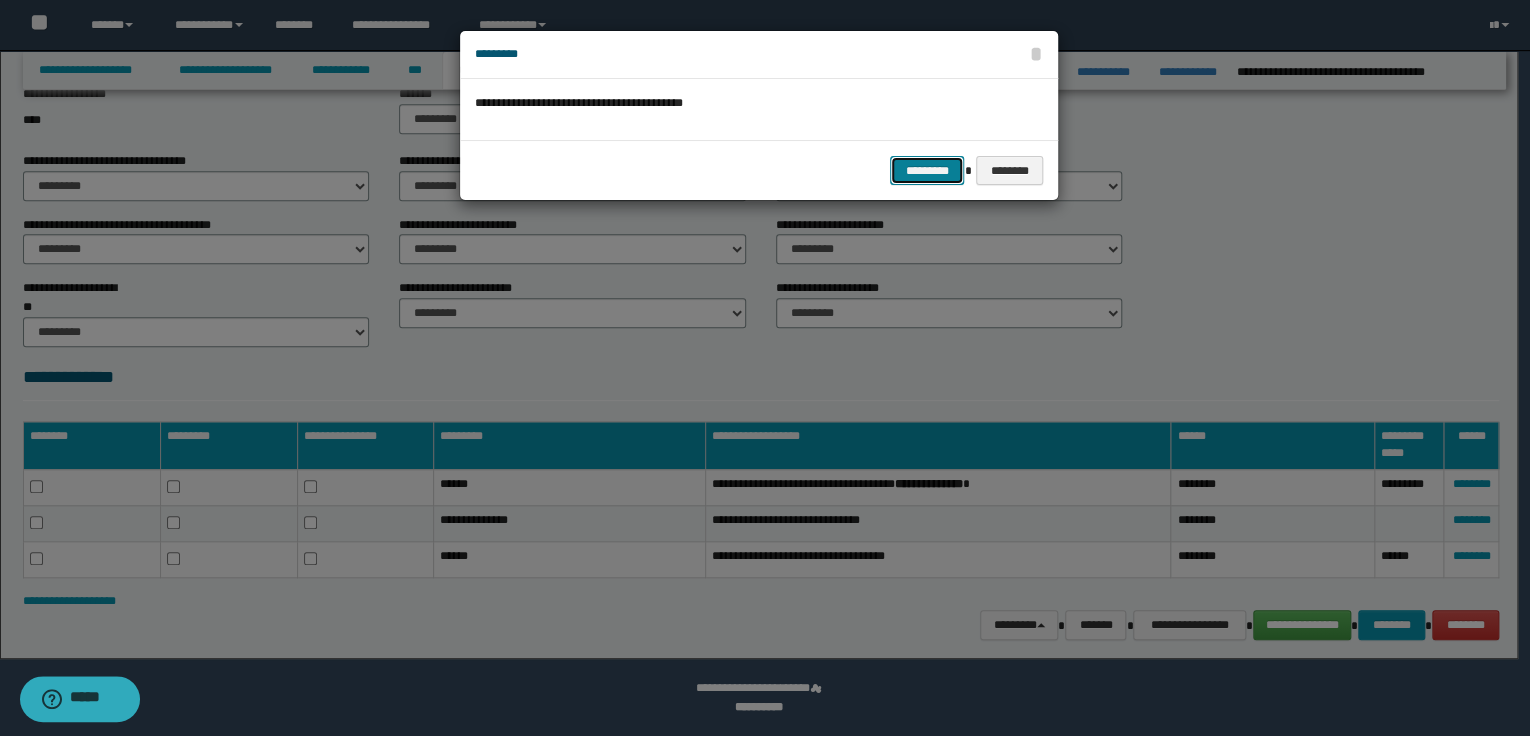 click on "*********" at bounding box center [927, 171] 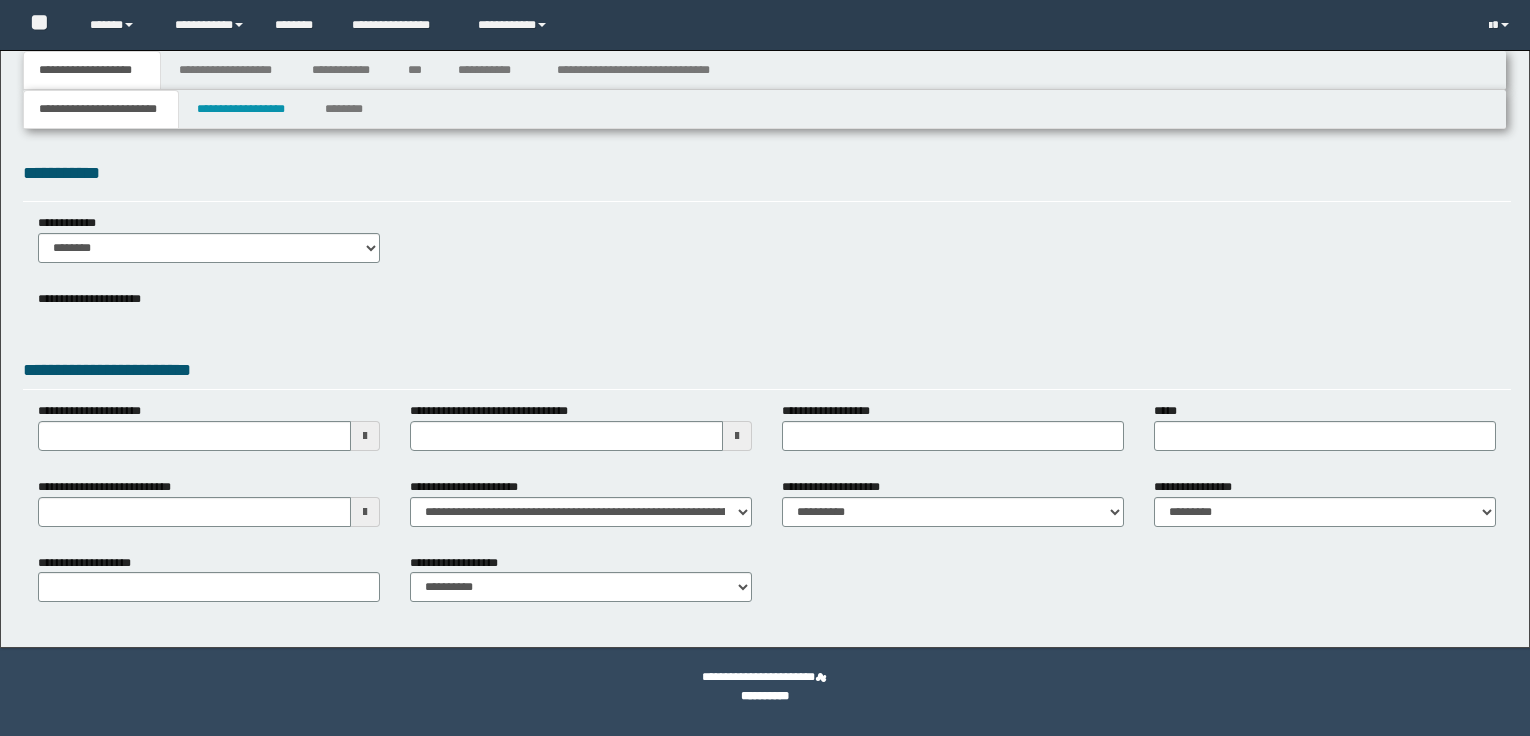 scroll, scrollTop: 0, scrollLeft: 0, axis: both 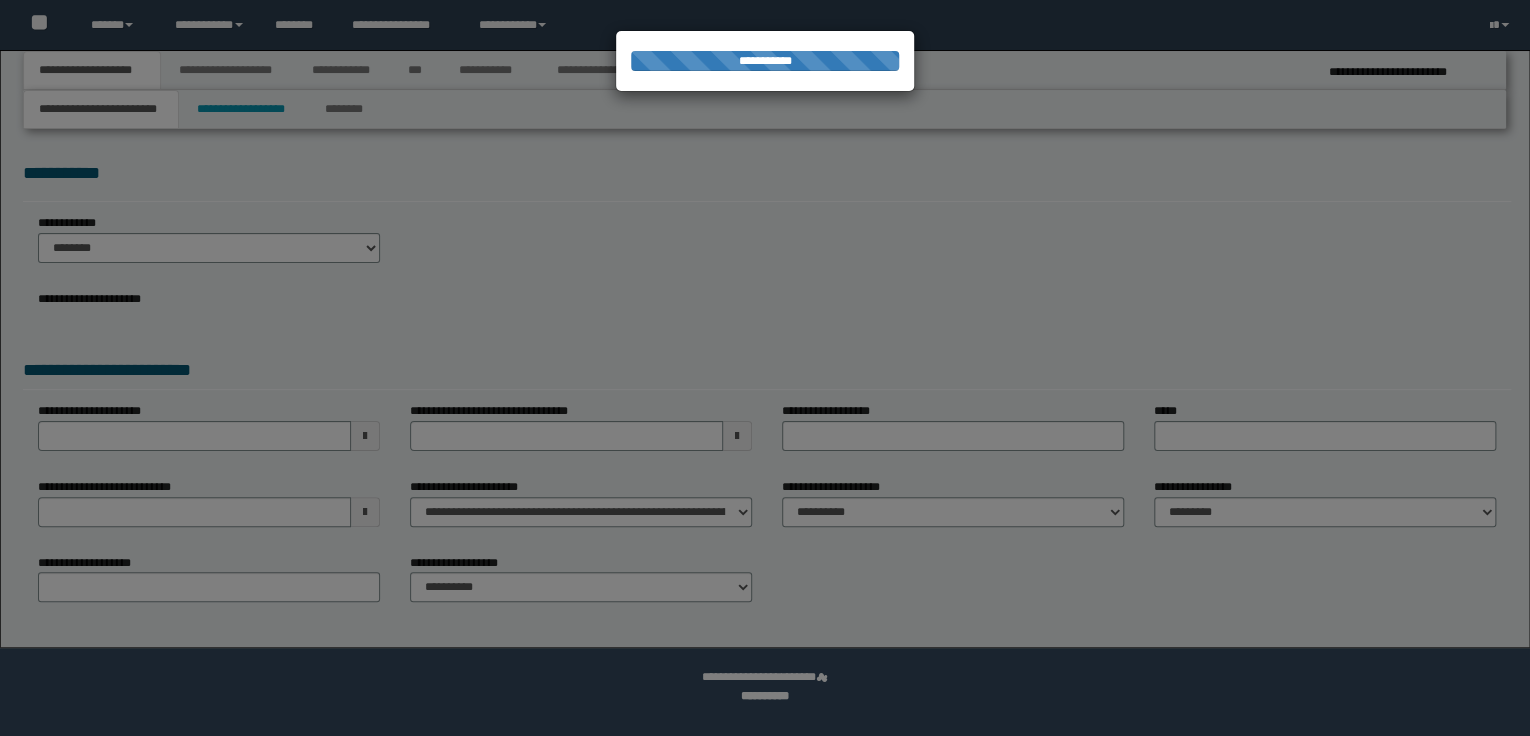 select on "*" 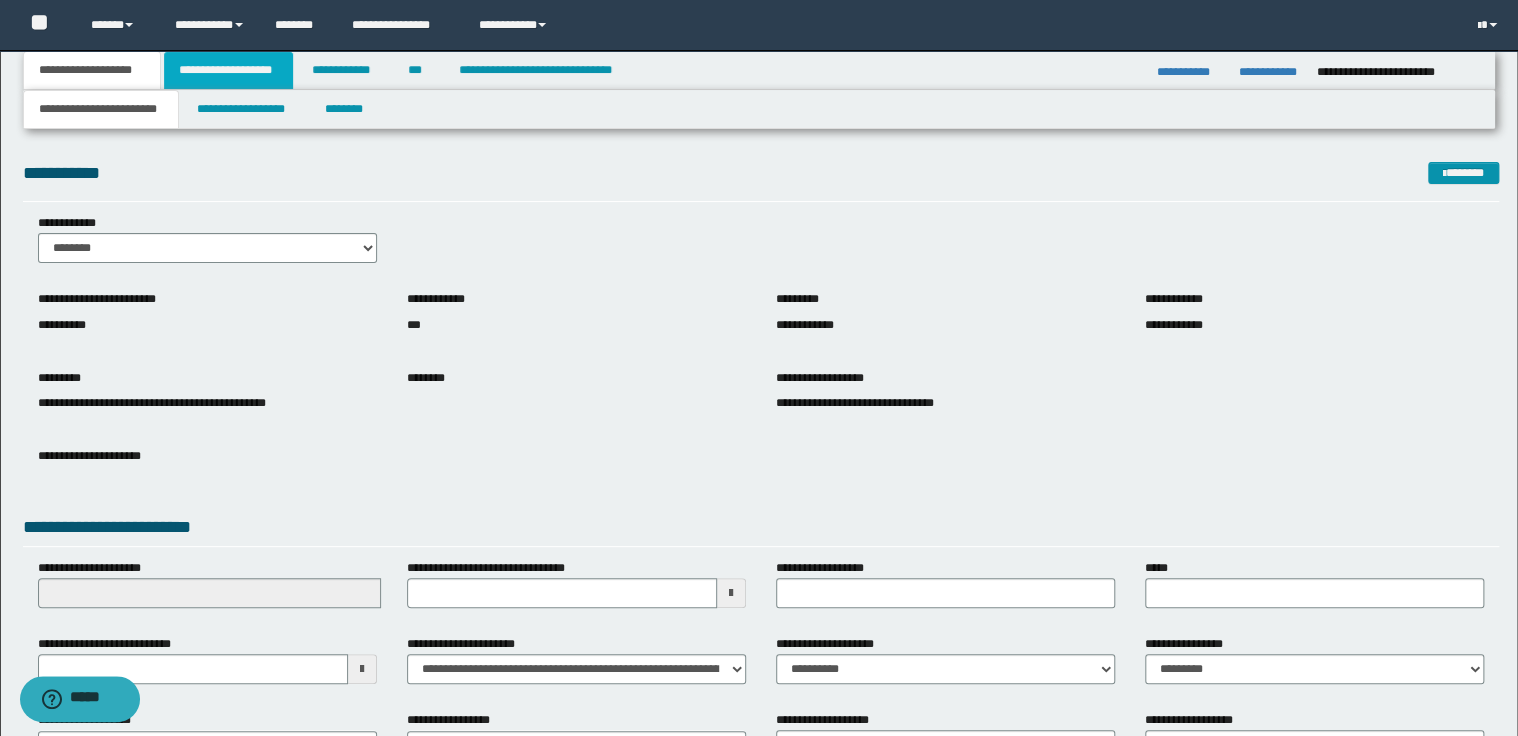 click on "**********" at bounding box center [228, 70] 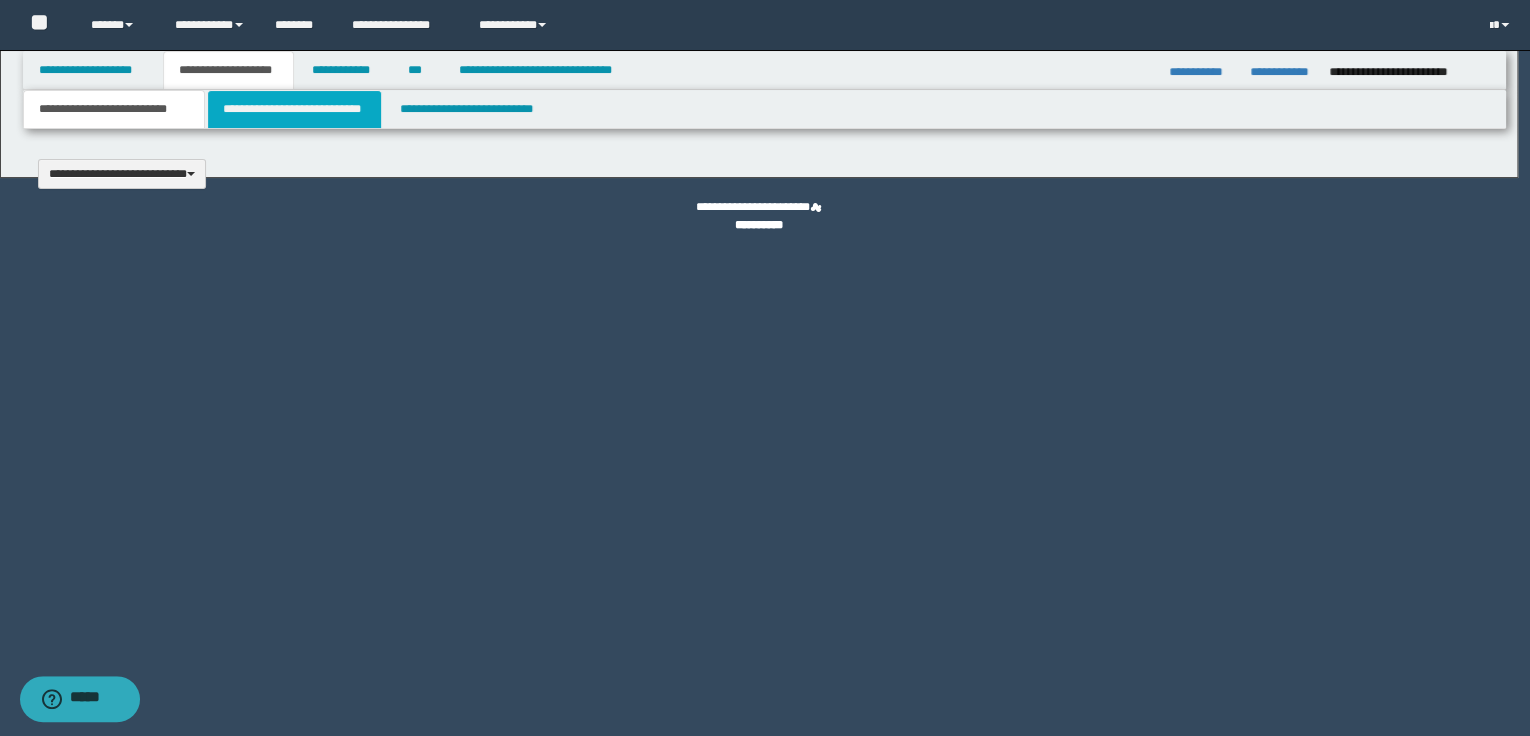 type 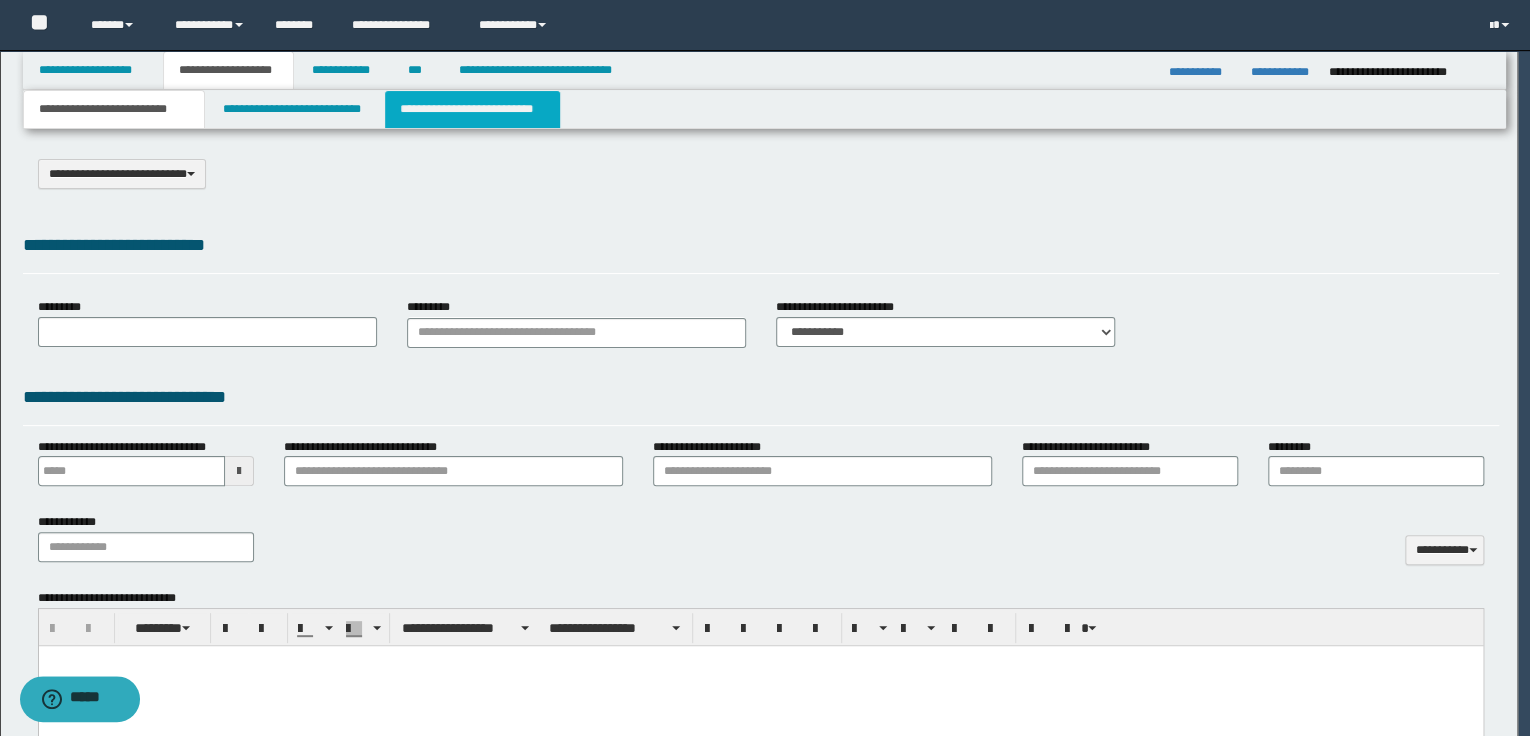 type on "*********" 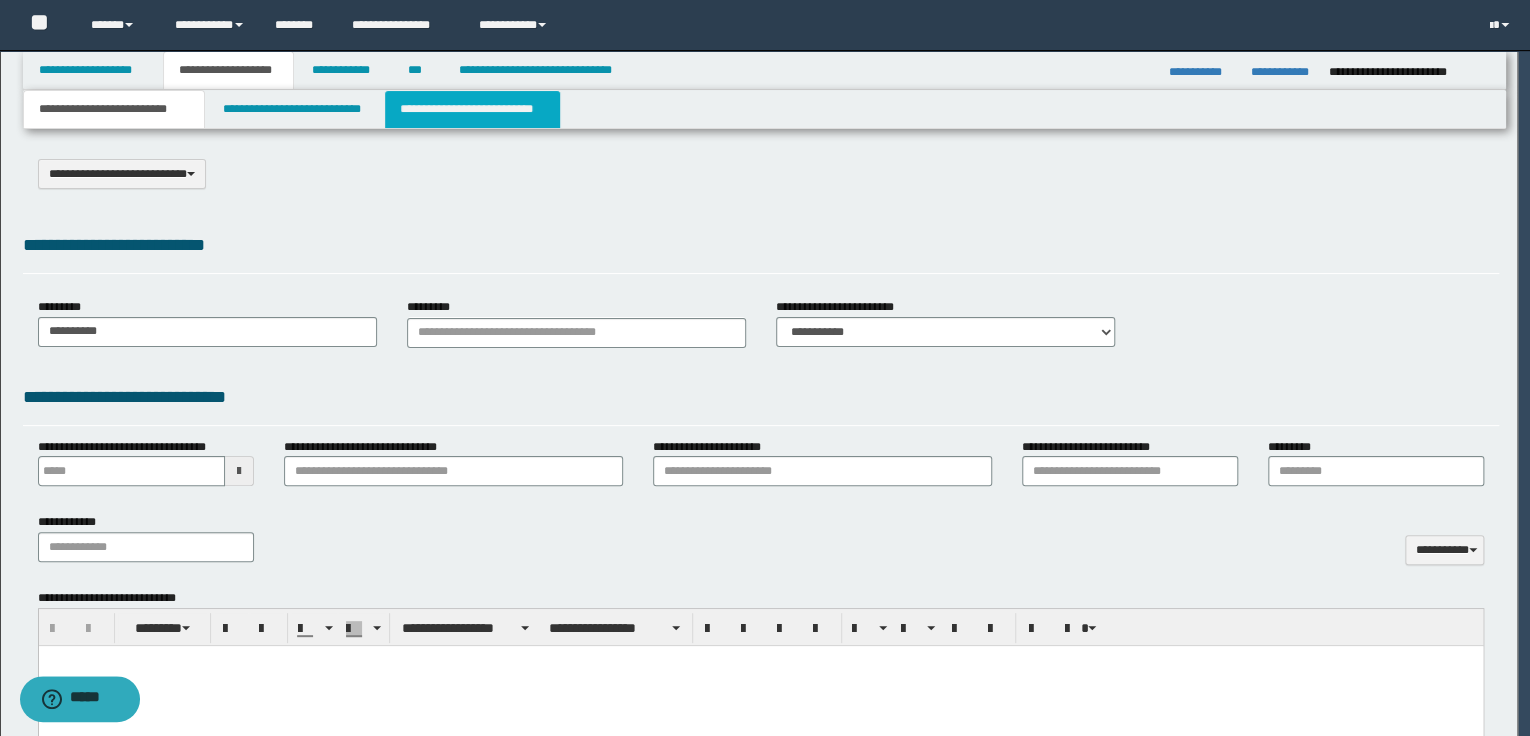 scroll, scrollTop: 0, scrollLeft: 0, axis: both 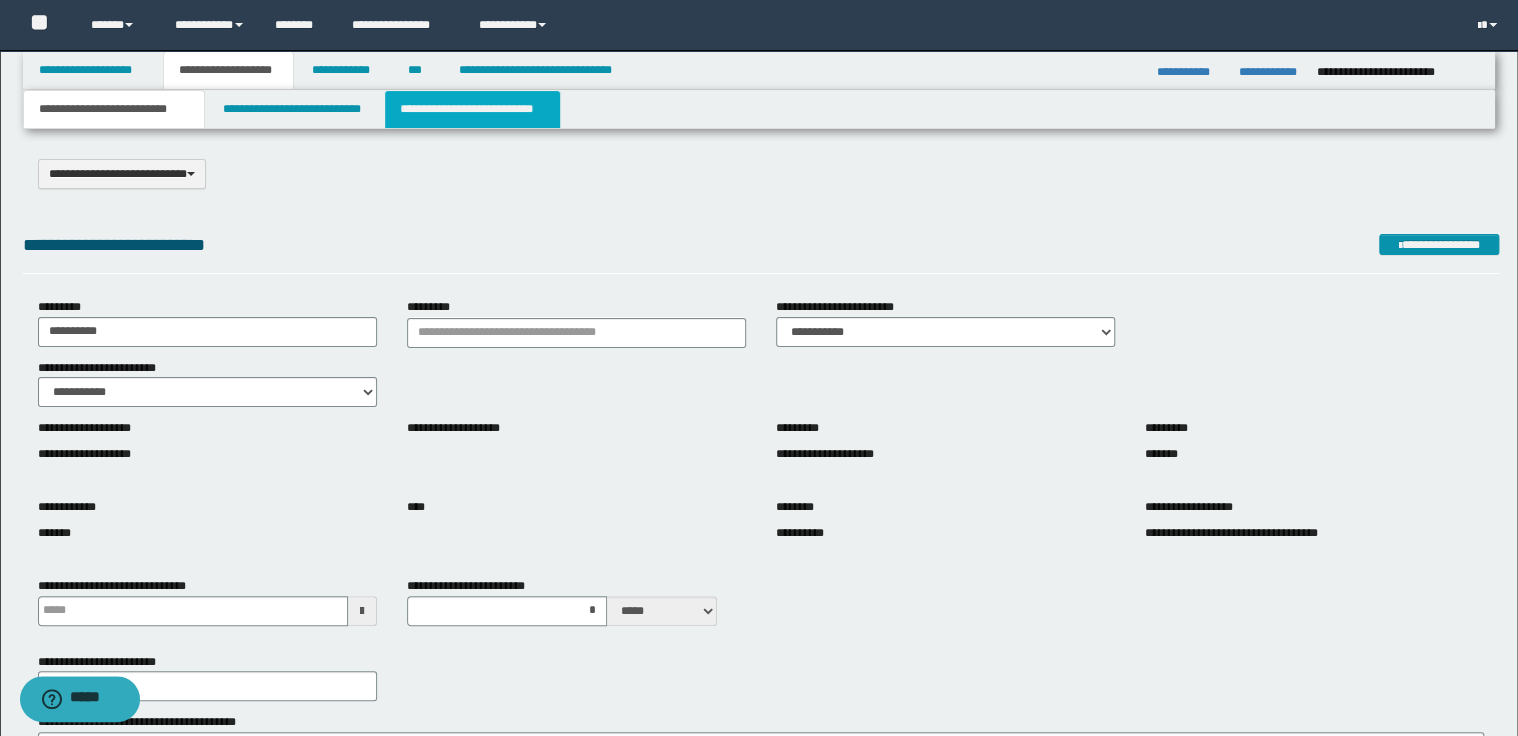 click on "**********" at bounding box center [472, 109] 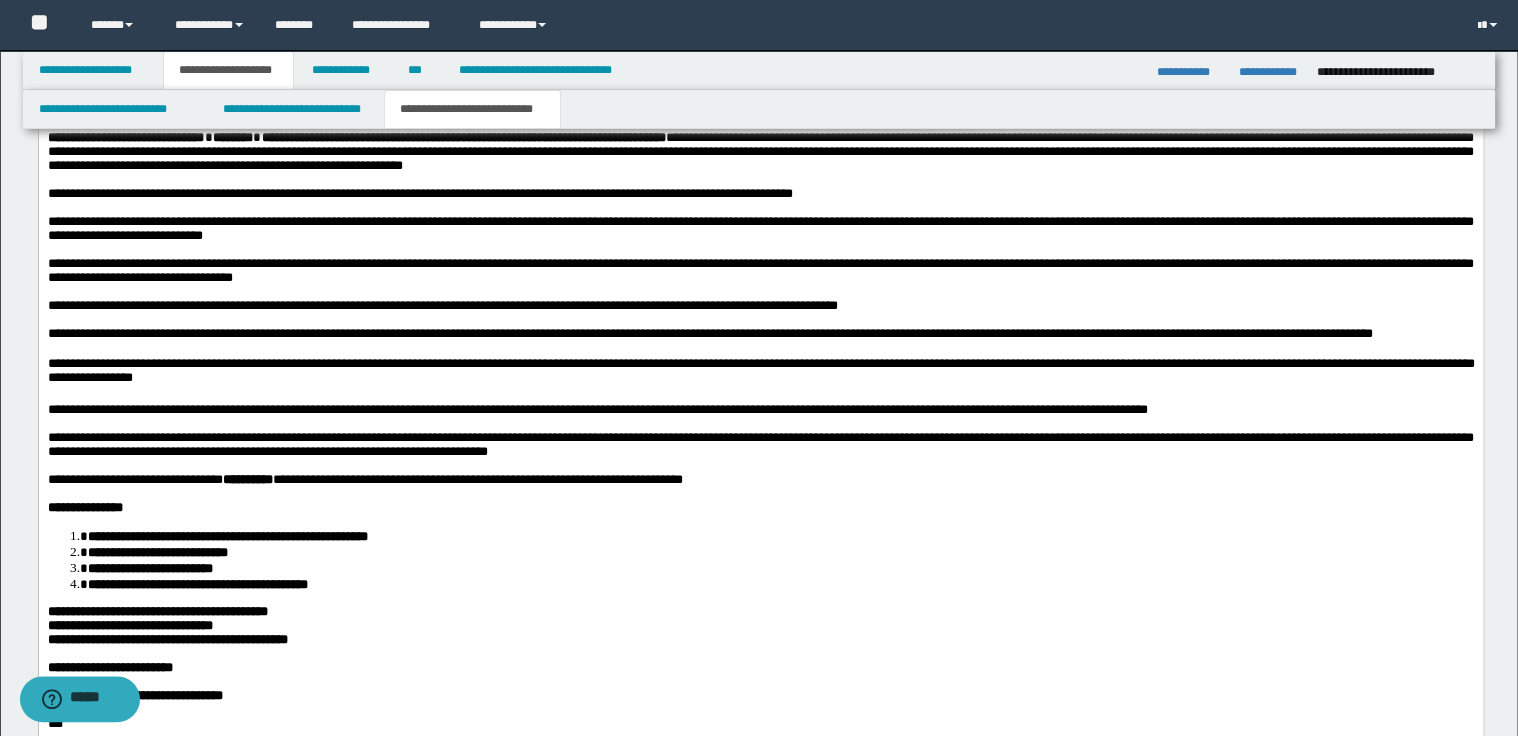 scroll, scrollTop: 1920, scrollLeft: 0, axis: vertical 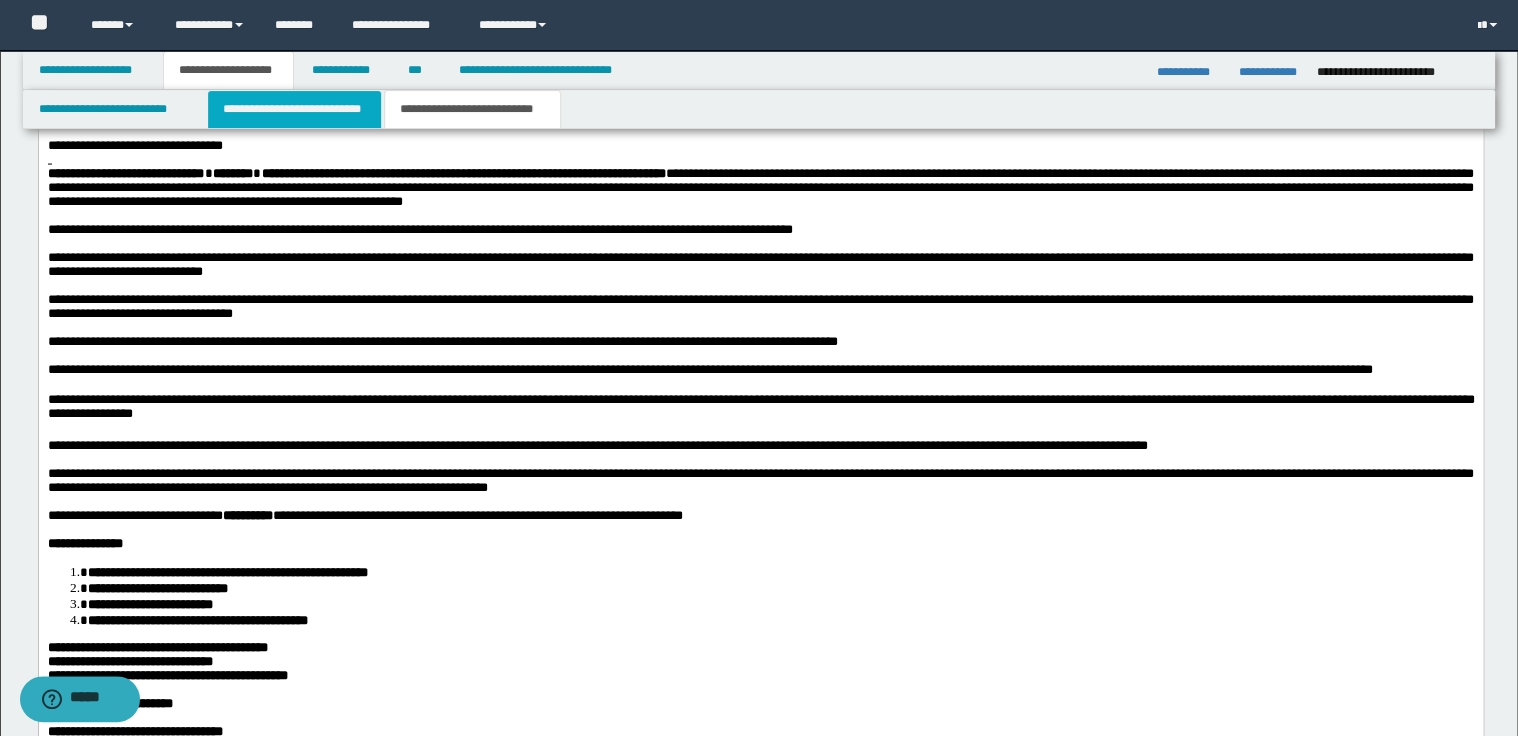 click on "**********" at bounding box center (294, 109) 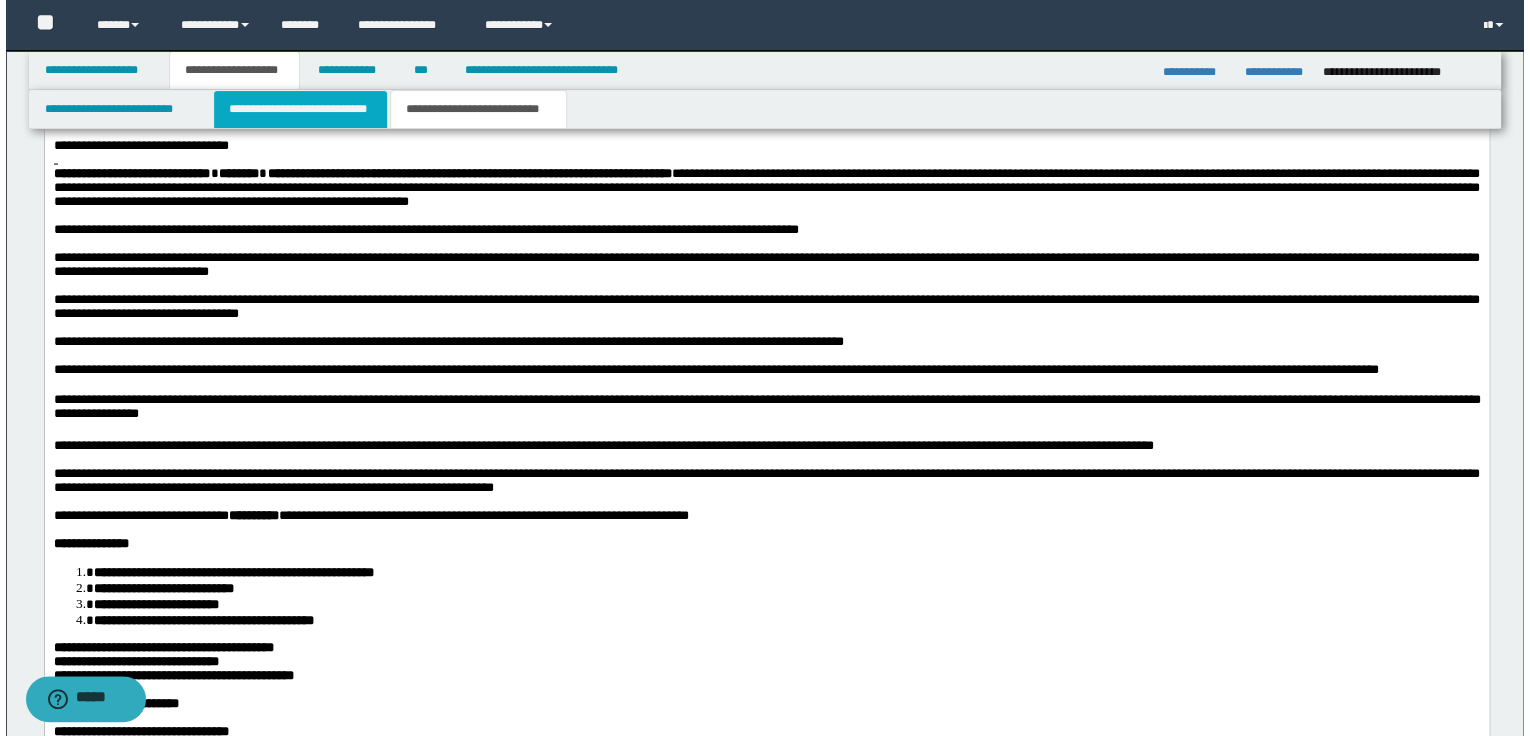 scroll, scrollTop: 0, scrollLeft: 0, axis: both 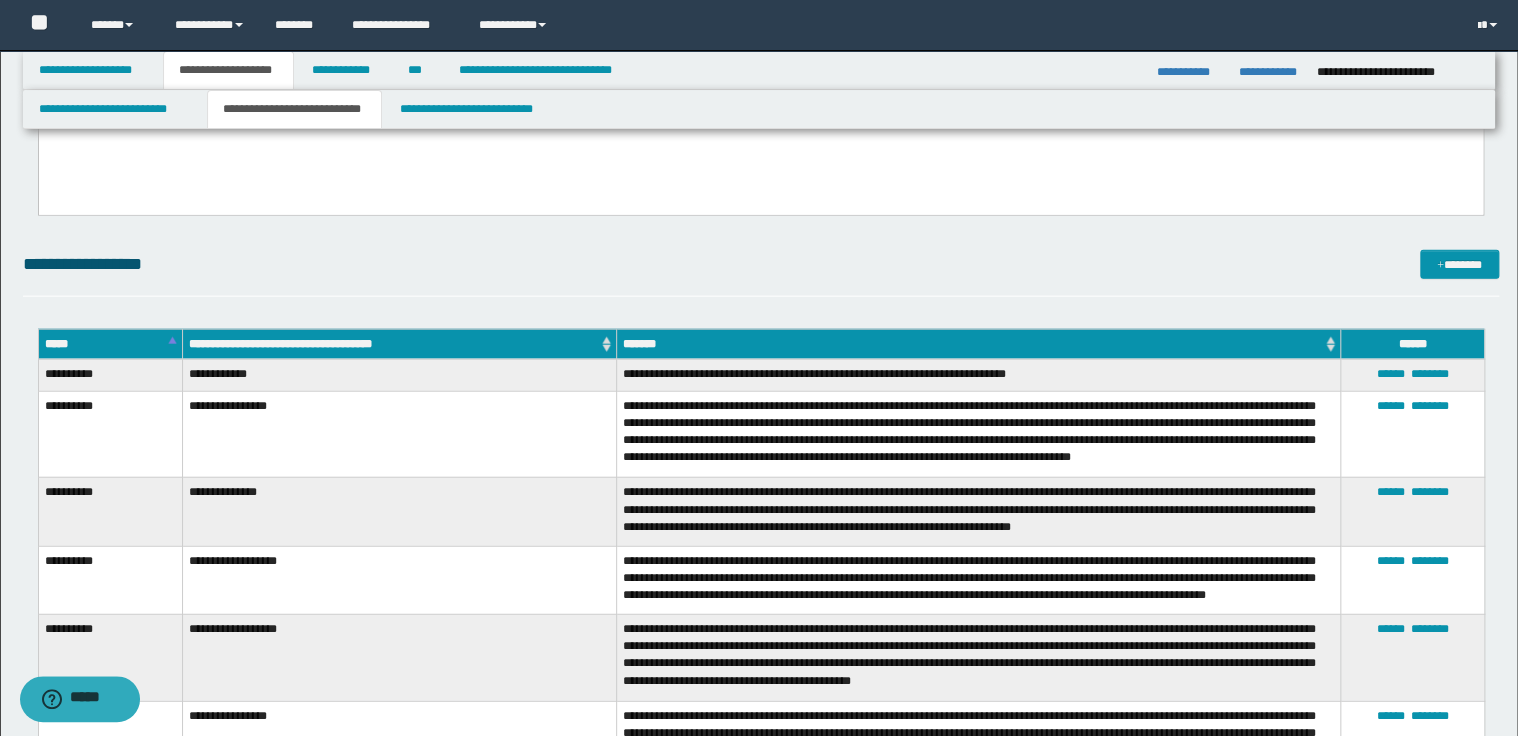 click on "*****" at bounding box center [110, 344] 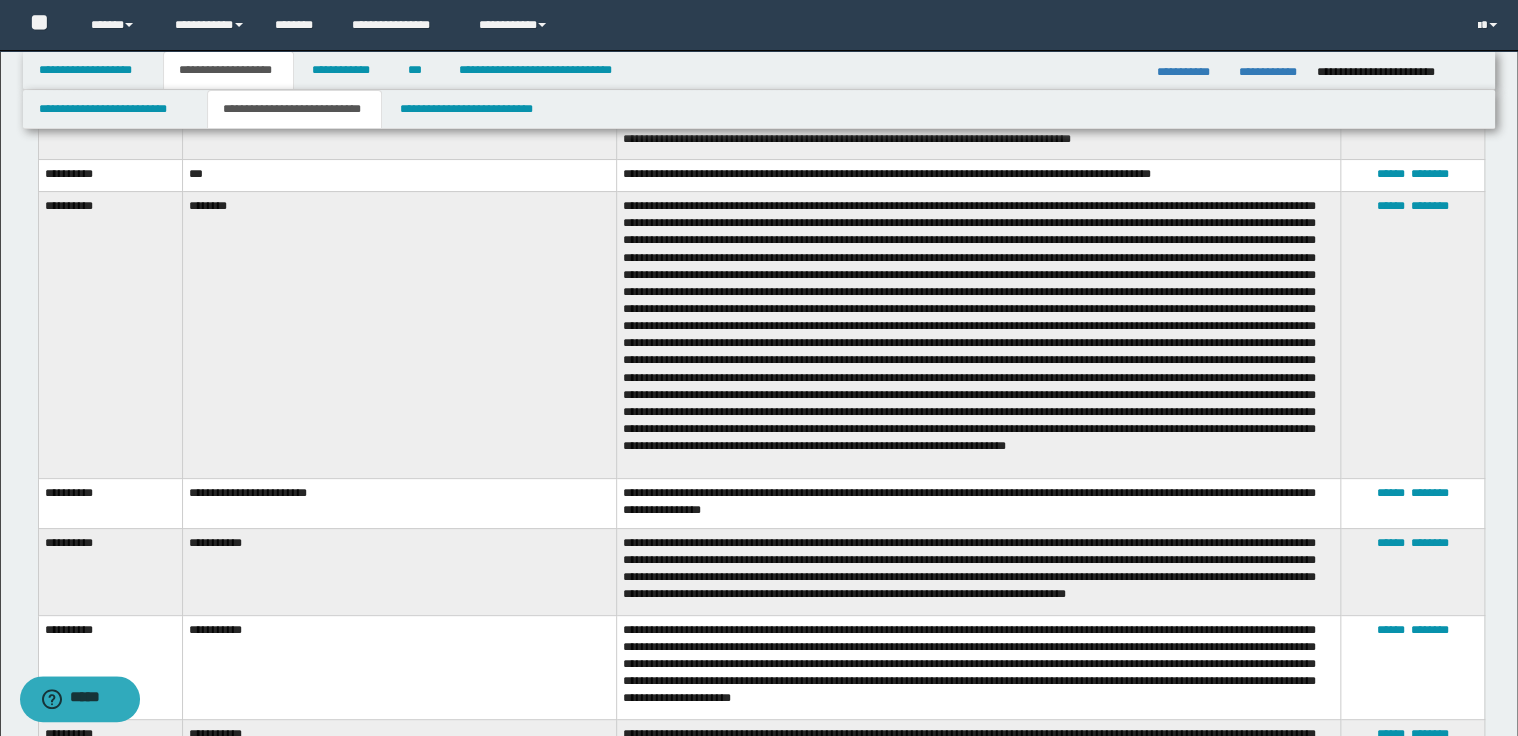 scroll, scrollTop: 3840, scrollLeft: 0, axis: vertical 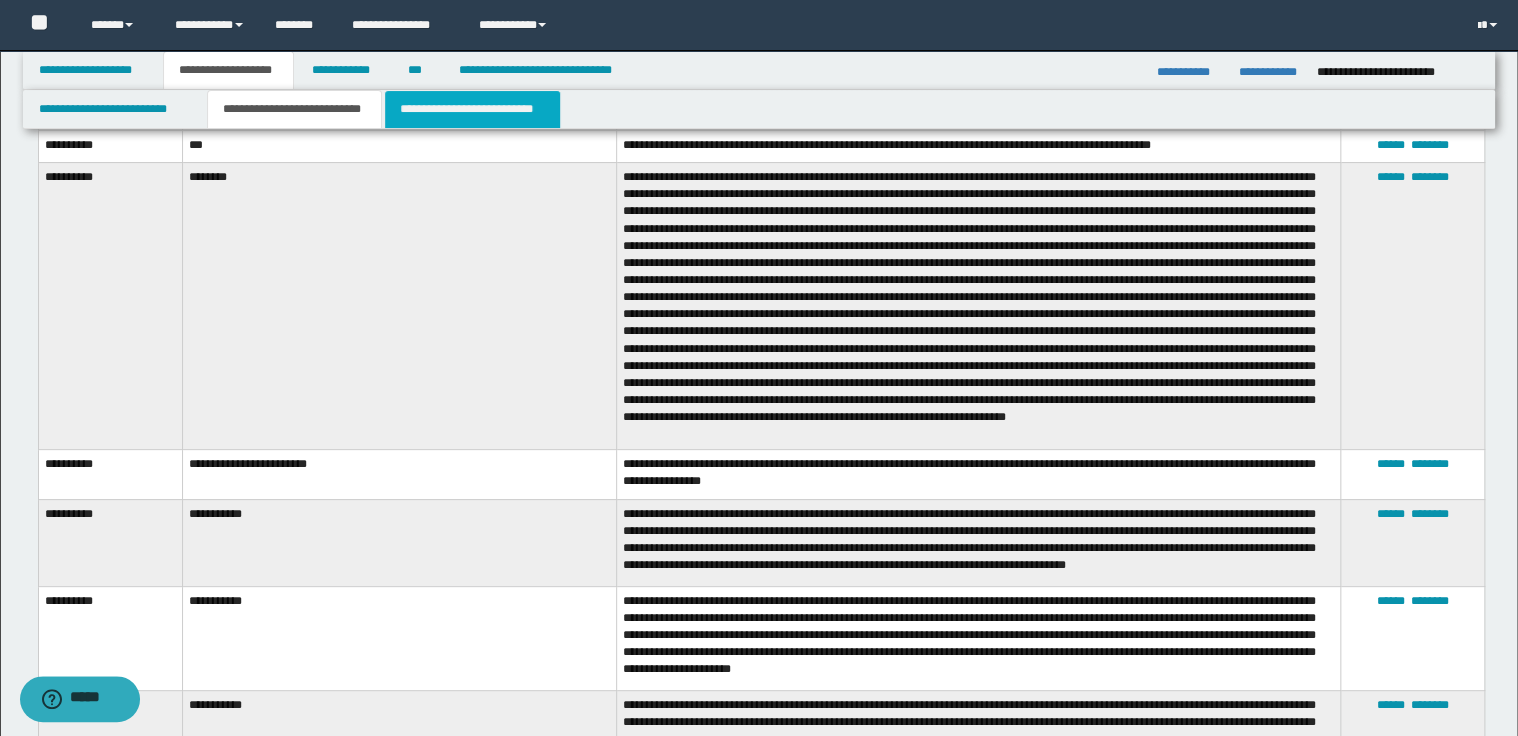 click on "**********" at bounding box center (472, 109) 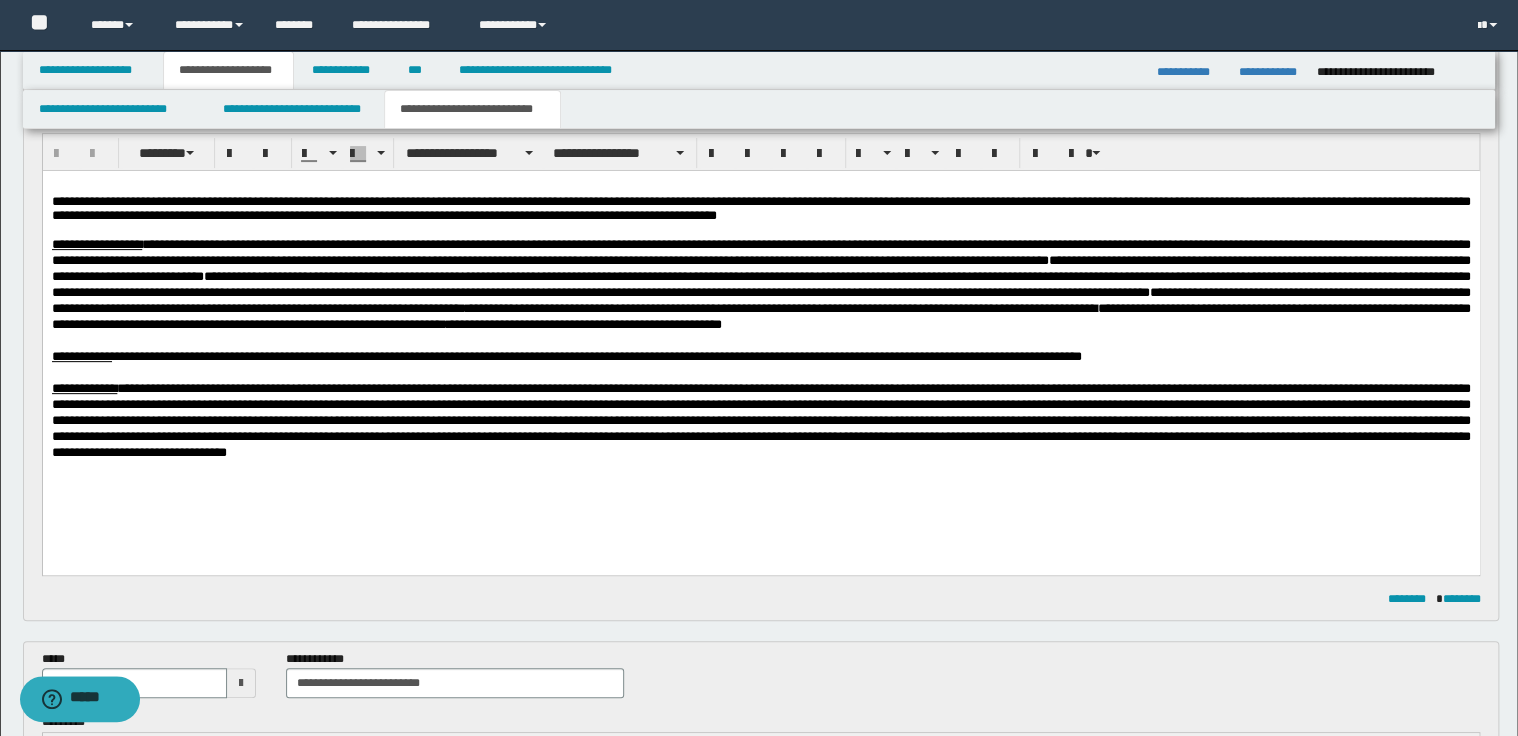 scroll, scrollTop: 62, scrollLeft: 0, axis: vertical 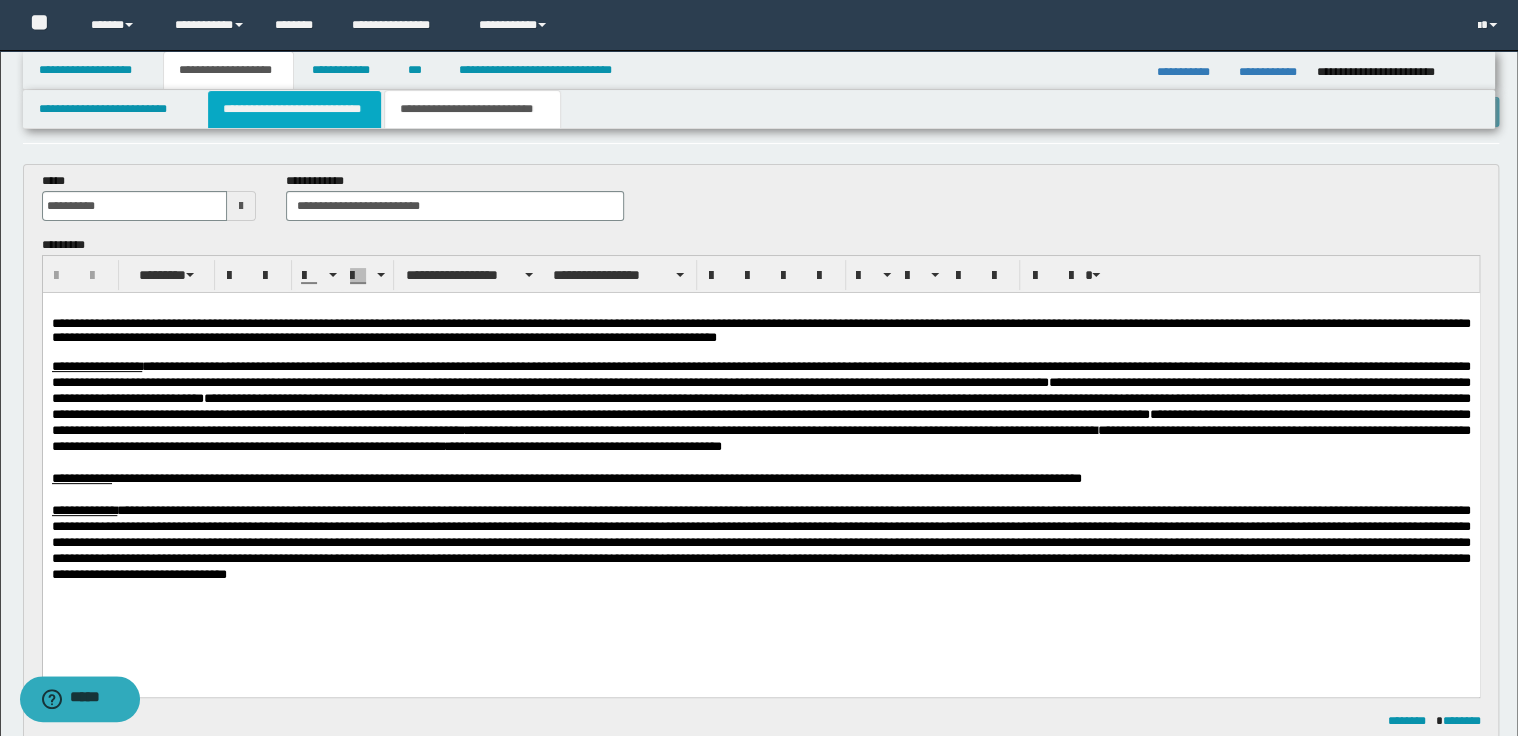 click on "**********" at bounding box center [294, 109] 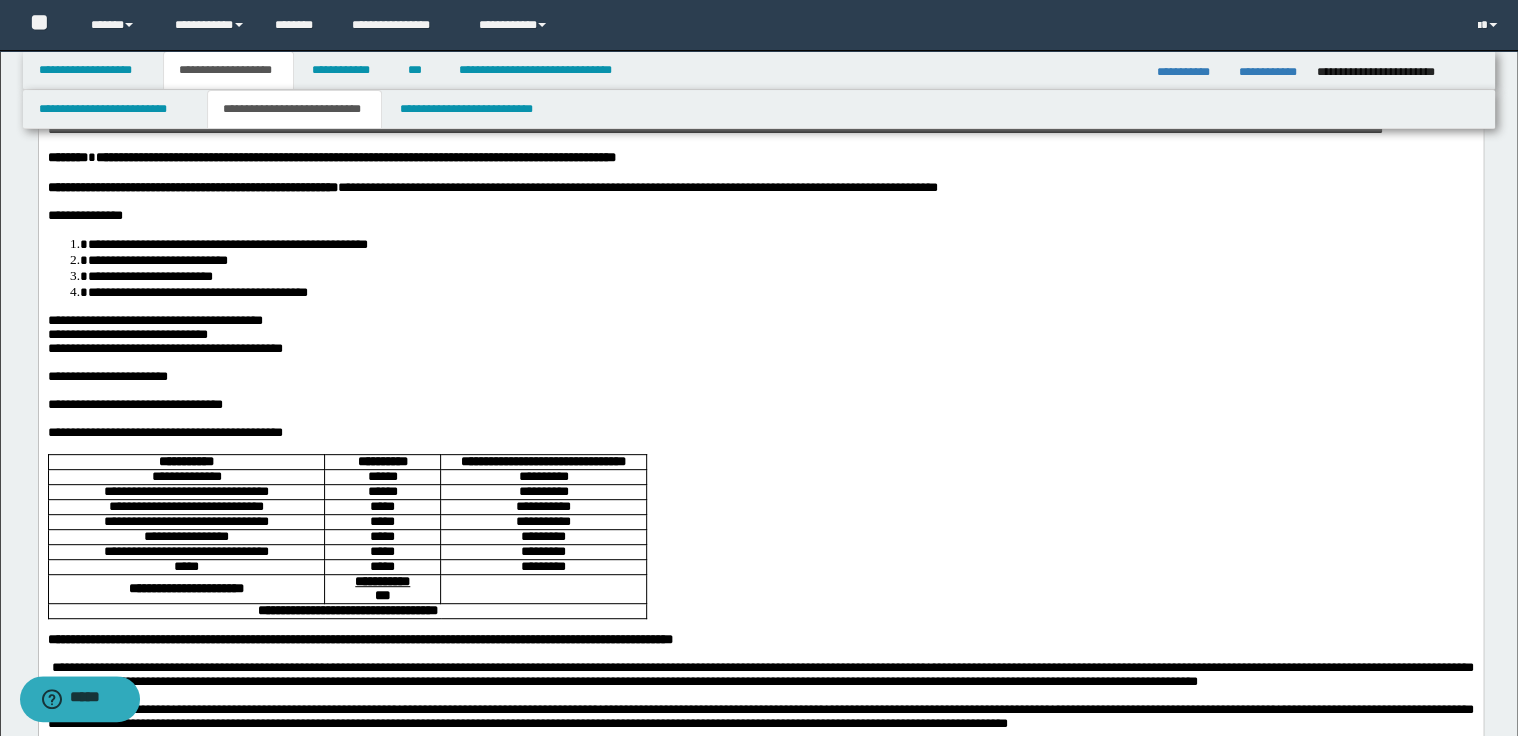scroll, scrollTop: 222, scrollLeft: 0, axis: vertical 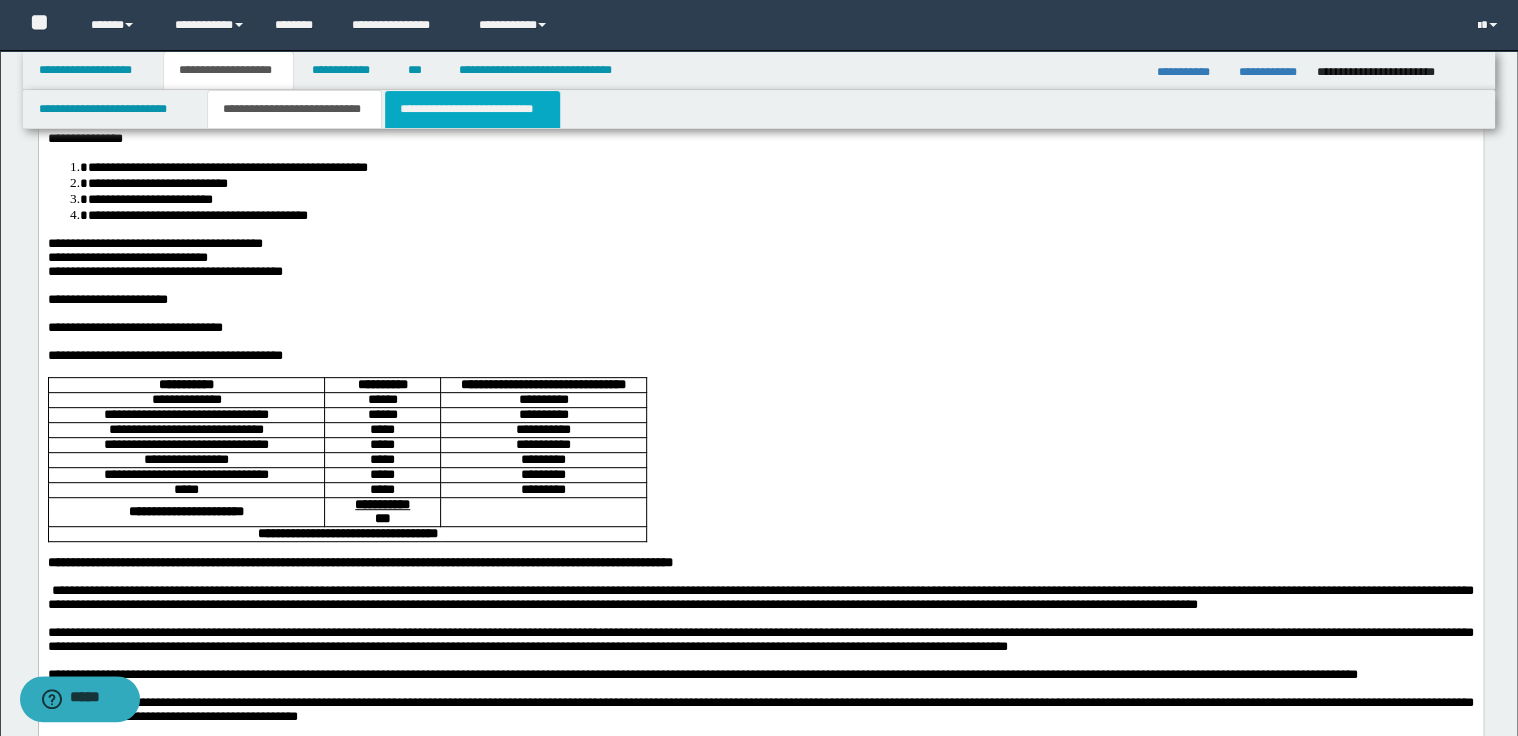 click on "**********" at bounding box center (472, 109) 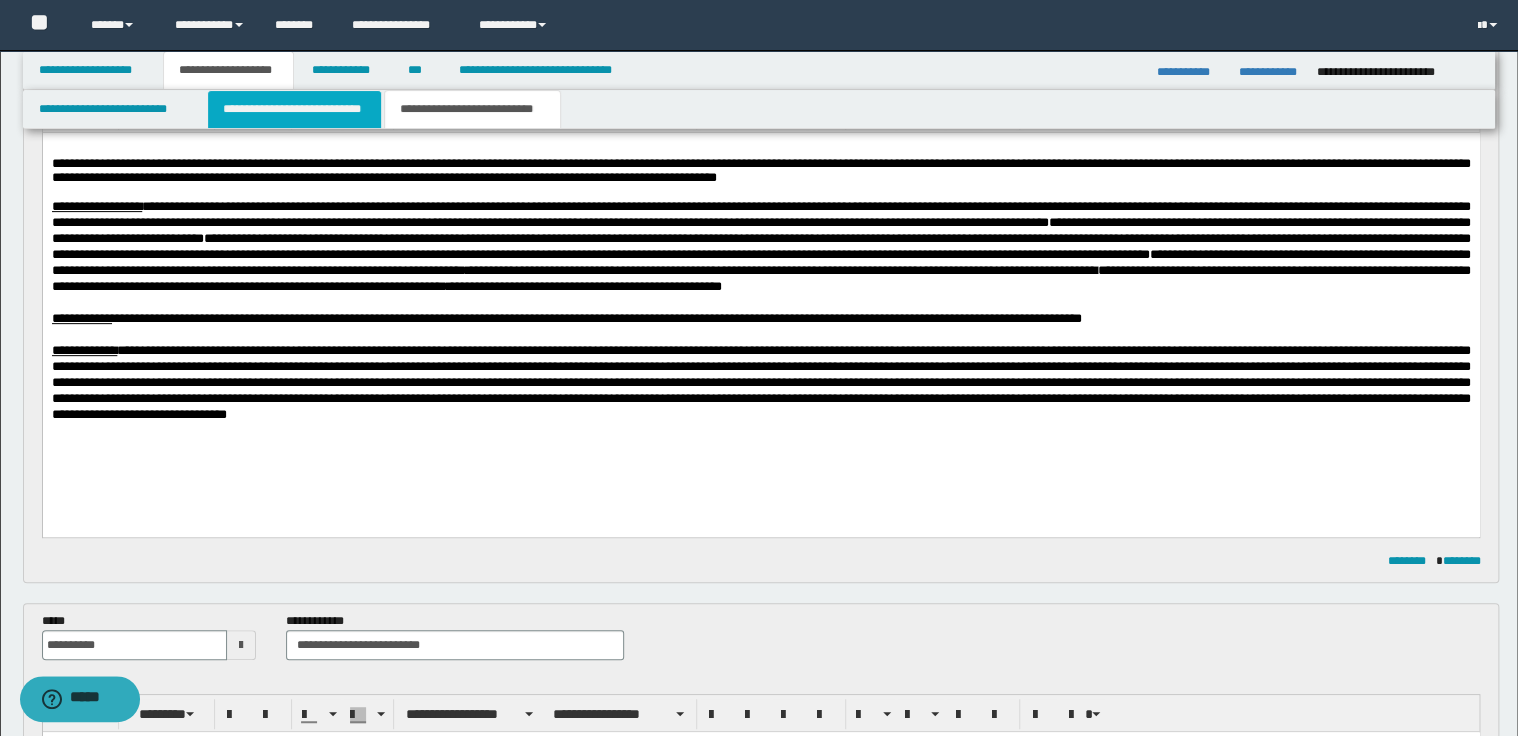 click on "**********" at bounding box center (294, 109) 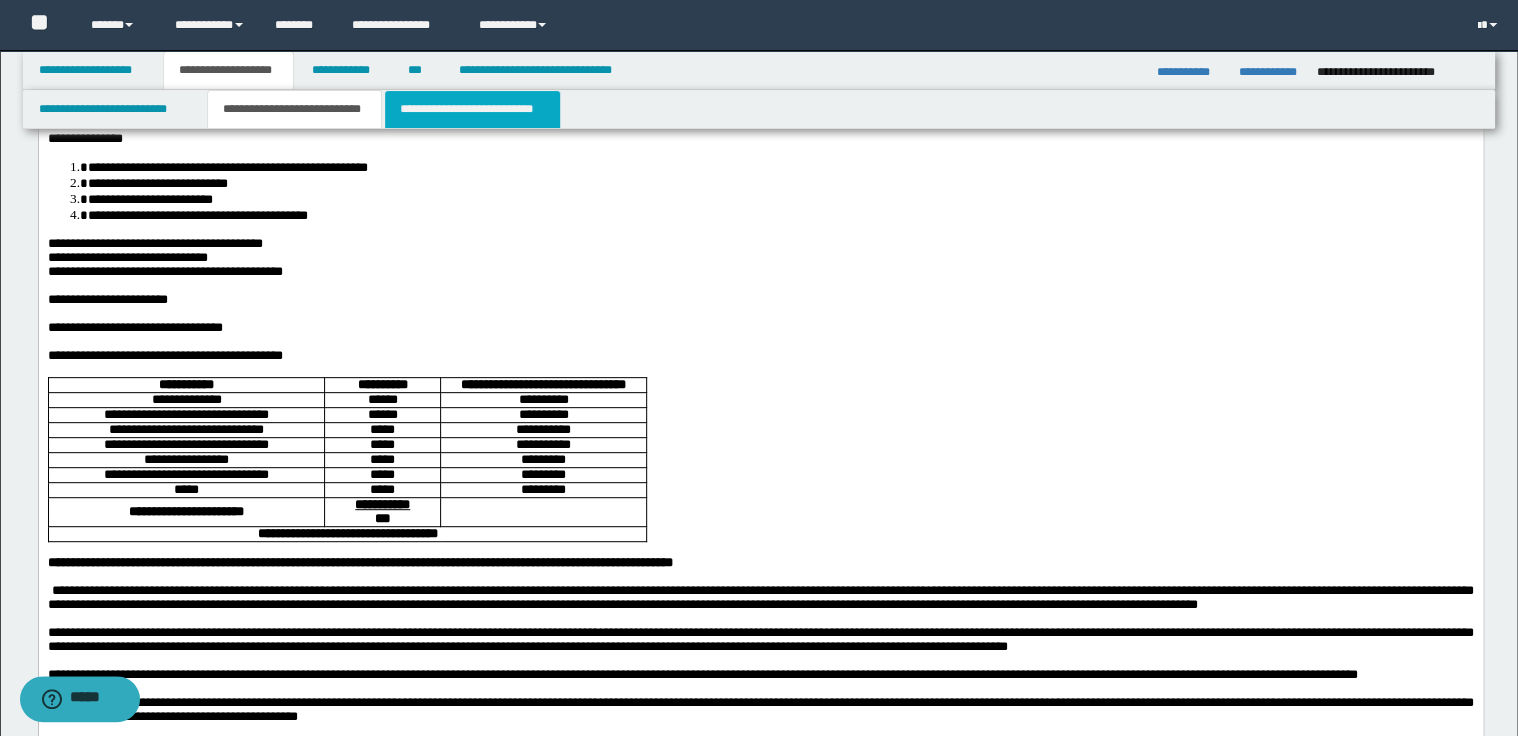 click on "**********" at bounding box center (472, 109) 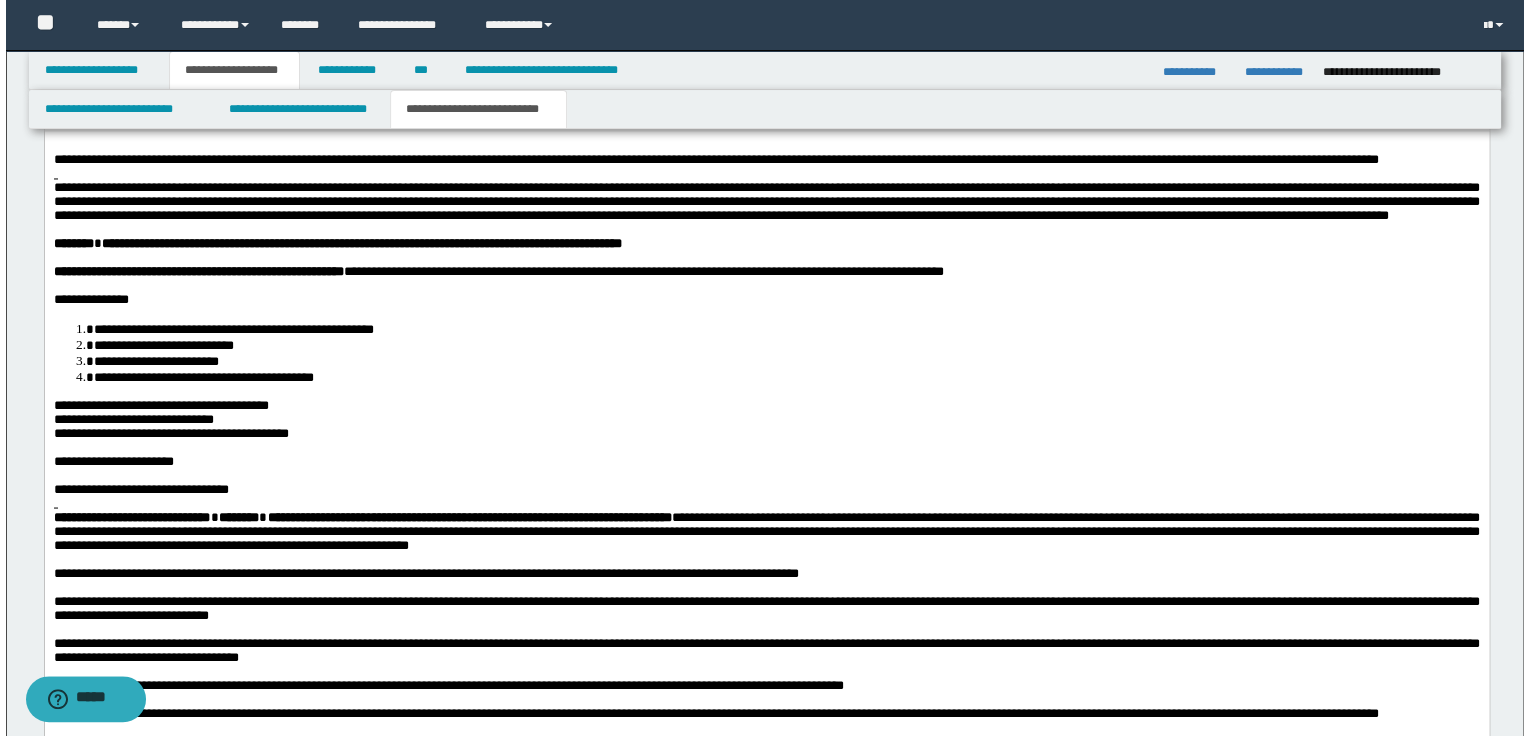 scroll, scrollTop: 1582, scrollLeft: 0, axis: vertical 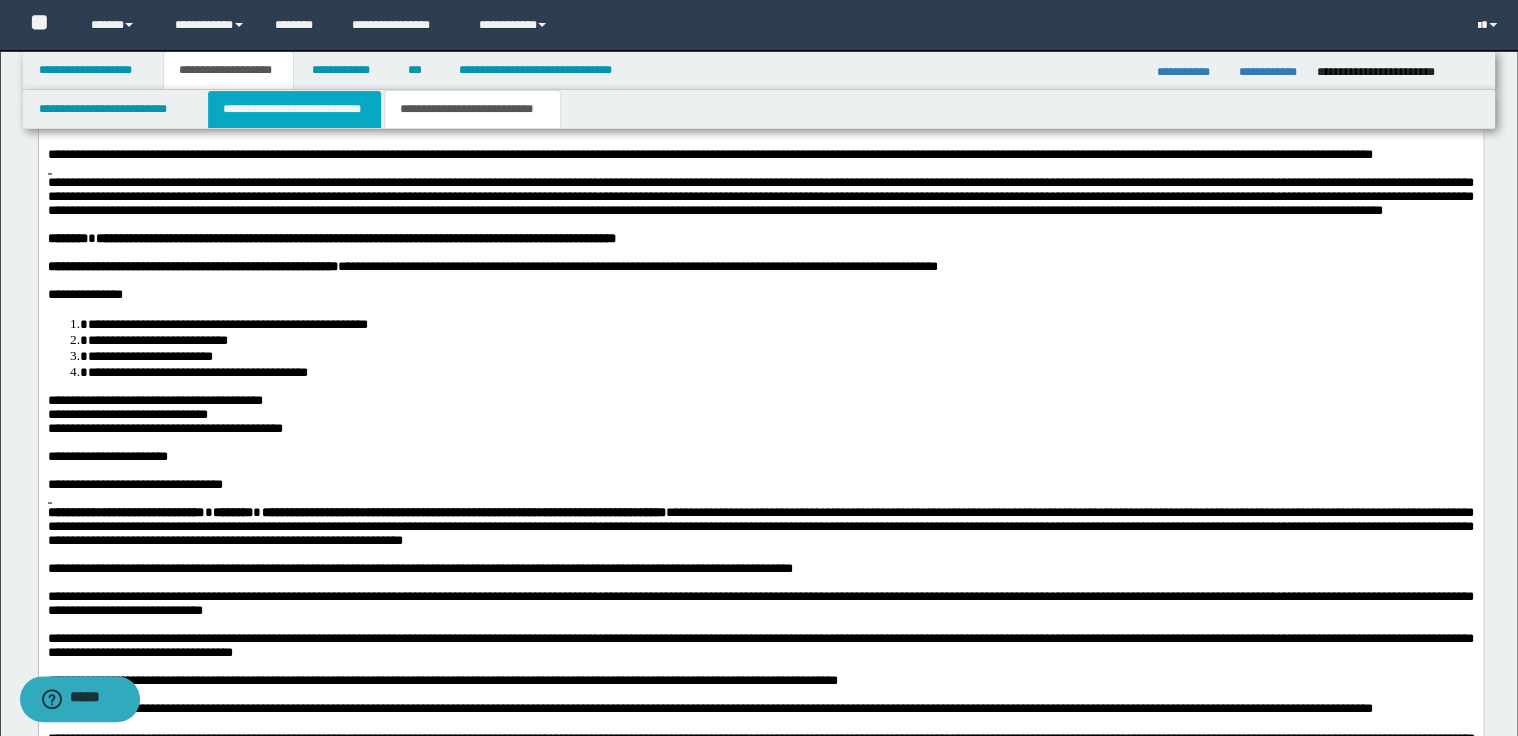 click on "**********" at bounding box center [294, 109] 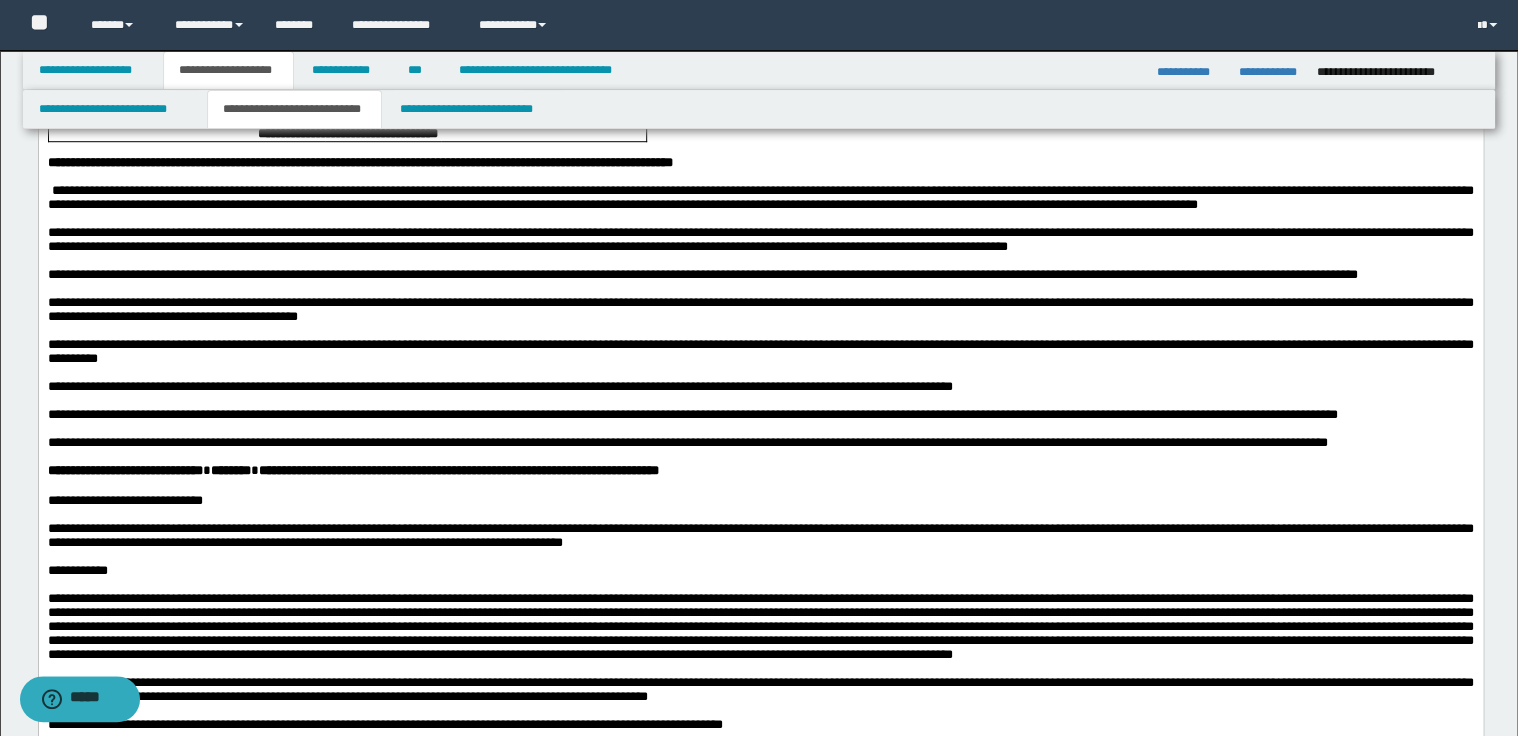 scroll, scrollTop: 302, scrollLeft: 0, axis: vertical 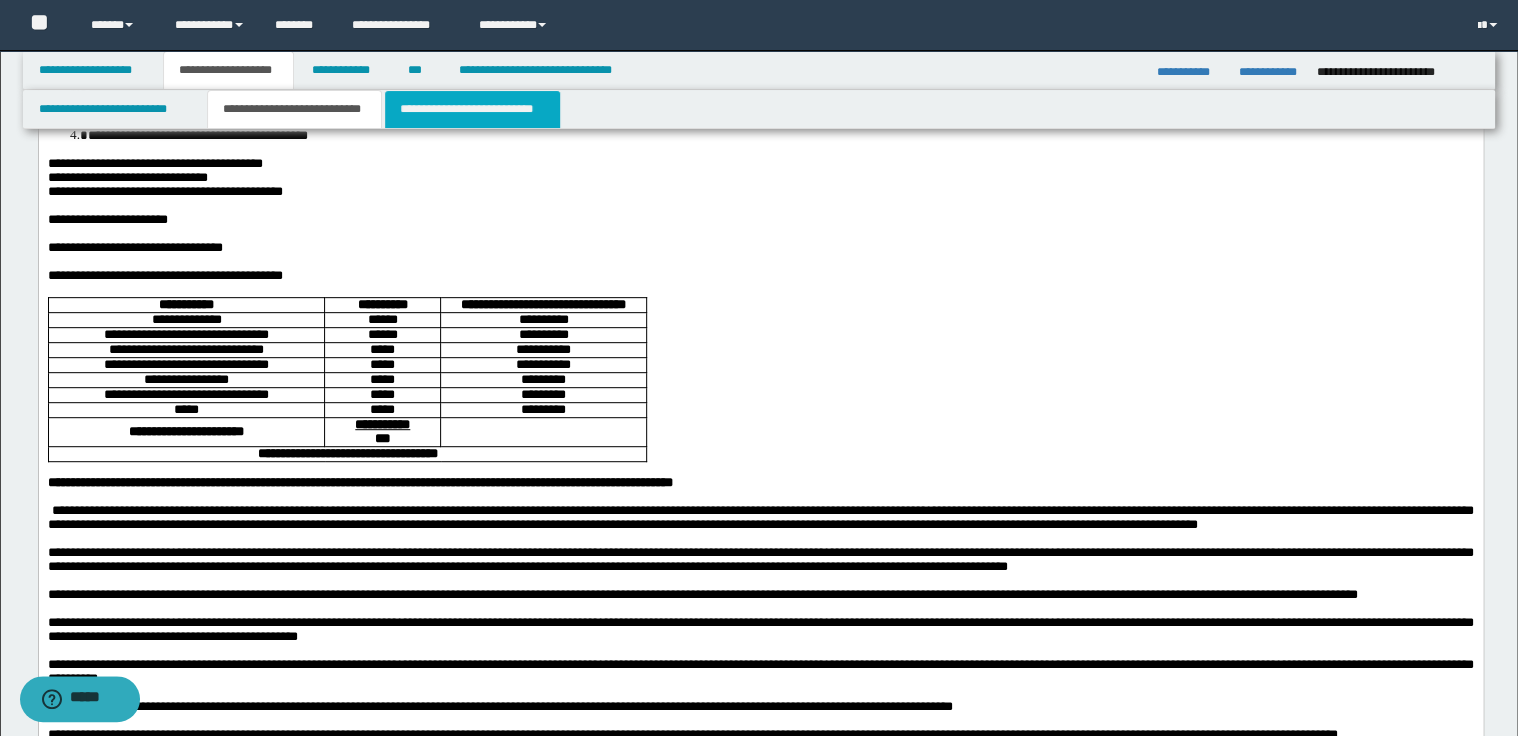 click on "**********" at bounding box center [472, 109] 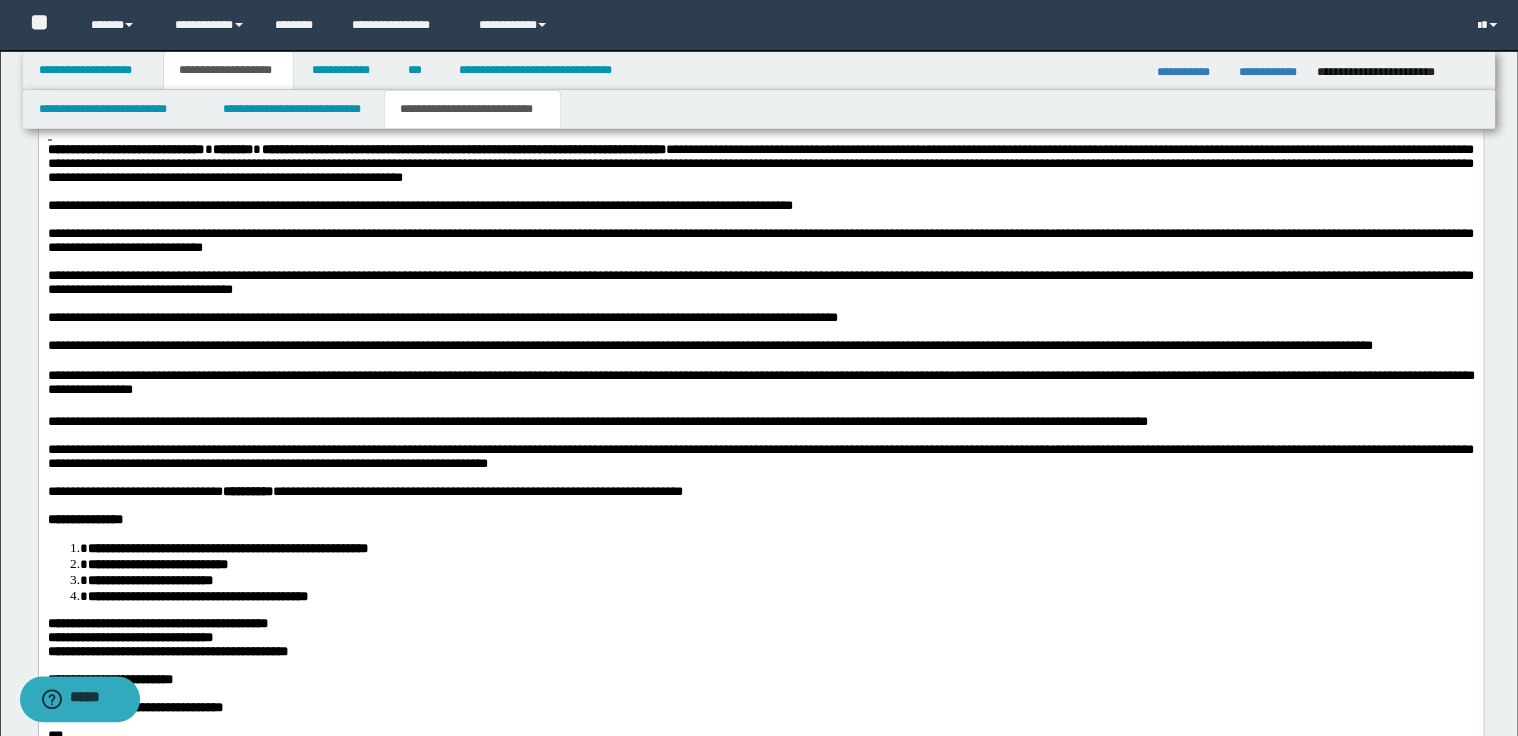 scroll, scrollTop: 1982, scrollLeft: 0, axis: vertical 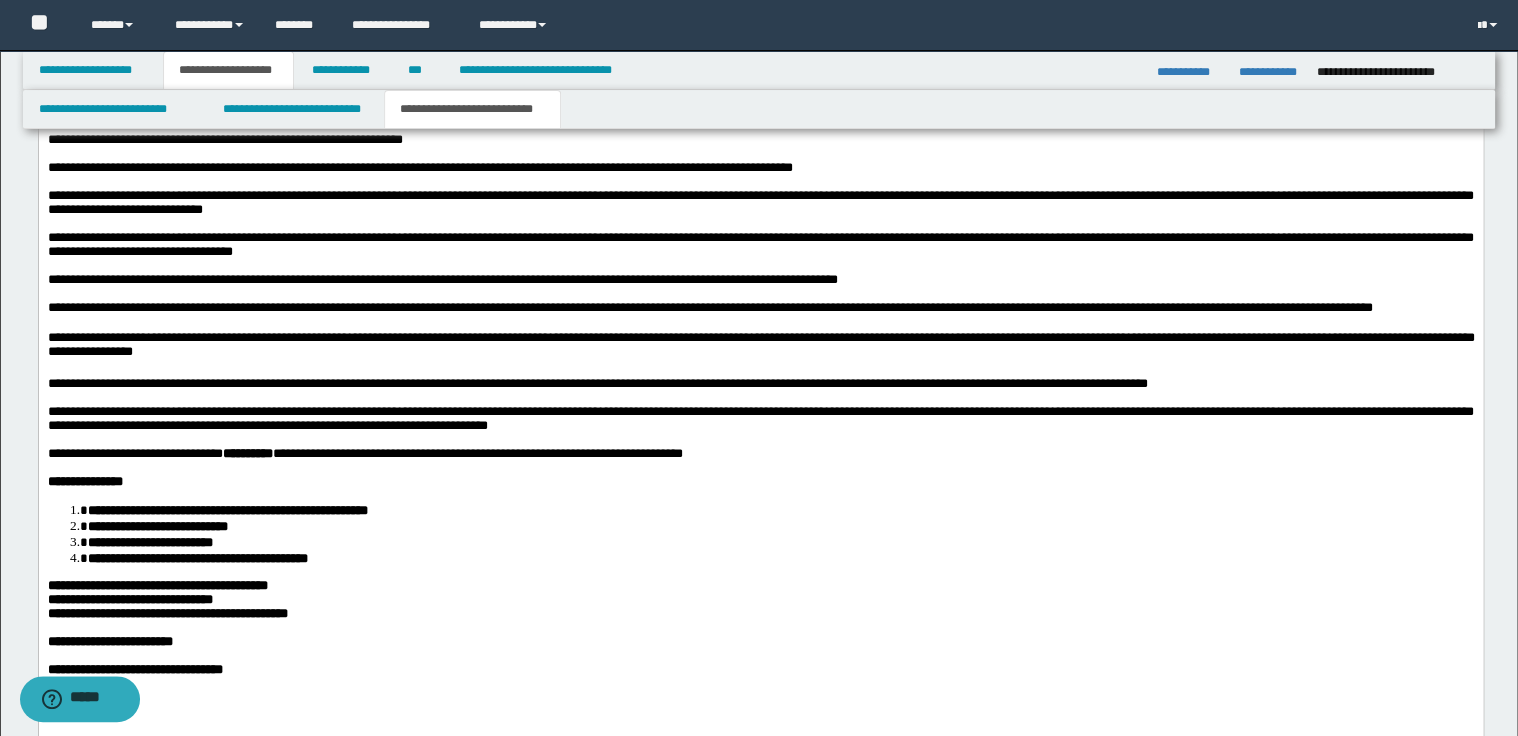 click on "**********" at bounding box center (760, 347) 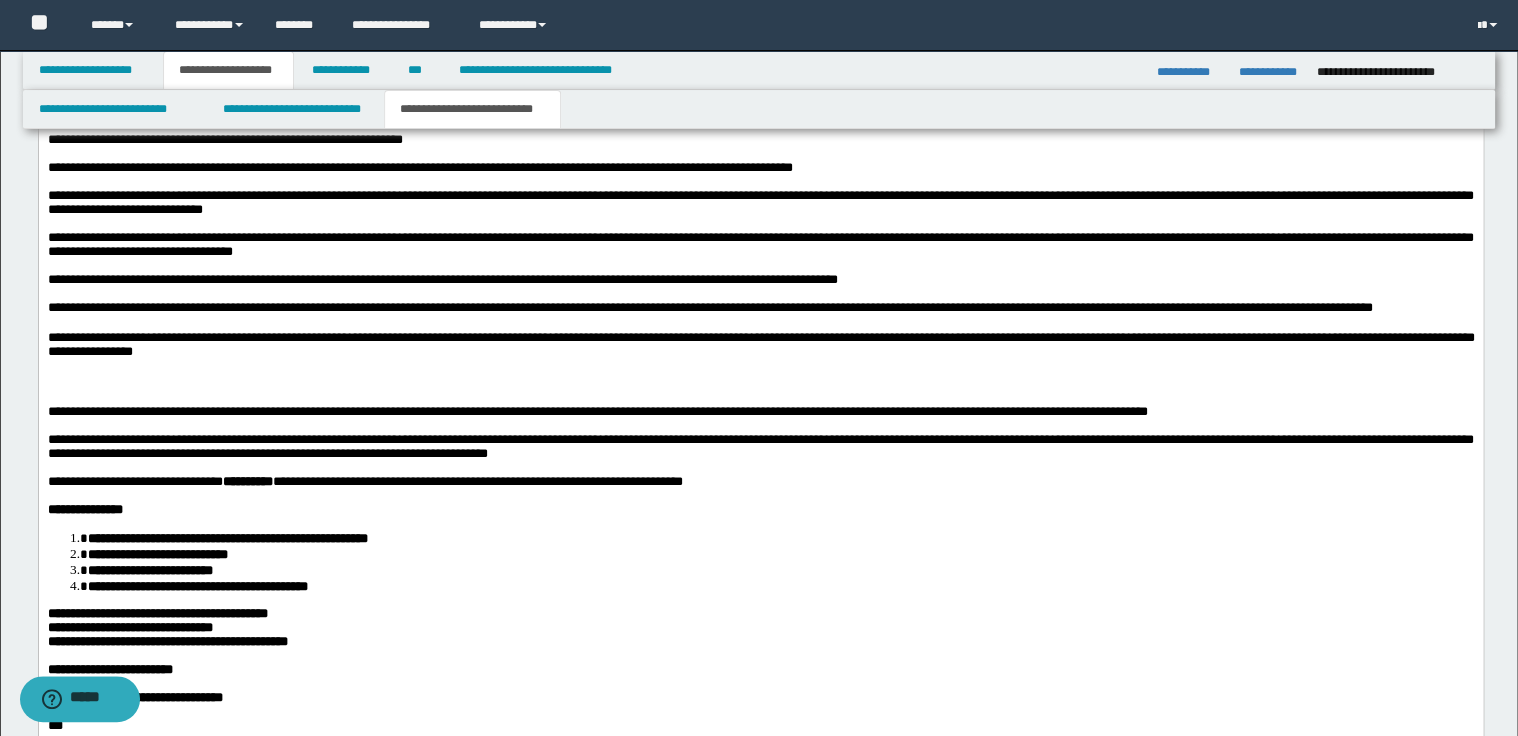 type 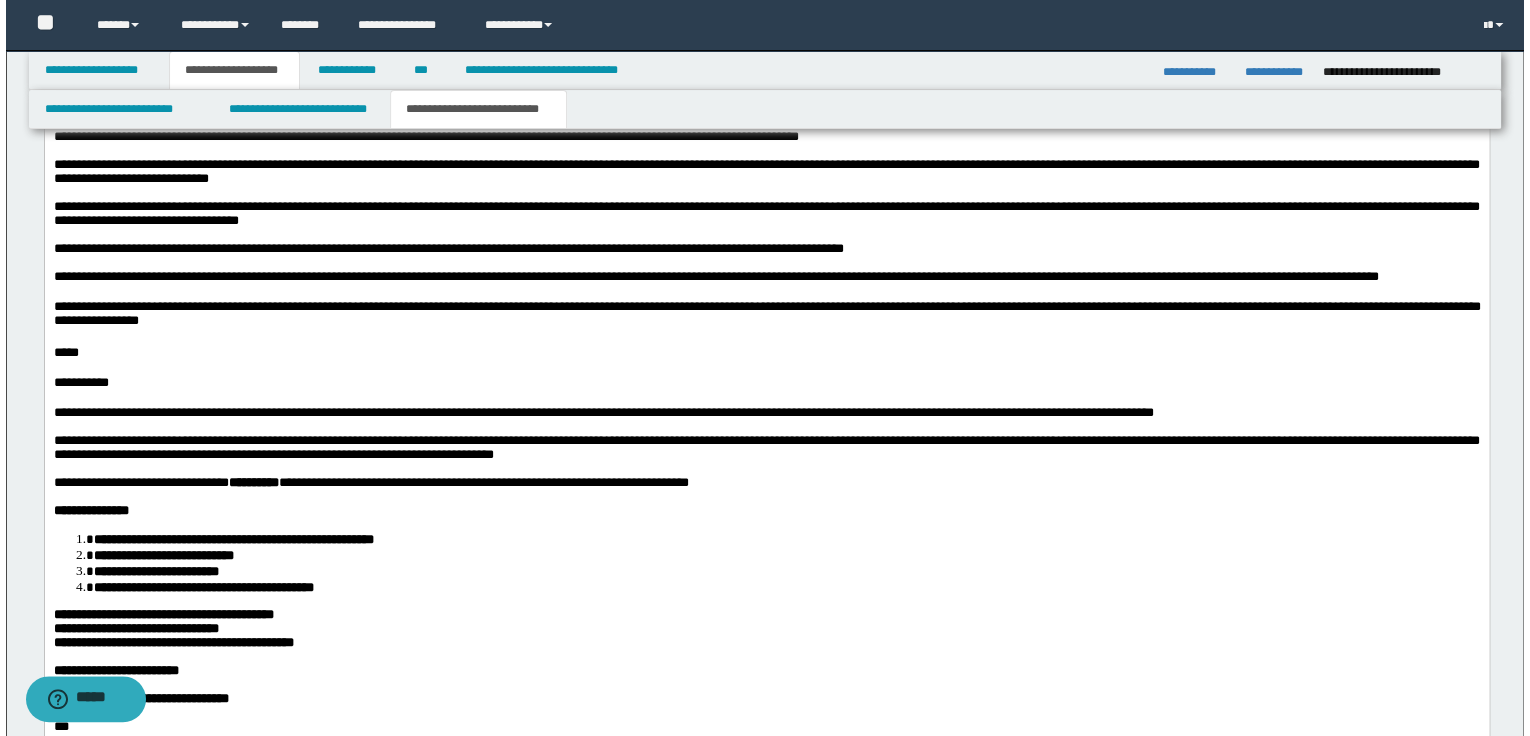 scroll, scrollTop: 2062, scrollLeft: 0, axis: vertical 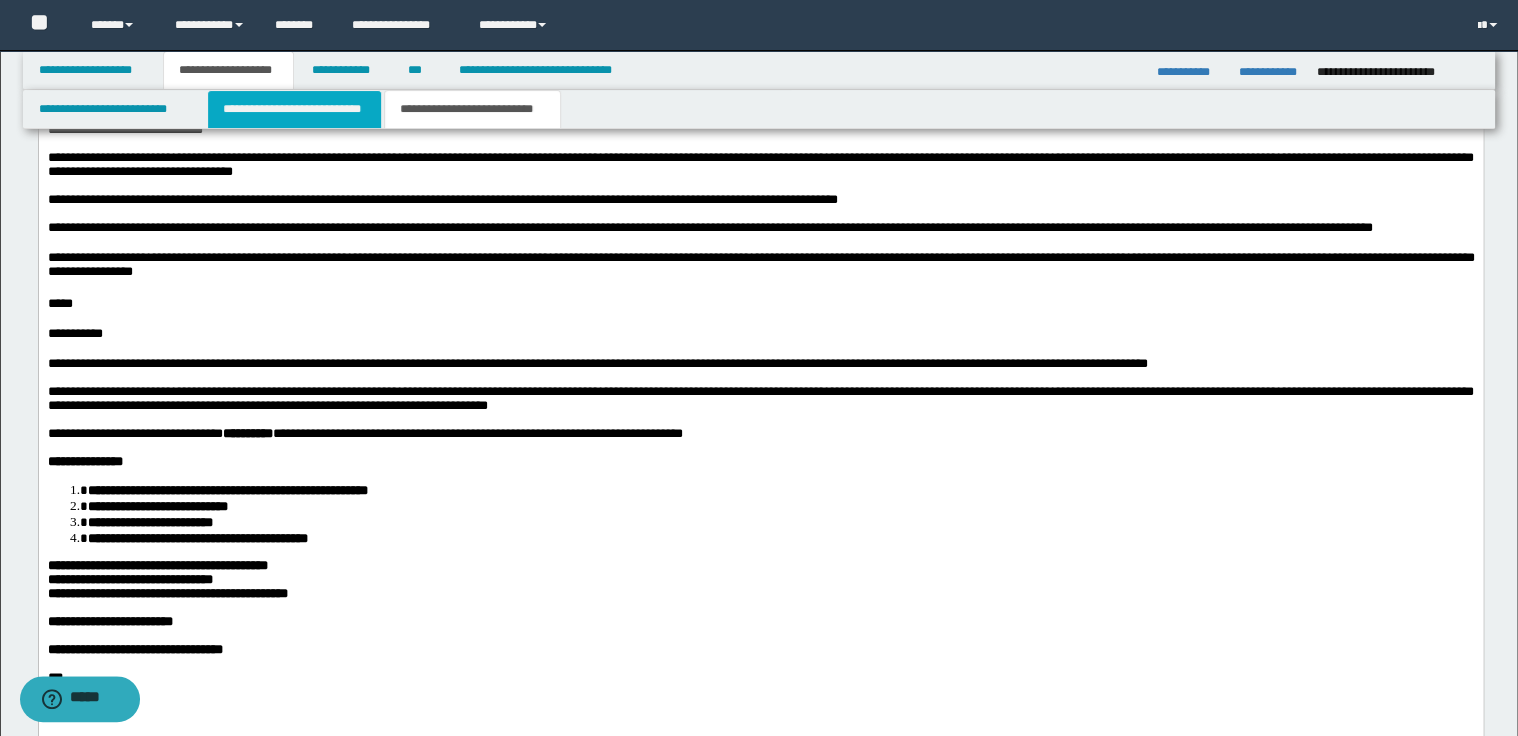 click on "**********" at bounding box center [294, 109] 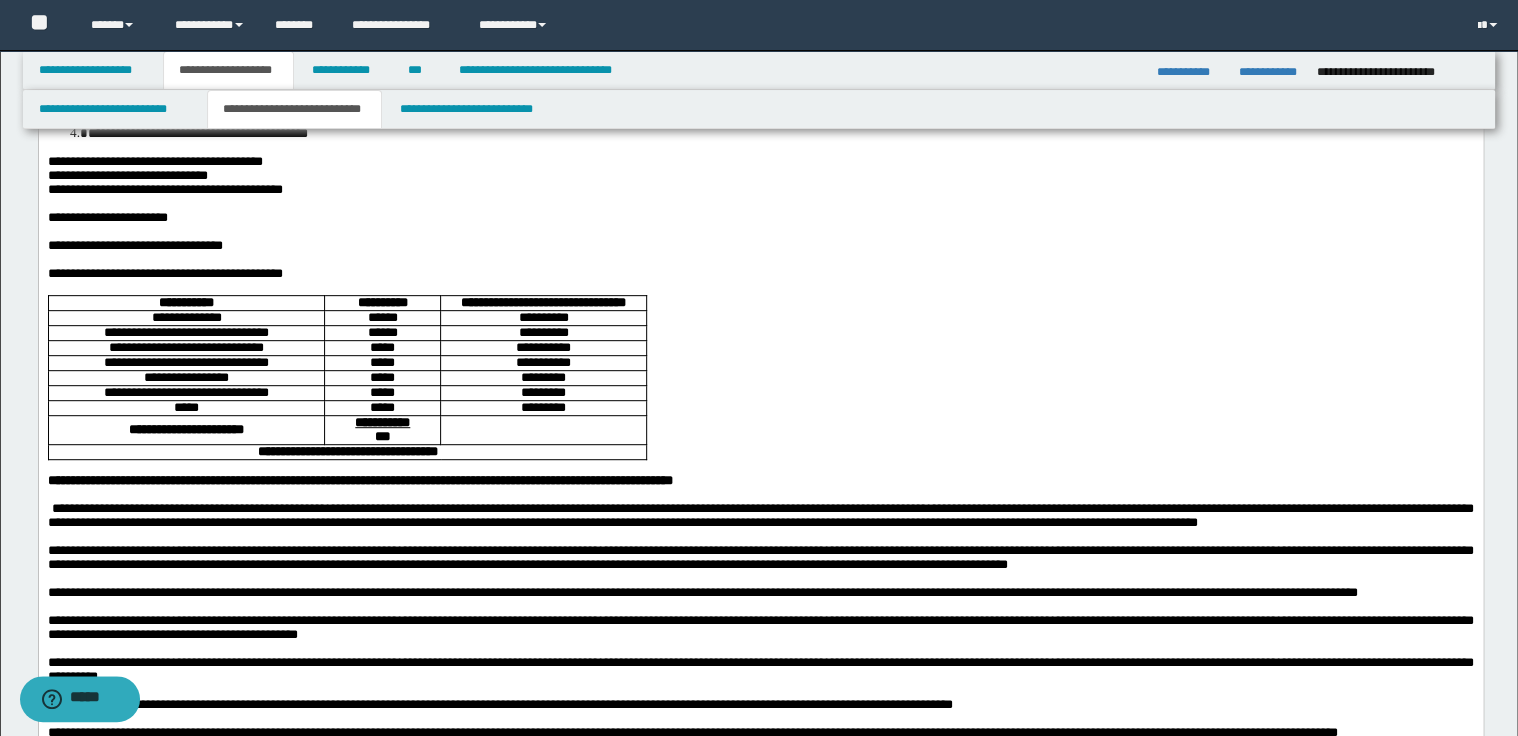 scroll, scrollTop: 302, scrollLeft: 0, axis: vertical 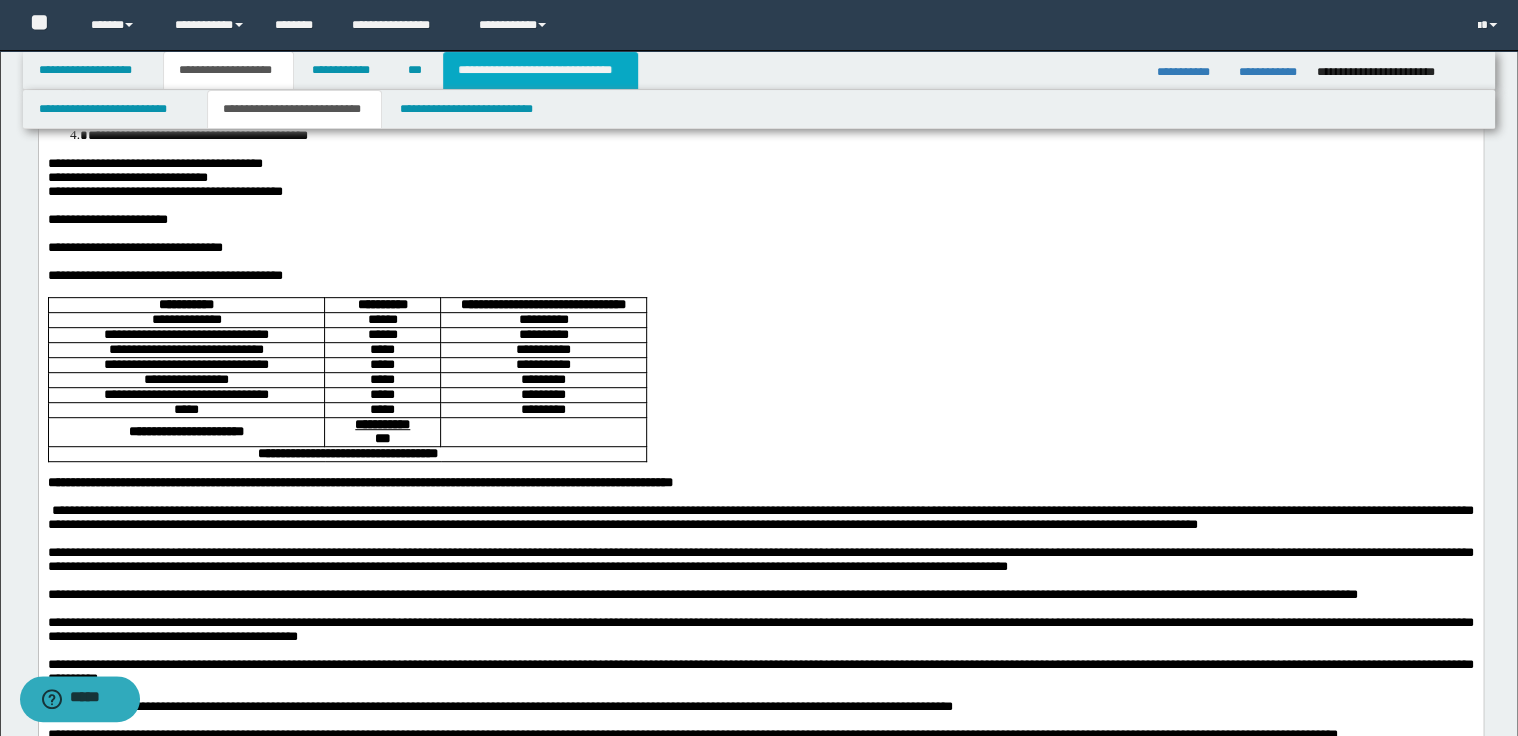 click on "**********" at bounding box center (540, 70) 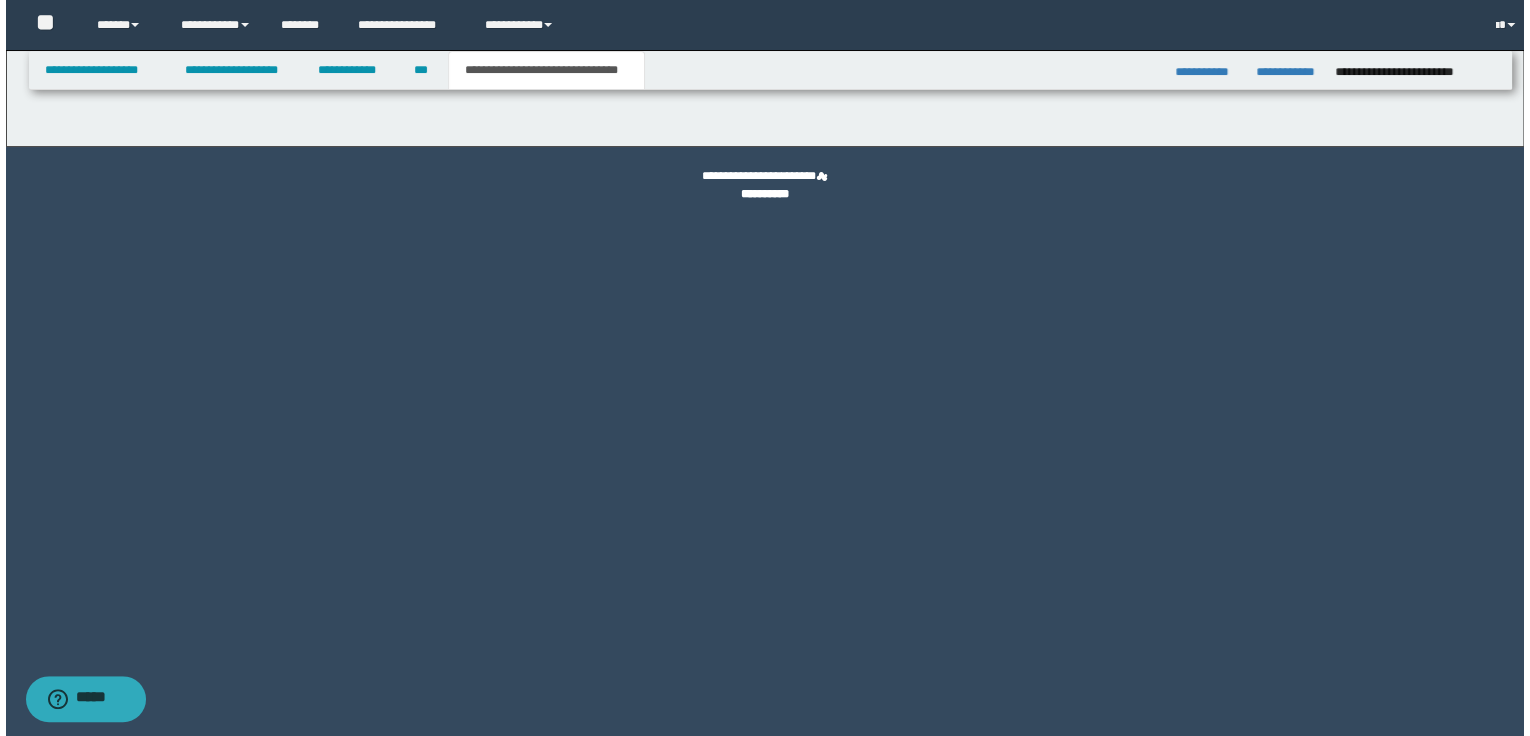scroll, scrollTop: 0, scrollLeft: 0, axis: both 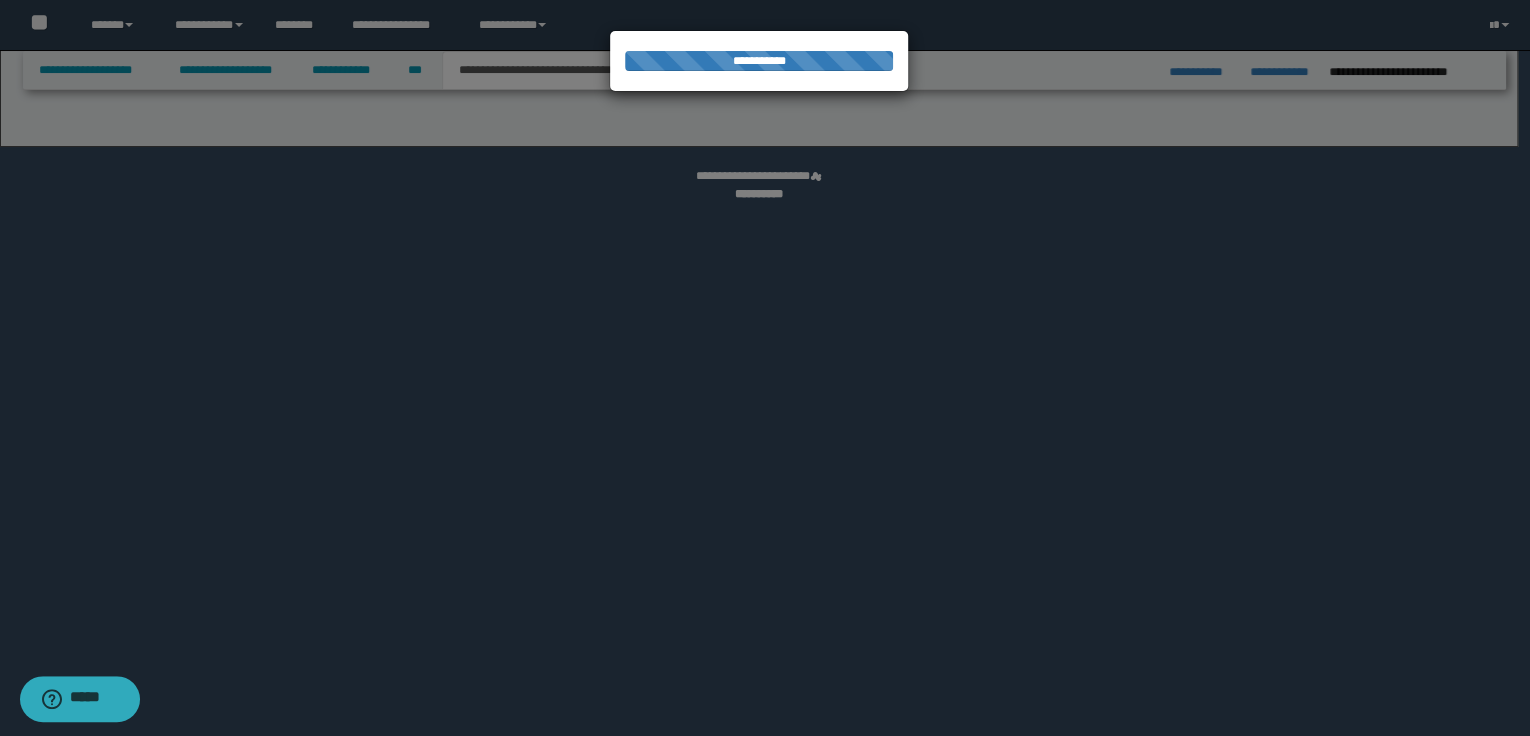 select on "*" 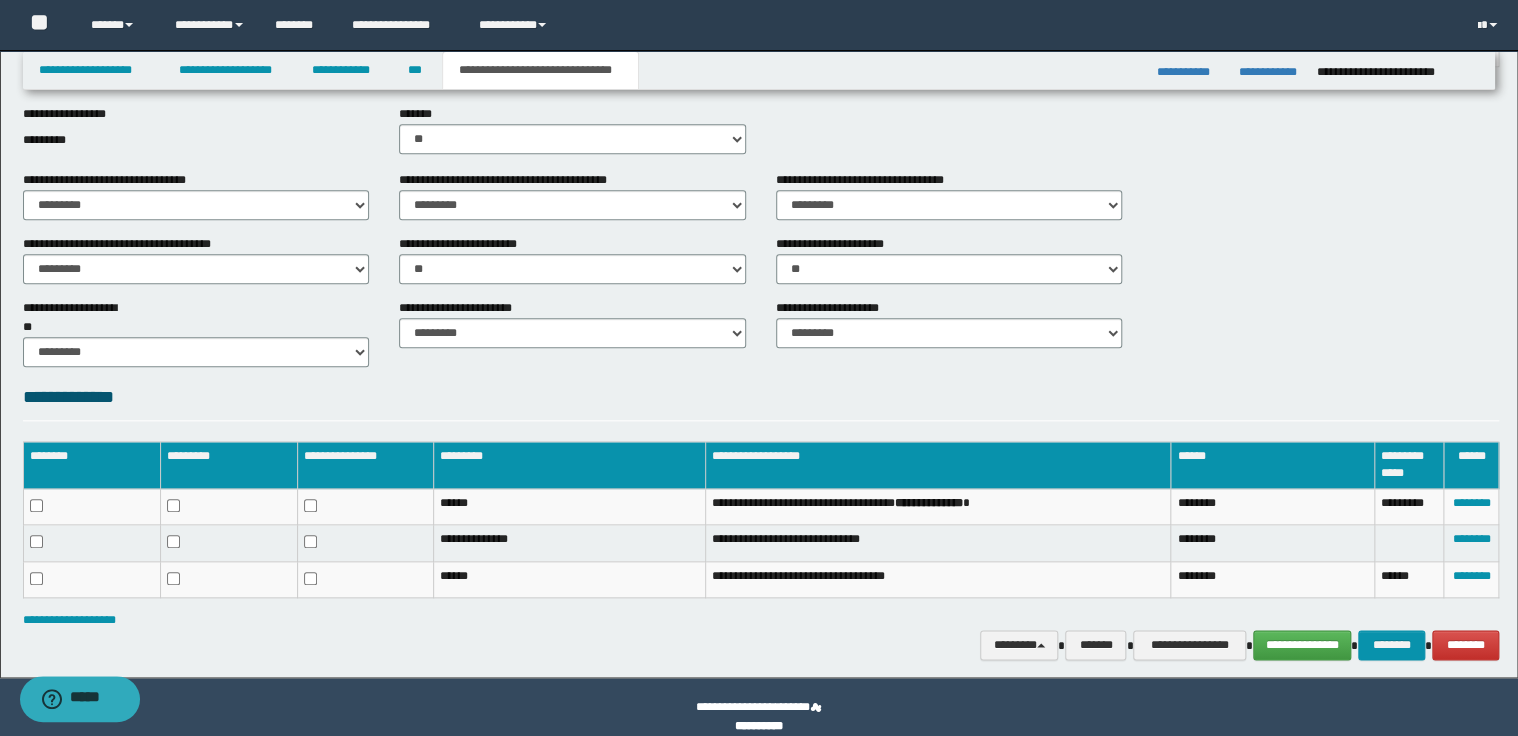 scroll, scrollTop: 842, scrollLeft: 0, axis: vertical 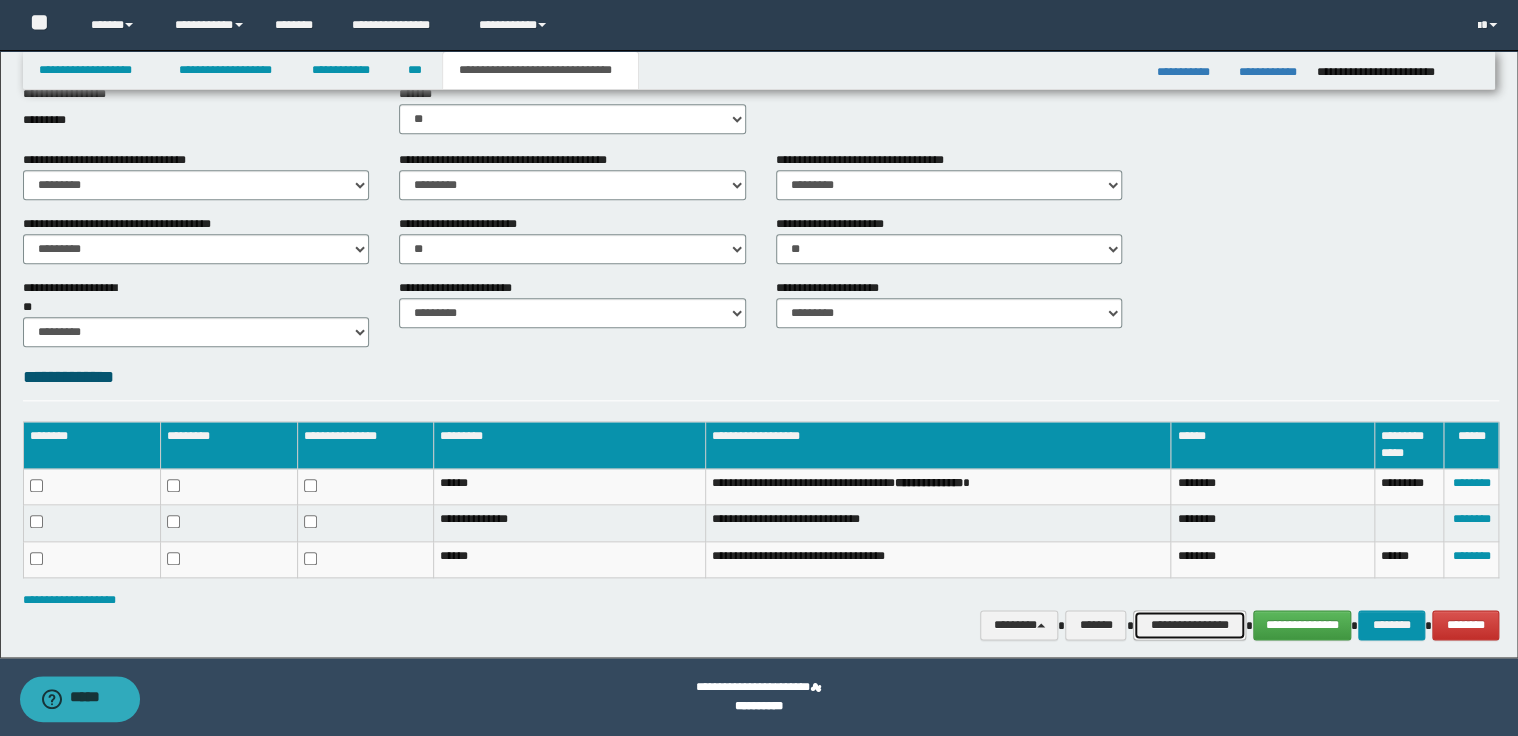 click on "**********" at bounding box center (1189, 625) 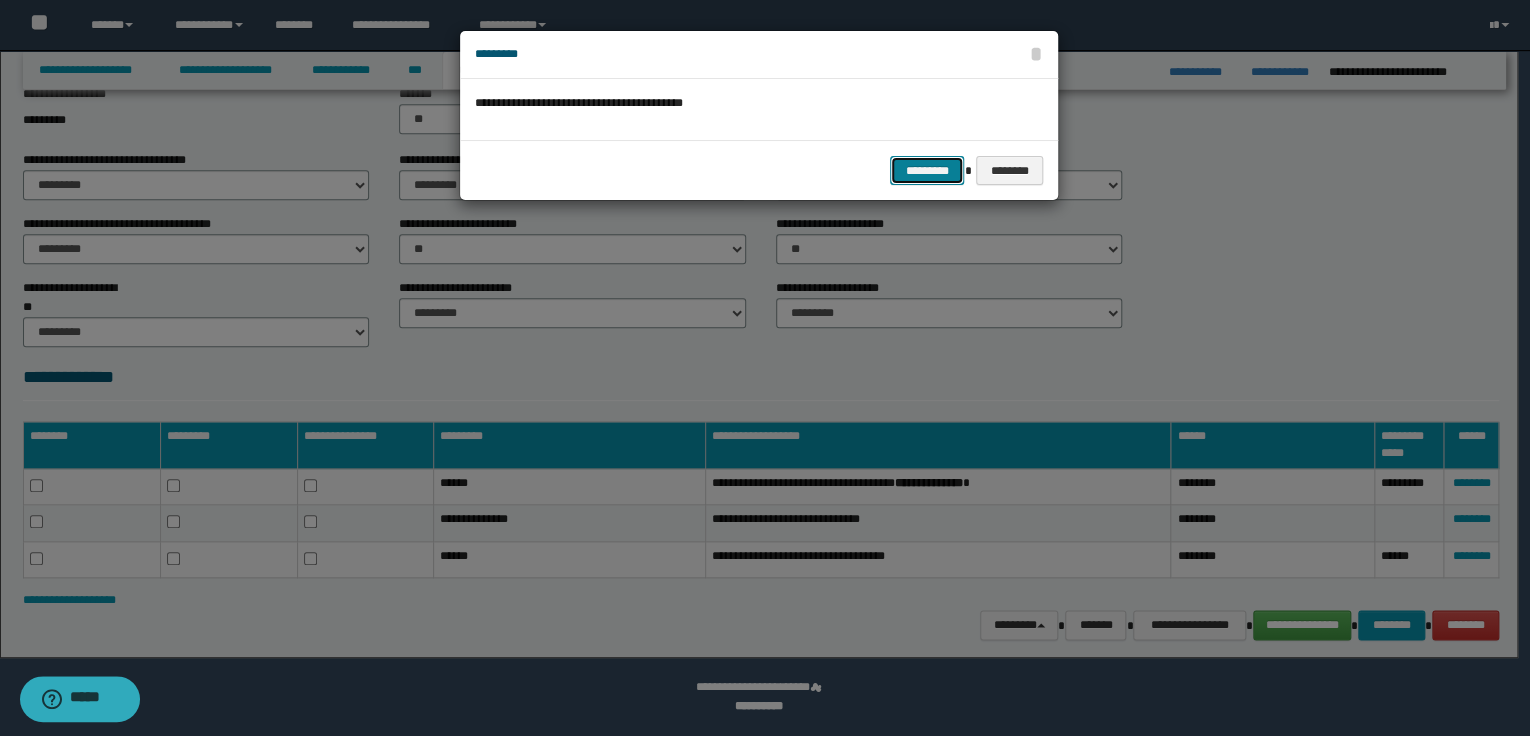 click on "*********" at bounding box center [927, 171] 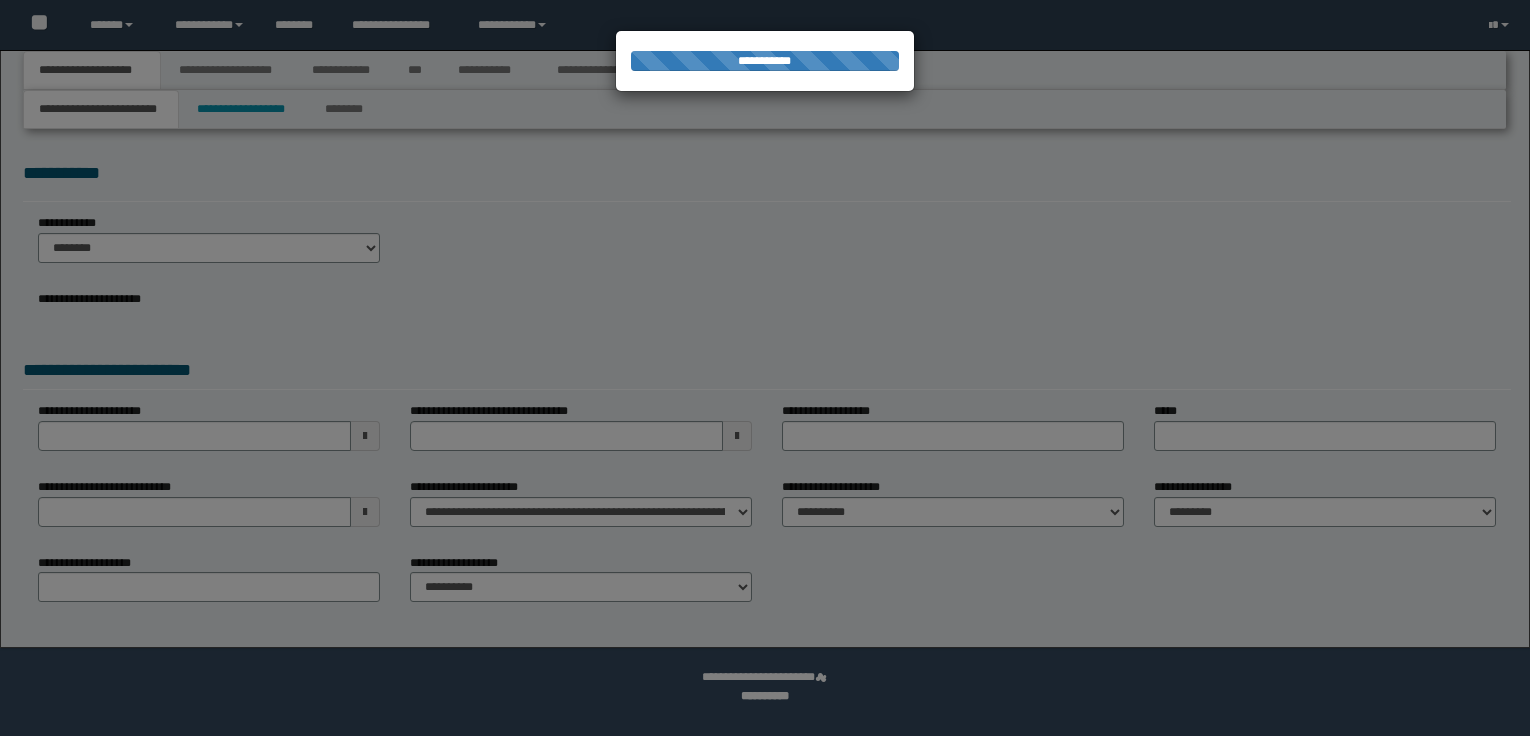 scroll, scrollTop: 0, scrollLeft: 0, axis: both 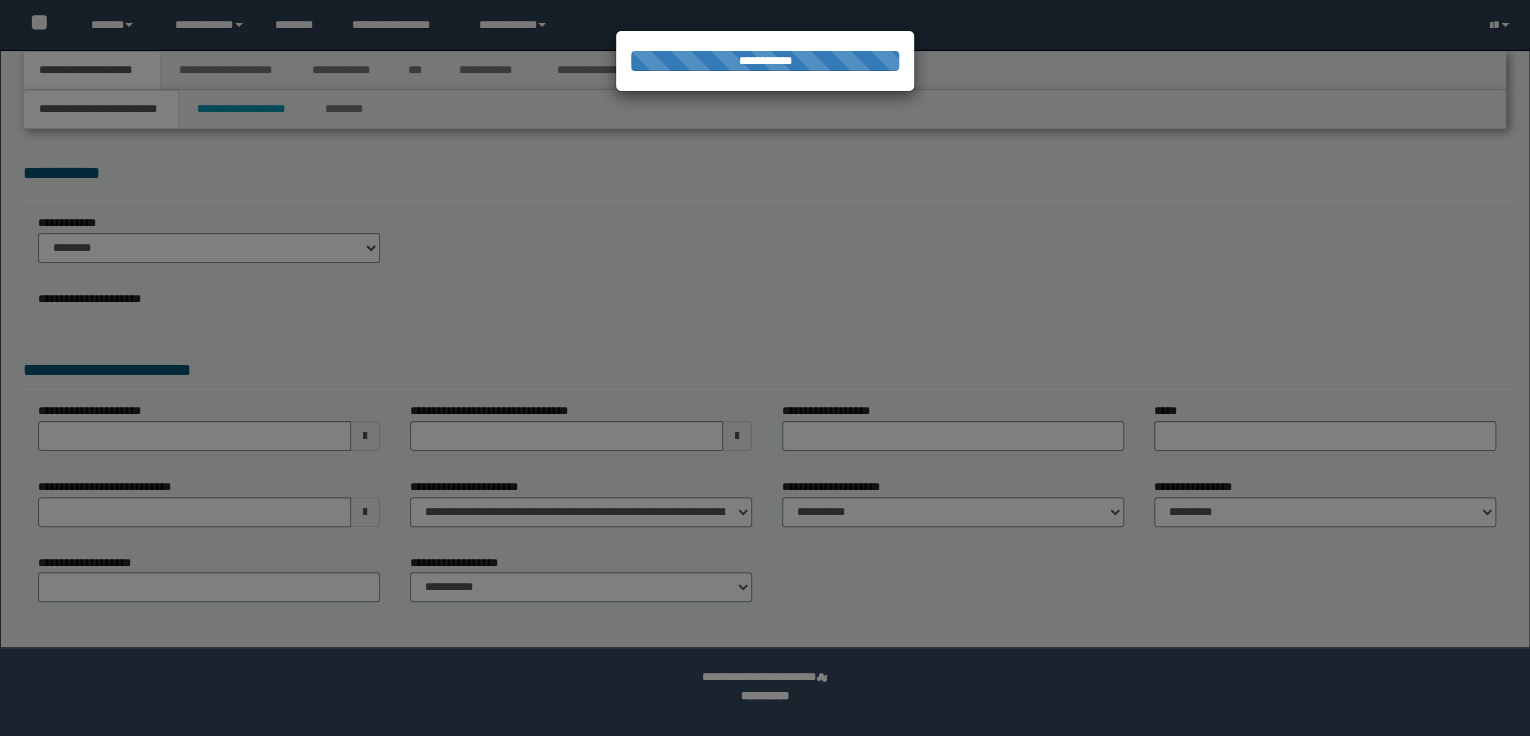 select on "*" 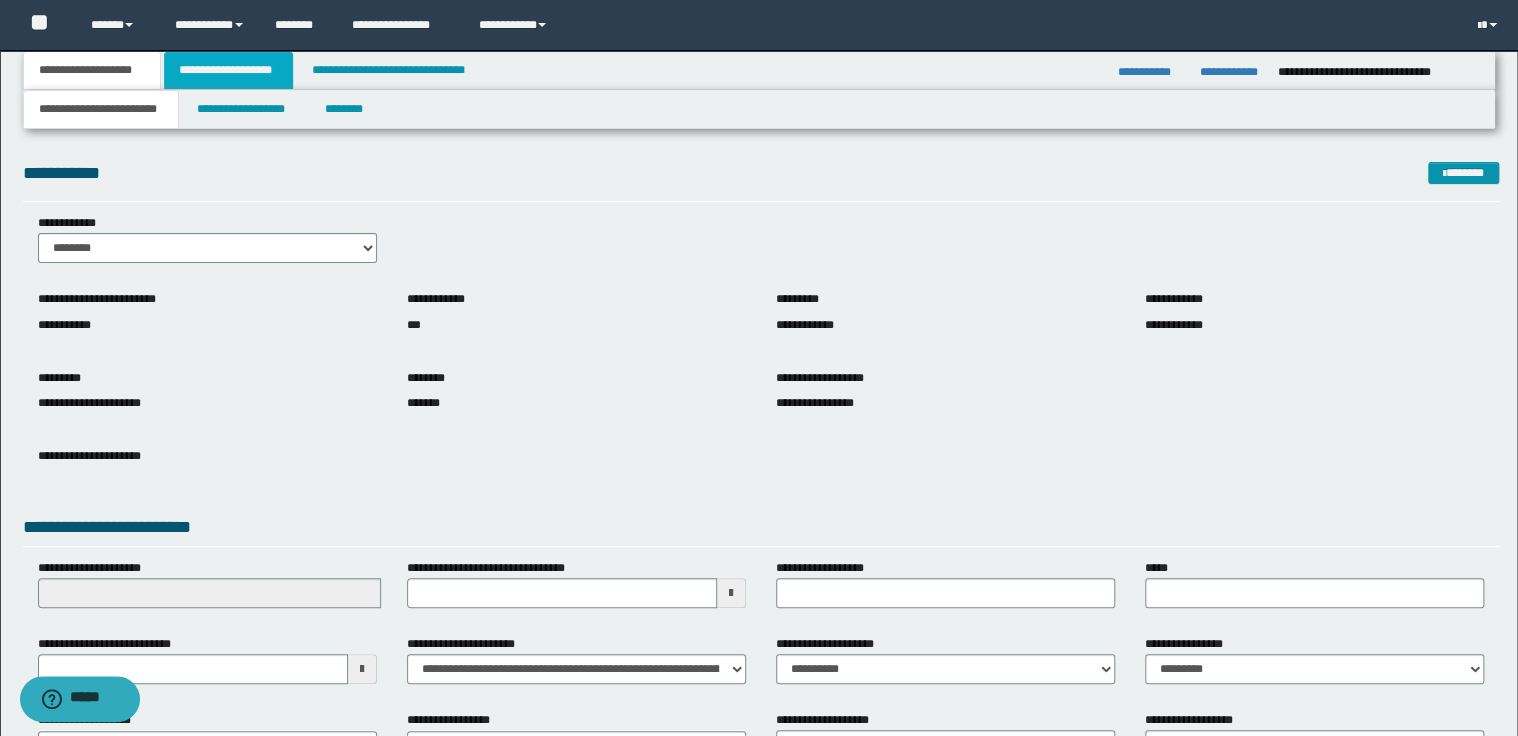 click on "**********" at bounding box center (228, 70) 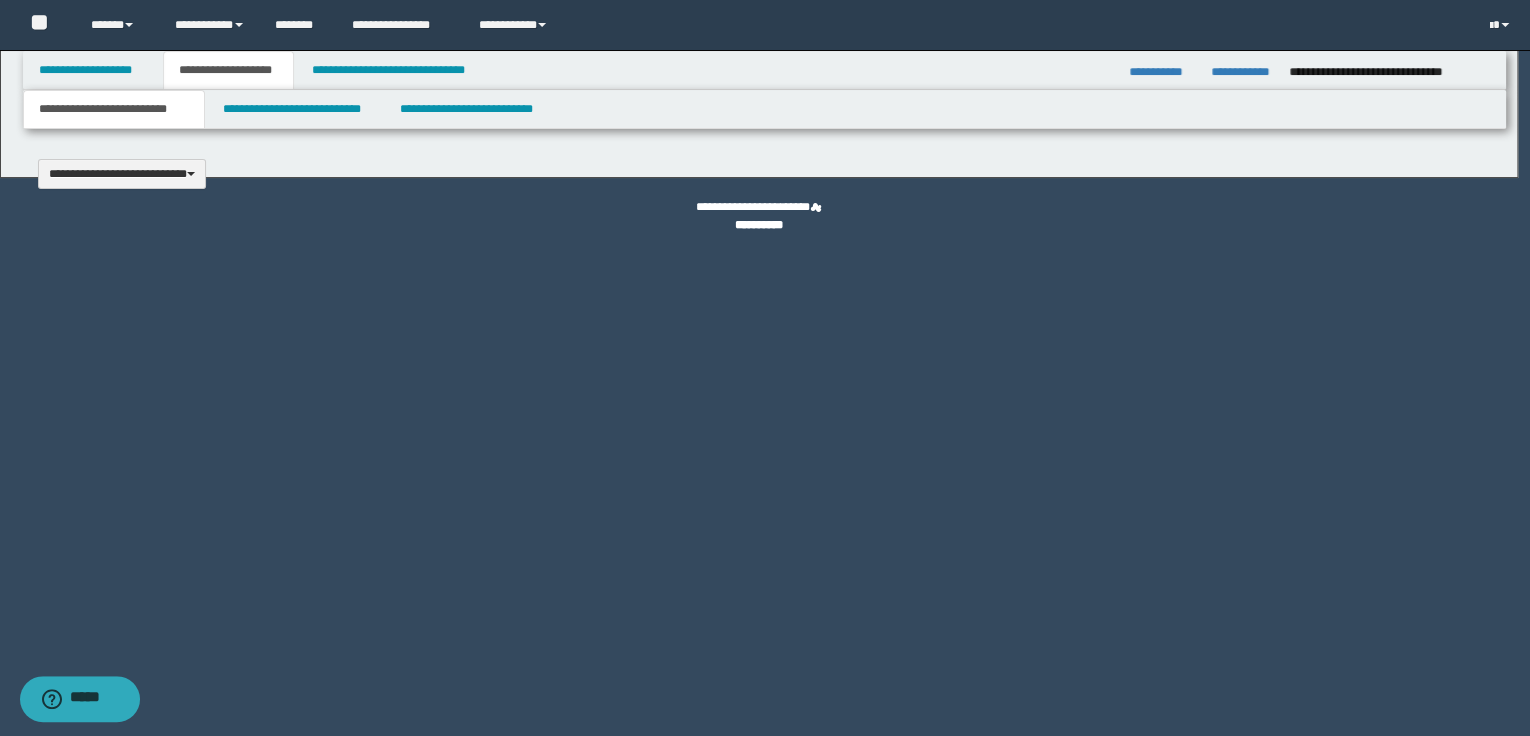 type 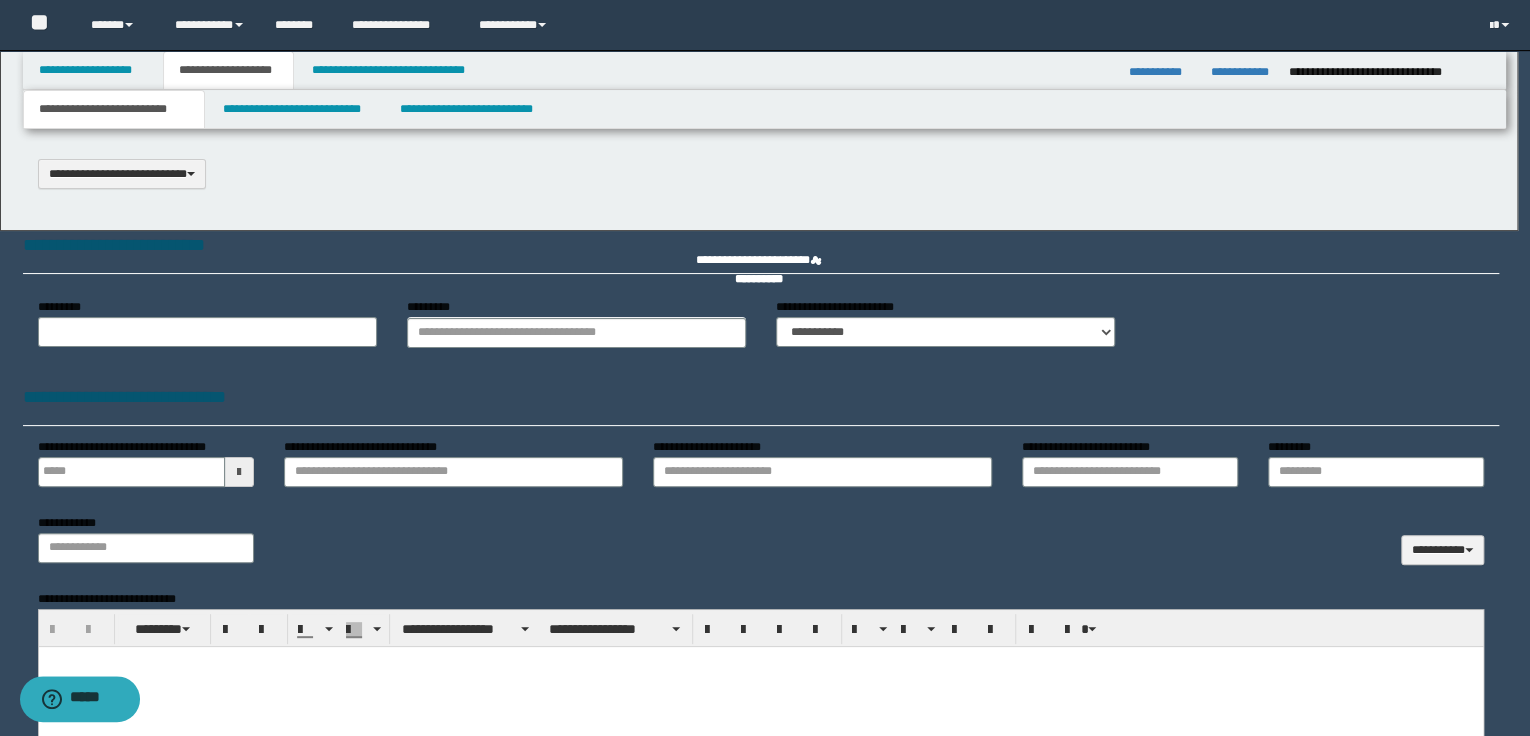 scroll, scrollTop: 0, scrollLeft: 0, axis: both 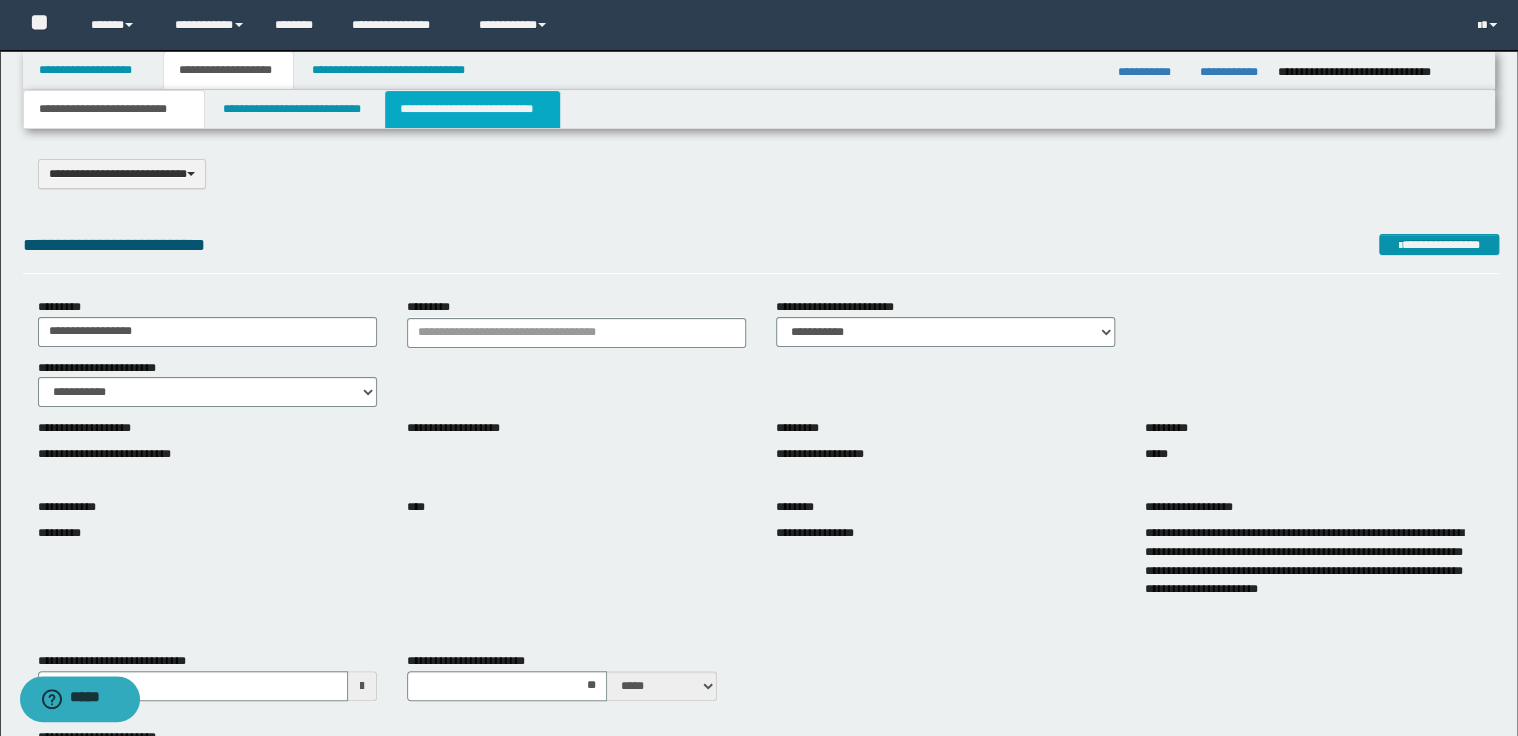 click on "**********" at bounding box center [472, 109] 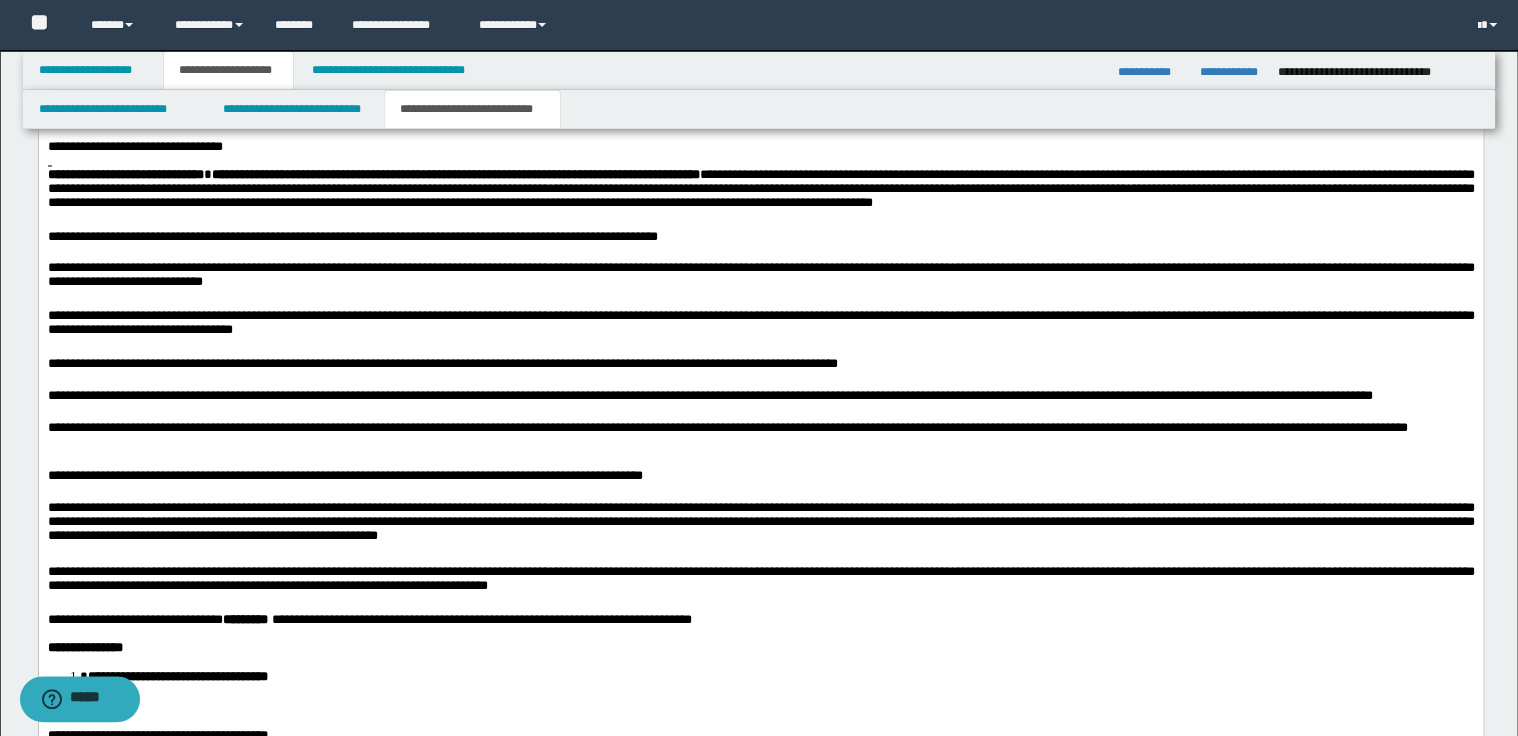 scroll, scrollTop: 1680, scrollLeft: 0, axis: vertical 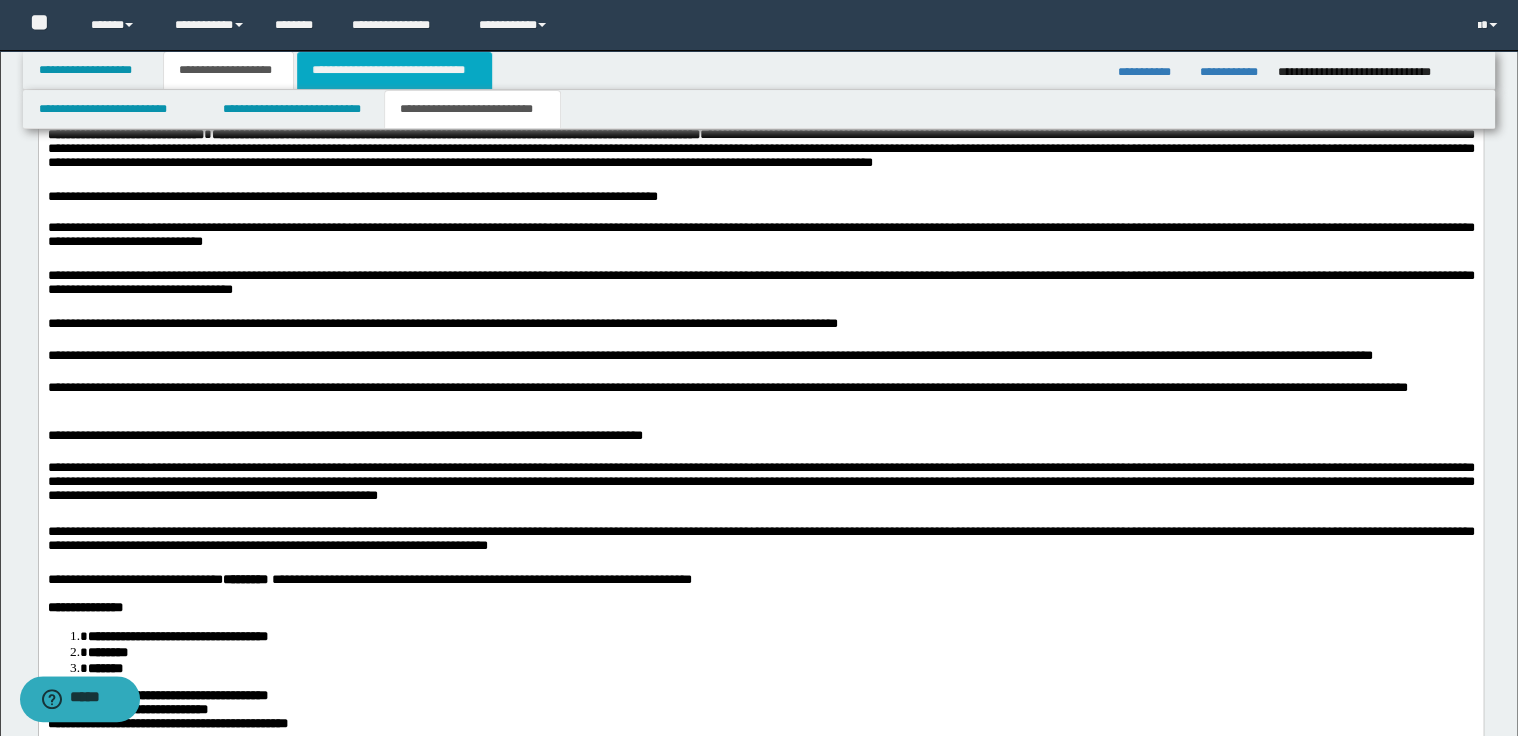 click on "**********" at bounding box center (394, 70) 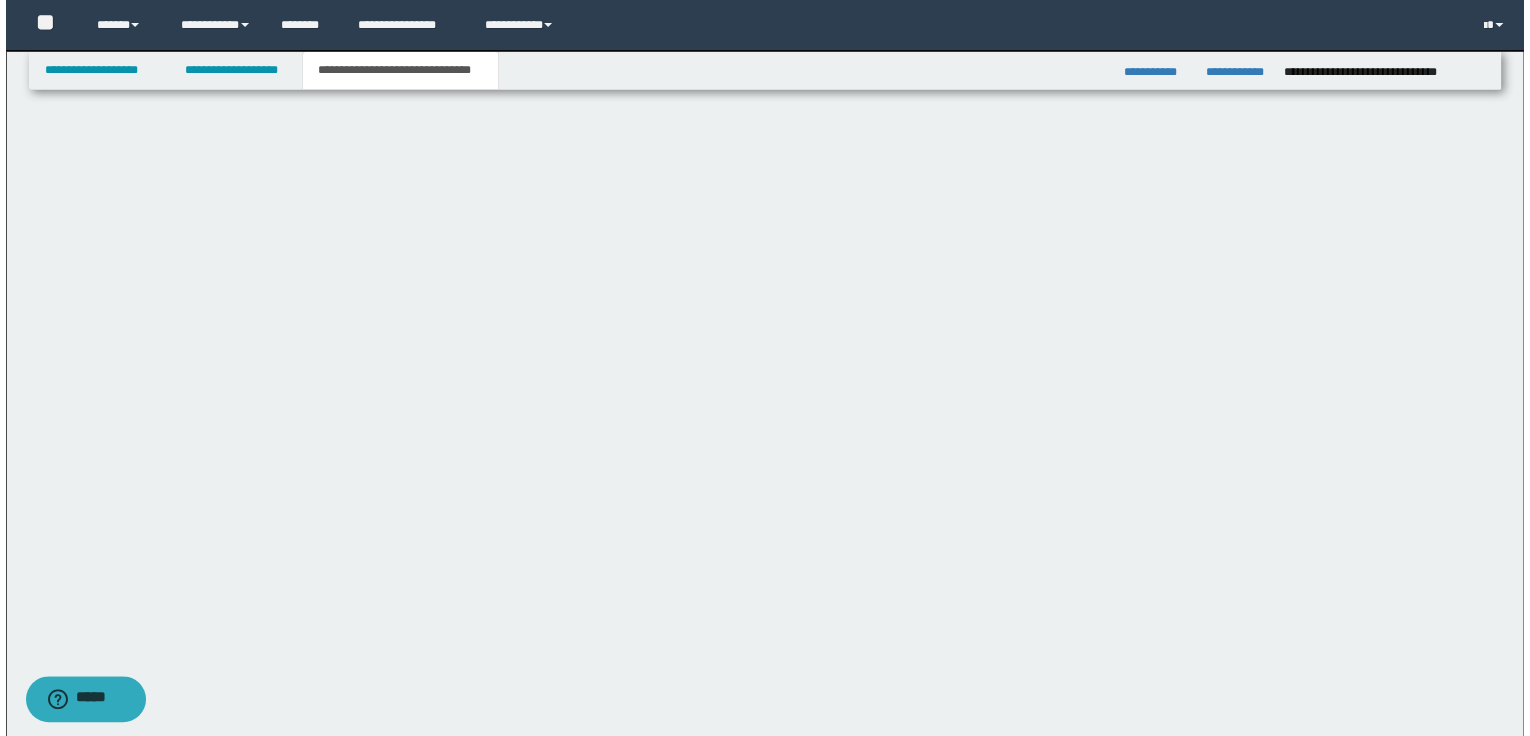 scroll, scrollTop: 0, scrollLeft: 0, axis: both 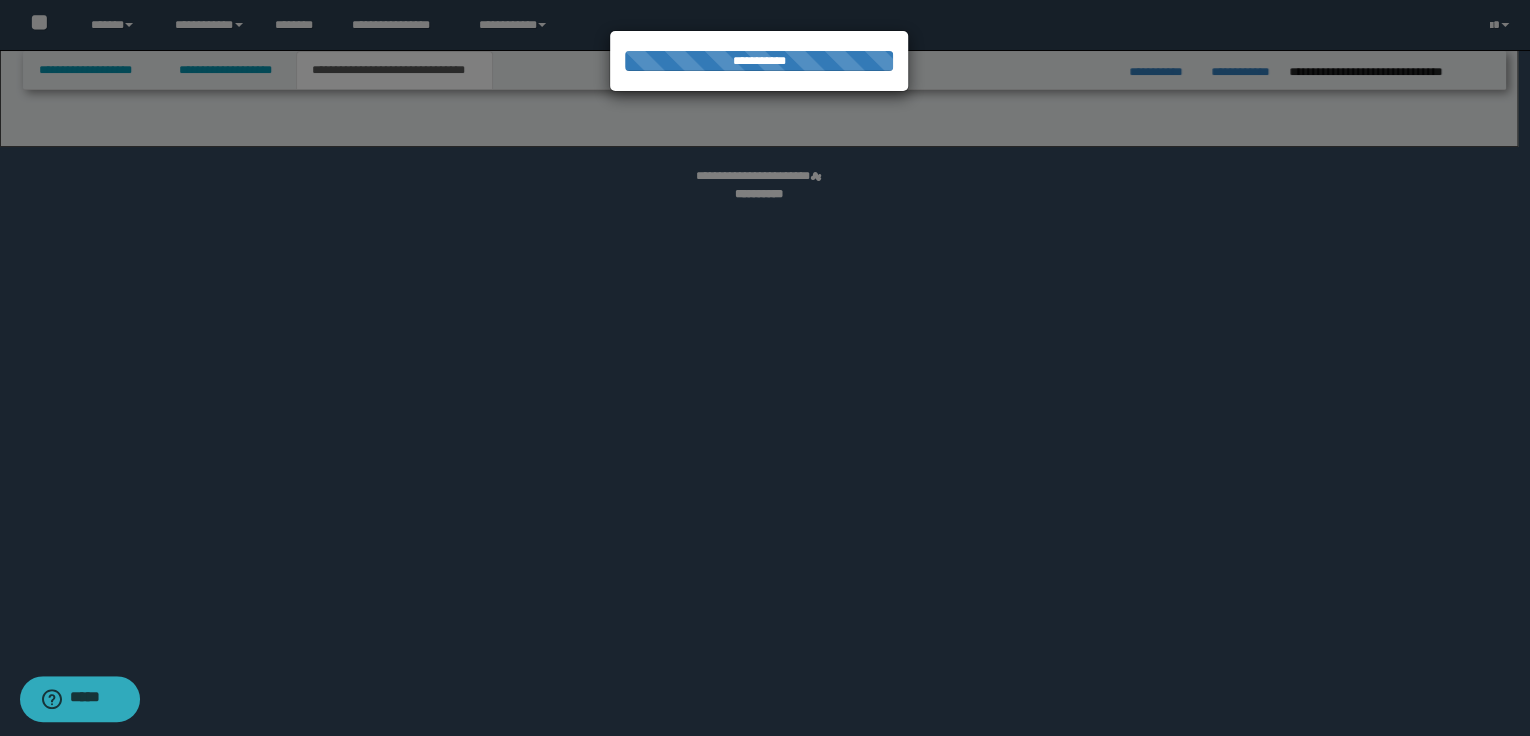 select on "*" 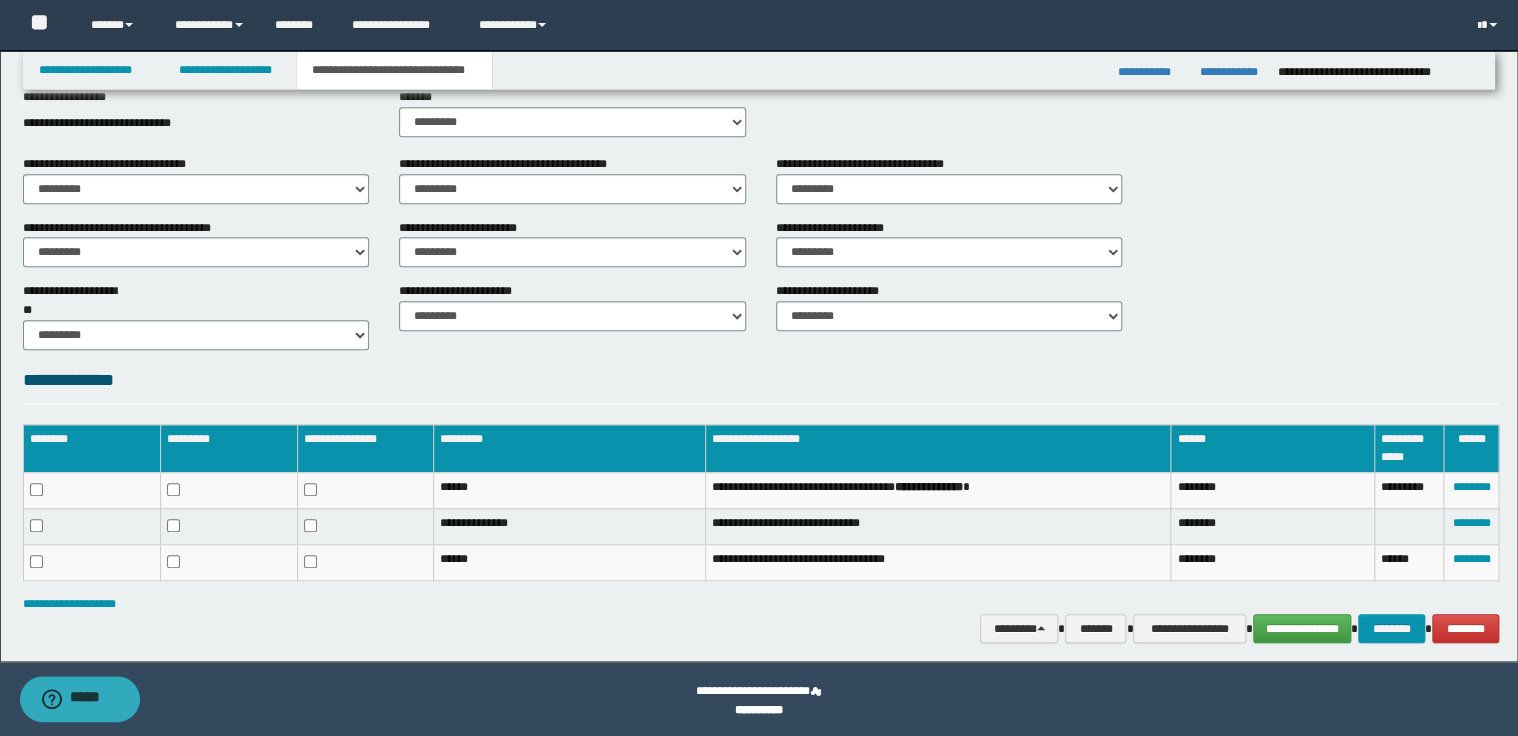 scroll, scrollTop: 529, scrollLeft: 0, axis: vertical 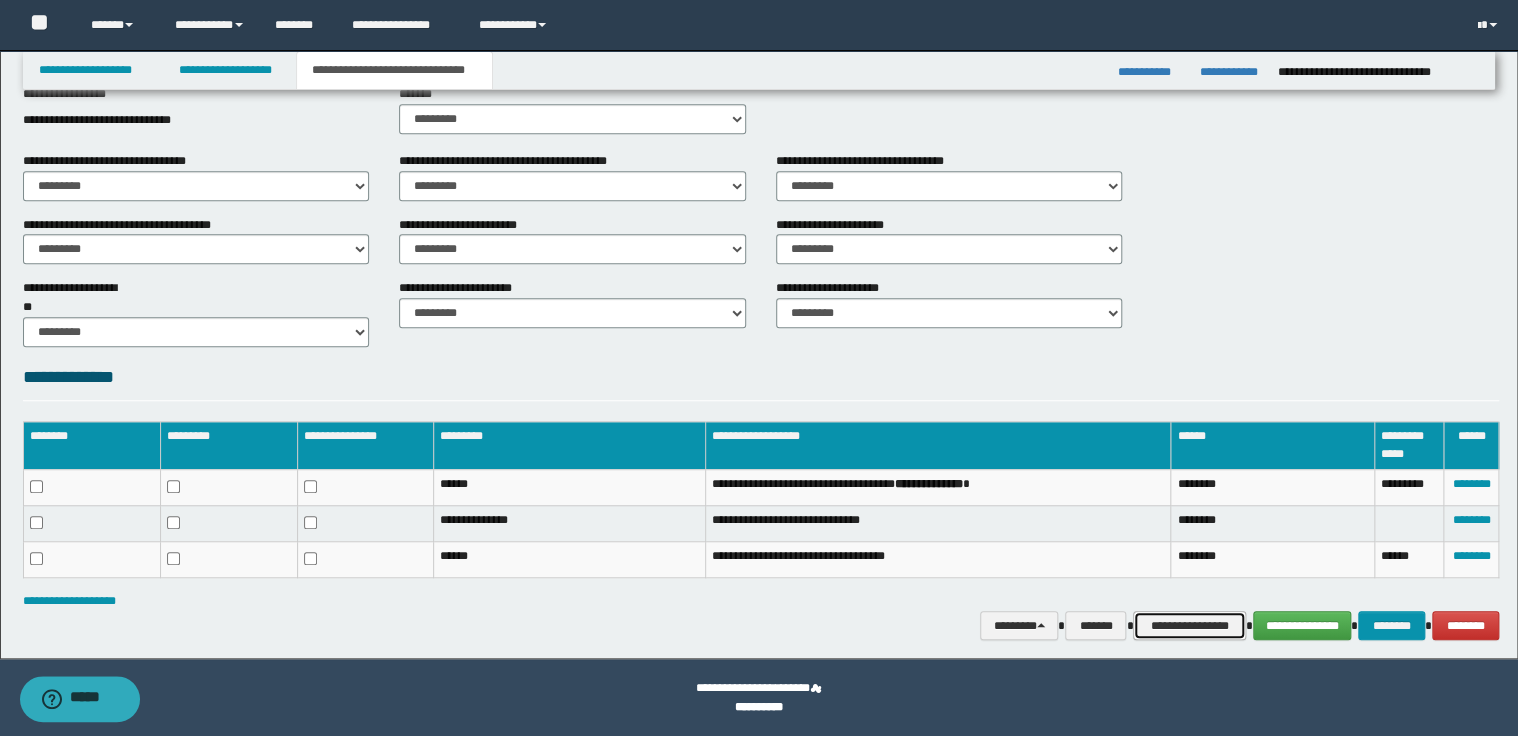 click on "**********" at bounding box center (1189, 626) 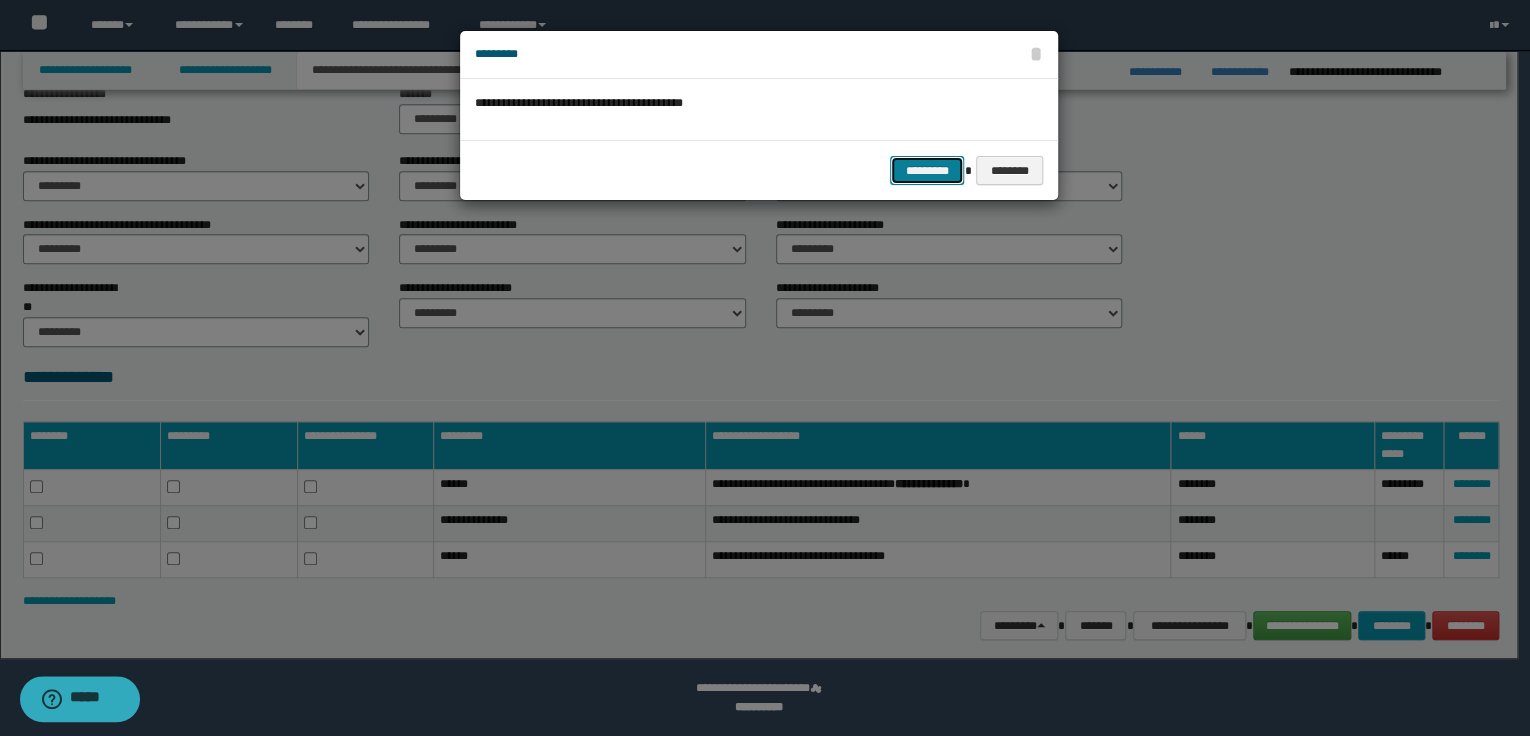 click on "*********" at bounding box center (927, 171) 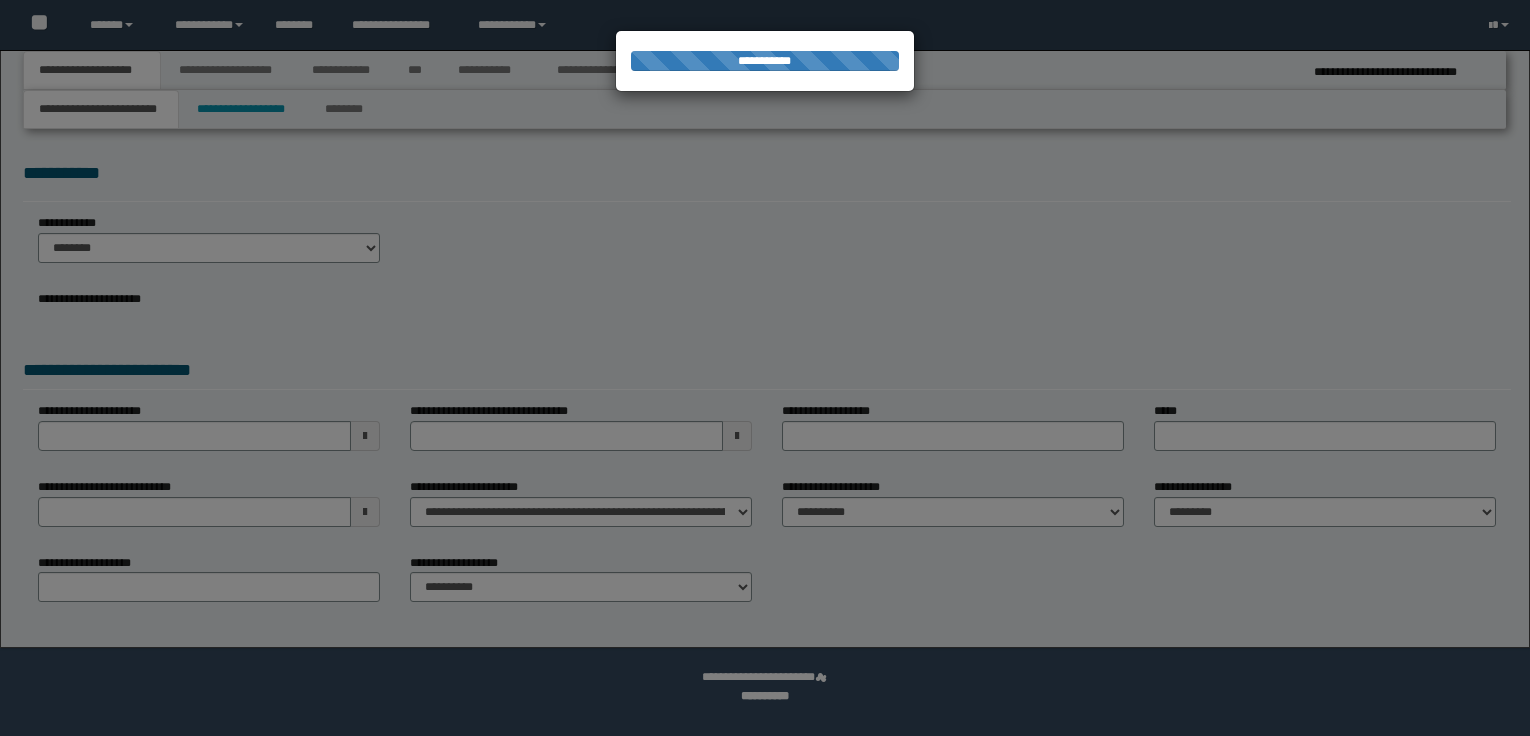 select on "*" 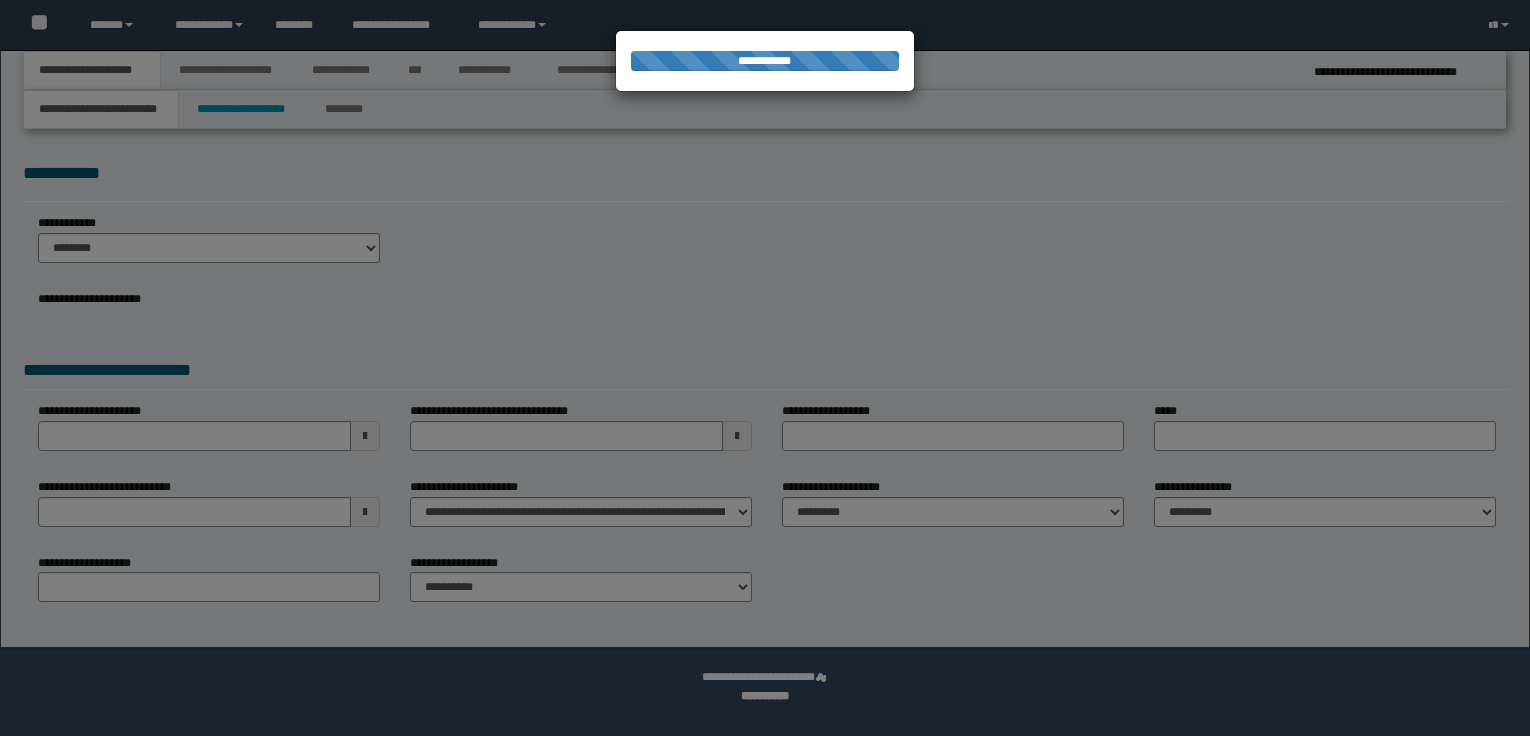 scroll, scrollTop: 0, scrollLeft: 0, axis: both 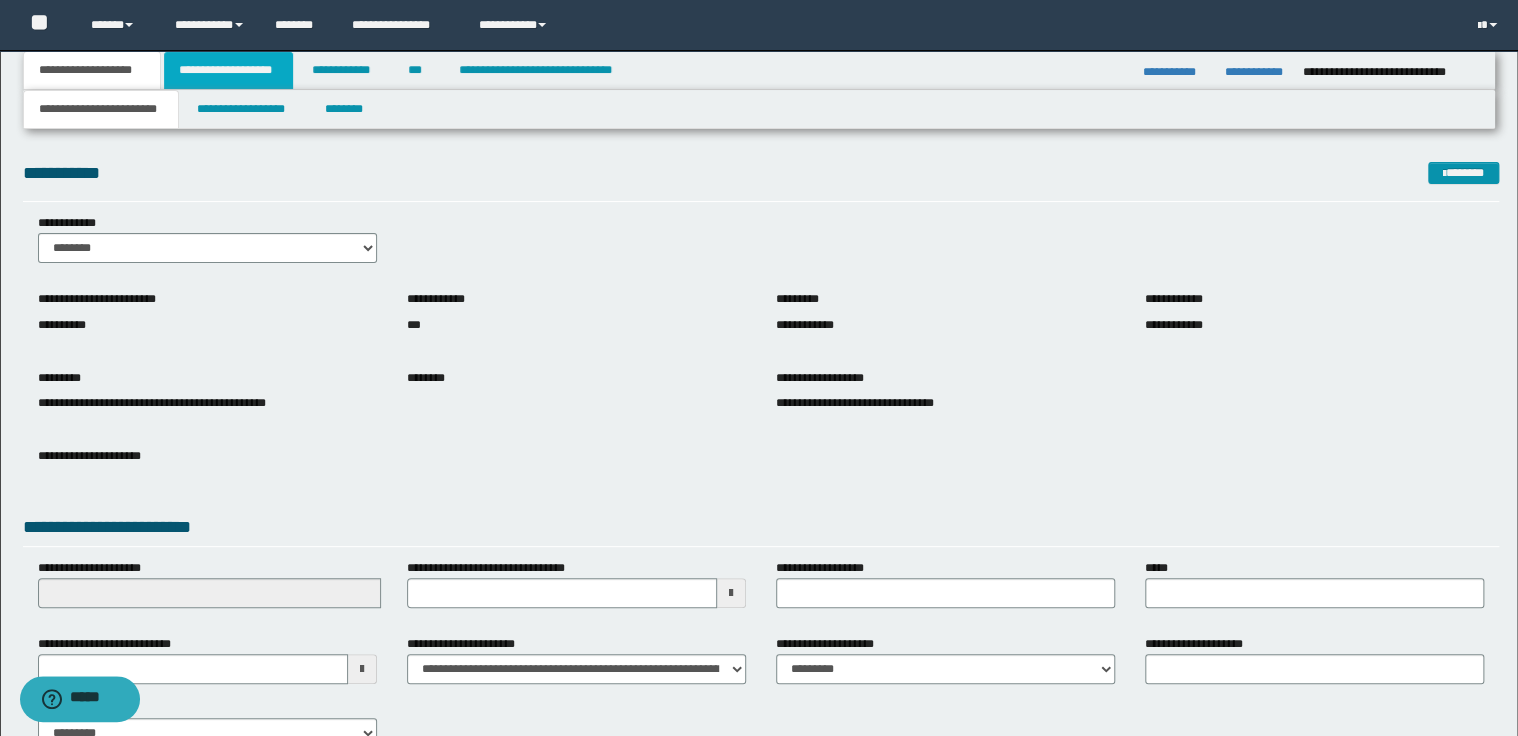 click on "**********" at bounding box center [228, 70] 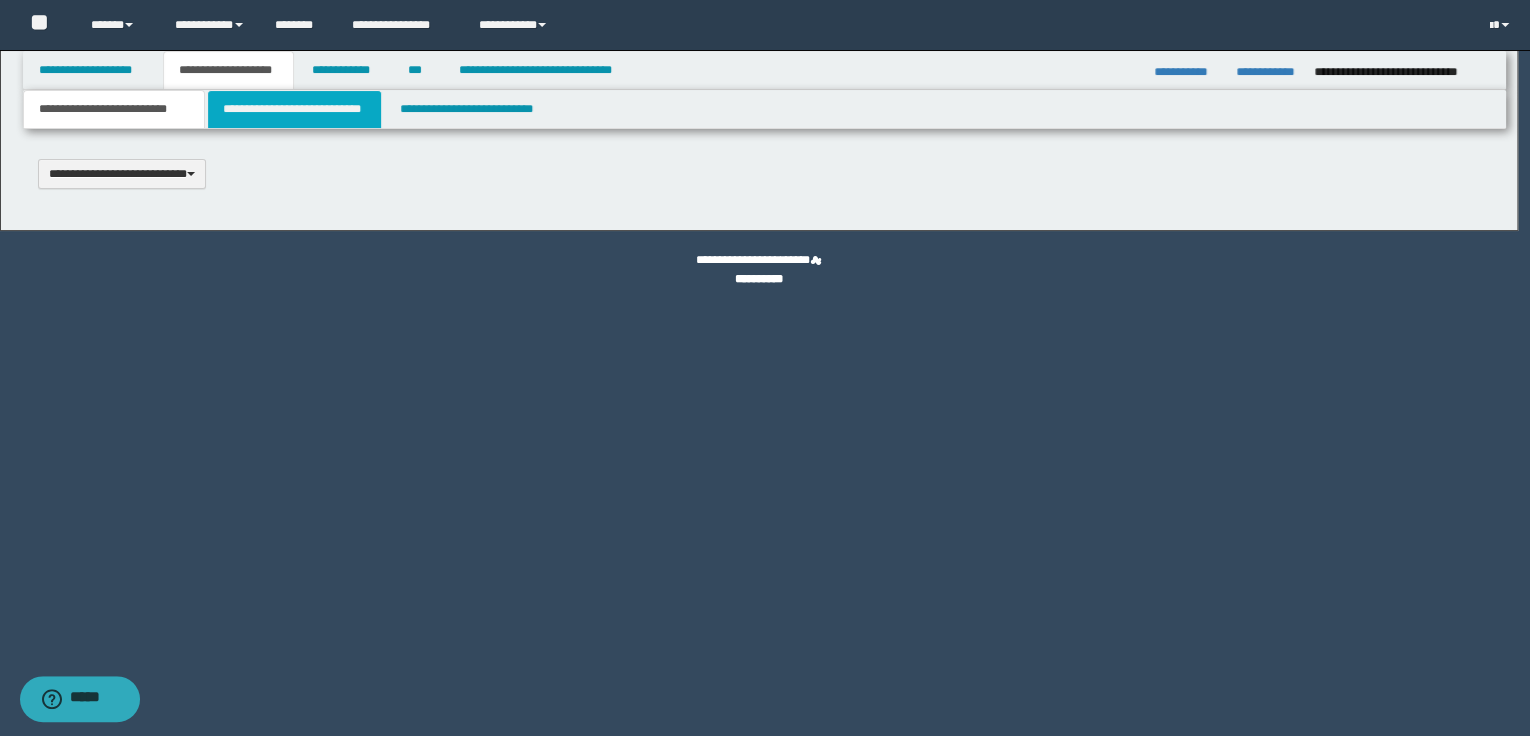 type 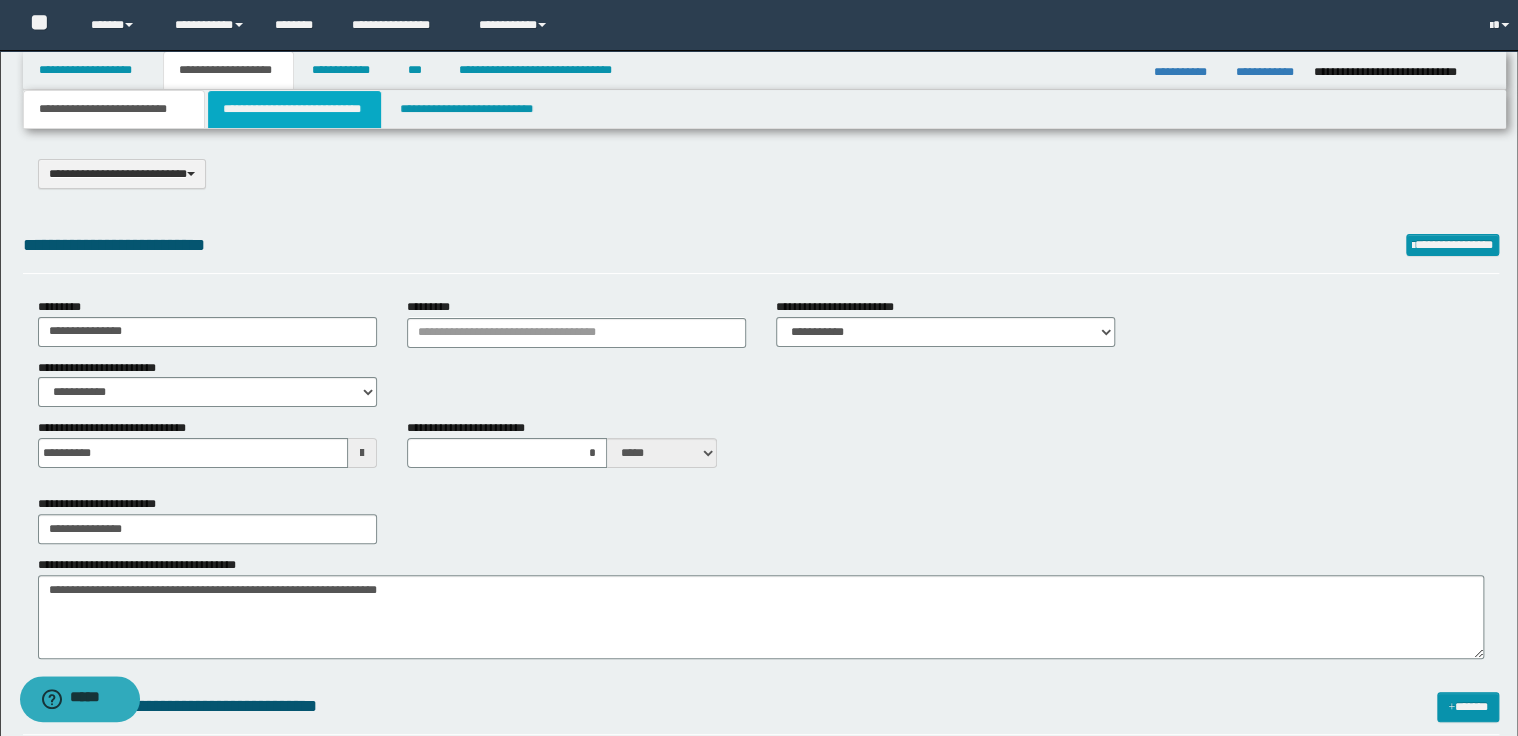 click on "**********" at bounding box center [294, 109] 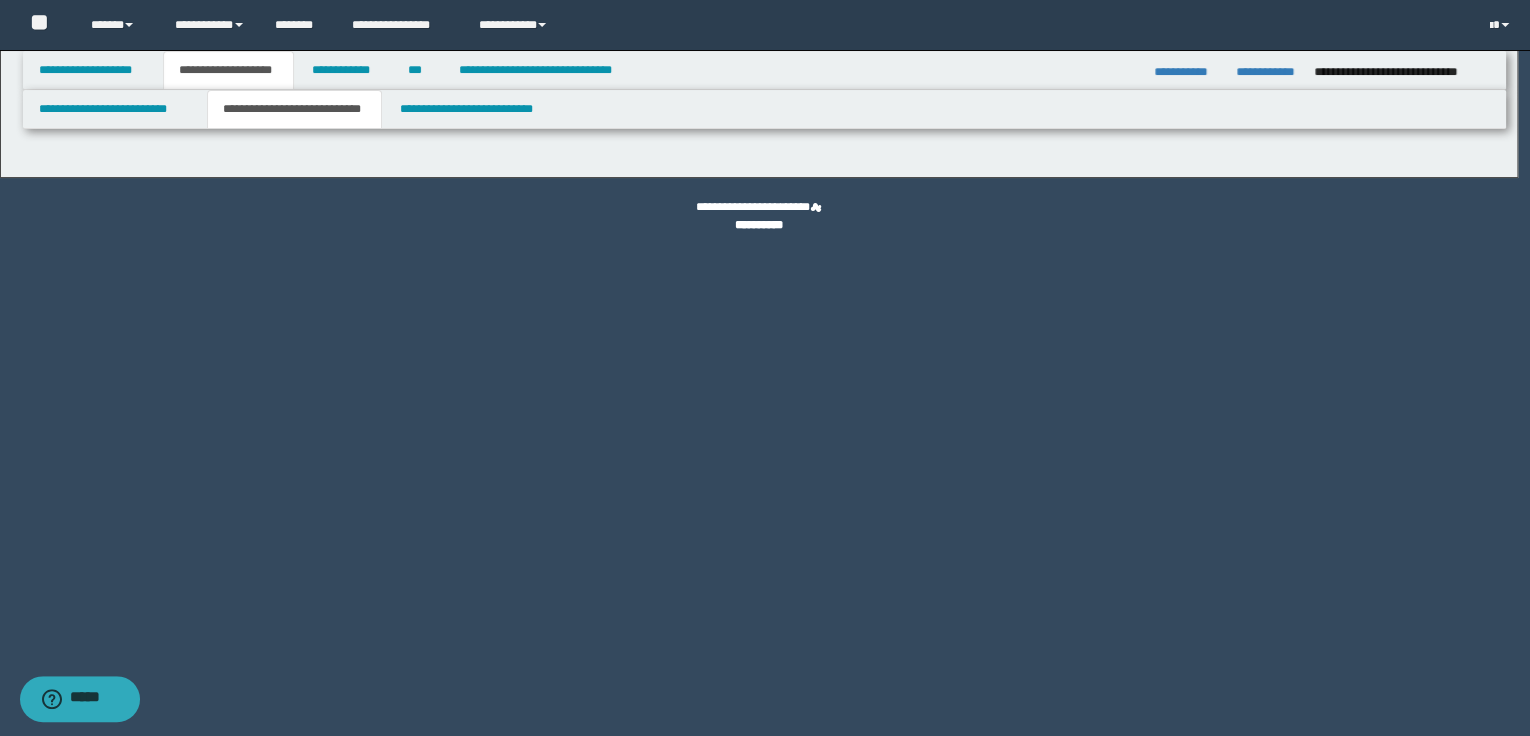 select on "*" 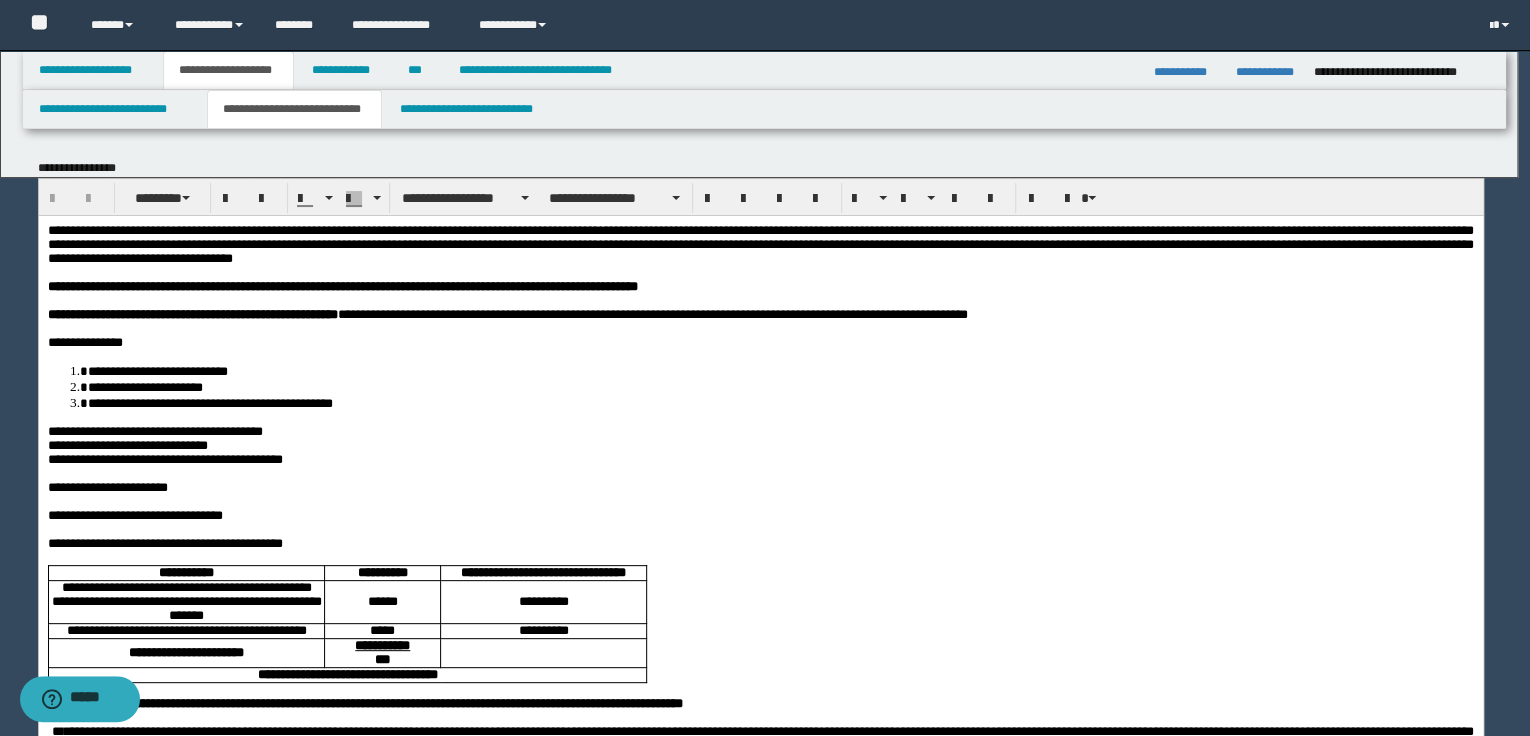 scroll, scrollTop: 0, scrollLeft: 0, axis: both 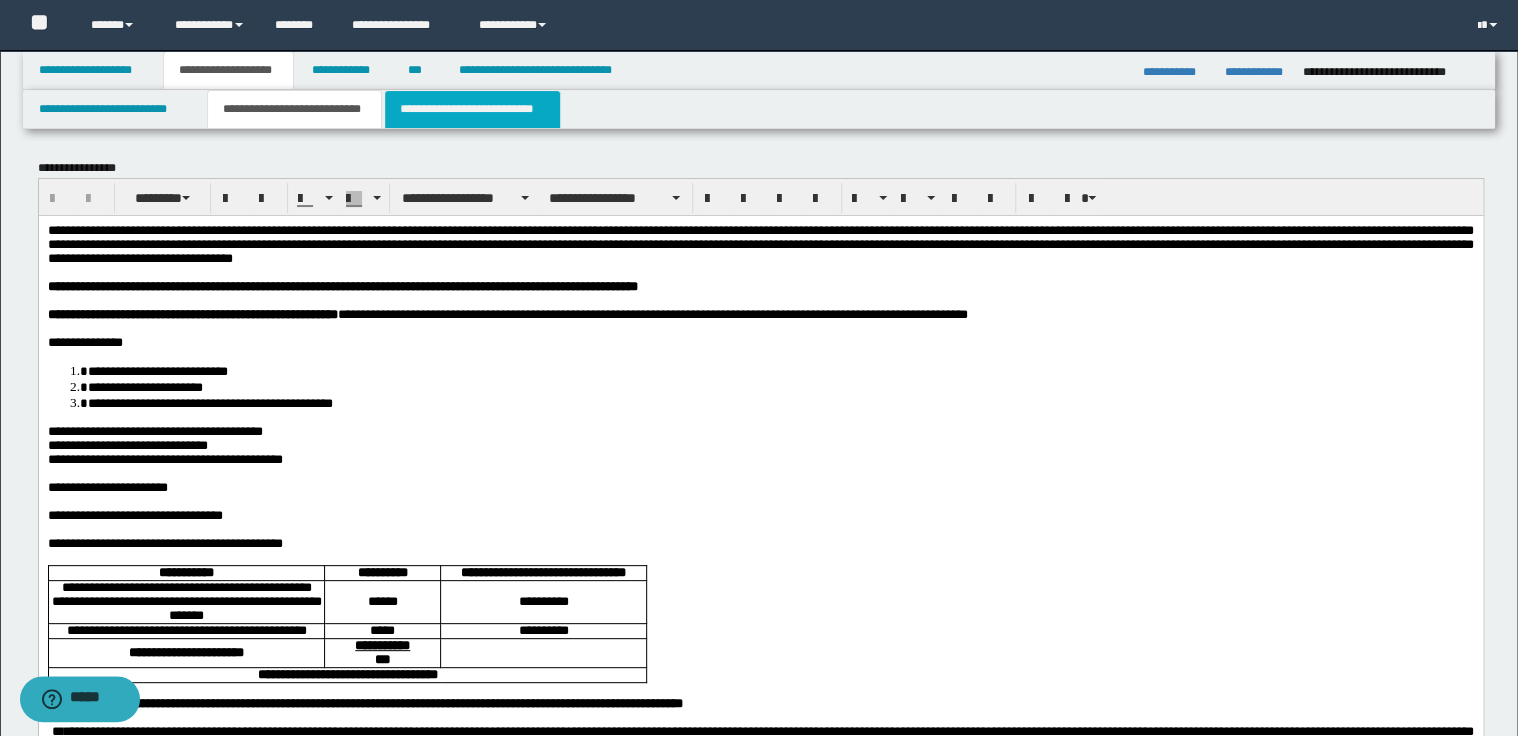 click on "**********" at bounding box center (472, 109) 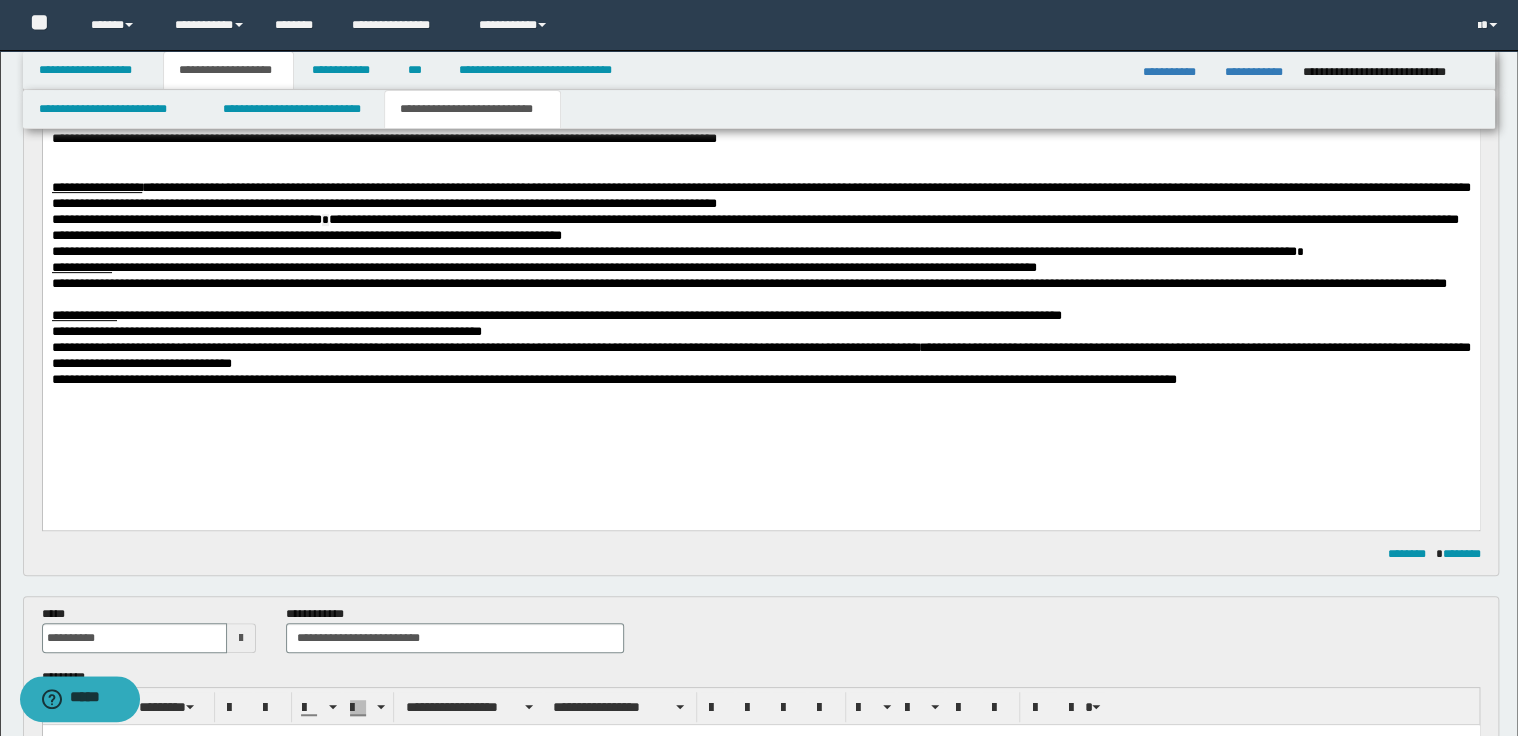scroll, scrollTop: 240, scrollLeft: 0, axis: vertical 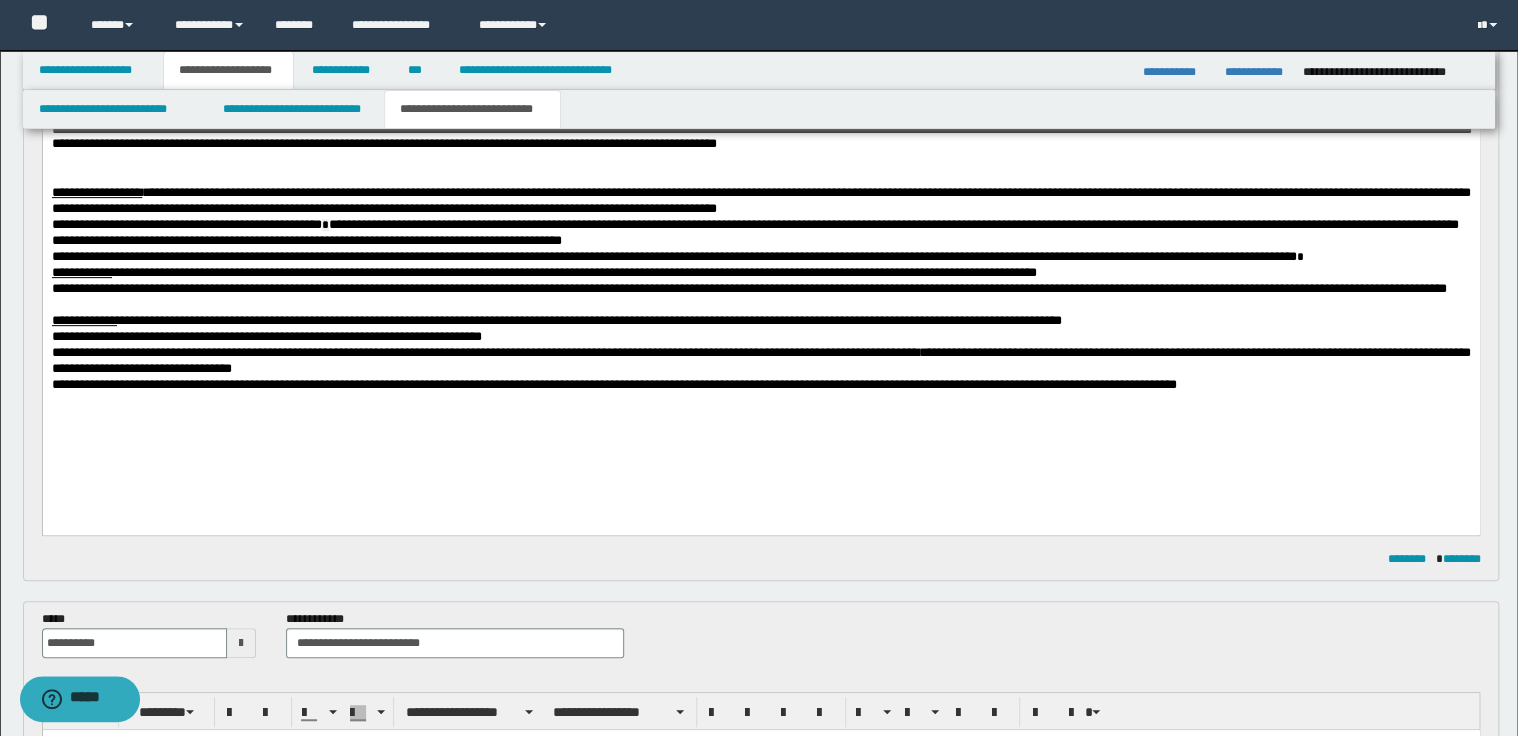 click at bounding box center [761, 176] 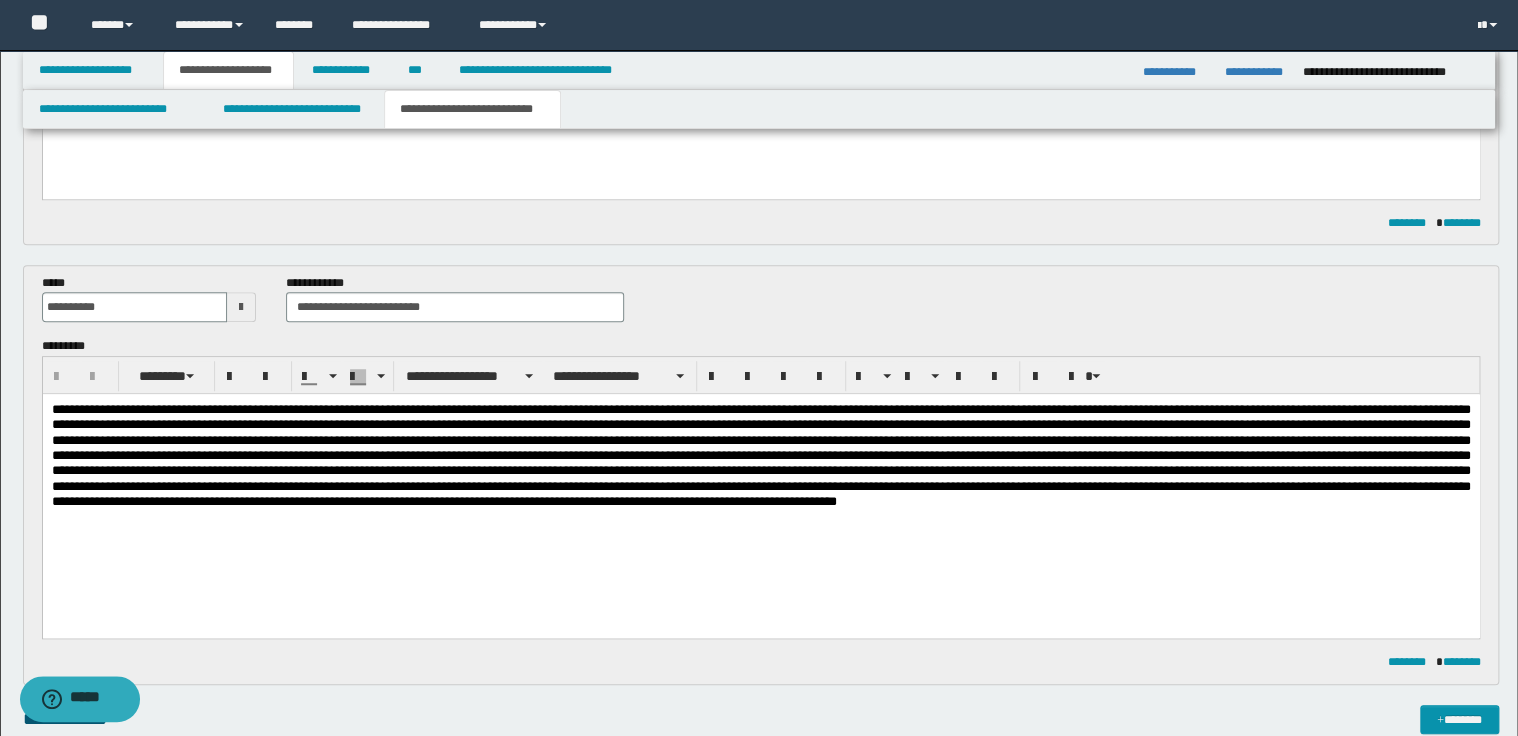 scroll, scrollTop: 640, scrollLeft: 0, axis: vertical 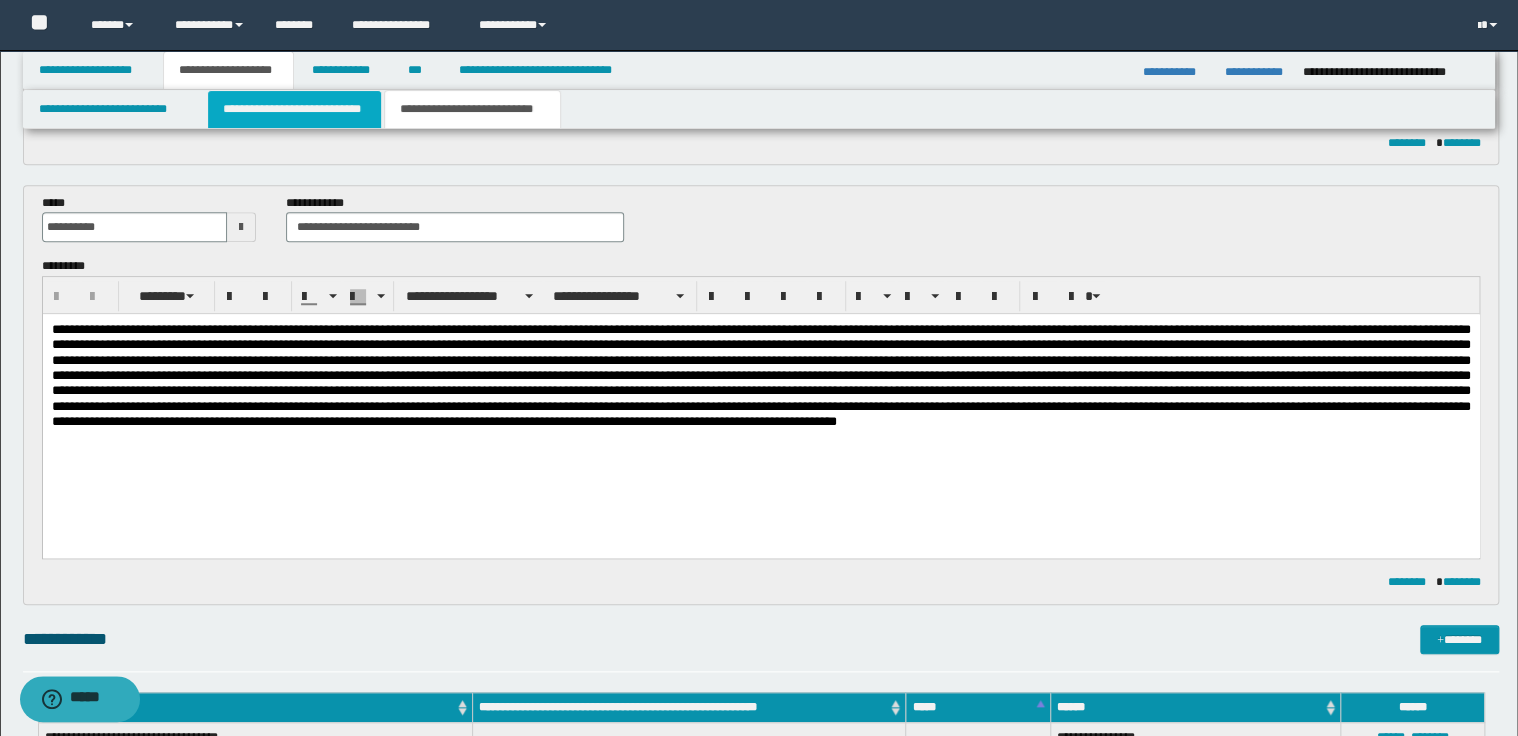 click on "**********" at bounding box center (294, 109) 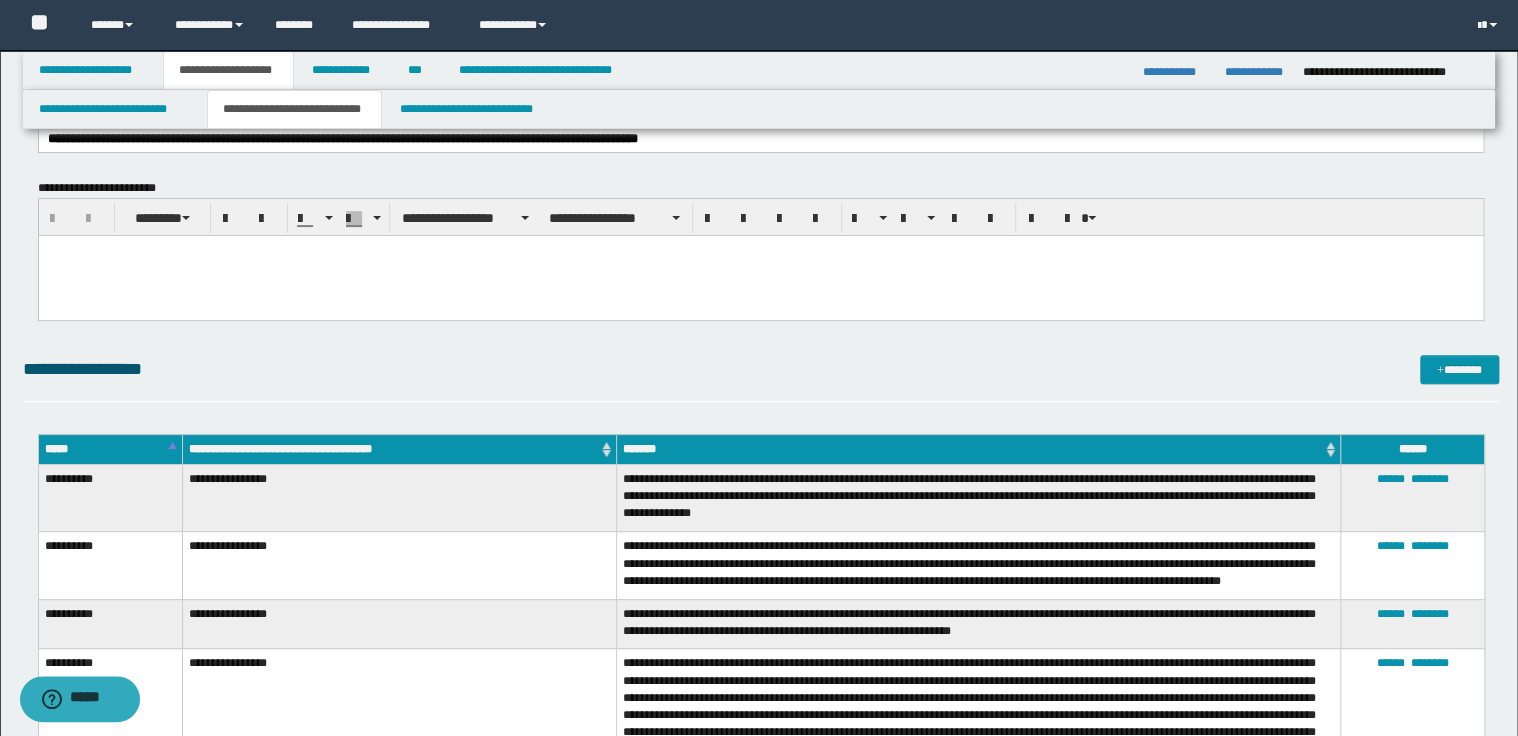 scroll, scrollTop: 0, scrollLeft: 0, axis: both 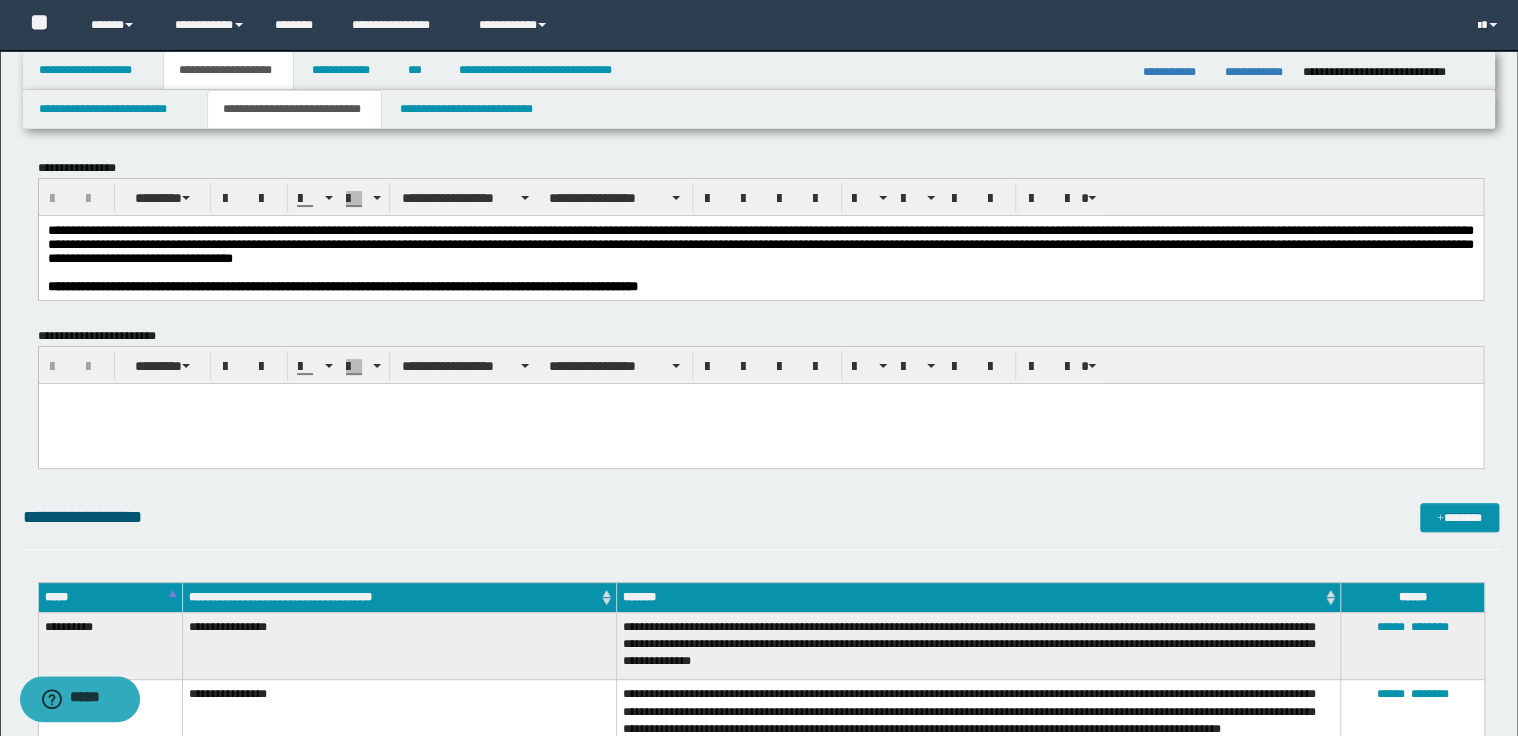 click on "**********" at bounding box center [760, 243] 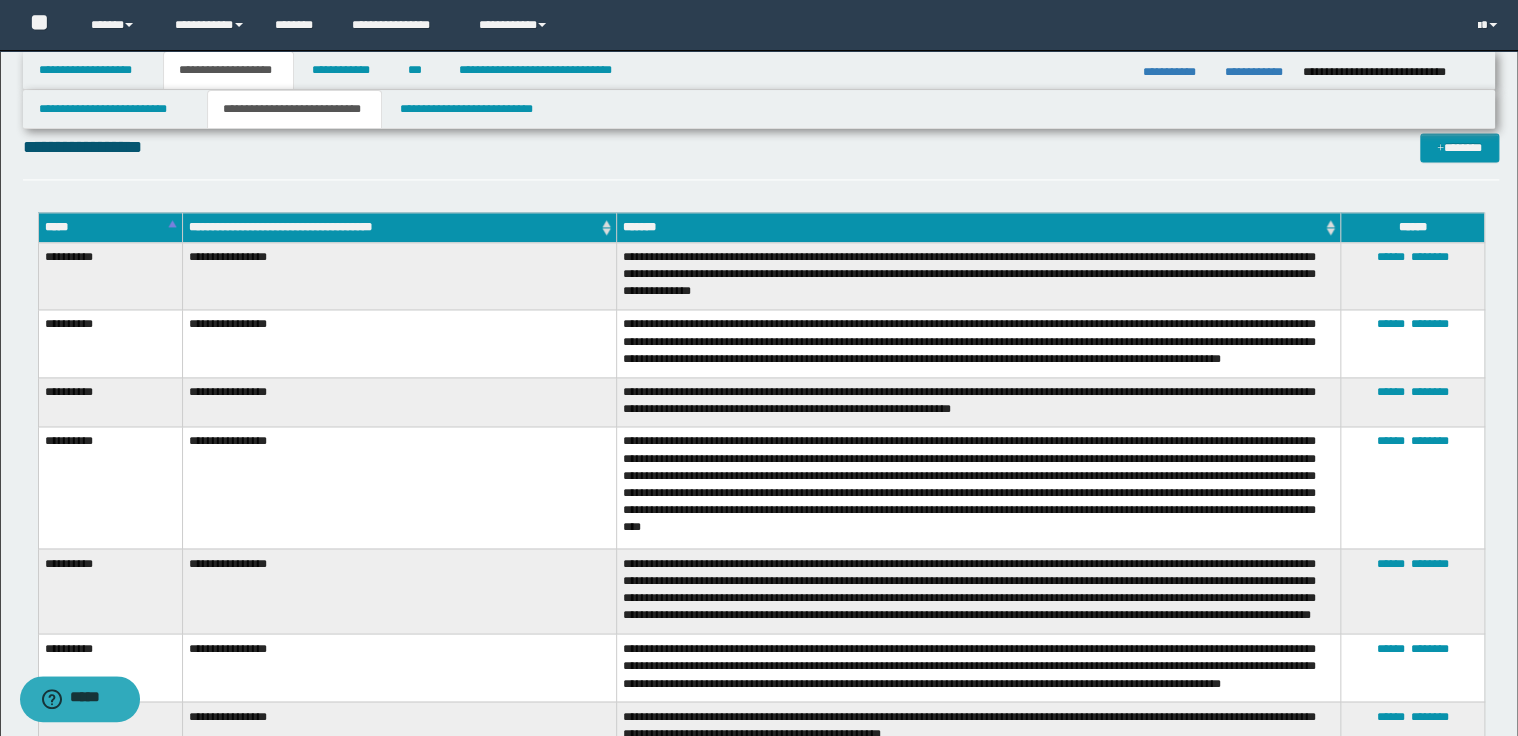 scroll, scrollTop: 1360, scrollLeft: 0, axis: vertical 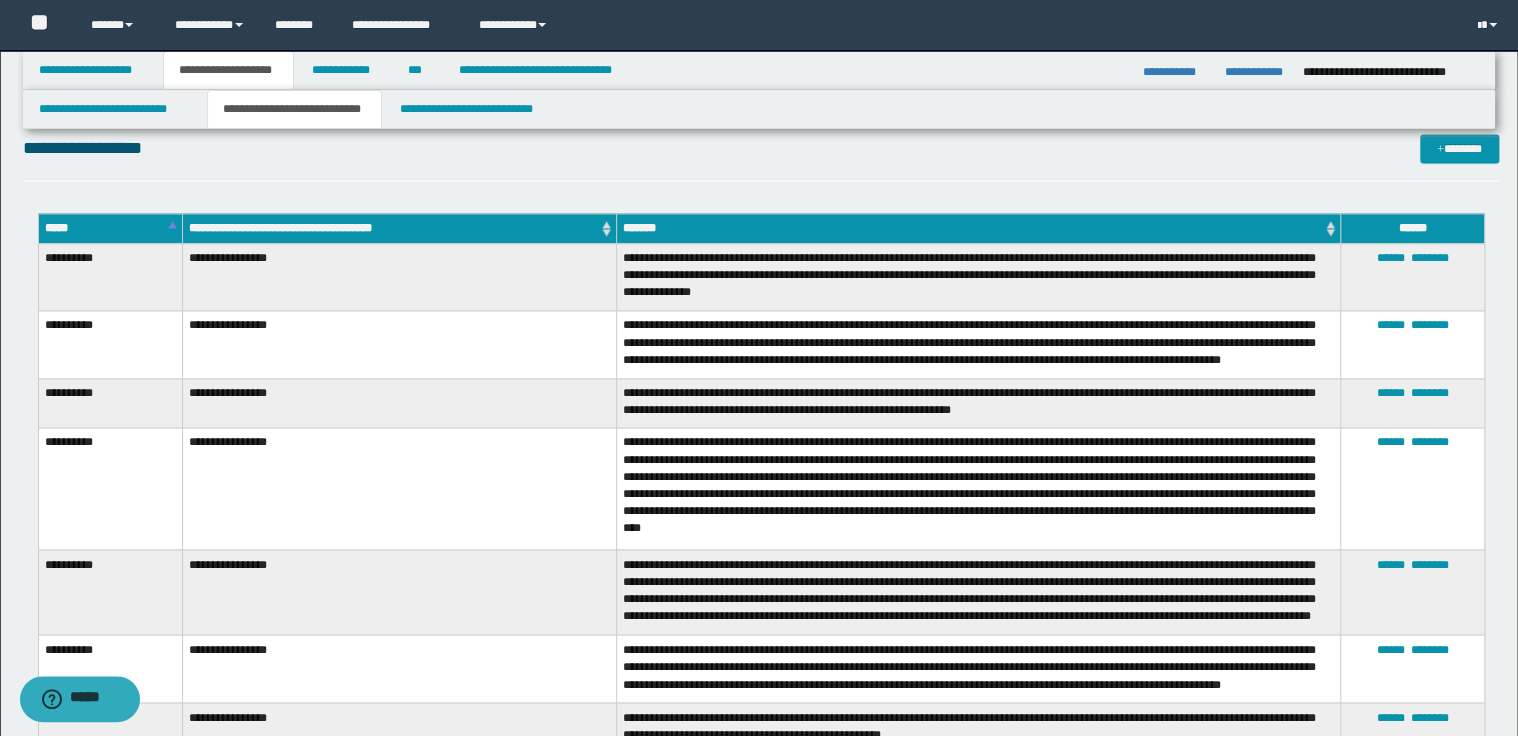 click on "*****" at bounding box center (110, 228) 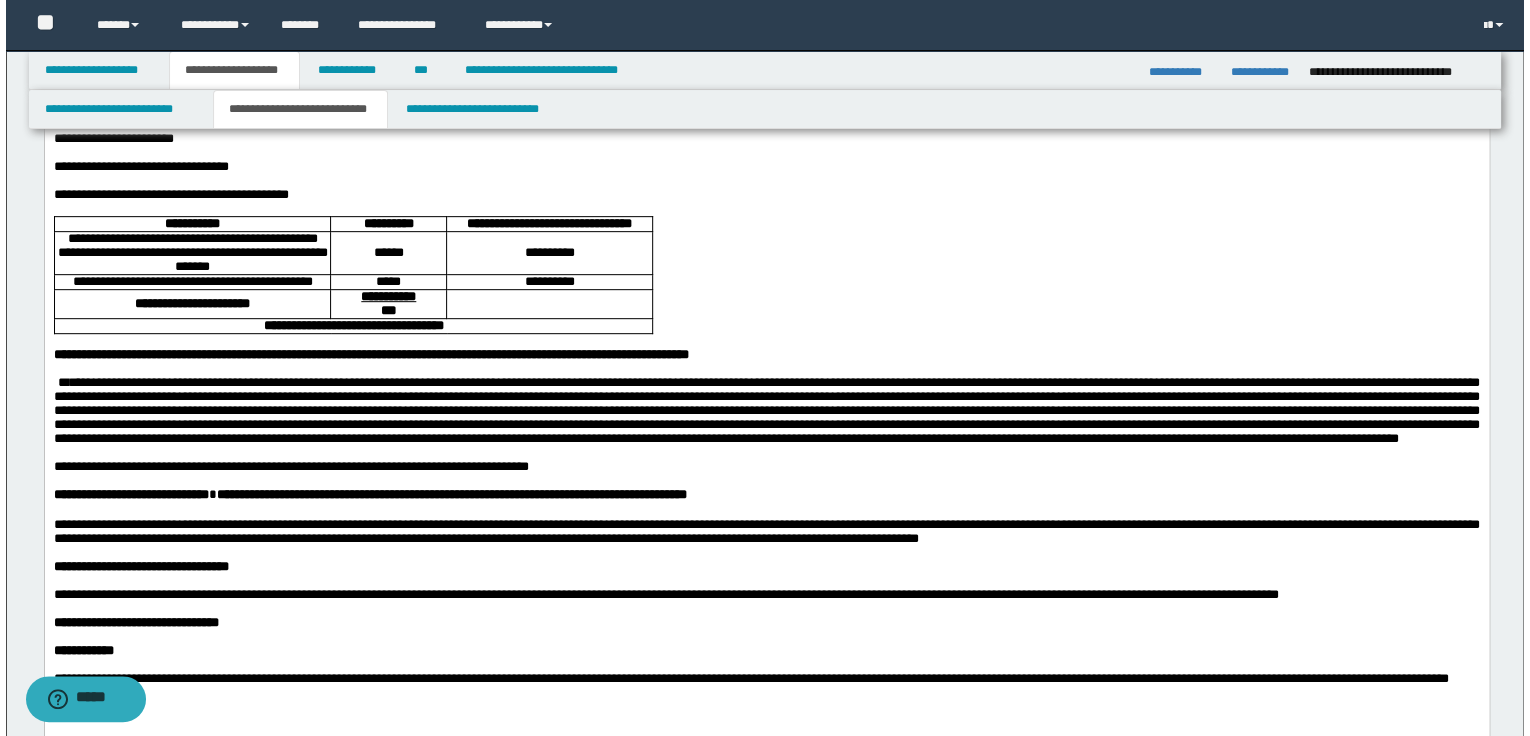 scroll, scrollTop: 80, scrollLeft: 0, axis: vertical 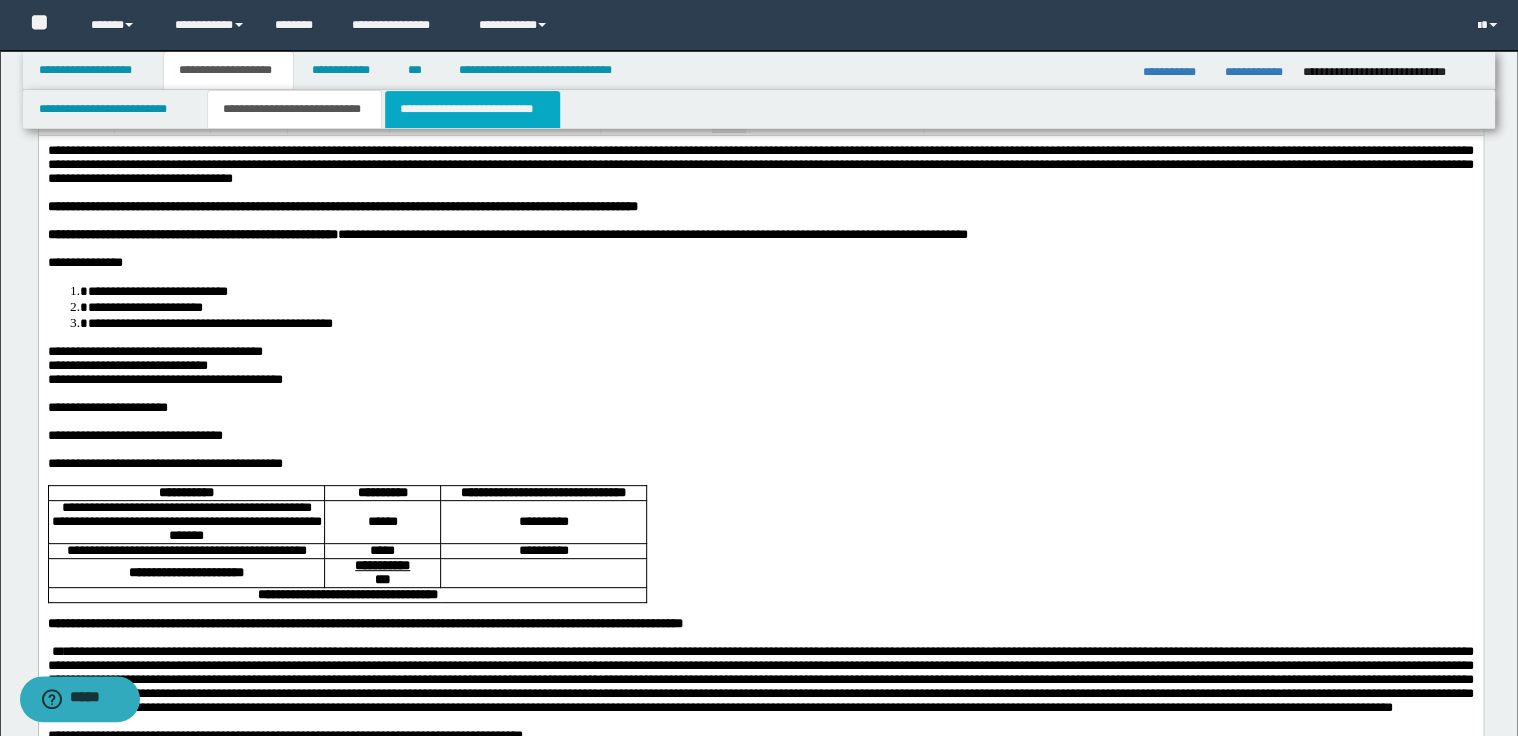 click on "**********" at bounding box center (472, 109) 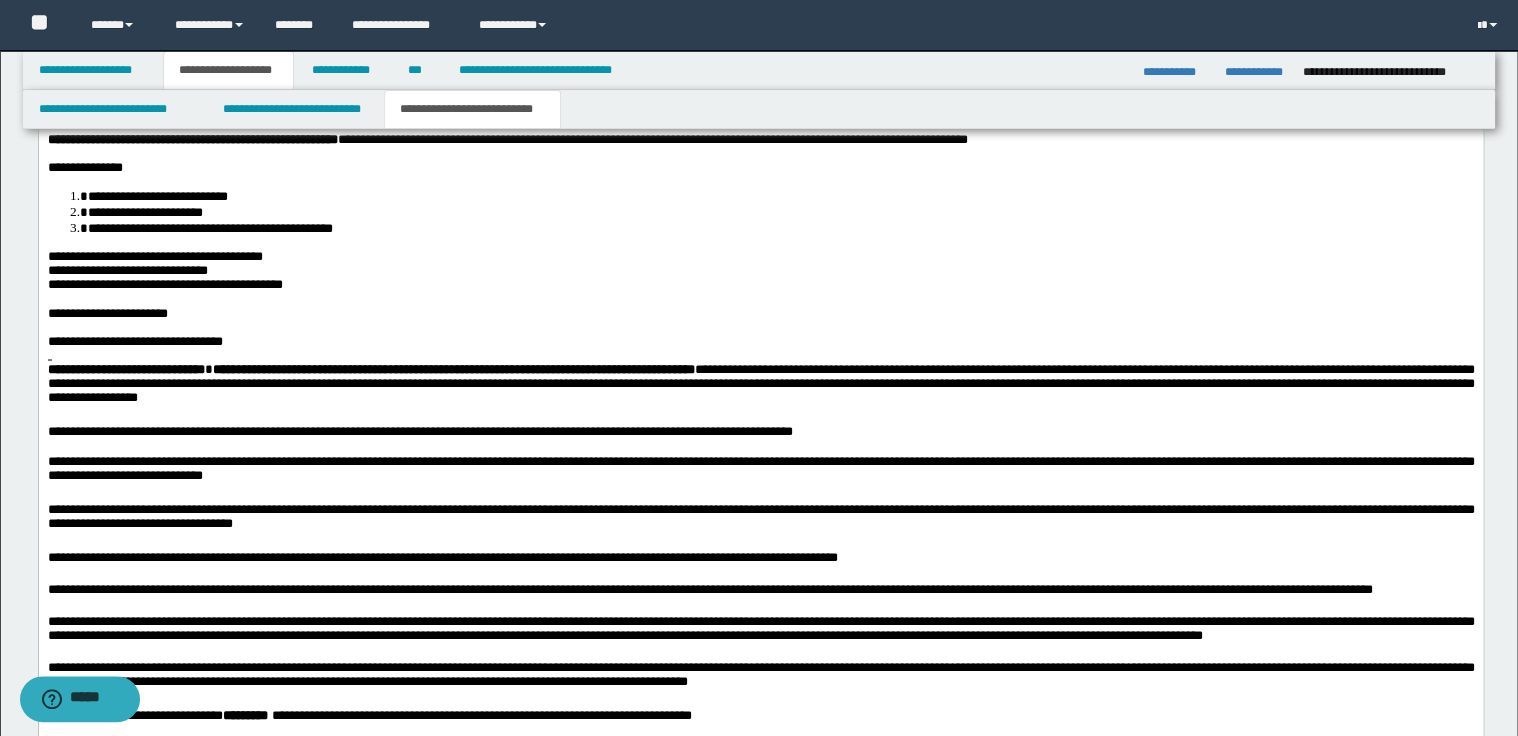 scroll, scrollTop: 1840, scrollLeft: 0, axis: vertical 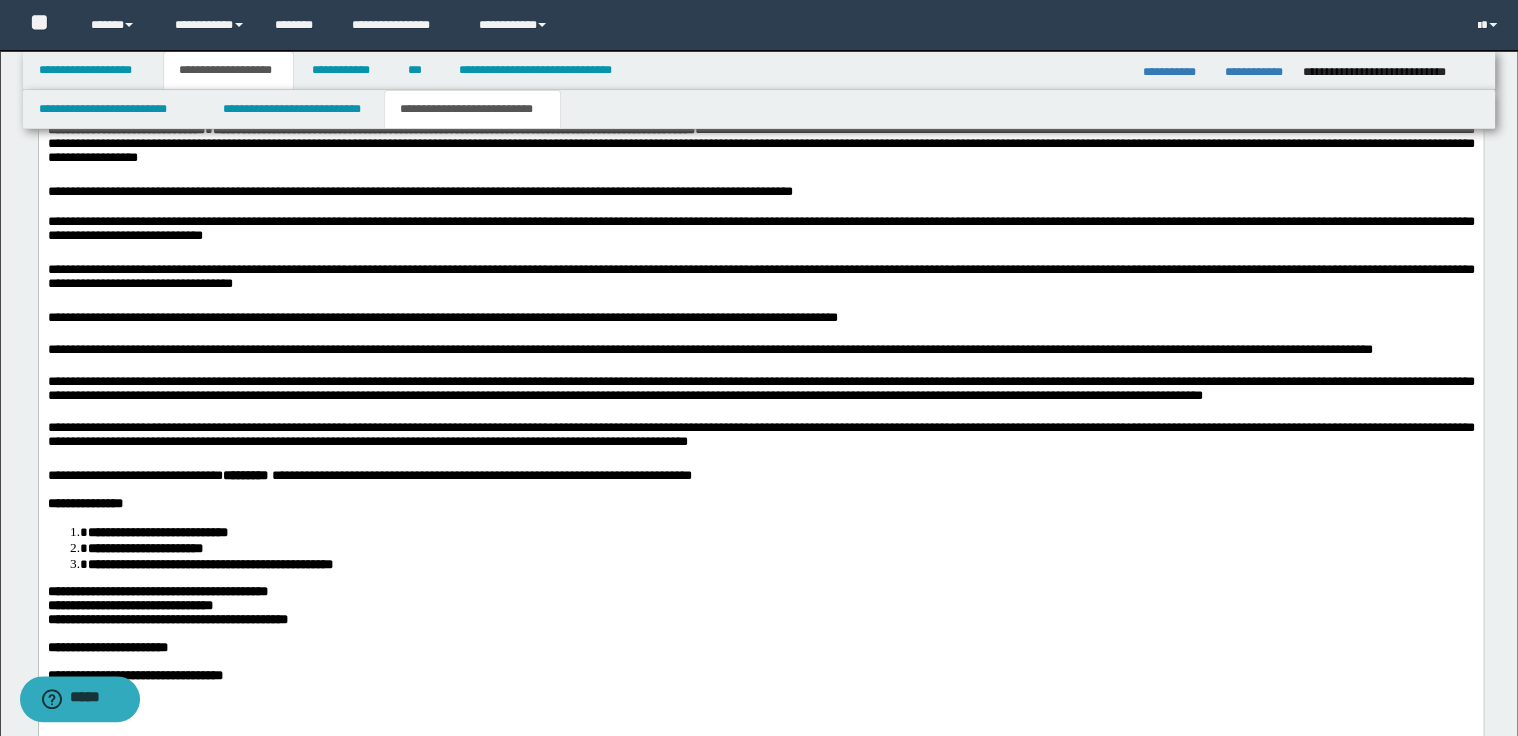 click on "**********" at bounding box center [760, 431] 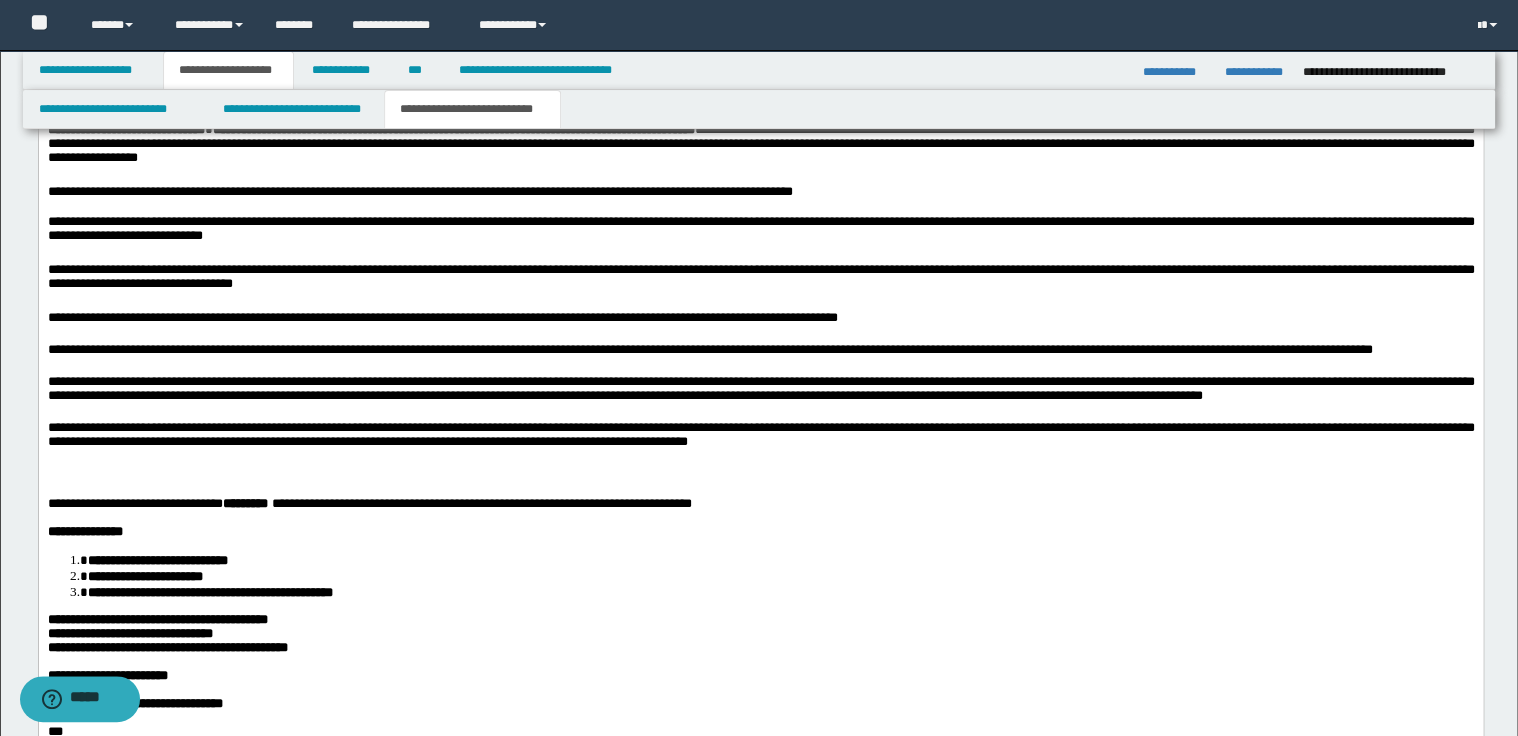 type 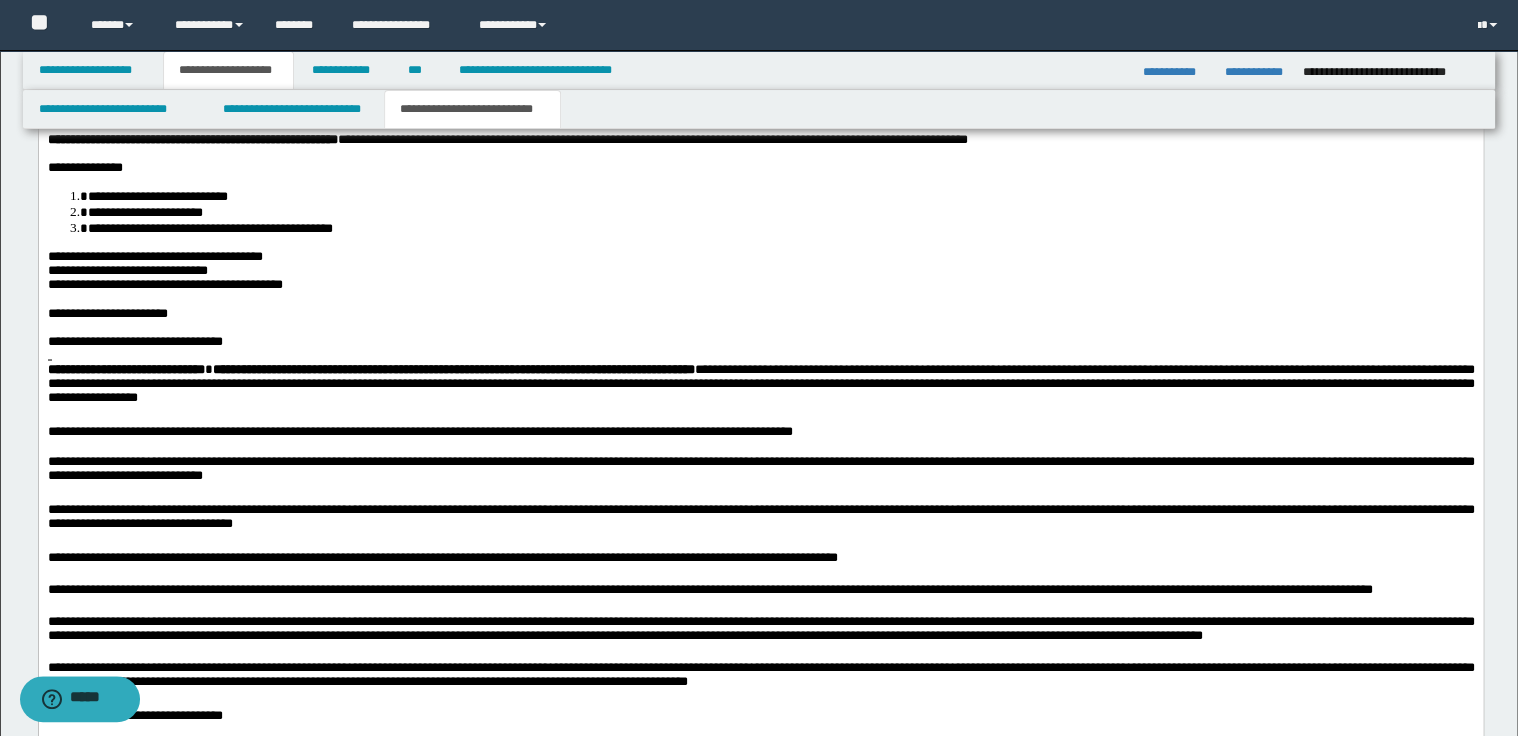 scroll, scrollTop: 1520, scrollLeft: 0, axis: vertical 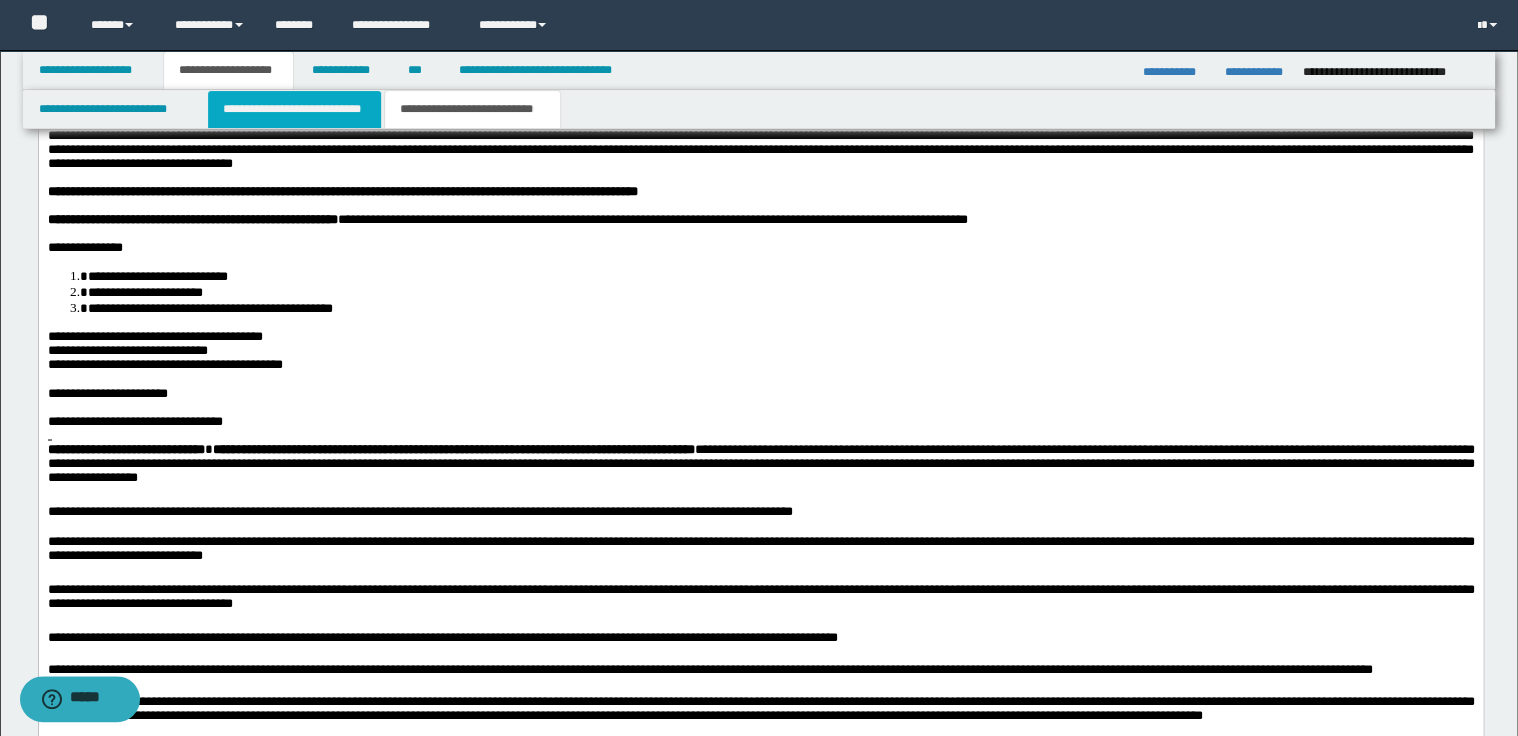 click on "**********" at bounding box center [294, 109] 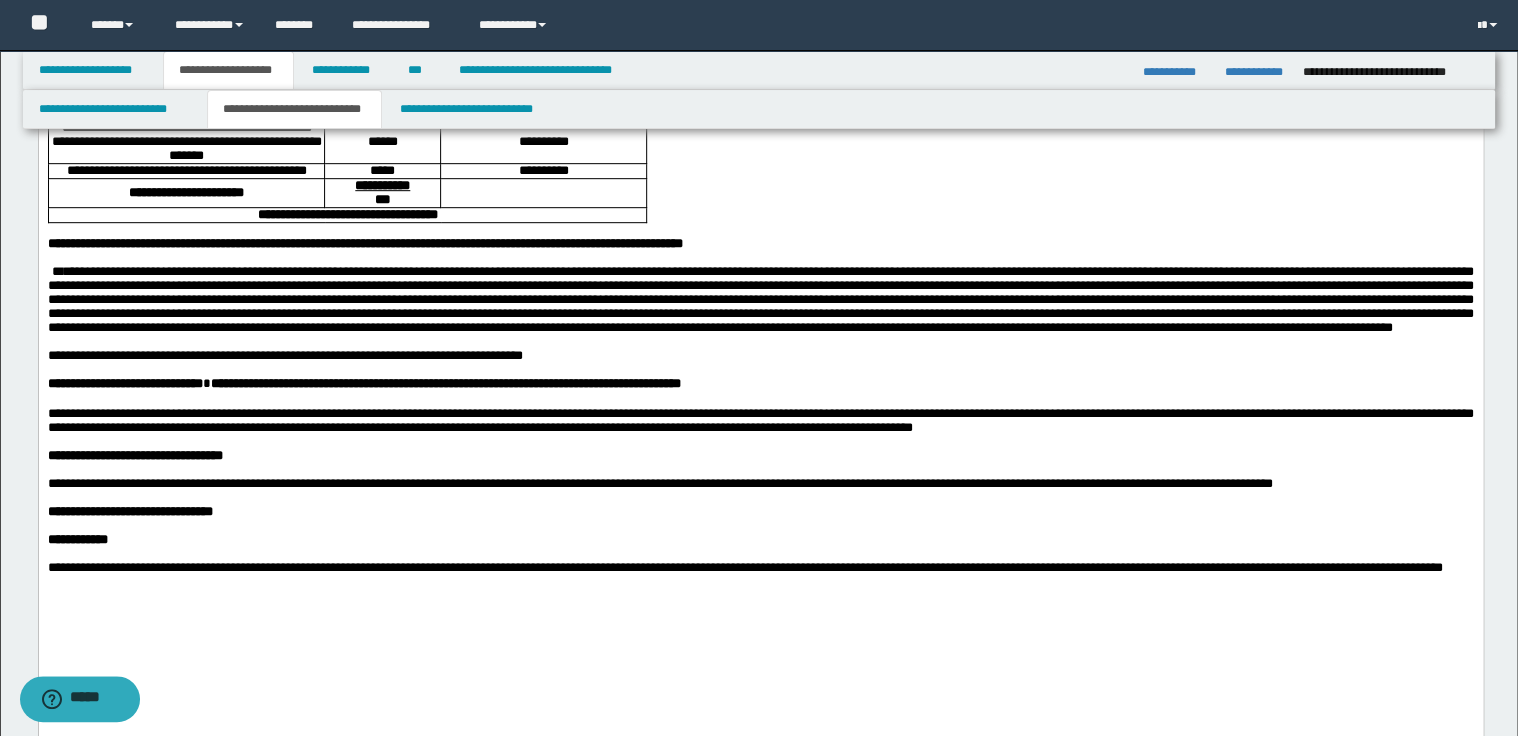 scroll, scrollTop: 320, scrollLeft: 0, axis: vertical 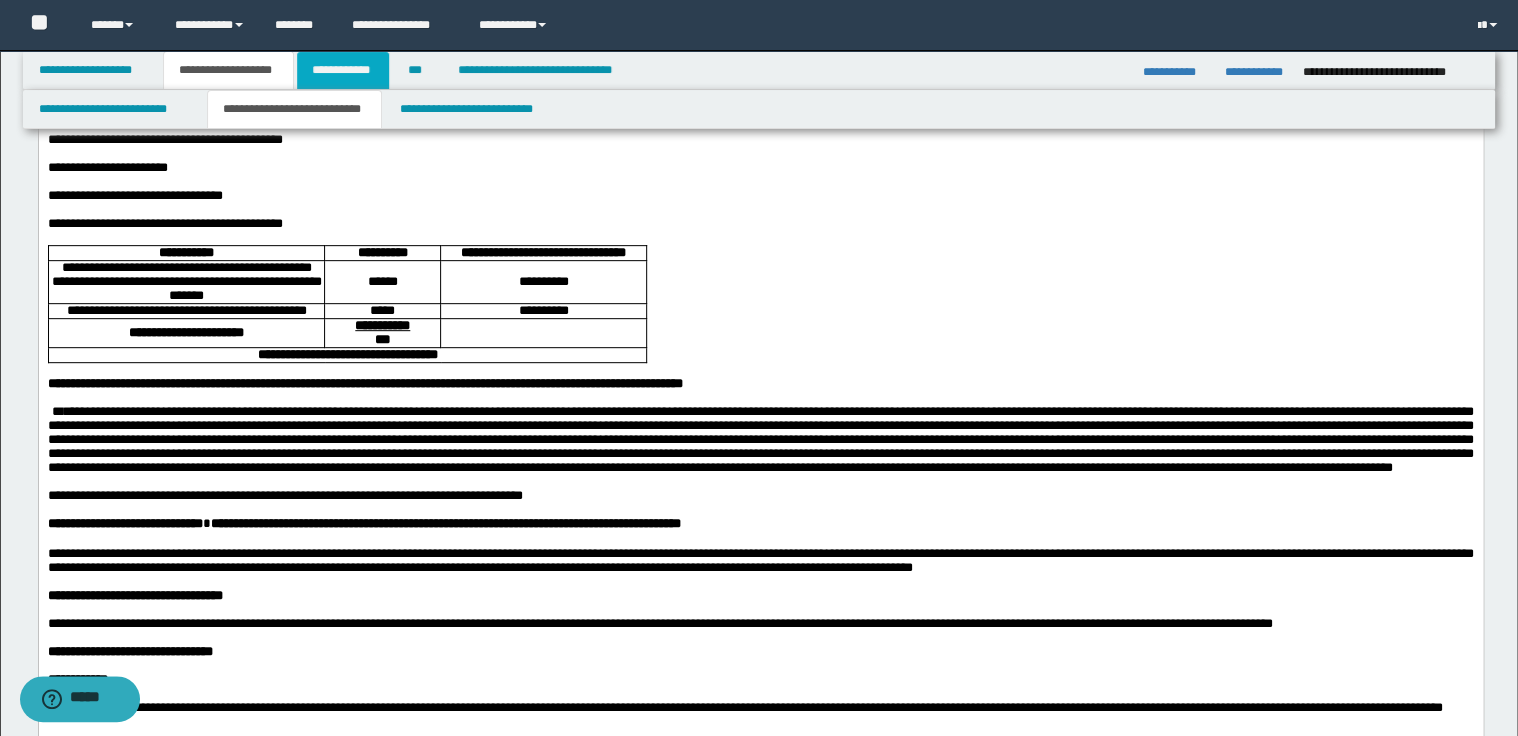 click on "**********" at bounding box center (343, 70) 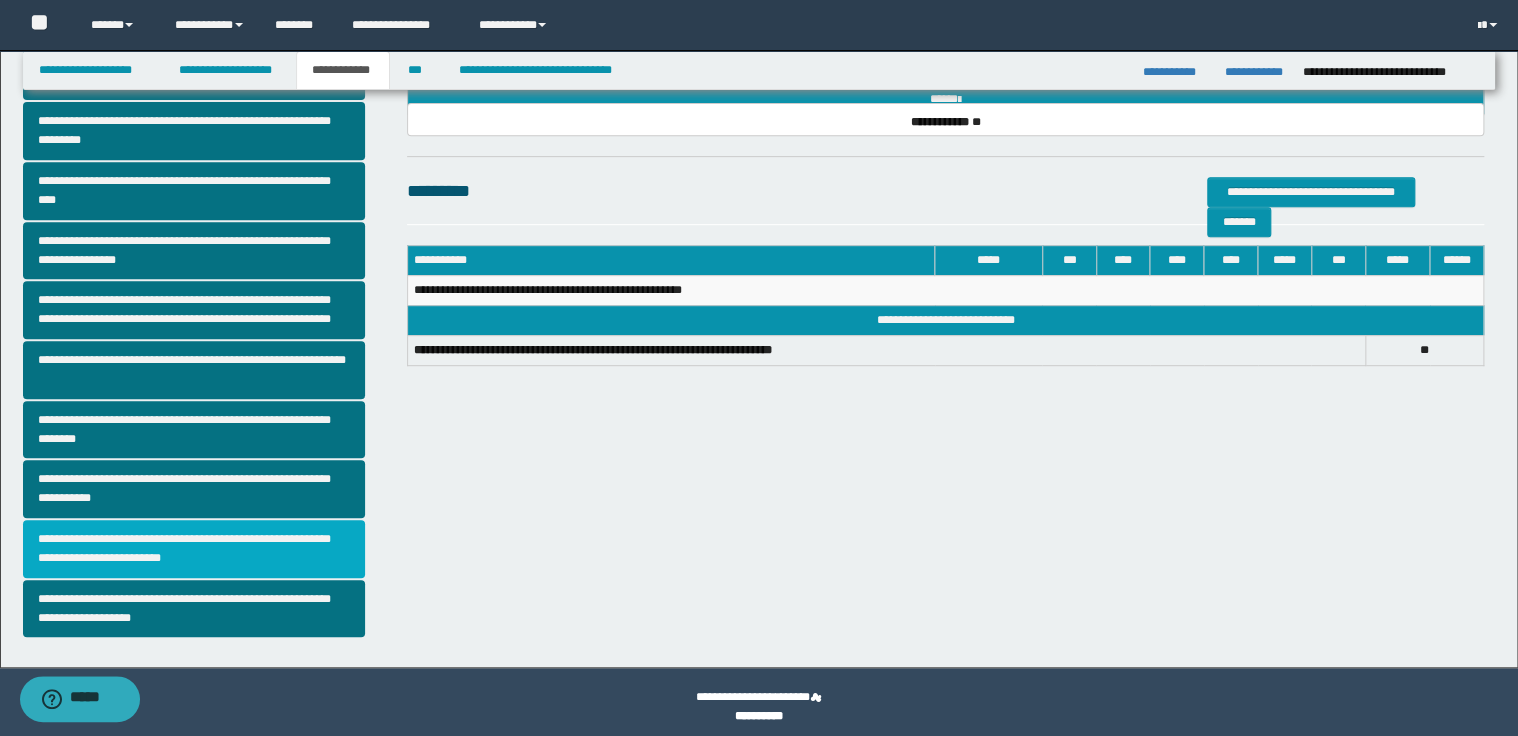 scroll, scrollTop: 375, scrollLeft: 0, axis: vertical 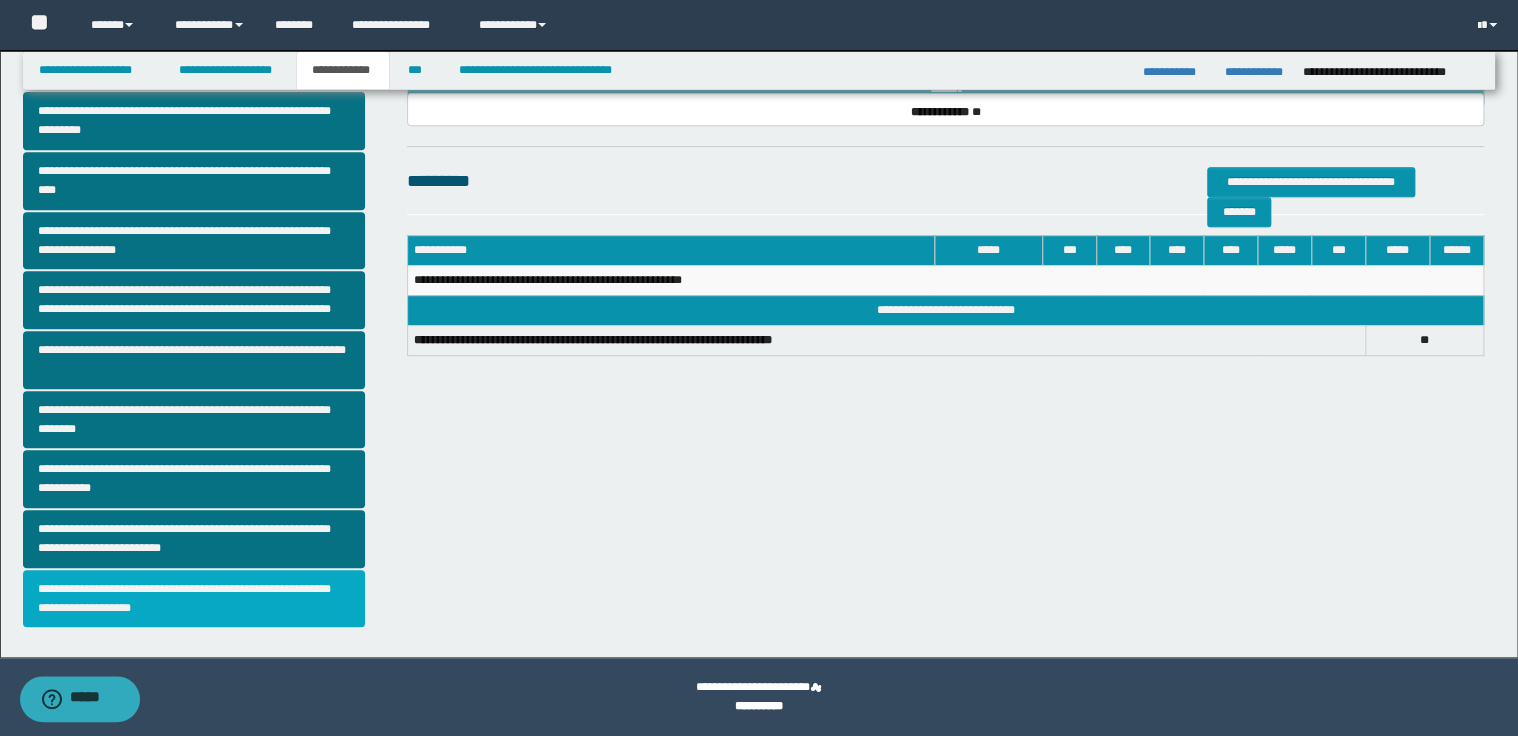 click on "**********" at bounding box center (194, 599) 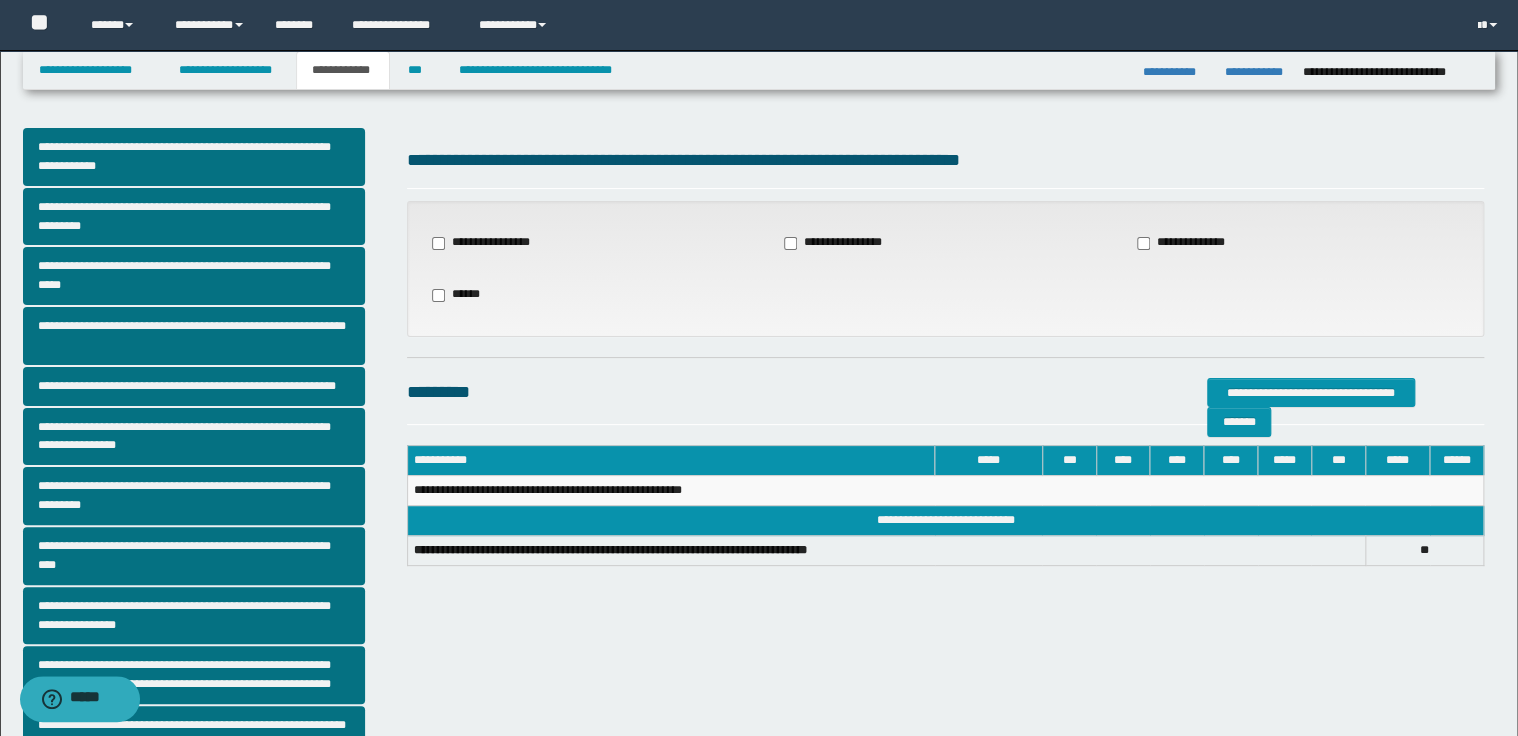 click on "**********" at bounding box center (1191, 243) 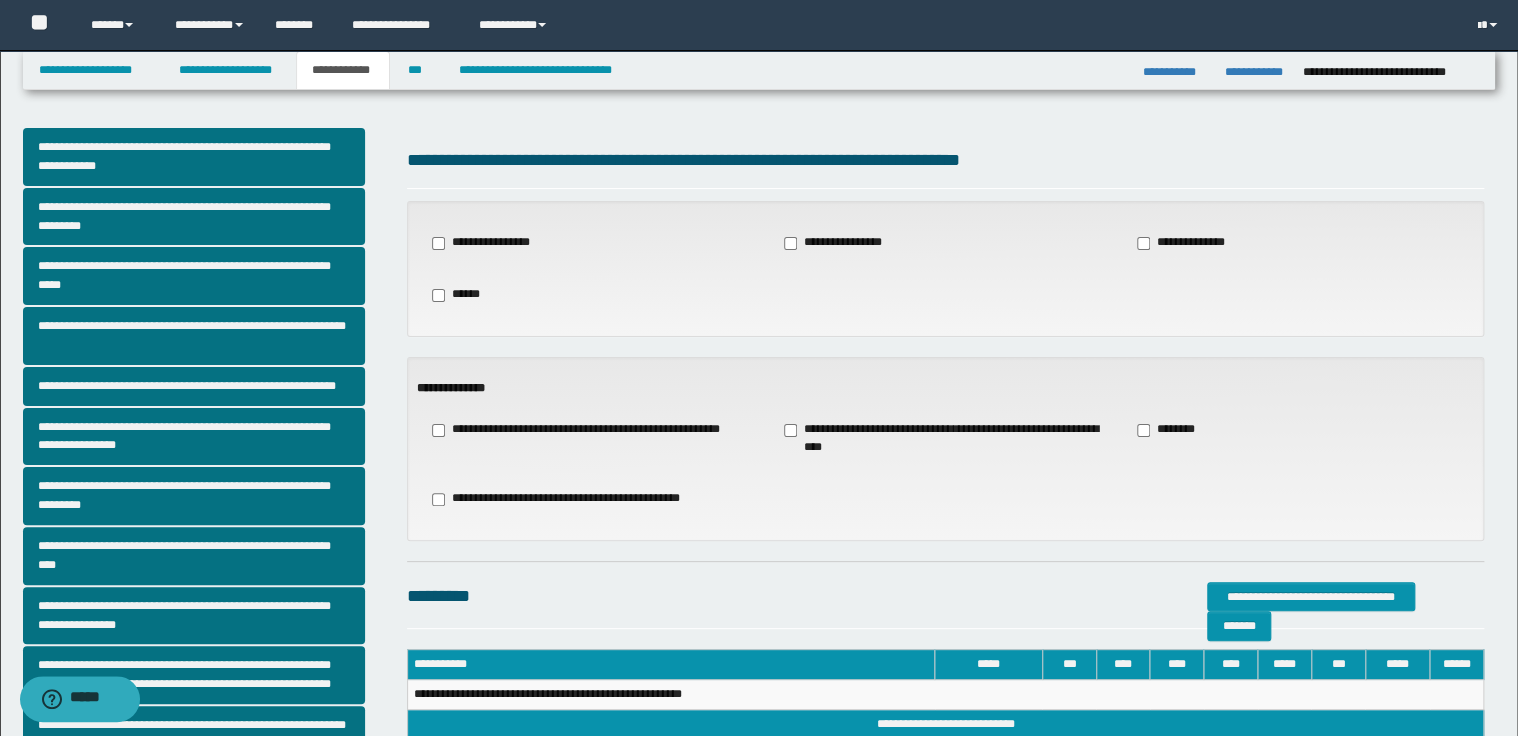 click on "**********" at bounding box center (945, 439) 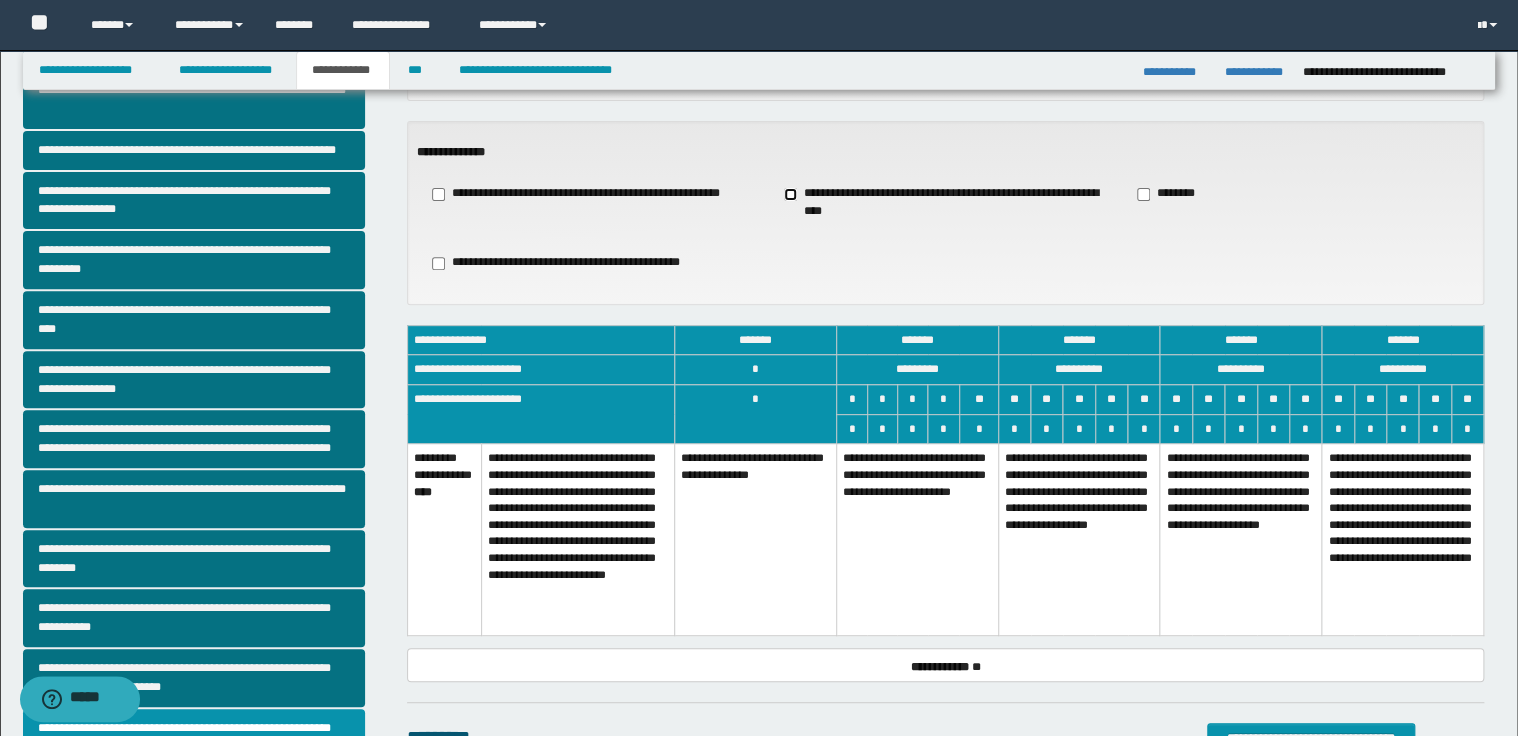 scroll, scrollTop: 240, scrollLeft: 0, axis: vertical 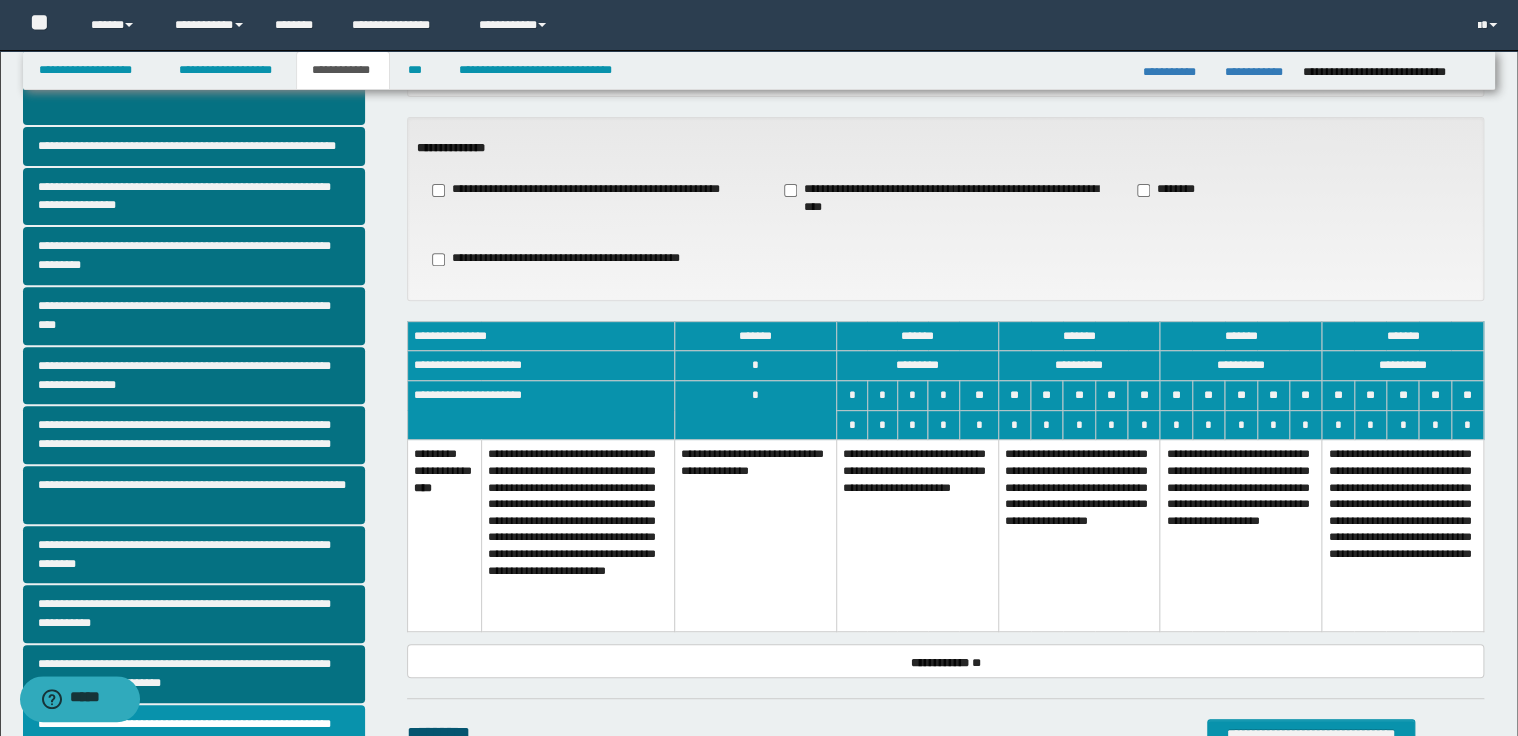 click on "**********" at bounding box center (917, 536) 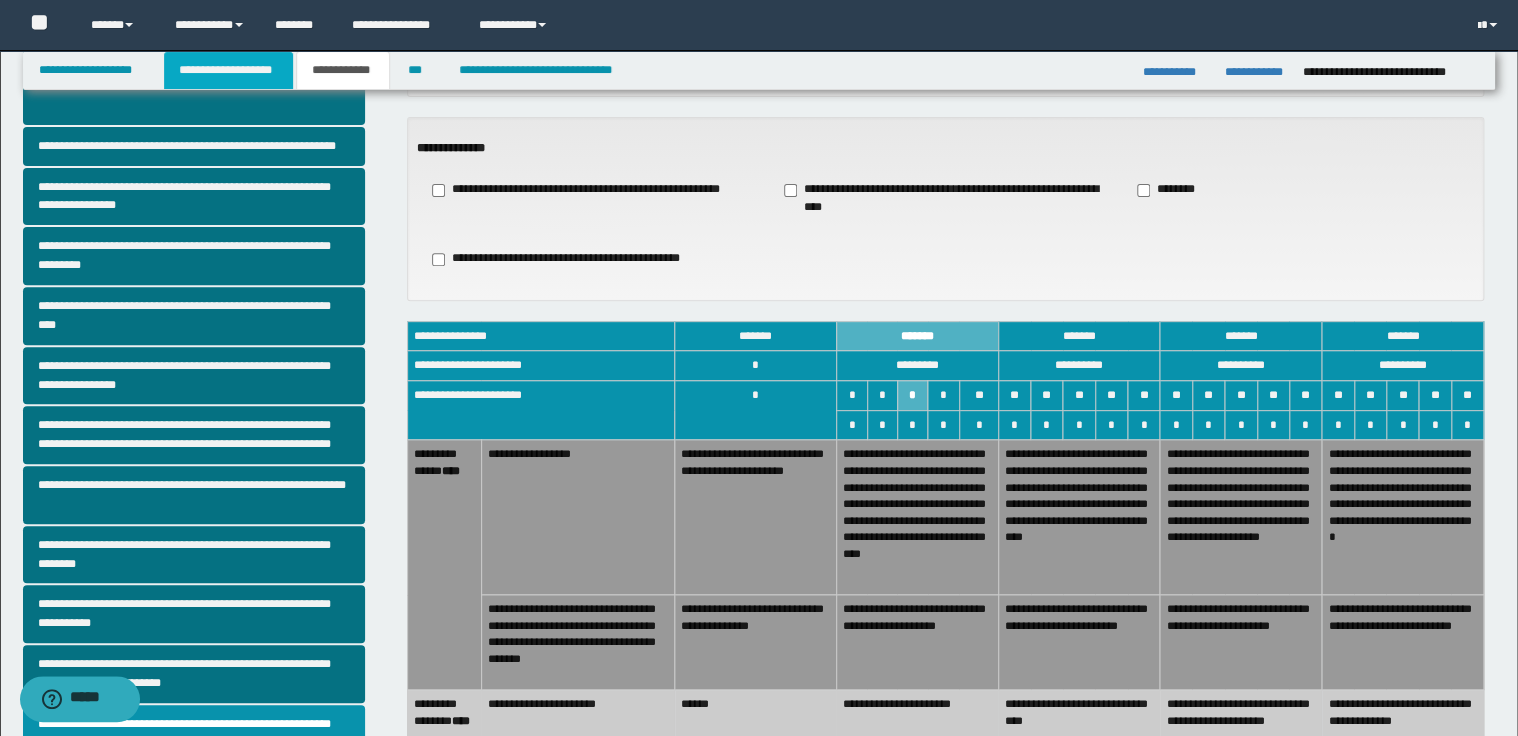 click on "**********" at bounding box center (228, 70) 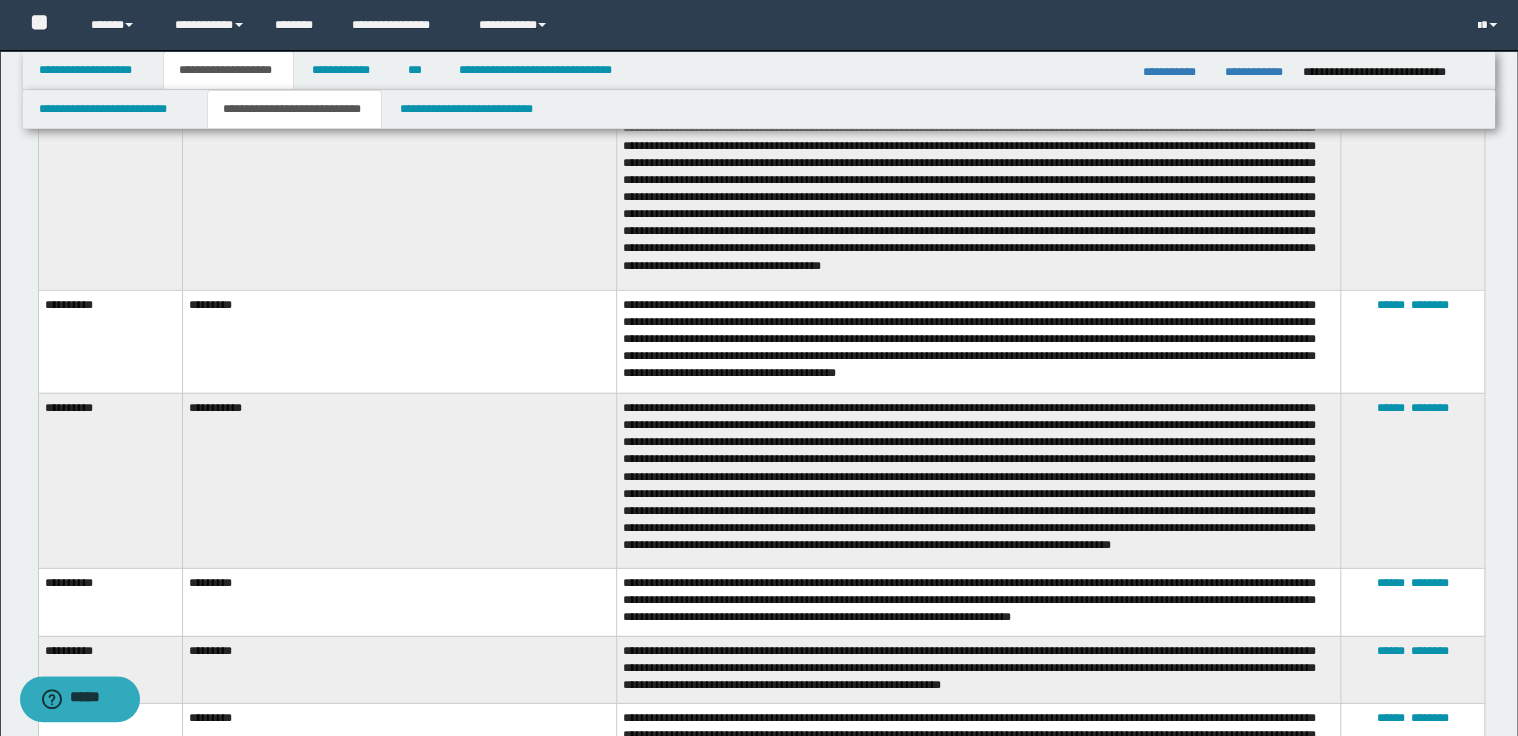 scroll, scrollTop: 2751, scrollLeft: 0, axis: vertical 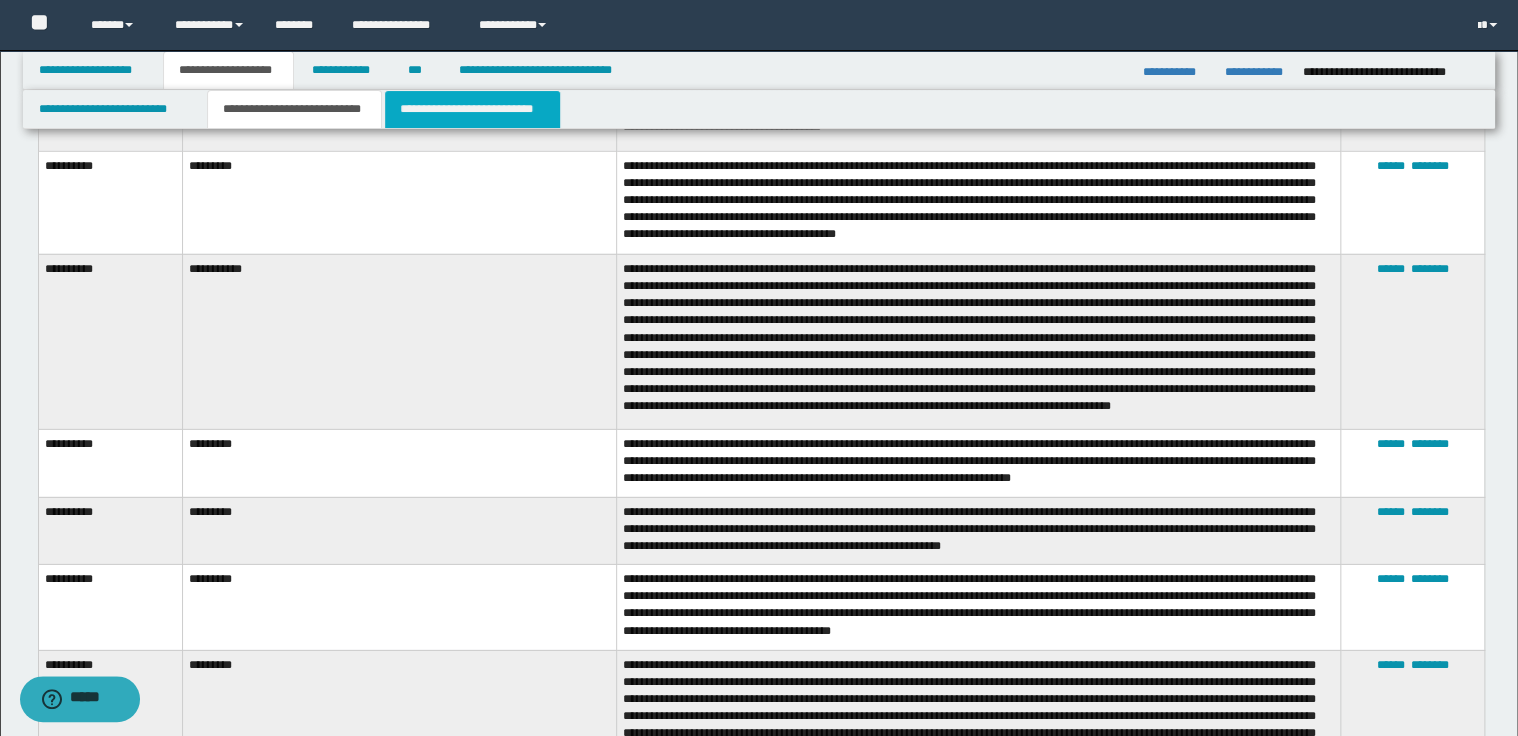 click on "**********" at bounding box center [472, 109] 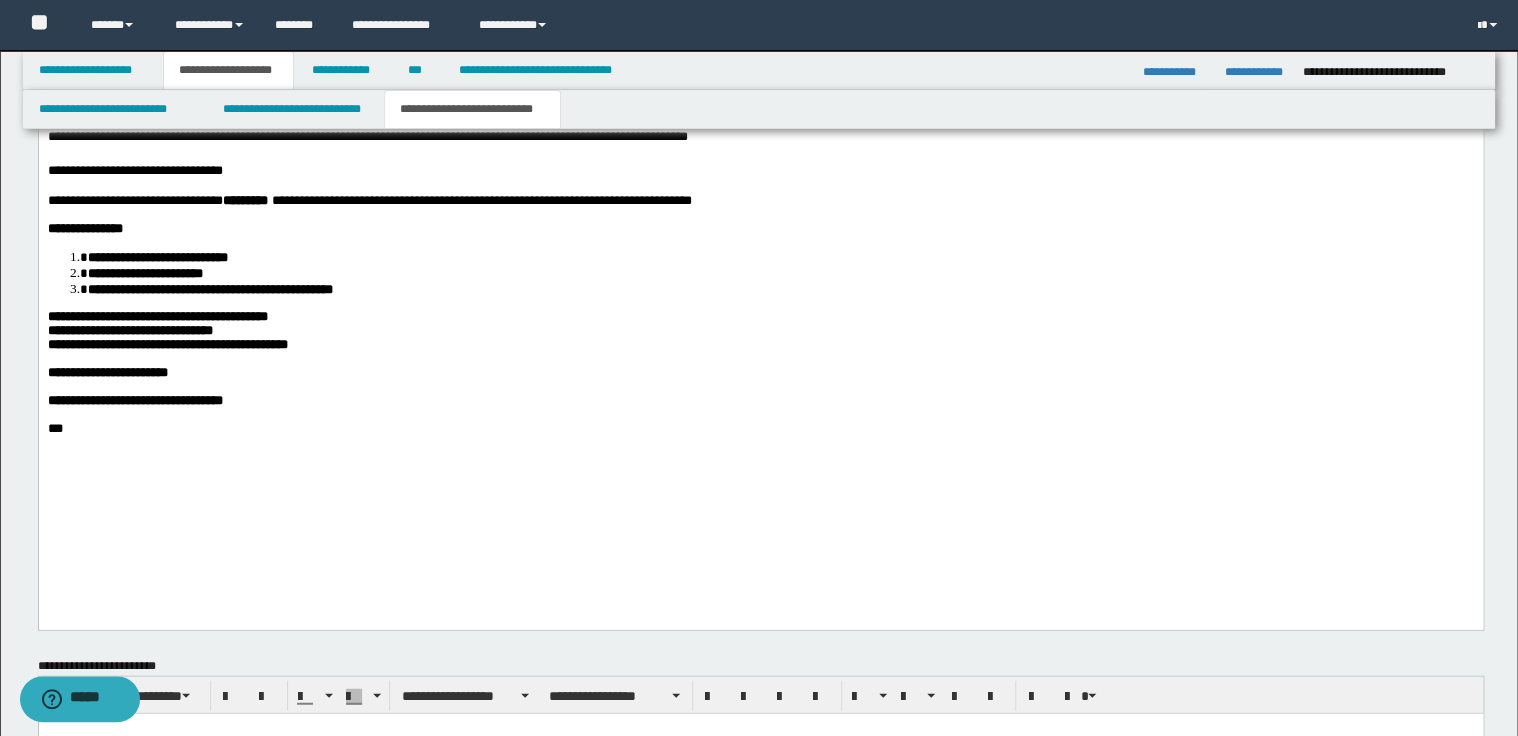 scroll, scrollTop: 2064, scrollLeft: 0, axis: vertical 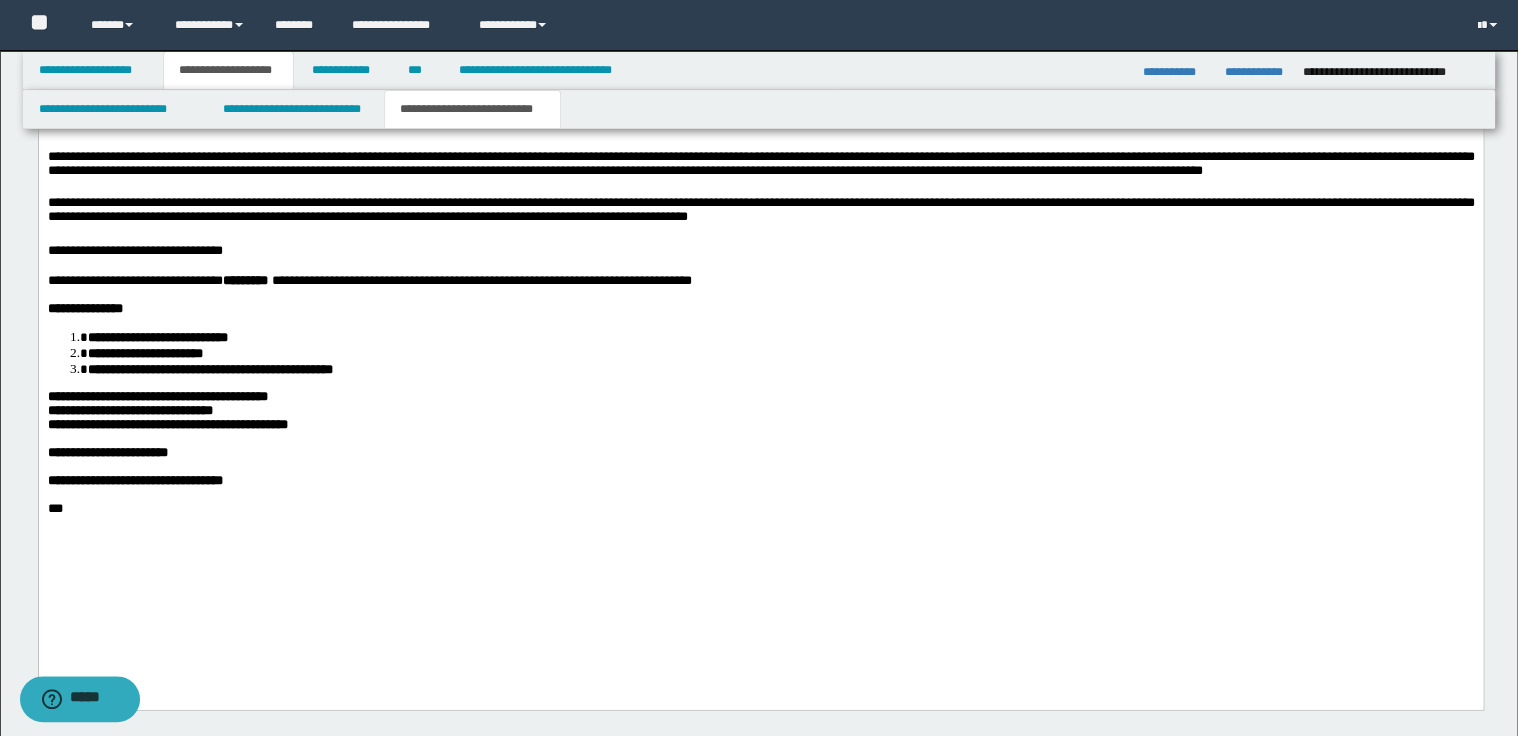 click on "**********" at bounding box center [760, 253] 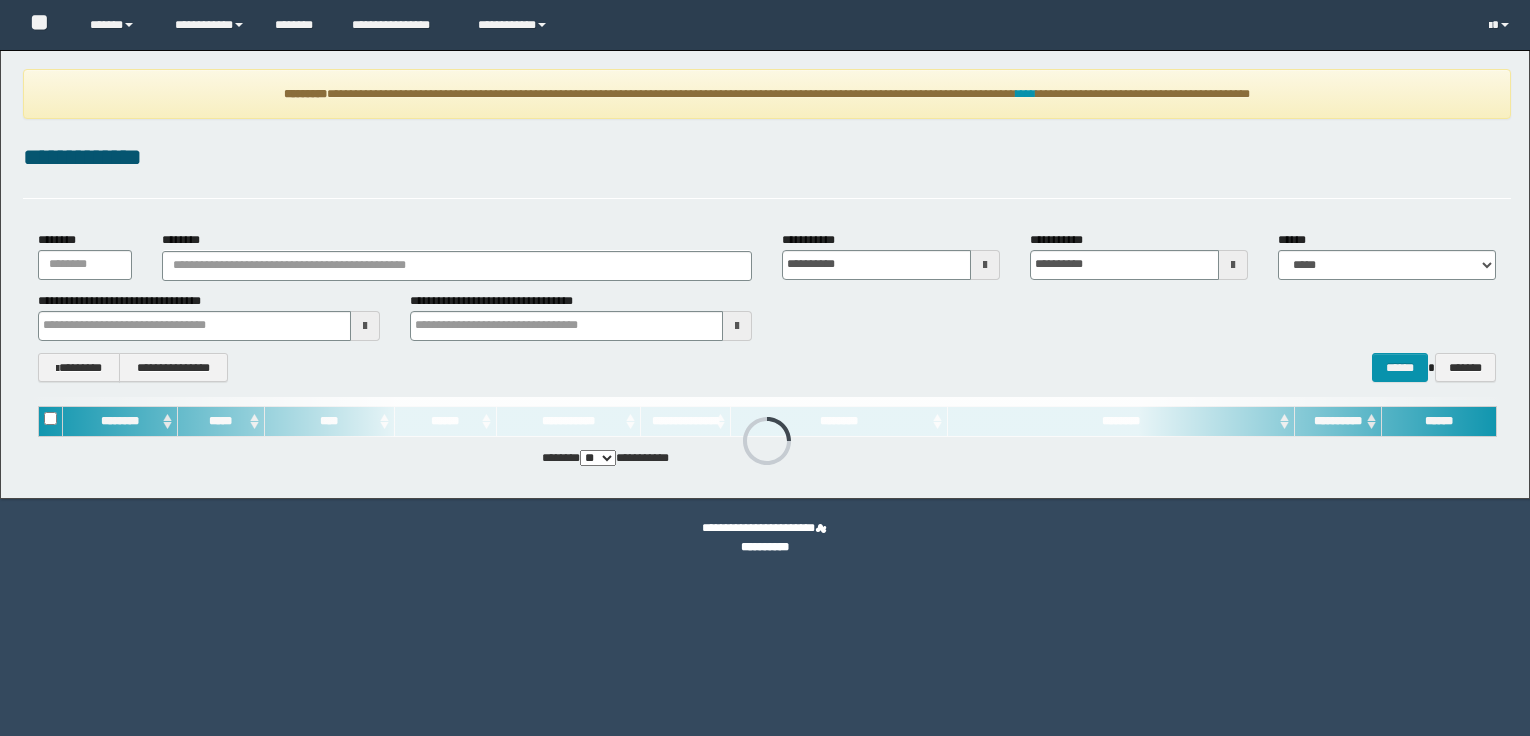 scroll, scrollTop: 0, scrollLeft: 0, axis: both 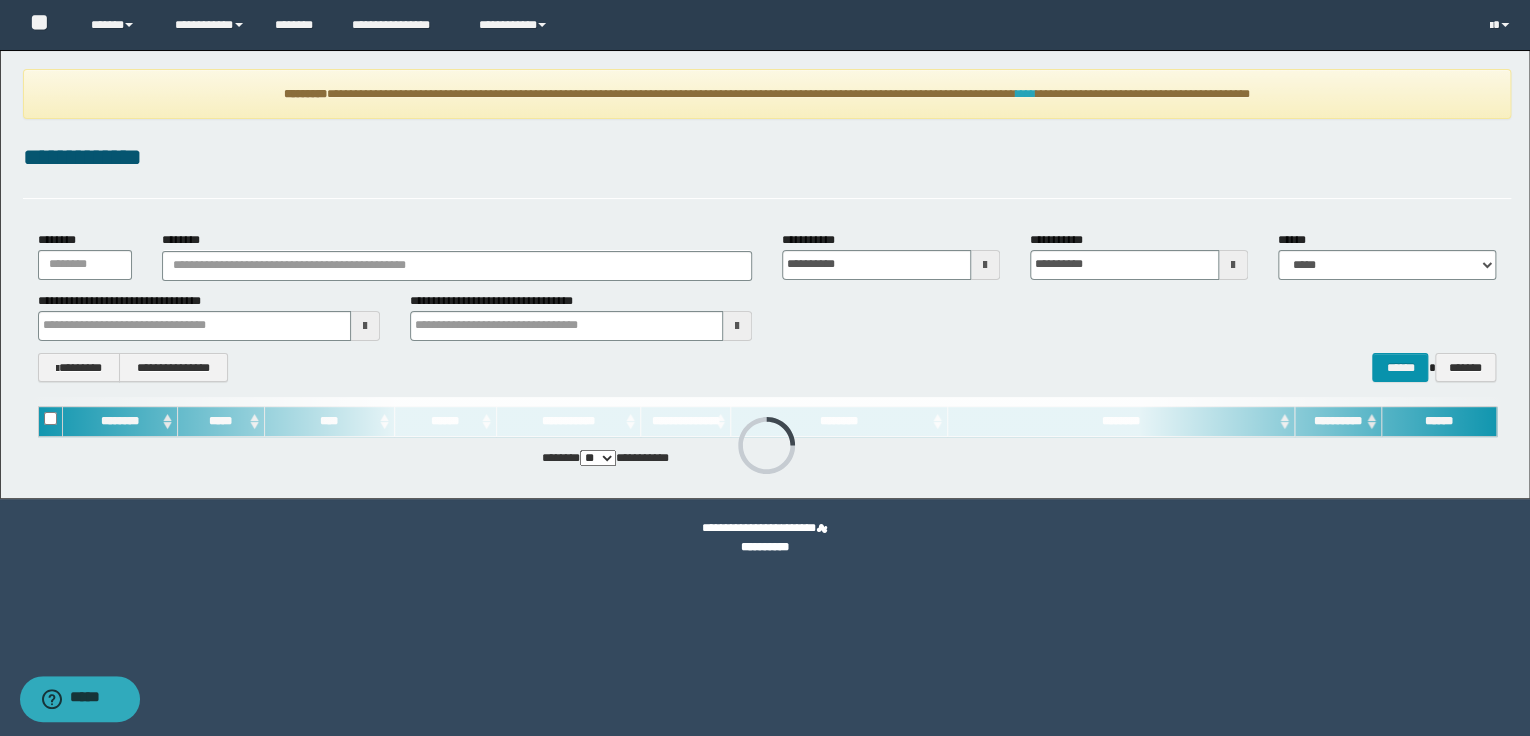 click on "****" at bounding box center (1026, 94) 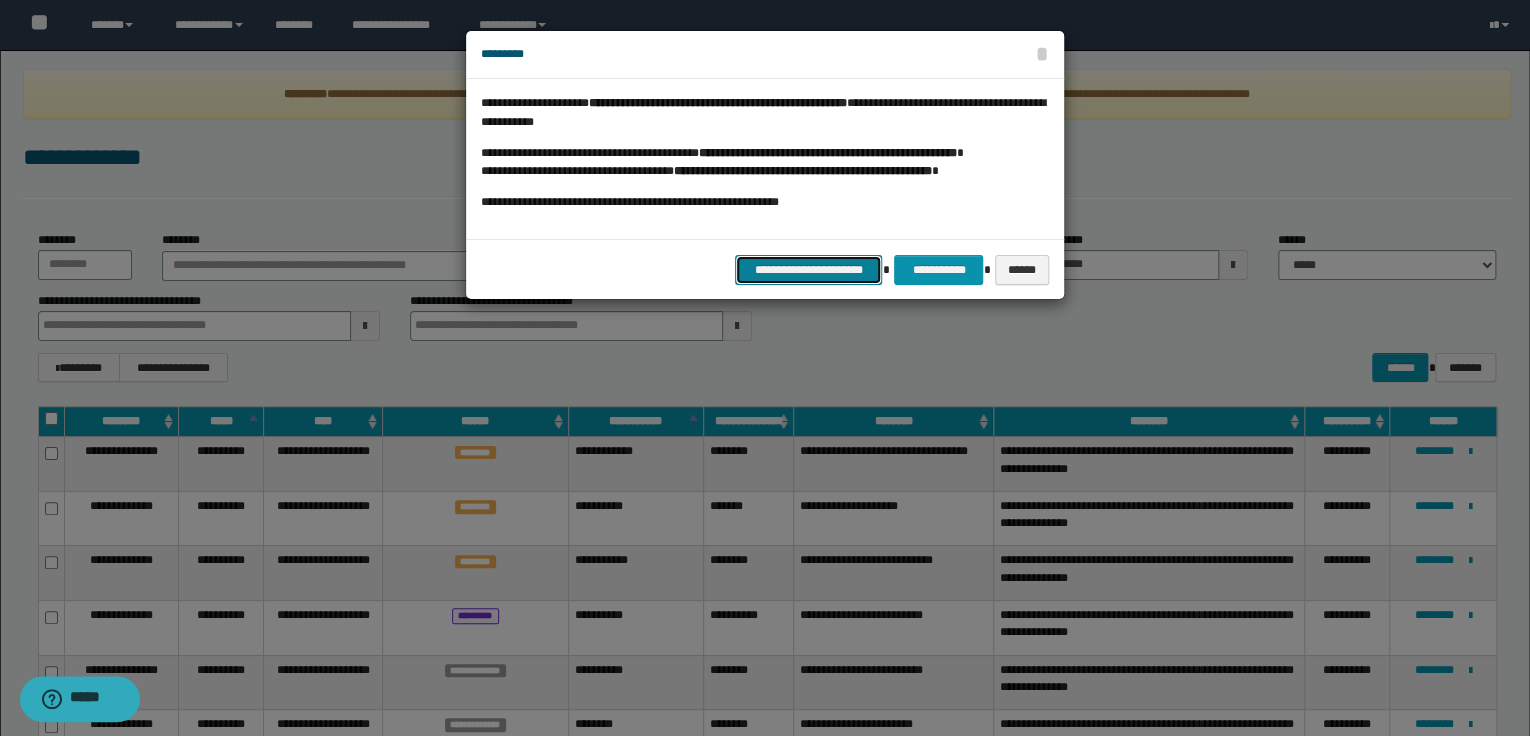 click on "**********" at bounding box center [809, 270] 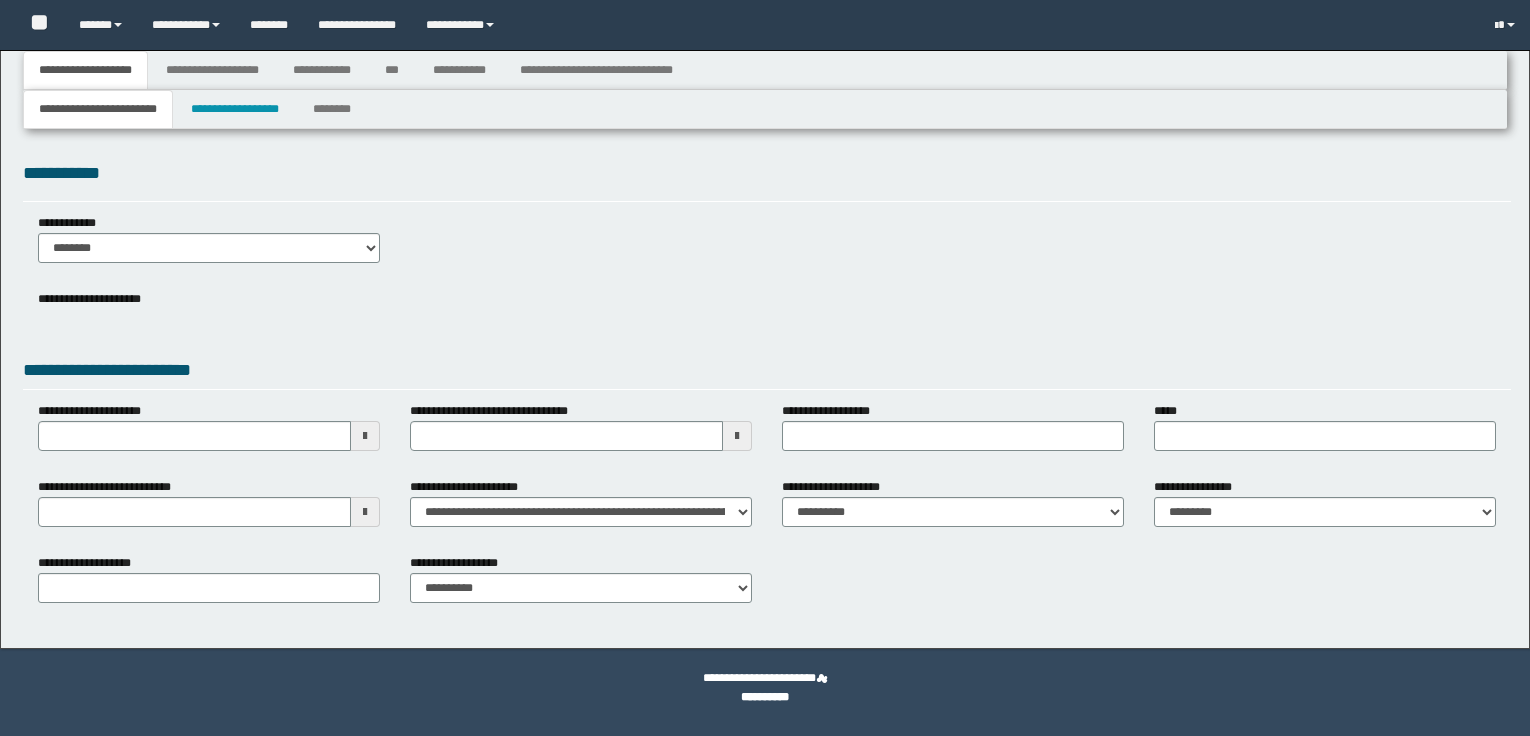 type 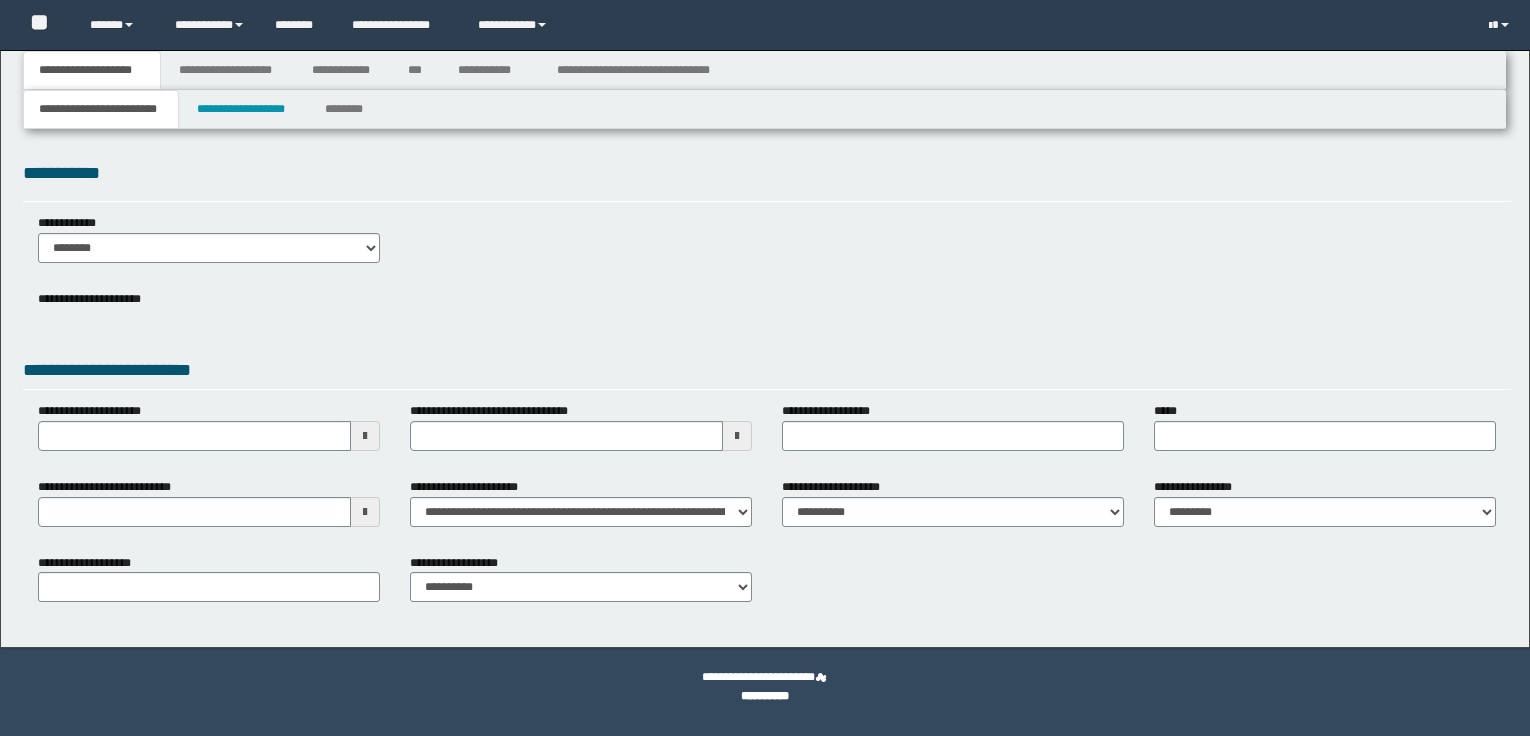 scroll, scrollTop: 0, scrollLeft: 0, axis: both 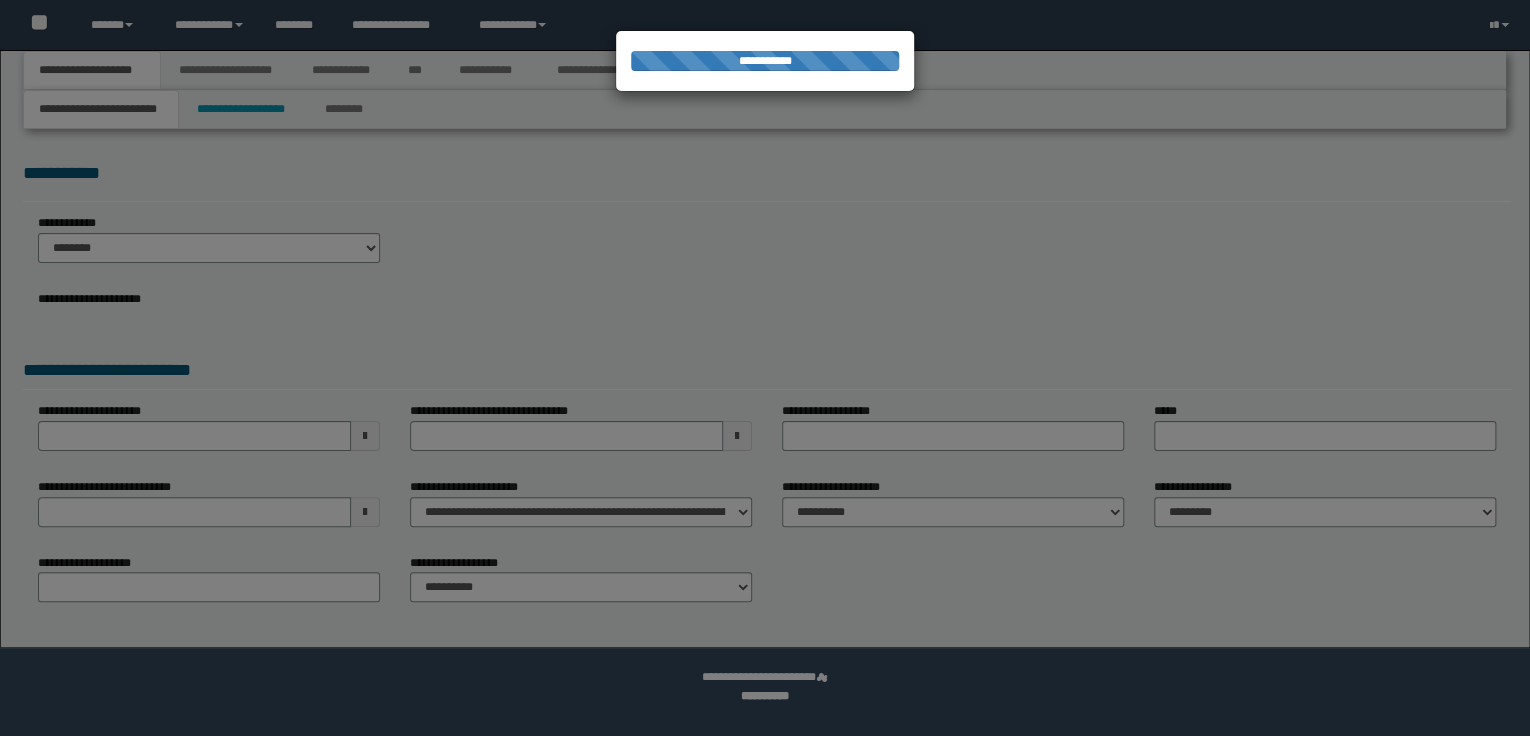type on "**********" 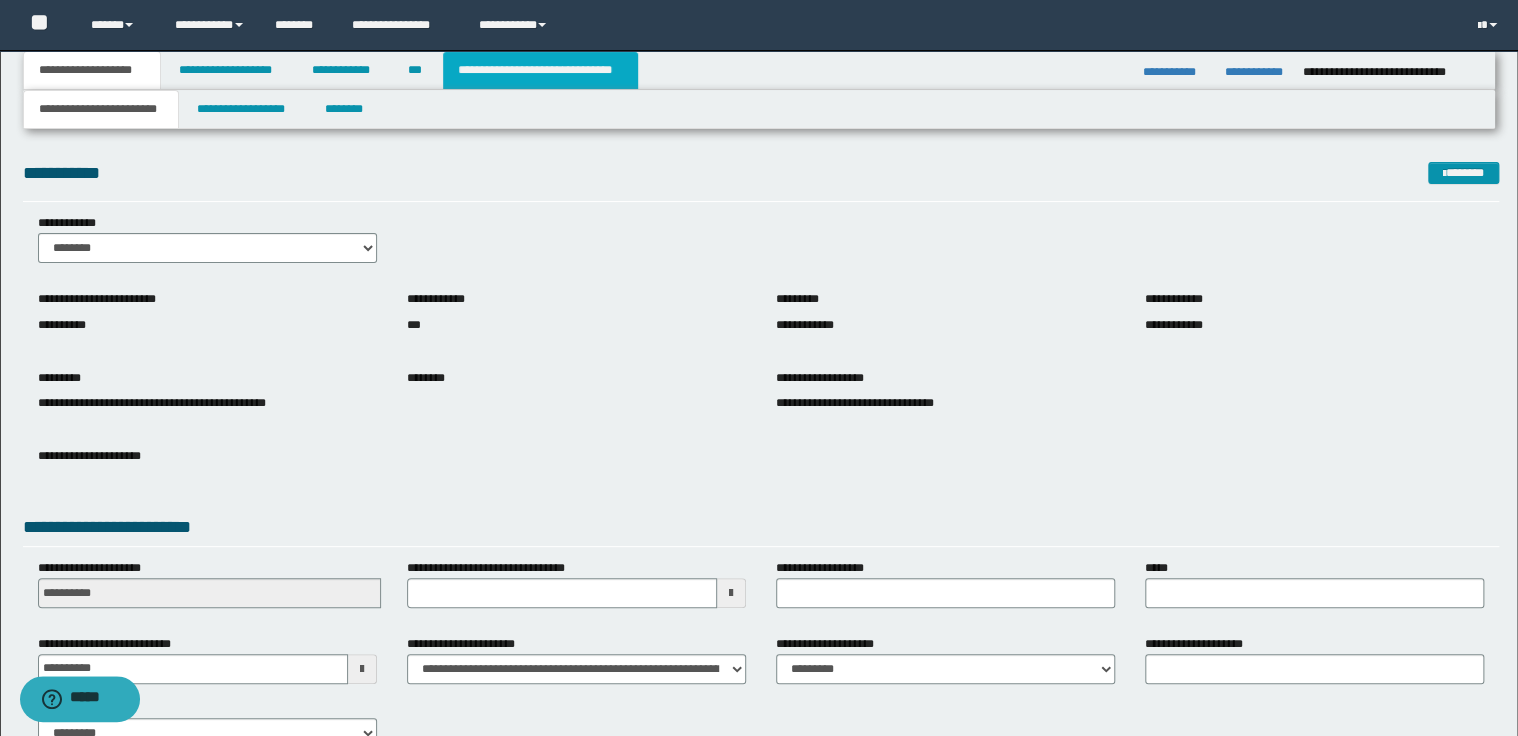 click on "**********" at bounding box center (540, 70) 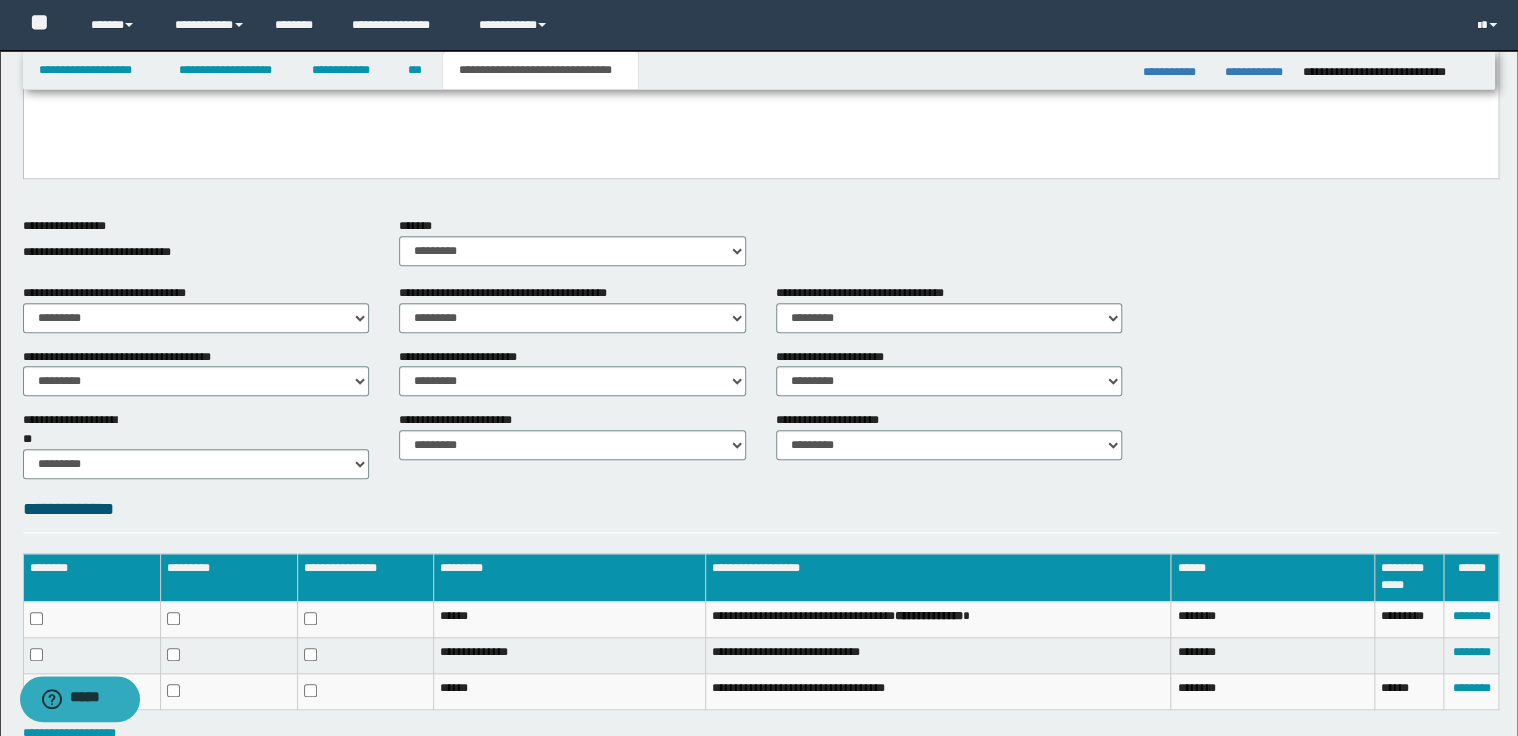 scroll, scrollTop: 692, scrollLeft: 0, axis: vertical 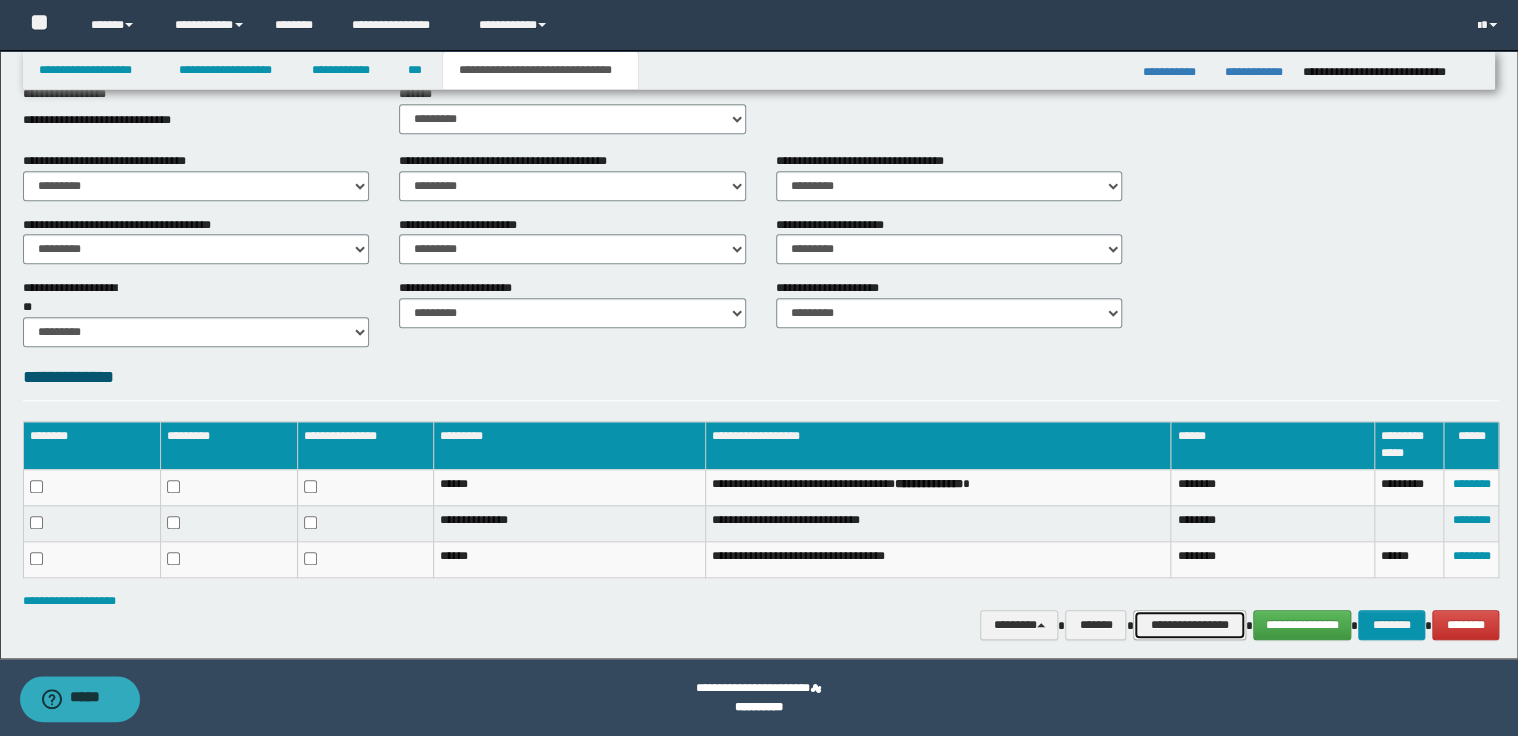 click on "**********" at bounding box center [1189, 625] 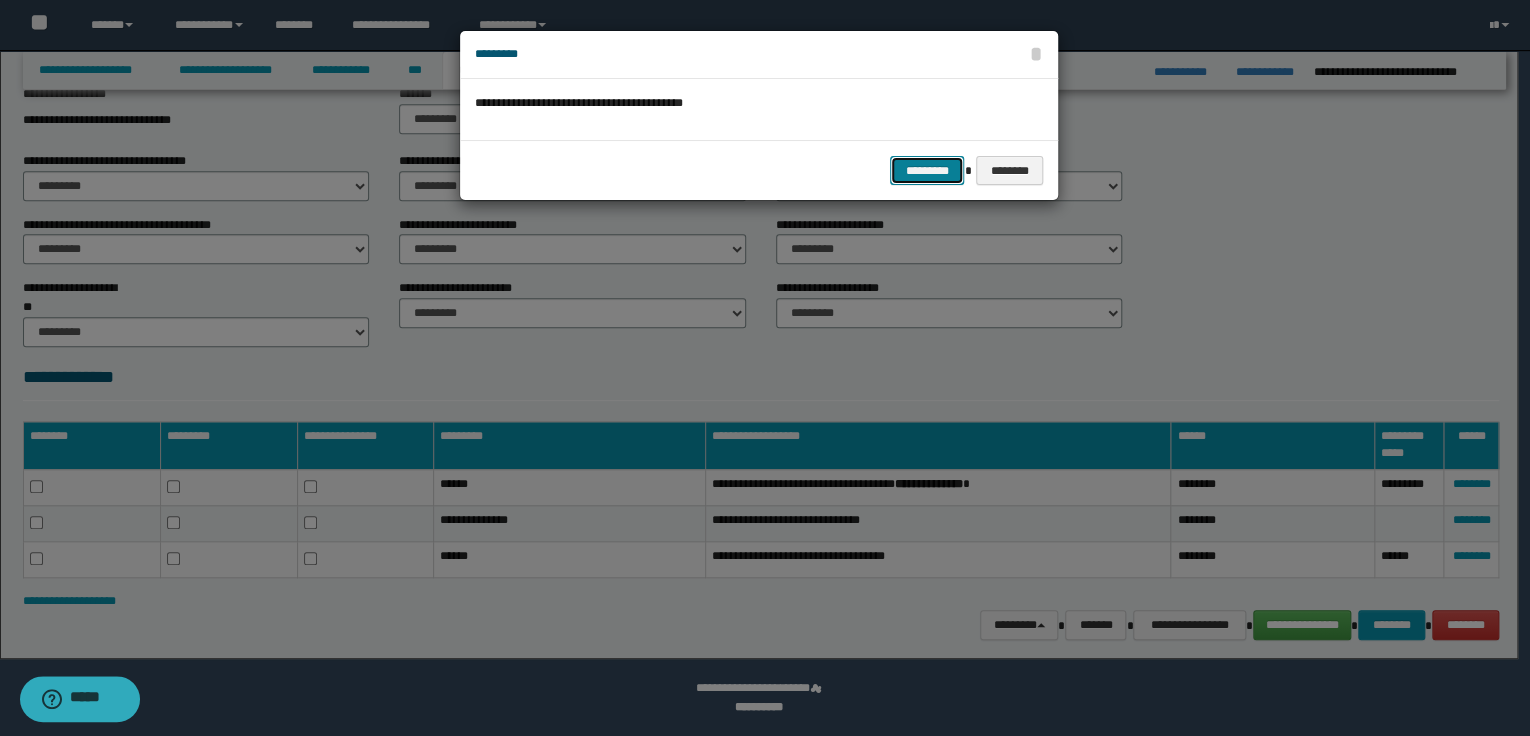 click on "*********" at bounding box center (927, 171) 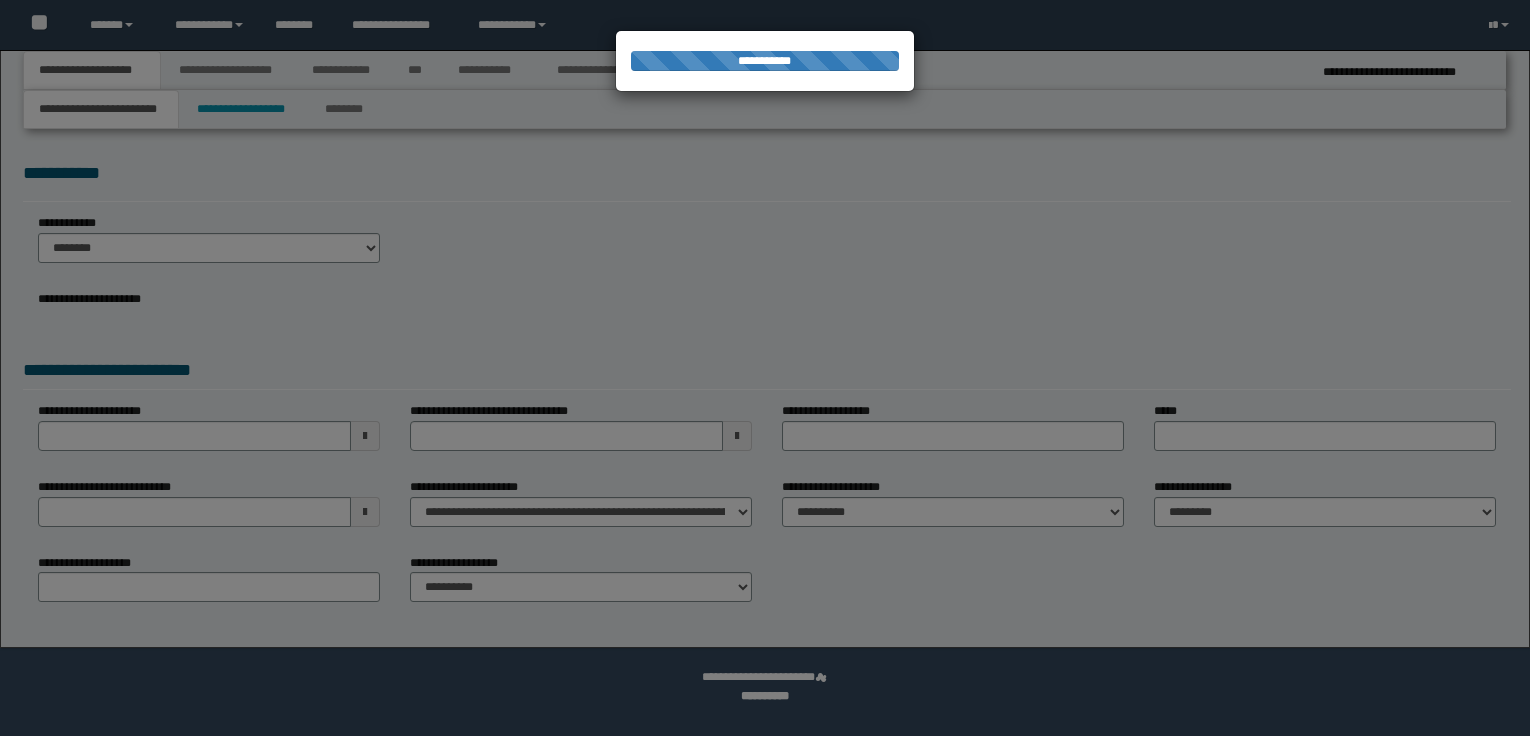 scroll, scrollTop: 0, scrollLeft: 0, axis: both 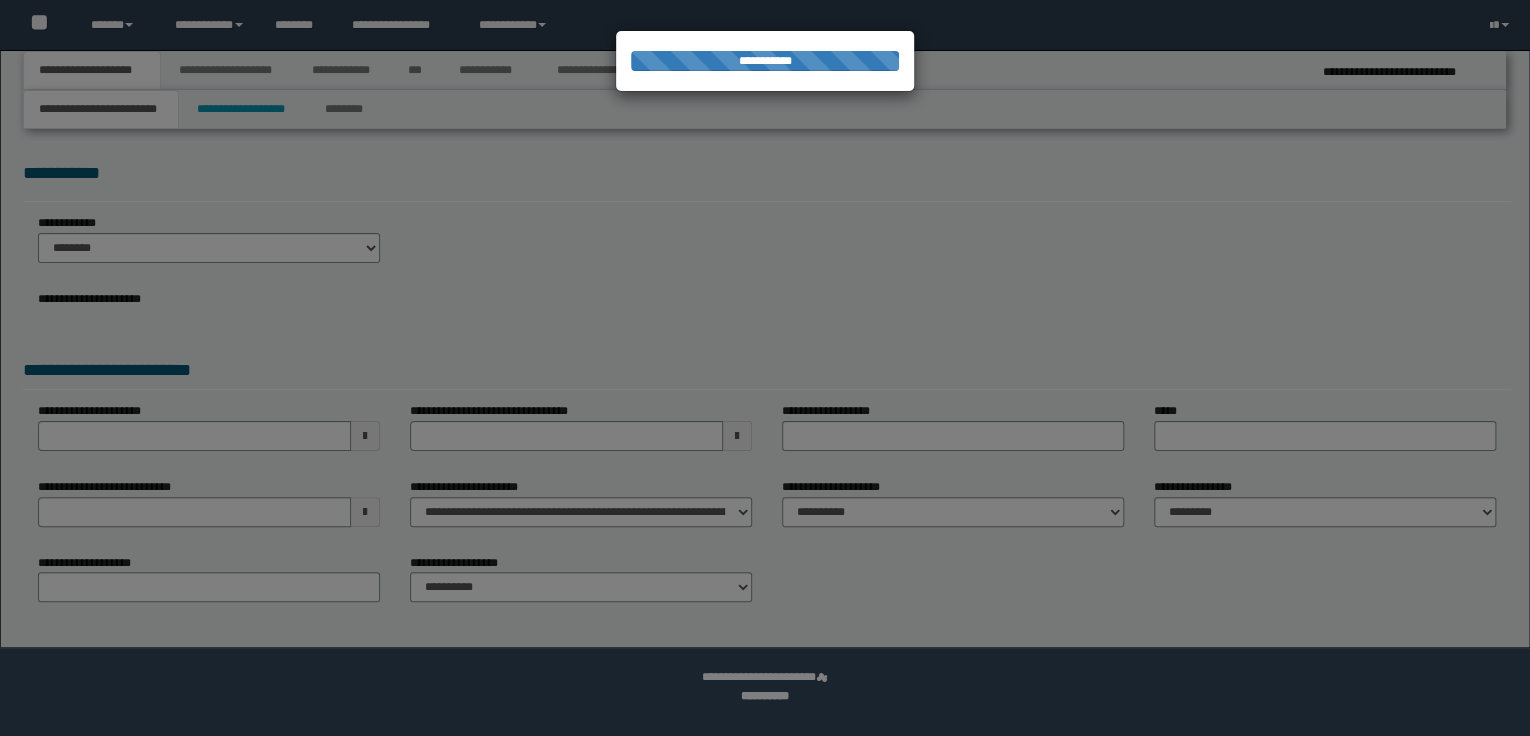 select on "*" 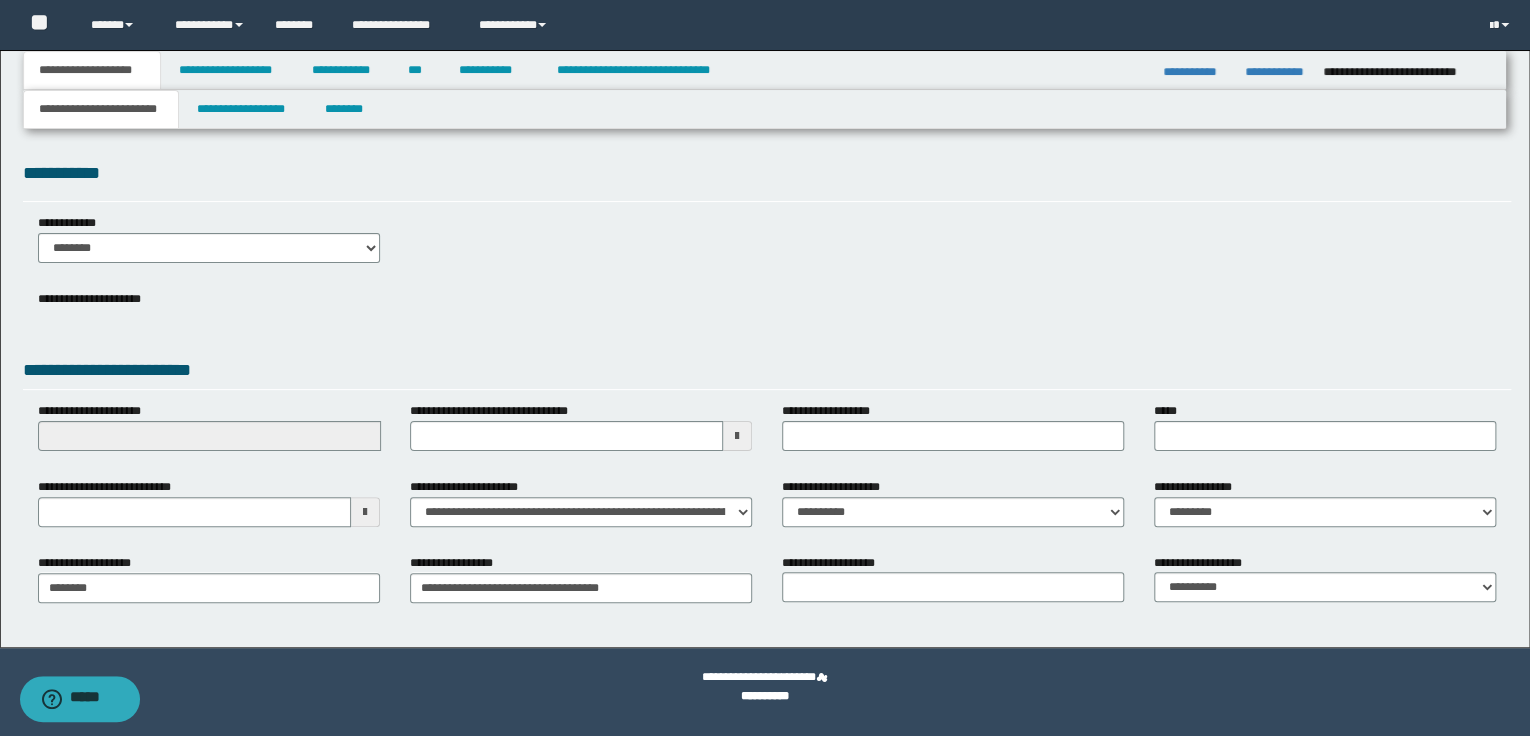 scroll, scrollTop: 0, scrollLeft: 0, axis: both 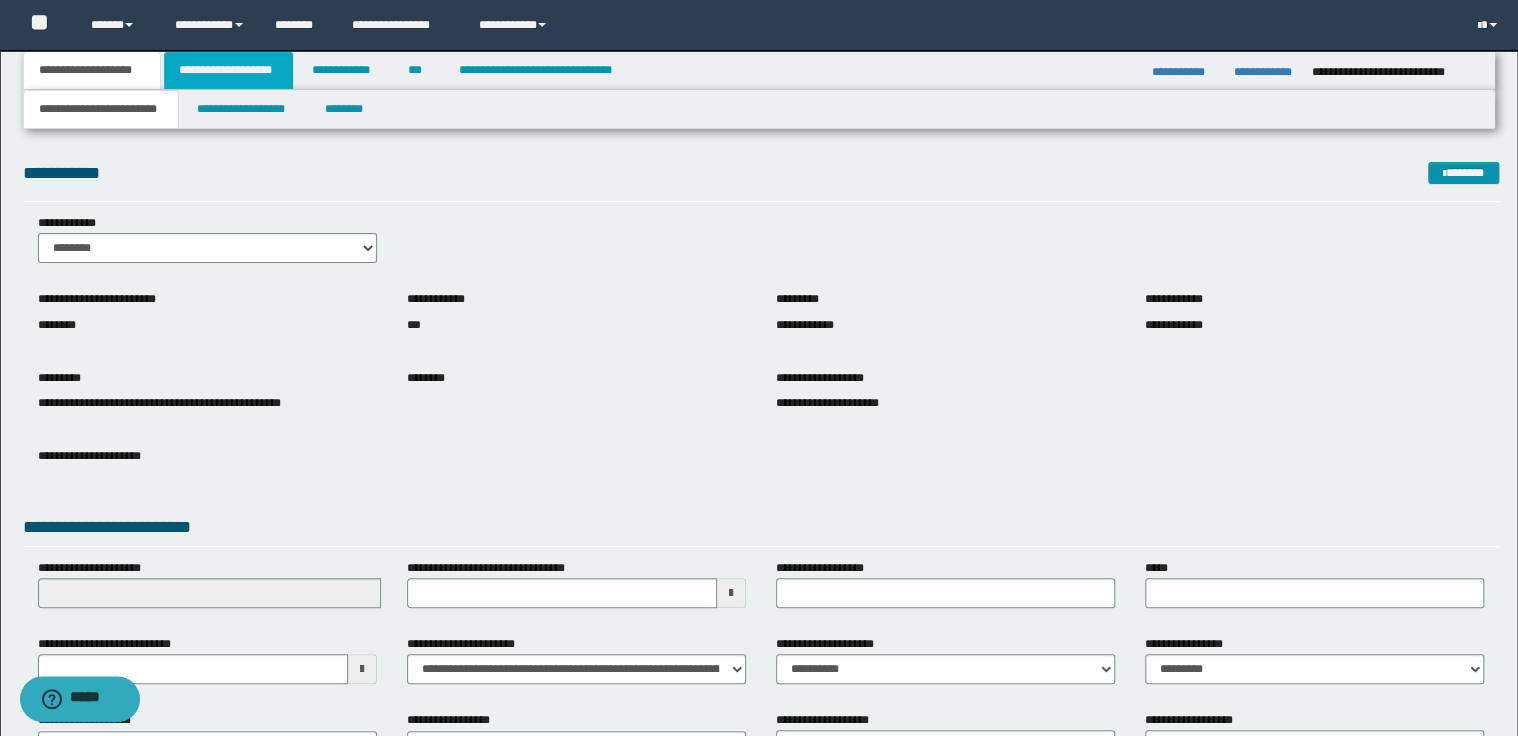 click on "**********" at bounding box center [228, 70] 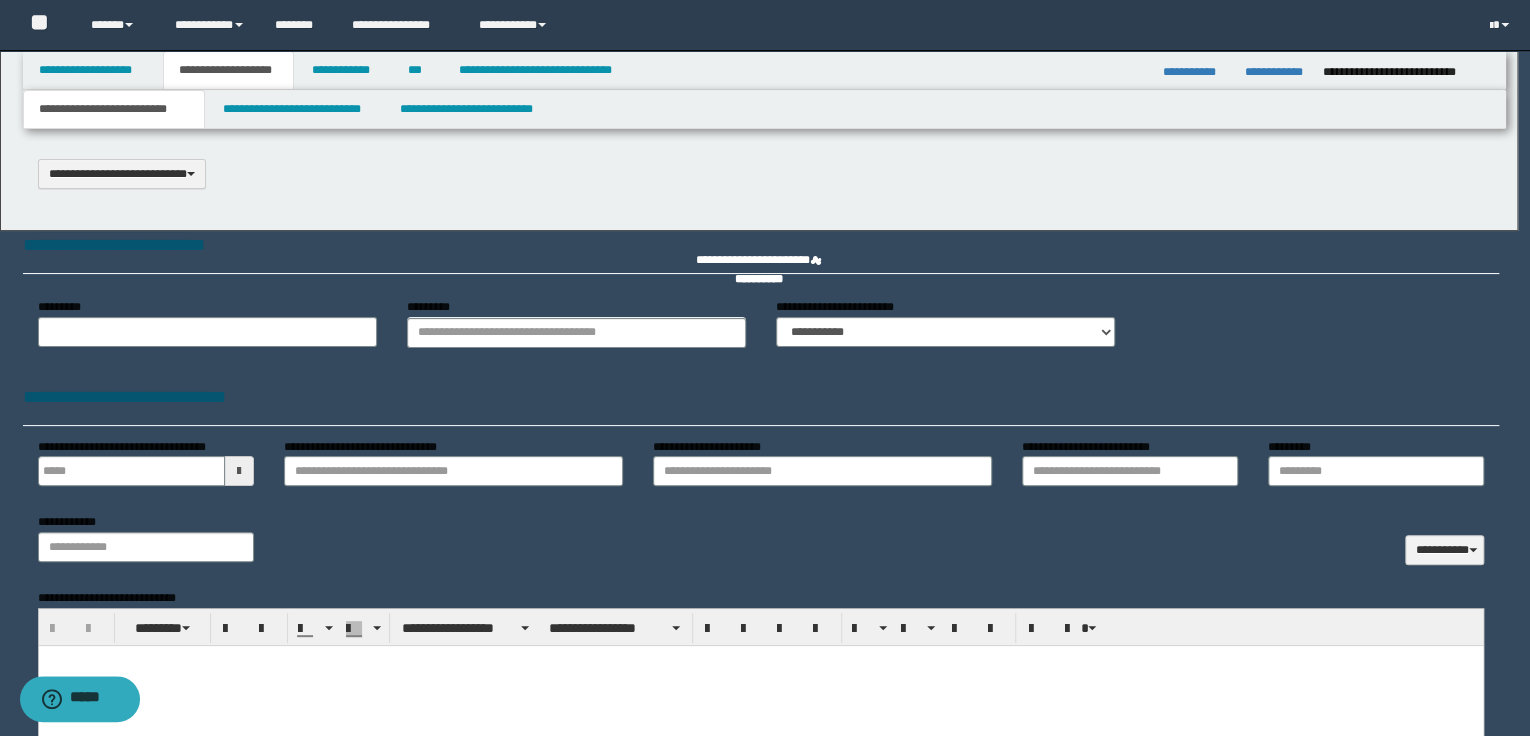 scroll, scrollTop: 0, scrollLeft: 0, axis: both 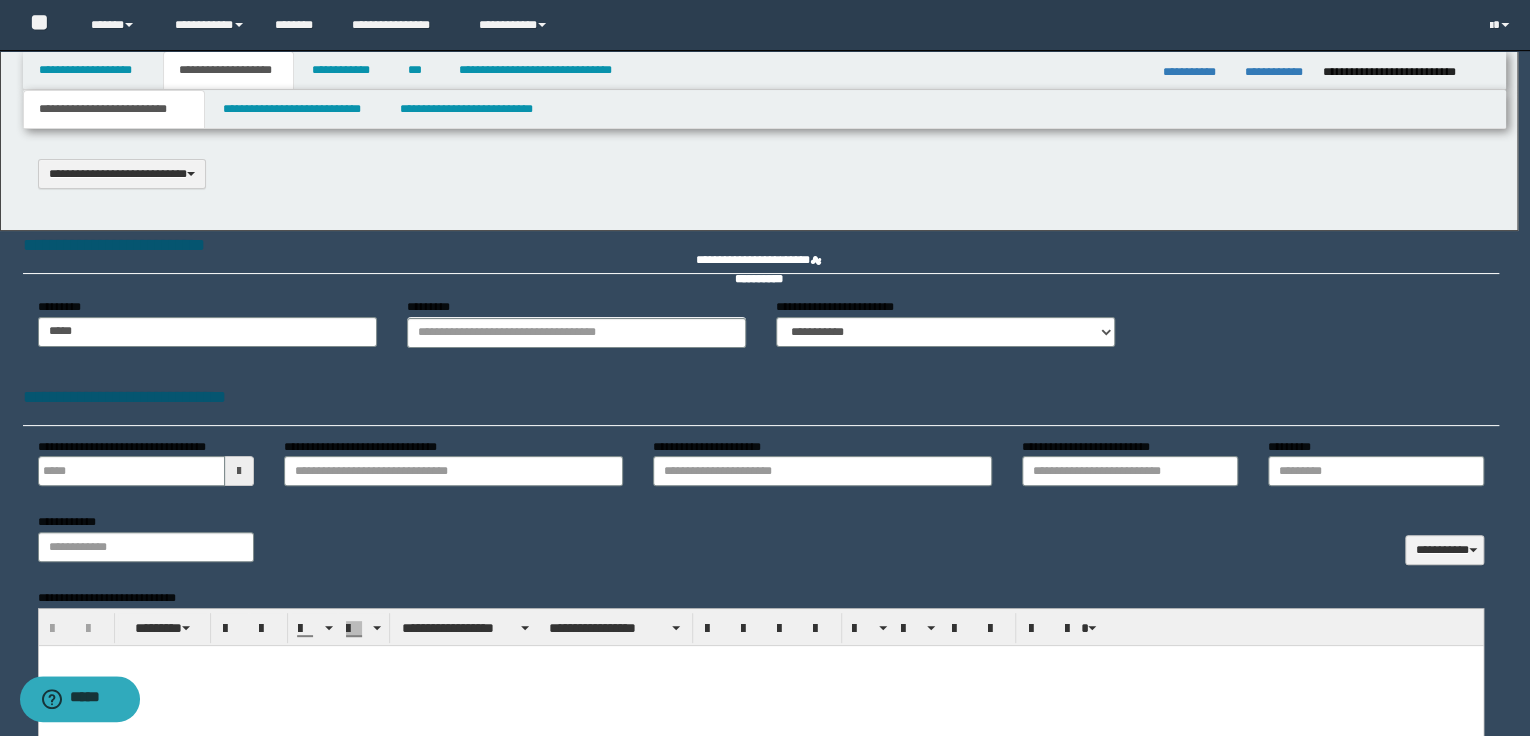 select on "*" 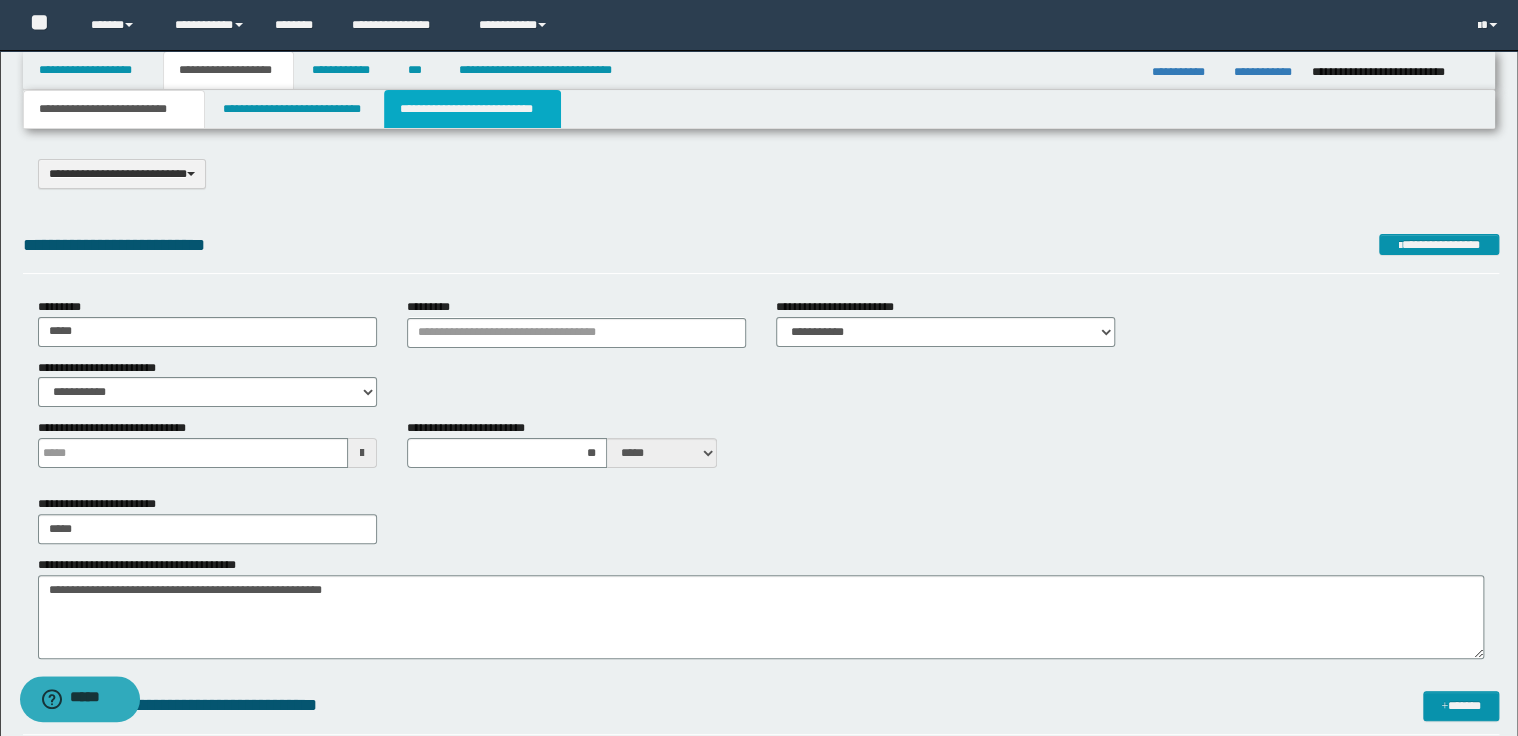 click on "**********" at bounding box center (472, 109) 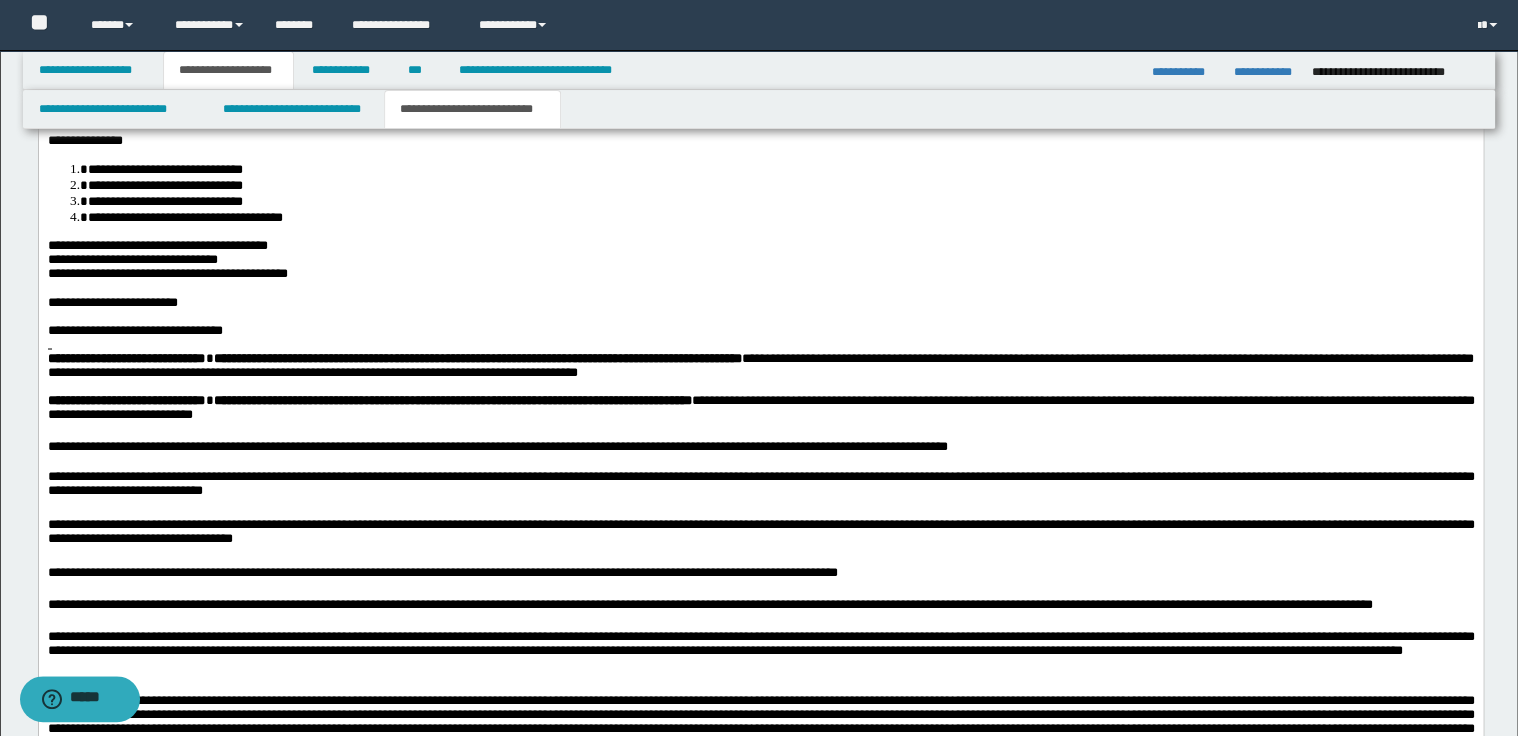 scroll, scrollTop: 1600, scrollLeft: 0, axis: vertical 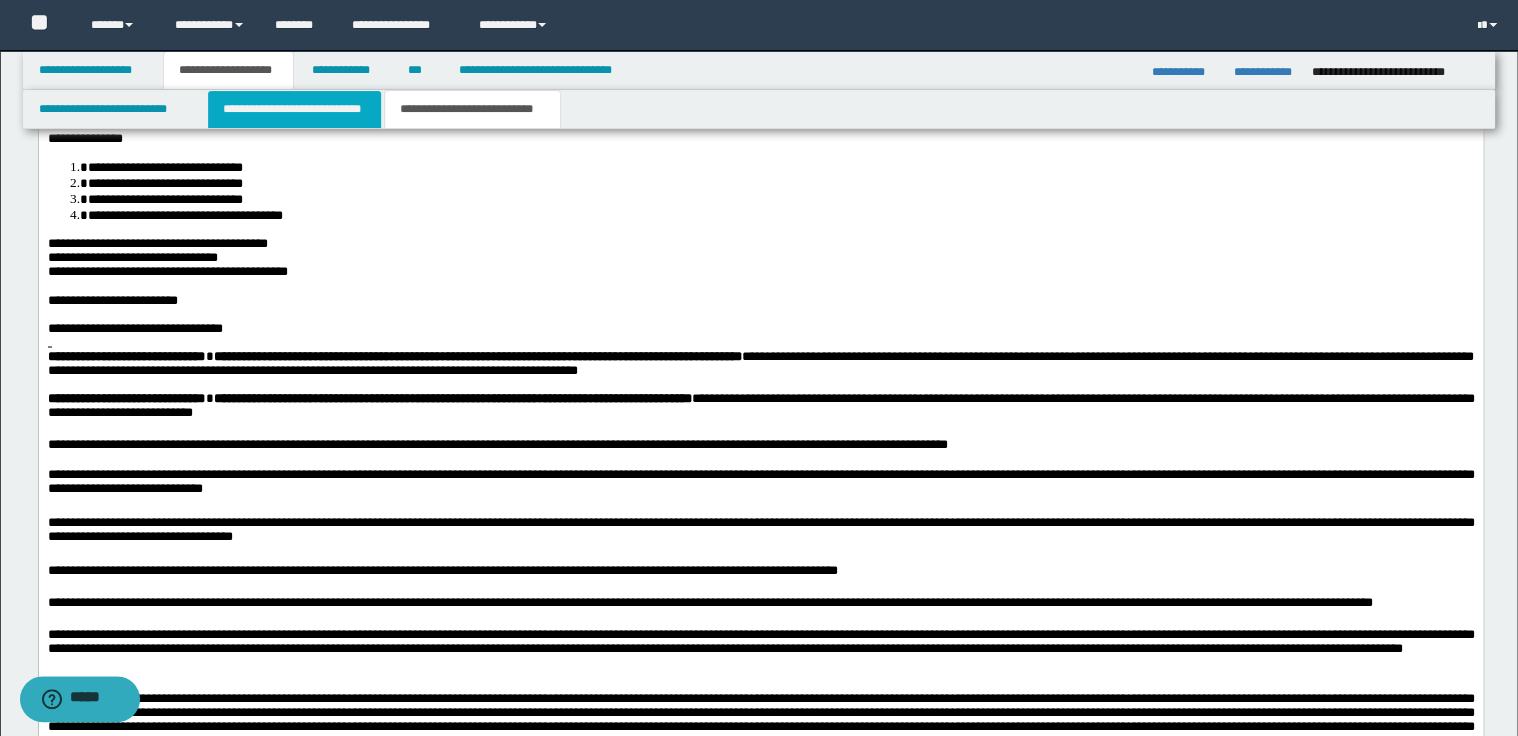 click on "**********" at bounding box center [294, 109] 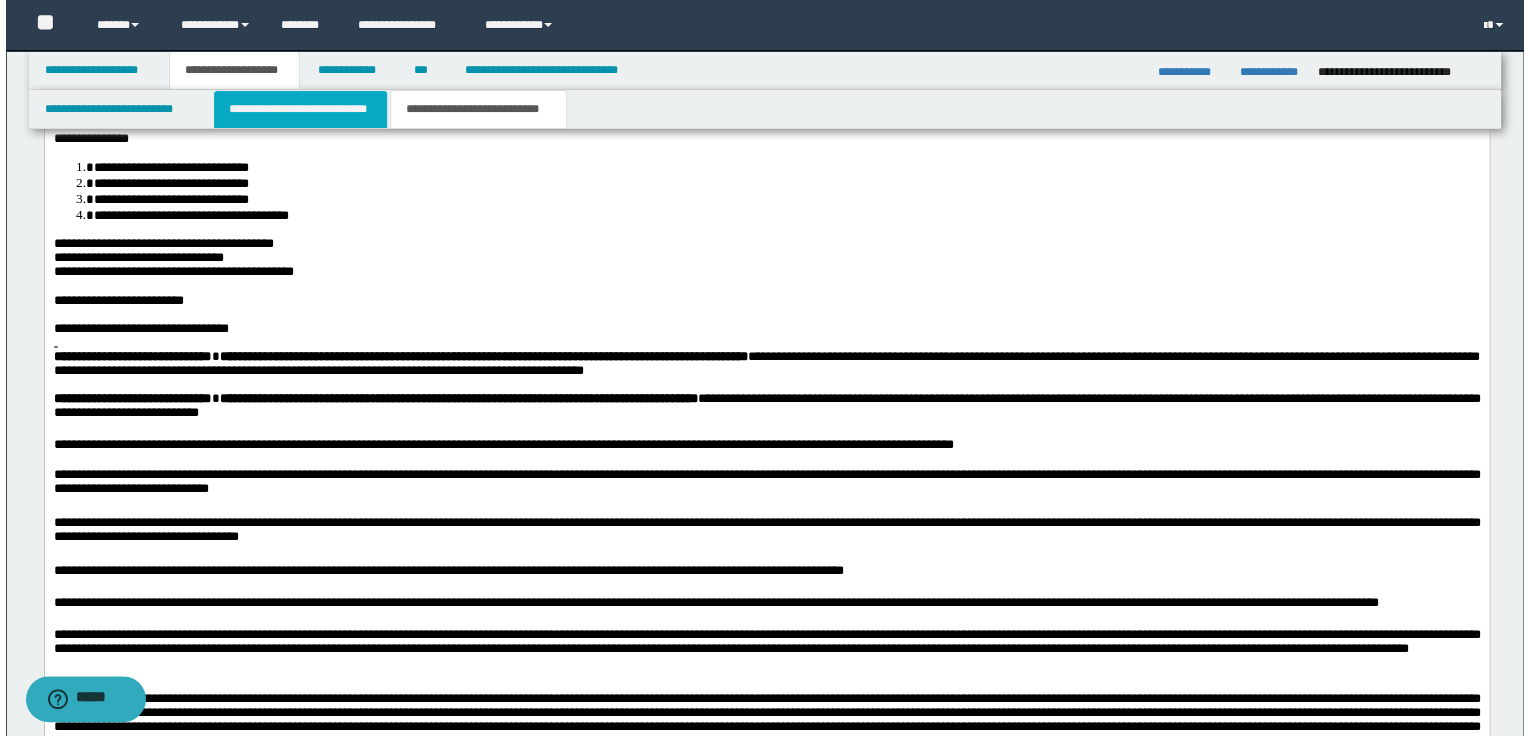 scroll, scrollTop: 0, scrollLeft: 0, axis: both 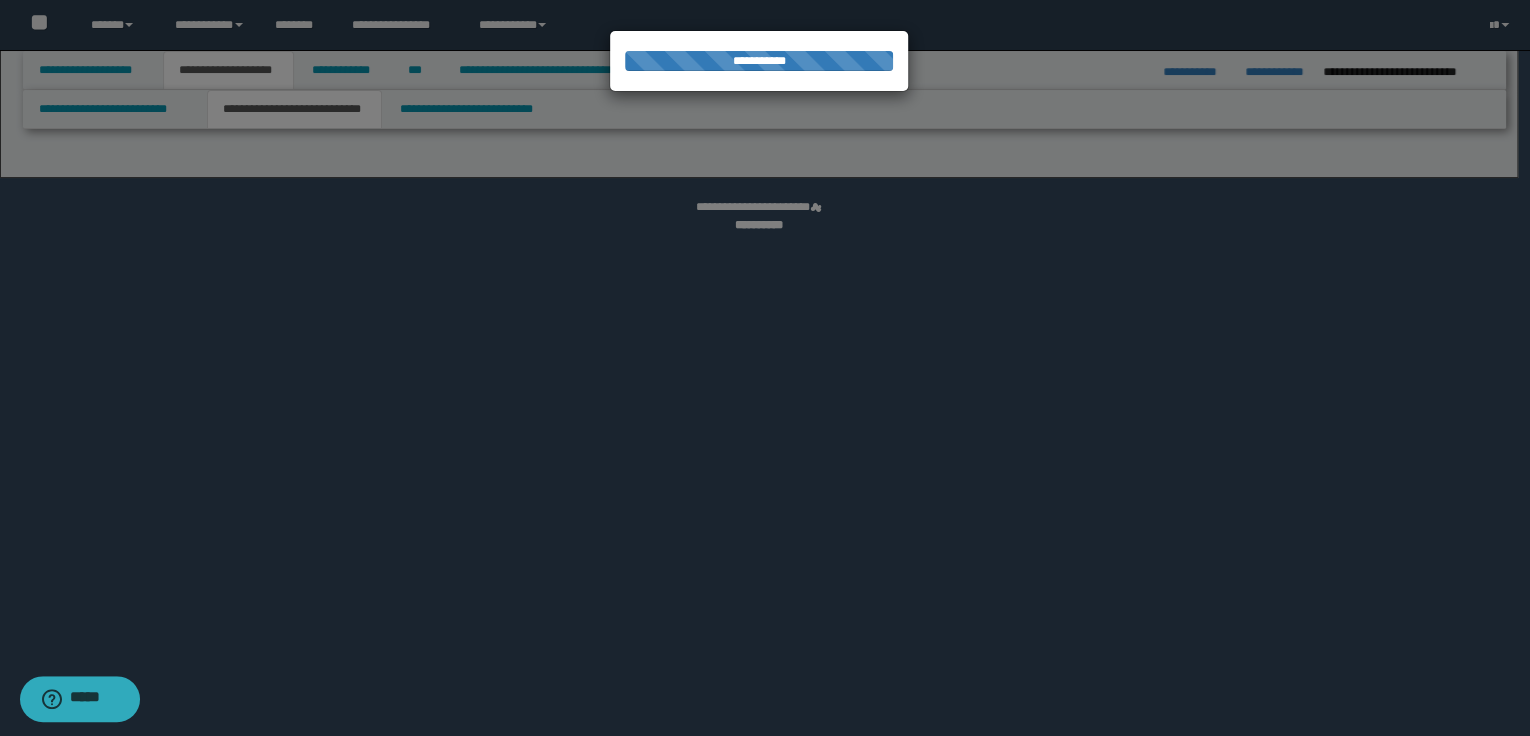 select on "*" 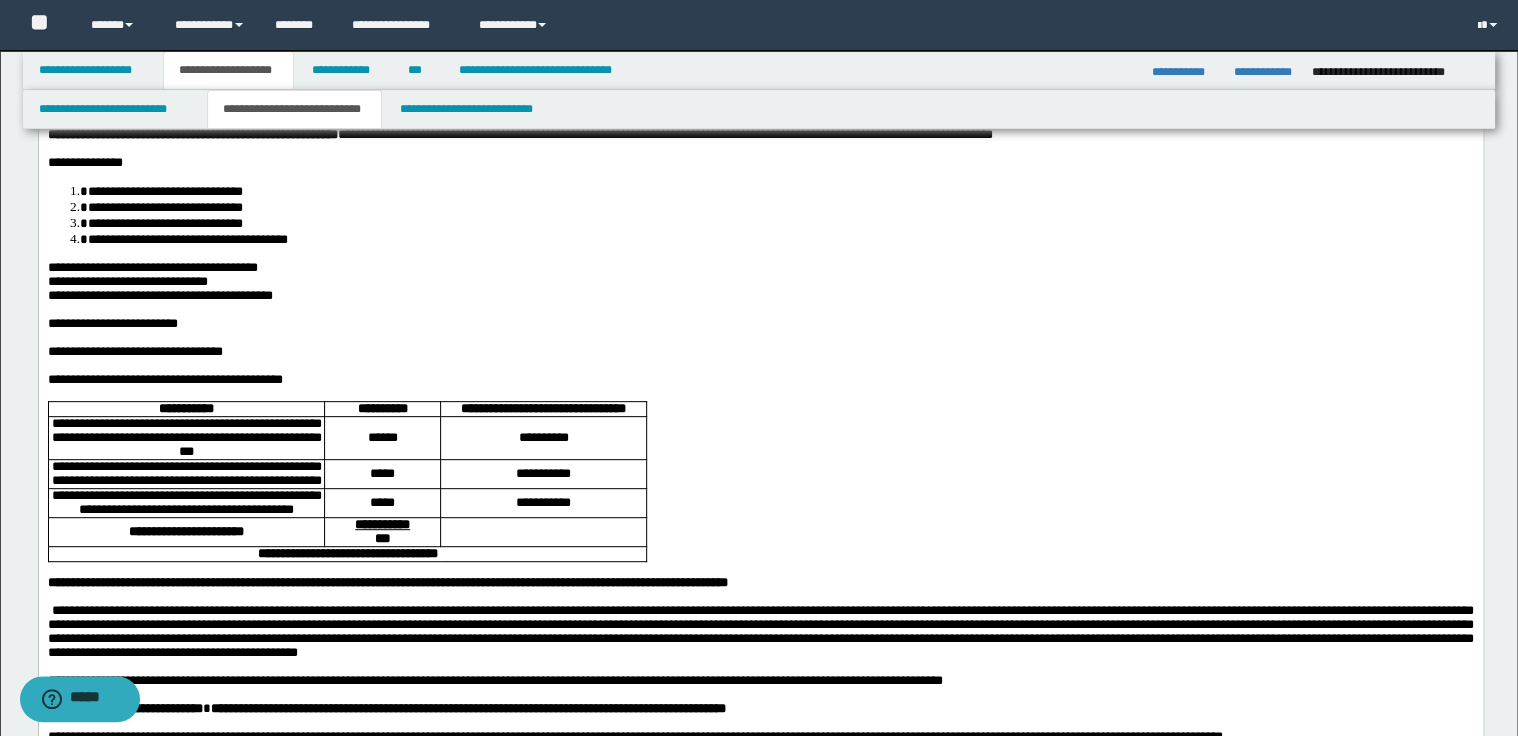 scroll, scrollTop: 160, scrollLeft: 0, axis: vertical 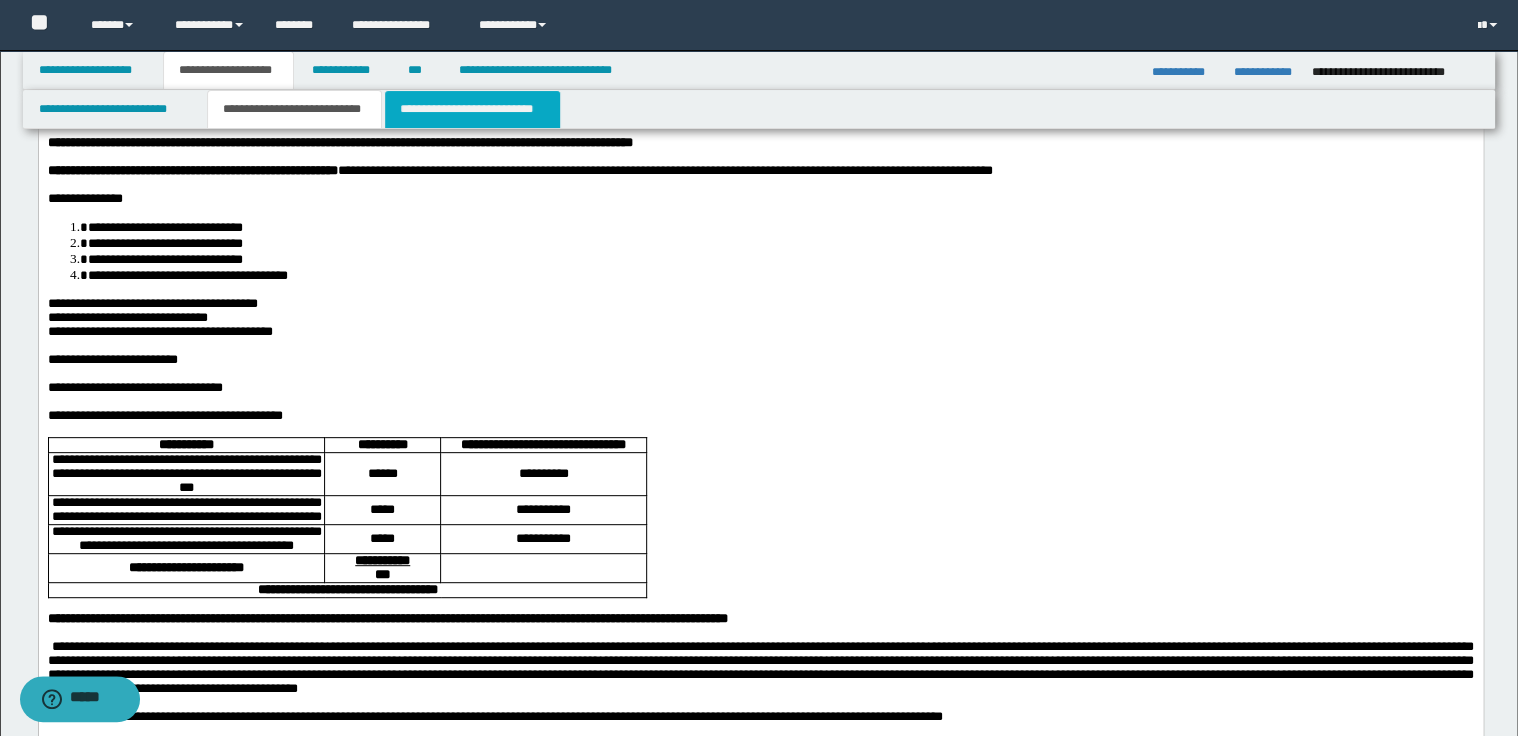 click on "**********" at bounding box center (472, 109) 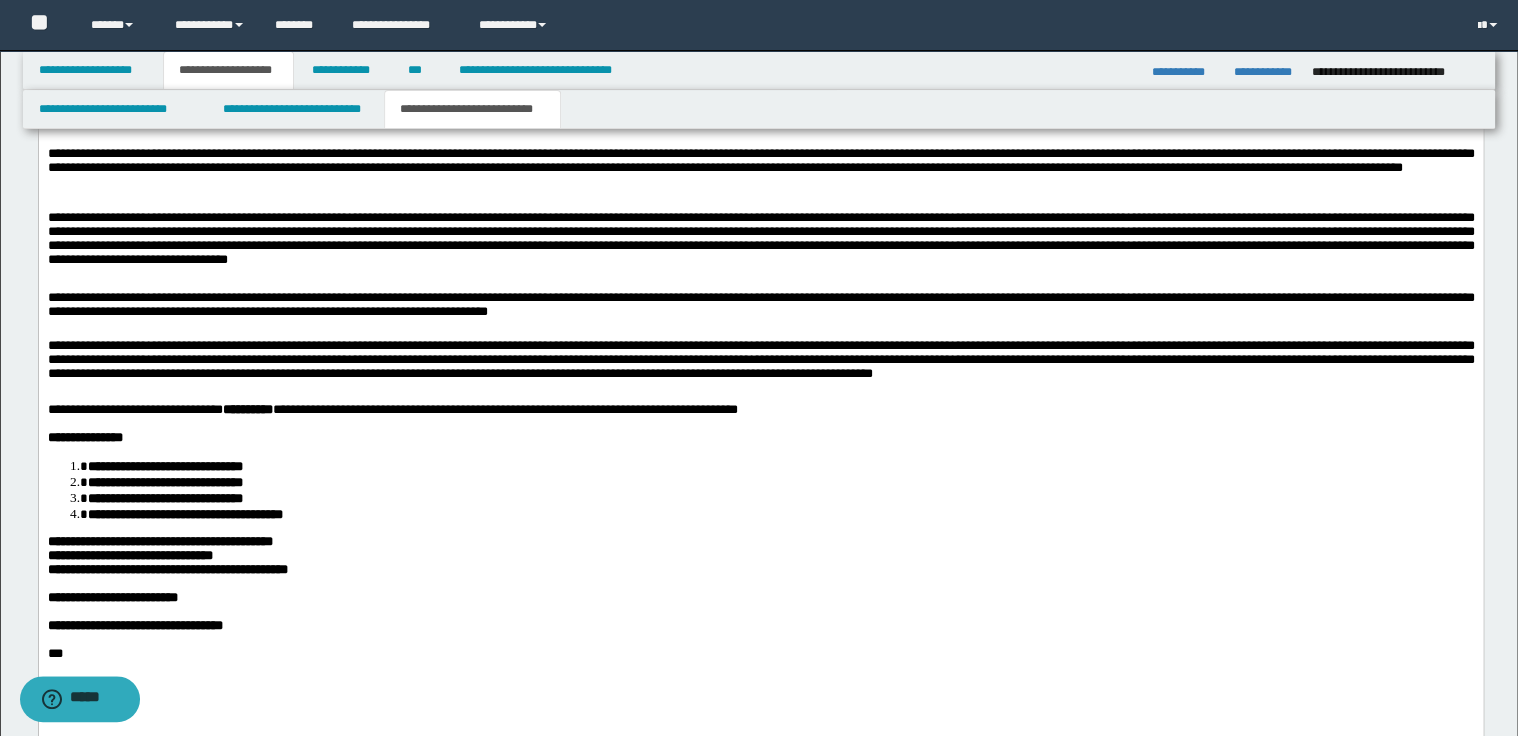 scroll, scrollTop: 2160, scrollLeft: 0, axis: vertical 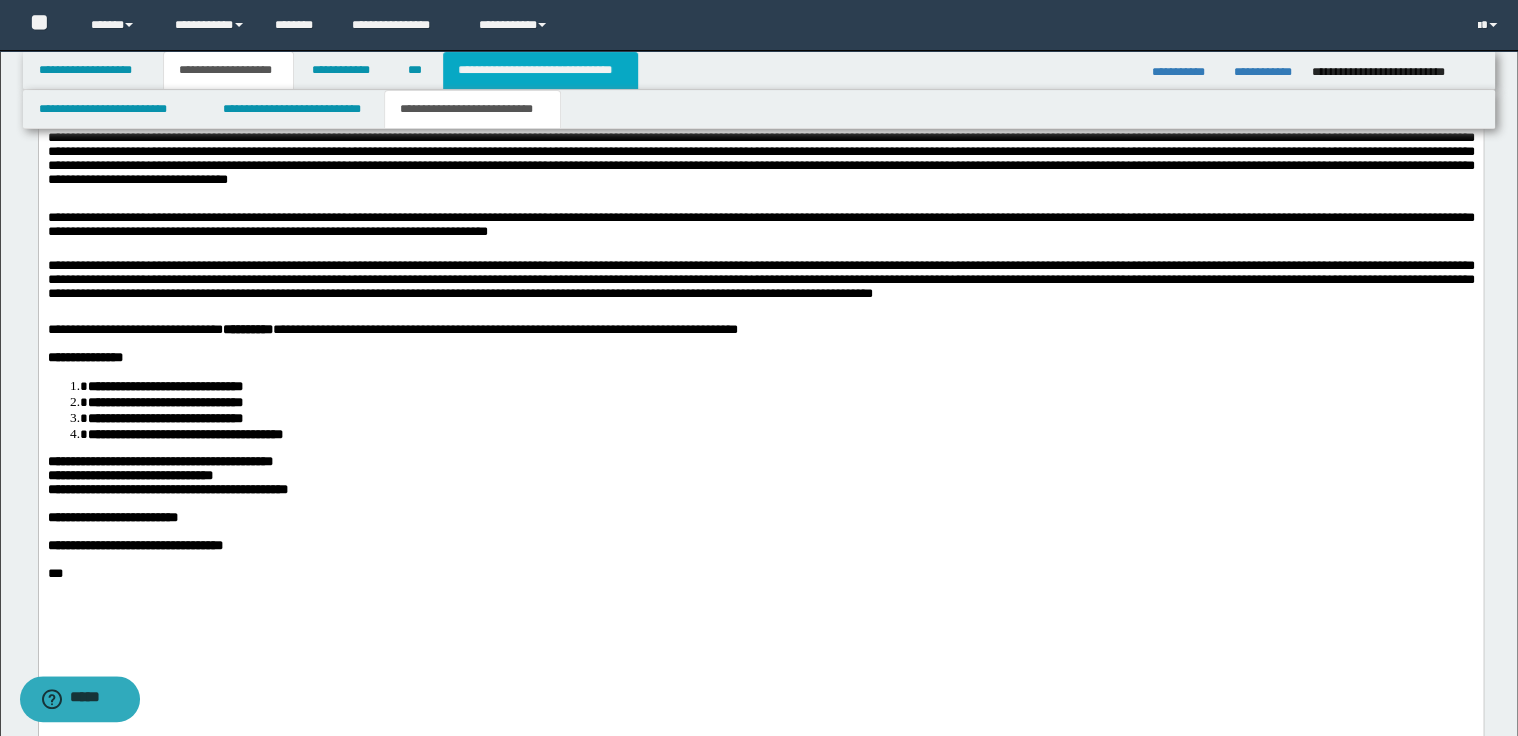 click on "**********" at bounding box center [540, 70] 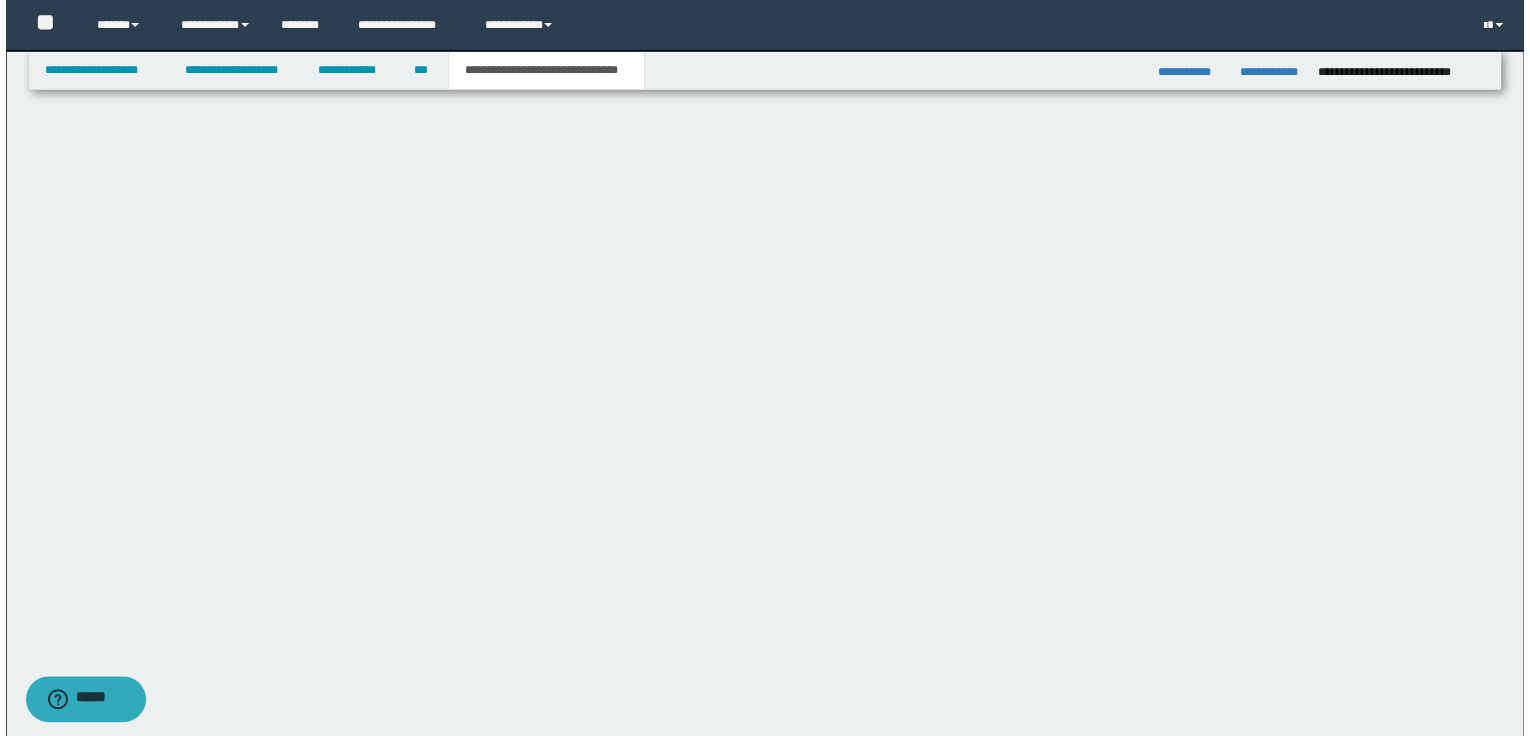 scroll, scrollTop: 0, scrollLeft: 0, axis: both 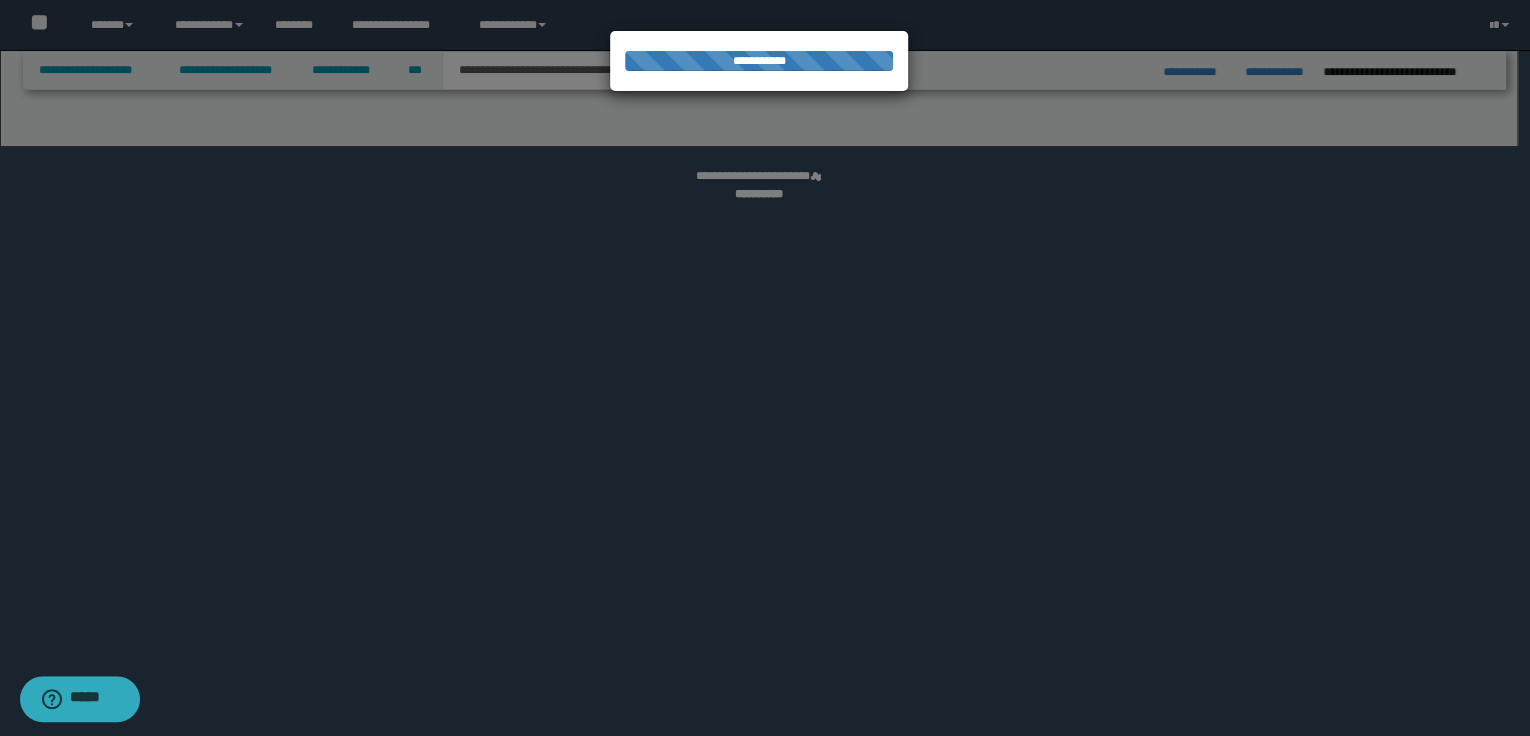 select on "*" 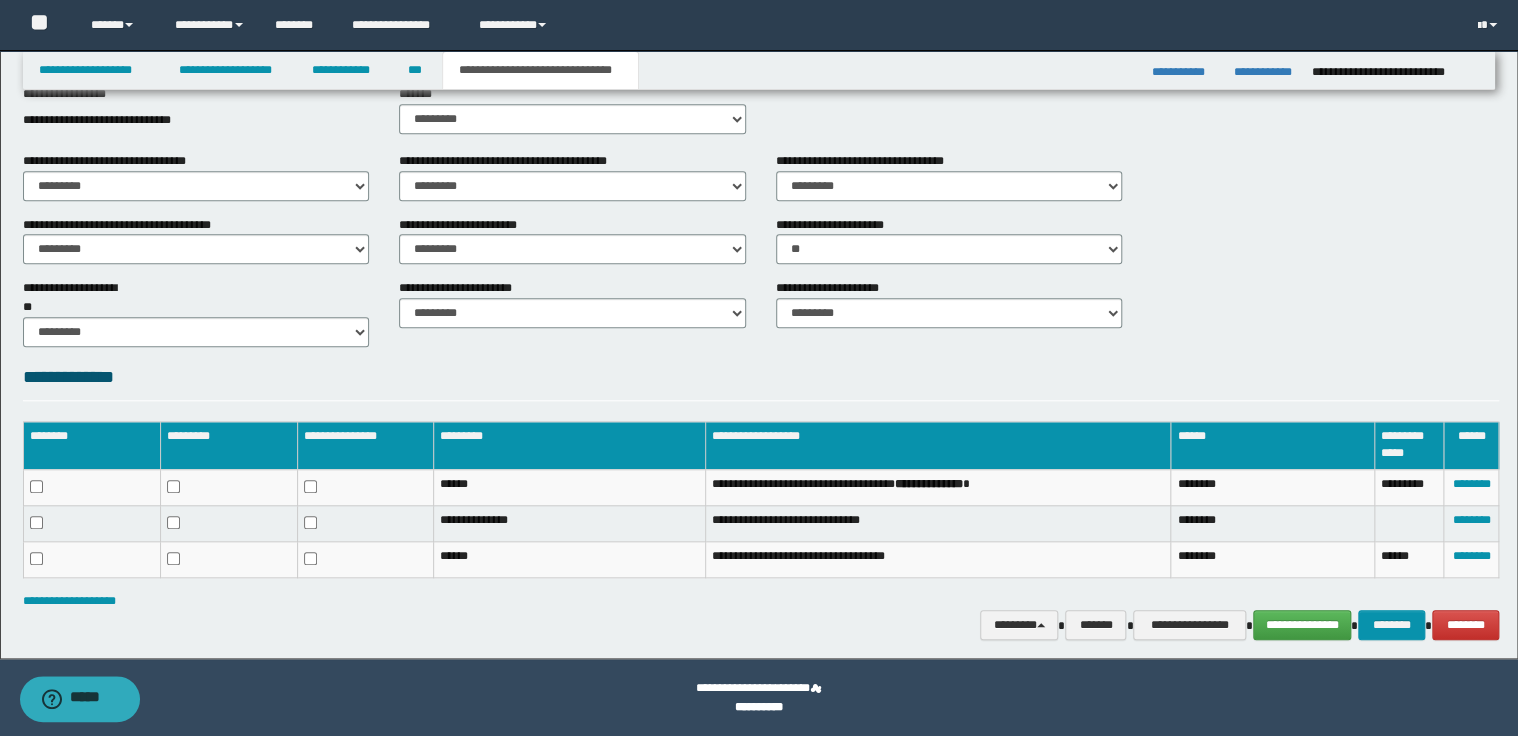 scroll, scrollTop: 692, scrollLeft: 0, axis: vertical 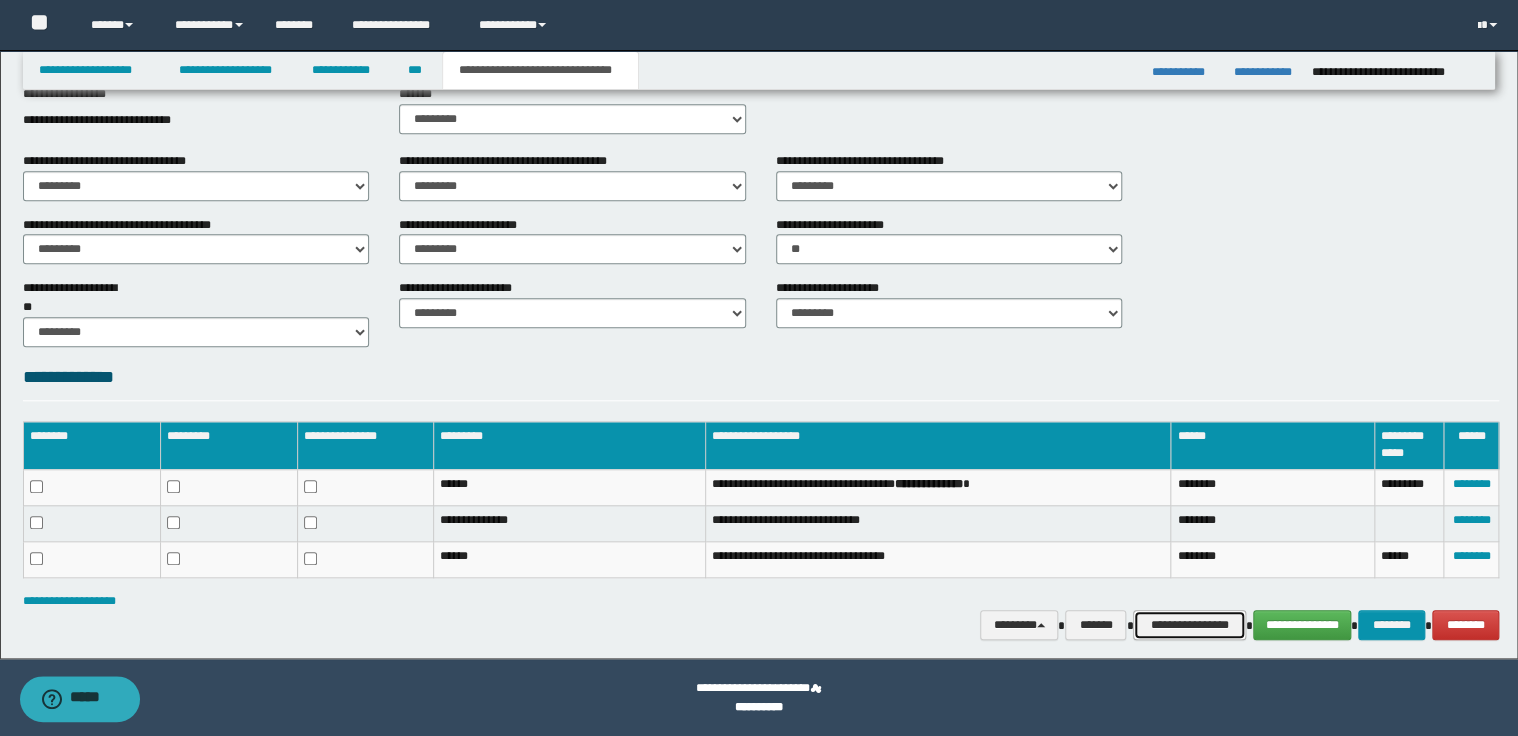 click on "**********" at bounding box center [1189, 625] 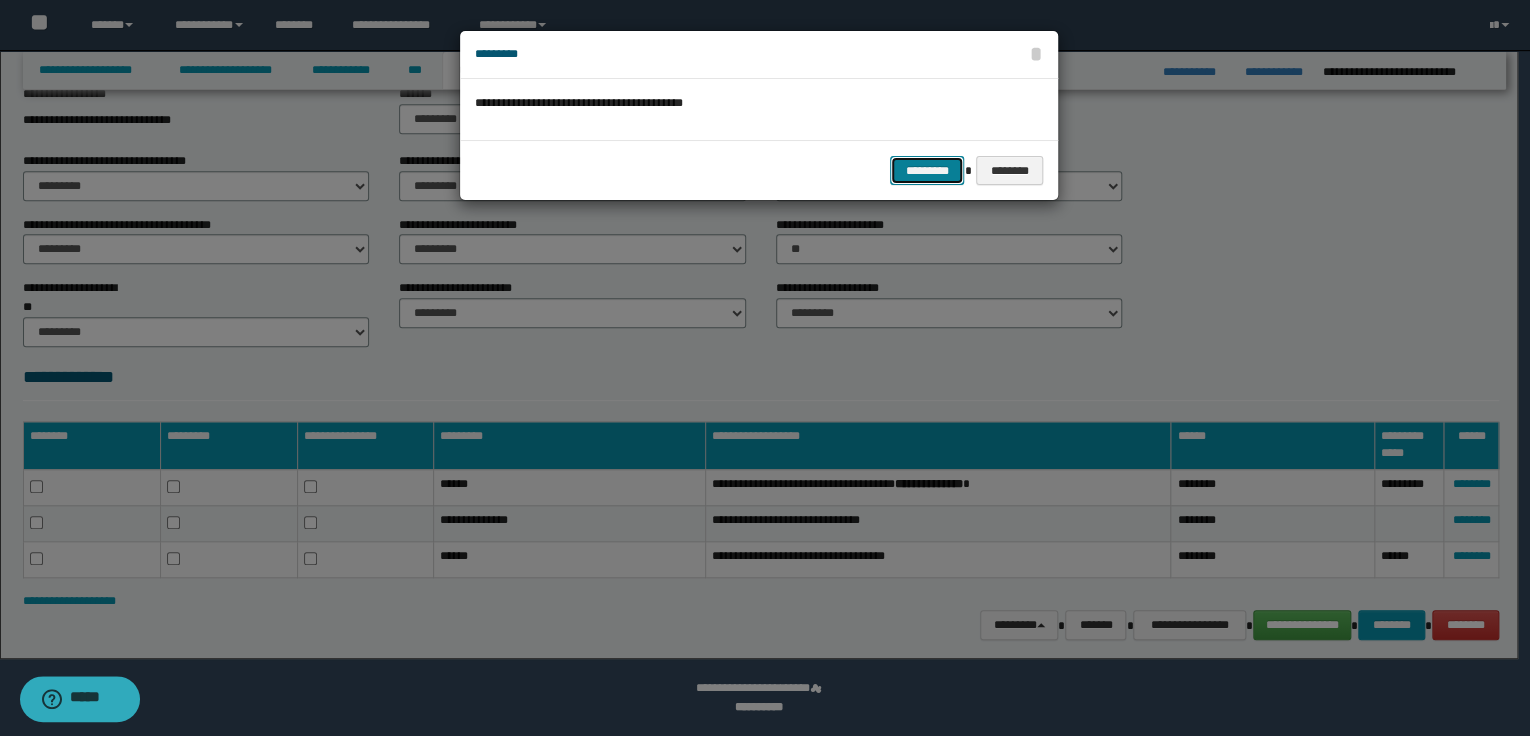 click on "*********" at bounding box center (927, 171) 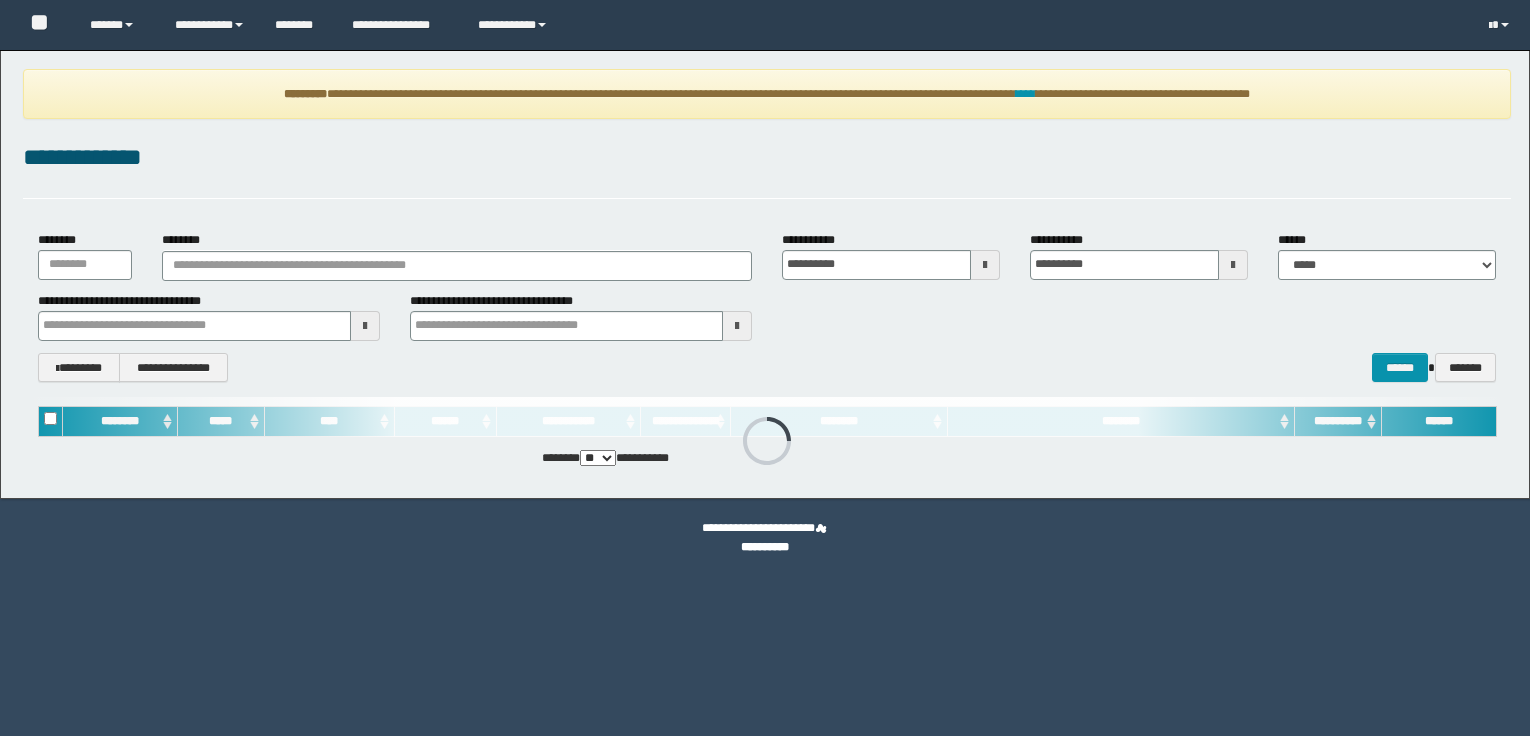 scroll, scrollTop: 0, scrollLeft: 0, axis: both 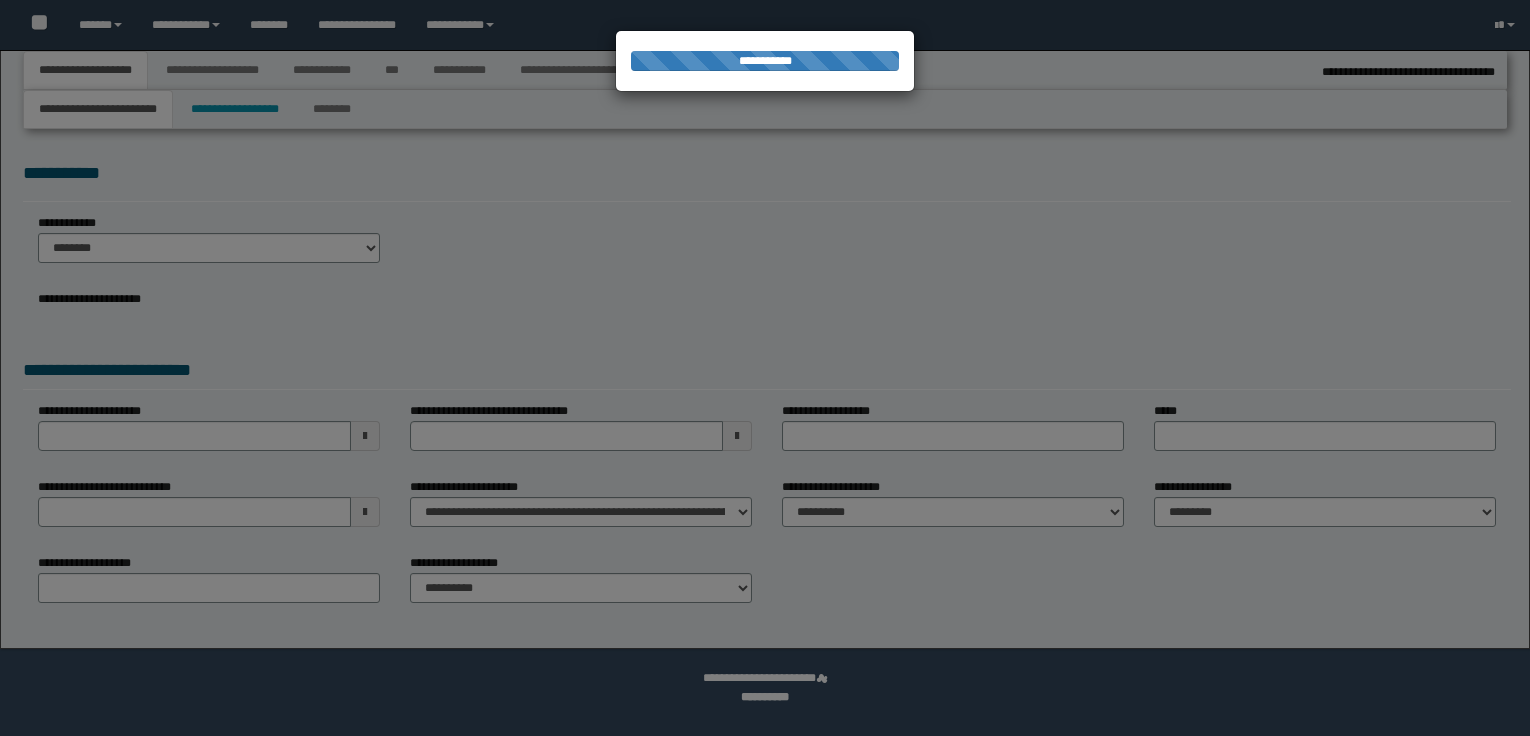 select on "*" 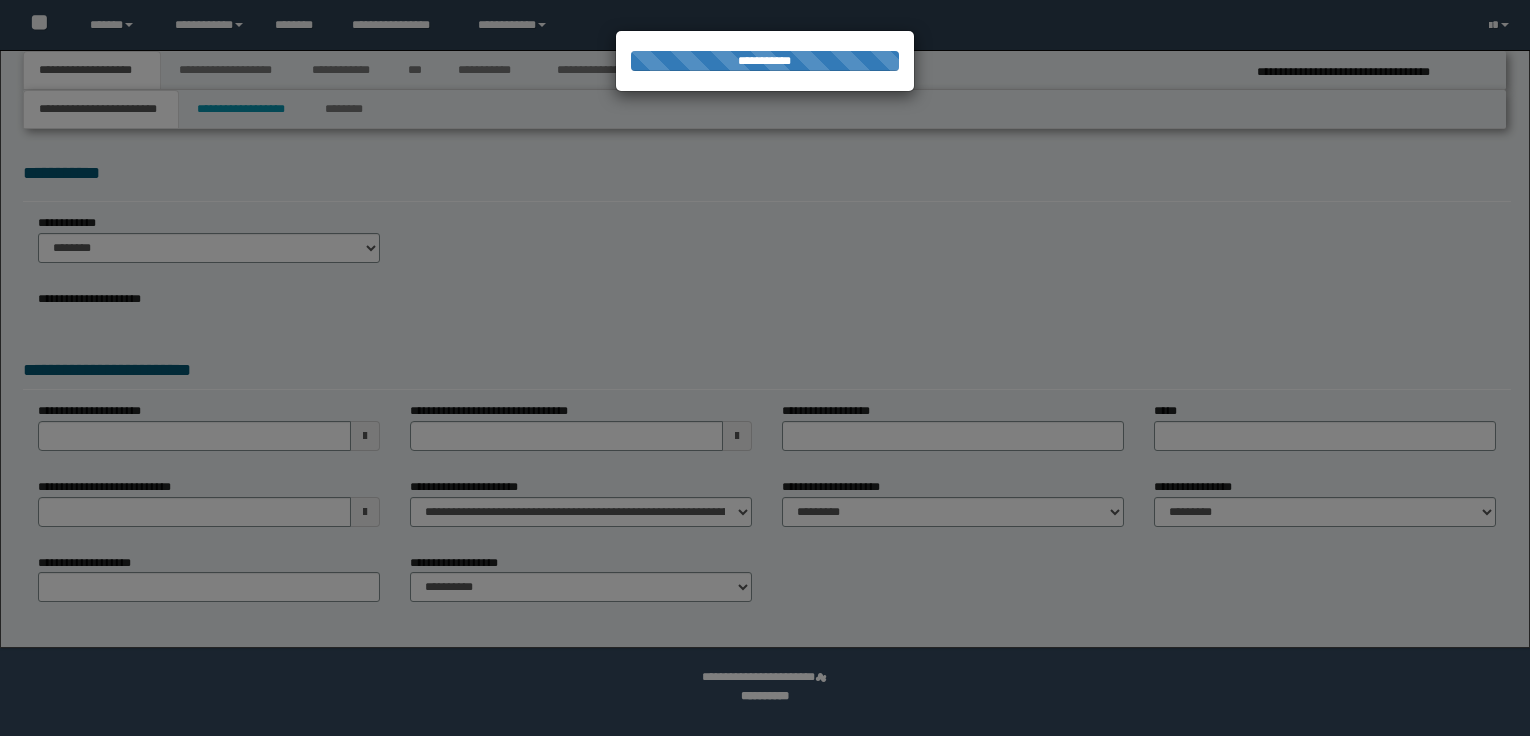 scroll, scrollTop: 0, scrollLeft: 0, axis: both 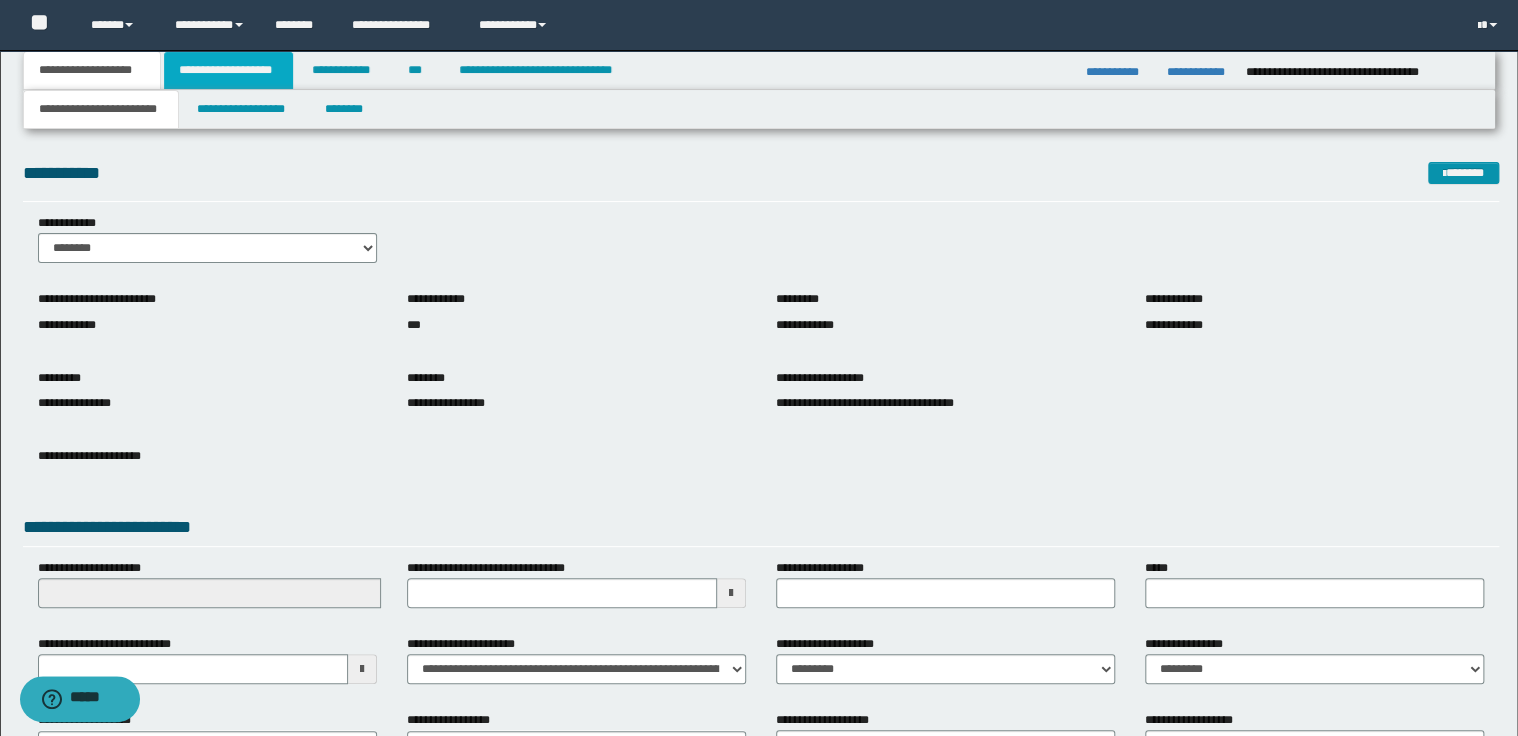 click on "**********" at bounding box center (228, 70) 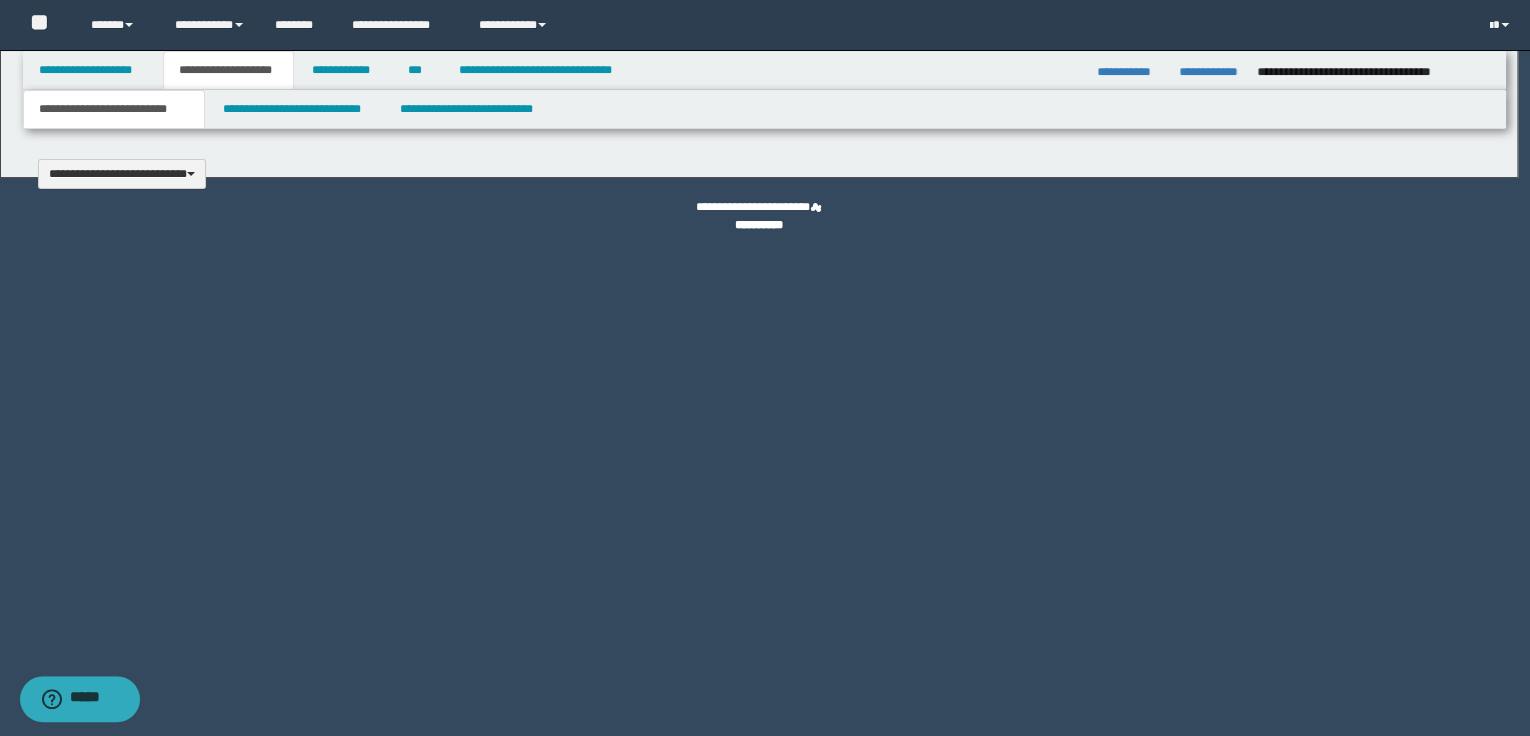 type 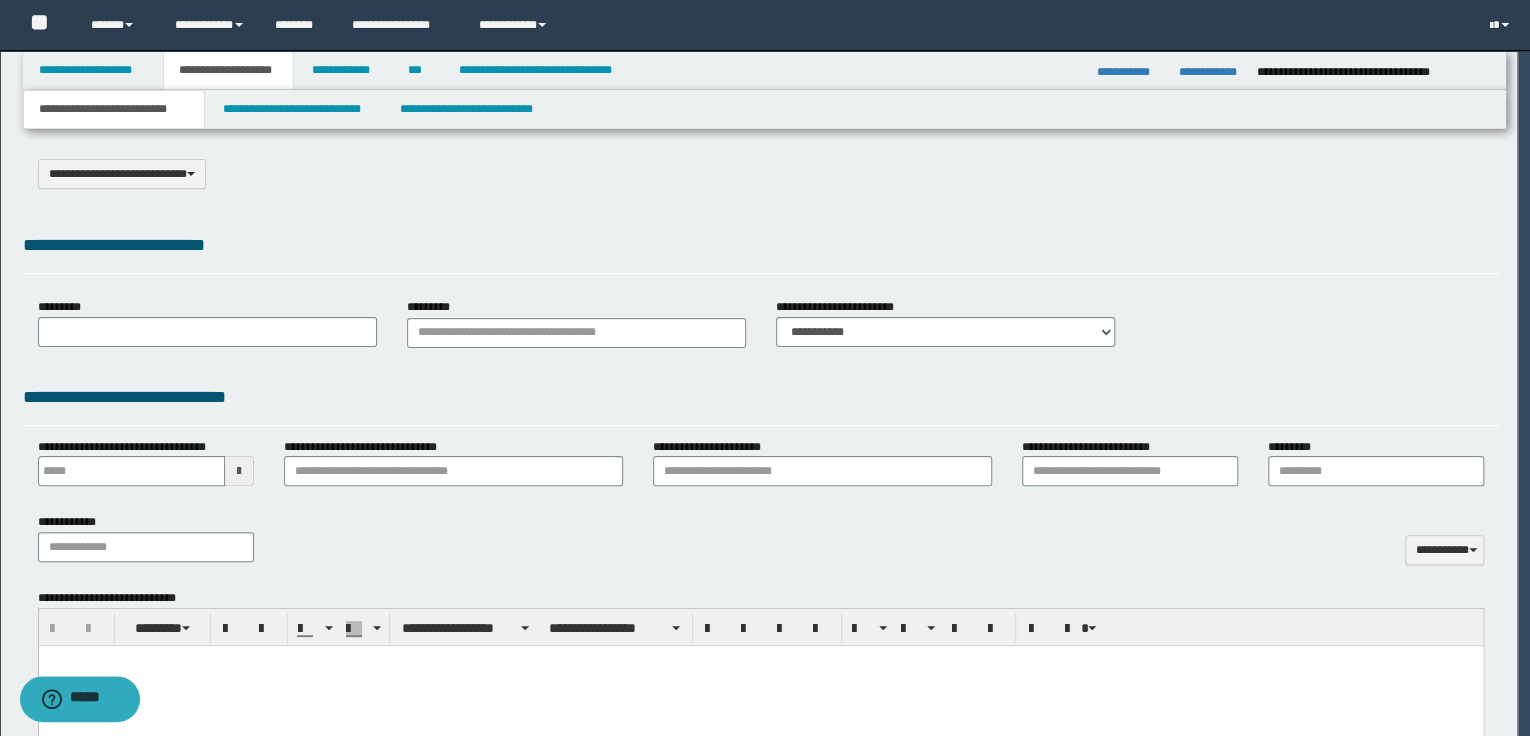 scroll, scrollTop: 0, scrollLeft: 0, axis: both 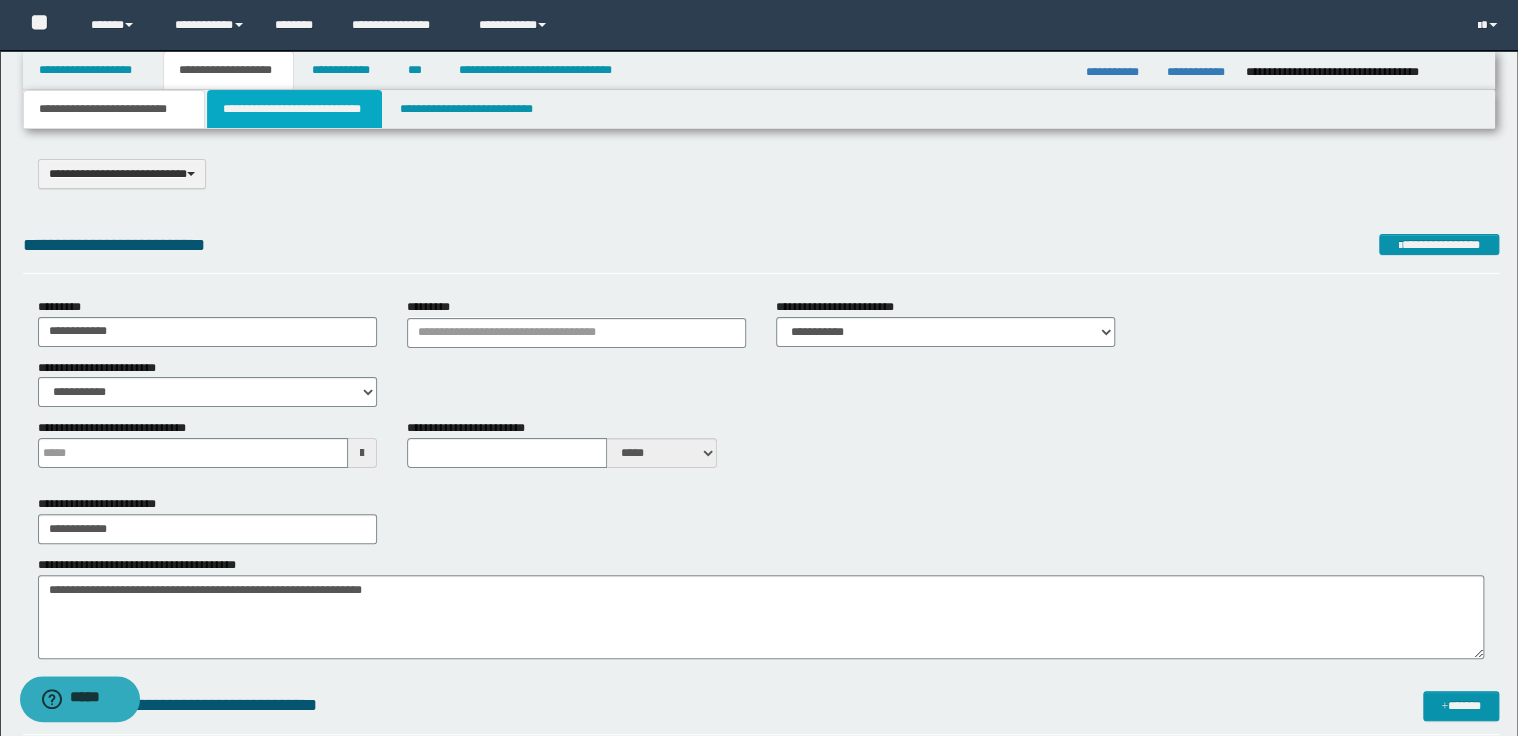 click on "**********" at bounding box center [294, 109] 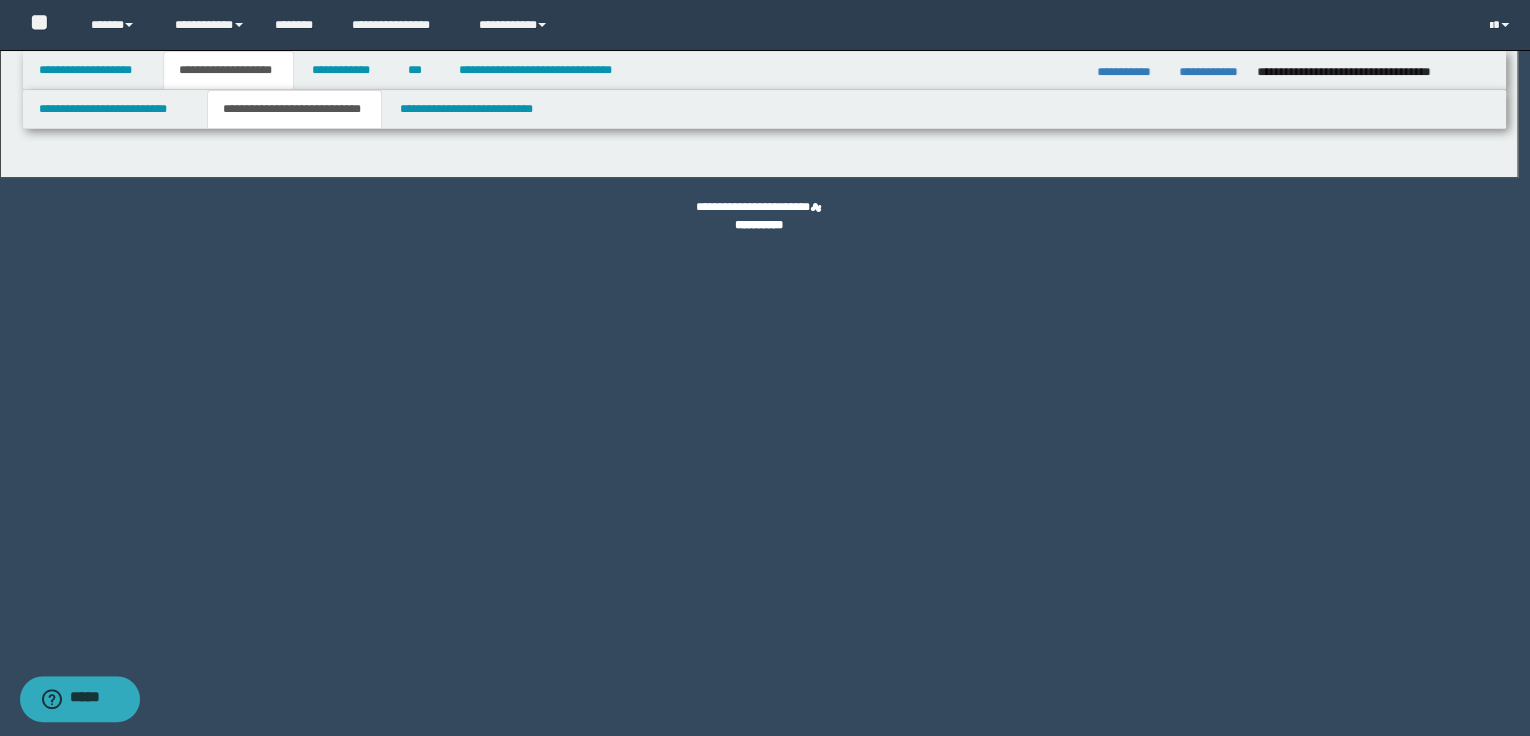 select on "*" 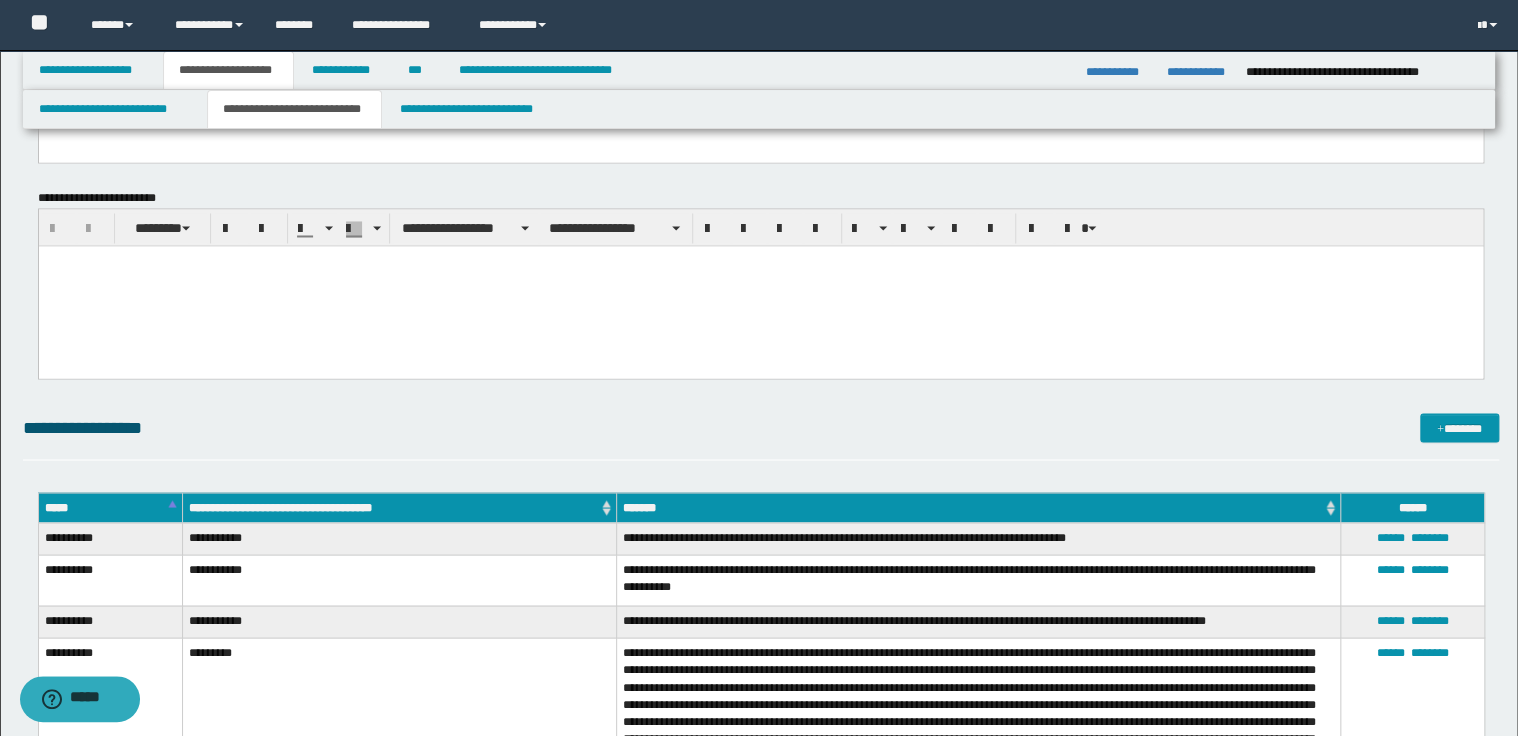 scroll, scrollTop: 1600, scrollLeft: 0, axis: vertical 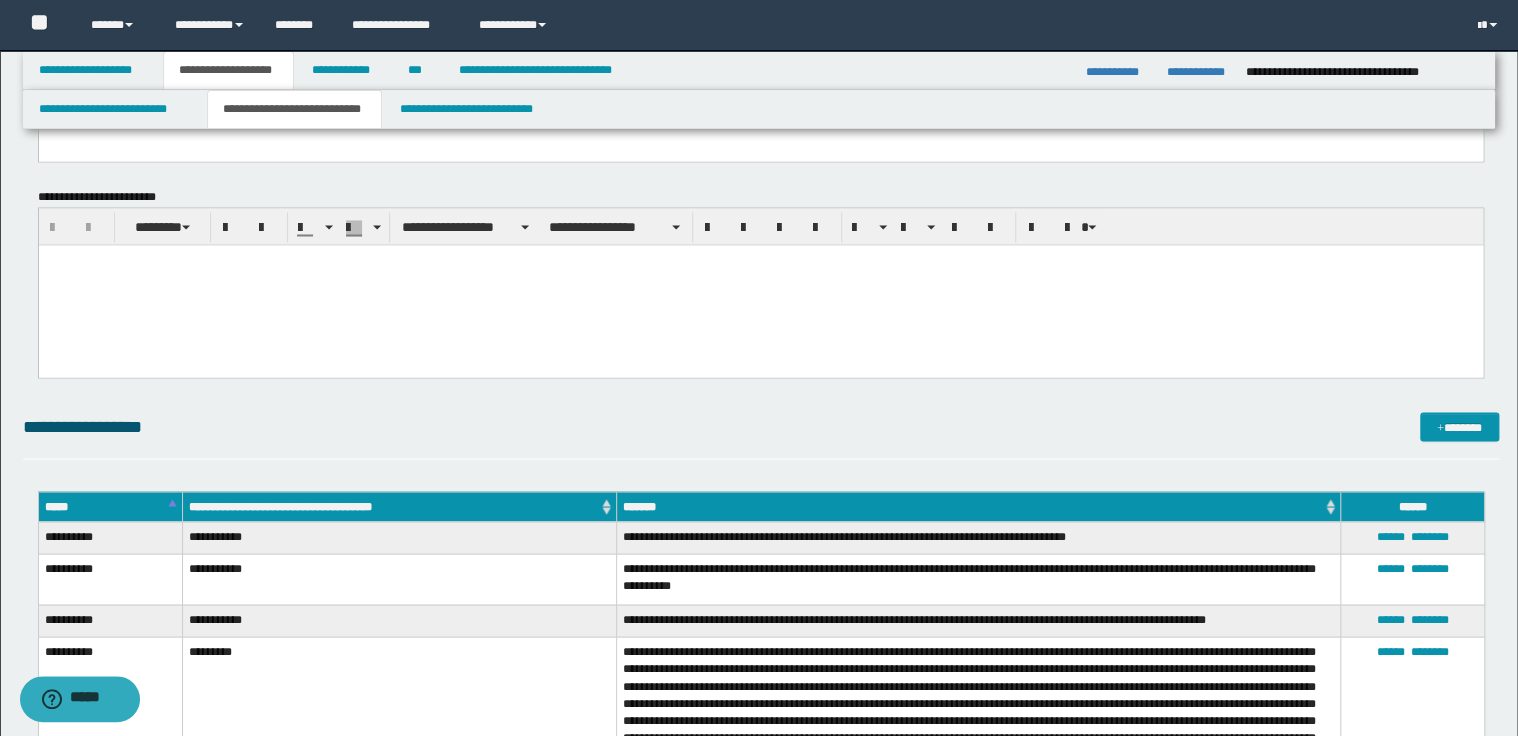 click on "*****" at bounding box center [110, 506] 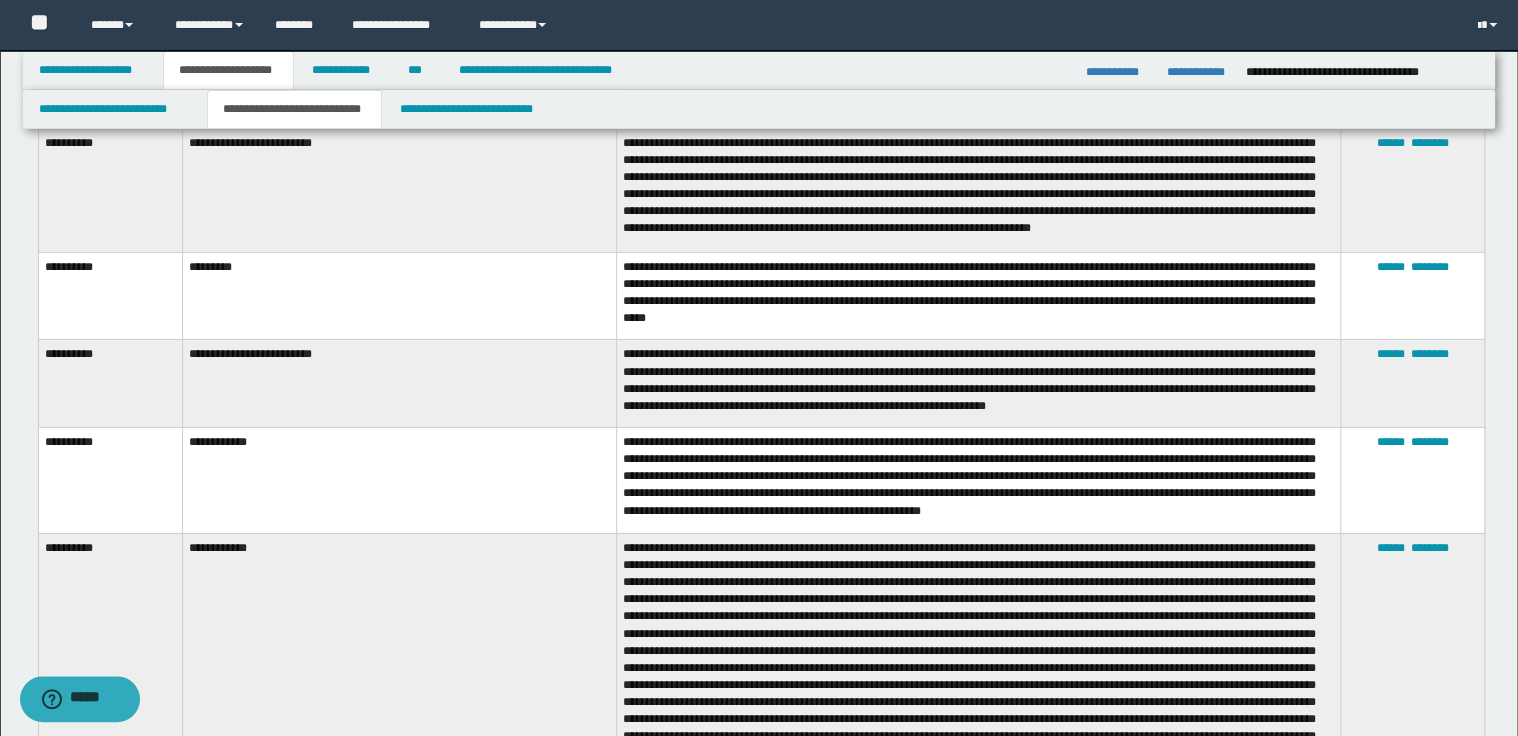 scroll, scrollTop: 3040, scrollLeft: 0, axis: vertical 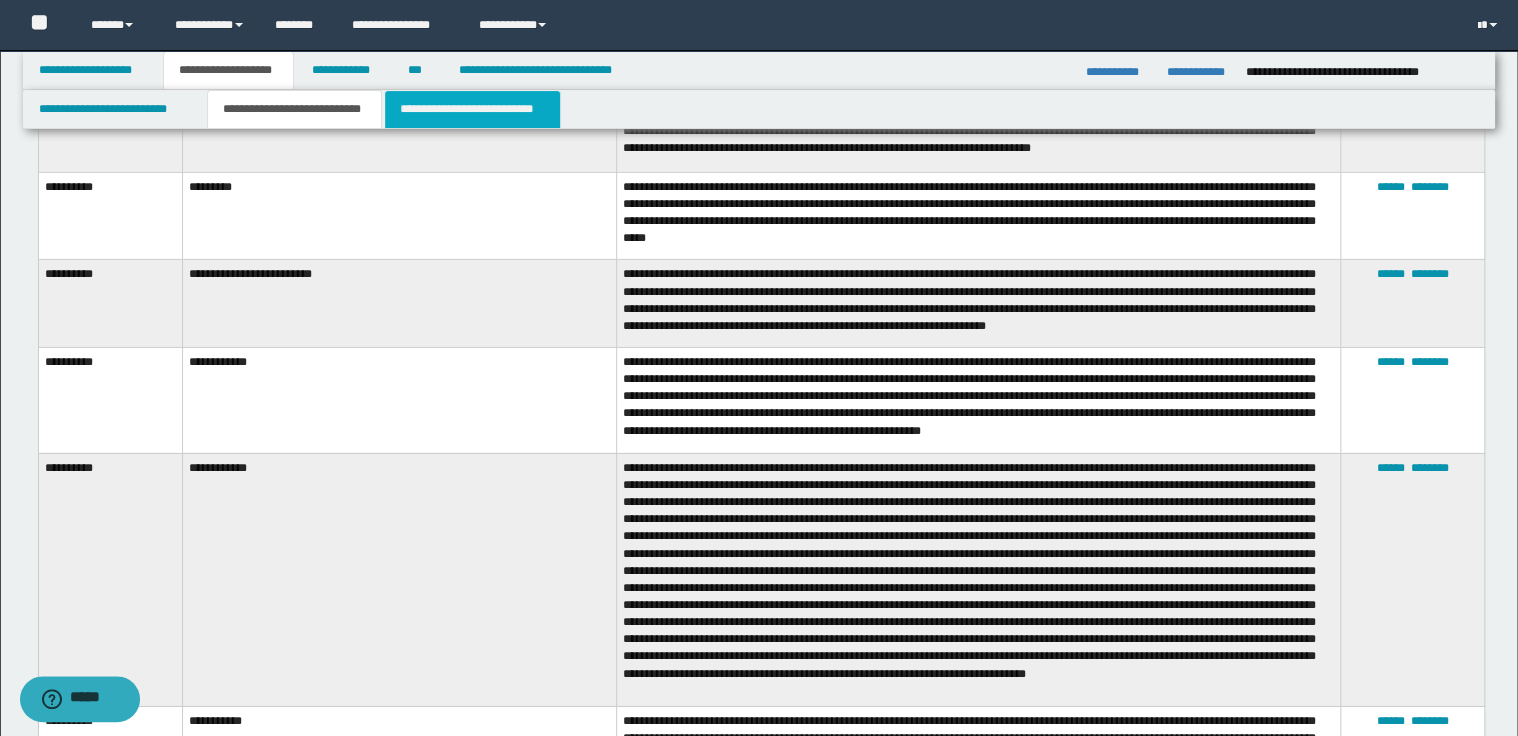 click on "**********" at bounding box center (472, 109) 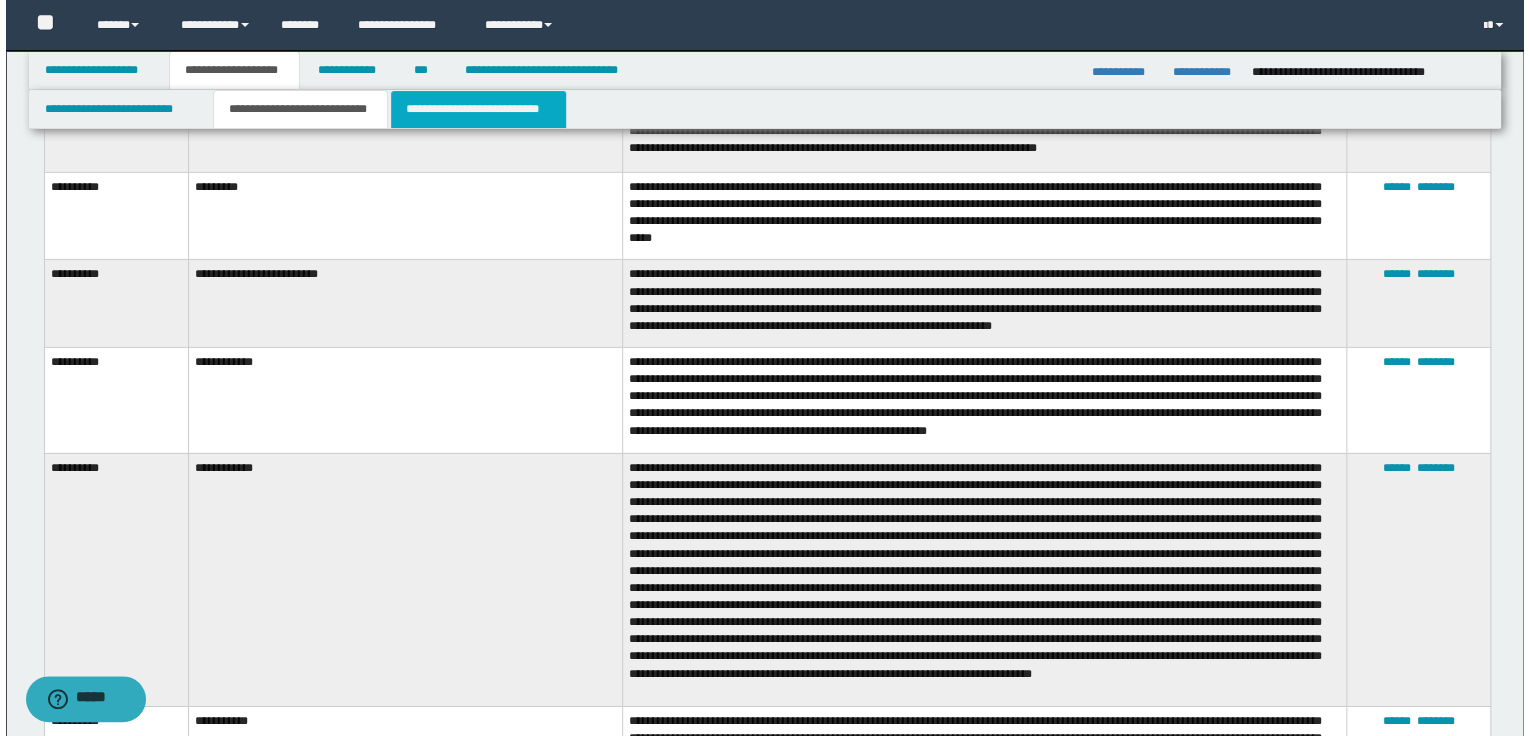 scroll, scrollTop: 0, scrollLeft: 0, axis: both 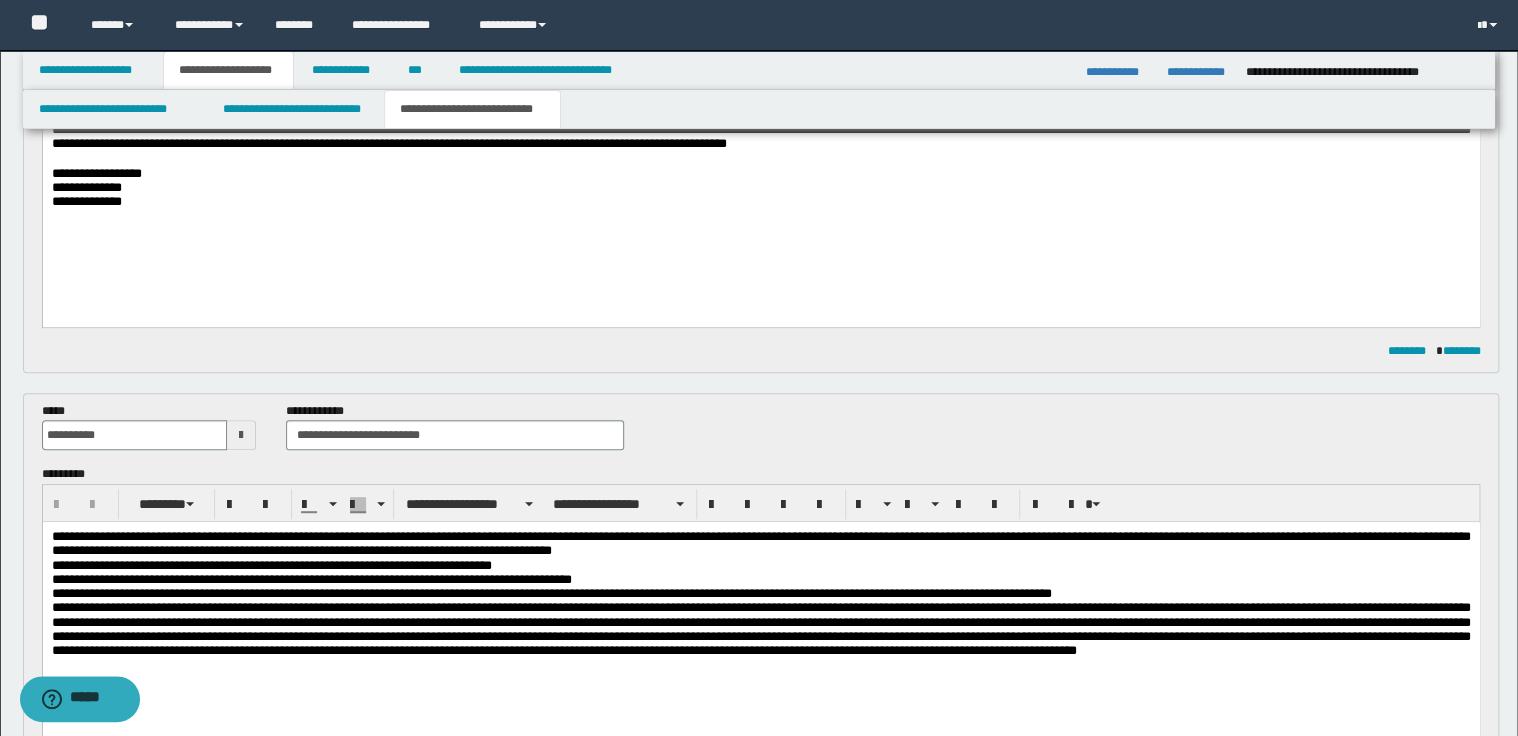 click on "**********" at bounding box center (760, 201) 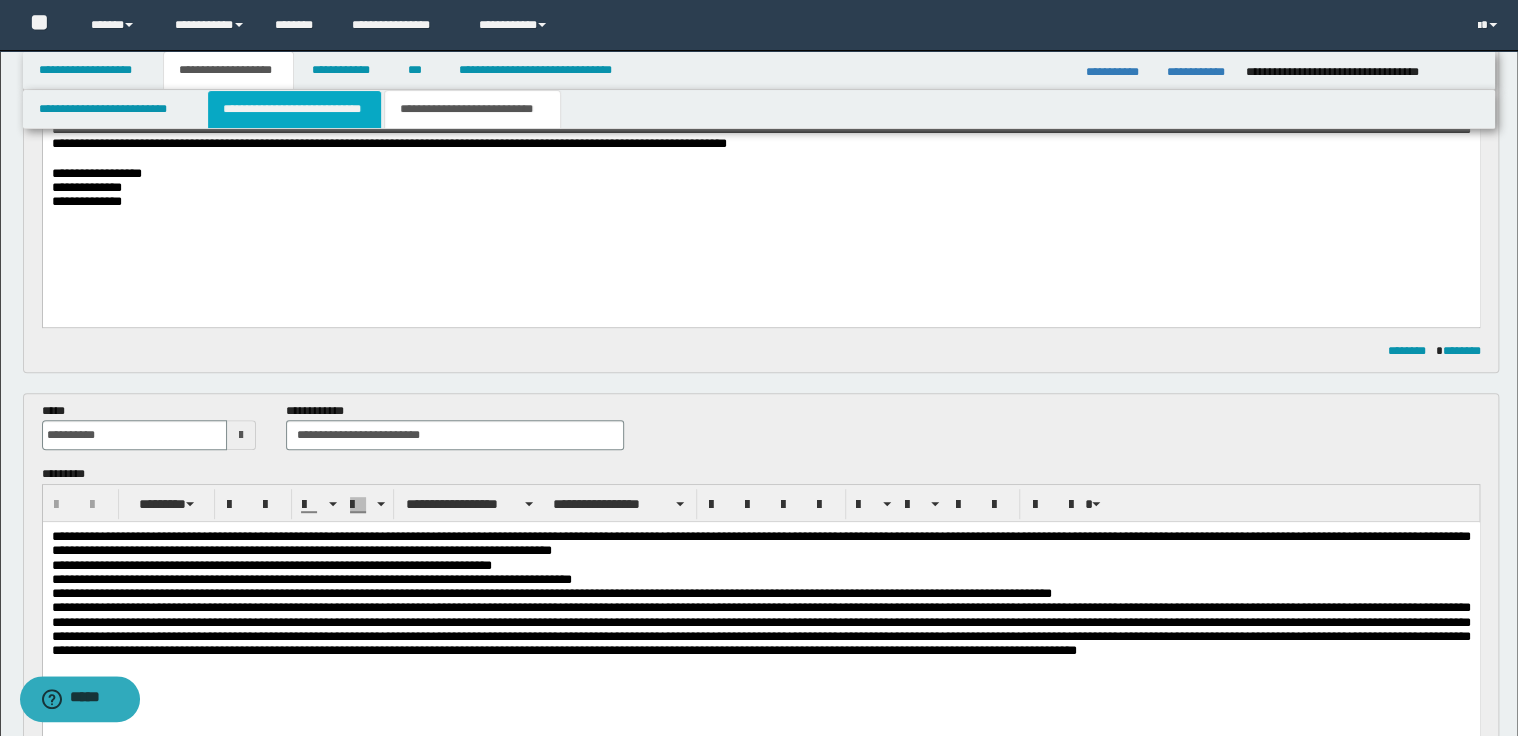 click on "**********" at bounding box center (294, 109) 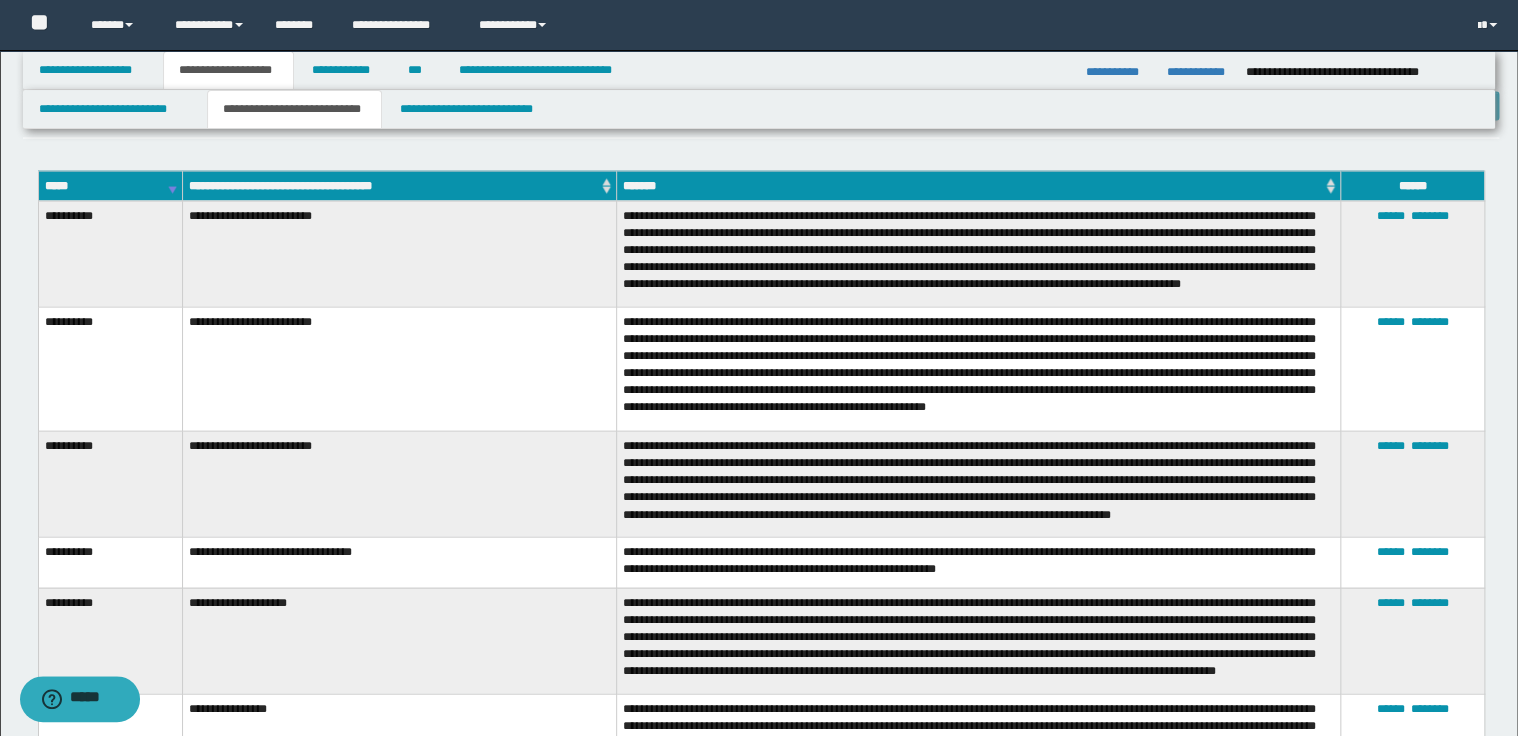 scroll, scrollTop: 1920, scrollLeft: 0, axis: vertical 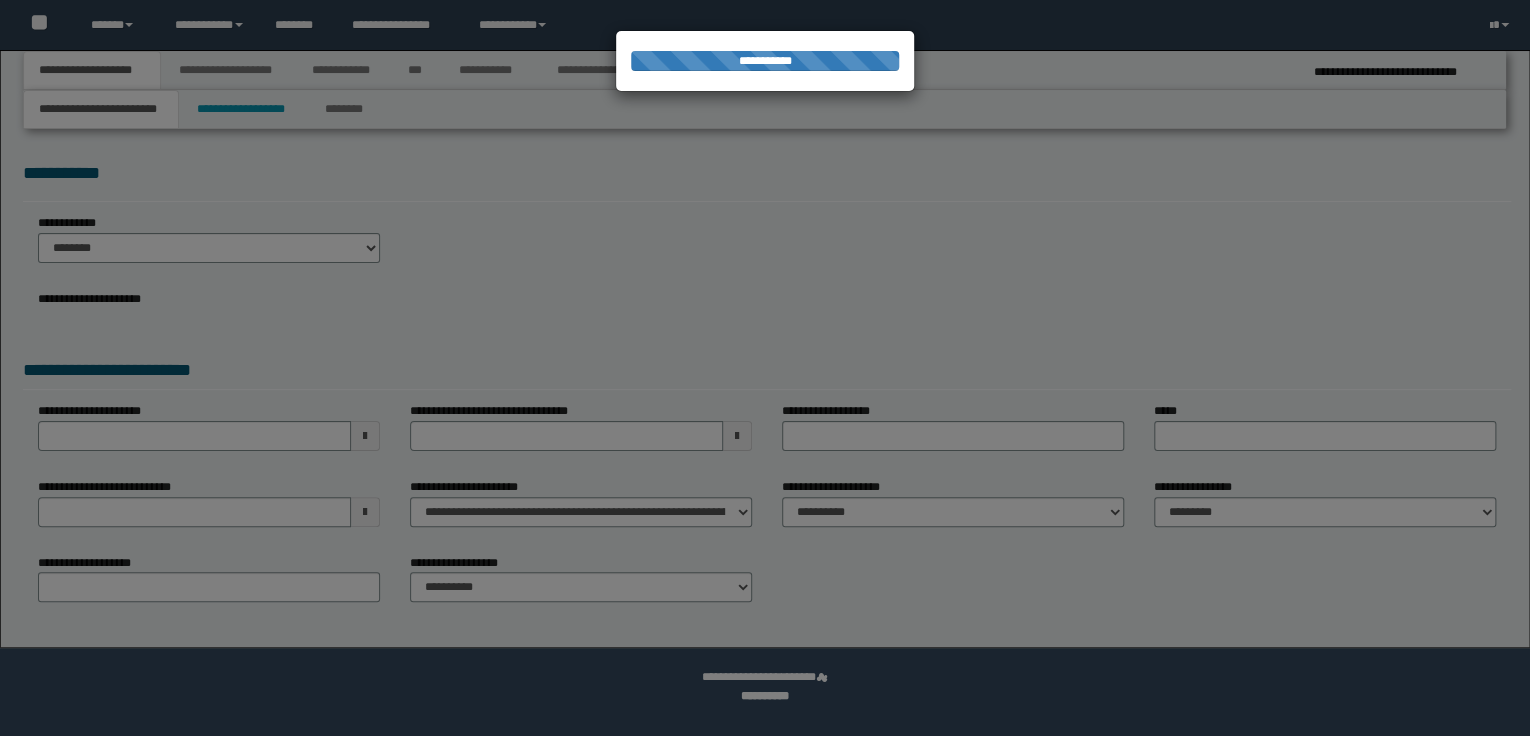 select on "*" 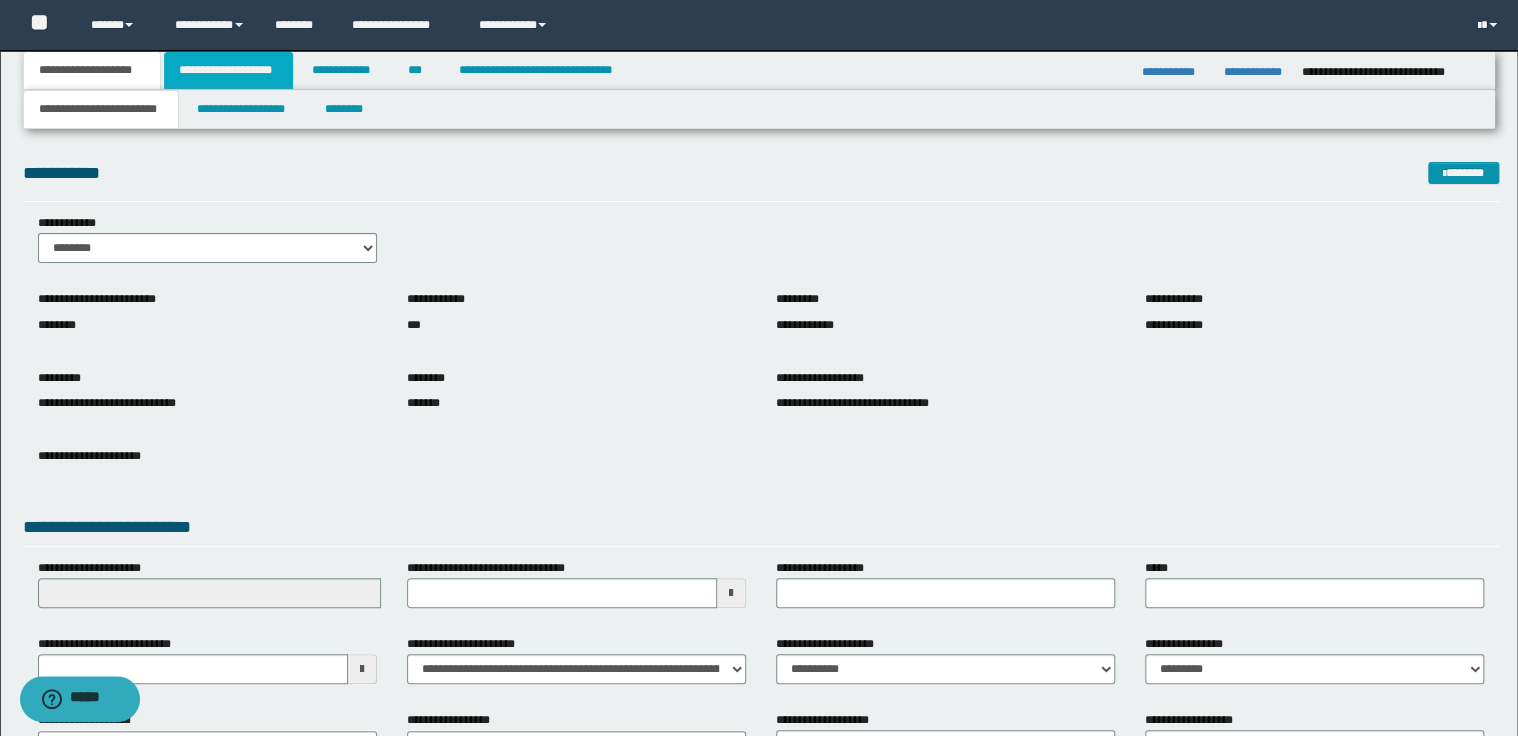 click on "**********" at bounding box center (228, 70) 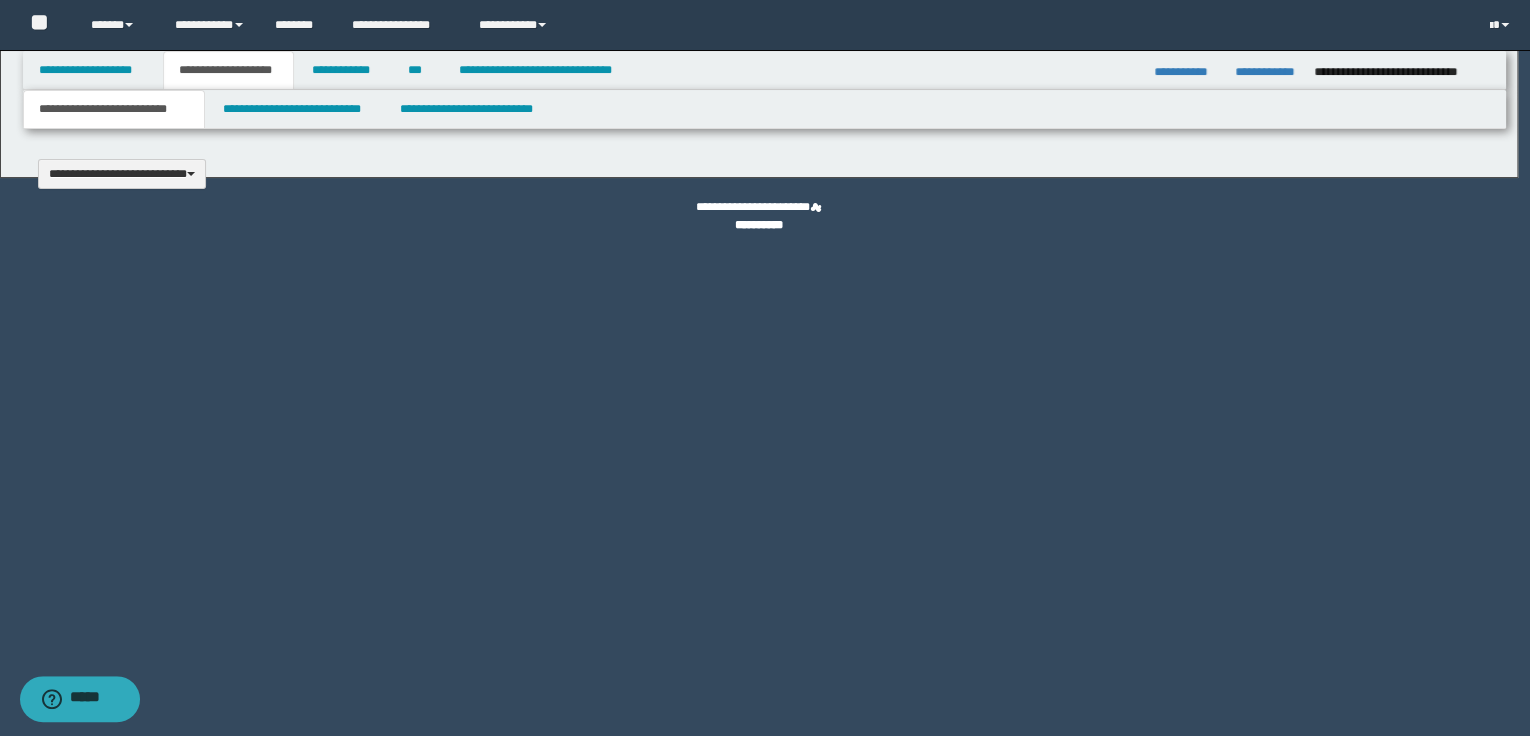 type 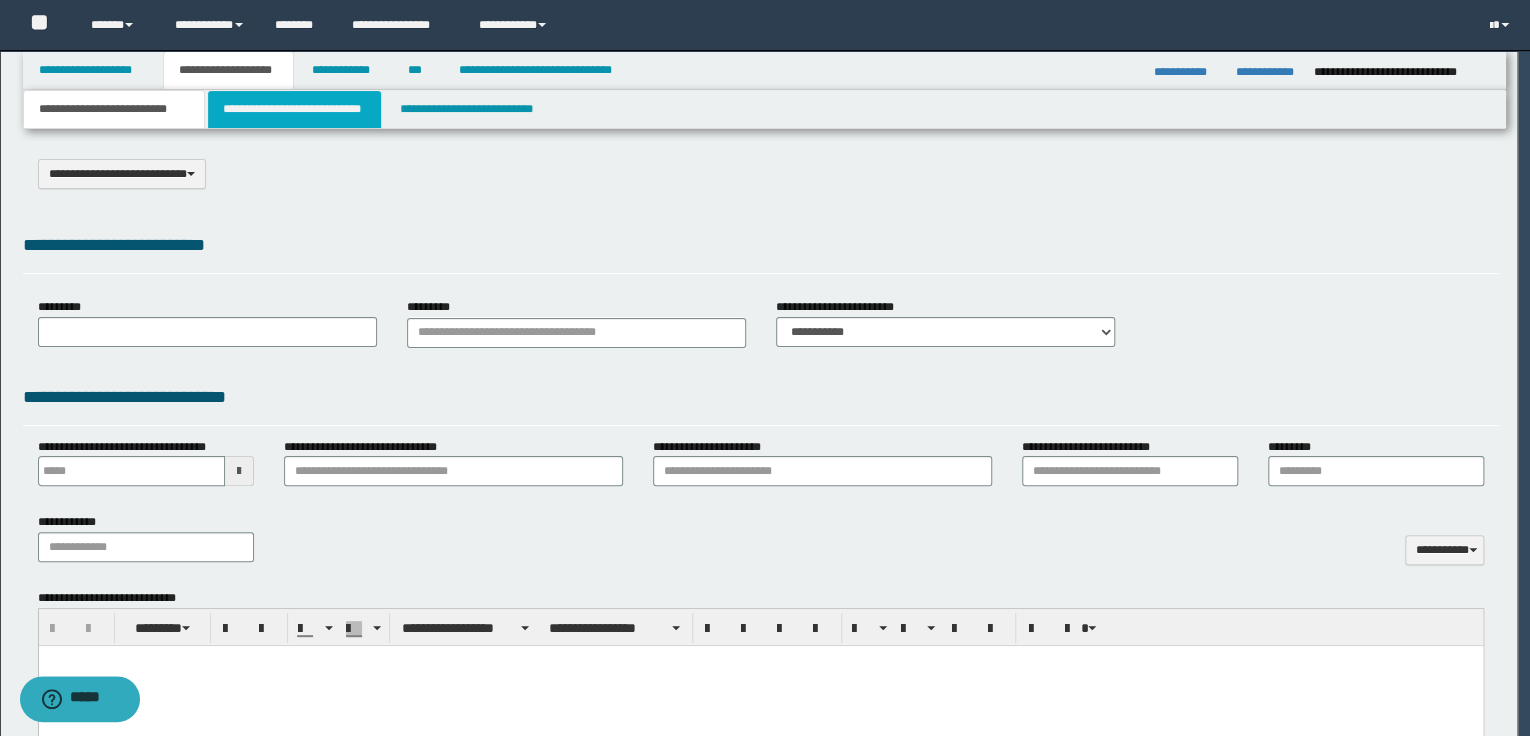 scroll, scrollTop: 0, scrollLeft: 0, axis: both 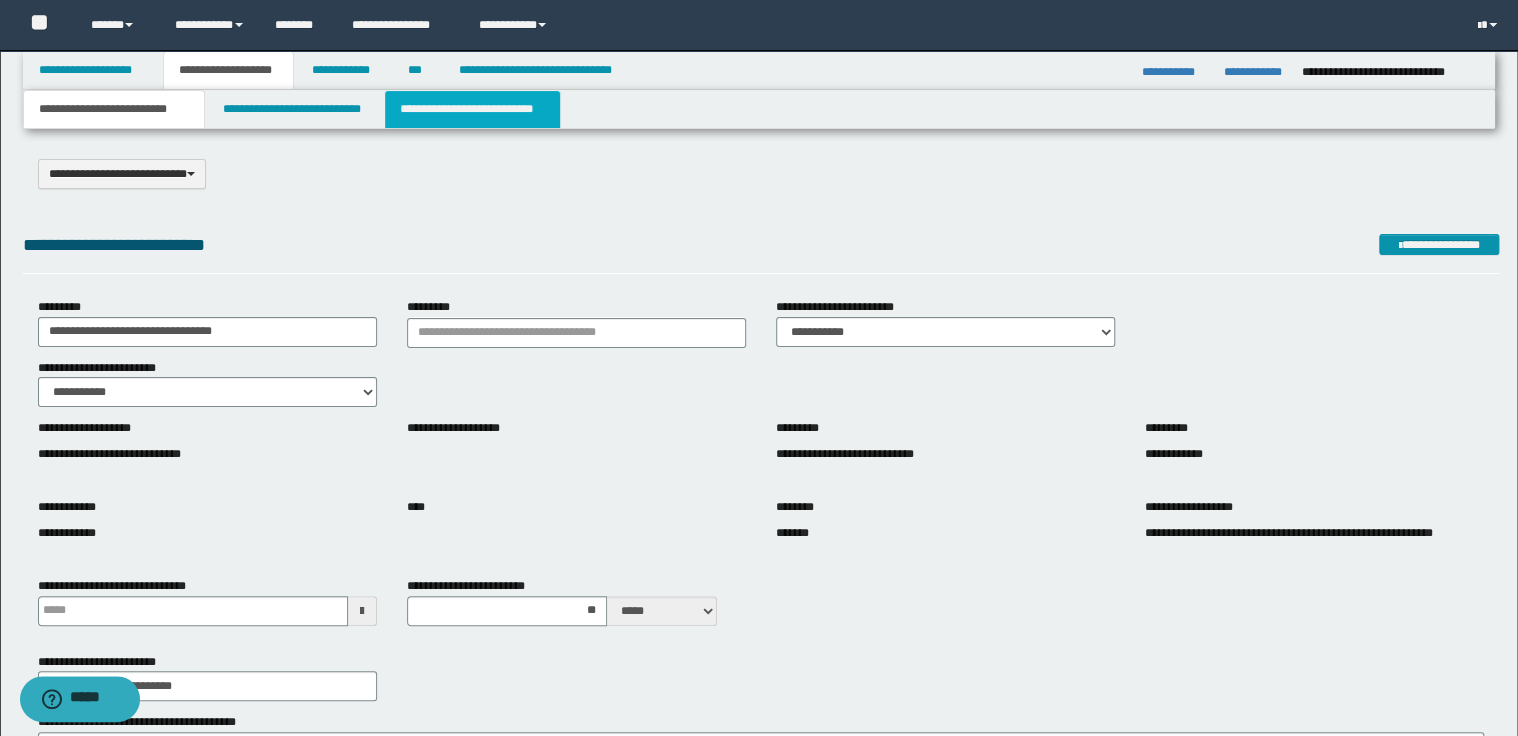 click on "**********" at bounding box center [472, 109] 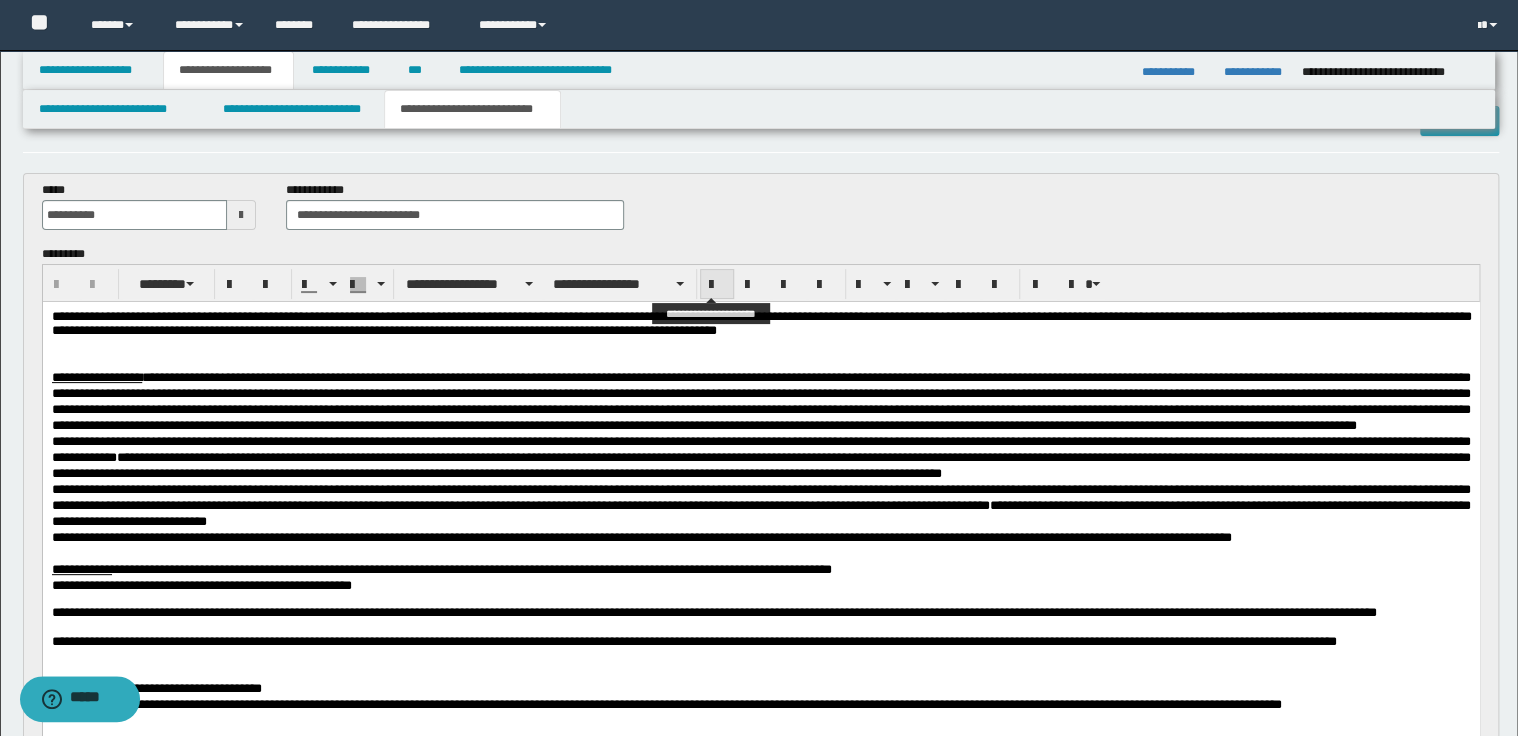 scroll, scrollTop: 160, scrollLeft: 0, axis: vertical 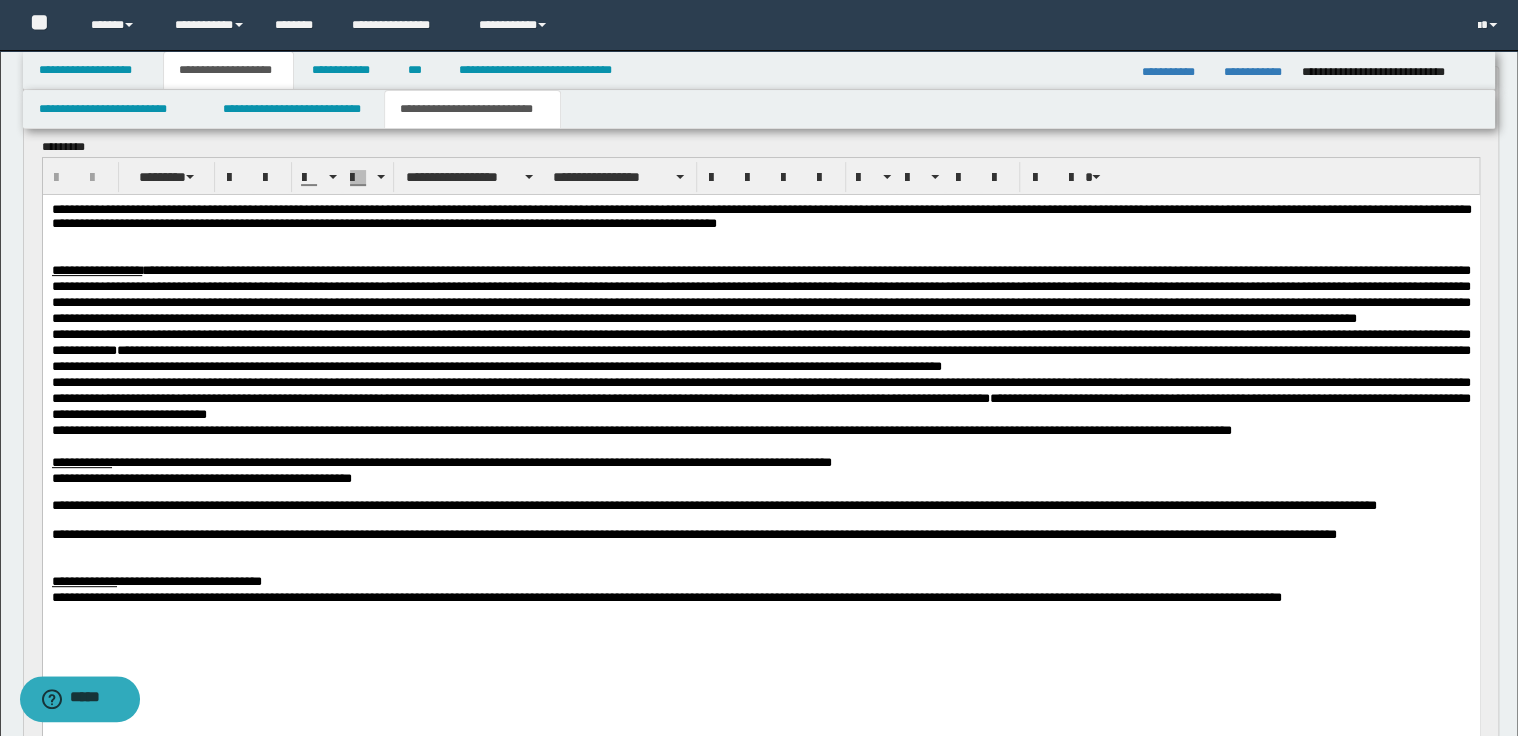click at bounding box center (760, 255) 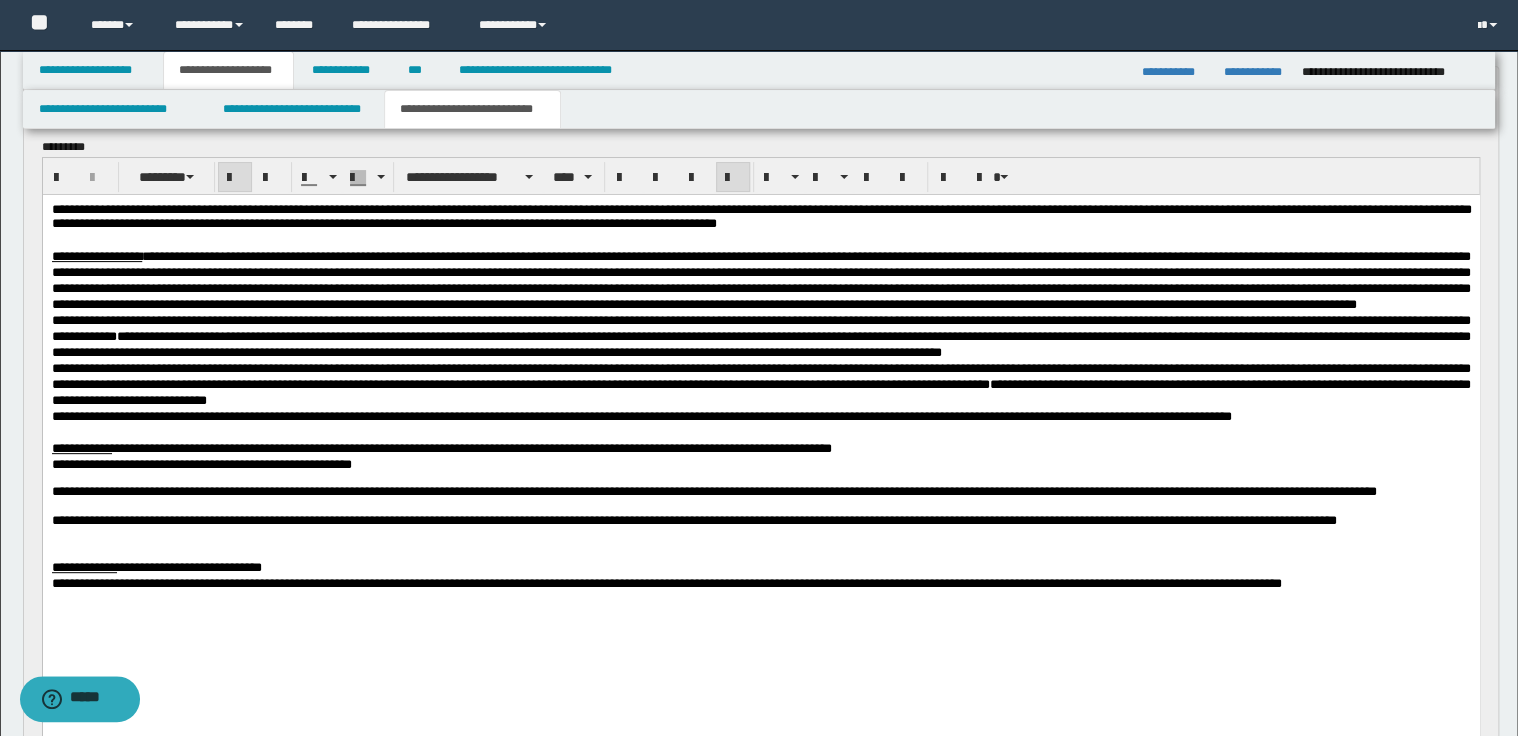 click on "**********" at bounding box center [761, 218] 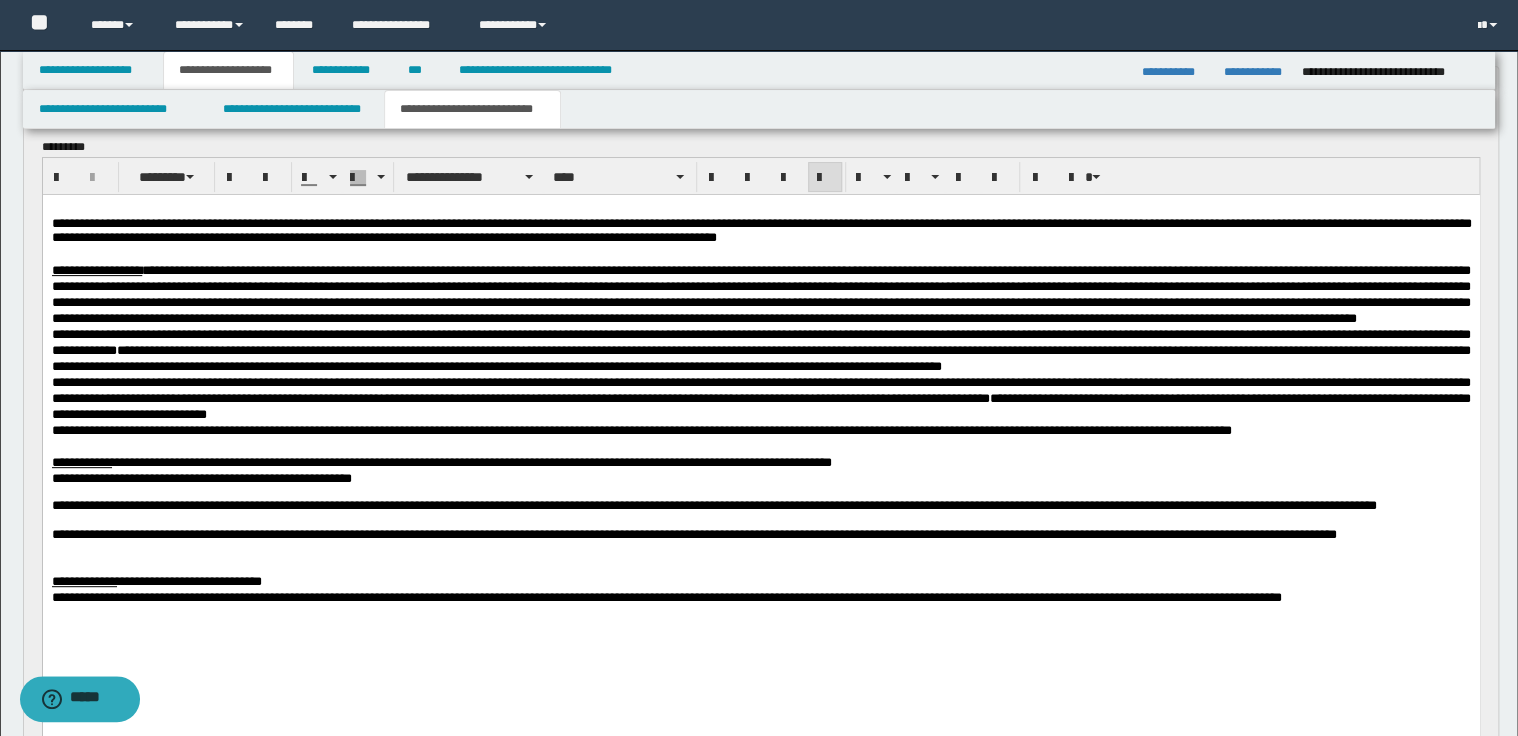 click at bounding box center [760, 293] 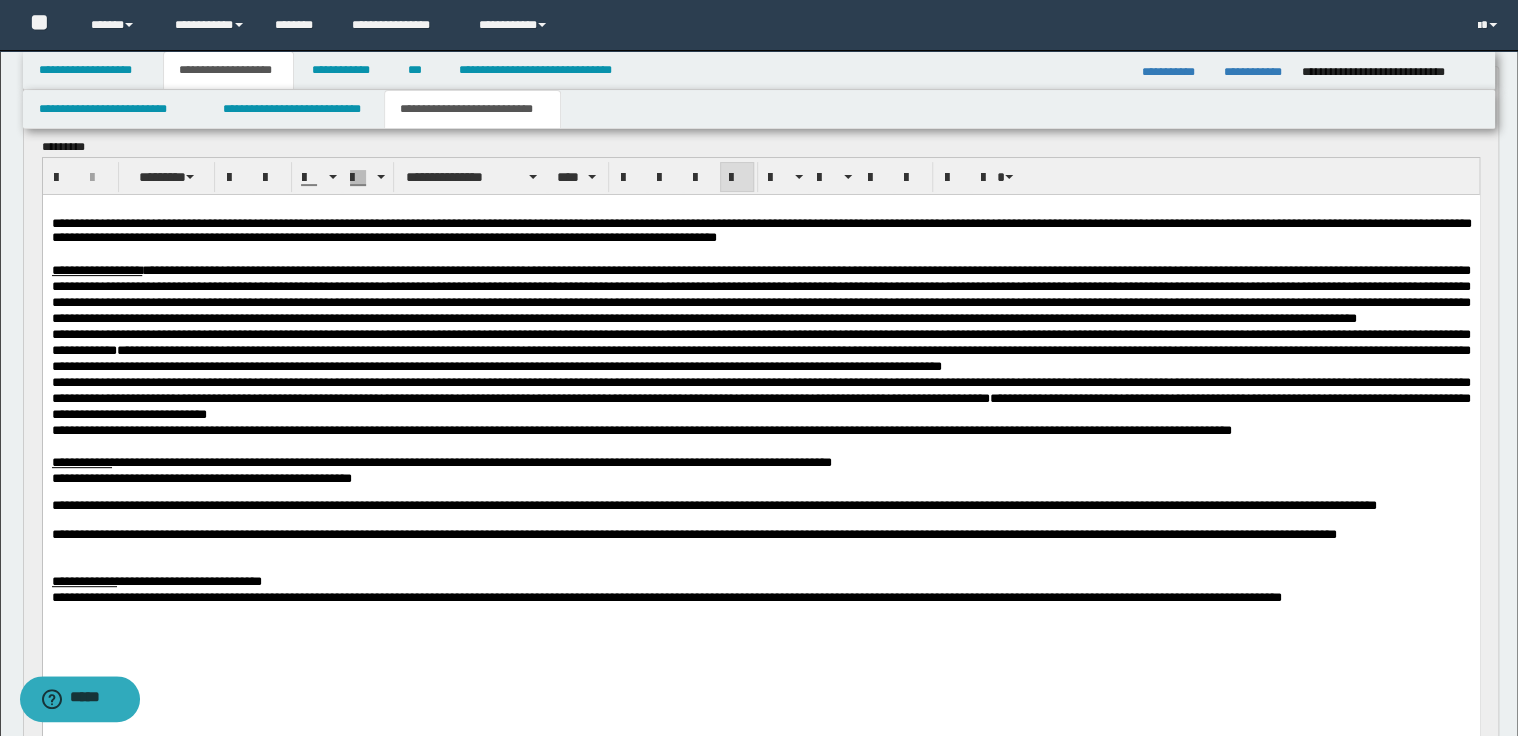 click at bounding box center (760, 293) 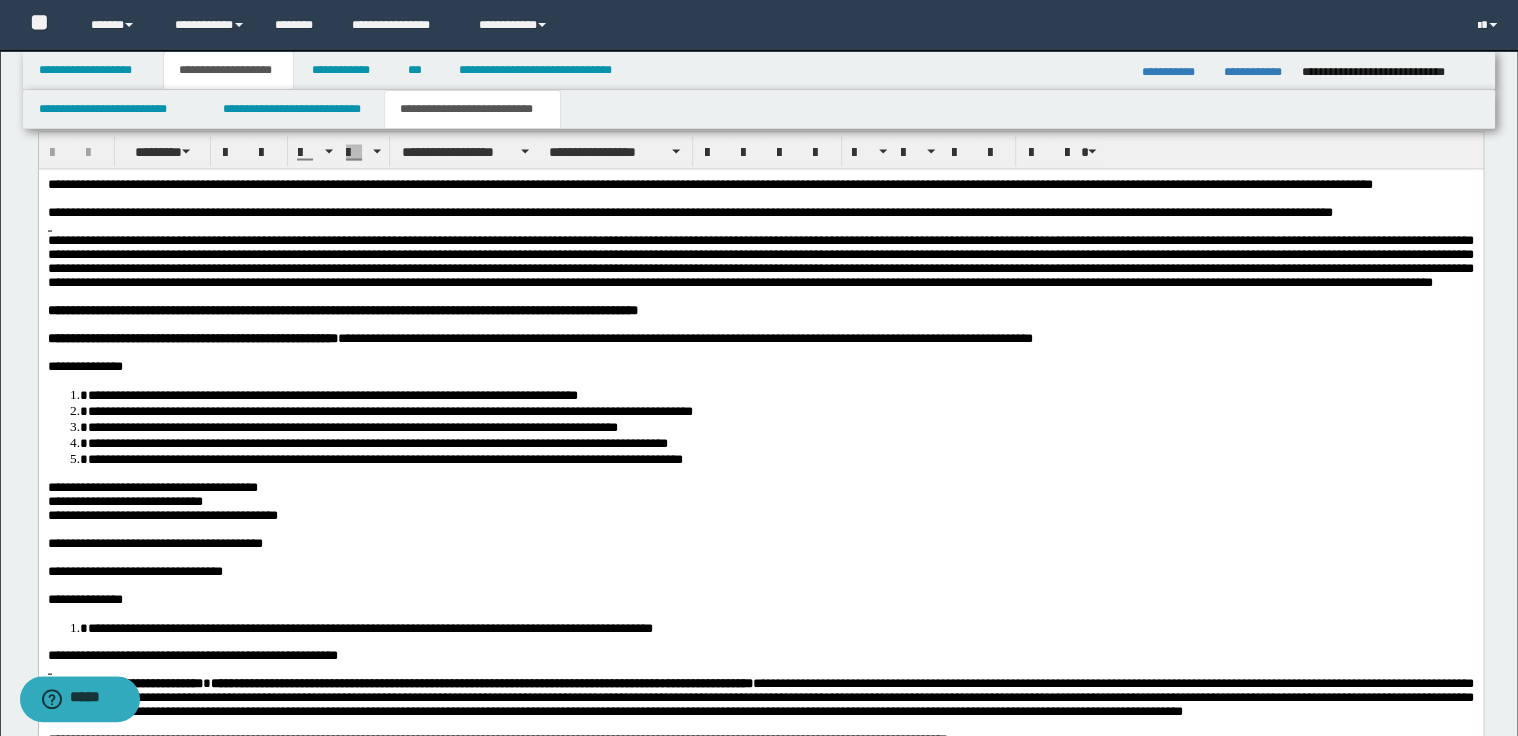 scroll, scrollTop: 1760, scrollLeft: 0, axis: vertical 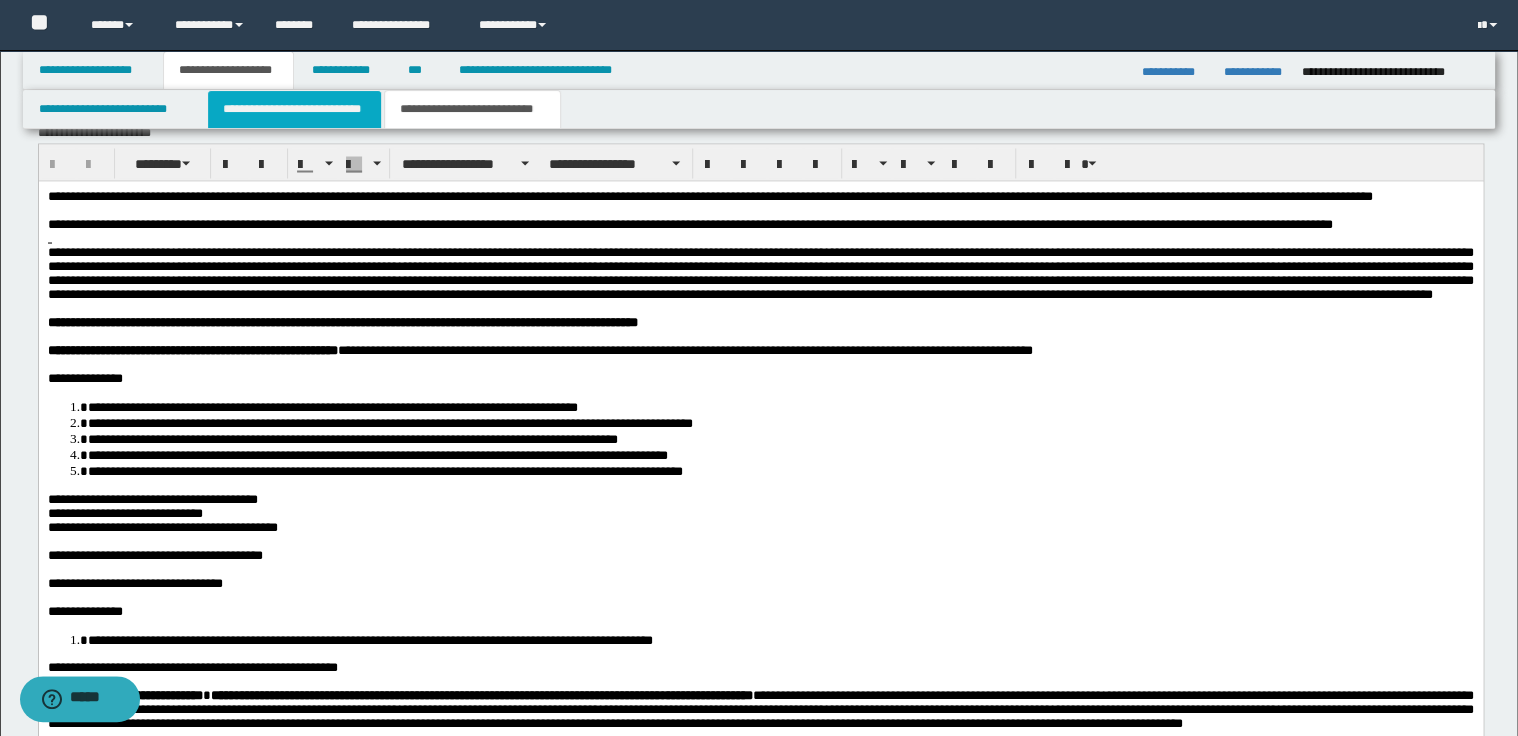 click on "**********" at bounding box center [294, 109] 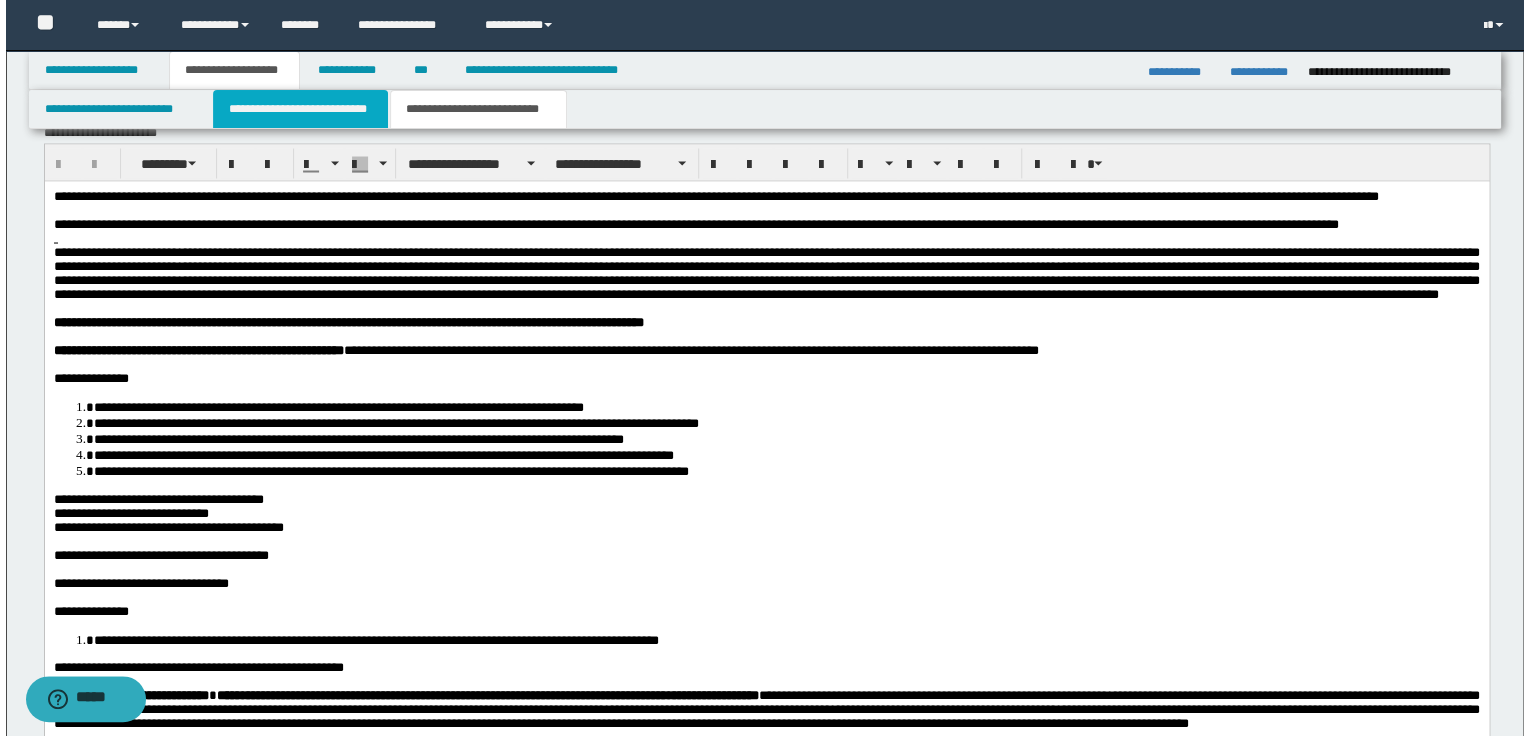 scroll, scrollTop: 0, scrollLeft: 0, axis: both 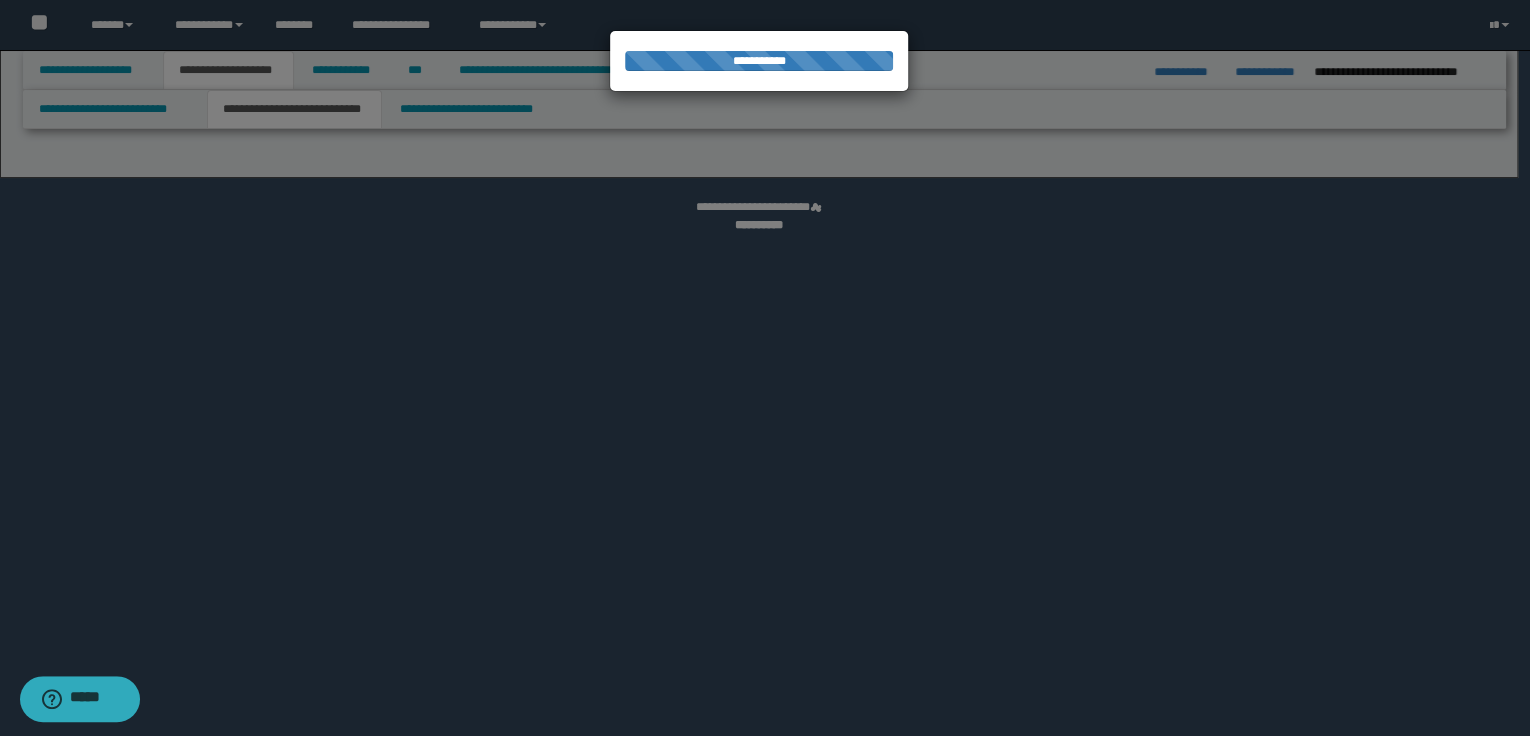 select on "*" 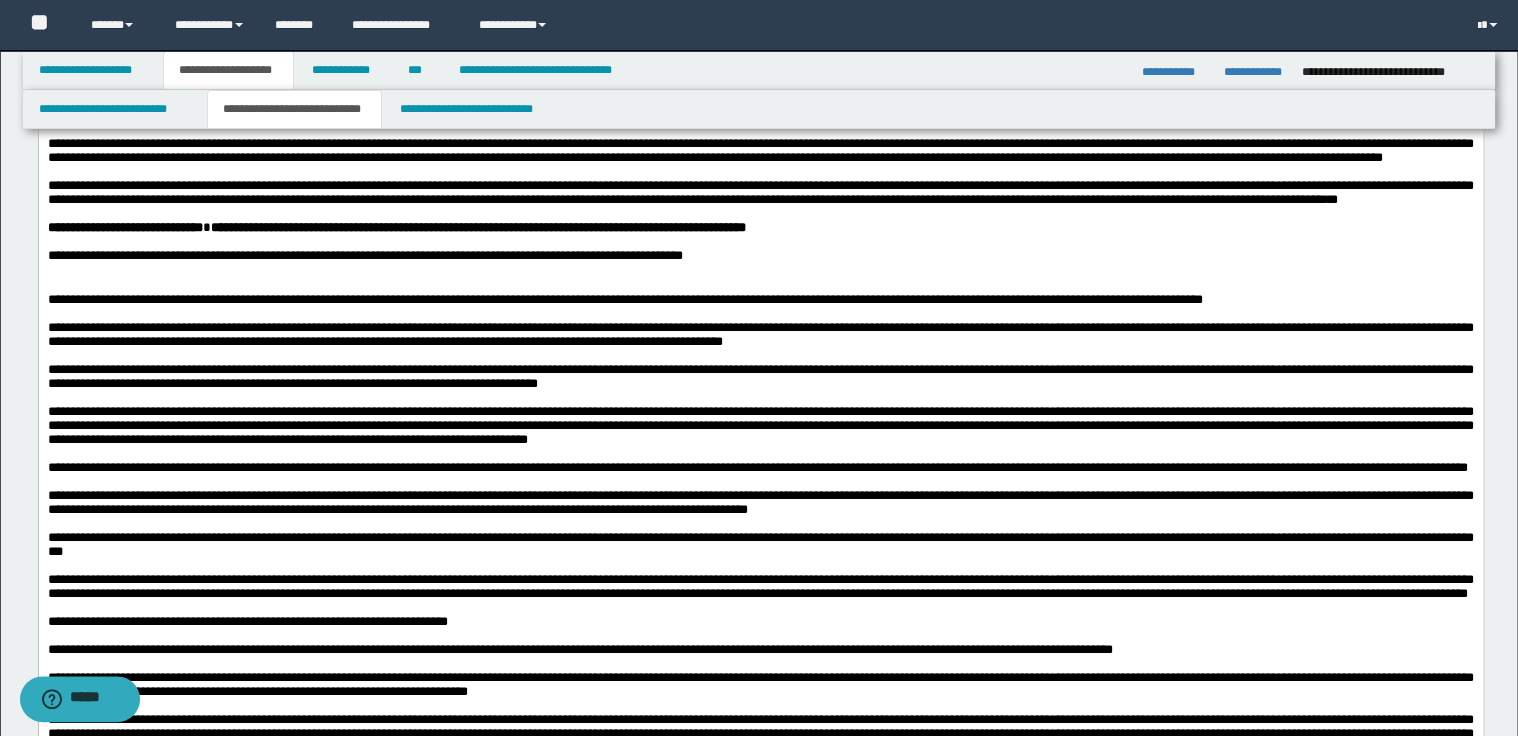 scroll, scrollTop: 560, scrollLeft: 0, axis: vertical 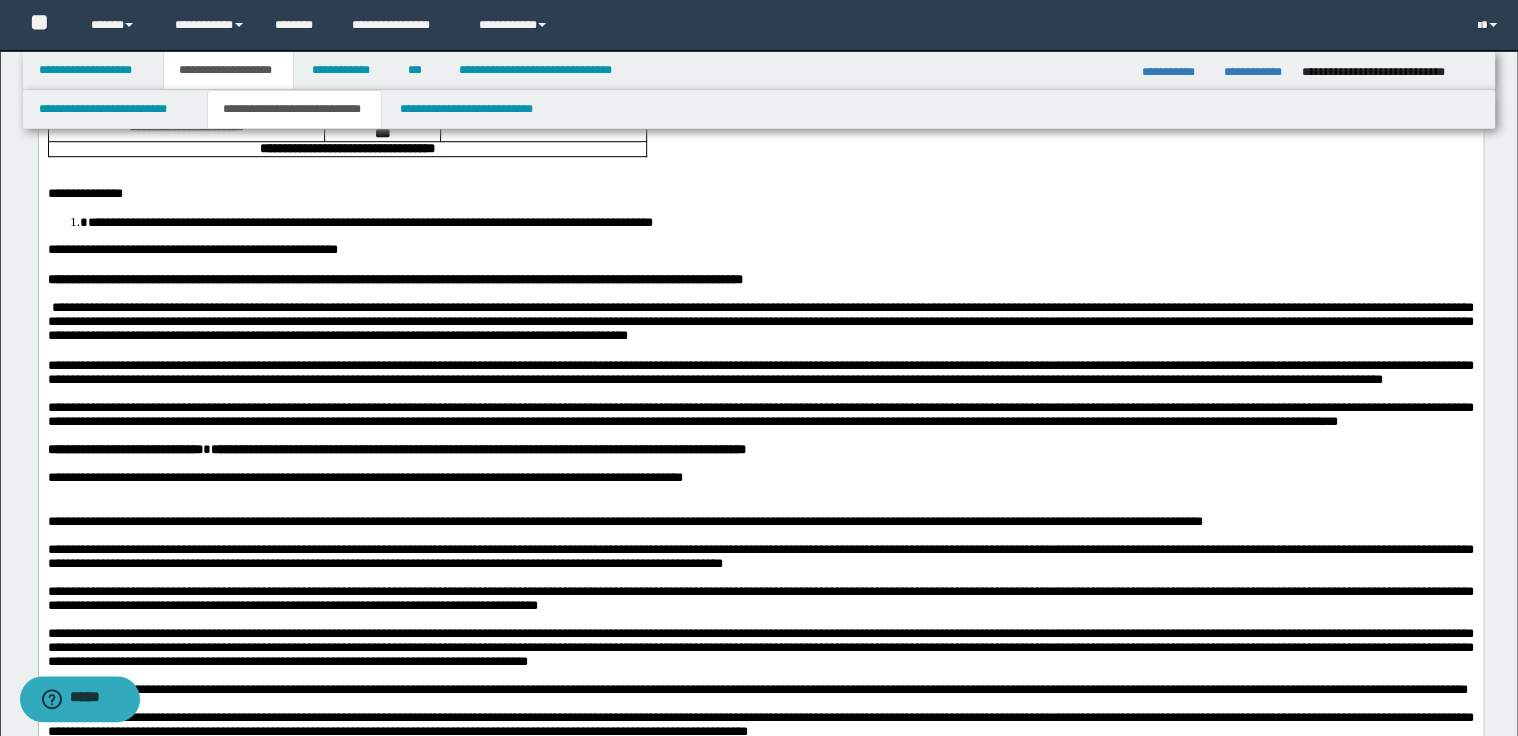 click on "**********" at bounding box center (369, 222) 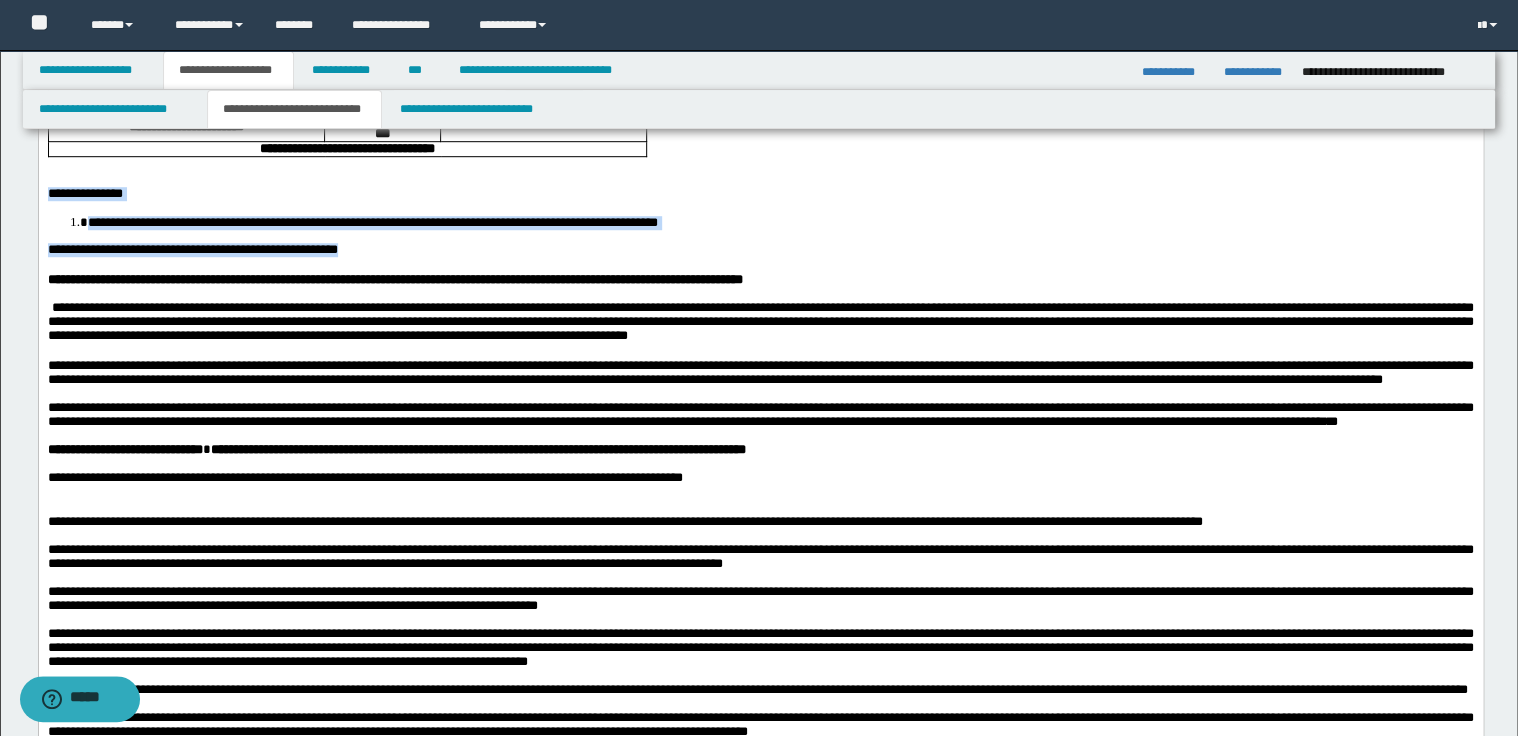 drag, startPoint x: 50, startPoint y: 260, endPoint x: 476, endPoint y: 310, distance: 428.92422 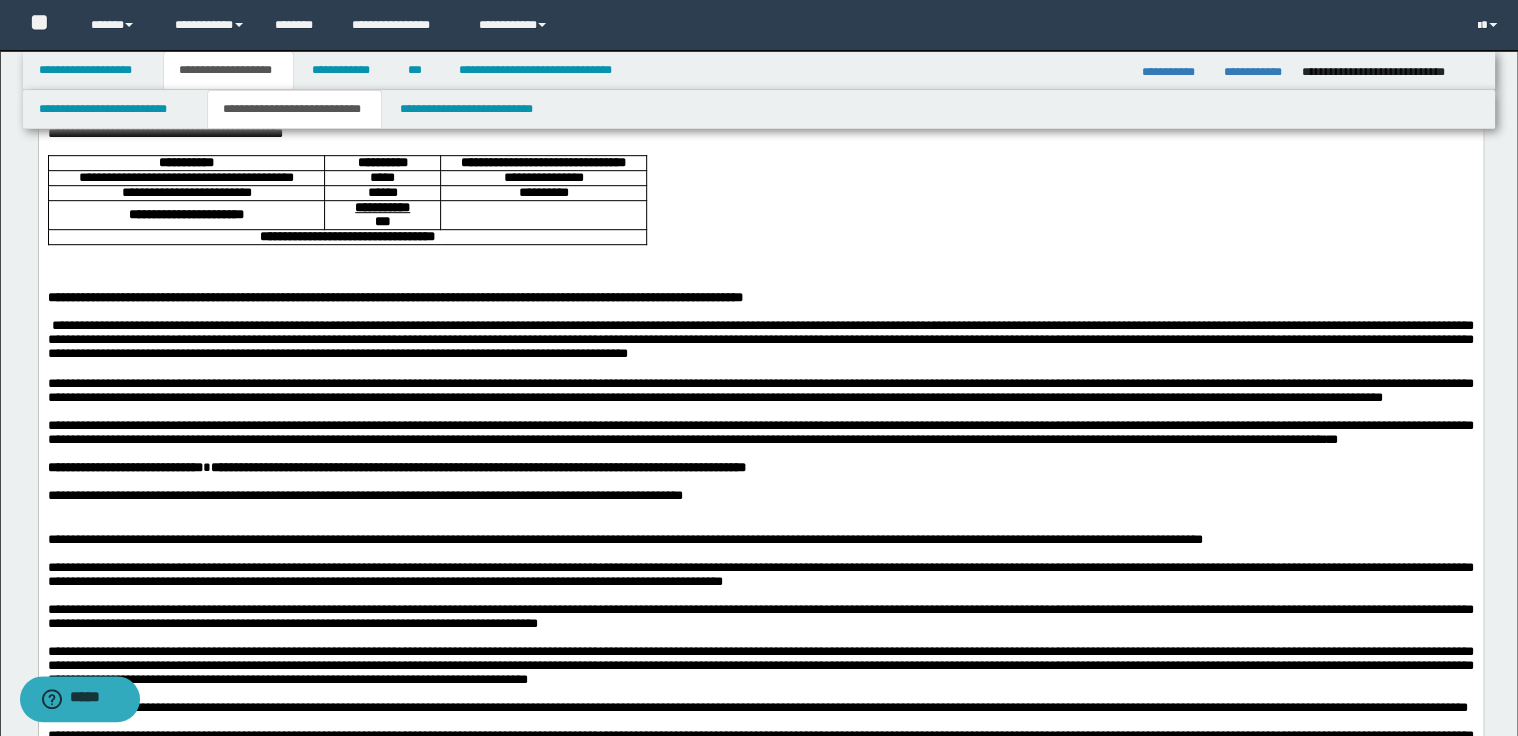 scroll, scrollTop: 320, scrollLeft: 0, axis: vertical 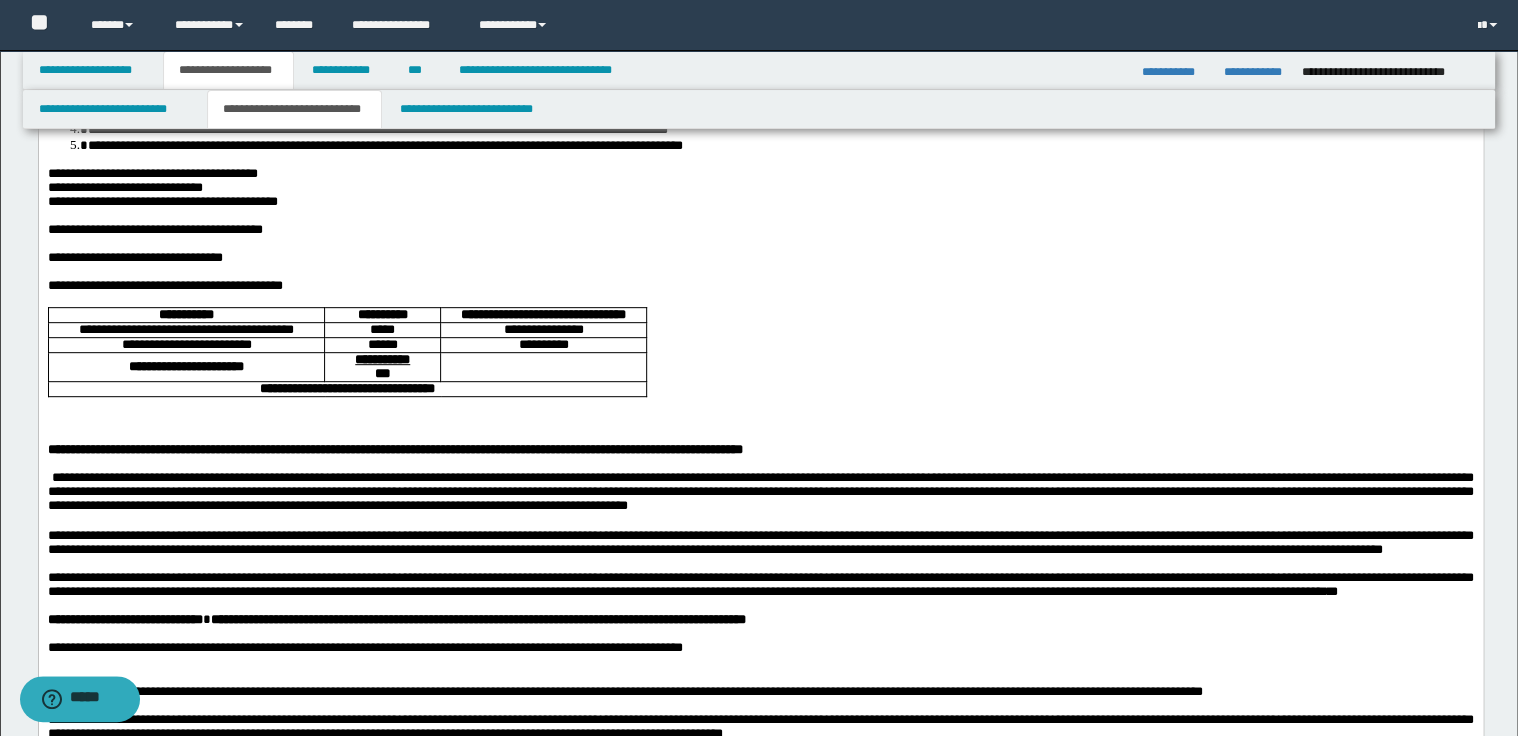 click on "**********" at bounding box center [164, 285] 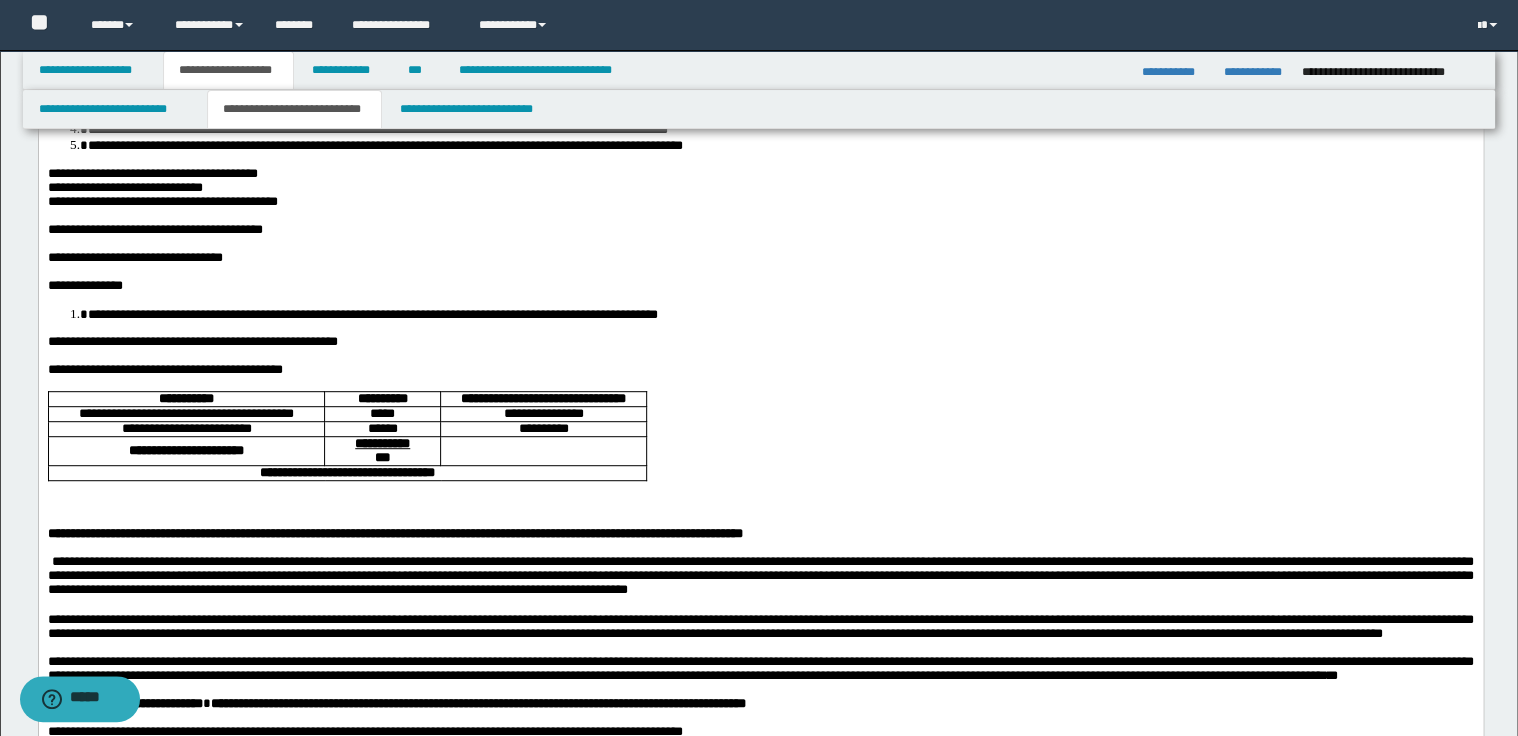 click at bounding box center [760, 519] 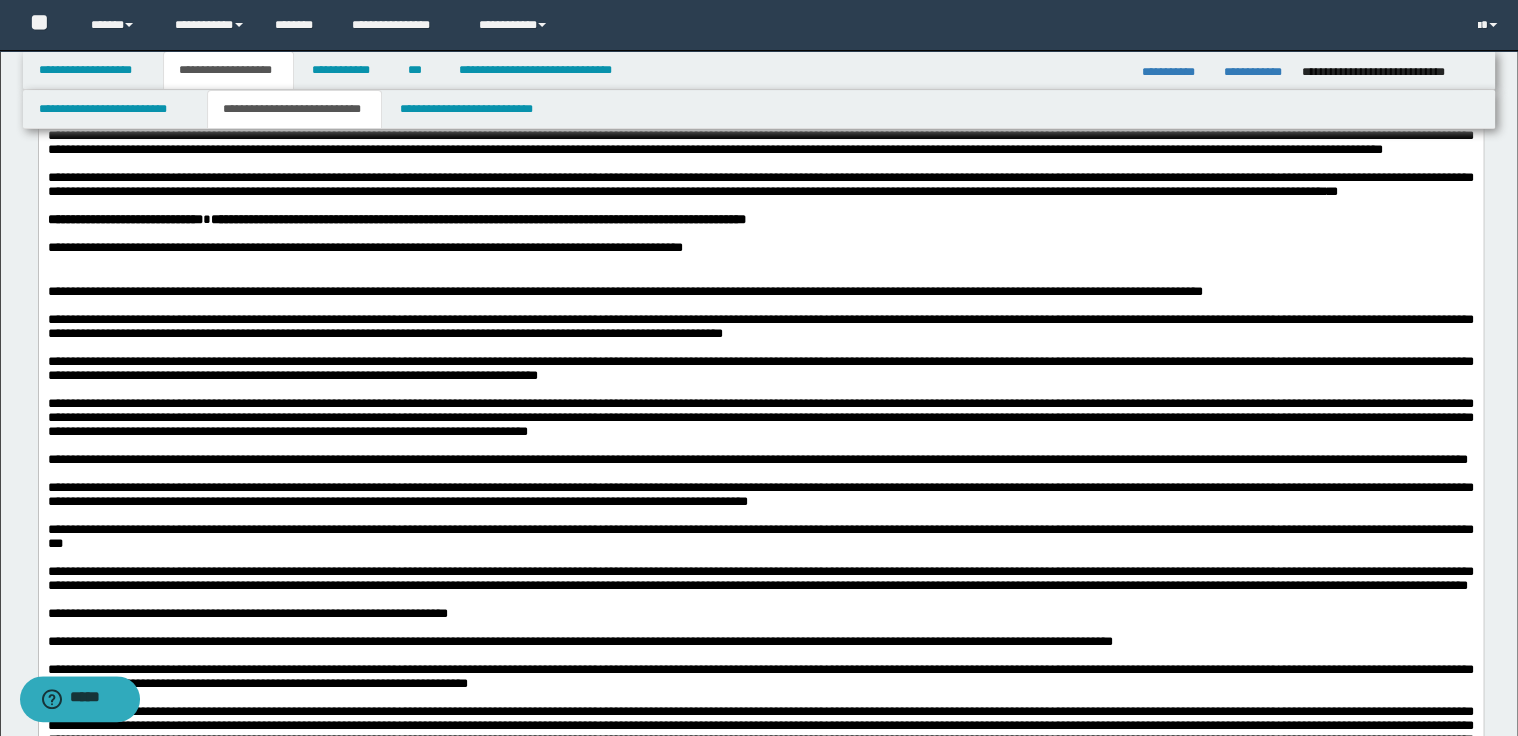 scroll, scrollTop: 800, scrollLeft: 0, axis: vertical 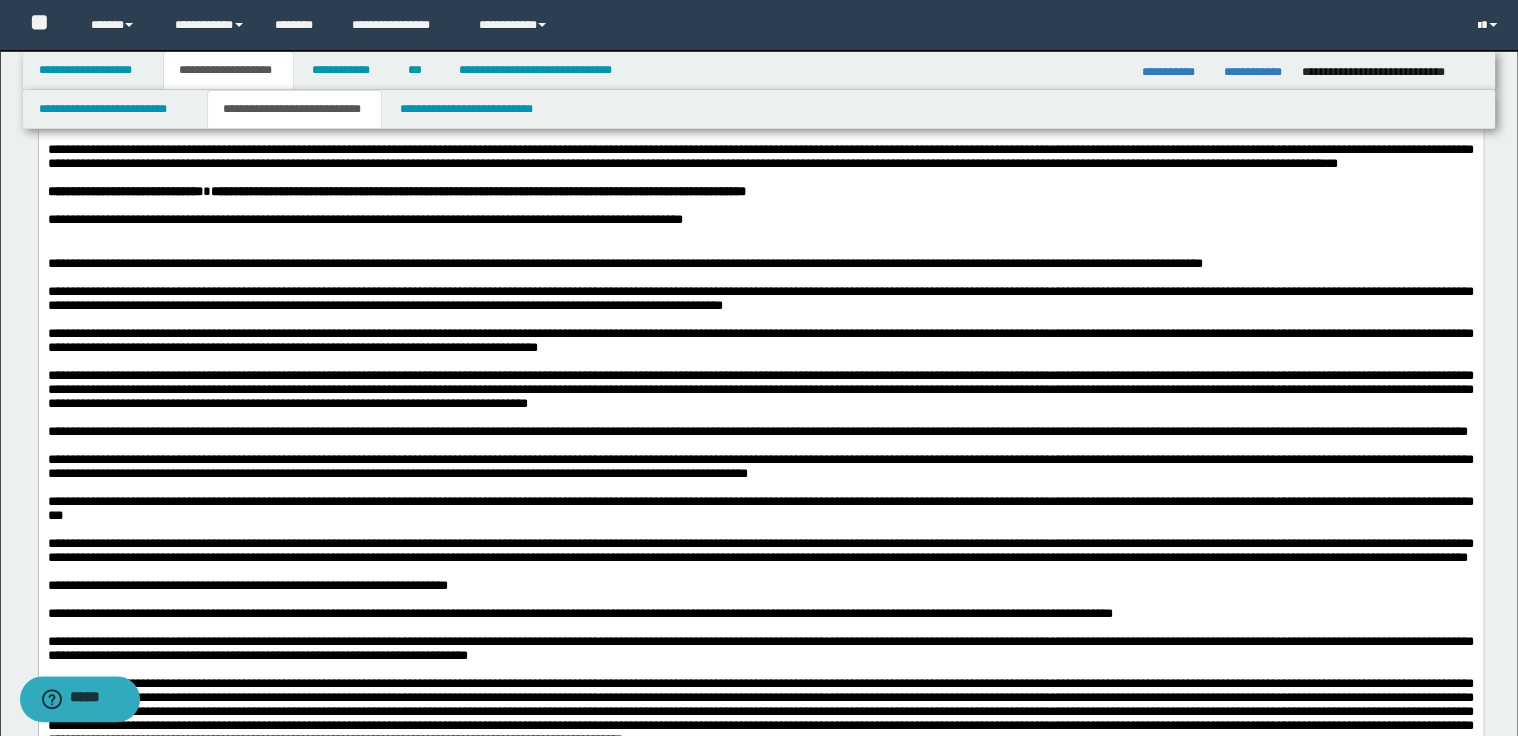 click at bounding box center (760, 235) 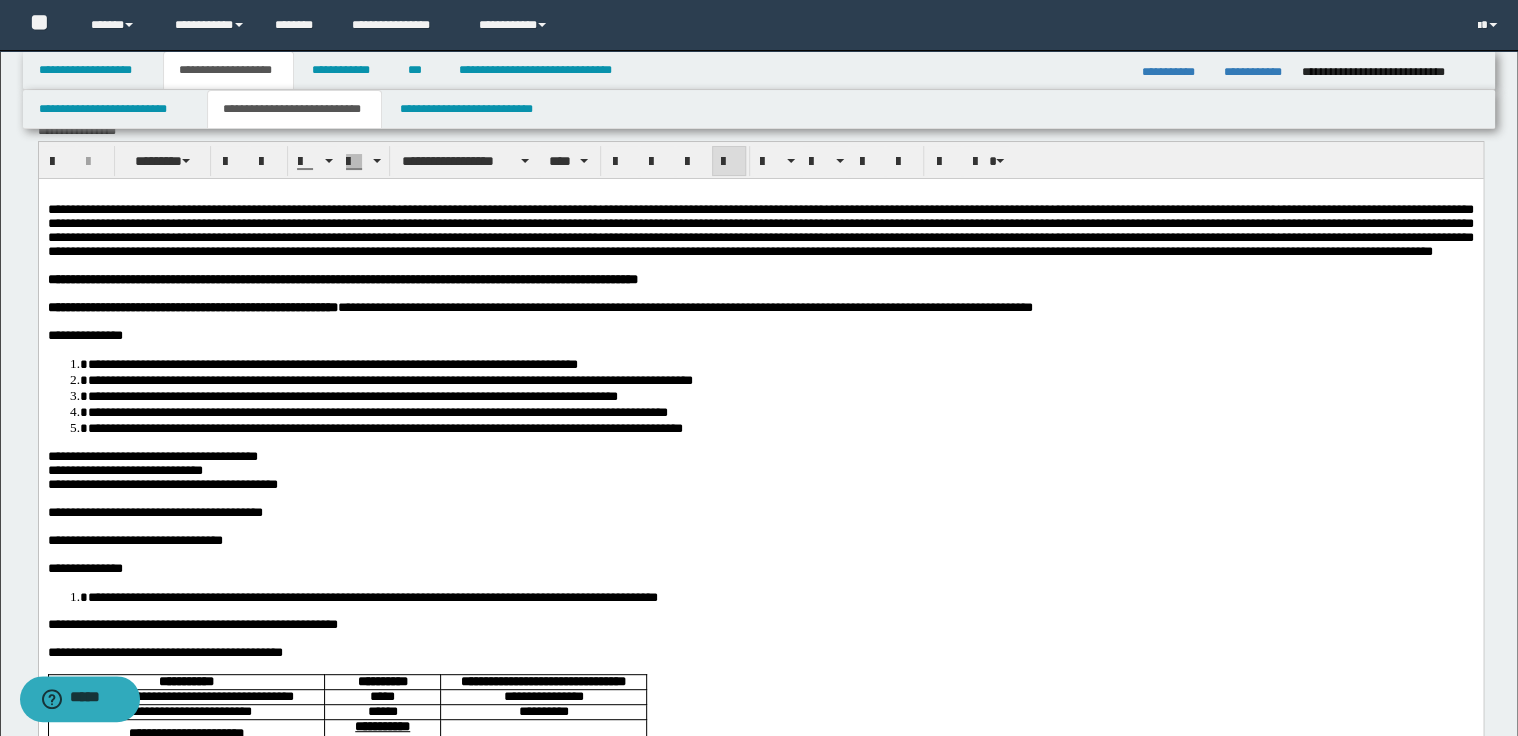 scroll, scrollTop: 0, scrollLeft: 0, axis: both 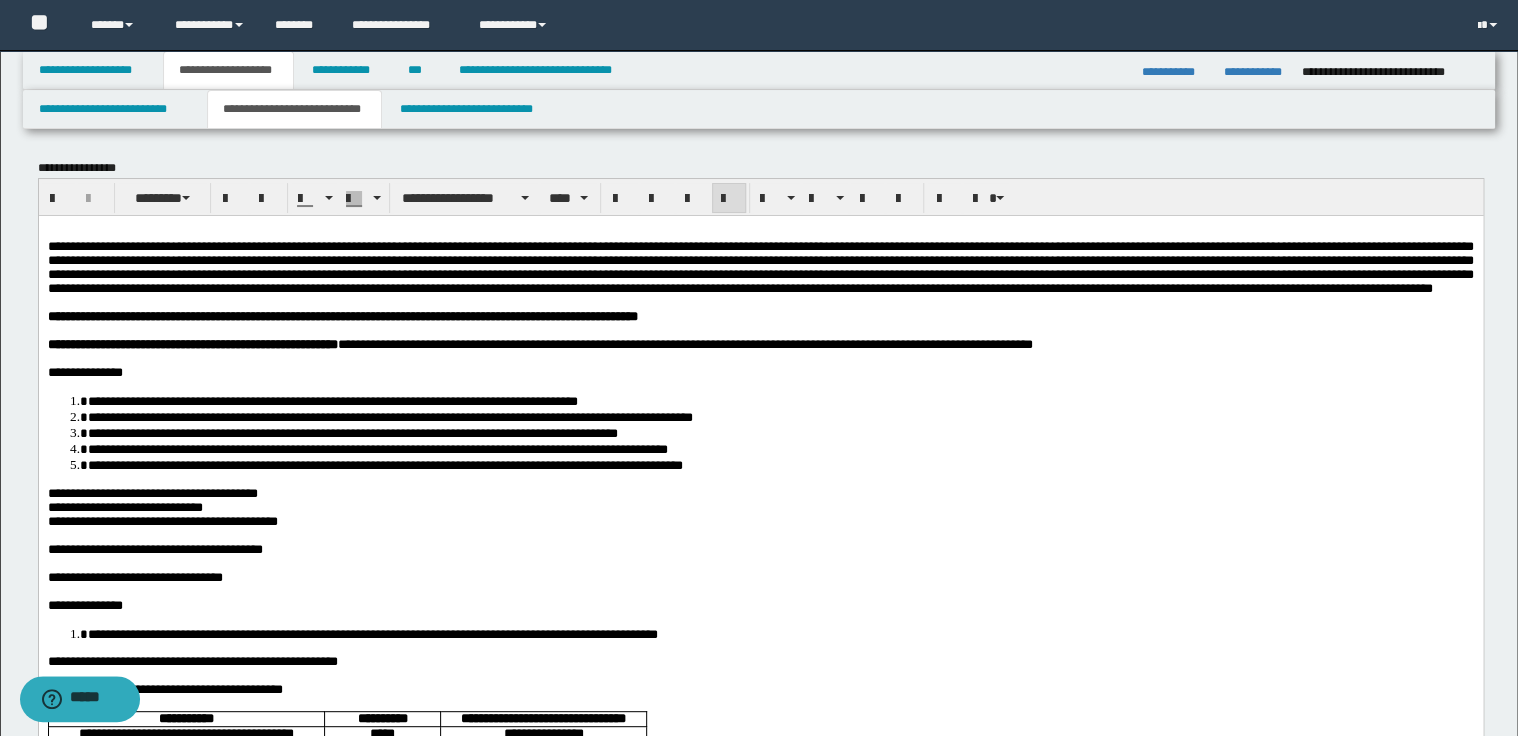 click at bounding box center (760, 266) 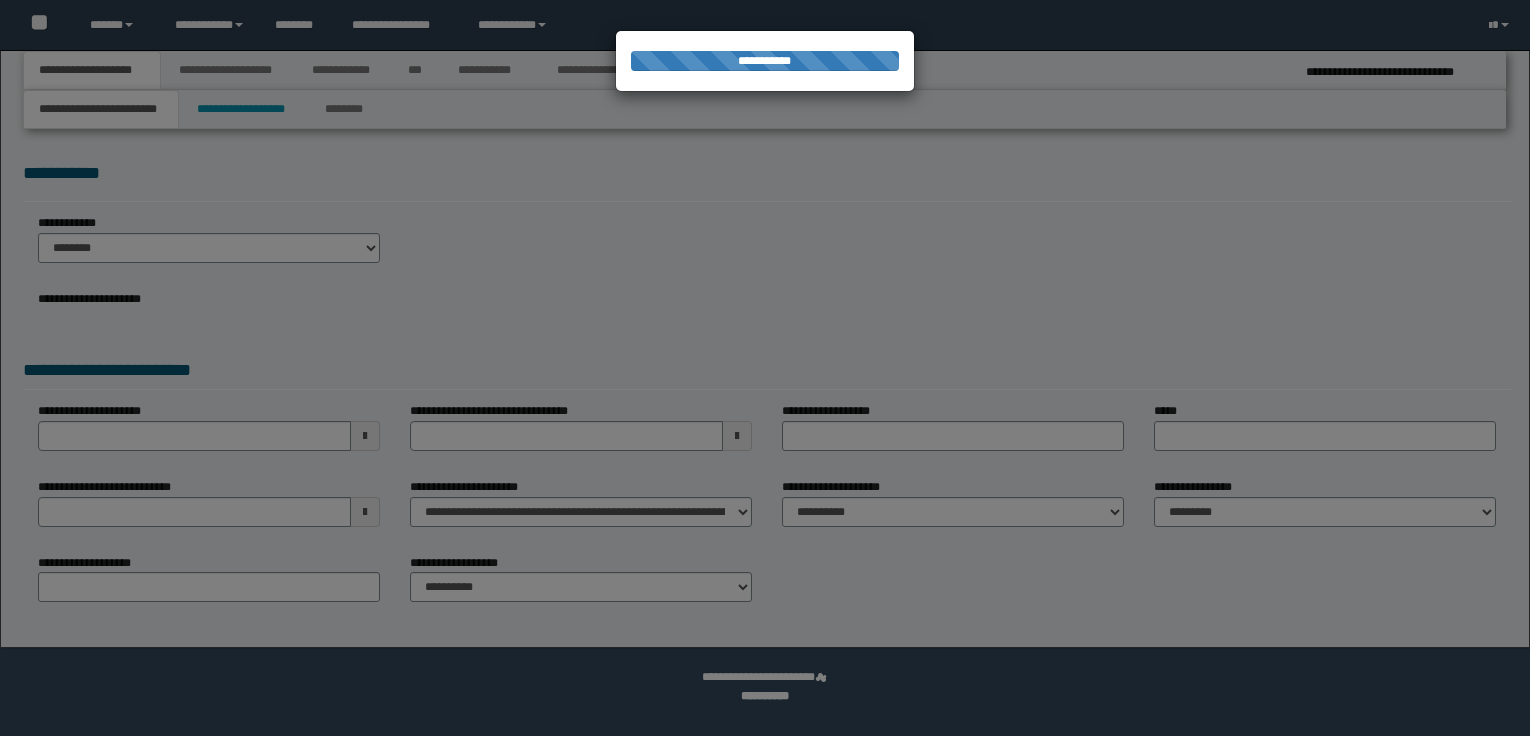 scroll, scrollTop: 0, scrollLeft: 0, axis: both 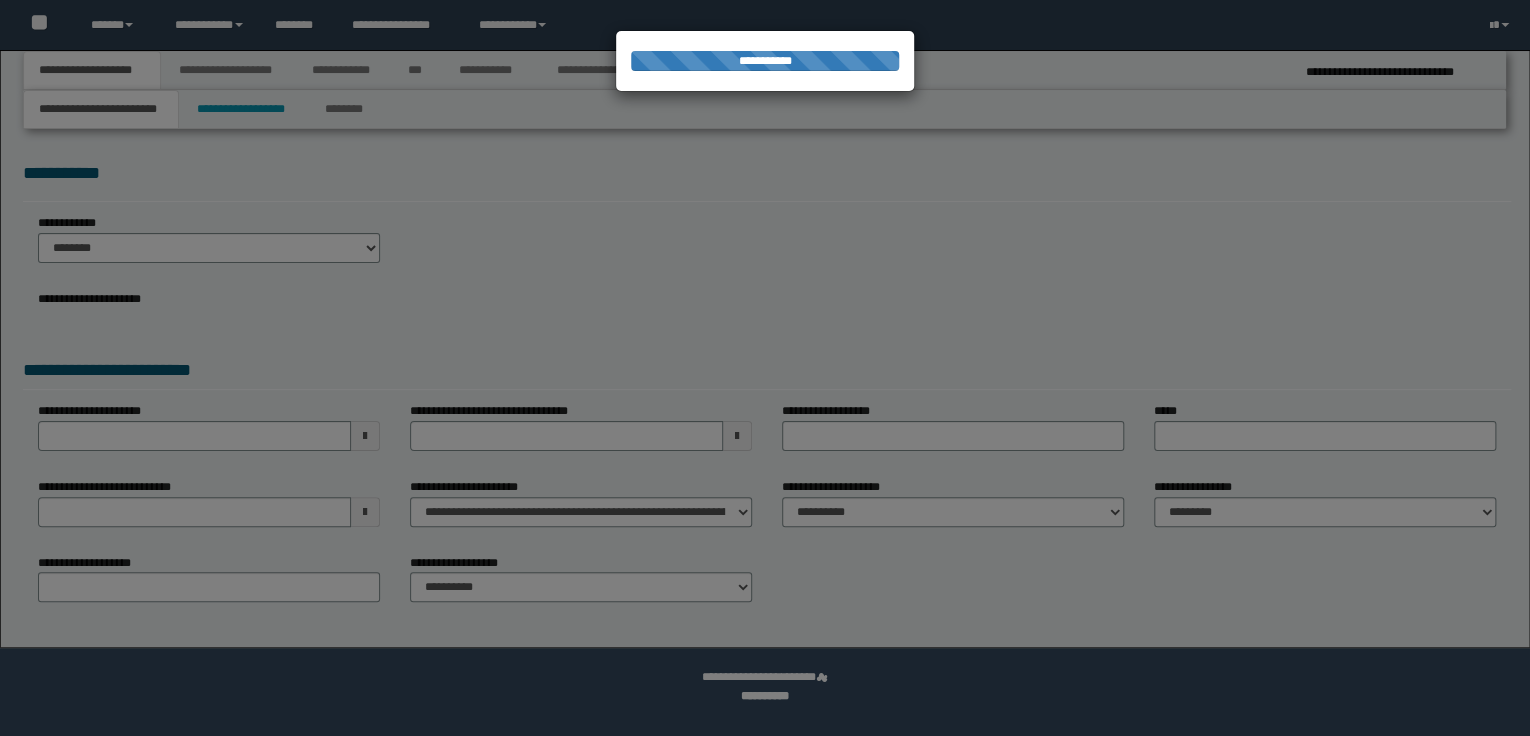 select on "*" 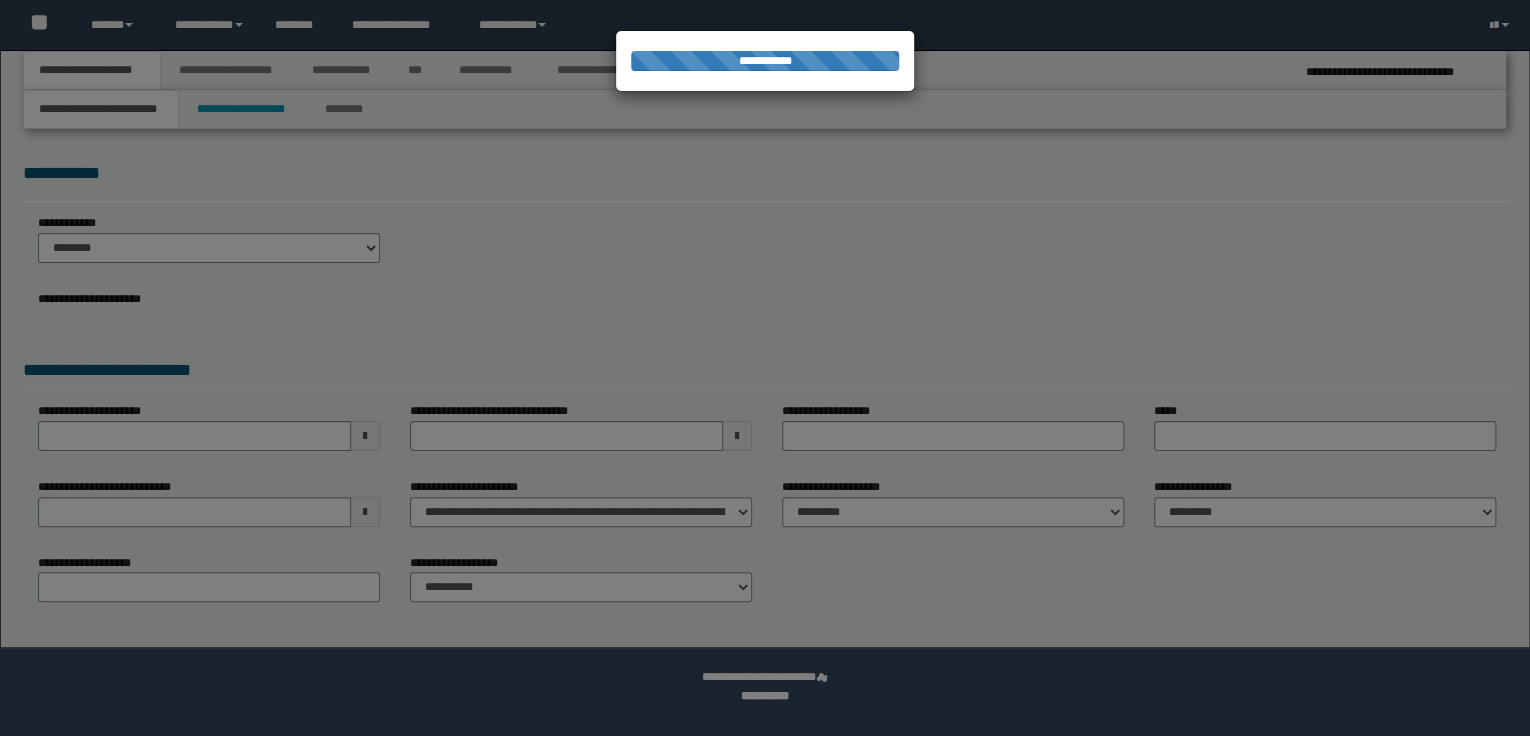 scroll, scrollTop: 0, scrollLeft: 0, axis: both 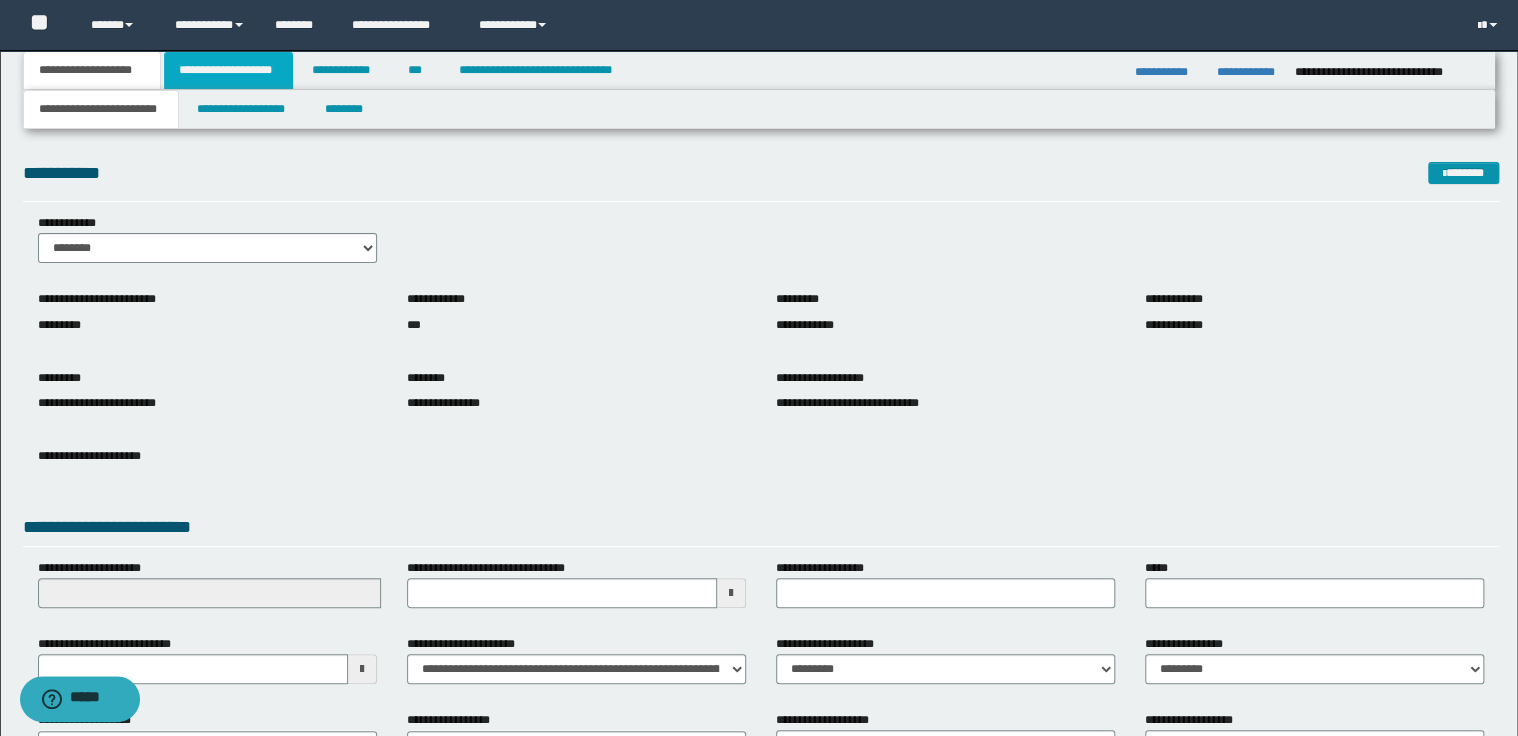 click on "**********" at bounding box center (228, 70) 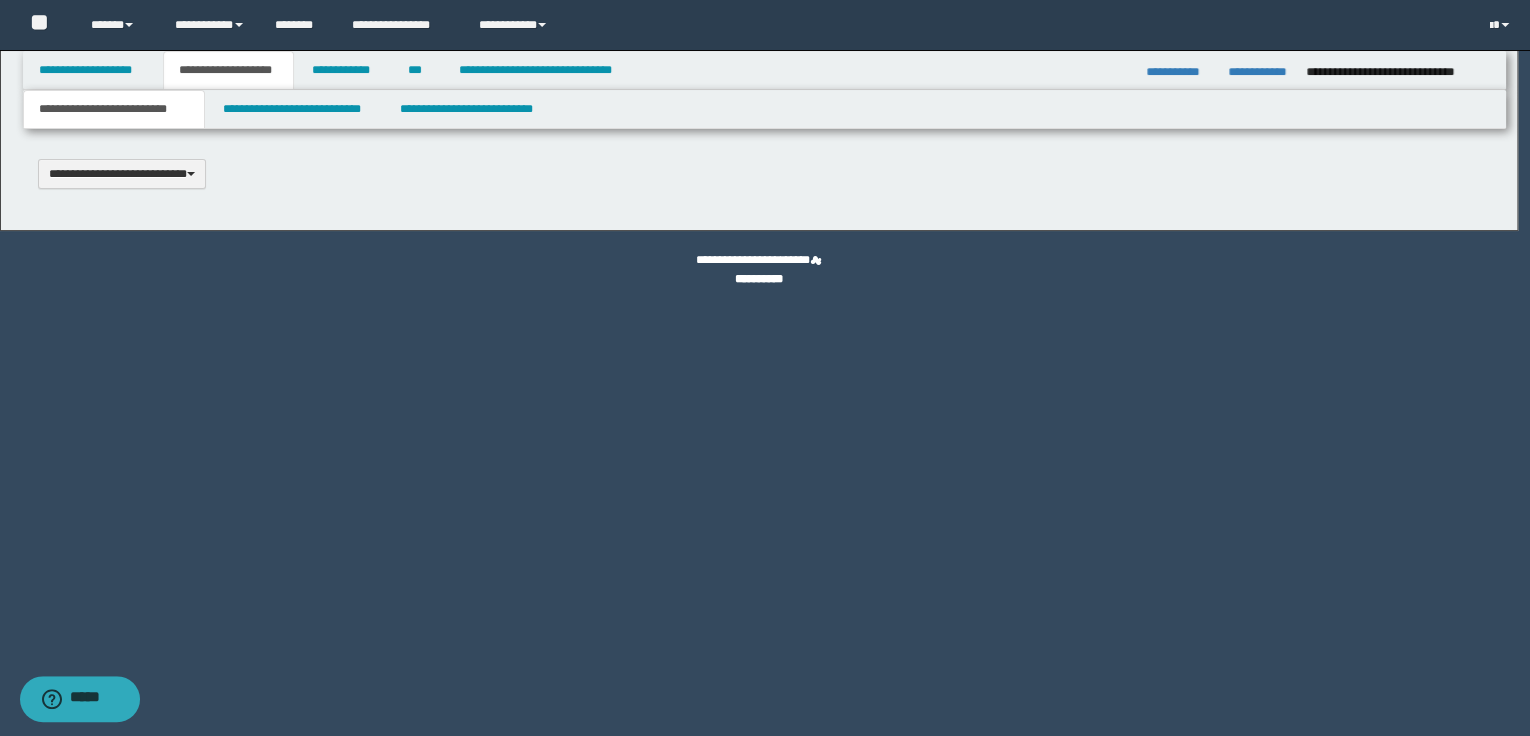 type 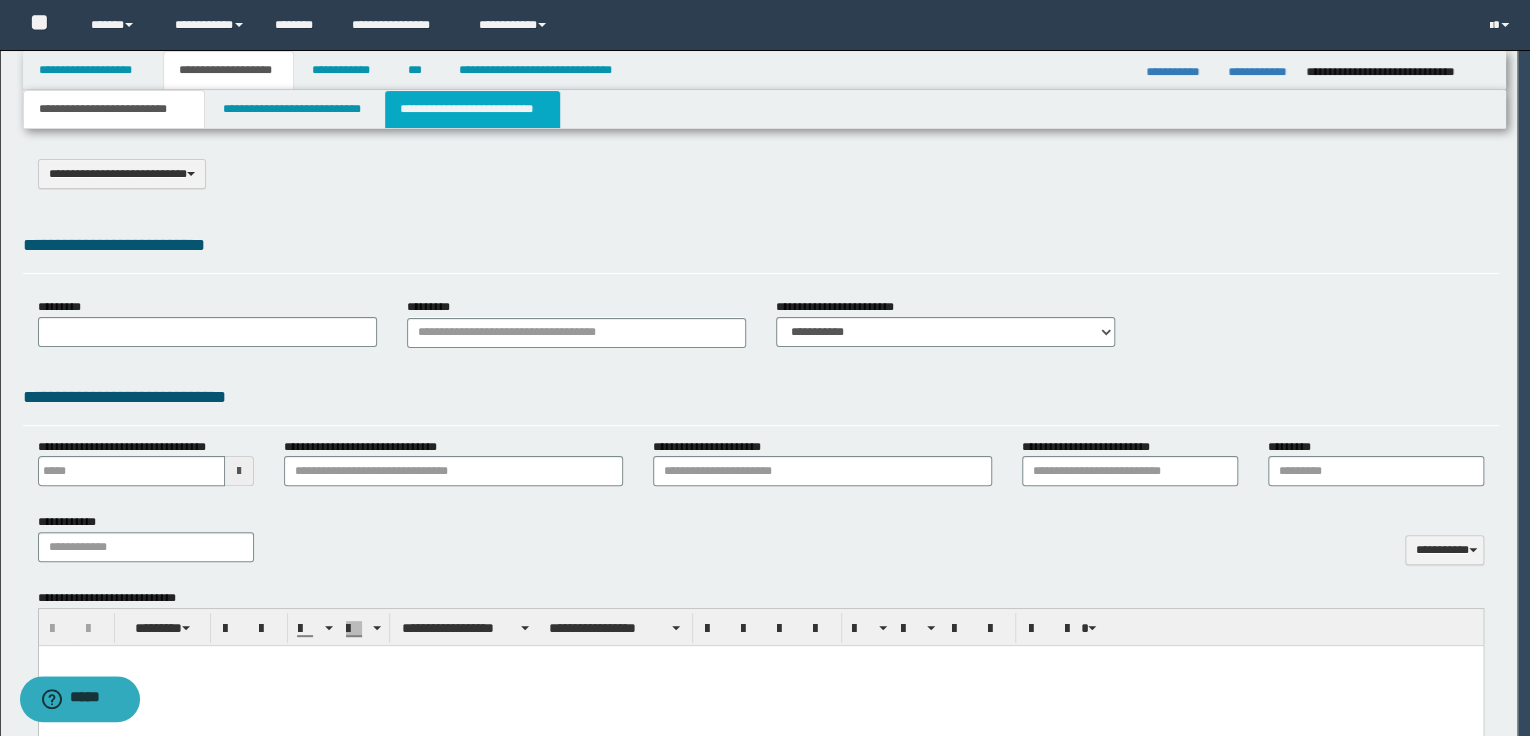 type on "**********" 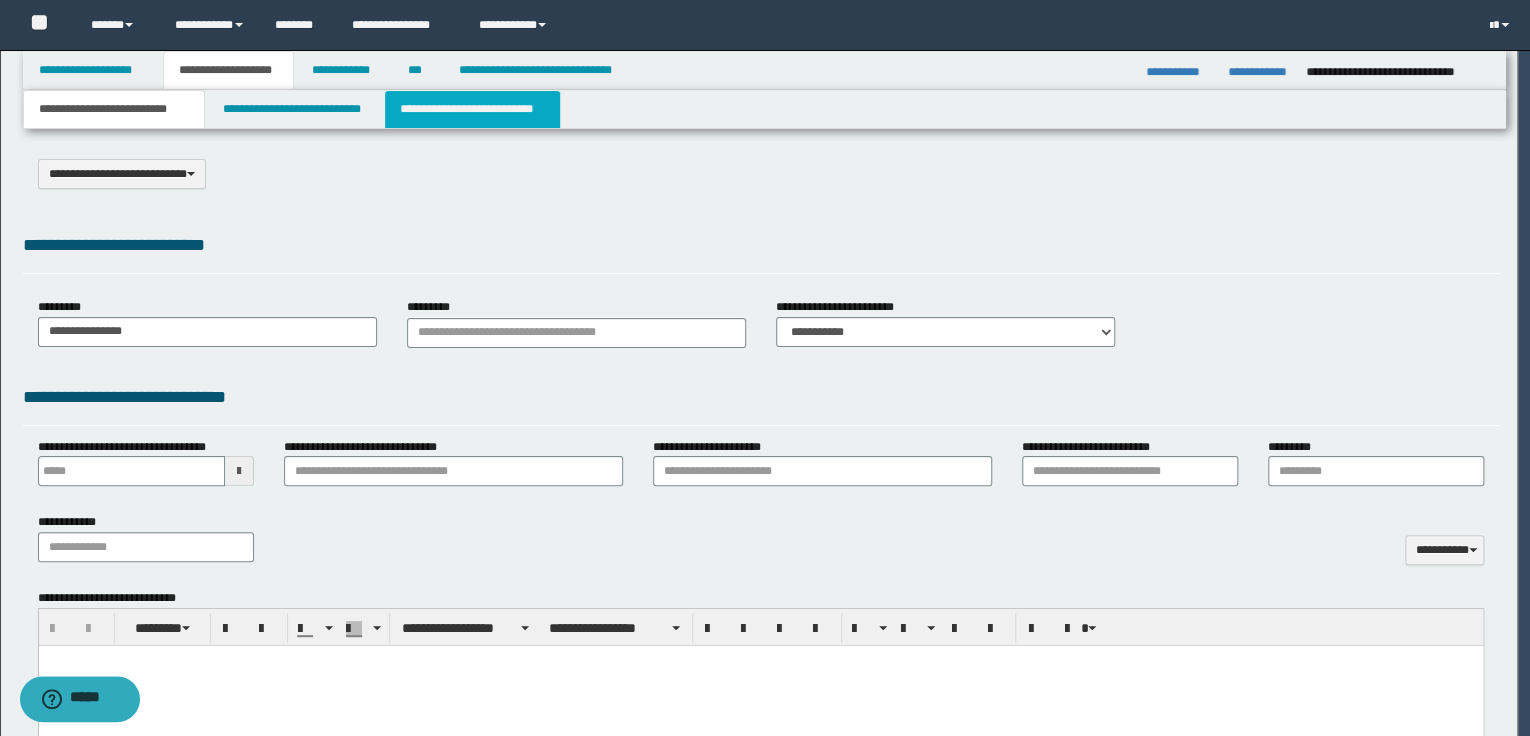 type on "**********" 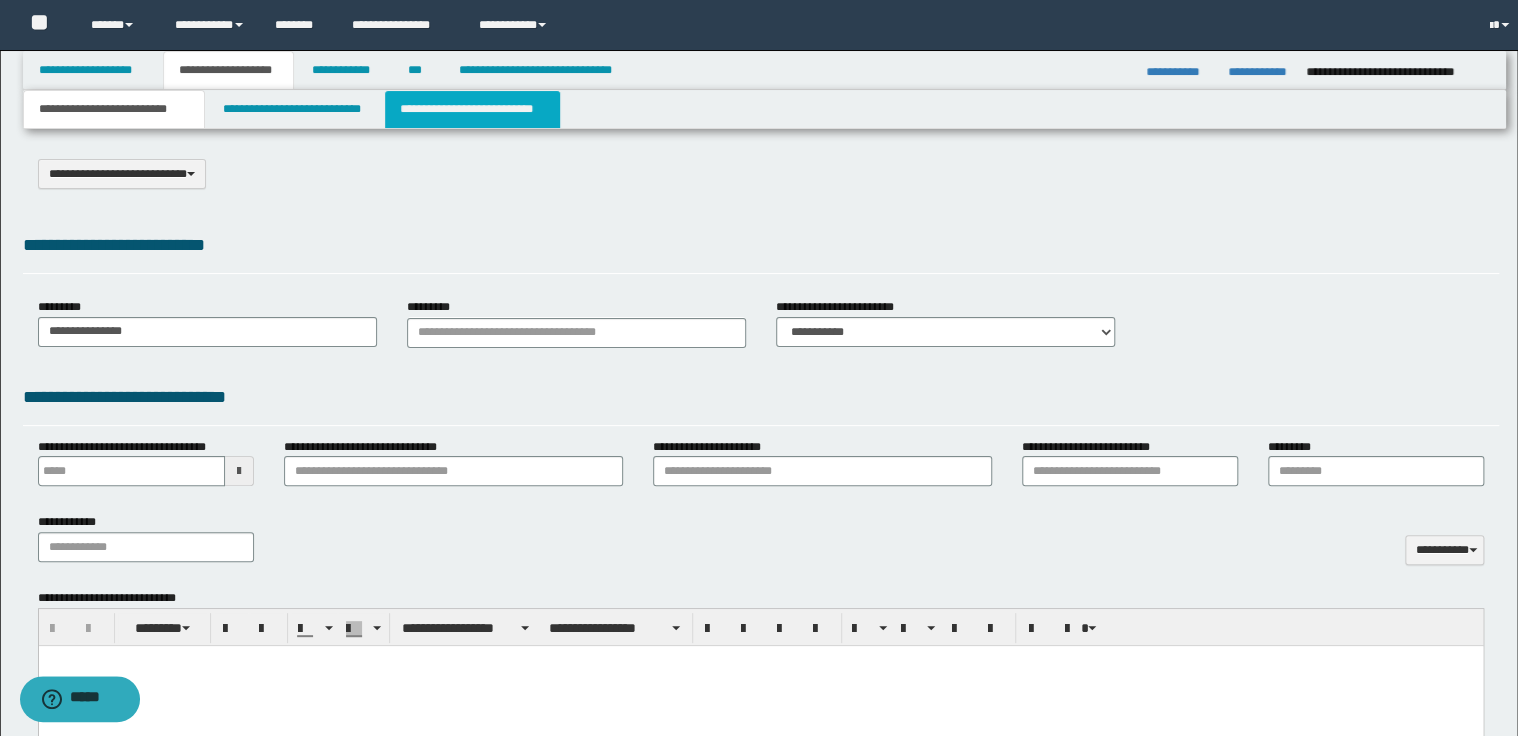 click on "**********" at bounding box center (472, 109) 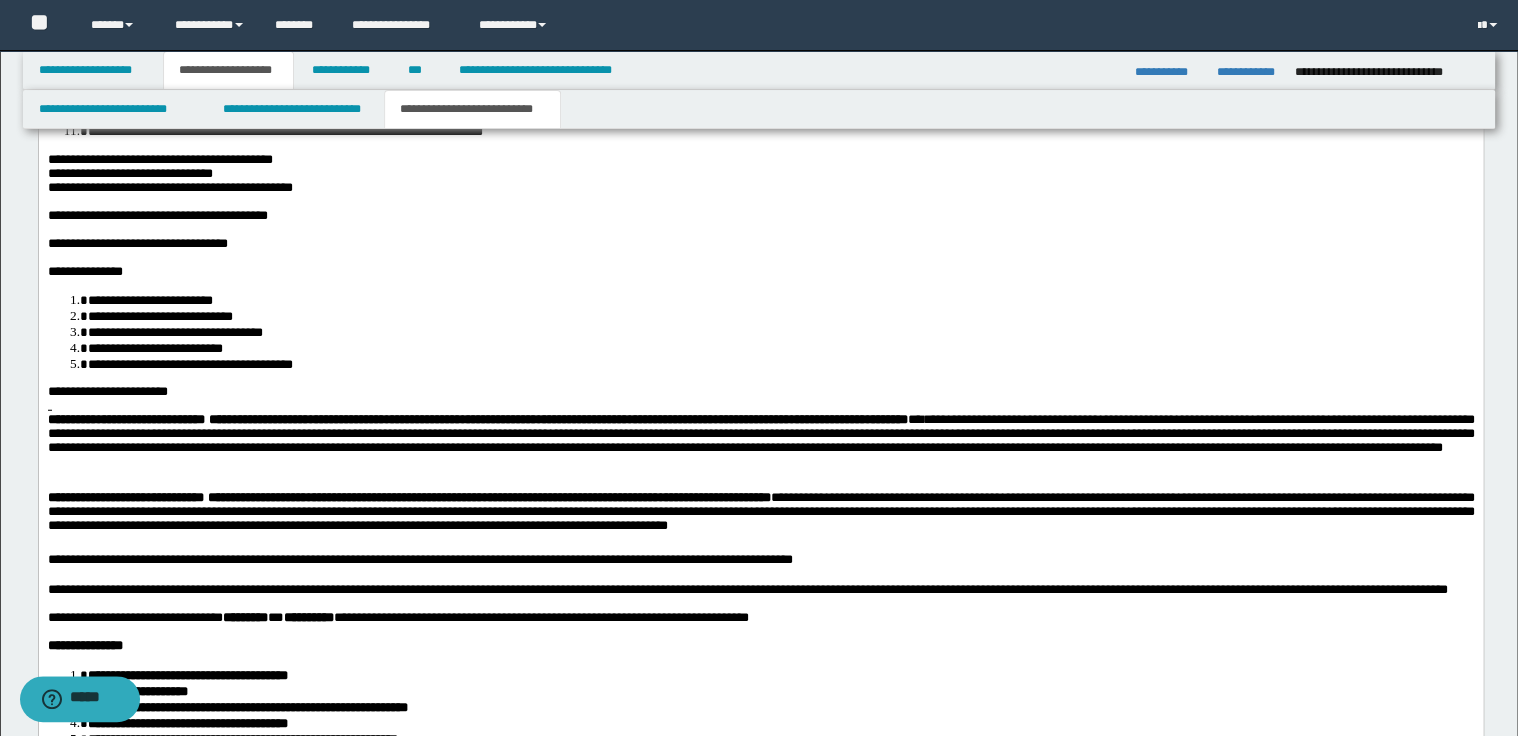 scroll, scrollTop: 2240, scrollLeft: 0, axis: vertical 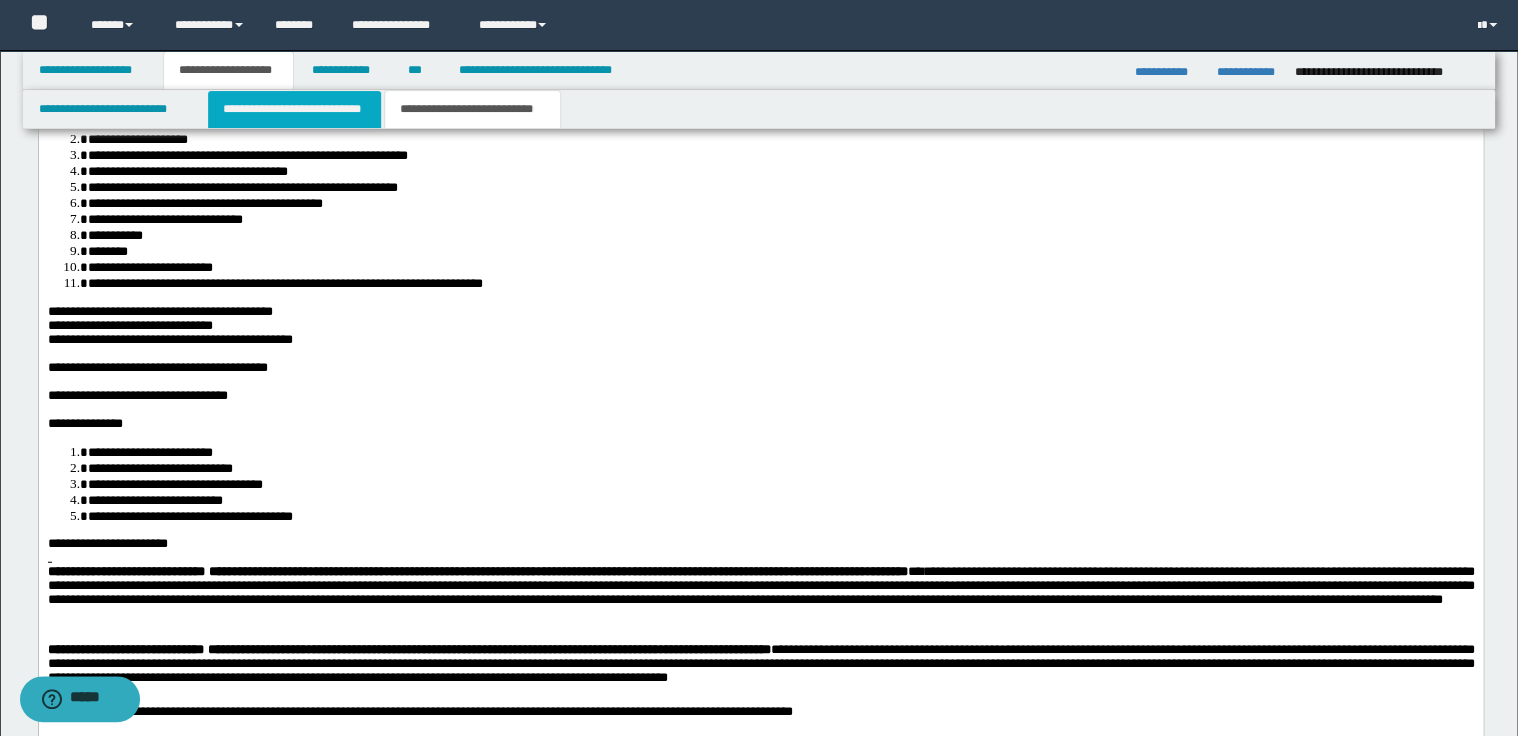 click on "**********" at bounding box center [294, 109] 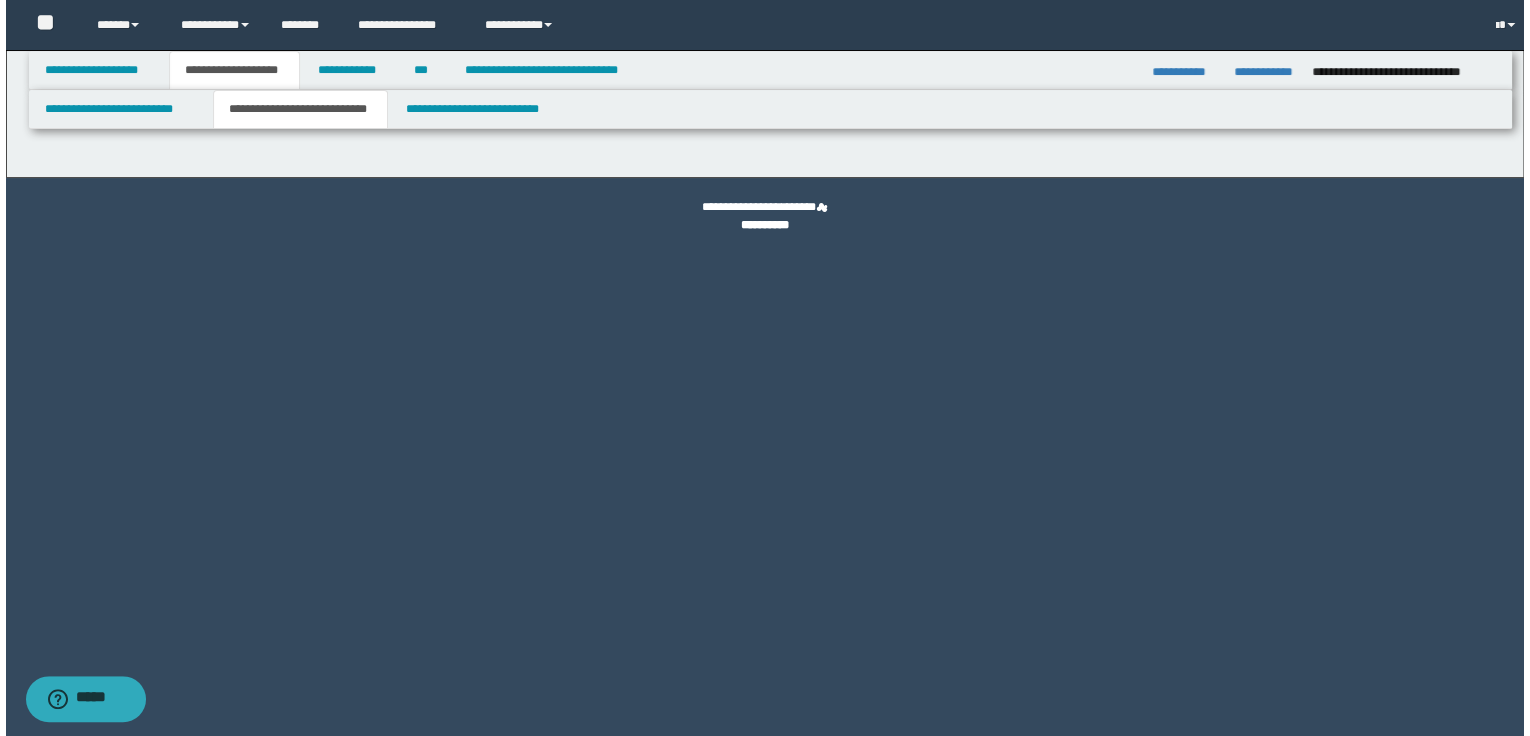 scroll, scrollTop: 0, scrollLeft: 0, axis: both 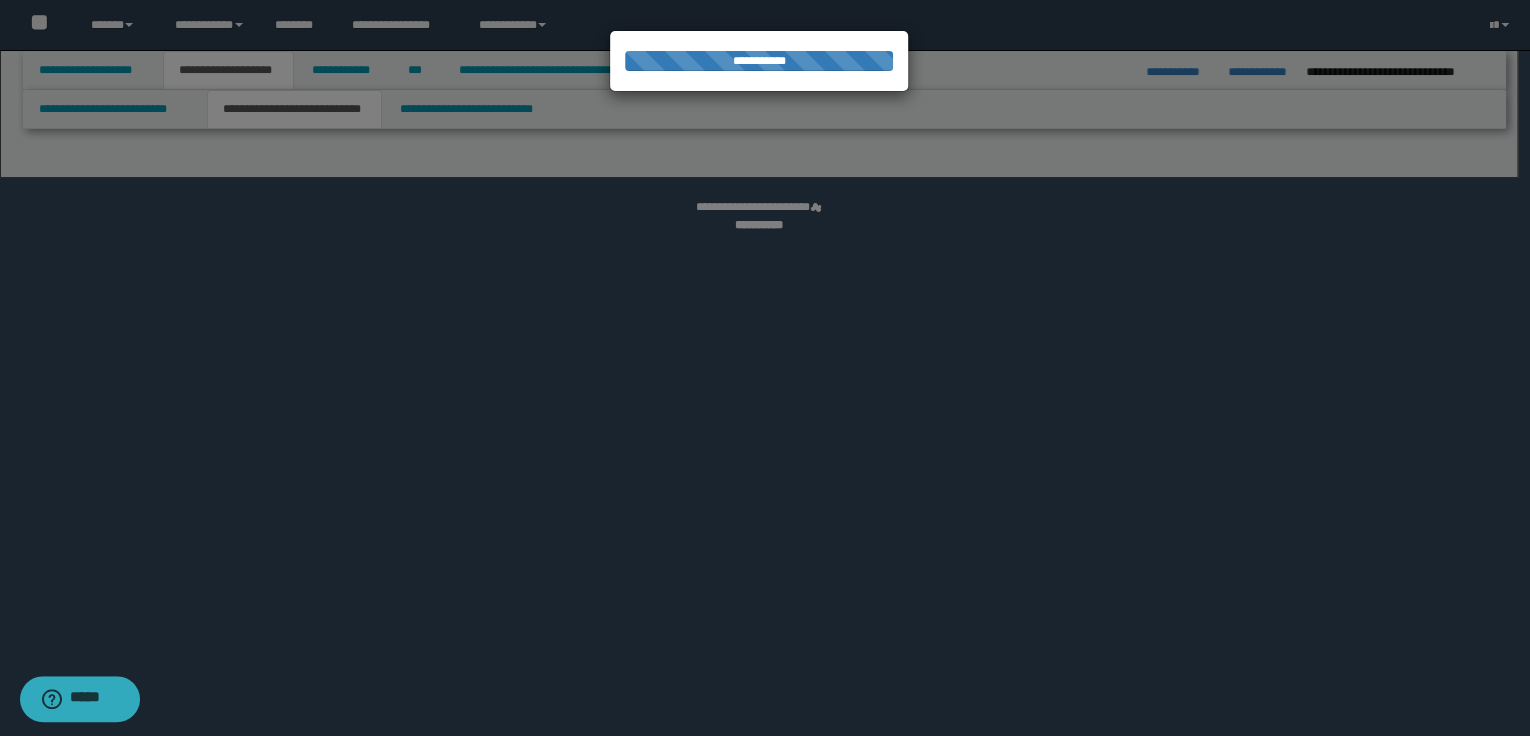 select on "*" 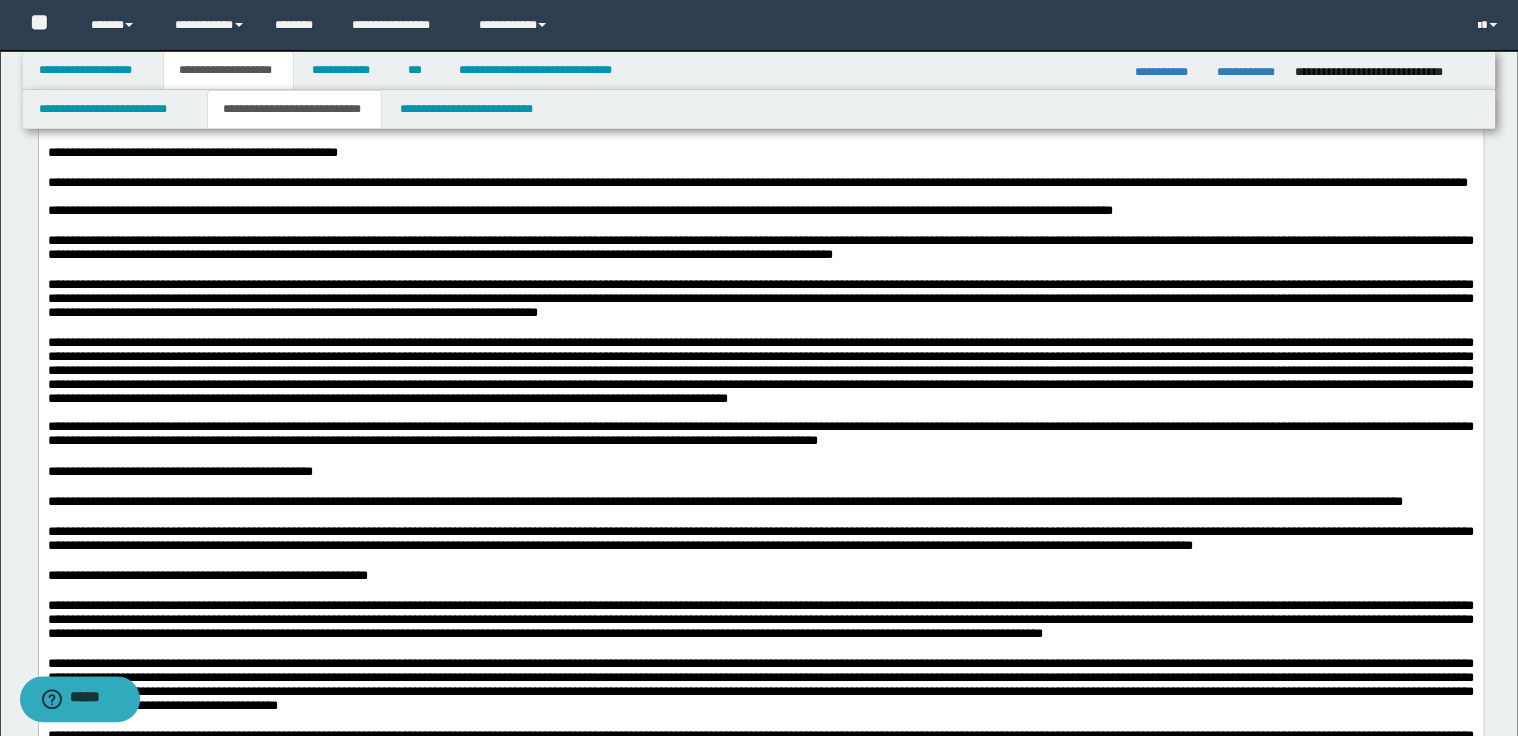 scroll, scrollTop: 1520, scrollLeft: 0, axis: vertical 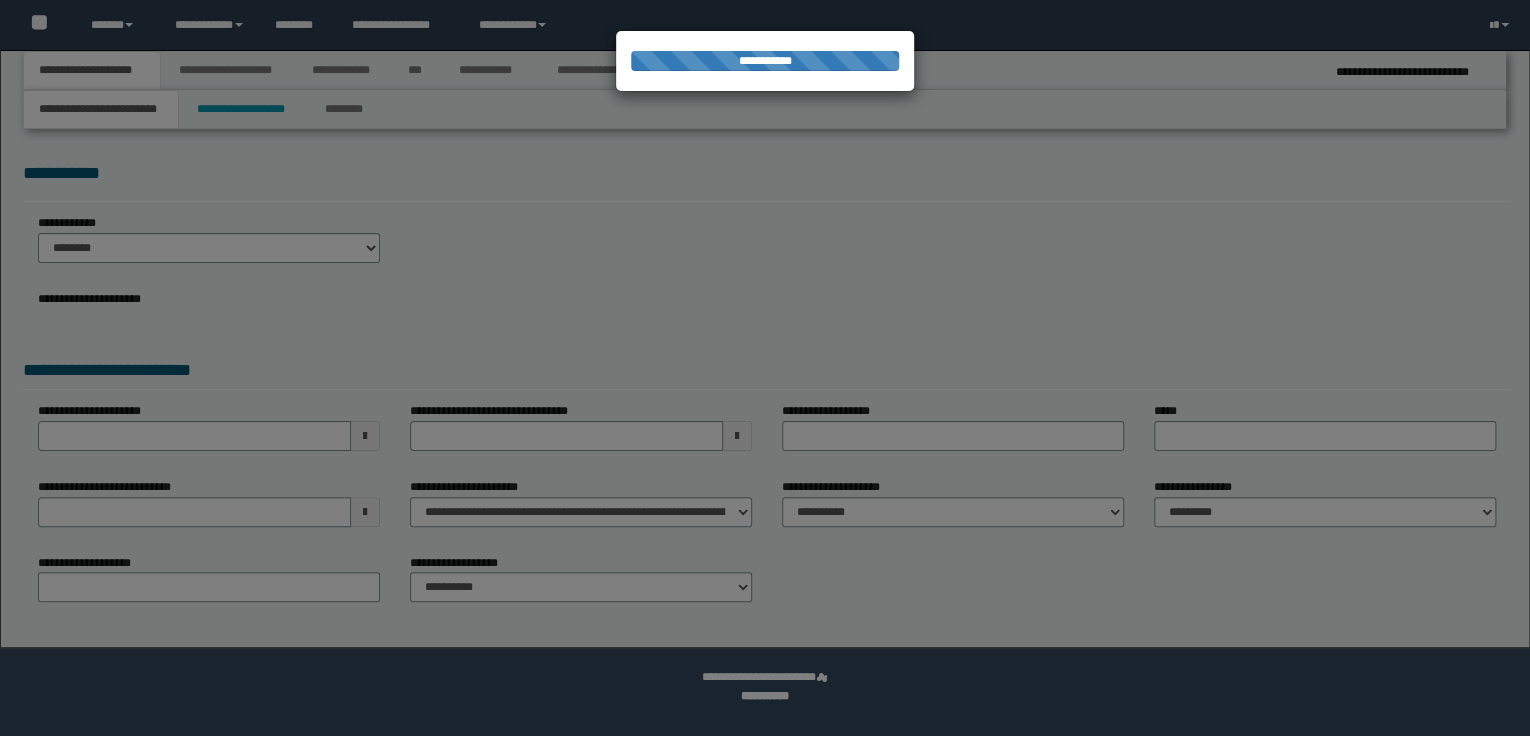 select on "*" 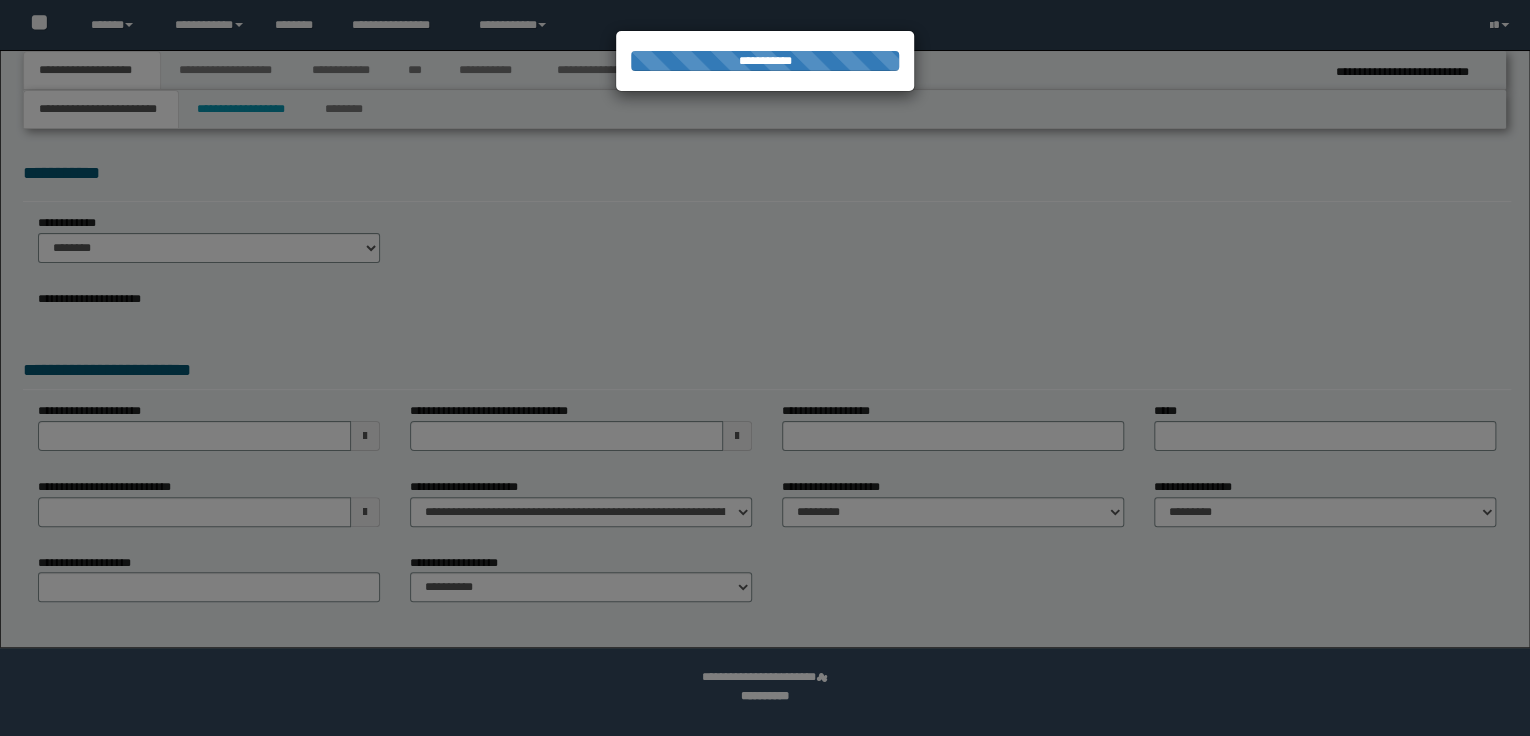 scroll, scrollTop: 0, scrollLeft: 0, axis: both 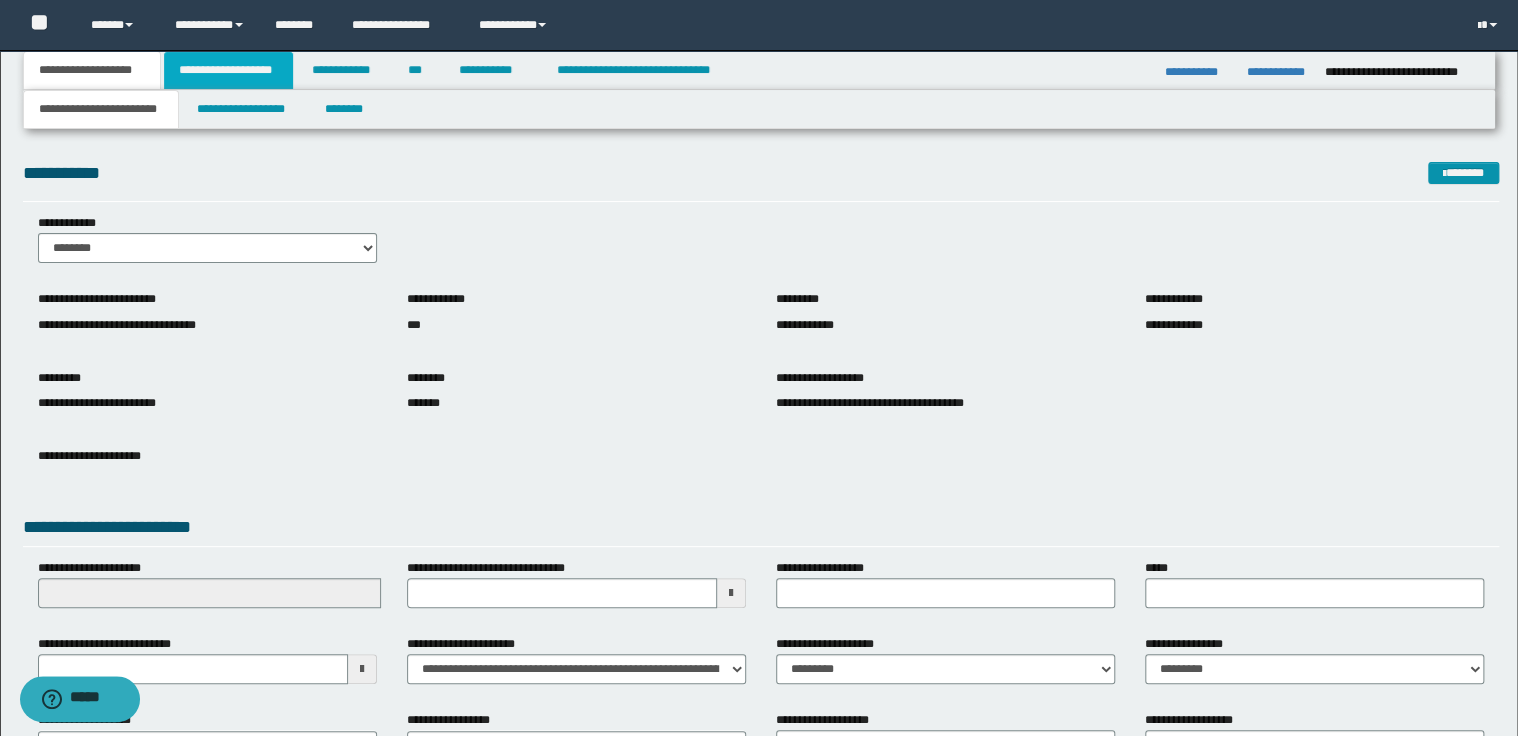 click on "**********" at bounding box center (228, 70) 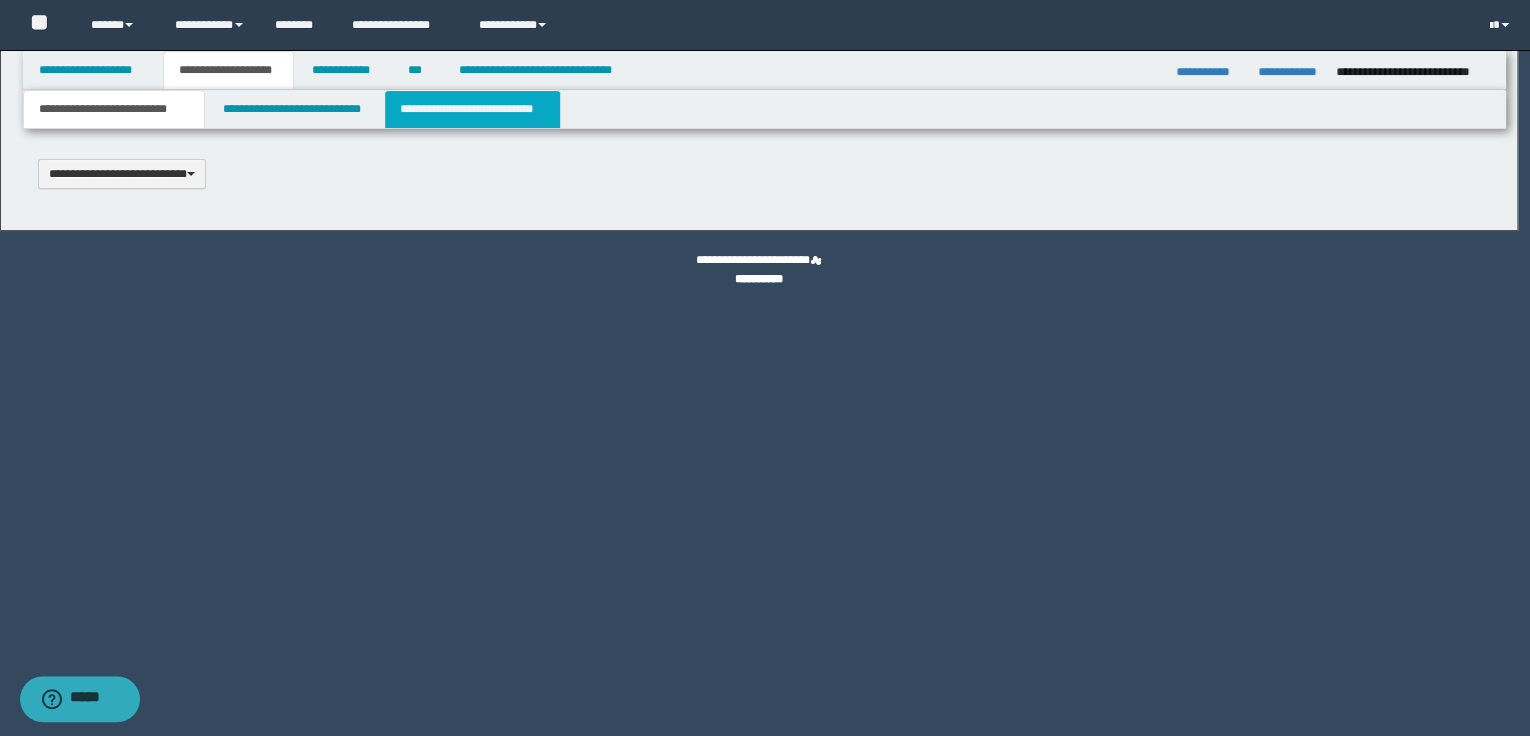 type 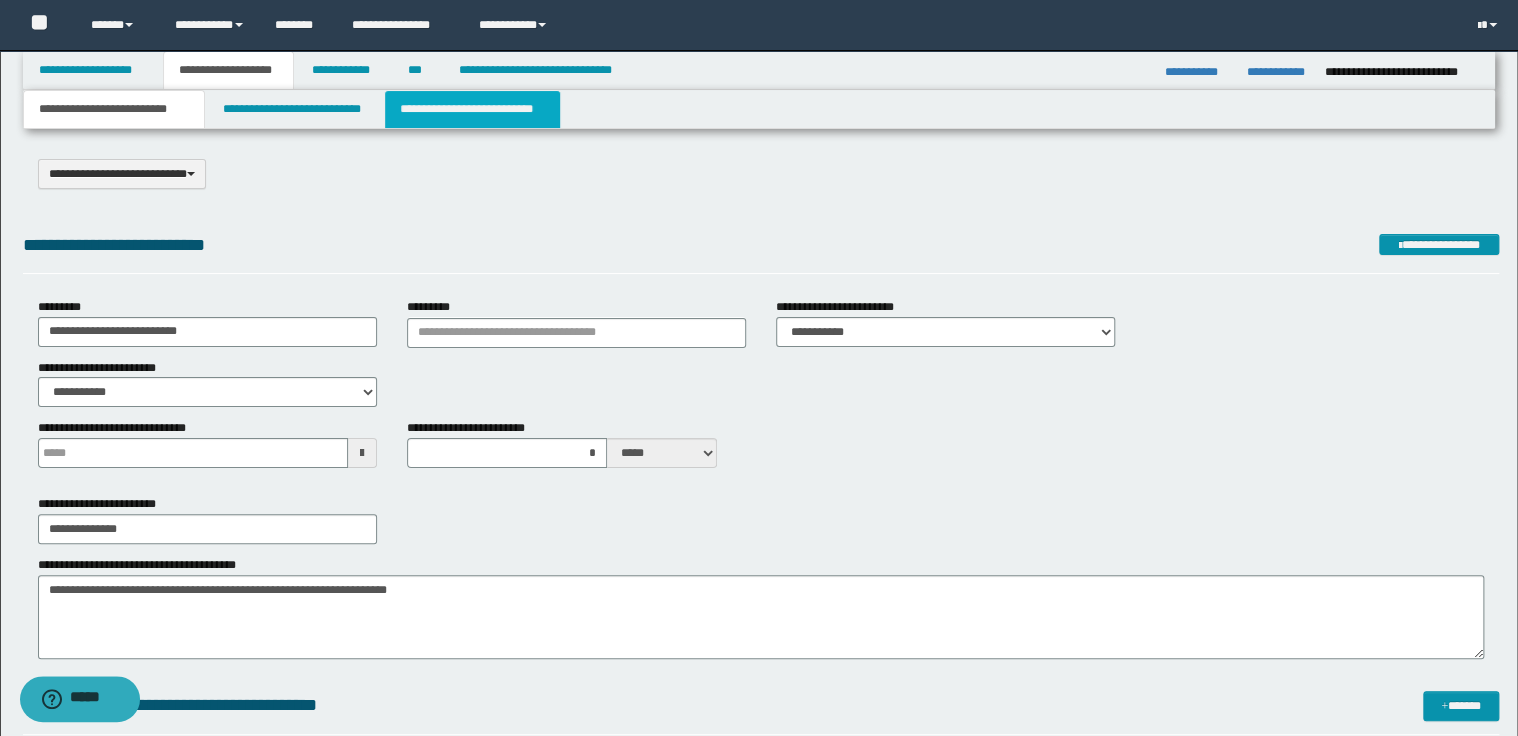 click on "**********" at bounding box center (472, 109) 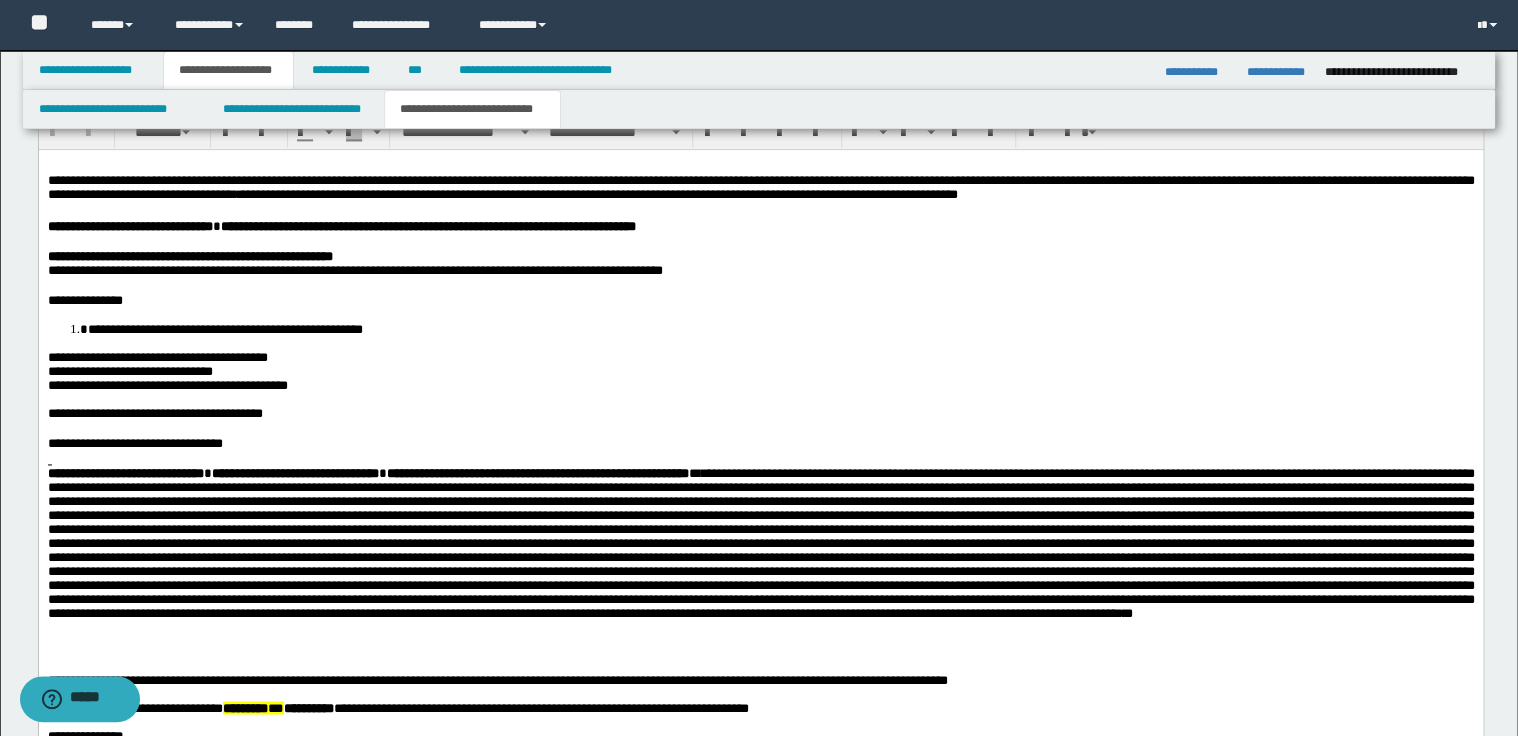 scroll, scrollTop: 1200, scrollLeft: 0, axis: vertical 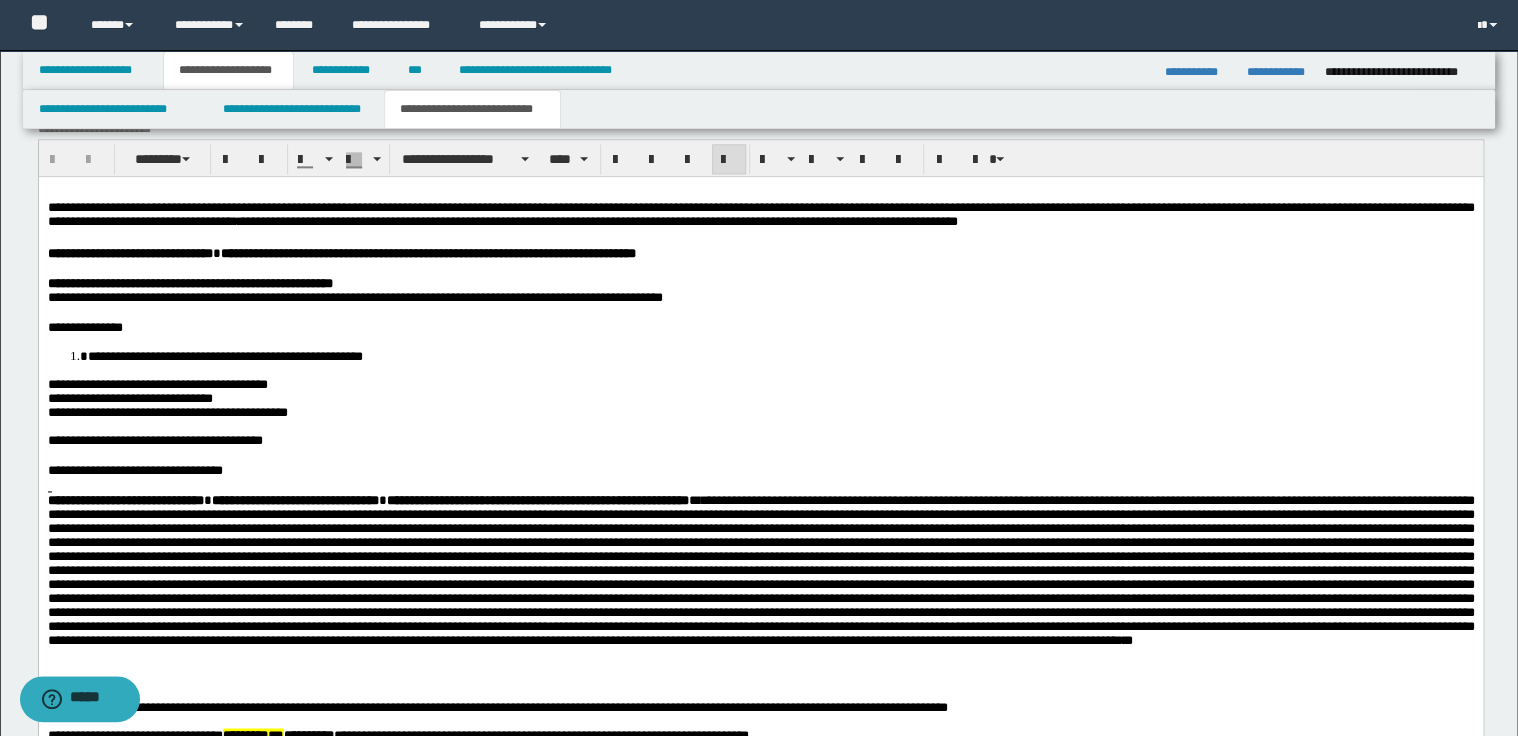 click on "**********" at bounding box center (760, 214) 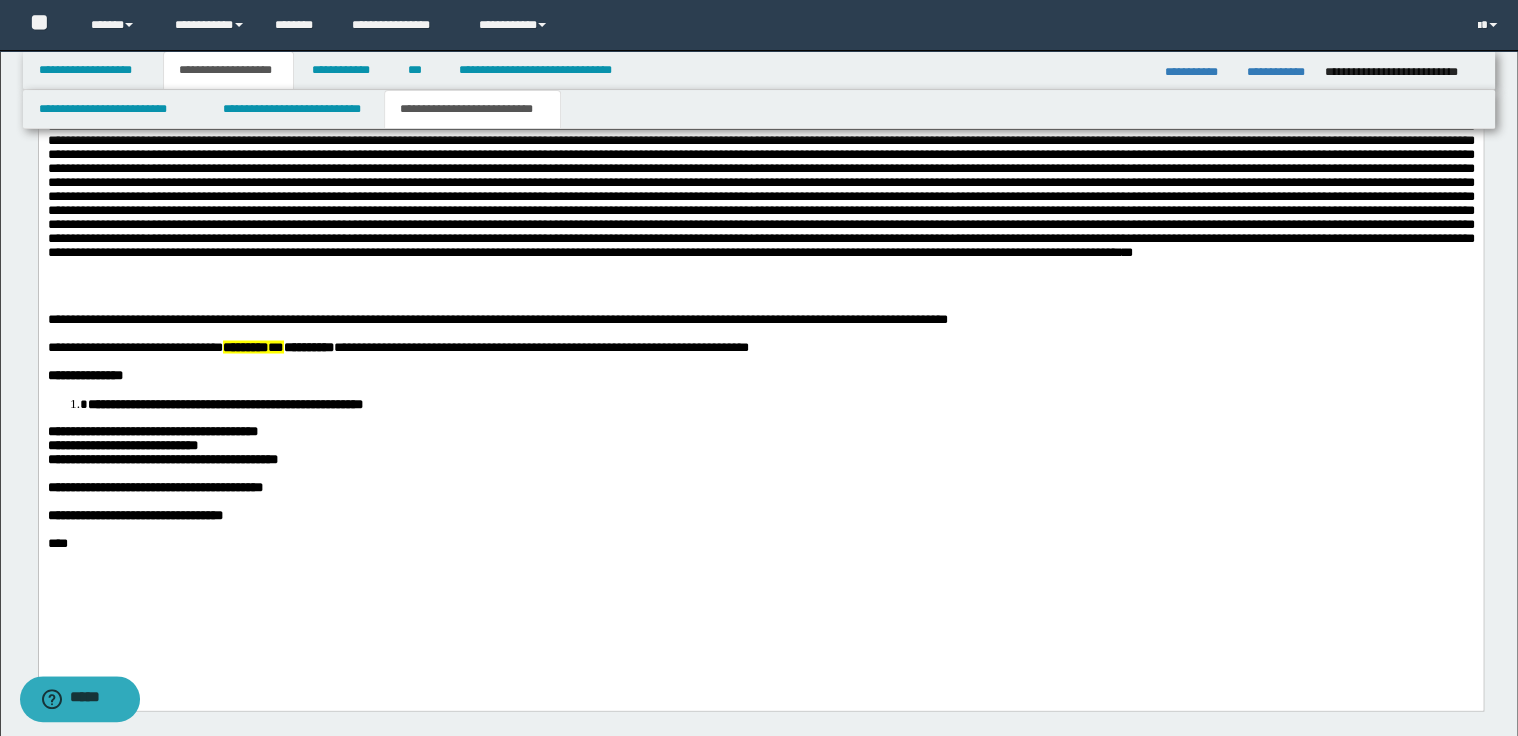 scroll, scrollTop: 1600, scrollLeft: 0, axis: vertical 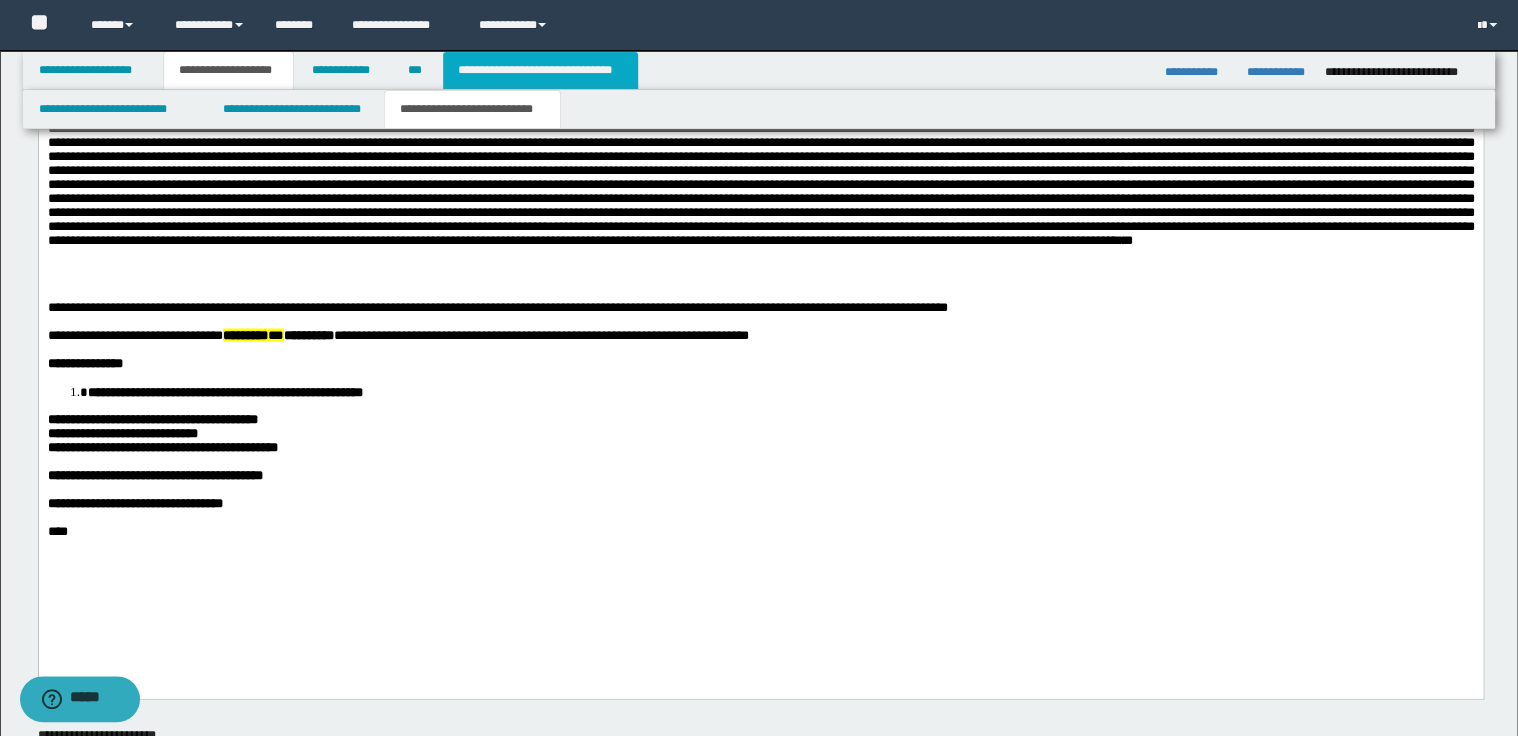 click on "**********" at bounding box center (540, 70) 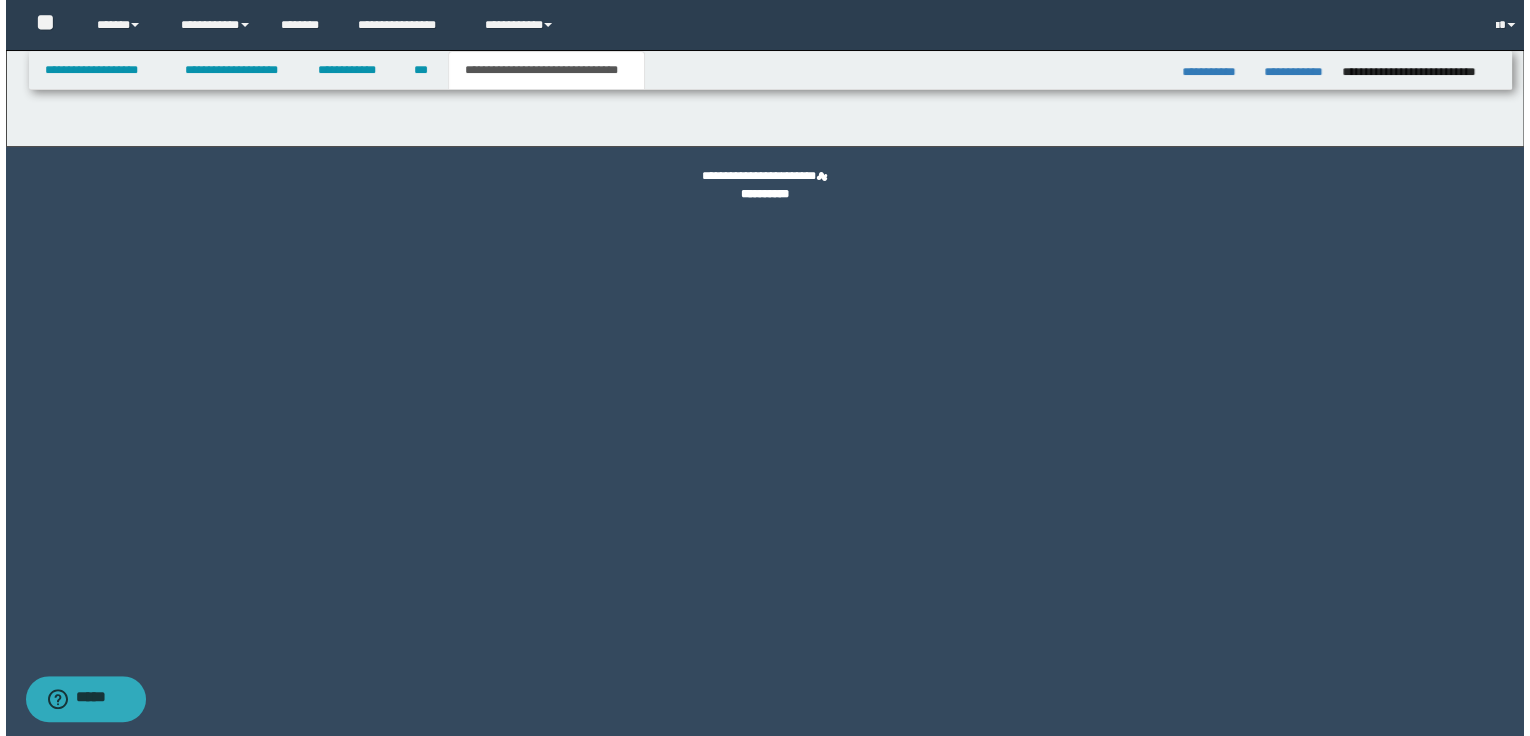 scroll, scrollTop: 0, scrollLeft: 0, axis: both 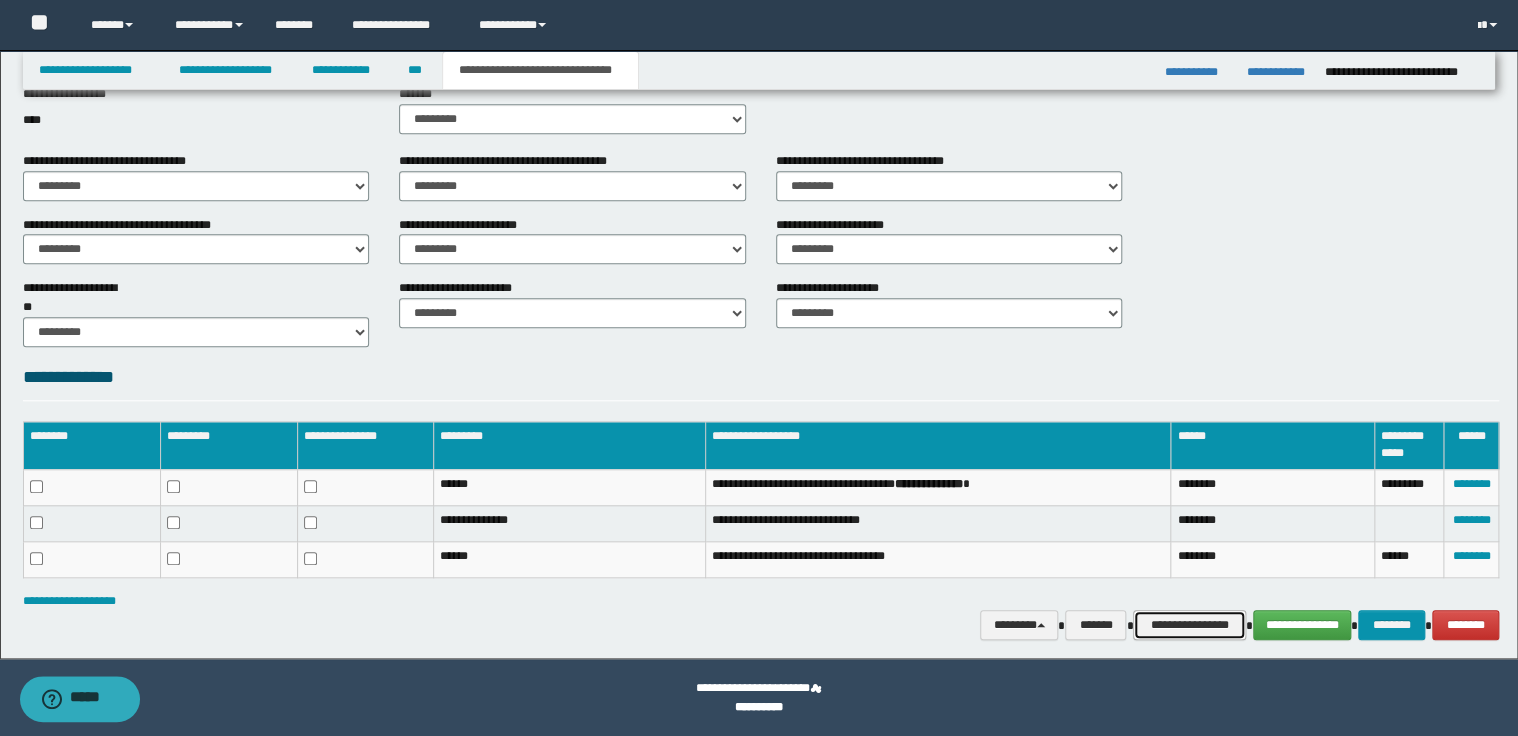 click on "**********" at bounding box center (1189, 625) 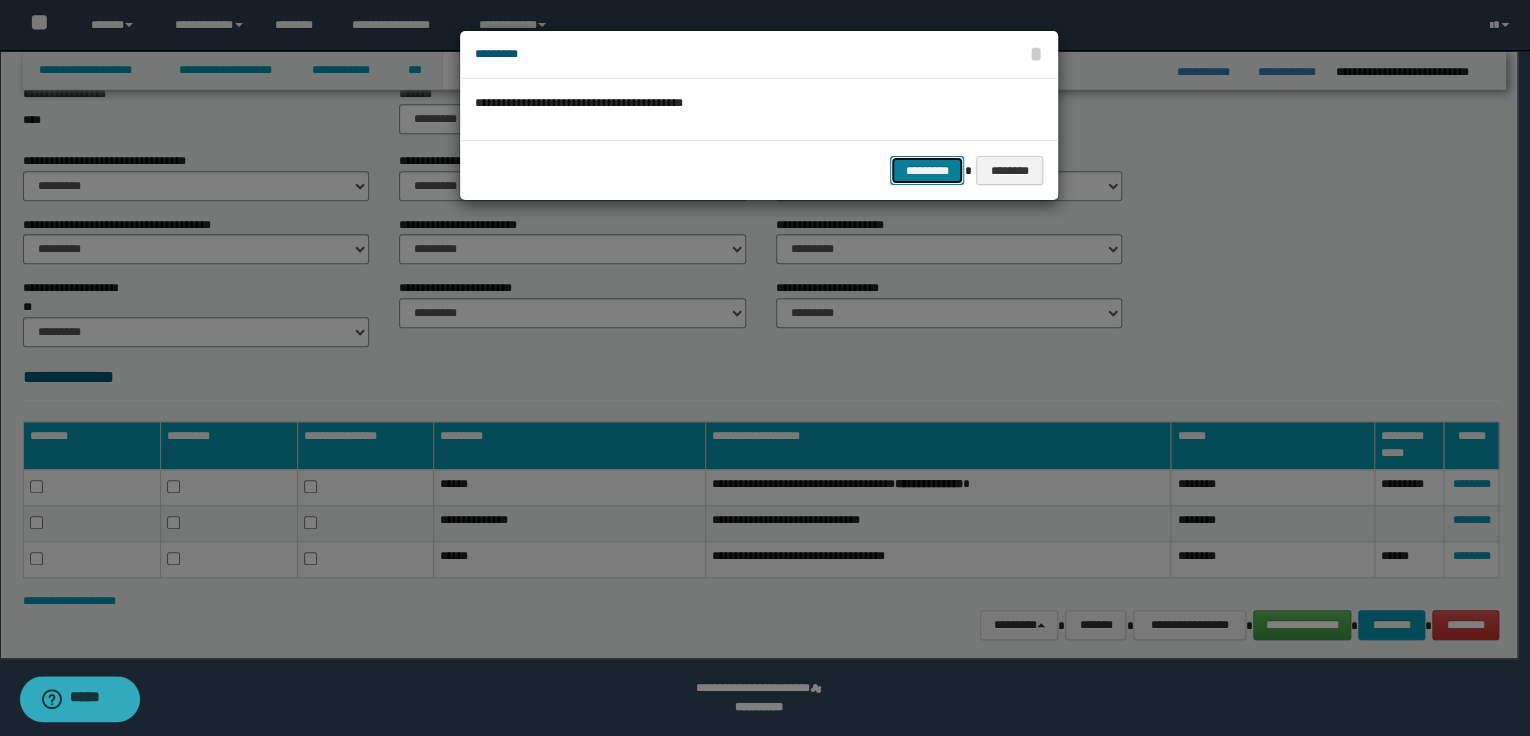 click on "*********" at bounding box center (927, 171) 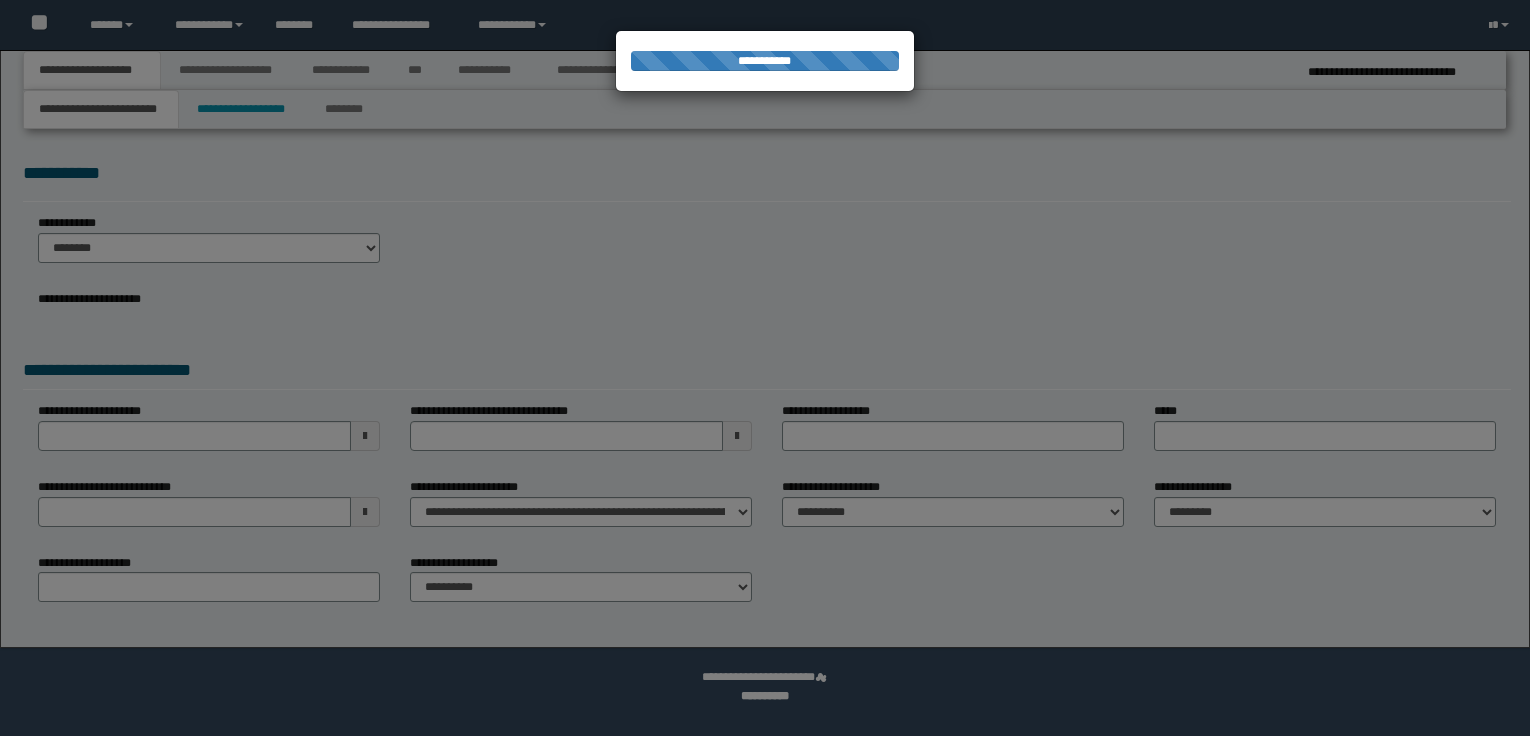 scroll, scrollTop: 0, scrollLeft: 0, axis: both 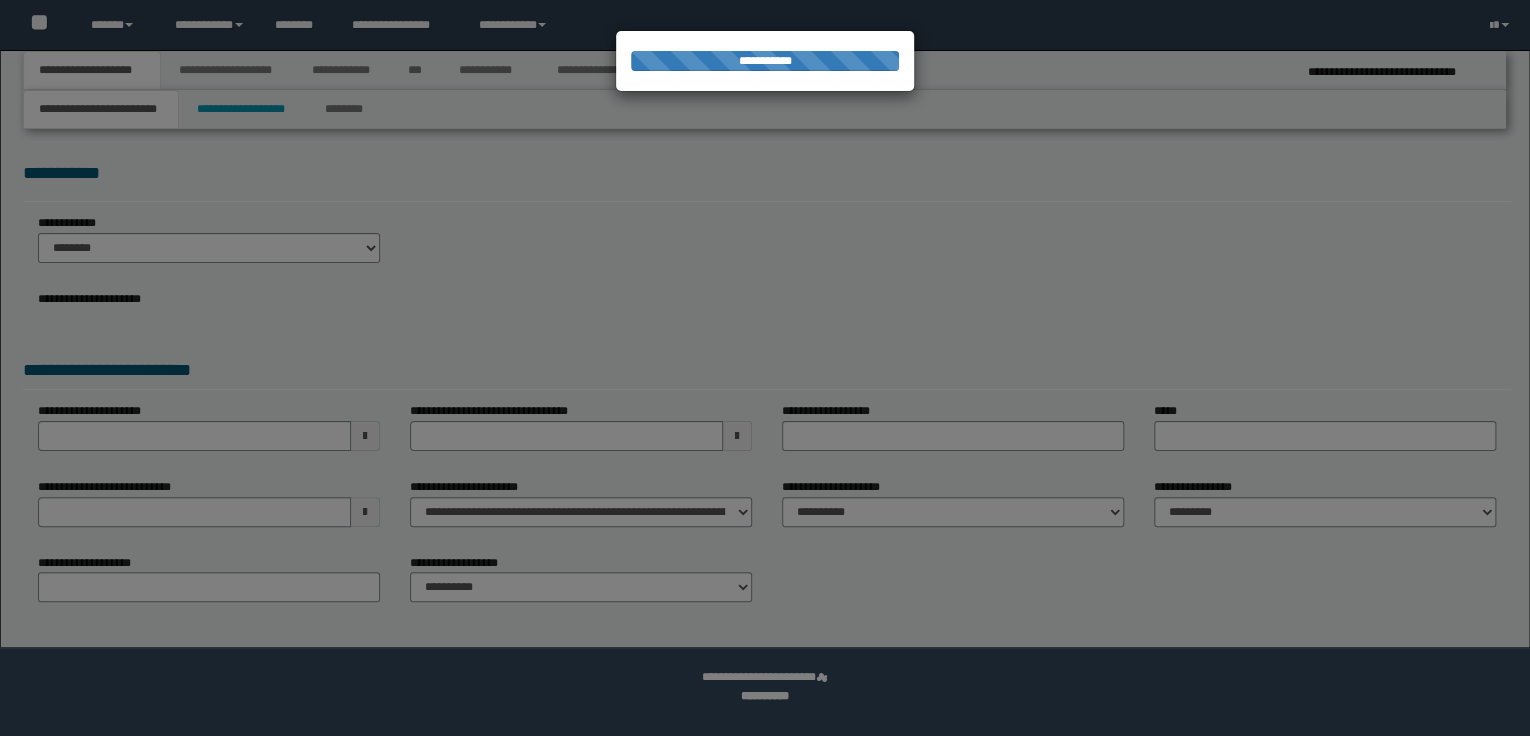 select on "*" 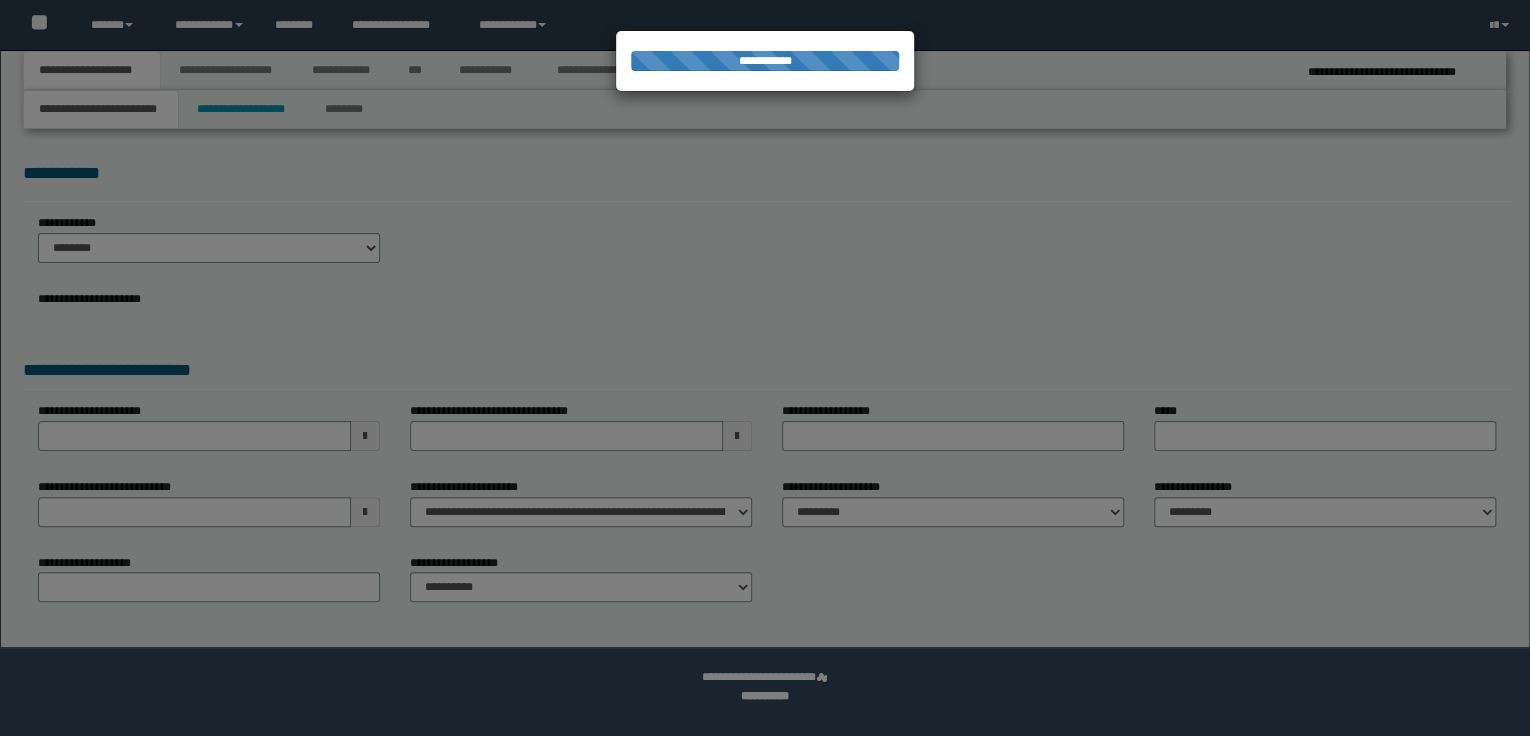 scroll, scrollTop: 0, scrollLeft: 0, axis: both 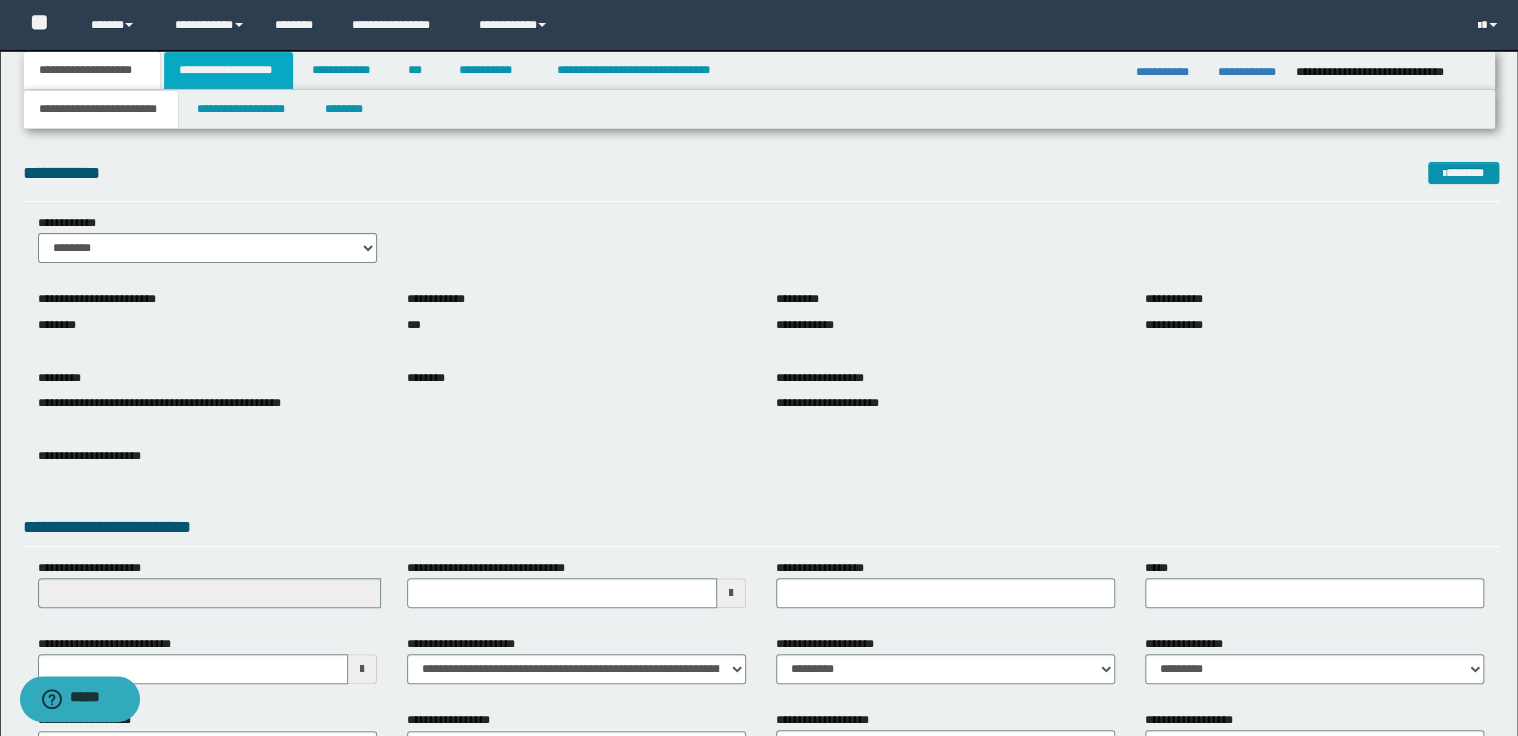 click on "**********" at bounding box center [228, 70] 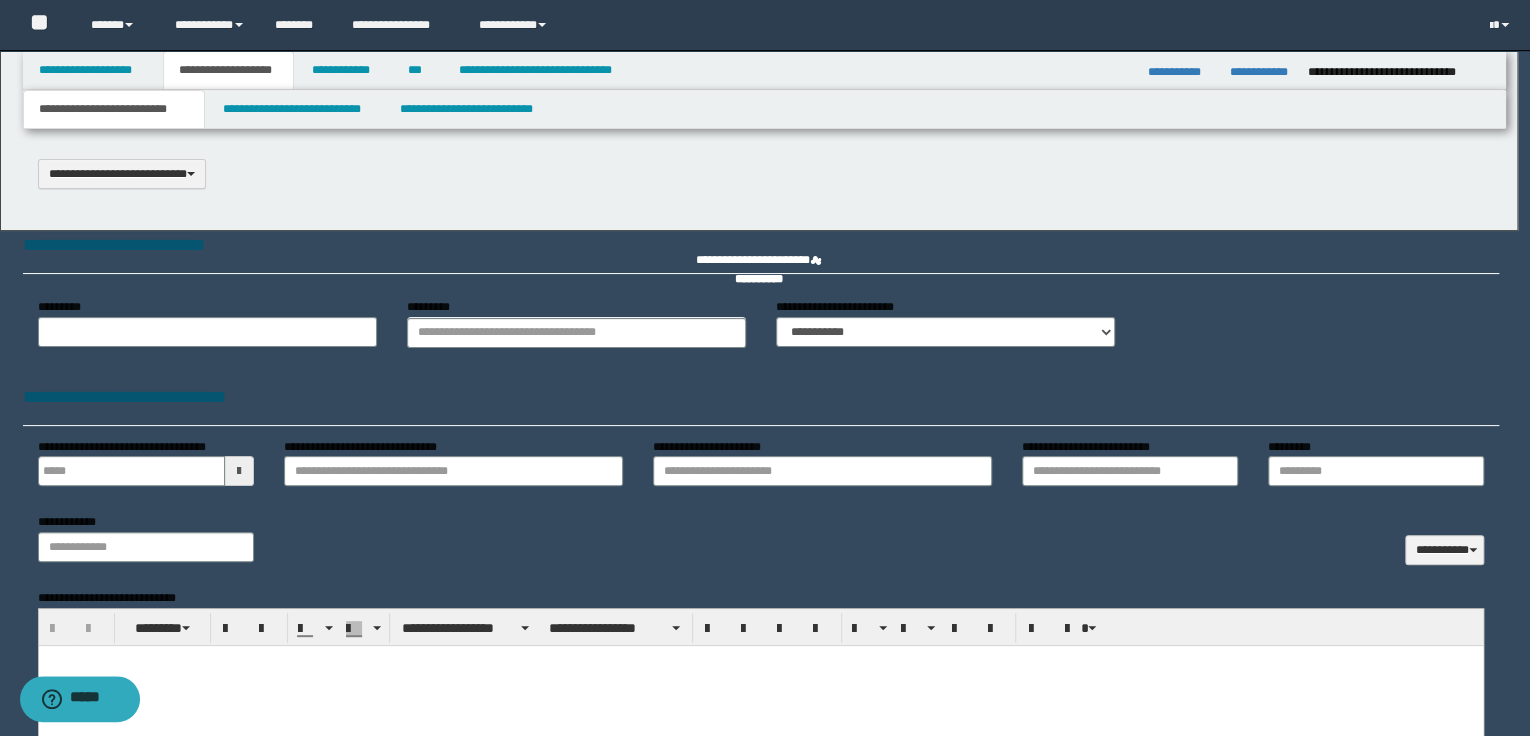 scroll, scrollTop: 0, scrollLeft: 0, axis: both 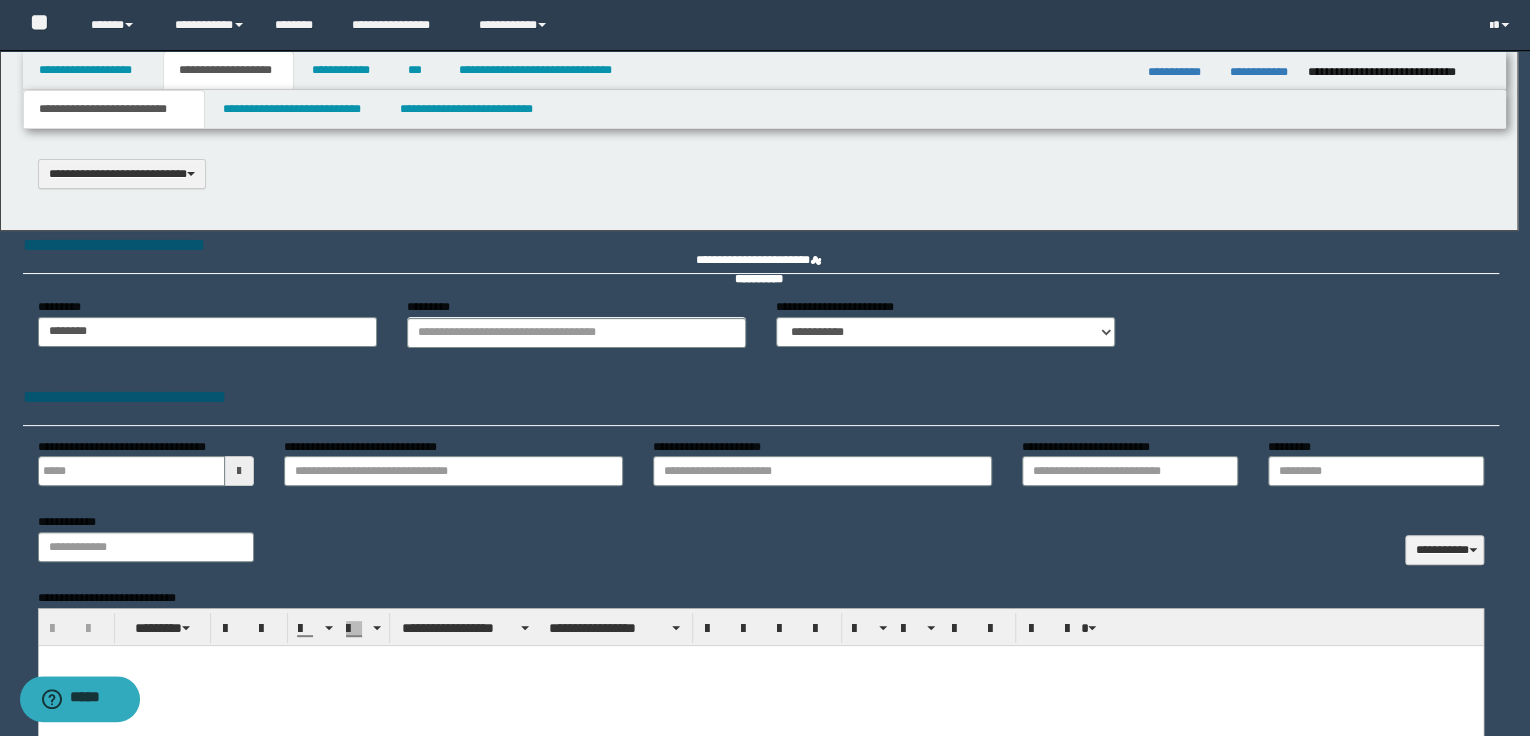 type on "*" 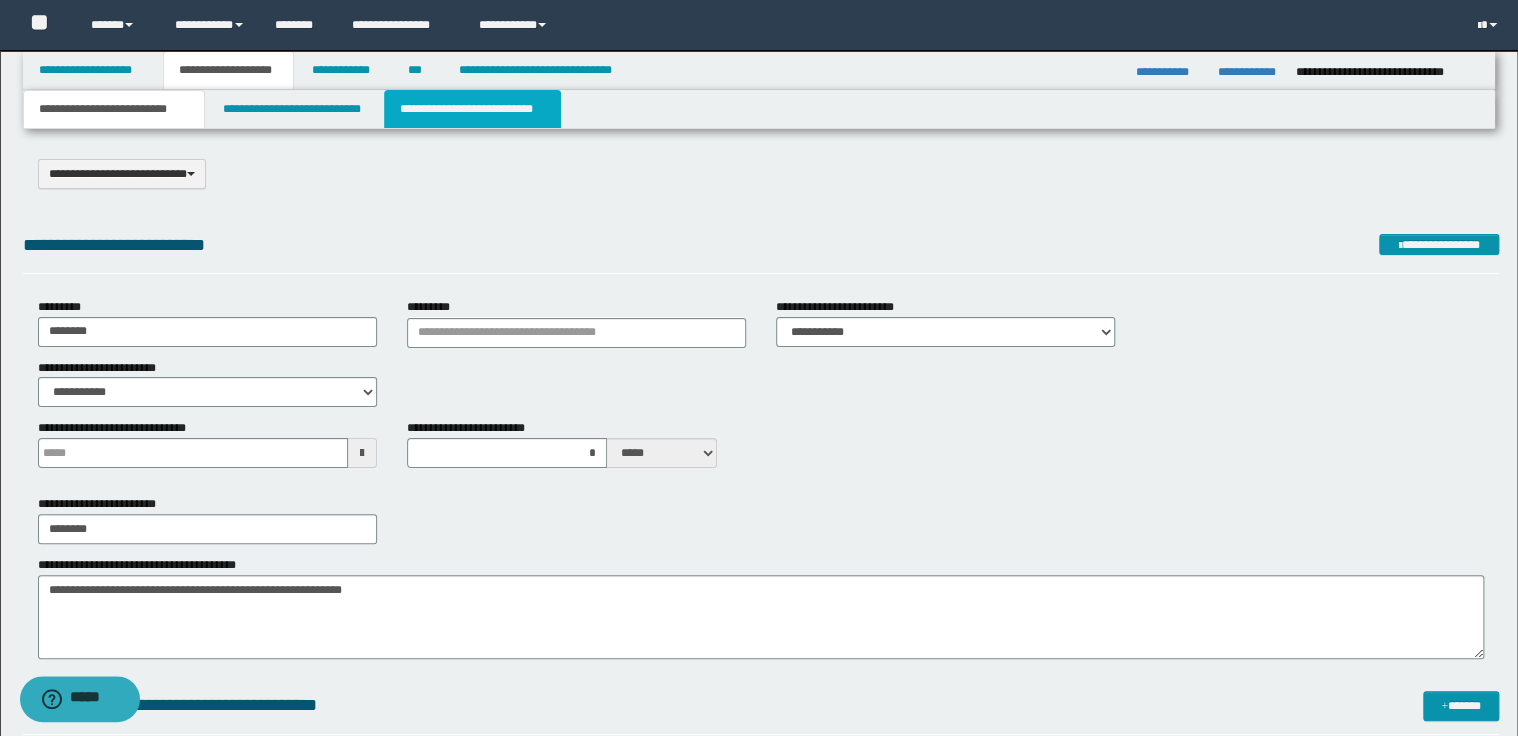 click on "**********" at bounding box center [472, 109] 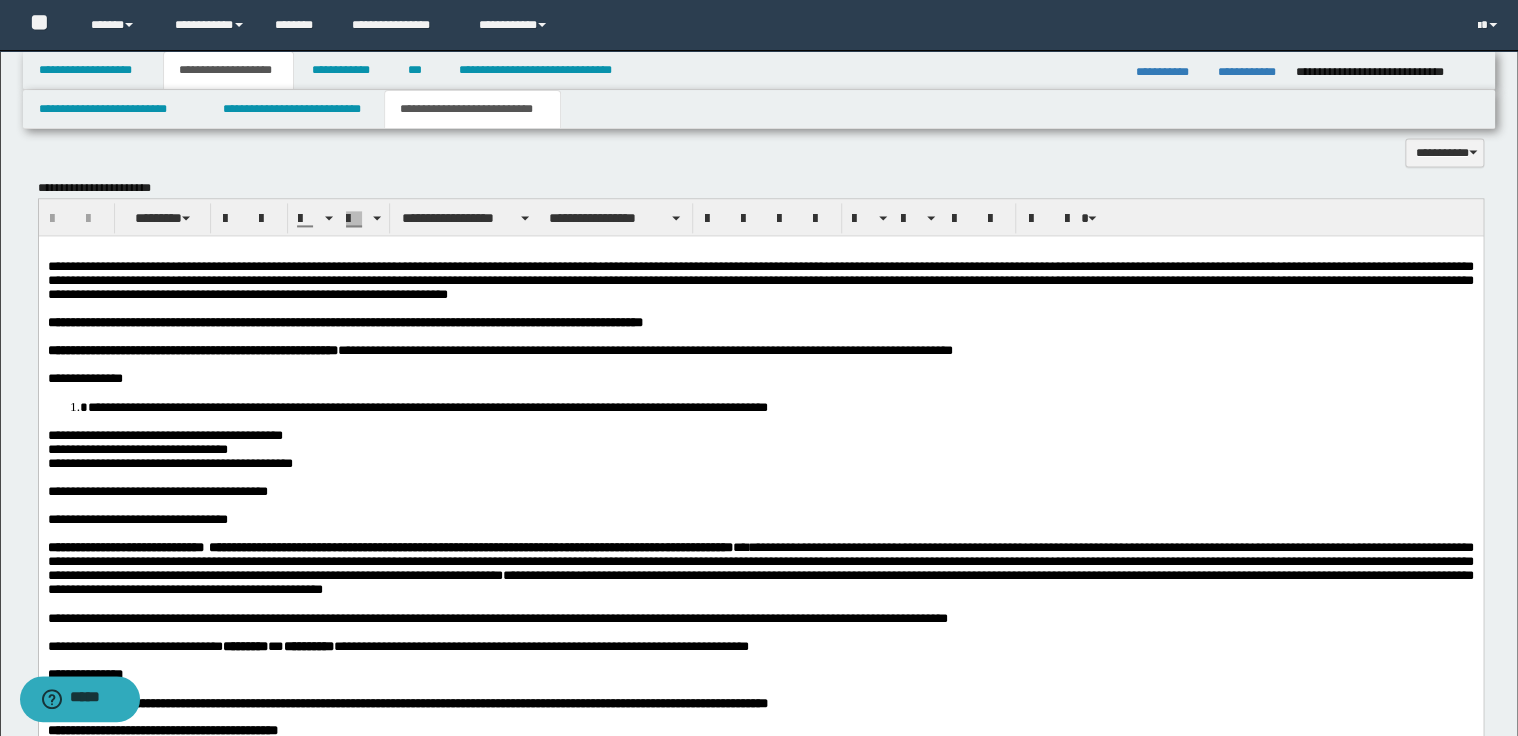 scroll, scrollTop: 1280, scrollLeft: 0, axis: vertical 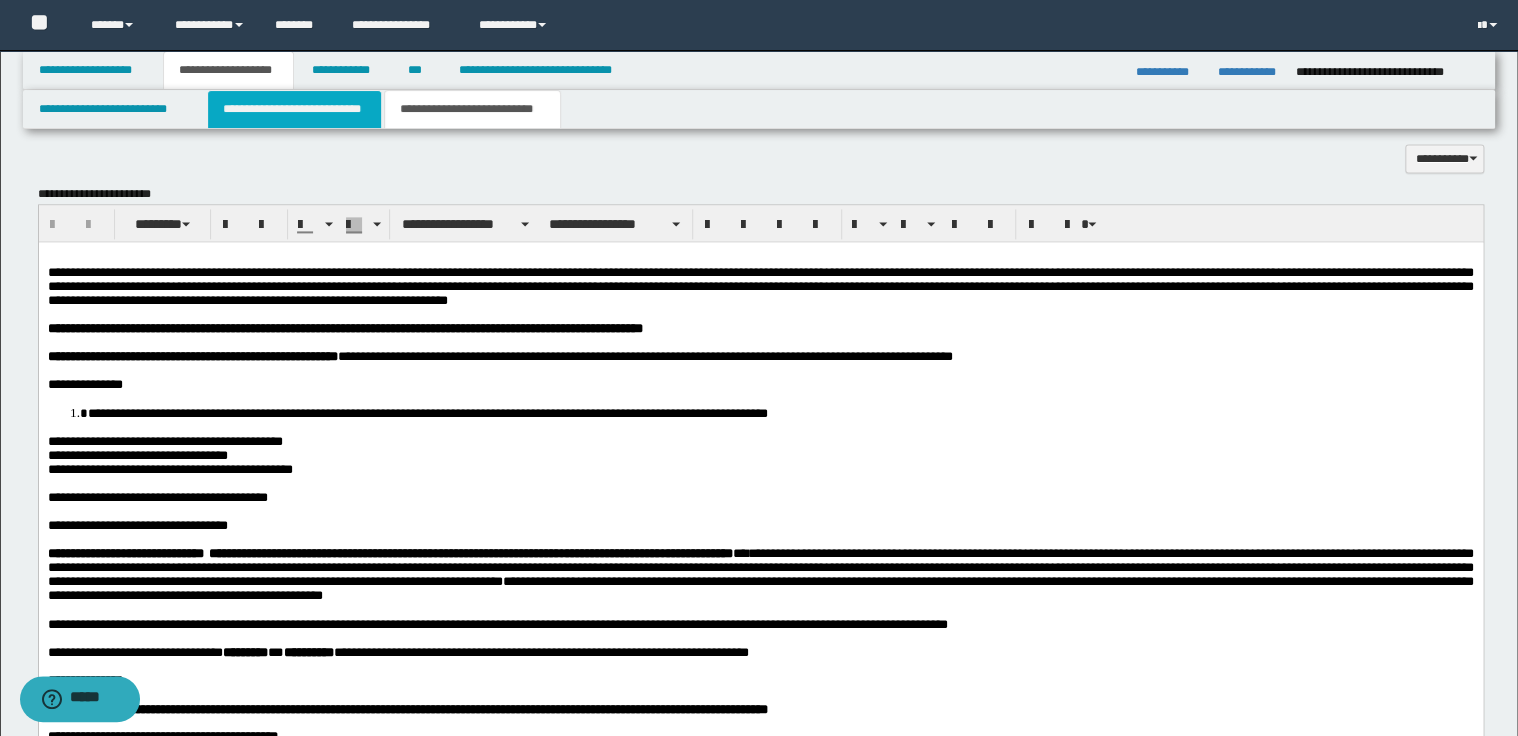 click on "**********" at bounding box center (294, 109) 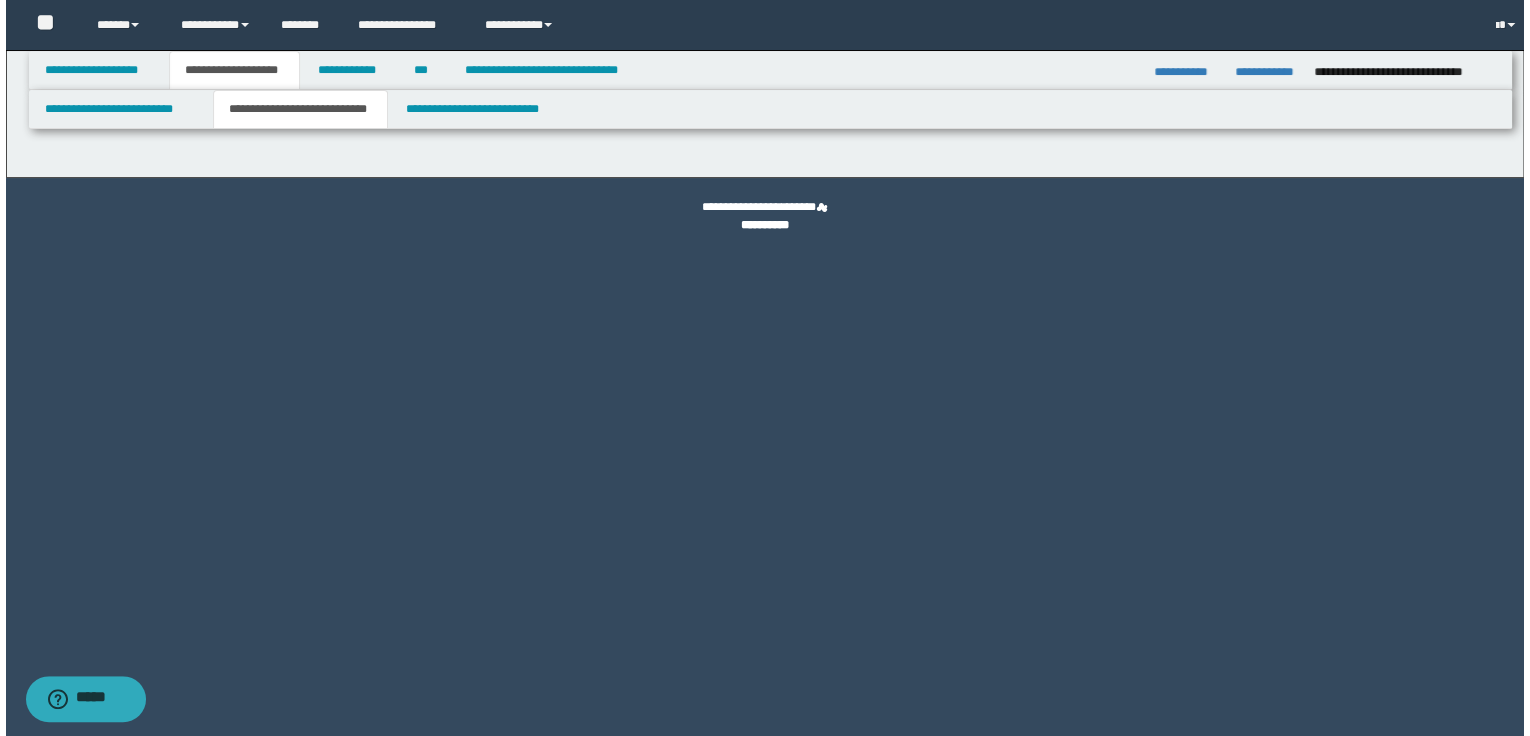 scroll, scrollTop: 0, scrollLeft: 0, axis: both 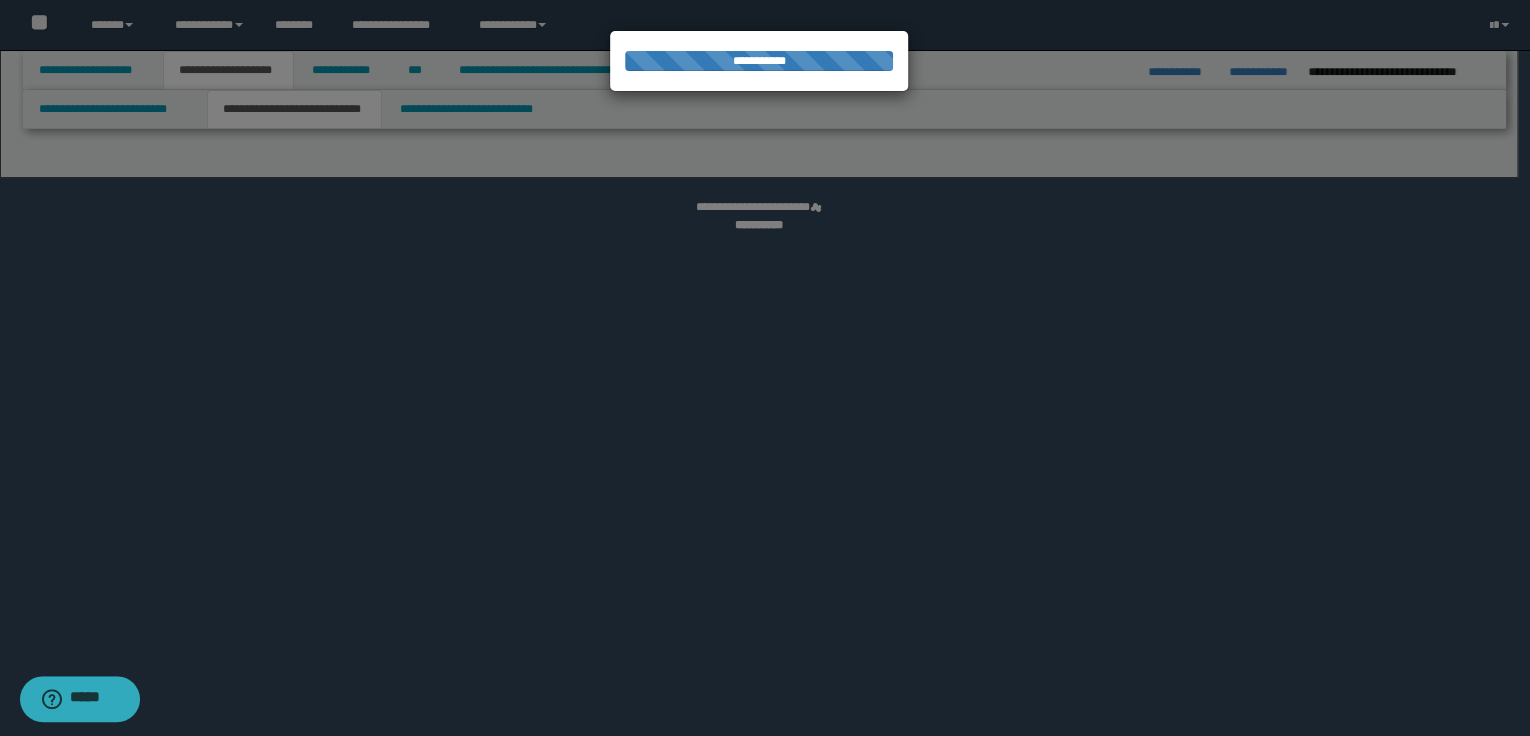 select on "*" 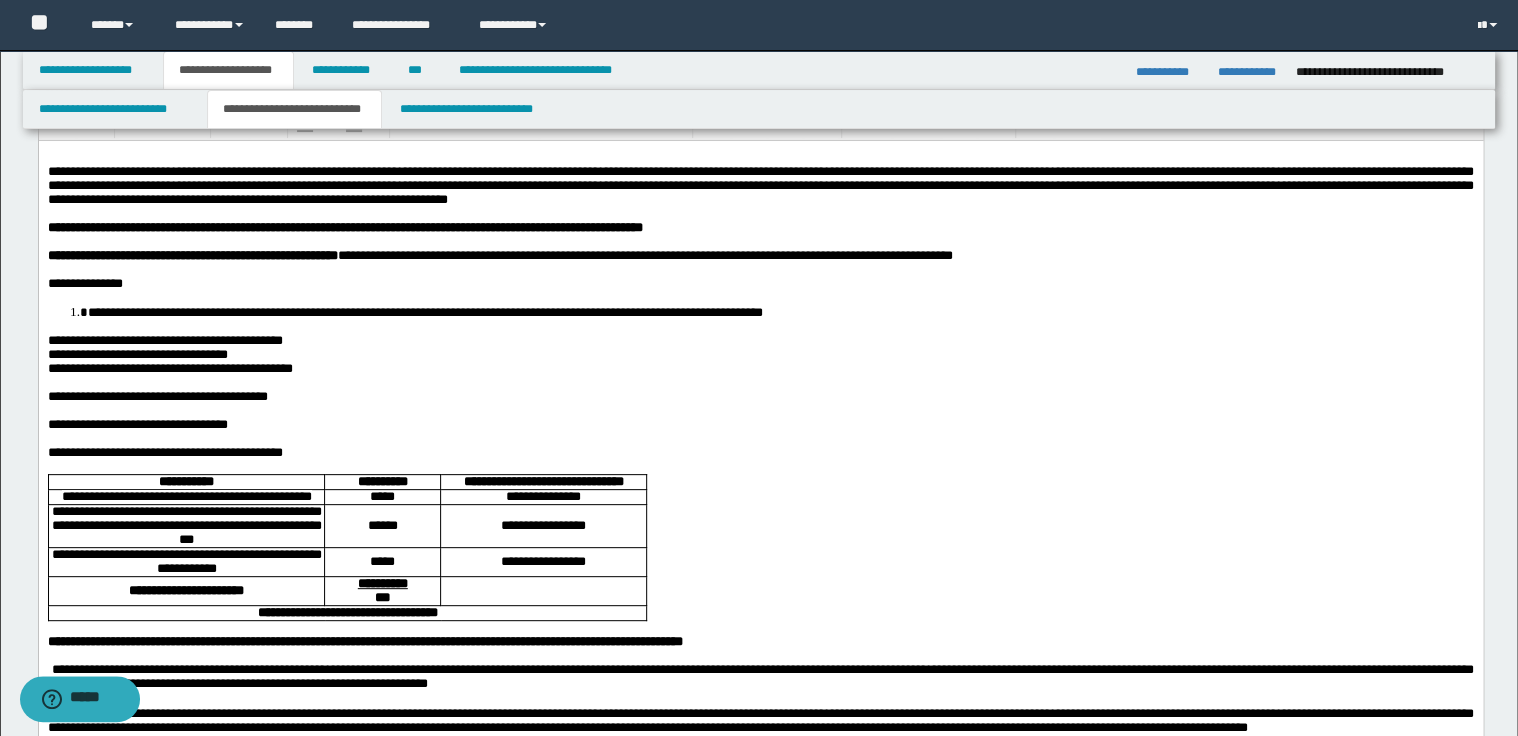 scroll, scrollTop: 240, scrollLeft: 0, axis: vertical 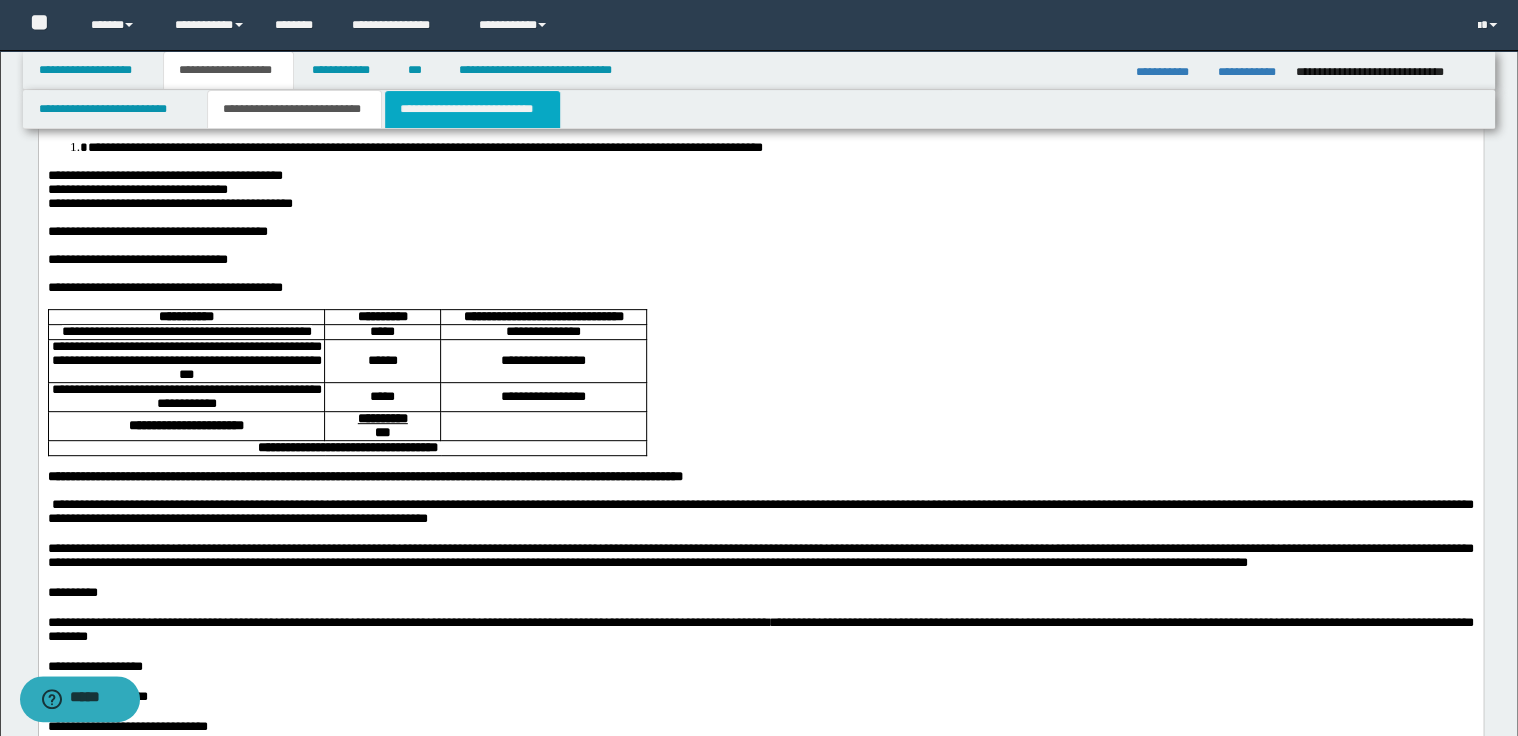 click on "**********" at bounding box center (472, 109) 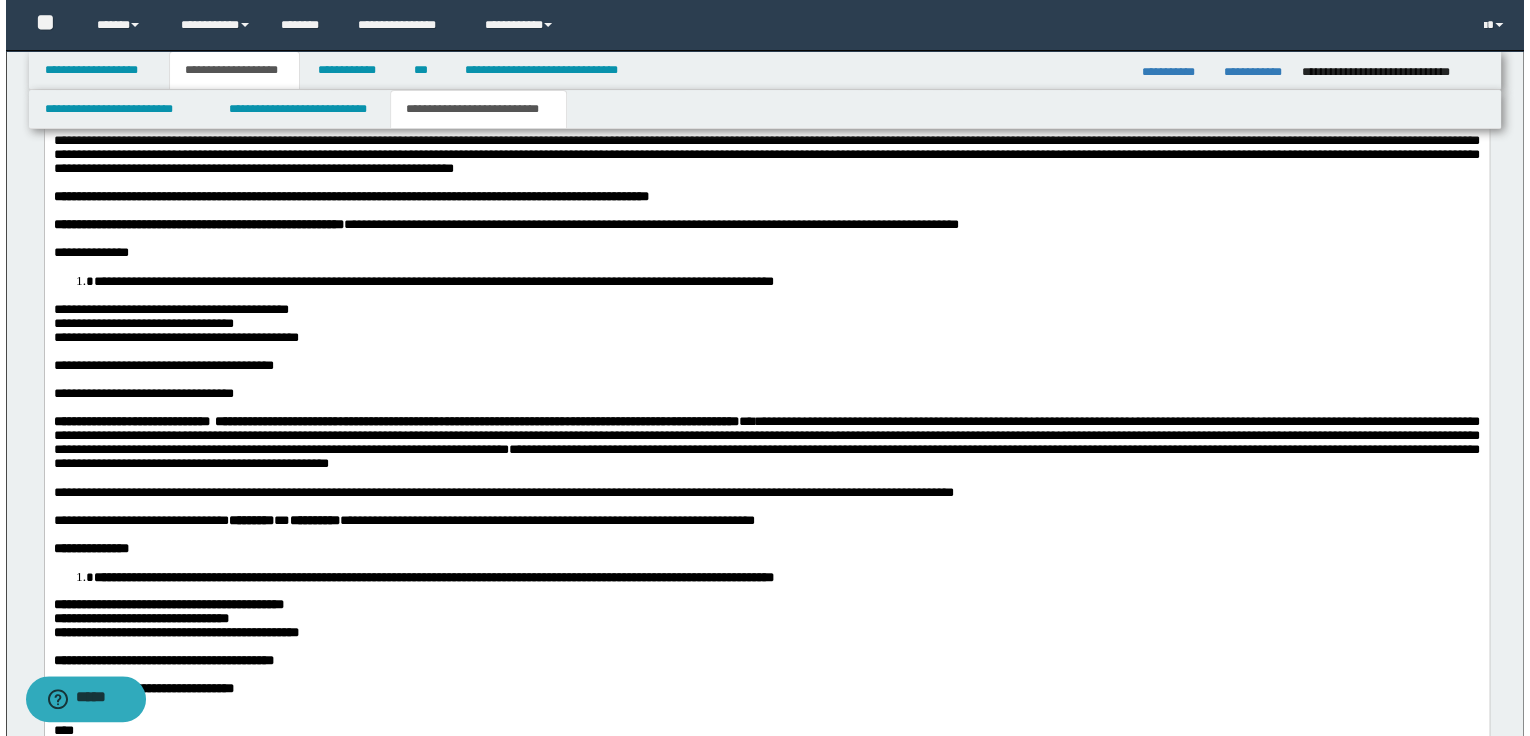 scroll, scrollTop: 1440, scrollLeft: 0, axis: vertical 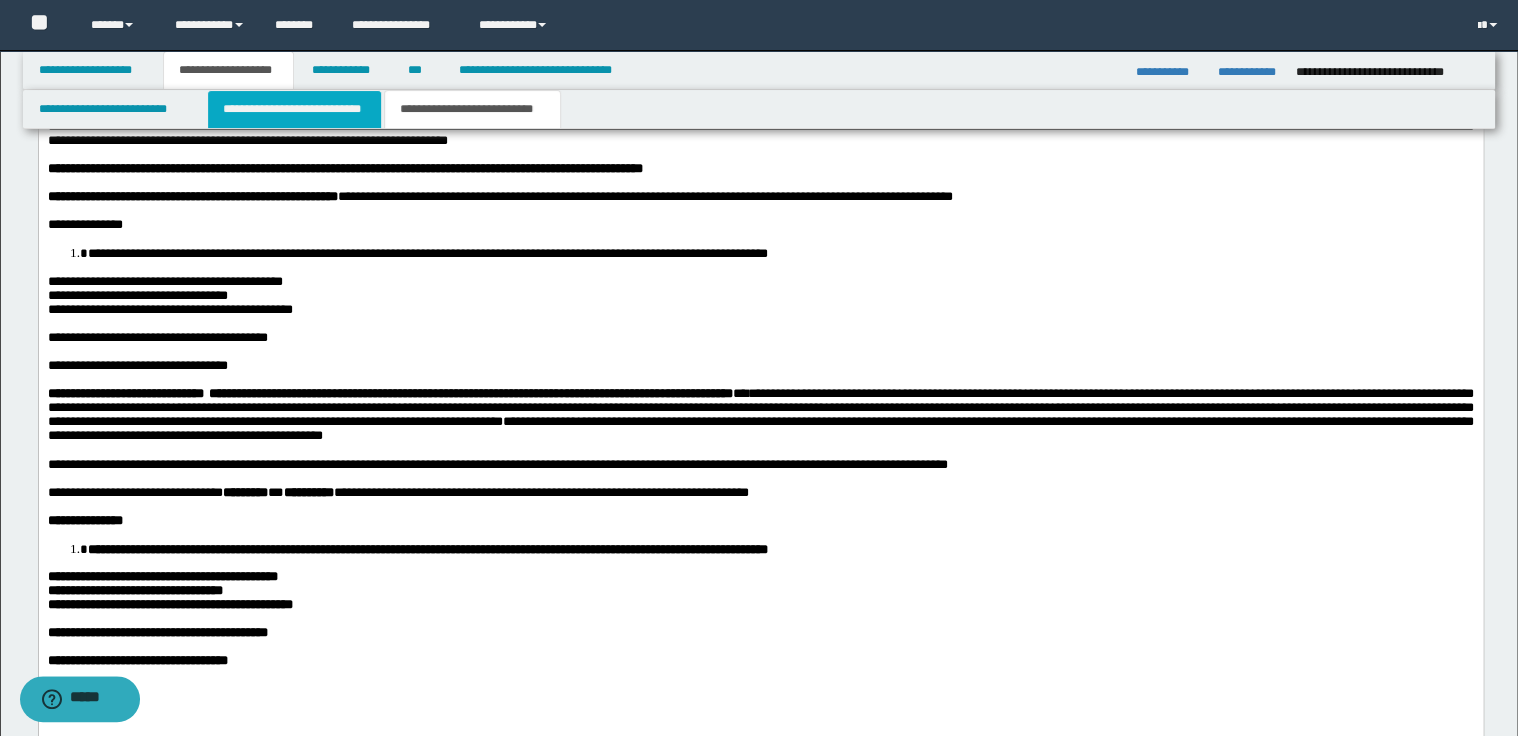 click on "**********" at bounding box center (294, 109) 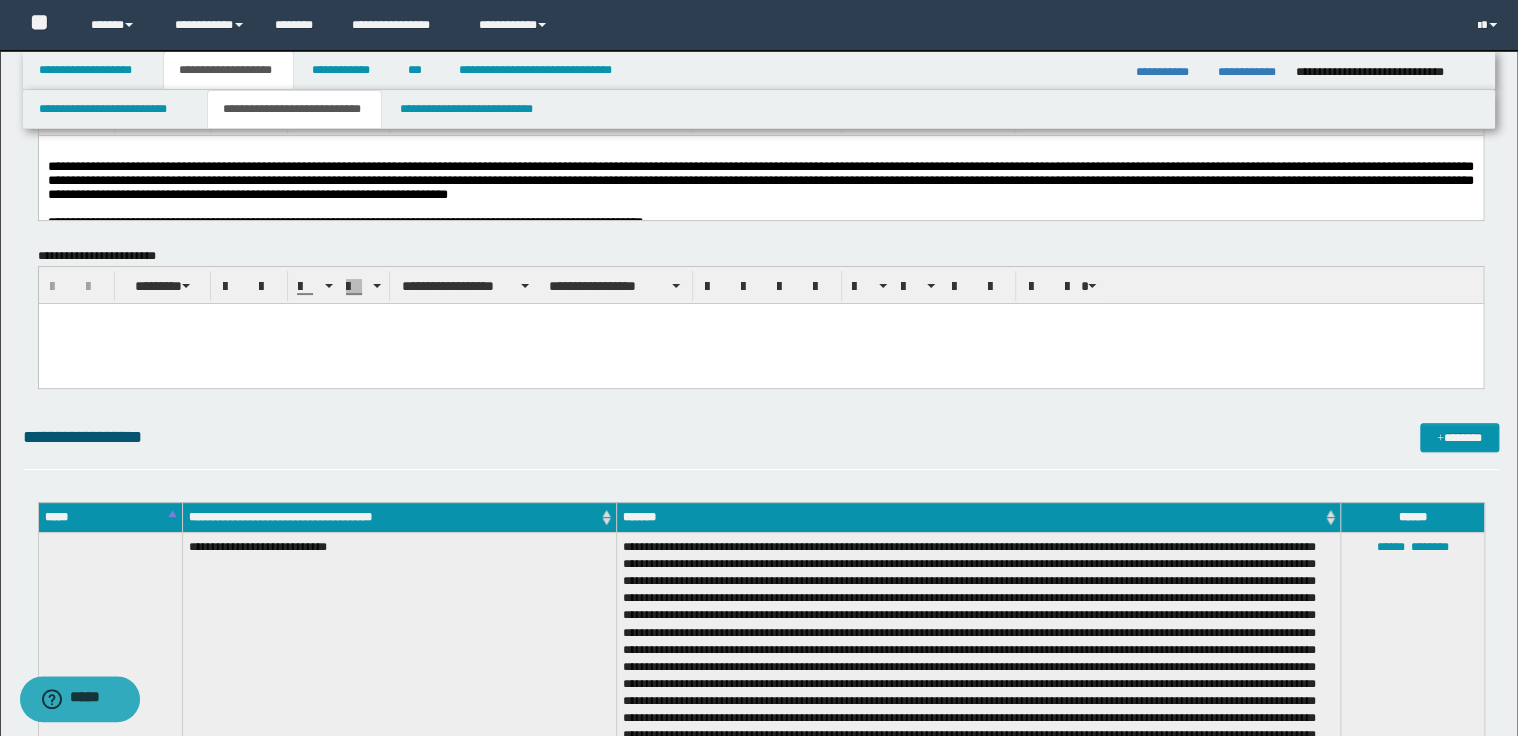 scroll, scrollTop: 0, scrollLeft: 0, axis: both 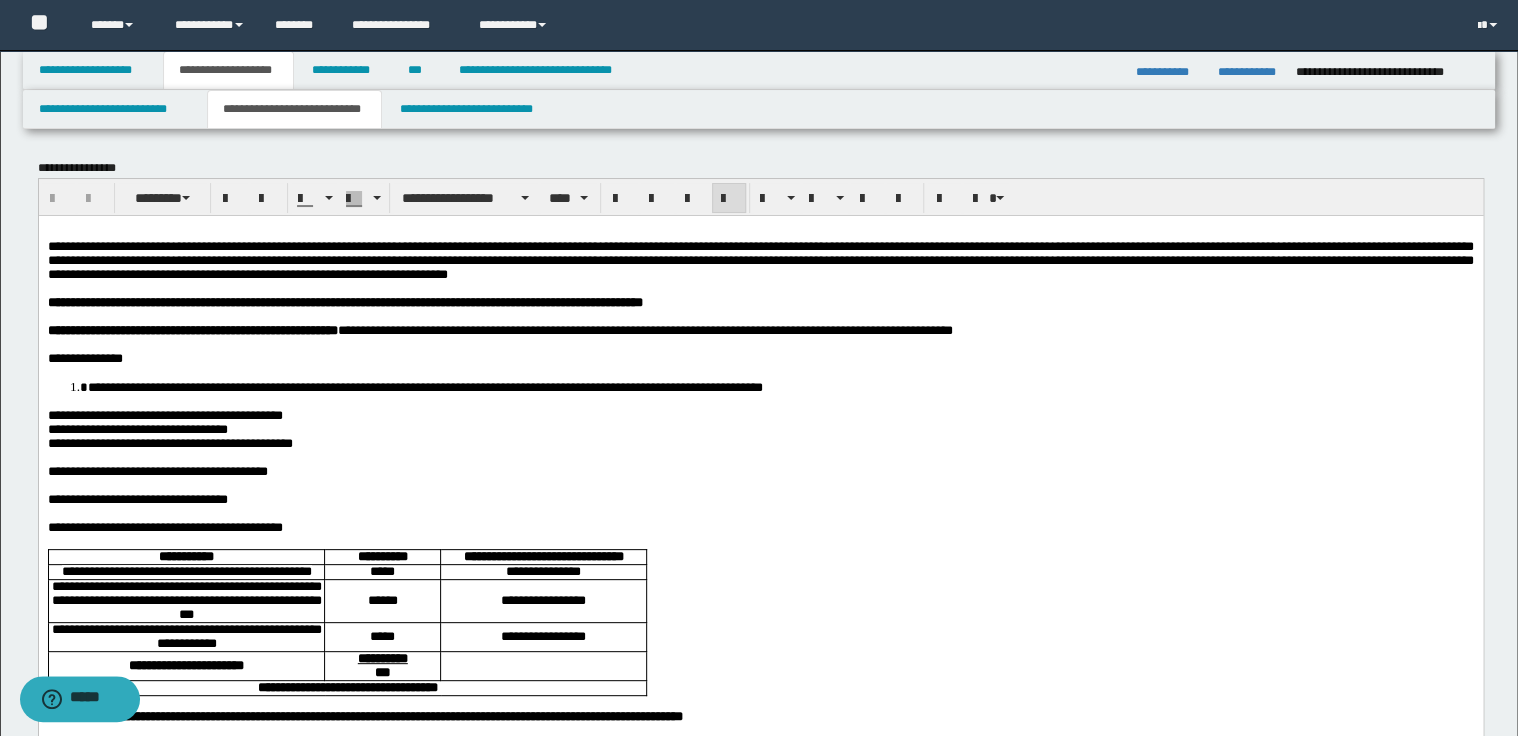 click on "**********" at bounding box center (760, 259) 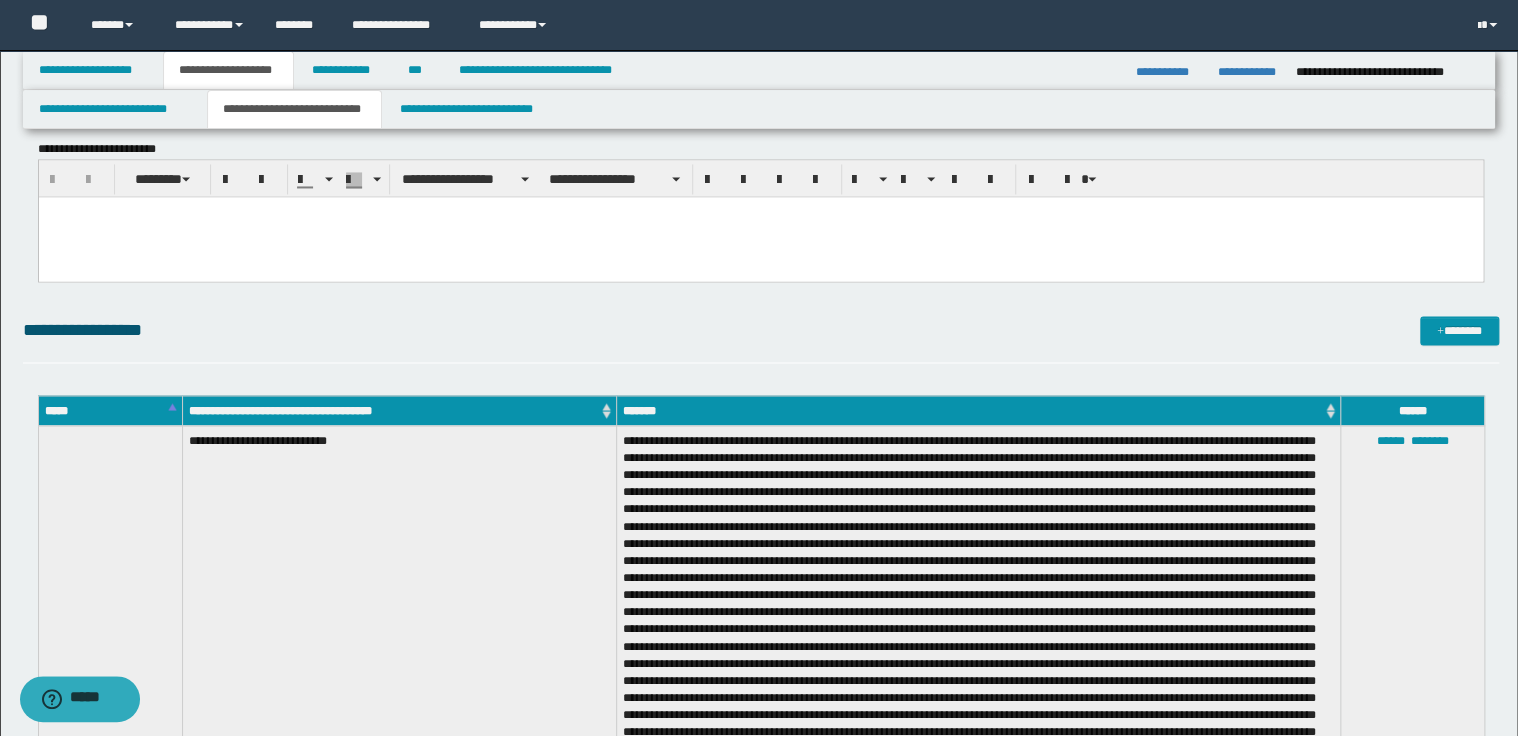 scroll, scrollTop: 1760, scrollLeft: 0, axis: vertical 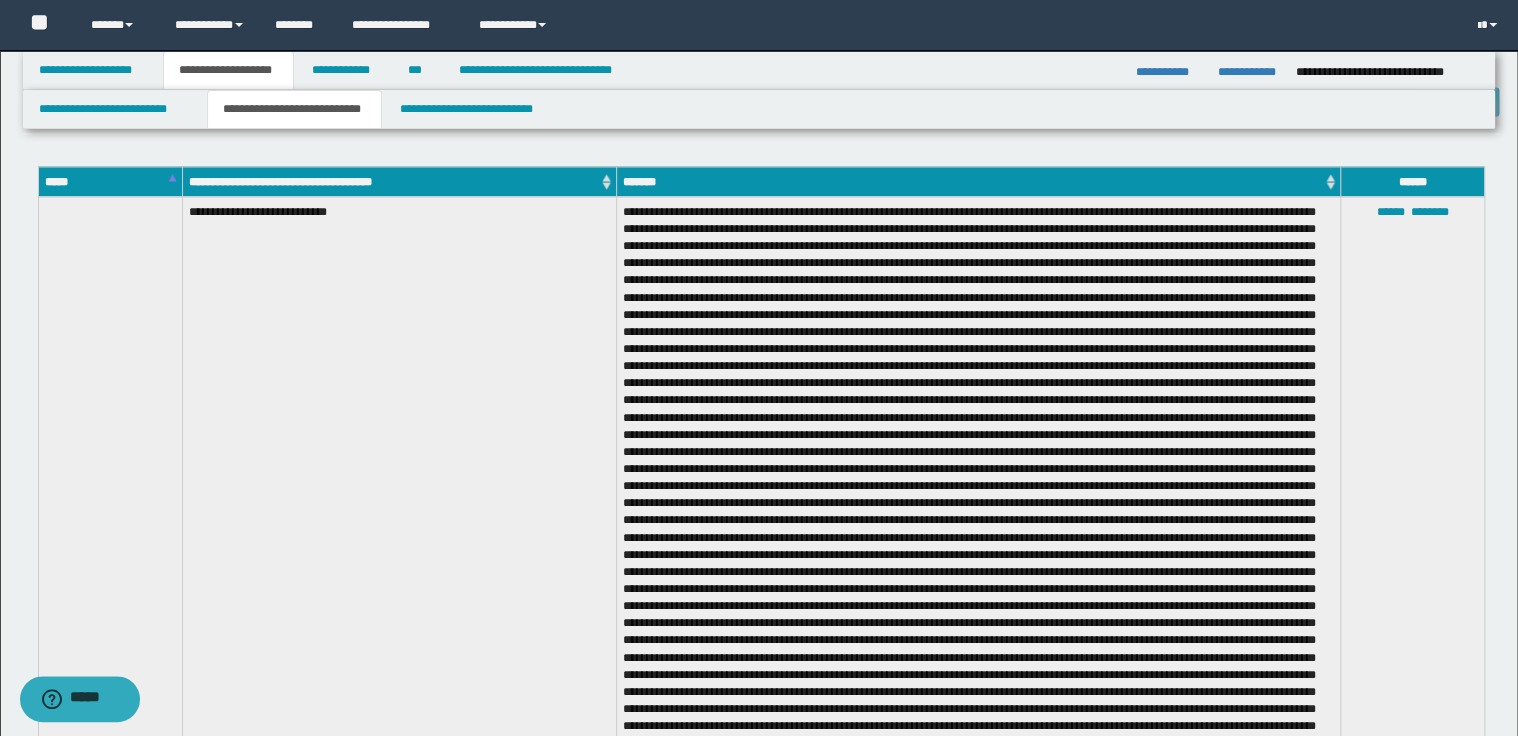 click on "*****" at bounding box center (110, 181) 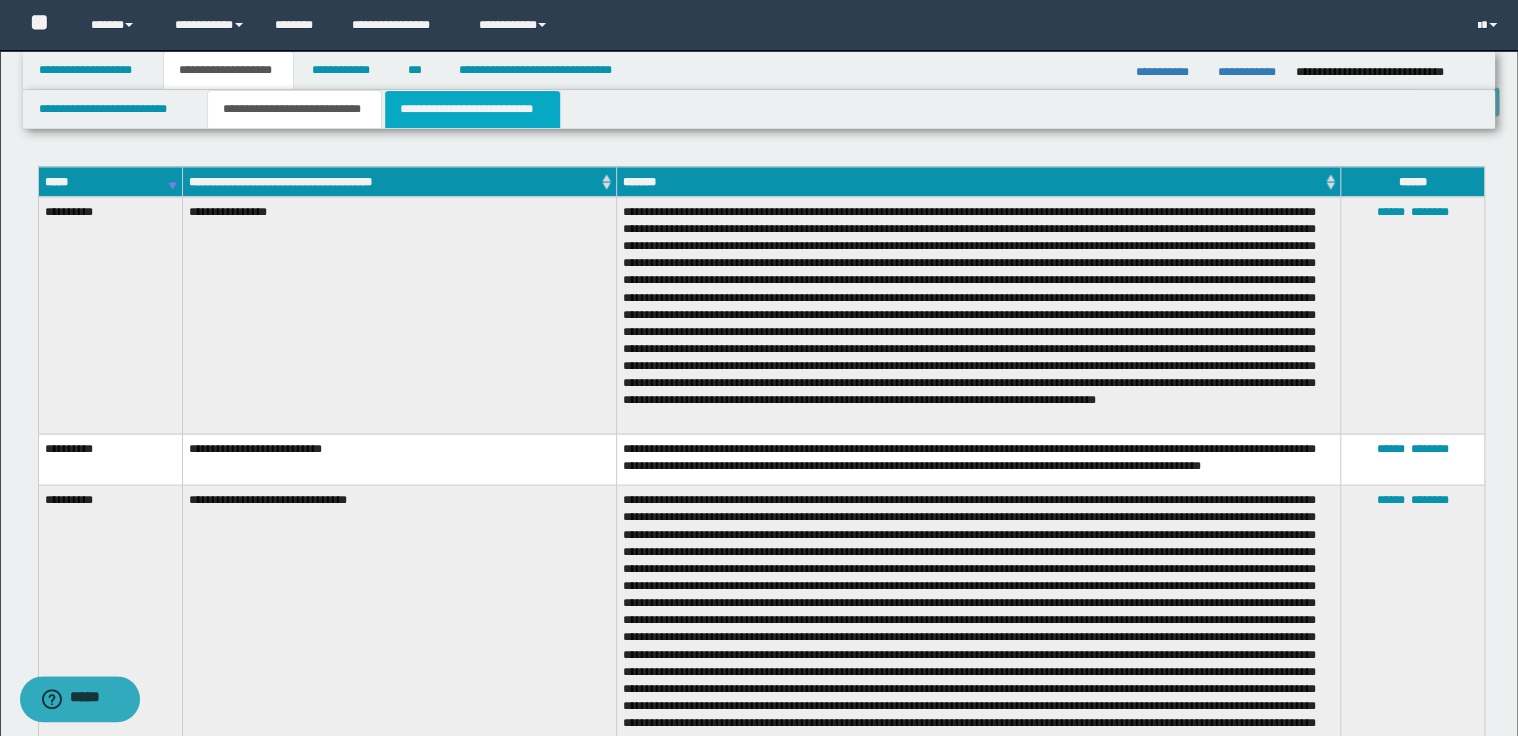 click on "**********" at bounding box center (472, 109) 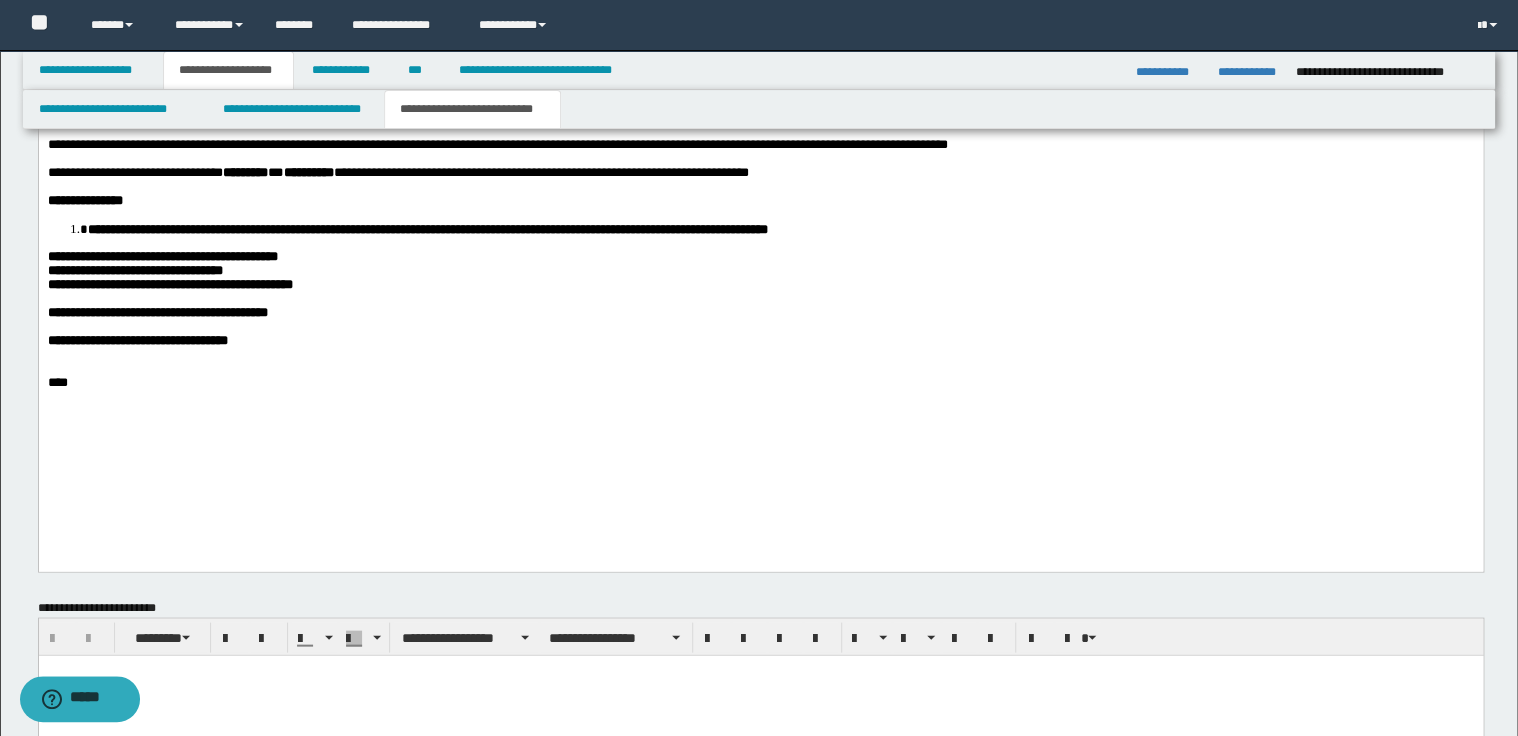 click on "**********" at bounding box center [760, 145] 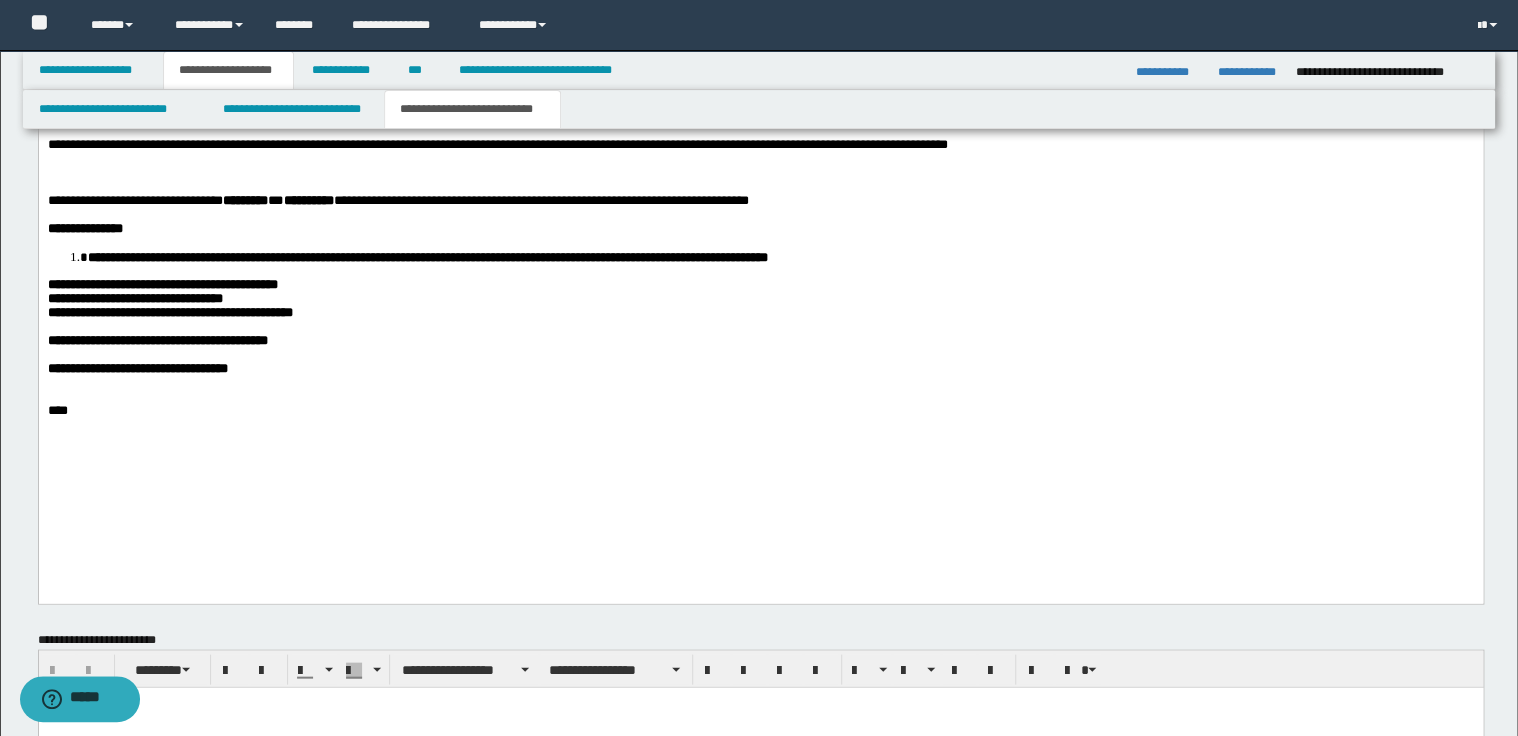 type 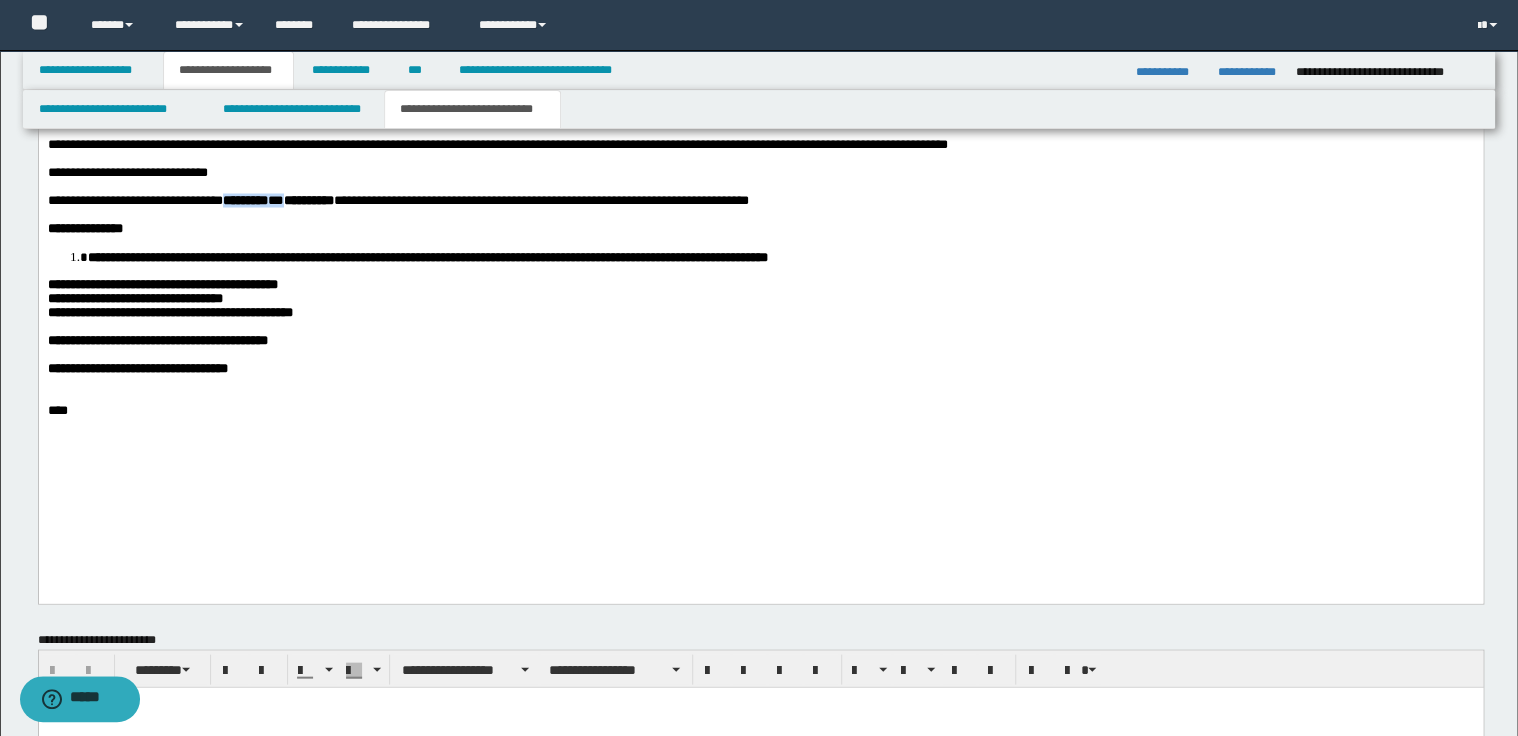 drag, startPoint x: 227, startPoint y: 253, endPoint x: 318, endPoint y: 247, distance: 91.197586 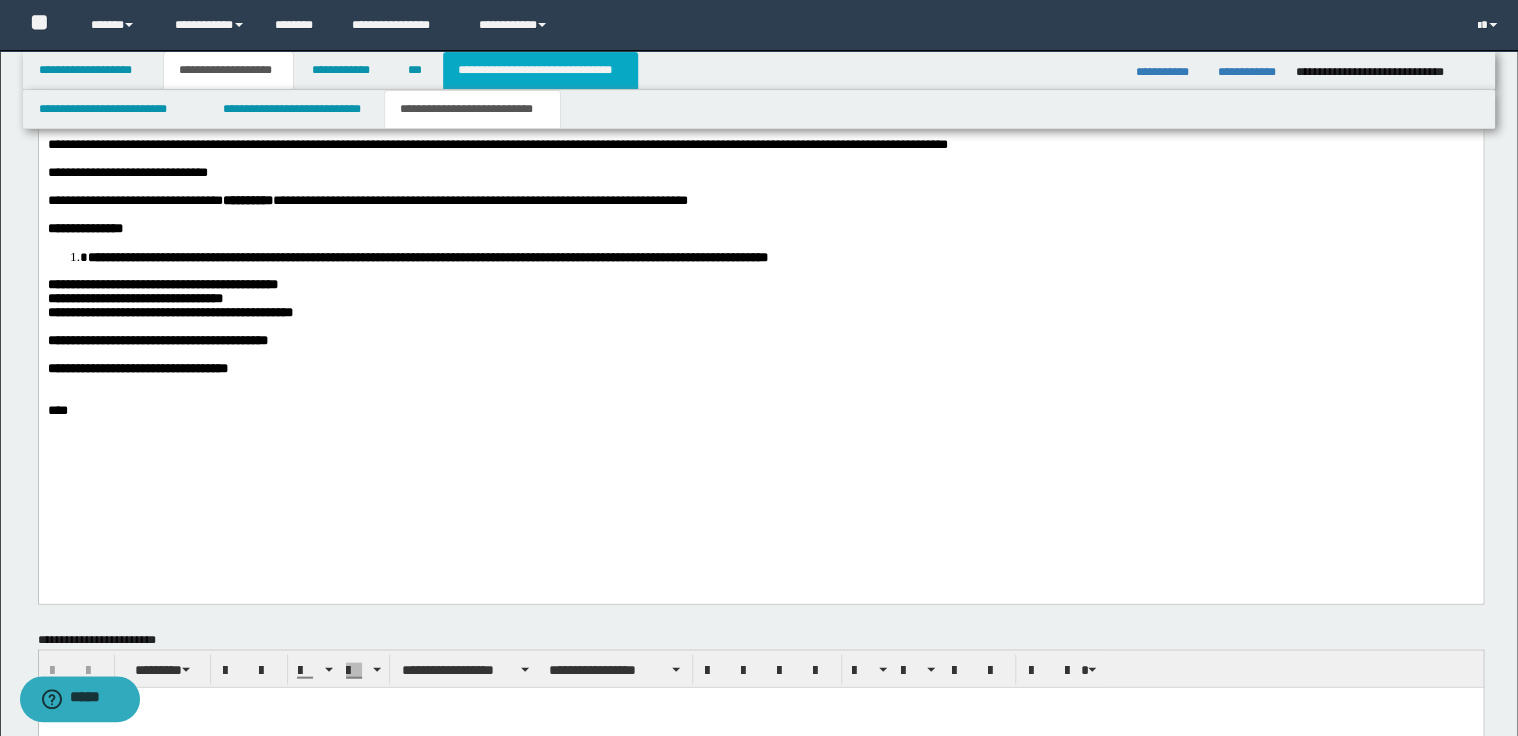click on "**********" at bounding box center (540, 70) 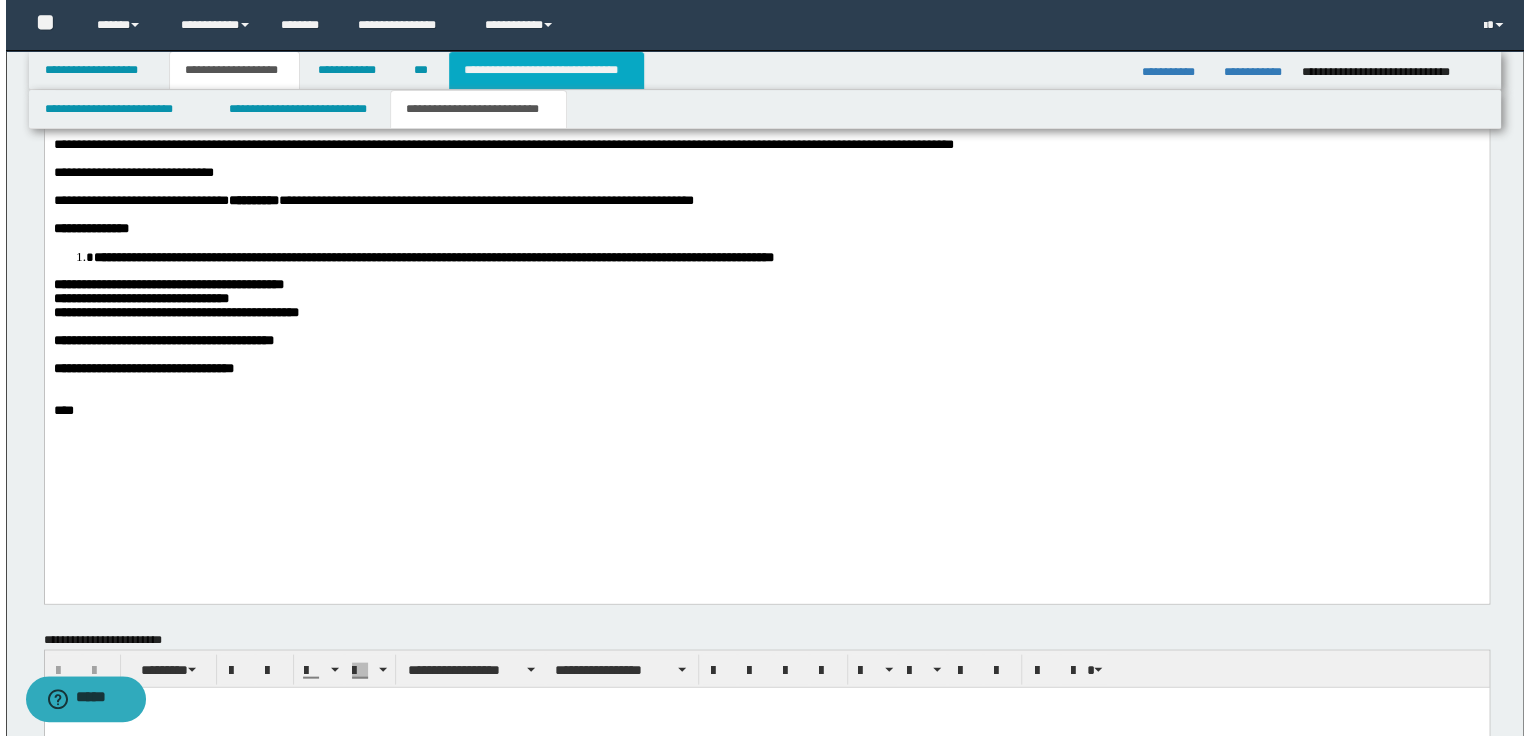 scroll, scrollTop: 0, scrollLeft: 0, axis: both 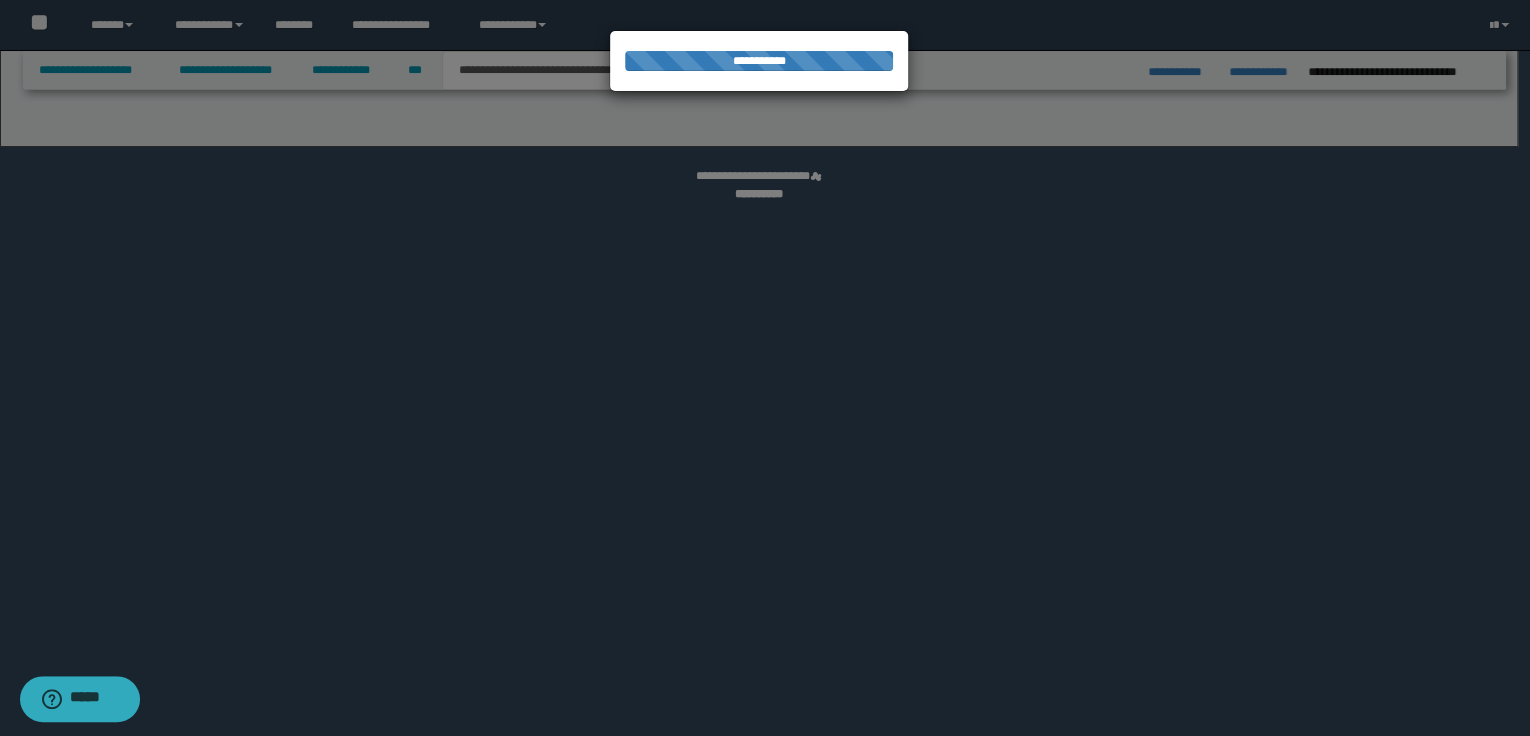 select on "*" 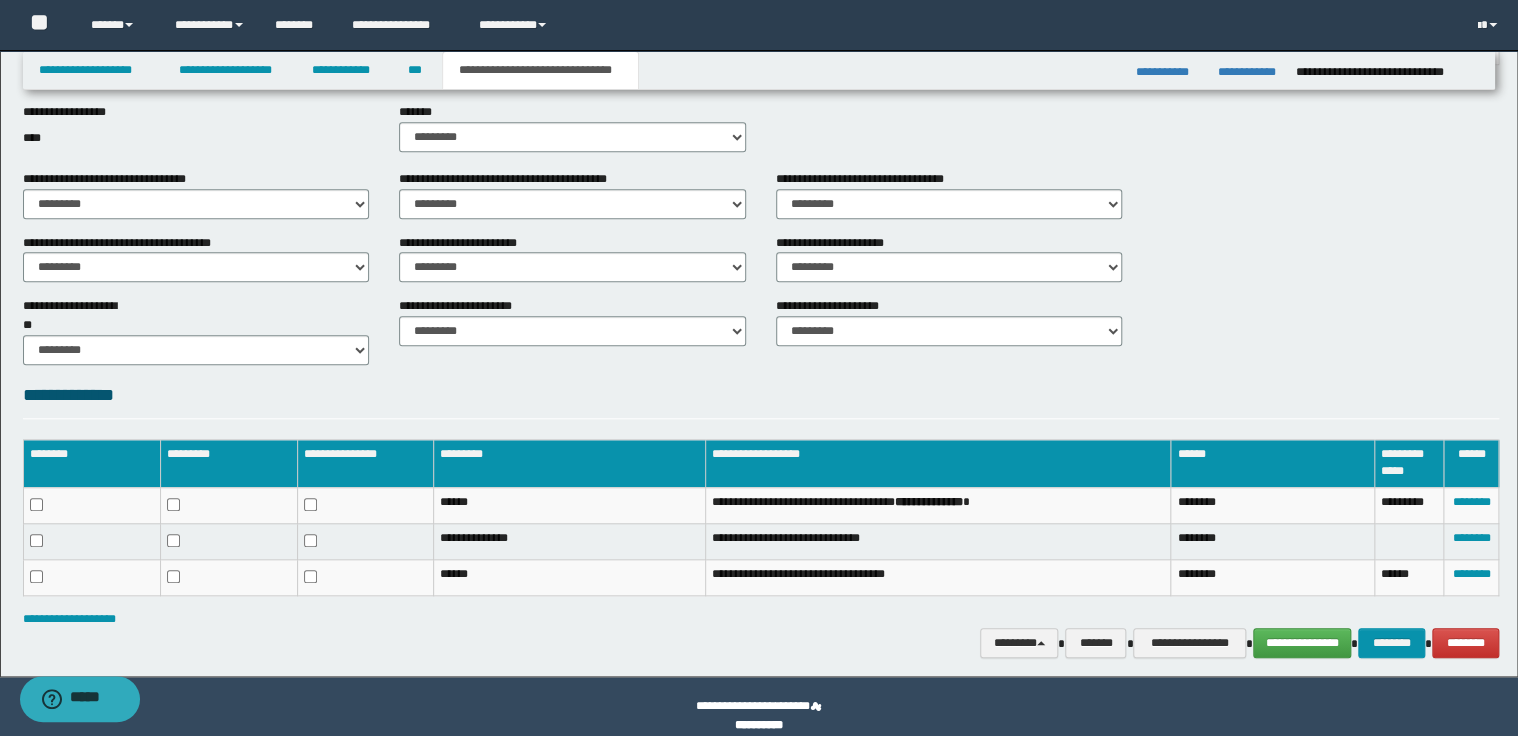 scroll, scrollTop: 692, scrollLeft: 0, axis: vertical 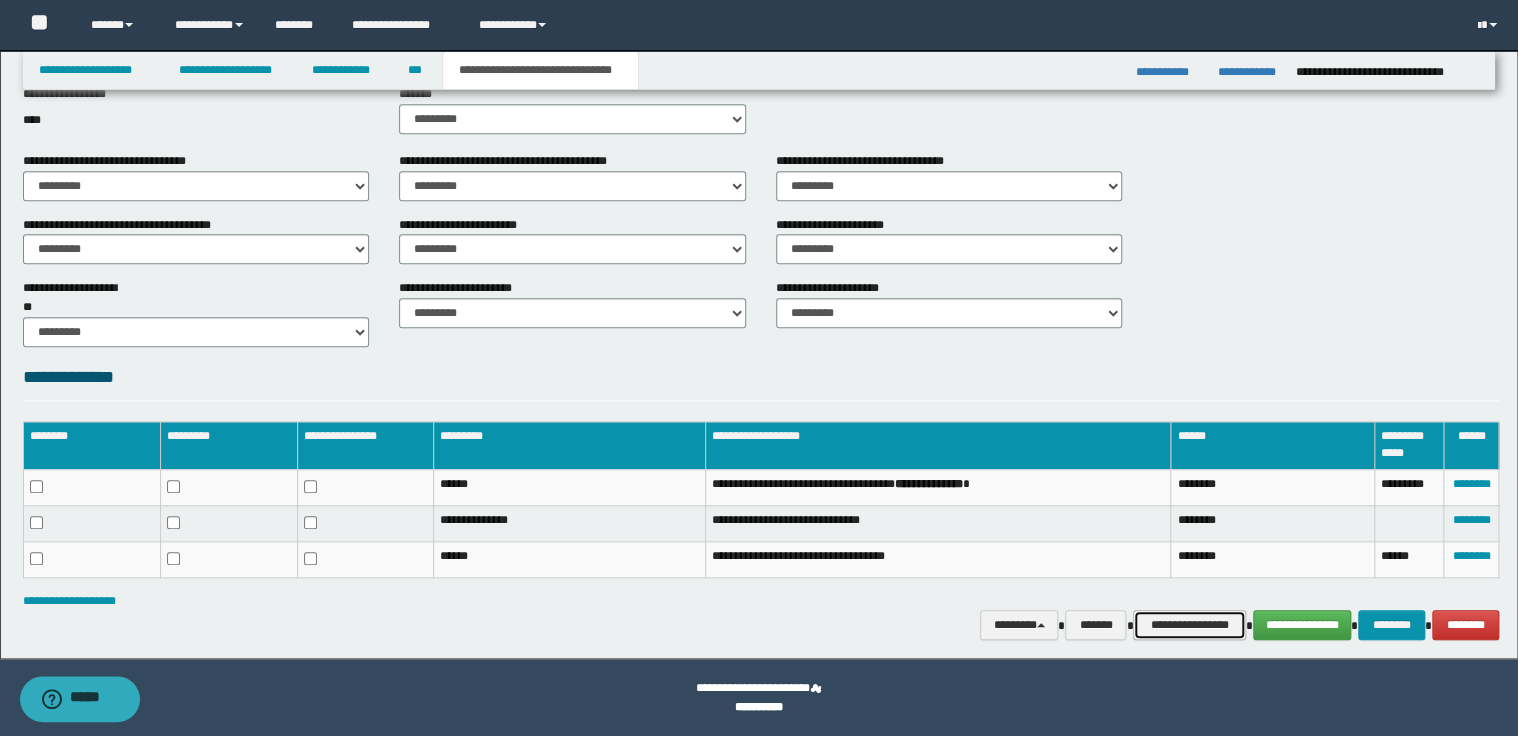 click on "**********" at bounding box center (1189, 625) 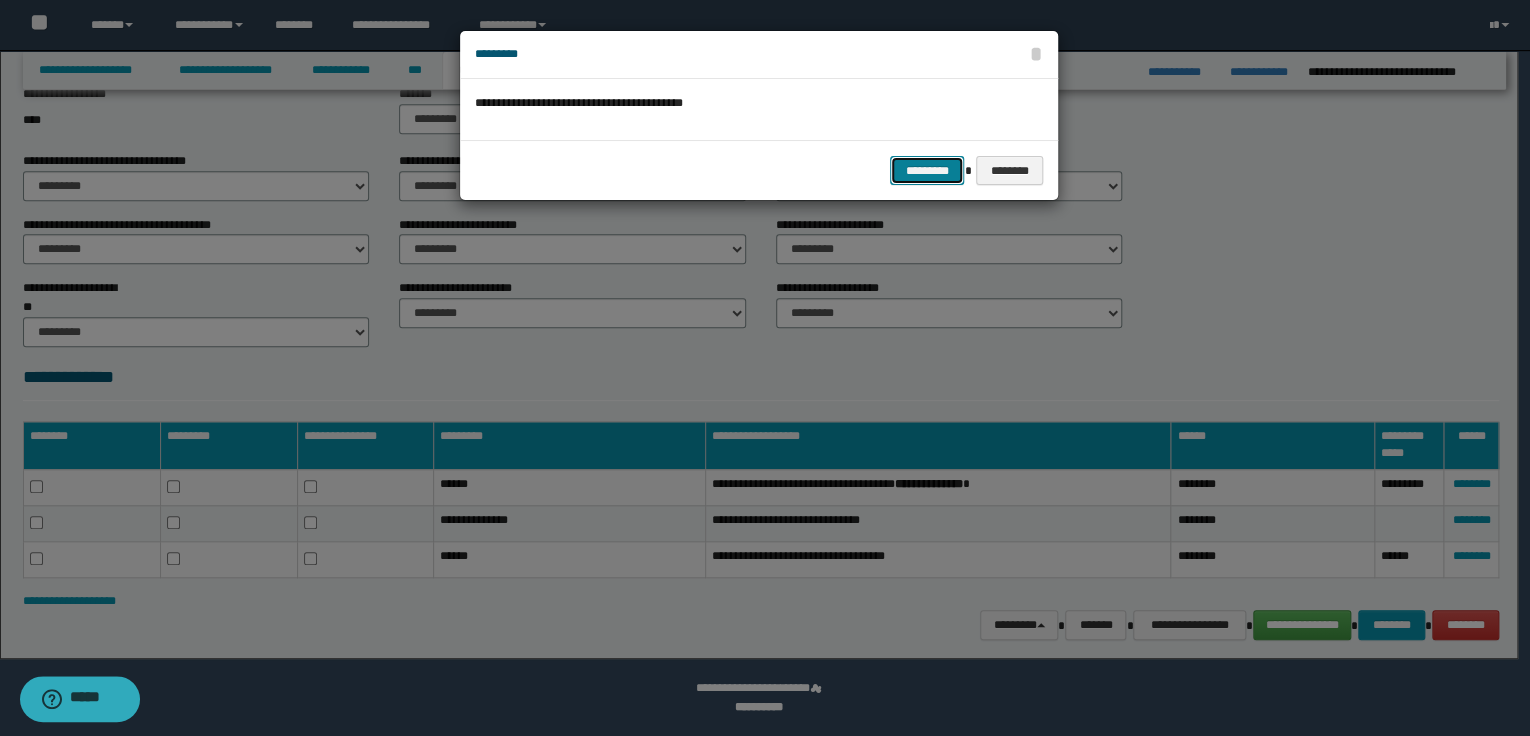click on "*********" at bounding box center [927, 171] 